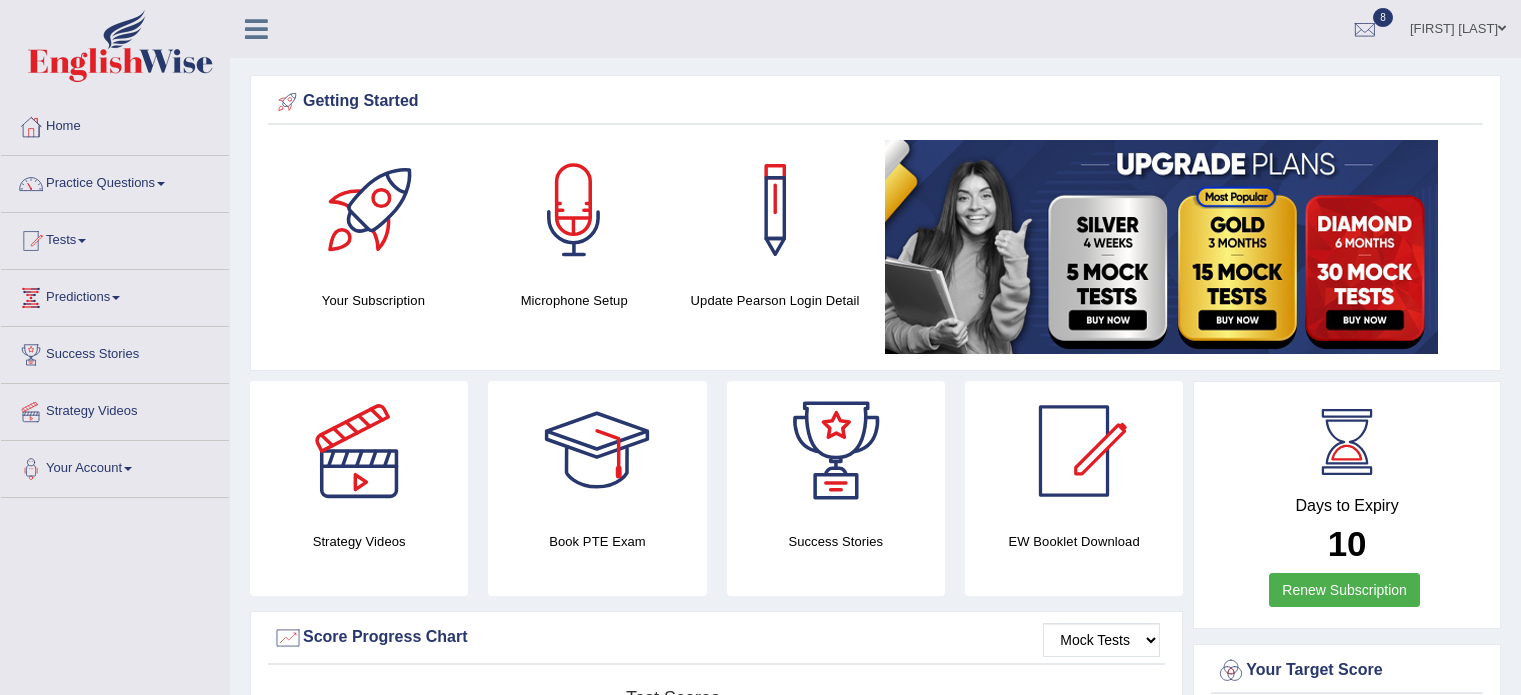 scroll, scrollTop: 0, scrollLeft: 0, axis: both 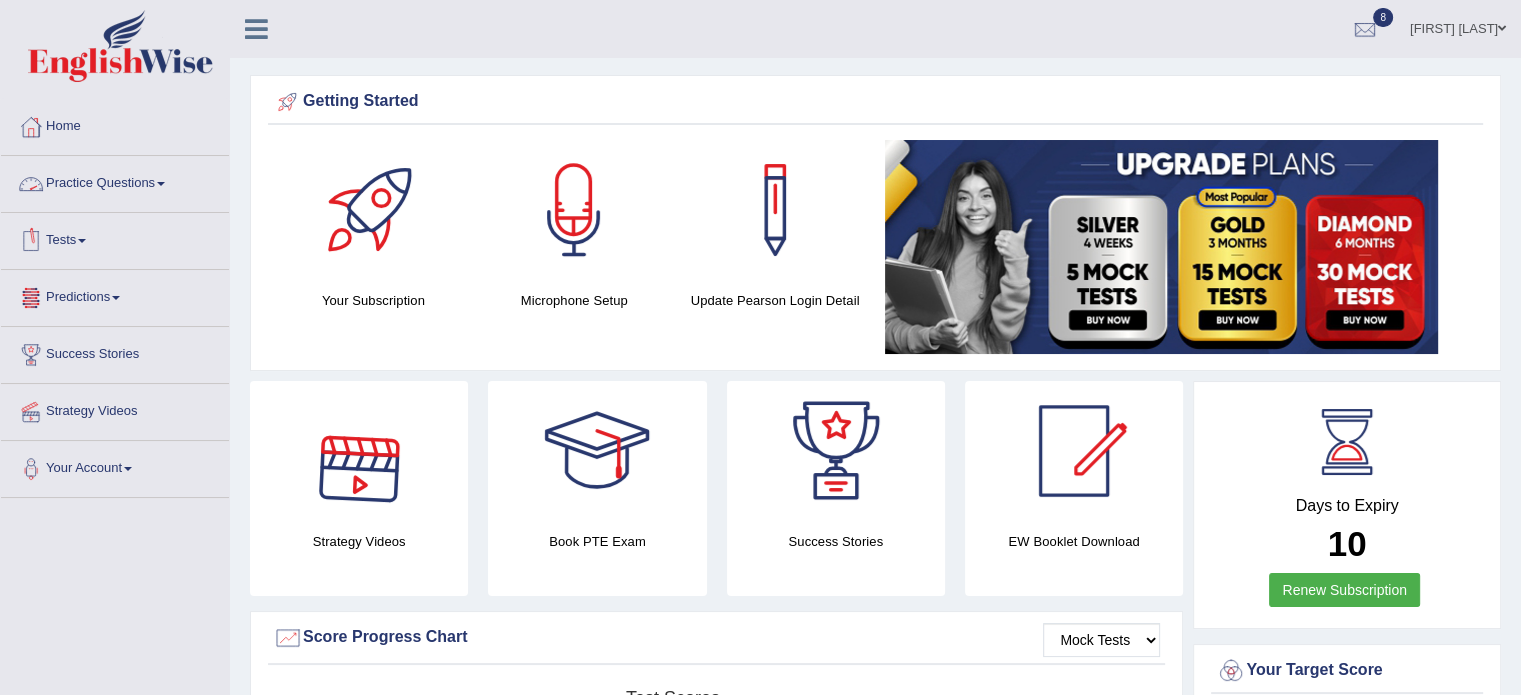 click on "Practice Questions" at bounding box center (115, 181) 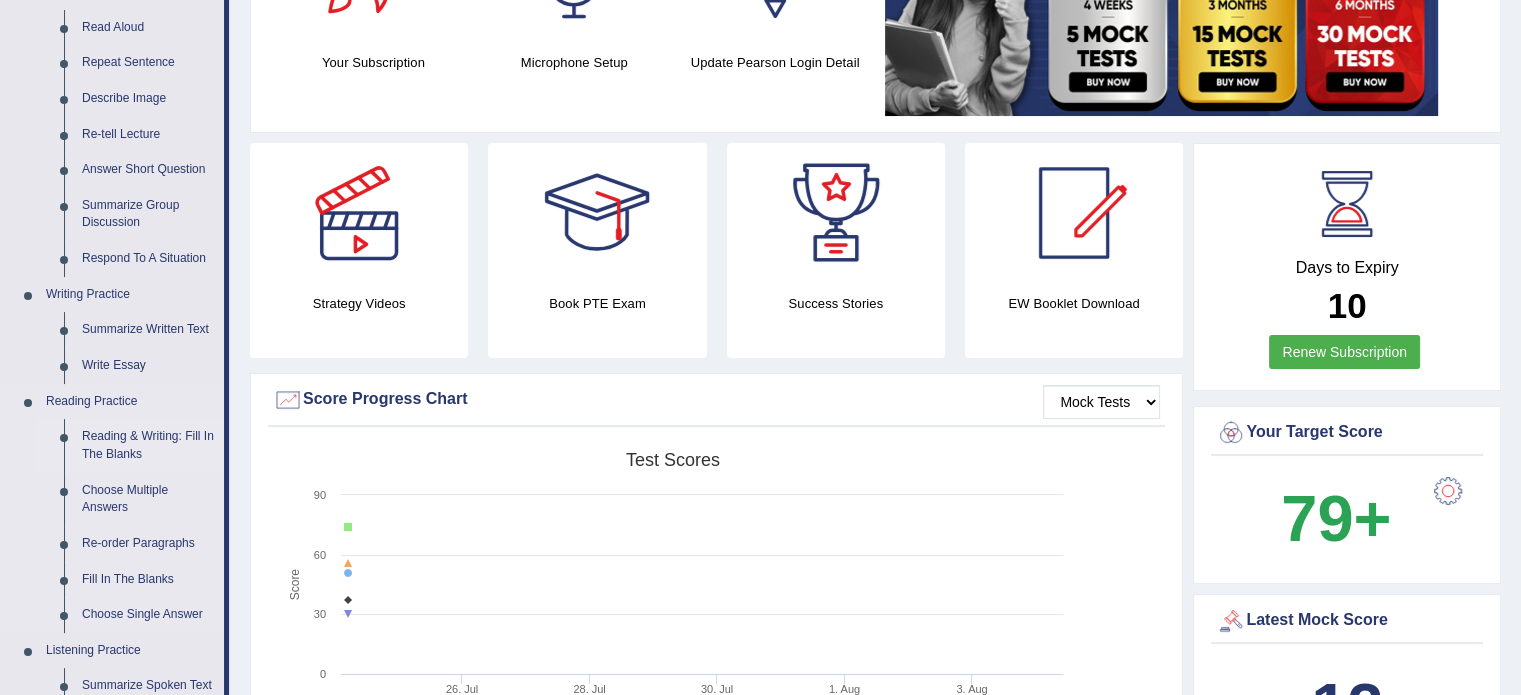 scroll, scrollTop: 240, scrollLeft: 0, axis: vertical 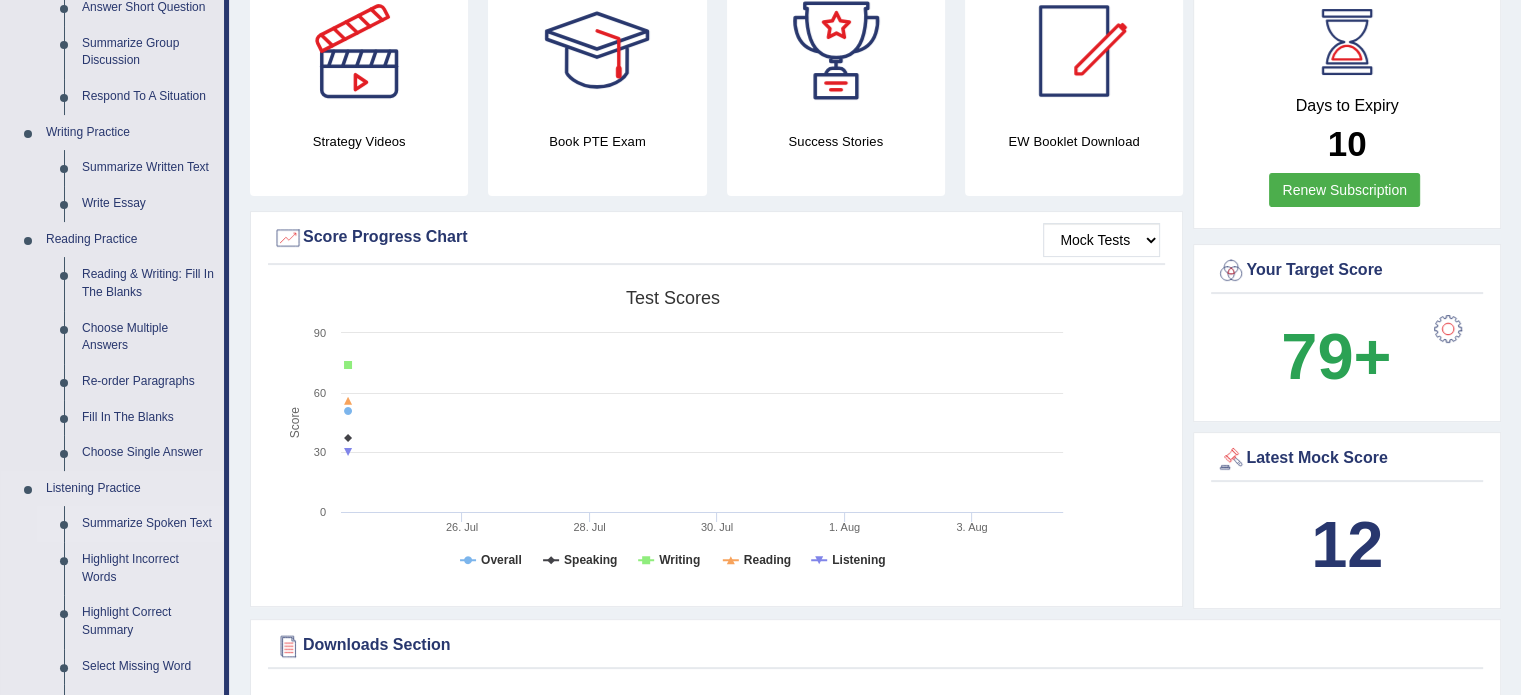 click on "Summarize Spoken Text" at bounding box center [148, 524] 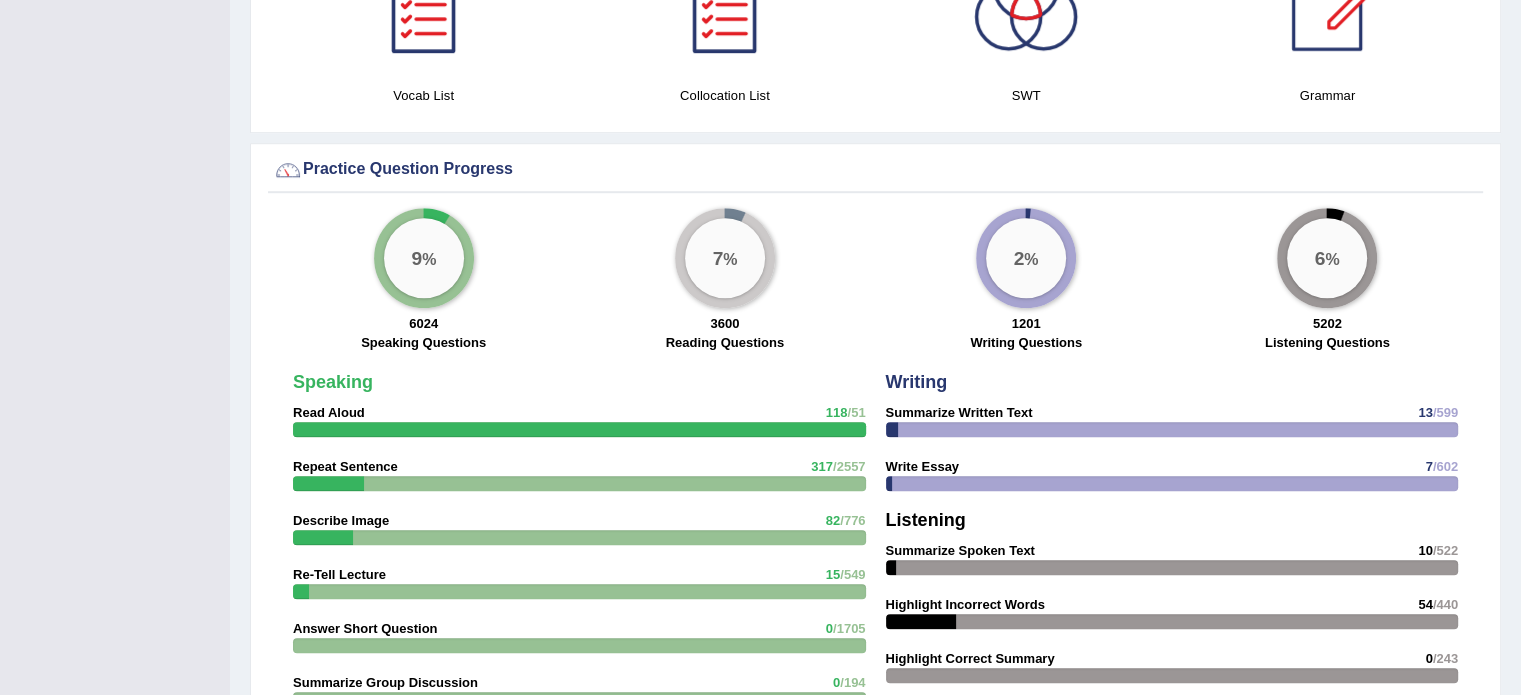 scroll, scrollTop: 1168, scrollLeft: 0, axis: vertical 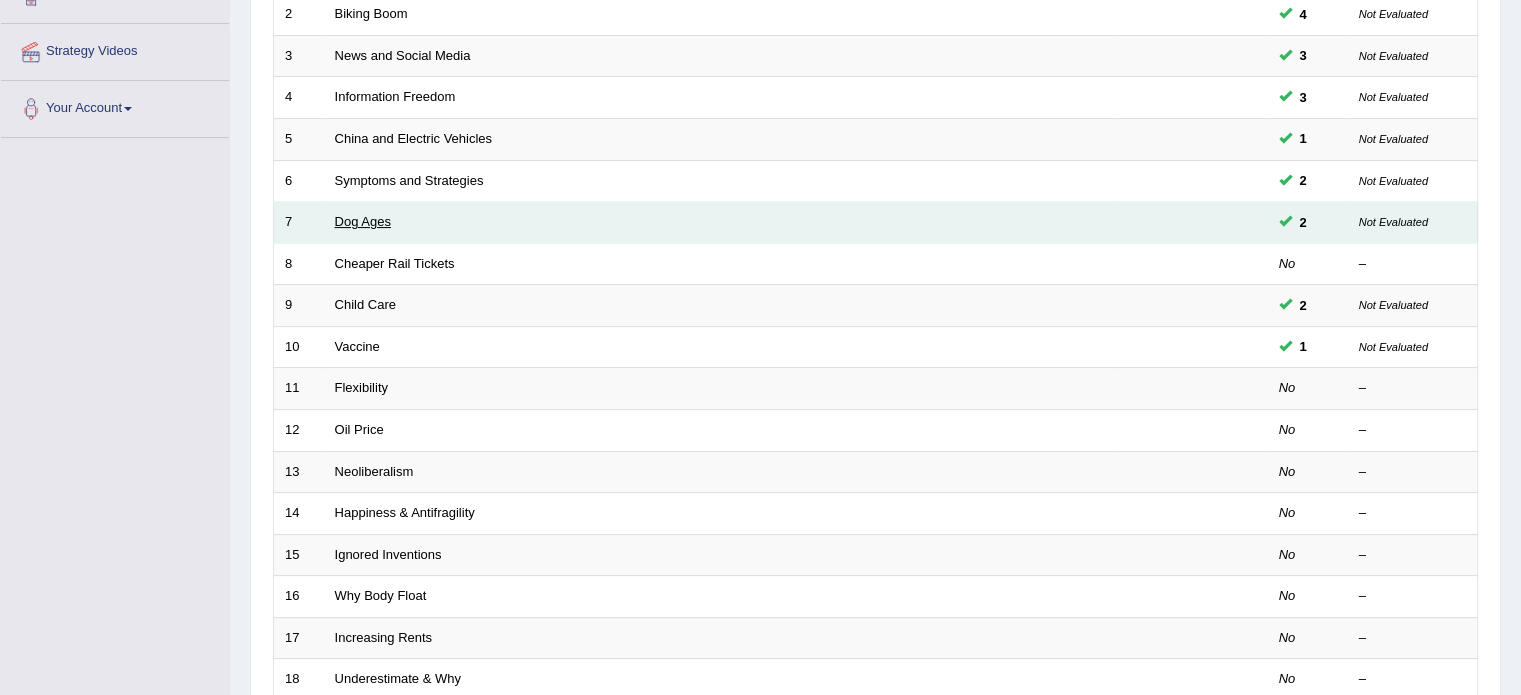 click on "Dog Ages" at bounding box center [363, 221] 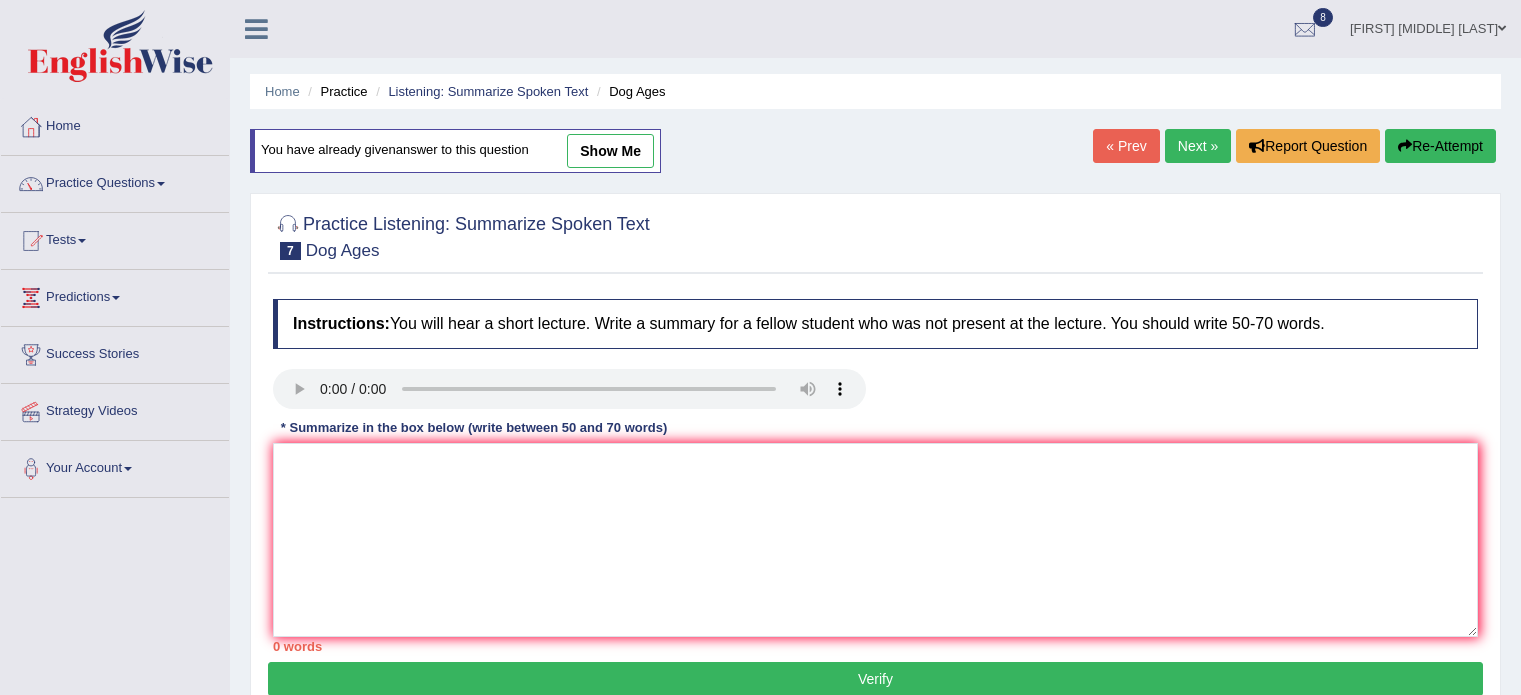 scroll, scrollTop: 0, scrollLeft: 0, axis: both 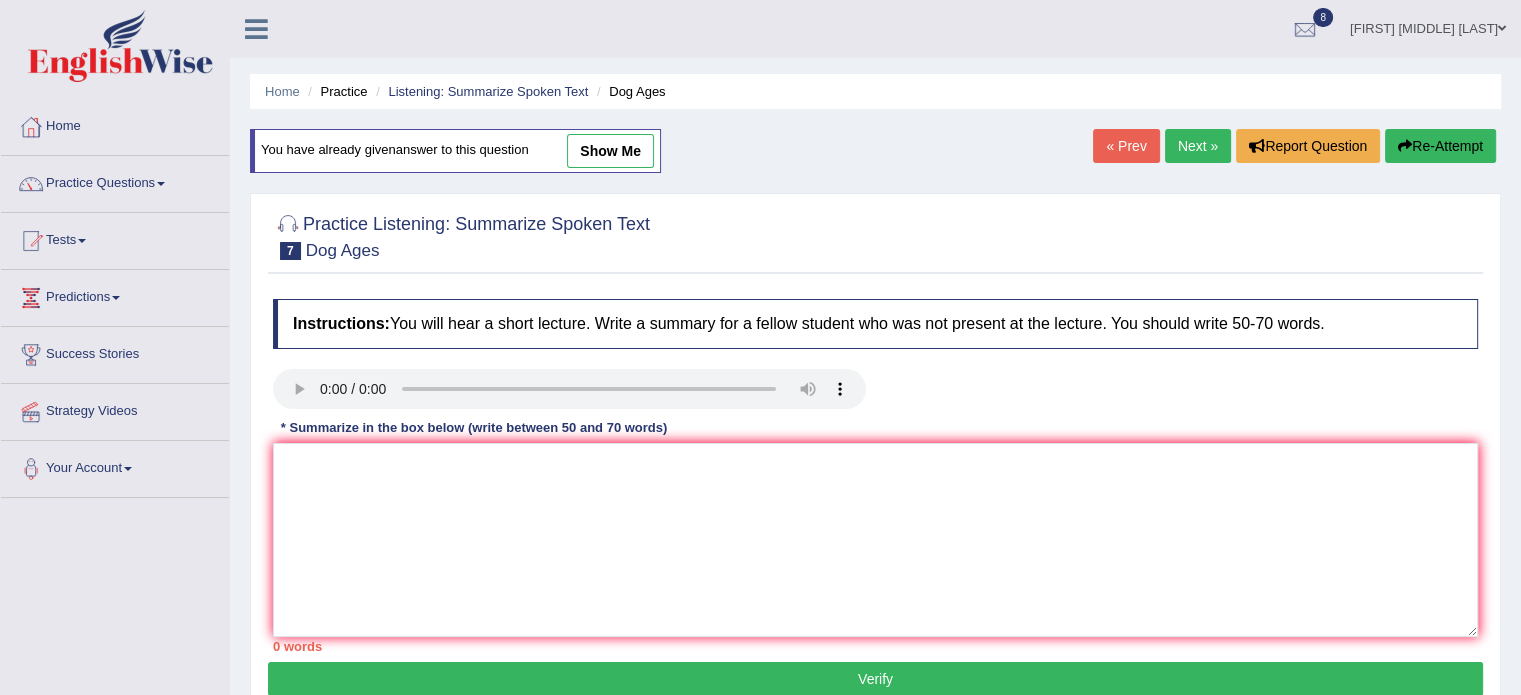 click on "Next »" at bounding box center (1198, 146) 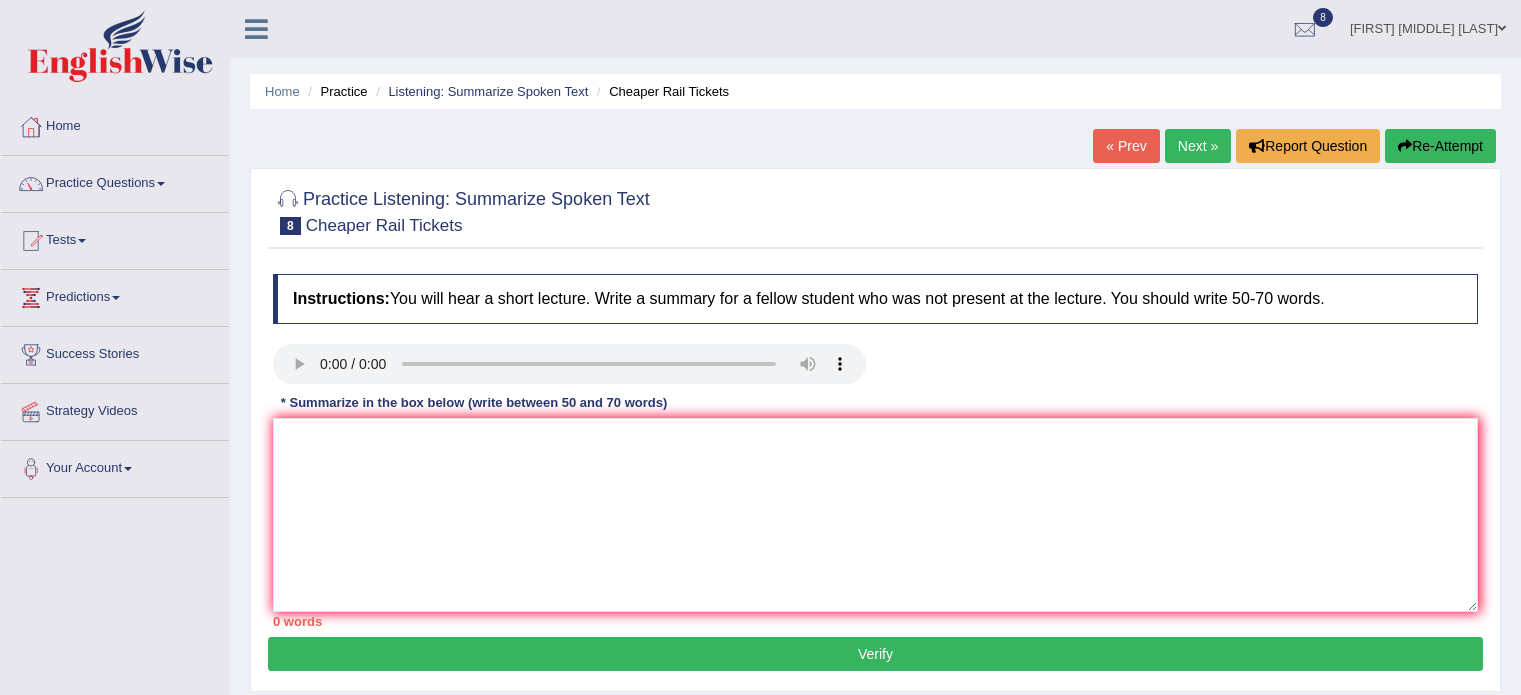 scroll, scrollTop: 0, scrollLeft: 0, axis: both 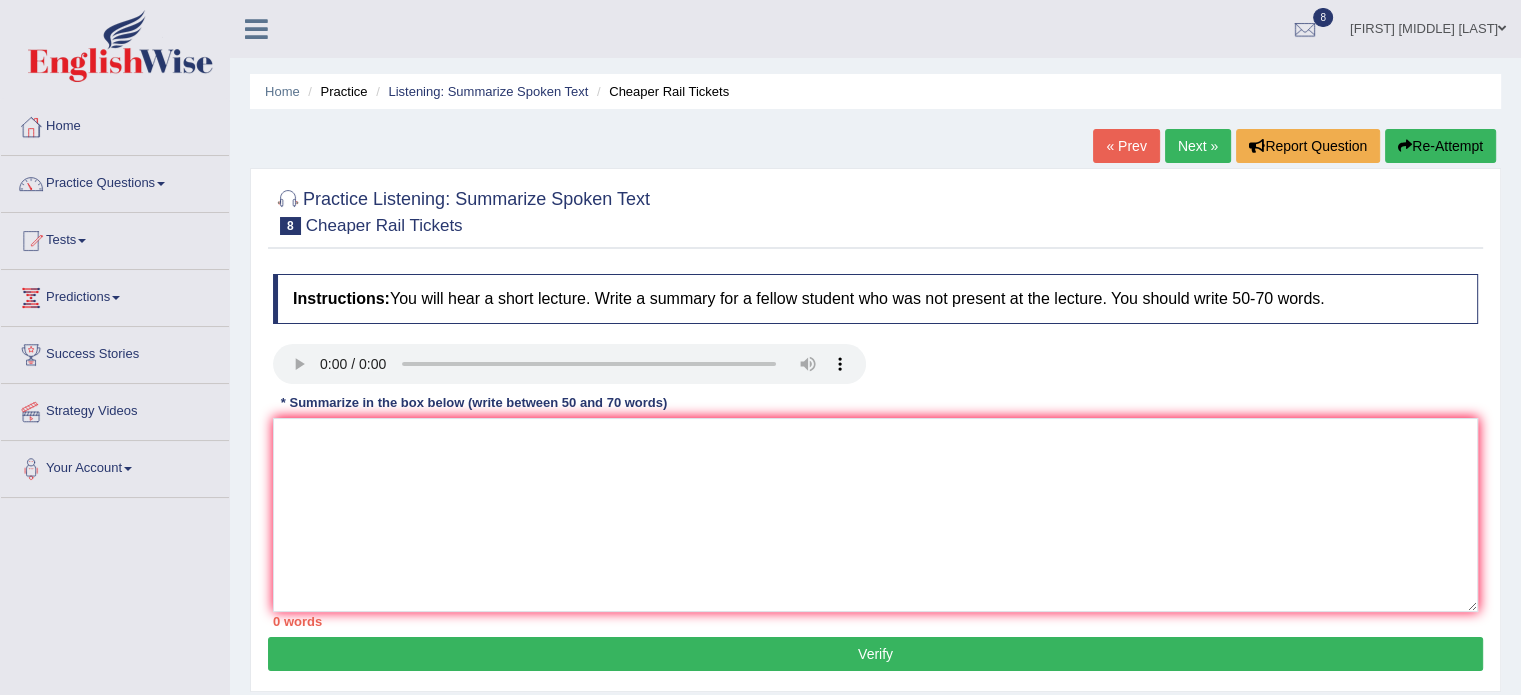 click at bounding box center [1405, 146] 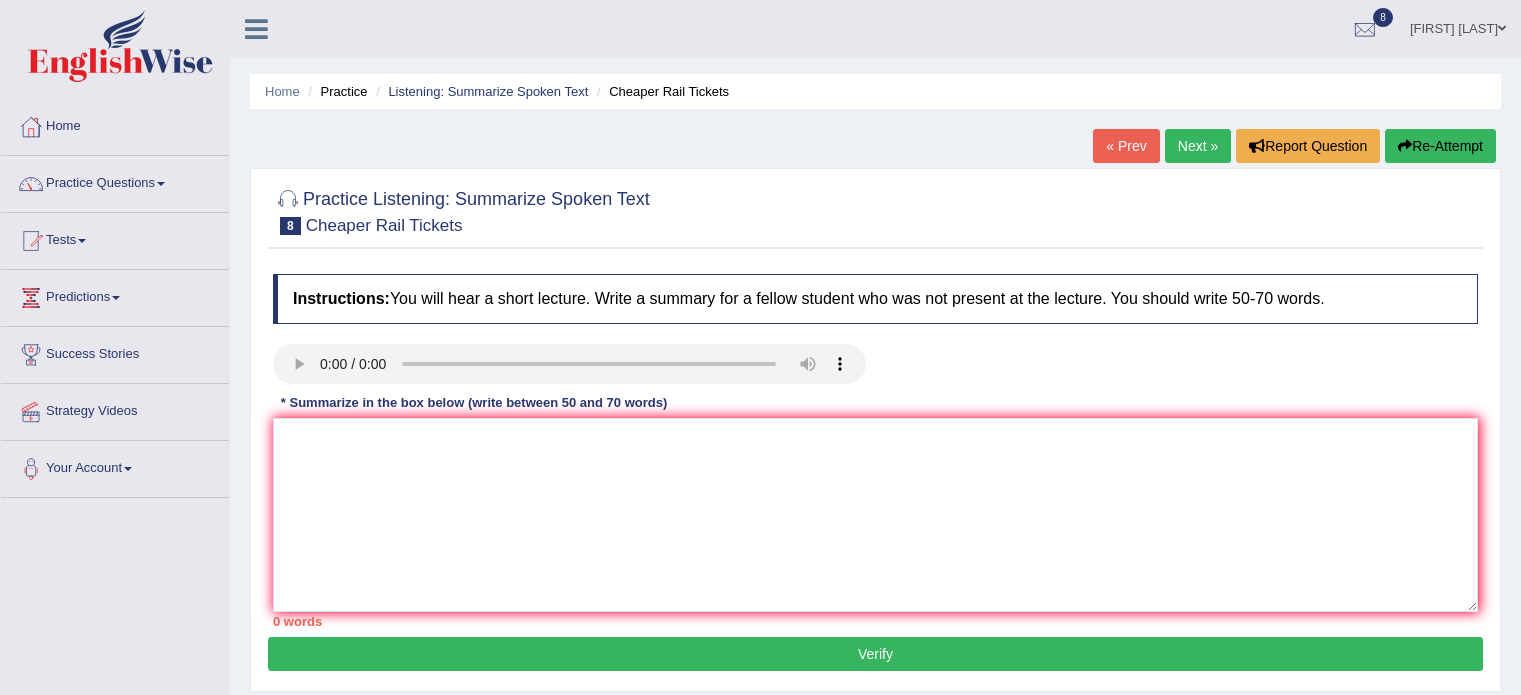 scroll, scrollTop: 0, scrollLeft: 0, axis: both 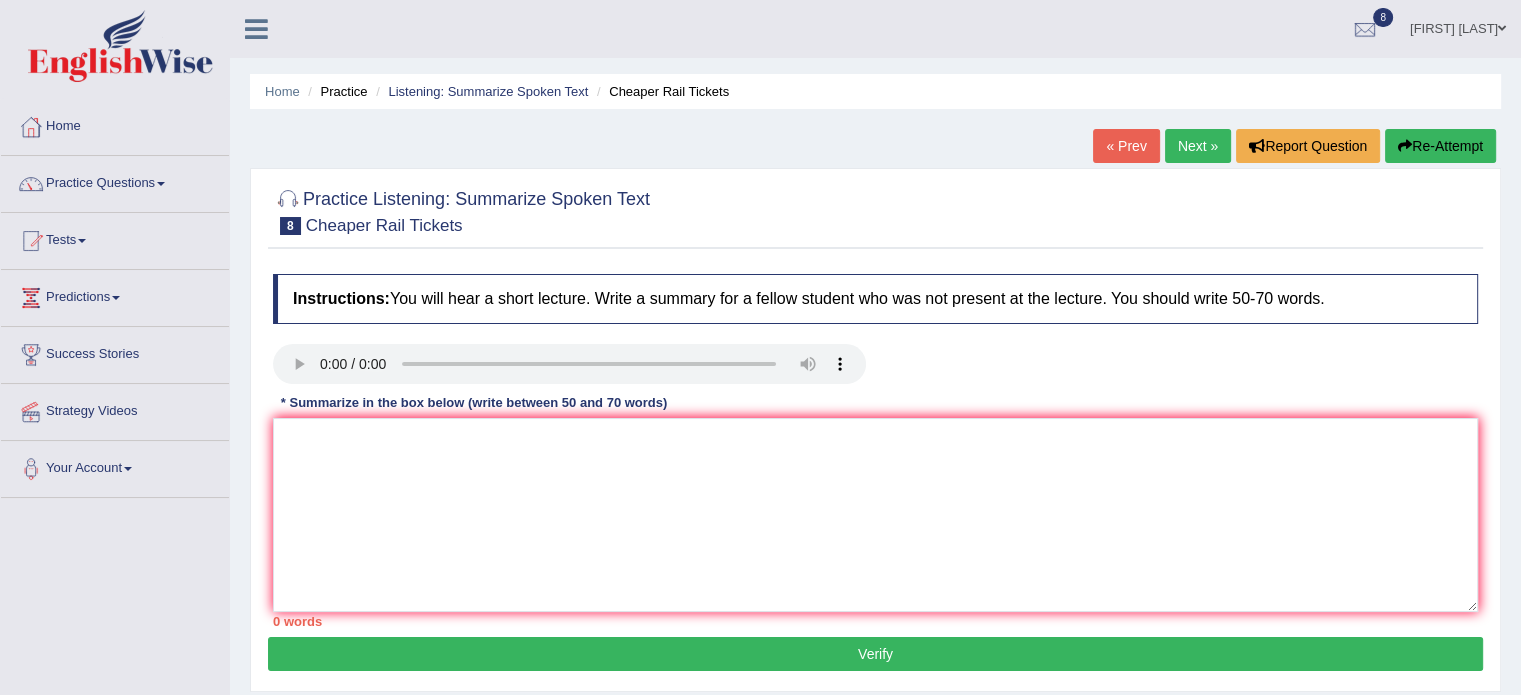 click on "Re-Attempt" at bounding box center [1440, 146] 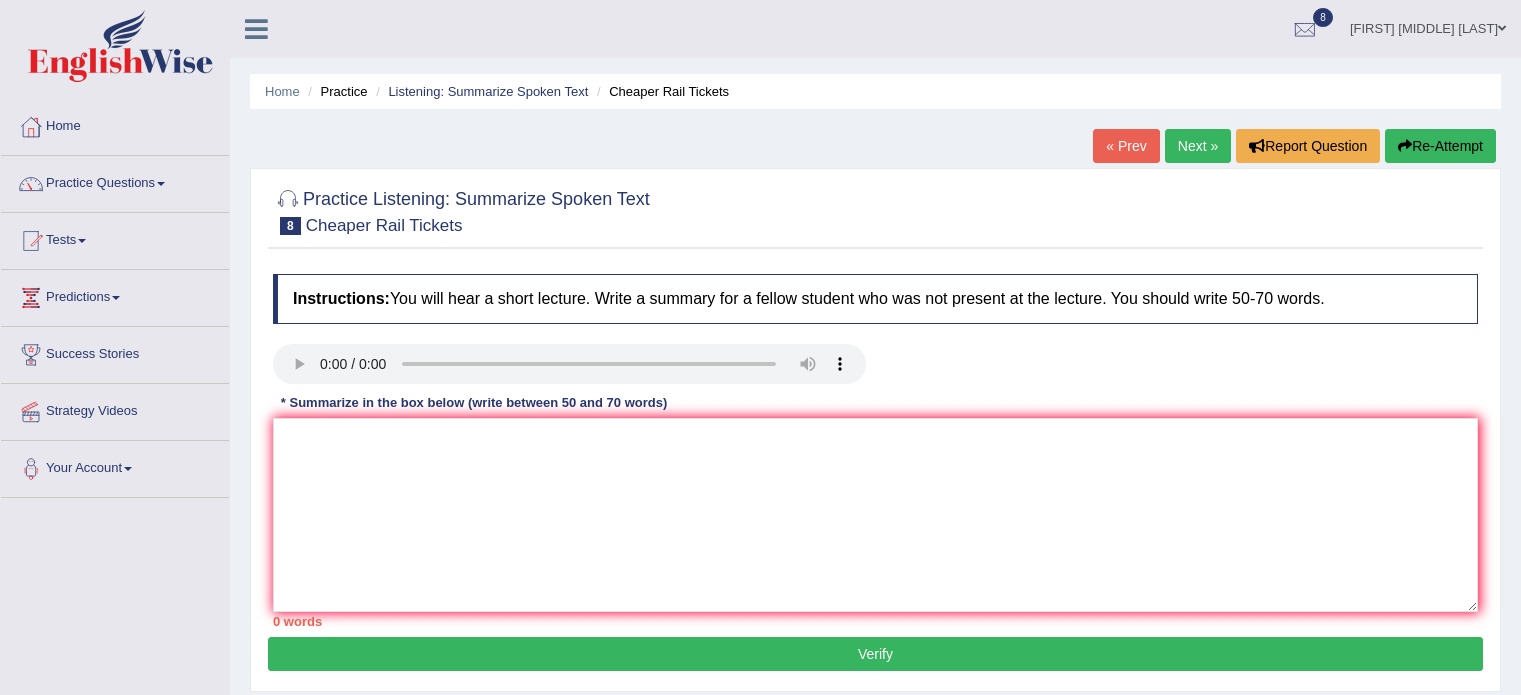 scroll, scrollTop: 0, scrollLeft: 0, axis: both 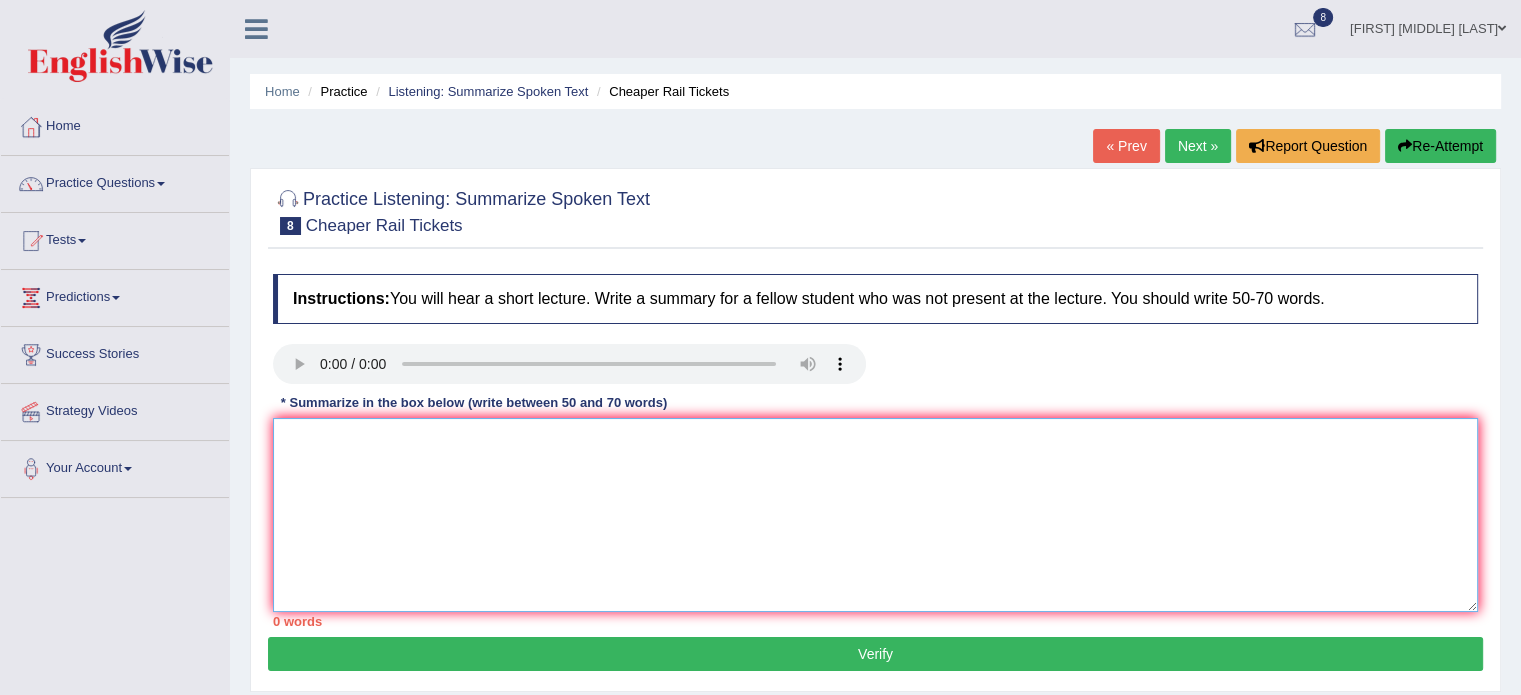 click at bounding box center (875, 515) 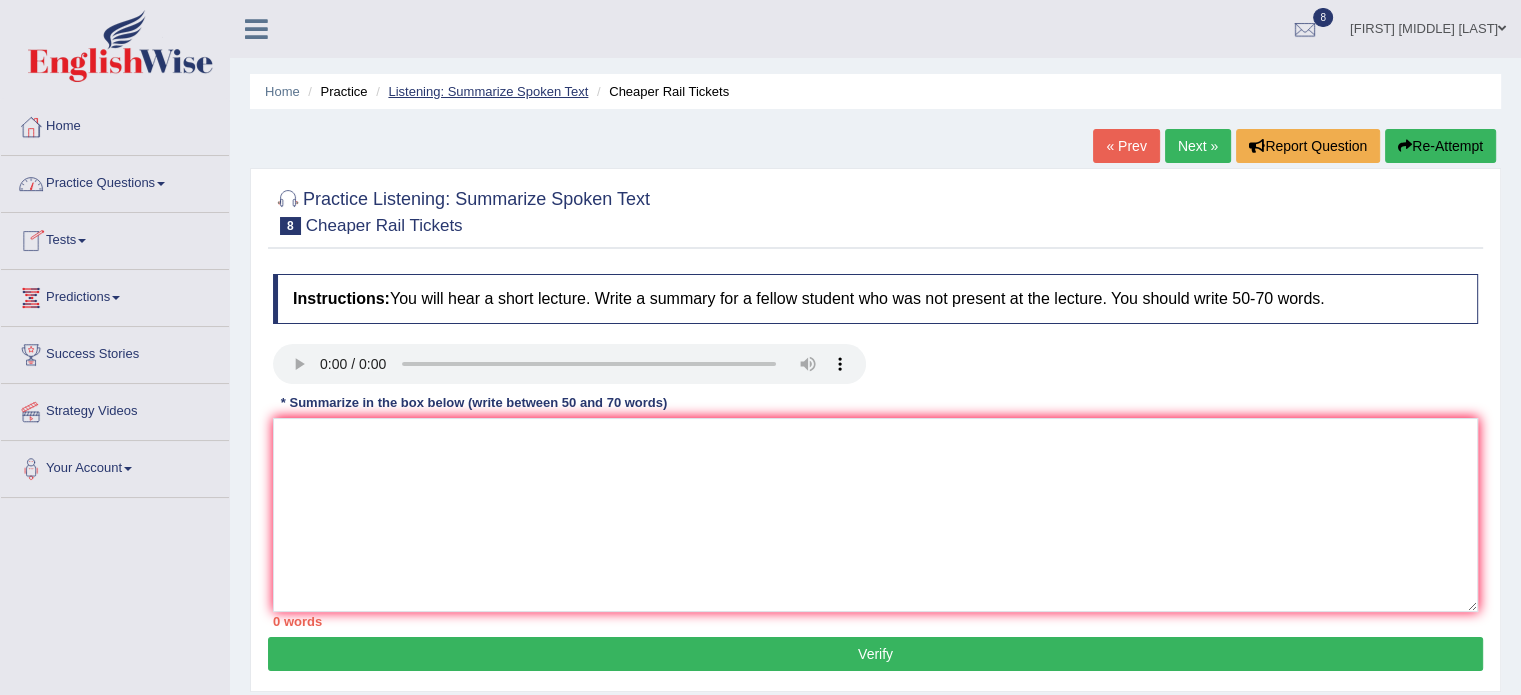 click on "Listening: Summarize Spoken Text" at bounding box center [488, 91] 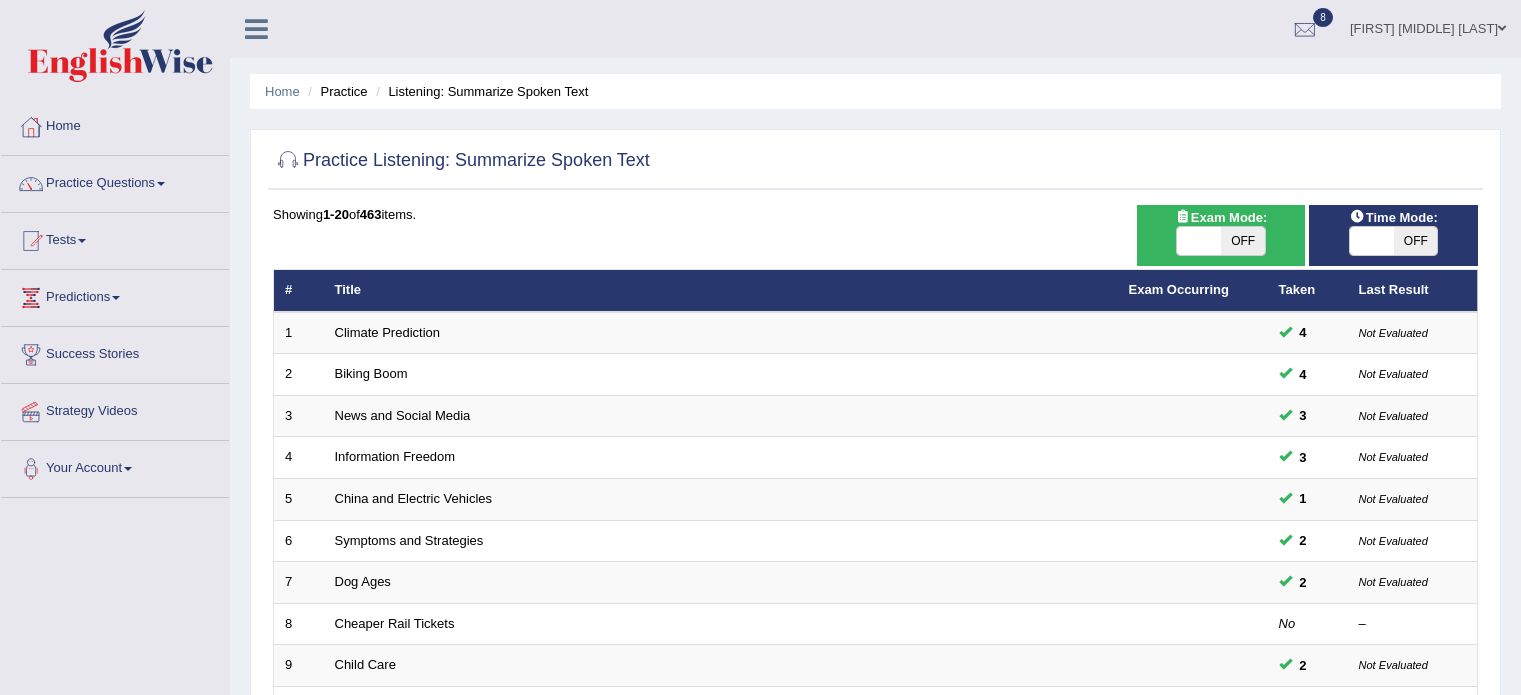 scroll, scrollTop: 0, scrollLeft: 0, axis: both 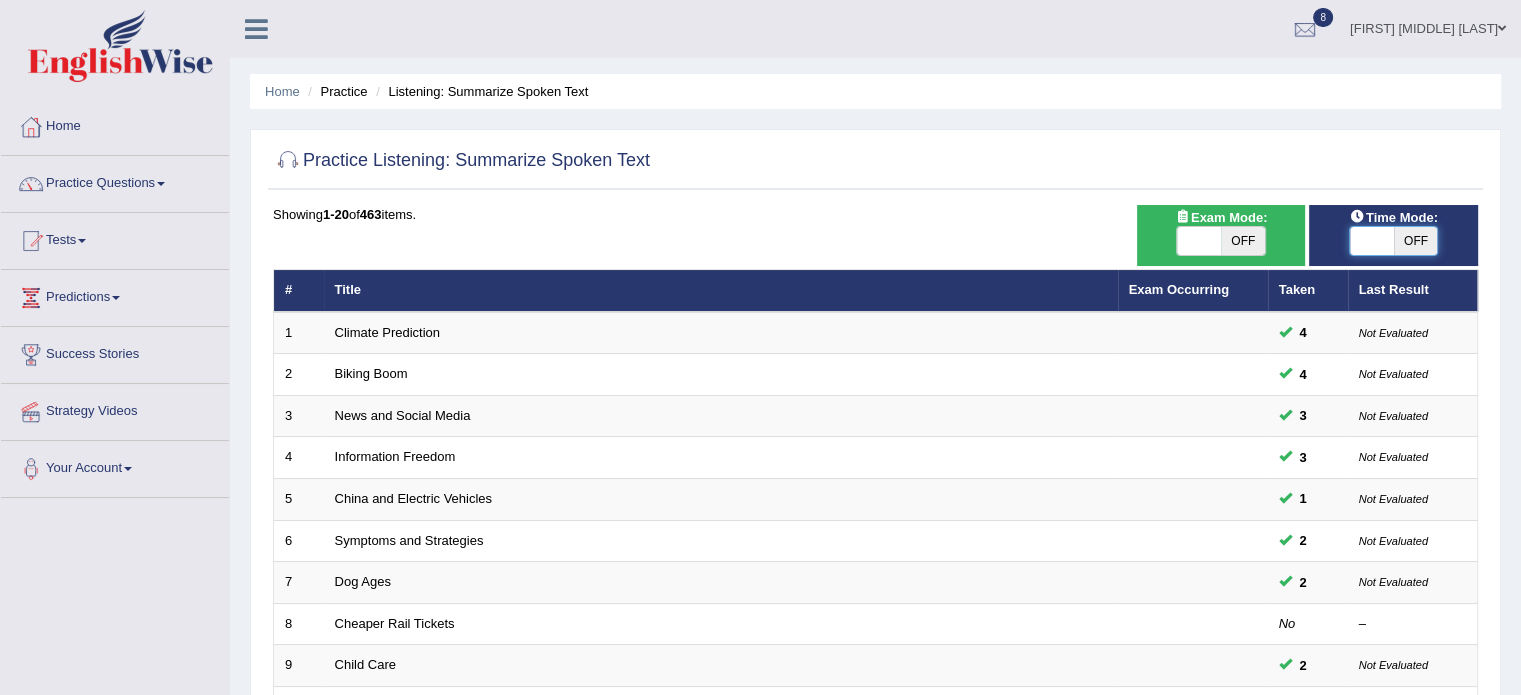 click at bounding box center (1372, 241) 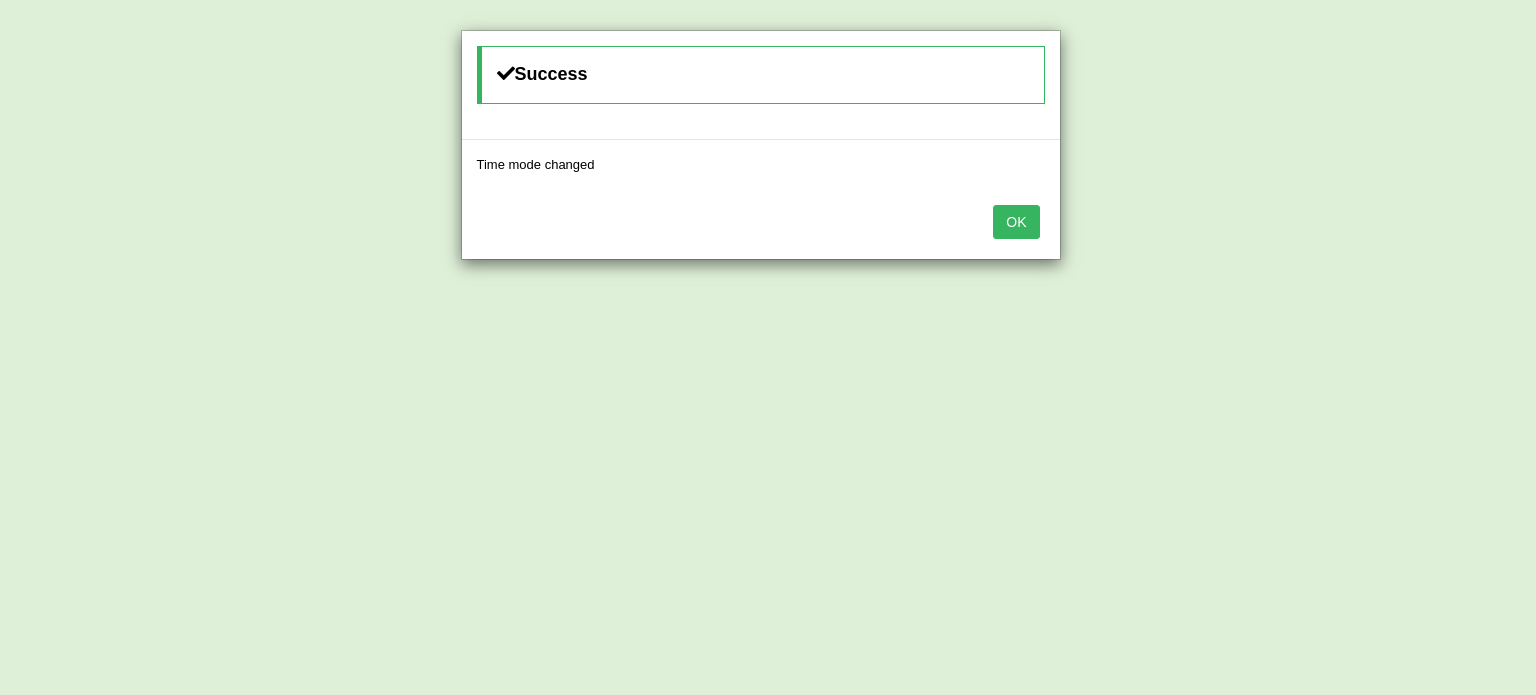 click on "OK" at bounding box center [1016, 222] 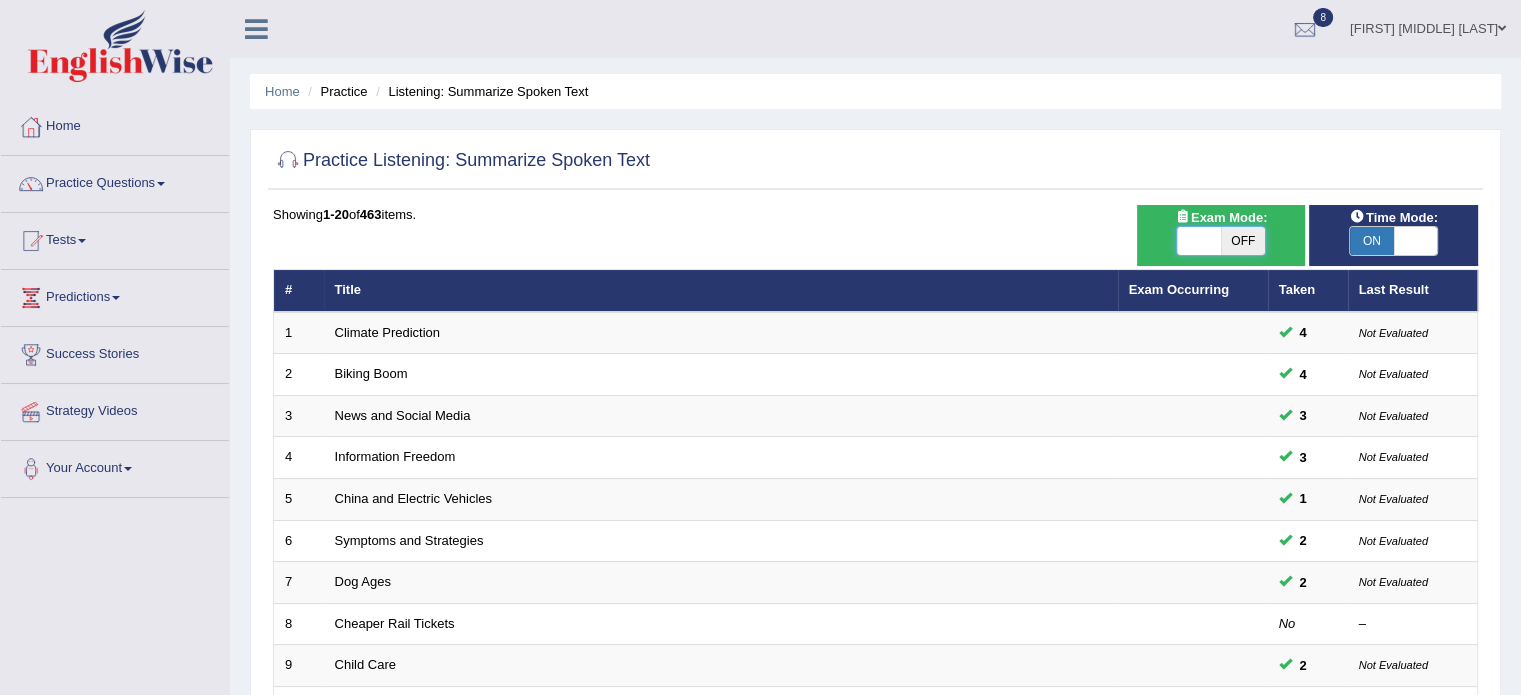 click at bounding box center [1199, 241] 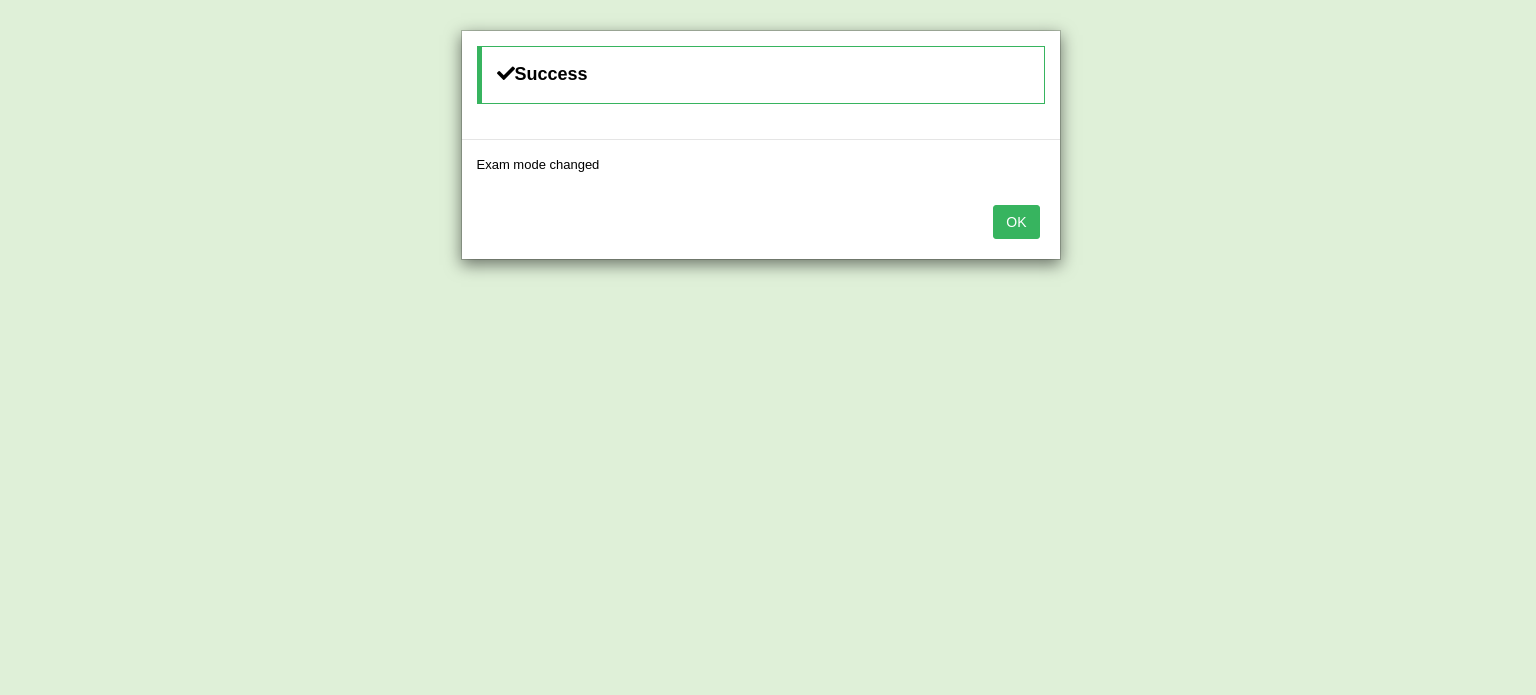 type 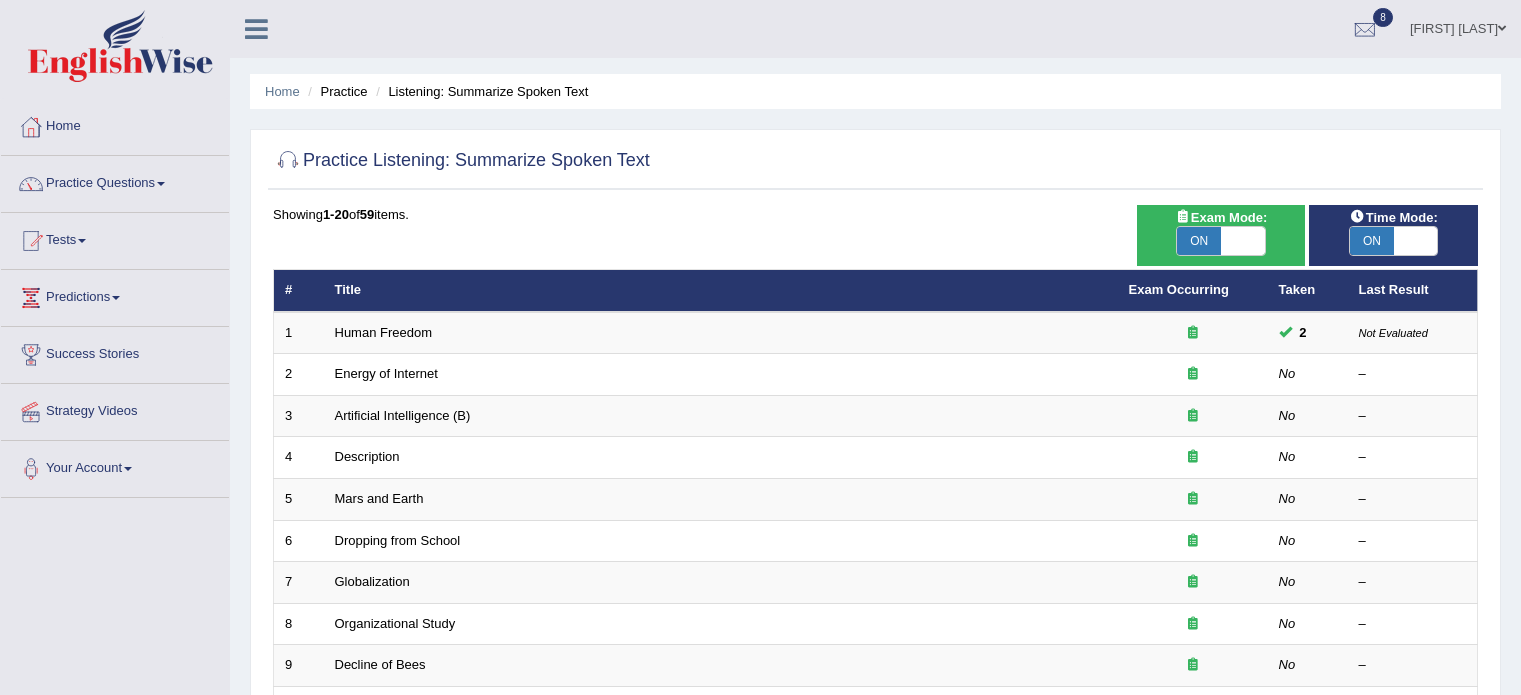 scroll, scrollTop: 0, scrollLeft: 0, axis: both 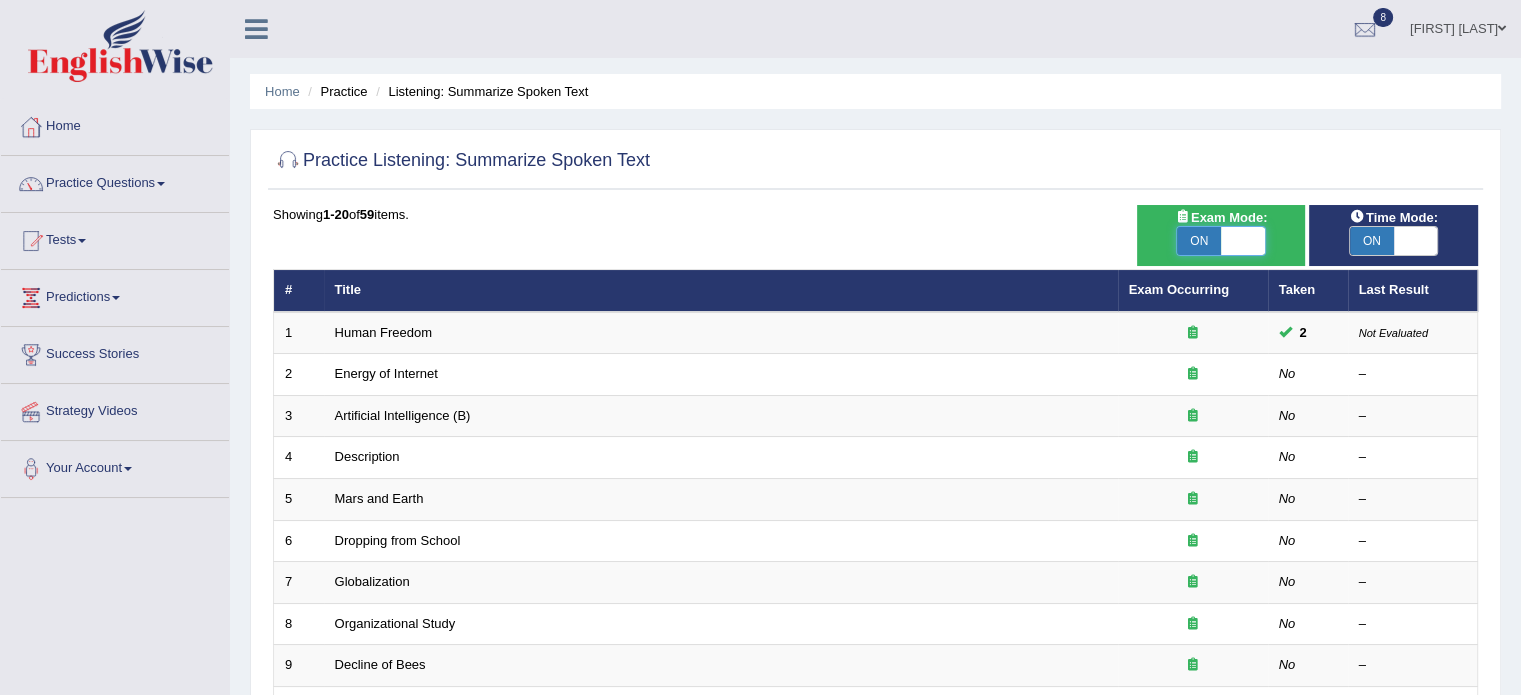 click at bounding box center [1243, 241] 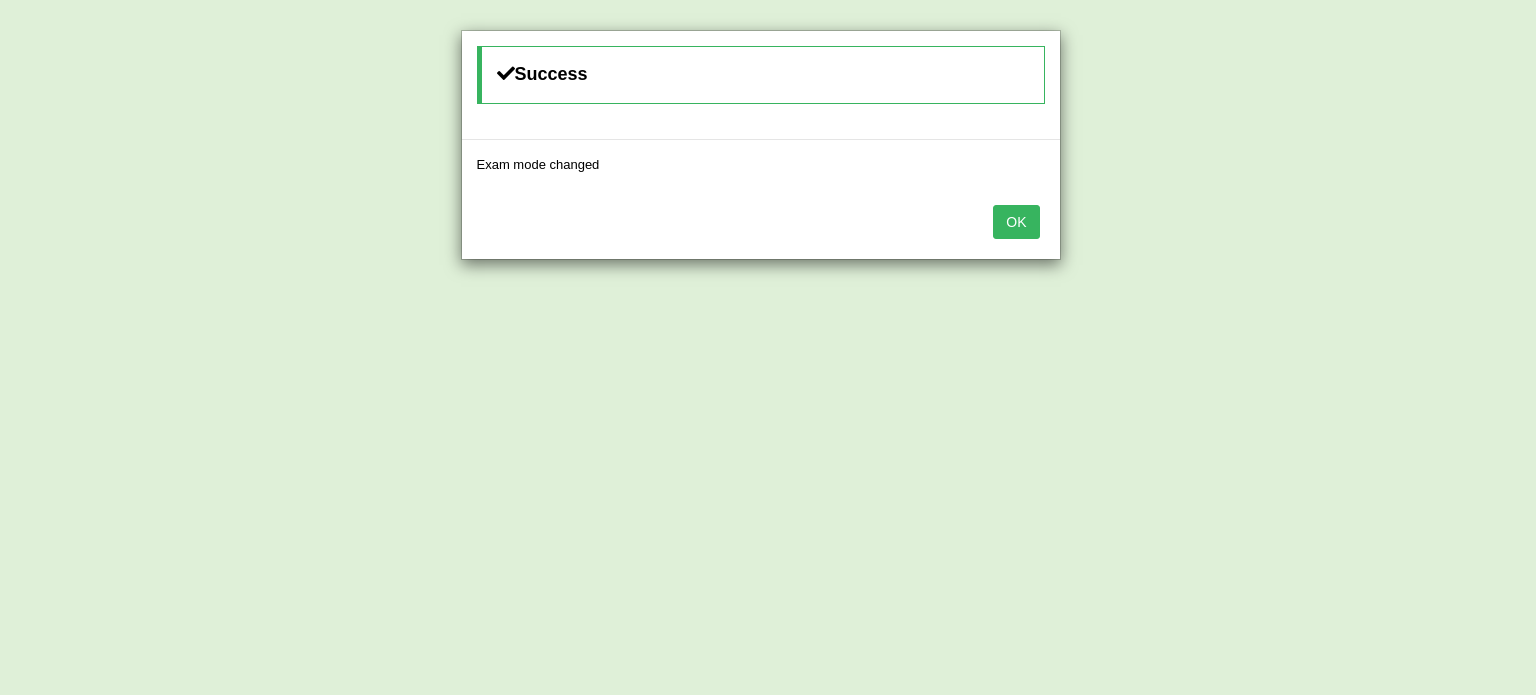 click on "OK" at bounding box center (1016, 222) 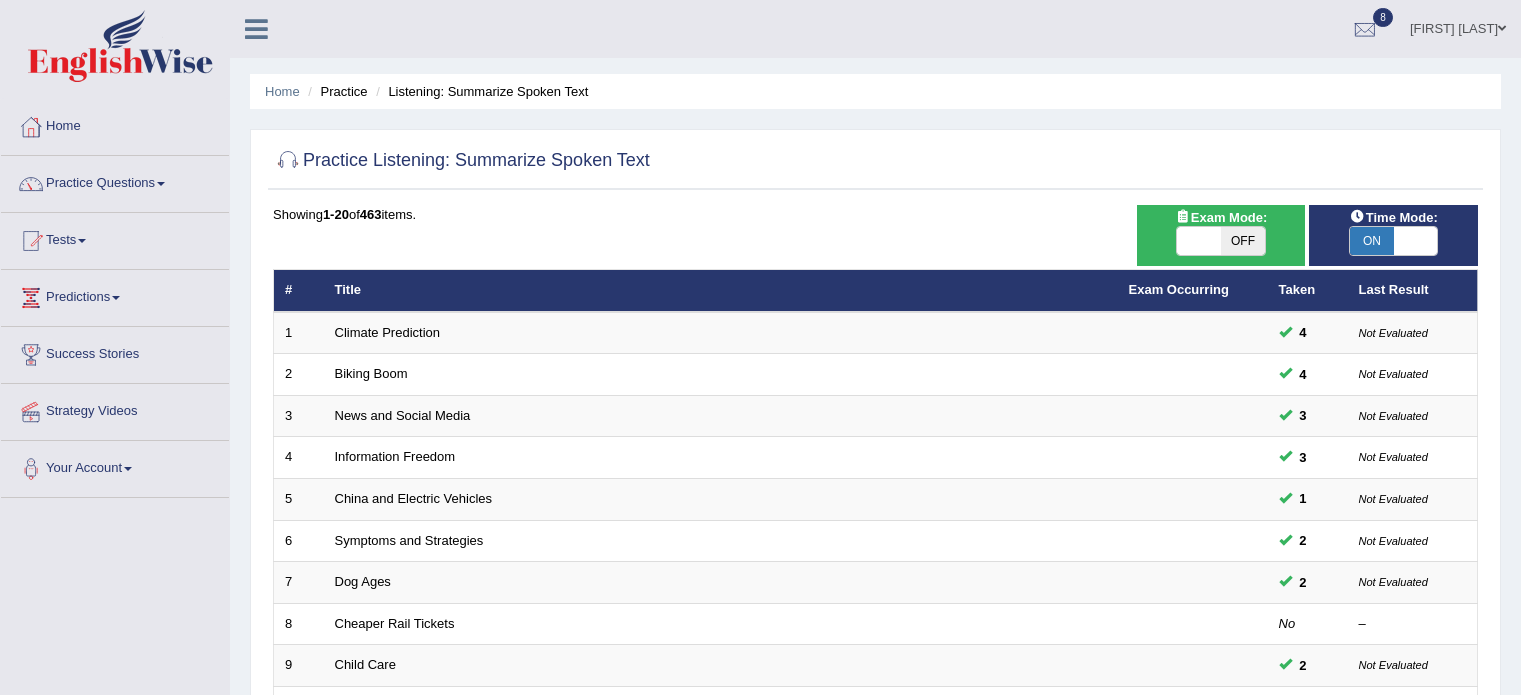 scroll, scrollTop: 84, scrollLeft: 0, axis: vertical 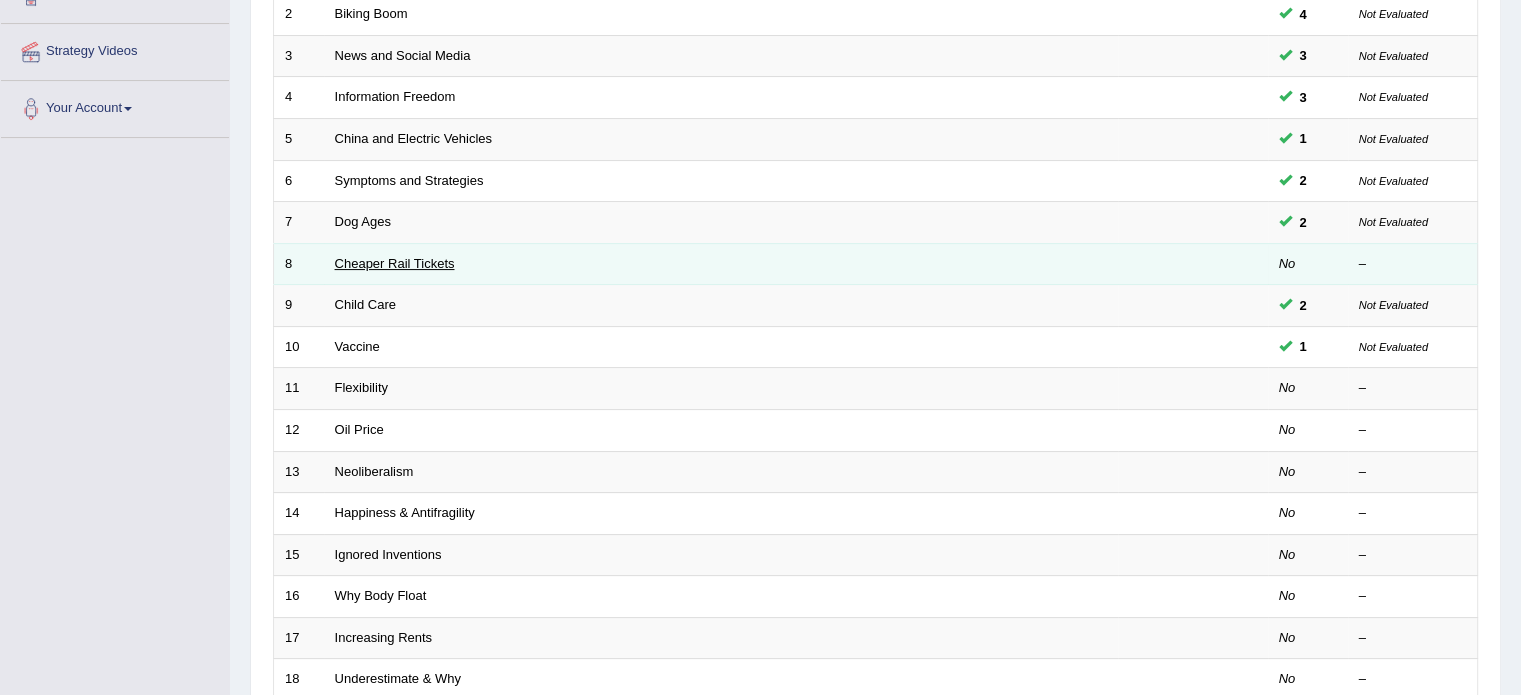 click on "Cheaper Rail Tickets" at bounding box center [395, 263] 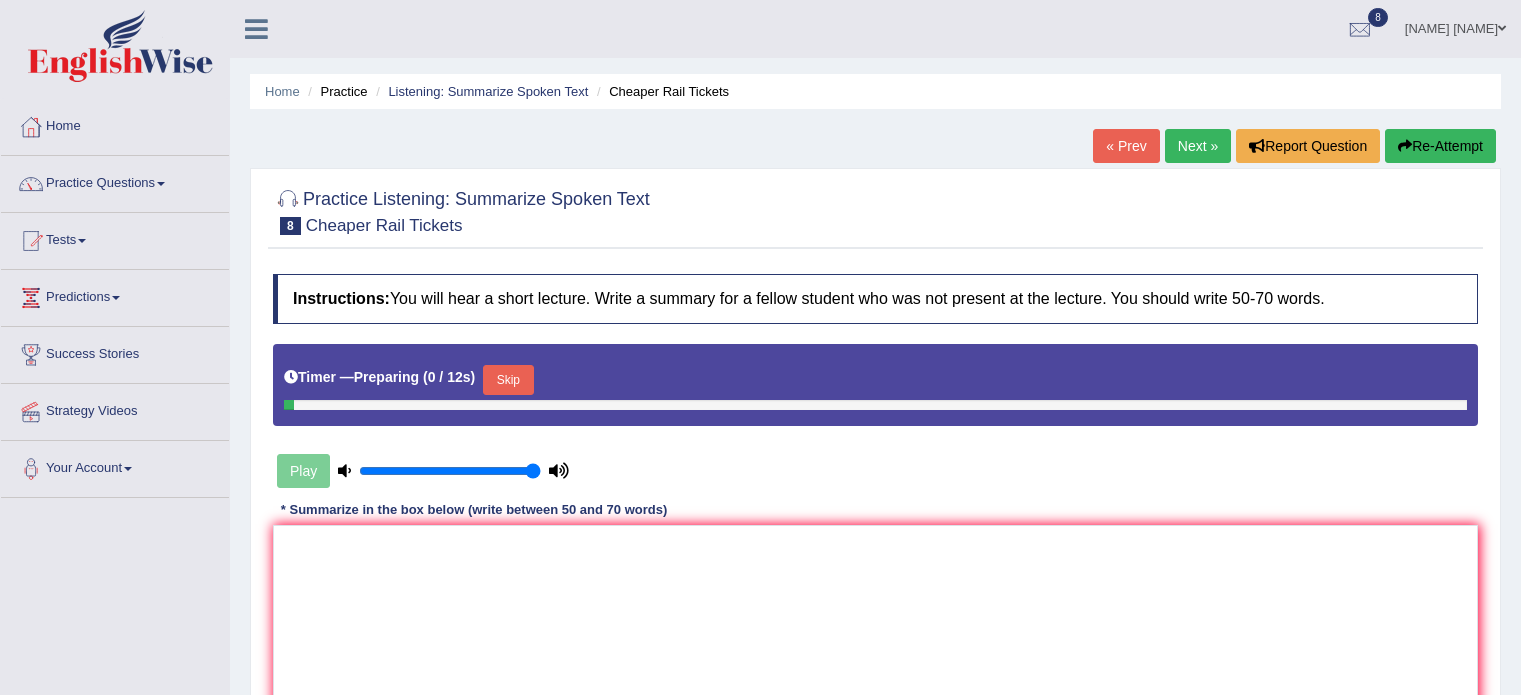 scroll, scrollTop: 0, scrollLeft: 0, axis: both 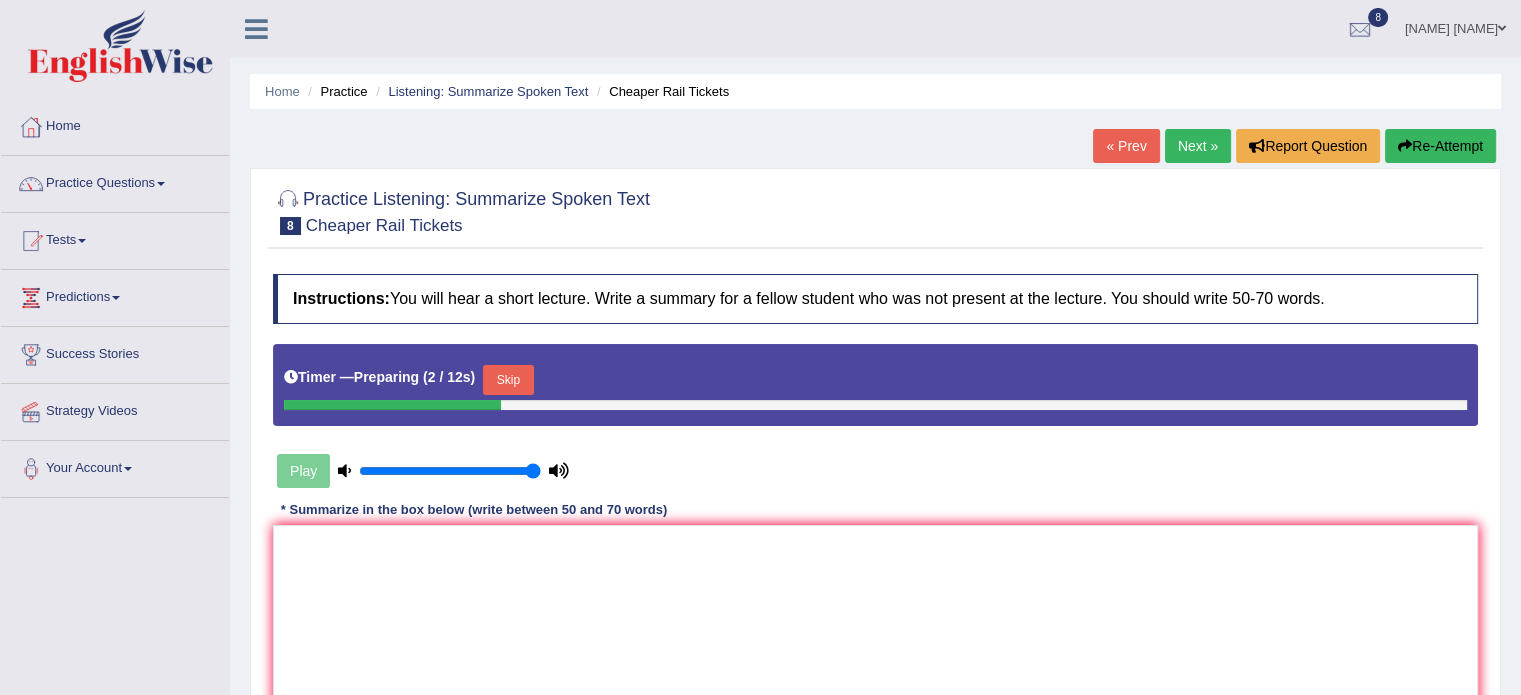 drag, startPoint x: 0, startPoint y: 0, endPoint x: 520, endPoint y: 439, distance: 680.52997 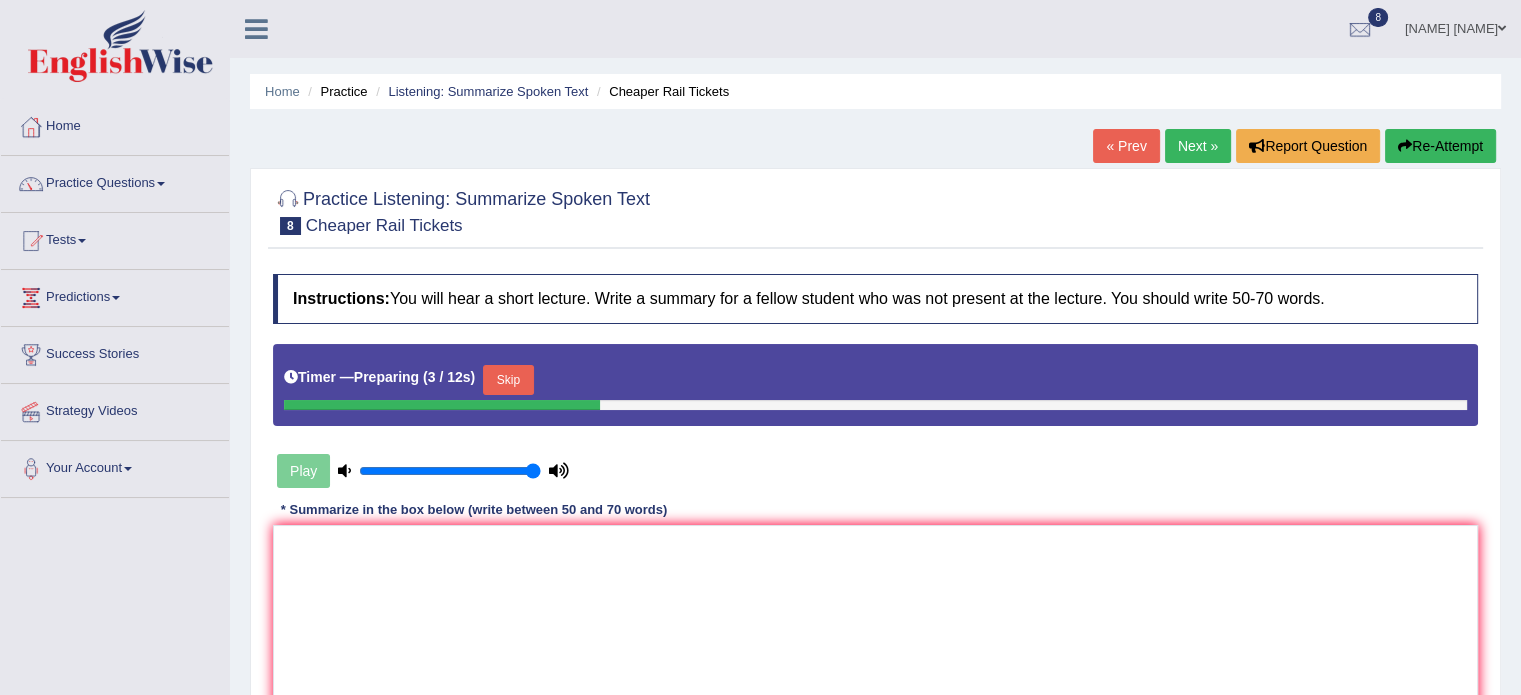 click on "* Summarize in the box below (write between 50 and 70 words)" at bounding box center (474, 510) 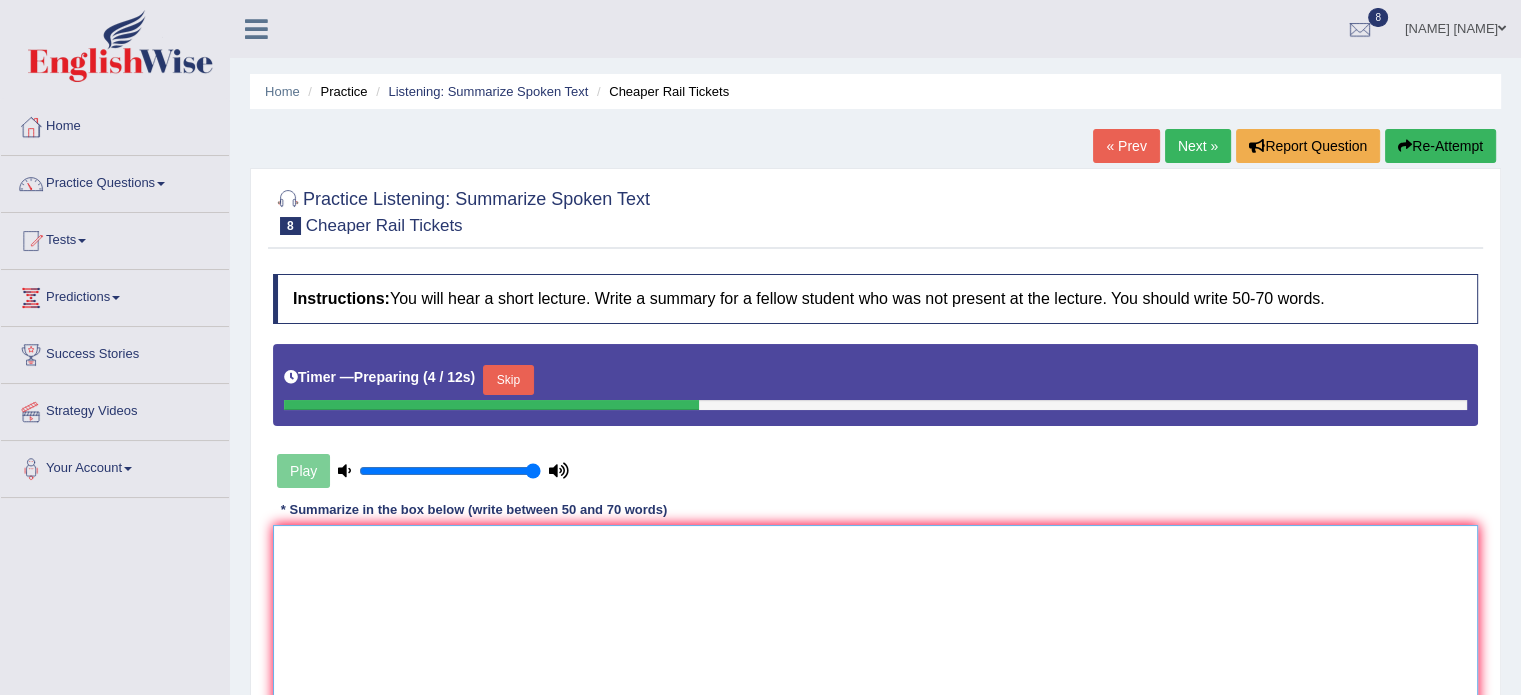 click at bounding box center [875, 622] 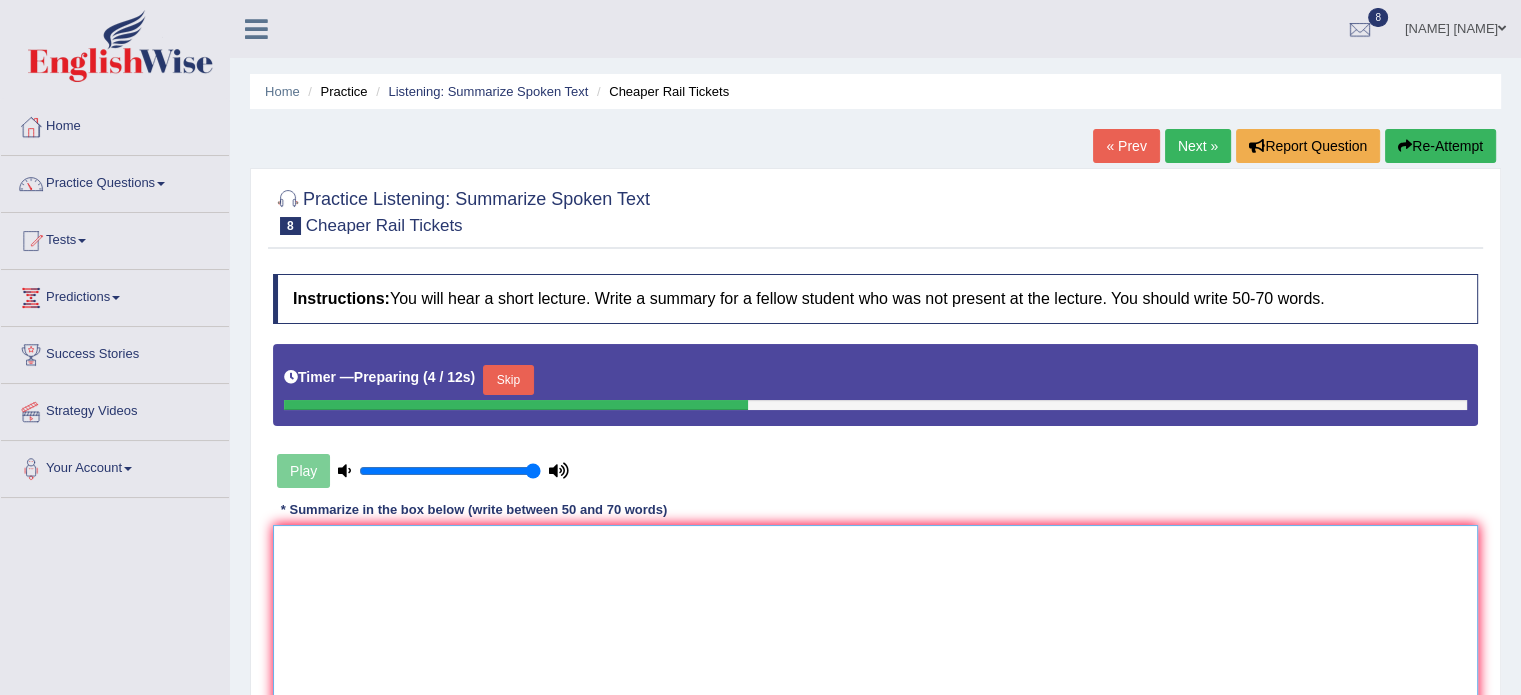 drag, startPoint x: 437, startPoint y: 549, endPoint x: 424, endPoint y: 557, distance: 15.264338 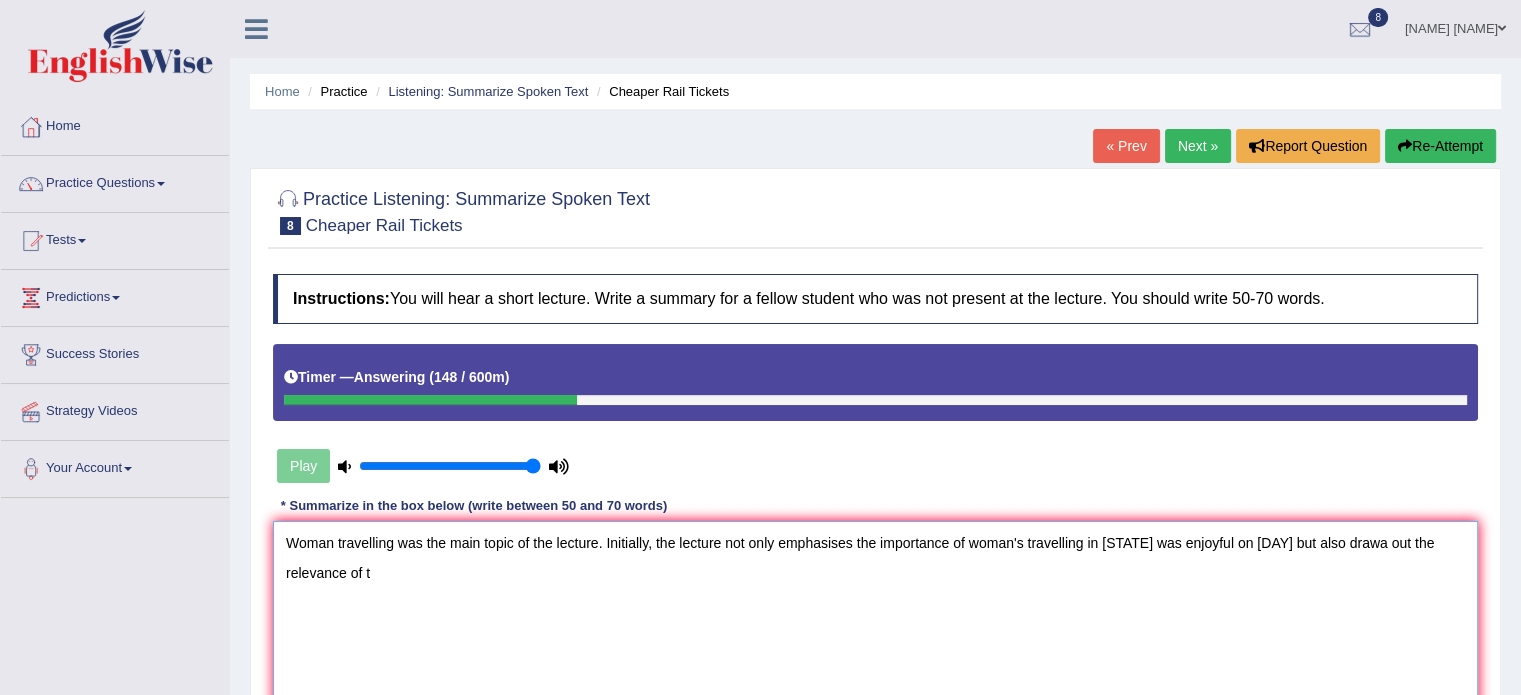 scroll, scrollTop: 355, scrollLeft: 0, axis: vertical 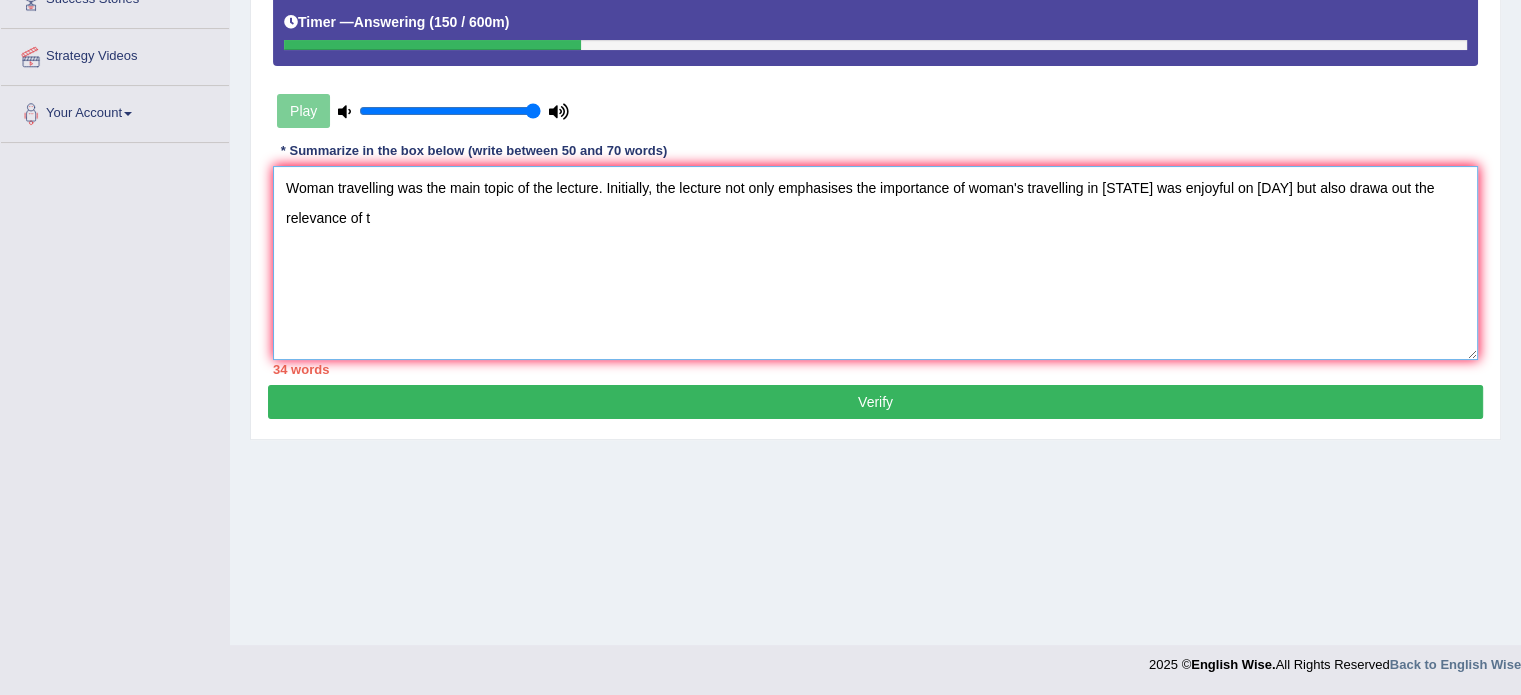 click on "Woman travelling was the main topic of the lecture. Initially, the lecture not only emphasises the importance of woman's travelling in [STATE] was enjoyful on [DAY] but also drawa out the relevance of t" at bounding box center (875, 263) 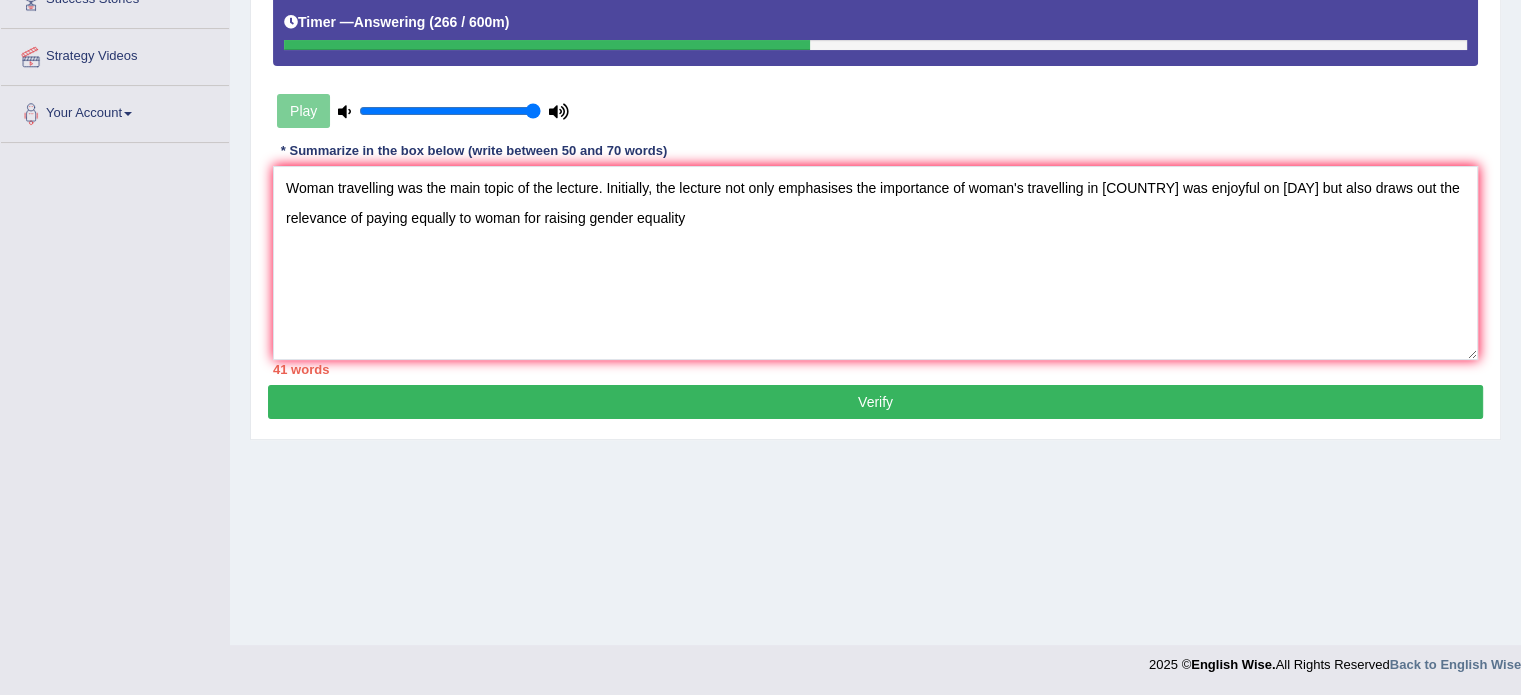 click on "41 words" at bounding box center [875, 369] 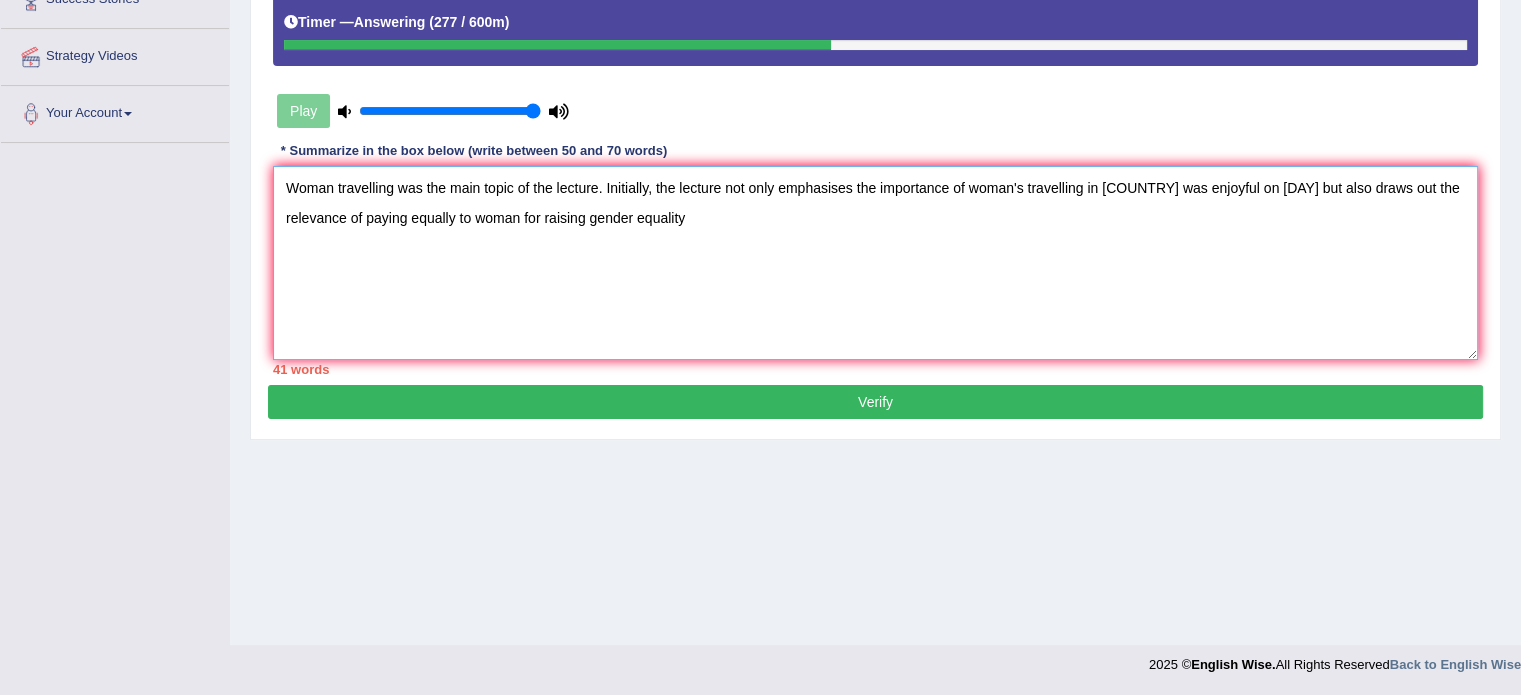 click on "Woman travelling was the main topic of the lecture. Initially, the lecture not only emphasises the importance of woman's travelling in Germany was enjoyful on monday but also draws out the relevance of paying equally to woman for raising gender equality" at bounding box center (875, 263) 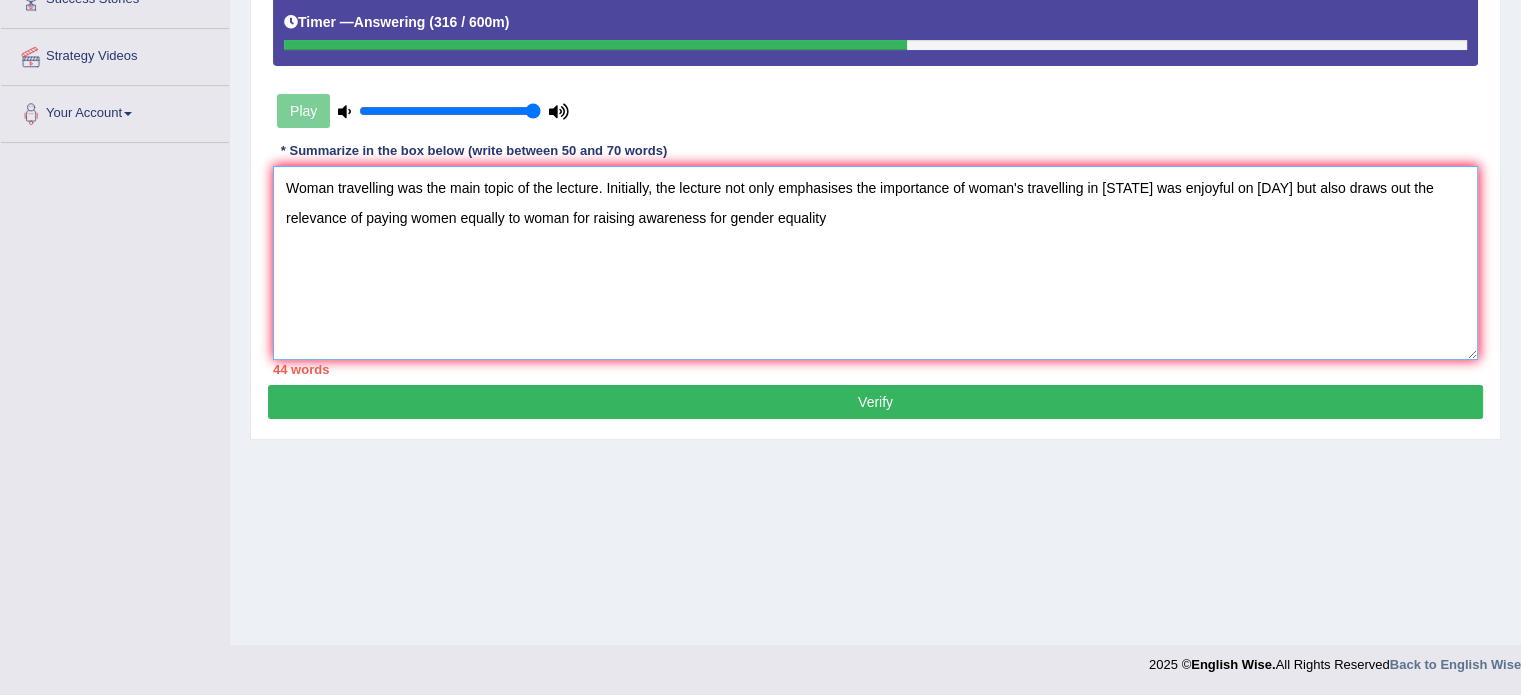 click on "Woman travelling was the main topic of the lecture. Initially, the lecture not only emphasises the importance of woman's travelling in Germany was enjoyful on monday but also draws out the relevance of paying women equally to woman for raising awareness for gender equality" at bounding box center [875, 263] 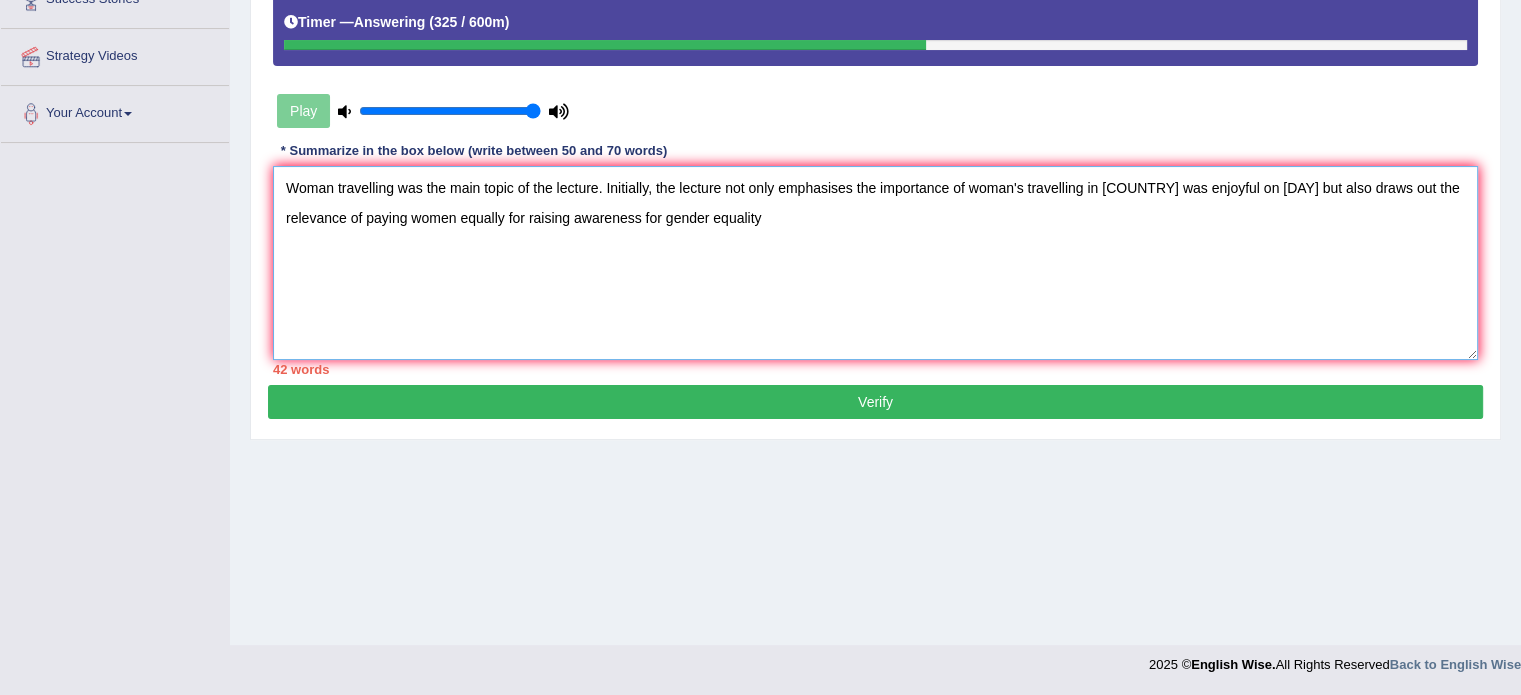 click on "Woman travelling was the main topic of the lecture. Initially, the lecture not only emphasises the importance of woman's travelling in Germany was enjoyful on monday but also draws out the relevance of paying women equally for raising awareness for gender equality" at bounding box center [875, 263] 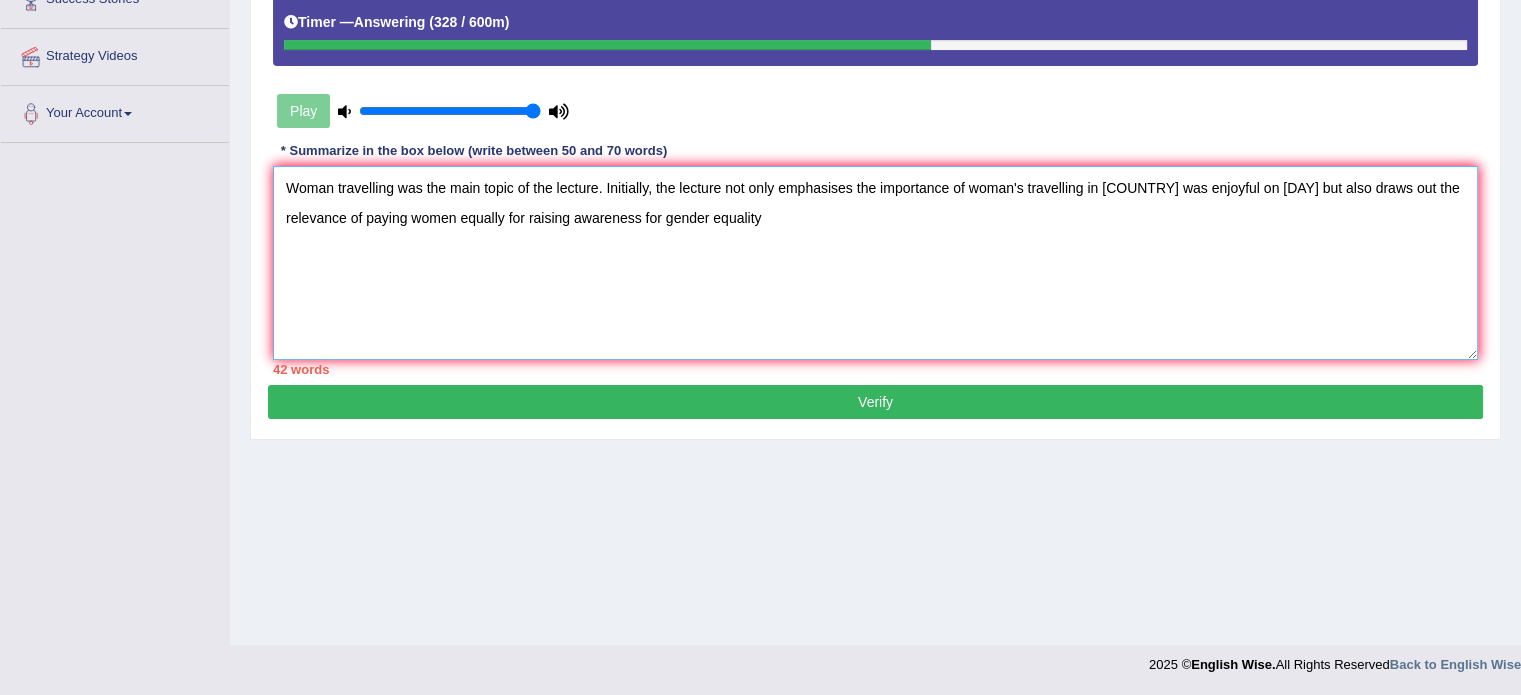 click on "Woman travelling was the main topic of the lecture. Initially, the lecture not only emphasises the importance of woman's travelling in Germany was enjoyful on monday but also draws out the relevance of paying women equally for raising awareness for gender equality" at bounding box center [875, 263] 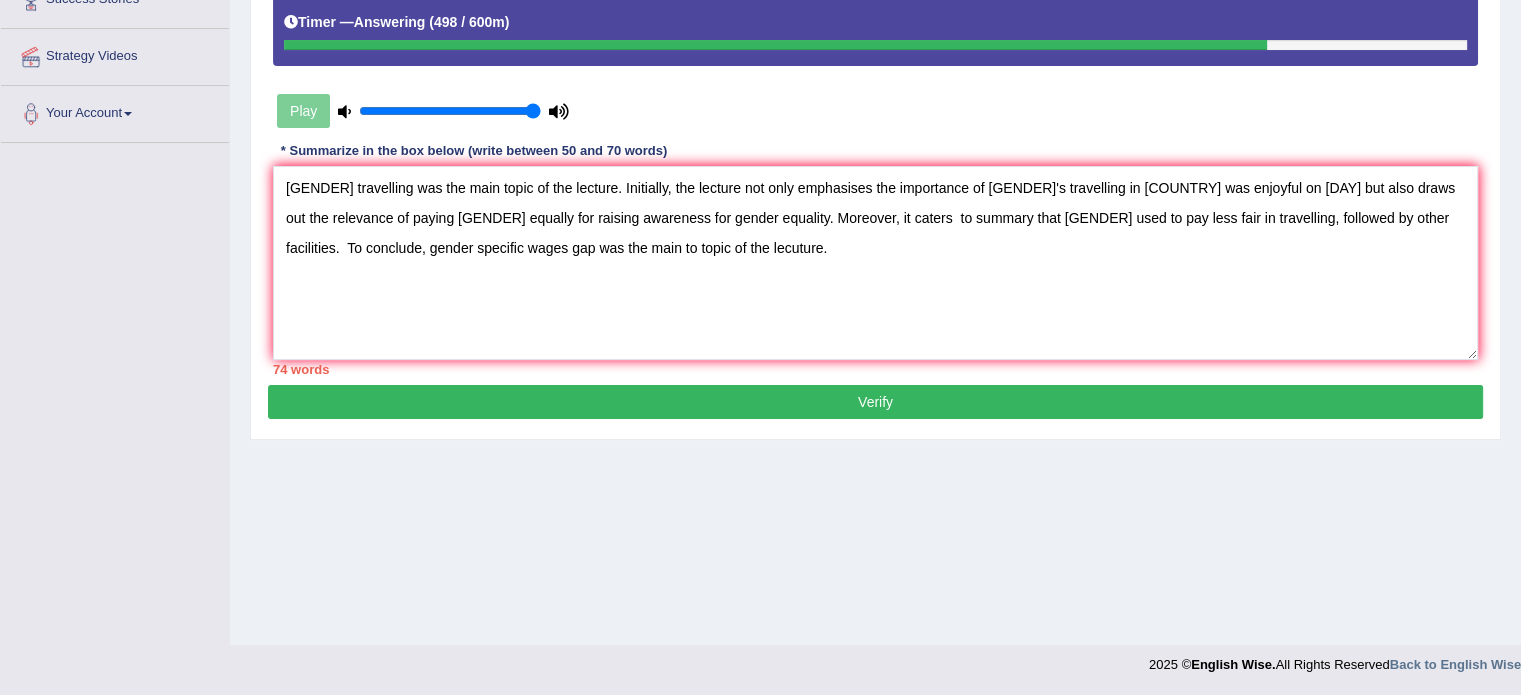 click on "Home
Practice
Listening: Summarize Spoken Text
Cheaper Rail Tickets
« Prev Next »  Report Question  Re-Attempt
Practice Listening: Summarize Spoken Text
8
Cheaper Rail Tickets
Instructions:  You will hear a short lecture. Write a summary for a fellow student who was not present at the lecture. You should write 50-70 words.
Timer —  Answering   ( 498 / 600m ) Play Transcript: Recorded Answer: * Summarize in the box below (write between 50 and 70 words) 74 words Written Keywords: A.I. Engine Result: Processing... 90-Points (9-Bands) Sample Answer: . Verify" at bounding box center [875, 145] 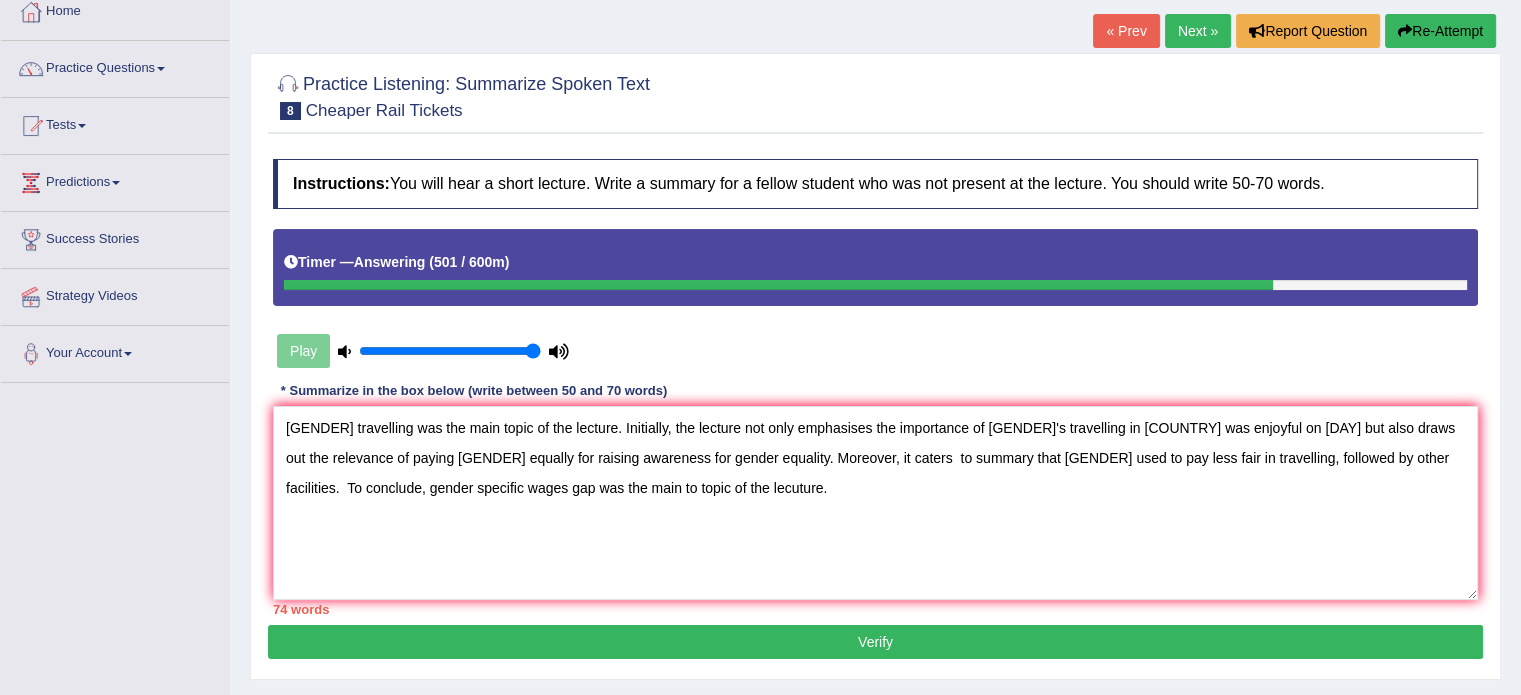 scroll, scrollTop: 195, scrollLeft: 0, axis: vertical 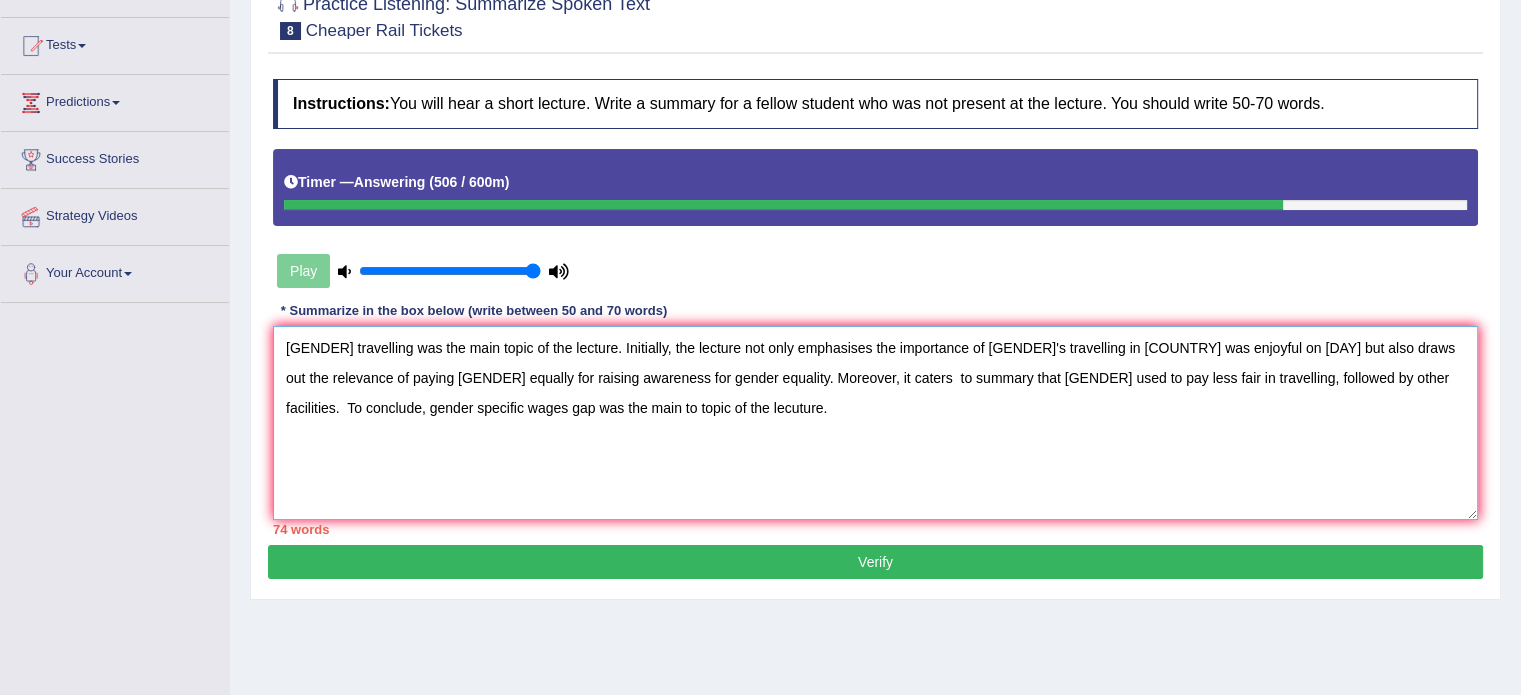 click on "Woman travelling was the main topic of the lecture. Initially, the lecture not only emphasises the importance of woman's travelling in Germany was enjoyful on monday but also draws out the relevance of paying women equally for raising awareness for gender equality. Moreover, it caters  to summary that women used to pay less fair in travelling, followed by other facilities.  To conclude, gender specific wages gap was the main to topic of the lecuture." at bounding box center [875, 423] 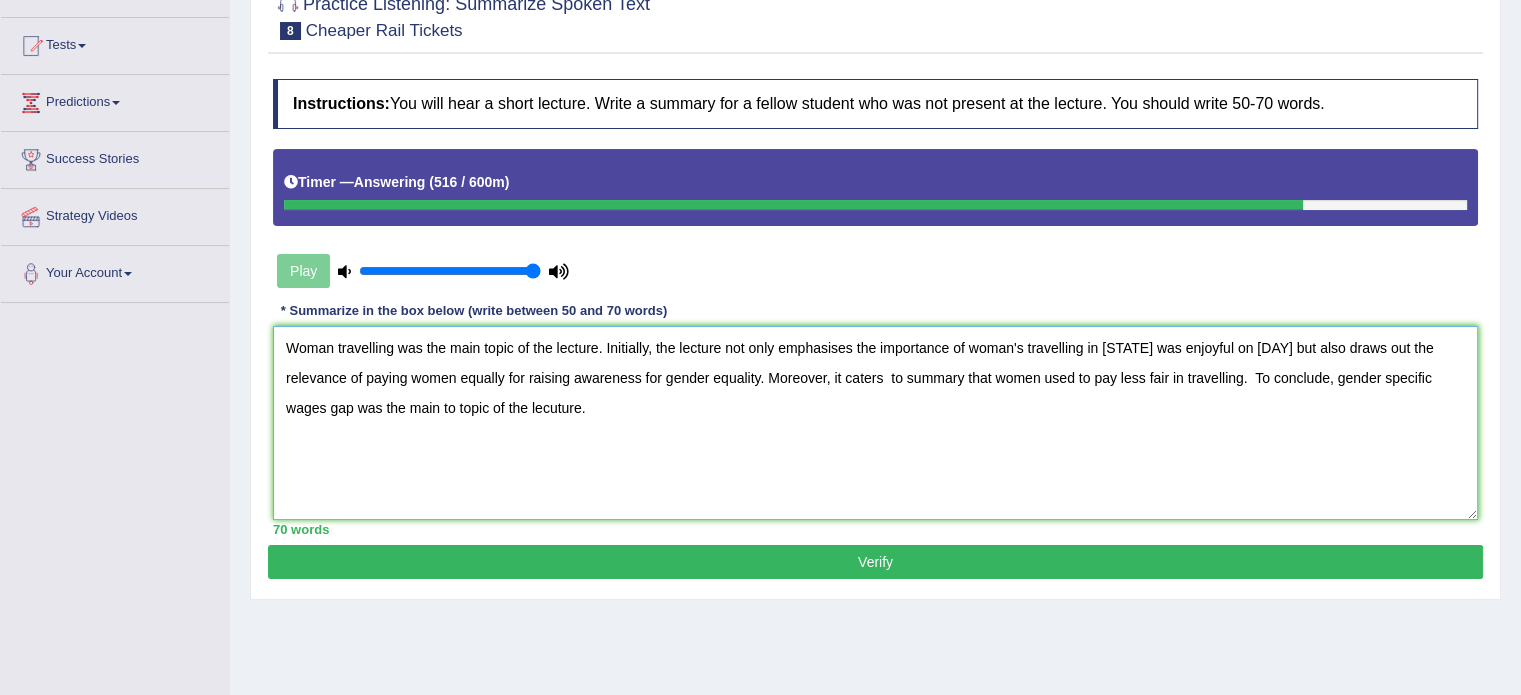 click on "Woman travelling was the main topic of the lecture. Initially, the lecture not only emphasises the importance of woman's travelling in Germany was enjoyful on monday but also draws out the relevance of paying women equally for raising awareness for gender equality. Moreover, it caters  to summary that women used to pay less fair in travelling.  To conclude, gender specific wages gap was the main to topic of the lecuture." at bounding box center [875, 423] 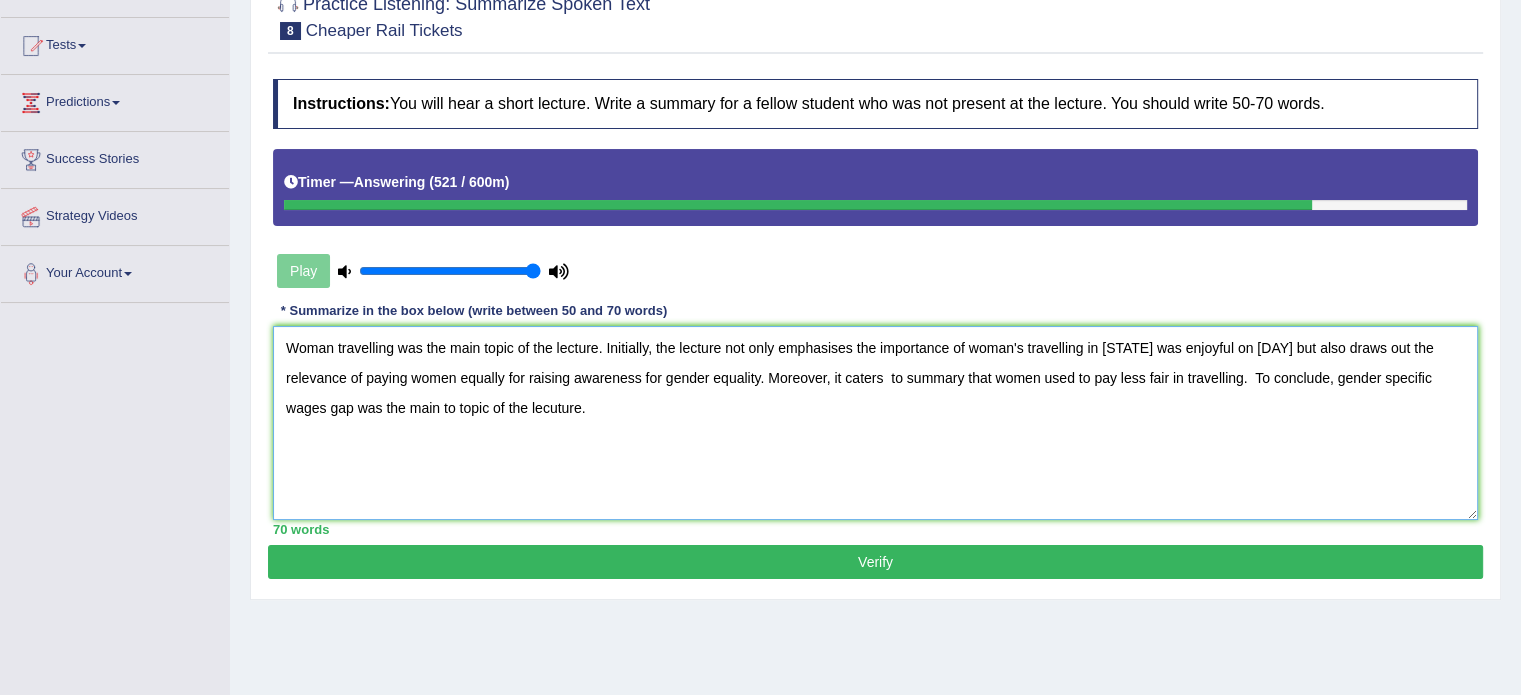 click on "Woman travelling was the main topic of the lecture. Initially, the lecture not only emphasises the importance of woman's travelling in Germany was enjoyful on monday but also draws out the relevance of paying women equally for raising awareness for gender equality. Moreover, it caters  to summary that women used to pay less fair in travelling.  To conclude, gender specific wages gap was the main to topic of the lecuture." at bounding box center [875, 423] 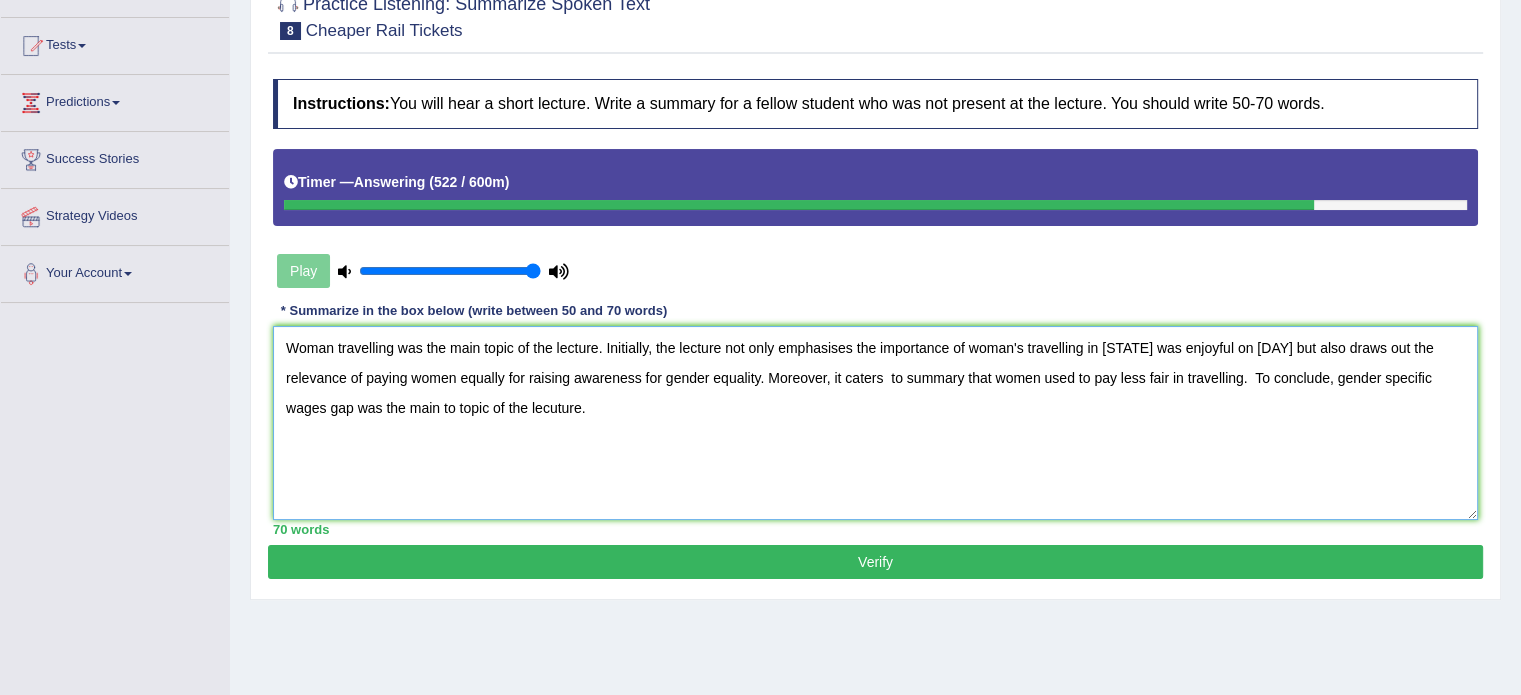 click on "Woman travelling was the main topic of the lecture. Initially, the lecture not only emphasises the importance of woman's travelling in Germany was enjoyful on monday but also draws out the relevance of paying women equally for raising awareness for gender equality. Moreover, it caters  to summary that women used to pay less fair in travelling.  To conclude, gender specific wages gap was the main to topic of the lecuture." at bounding box center (875, 423) 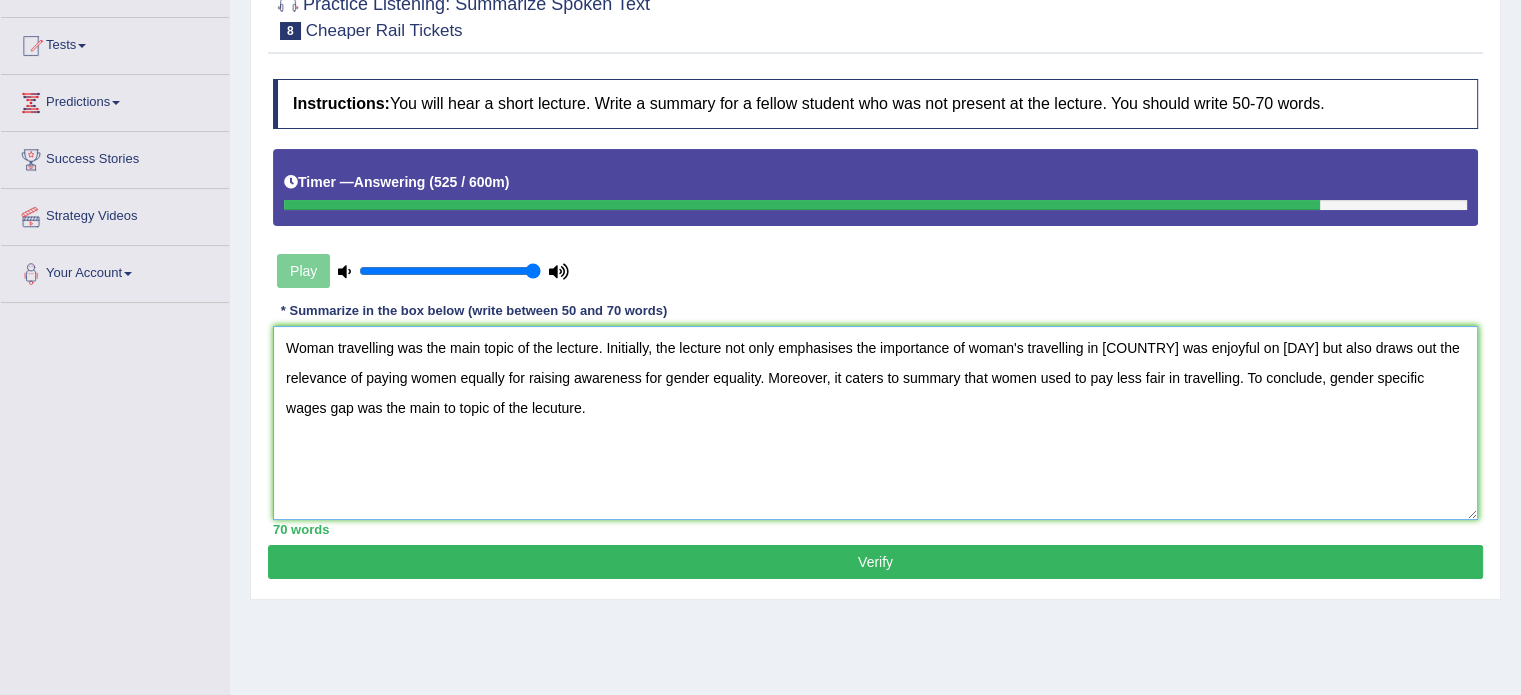 click on "Woman travelling was the main topic of the lecture. Initially, the lecture not only emphasises the importance of woman's travelling in Germany was enjoyful on monday but also draws out the relevance of paying women equally for raising awareness for gender equality. Moreover, it caters to summary that women used to pay less fair in travelling.  To conclude, gender specific wages gap was the main to topic of the lecuture." at bounding box center [875, 423] 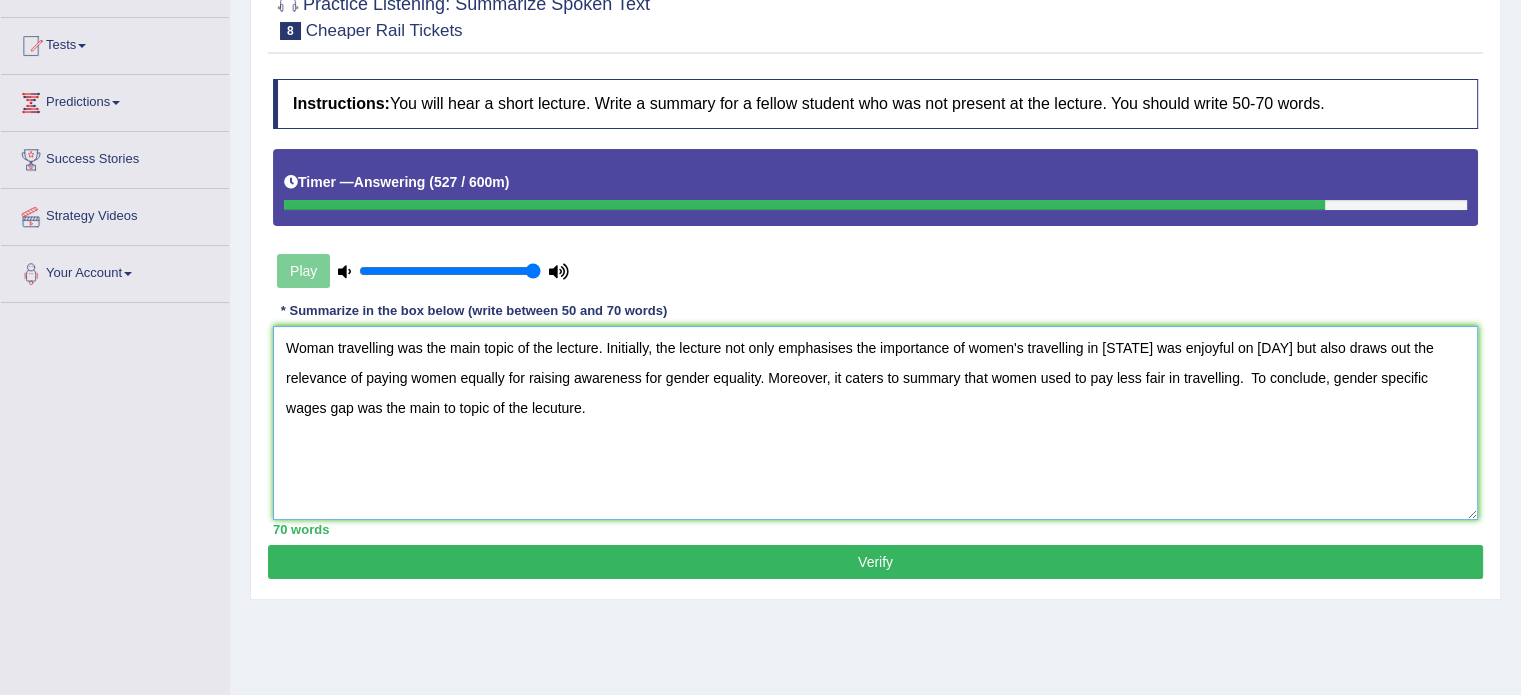 click on "Woman travelling was the main topic of the lecture. Initially, the lecture not only emphasises the importance of women's travelling in Germany was enjoyful on monday but also draws out the relevance of paying women equally for raising awareness for gender equality. Moreover, it caters to summary that women used to pay less fair in travelling.  To conclude, gender specific wages gap was the main to topic of the lecuture." at bounding box center (875, 423) 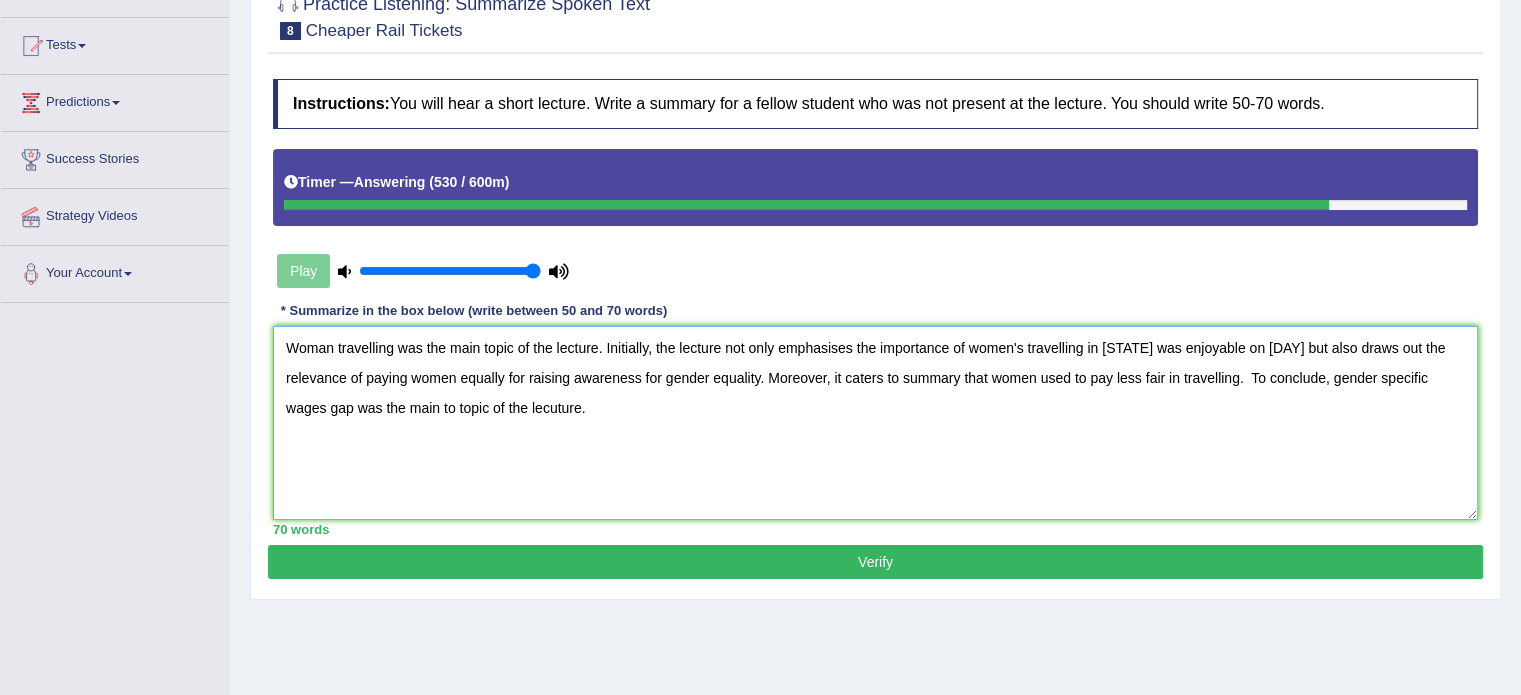 click on "Woman travelling was the main topic of the lecture. Initially, the lecture not only emphasises the importance of women's travelling in Germany was enjoyable on monday but also draws out the relevance of paying women equally for raising awareness for gender equality. Moreover, it caters to summary that women used to pay less fair in travelling.  To conclude, gender specific wages gap was the main to topic of the lecuture." at bounding box center [875, 423] 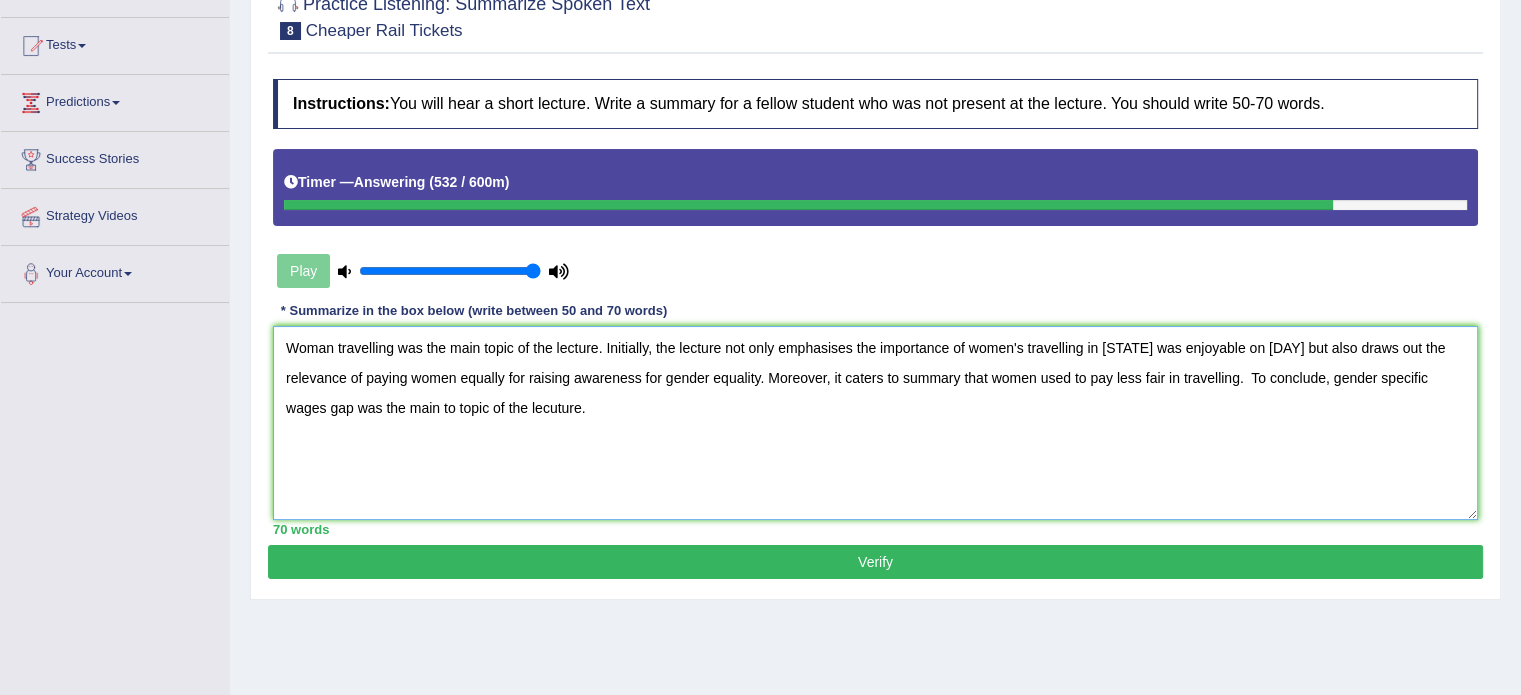 click on "Woman travelling was the main topic of the lecture. Initially, the lecture not only emphasises the importance of women's travelling in Germany was enjoyable on monday but also draws out the relevance of paying women equally for raising awareness for gender equality. Moreover, it caters to summary that women used to pay less fair in travelling.  To conclude, gender specific wages gap was the main to topic of the lecuture." at bounding box center [875, 423] 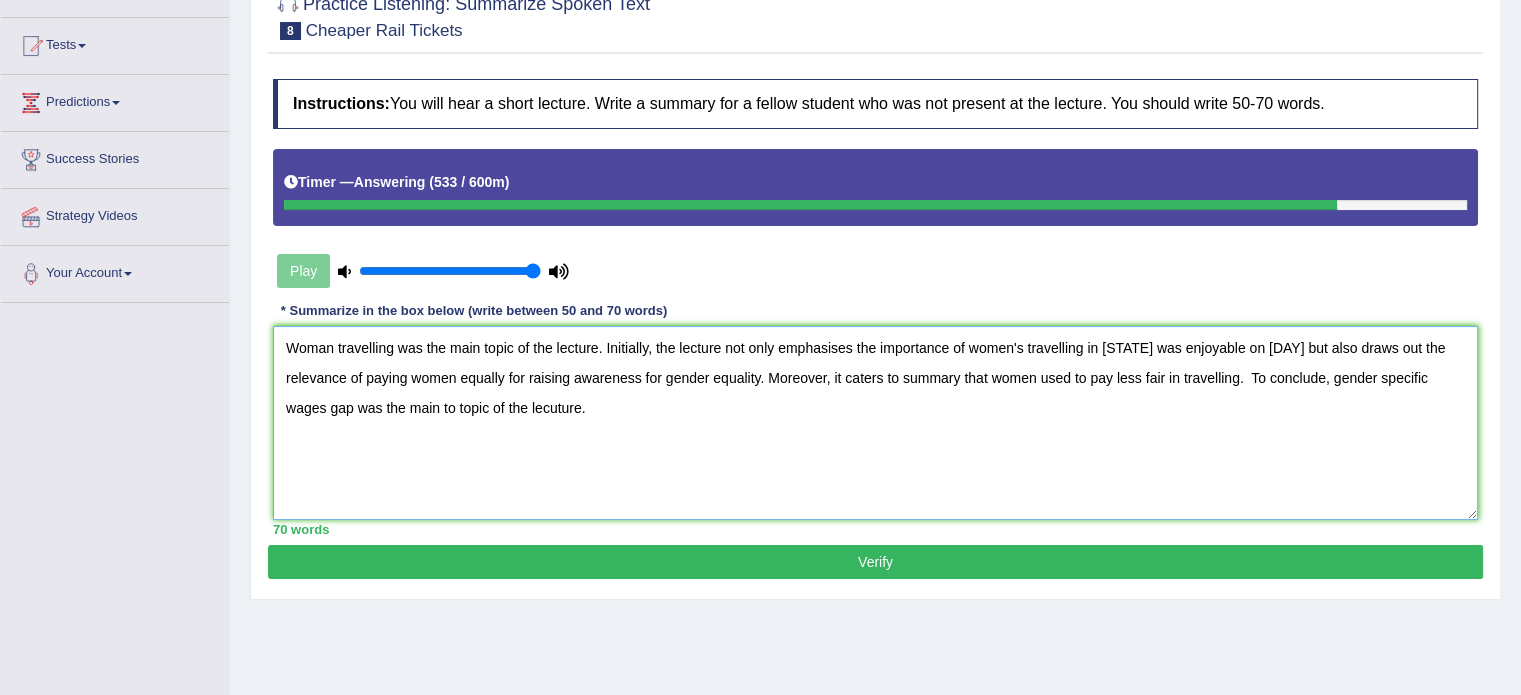 click on "Woman travelling was the main topic of the lecture. Initially, the lecture not only emphasises the importance of women's travelling in Germany was enjoyable on monday but also draws out the relevance of paying women equally for raising awareness for gender equality. Moreover, it caters to summary that women used to pay less fair in travelling.  To conclude, gender specific wages gap was the main to topic of the lecuture." at bounding box center (875, 423) 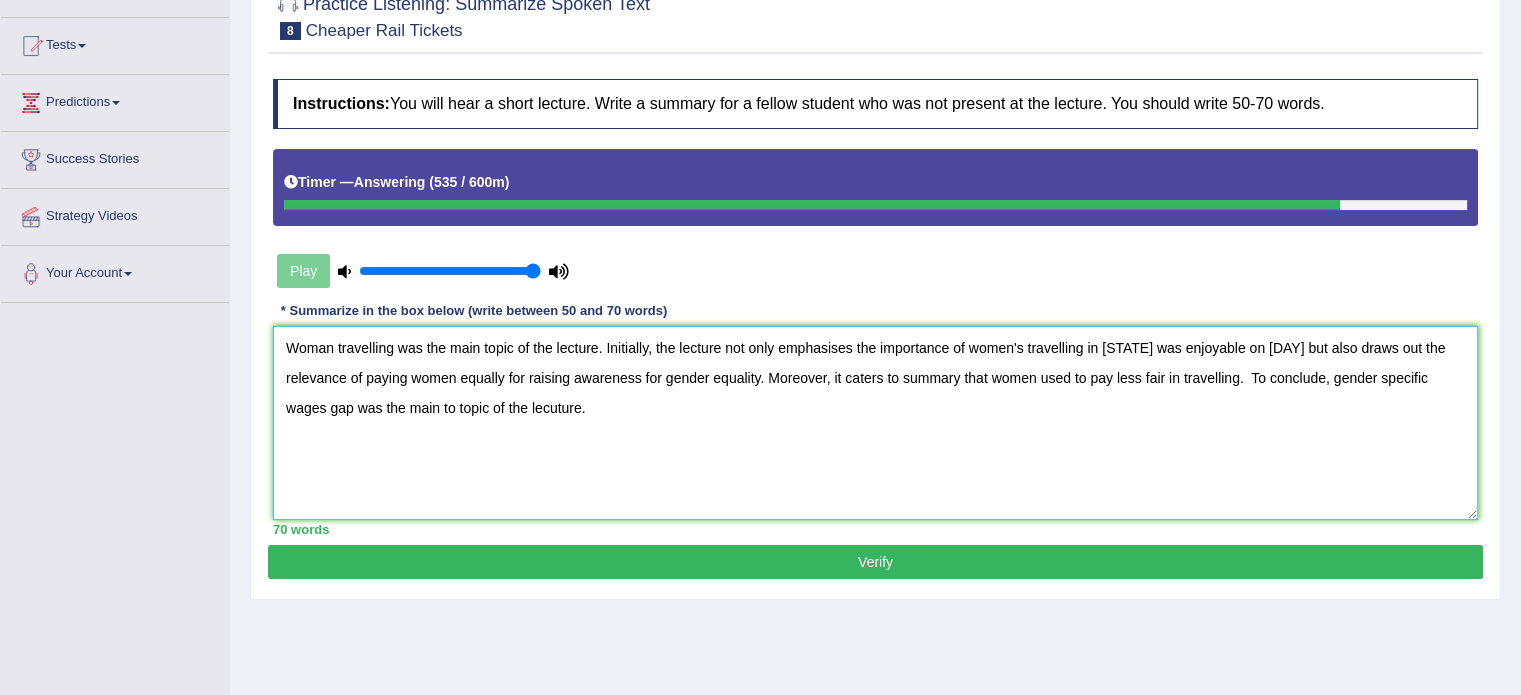 click on "Woman travelling was the main topic of the lecture. Initially, the lecture not only emphasises the importance of women's travelling in Germany was enjoyable on monday but also draws out the relevance of paying women equally for raising awareness for gender equality. Moreover, it caters to summary that women used to pay less fair in travelling.  To conclude, gender specific wages gap was the main to topic of the lecuture." at bounding box center [875, 423] 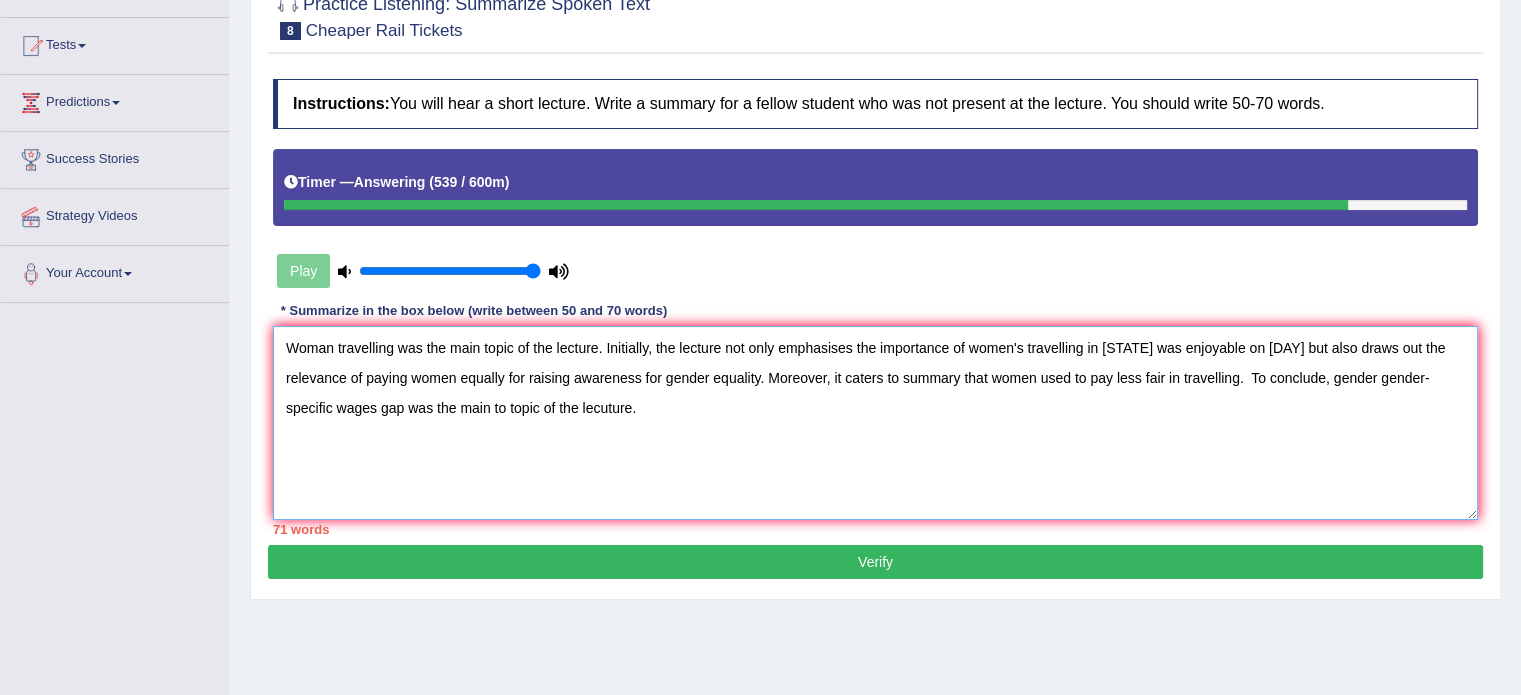 click on "Woman travelling was the main topic of the lecture. Initially, the lecture not only emphasises the importance of women's travelling in Germany was enjoyable on monday but also draws out the relevance of paying women equally for raising awareness for gender equality. Moreover, it caters to summary that women used to pay less fair in travelling.  To conclude, gender gender-specific wages gap was the main to topic of the lecuture." at bounding box center [875, 423] 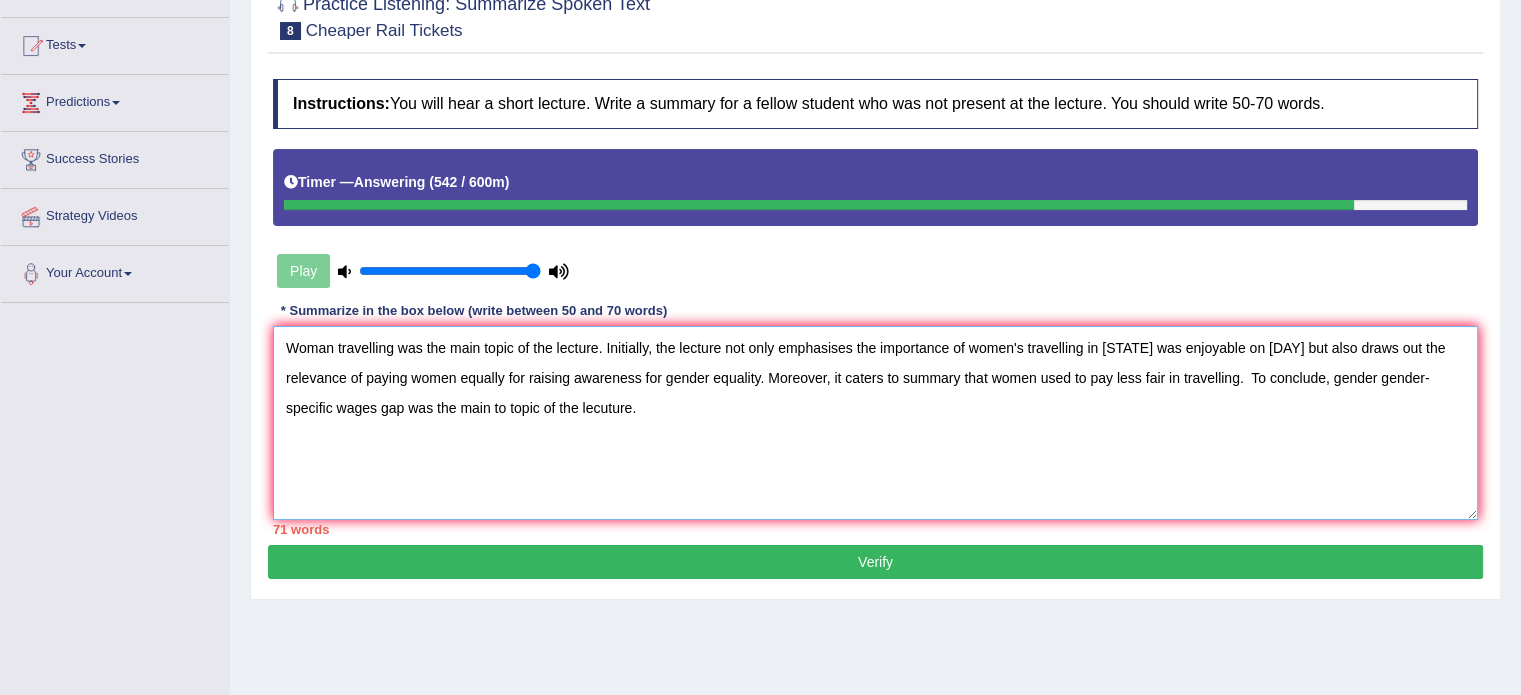 click on "Woman travelling was the main topic of the lecture. Initially, the lecture not only emphasises the importance of women's travelling in Germany was enjoyable on monday but also draws out the relevance of paying women equally for raising awareness for gender equality. Moreover, it caters to summary that women used to pay less fair in travelling.  To conclude, gender gender-specific wages gap was the main to topic of the lecuture." at bounding box center (875, 423) 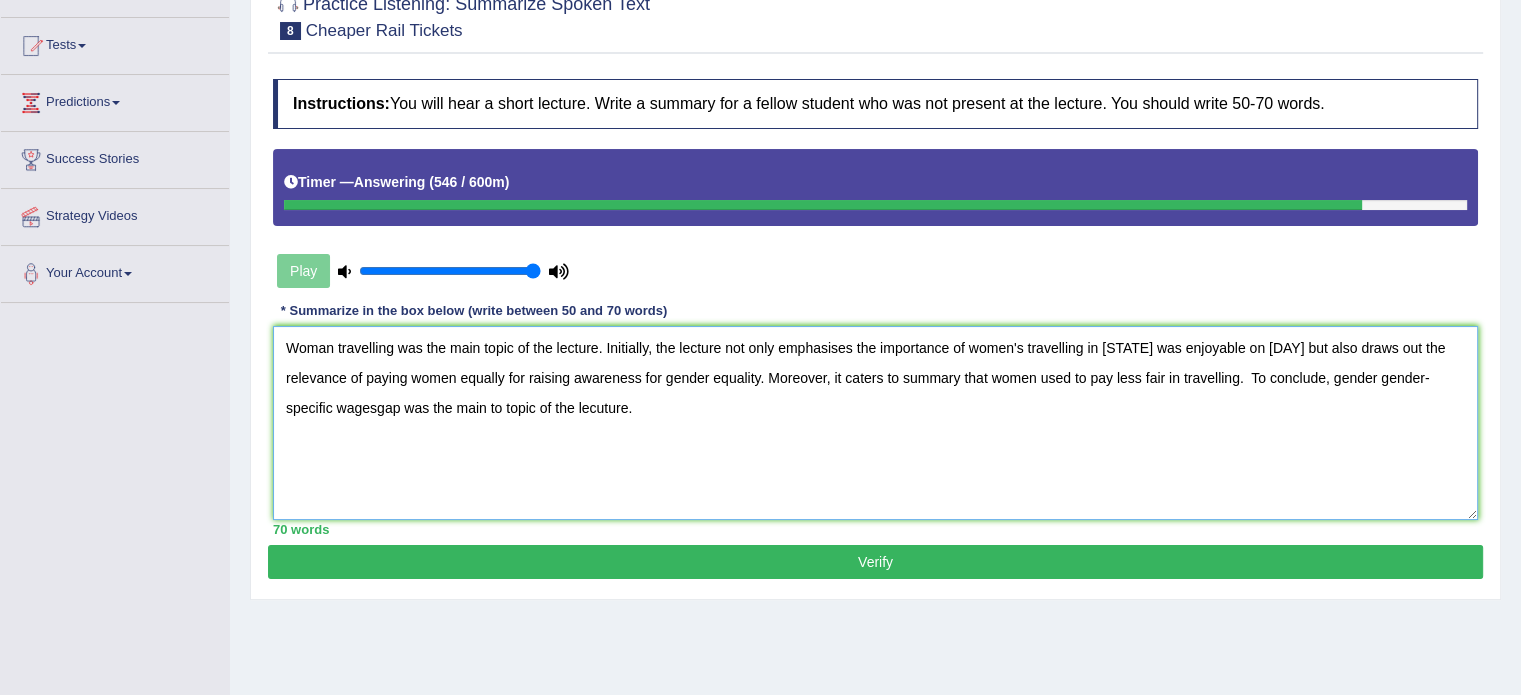 click on "Woman travelling was the main topic of the lecture. Initially, the lecture not only emphasises the importance of women's travelling in Germany was enjoyable on monday but also draws out the relevance of paying women equally for raising awareness for gender equality. Moreover, it caters to summary that women used to pay less fair in travelling.  To conclude, gender gender-specific wagesgap was the main to topic of the lecuture." at bounding box center [875, 423] 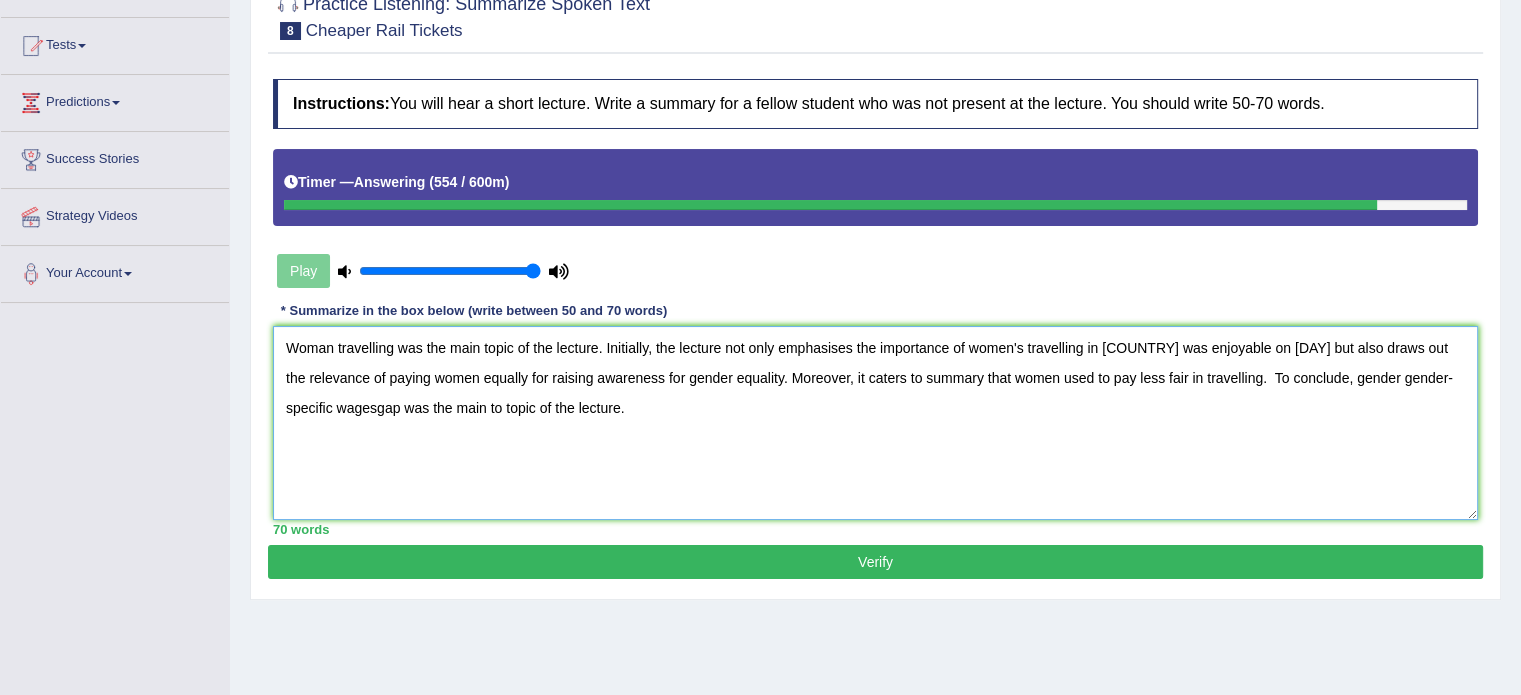click on "Woman travelling was the main topic of the lecture. Initially, the lecture not only emphasises the importance of women's travelling in Germany was enjoyable on monday but also draws out the relevance of paying women equally for raising awareness for gender equality. Moreover, it caters to summary that women used to pay less fair in travelling.  To conclude, gender gender-specific wagesgap was the main to topic of the lecture." at bounding box center (875, 423) 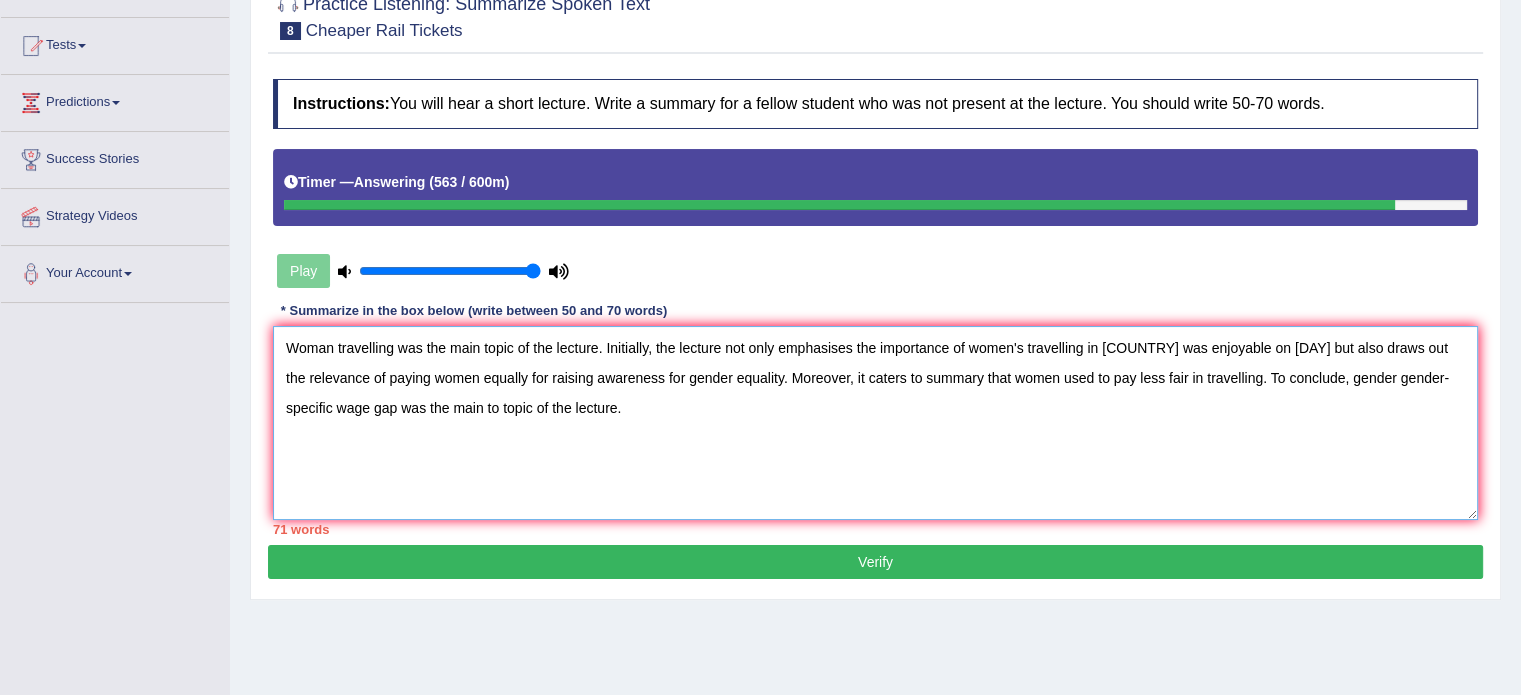 click on "Woman travelling was the main topic of the lecture. Initially, the lecture not only emphasises the importance of women's travelling in Germany was enjoyable on monday but also draws out the relevance of paying women equally for raising awareness for gender equality. Moreover, it caters to summary that women used to pay less fair in travelling.  To conclude, gender gender-specific wage gap was the main to topic of the lecture." at bounding box center [875, 423] 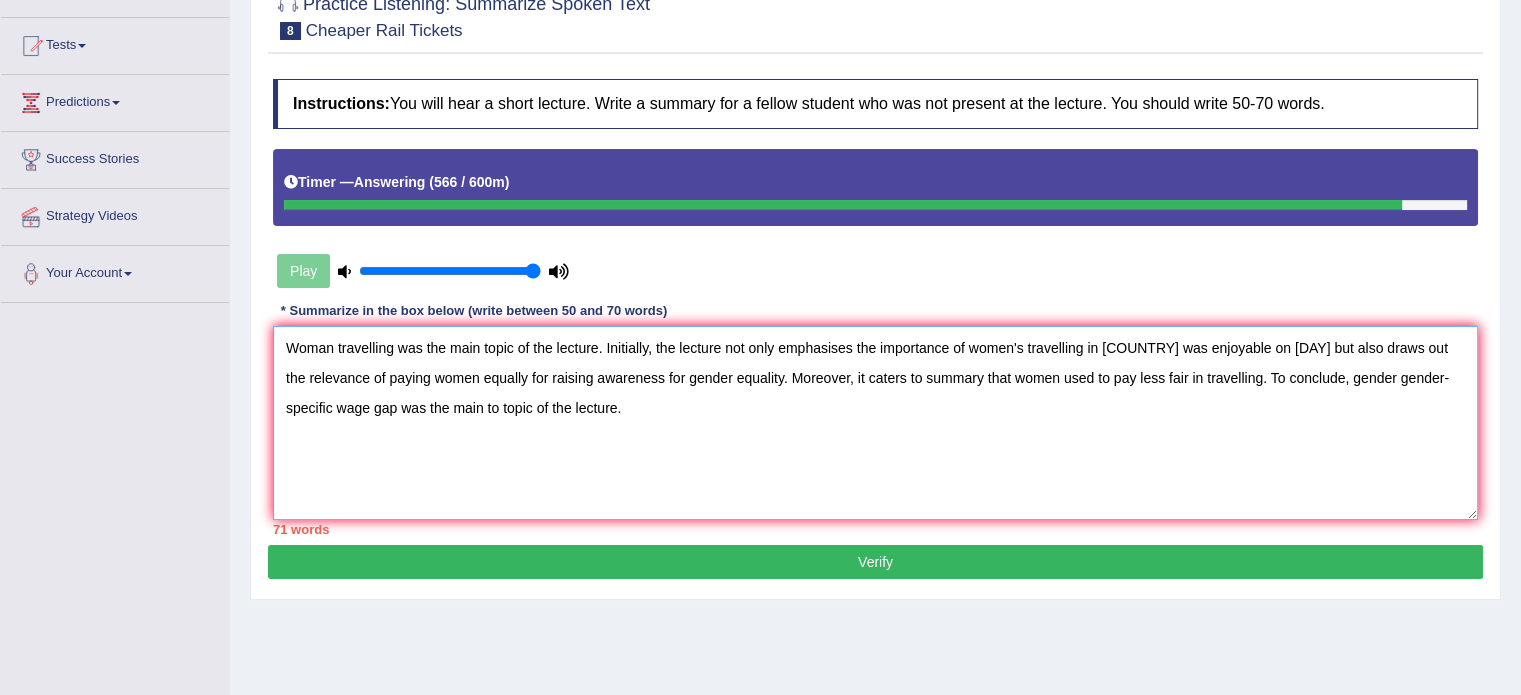 click on "Woman travelling was the main topic of the lecture. Initially, the lecture not only emphasises the importance of women's travelling in Germany was enjoyable on Monday but also draws out the relevance of paying women equally for raising awareness for gender equality. Moreover, it caters to summary that women used to pay less fair in travelling.  To conclude, gender gender-specific wage gap was the main to topic of the lecture." at bounding box center (875, 423) 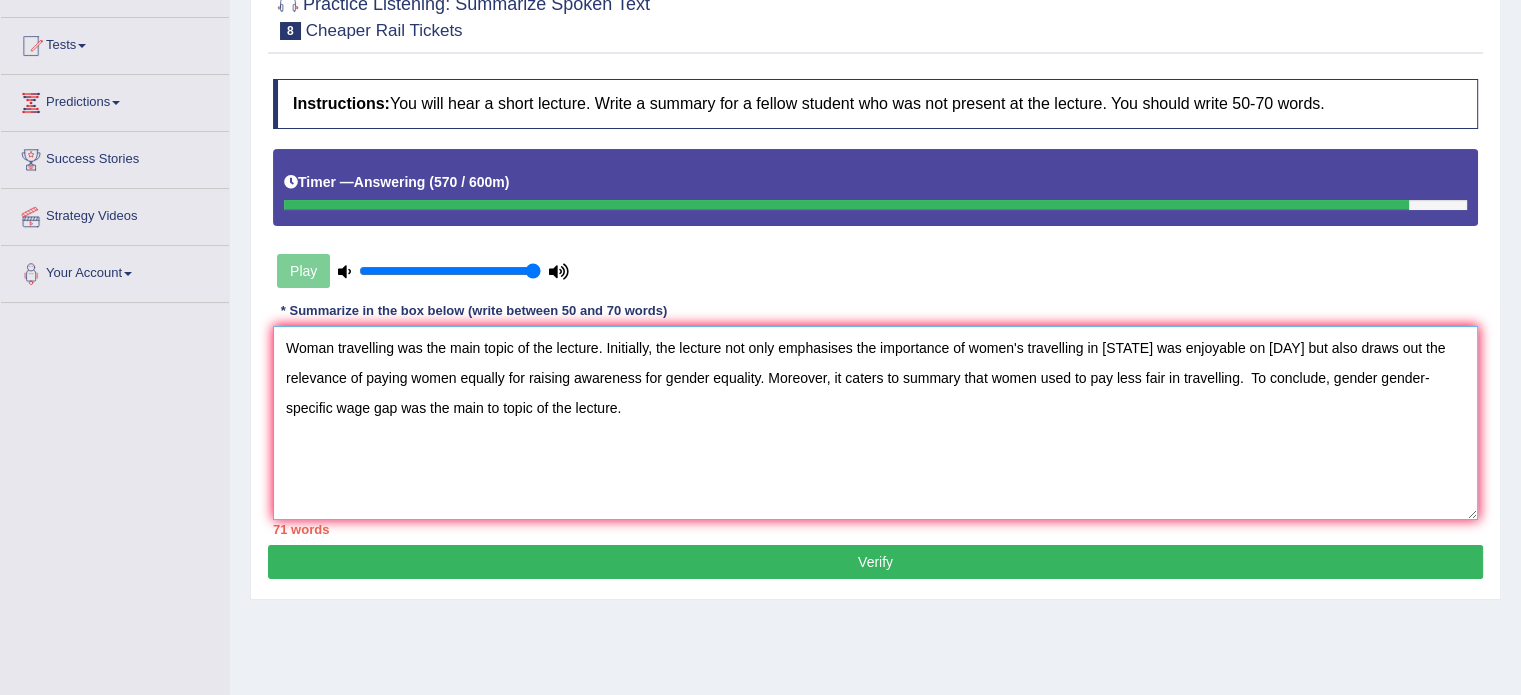 click on "Woman travelling was the main topic of the lecture. Initially, the lecture not only emphasises the importance of women's travelling in Germany was enjoyable on Monday but also draws out the relevance of paying women equally for raising awareness for gender equality. Moreover, it caters to summary that women used to pay less fare in travelling.  To conclude, gender gender-specific wage gap was the main to topic of the lecture." at bounding box center (875, 423) 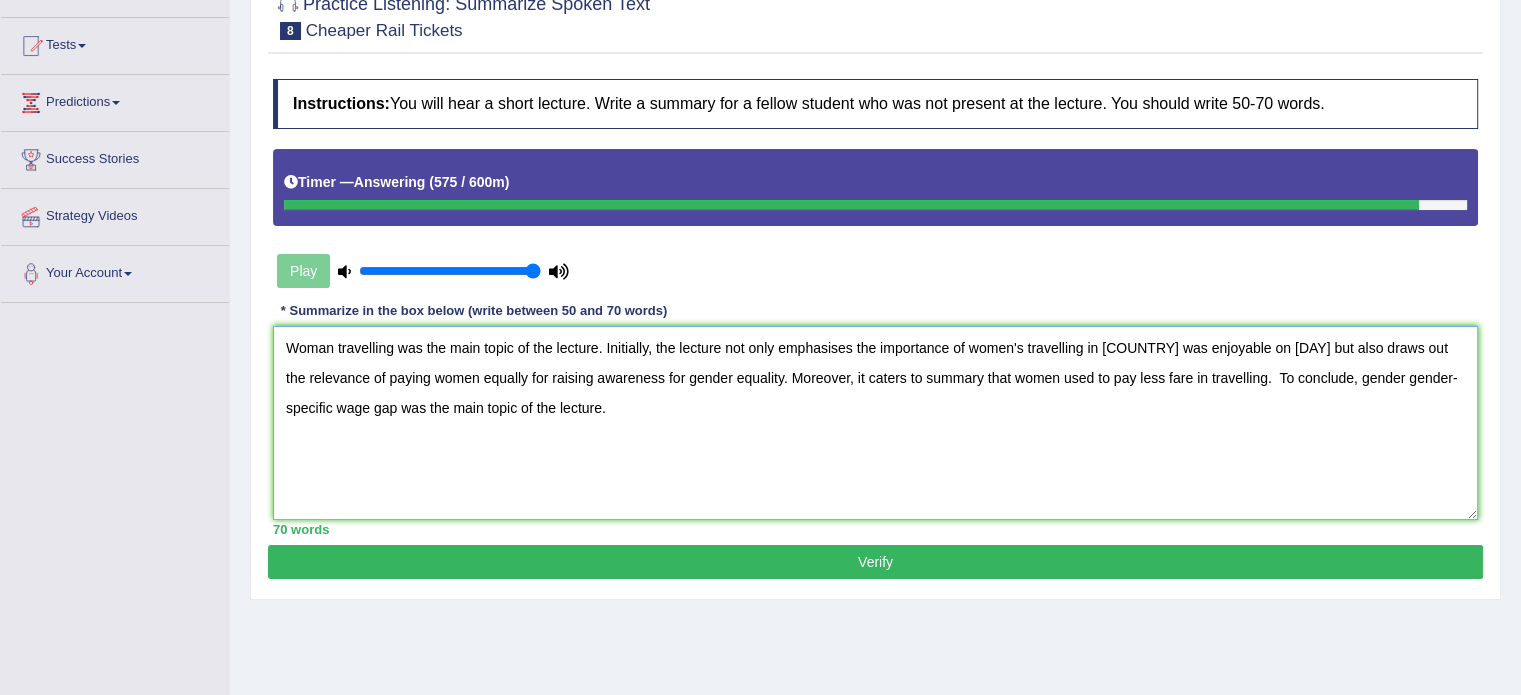 type on "Woman travelling was the main topic of the lecture. Initially, the lecture not only emphasises the importance of women's travelling in Germany was enjoyable on Monday but also draws out the relevance of paying women equally for raising awareness for gender equality. Moreover, it caters to summary that women used to pay less fare in travelling.  To conclude, gender gender-specific wage gap was the main topic of the lecture." 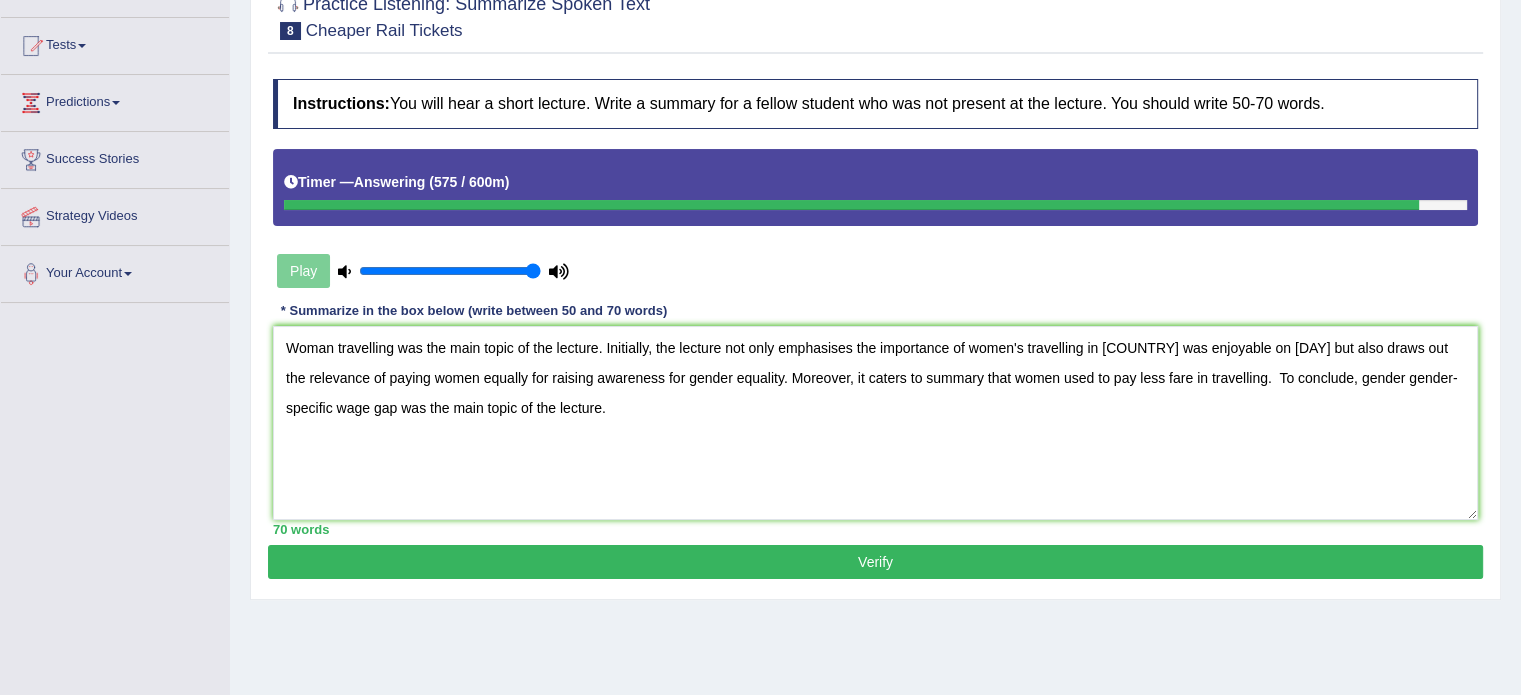 click on "Verify" at bounding box center [875, 562] 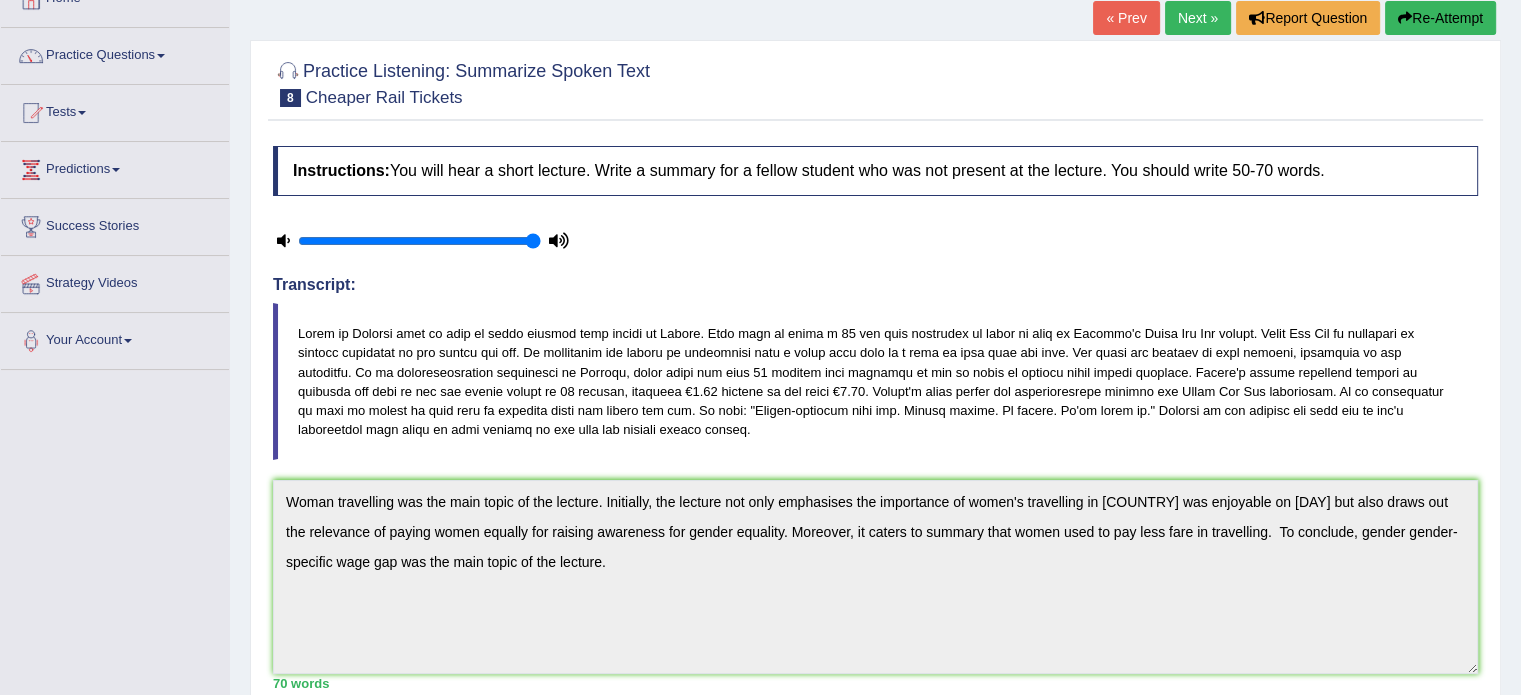scroll, scrollTop: 75, scrollLeft: 0, axis: vertical 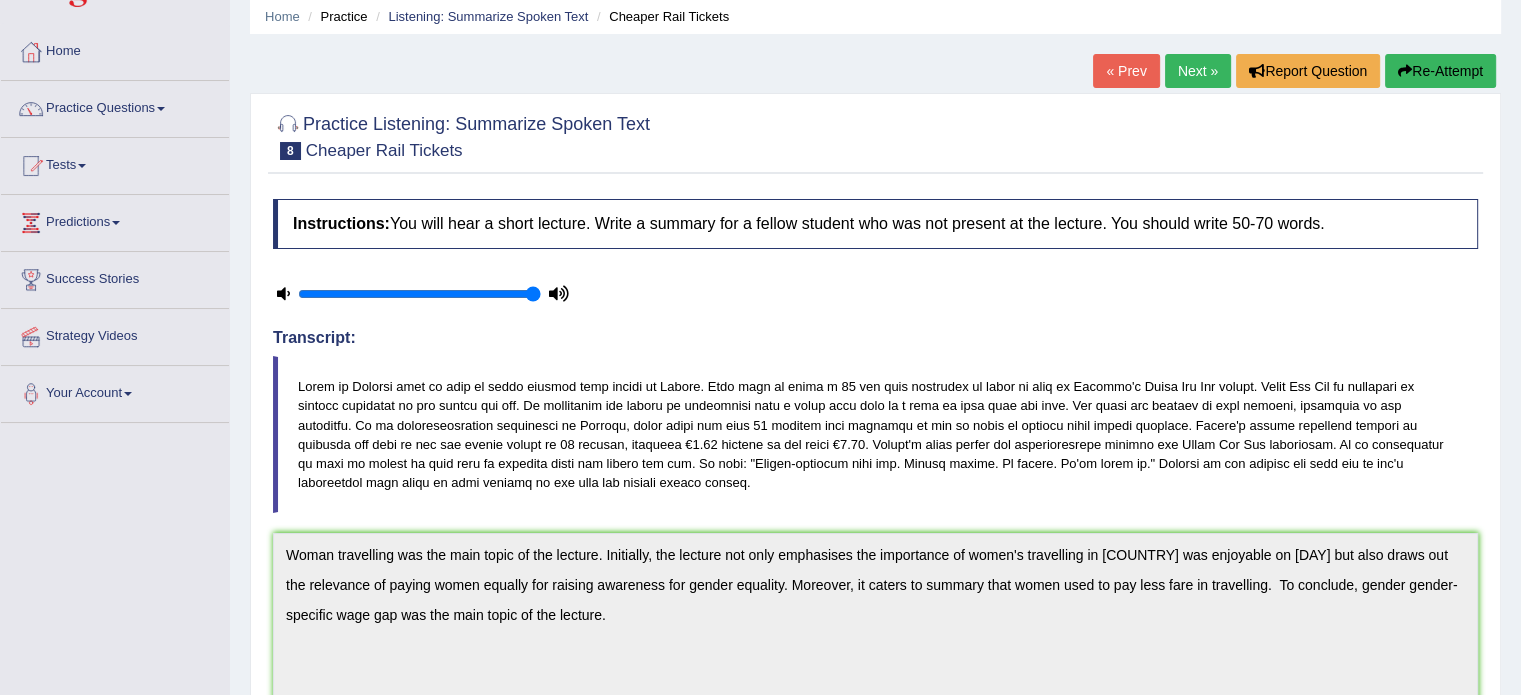 click on "Next »" at bounding box center (1198, 71) 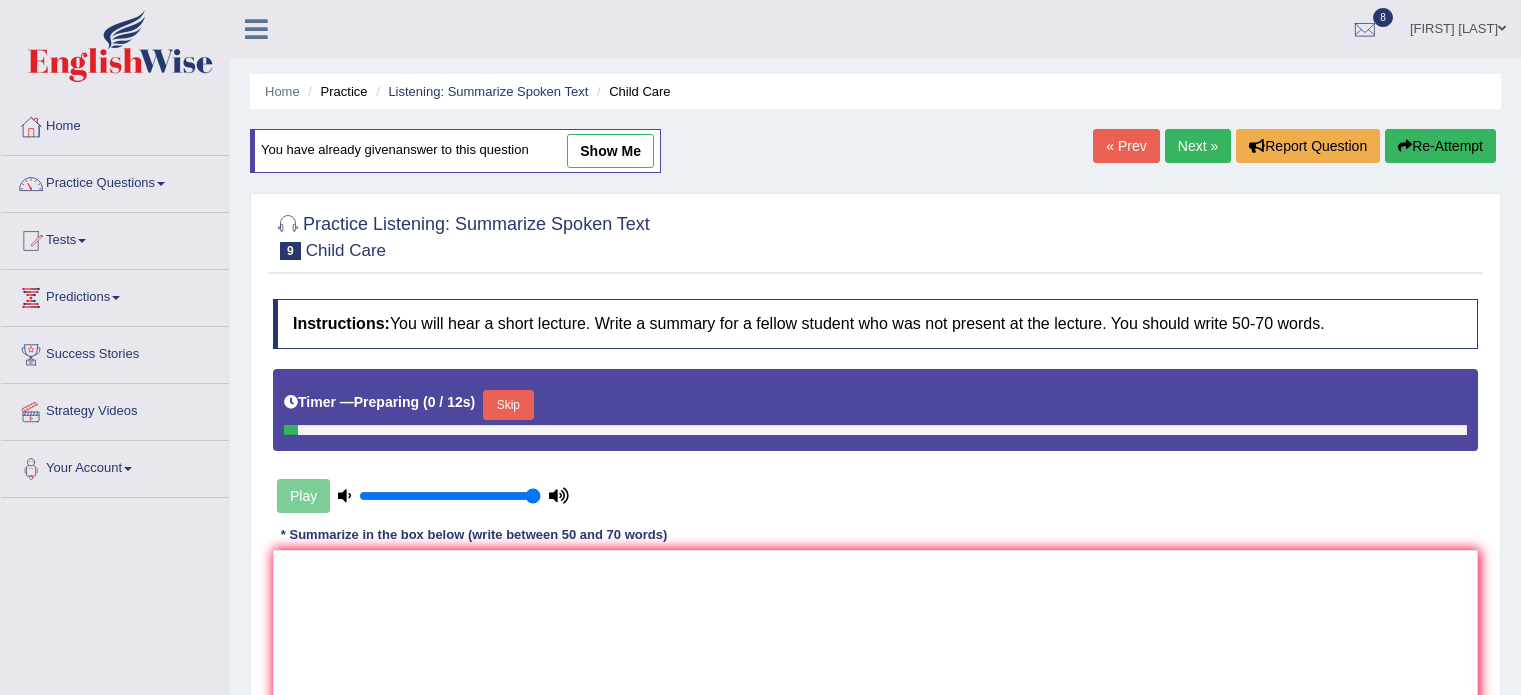 scroll, scrollTop: 0, scrollLeft: 0, axis: both 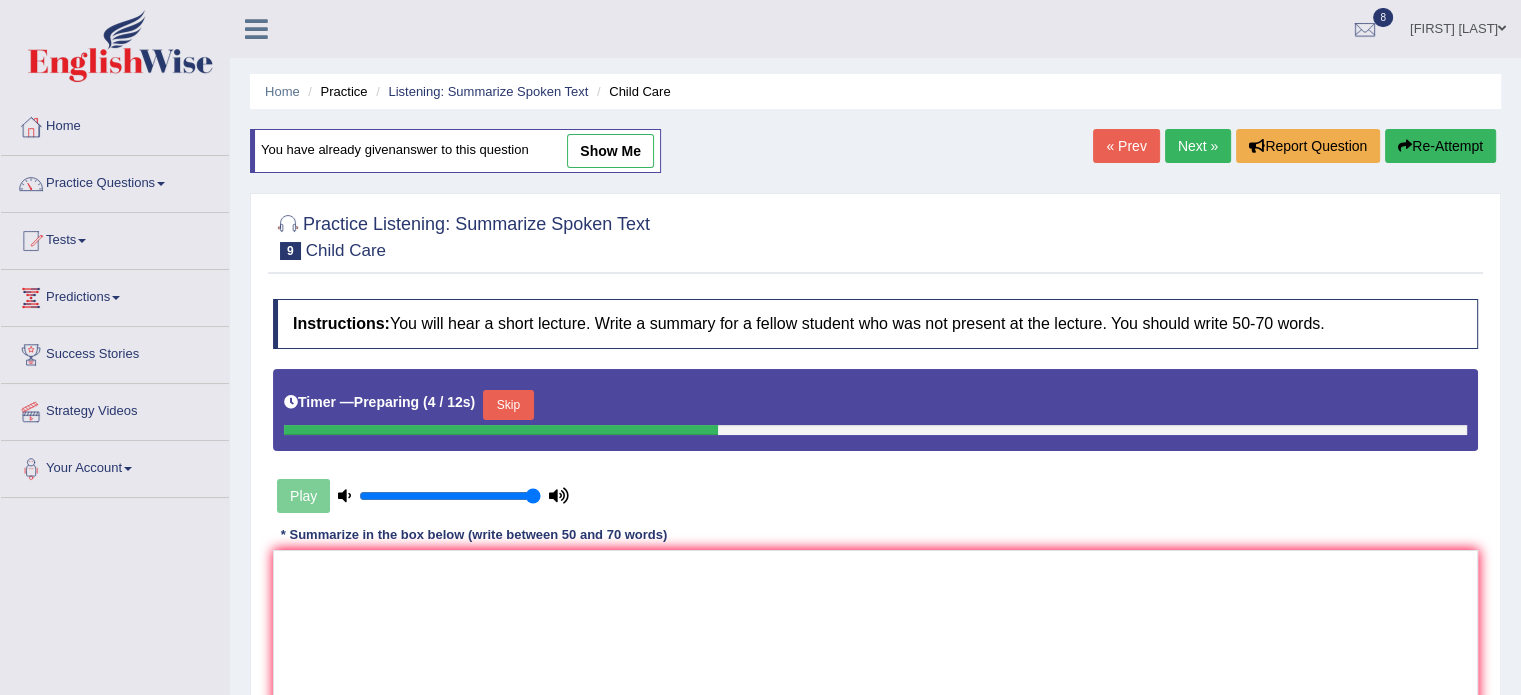 click on "Listening: Summarize Spoken Text" at bounding box center [479, 91] 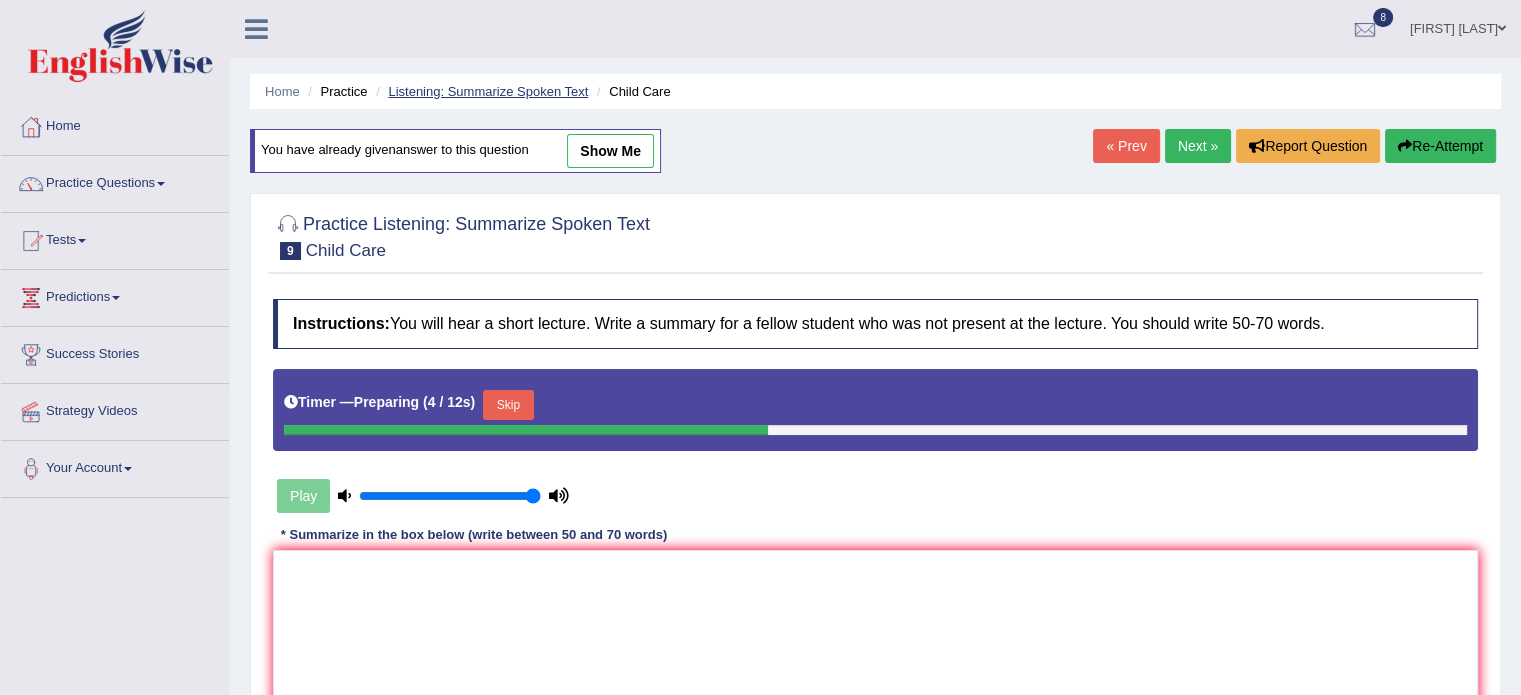 click on "Listening: Summarize Spoken Text" at bounding box center [488, 91] 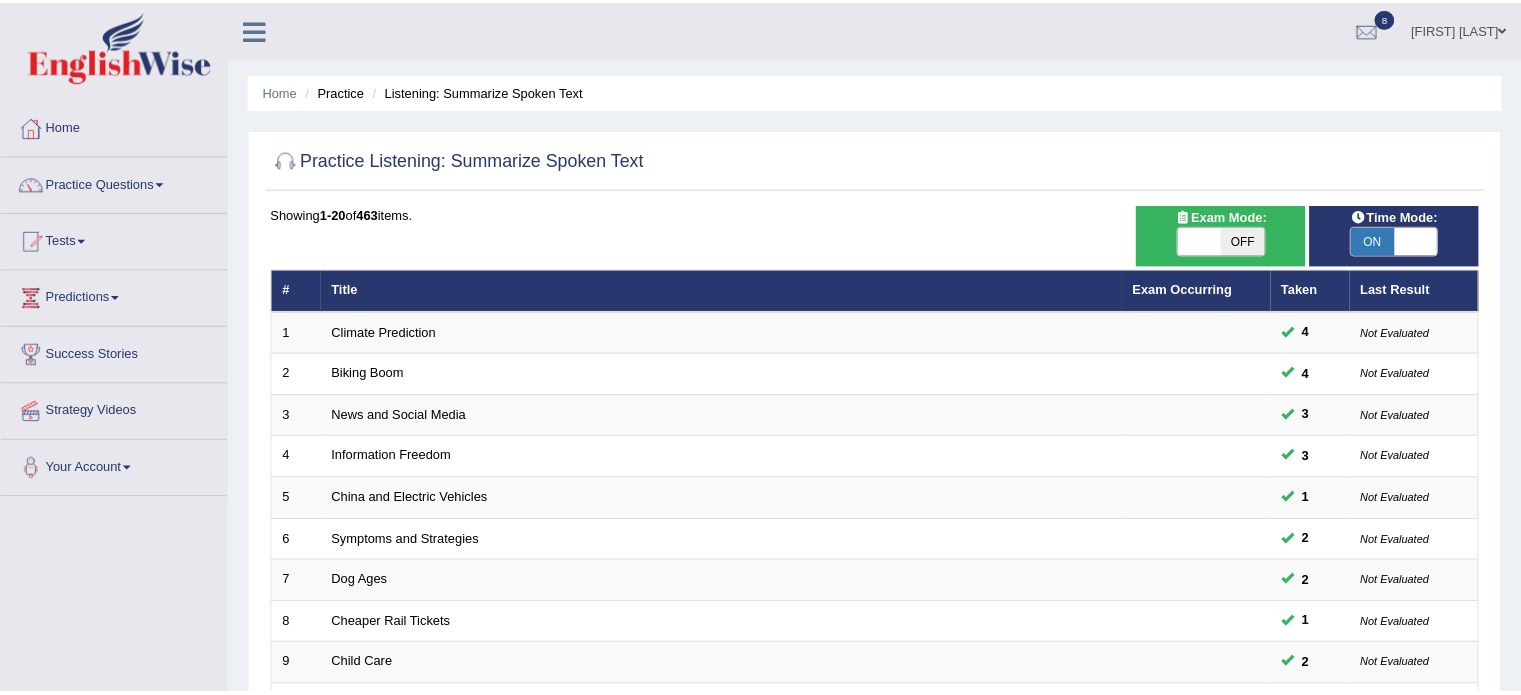 scroll, scrollTop: 0, scrollLeft: 0, axis: both 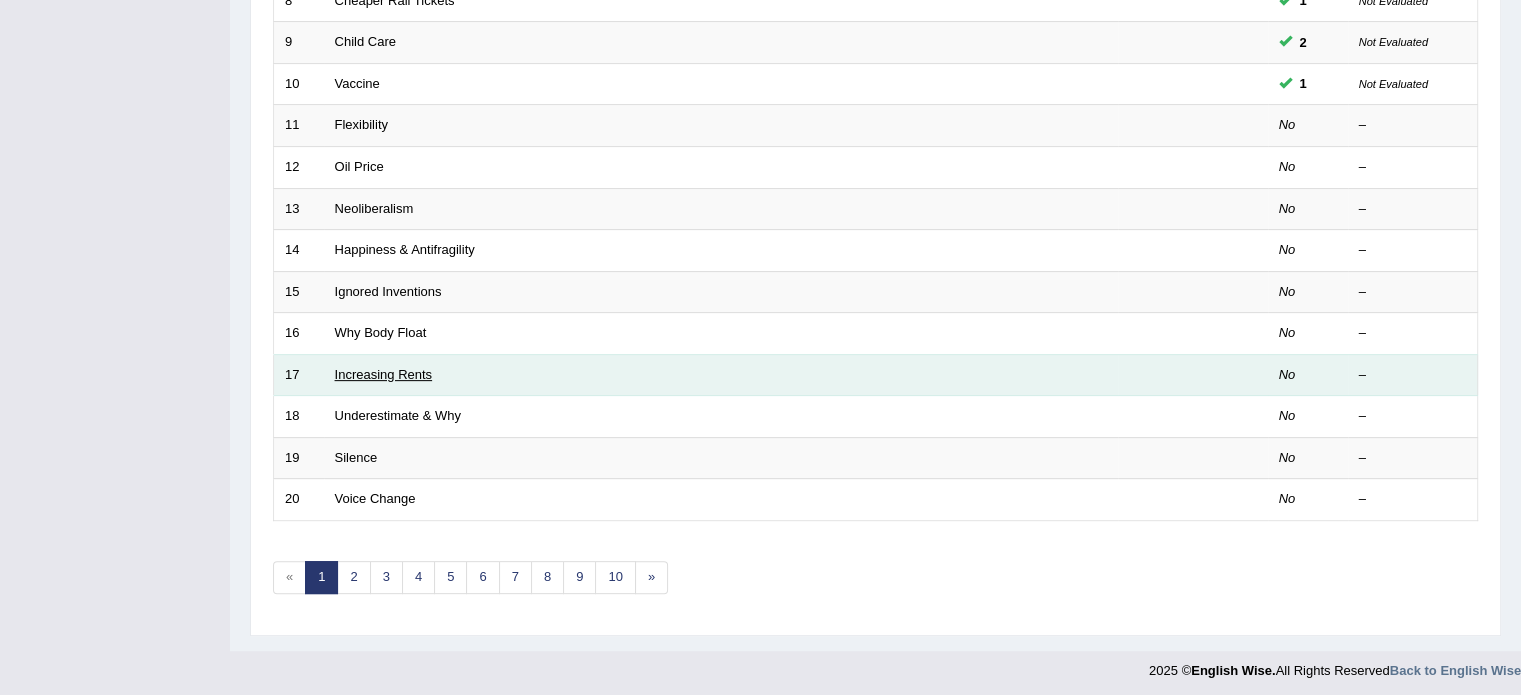 click on "Increasing Rents" at bounding box center [384, 374] 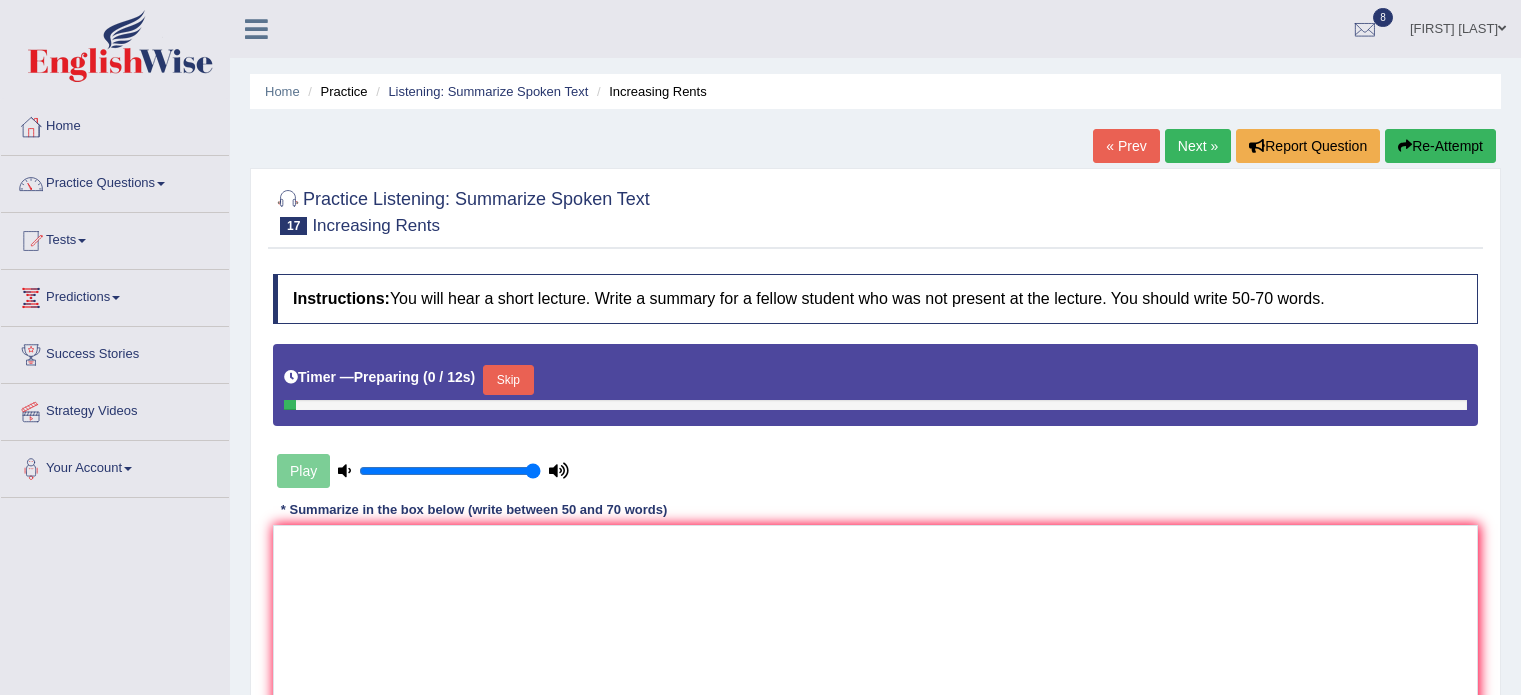 scroll, scrollTop: 0, scrollLeft: 0, axis: both 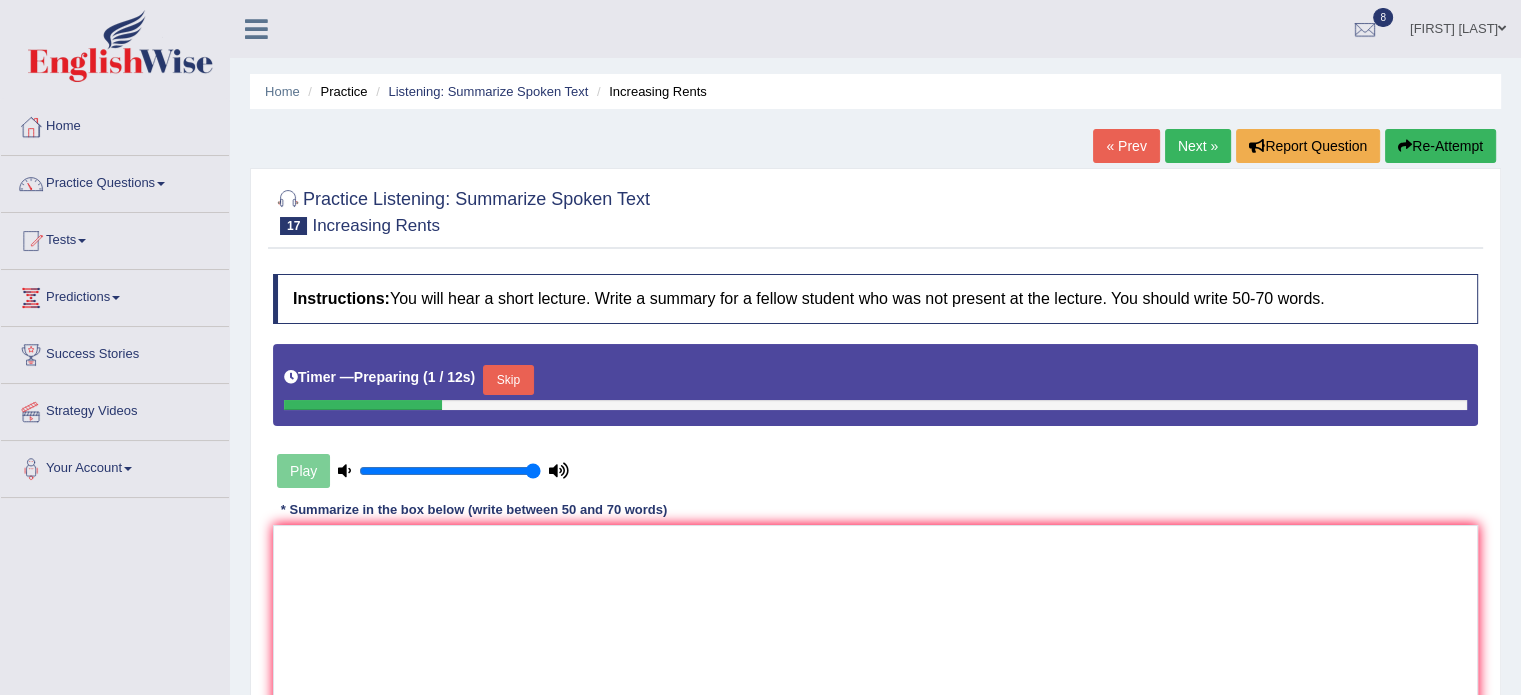 click on "Skip" at bounding box center [508, 380] 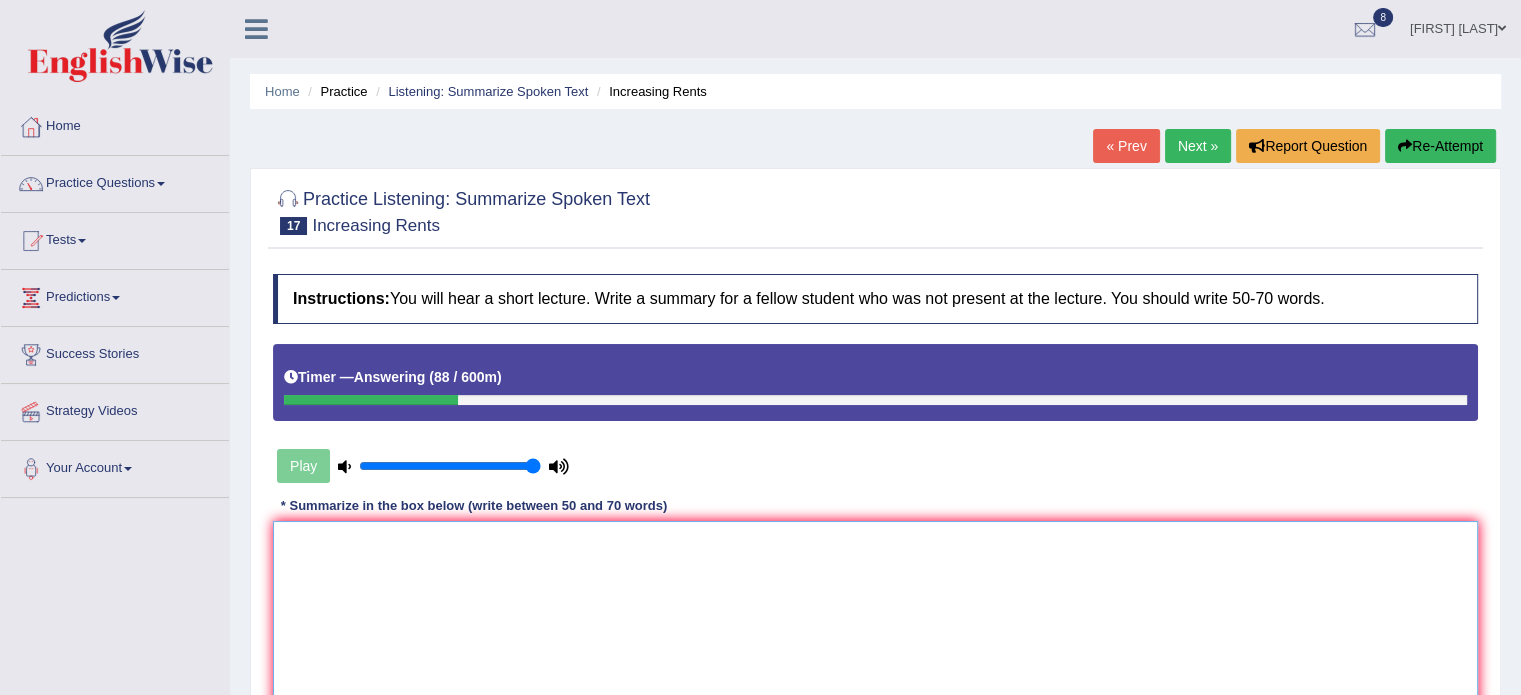 click at bounding box center [875, 618] 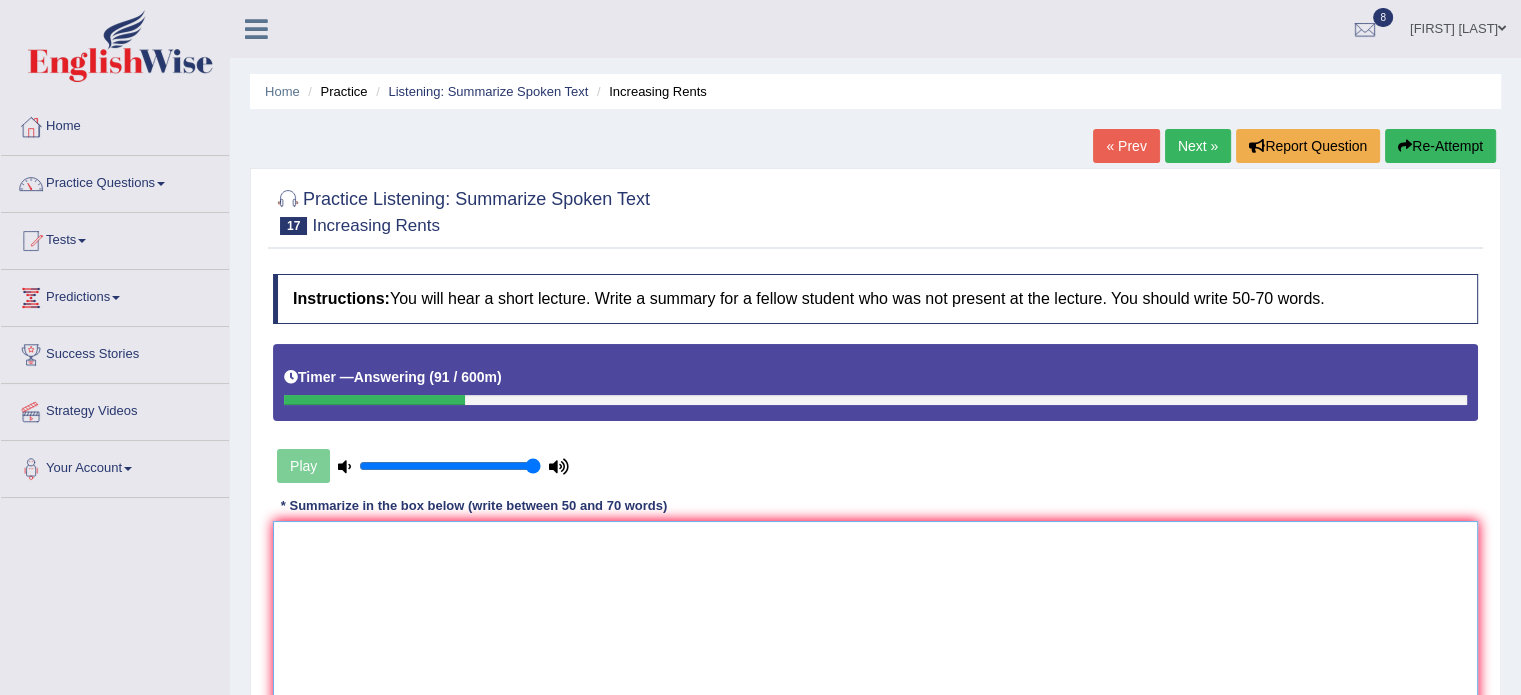 type on "i" 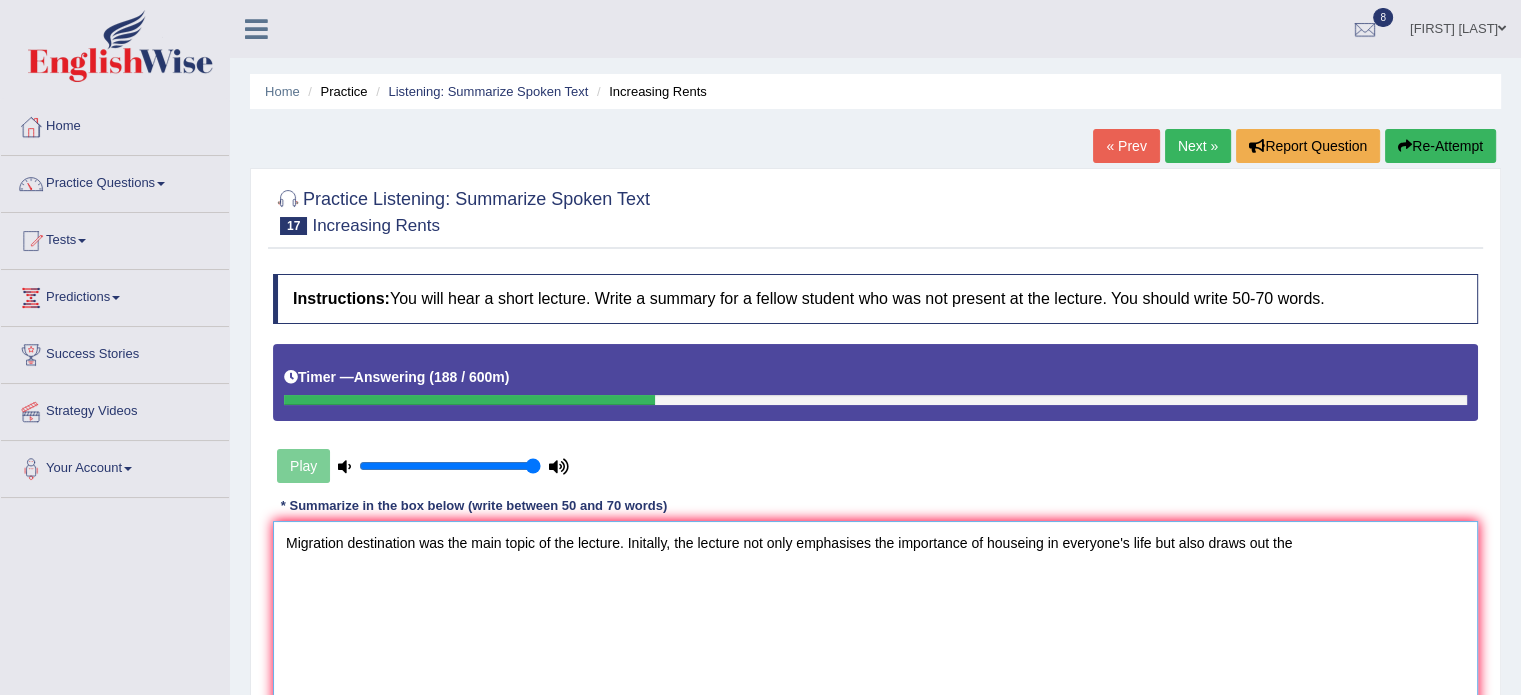 scroll, scrollTop: 10, scrollLeft: 0, axis: vertical 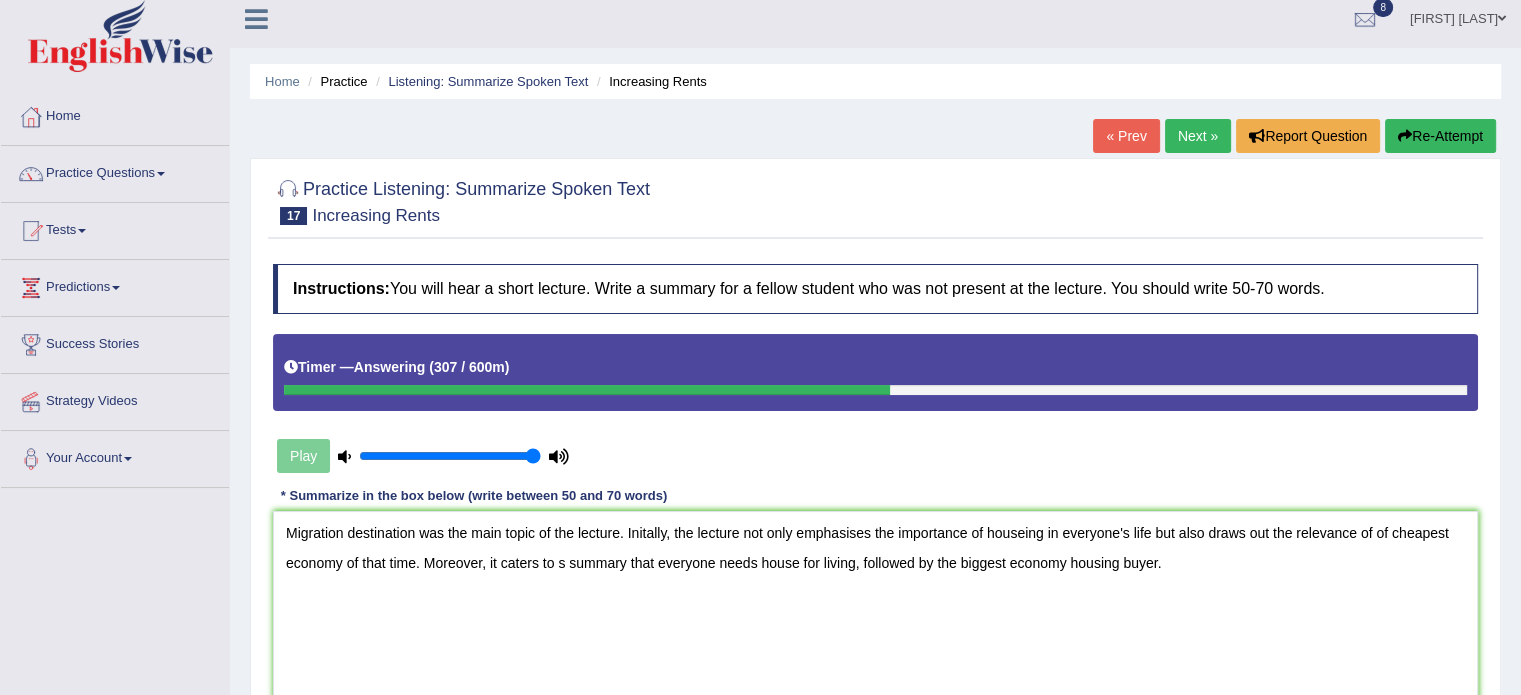 click on "Instructions:  You will hear a short lecture. Write a summary for a fellow student who was not present at the lecture. You should write 50-70 words.
Timer —  Answering   ( 307 / 600m ) Play Transcript: Recorded Answer: * Summarize in the box below (write between 50 and 70 words) Migration destination was the main topic of the lecture. Initally, the lecture not only emphasises the importance of houseing in everyone's life but also draws out the relevance of of cheapest economy of that time. Moreover, it caters to s summary that everyone needs house for living, followed by the biggest economy housing buyer. 54 words Written Keywords: A.I. Engine Result: Processing..." at bounding box center [875, 492] 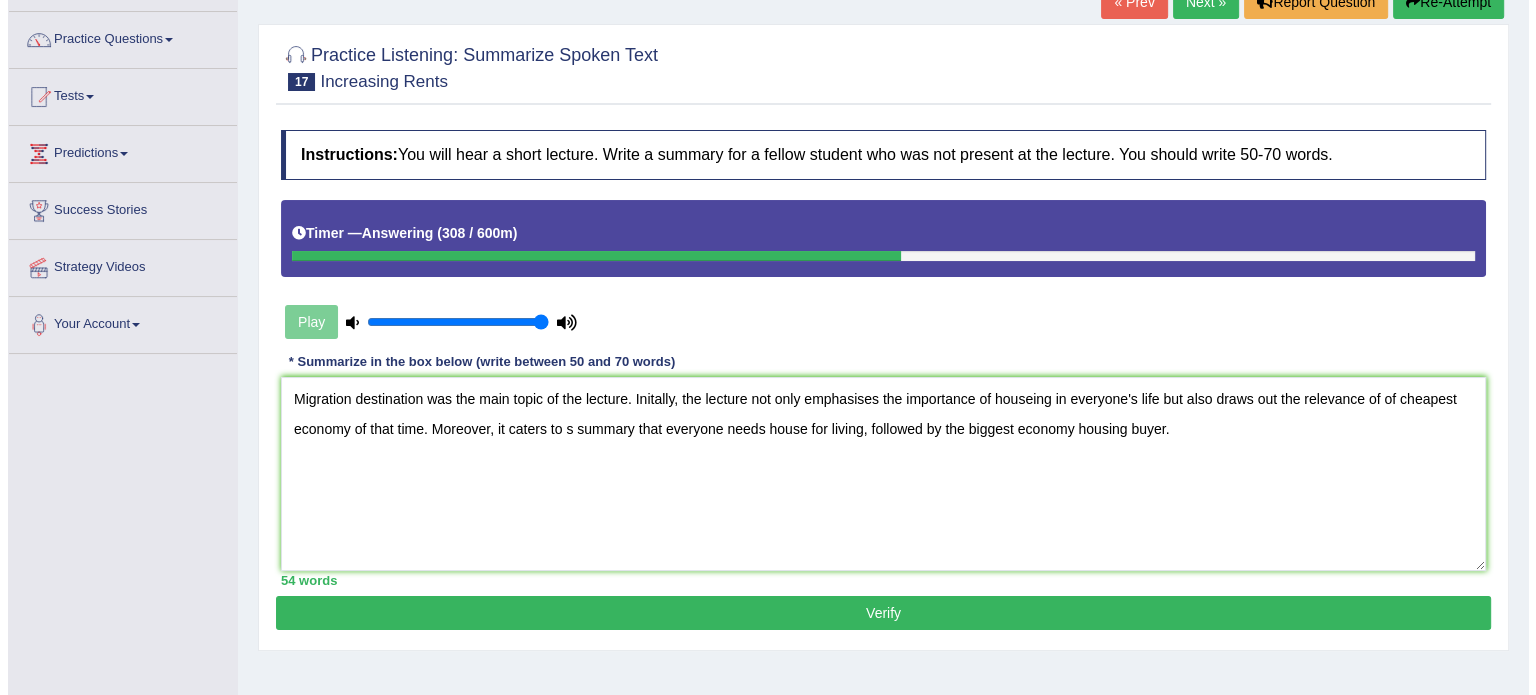 scroll, scrollTop: 170, scrollLeft: 0, axis: vertical 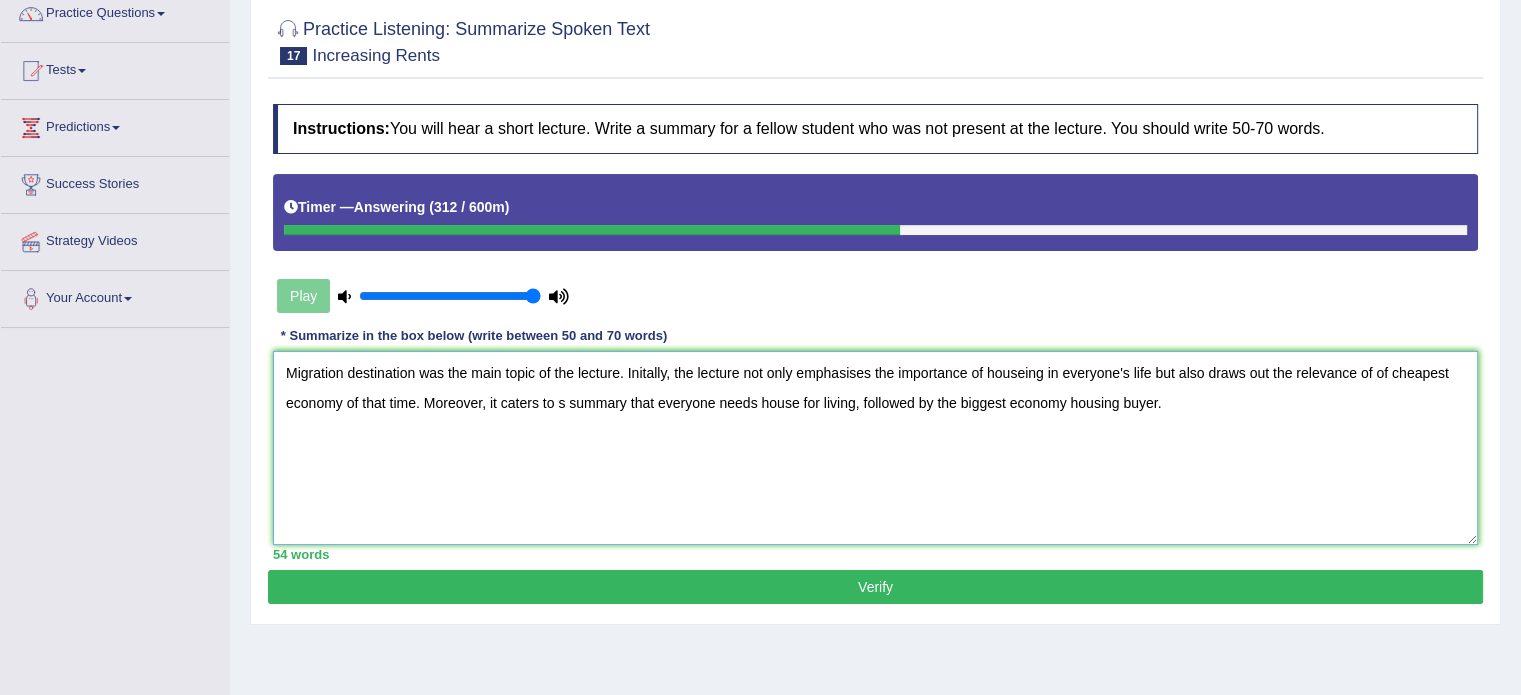 click on "Migration destination was the main topic of the lecture. Initally, the lecture not only emphasises the importance of houseing in everyone's life but also draws out the relevance of of cheapest economy of that time. Moreover, it caters to s summary that everyone needs house for living, followed by the biggest economy housing buyer." at bounding box center (875, 448) 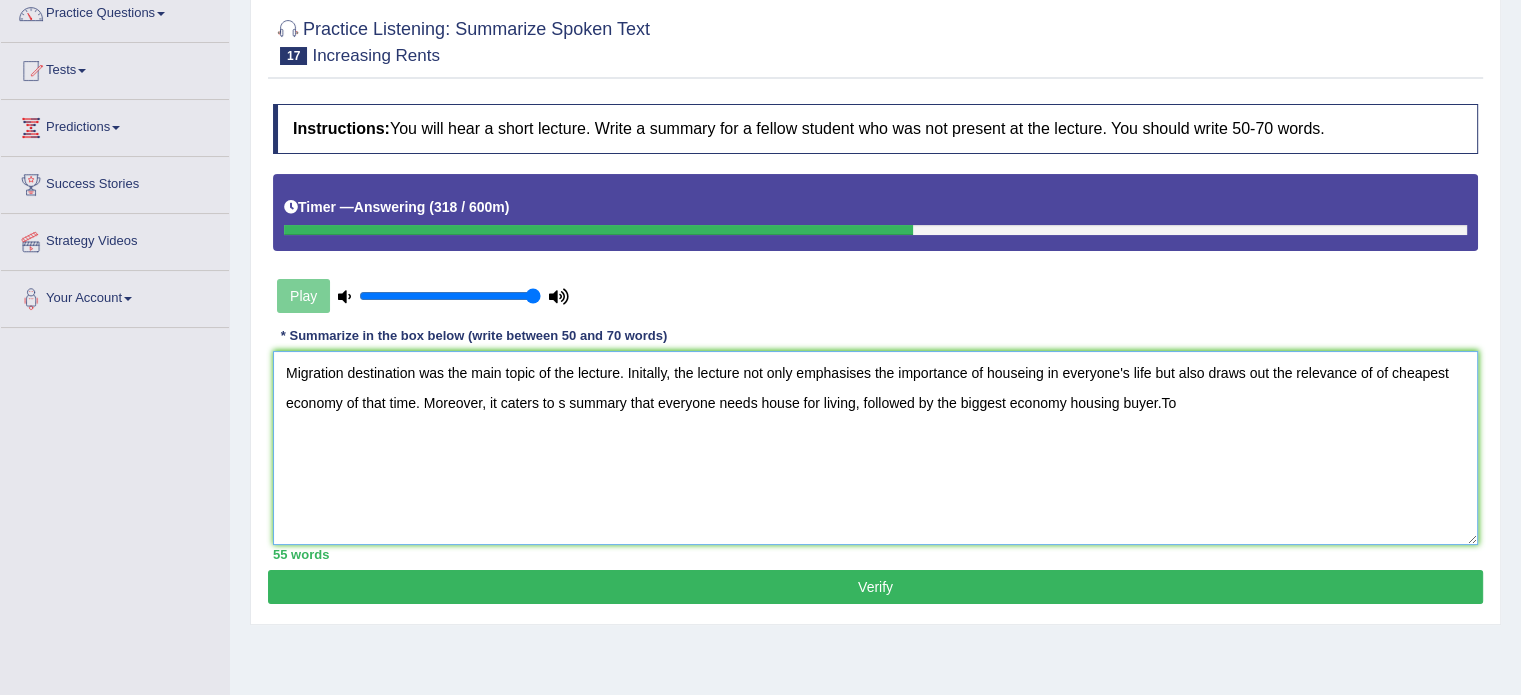 click on "Migration destination was the main topic of the lecture. Initally, the lecture not only emphasises the importance of houseing in everyone's life but also draws out the relevance of of cheapest economy of that time. Moreover, it caters to s summary that everyone needs house for living, followed by the biggest economy housing buyer.To" at bounding box center (875, 448) 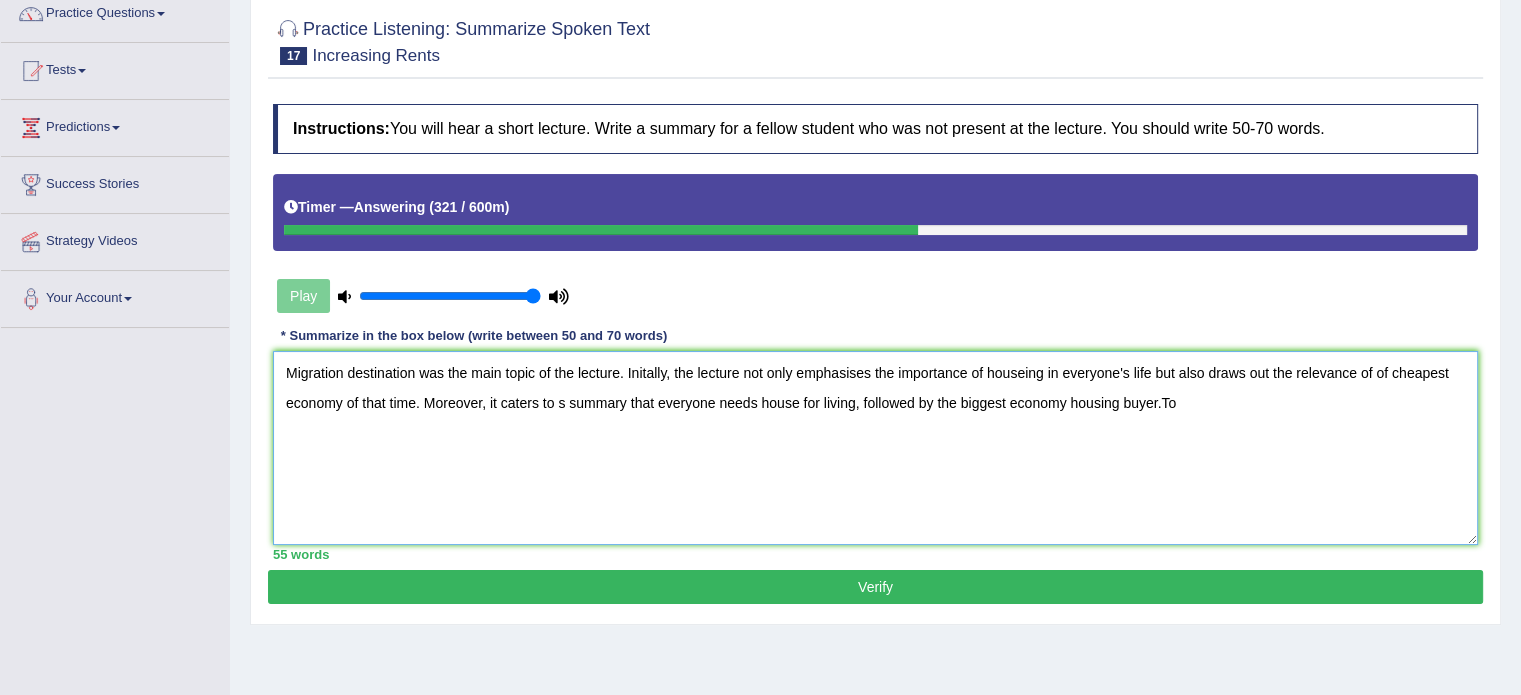 click on "Migration destination was the main topic of the lecture. Initally, the lecture not only emphasises the importance of houseing in everyone's life but also draws out the relevance of of cheapest economy of that time. Moreover, it caters to s summary that everyone needs house for living, followed by the biggest economy housing buyer.To" at bounding box center [875, 448] 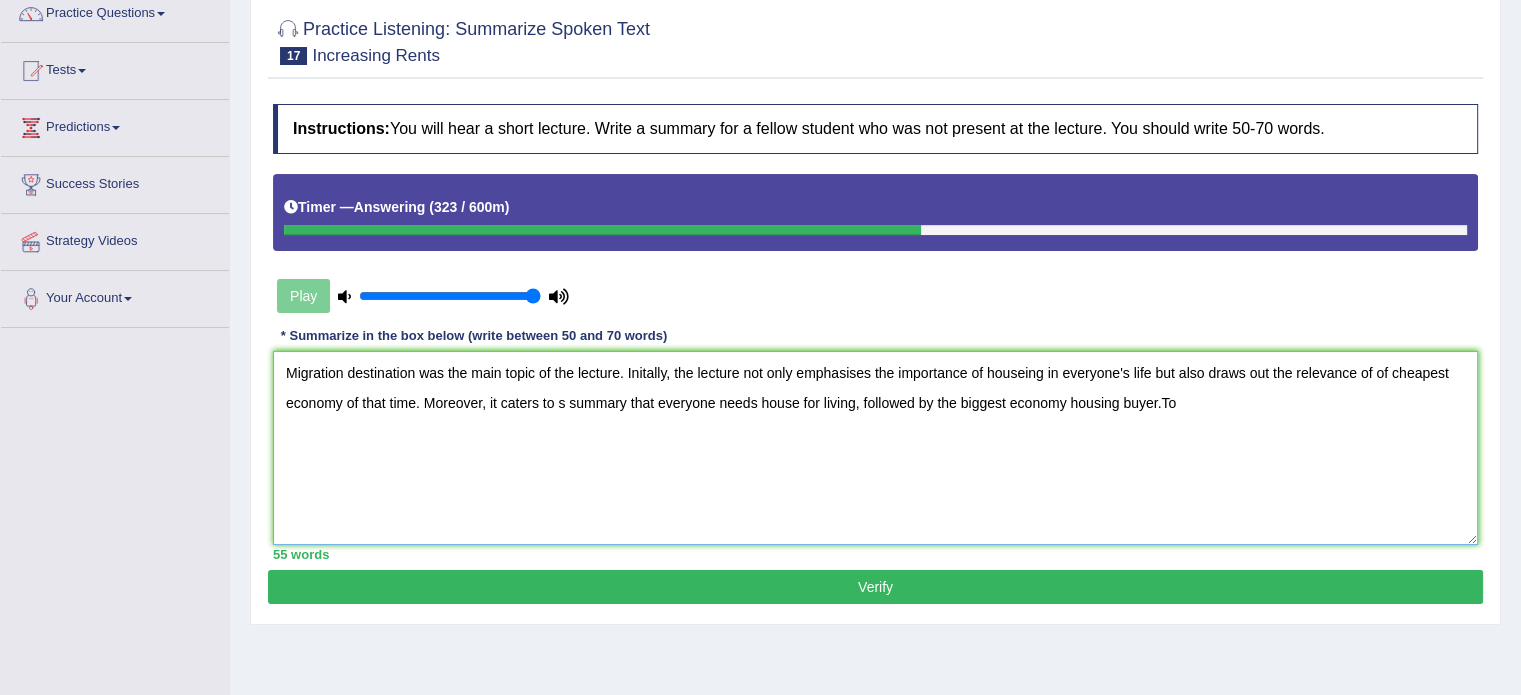 click on "Migration destination was the main topic of the lecture. Initally, the lecture not only emphasises the importance of houseing in everyone's life but also draws out the relevance of of cheapest economy of that time. Moreover, it caters to s summary that everyone needs house for living, followed by the biggest economy housing buyer.To" at bounding box center [875, 448] 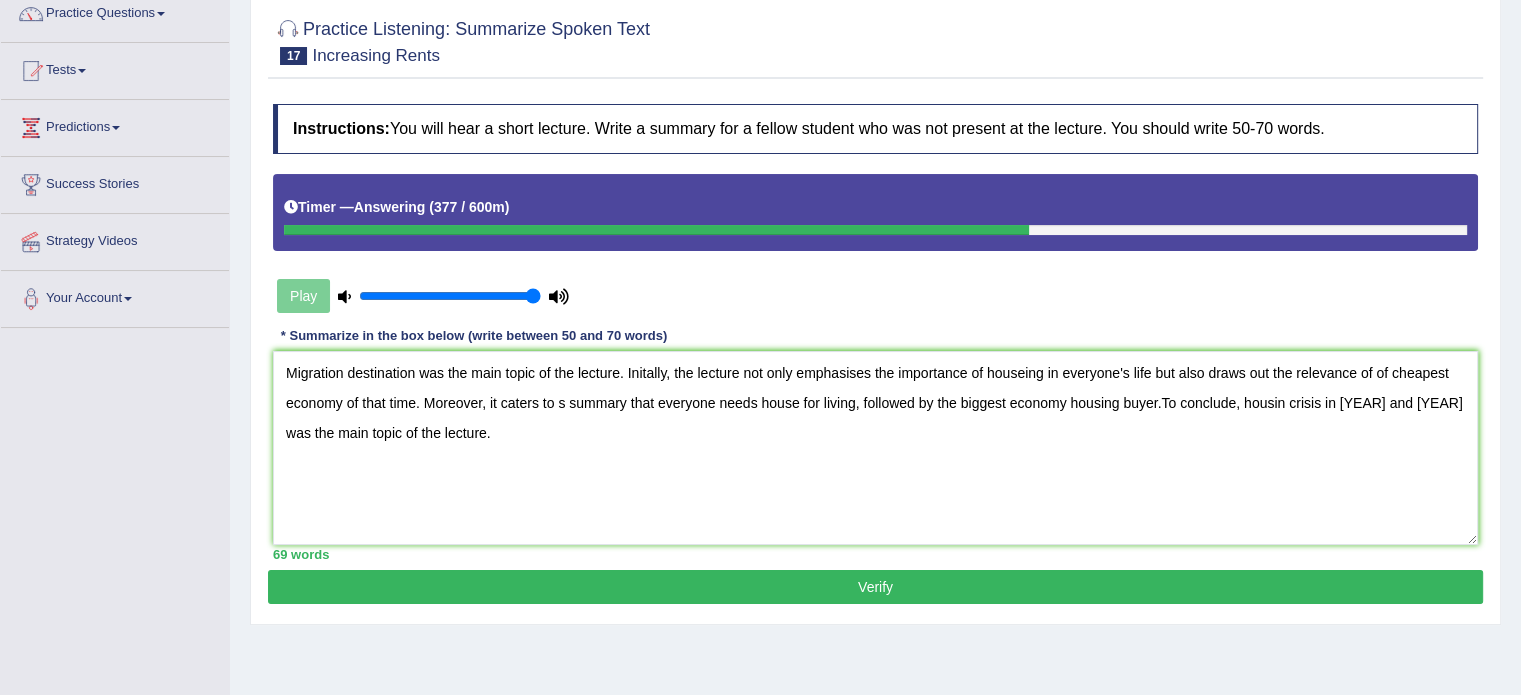 drag, startPoint x: 646, startPoint y: 336, endPoint x: 640, endPoint y: 354, distance: 18.973665 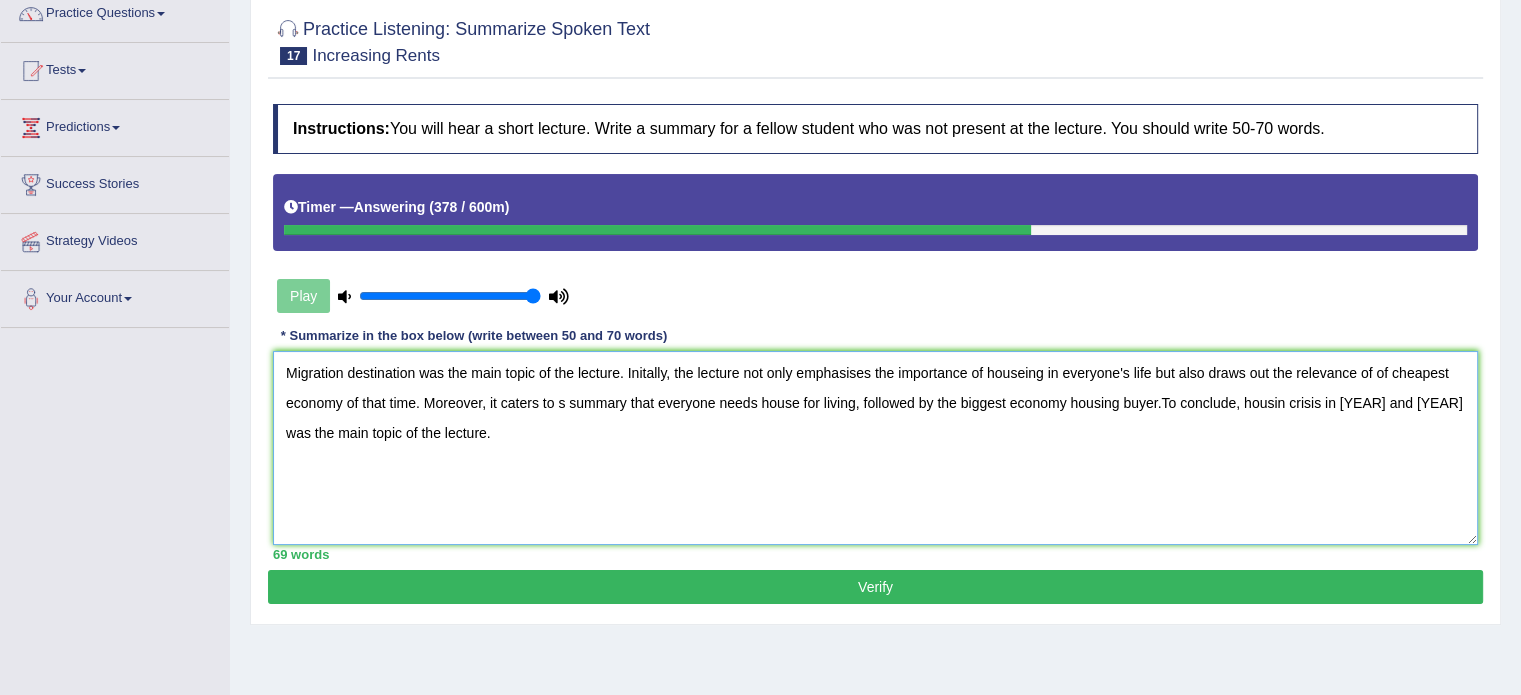click on "Migration destination was the main topic of the lecture. Initally, the lecture not only emphasises the importance of houseing in everyone's life but also draws out the relevance of of cheapest economy of that time. Moreover, it caters to s summary that everyone needs house for living, followed by the biggest economy housing buyer.To conclude, housin crisis in 2008 and 2009 was the main topic of the lecture." at bounding box center [875, 448] 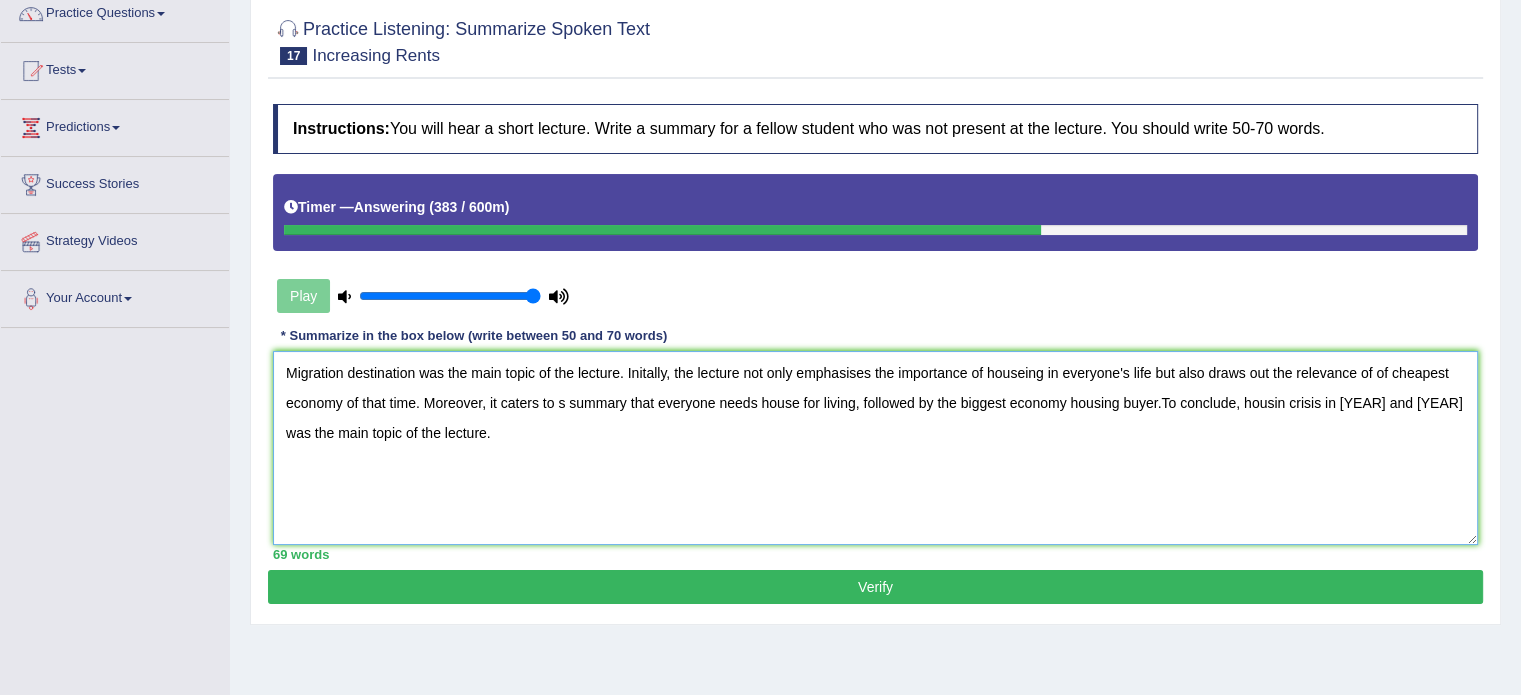 click on "Migration destination was the main topic of the lecture. Initally, the lecture not only emphasises the importance of houseing in everyone's life but also draws out the relevance of of cheapest economy of that time. Moreover, it caters to s summary that everyone needs house for living, followed by the biggest economy housing buyer.To conclude, housin crisis in 2008 and 2009 was the main topic of the lecture." at bounding box center (875, 448) 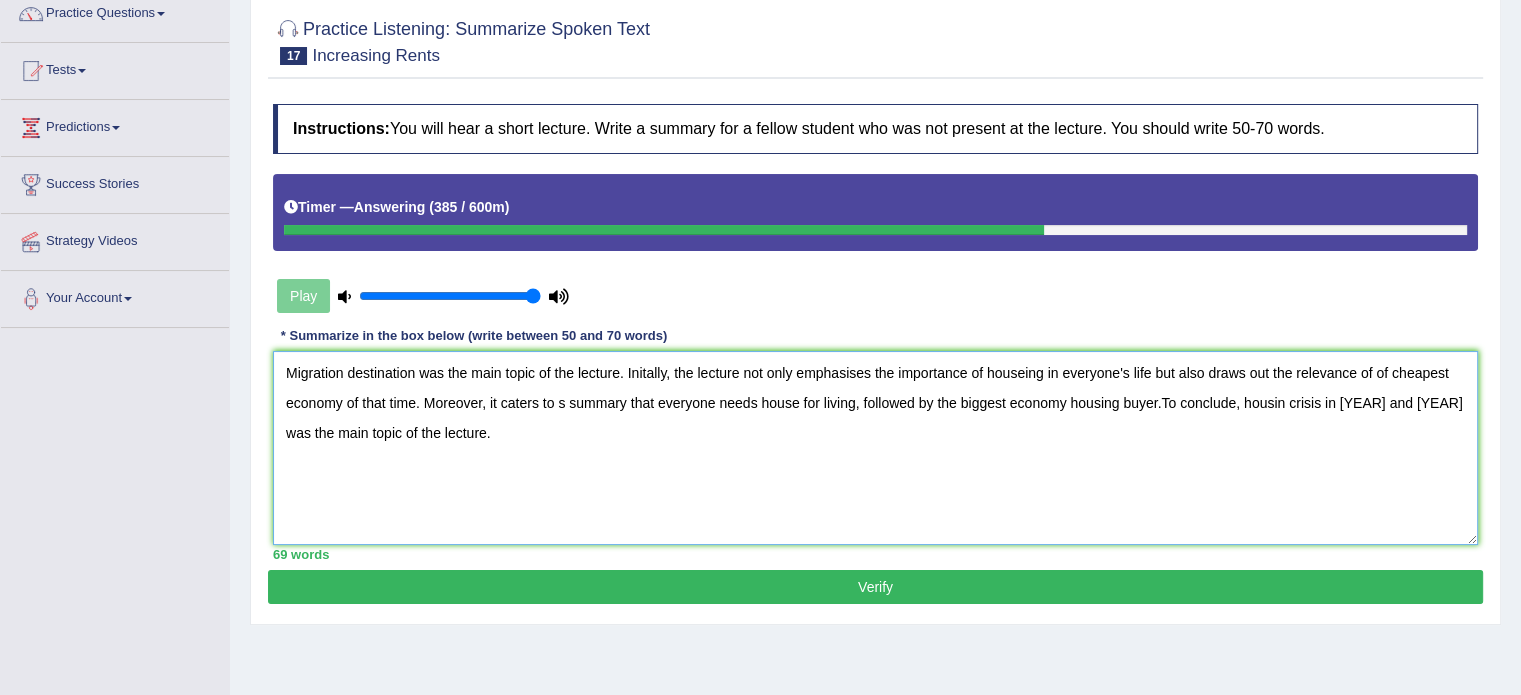 click on "Migration destination was the main topic of the lecture. Initally, the lecture not only emphasises the importance of houseing in everyone's life but also draws out the relevance of of cheapest economy of that time. Moreover, it caters to s summary that everyone needs house for living, followed by the biggest economy housing buyer.To conclude, housin crisis in 2008 and 2009 was the main topic of the lecture." at bounding box center (875, 448) 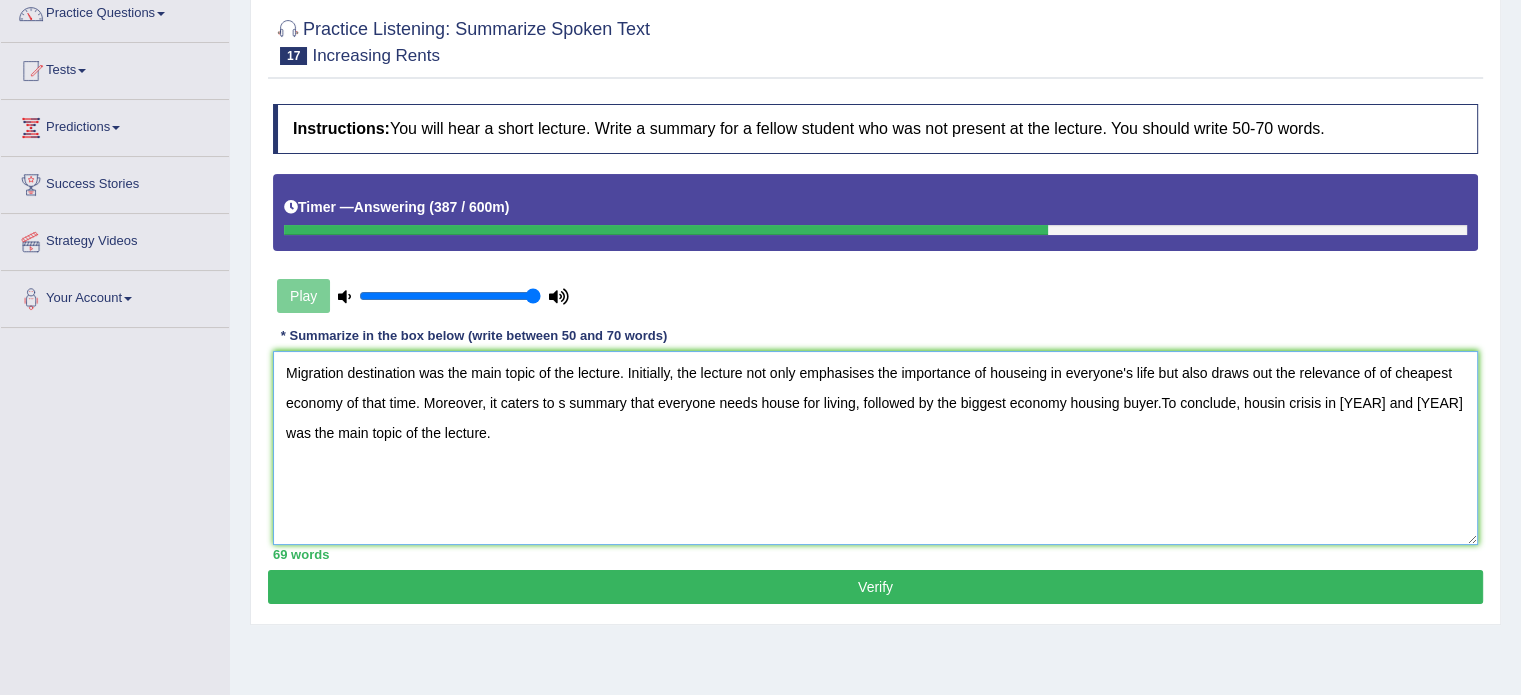 click on "Migration destination was the main topic of the lecture. Initially, the lecture not only emphasises the importance of houseing in everyone's life but also draws out the relevance of of cheapest economy of that time. Moreover, it caters to s summary that everyone needs house for living, followed by the biggest economy housing buyer.To conclude, housin crisis in 2008 and 2009 was the main topic of the lecture." at bounding box center [875, 448] 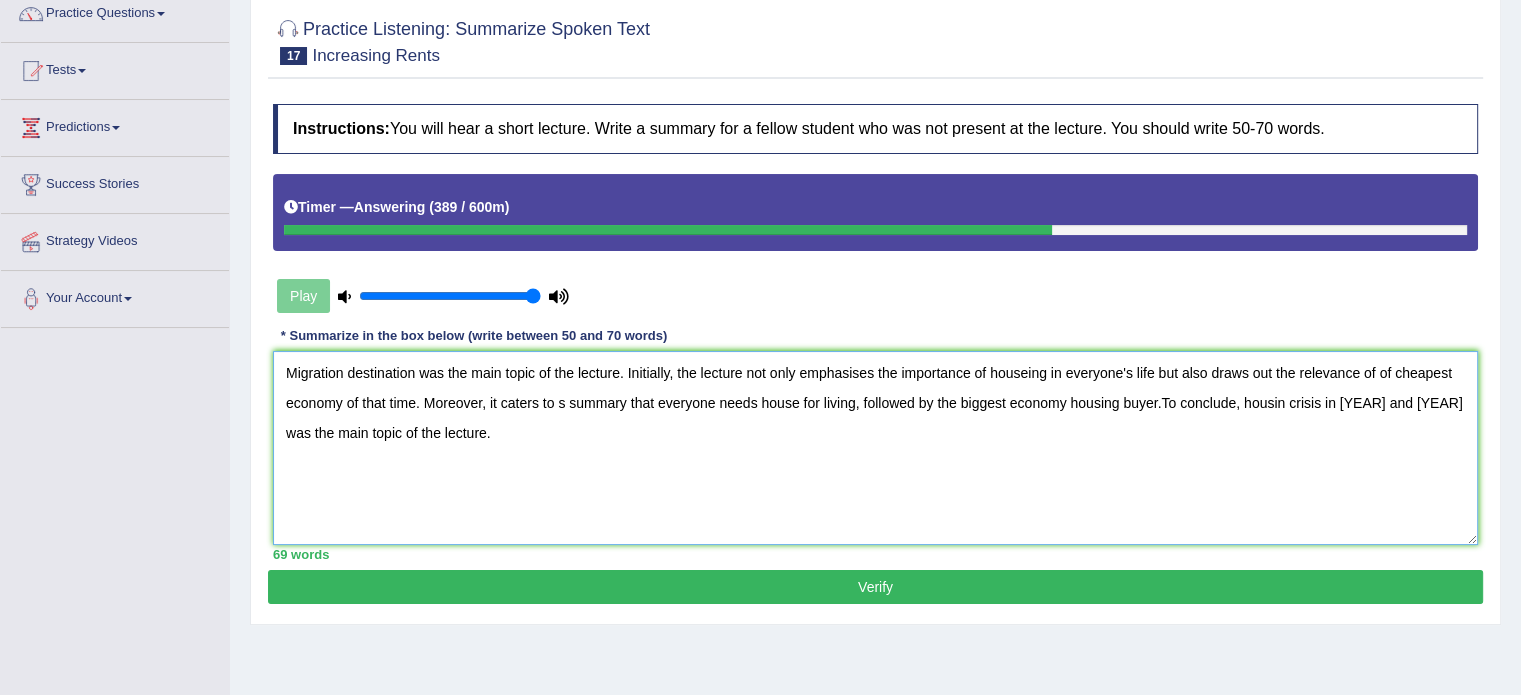 click on "Migration destination was the main topic of the lecture. Initially, the lecture not only emphasises the importance of houseing in everyone's life but also draws out the relevance of of cheapest economy of that time. Moreover, it caters to s summary that everyone needs house for living, followed by the biggest economy housing buyer.To conclude, housin crisis in 2008 and 2009 was the main topic of the lecture." at bounding box center [875, 448] 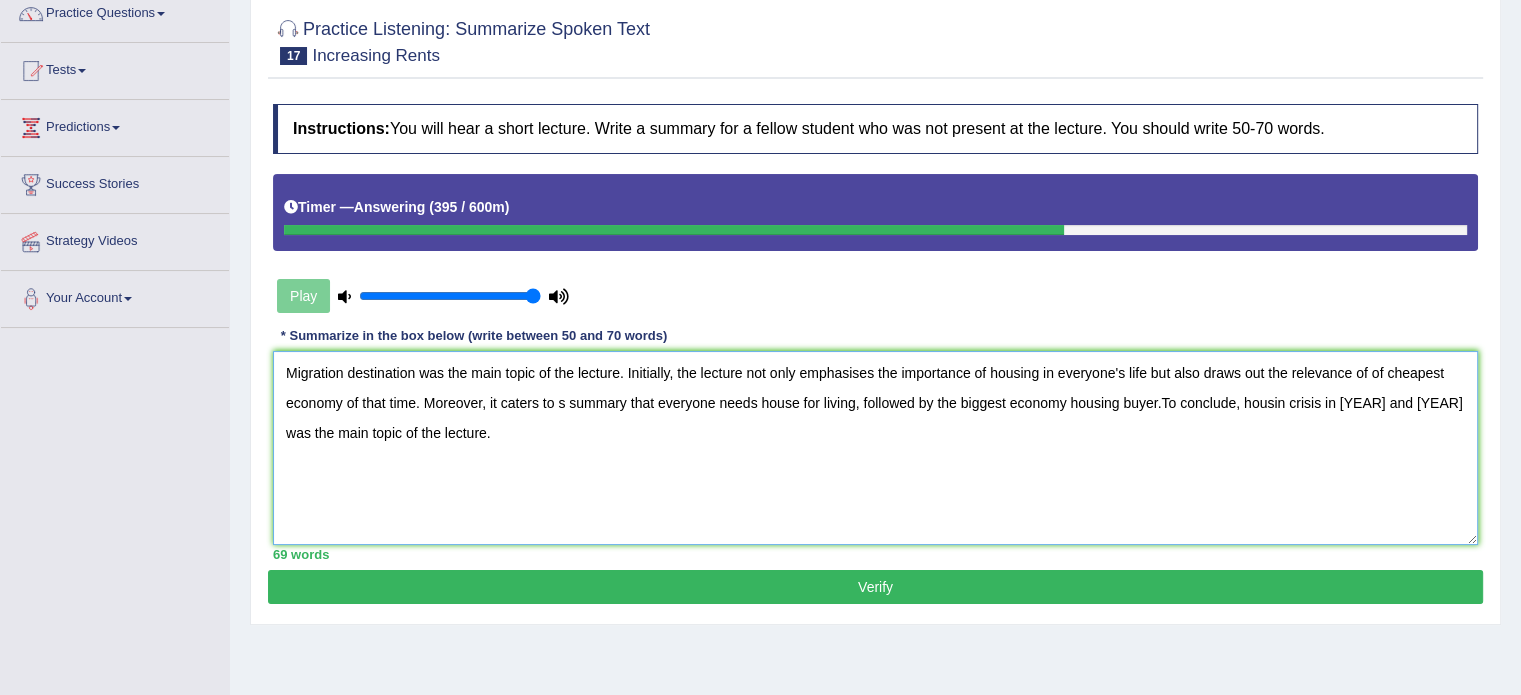 click on "Migration destination was the main topic of the lecture. Initially, the lecture not only emphasises the importance of housing in everyone's life but also draws out the relevance of of cheapest economy of that time. Moreover, it caters to s summary that everyone needs house for living, followed by the biggest economy housing buyer.To conclude, housin crisis in 2008 and 2009 was the main topic of the lecture." at bounding box center [875, 448] 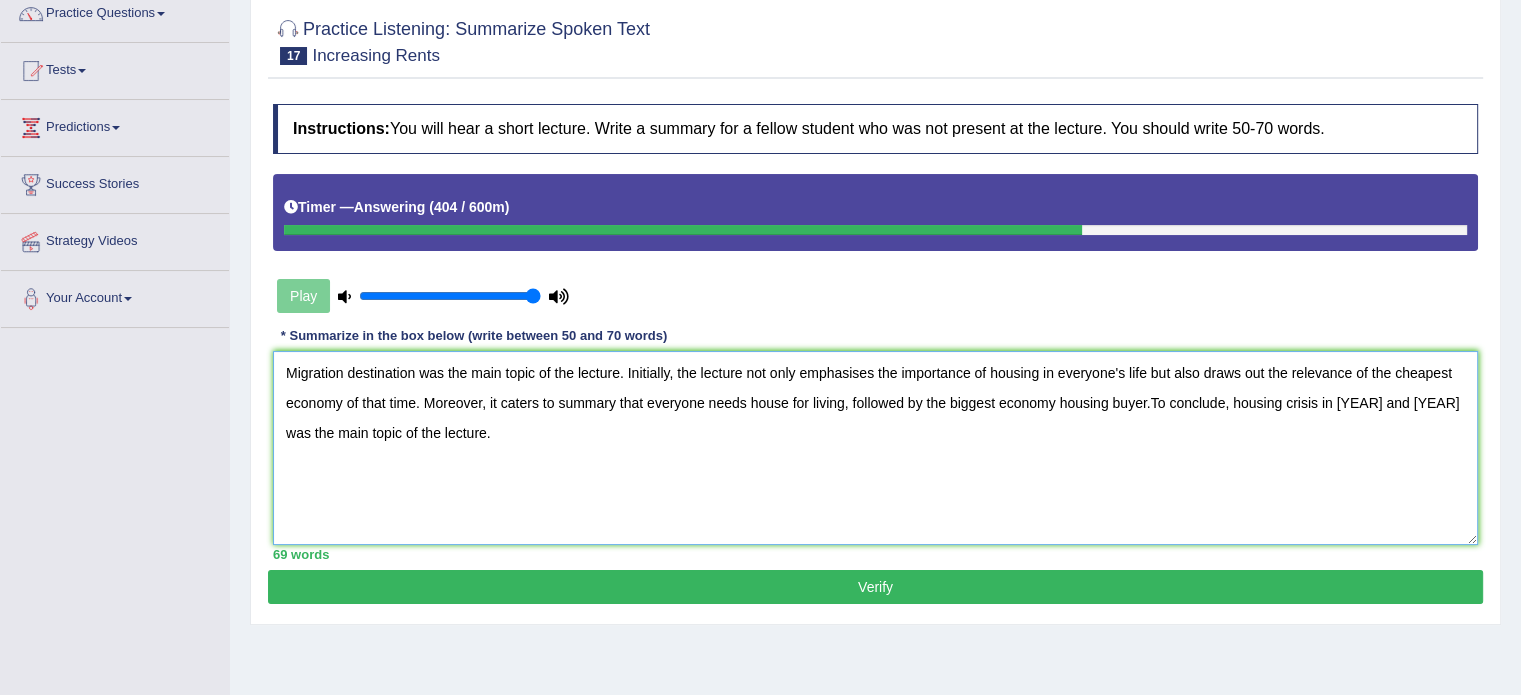 click on "Migration destination was the main topic of the lecture. Initially, the lecture not only emphasises the importance of housing in everyone's life but also draws out the relevance of the cheapest economy of that time. Moreover, it caters to s summary that everyone needs house for living, followed by the biggest economy housing buyer.To conclude, housin crisis in 2008 and 2009 was the main topic of the lecture." at bounding box center (875, 448) 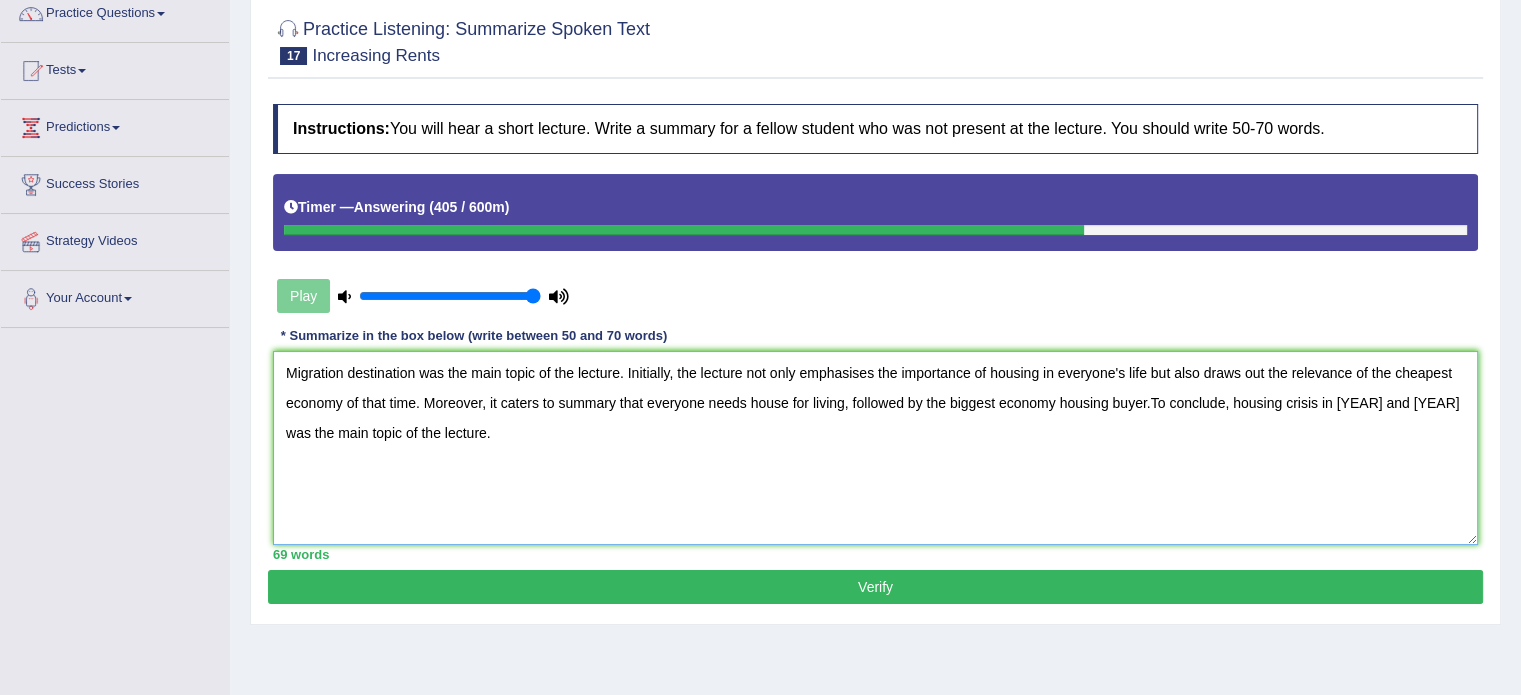 click on "Migration destination was the main topic of the lecture. Initially, the lecture not only emphasises the importance of housing in everyone's life but also draws out the relevance of the cheapest economy of that time. Moreover, it caters to s summary that everyone needs house for living, followed by the biggest economy housing buyer.To conclude, housin crisis in 2008 and 2009 was the main topic of the lecture." at bounding box center (875, 448) 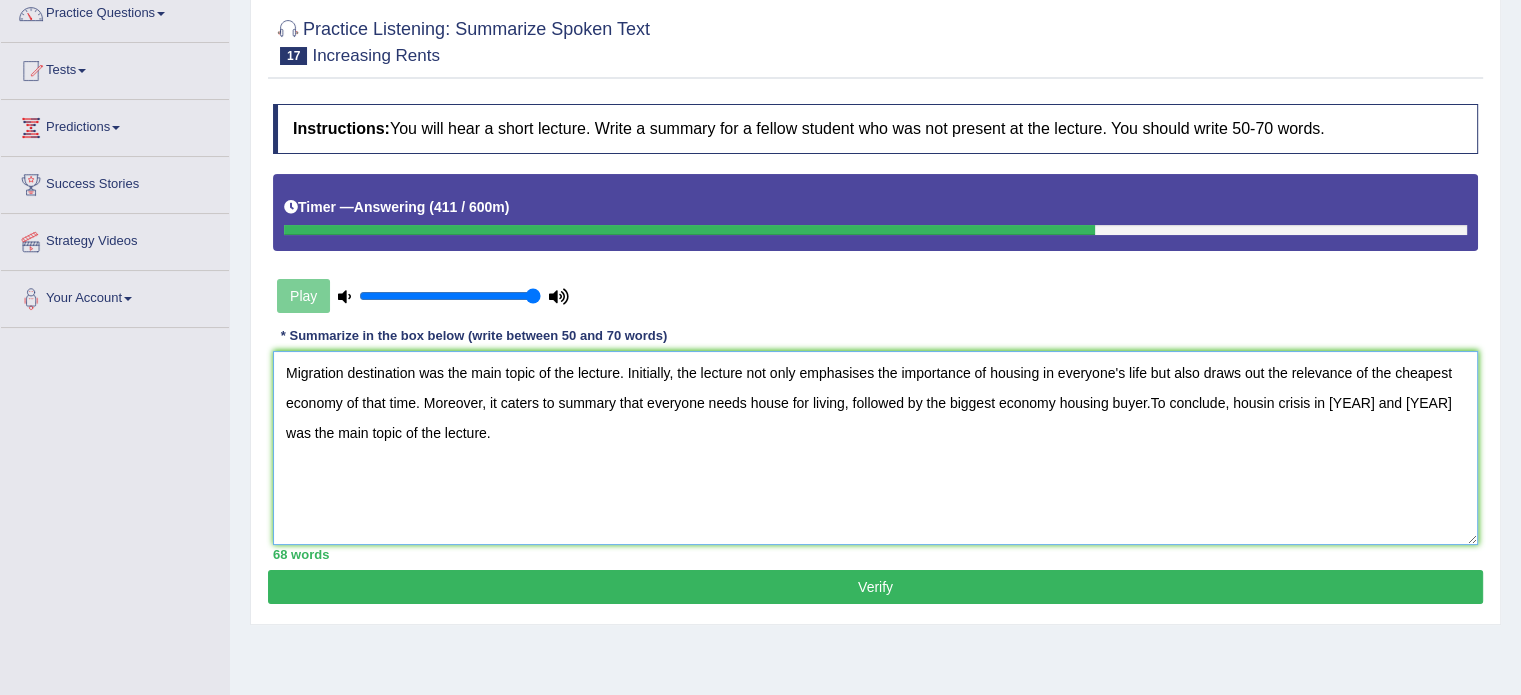 click on "Migration destination was the main topic of the lecture. Initially, the lecture not only emphasises the importance of housing in everyone's life but also draws out the relevance of the cheapest economy of that time. Moreover, it caters to summary that everyone needs house for living, followed by the biggest economy housing buyer.To conclude, housin crisis in 2008 and 2009 was the main topic of the lecture." at bounding box center (875, 448) 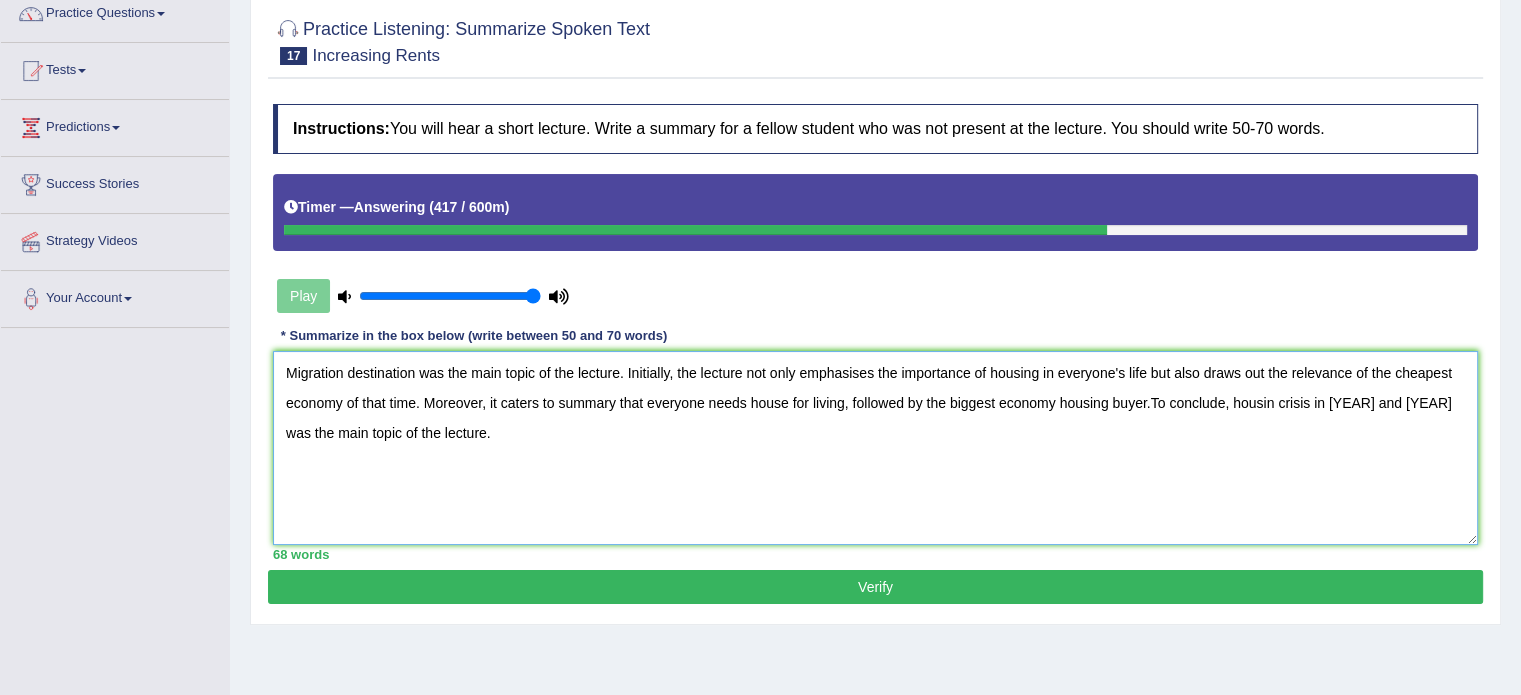 click on "Migration destination was the main topic of the lecture. Initially, the lecture not only emphasises the importance of housing in everyone's life but also draws out the relevance of the cheapest economy of that time. Moreover, it caters to summary that everyone needs house for living, followed by the biggest economy housing buyer.To conclude, housin crisis in 2008 and 2009 was the main topic of the lecture." at bounding box center [875, 448] 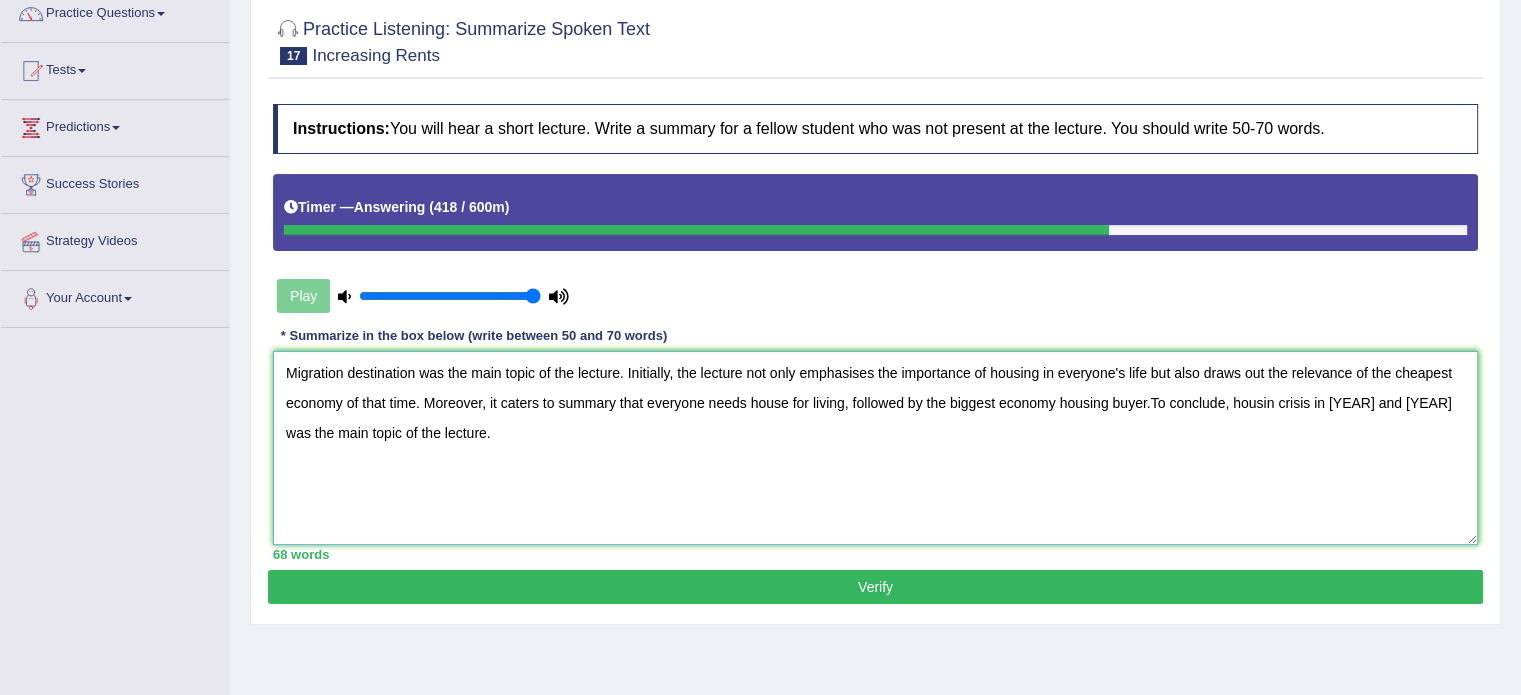 click on "Migration destination was the main topic of the lecture. Initially, the lecture not only emphasises the importance of housing in everyone's life but also draws out the relevance of the cheapest economy of that time. Moreover, it caters to summary that everyone needs house for living, followed by the biggest economy housing buyer.To conclude, housin crisis in 2008 and 2009 was the main topic of the lecture." at bounding box center (875, 448) 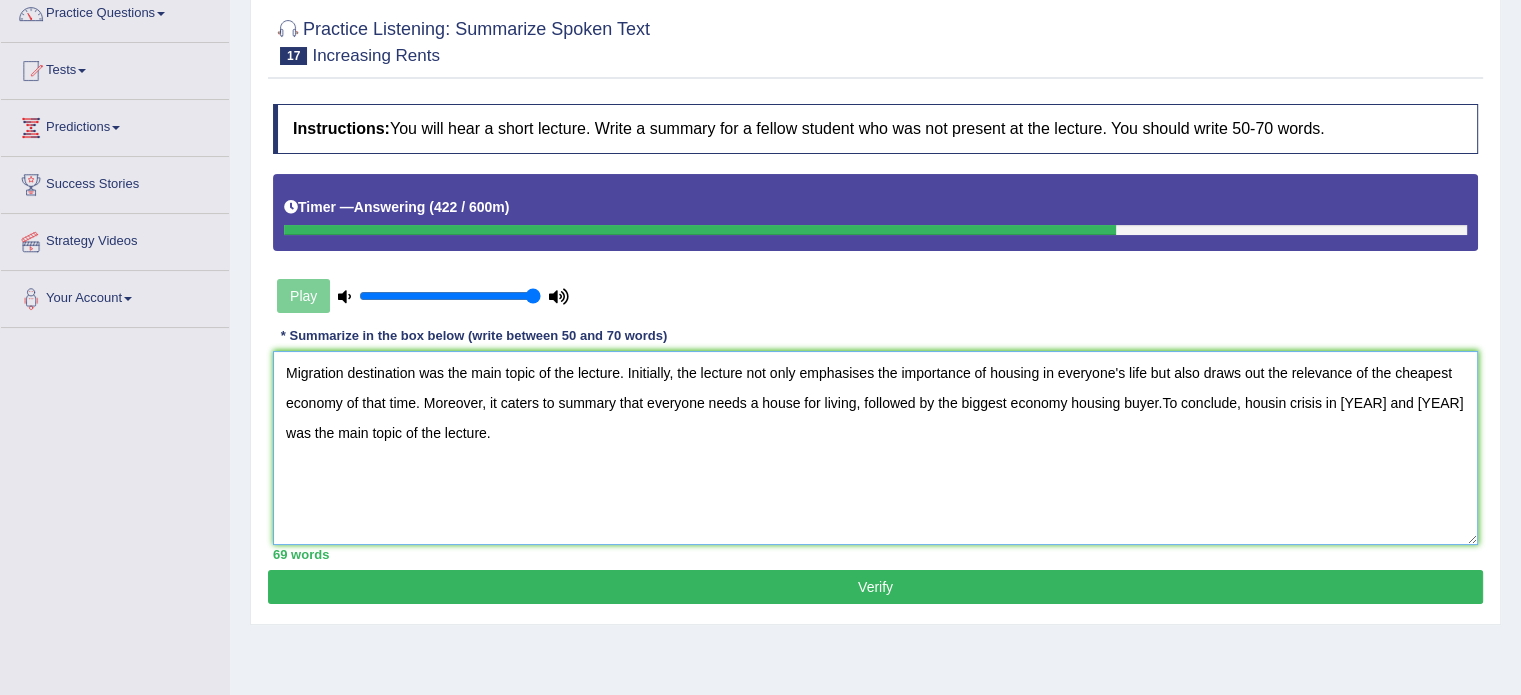 click on "Migration destination was the main topic of the lecture. Initially, the lecture not only emphasises the importance of housing in everyone's life but also draws out the relevance of the cheapest economy of that time. Moreover, it caters to summary that everyone needs a house for living, followed by the biggest economy housing buyer.To conclude, housin crisis in 2008 and 2009 was the main topic of the lecture." at bounding box center (875, 448) 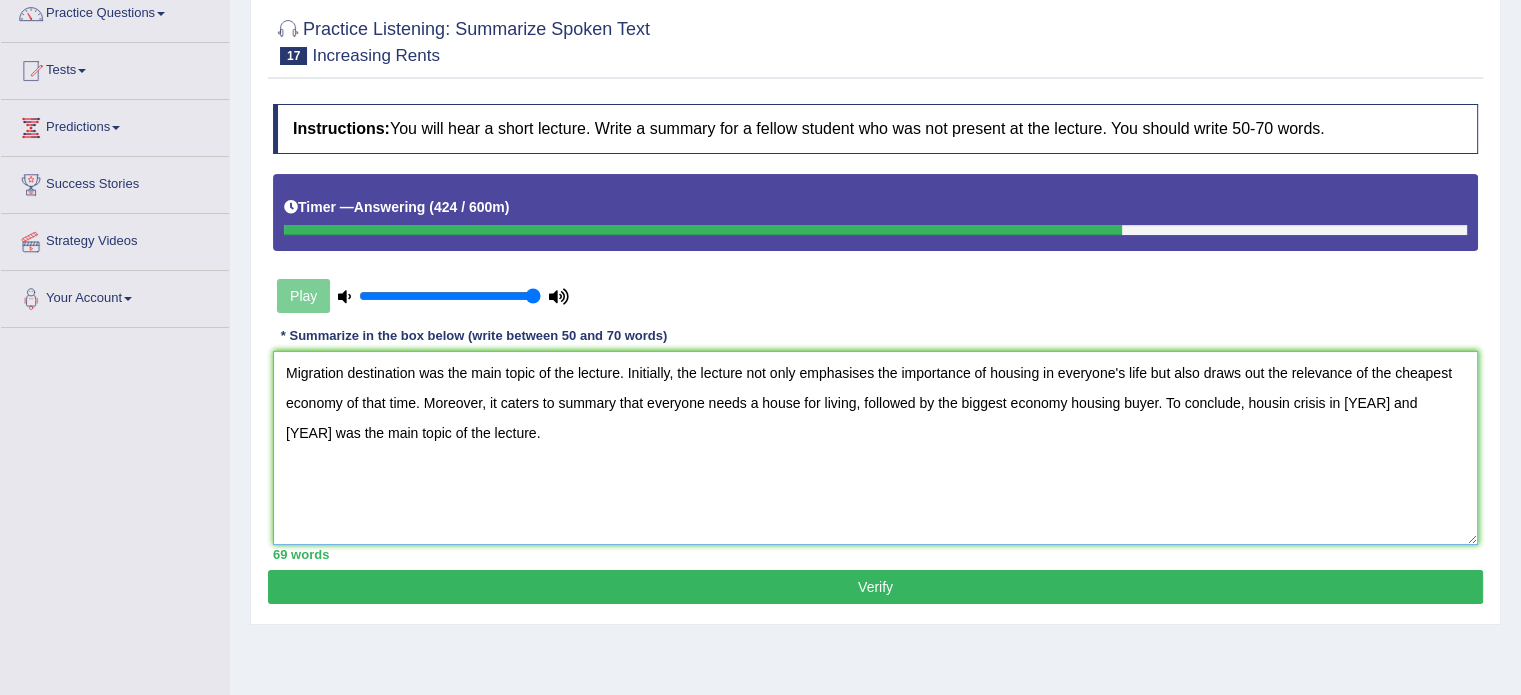 click on "Migration destination was the main topic of the lecture. Initially, the lecture not only emphasises the importance of housing in everyone's life but also draws out the relevance of the cheapest economy of that time. Moreover, it caters to summary that everyone needs a house for living, followed by the biggest economy housing buyer. To conclude, housin crisis in 2008 and 2009 was the main topic of the lecture." at bounding box center [875, 448] 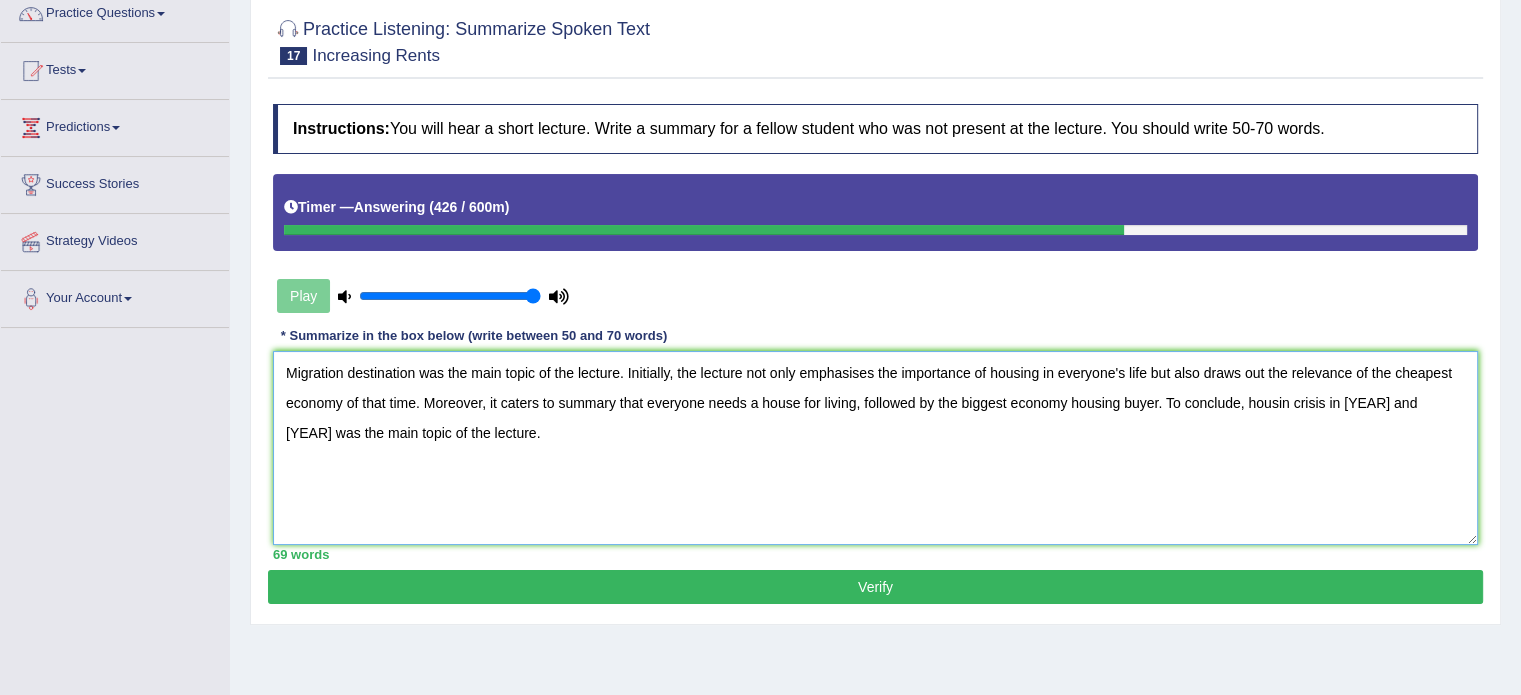 click on "Migration destination was the main topic of the lecture. Initially, the lecture not only emphasises the importance of housing in everyone's life but also draws out the relevance of the cheapest economy of that time. Moreover, it caters to summary that everyone needs a house for living, followed by the biggest economy housing buyer. To conclude, housin crisis in 2008 and 2009 was the main topic of the lecture." at bounding box center [875, 448] 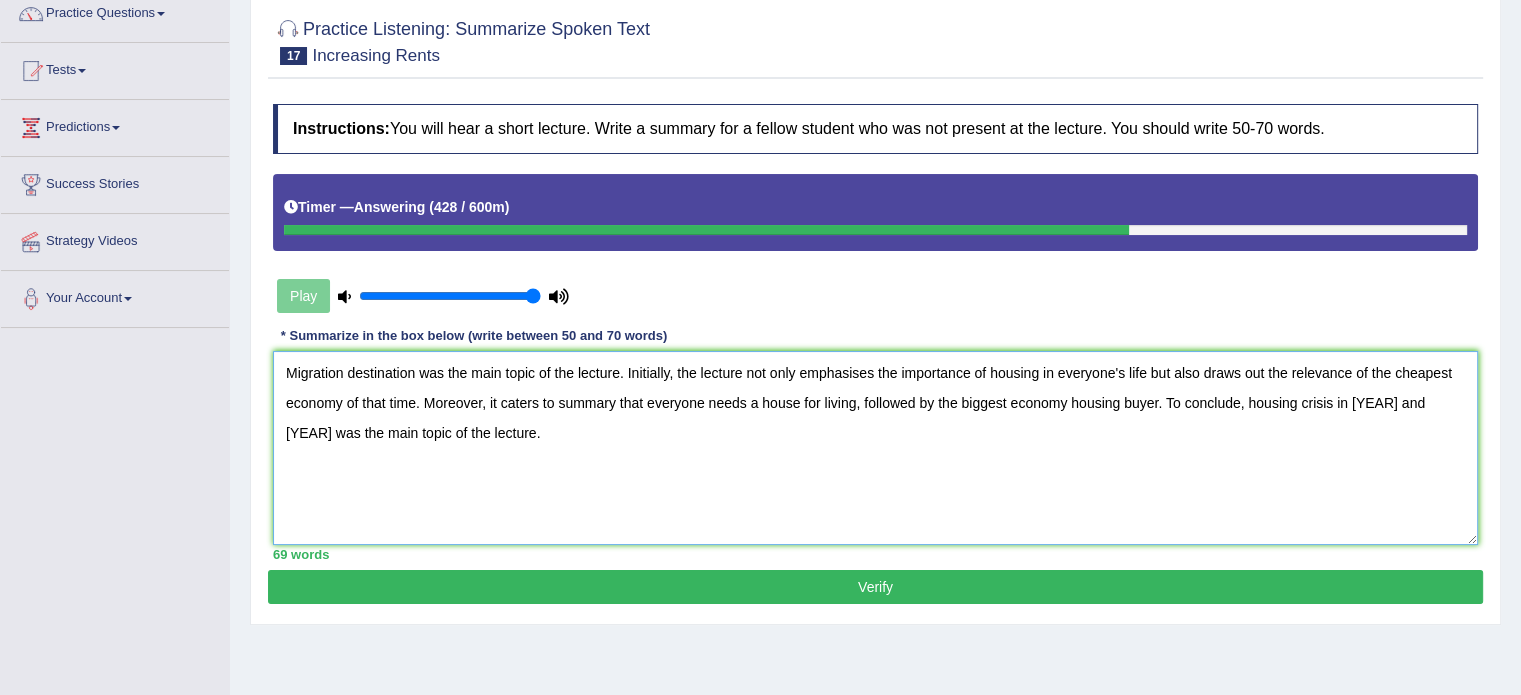 type on "Migration destination was the main topic of the lecture. Initially, the lecture not only emphasises the importance of housing in everyone's life but also draws out the relevance of the cheapest economy of that time. Moreover, it caters to summary that everyone needs a house for living, followed by the biggest economy housing buyer. To conclude, housing crisis in 2008 and 2009 was the main topic of the lecture." 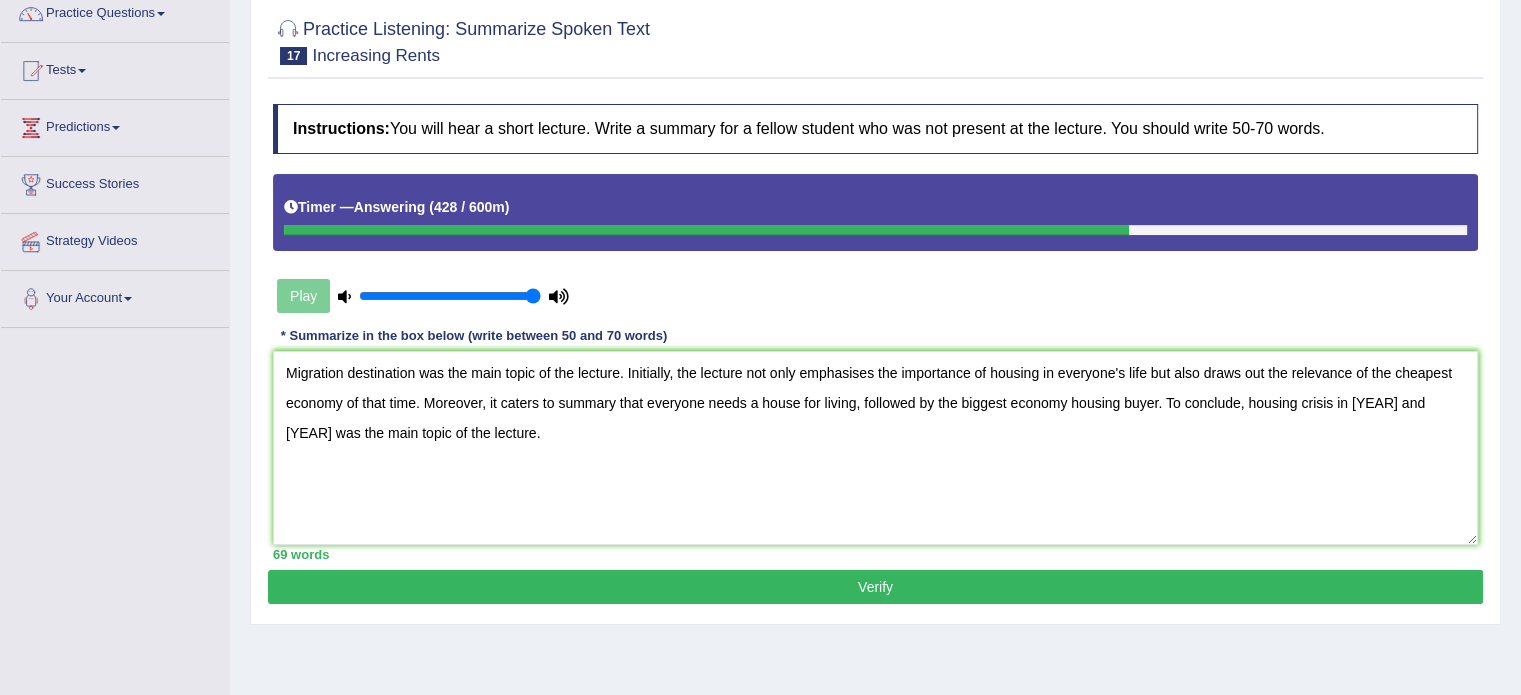click on "Verify" at bounding box center (875, 587) 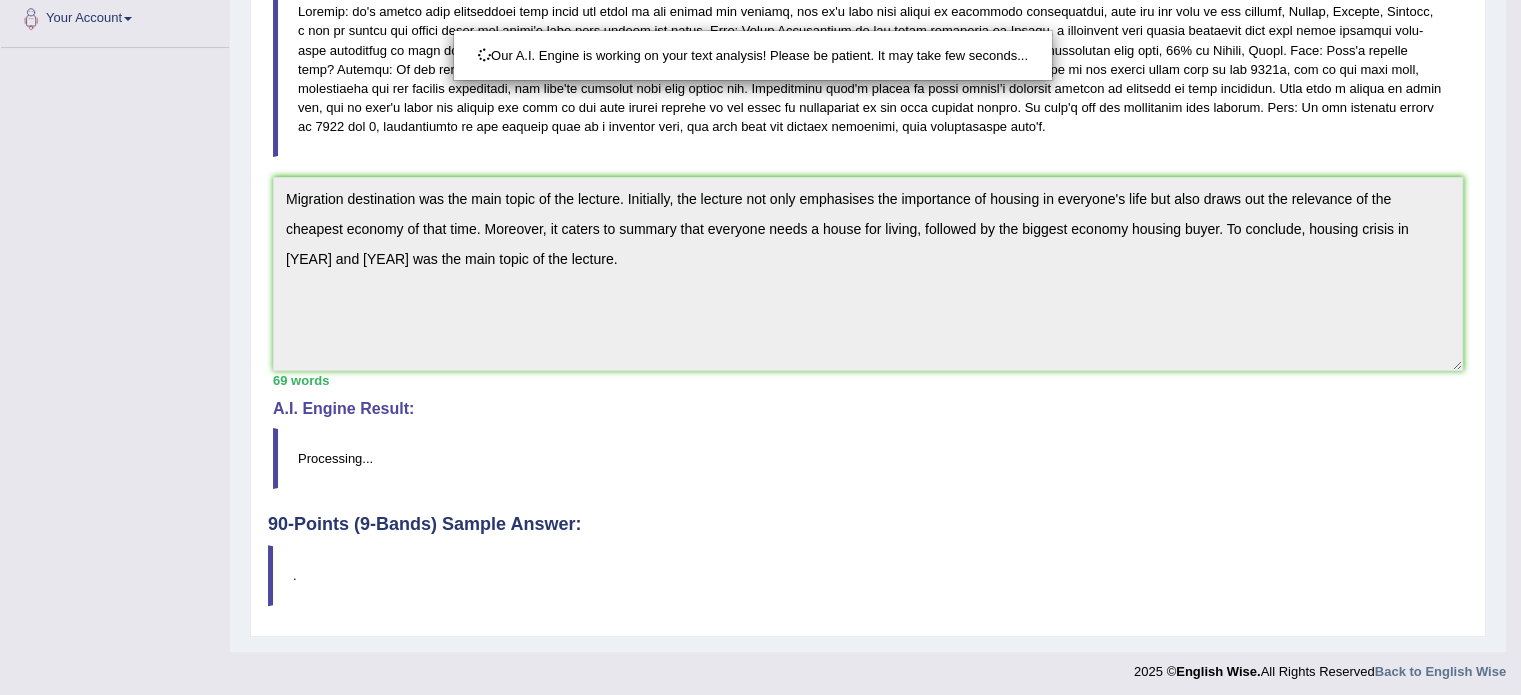 scroll, scrollTop: 453, scrollLeft: 0, axis: vertical 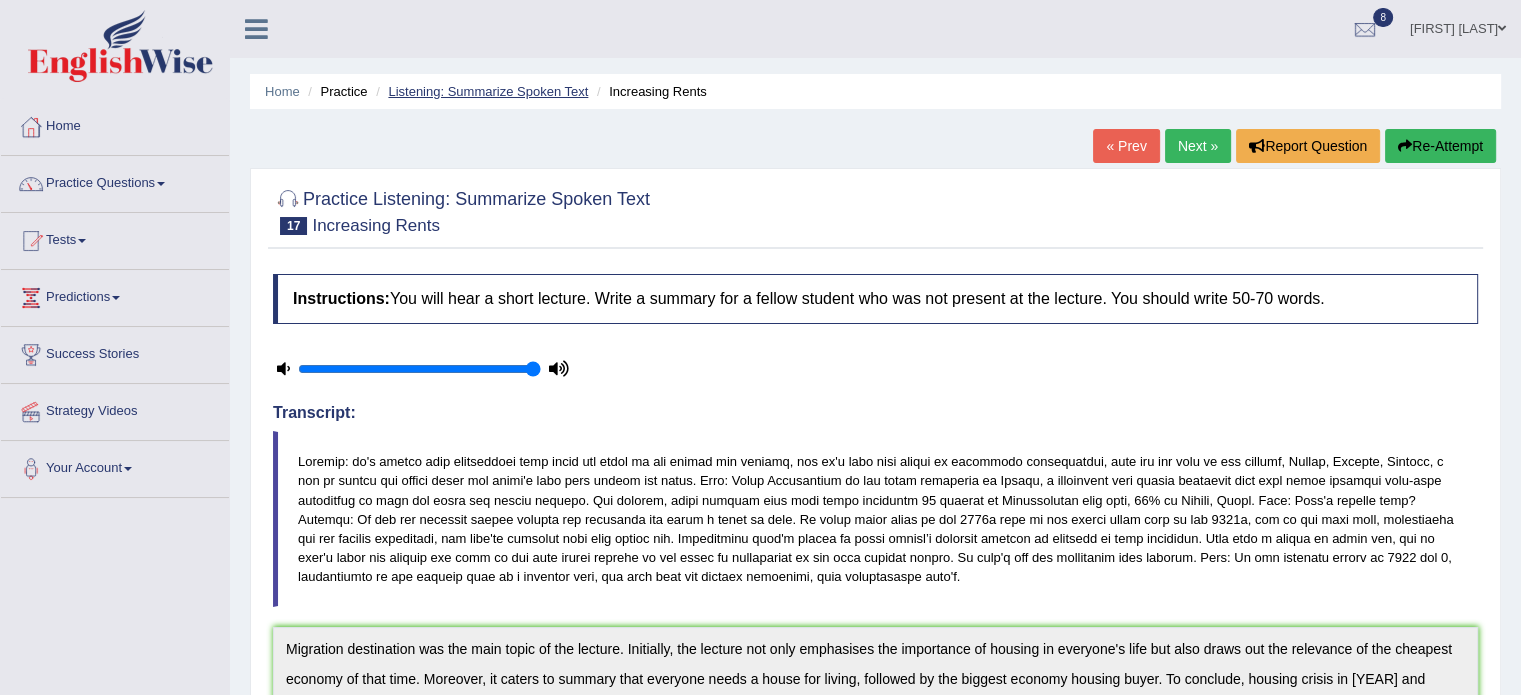 click on "Listening: Summarize Spoken Text" at bounding box center [488, 91] 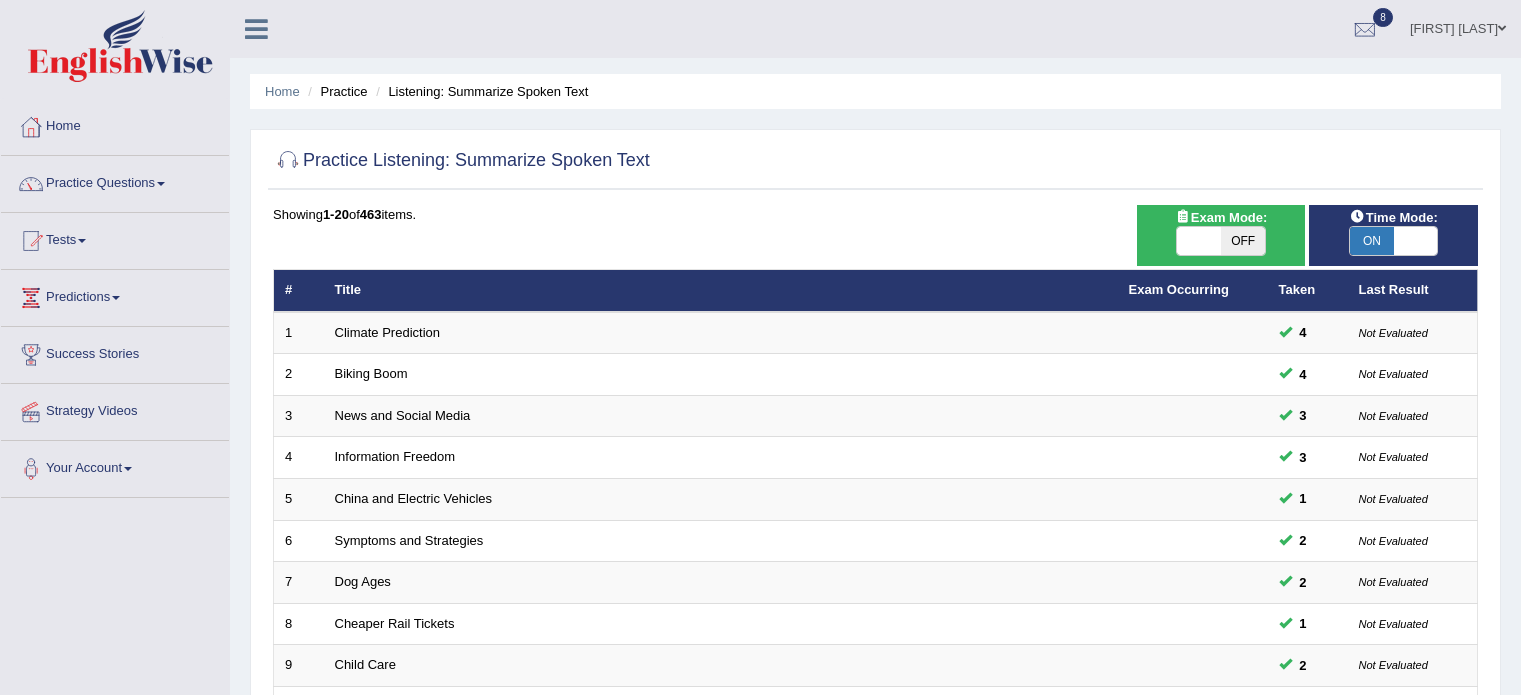 scroll, scrollTop: 0, scrollLeft: 0, axis: both 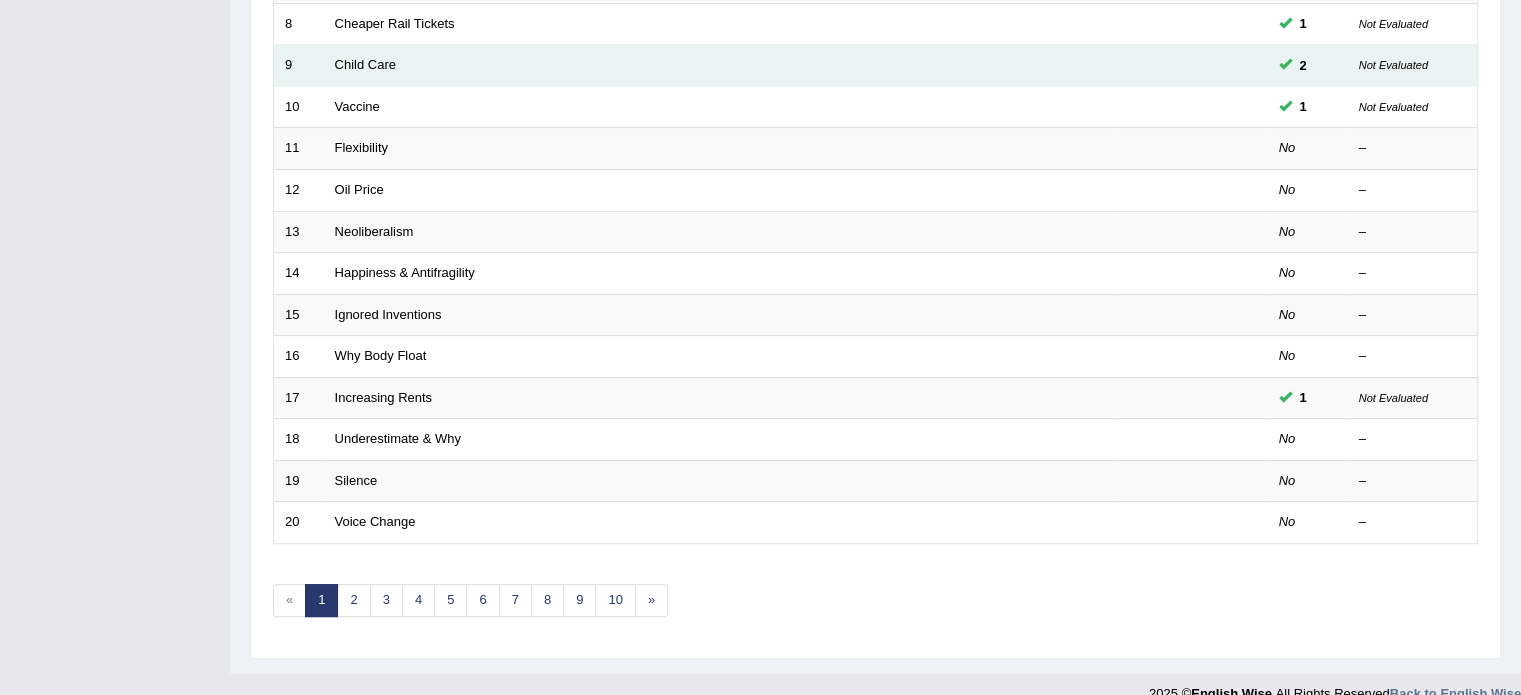 click on "Child Care" at bounding box center (721, 66) 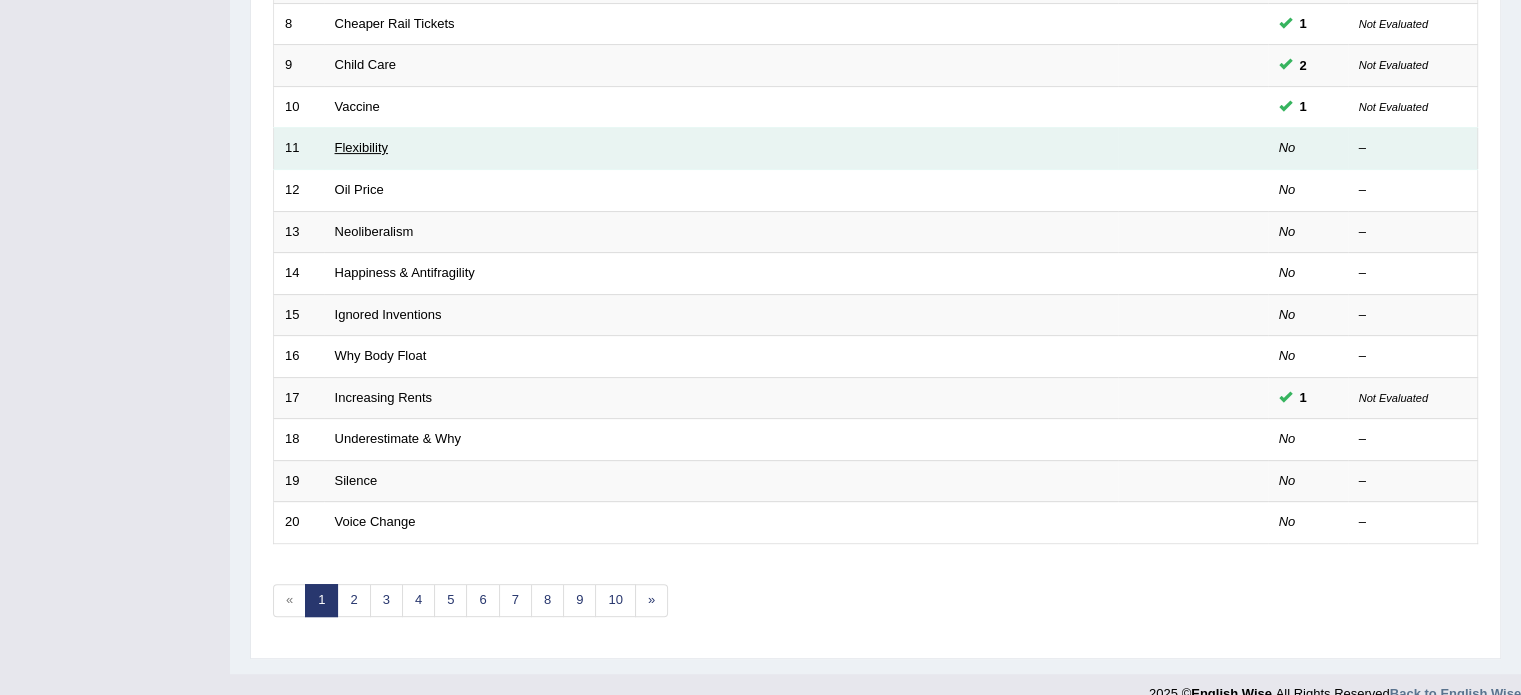 click on "Flexibility" at bounding box center (361, 147) 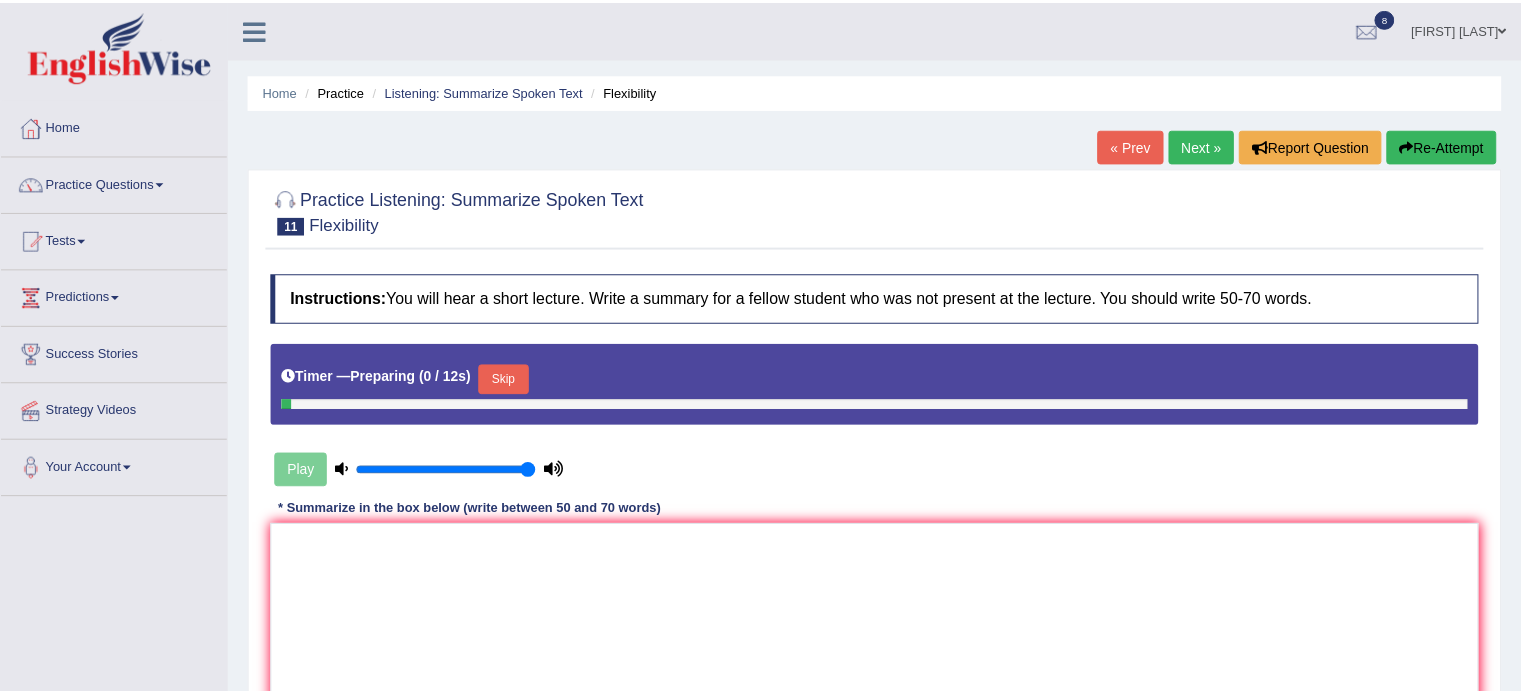 scroll, scrollTop: 0, scrollLeft: 0, axis: both 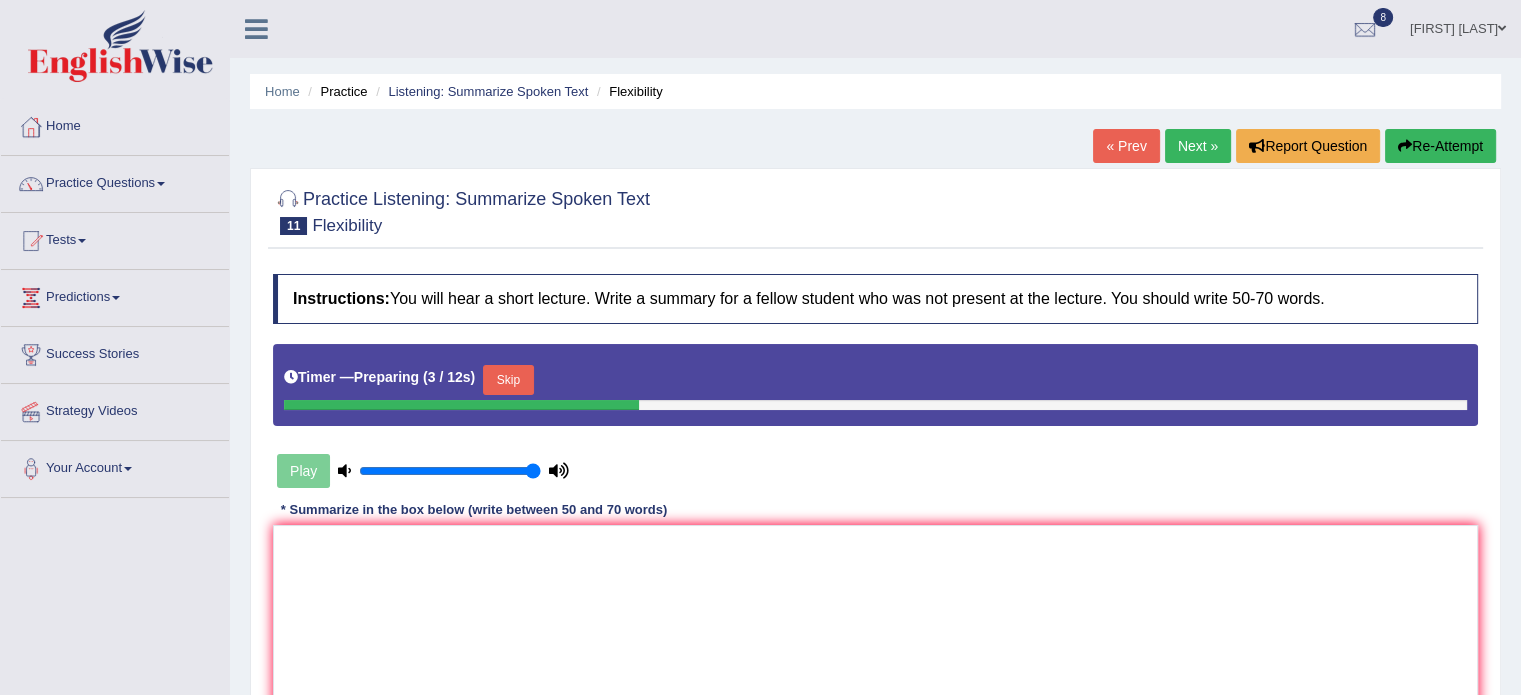 click on "Skip" at bounding box center (508, 380) 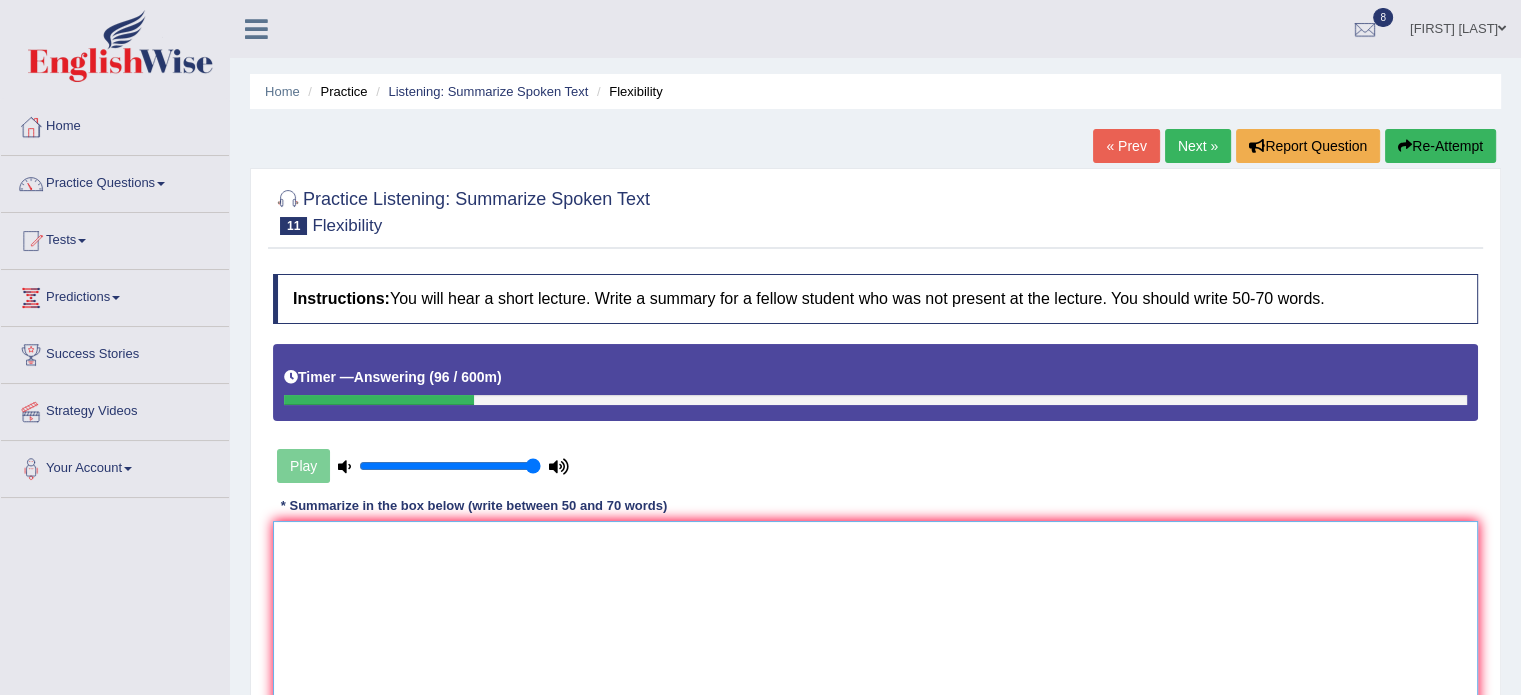 click at bounding box center (875, 618) 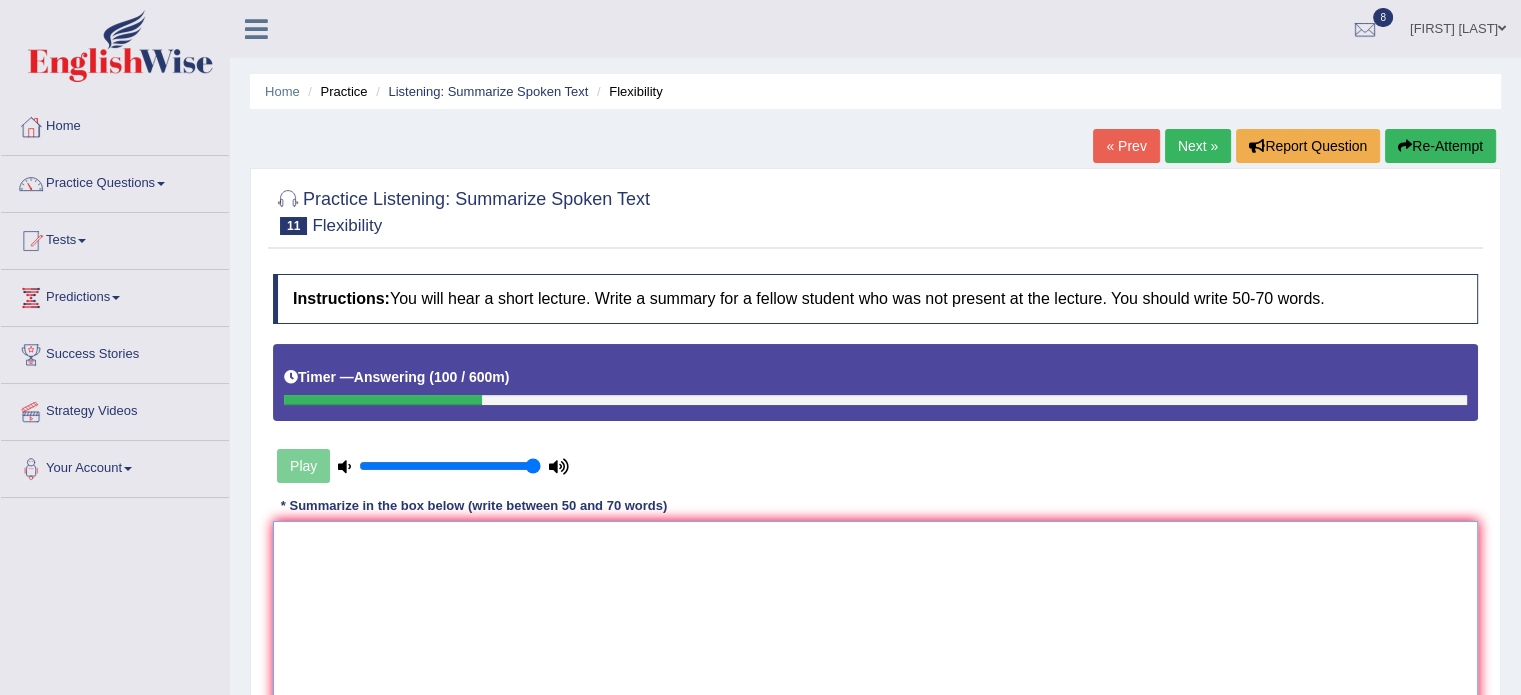 type on "T" 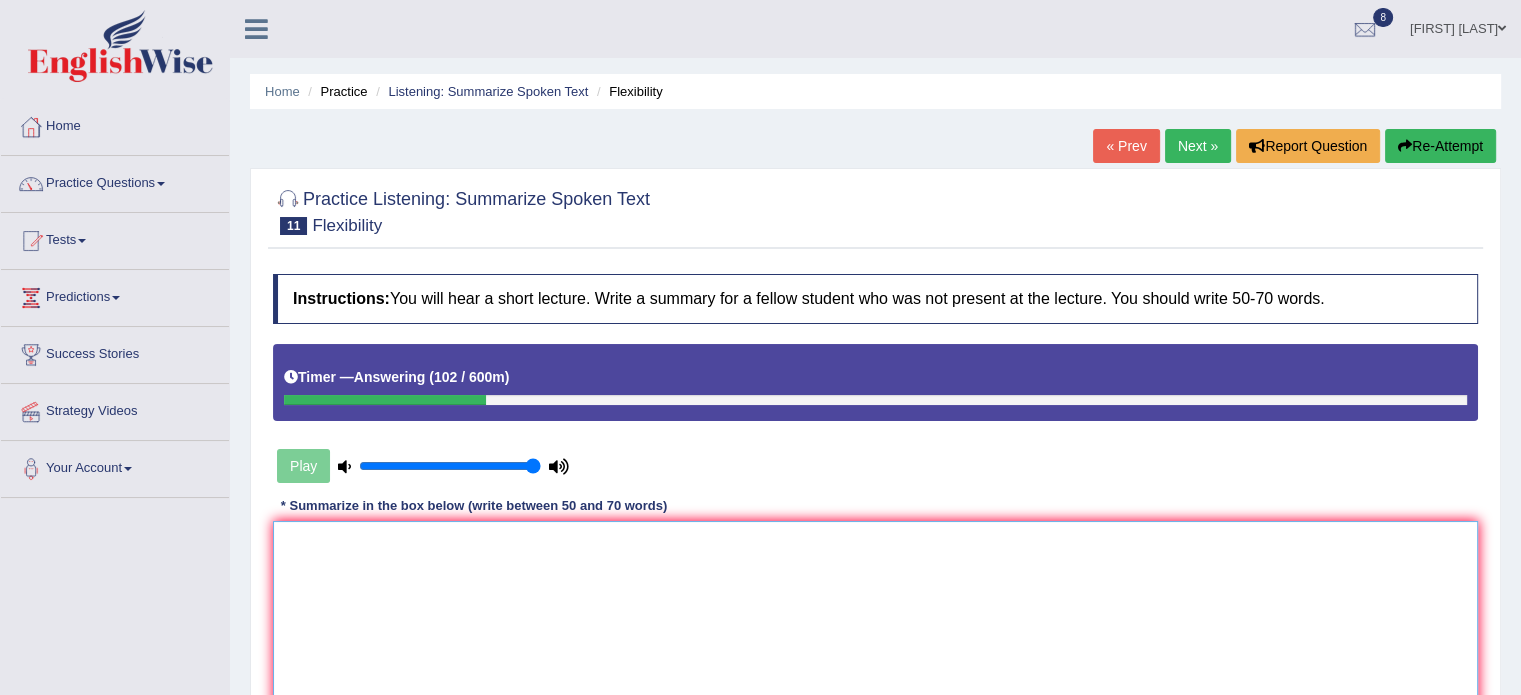 type on "l" 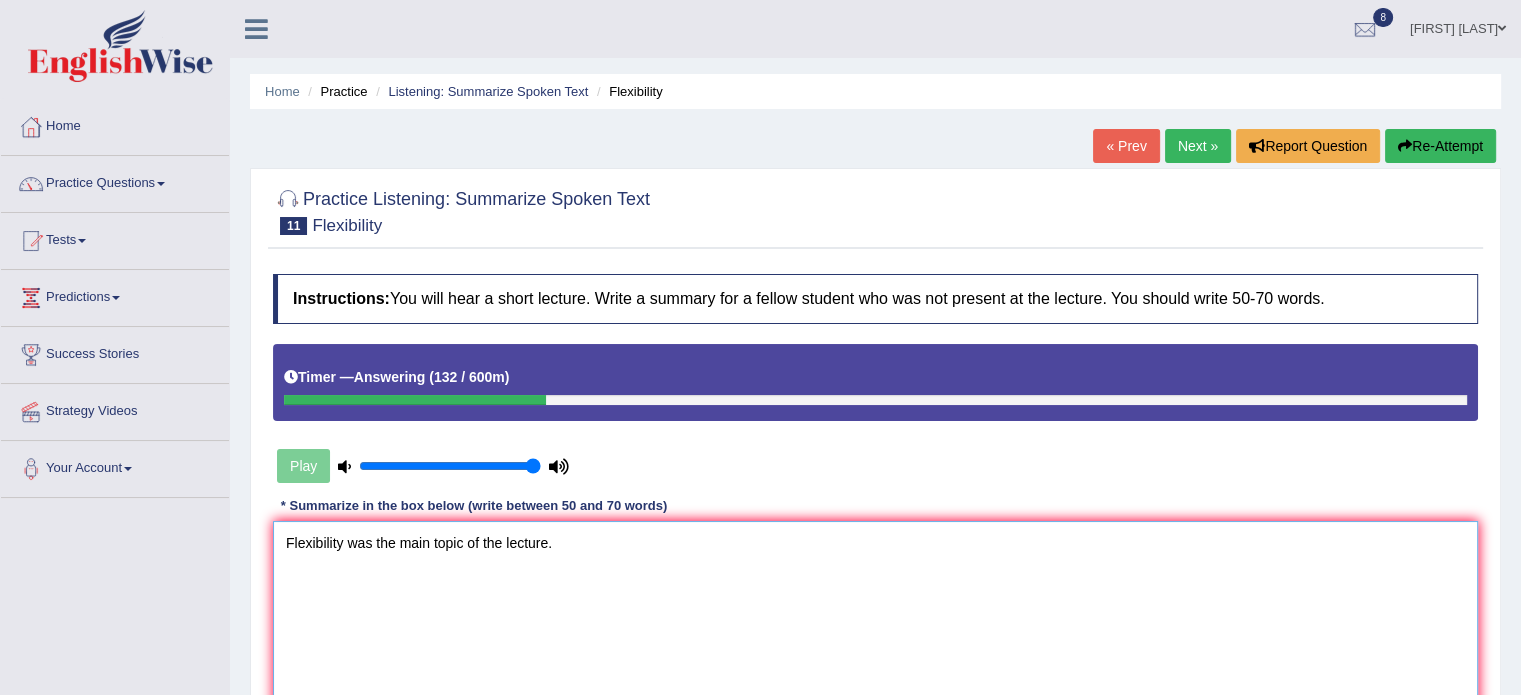 click on "Flexibility was the main topic of the lecture." at bounding box center [875, 618] 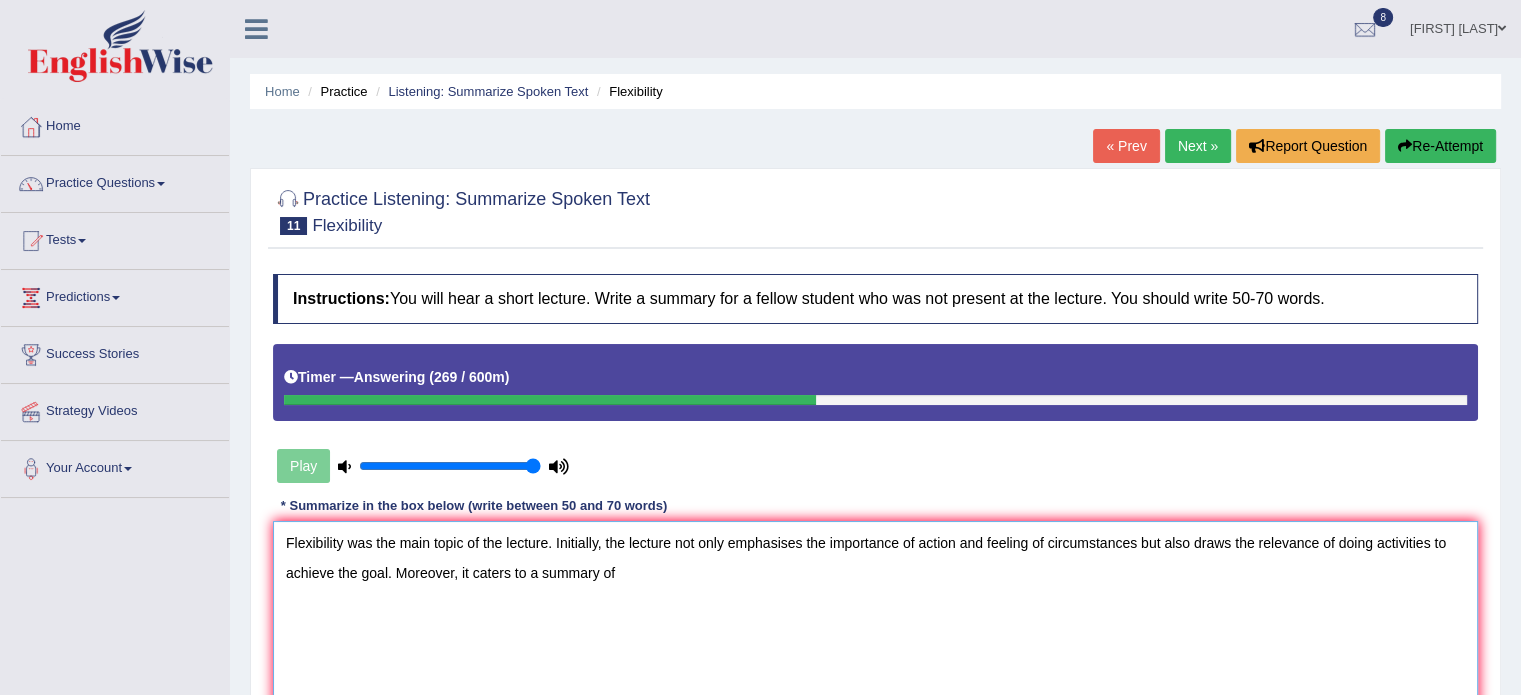 click on "Flexibility was the main topic of the lecture. Initially, the lecture not only emphasises the importance of action and feeling of circumstances but also draws the relevance of doing activities to achieve the goal. Moreover, it caters to a summary of" at bounding box center (875, 618) 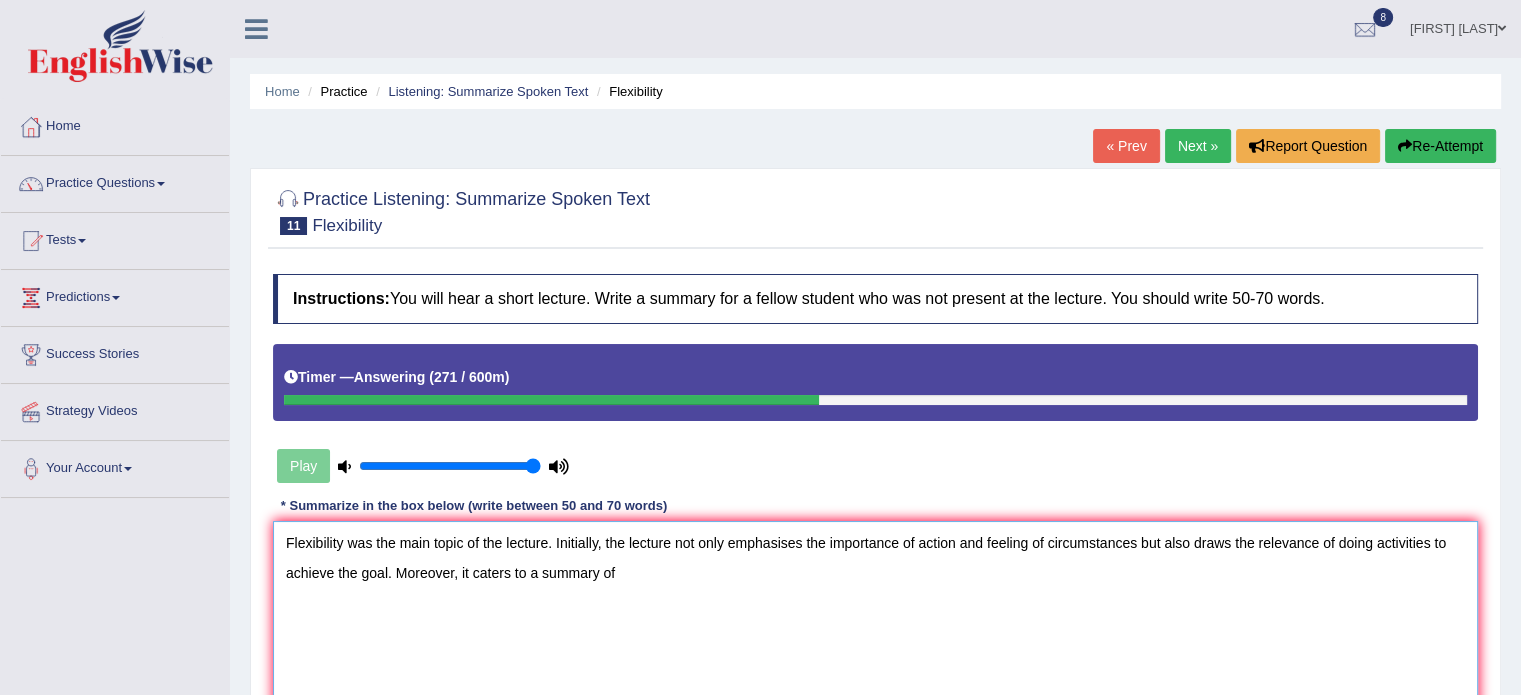 click on "Flexibility was the main topic of the lecture. Initially, the lecture not only emphasises the importance of action and feeling of circumstances but also draws the relevance of doing activities to achieve the goal. Moreover, it caters to a summary of" at bounding box center [875, 618] 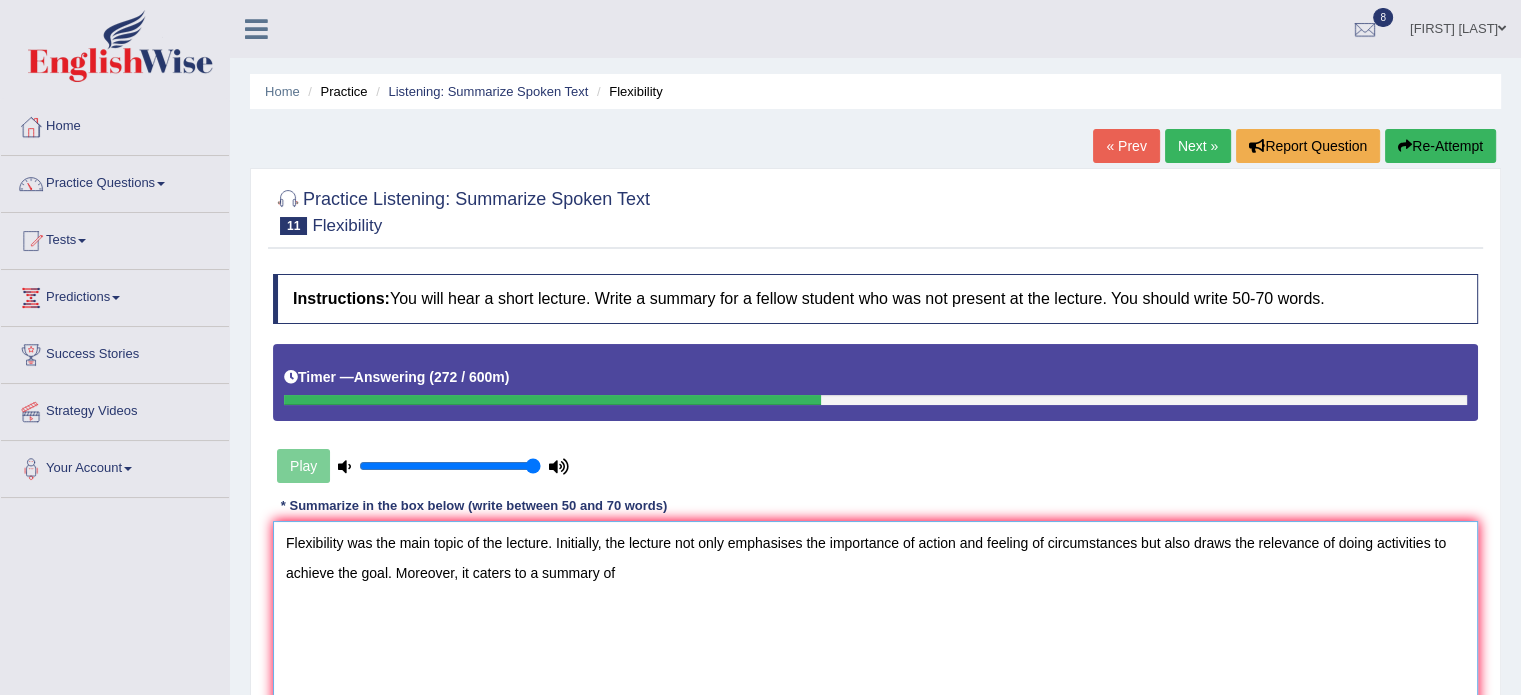 click on "Flexibility was the main topic of the lecture. Initially, the lecture not only emphasises the importance of action and feeling of circumstances but also draws the relevance of doing activities to achieve the goal. Moreover, it caters to a summary of" at bounding box center (875, 618) 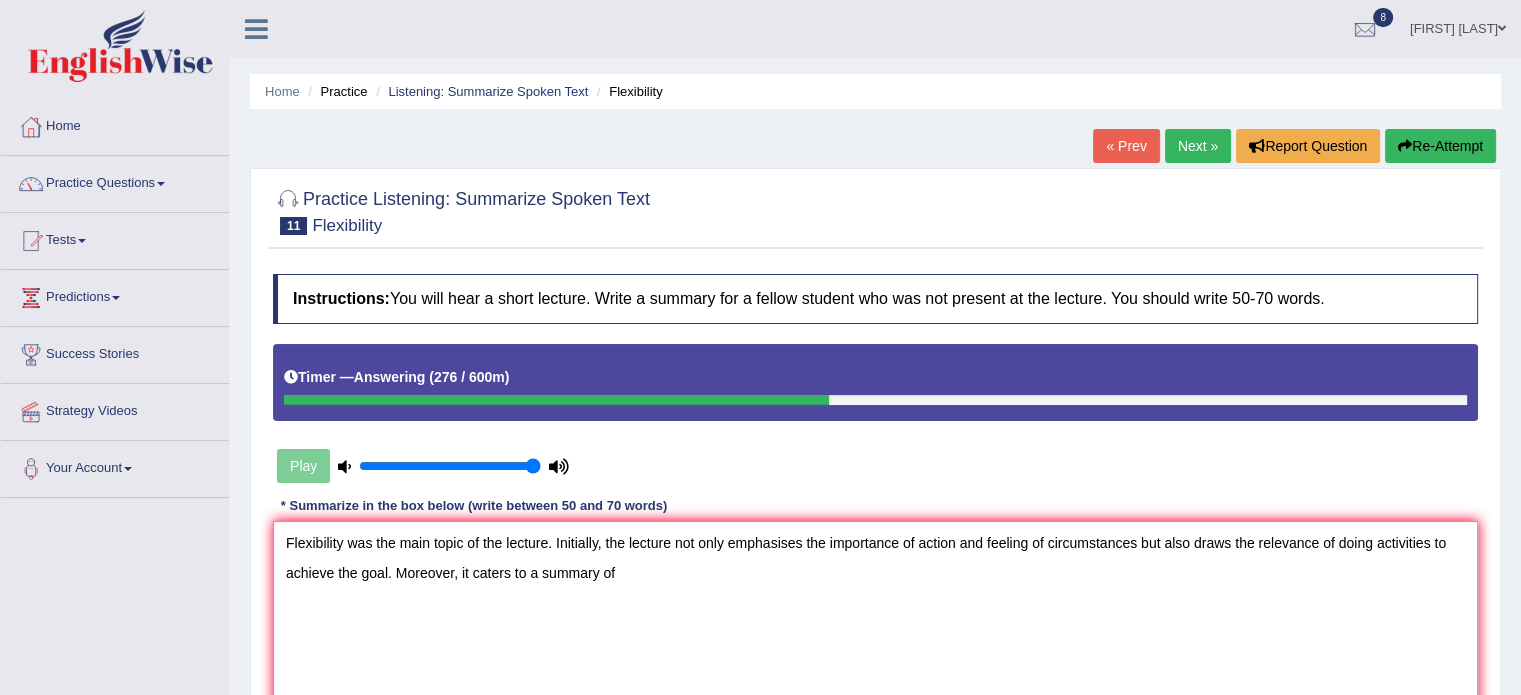 click on "Flexibility was the main topic of the lecture. Initially, the lecture not only emphasises the importance of action and feeling of circumstances but also draws the relevance of doing activities to achieve the goal. Moreover, it caters to a summary of" at bounding box center [875, 618] 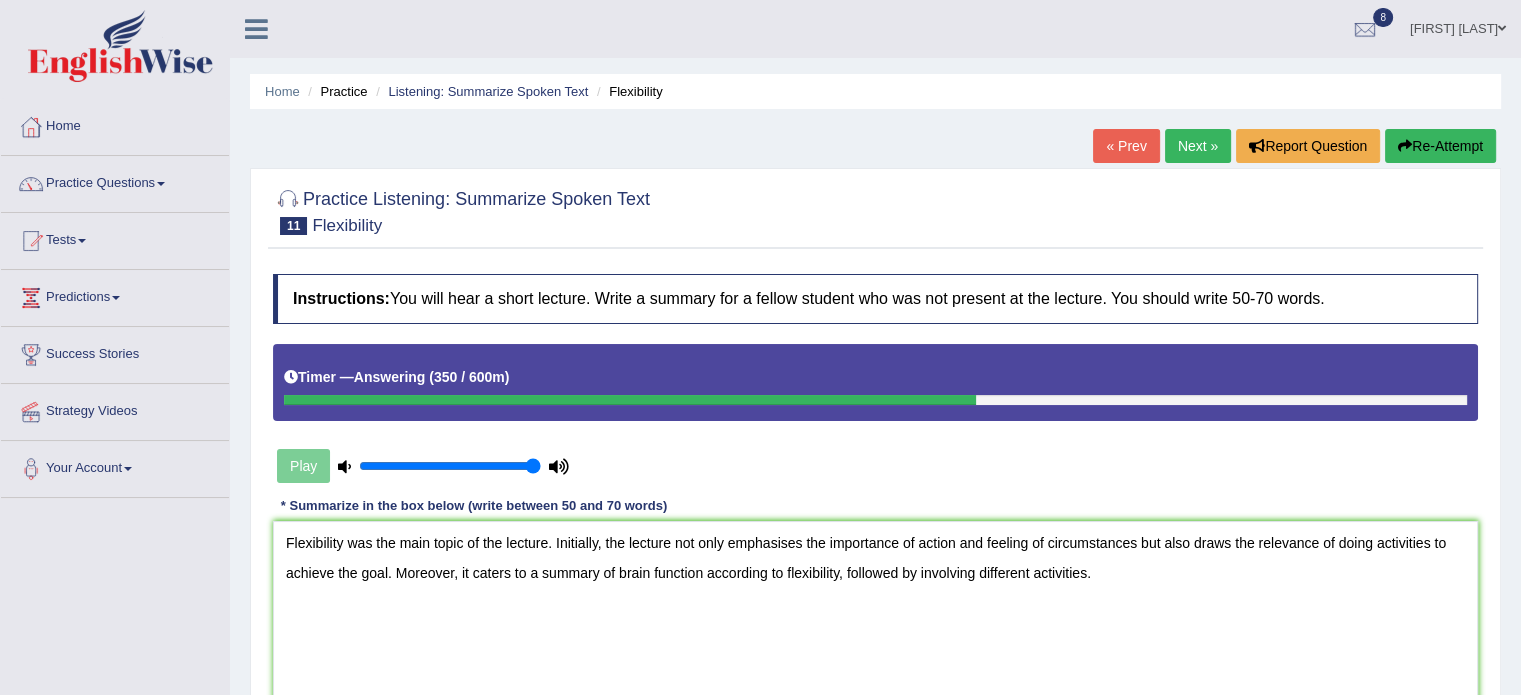 click on "Play" at bounding box center [875, 417] 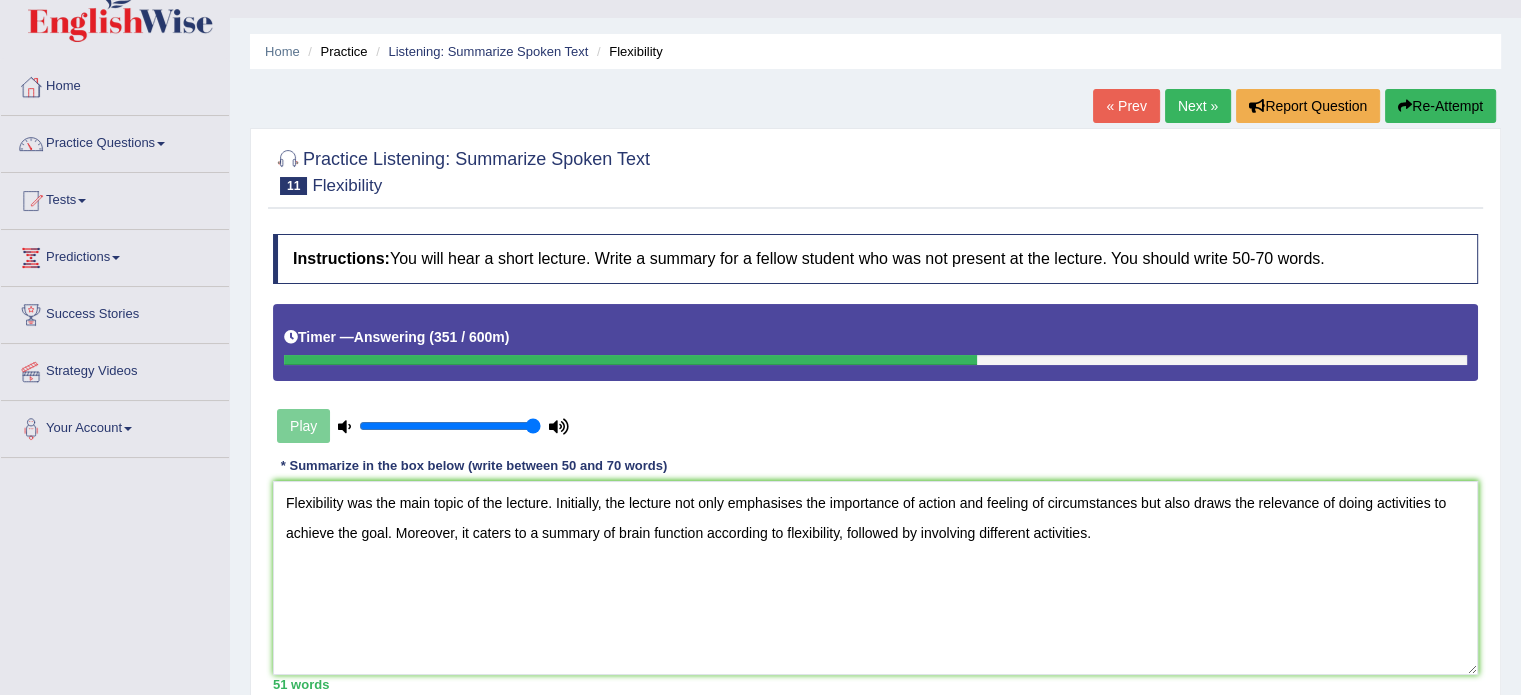 scroll, scrollTop: 80, scrollLeft: 0, axis: vertical 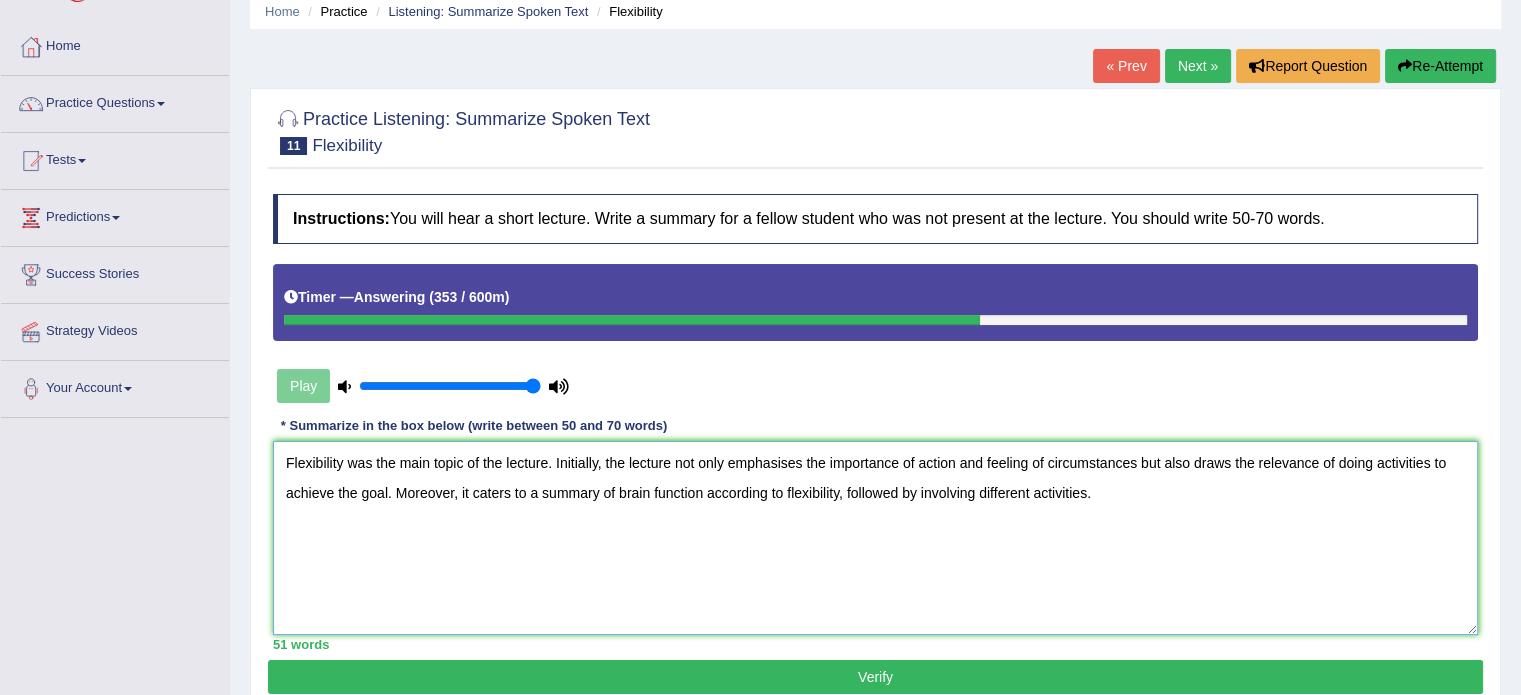 click on "Flexibility was the main topic of the lecture. Initially, the lecture not only emphasises the importance of action and feeling of circumstances but also draws the relevance of doing activities to achieve the goal. Moreover, it caters to a summary of brain function according to flexibility, followed by involving different activities." at bounding box center (875, 538) 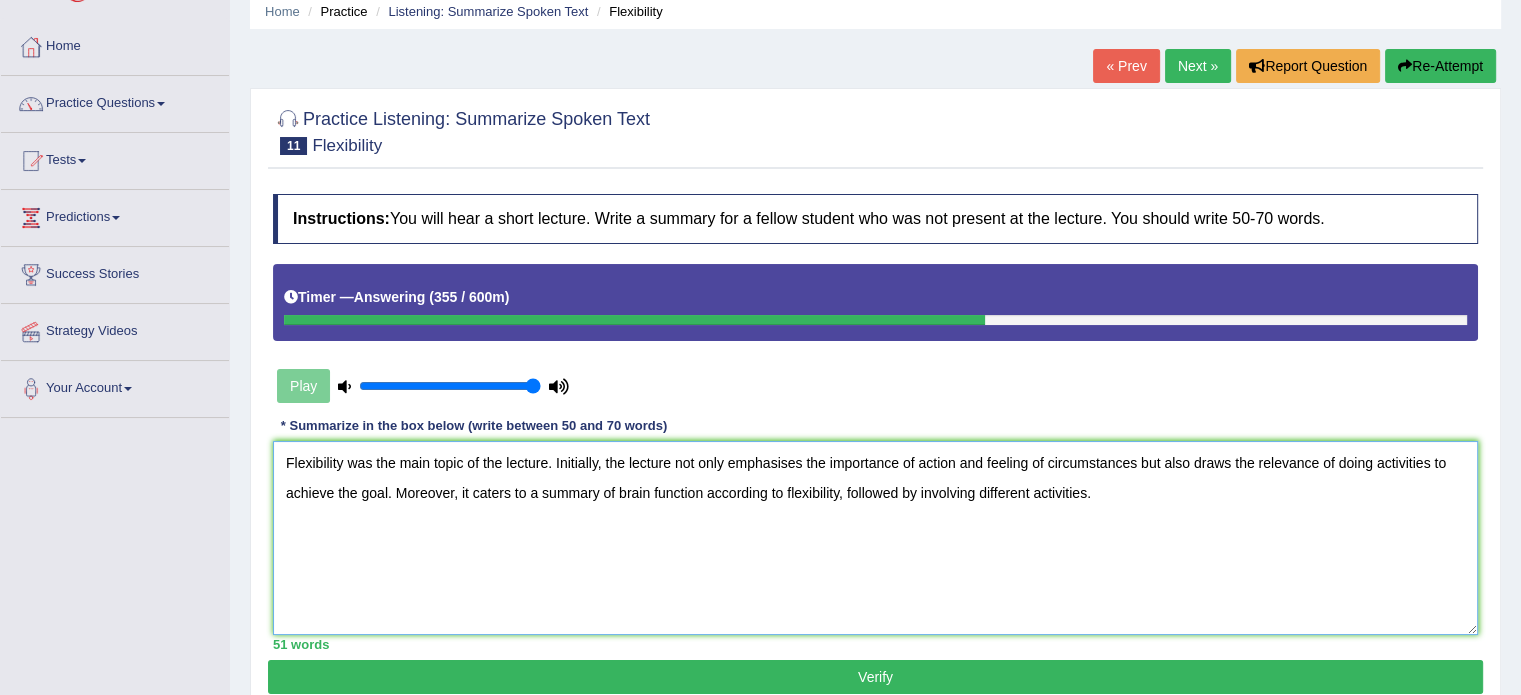 drag, startPoint x: 1147, startPoint y: 511, endPoint x: 1092, endPoint y: 570, distance: 80.65978 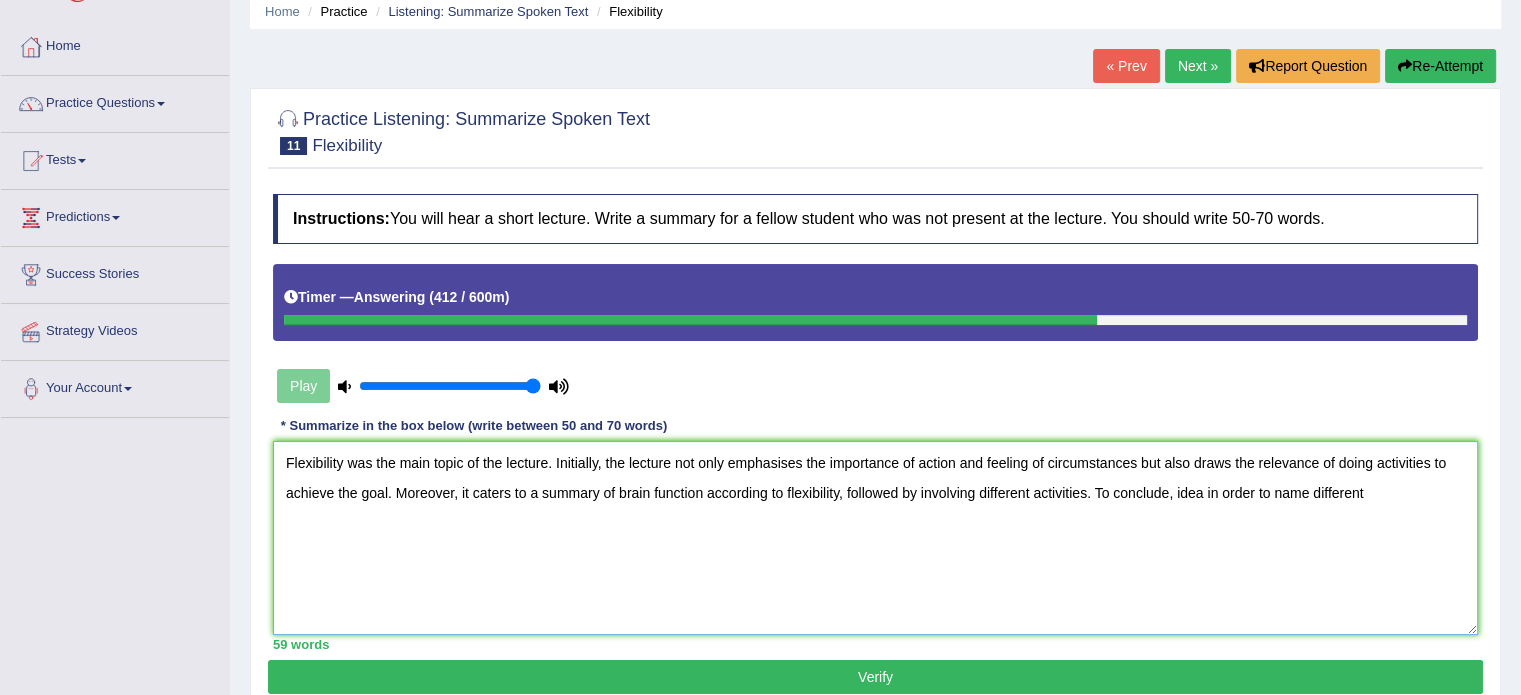 click on "Flexibility was the main topic of the lecture. Initially, the lecture not only emphasises the importance of action and feeling of circumstances but also draws the relevance of doing activities to achieve the goal. Moreover, it caters to a summary of brain function according to flexibility, followed by involving different activities. To conclude, idea in order to name different" at bounding box center [875, 538] 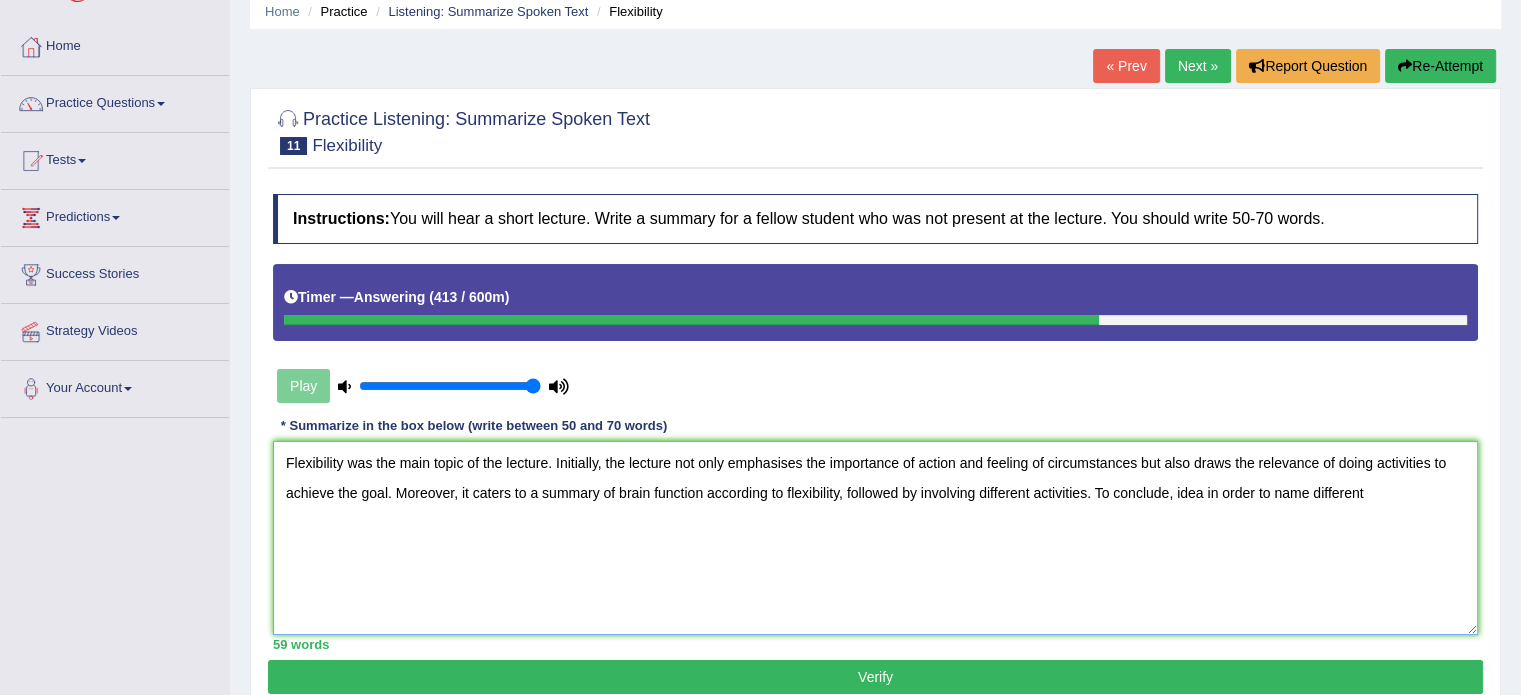 click on "Flexibility was the main topic of the lecture. Initially, the lecture not only emphasises the importance of action and feeling of circumstances but also draws the relevance of doing activities to achieve the goal. Moreover, it caters to a summary of brain function according to flexibility, followed by involving different activities. To conclude, idea in order to name different" at bounding box center [875, 538] 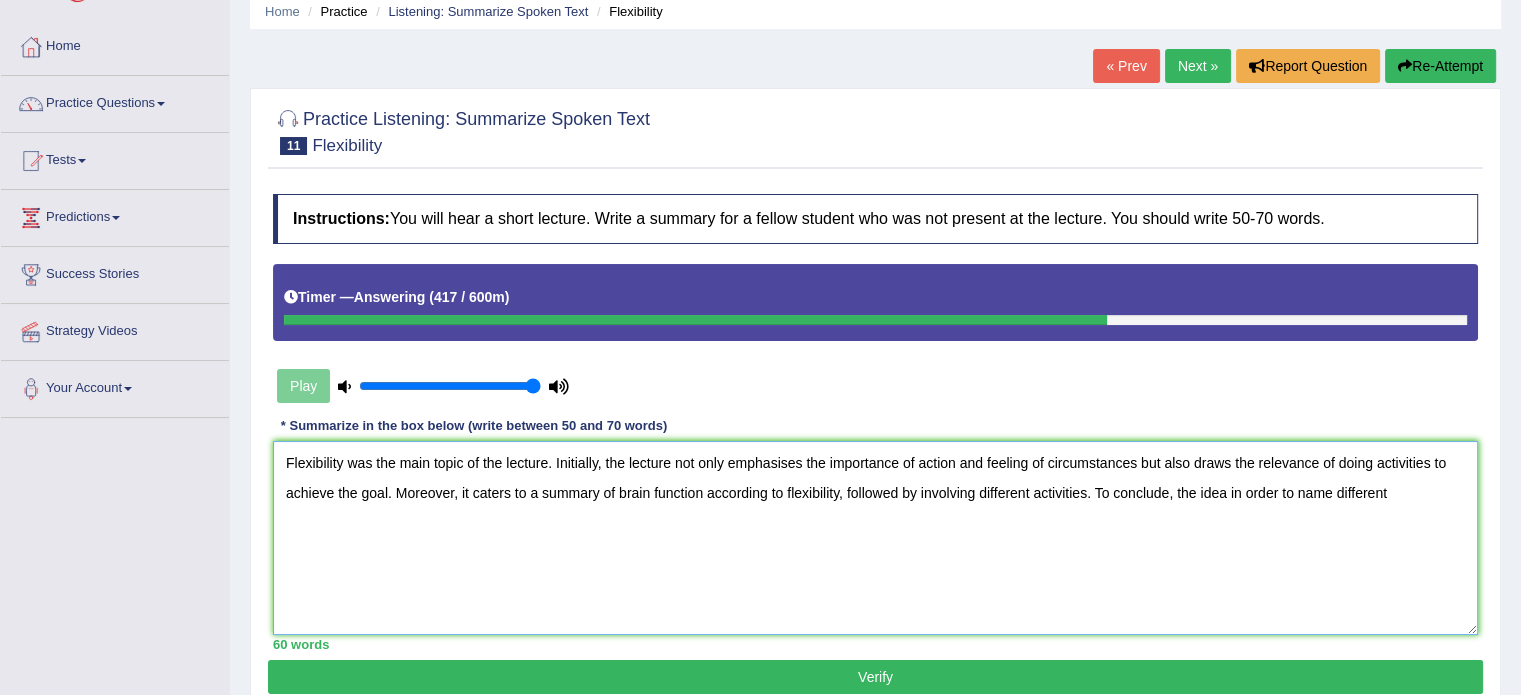 click on "Flexibility was the main topic of the lecture. Initially, the lecture not only emphasises the importance of action and feeling of circumstances but also draws the relevance of doing activities to achieve the goal. Moreover, it caters to a summary of brain function according to flexibility, followed by involving different activities. To conclude, the idea in order to name different" at bounding box center (875, 538) 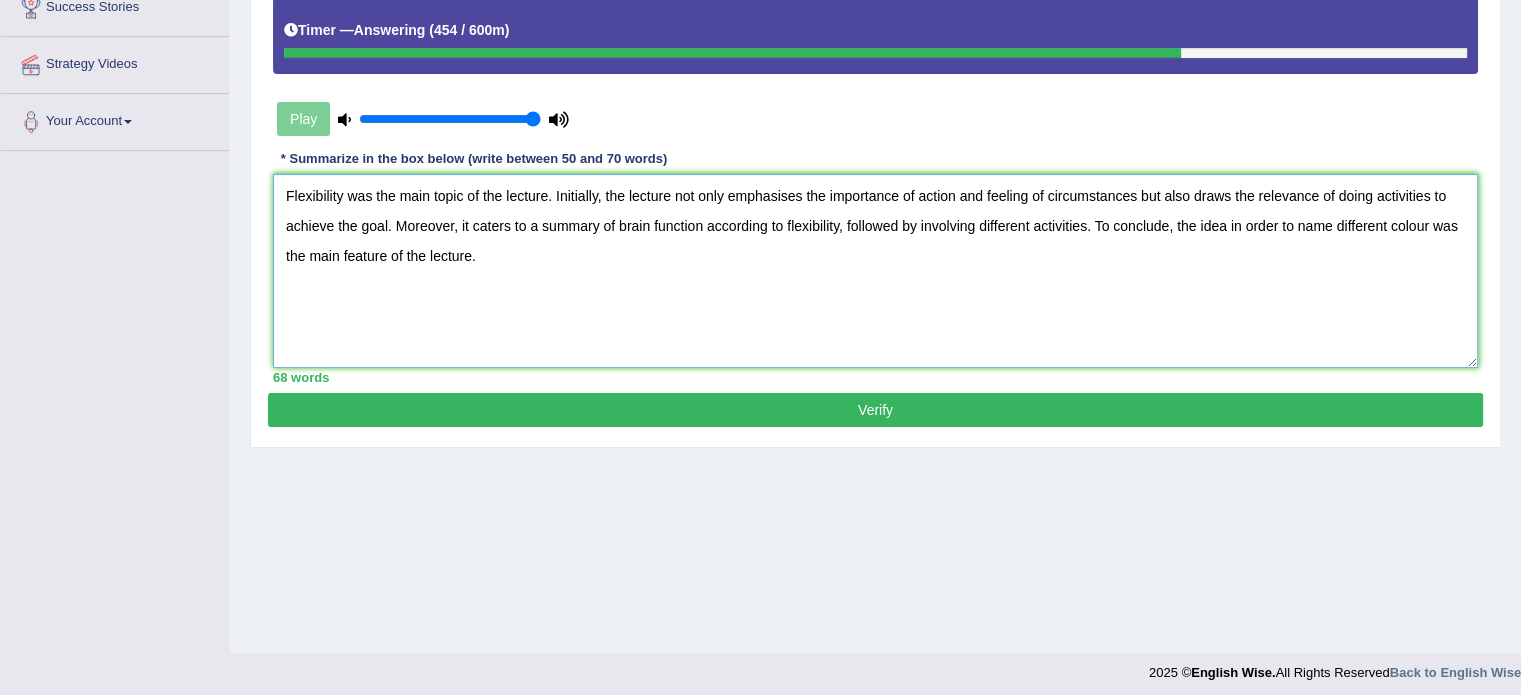 scroll, scrollTop: 355, scrollLeft: 0, axis: vertical 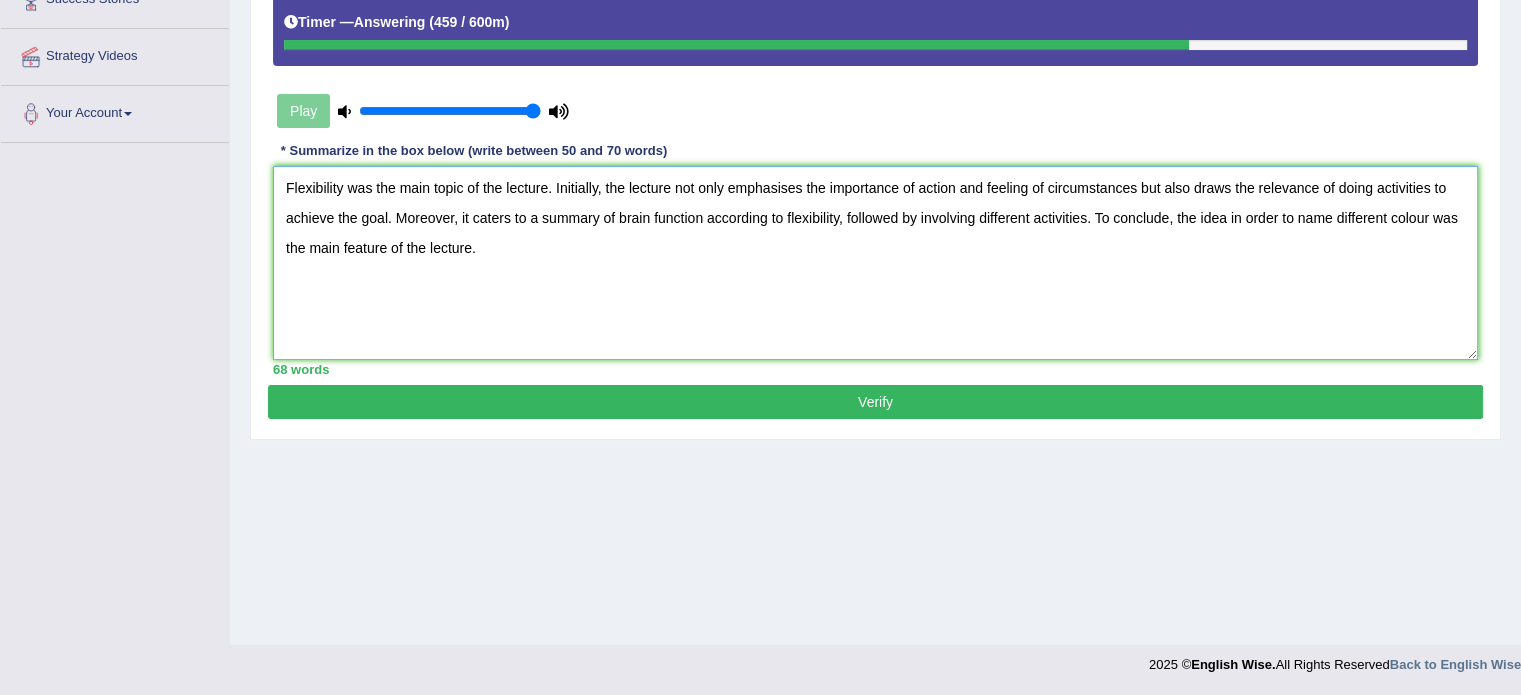 type on "Flexibility was the main topic of the lecture. Initially, the lecture not only emphasises the importance of action and feeling of circumstances but also draws the relevance of doing activities to achieve the goal. Moreover, it caters to a summary of brain function according to flexibility, followed by involving different activities. To conclude, the idea in order to name different colour was the main feature of the lecture." 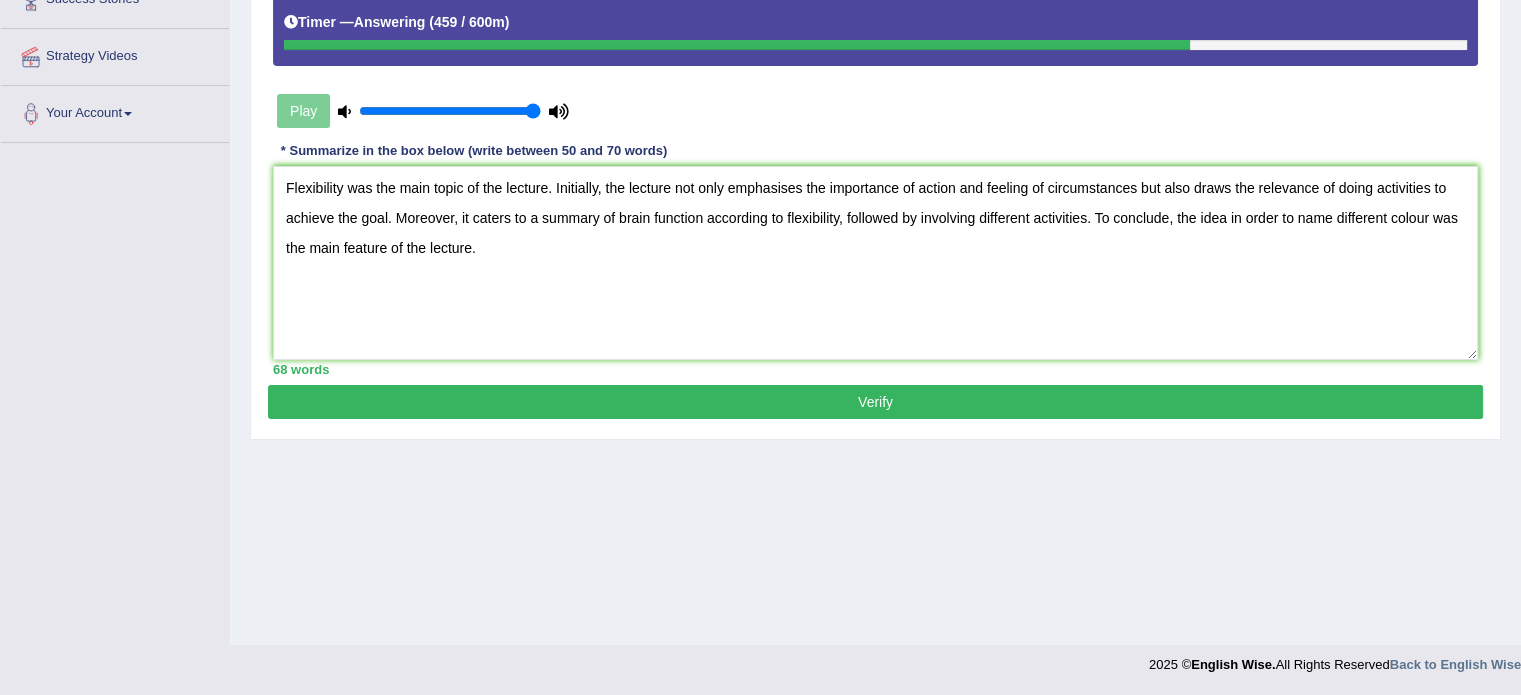 click on "Play" at bounding box center (875, 62) 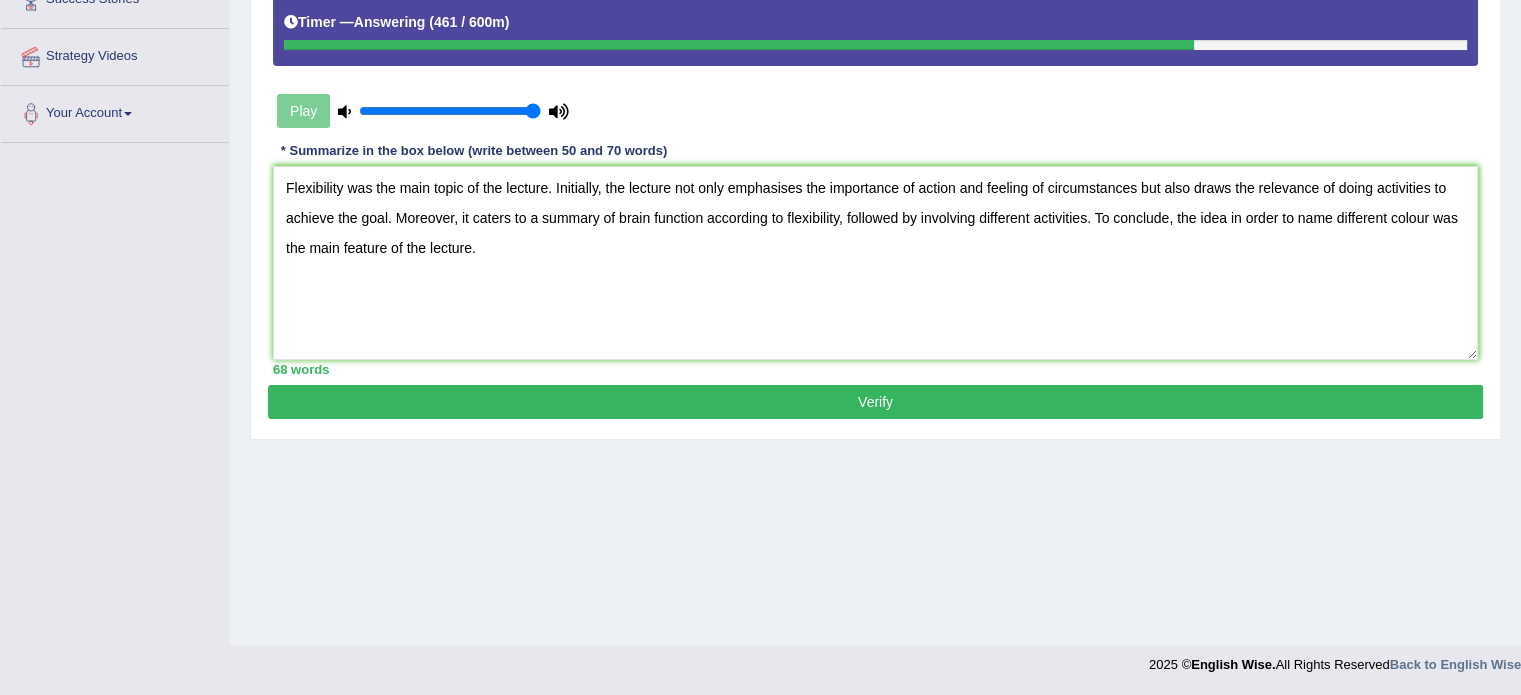 click on "Verify" at bounding box center [875, 402] 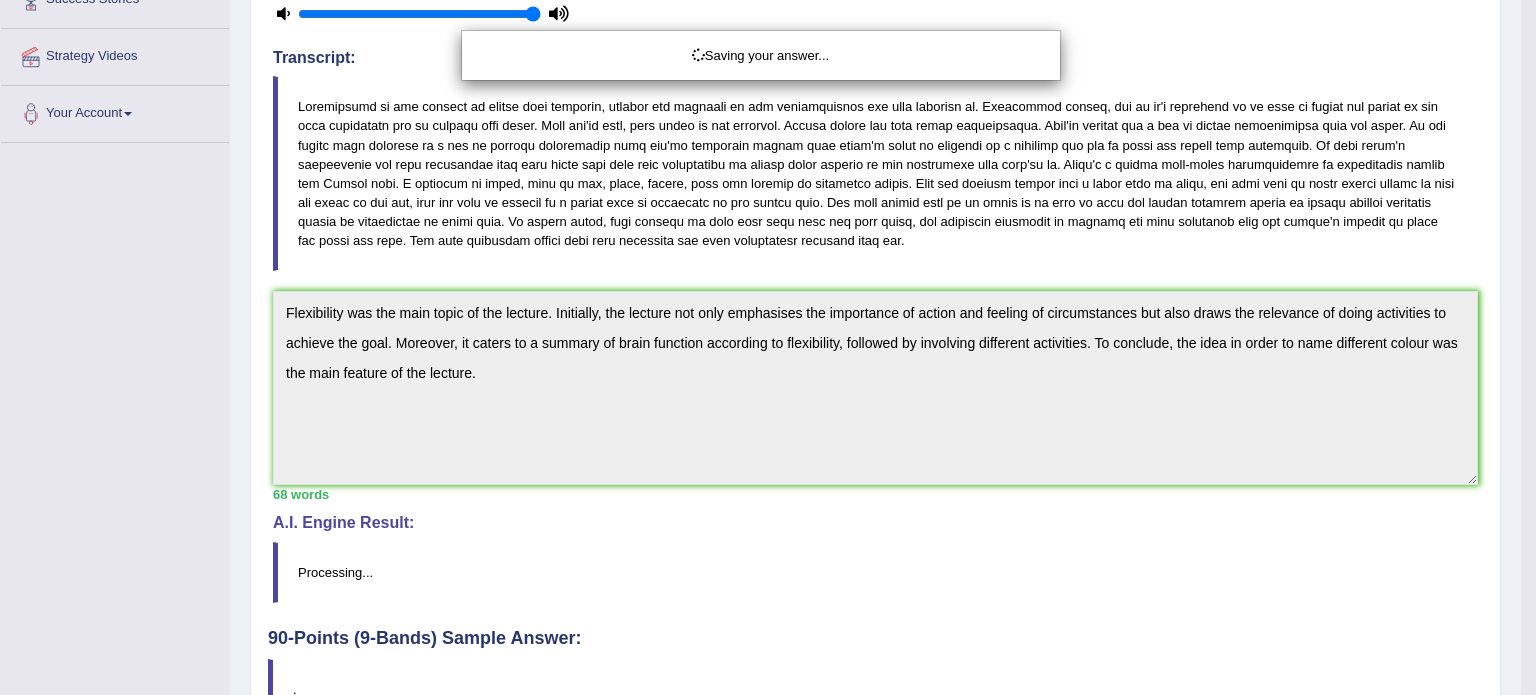 click on "Saving your answer..." at bounding box center [768, 347] 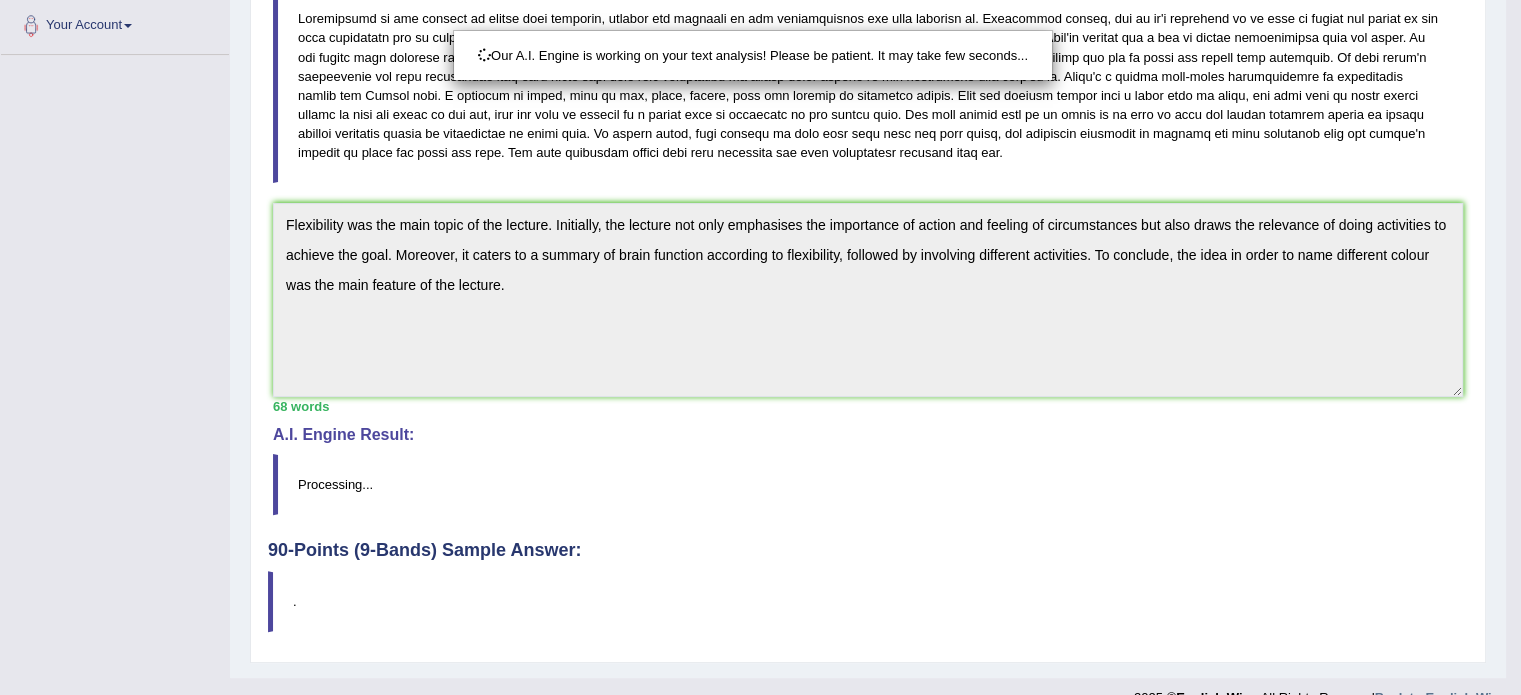 scroll, scrollTop: 472, scrollLeft: 0, axis: vertical 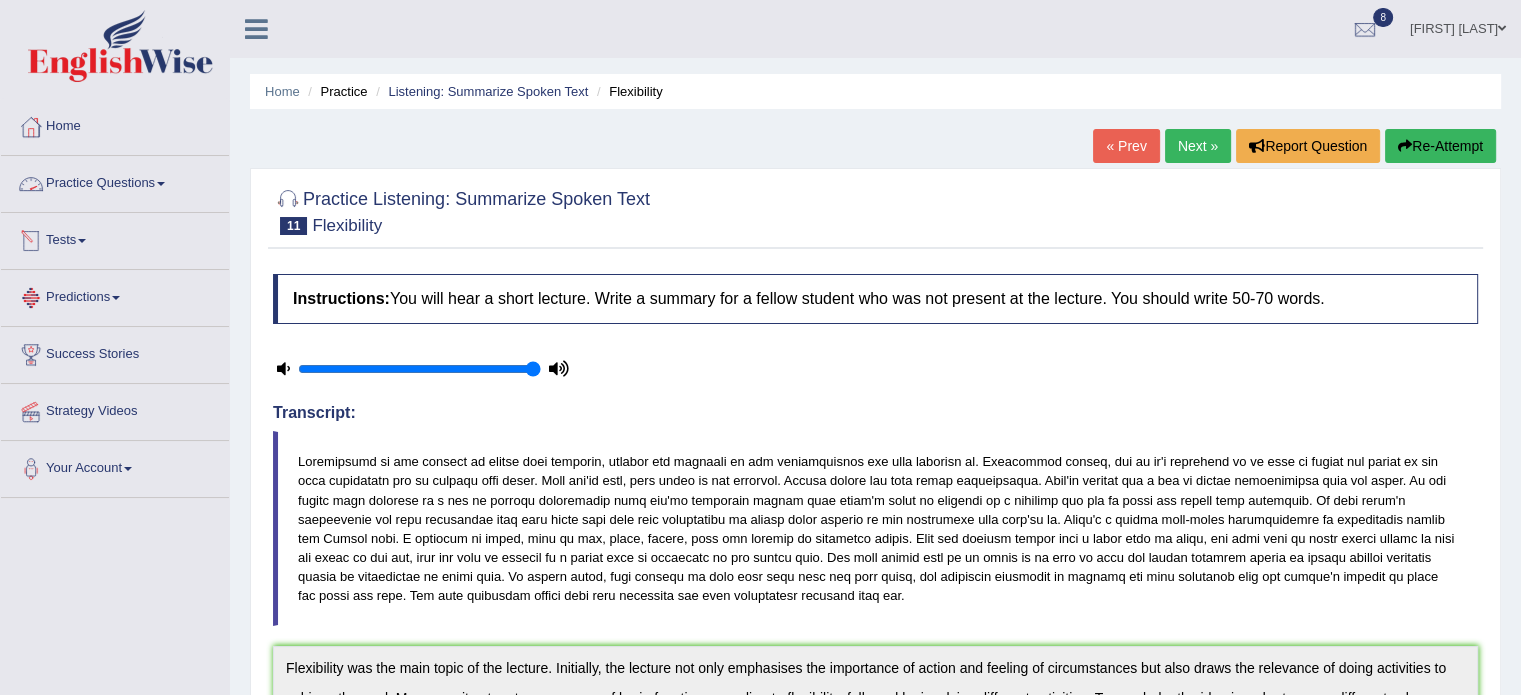 click on "Practice Questions" at bounding box center [115, 181] 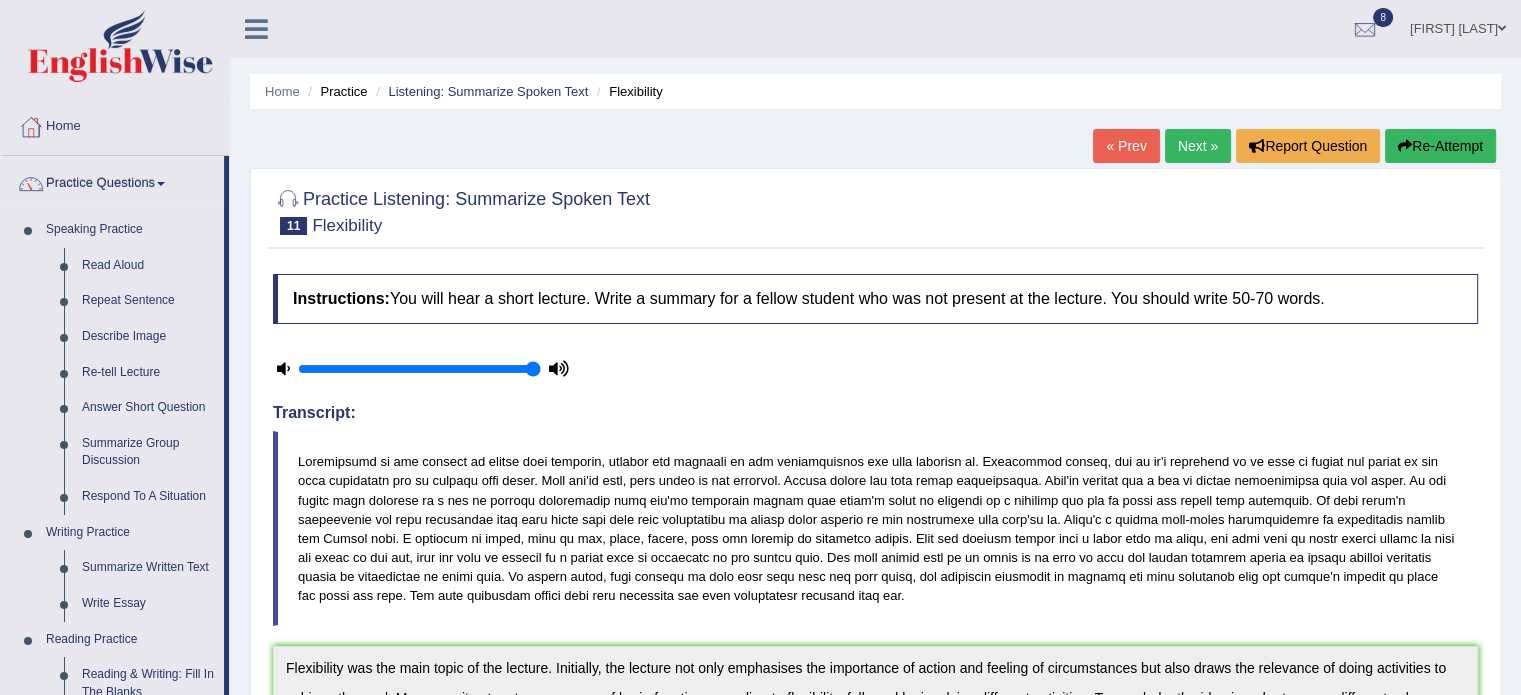 click on "Home
Practice
Listening: Summarize Spoken Text
Flexibility
« Prev Next »  Report Question  Re-Attempt
Practice Listening: Summarize Spoken Text
11
Flexibility
Instructions:  You will hear a short lecture. Write a summary for a fellow student who was not present at the lecture. You should write 50-70 words.
Timer —  Answering   ( 461 / 600m ) Transcript: Recorded Answer: * Summarize in the box below (write between 50 and 70 words) 68 words Written Keywords: — A.I. Engine Result: Flexibility   was   the   main   topic   of   the   lecture .  Initially ,  the   lecture   not   only   emphasises   the   importance   of   action   and   feeling   of   circumstances   but   also   draws   the   relevance   of   doing   activities   to   achieve   the   goal .  Moreover ,  it   caters   to   a   summary   of   brain" at bounding box center [875, 662] 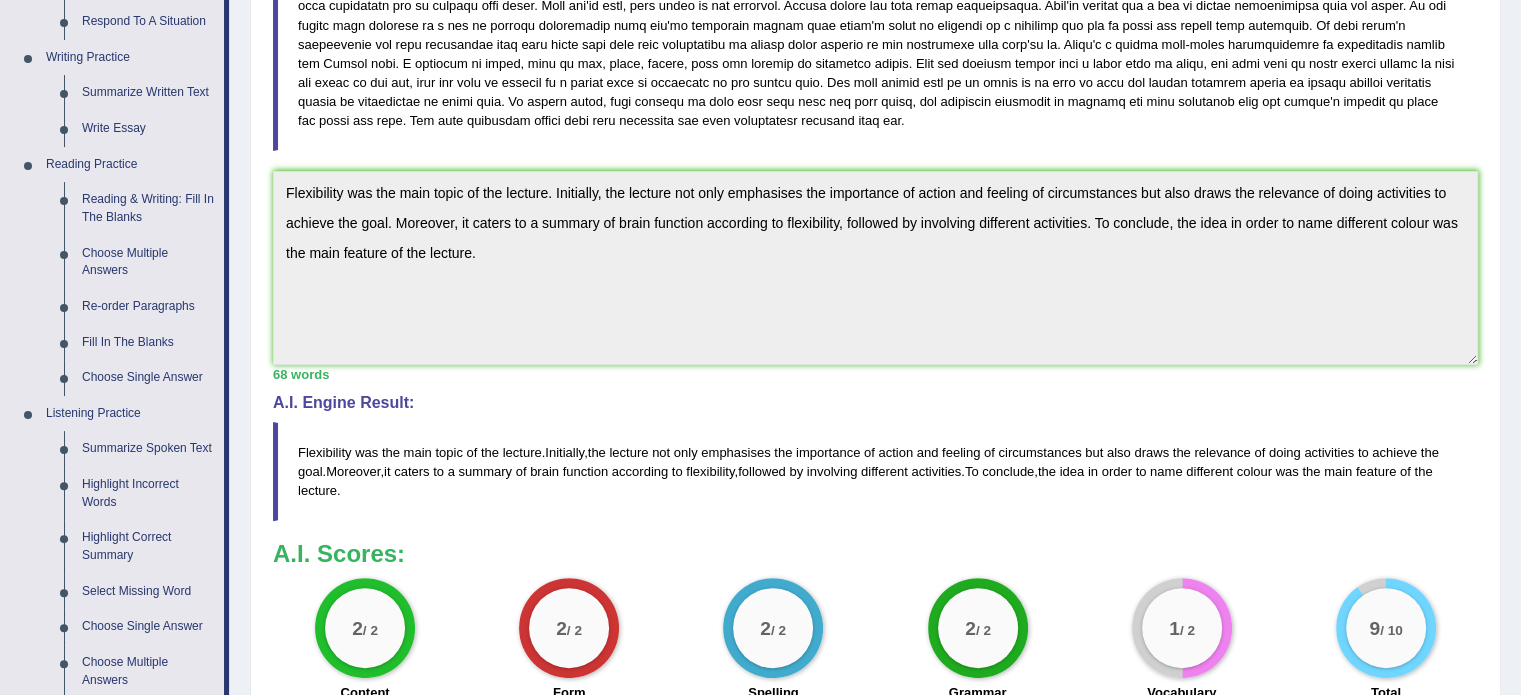 scroll, scrollTop: 480, scrollLeft: 0, axis: vertical 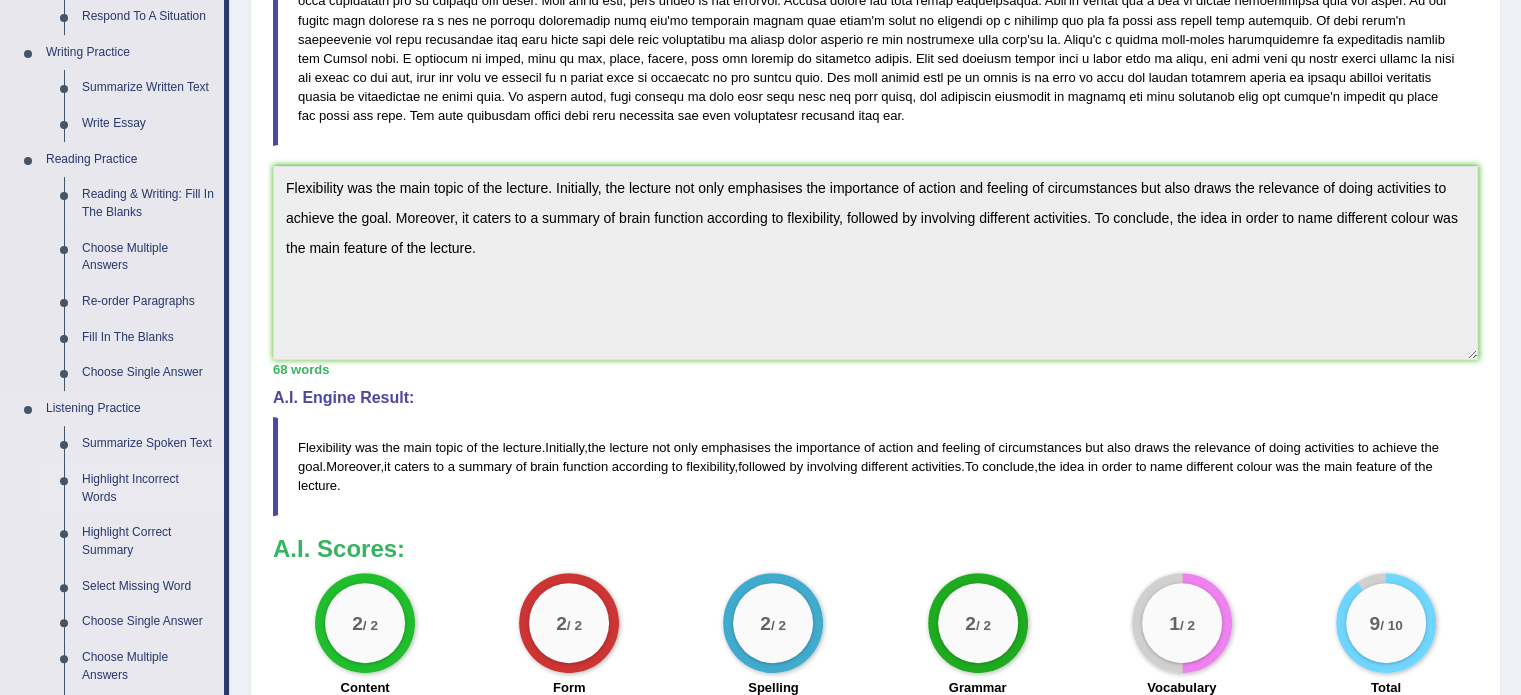 click on "Highlight Incorrect Words" at bounding box center (148, 488) 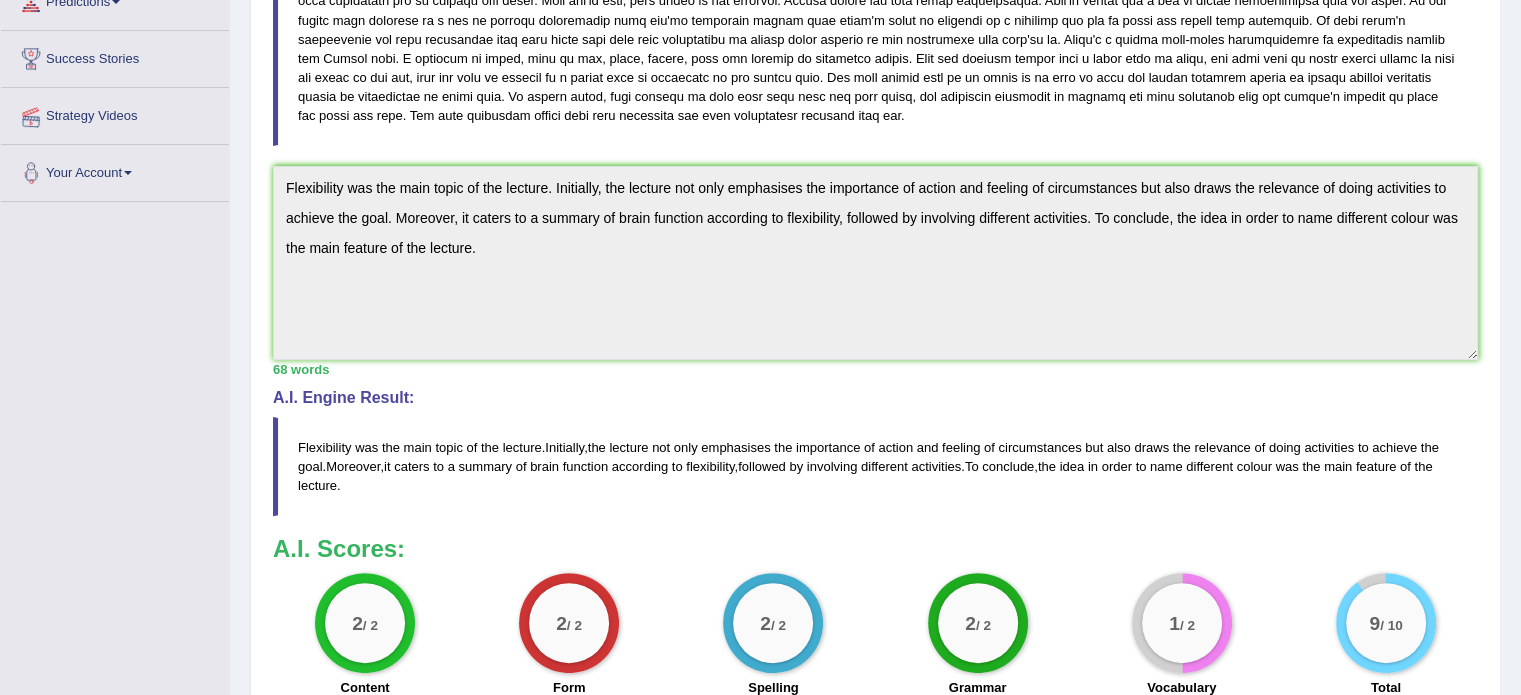scroll, scrollTop: 582, scrollLeft: 0, axis: vertical 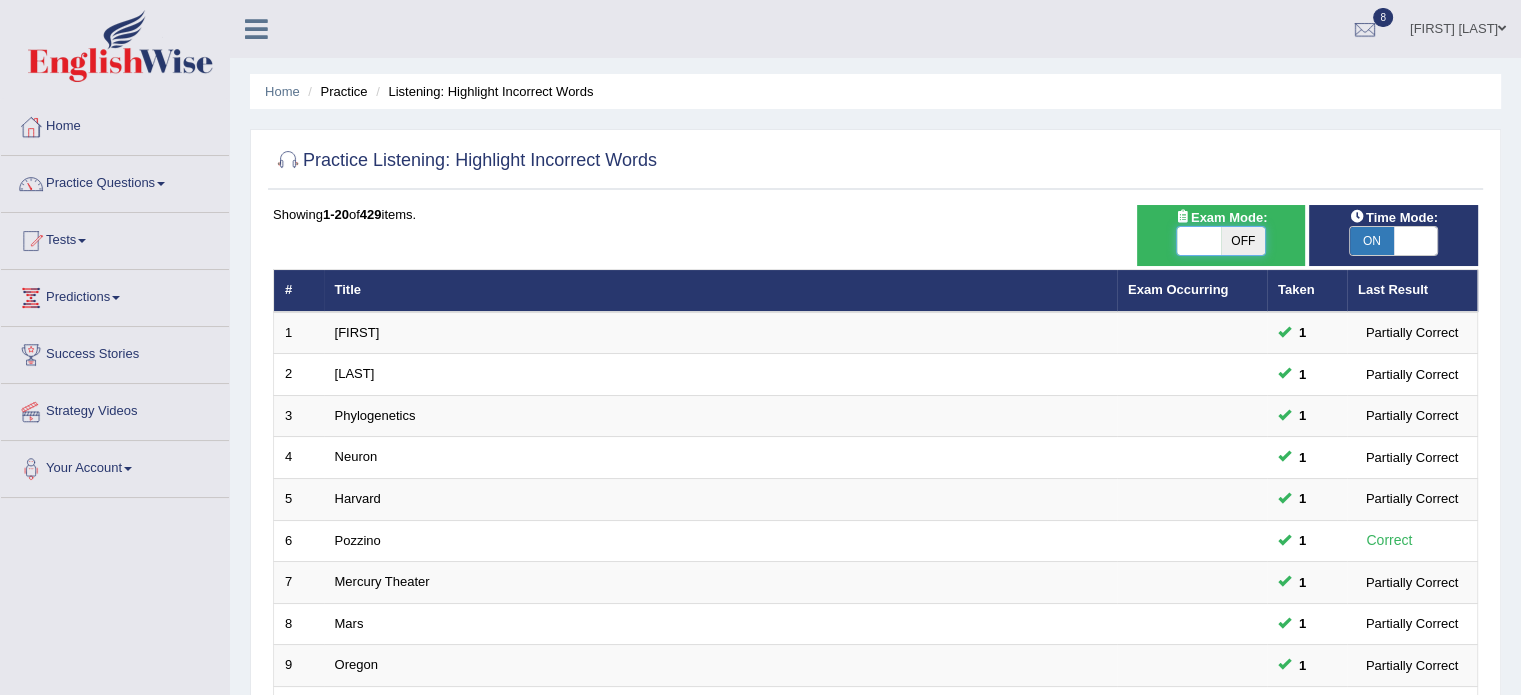 click at bounding box center (1199, 241) 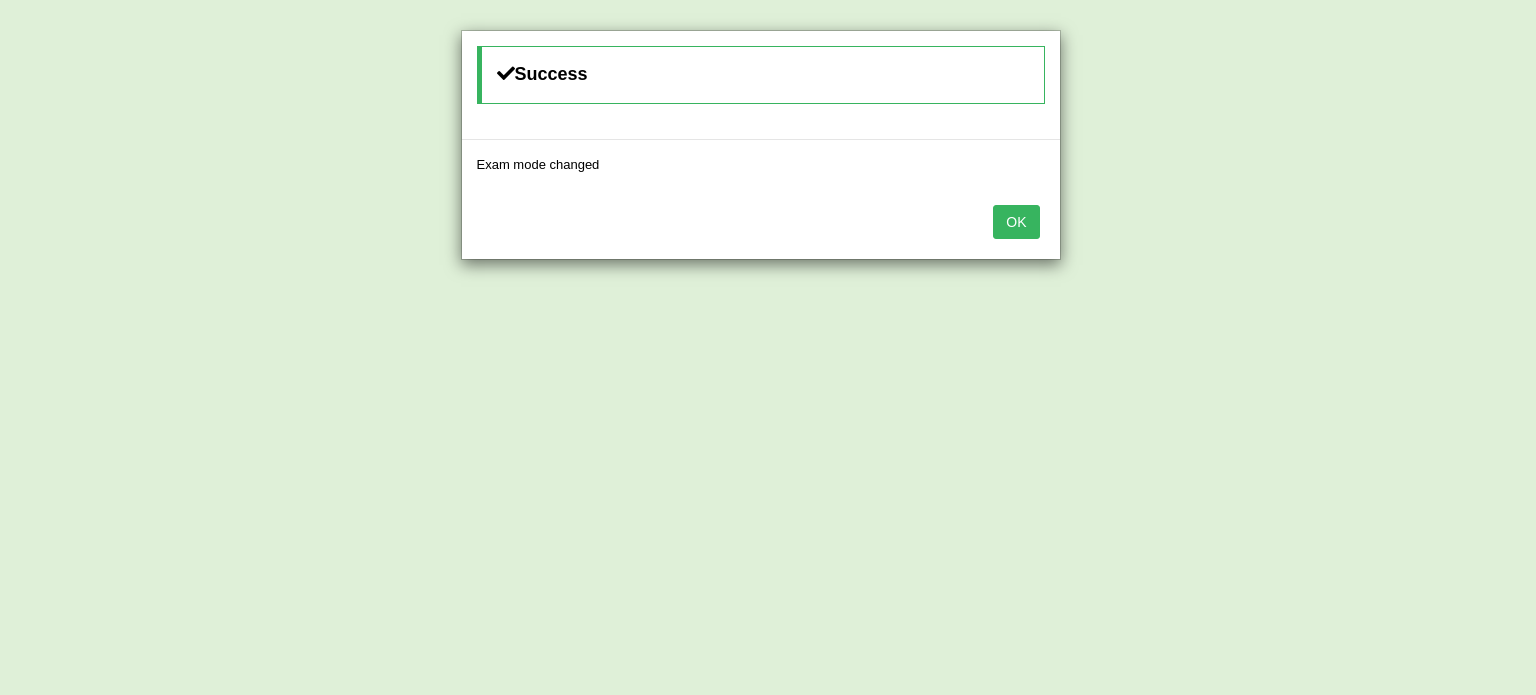 click on "OK" at bounding box center [1016, 222] 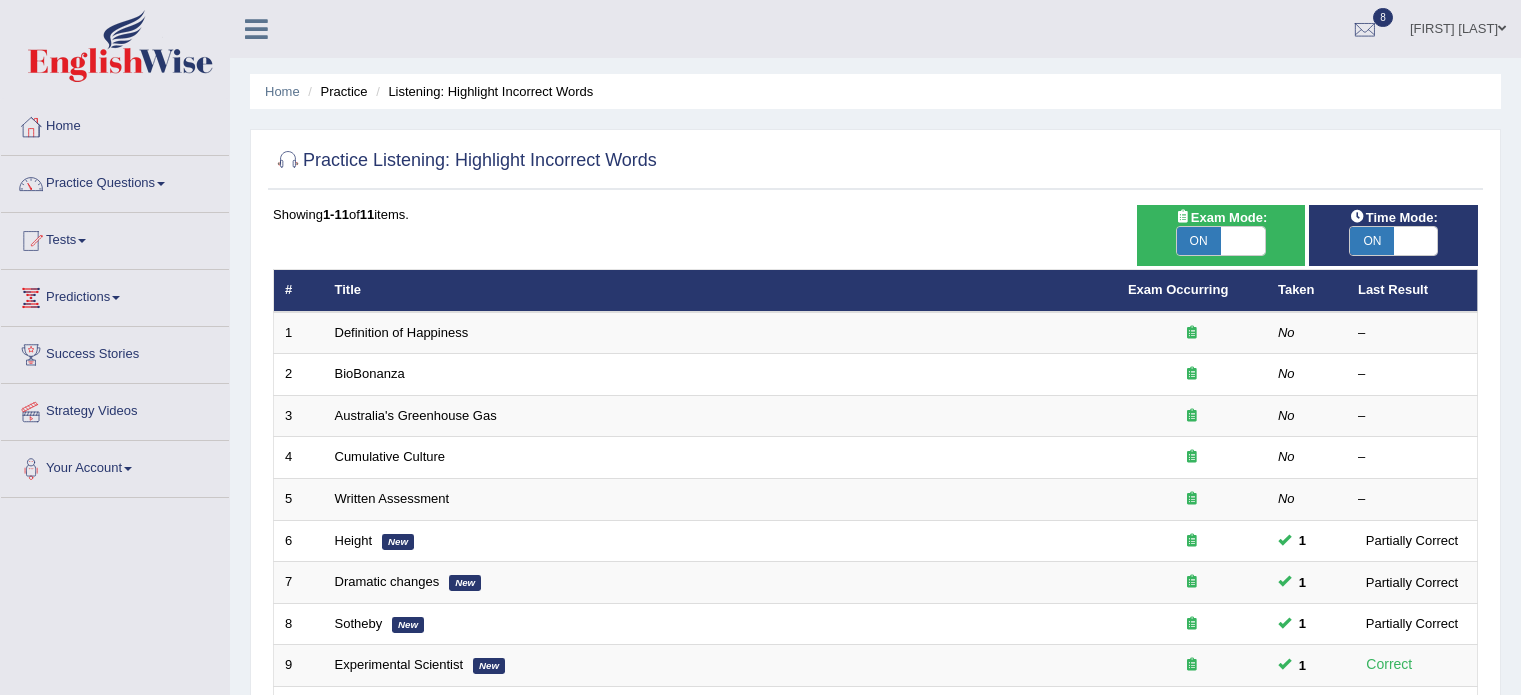 scroll, scrollTop: 0, scrollLeft: 0, axis: both 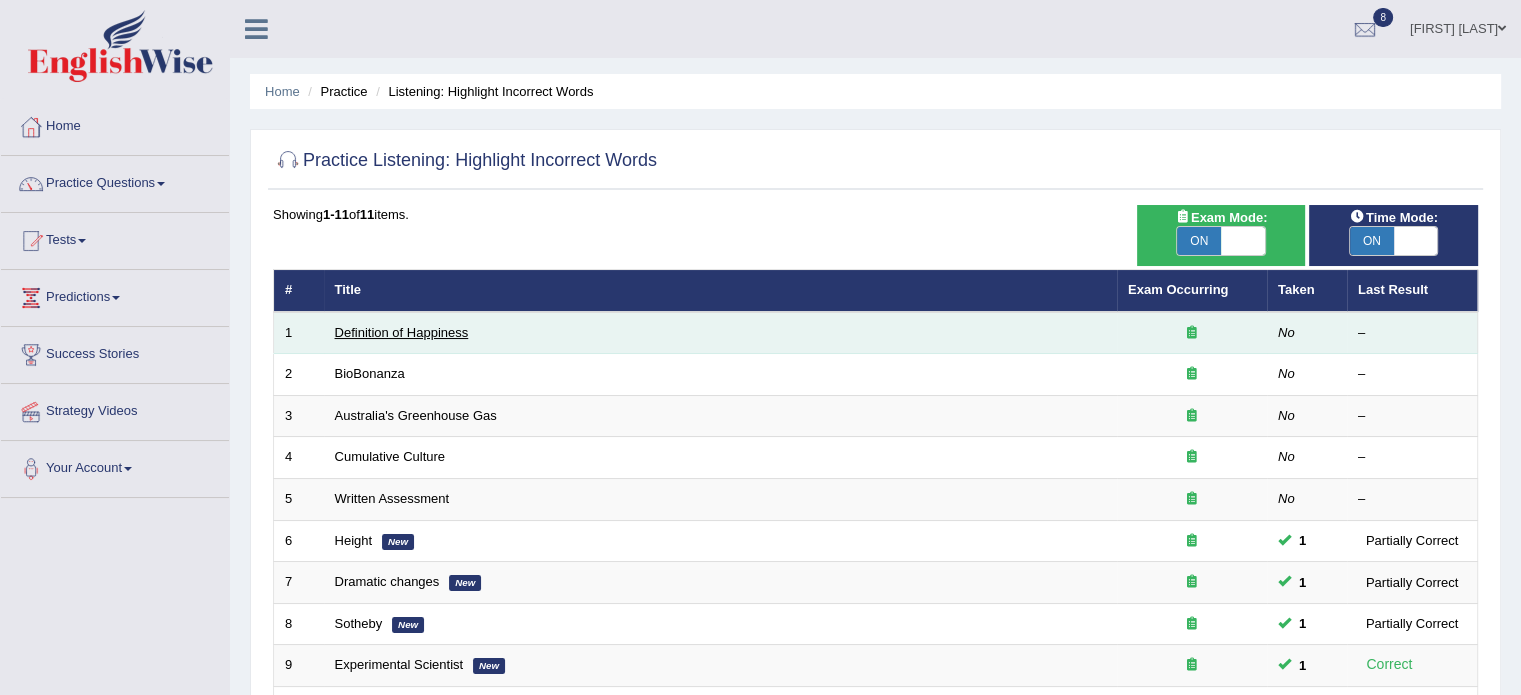 click on "Definition of Happiness" at bounding box center (402, 332) 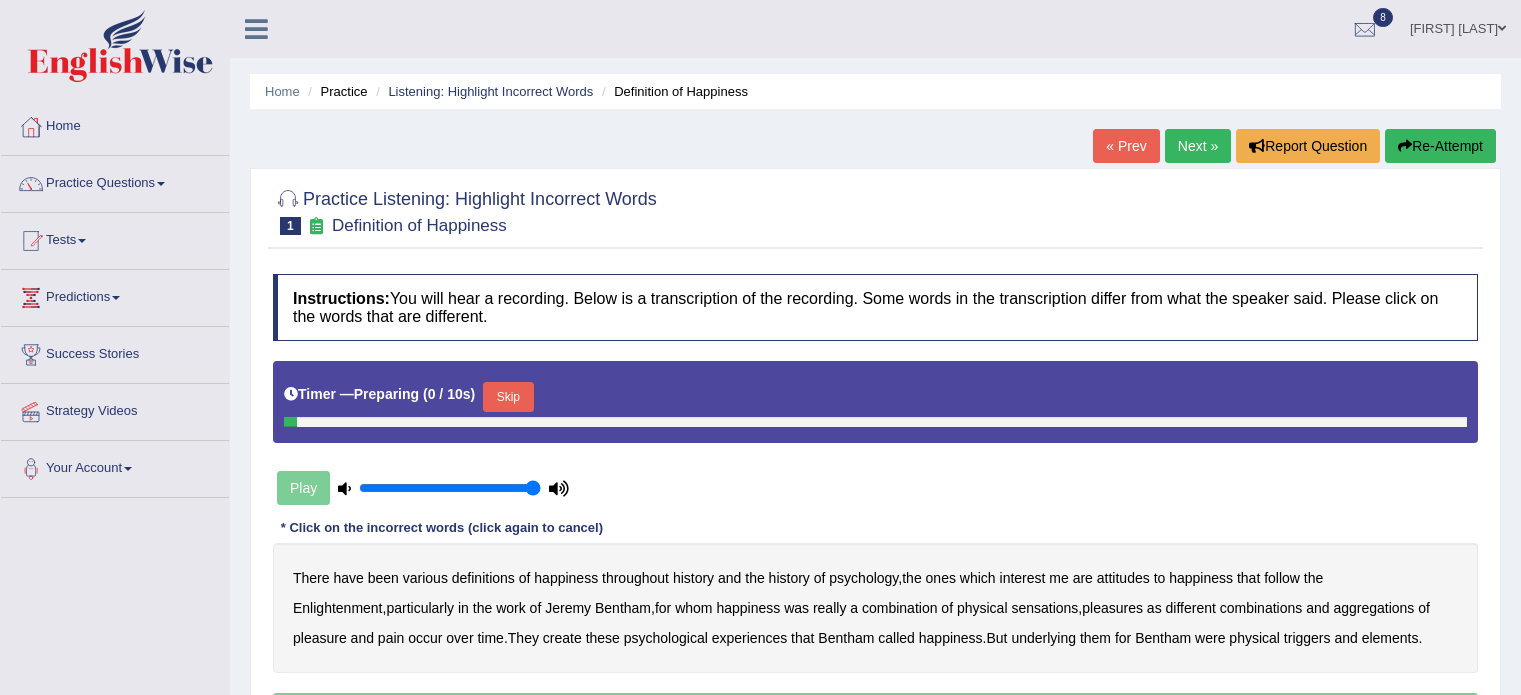 scroll, scrollTop: 0, scrollLeft: 0, axis: both 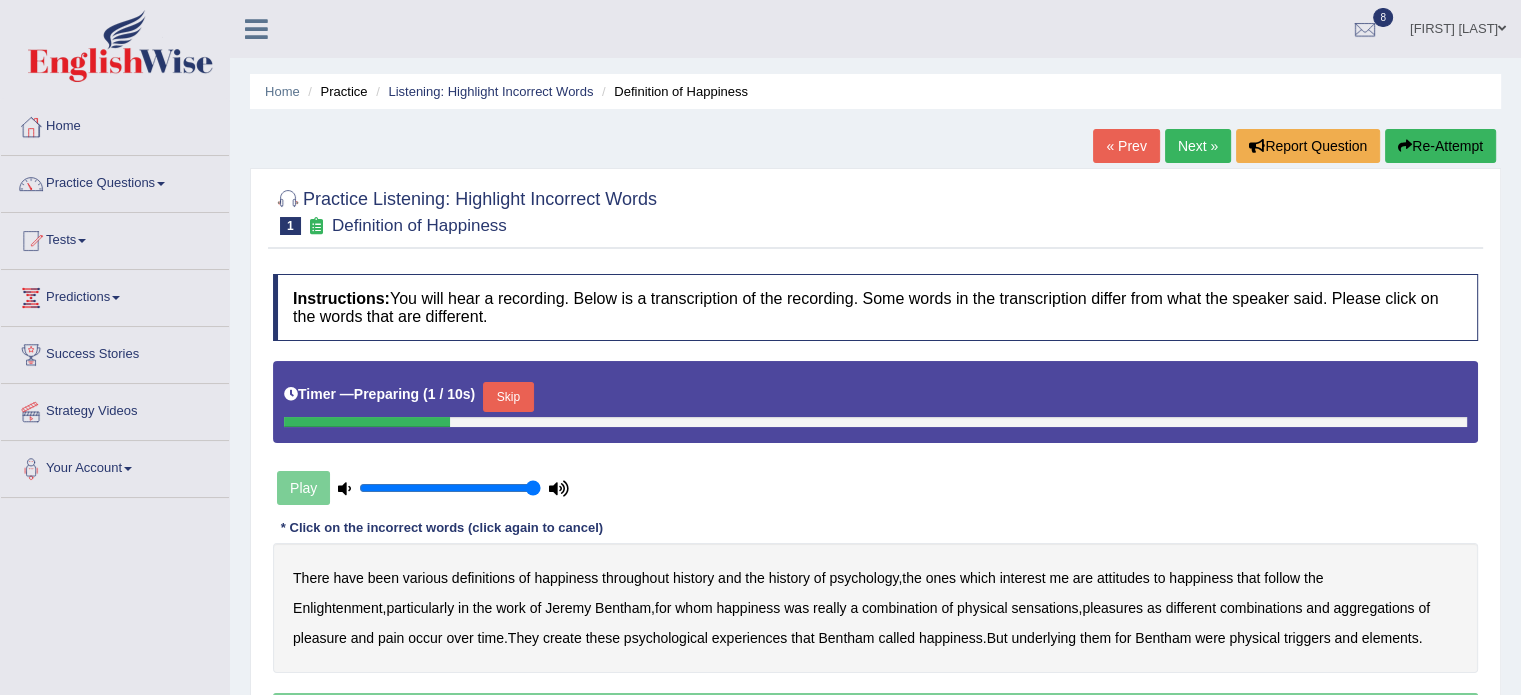 click on "Skip" at bounding box center (508, 397) 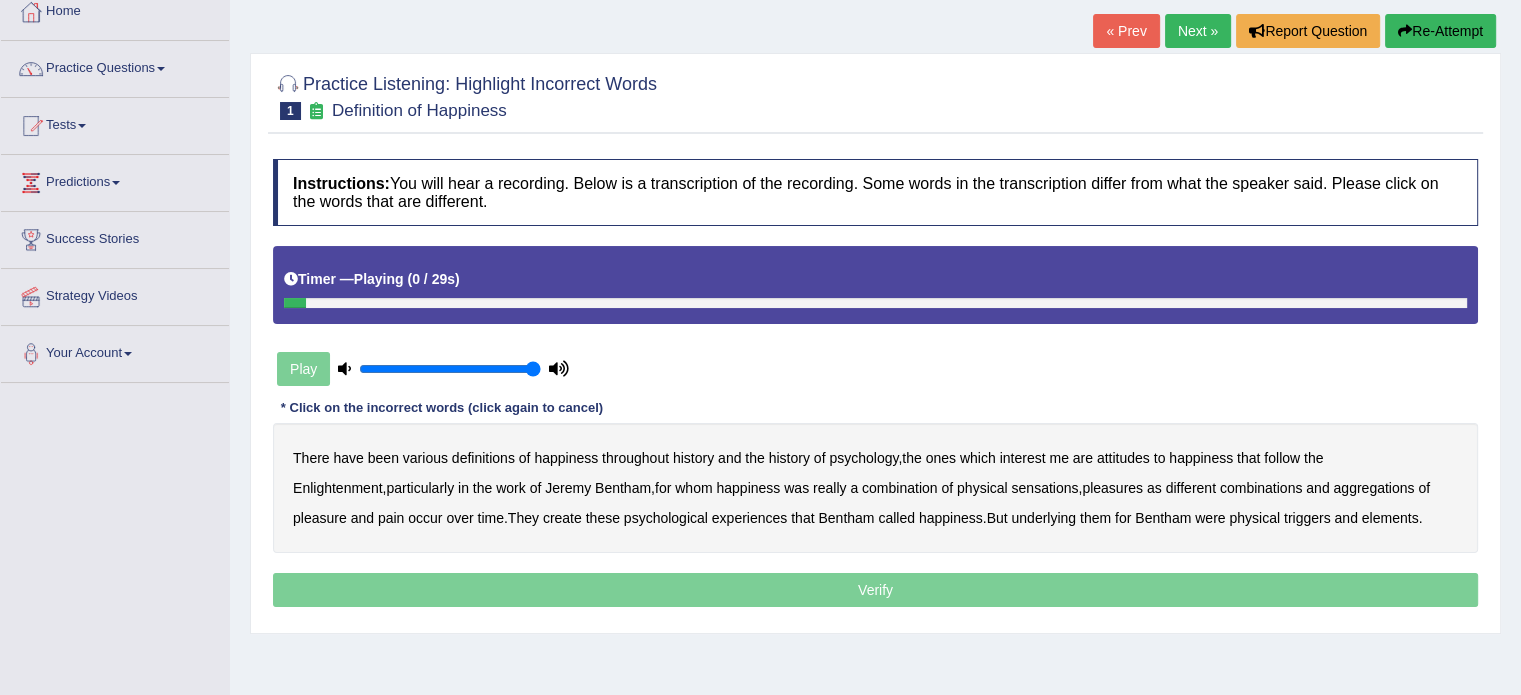 scroll, scrollTop: 120, scrollLeft: 0, axis: vertical 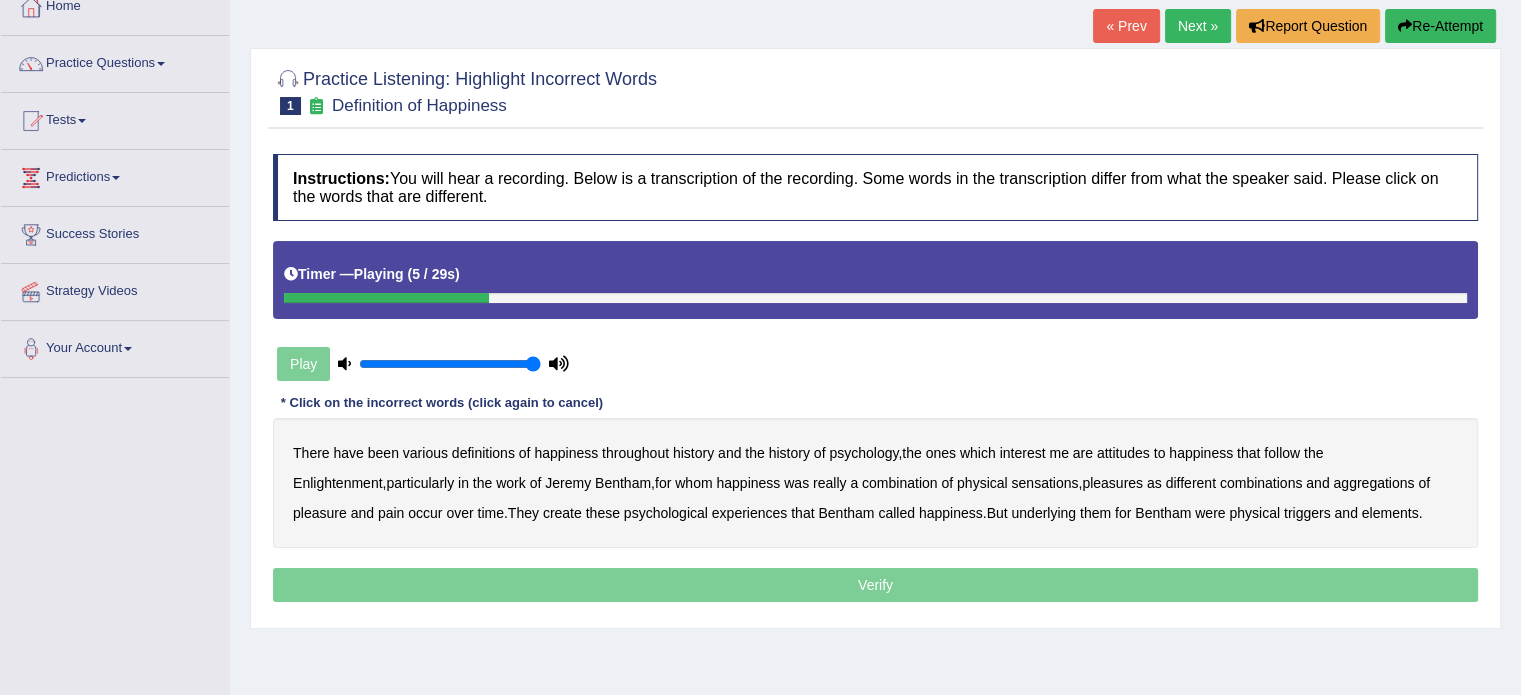click on "psychology" at bounding box center (863, 453) 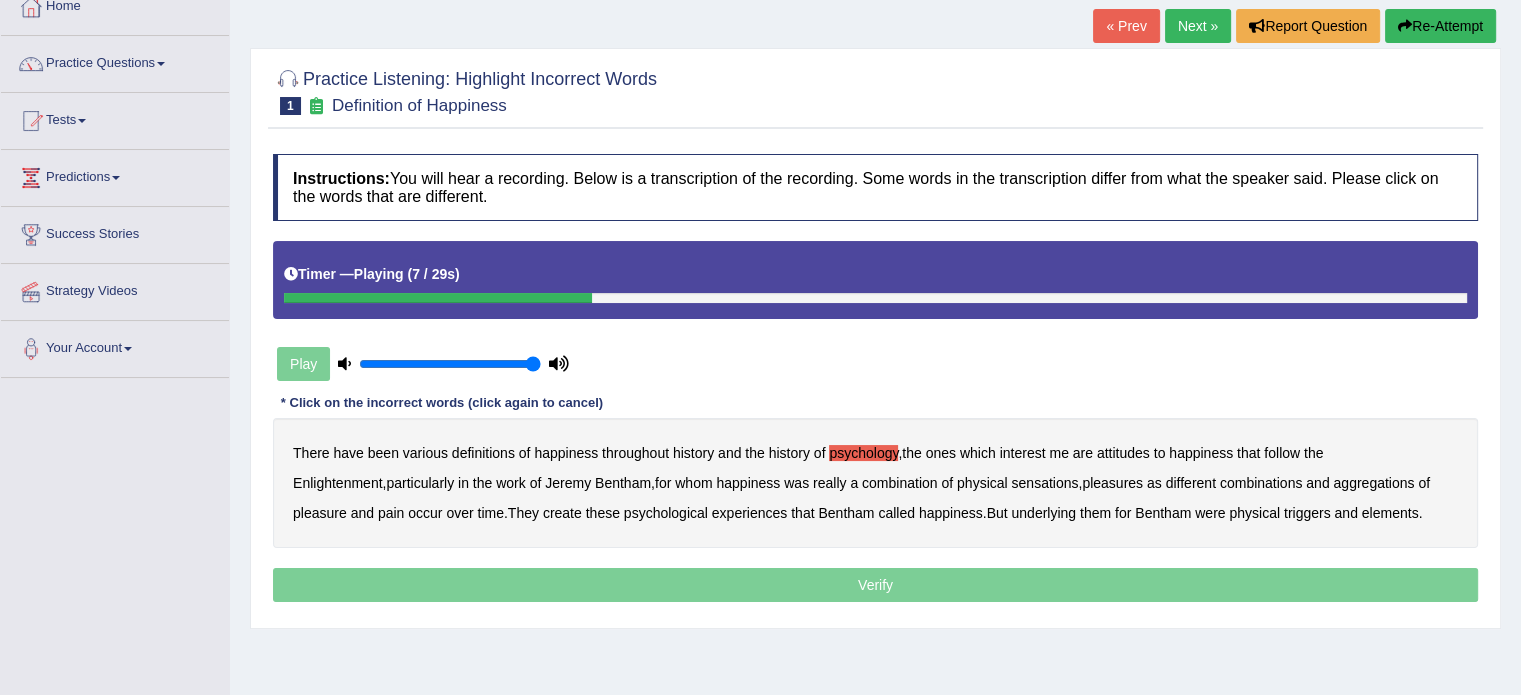 click on "attitudes" at bounding box center [1123, 453] 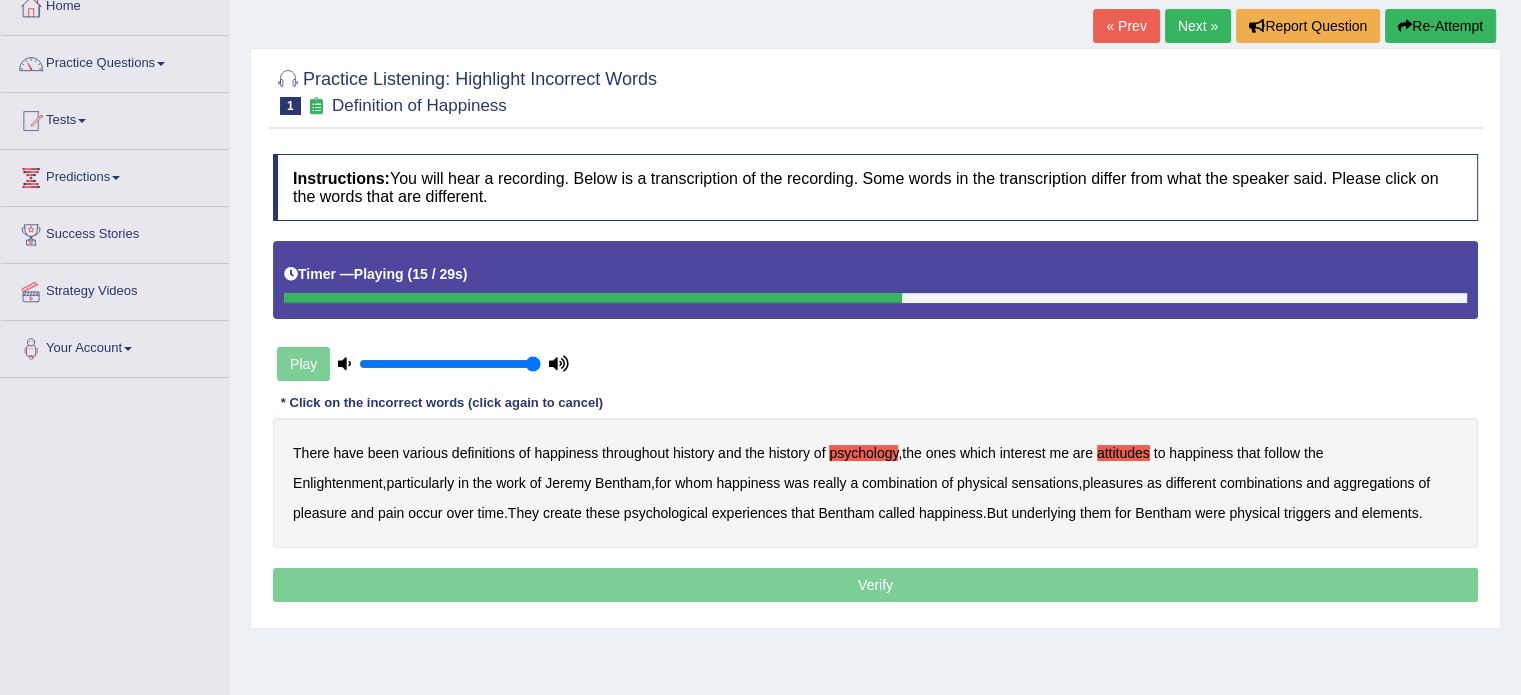 click on "sensations" at bounding box center [1044, 483] 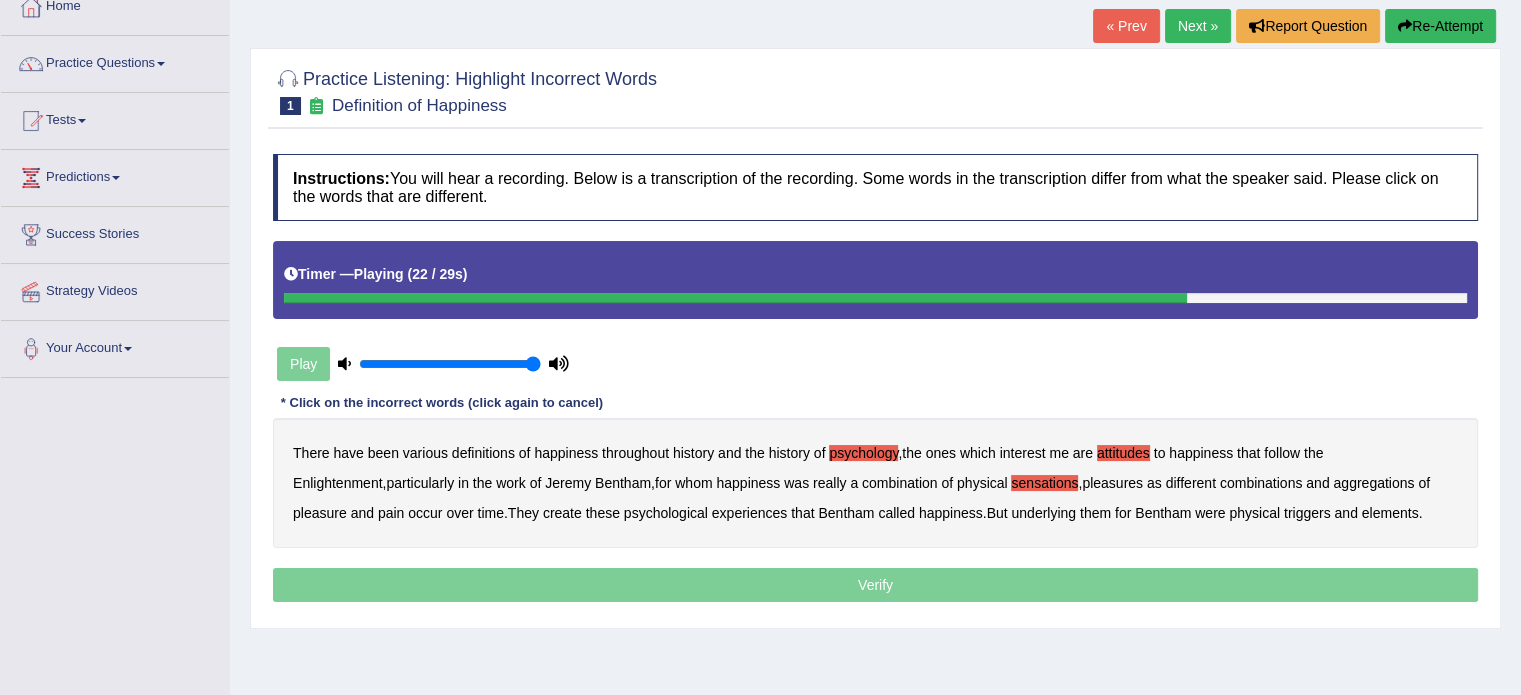 click on "create" at bounding box center [562, 513] 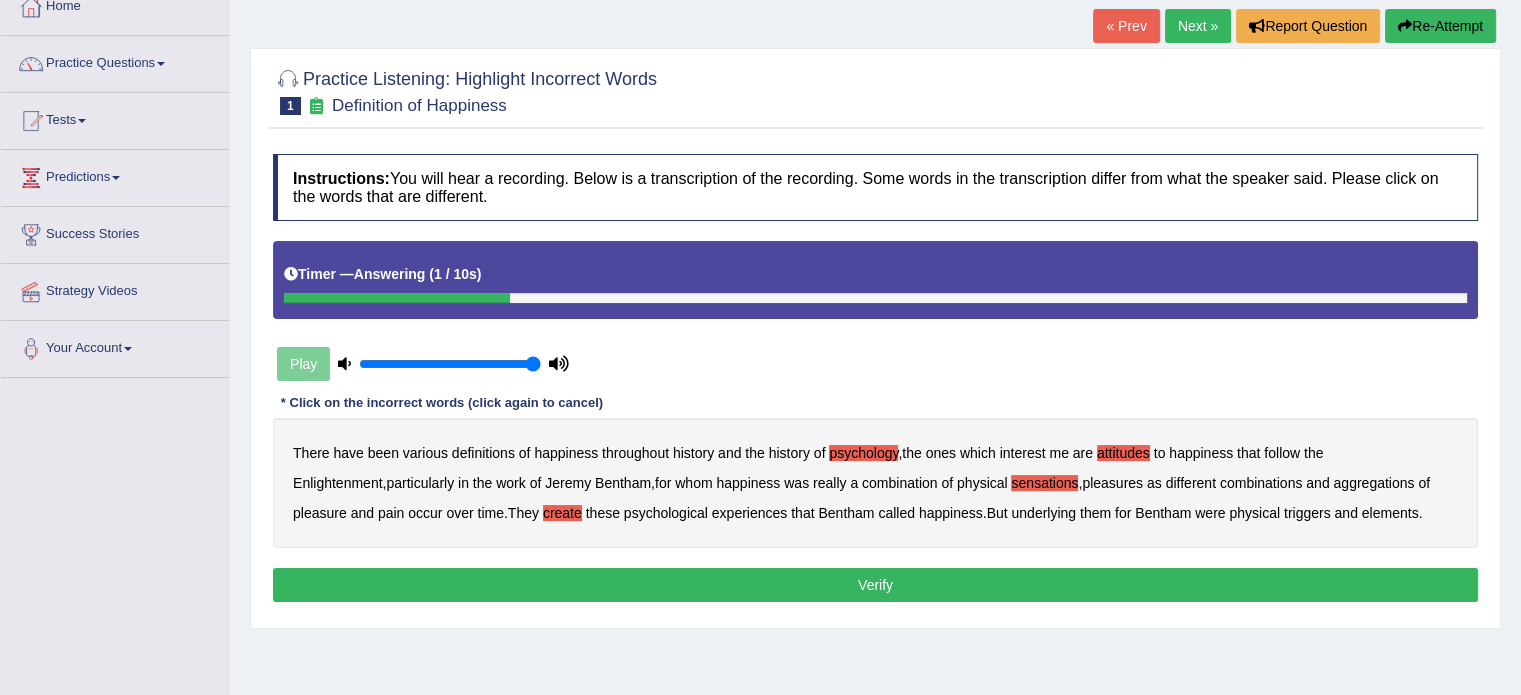 click on "elements" at bounding box center [1390, 513] 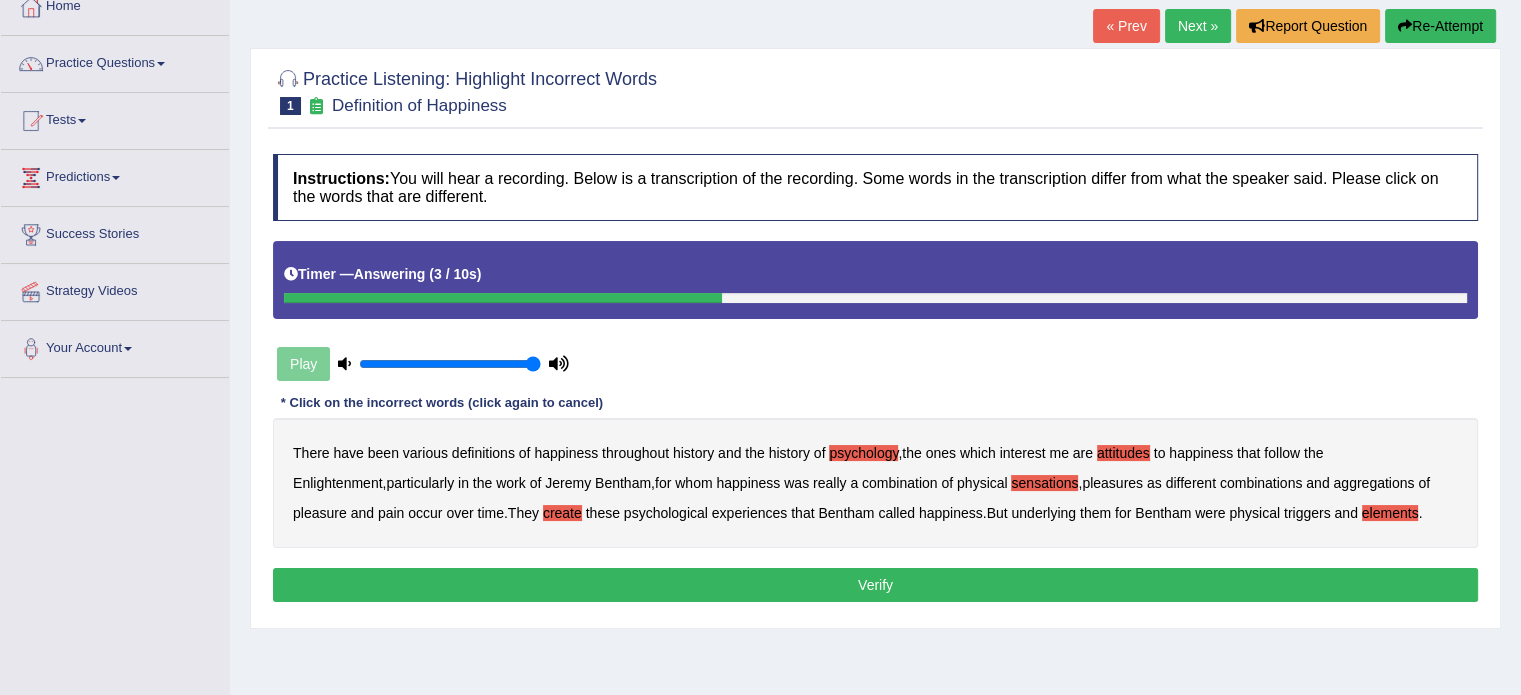 click on "Verify" at bounding box center [875, 585] 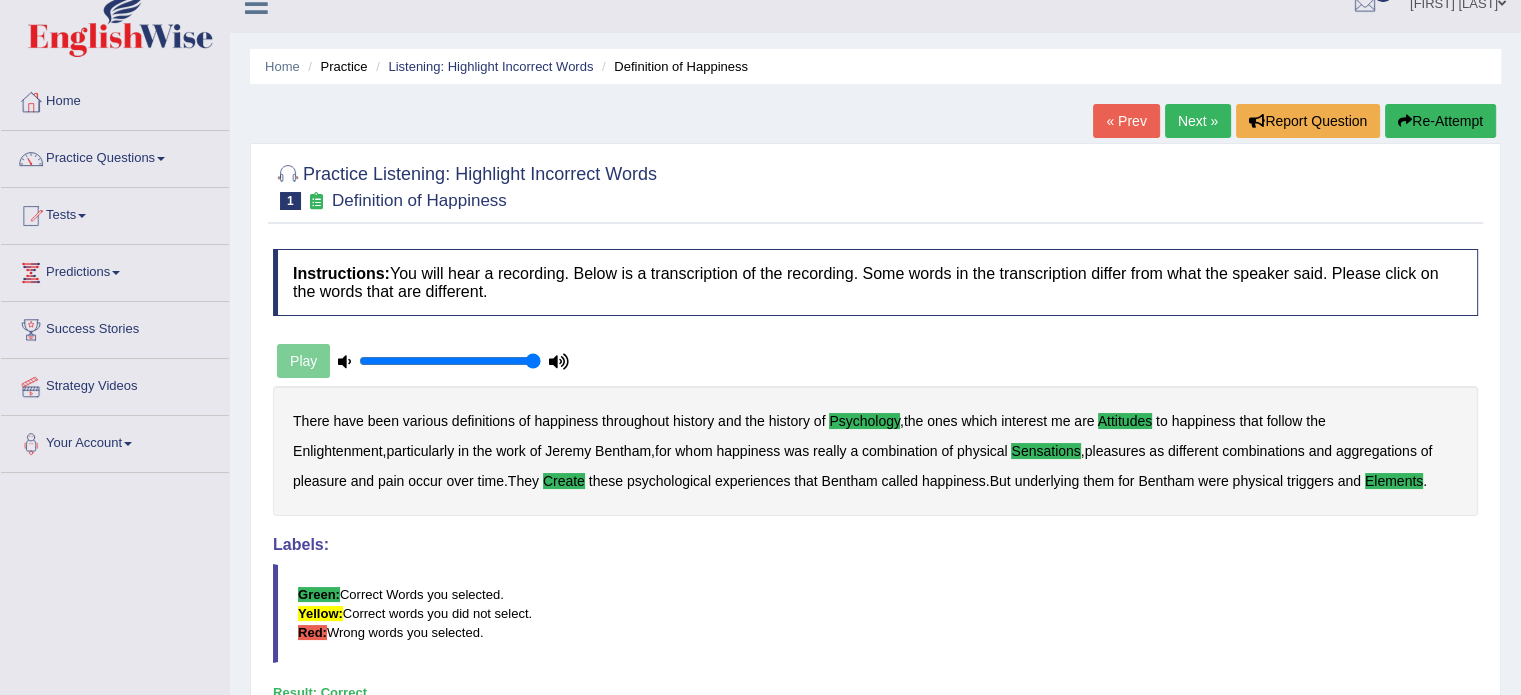 scroll, scrollTop: 0, scrollLeft: 0, axis: both 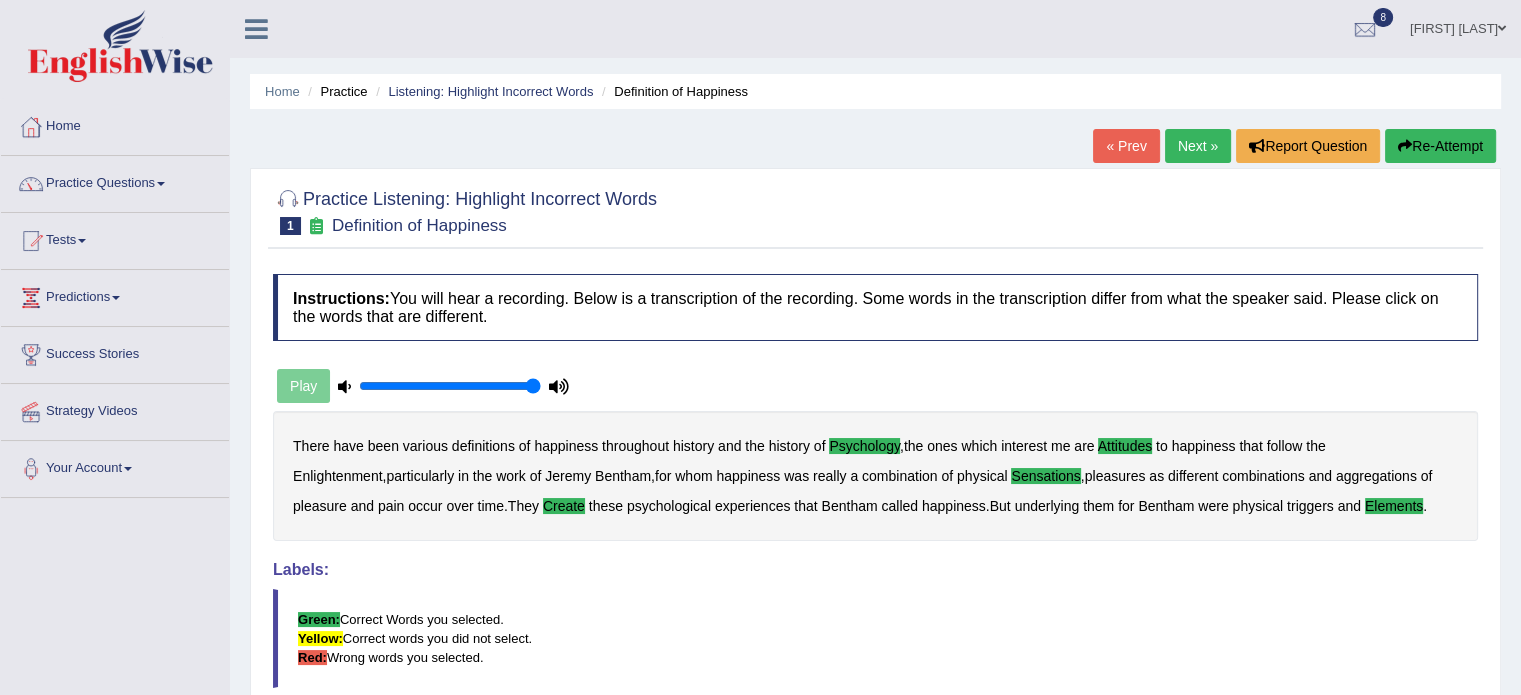 click on "Next »" at bounding box center (1198, 146) 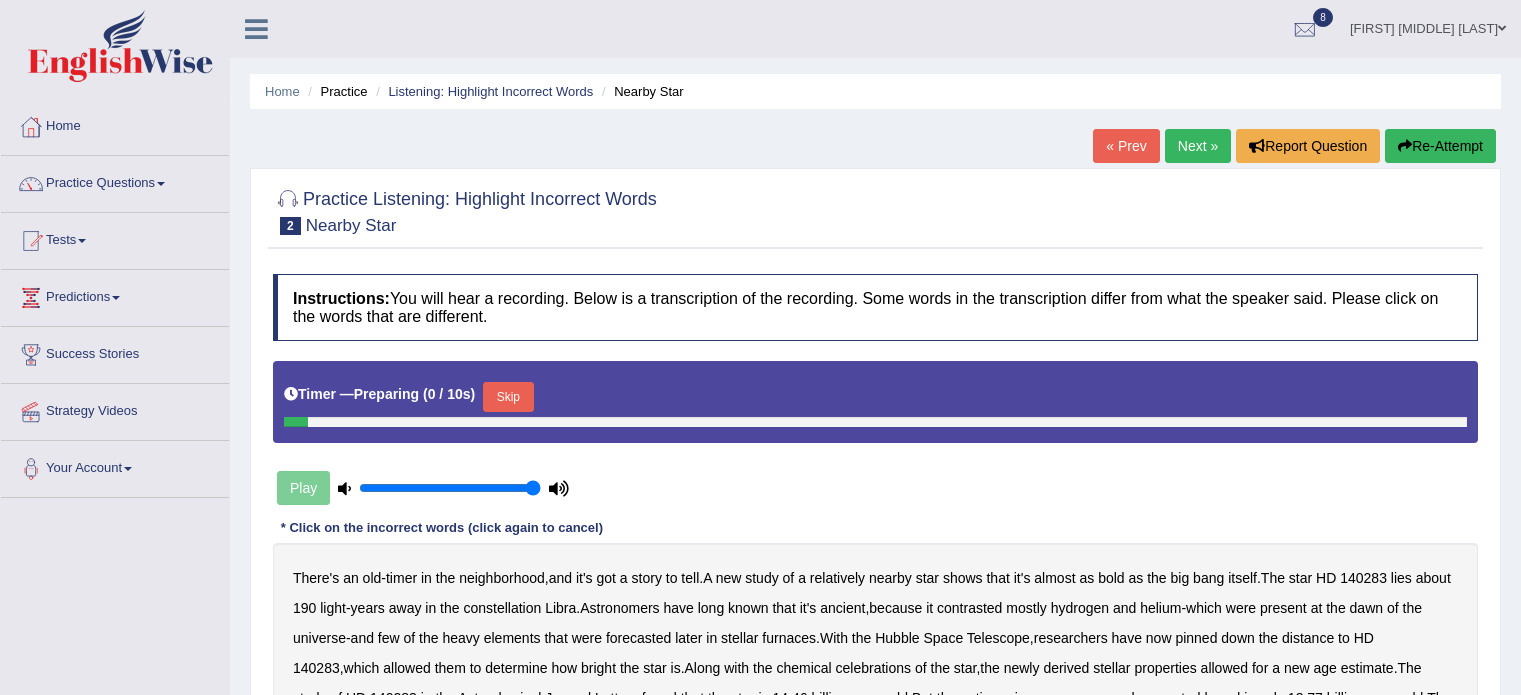 scroll, scrollTop: 0, scrollLeft: 0, axis: both 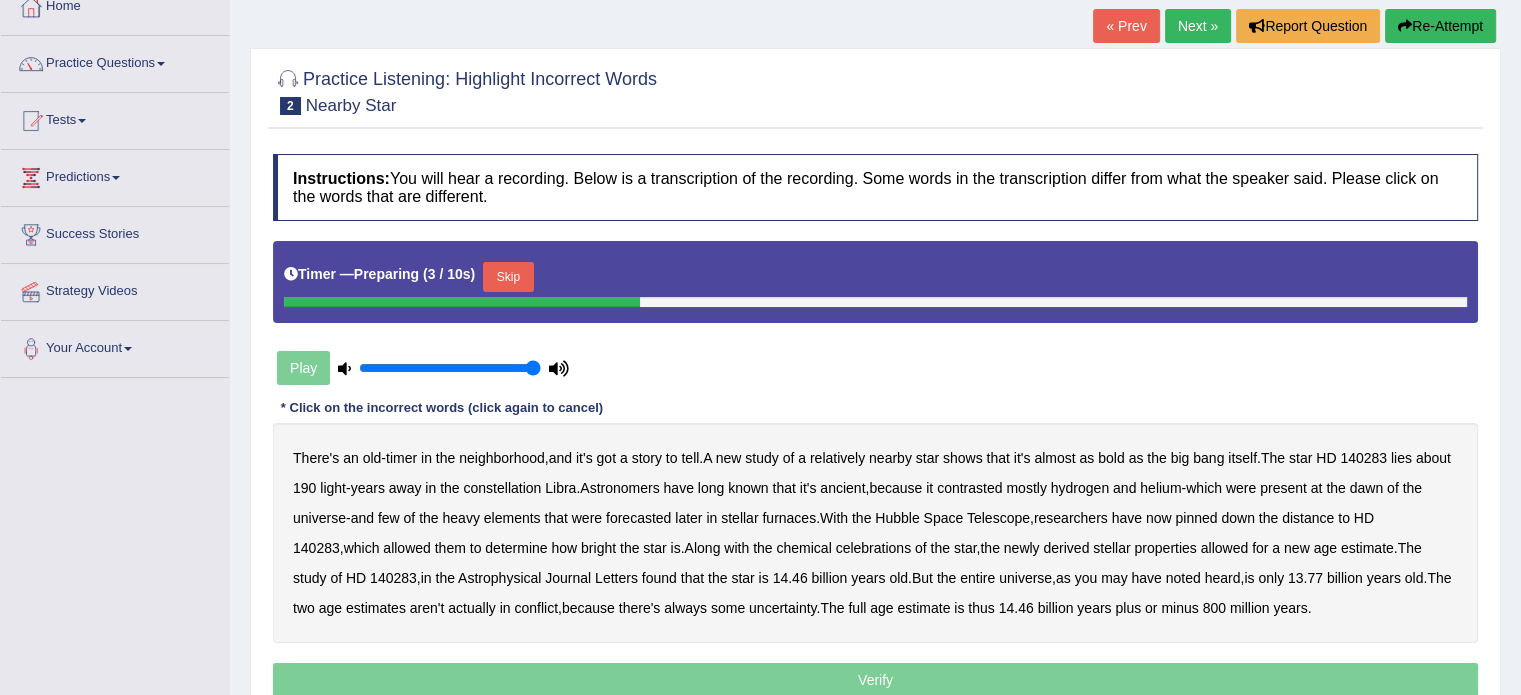 click on "Skip" at bounding box center [508, 277] 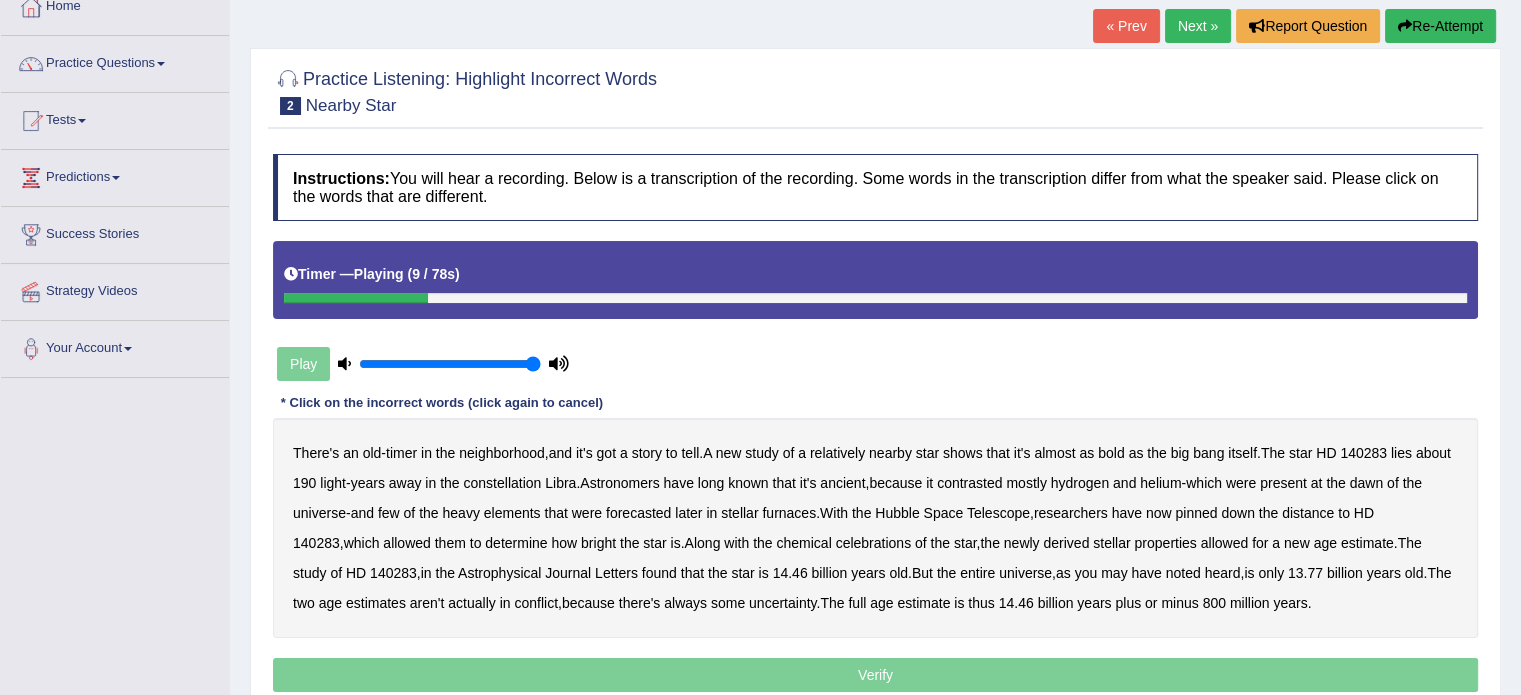 click on "bold" at bounding box center [1111, 453] 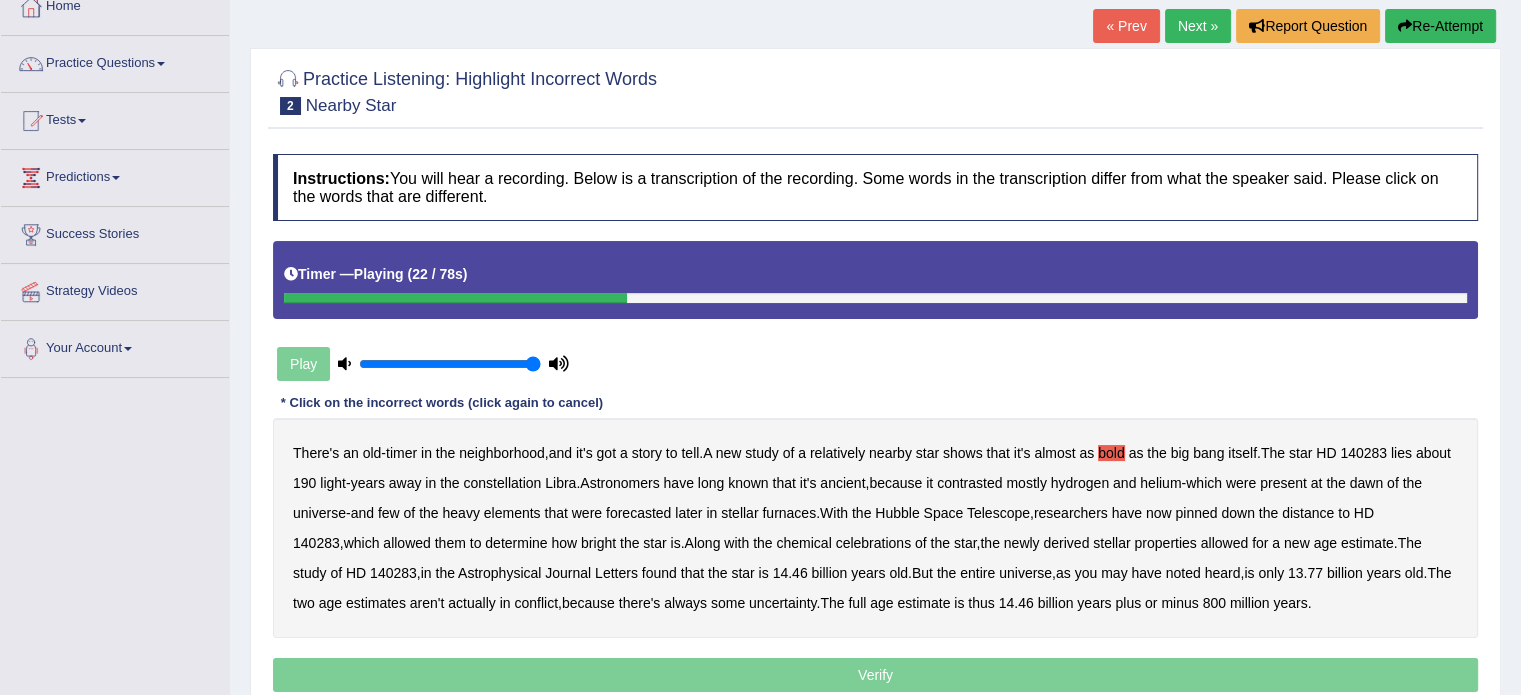 click on "contrasted" at bounding box center [969, 483] 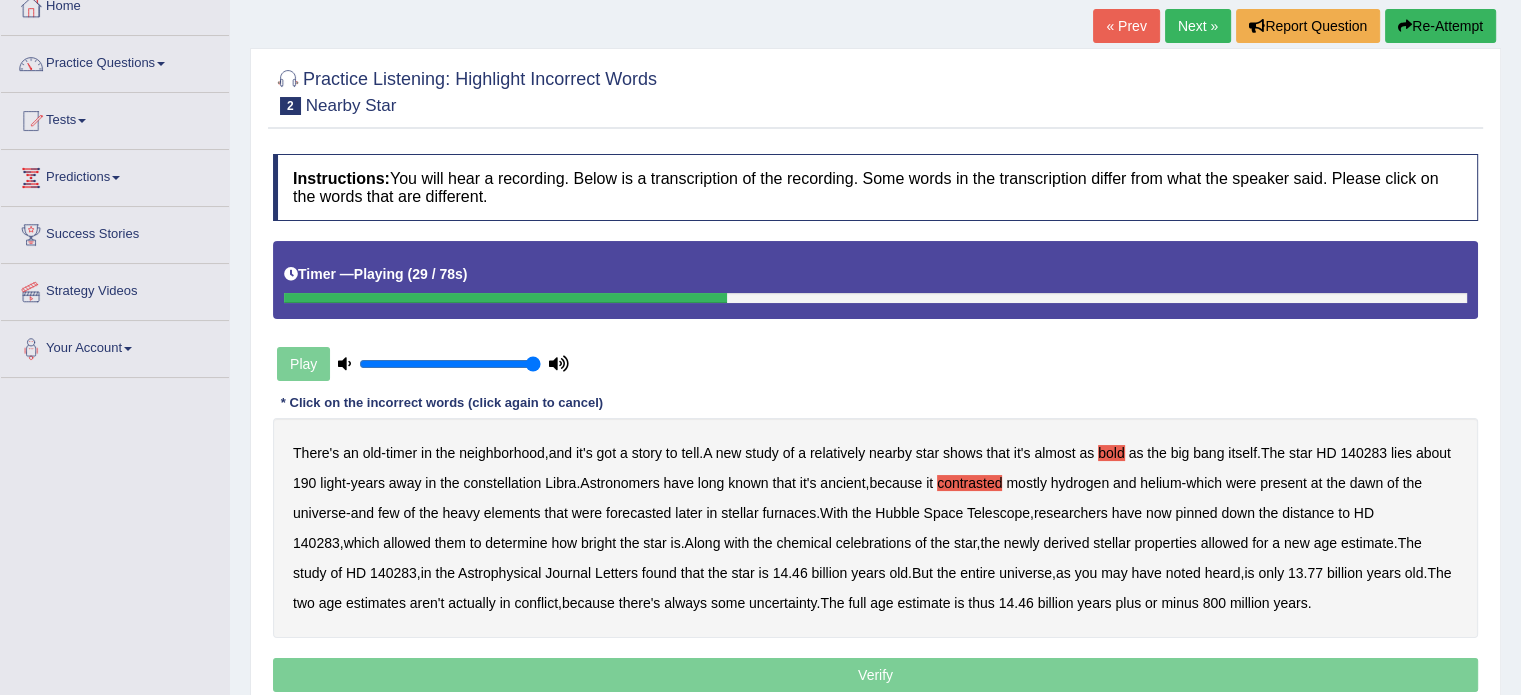 click on "forecasted" at bounding box center (638, 513) 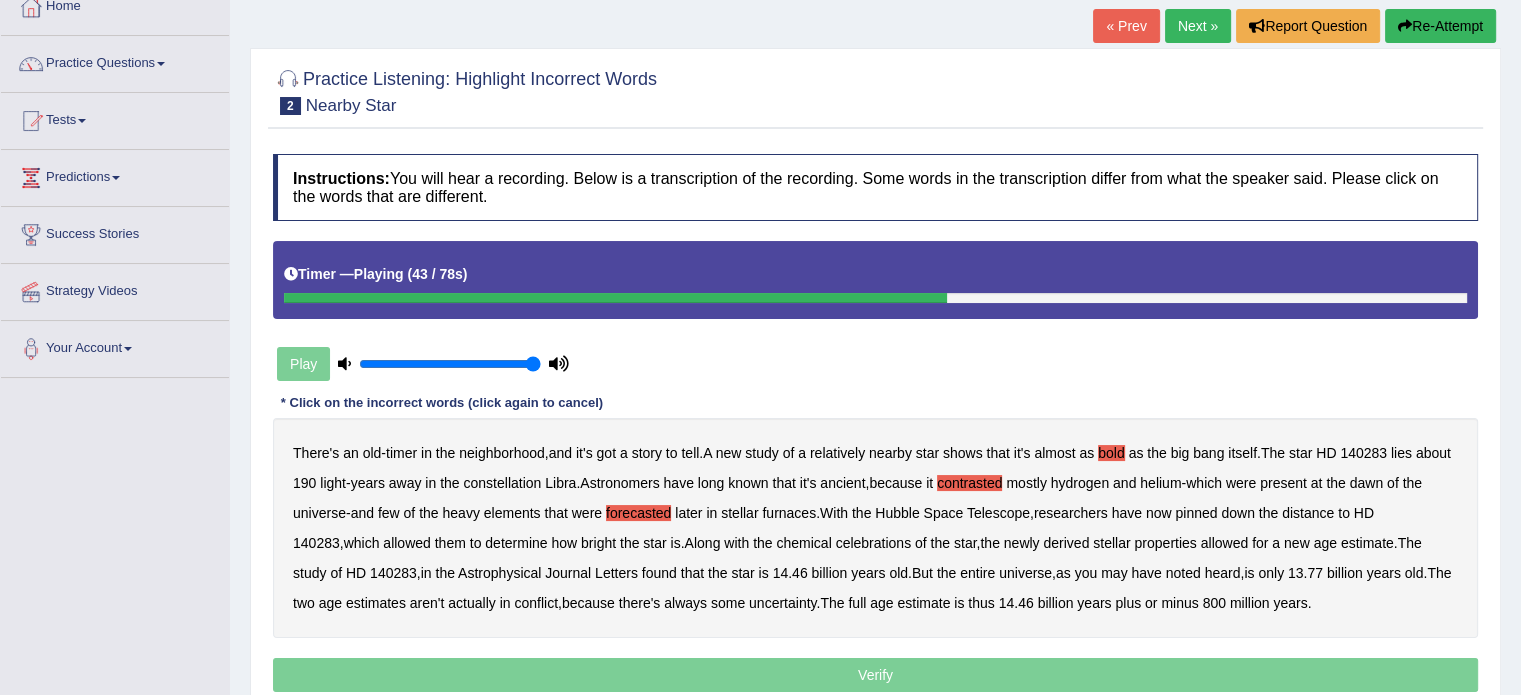 click on "celebrations" at bounding box center [874, 543] 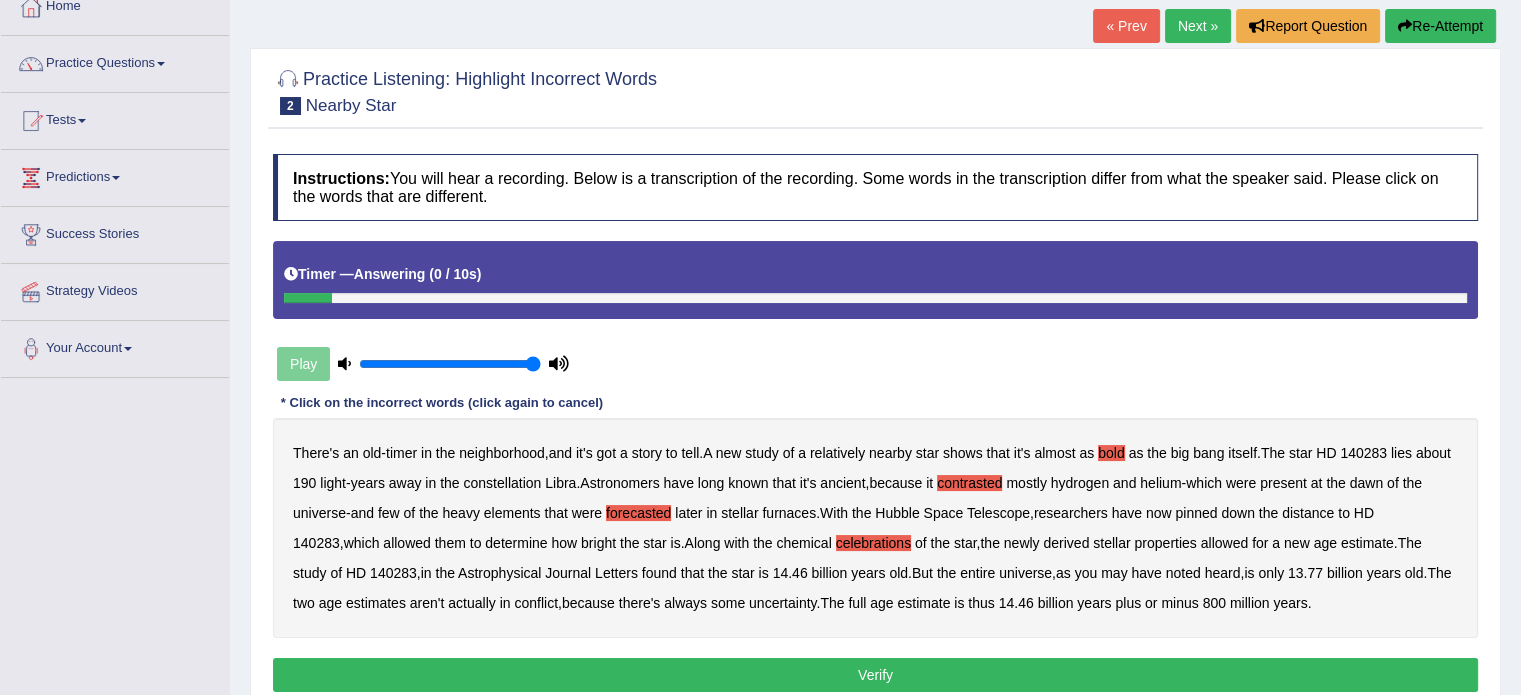 click on "Verify" at bounding box center (875, 675) 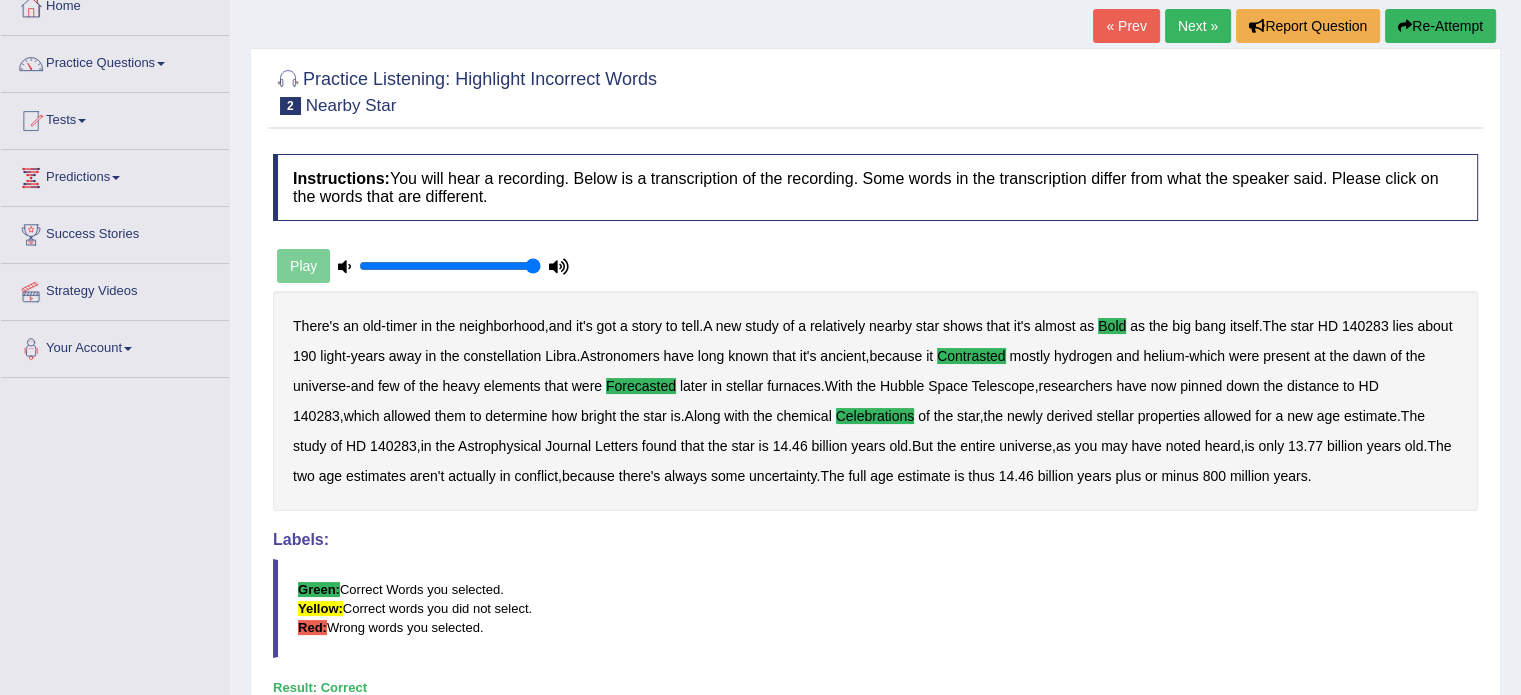 click on "Next »" at bounding box center (1198, 26) 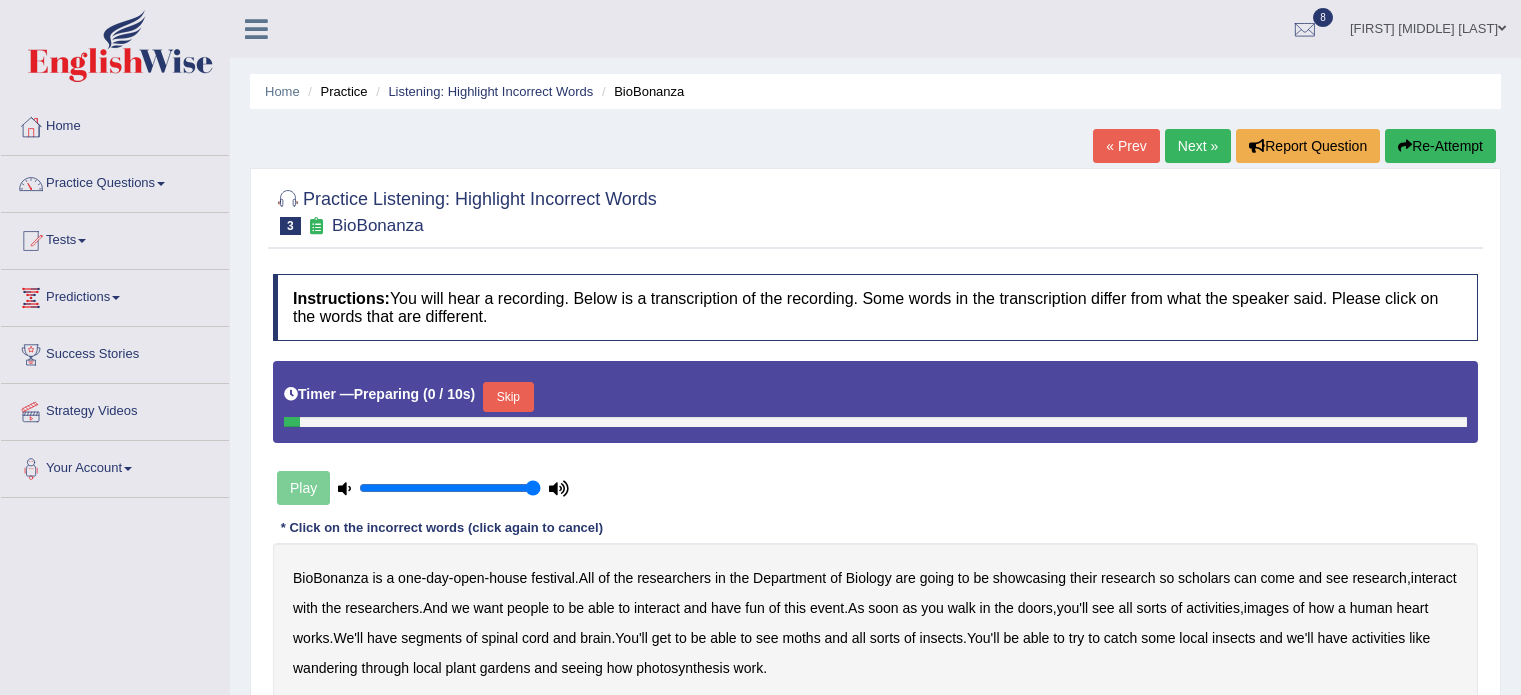 scroll, scrollTop: 0, scrollLeft: 0, axis: both 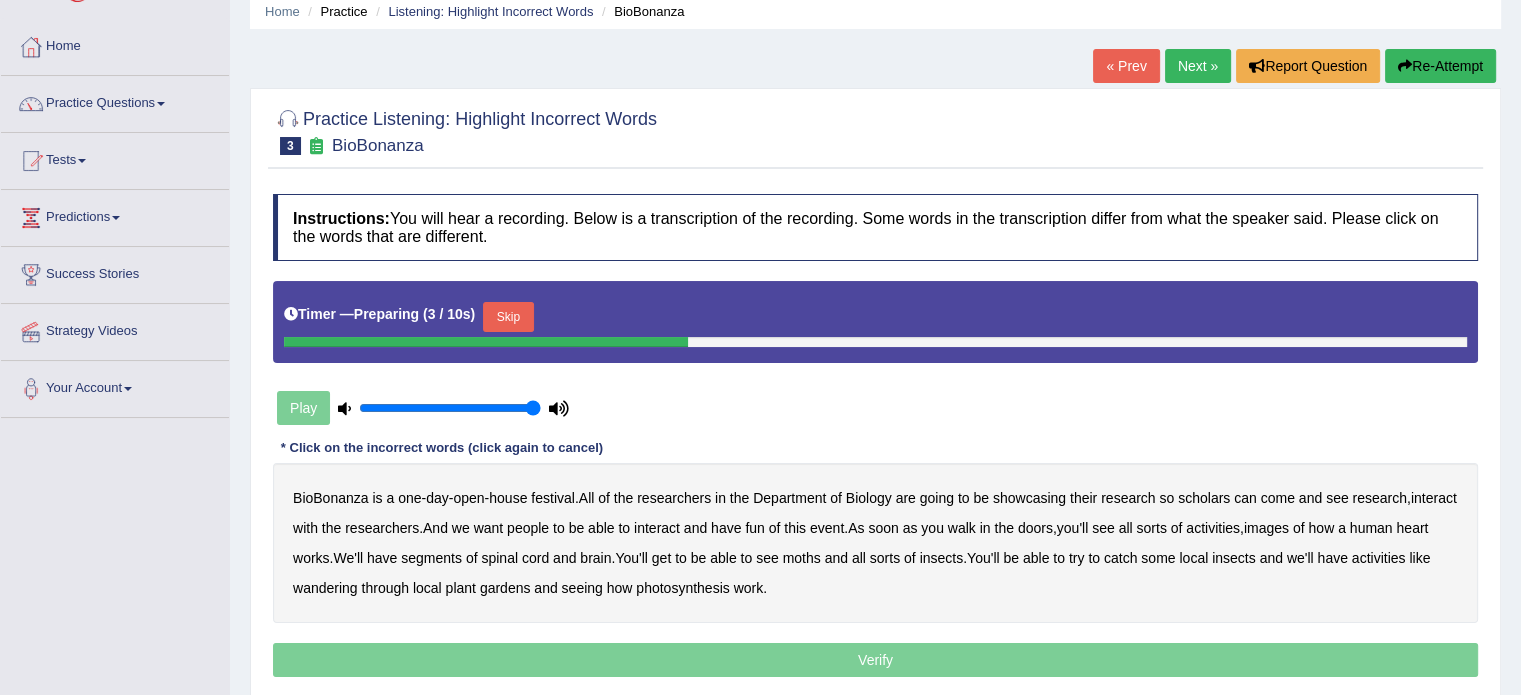 click on "Skip" at bounding box center [508, 317] 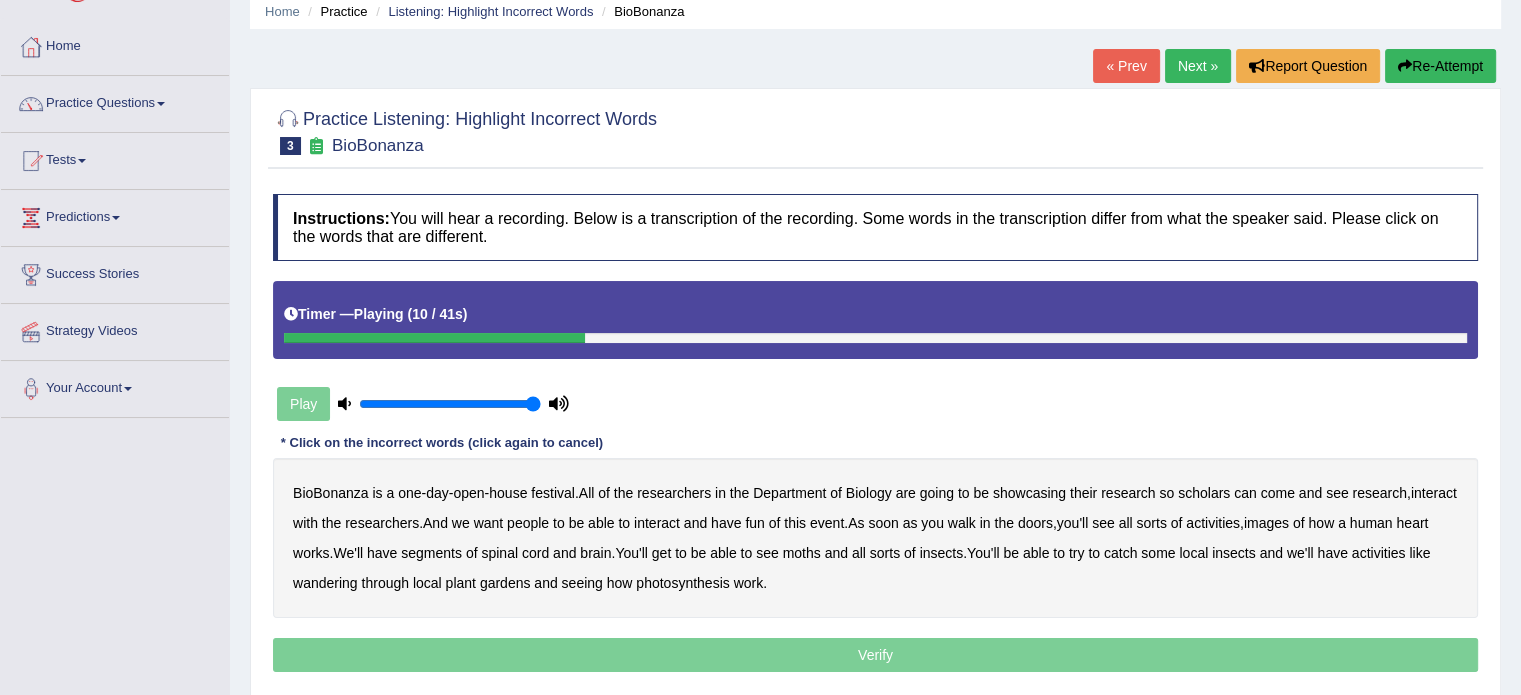 click on "scholars" at bounding box center (1204, 493) 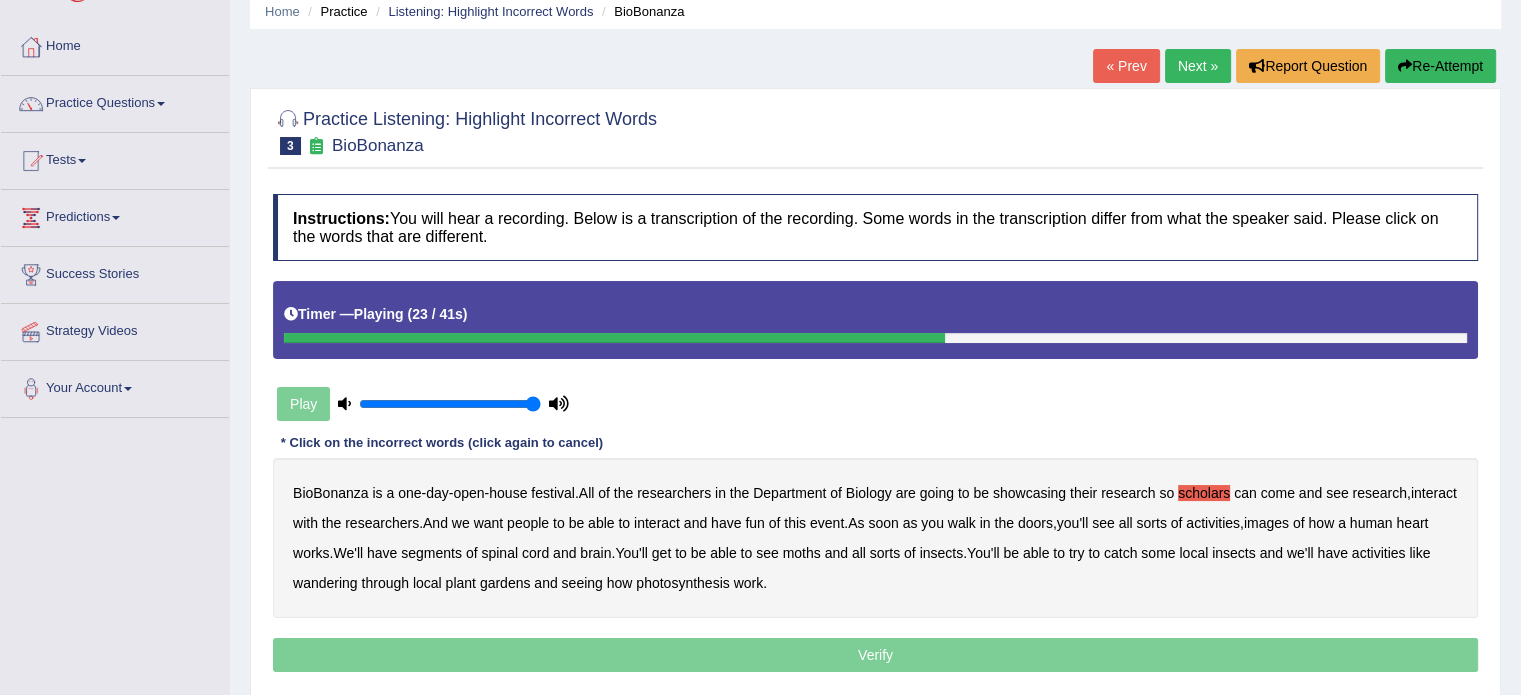 click on "images" at bounding box center [1266, 523] 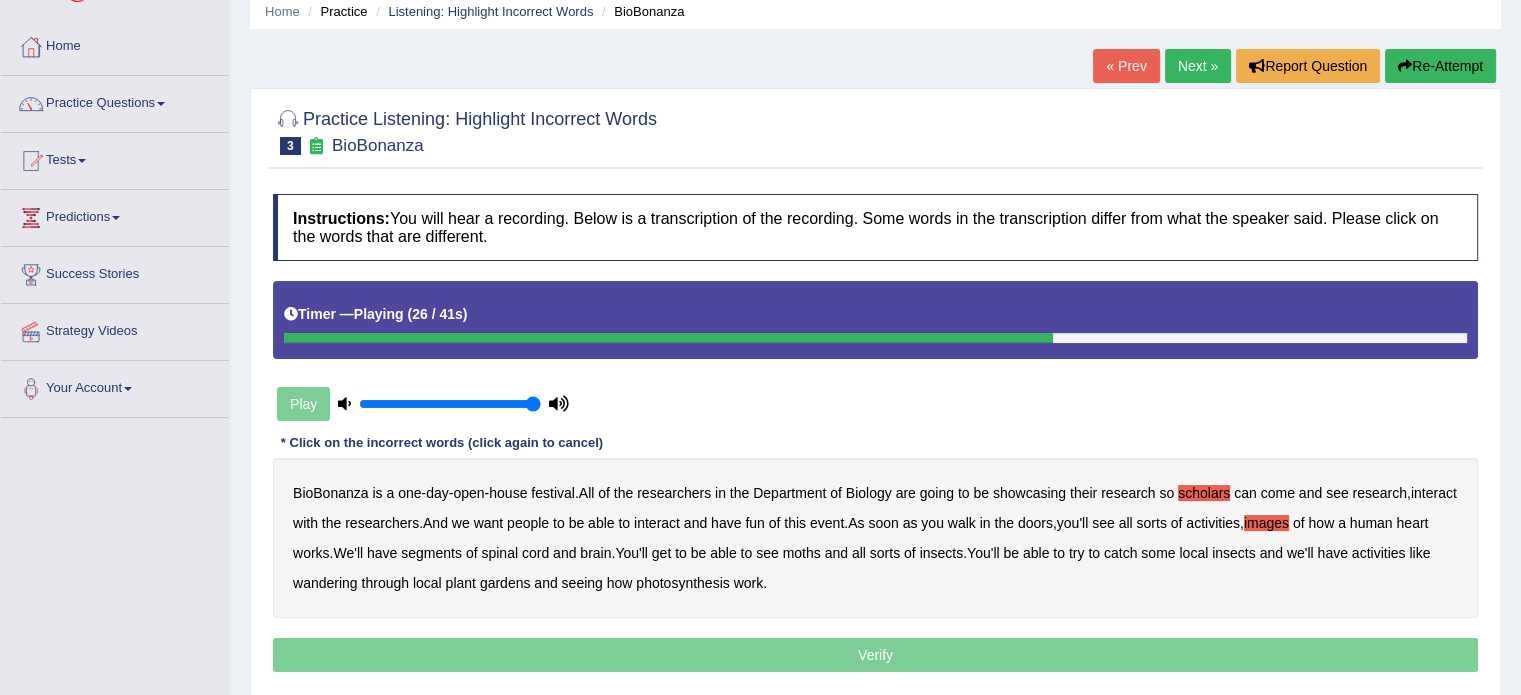 click on "segments" at bounding box center [431, 553] 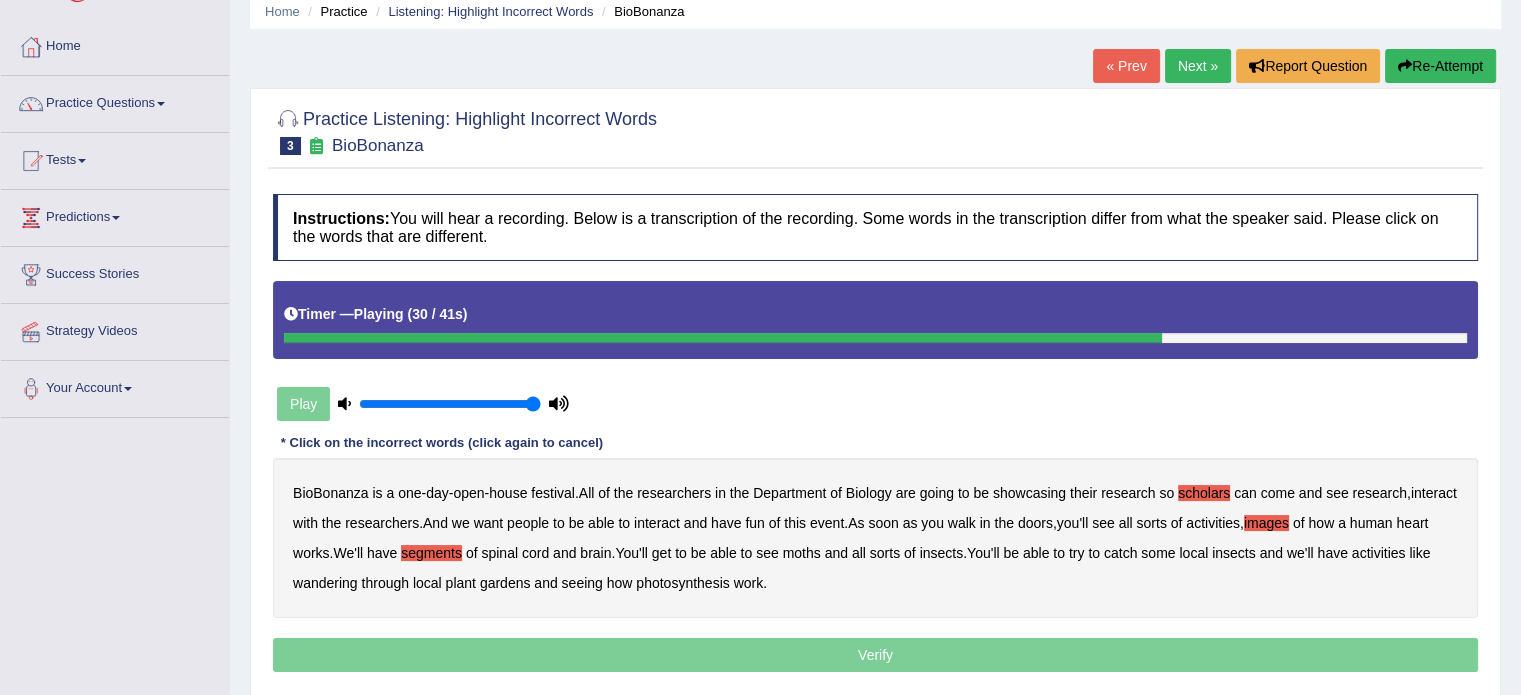 click on "moths" at bounding box center (802, 553) 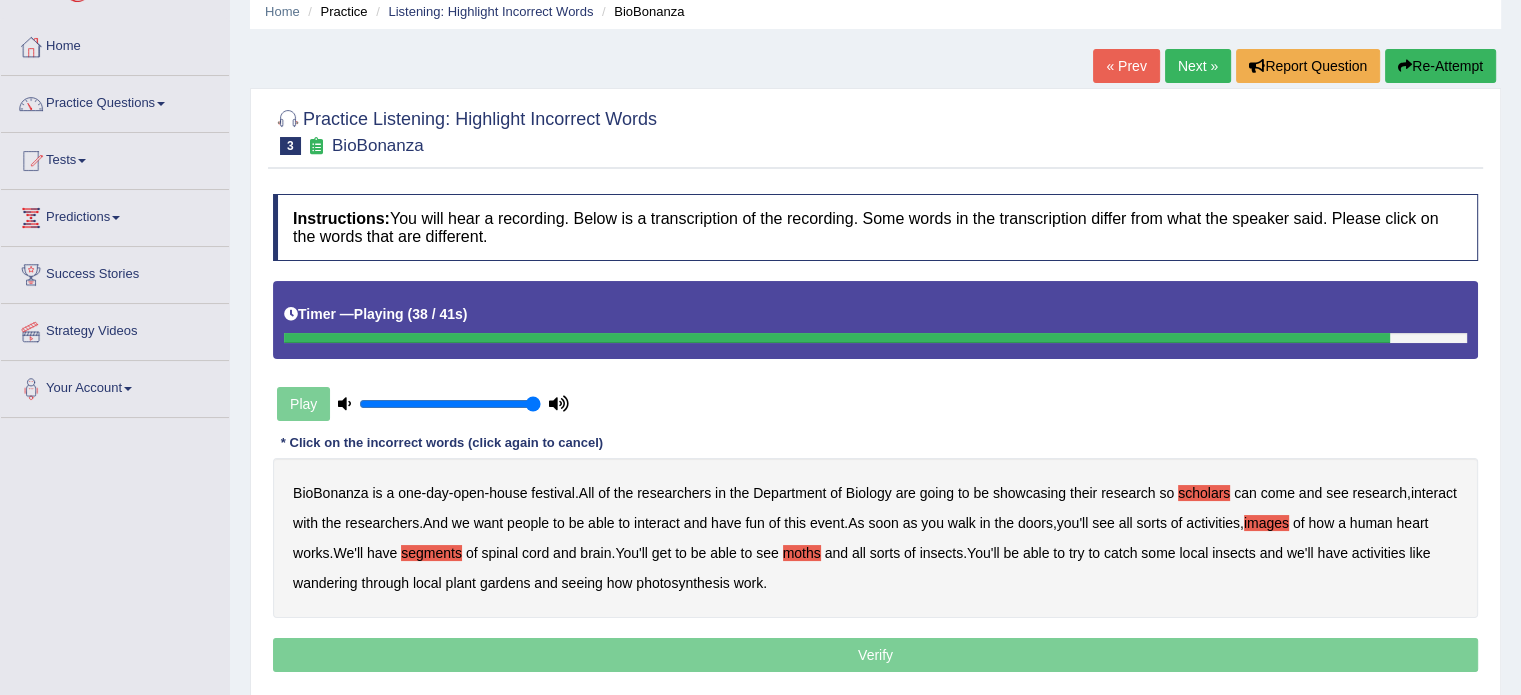 click on "wandering" at bounding box center [325, 583] 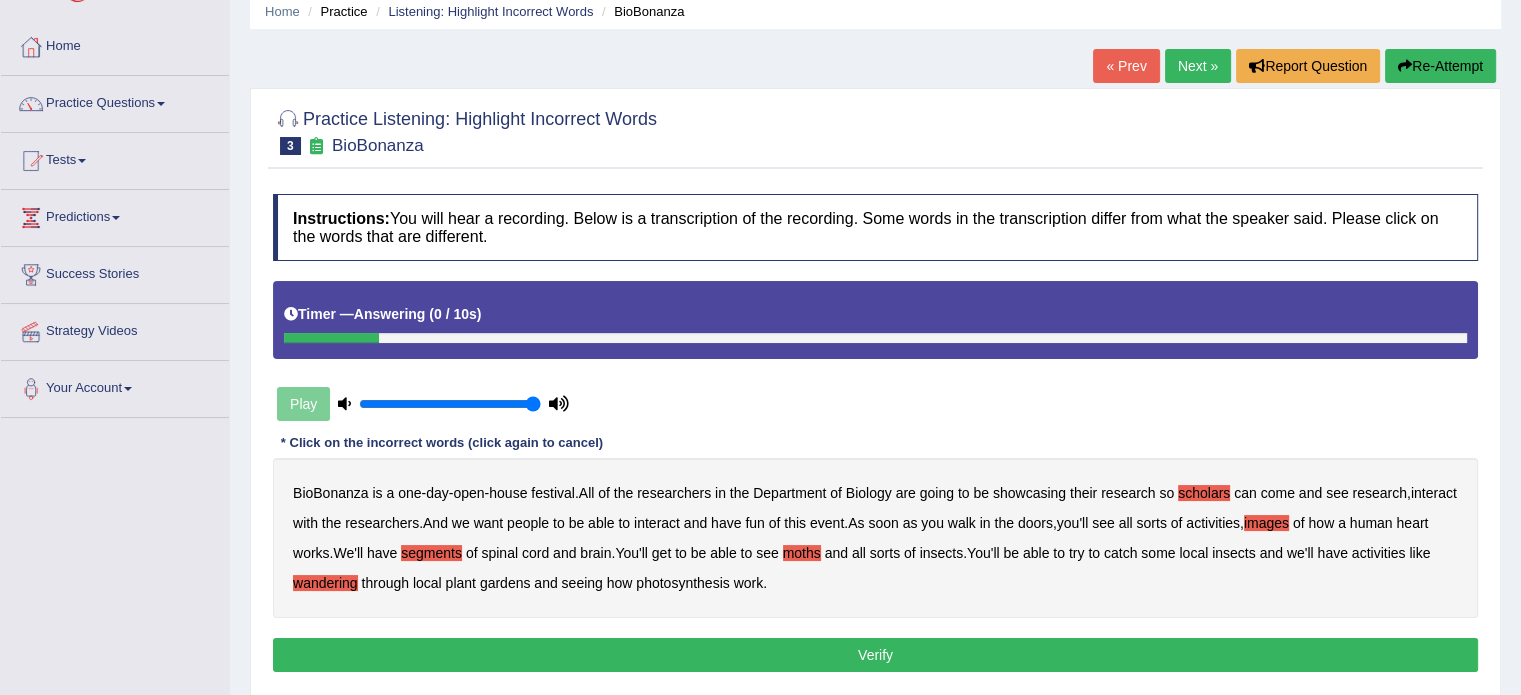 click on "Verify" at bounding box center (875, 655) 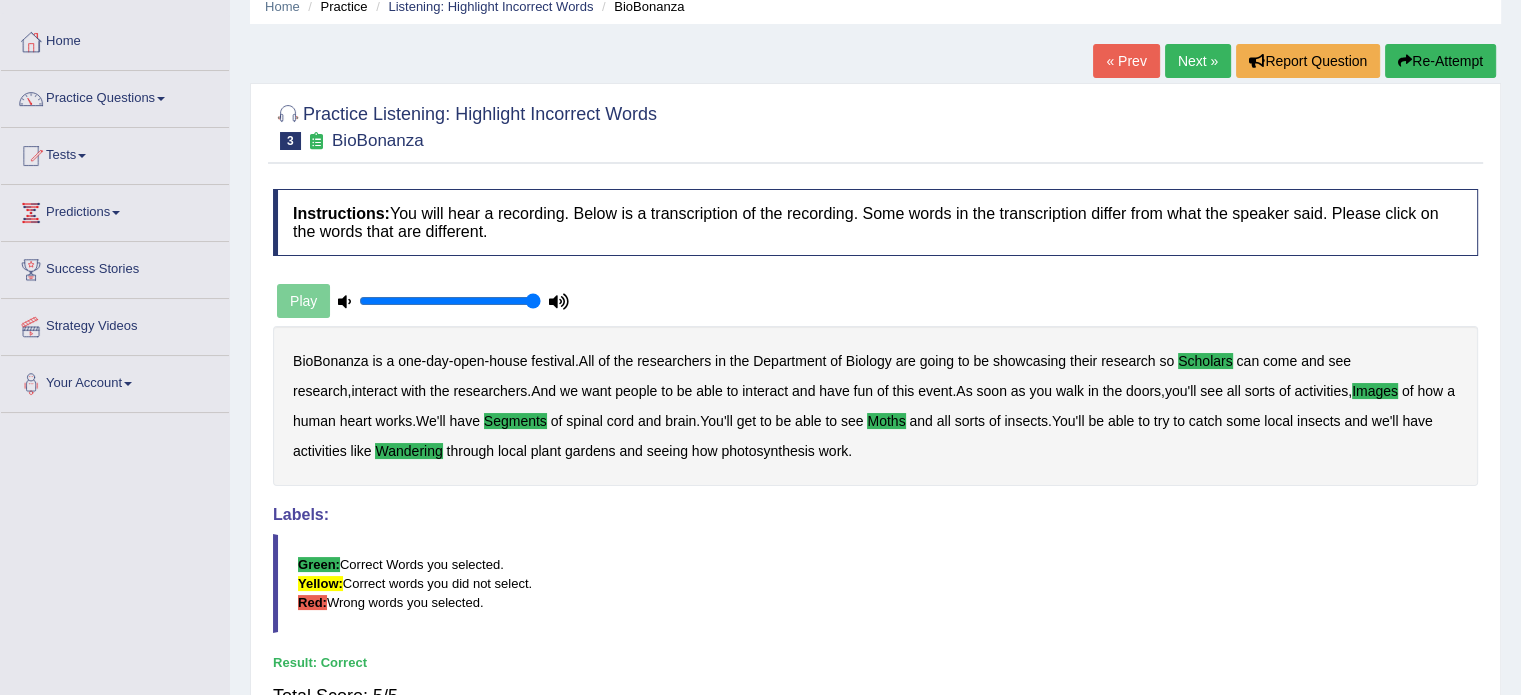 scroll, scrollTop: 80, scrollLeft: 0, axis: vertical 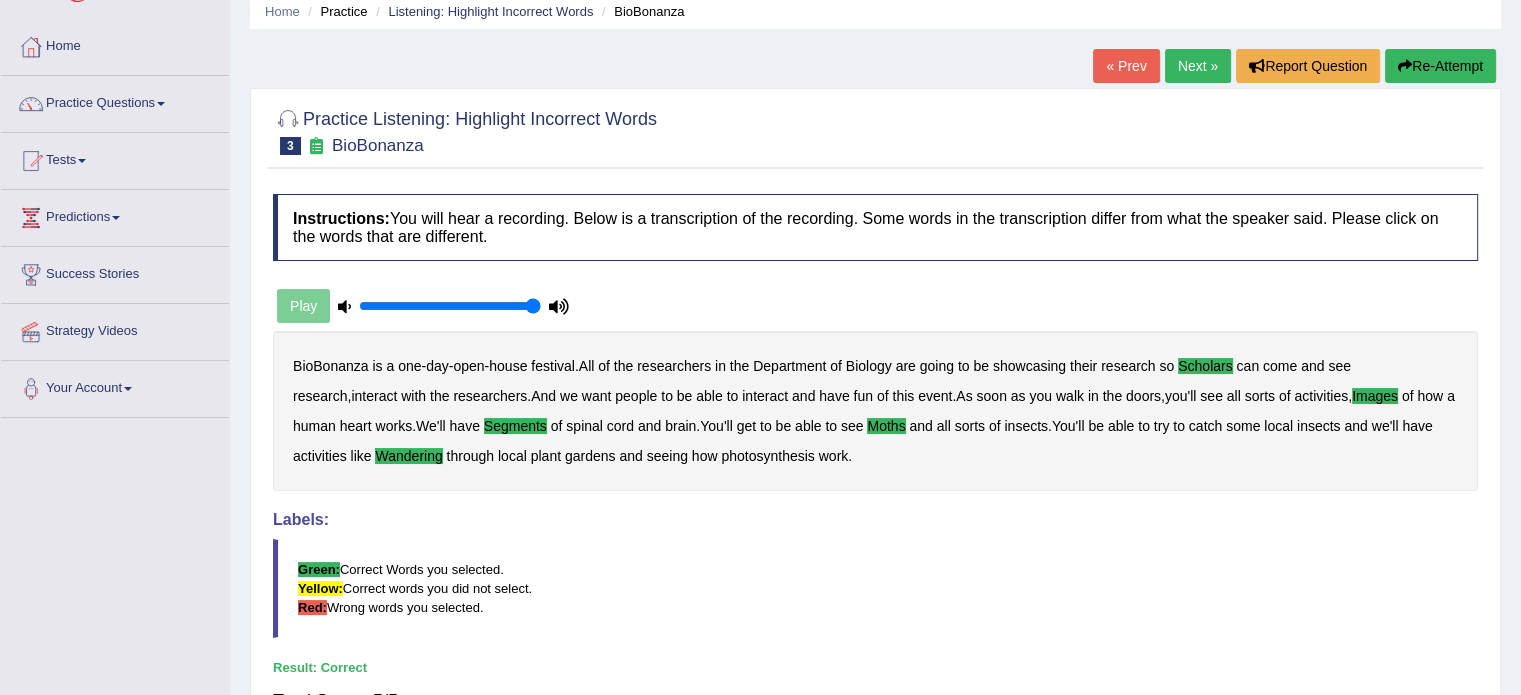 click on "Next »" at bounding box center [1198, 66] 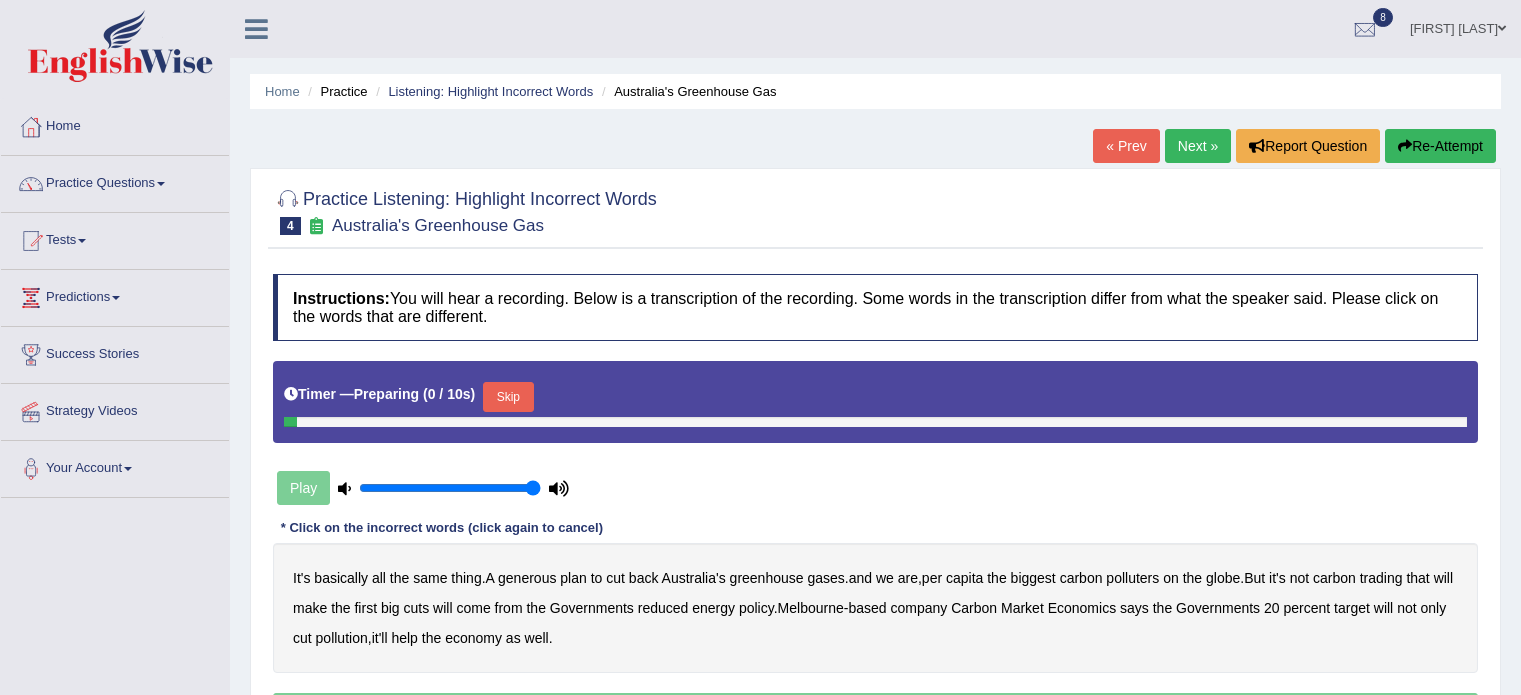 scroll, scrollTop: 0, scrollLeft: 0, axis: both 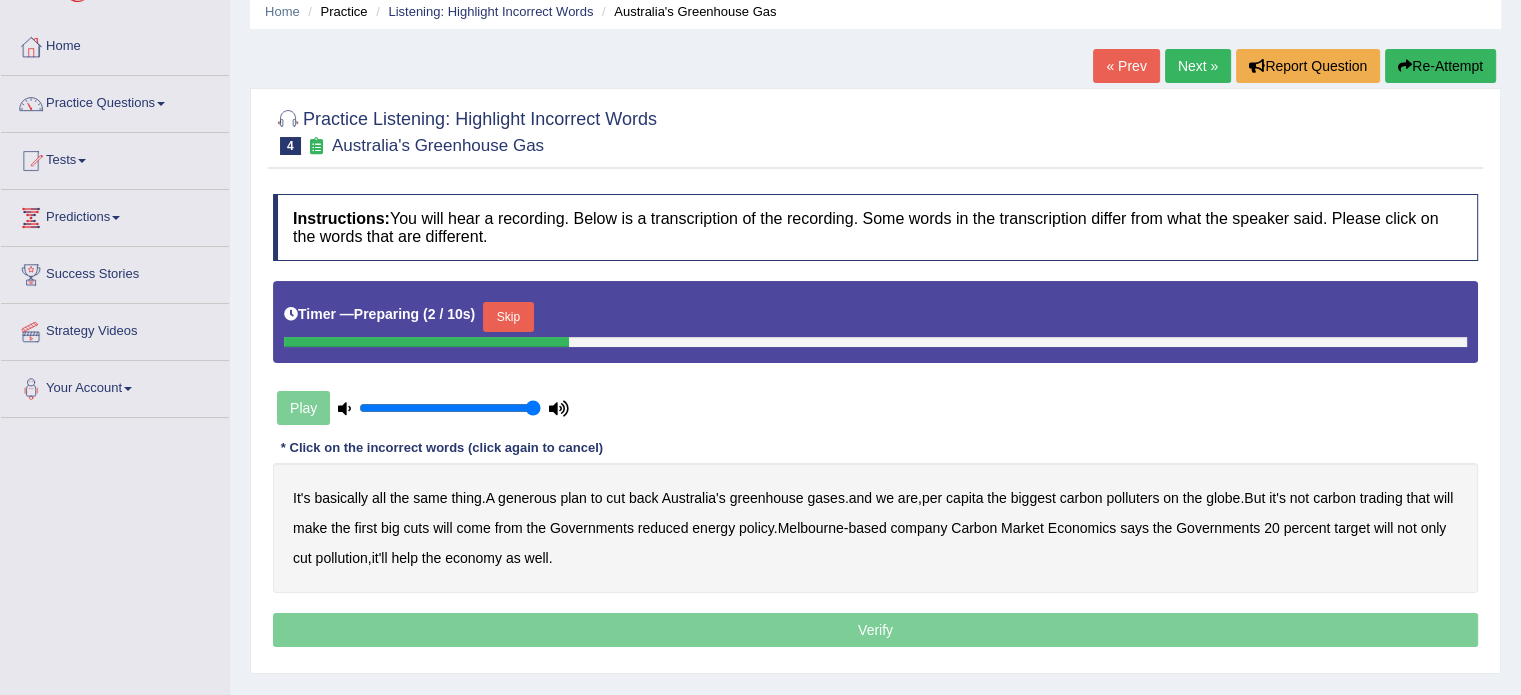 click on "Skip" at bounding box center (508, 317) 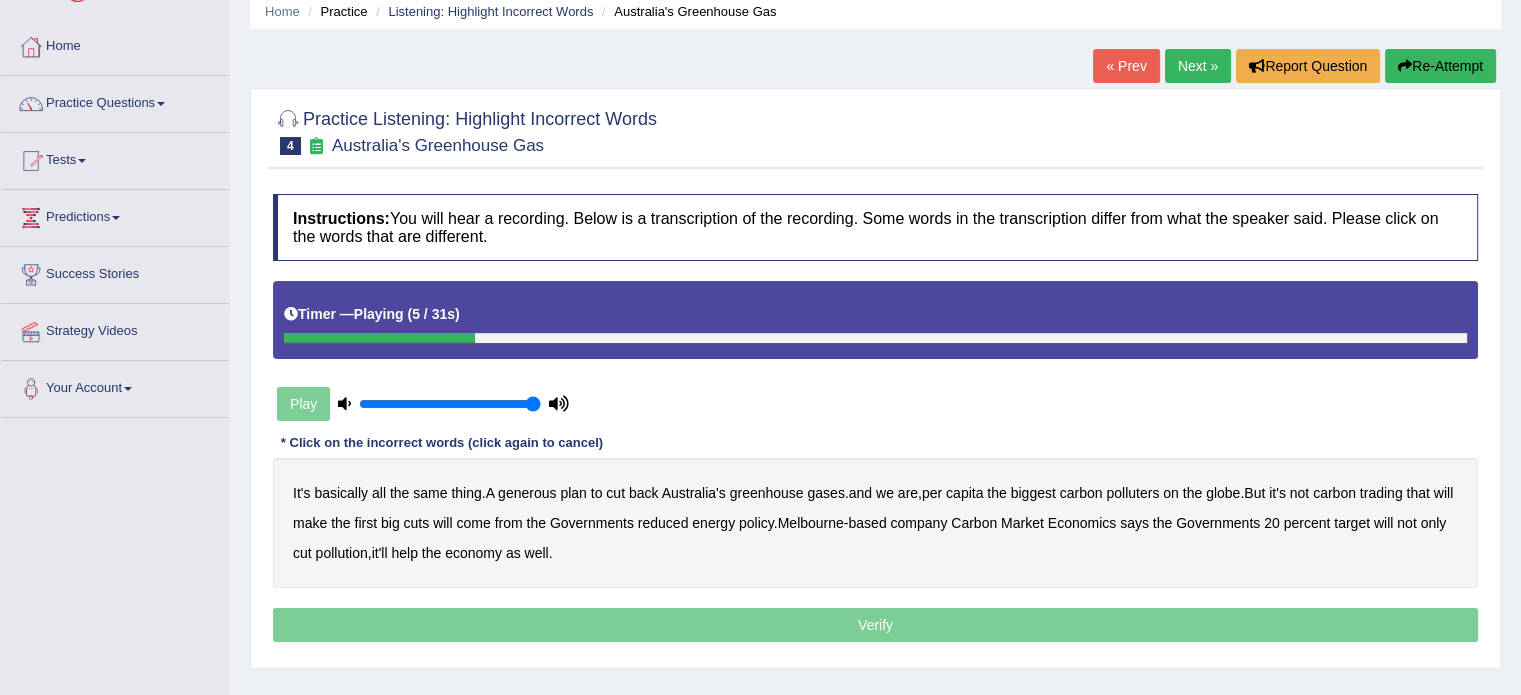 click on "generous" at bounding box center [527, 493] 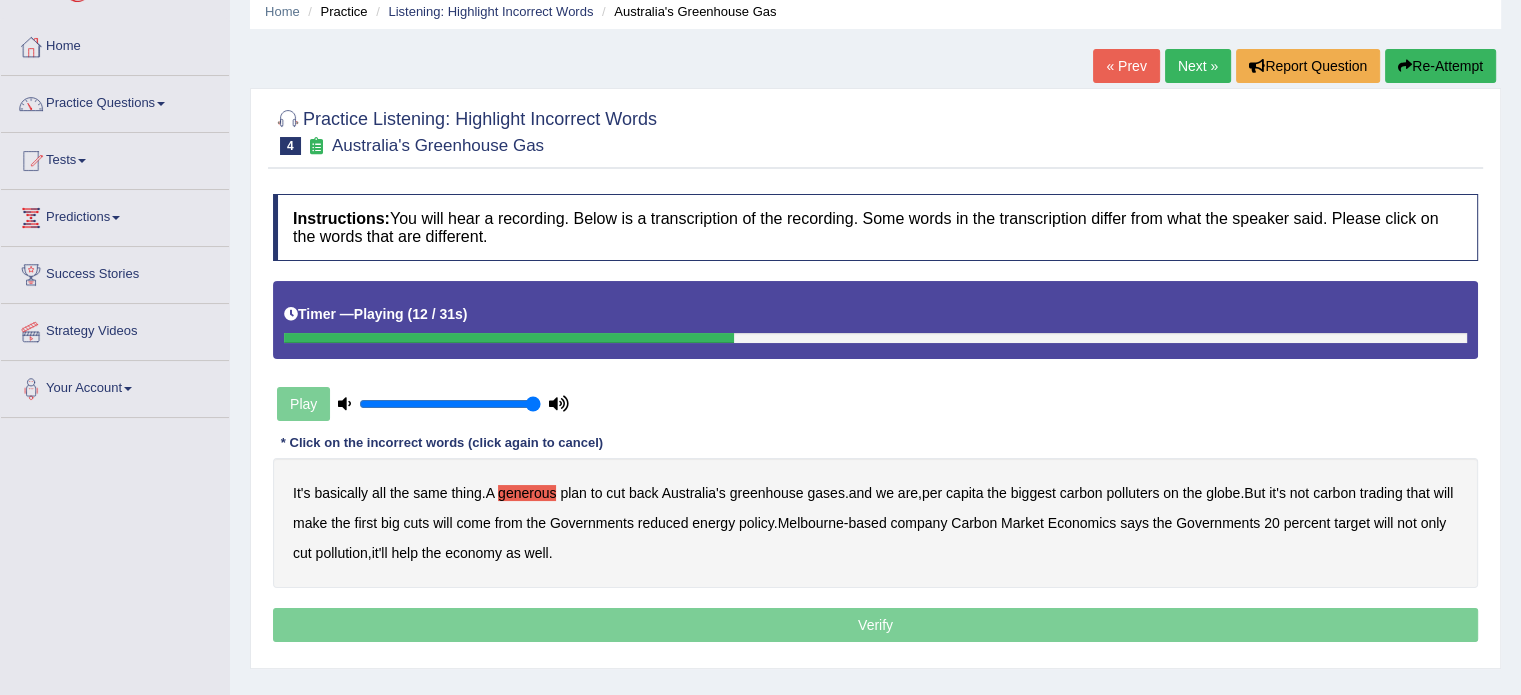 click on "globe" at bounding box center (1223, 493) 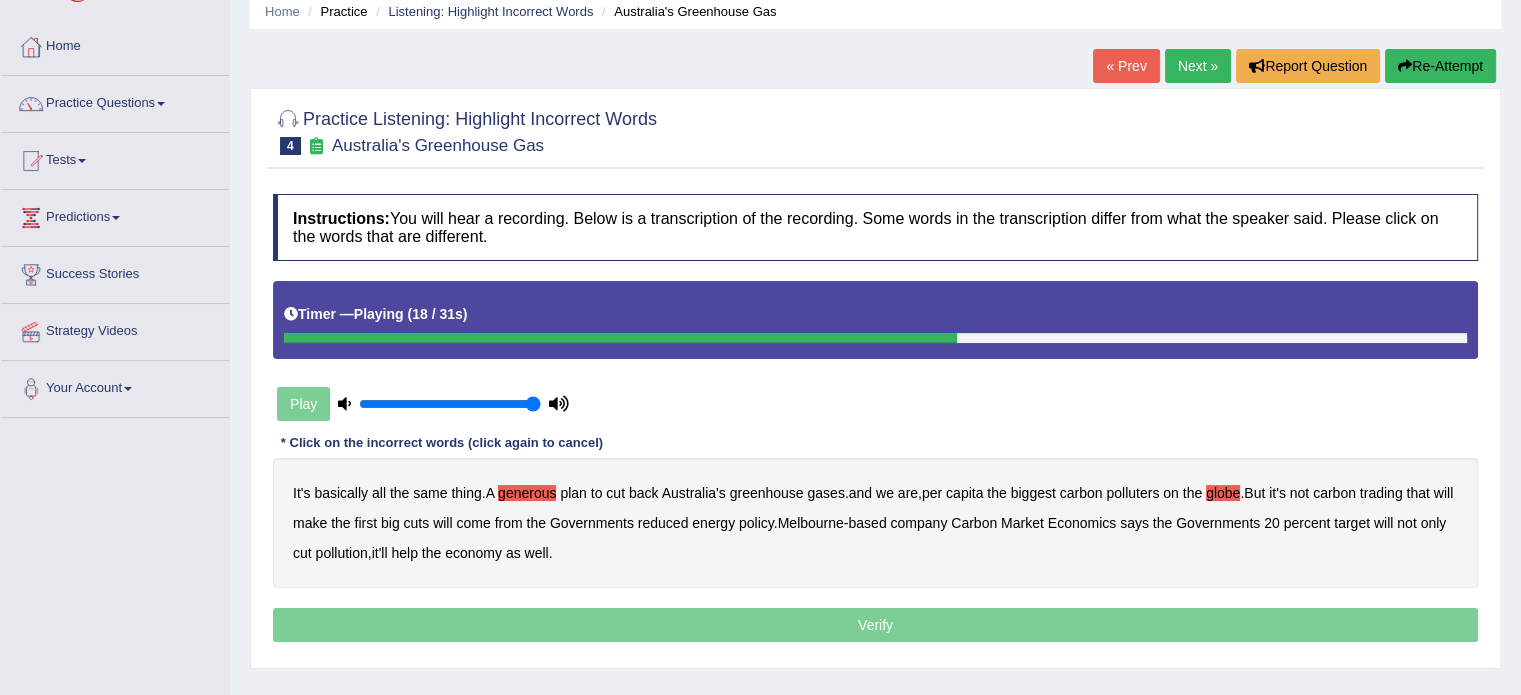 click on "come" at bounding box center (473, 523) 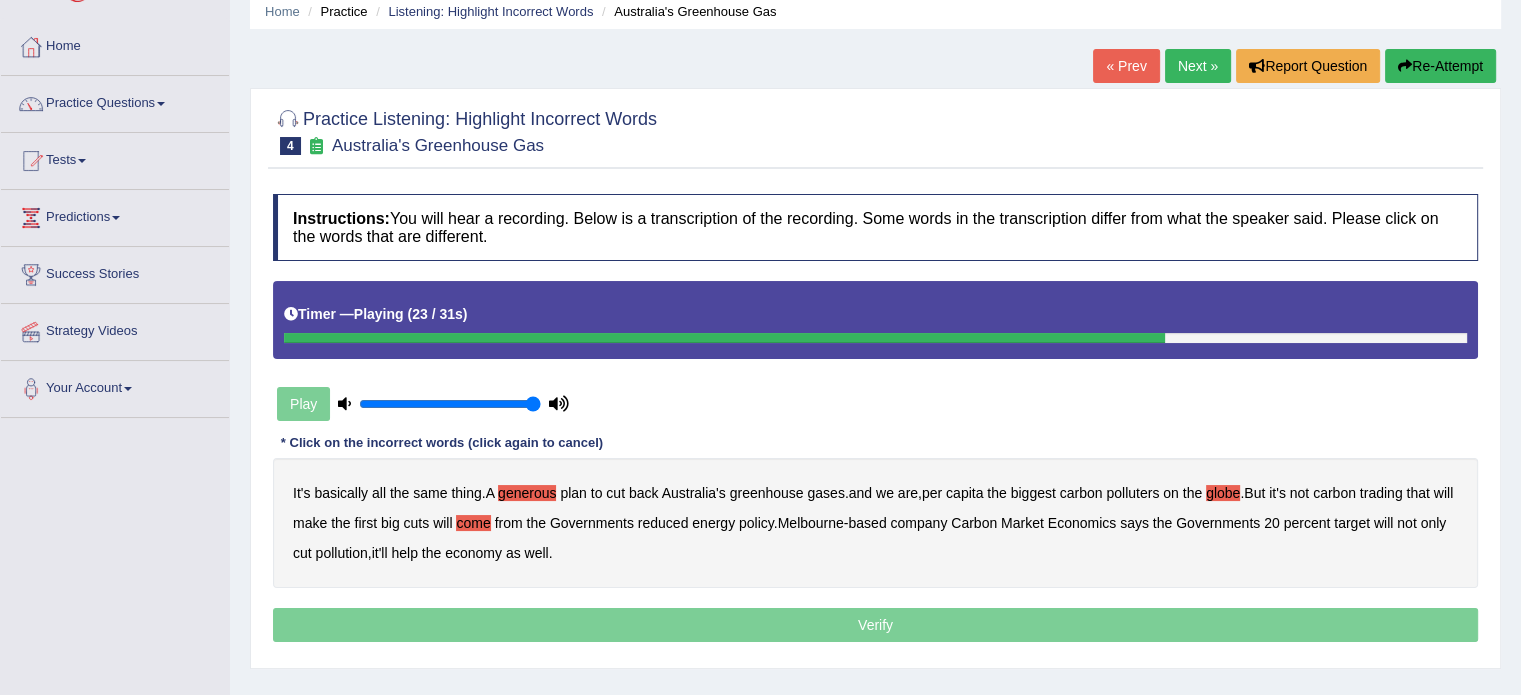 click on "policy" at bounding box center [756, 523] 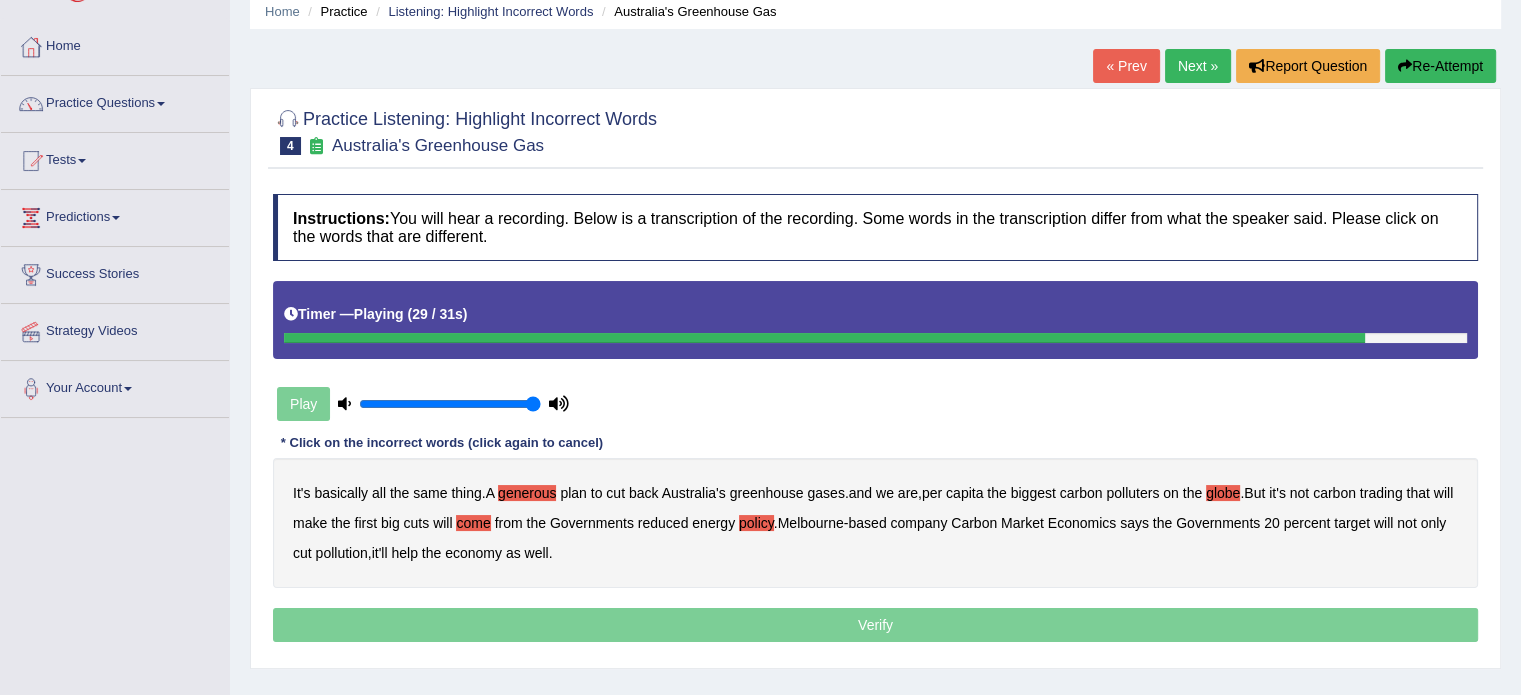 click on "Re-Attempt" at bounding box center [1440, 66] 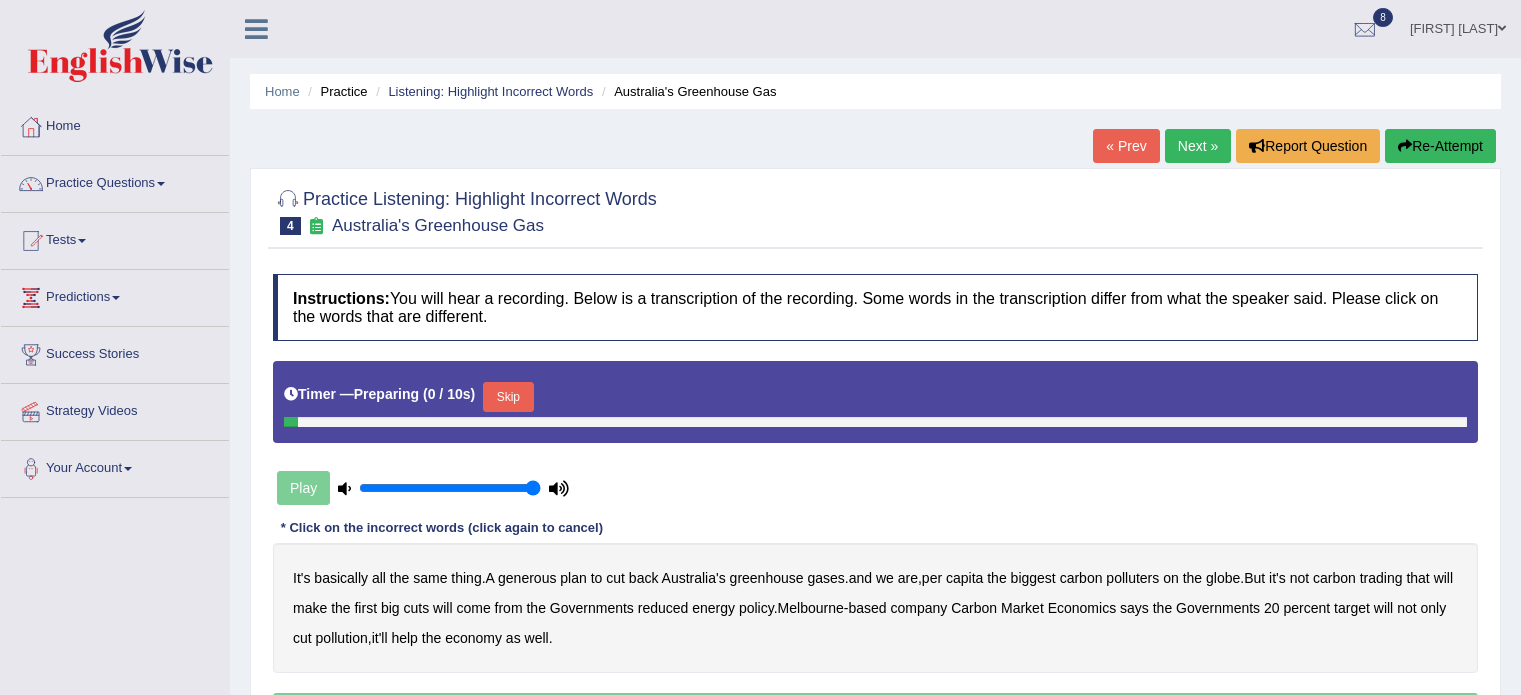 scroll, scrollTop: 80, scrollLeft: 0, axis: vertical 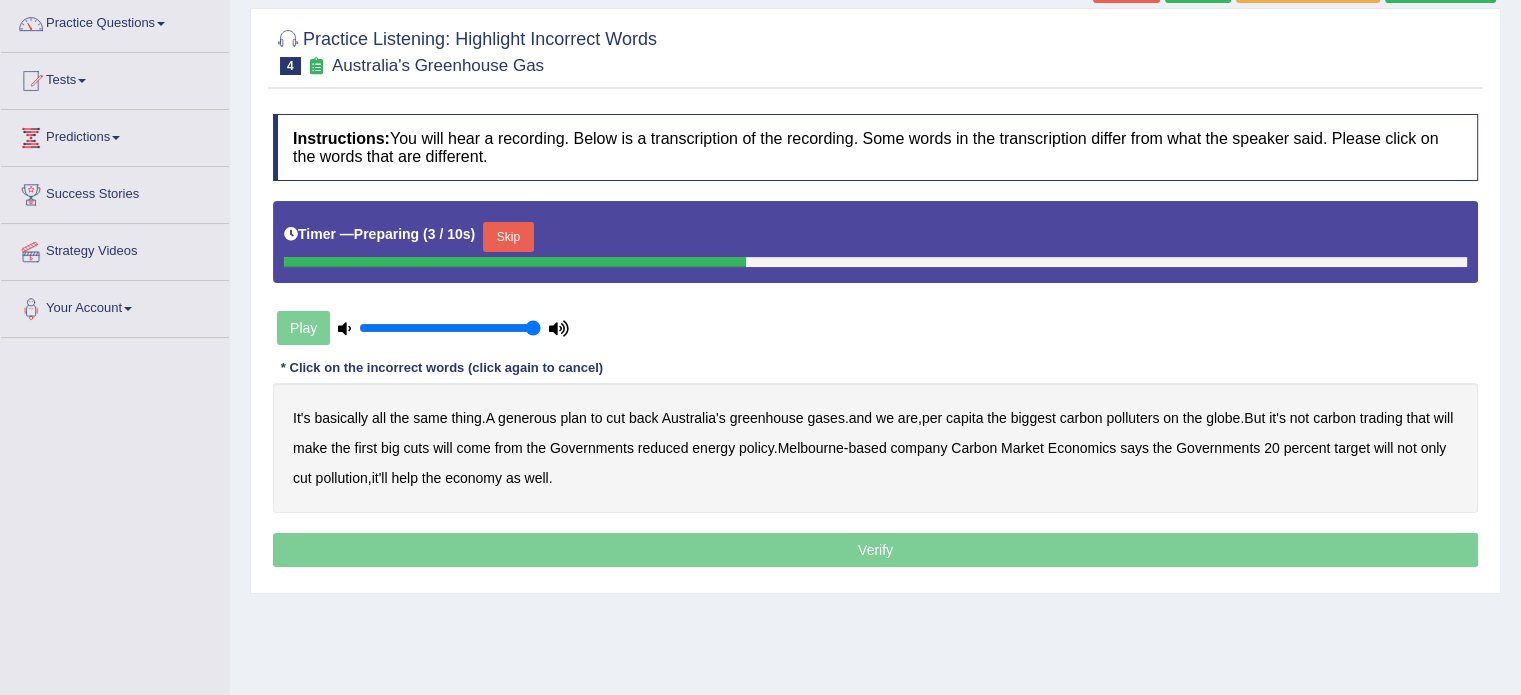 click on "Skip" at bounding box center [508, 237] 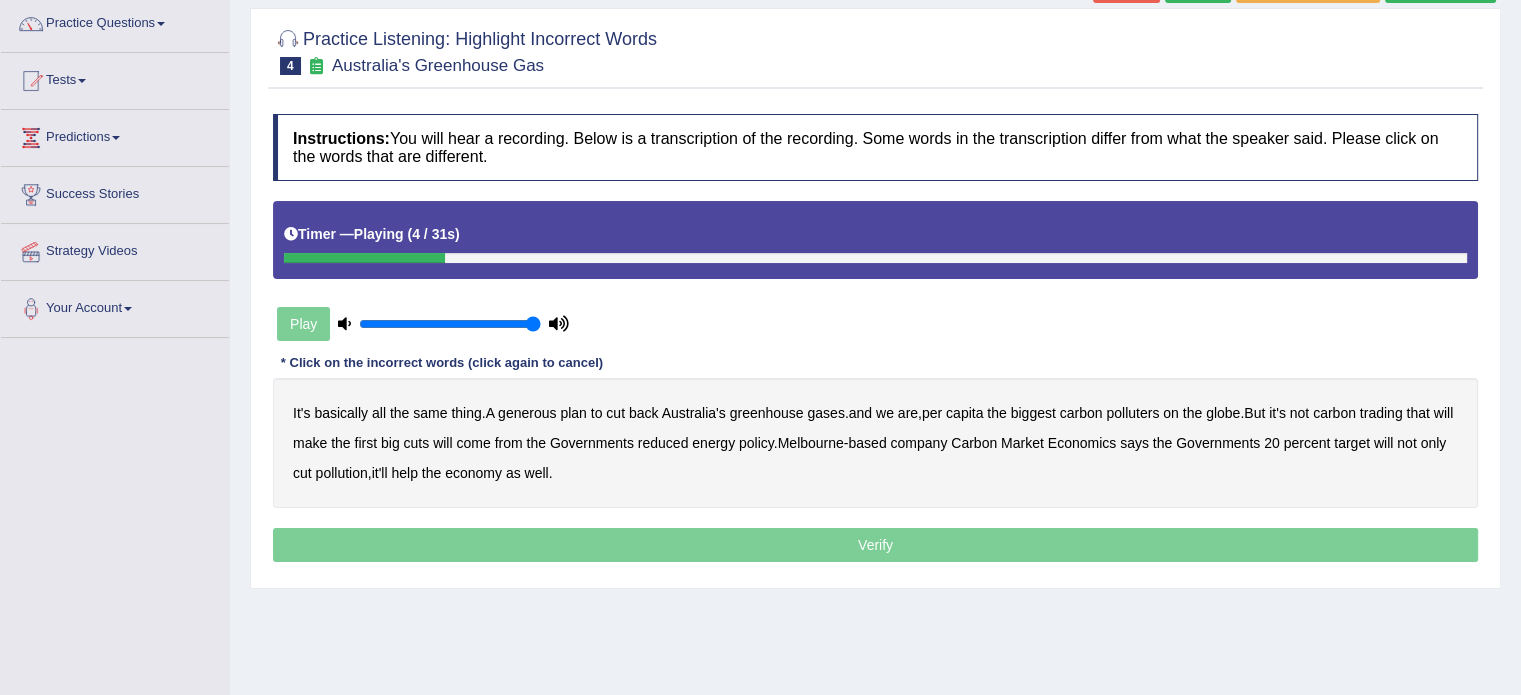 click on "generous" at bounding box center (527, 413) 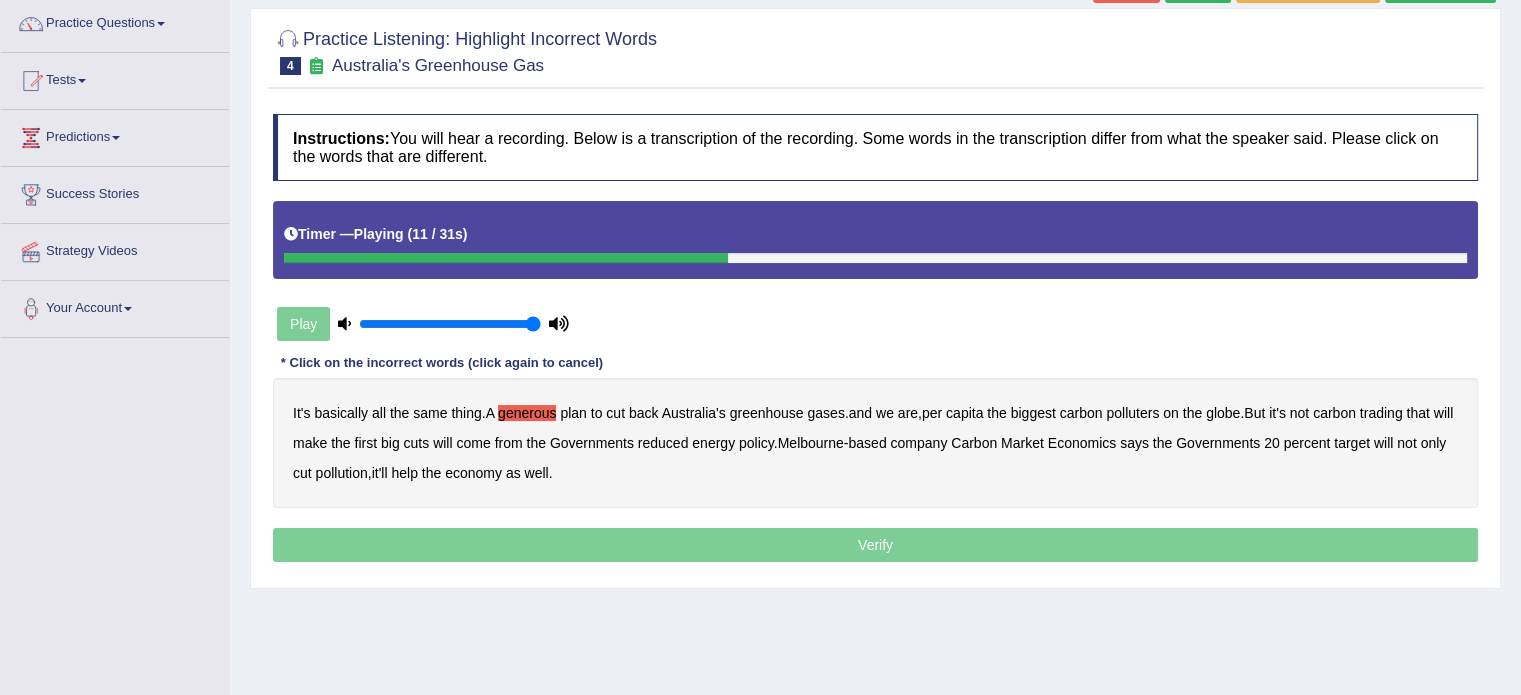 click on "globe" at bounding box center [1223, 413] 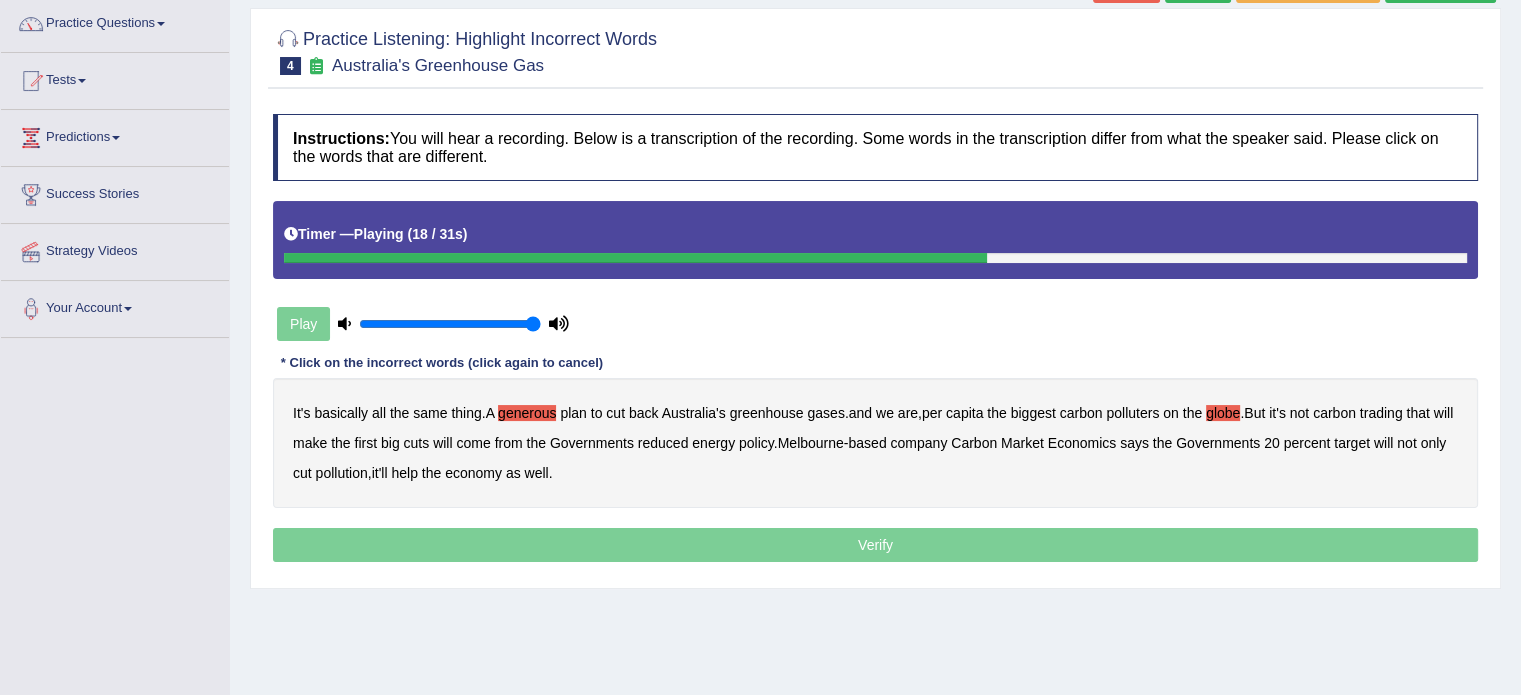 click on "come" at bounding box center (473, 443) 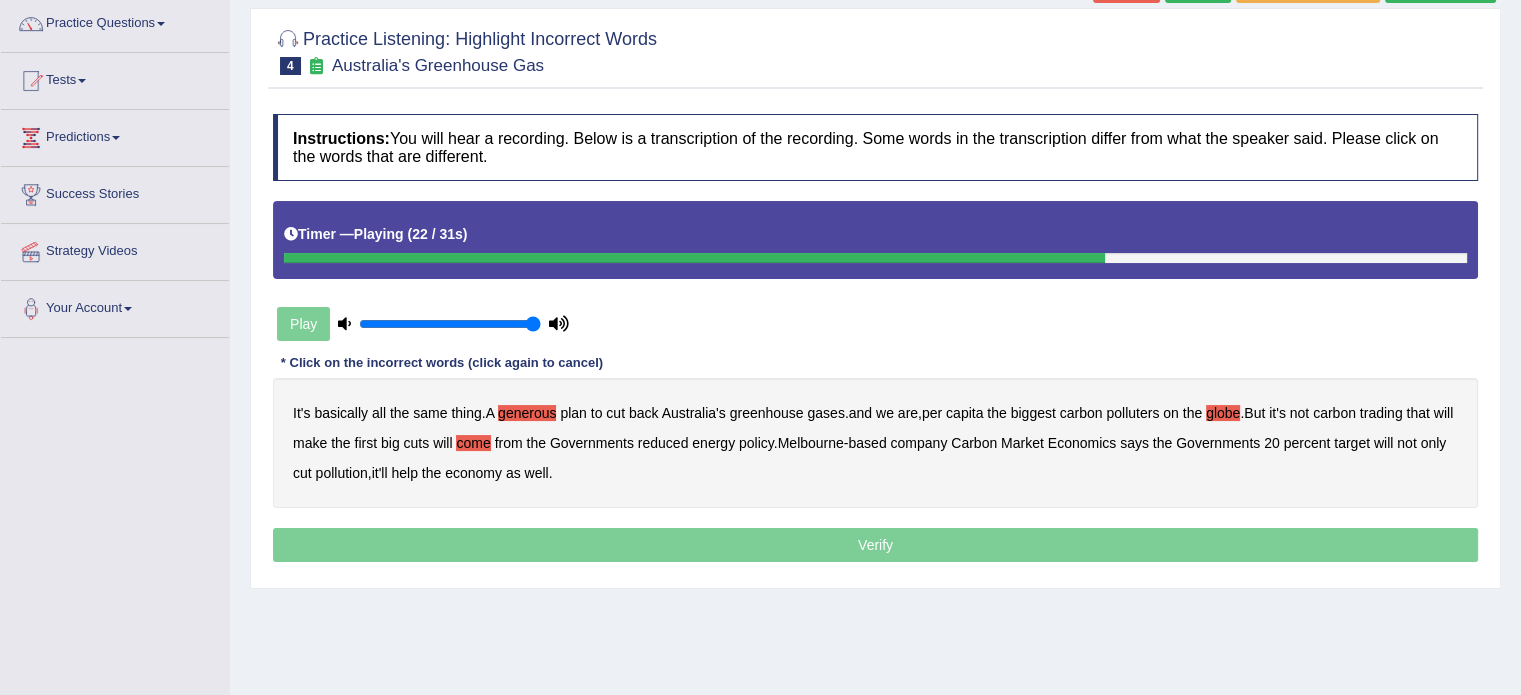 click on "policy" at bounding box center (756, 443) 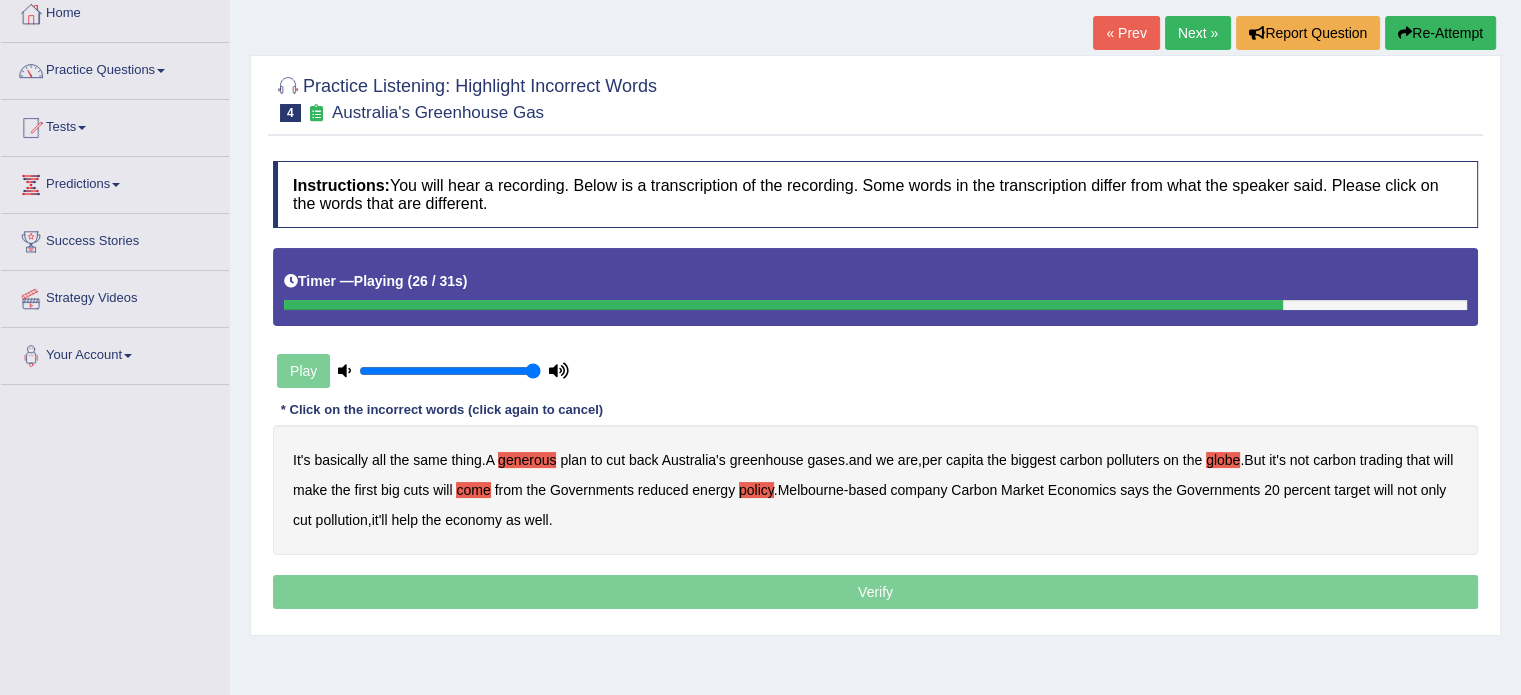 scroll, scrollTop: 80, scrollLeft: 0, axis: vertical 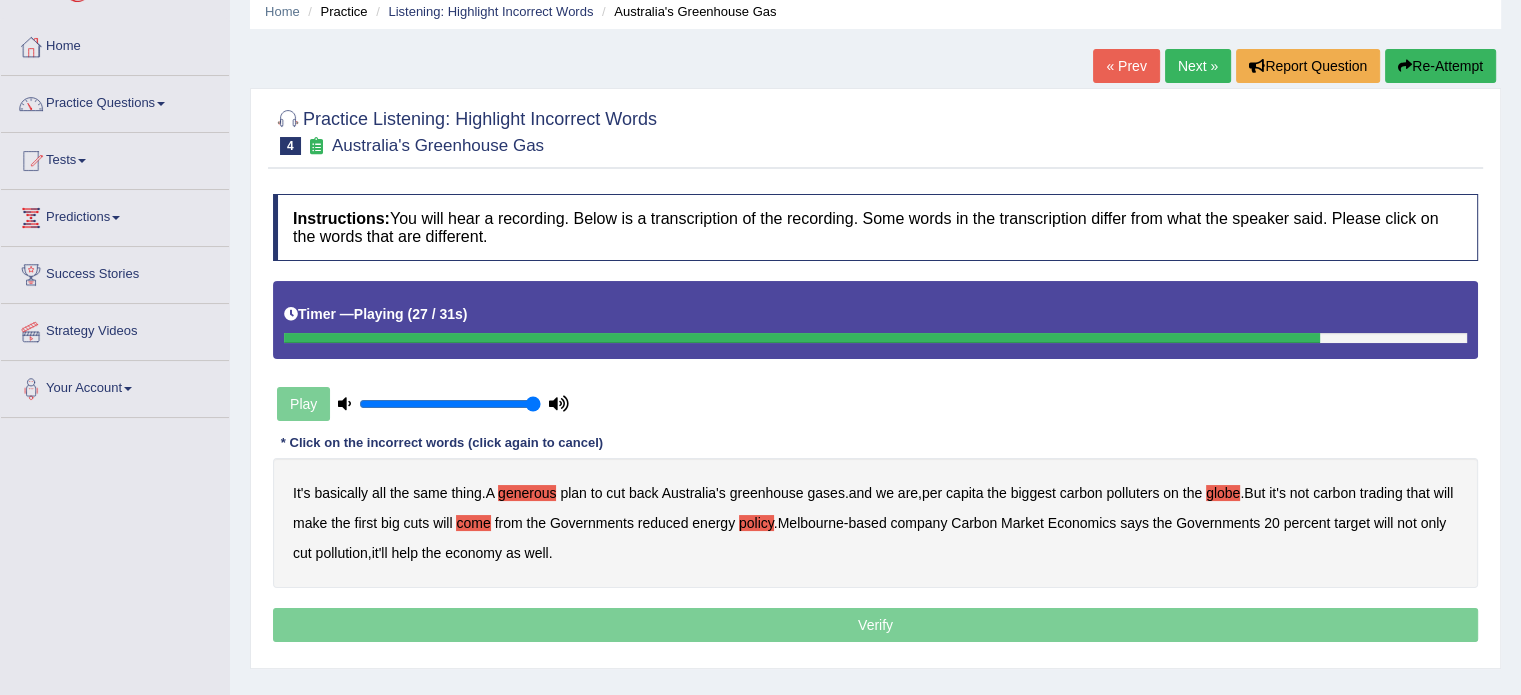 click on "Re-Attempt" at bounding box center (1440, 66) 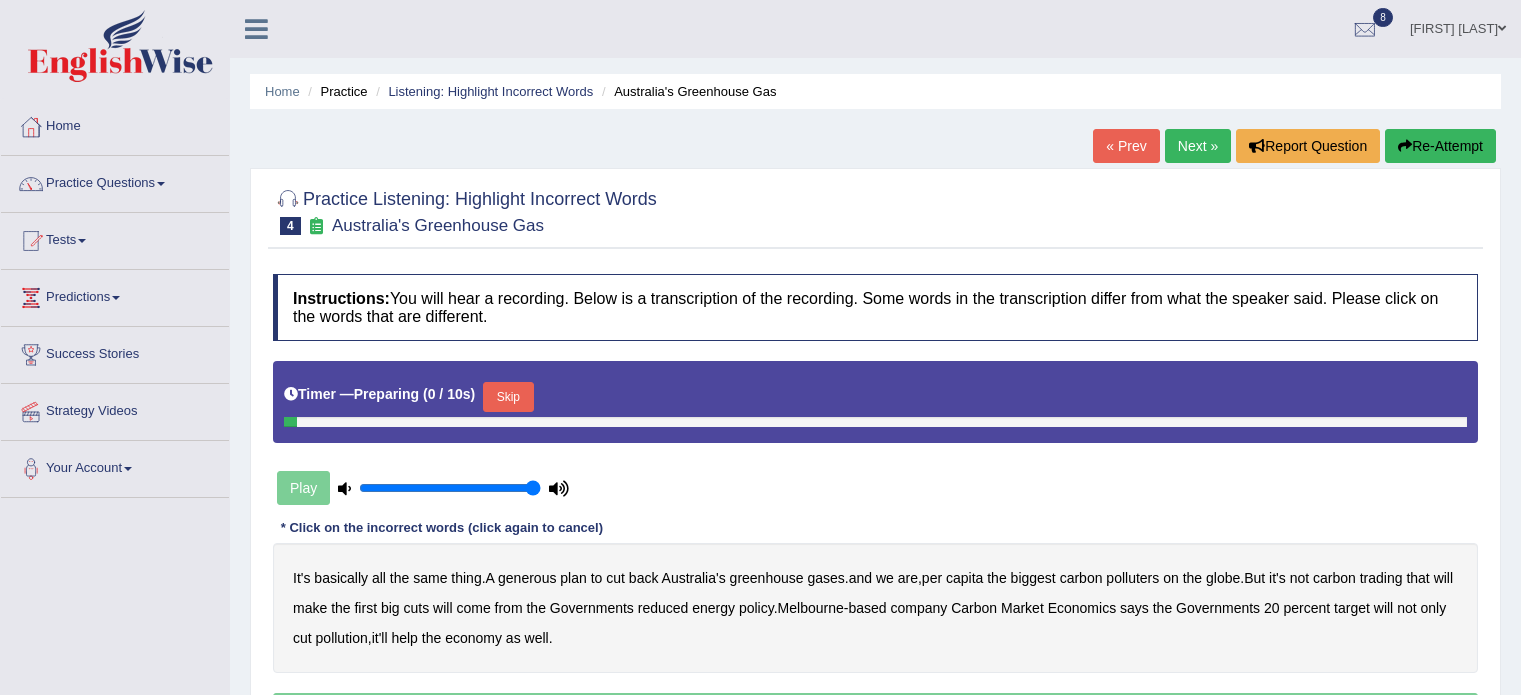 scroll, scrollTop: 80, scrollLeft: 0, axis: vertical 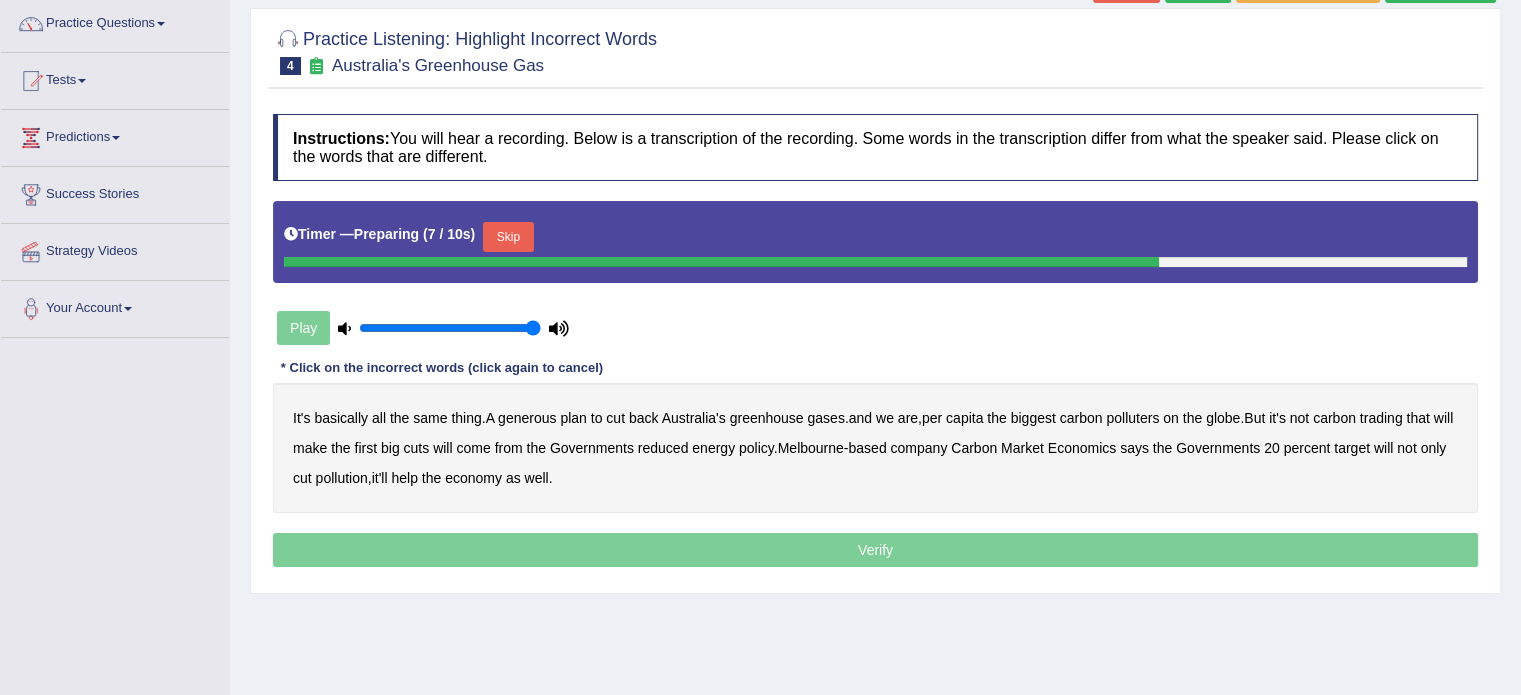 click on "Skip" at bounding box center (508, 237) 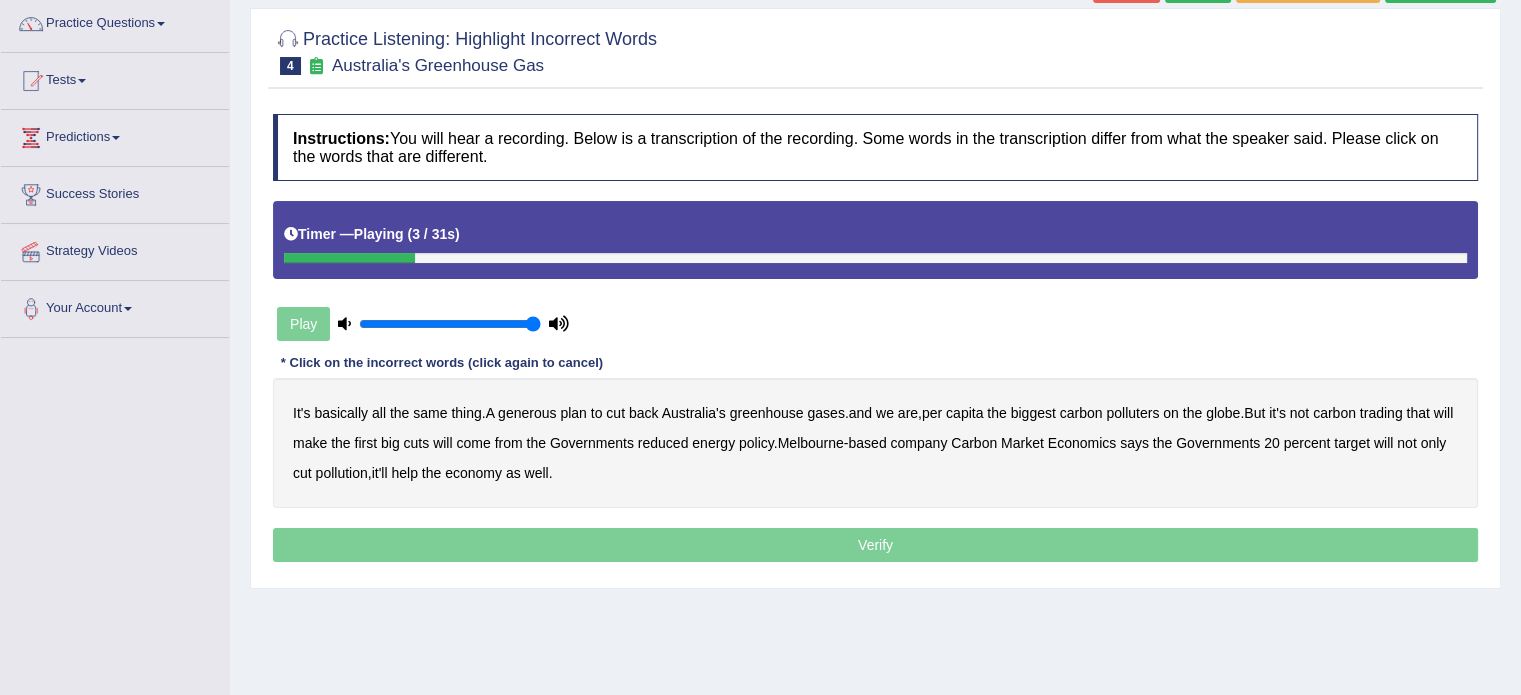 click on "generous" at bounding box center [527, 413] 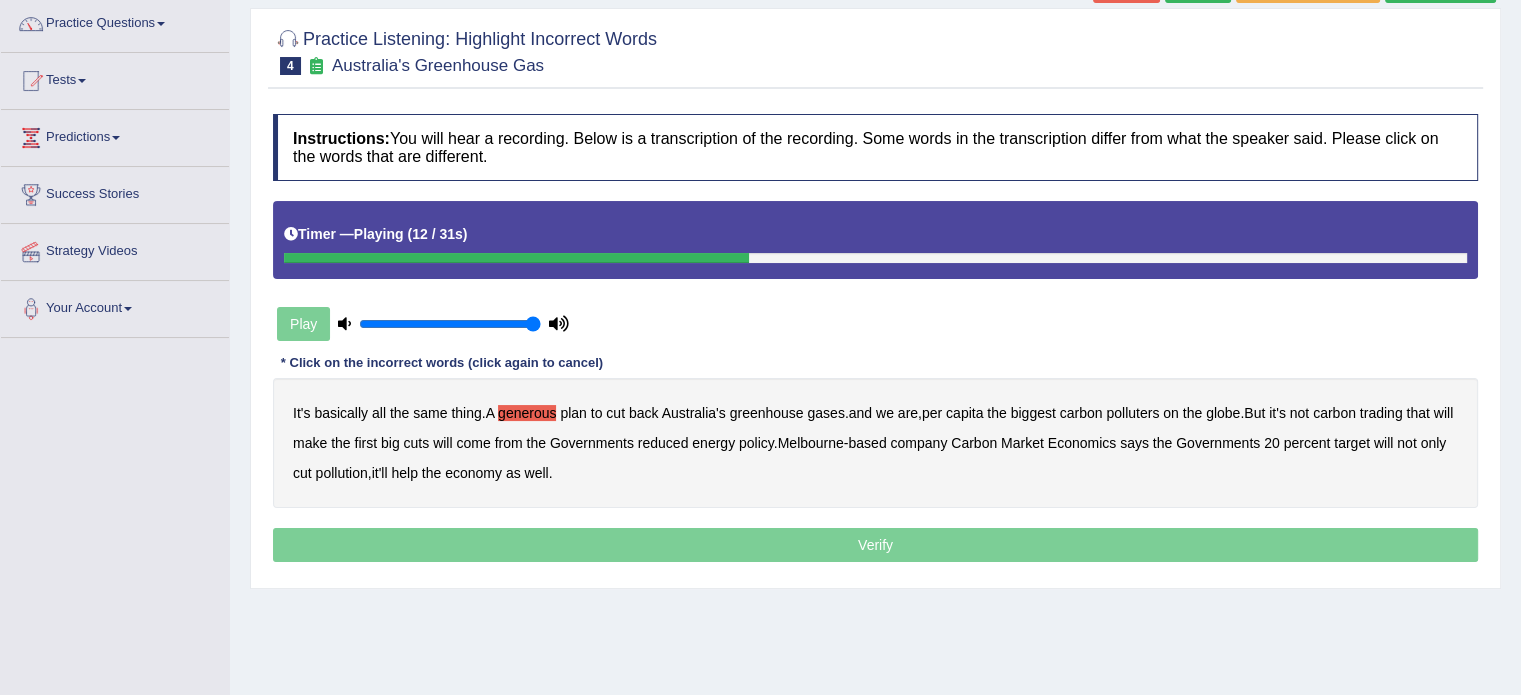click on "globe" at bounding box center [1223, 413] 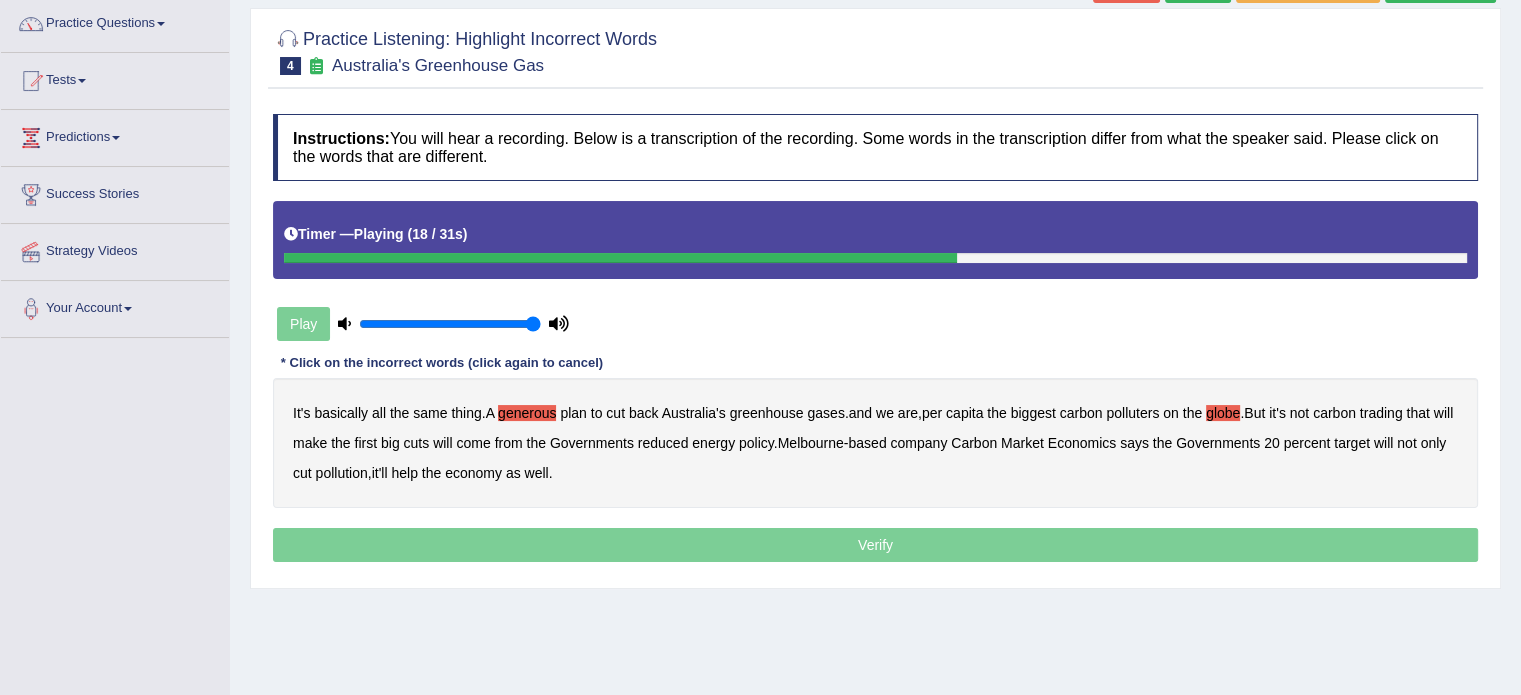 click on "come" at bounding box center [473, 443] 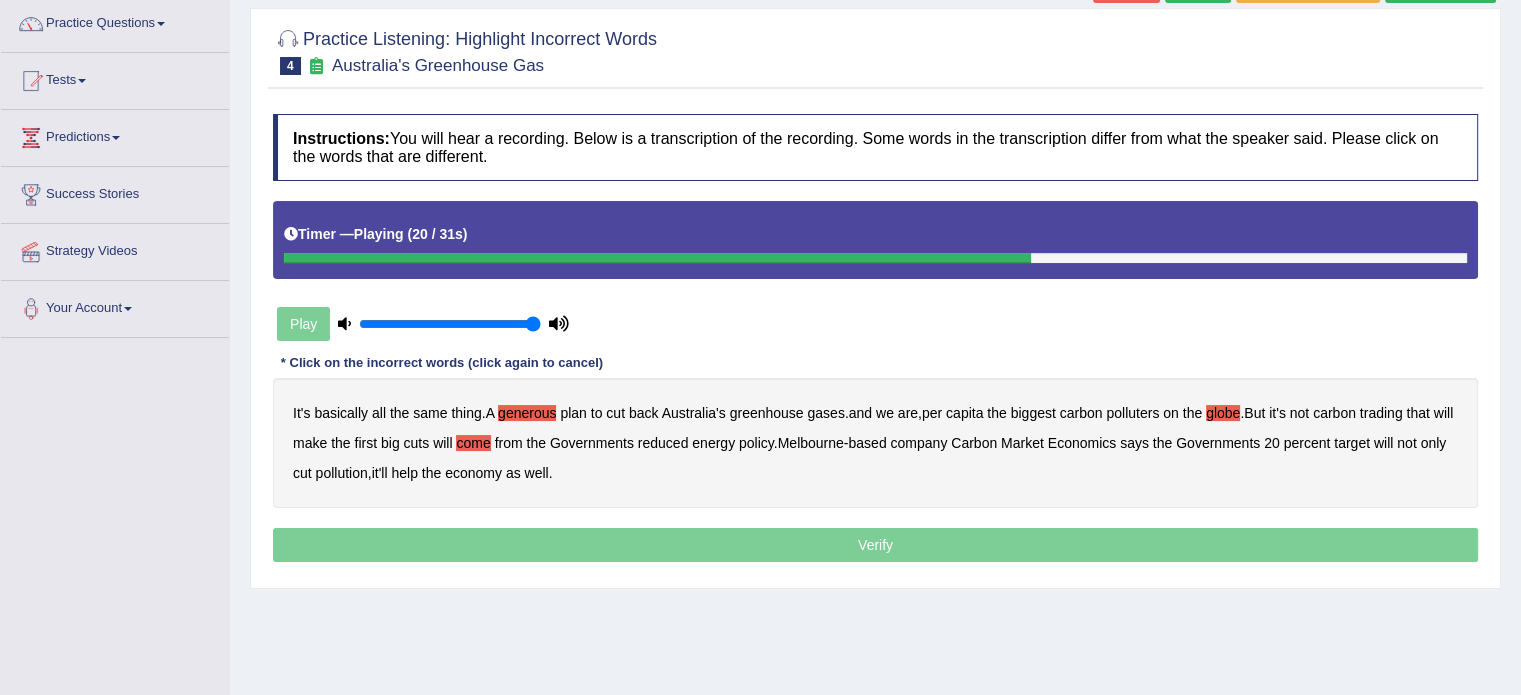 click on "come" at bounding box center [473, 443] 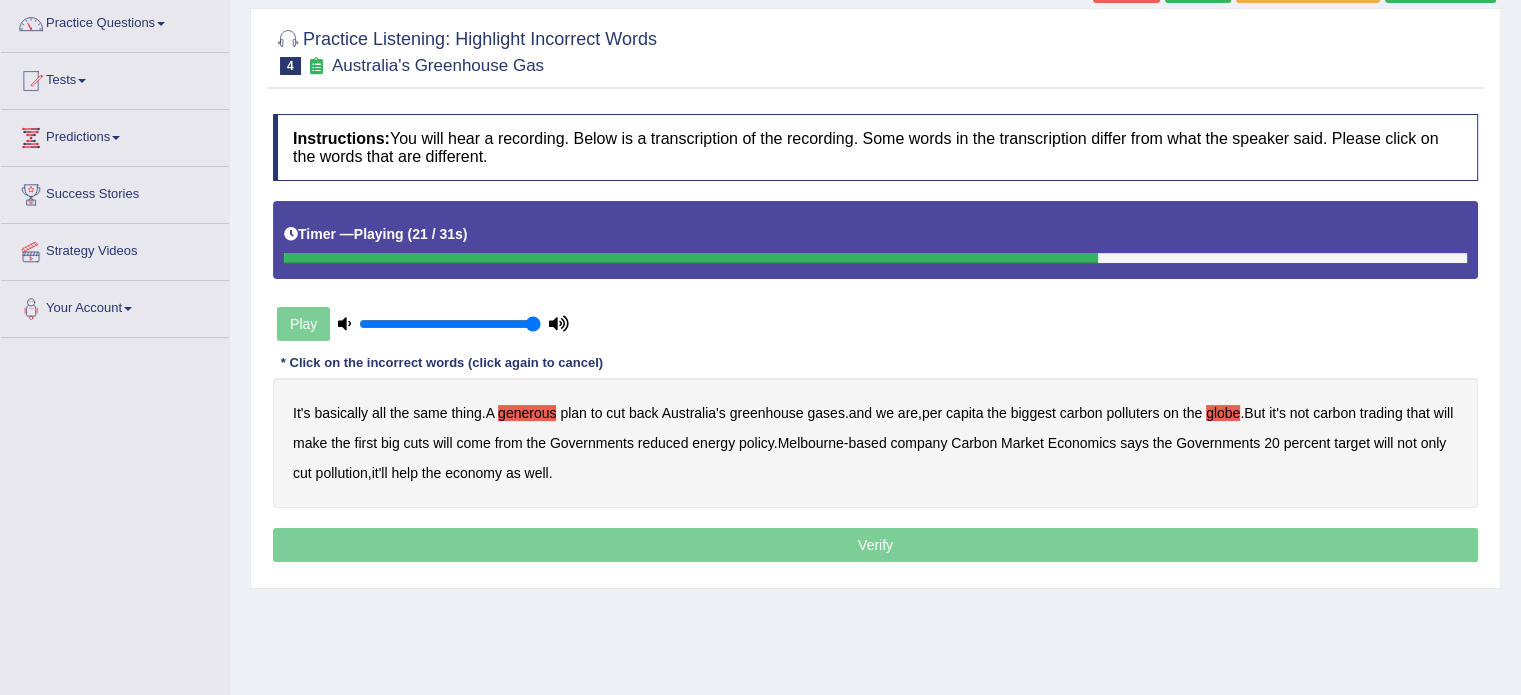 click on "reduced" at bounding box center [663, 443] 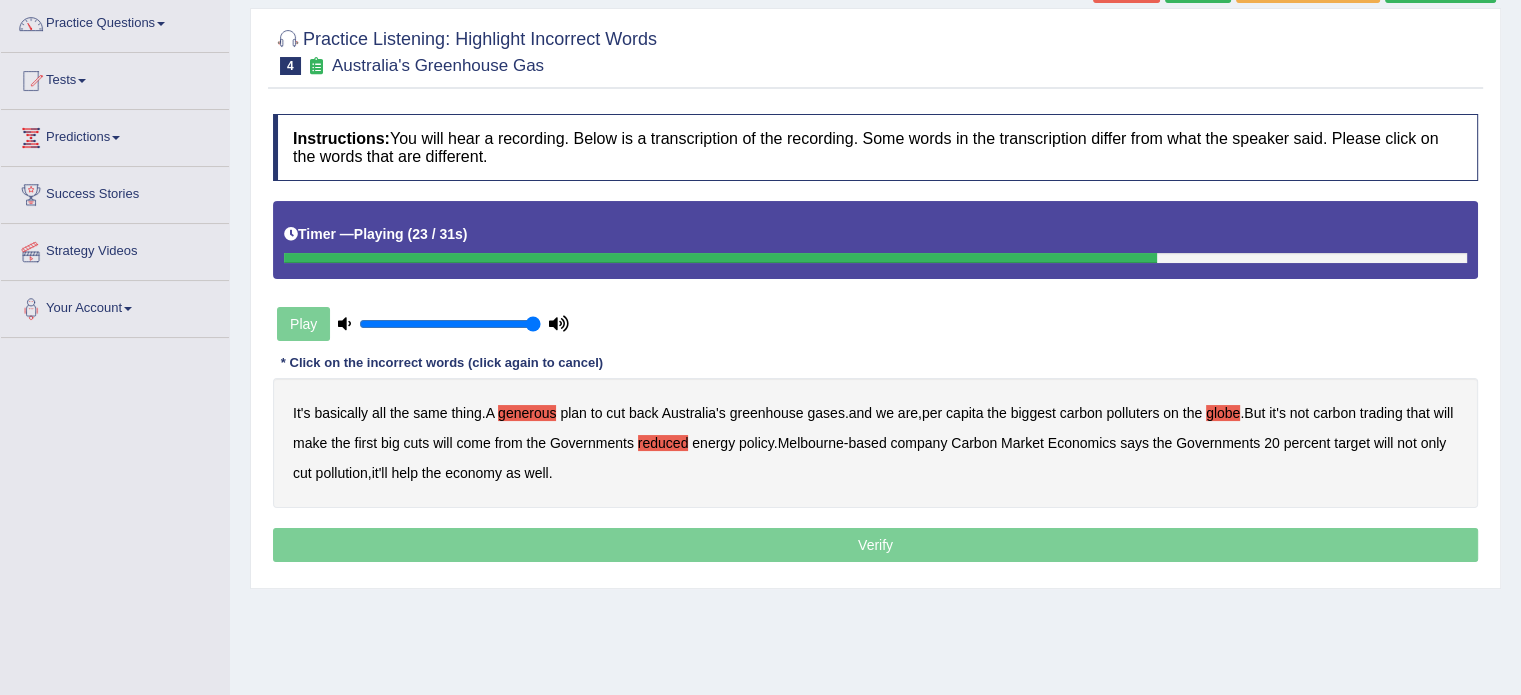 click on "policy" at bounding box center (756, 443) 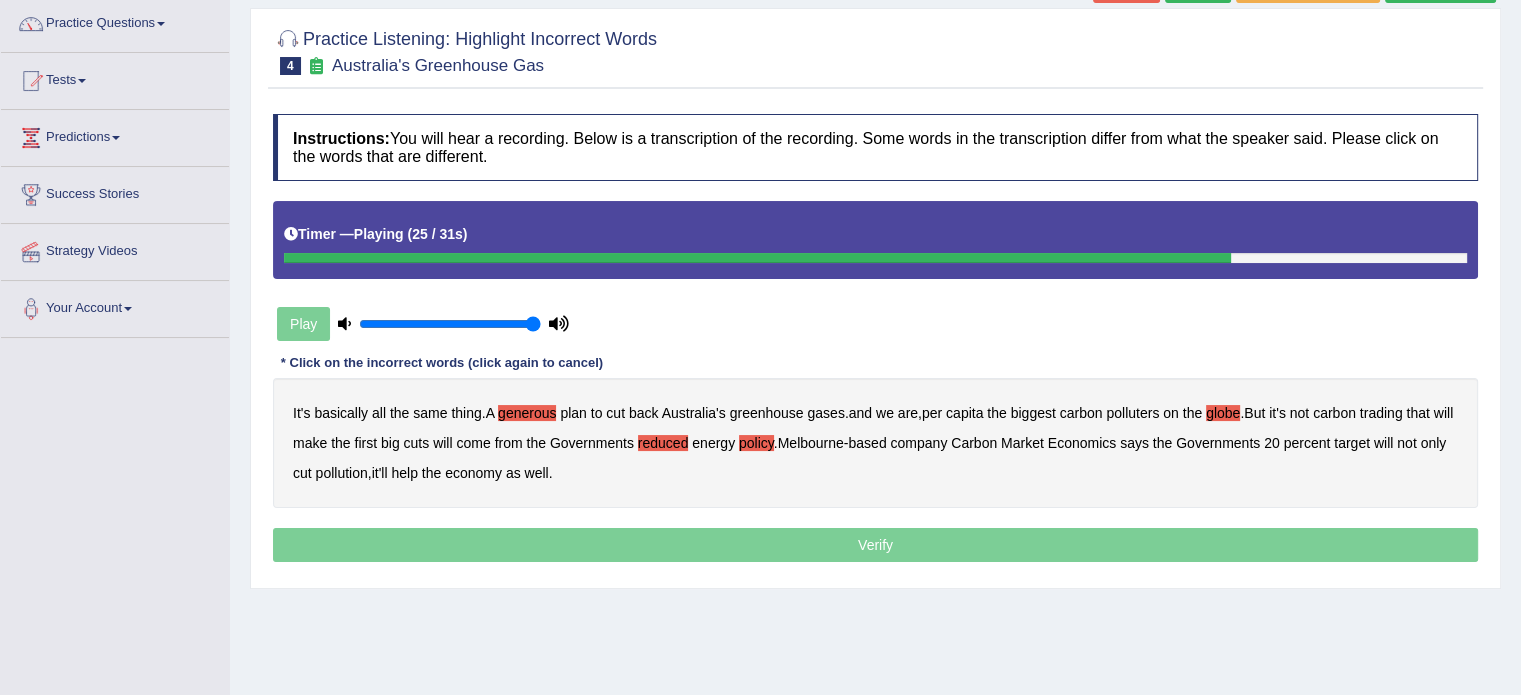 click on "Melbourne" at bounding box center [811, 443] 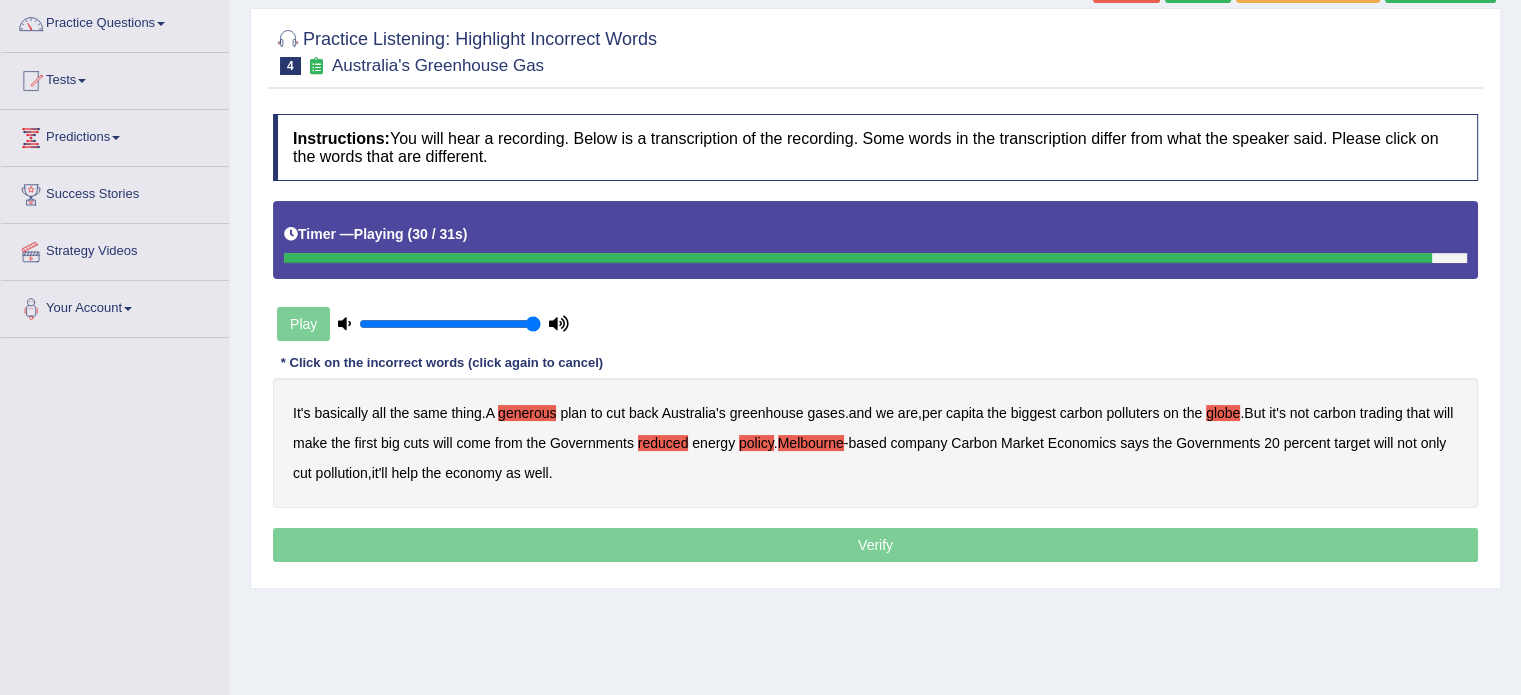 click on "Verify" at bounding box center (875, 545) 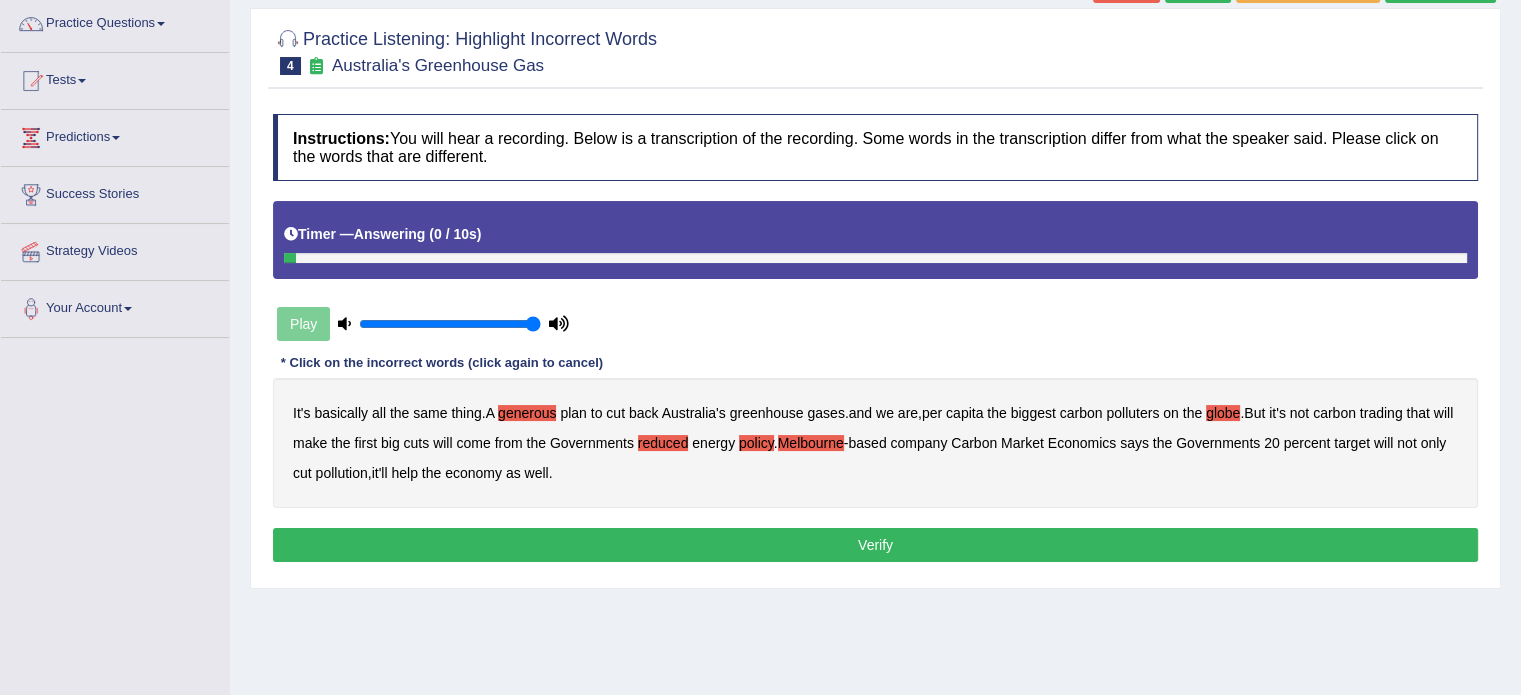 click on "Verify" at bounding box center [875, 545] 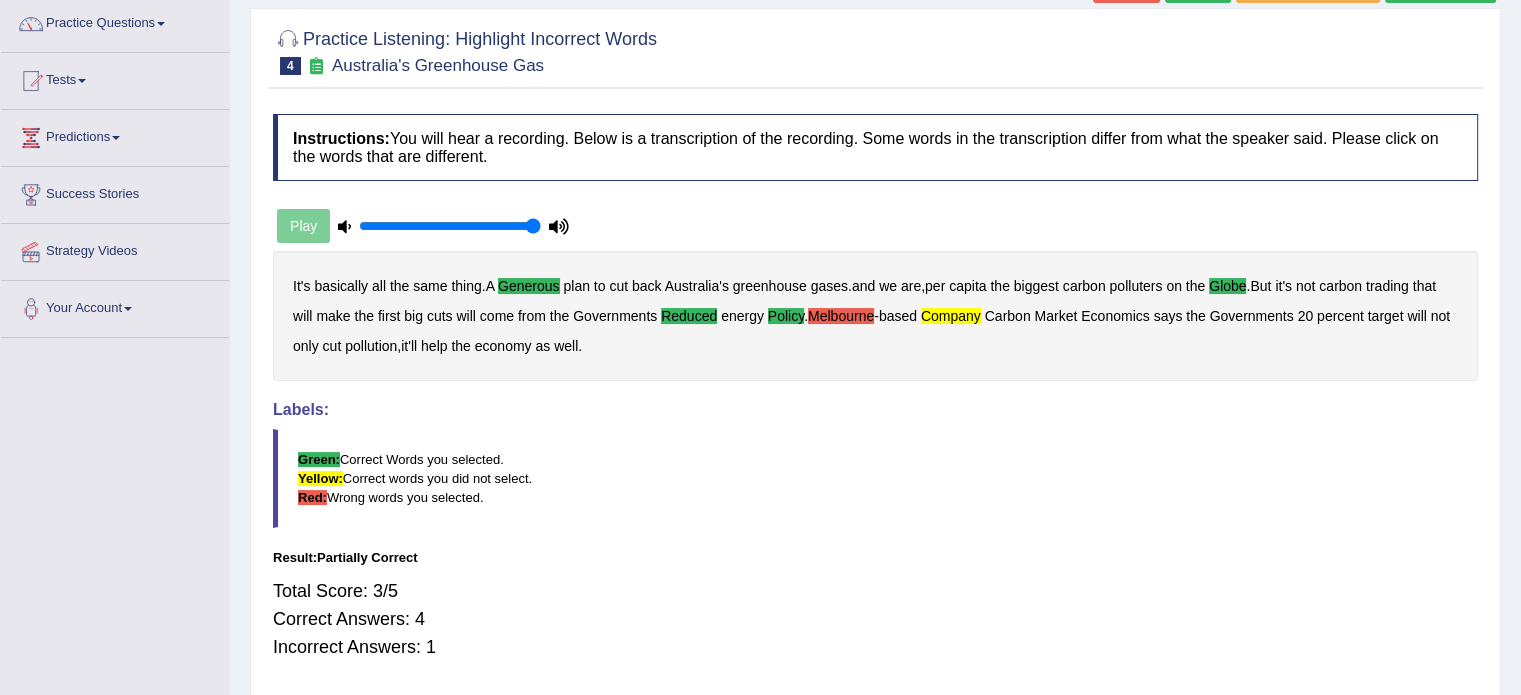 click on "Result:" at bounding box center [875, 557] 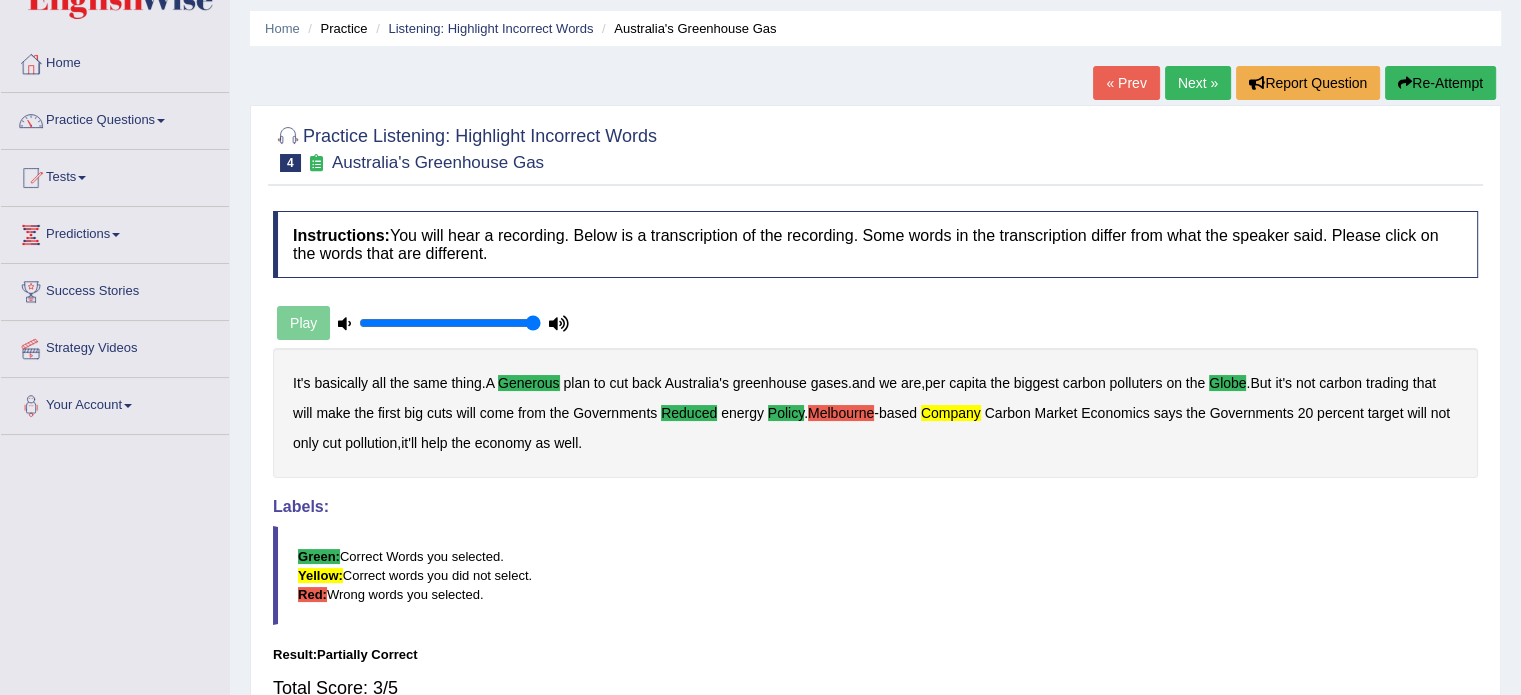 scroll, scrollTop: 0, scrollLeft: 0, axis: both 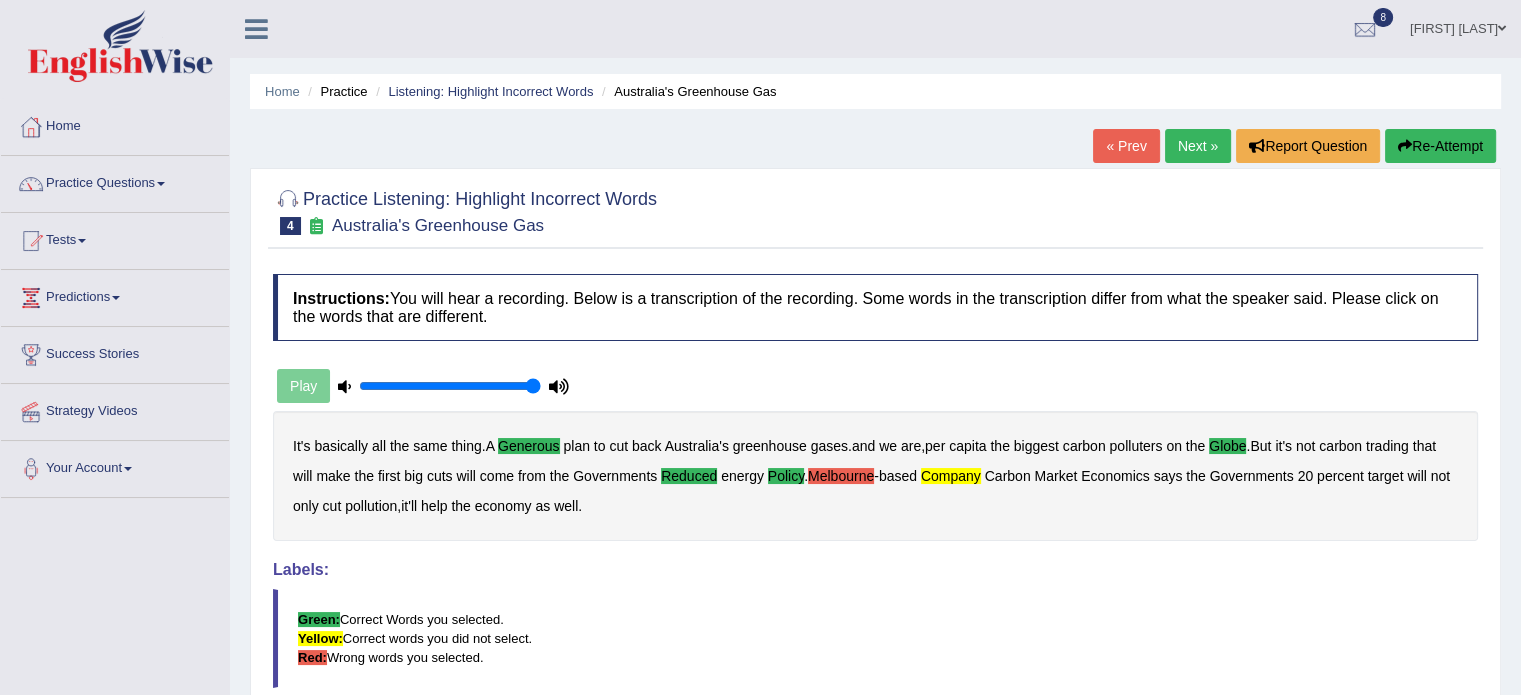 click on "Re-Attempt" at bounding box center (1440, 146) 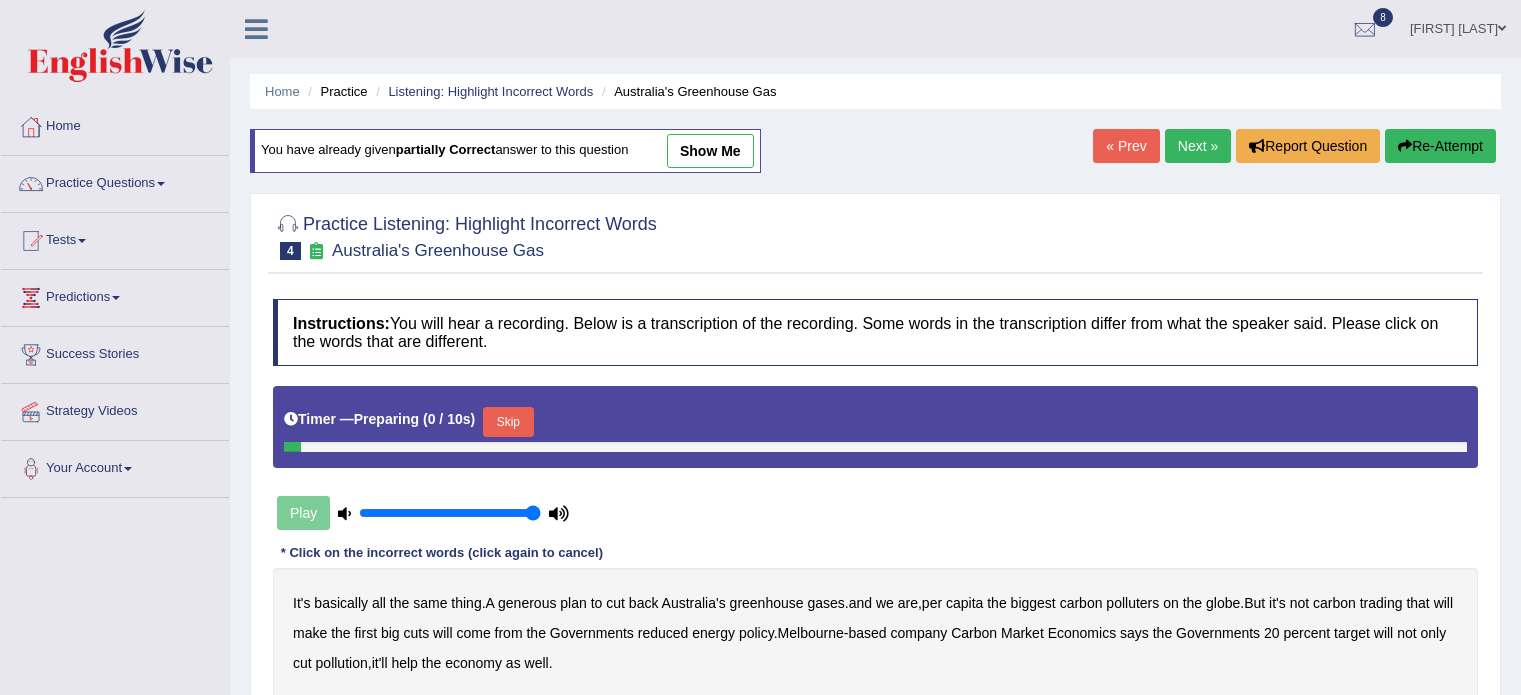 scroll, scrollTop: 0, scrollLeft: 0, axis: both 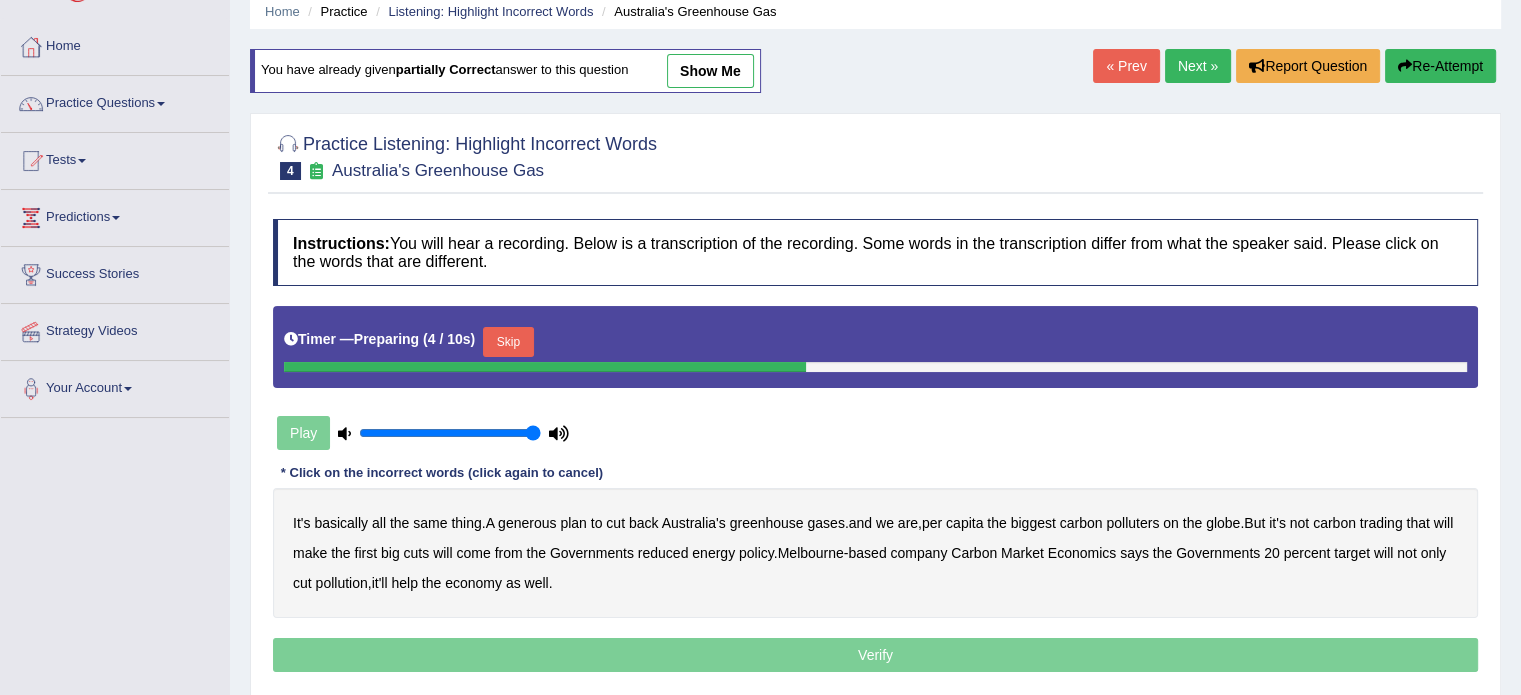 click on "Skip" at bounding box center [508, 342] 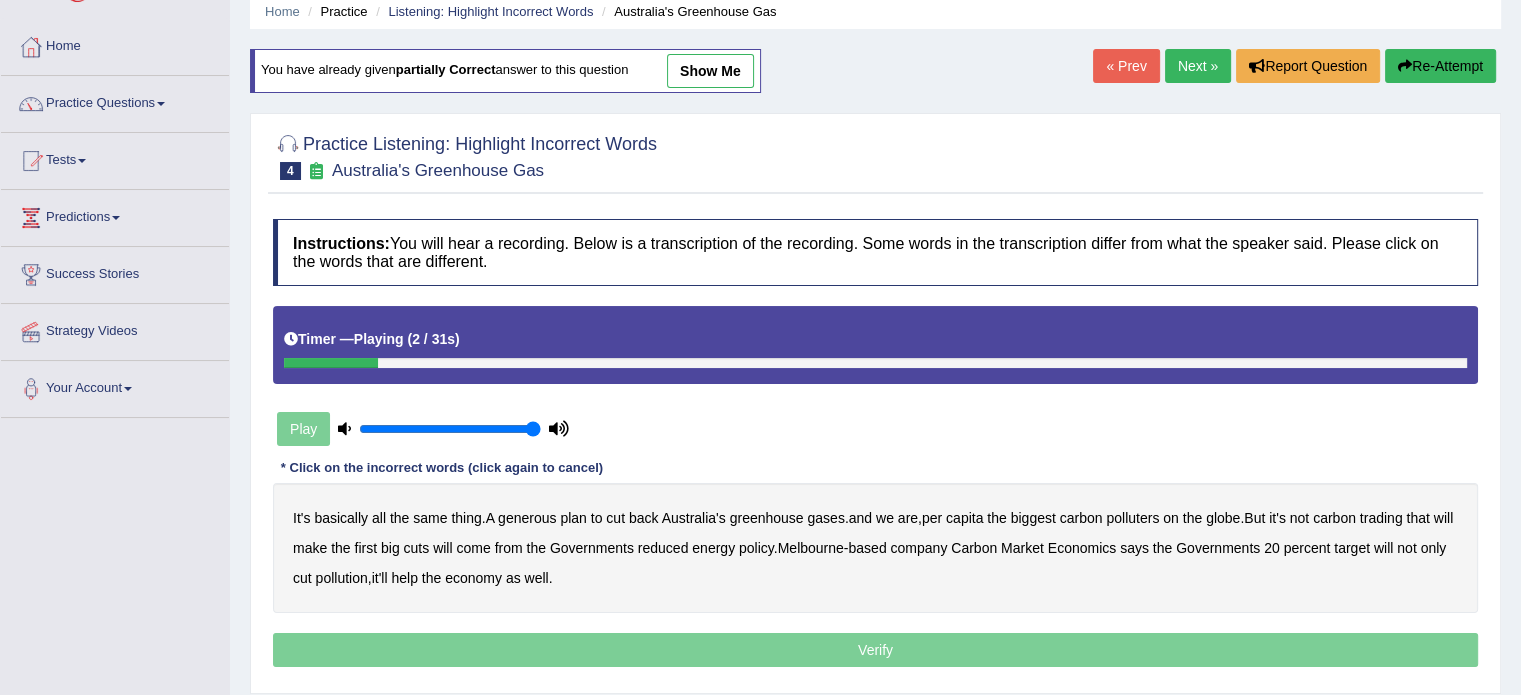 click on "generous" at bounding box center (527, 518) 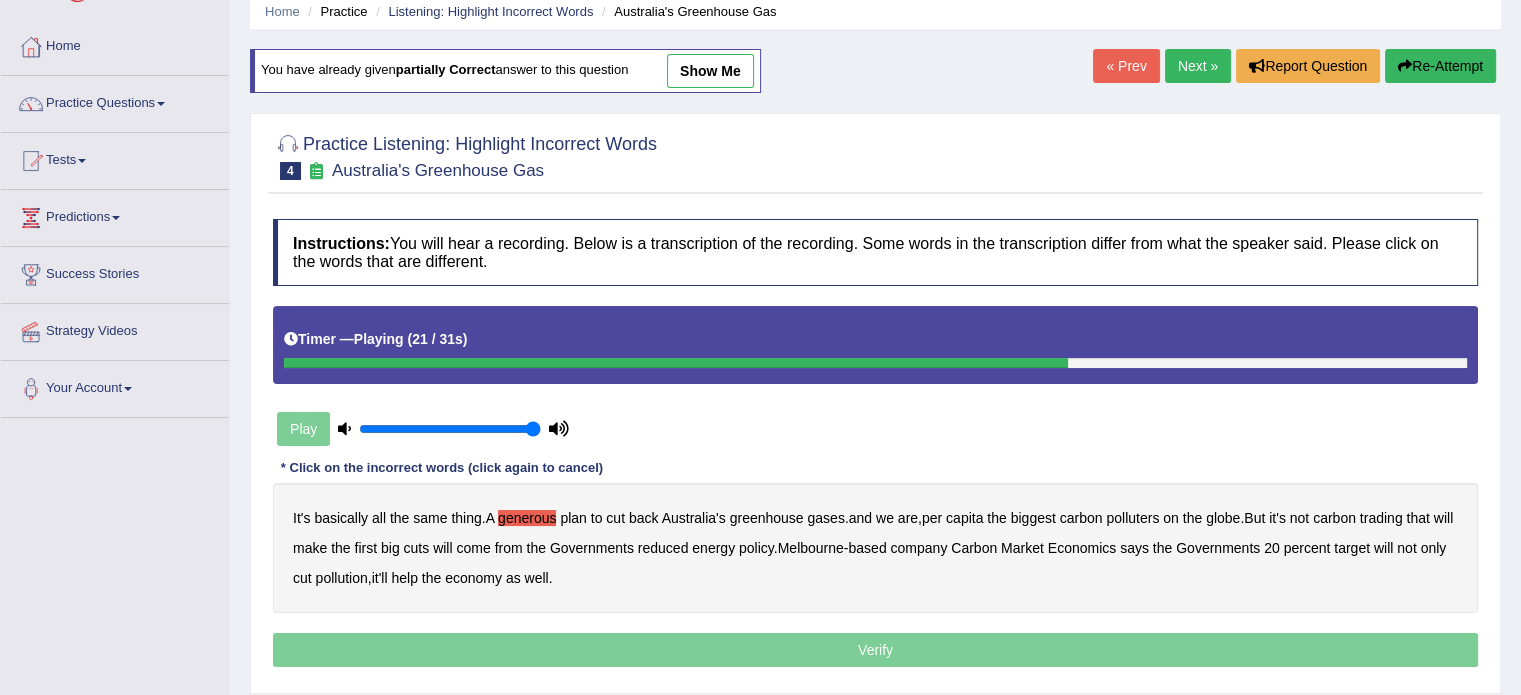 click on "reduced" at bounding box center [663, 548] 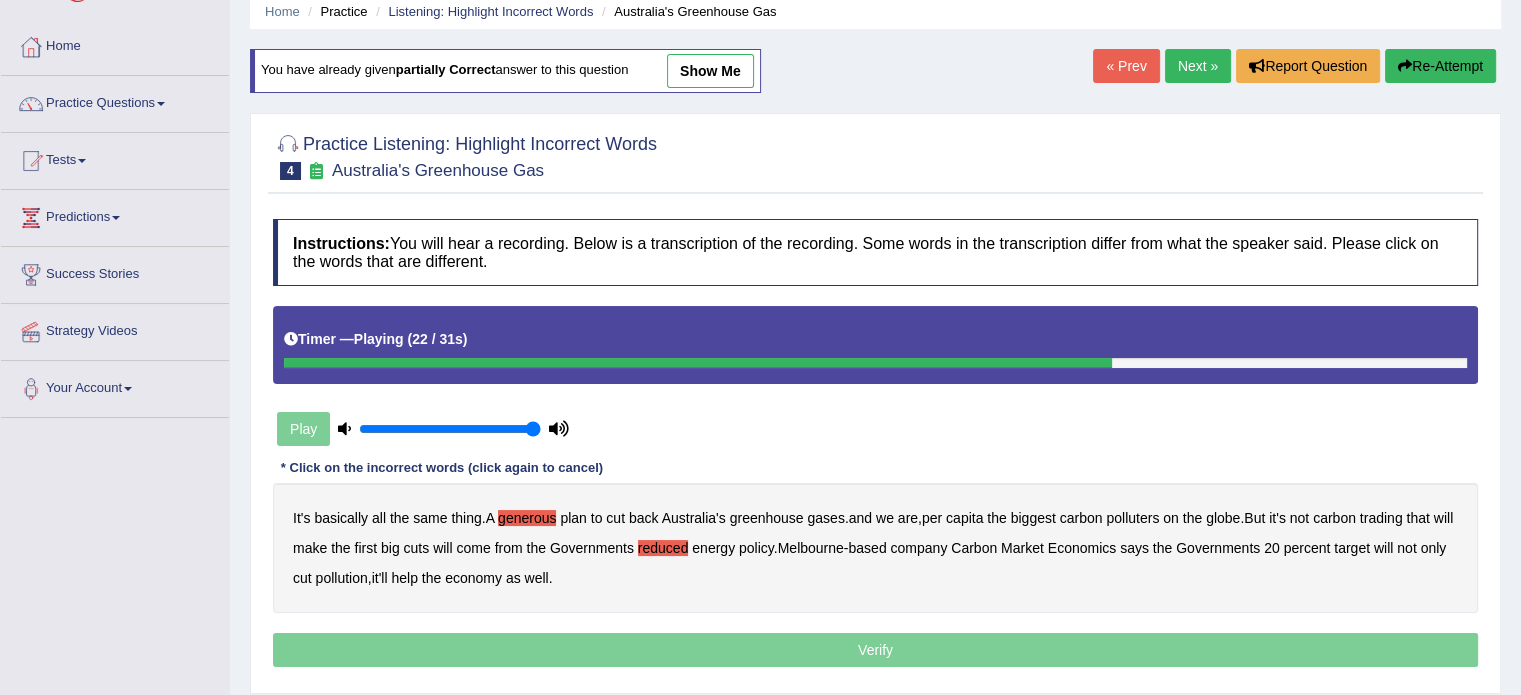 click on "policy" at bounding box center [756, 548] 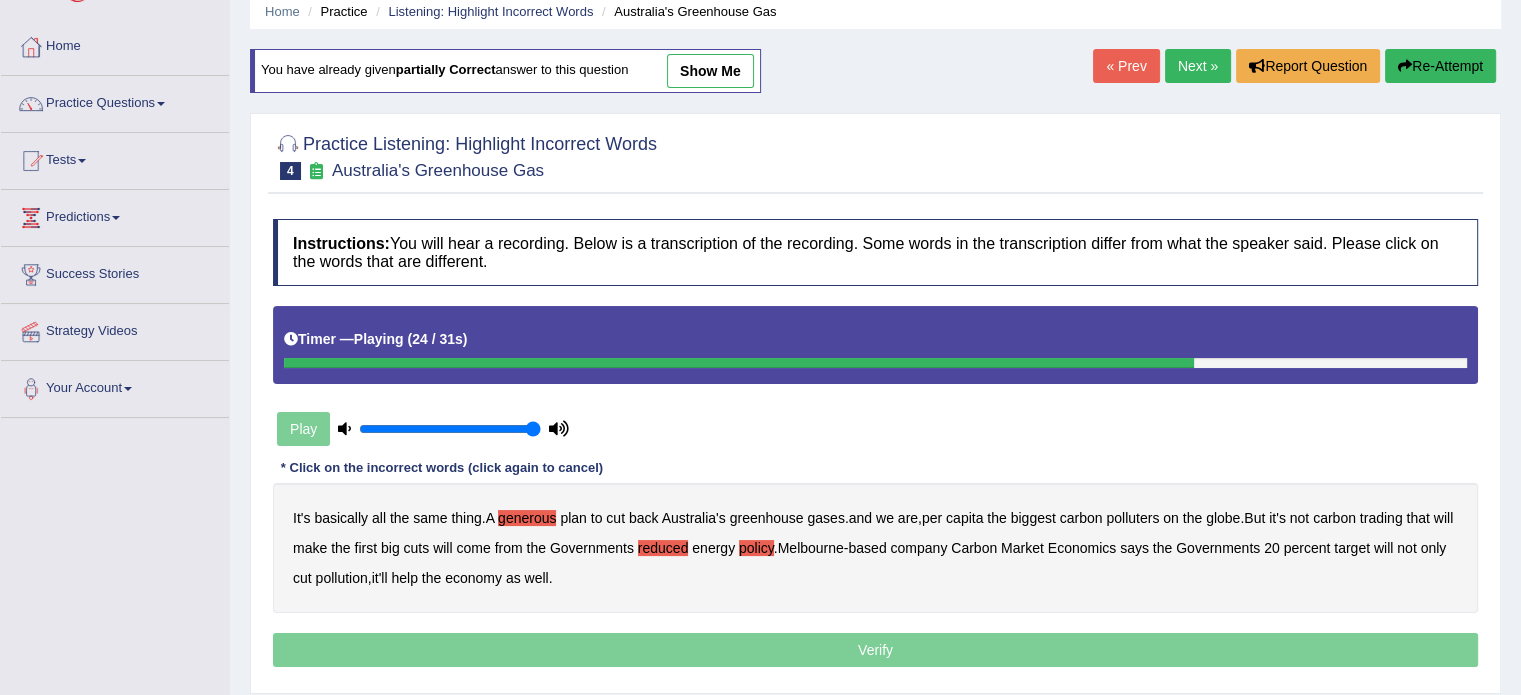 click on "company" at bounding box center [918, 548] 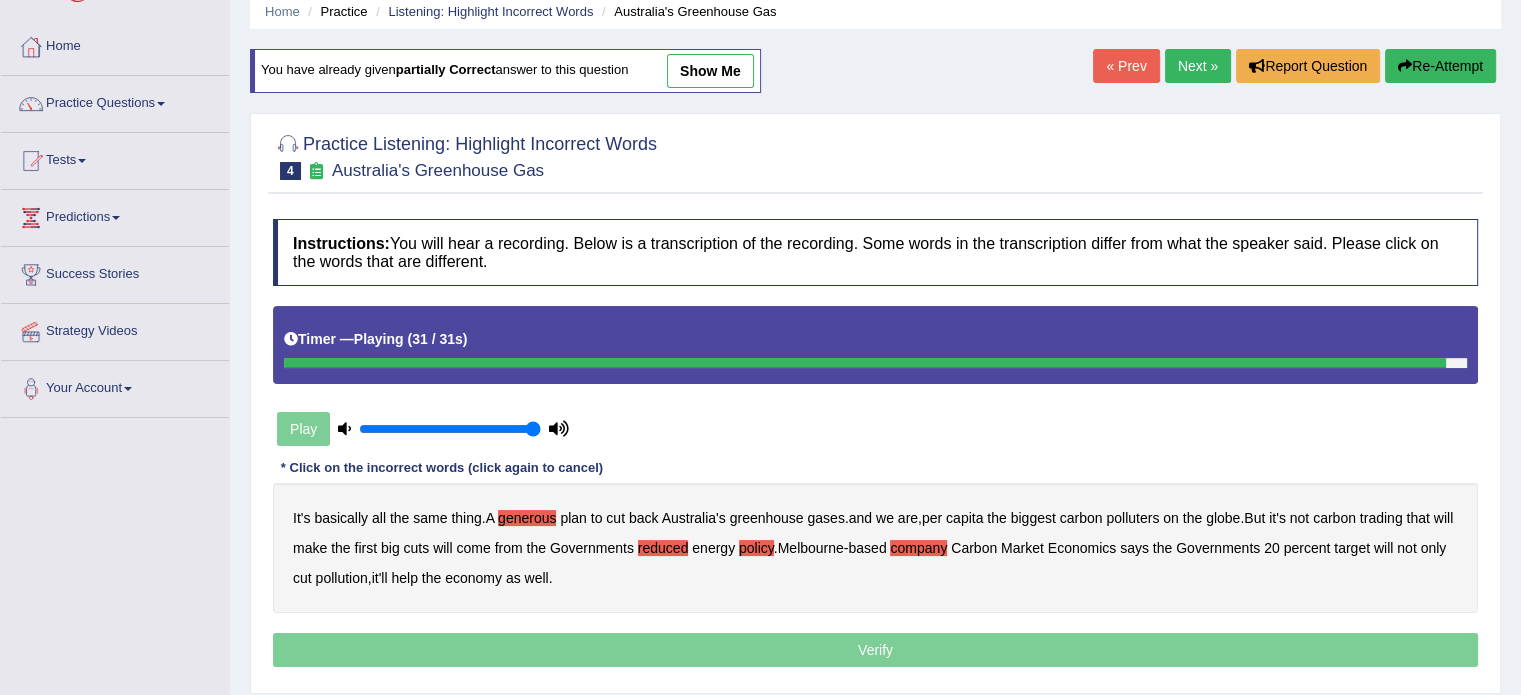 click on "globe" at bounding box center [1223, 518] 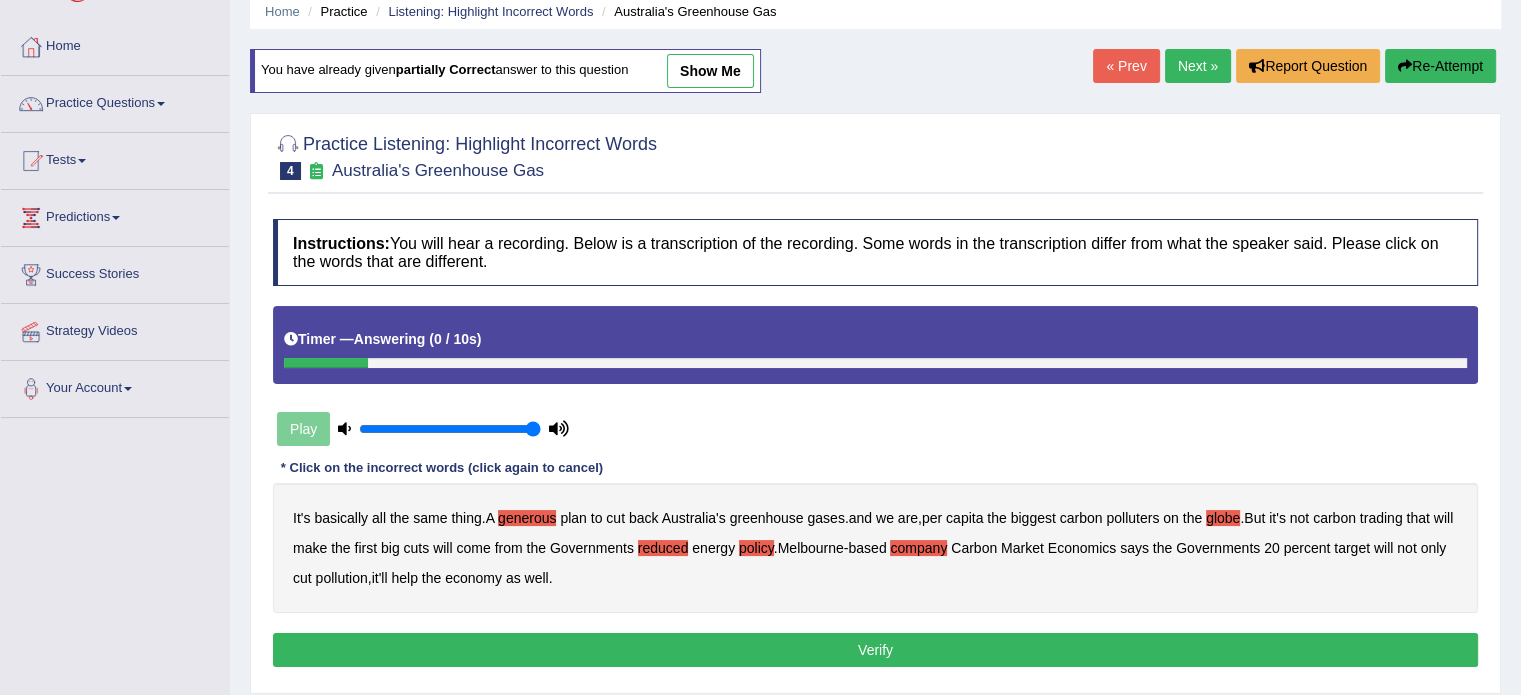 click on "Verify" at bounding box center (875, 650) 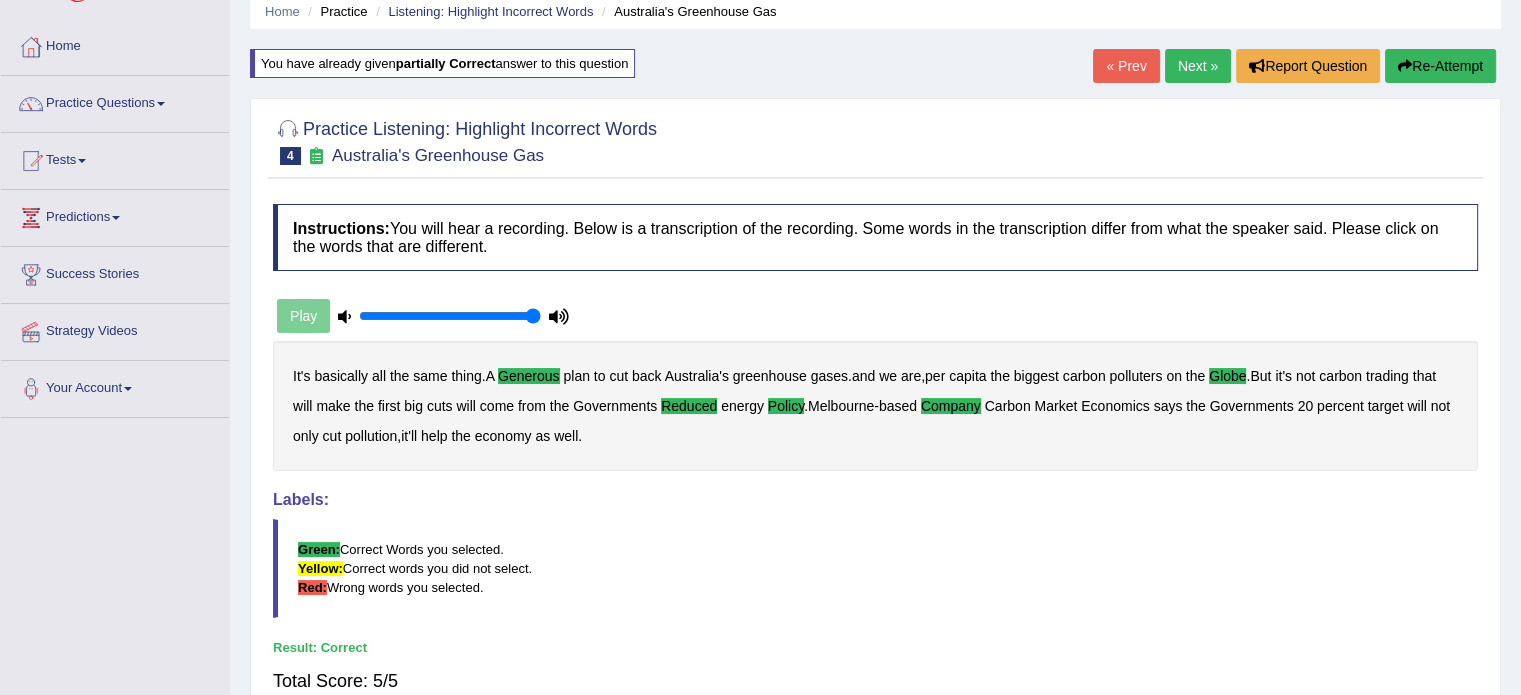 click on "Next »" at bounding box center (1198, 66) 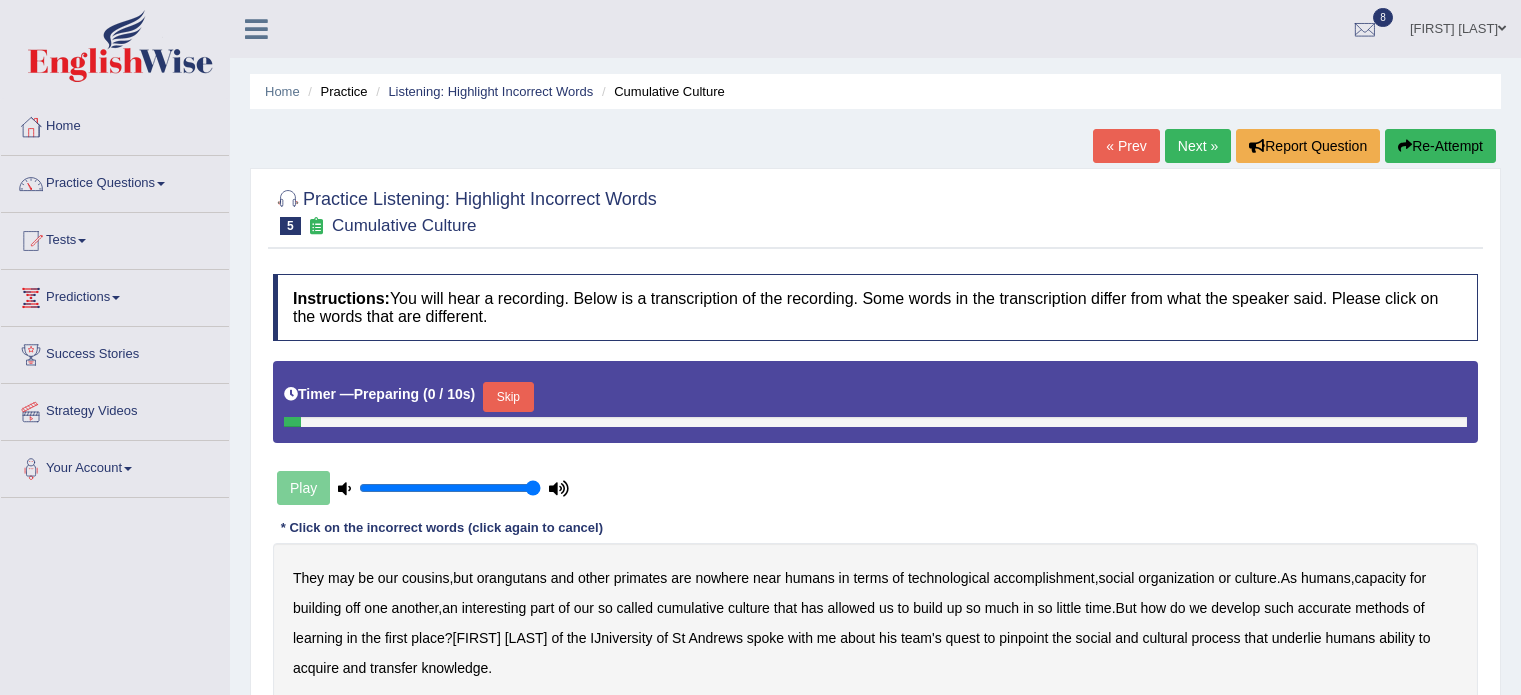scroll, scrollTop: 0, scrollLeft: 0, axis: both 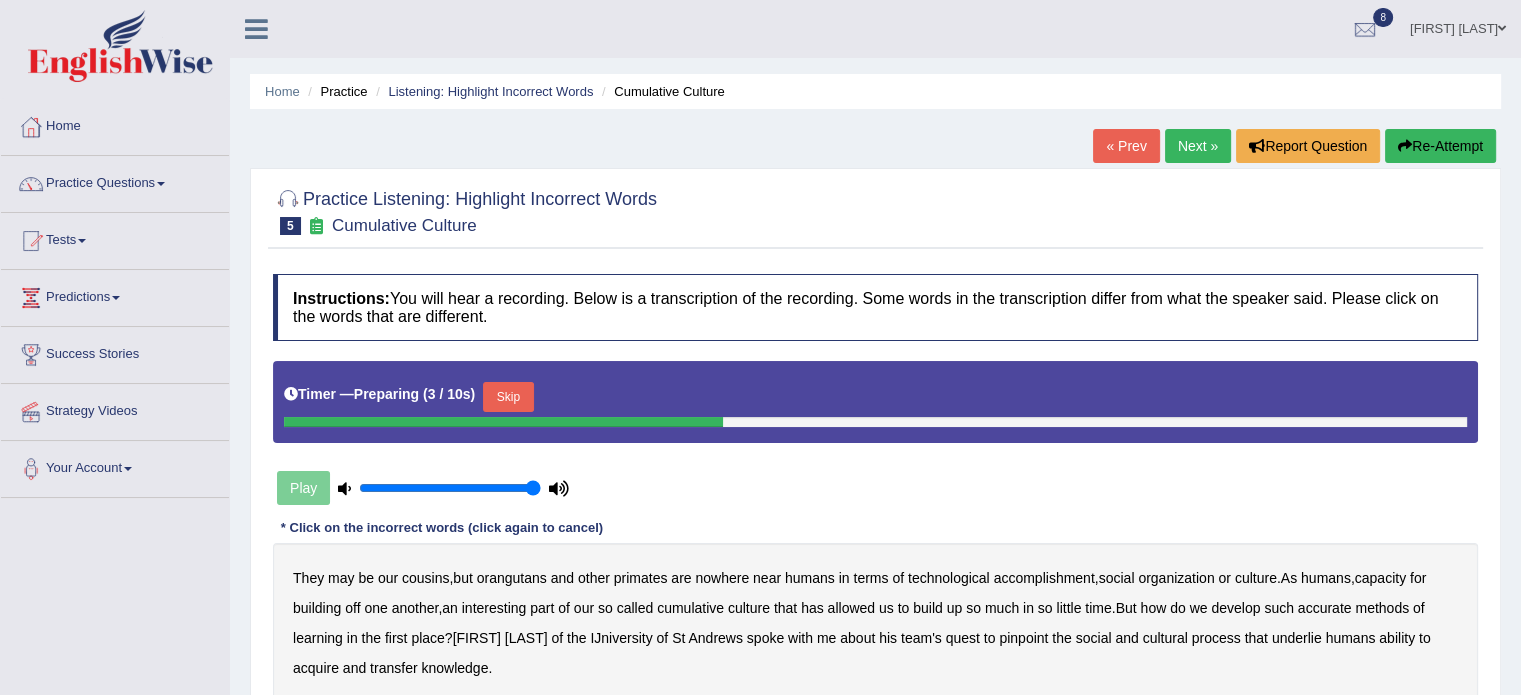 click on "Skip" at bounding box center [508, 397] 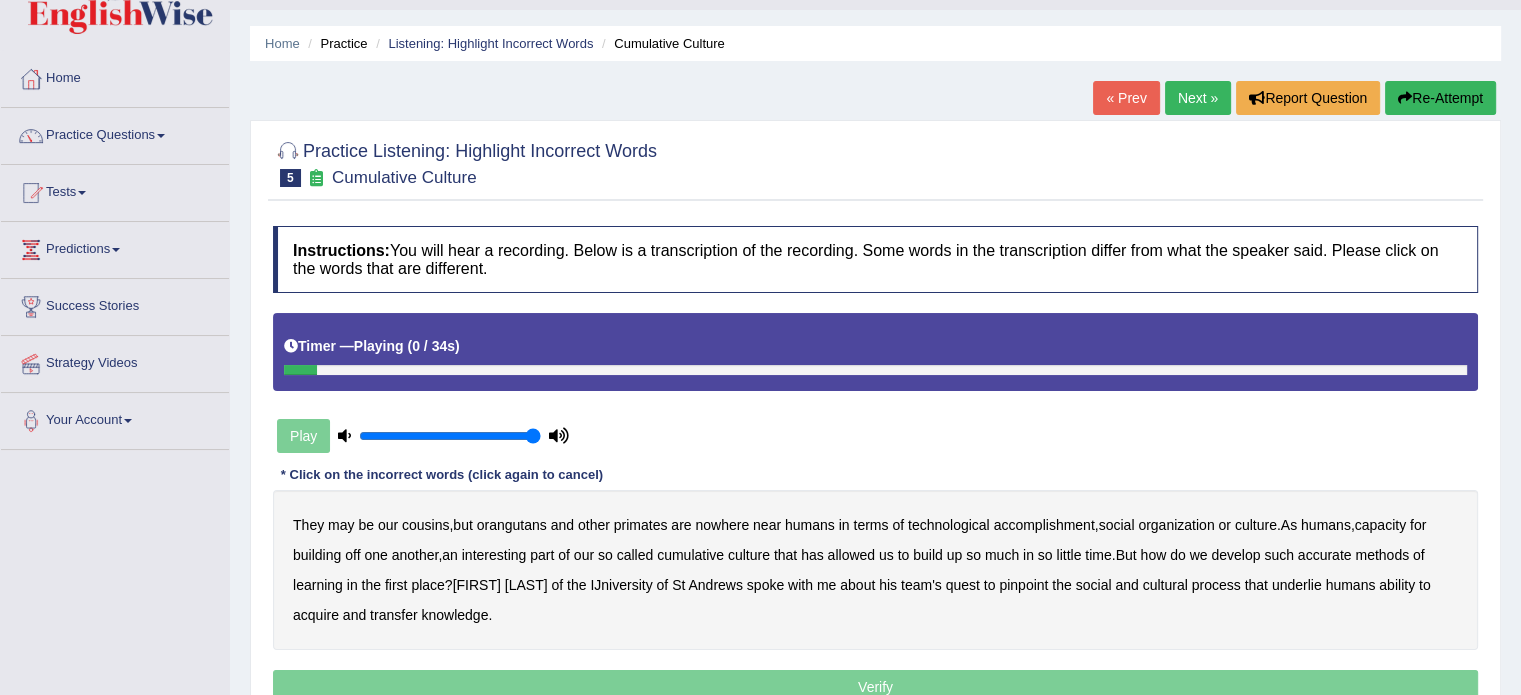 scroll, scrollTop: 80, scrollLeft: 0, axis: vertical 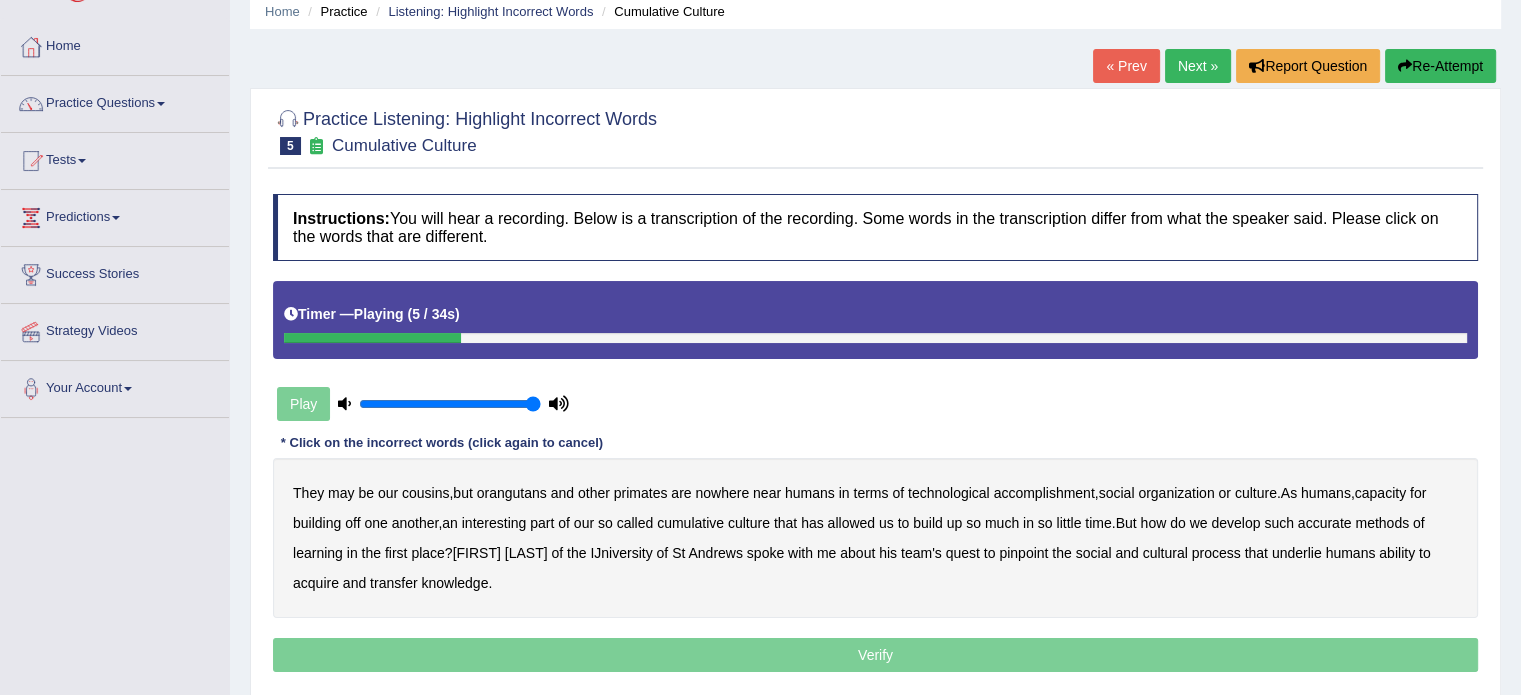 click on "Re-Attempt" at bounding box center (1440, 66) 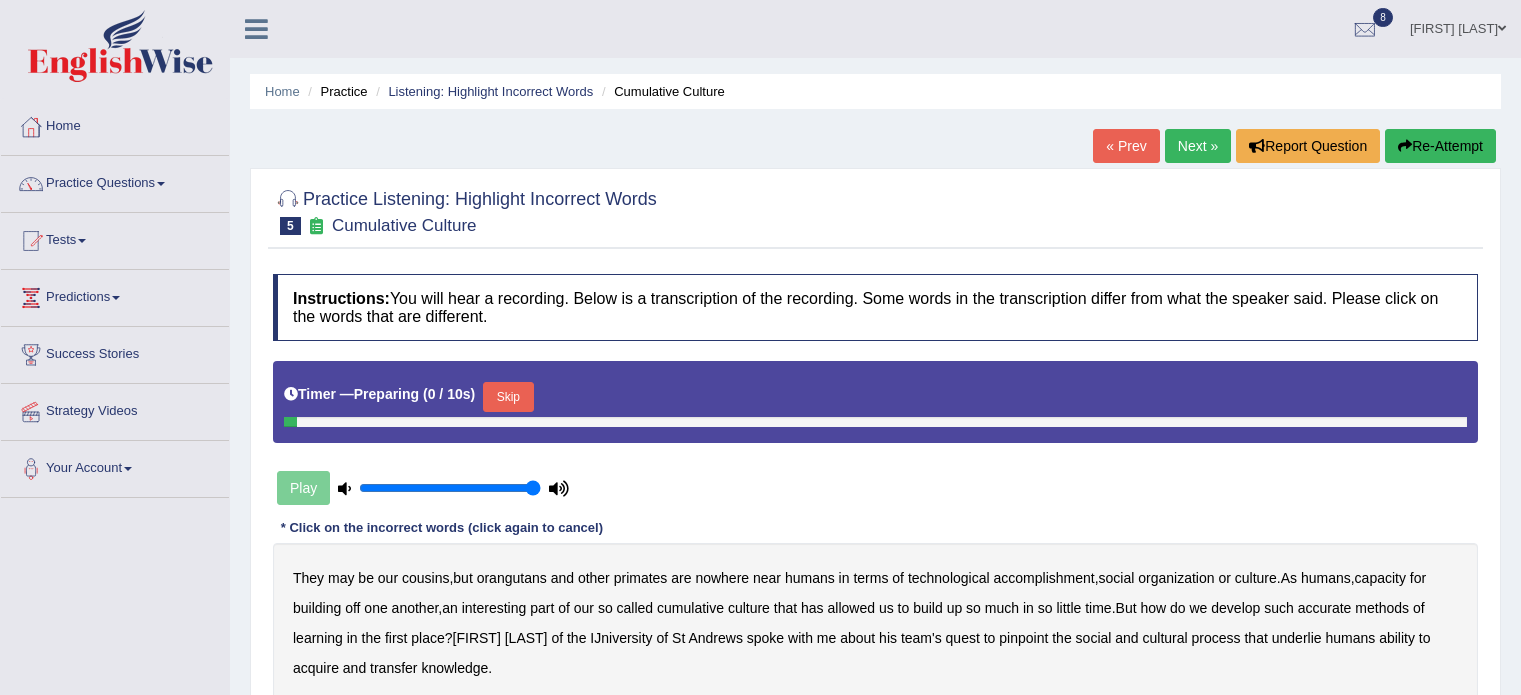 scroll, scrollTop: 80, scrollLeft: 0, axis: vertical 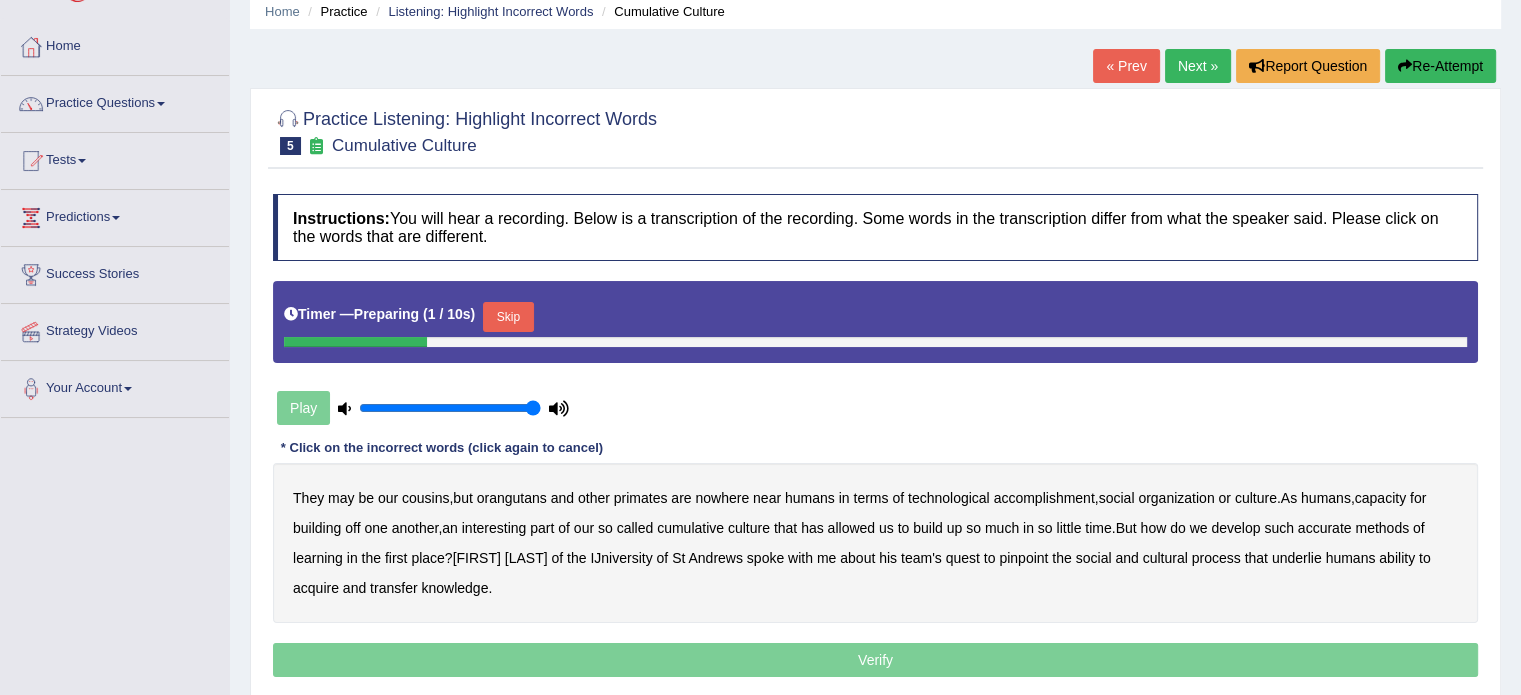 click on "Skip" at bounding box center (508, 317) 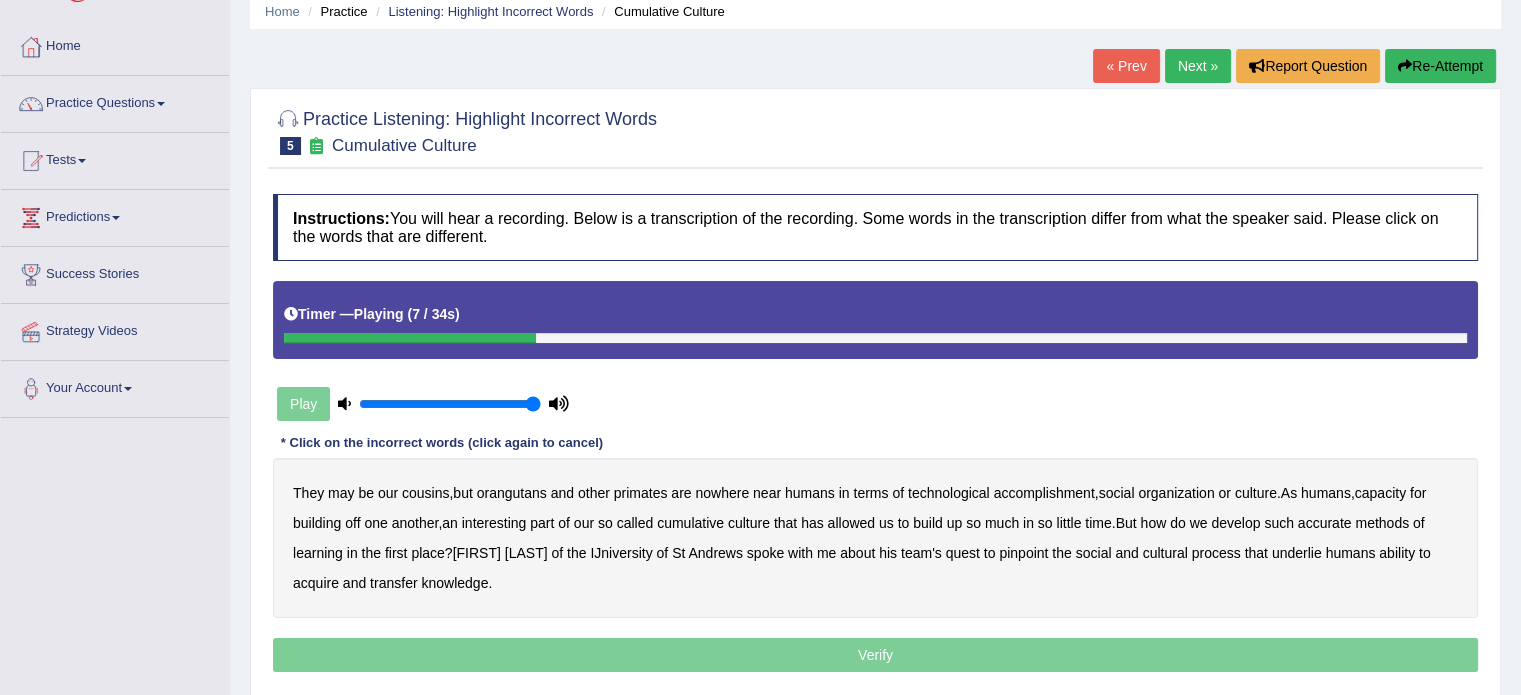 click on "accomplishment" at bounding box center (1044, 493) 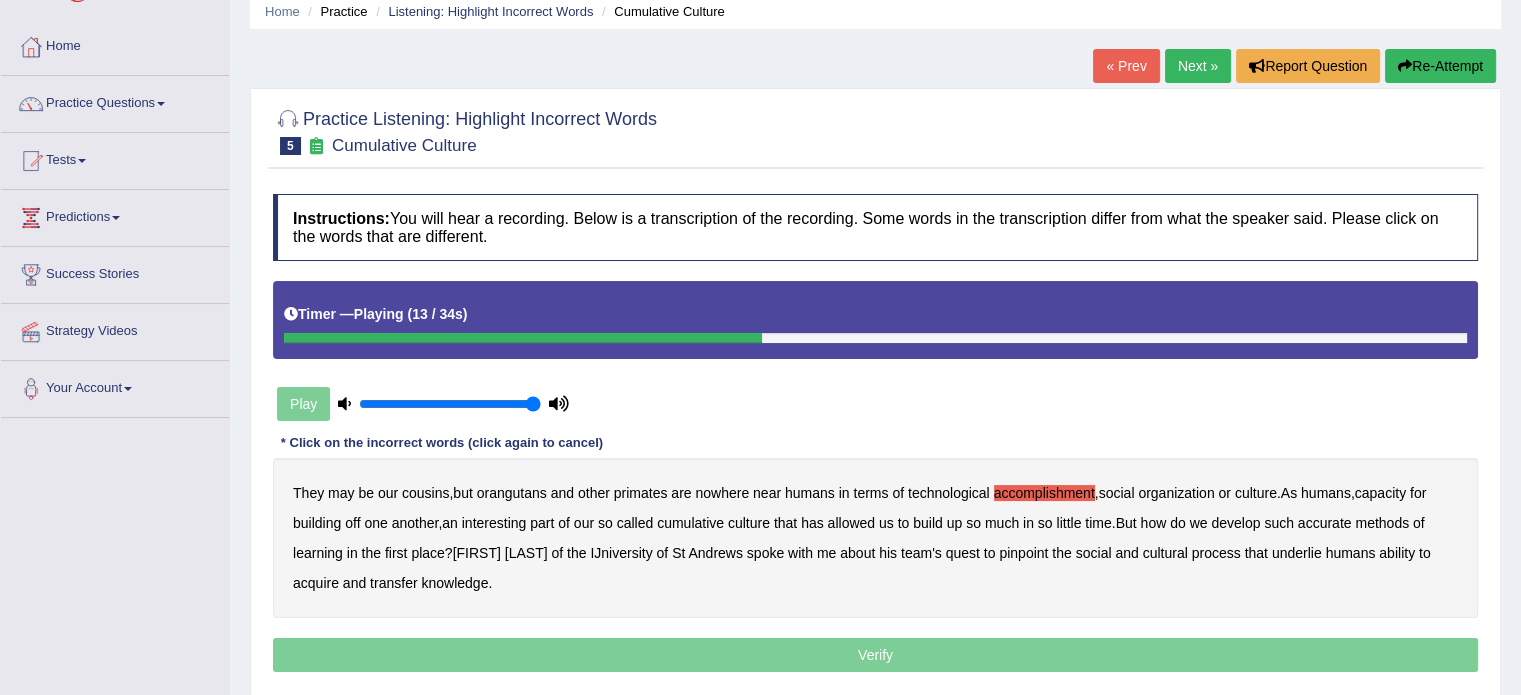 click on "interesting" at bounding box center (494, 523) 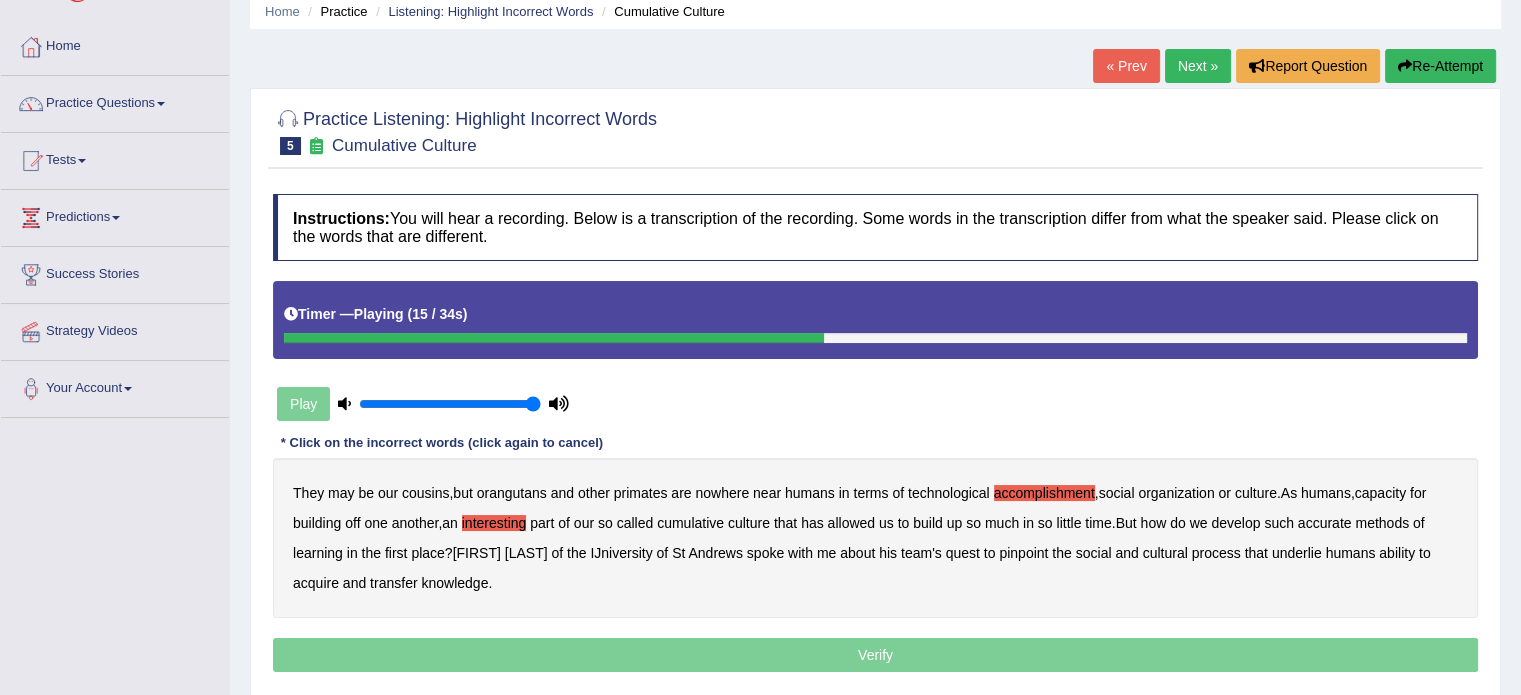 click on "They   may   be   our   cousins ,  but   orangutans   and   other   primates   are   nowhere   near   humans   in   terms   of   technological   accomplishment ,  social   organization   or   culture .  As   humans ,  capacity   for   building   off   one   another ,  an   interesting   part   of   our   so   called   cumulative   culture   that   has   allowed   us   to   build   up   so   much   in   so   little   time .  But   how   do   we   develop   such   accurate   methods   of   learning   in   the   first   place ?  Kevin   Leyland   of   the   IJniversity   of   St   Andrews   spoke   with   me   about   his   team's   quest   to   pinpoint   the   social   and   cultural   process   that   underlie   humans   ability   to   acquire   and   transfer   knowledge ." at bounding box center [875, 538] 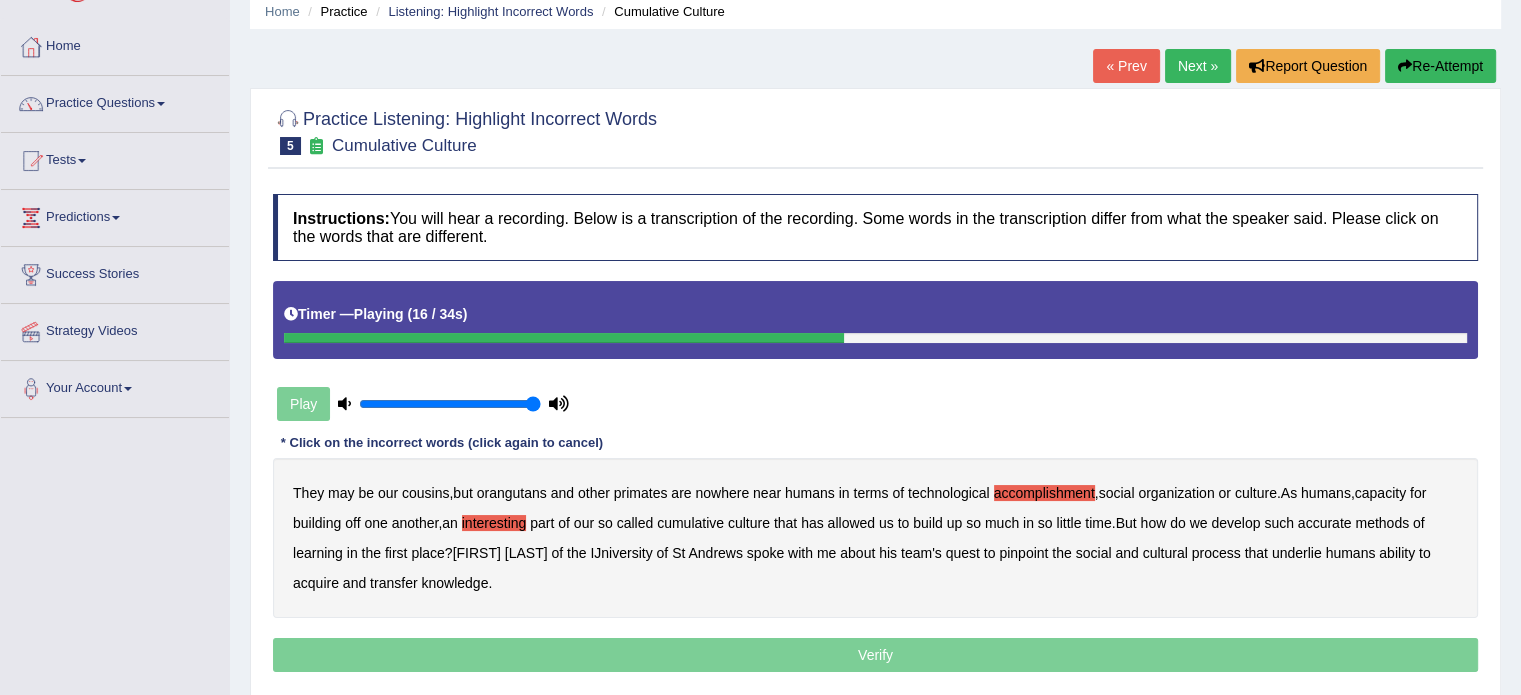 click on "cumulative" at bounding box center (690, 523) 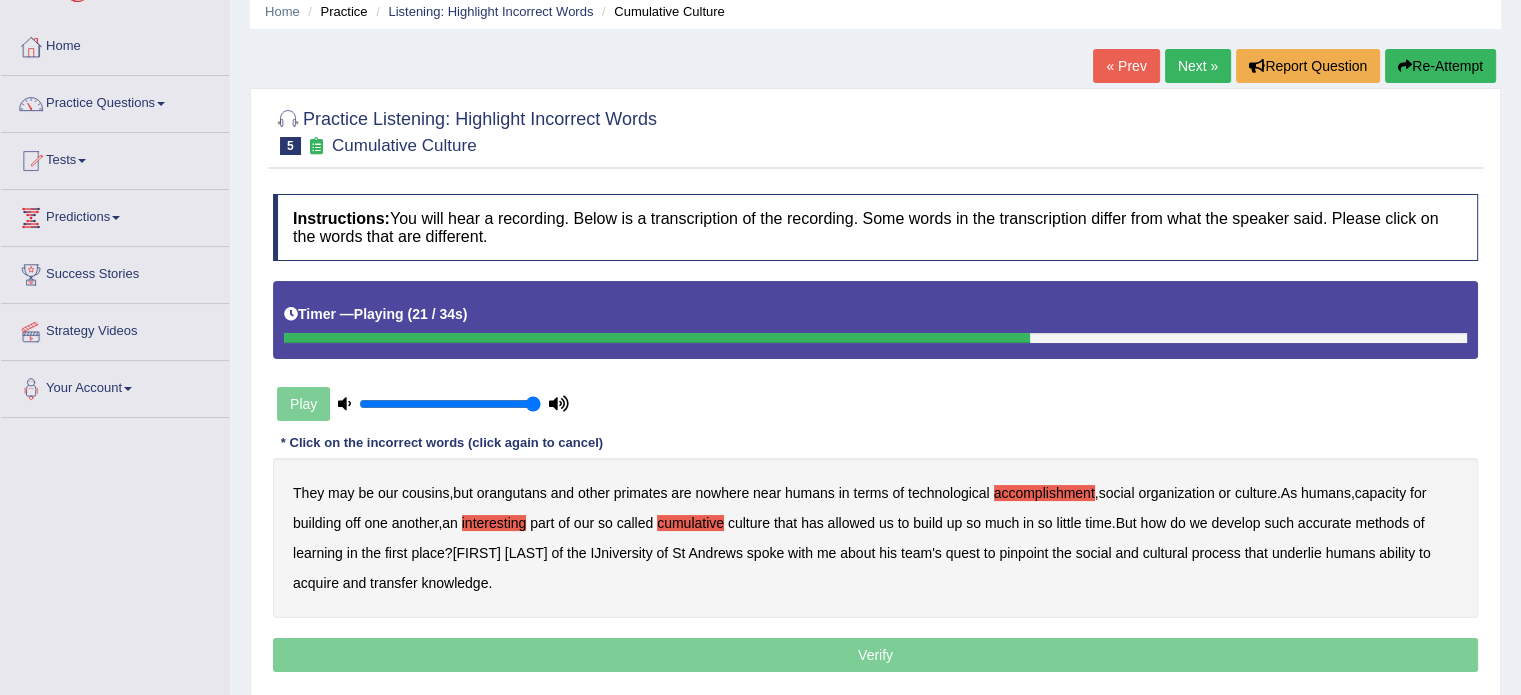 click on "accurate" at bounding box center (1325, 523) 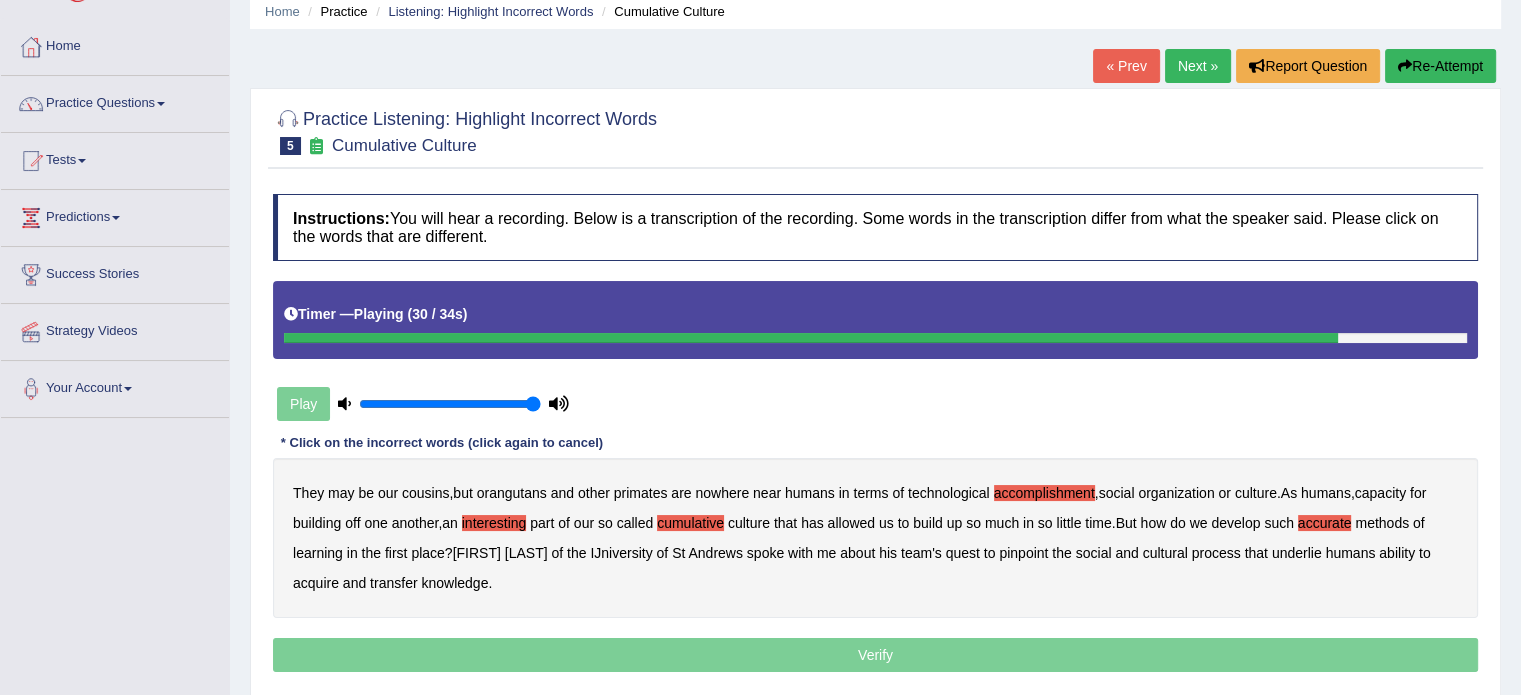 click on "cultural" at bounding box center [1165, 553] 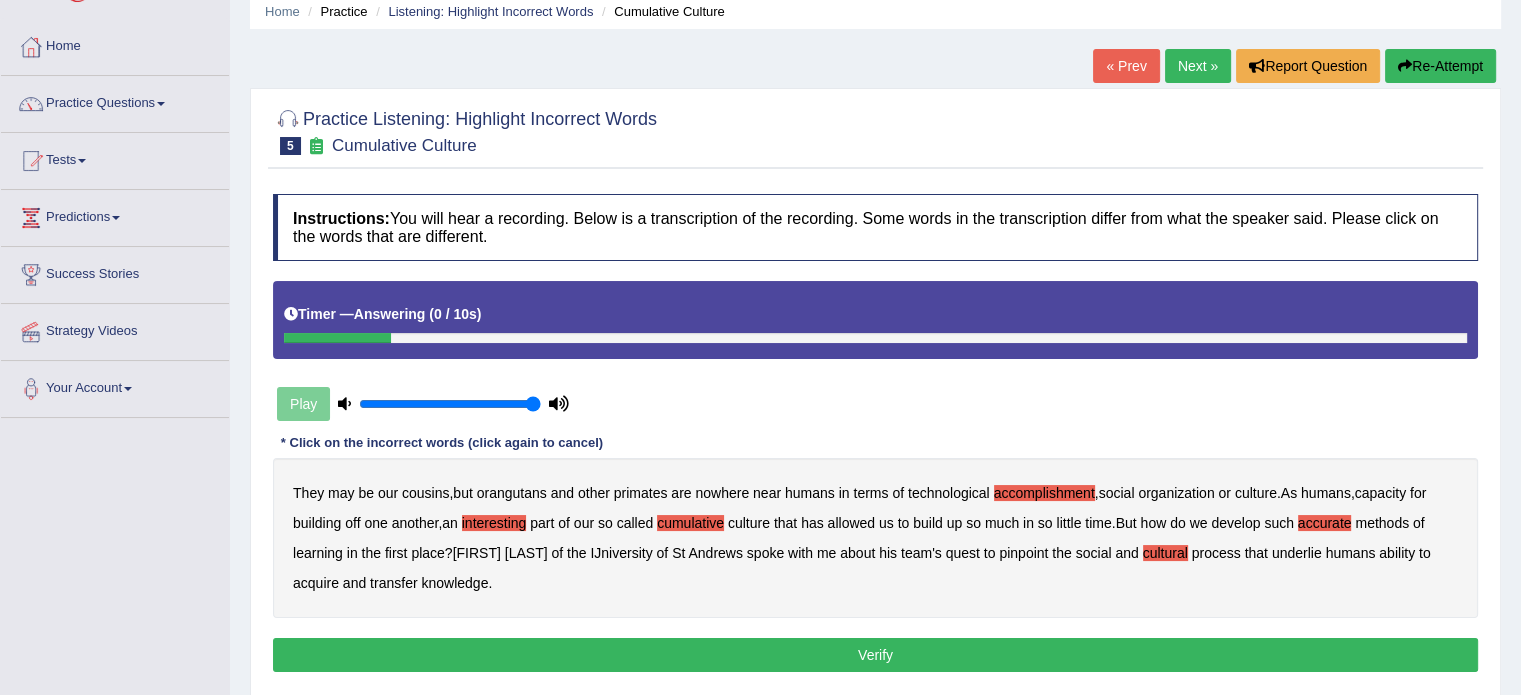 click on "transfer" at bounding box center (393, 583) 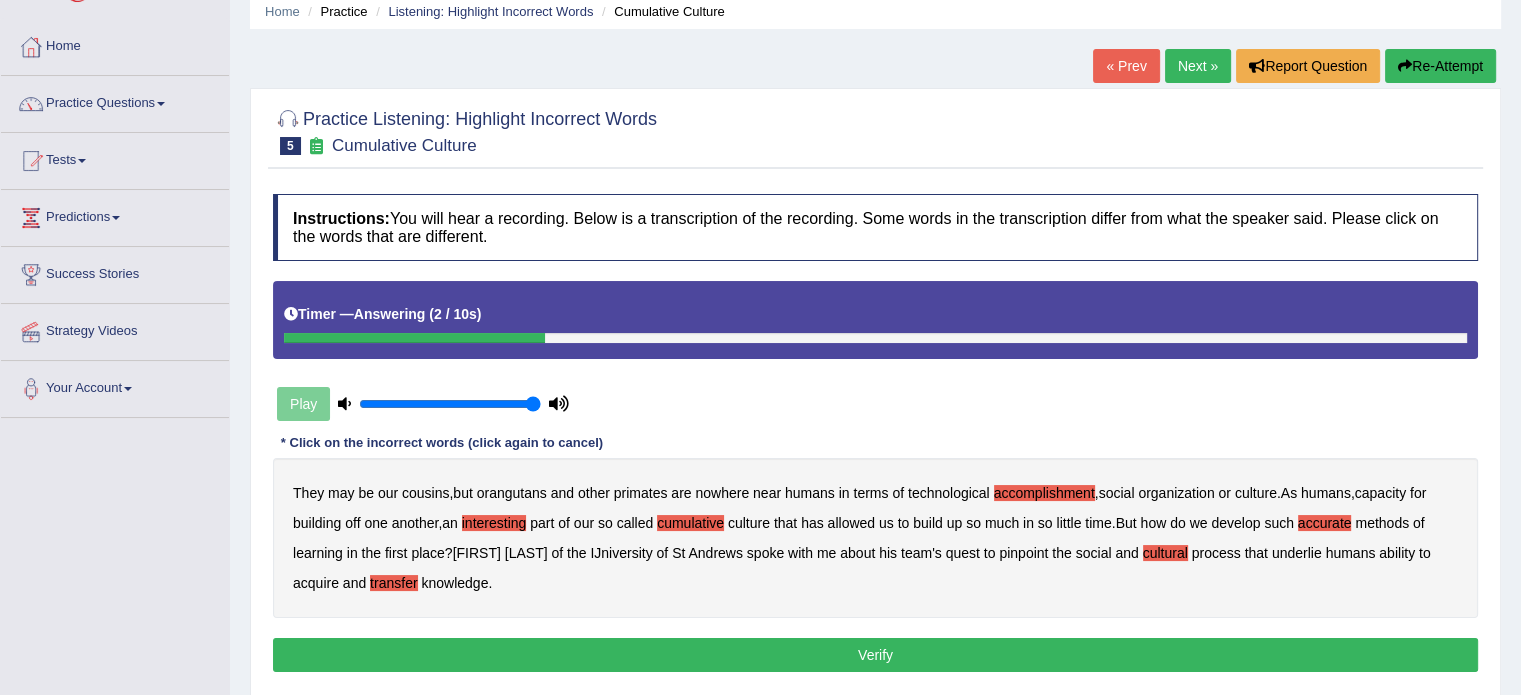 click on "Verify" at bounding box center (875, 655) 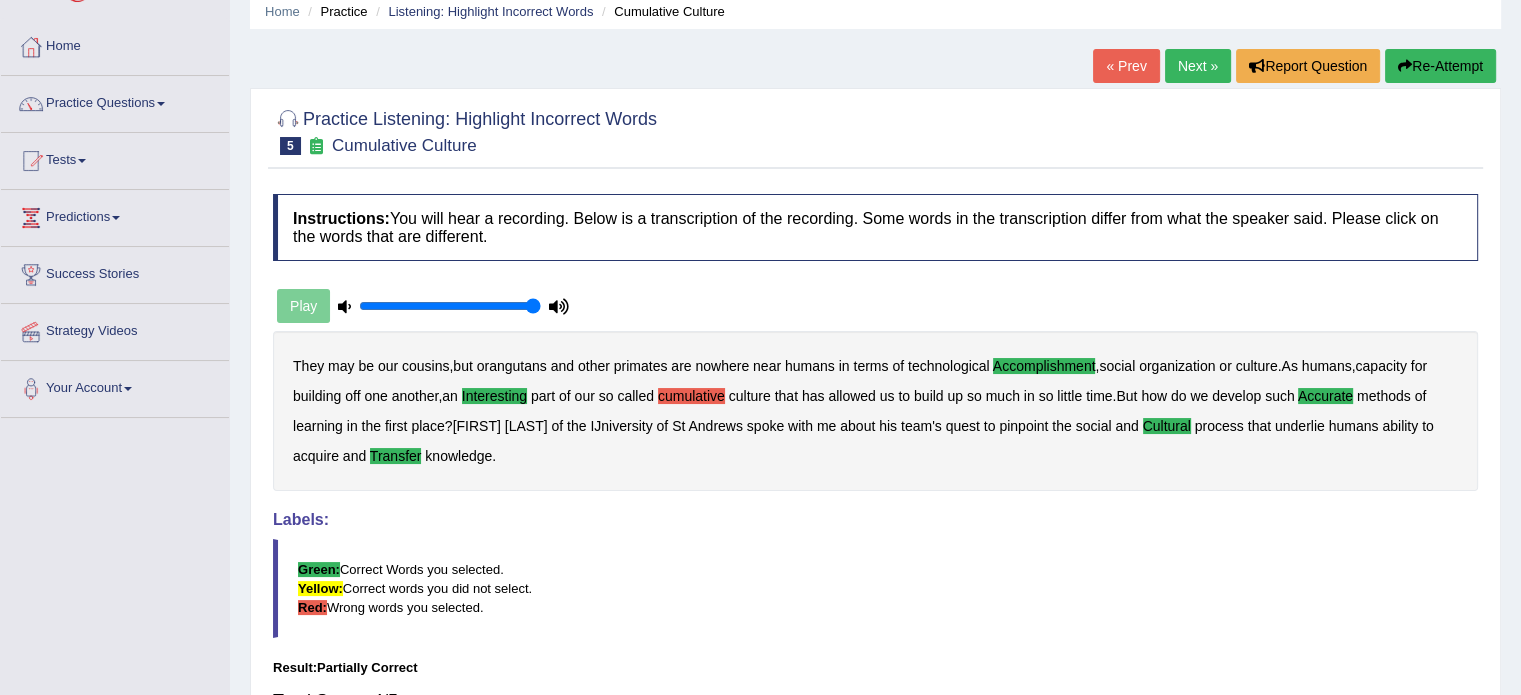click on "Next »" at bounding box center (1198, 66) 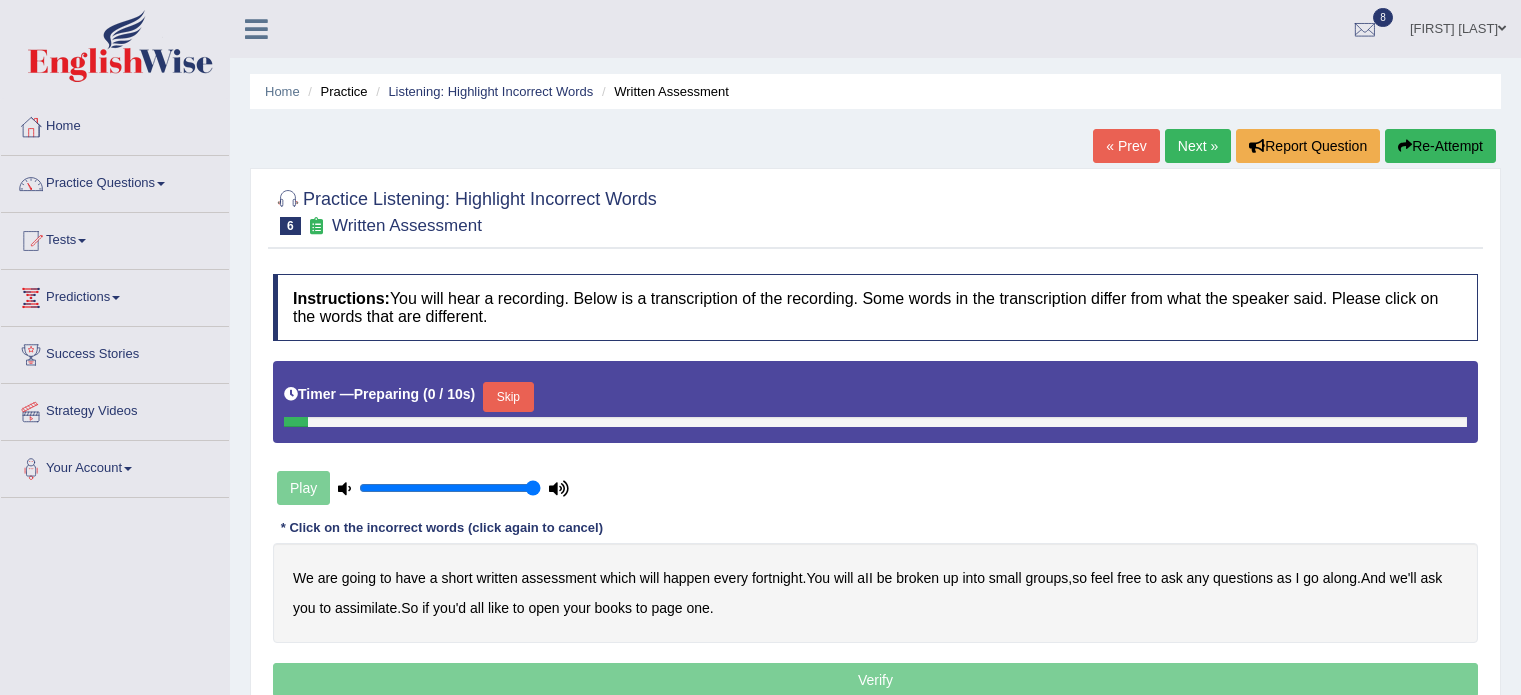 scroll, scrollTop: 0, scrollLeft: 0, axis: both 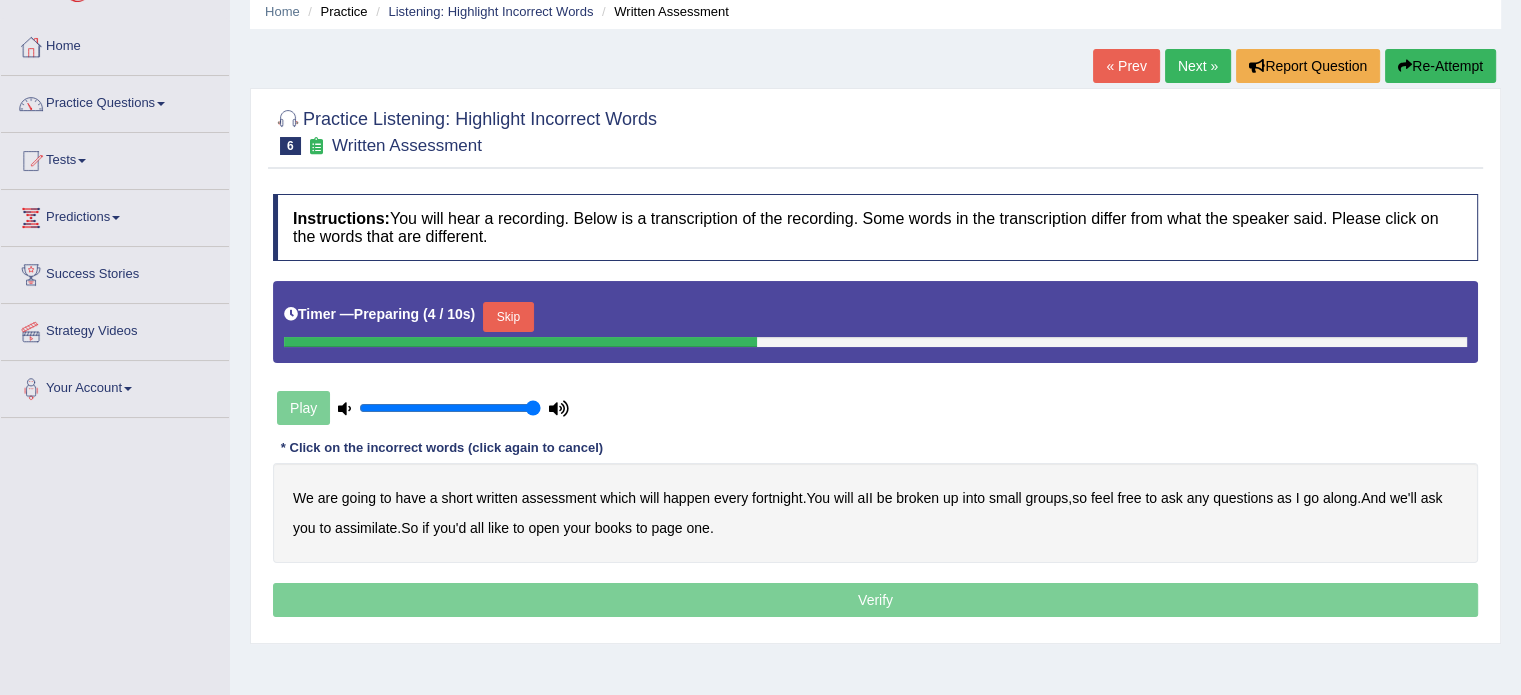 click on "Skip" at bounding box center [508, 317] 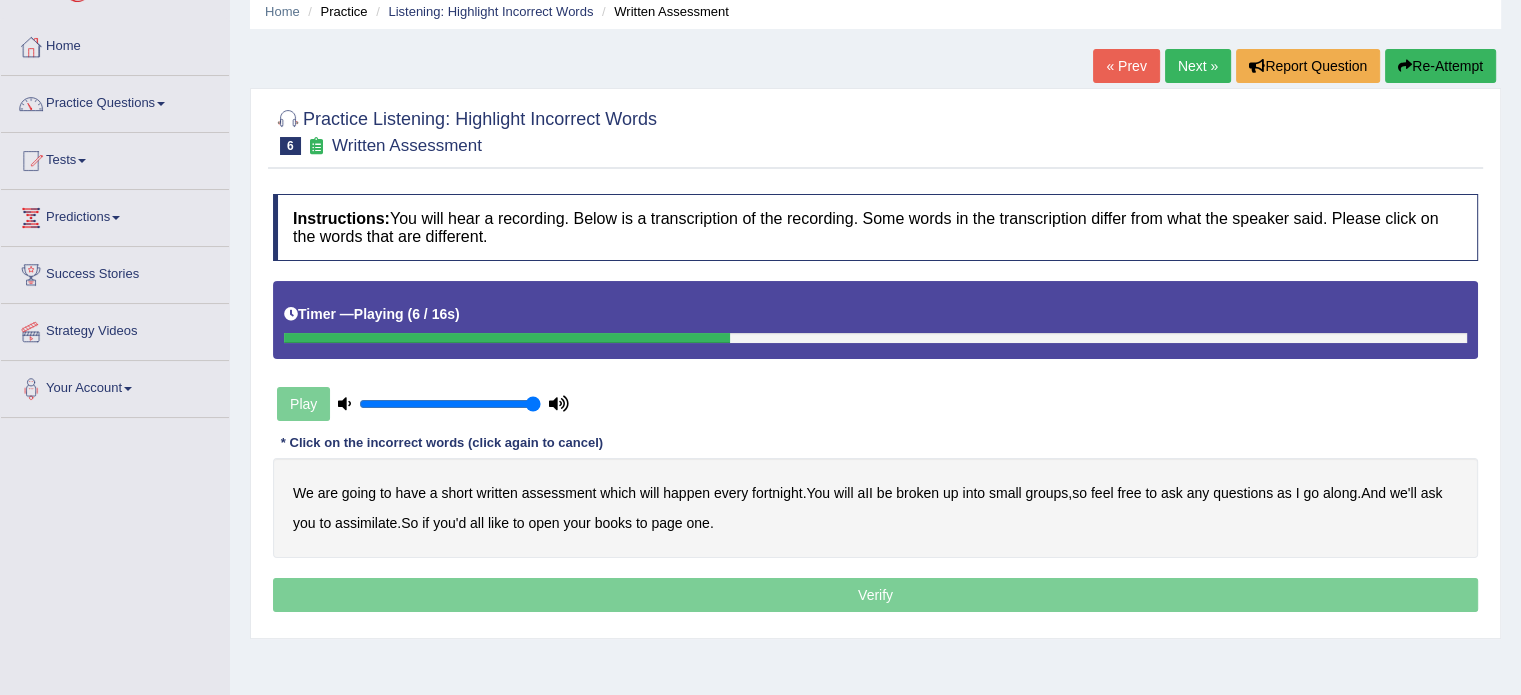 click on "broken" at bounding box center [917, 493] 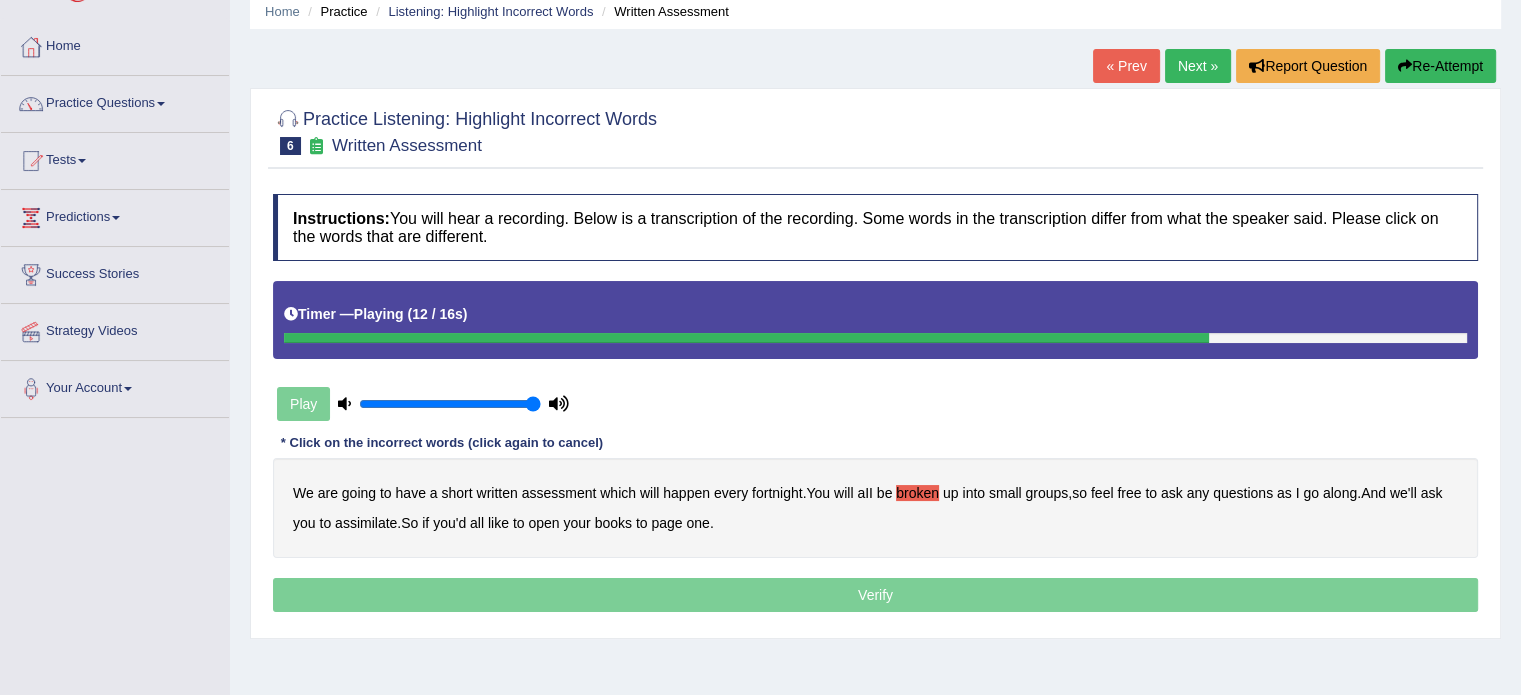 click on "assimilate" at bounding box center [366, 523] 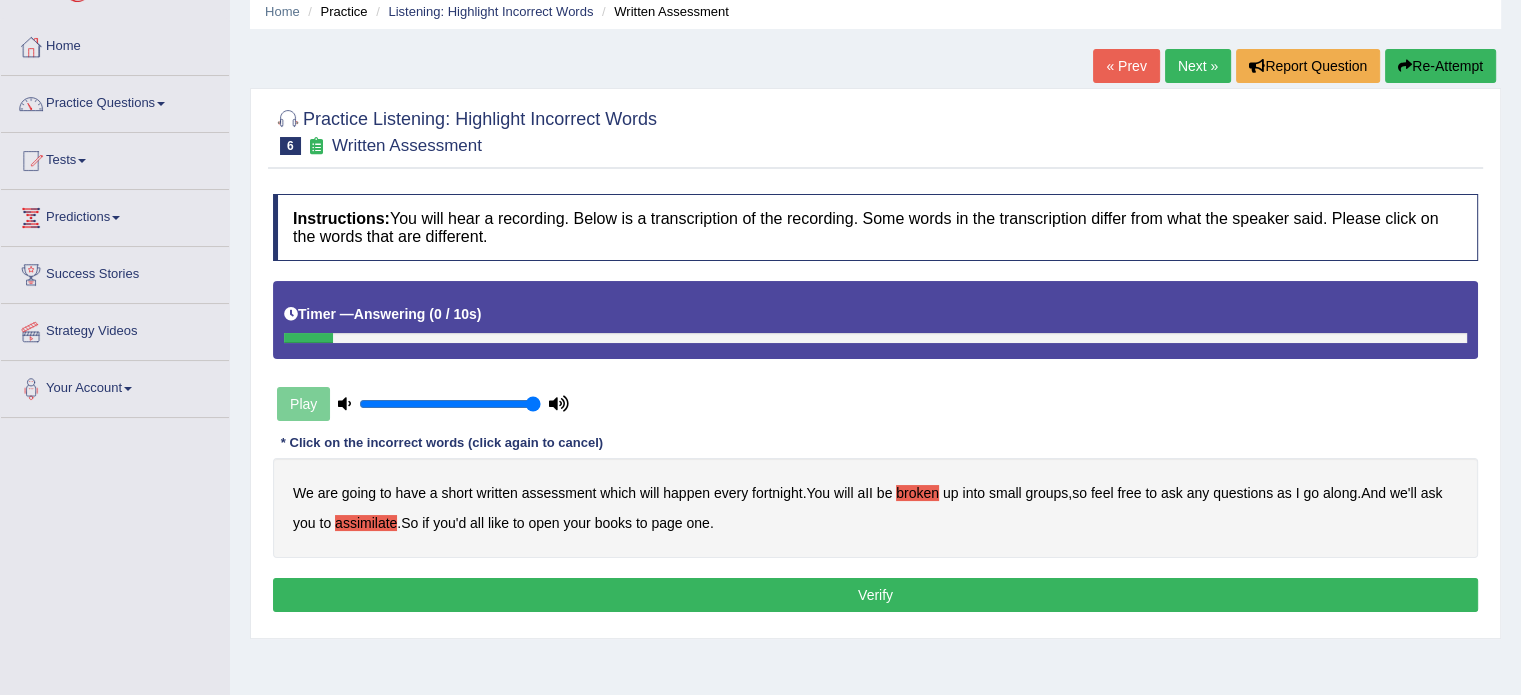 click on "Verify" at bounding box center [875, 595] 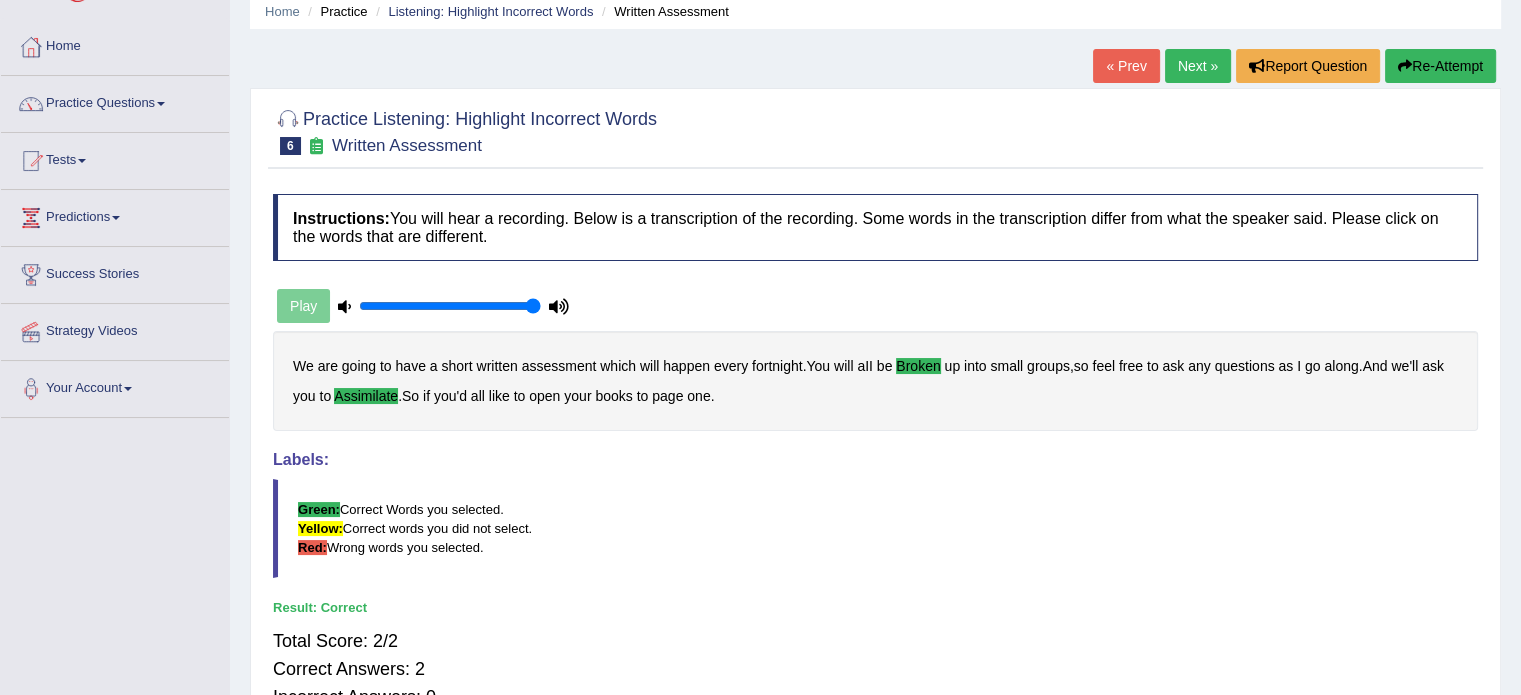 scroll, scrollTop: 0, scrollLeft: 0, axis: both 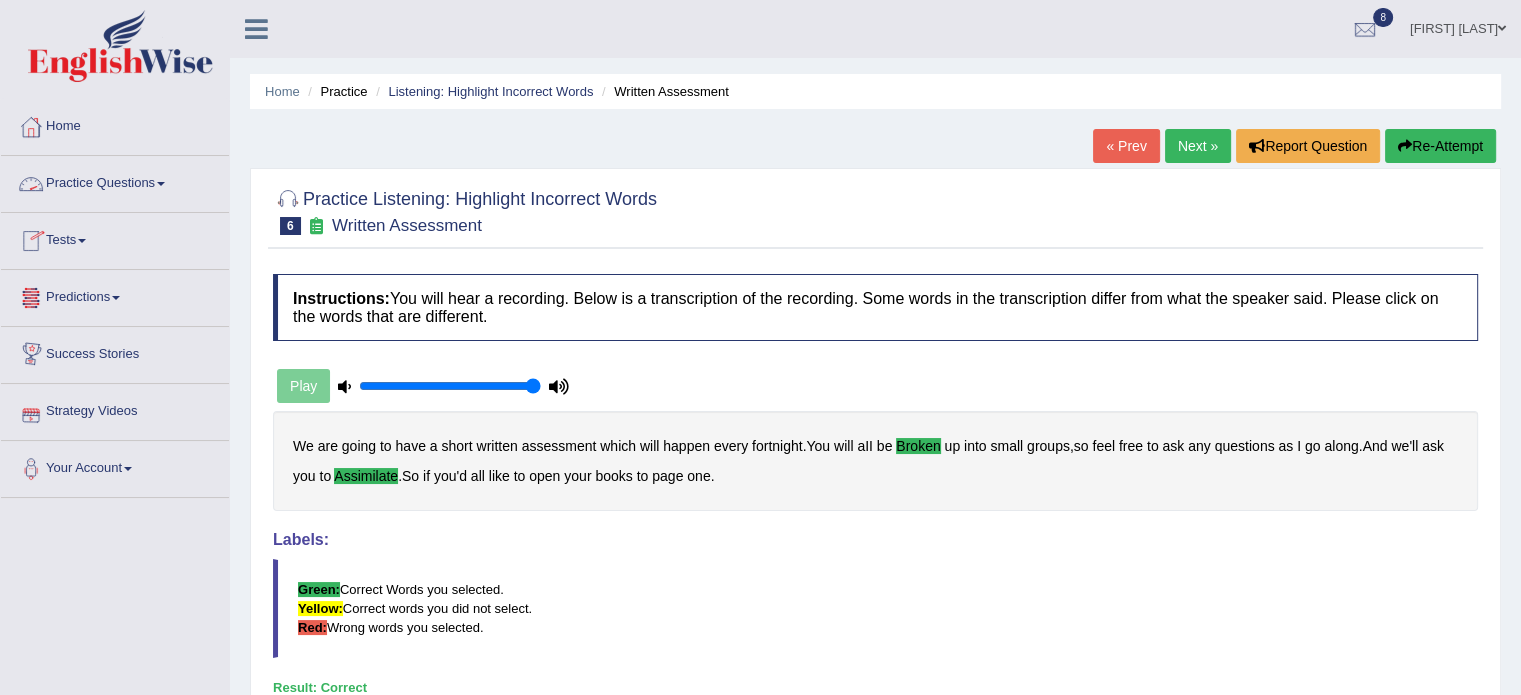 click on "Practice Questions" at bounding box center [115, 181] 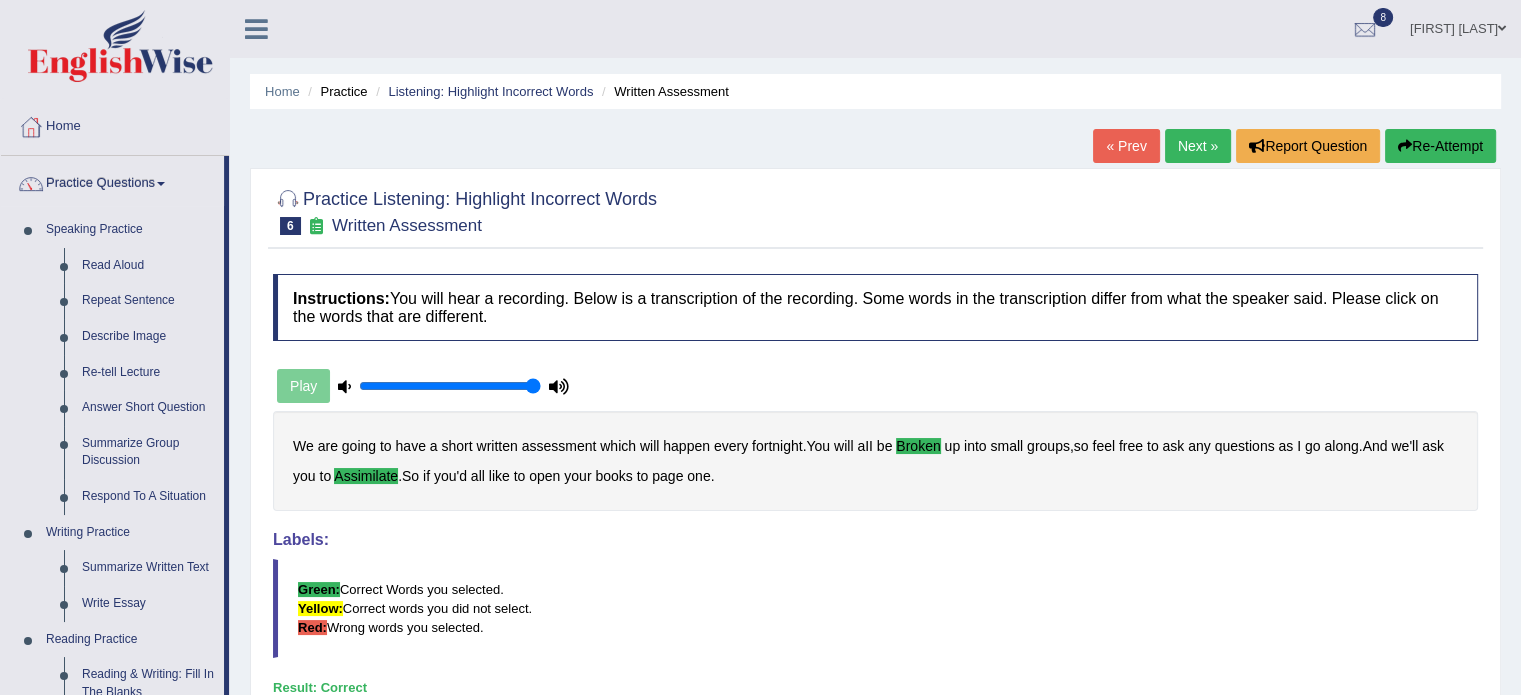 click on "Practice Listening: Highlight Incorrect Words
6
Written Assessment
Instructions:  You will hear a recording. Below is a transcription of the recording. Some words in the transcription differ from what the speaker said. Please click on the words that are different.
Timer —  Answering   ( 0 / 10s ) Play Transcript: We are going to have a short written assessment which will happen every fortnight. You will aII be broken up into small groups, so feel free to ask any questions as I go along. And we'll ask you to assimilate. So if you'd all like to open your books to page one. * Click on the incorrect words (click again to cancel) We   are   going   to   have   a   short   written   assessment   which   will   happen   every   fortnight .  You   will   aII   be   broken   up   into   small   groups ,  so   feel   free   to   ask   any   questions   as   I   go   along .  And   we'll   ask   you   to   assimilate .  So   if" at bounding box center (875, 498) 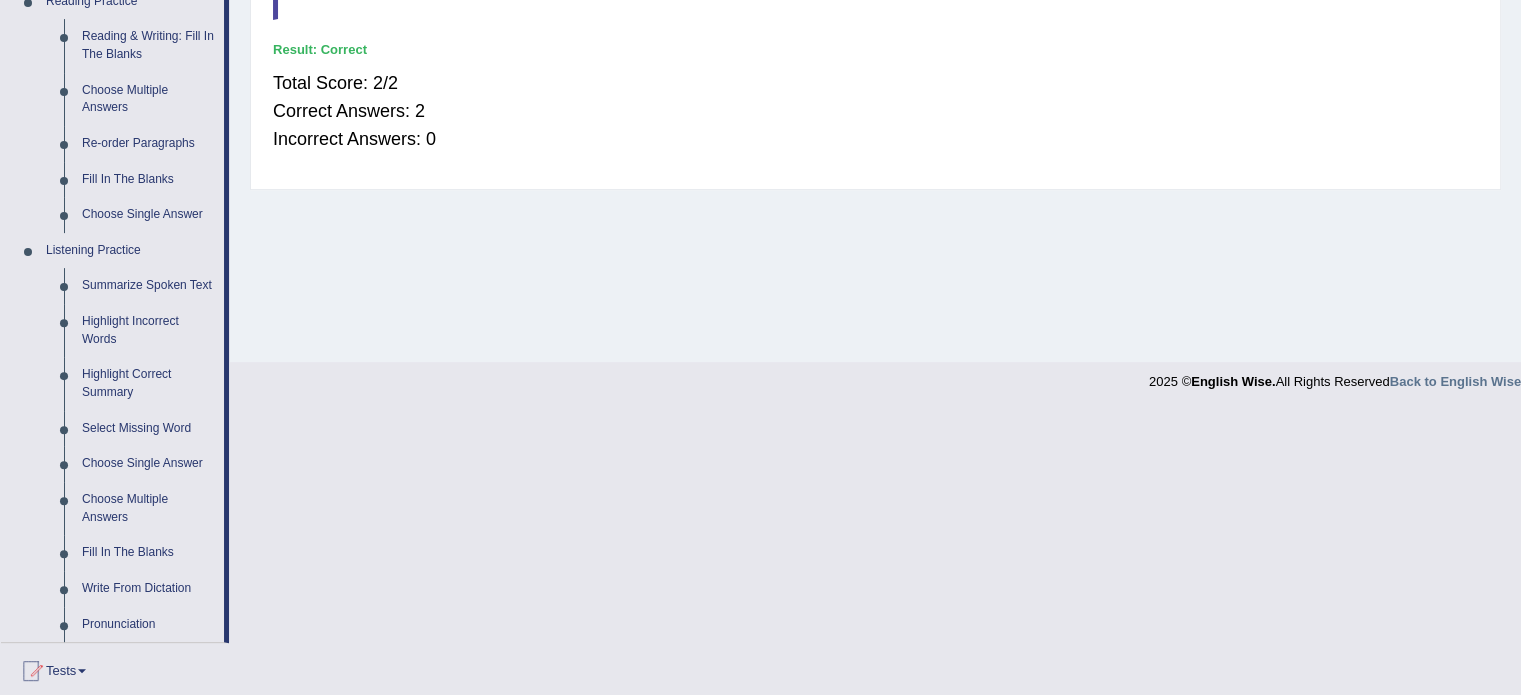 scroll, scrollTop: 640, scrollLeft: 0, axis: vertical 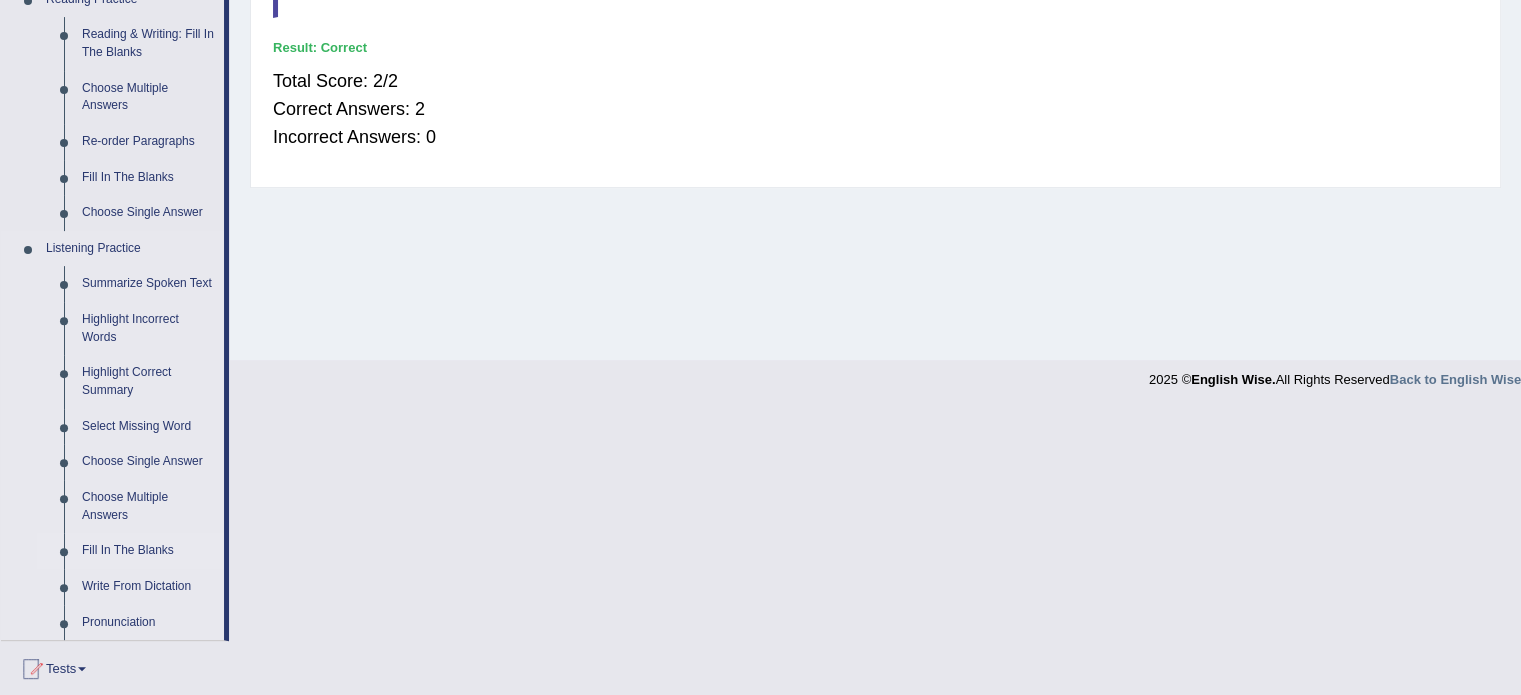 click on "Fill In The Blanks" at bounding box center [148, 551] 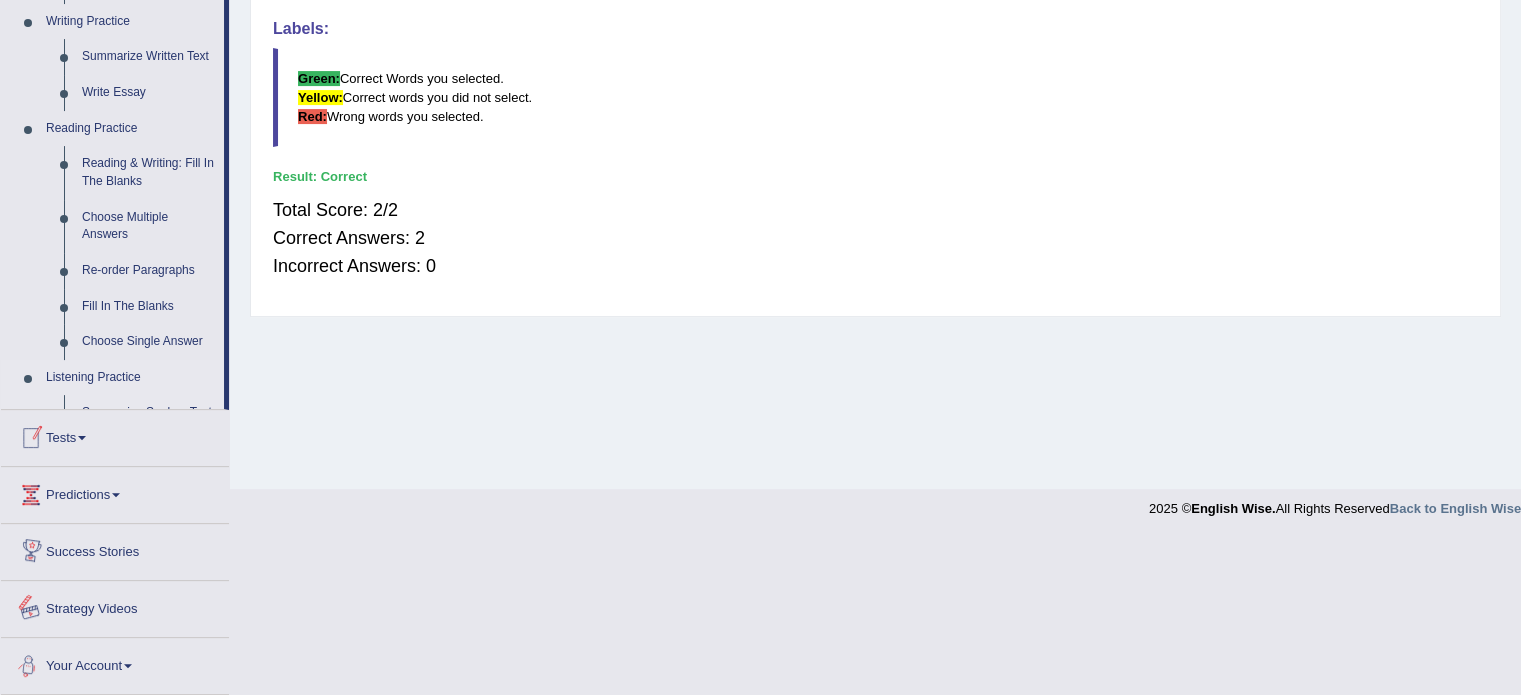 scroll, scrollTop: 521, scrollLeft: 0, axis: vertical 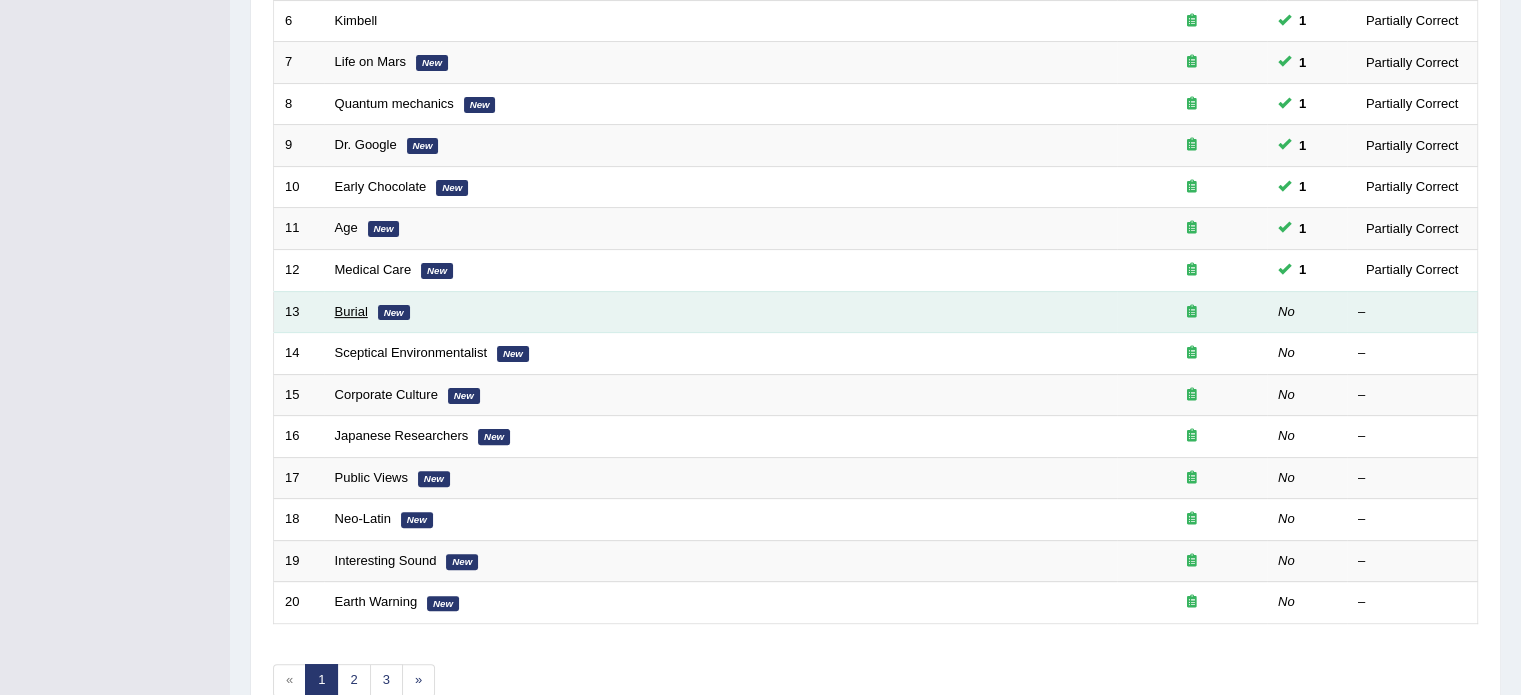 click on "Burial" at bounding box center (351, 311) 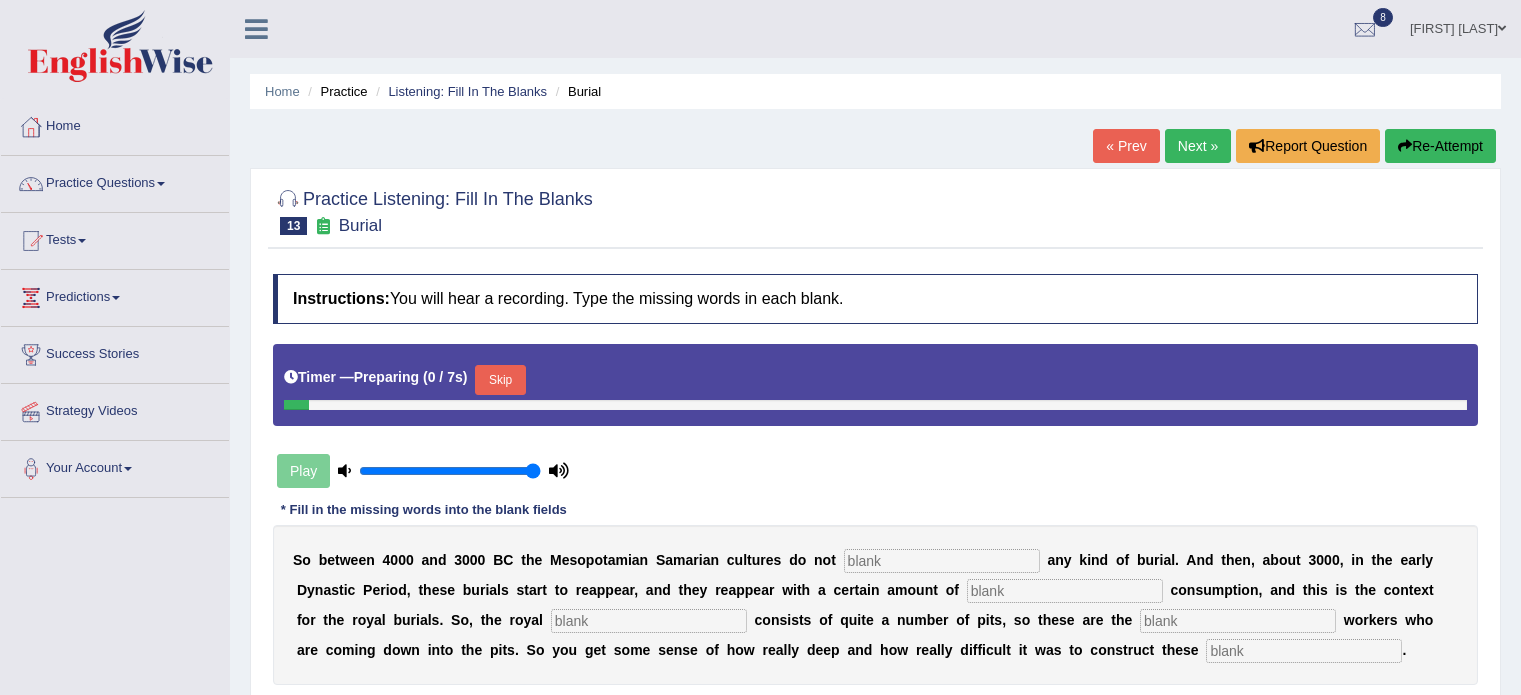 scroll, scrollTop: 0, scrollLeft: 0, axis: both 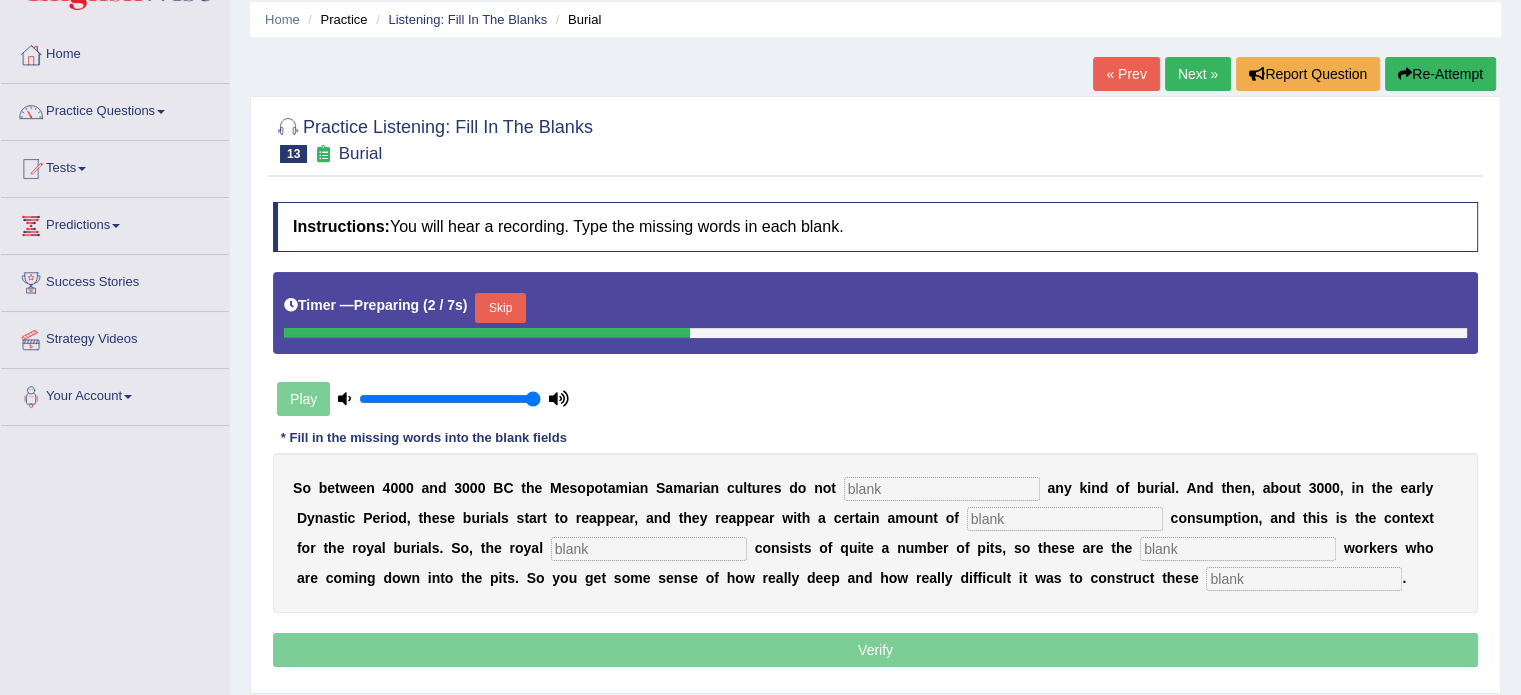 click on "Skip" at bounding box center [500, 308] 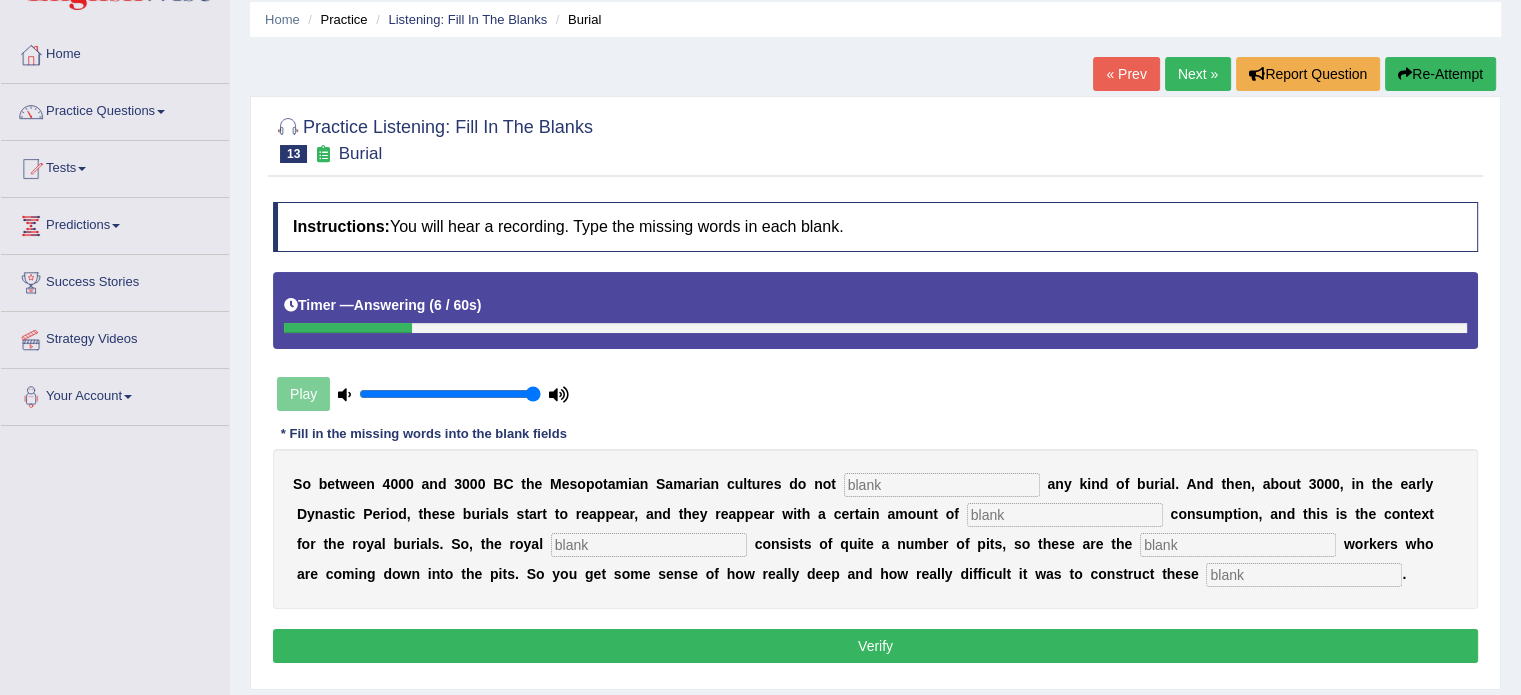click at bounding box center [1304, 575] 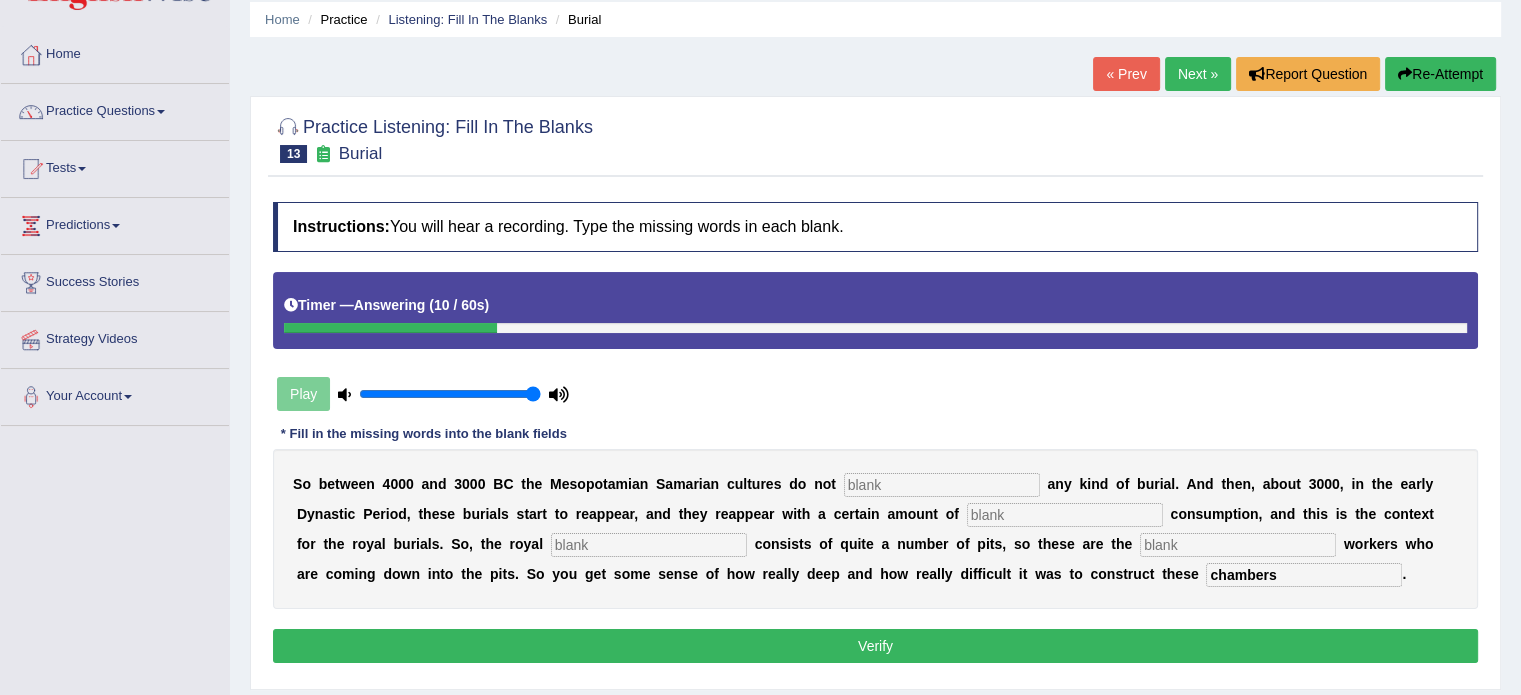 type on "chambers" 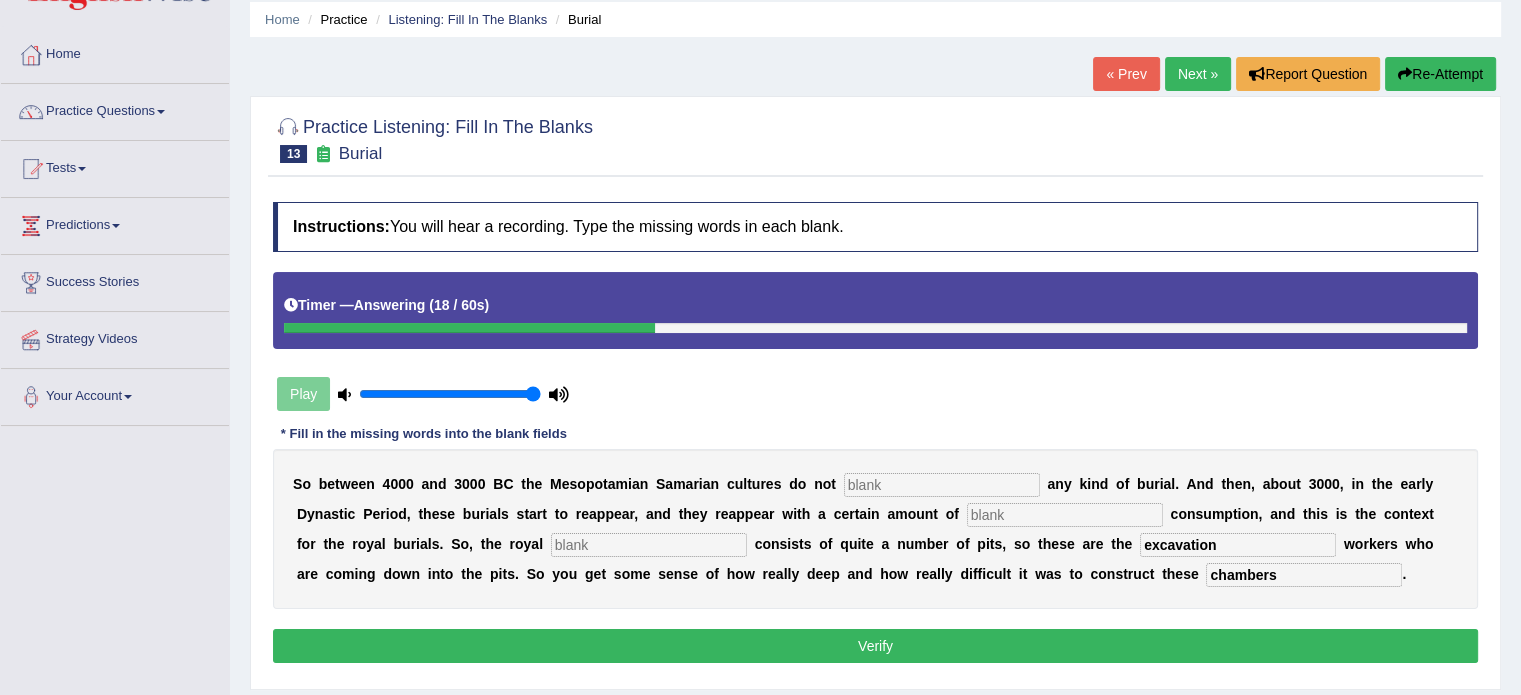 type on "excavation" 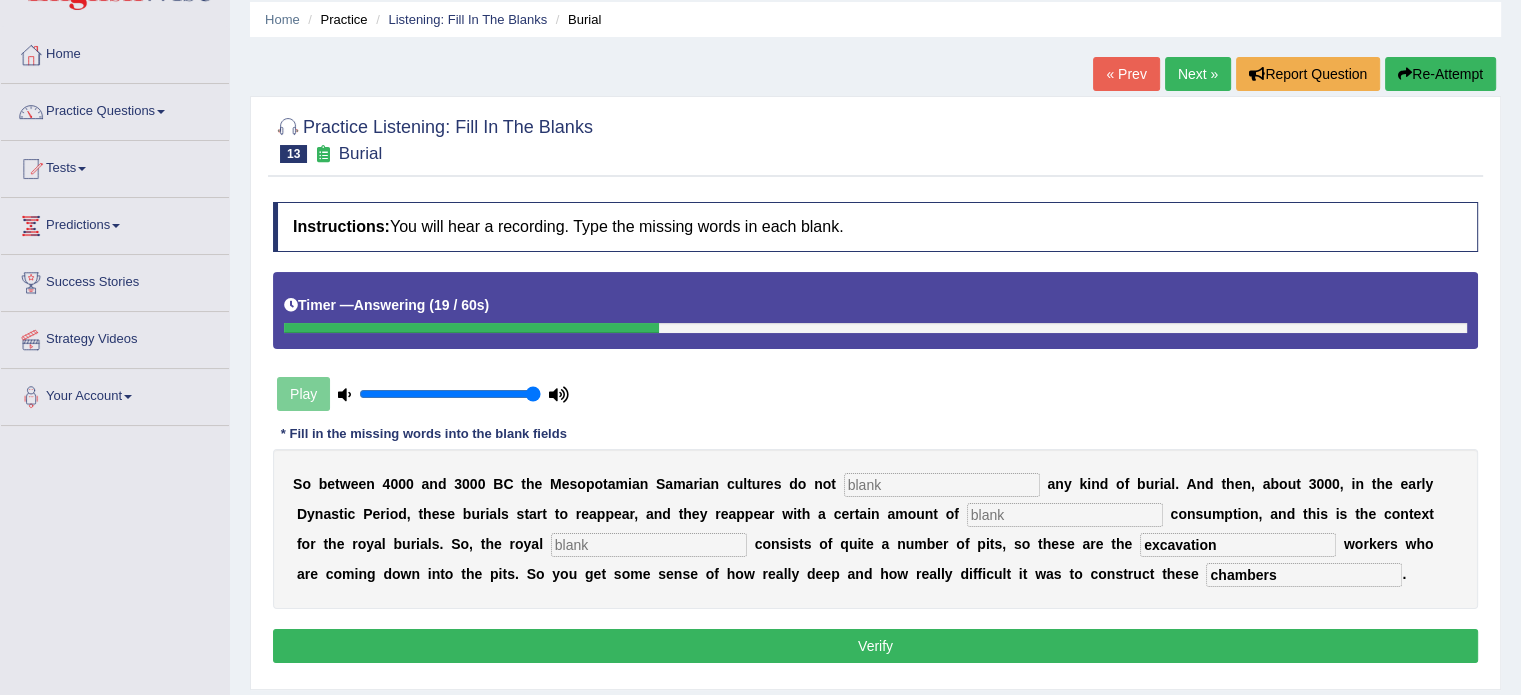 click on "S o    b e t w e e n    4 0 0 0    a n d    3 0 0 0    B C    t h e    M e s o p o t a m i a n    S a m a r i a n    c u l t u r e s    d o    n o t       a n y    k i n d    o f    b u r i a l .    A n d    t h e n ,    a b o u t    3 0 0 0 ,    i n    t h e    e a r l y    D y n a s t i c    P e r i o d ,    t h e s e    b u r i a l s    s t a r t    t o    r e a p p e a r ,    a n d    t h e y    r e a p p e a r    w i t h    a    c e r t a i n    a m o u n t    o f       c o n s u m p t i o n ,    a n d    t h i s    i s    t h e    c o n t e x t    f o r    t h e    r o y a l    b u r i a l s .    S o ,    t h e    r o y a l       c o n s i s t s    o f    q u i t e    a    n u m b e r    o f    p i t s ,    s o    t h e s e    a r e    t h e    excavation    w o r k e r s    w h o    a r e    c o m i n g    d o w n    i n t o    t h e    p i t s .    S o    y o u    g e t    s o m e    s e n s e    o f    h o w    r e a l l" at bounding box center (875, 529) 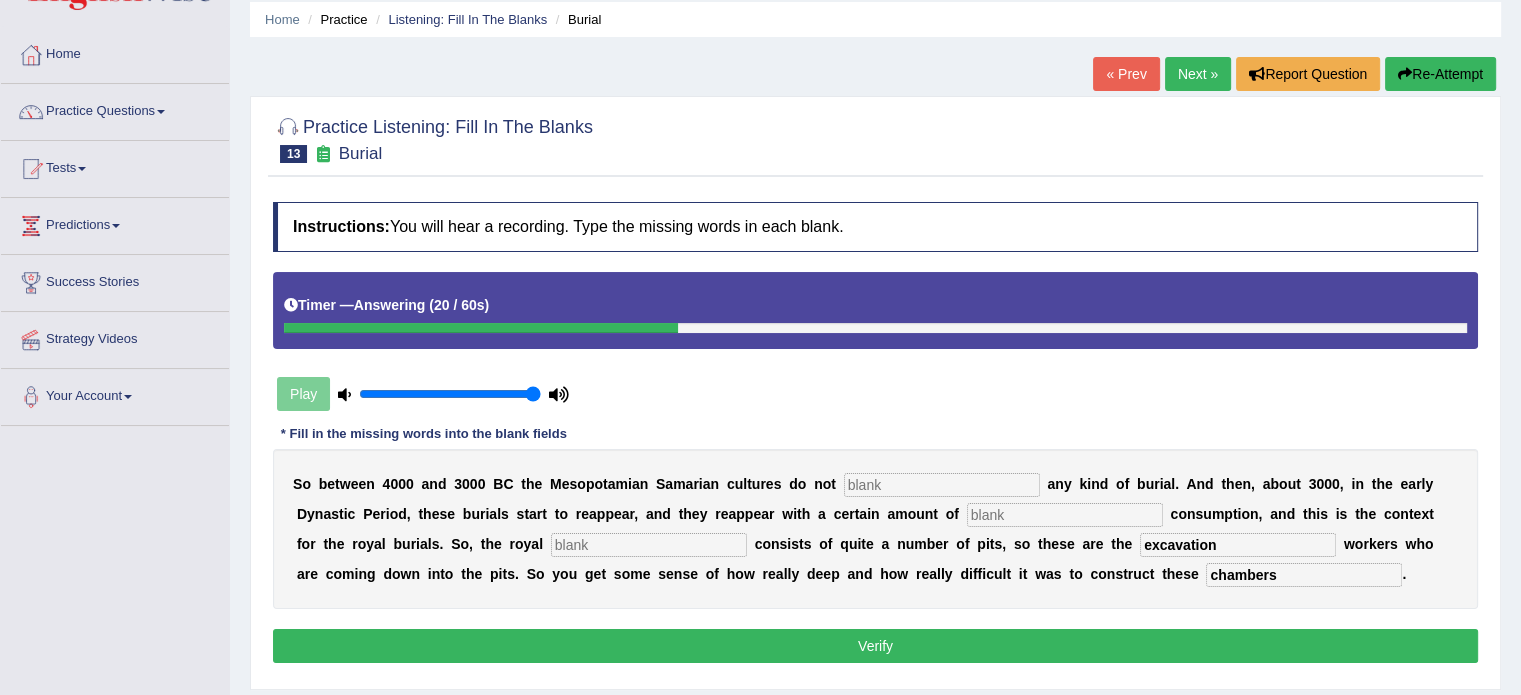 click at bounding box center (649, 545) 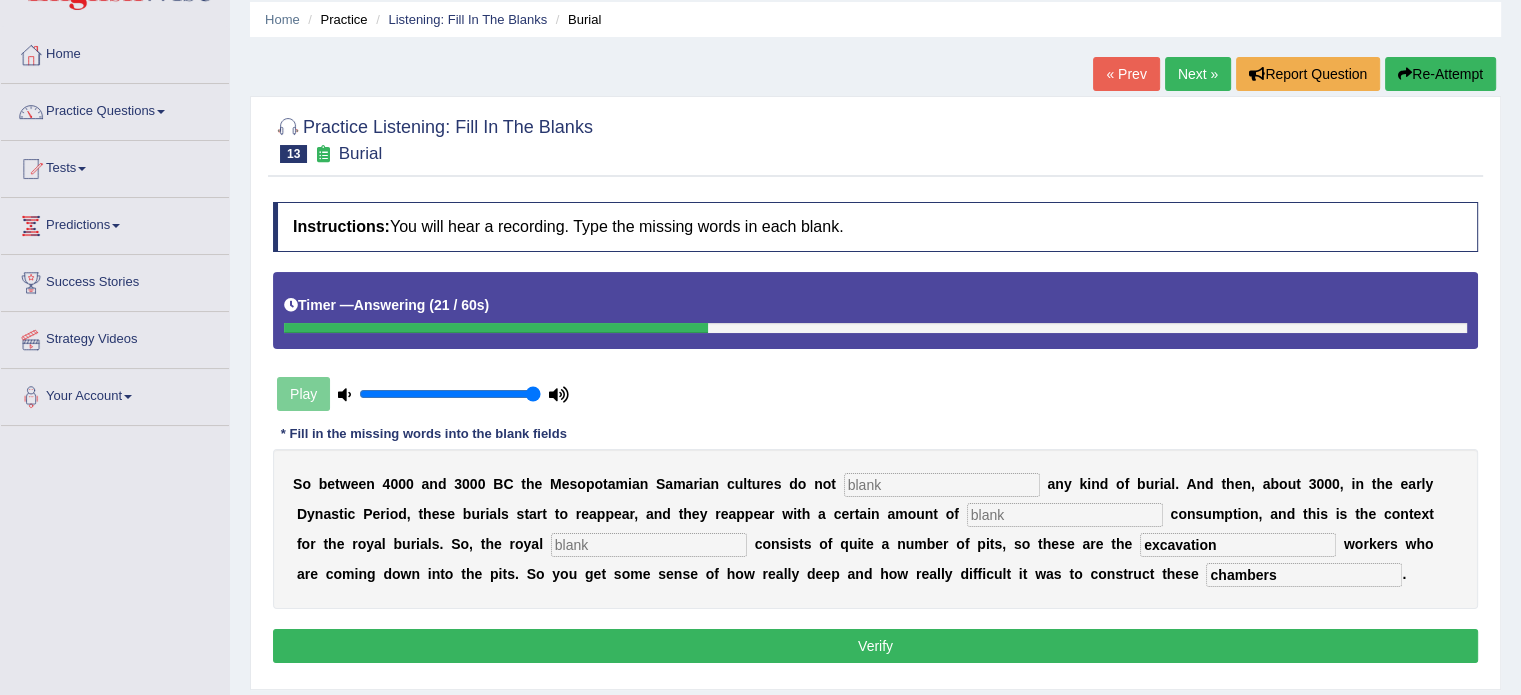 click at bounding box center [942, 485] 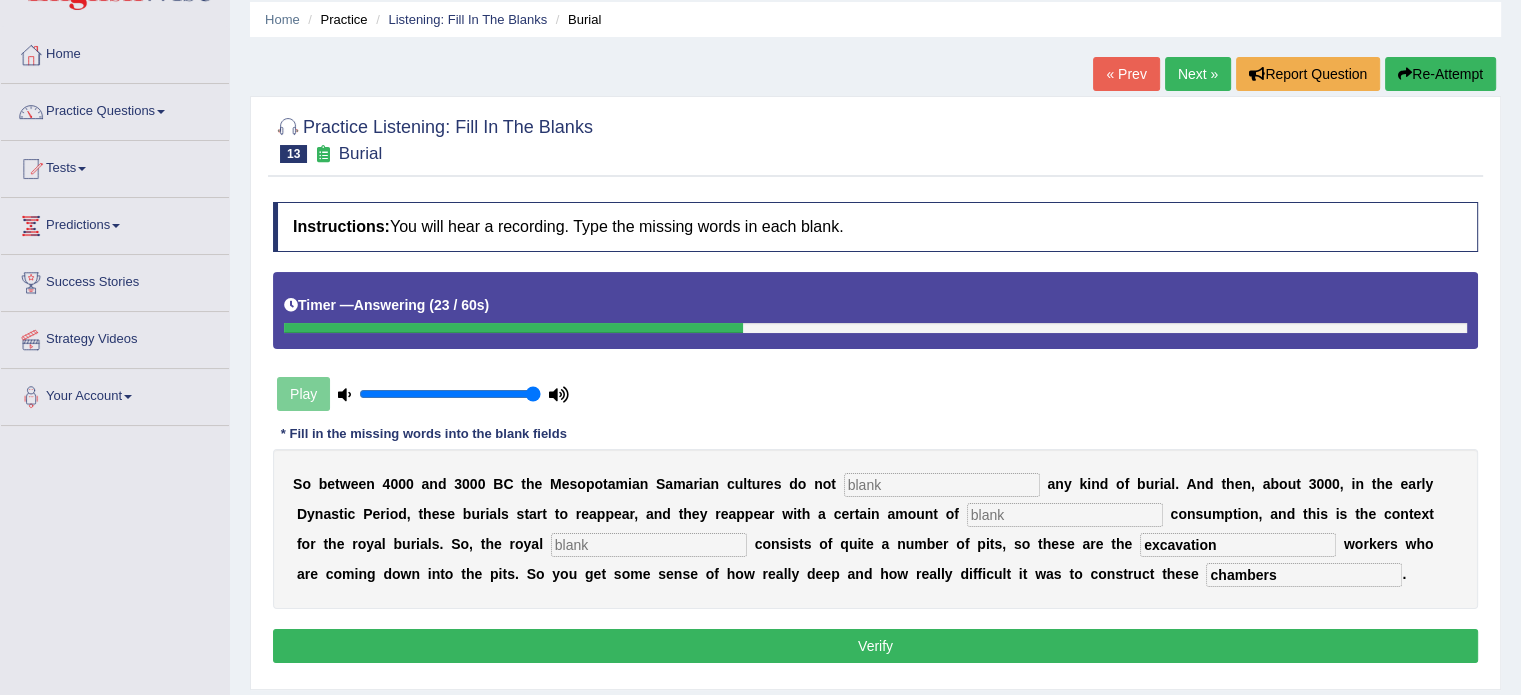 click at bounding box center [942, 485] 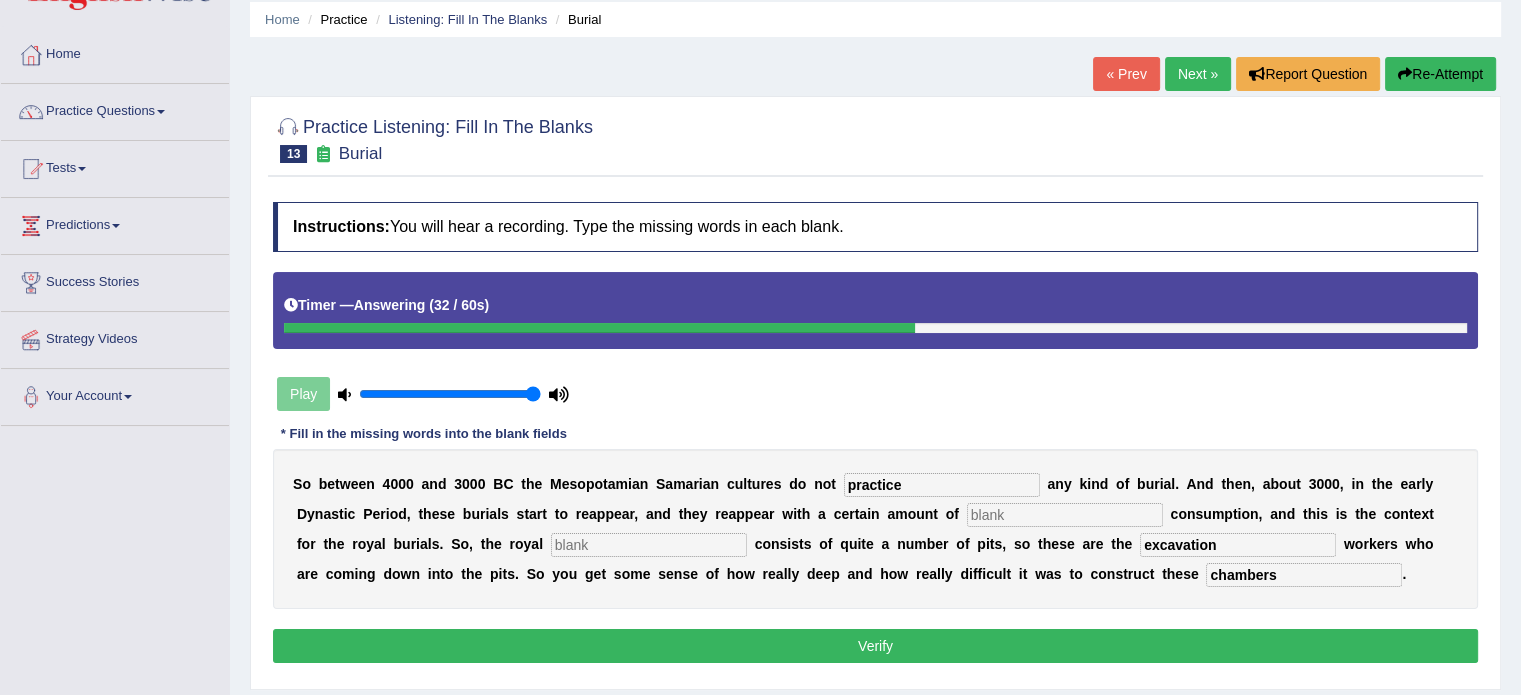 type on "practice" 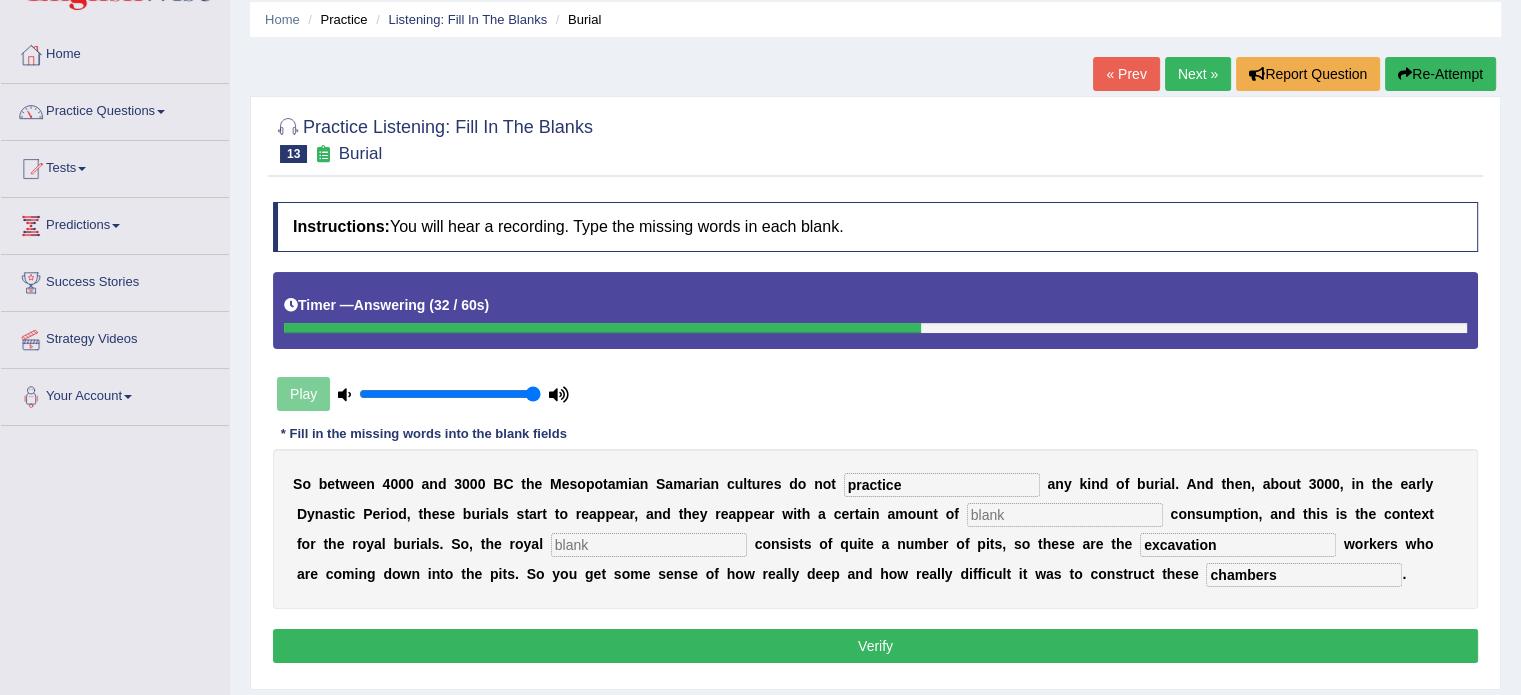click at bounding box center [1065, 515] 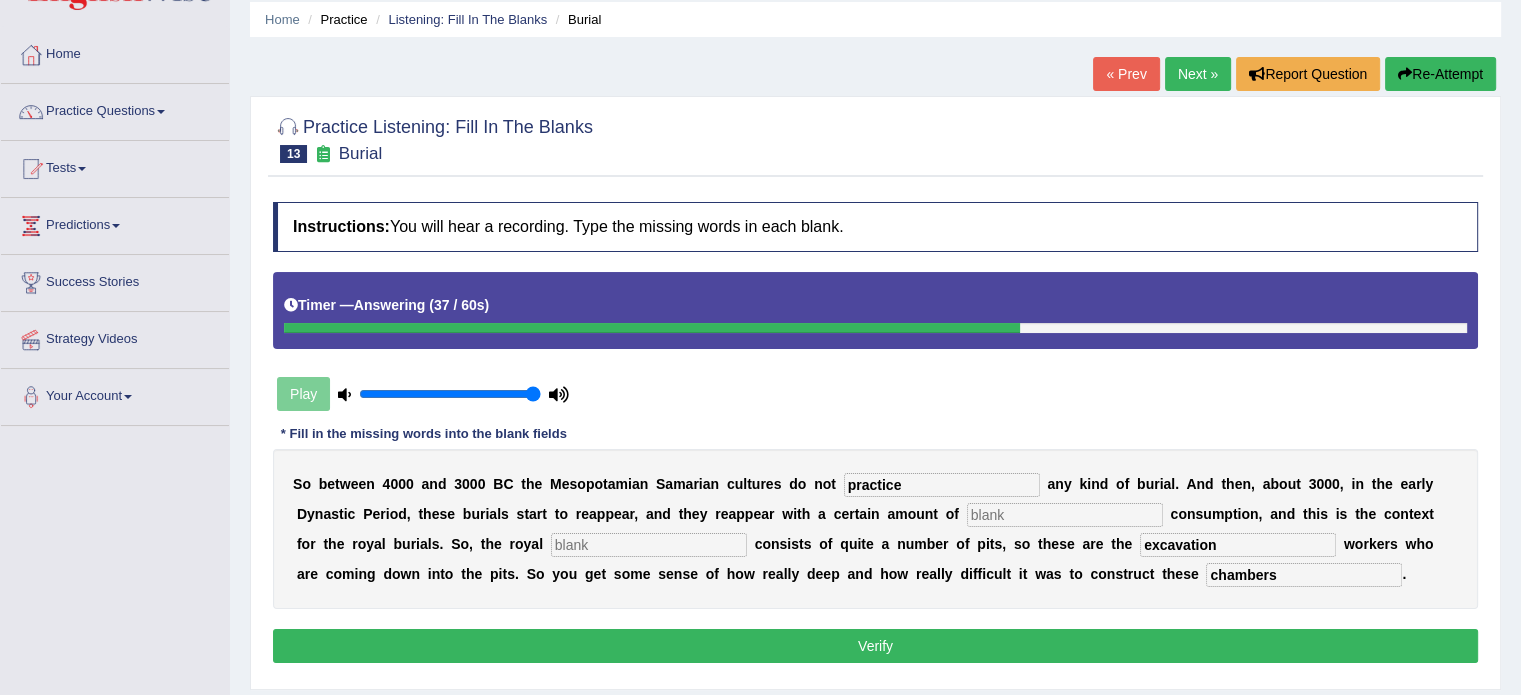 click at bounding box center (649, 545) 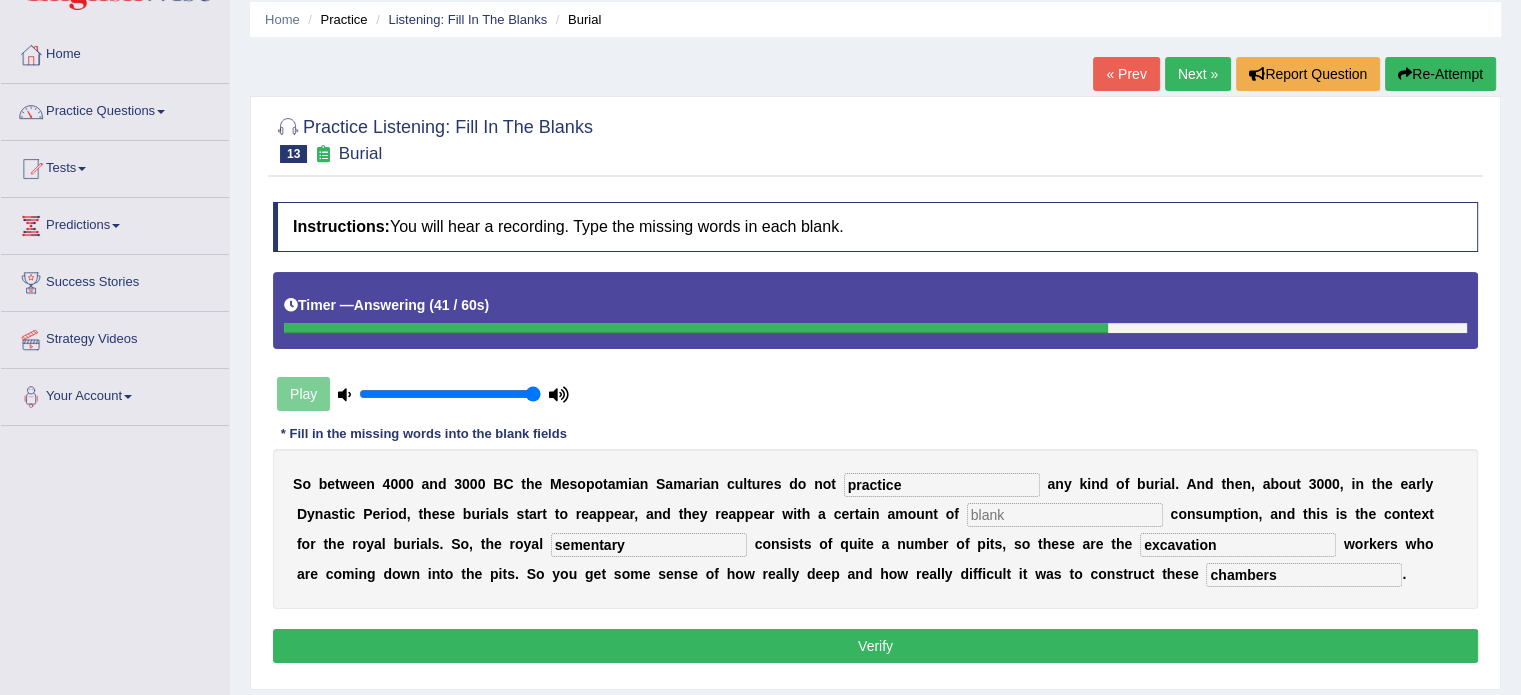 type on "sementary" 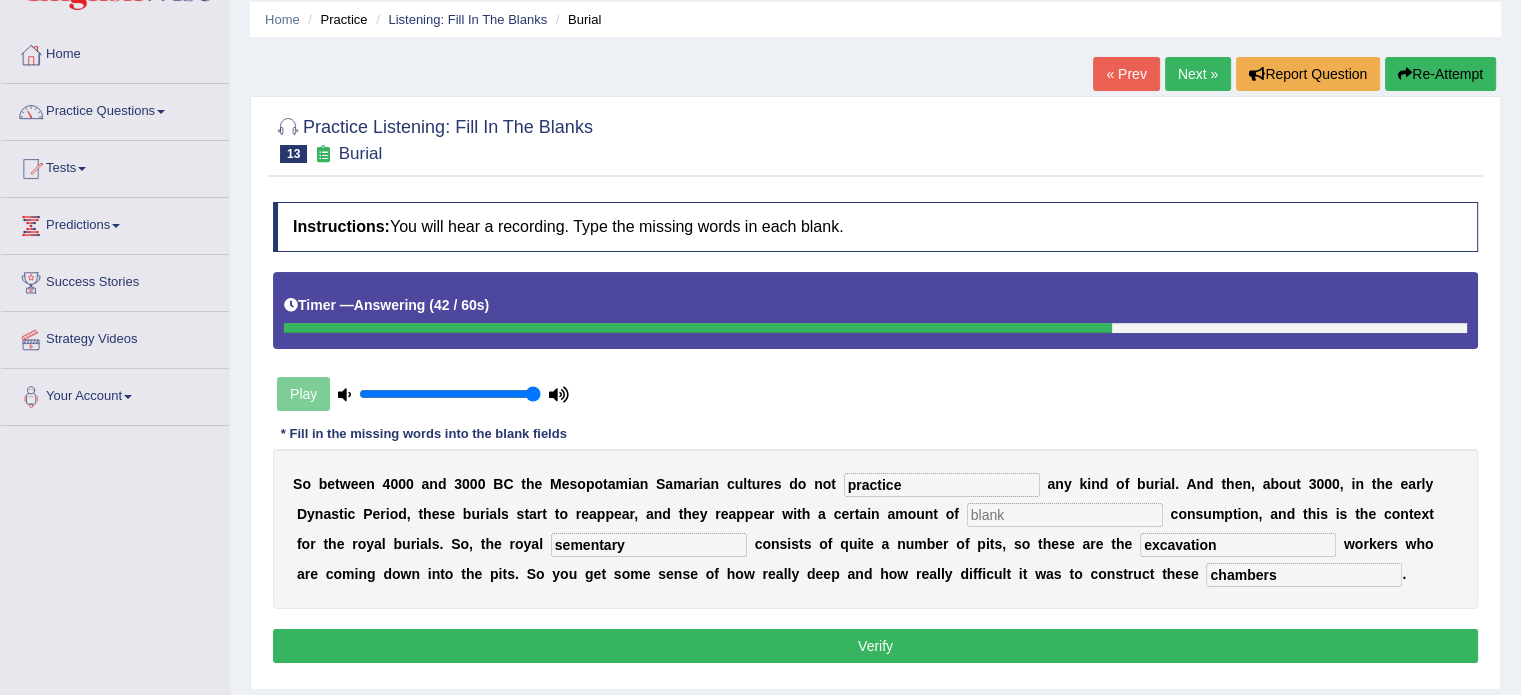 click at bounding box center [1065, 515] 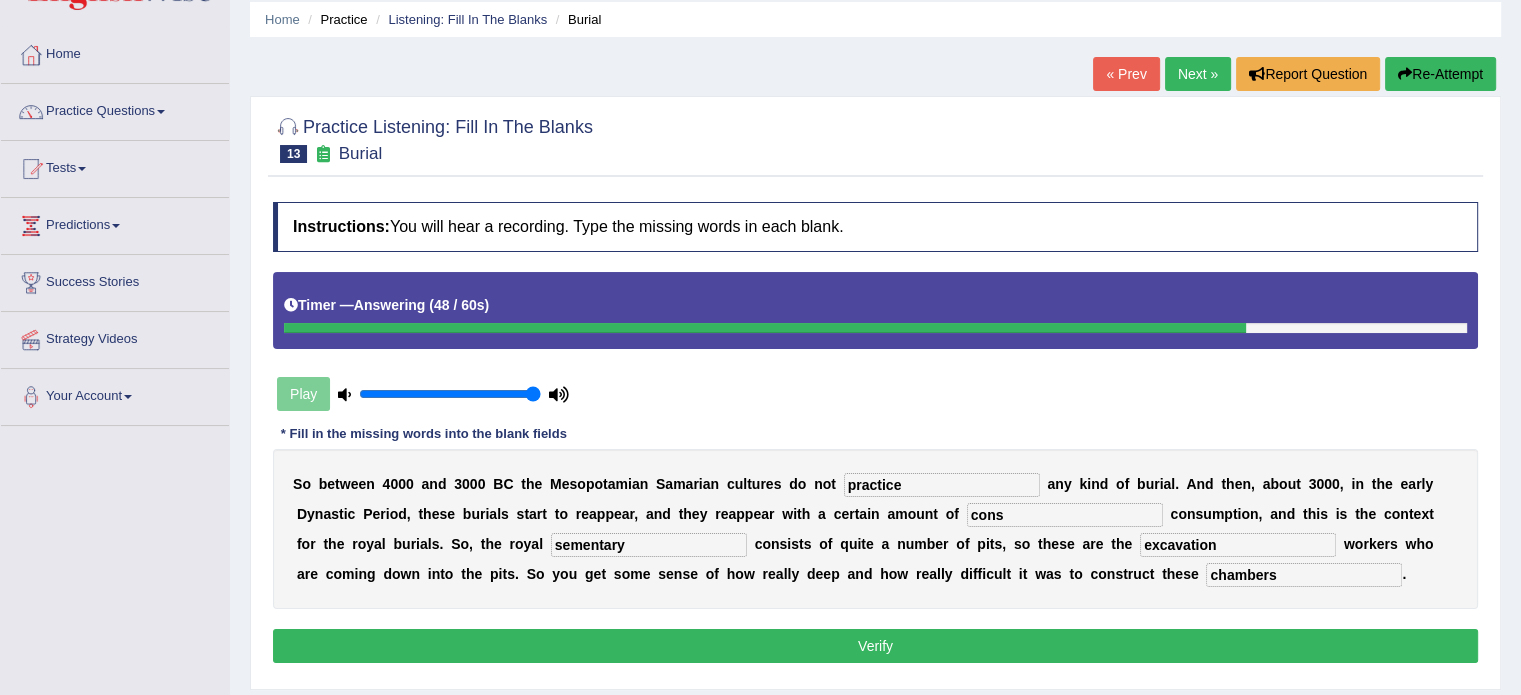 type on "cons" 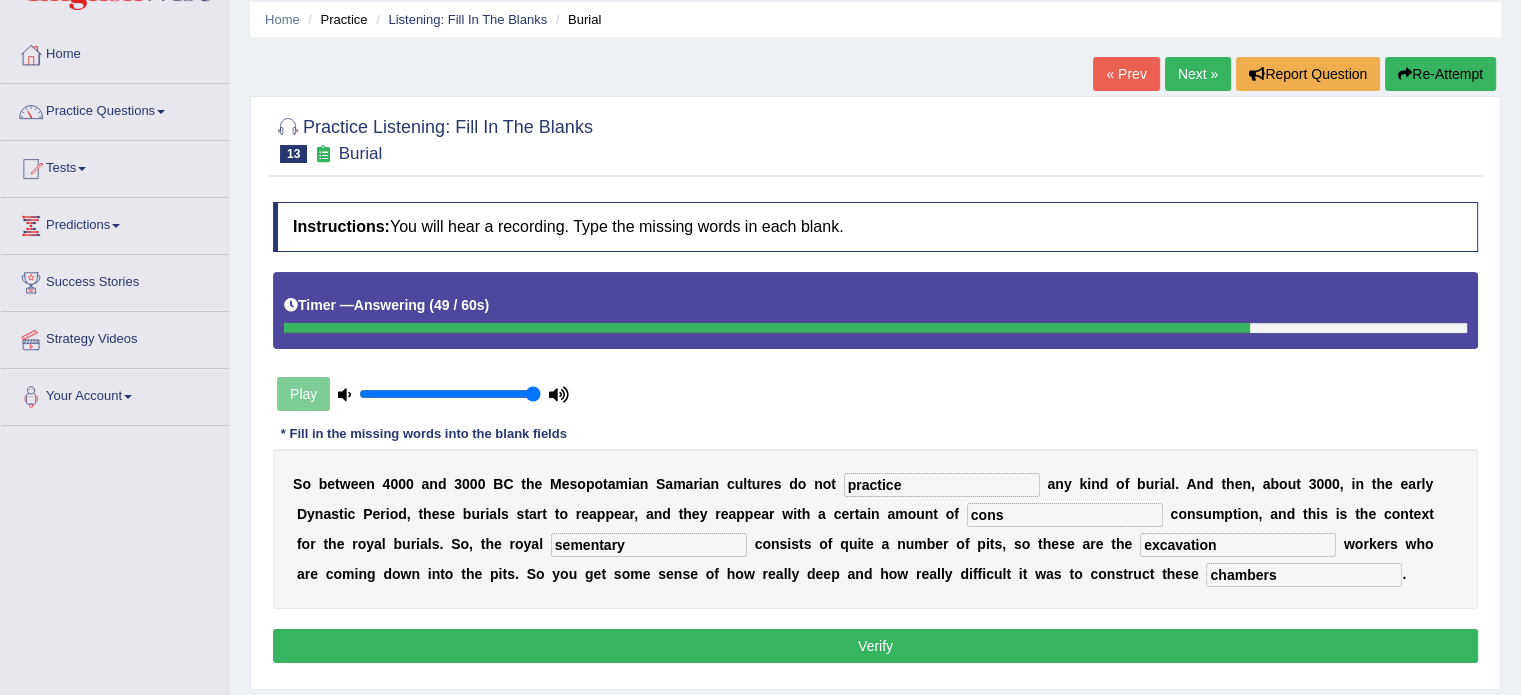 click on "Verify" at bounding box center (875, 646) 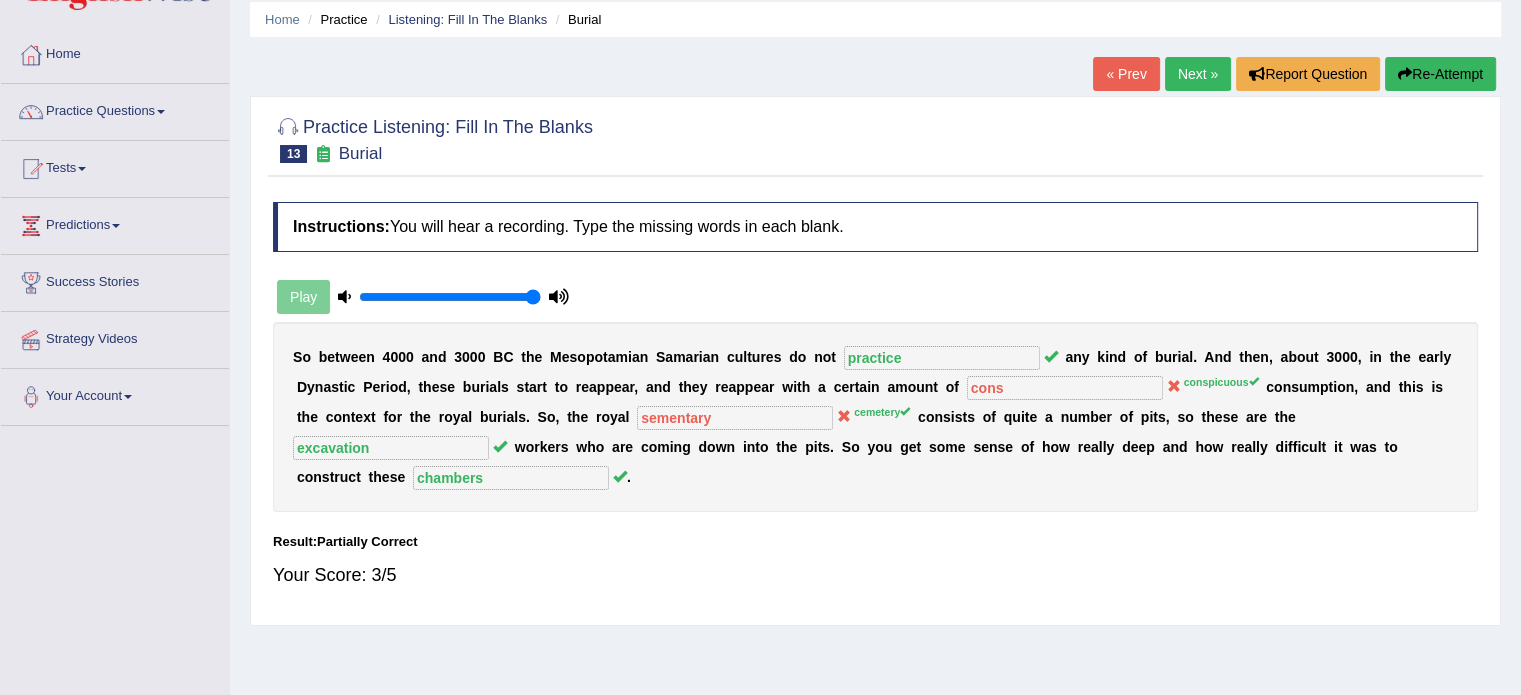click on "Next »" at bounding box center [1198, 74] 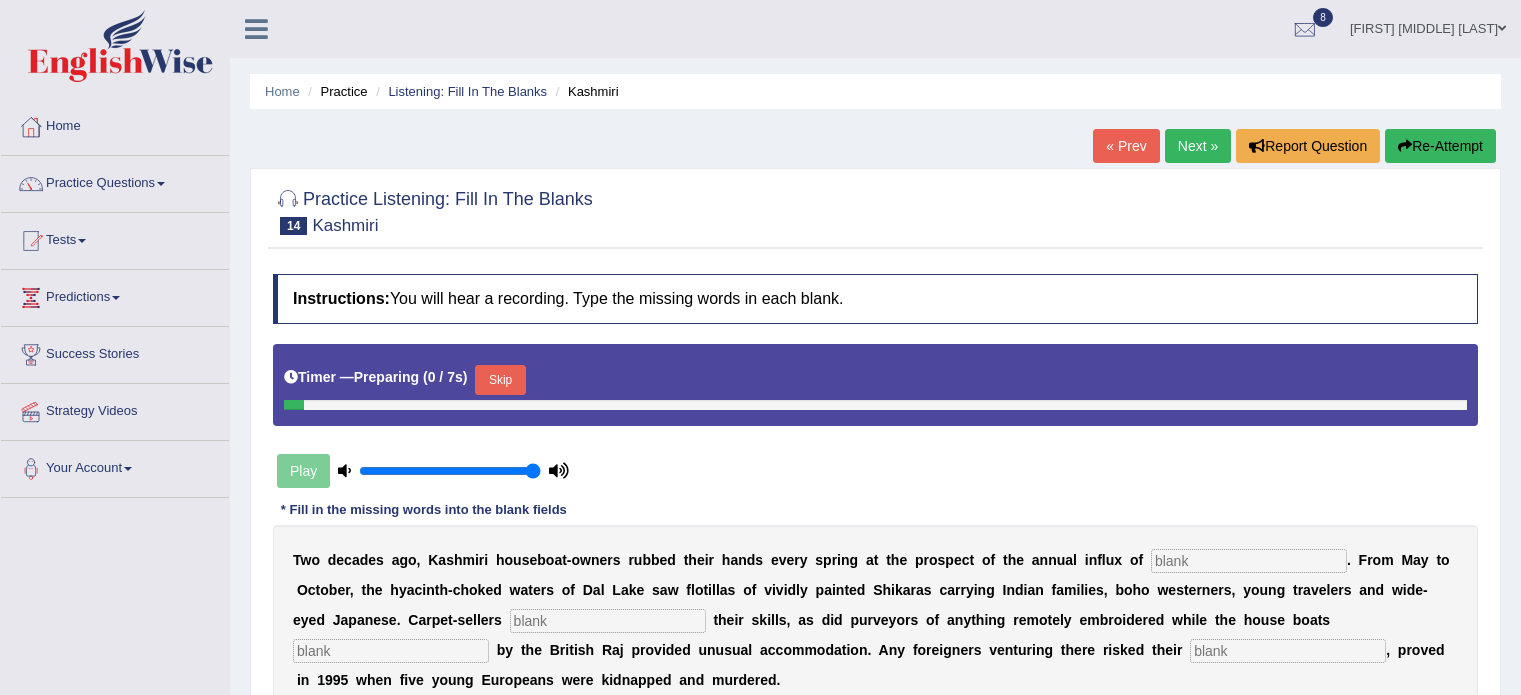 scroll, scrollTop: 0, scrollLeft: 0, axis: both 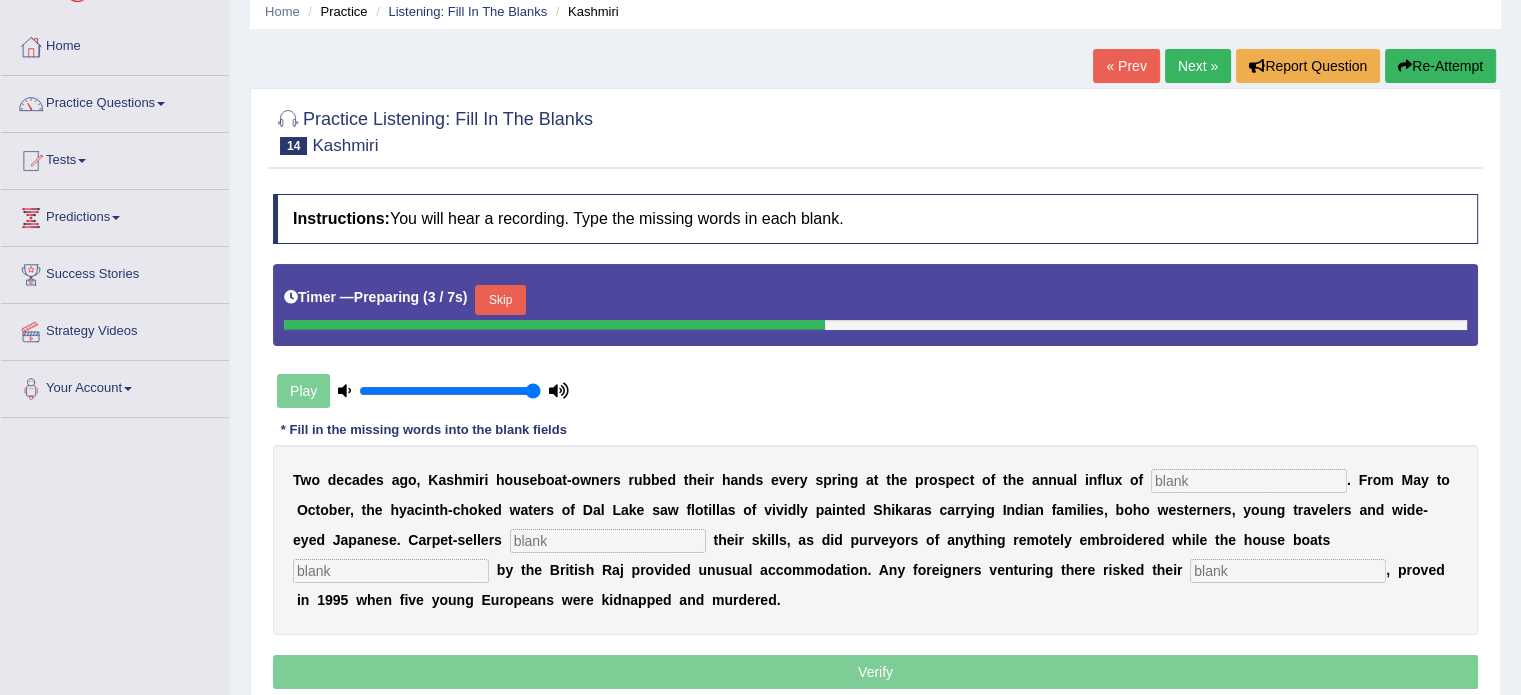 click on "Skip" at bounding box center [500, 300] 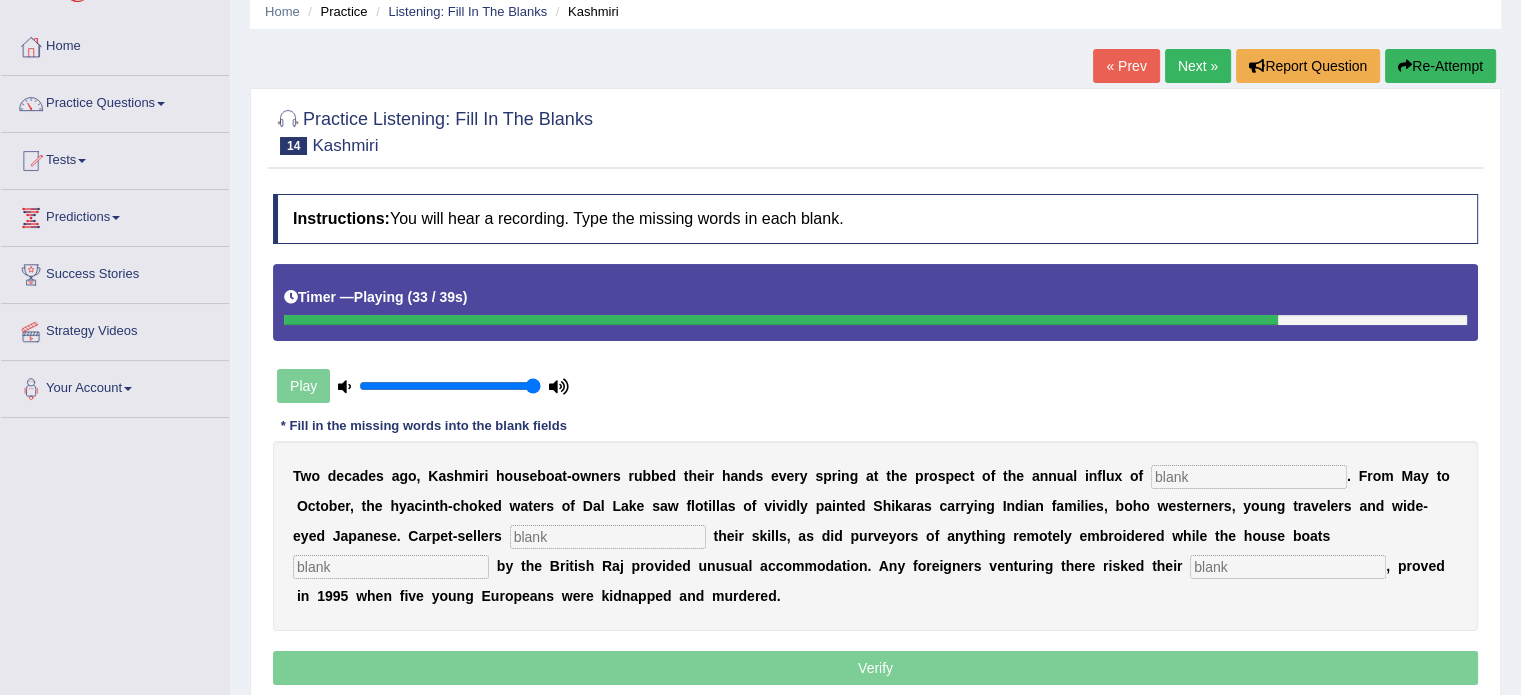 click on "Re-Attempt" at bounding box center (1440, 66) 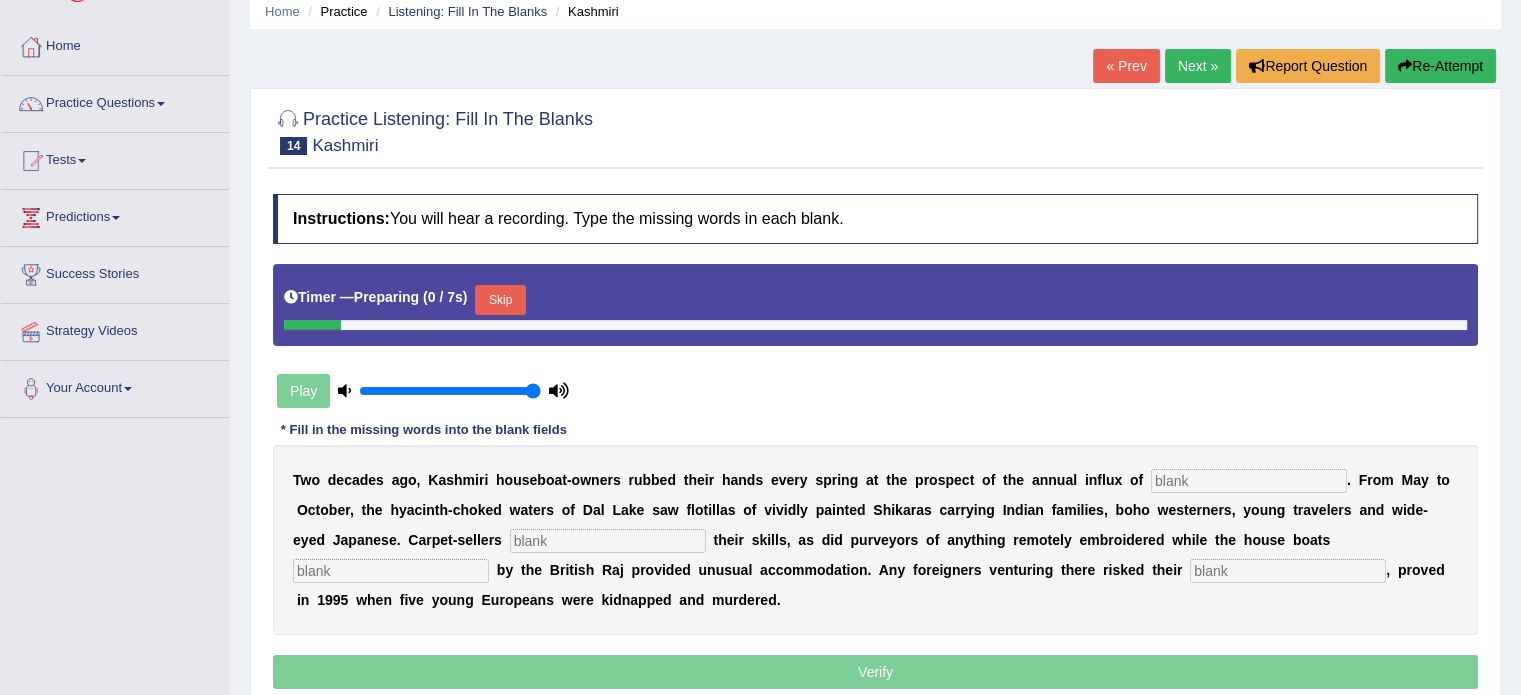 scroll, scrollTop: 80, scrollLeft: 0, axis: vertical 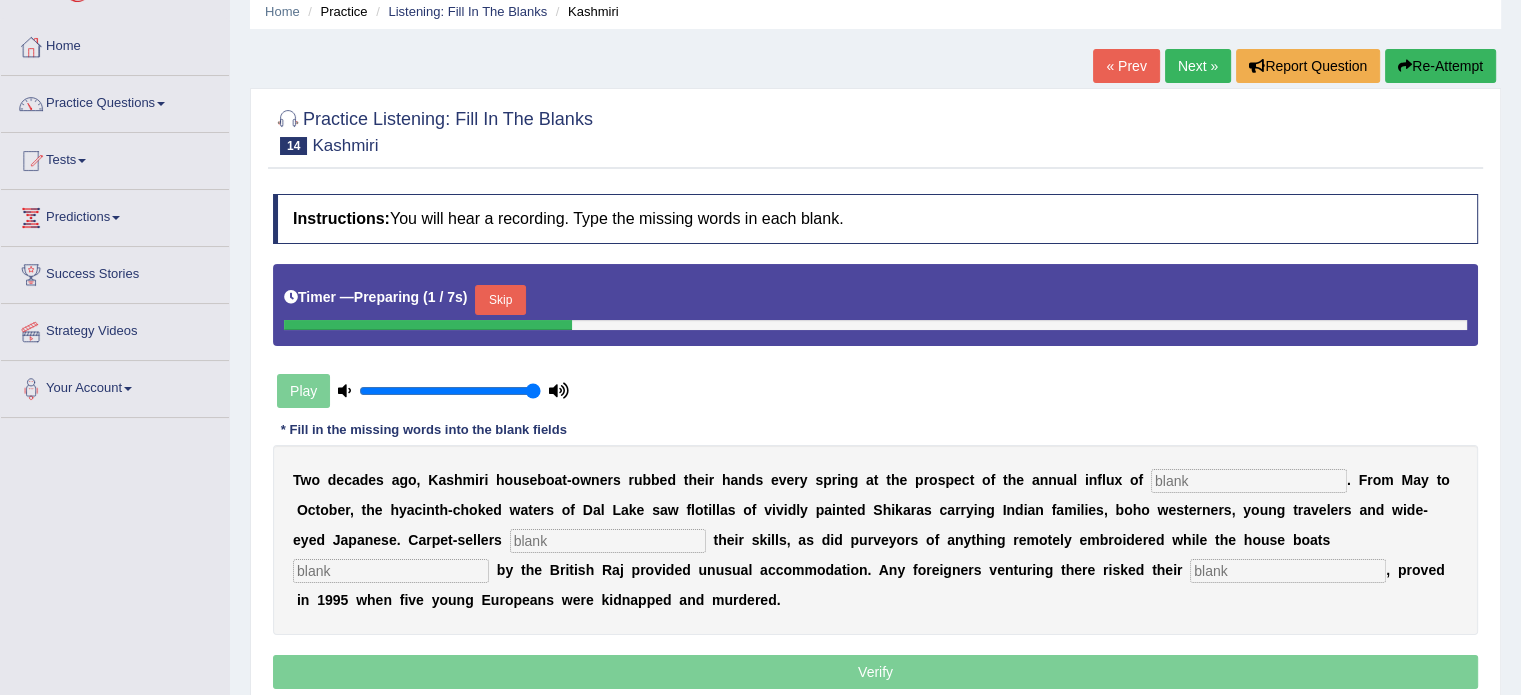 click on "Skip" at bounding box center [500, 300] 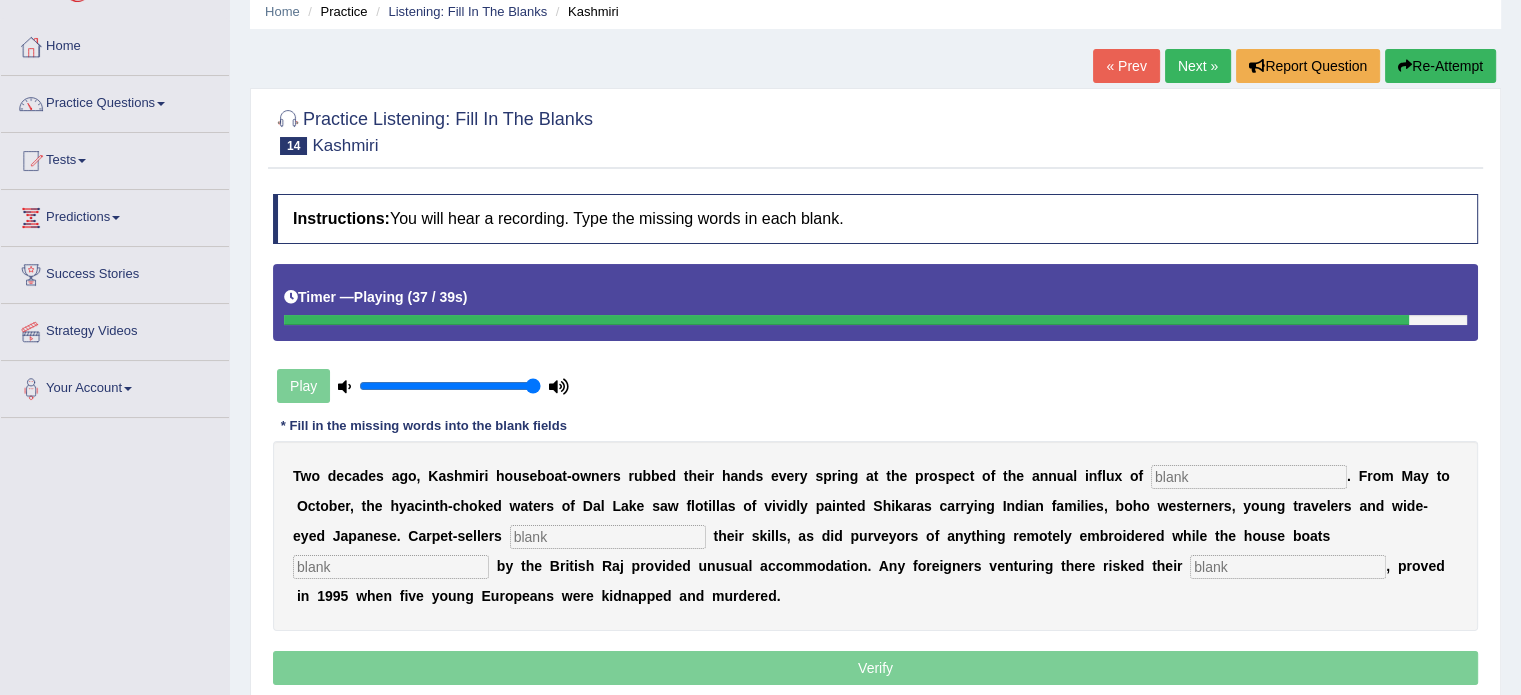 drag, startPoint x: 1131, startPoint y: 537, endPoint x: 1258, endPoint y: 575, distance: 132.56319 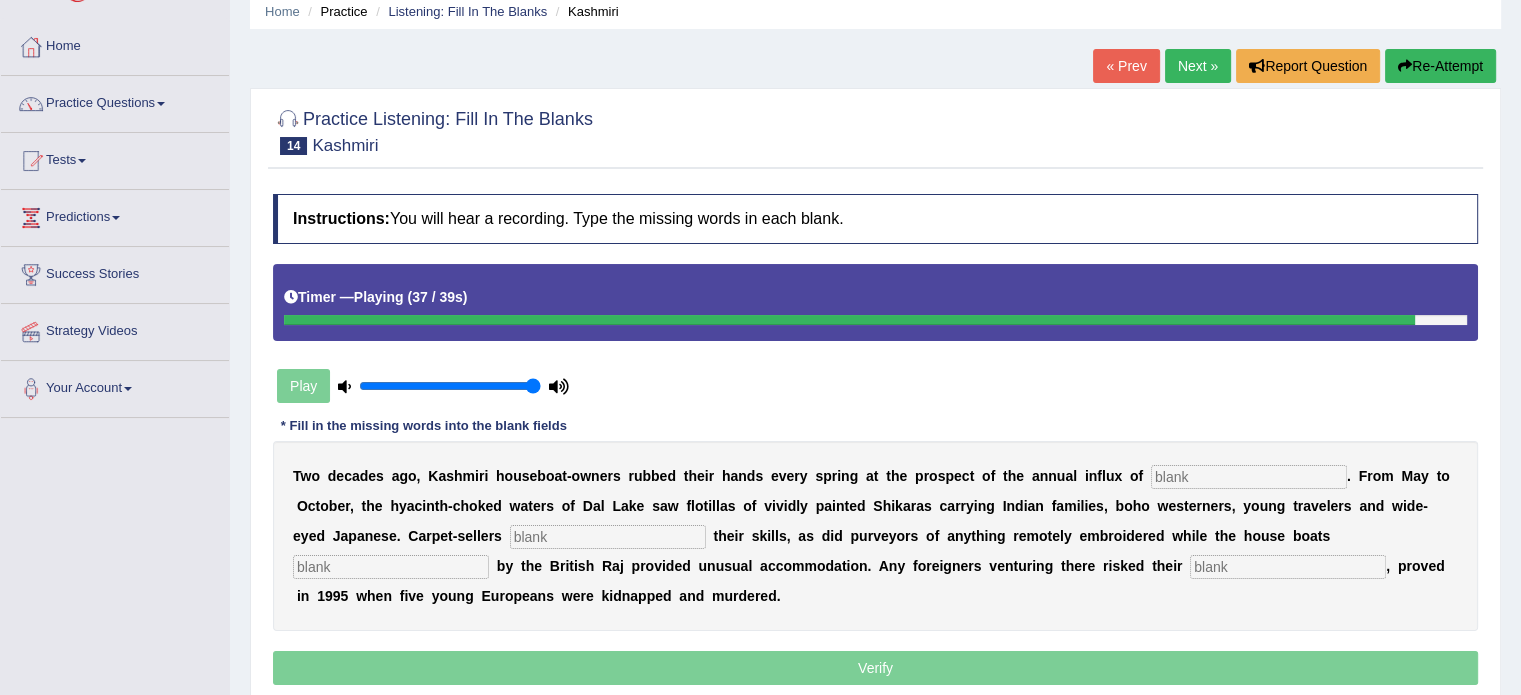 click at bounding box center (1288, 567) 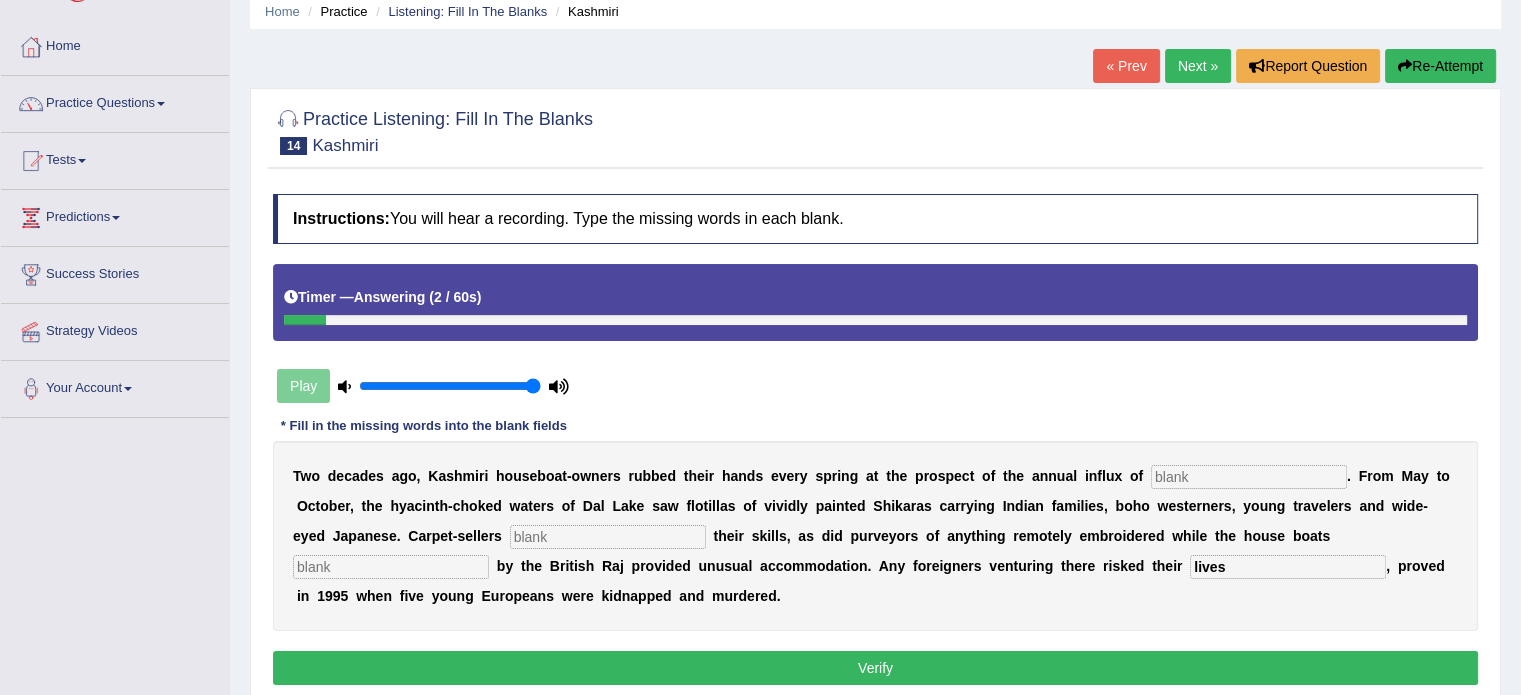 type on "lives" 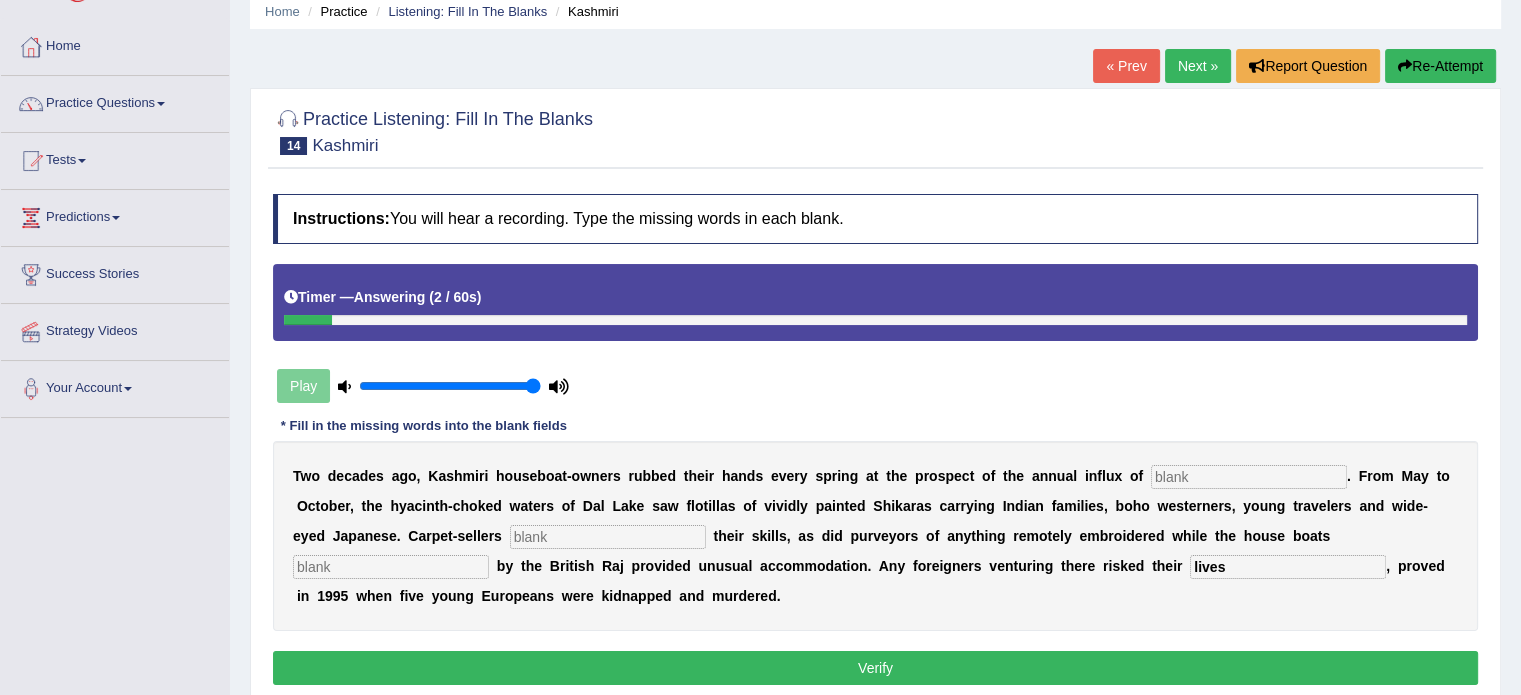 click at bounding box center [391, 567] 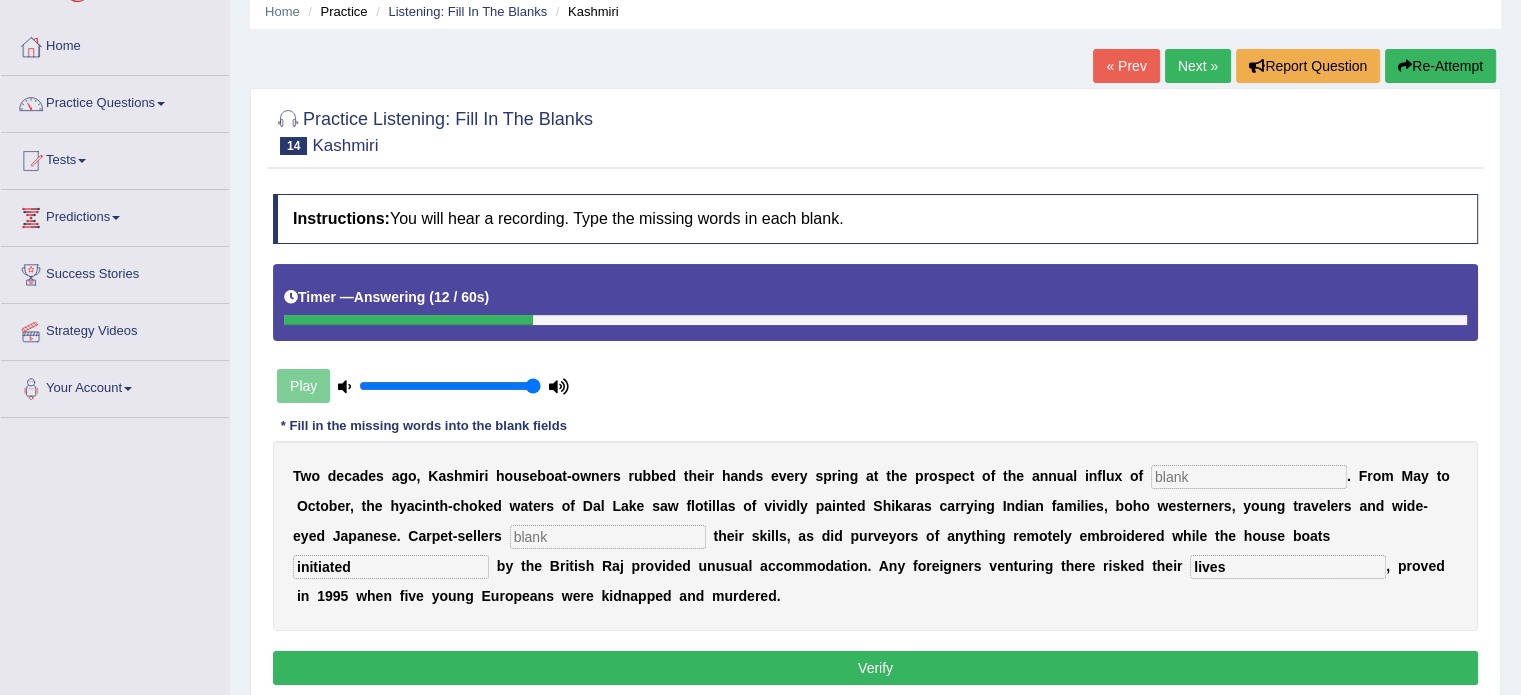 type on "initiated" 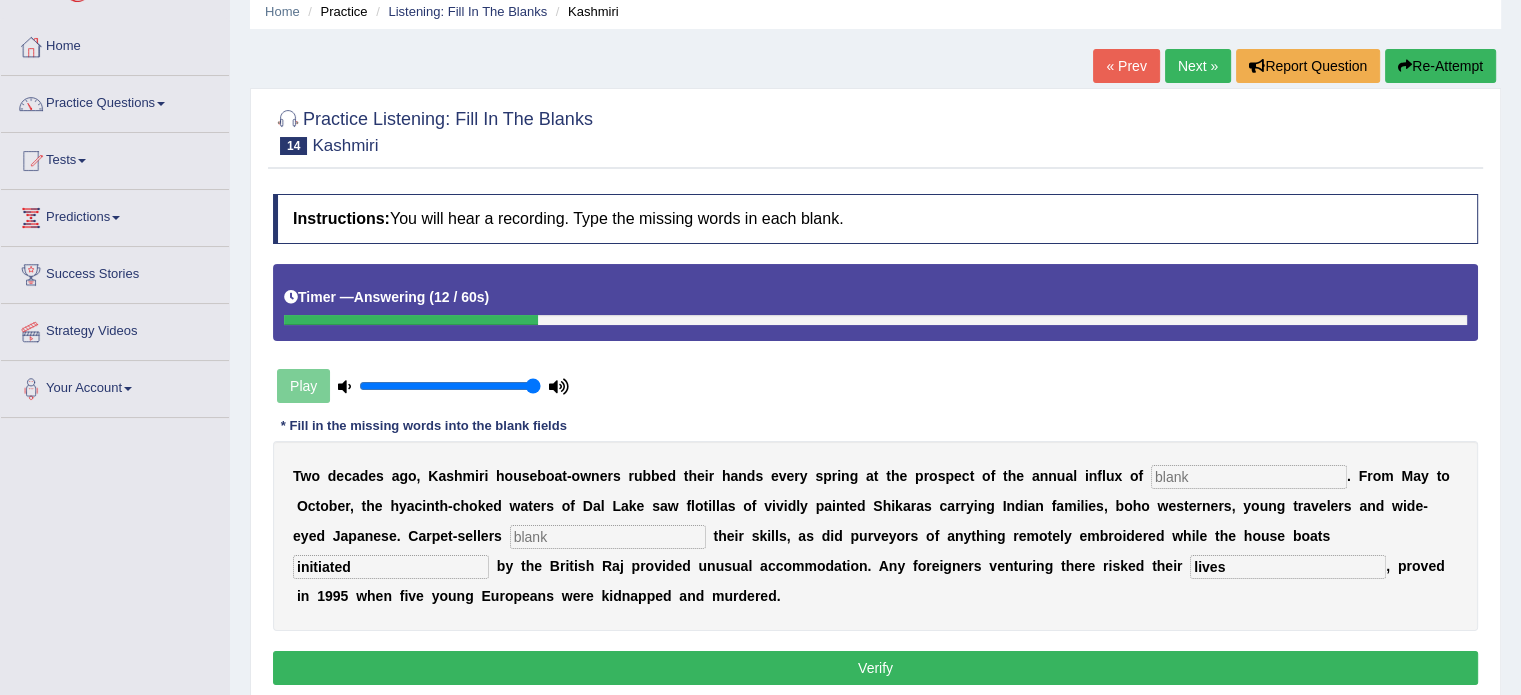 click at bounding box center (1249, 477) 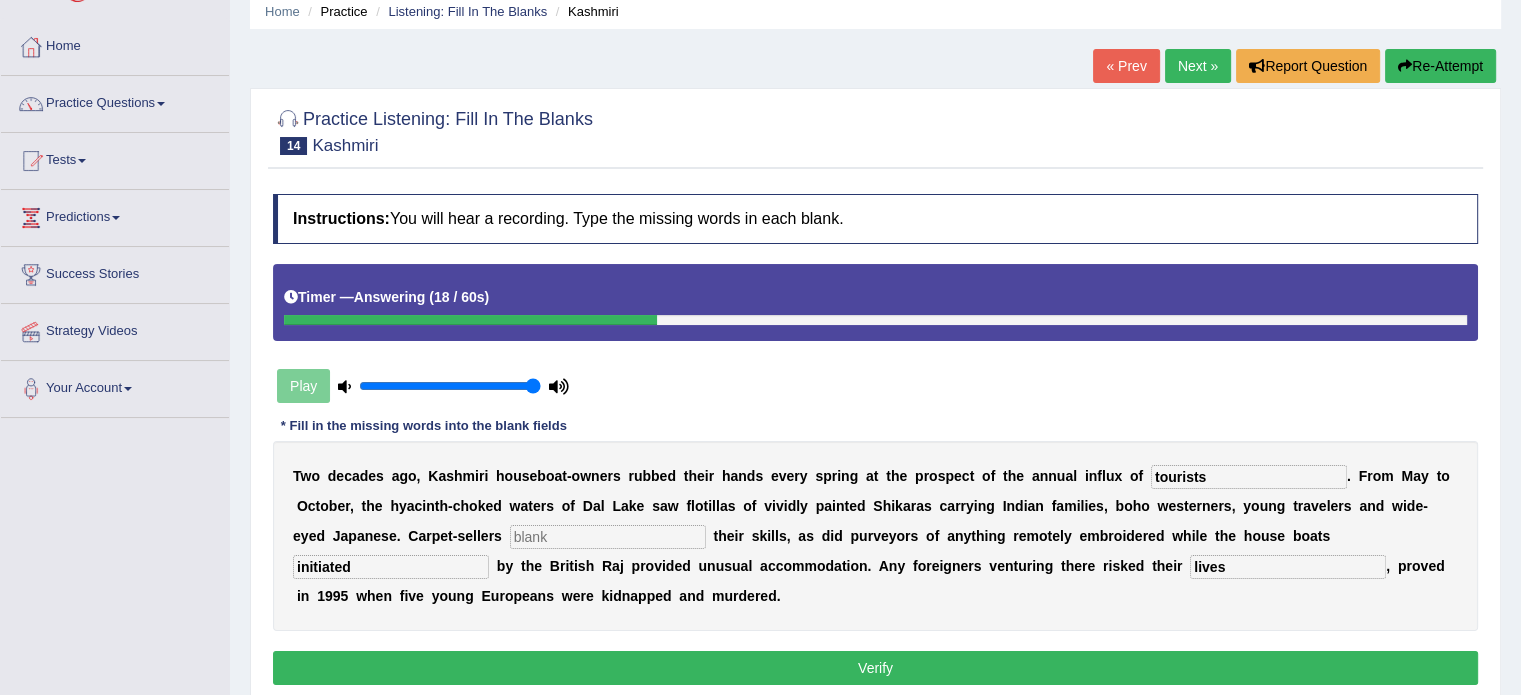 type on "tourists" 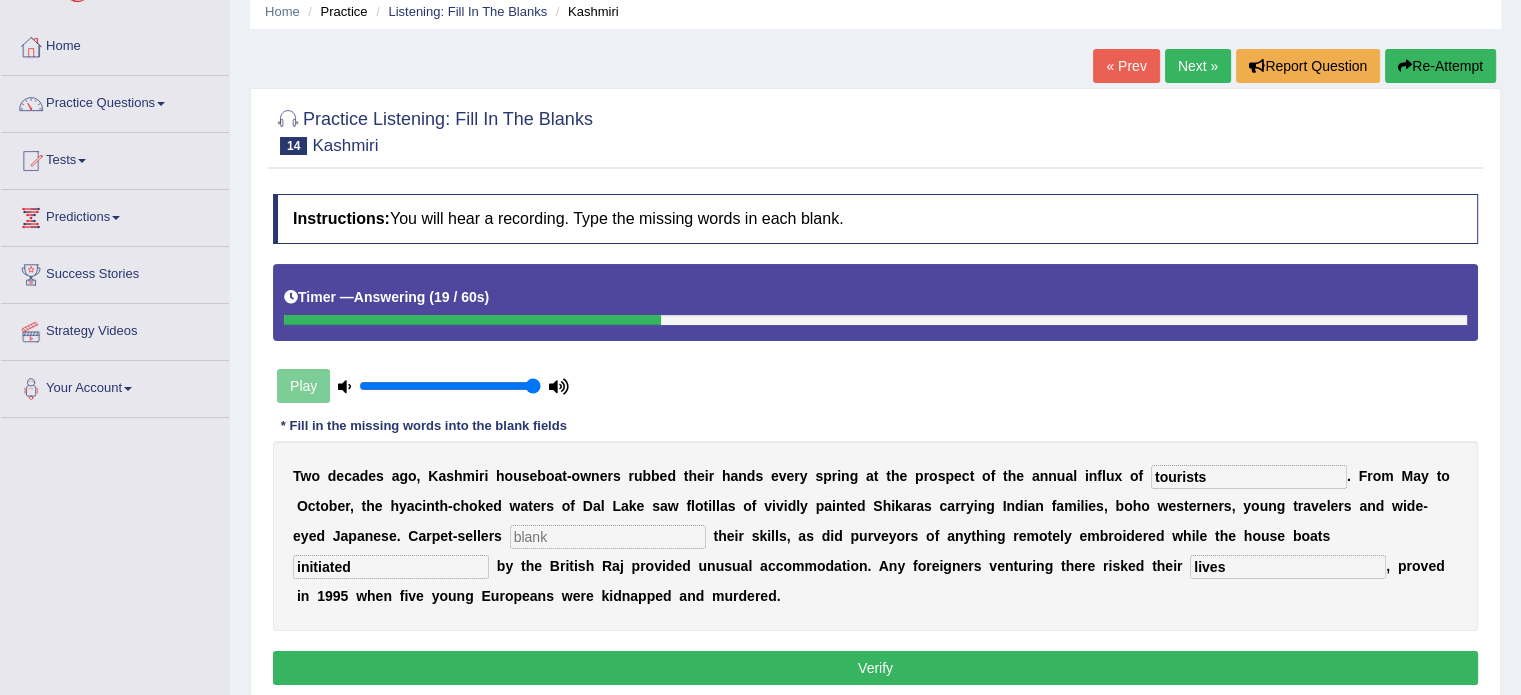 click on "d" at bounding box center [792, 506] 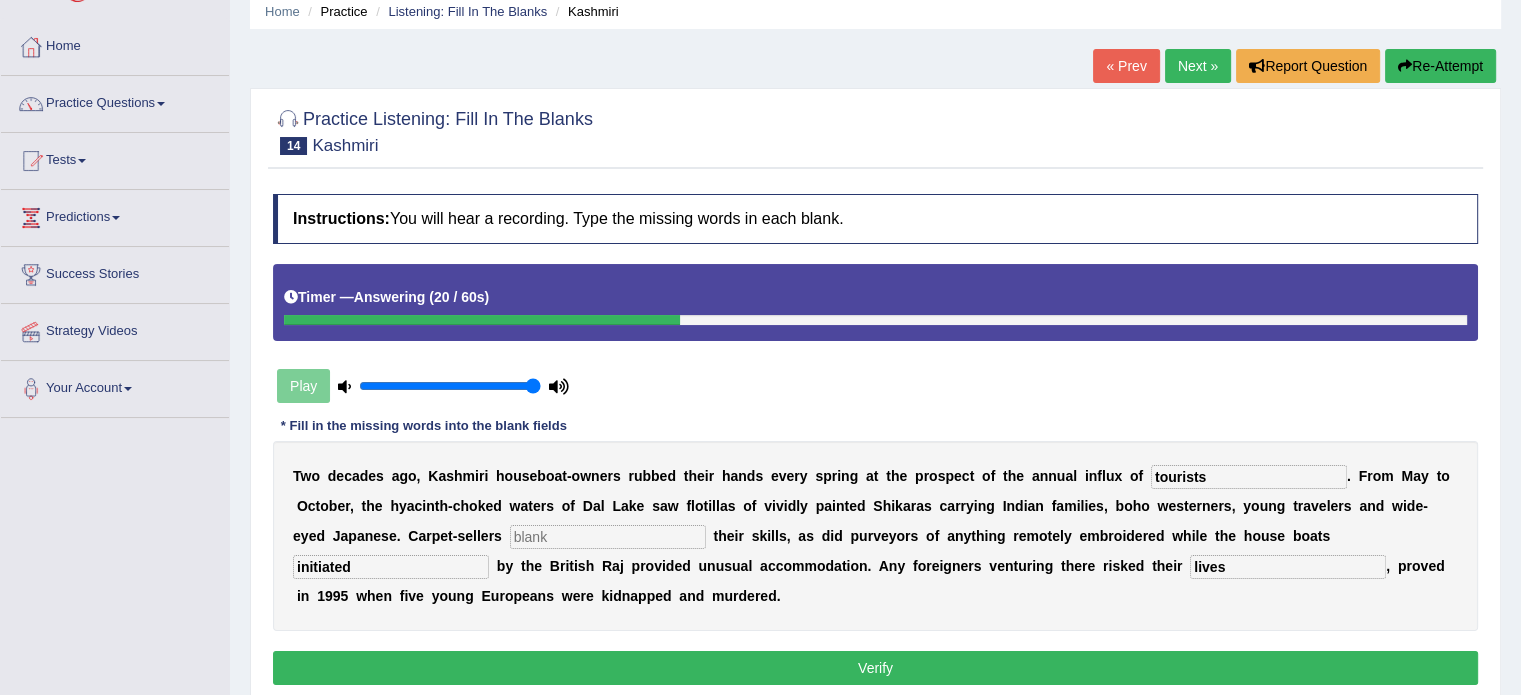 click at bounding box center (648, 506) 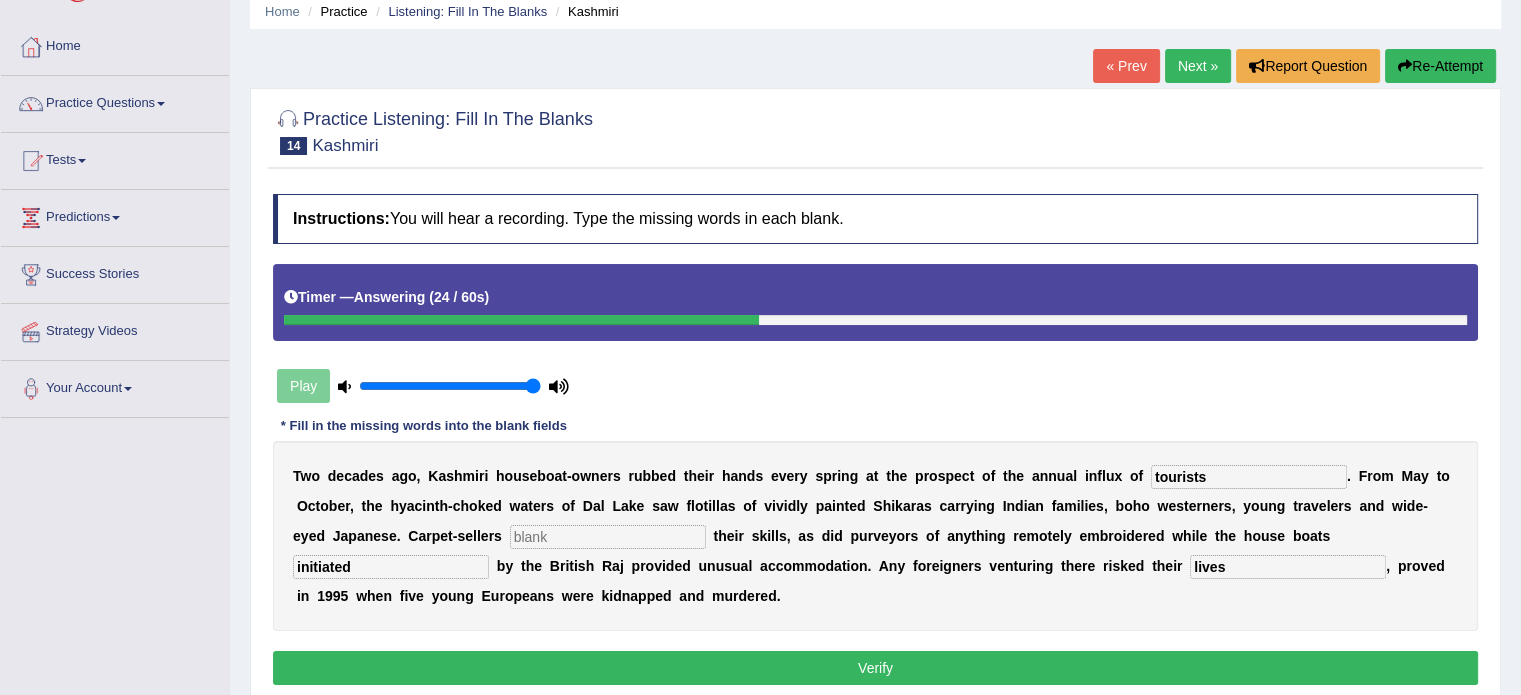 click at bounding box center [608, 537] 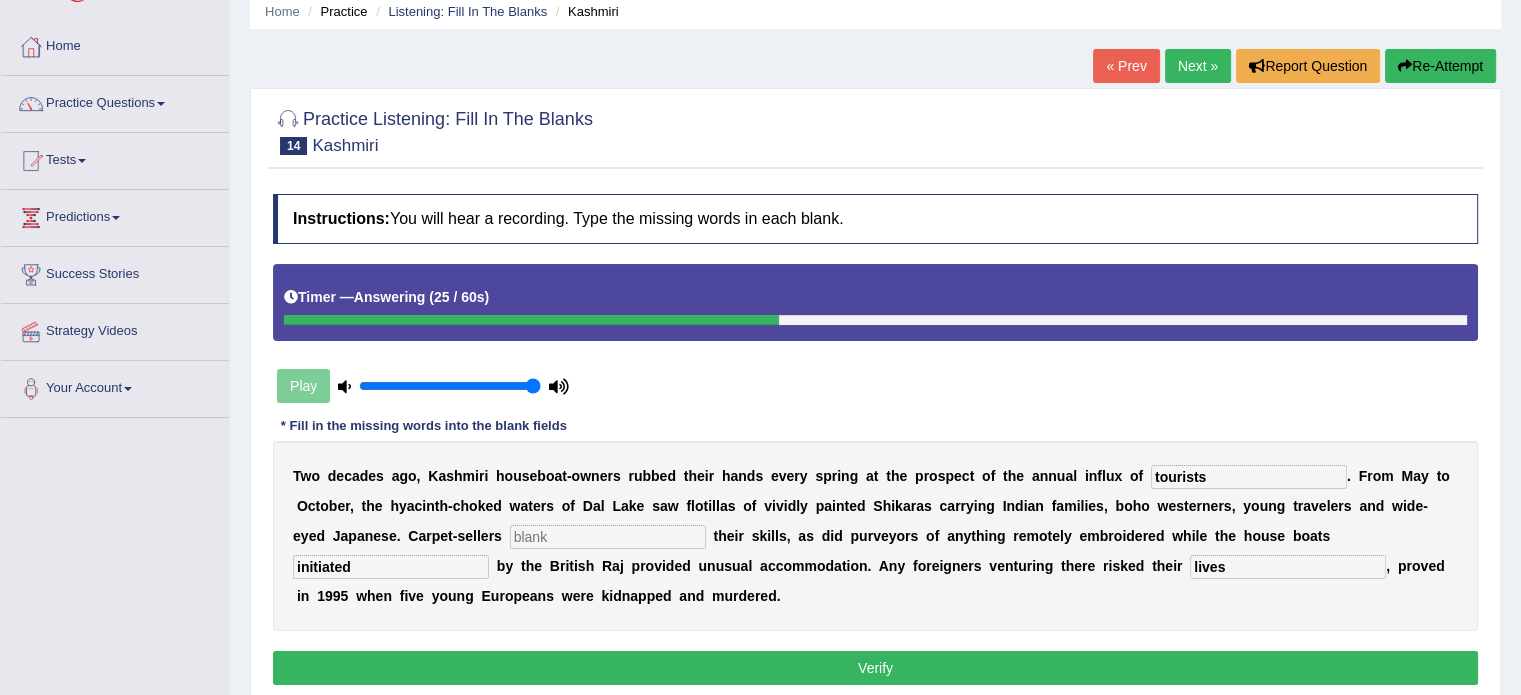 click at bounding box center (608, 537) 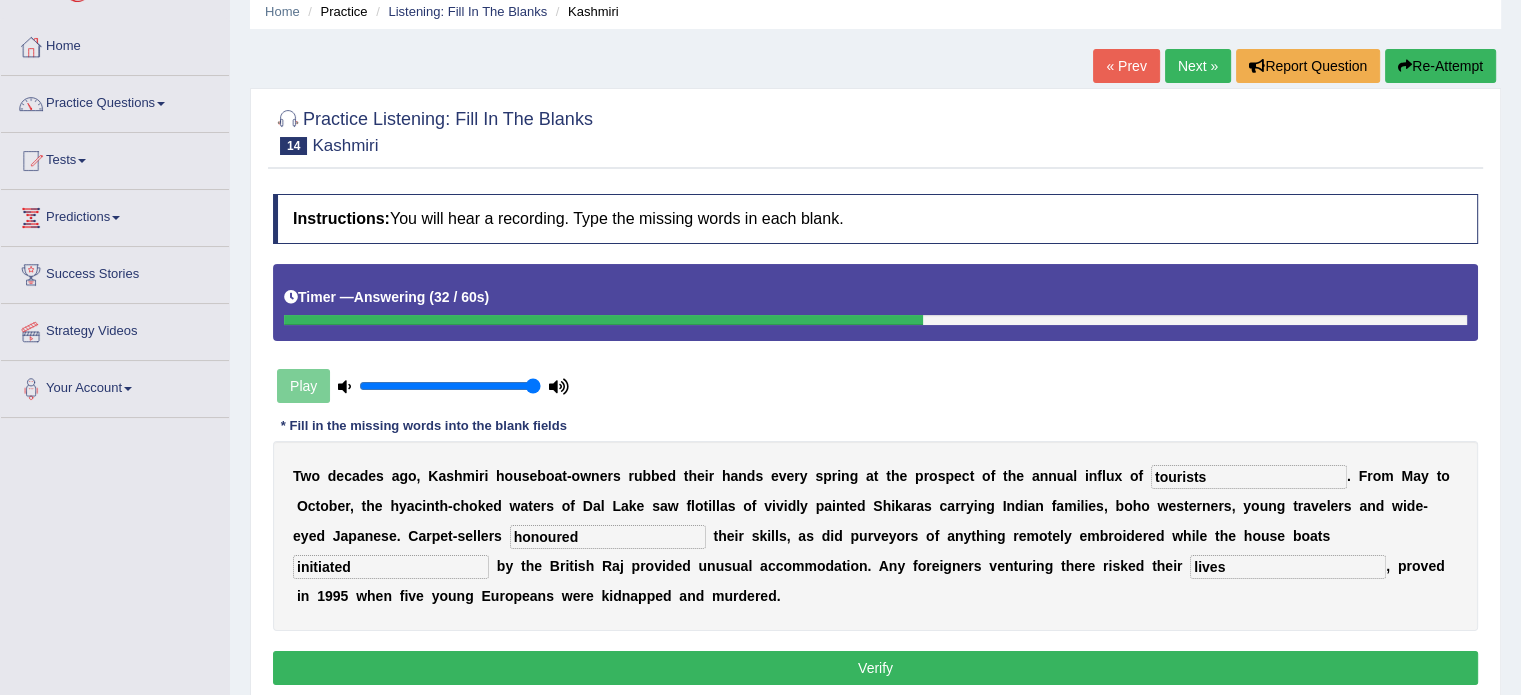 type on "honoured" 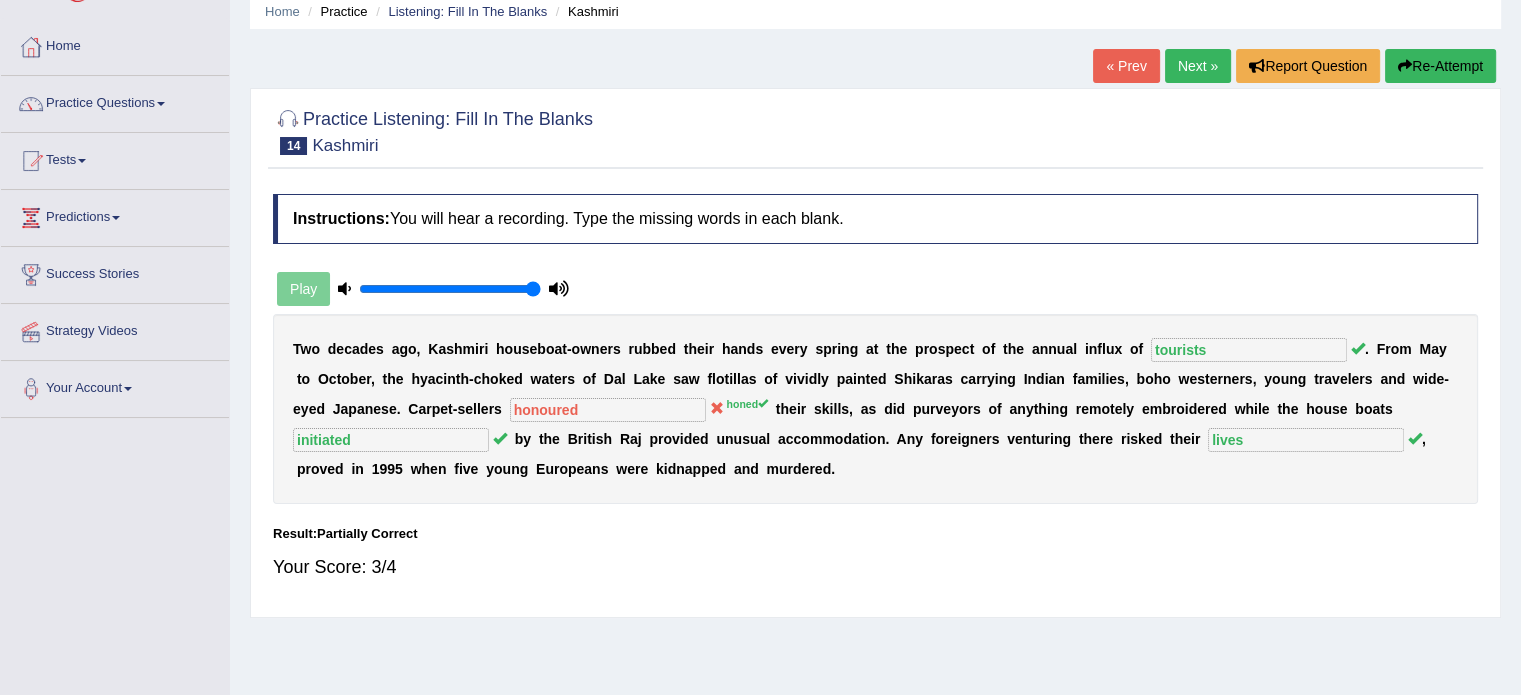 click on "Next »" at bounding box center (1198, 66) 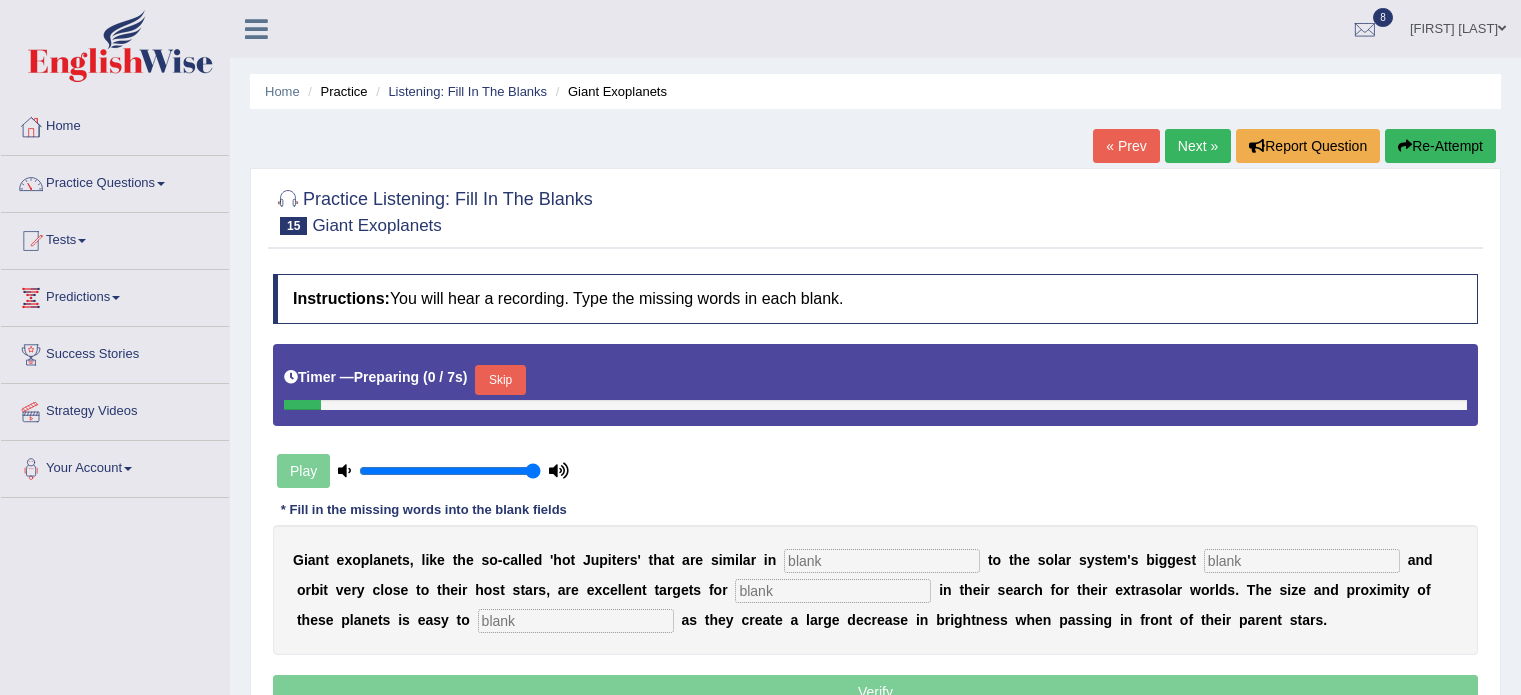 scroll, scrollTop: 0, scrollLeft: 0, axis: both 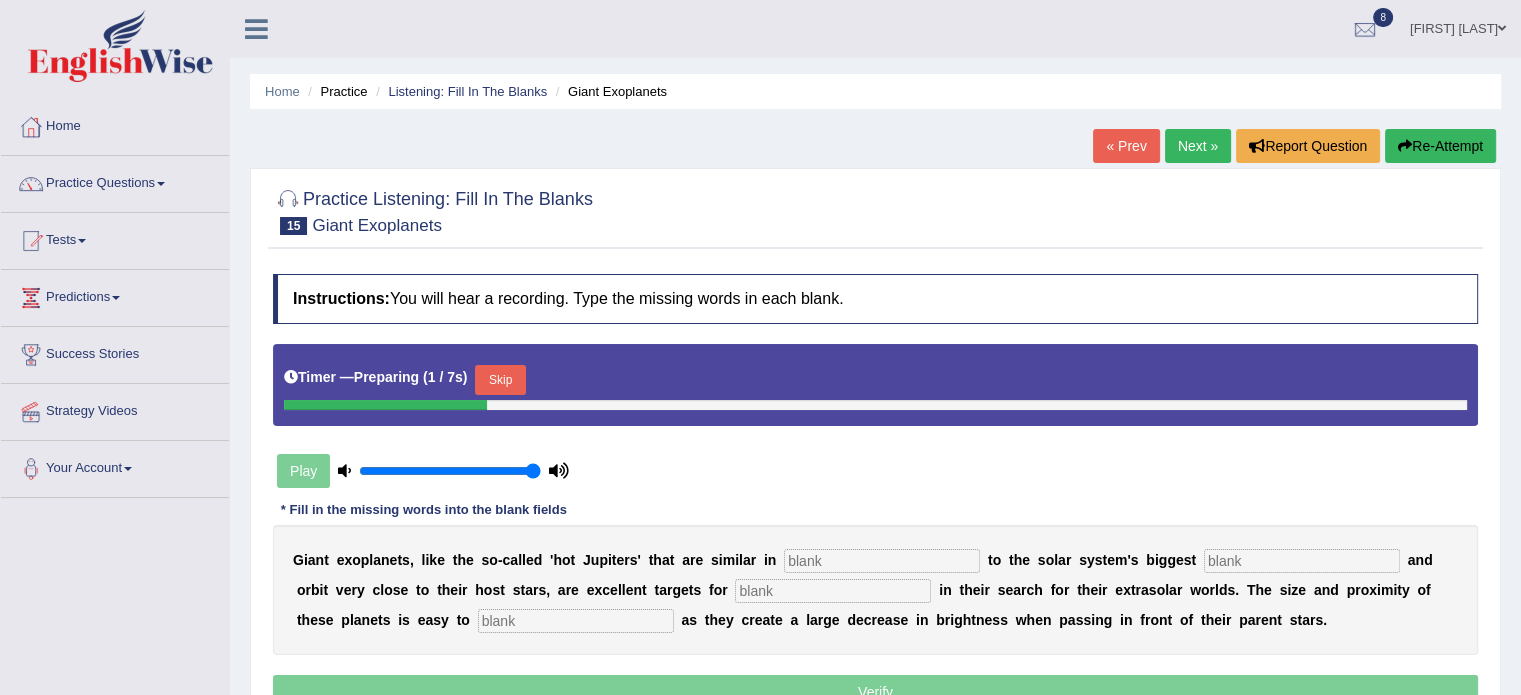 click on "Skip" at bounding box center [500, 380] 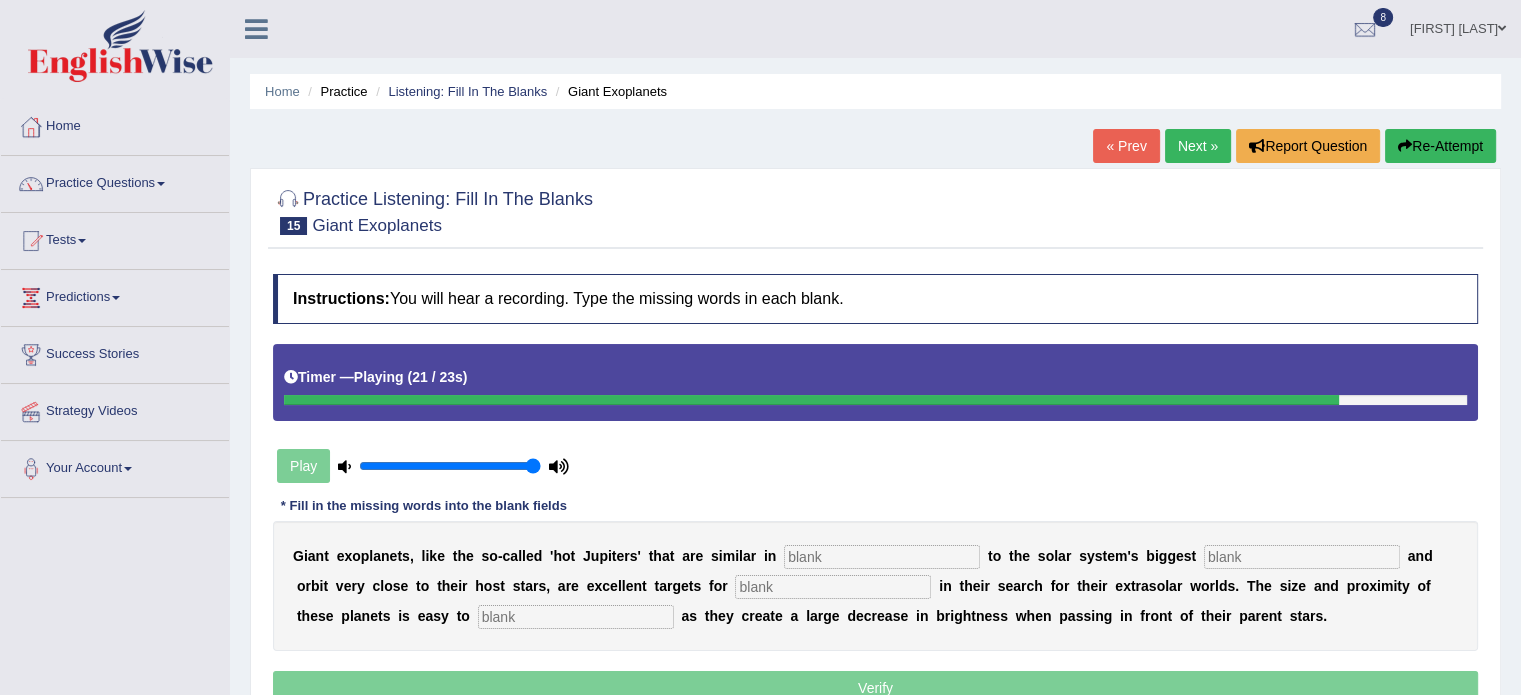 click at bounding box center [576, 617] 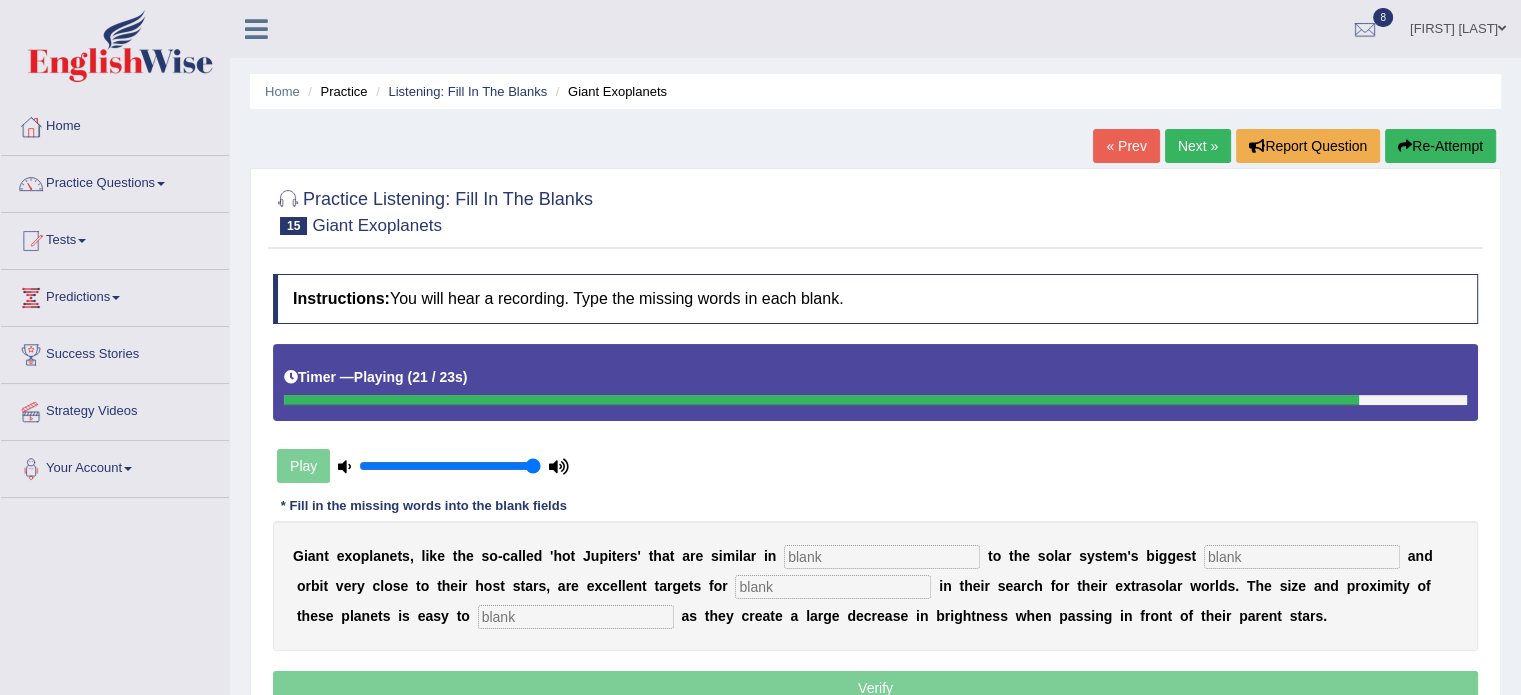 type on "t" 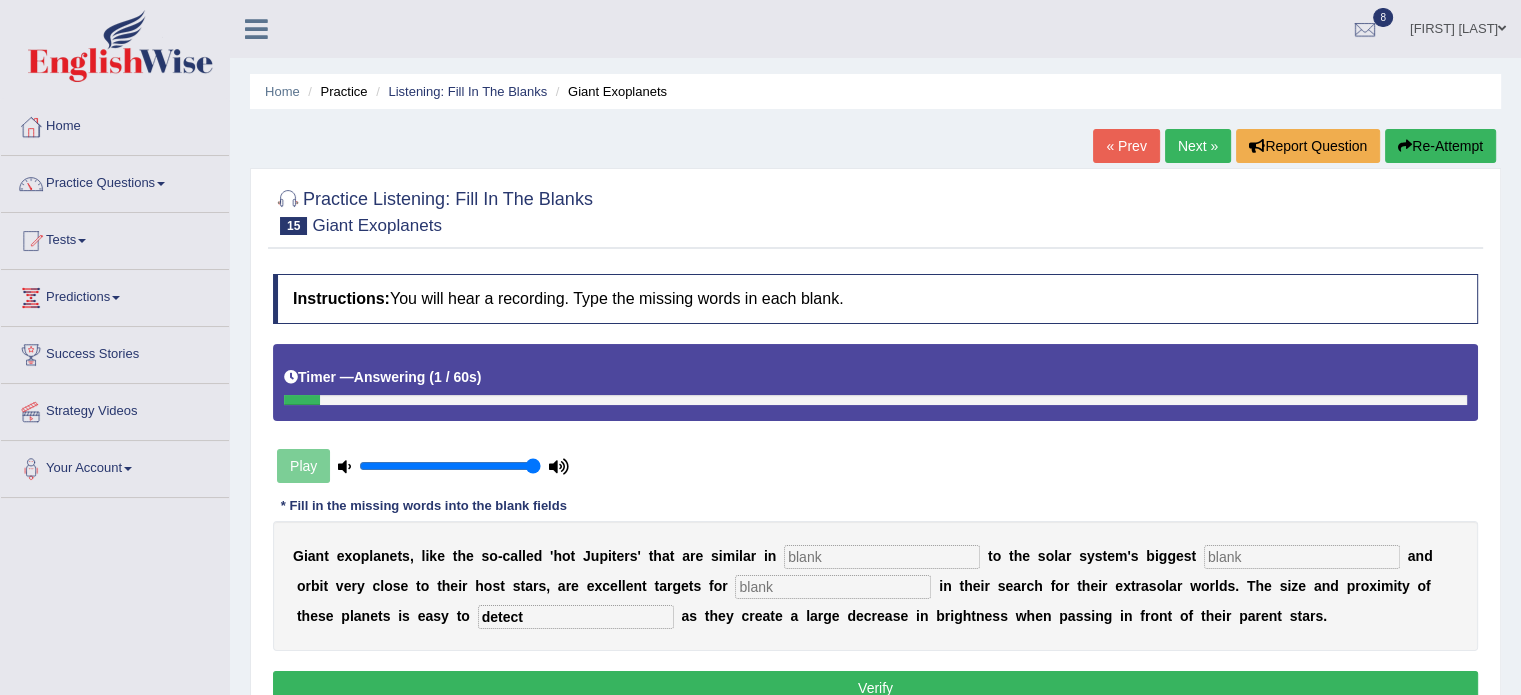 type on "detect" 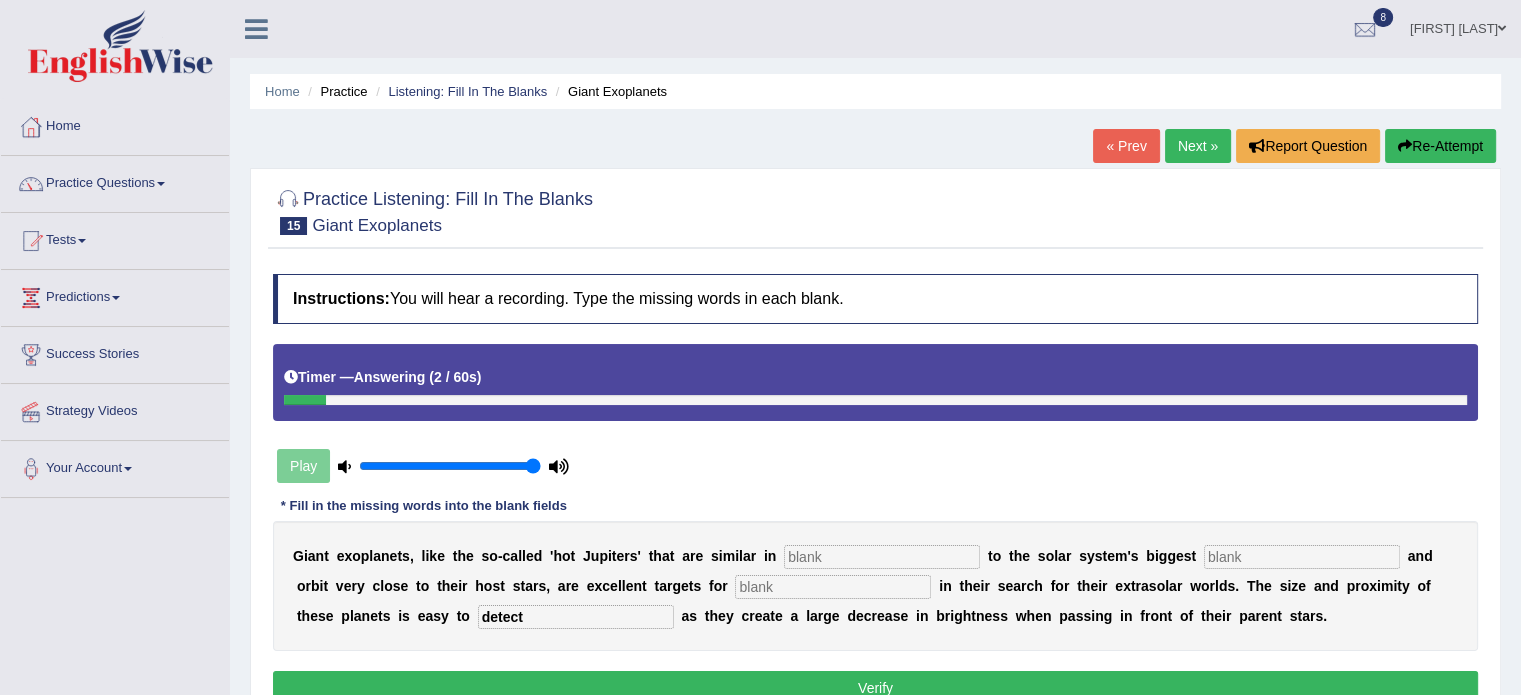 click at bounding box center (833, 587) 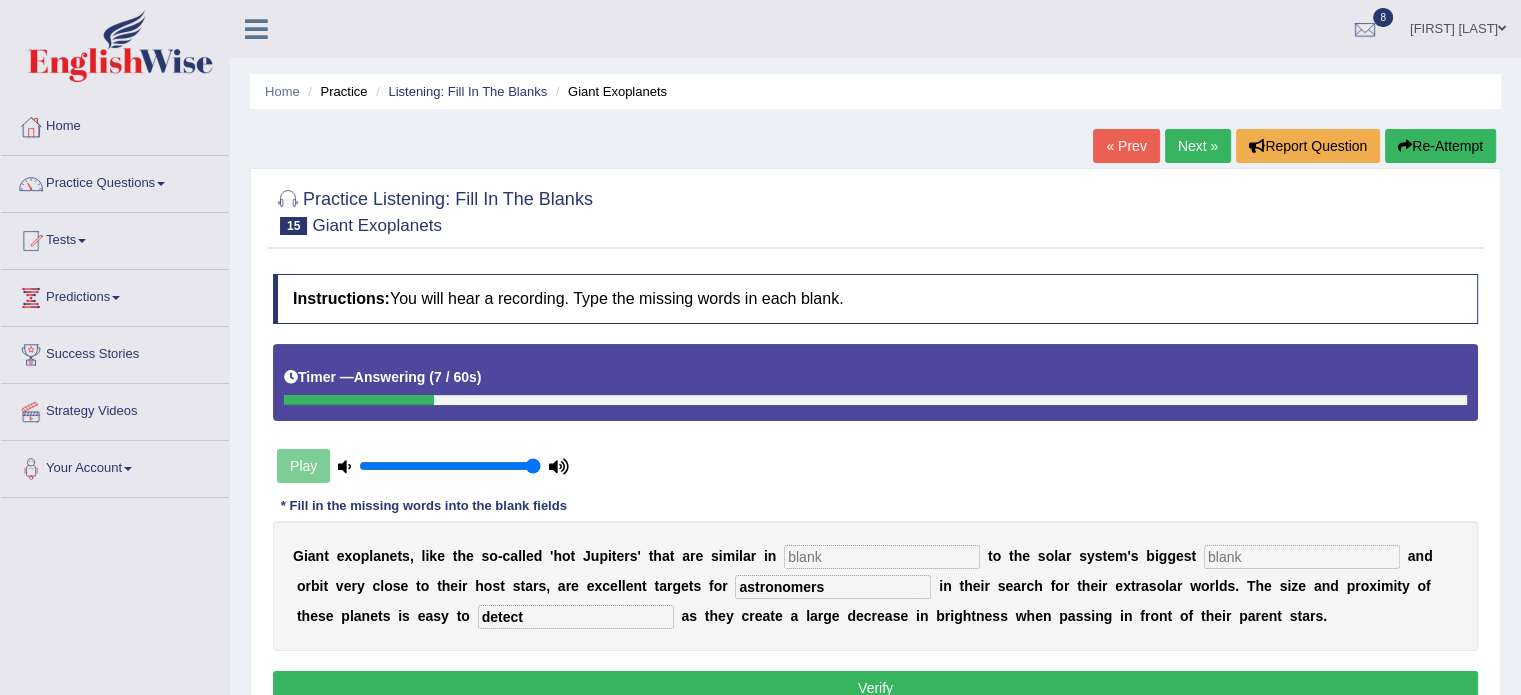 type on "astronomers" 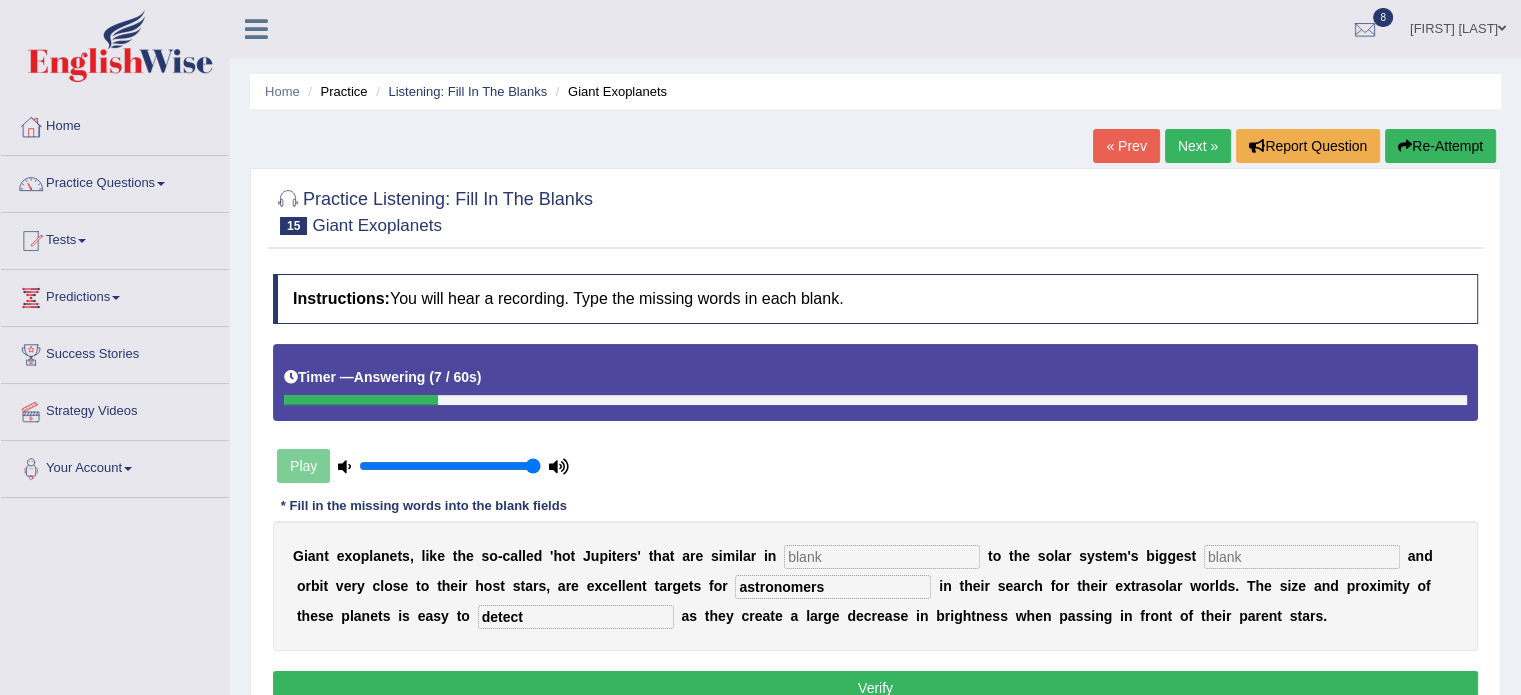 click at bounding box center [1302, 557] 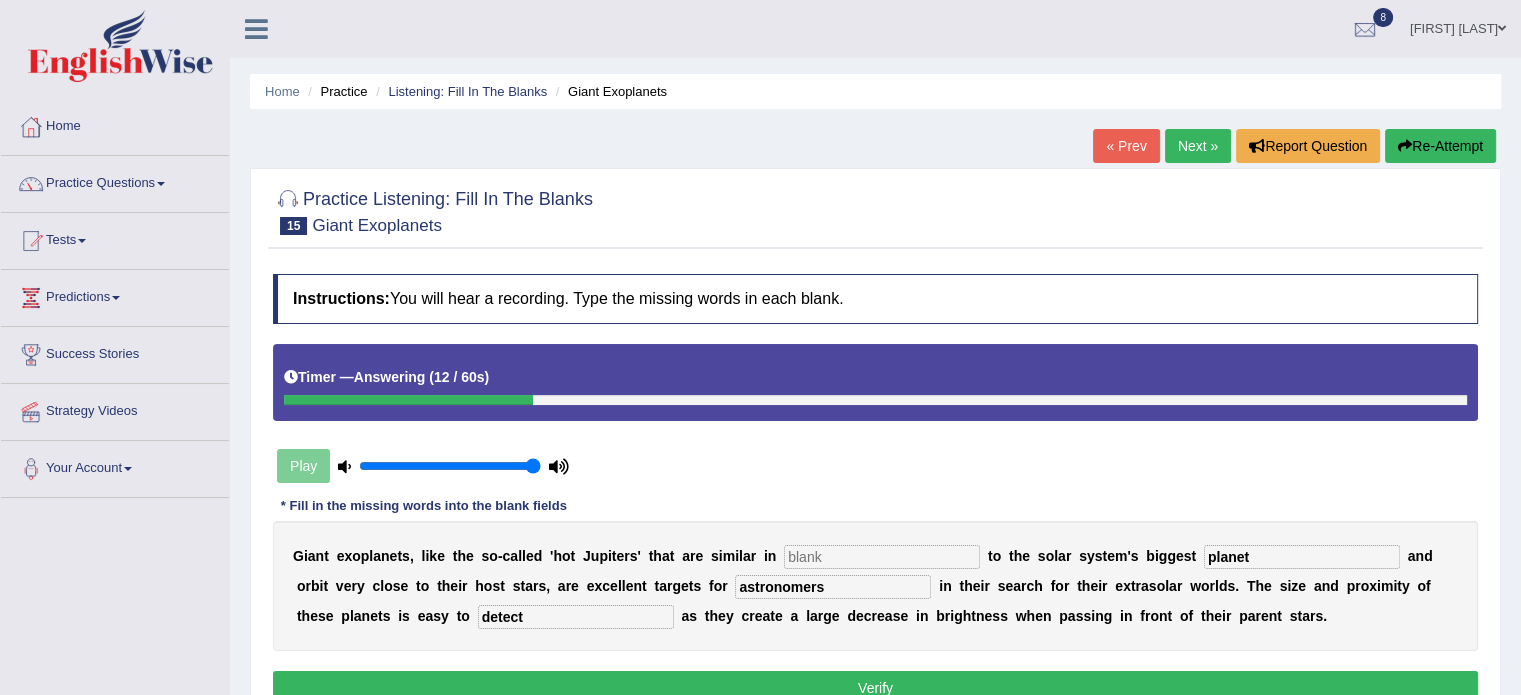 type on "planet" 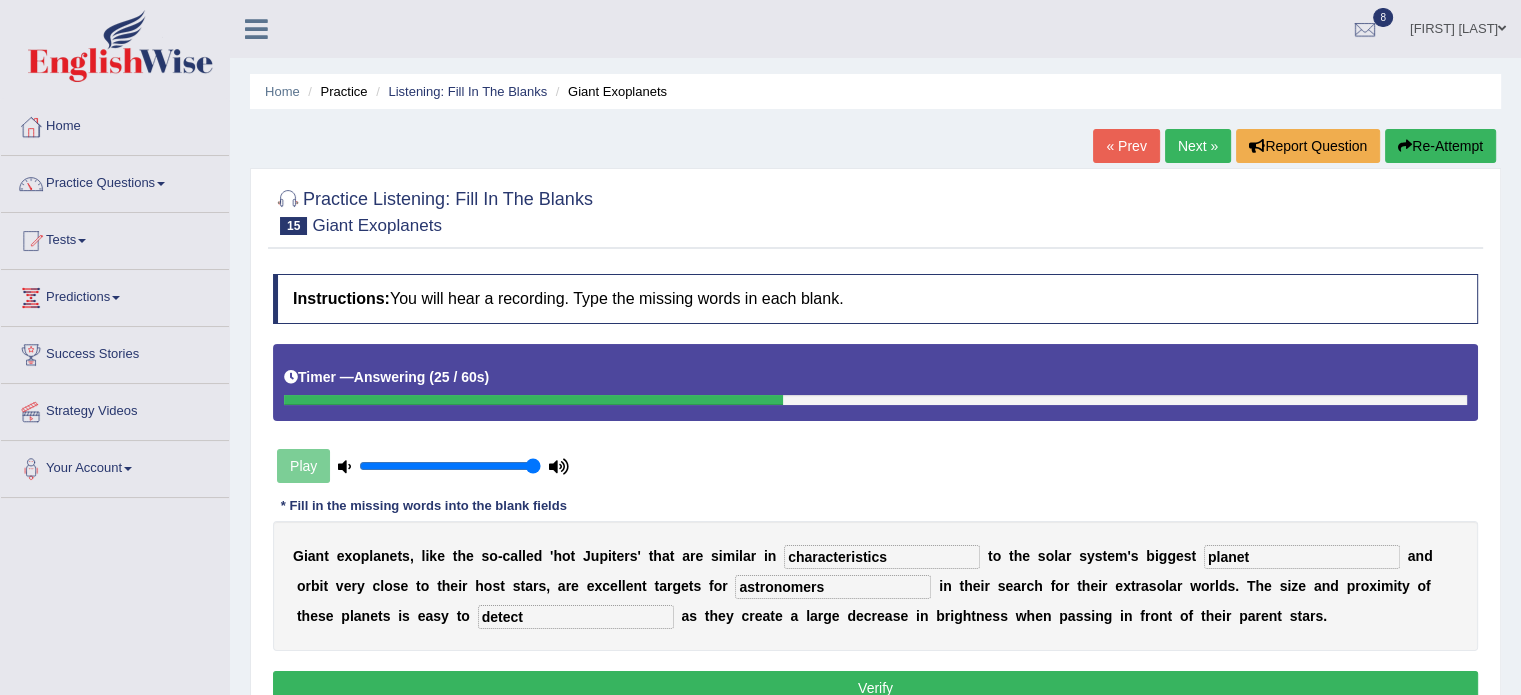 type on "characteristics" 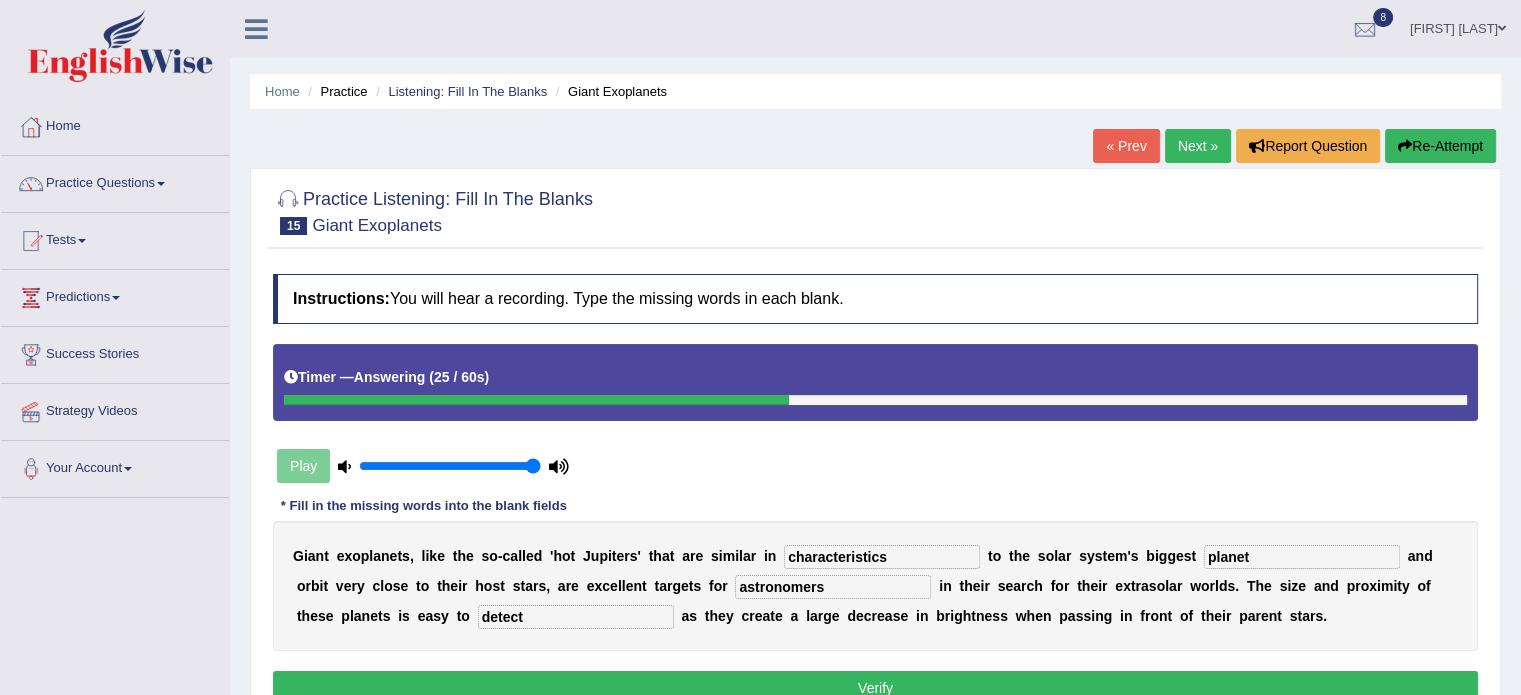 click on "Verify" at bounding box center [875, 688] 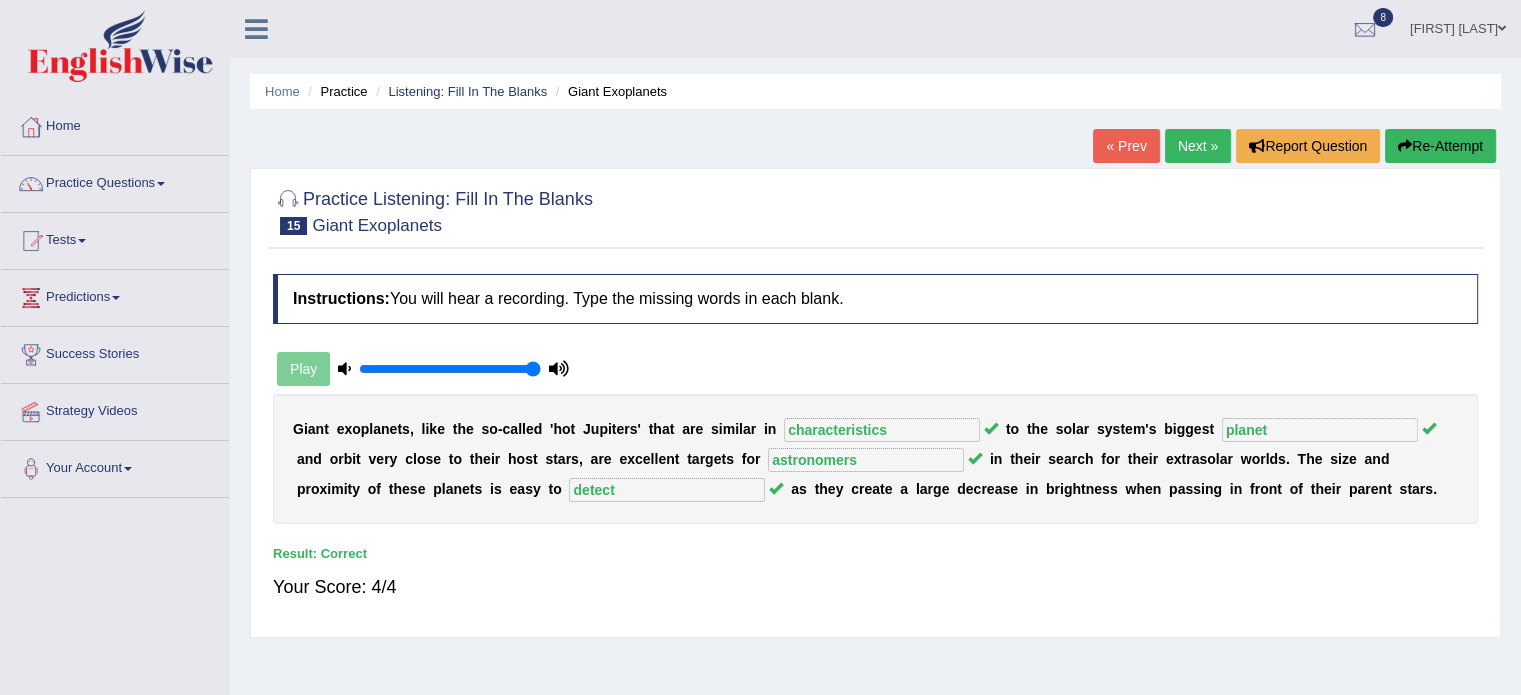 click on "Next »" at bounding box center [1198, 146] 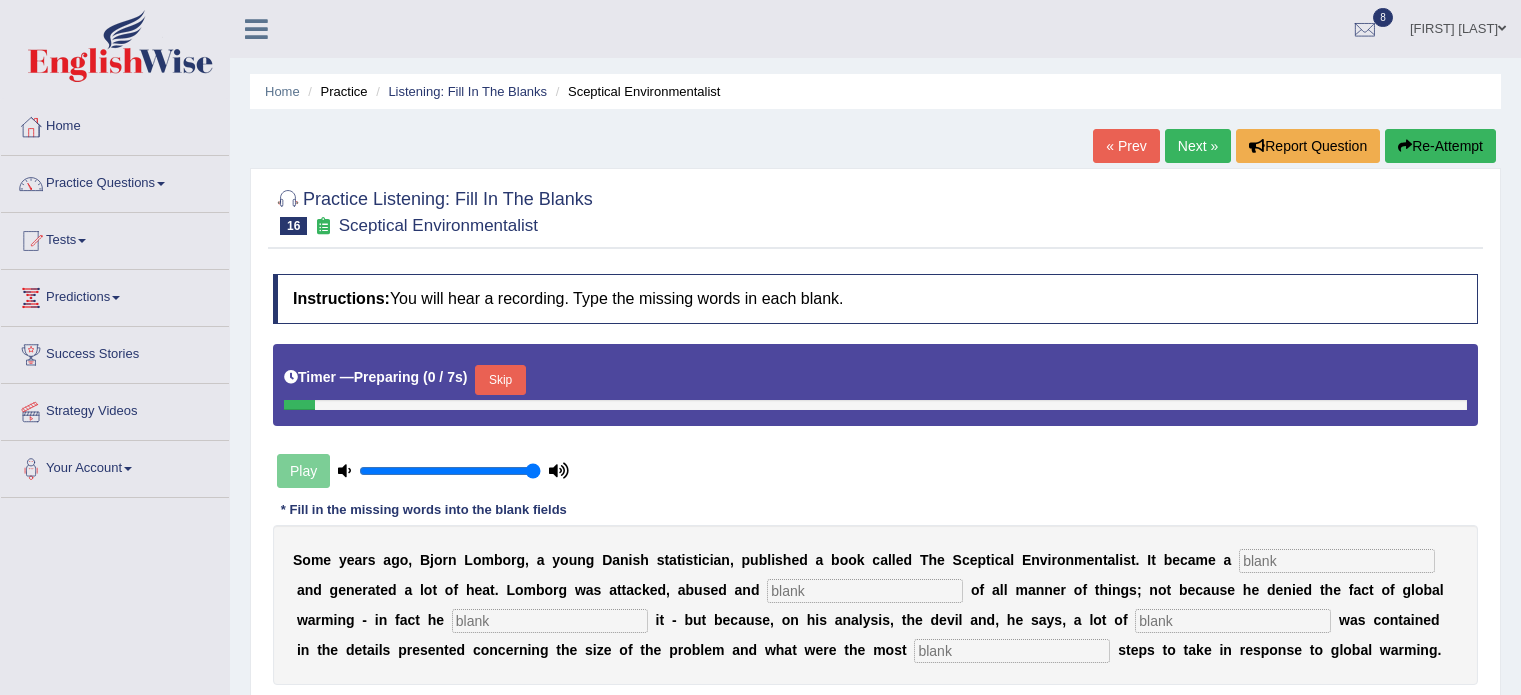 scroll, scrollTop: 0, scrollLeft: 0, axis: both 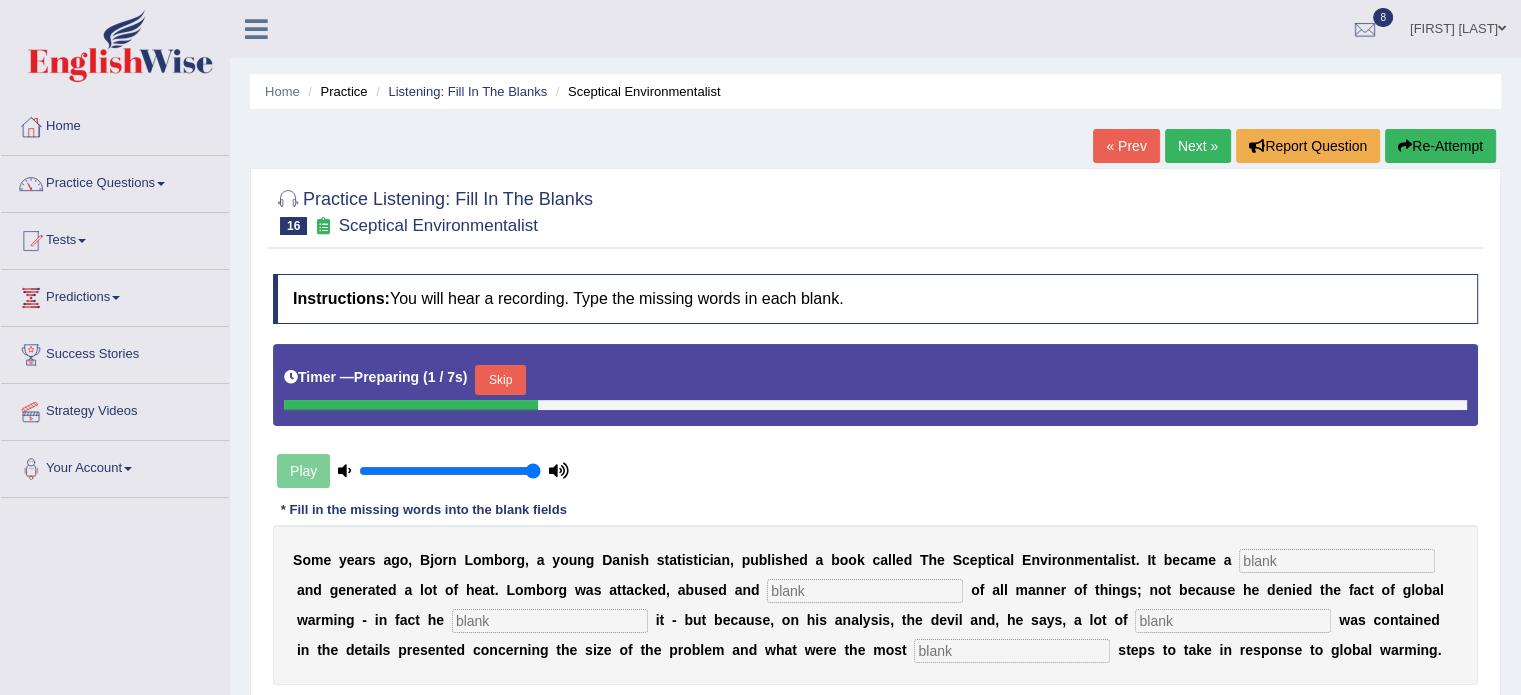 click on "Skip" at bounding box center [500, 380] 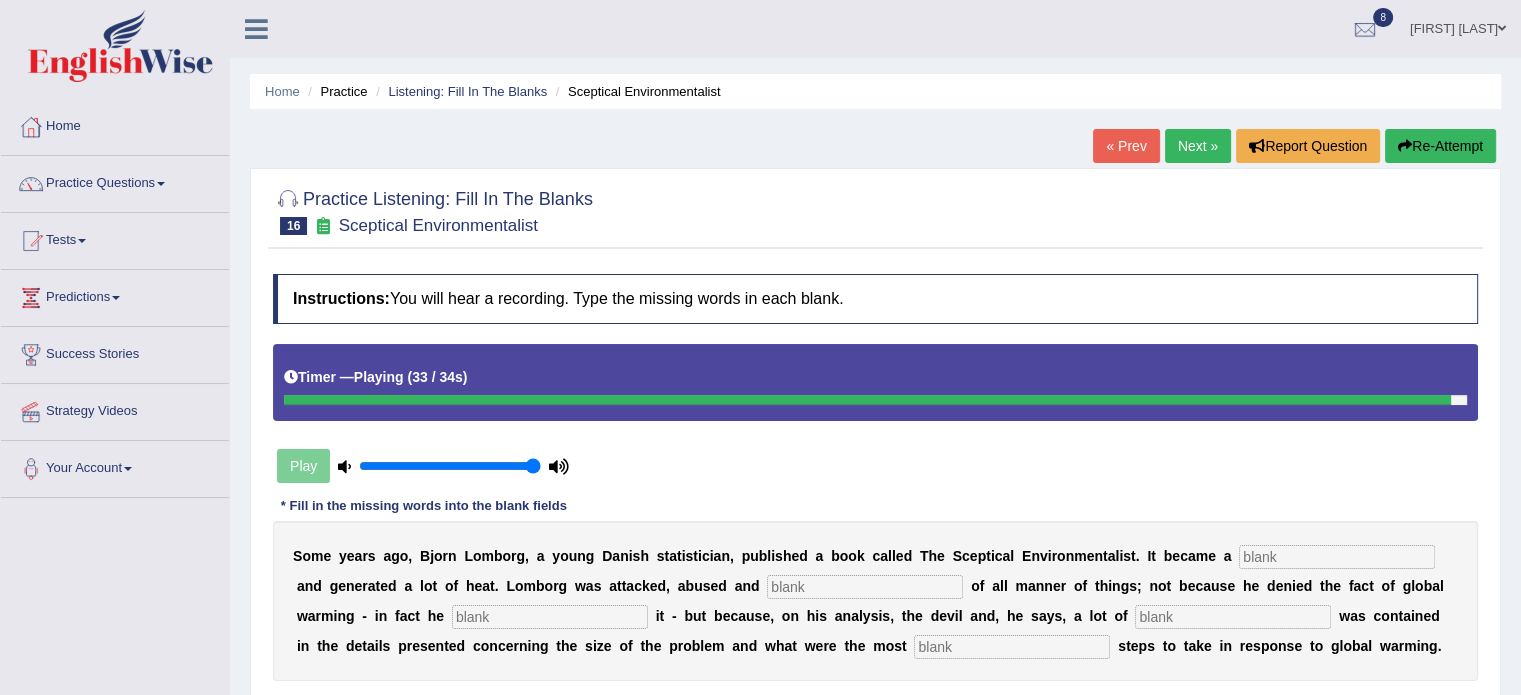 click on "S o m e    y e a r s    a g o ,    B j o r n    L o m b o r g ,    a    y o u n g    D a n i s h    s t a t i s t i c i a n ,    p u b l i s h e d    a    b o o k    c a l l e d    T h e    S c e p t i c a l    E n v i r o n m e n t a l i s t .    I t    b e c a m e    a       a n d    g e n e r a t e d    a    l o t    o f    h e a t .    L o m b o r g    w a s    a t t a c k e d ,    a b u s e d    a n d       o f    a l l    m a n n e r    o f    t h i n g s ;    n o t    b e c a u s e    h e    d e n i e d    t h e    f a c t    o f    g l o b a l    w a r m i n g    -    i n    f a c t    h e       i t    -    b u t    b e c a u s e ,    o n    h i s    a n a l y s i s ,    t h e    d e v i l    a n d ,    h e    s a y s ,    a    l o t    o f       w a s    c o n t a i n e d    i n    t h e    d e t a i l s    p r e s e n t e d    c o n c e r n i n g    t h e    s i z e    o f    t h e    p r o b l e m    a n d    w h a t w" at bounding box center (875, 601) 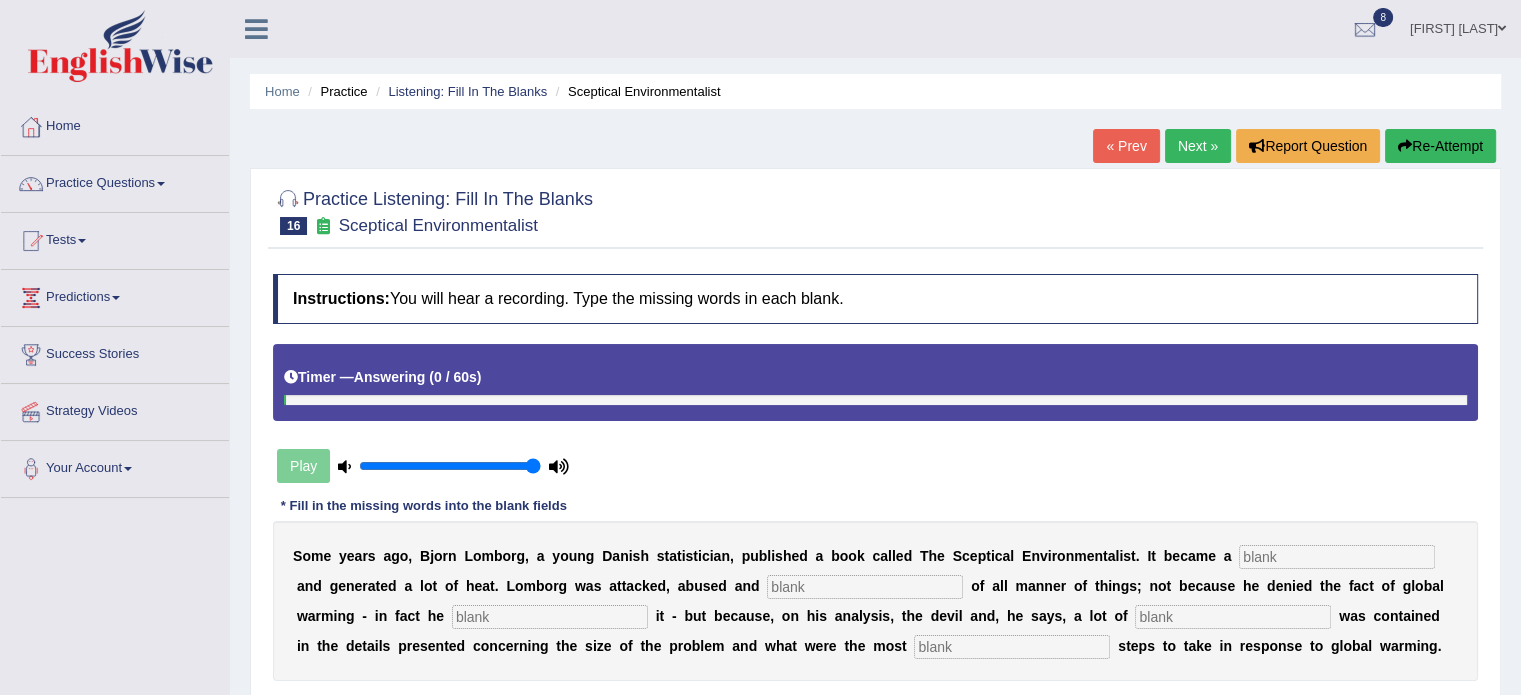 click at bounding box center (1012, 647) 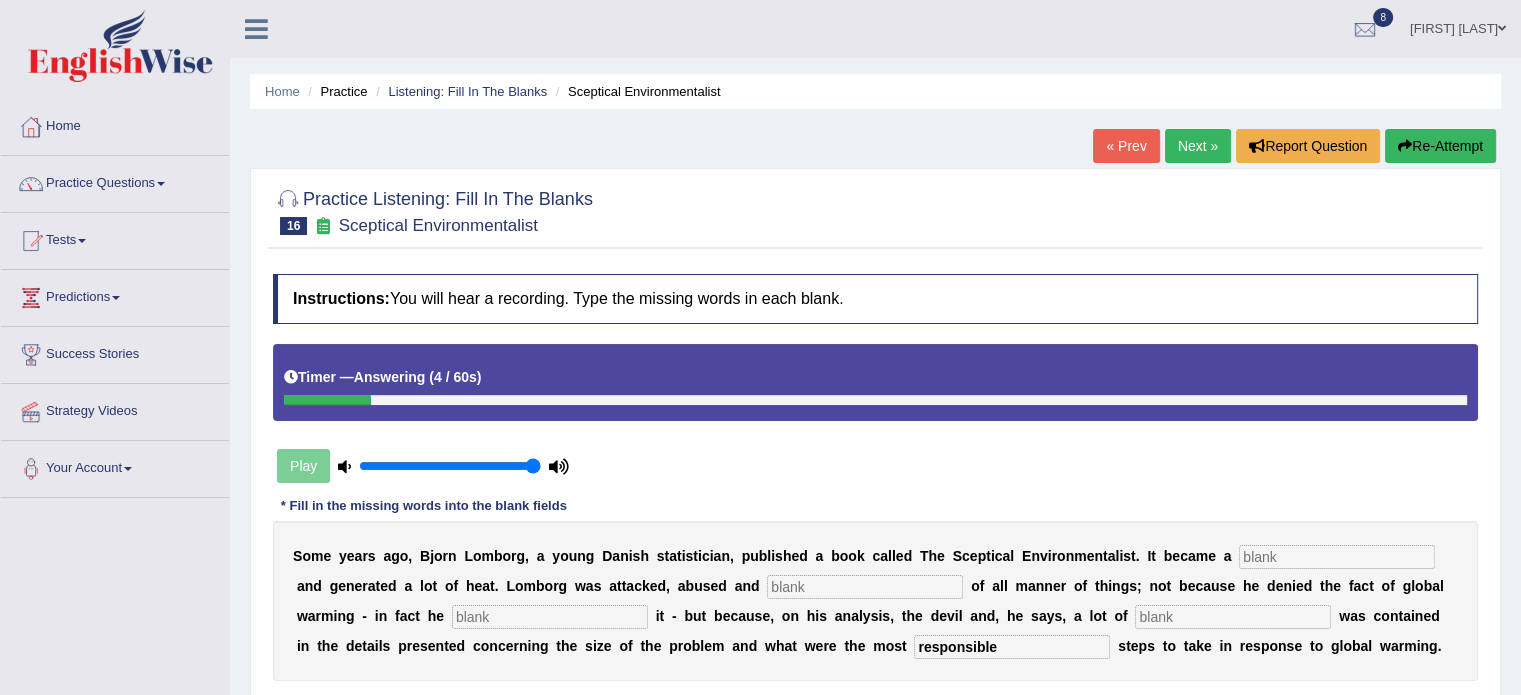 type on "responsible" 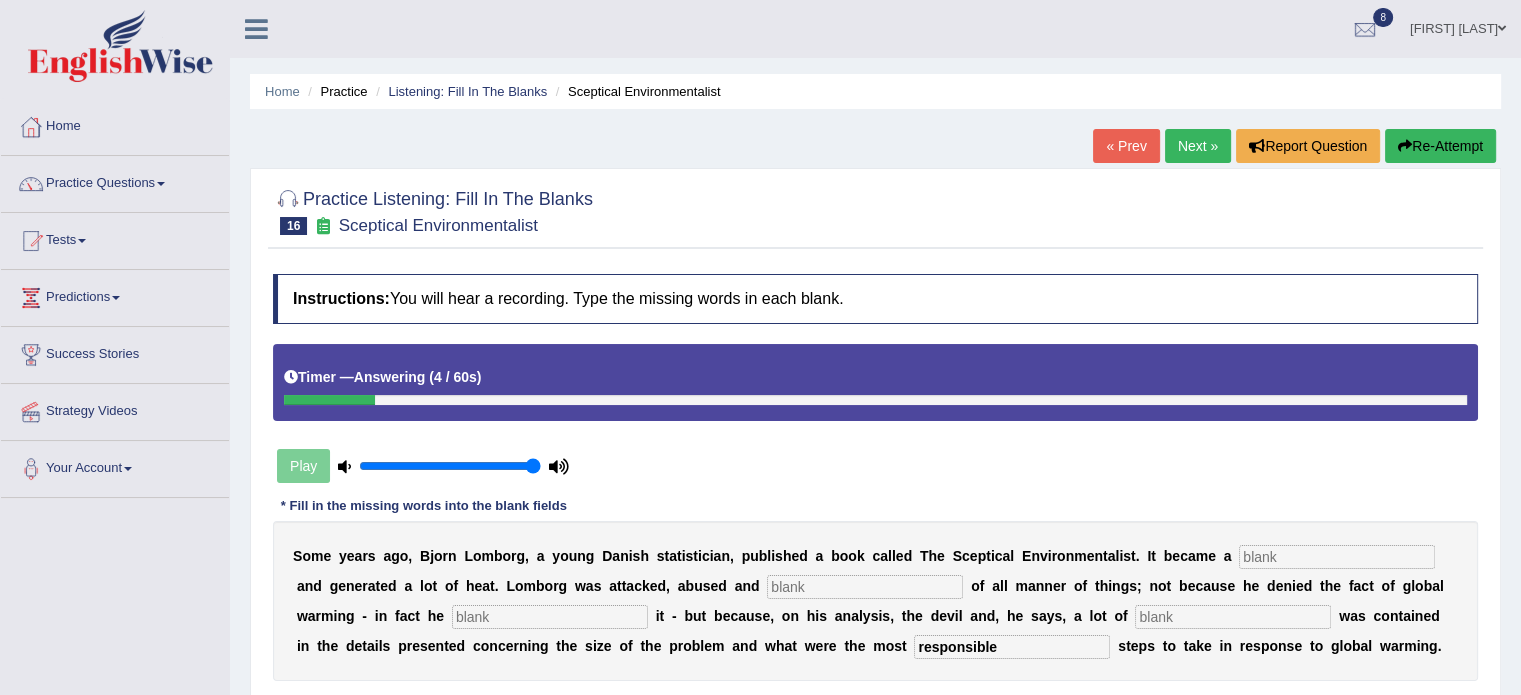 click at bounding box center (1233, 617) 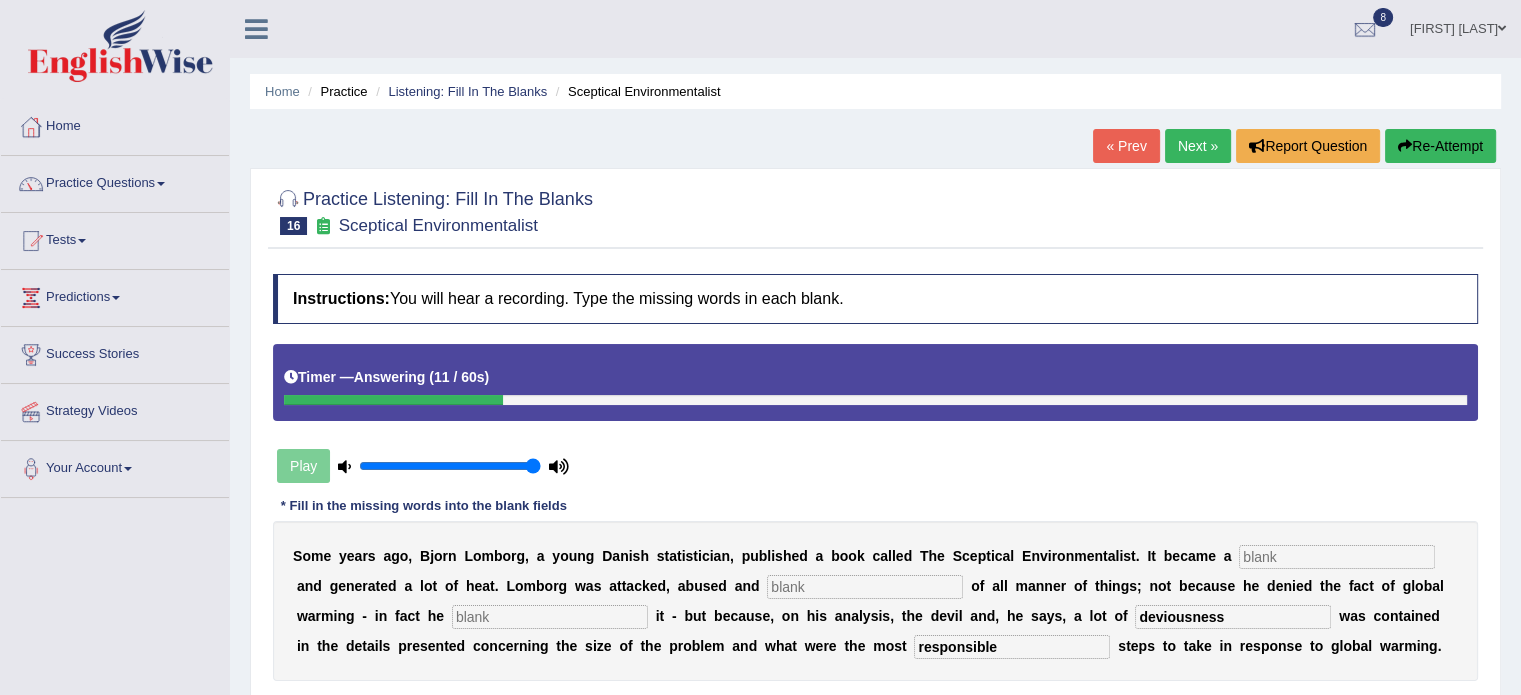 type on "deviousness" 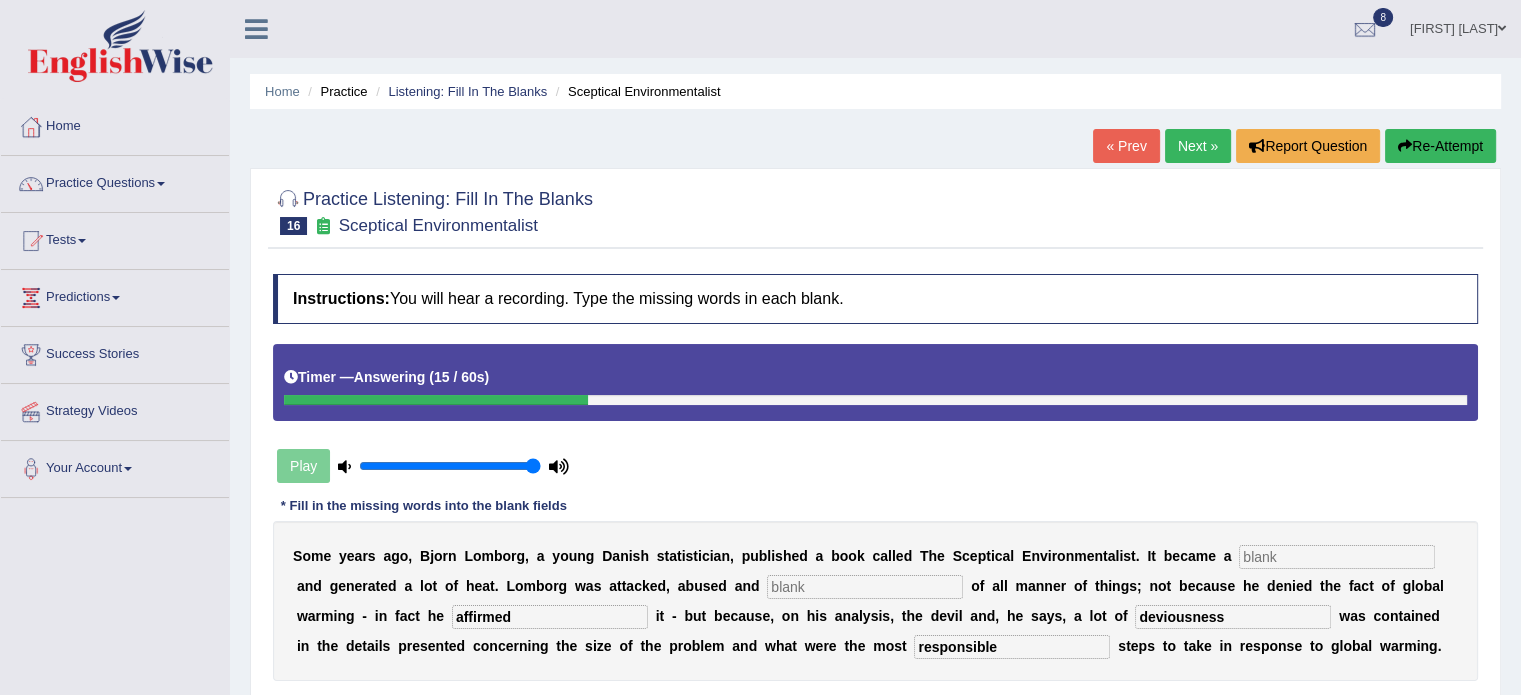 type on "affirmed" 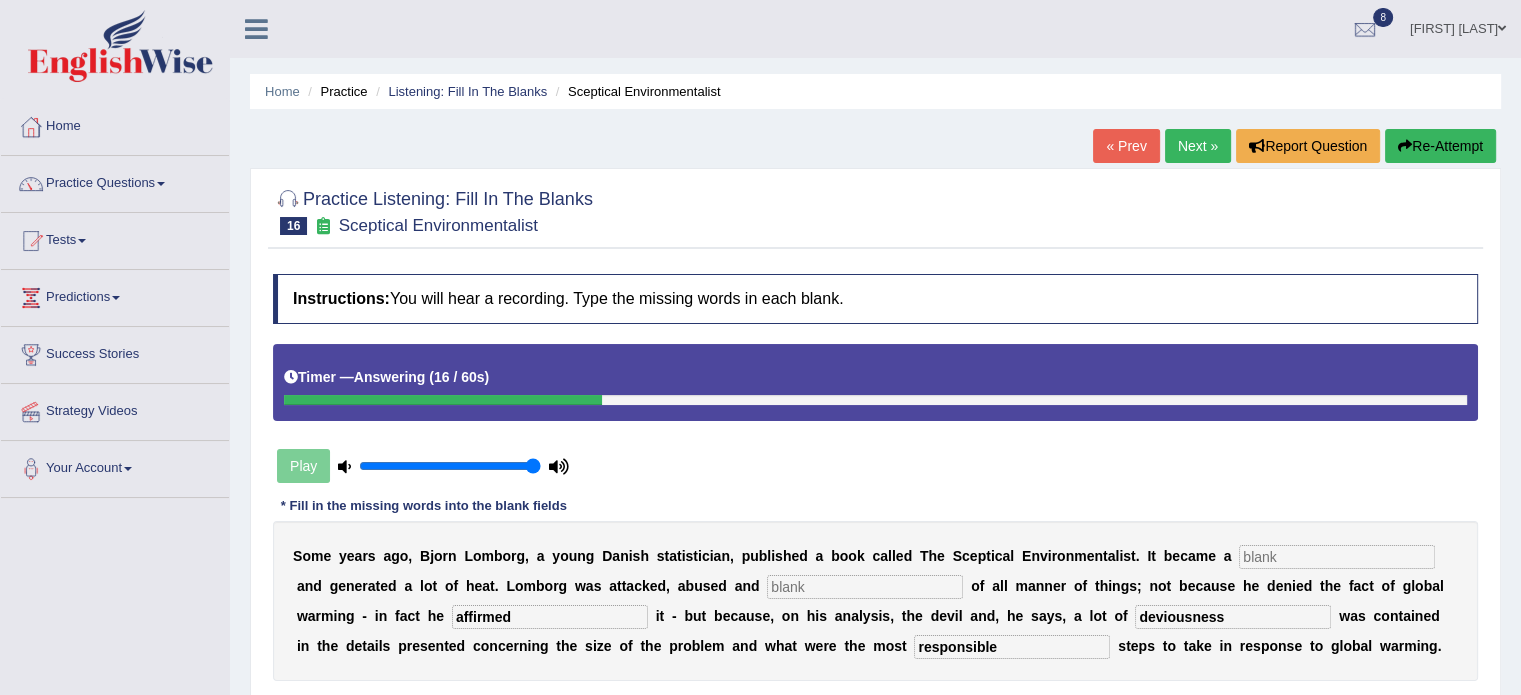 drag, startPoint x: 413, startPoint y: 595, endPoint x: 850, endPoint y: 602, distance: 437.05606 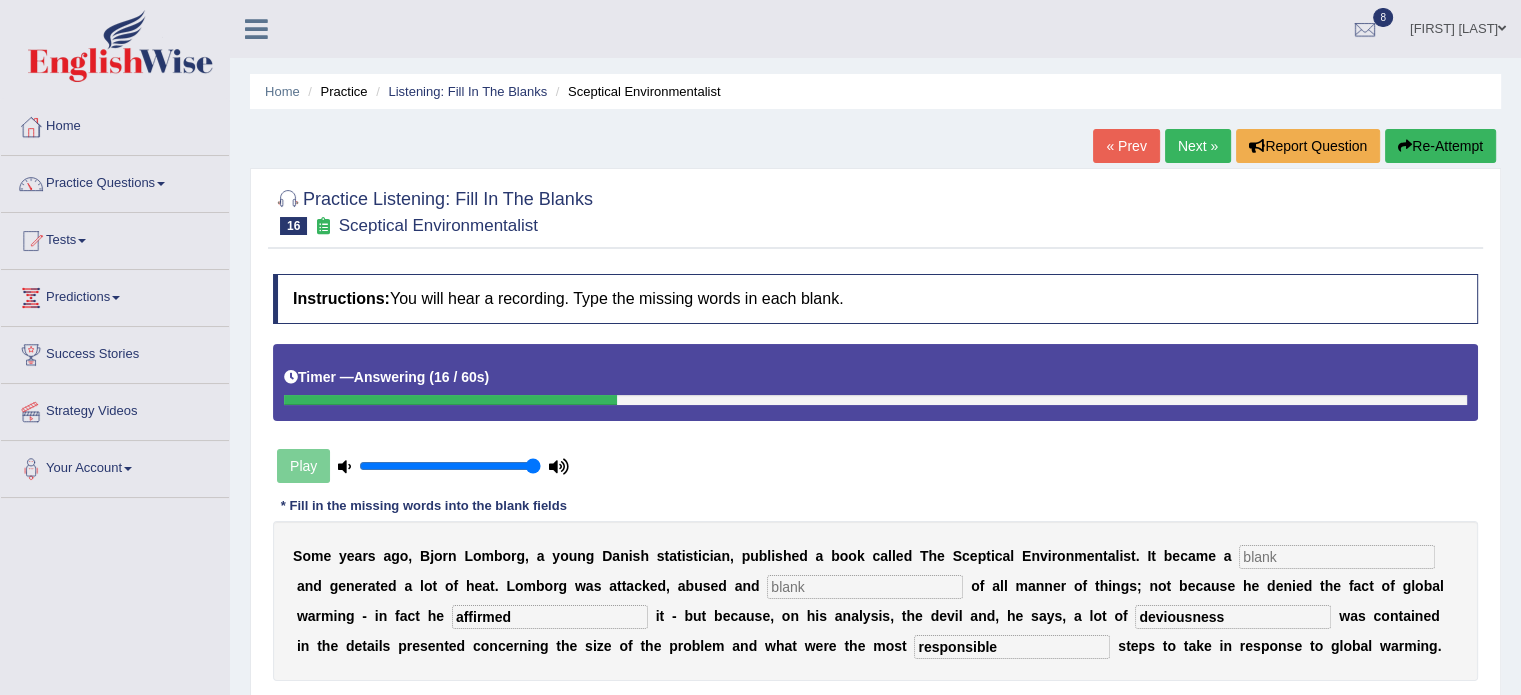 click on "S o m e    y e a r s    a g o ,    B j o r n    L o m b o r g ,    a    y o u n g    D a n i s h    s t a t i s t i c i a n ,    p u b l i s h e d    a    b o o k    c a l l e d    T h e    S c e p t i c a l    E n v i r o n m e n t a l i s t .    I t    b e c a m e    a       a n d    g e n e r a t e d    a    l o t    o f    h e a t .    L o m b o r g    w a s    a t t a c k e d ,    a b u s e d    a n d       o f    a l l    m a n n e r    o f    t h i n g s ;    n o t    b e c a u s e    h e    d e n i e d    t h e    f a c t    o f    g l o b a l    w a r m i n g    -    i n    f a c t    h e    affirmed    i t    -    b u t    b e c a u s e ,    o n    h i s    a n a l y s i s ,    t h e    d e v i l    a n d ,    h e    s a y s ,    a    l o t    o f    deviousness    w a s    c o n t a i n e d    i n    t h e    d e t a i l s    p r e s e n t e d    c o n c e r n i n g    t h e    s i z e    o f    t h e    p r o b l e m" at bounding box center (875, 601) 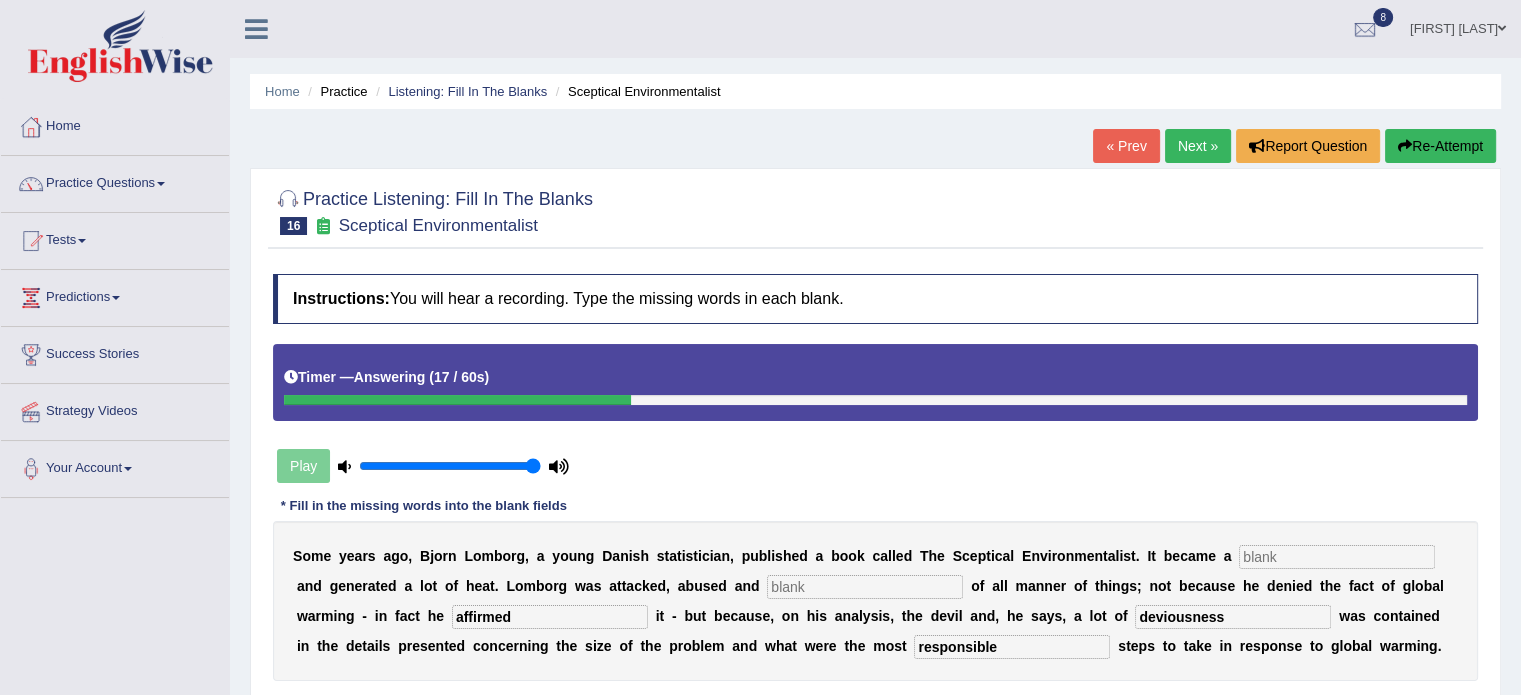 click at bounding box center (865, 587) 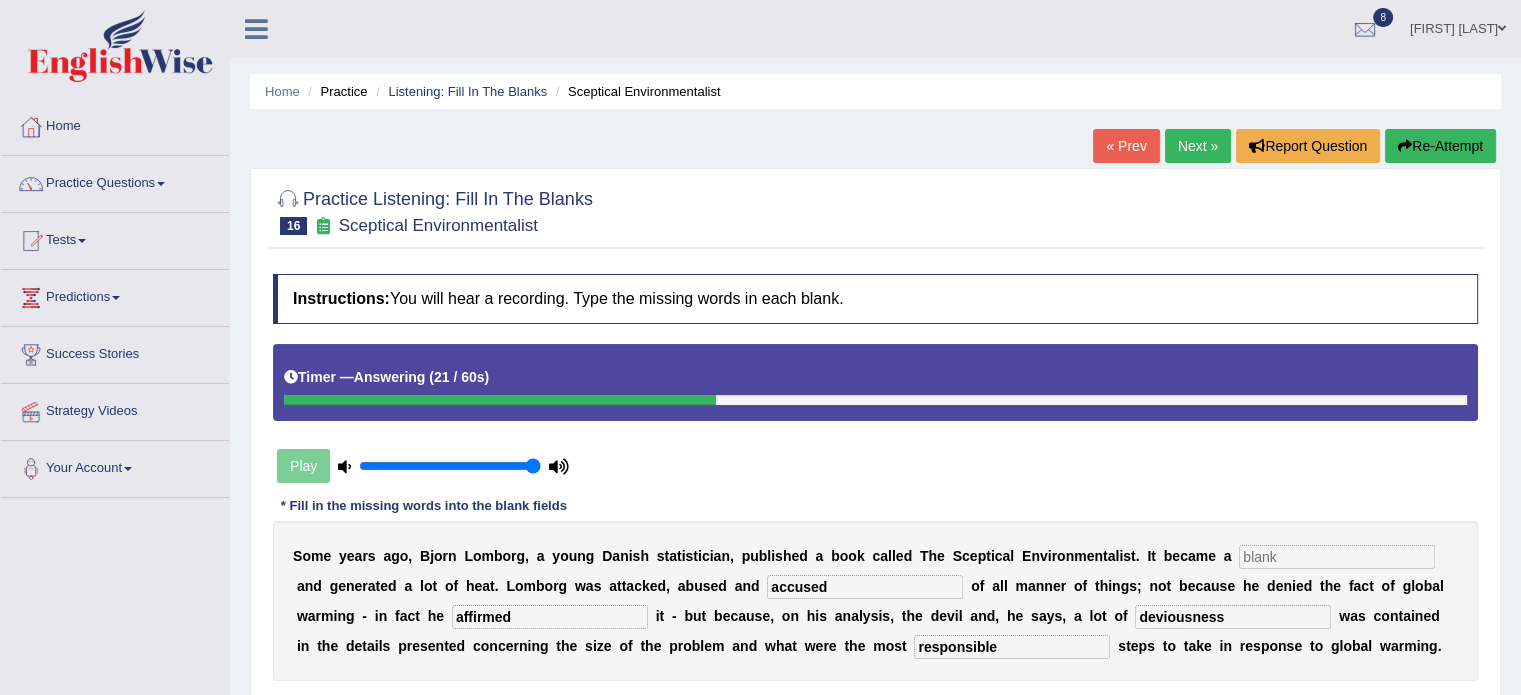 type on "accused" 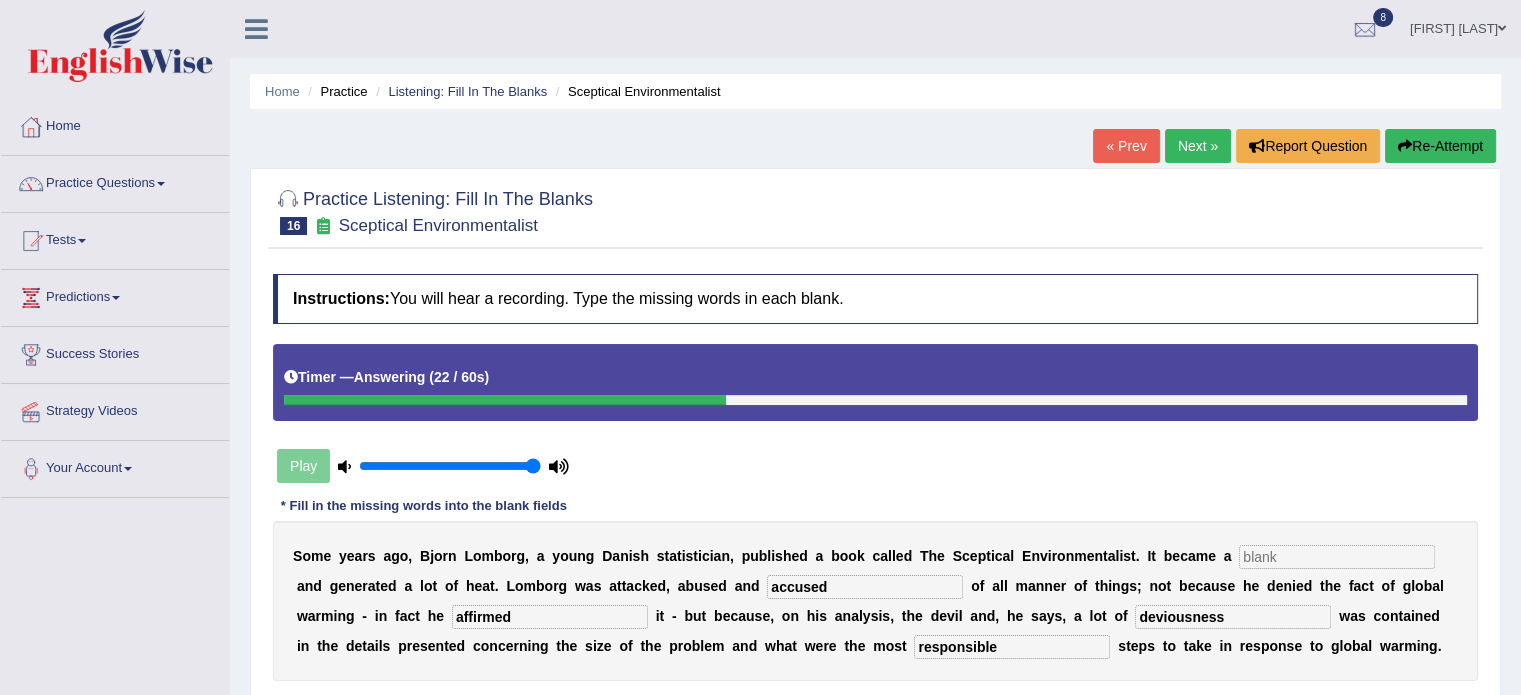 drag, startPoint x: 1216, startPoint y: 553, endPoint x: 1273, endPoint y: 554, distance: 57.00877 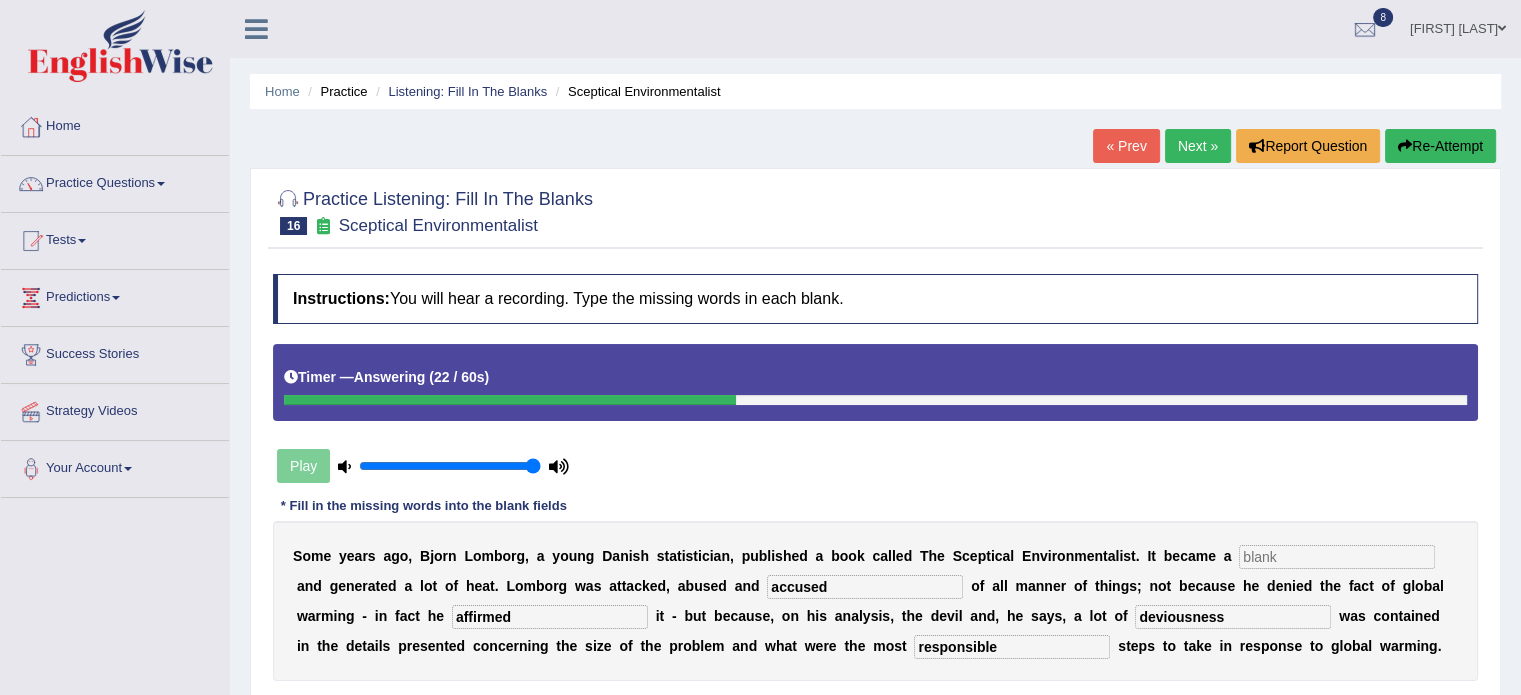 click at bounding box center (1337, 557) 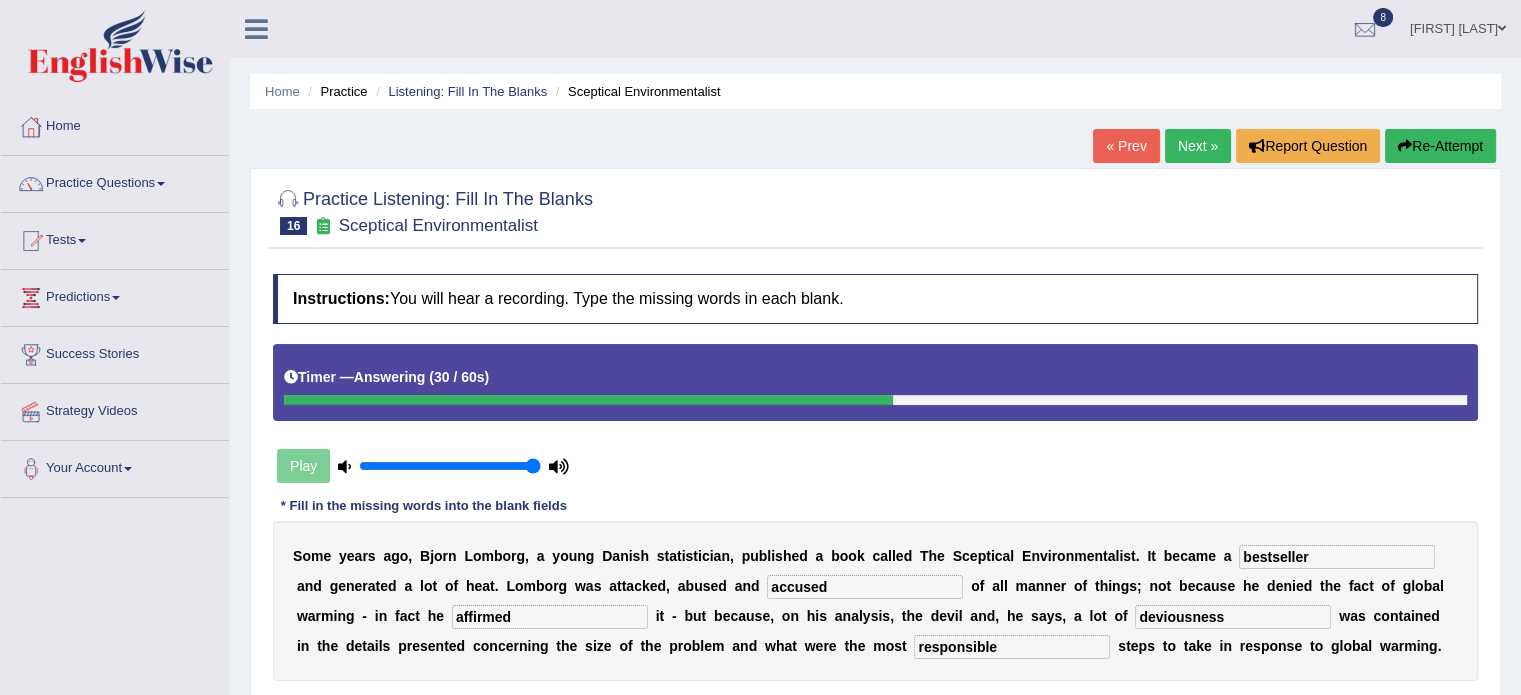 type on "bestseller" 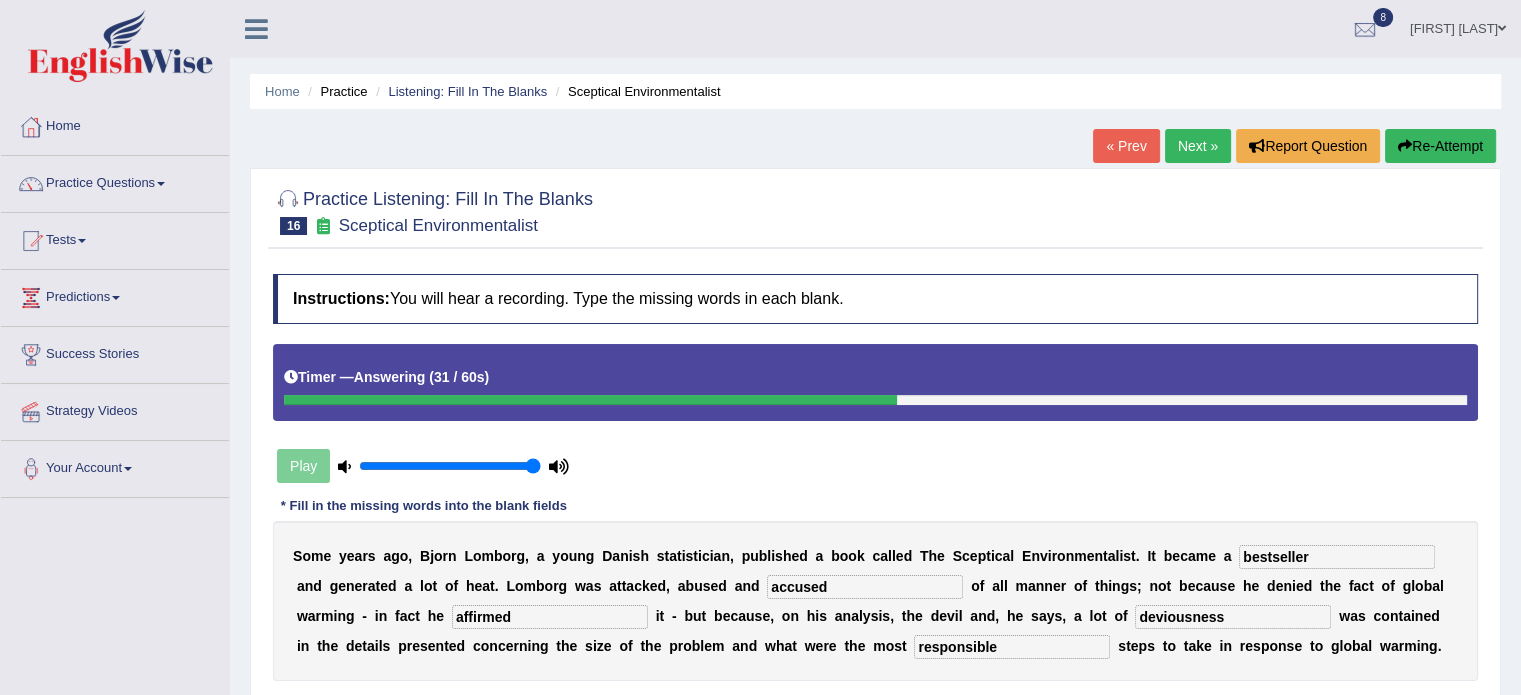 click on "S o m e    y e a r s    a g o ,    B j o r n    L o m b o r g ,    a    y o u n g    D a n i s h    s t a t i s t i c i a n ,    p u b l i s h e d    a    b o o k    c a l l e d    T h e    S c e p t i c a l    E n v i r o n m e n t a l i s t .    I t    b e c a m e    a    bestseller    a n d    g e n e r a t e d    a    l o t    o f    h e a t .    L o m b o r g    w a s    a t t a c k e d ,    a b u s e d    a n d    accused    o f    a l l    m a n n e r    o f    t h i n g s ;    n o t    b e c a u s e    h e    d e n i e d    t h e    f a c t    o f    g l o b a l    w a r m i n g    -    i n    f a c t    h e    affirmed    i t    -    b u t    b e c a u s e ,    o n    h i s    a n a l y s i s ,    t h e    d e v i l    a n d ,    h e    s a y s ,    a    l o t    o f    deviousness    w a s    c o n t a i n e d    i n    t h e    d e t a i l s    p r e s e n t e d    c o n c e r n i n g    t h e    s i z e    o f    t h e p" at bounding box center [875, 601] 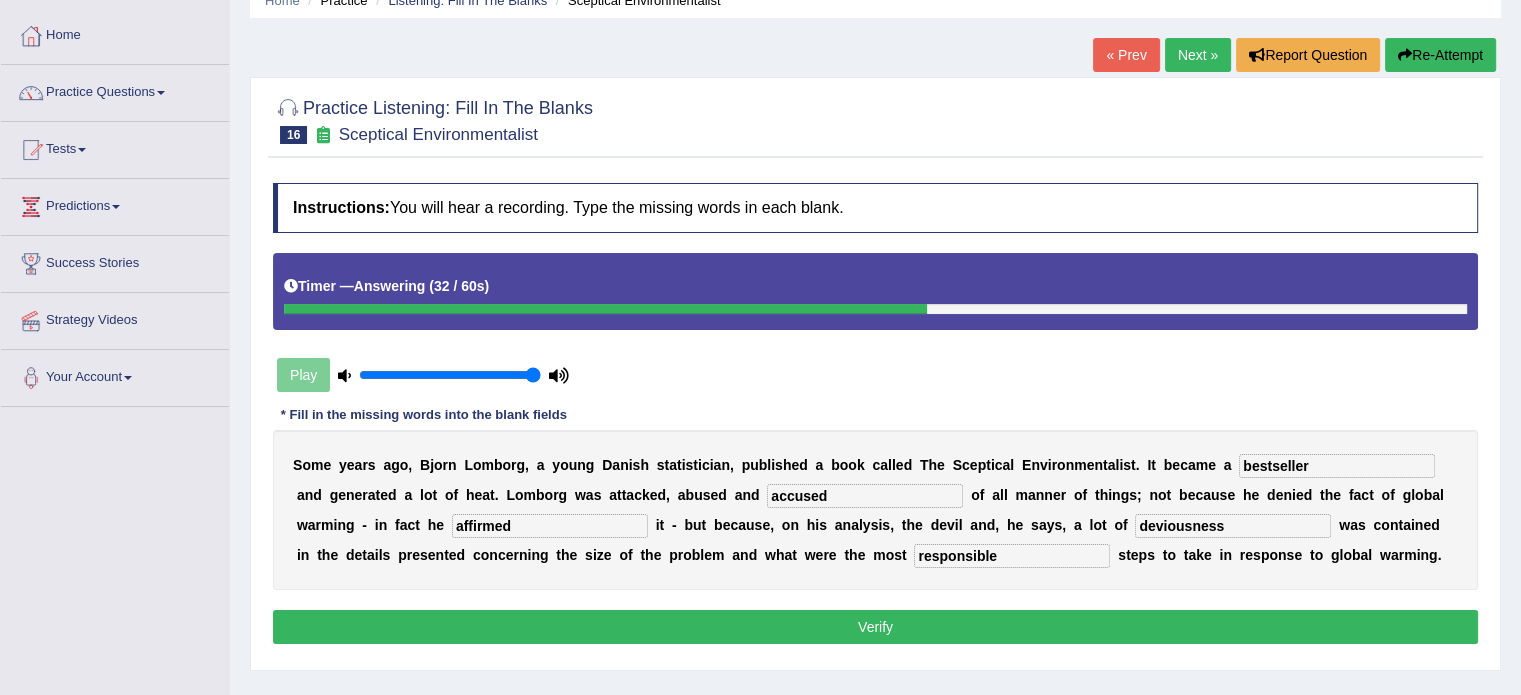 scroll, scrollTop: 120, scrollLeft: 0, axis: vertical 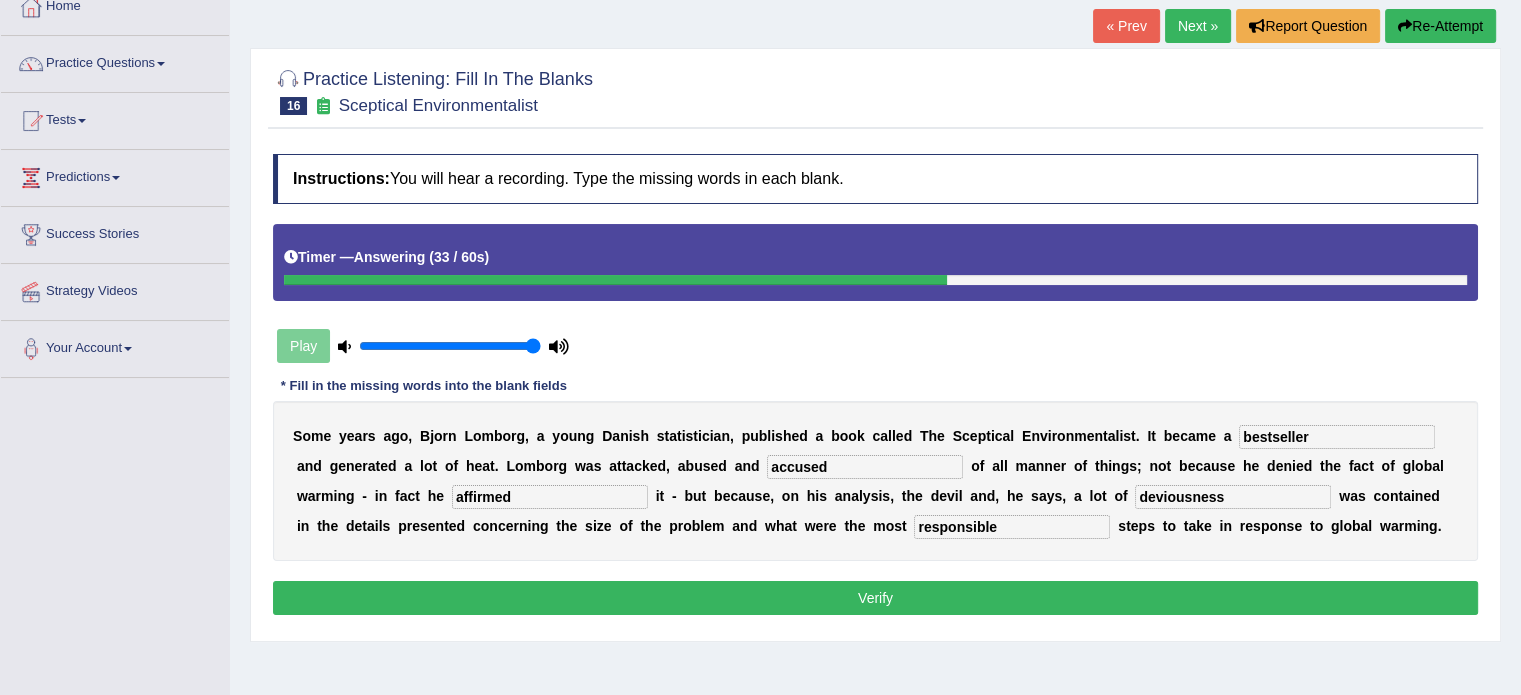 click on "Verify" at bounding box center [875, 598] 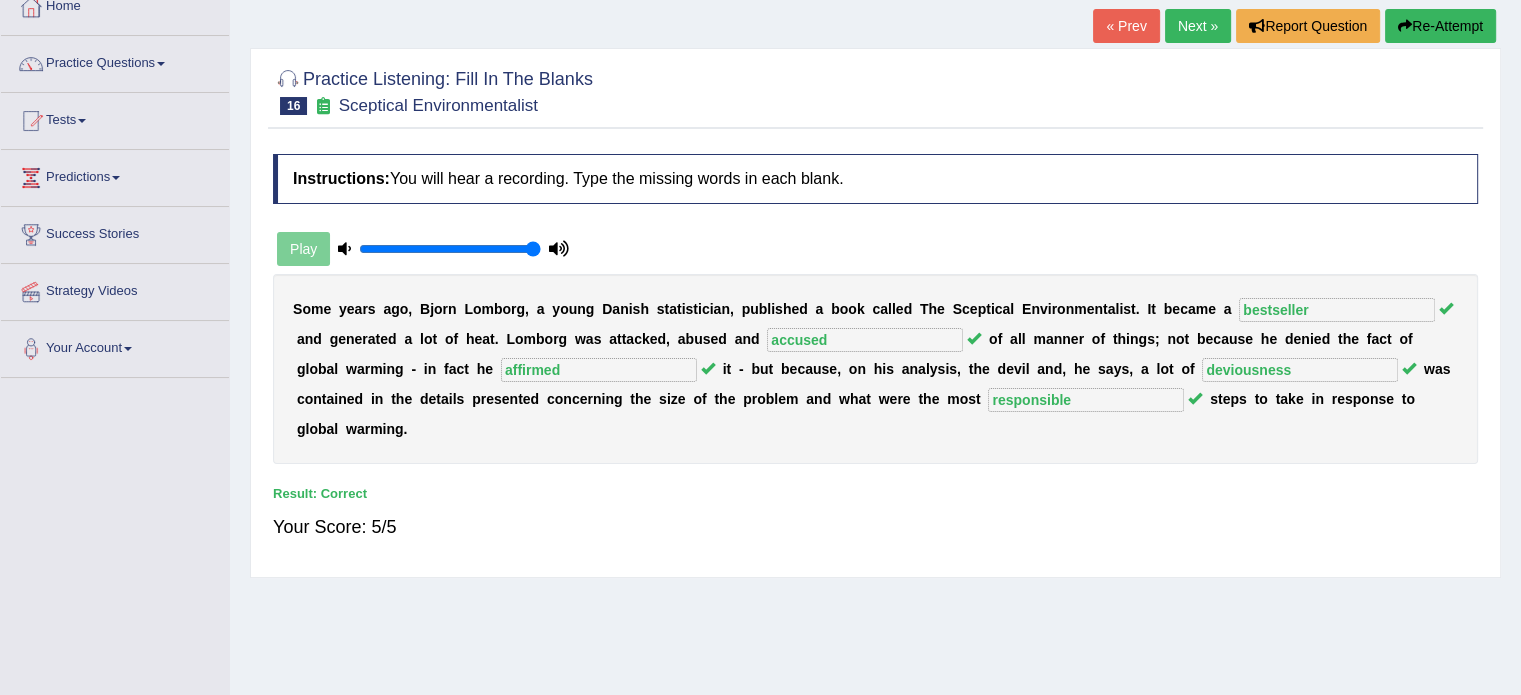 click on "Next »" at bounding box center [1198, 26] 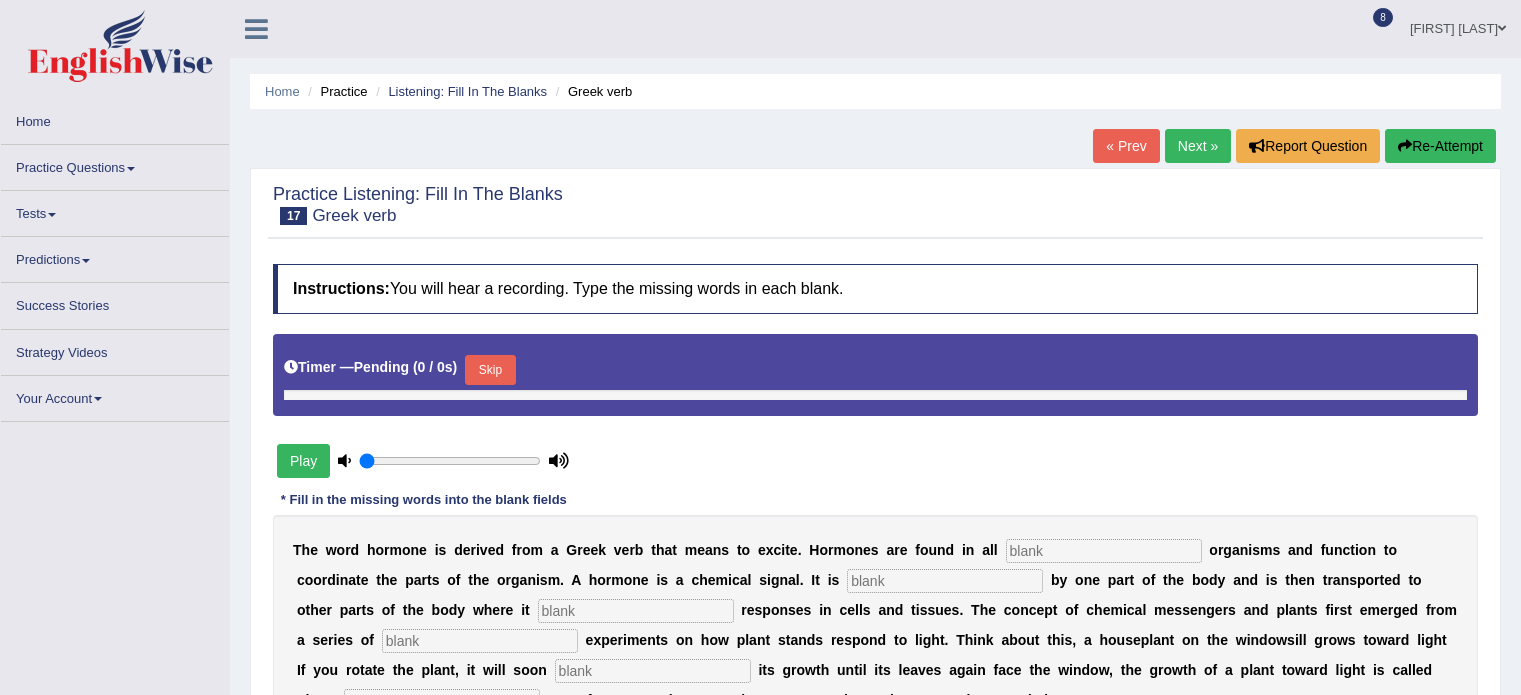 scroll, scrollTop: 0, scrollLeft: 0, axis: both 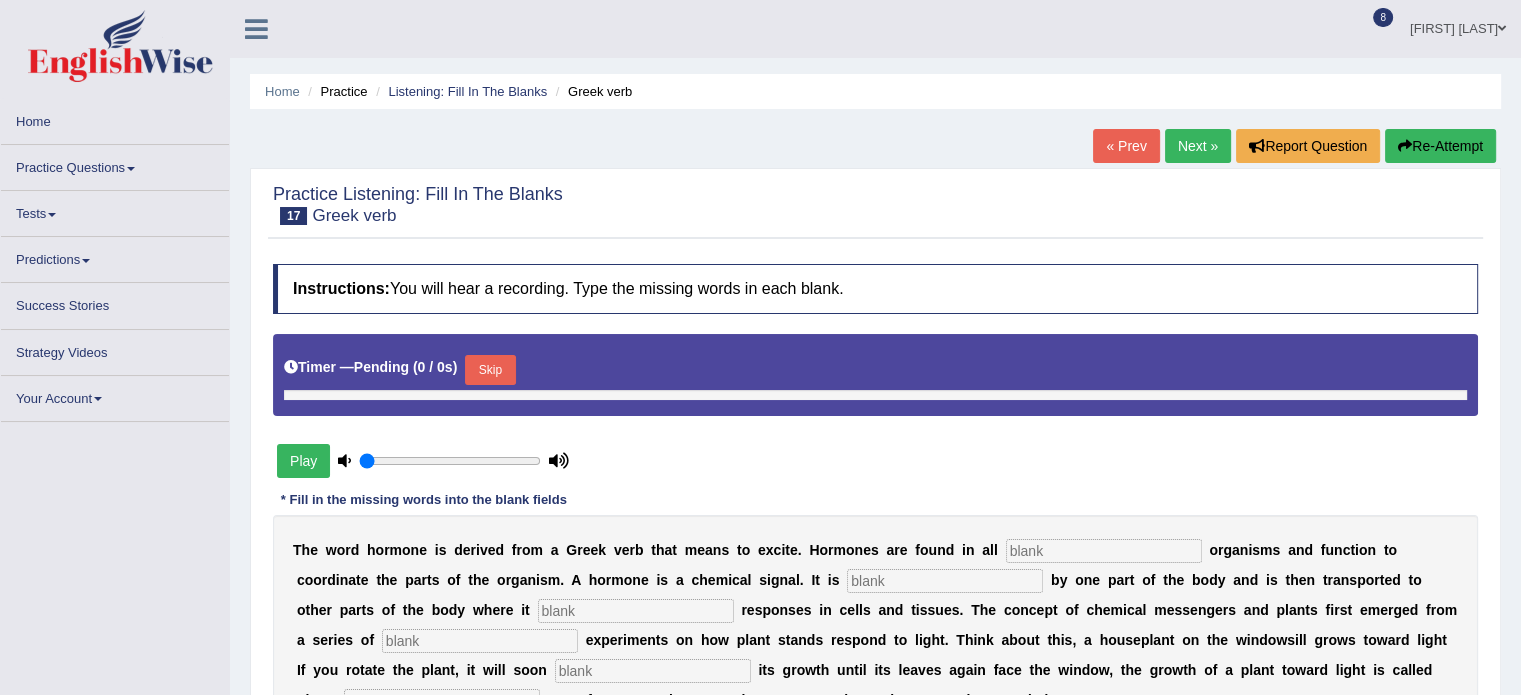 type on "1" 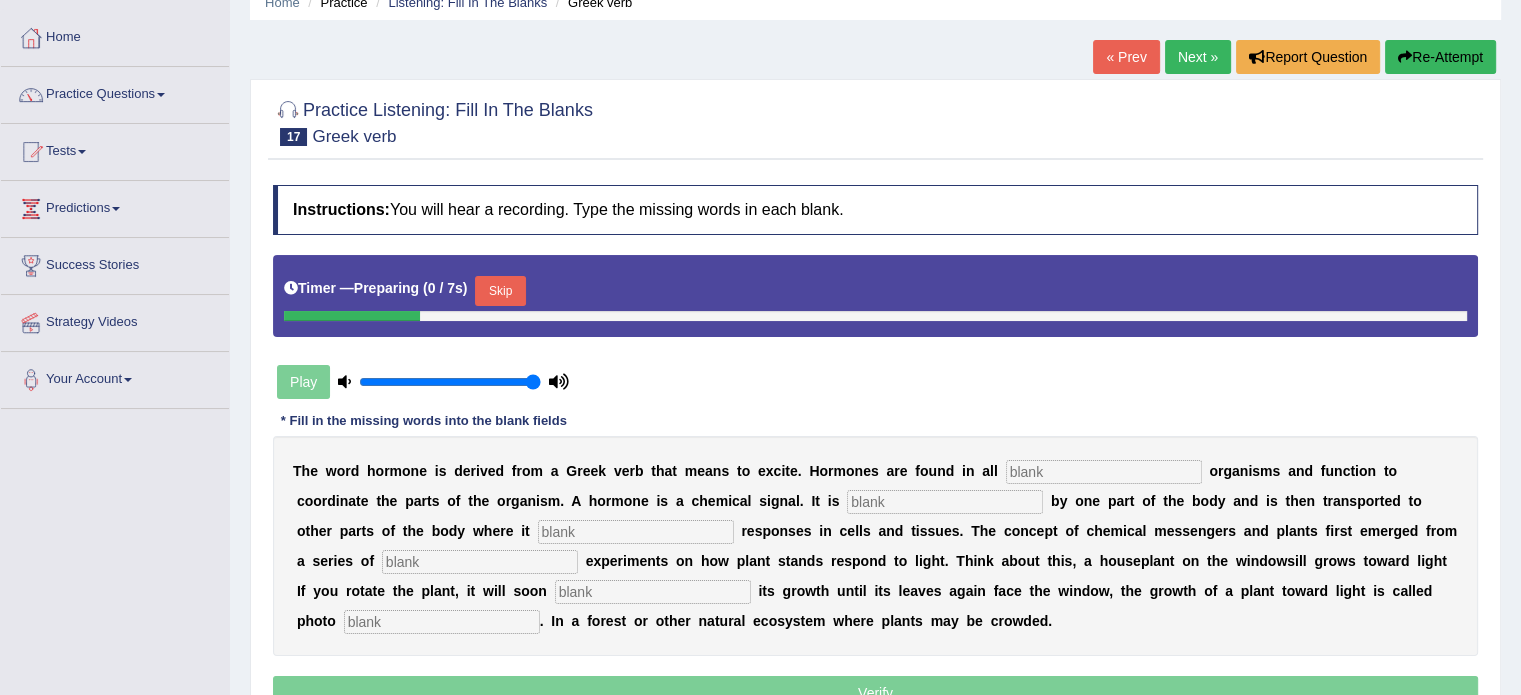 scroll, scrollTop: 97, scrollLeft: 0, axis: vertical 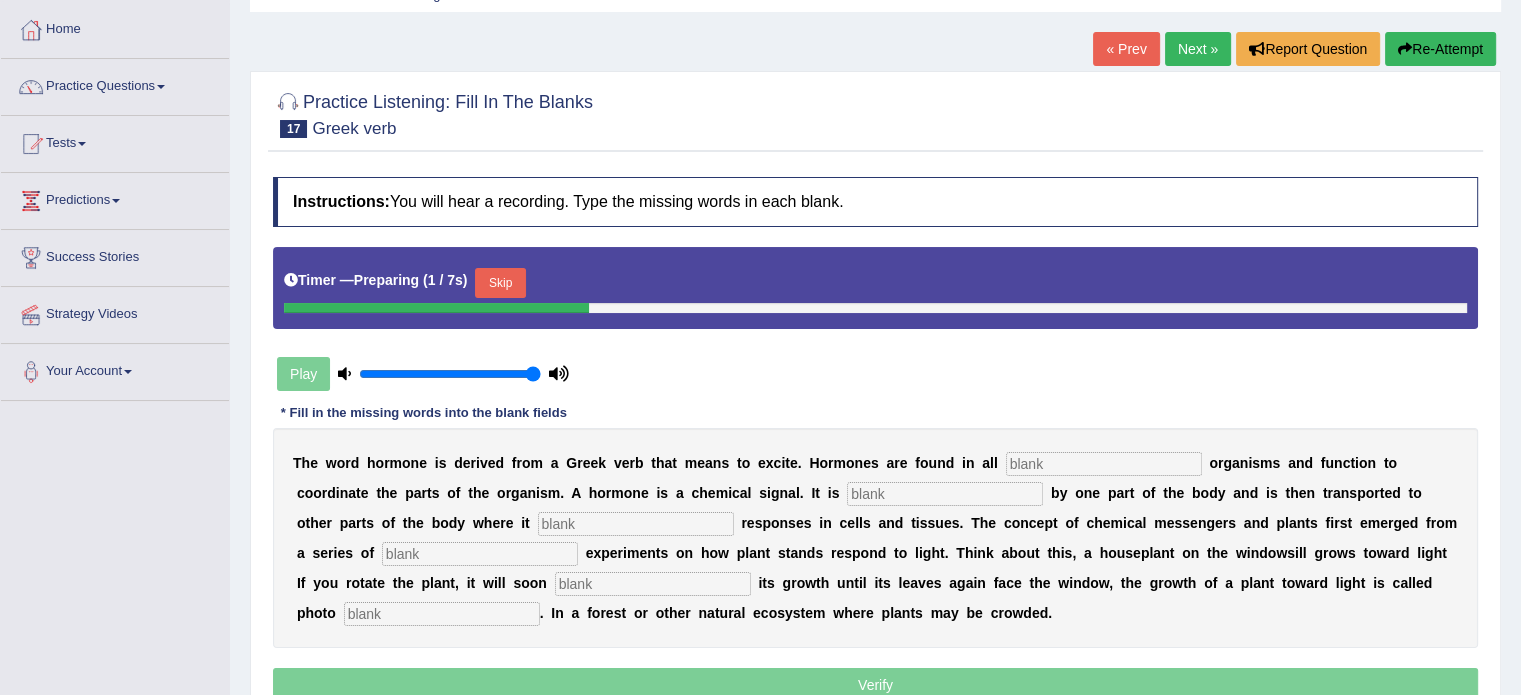 click on "Skip" at bounding box center (500, 283) 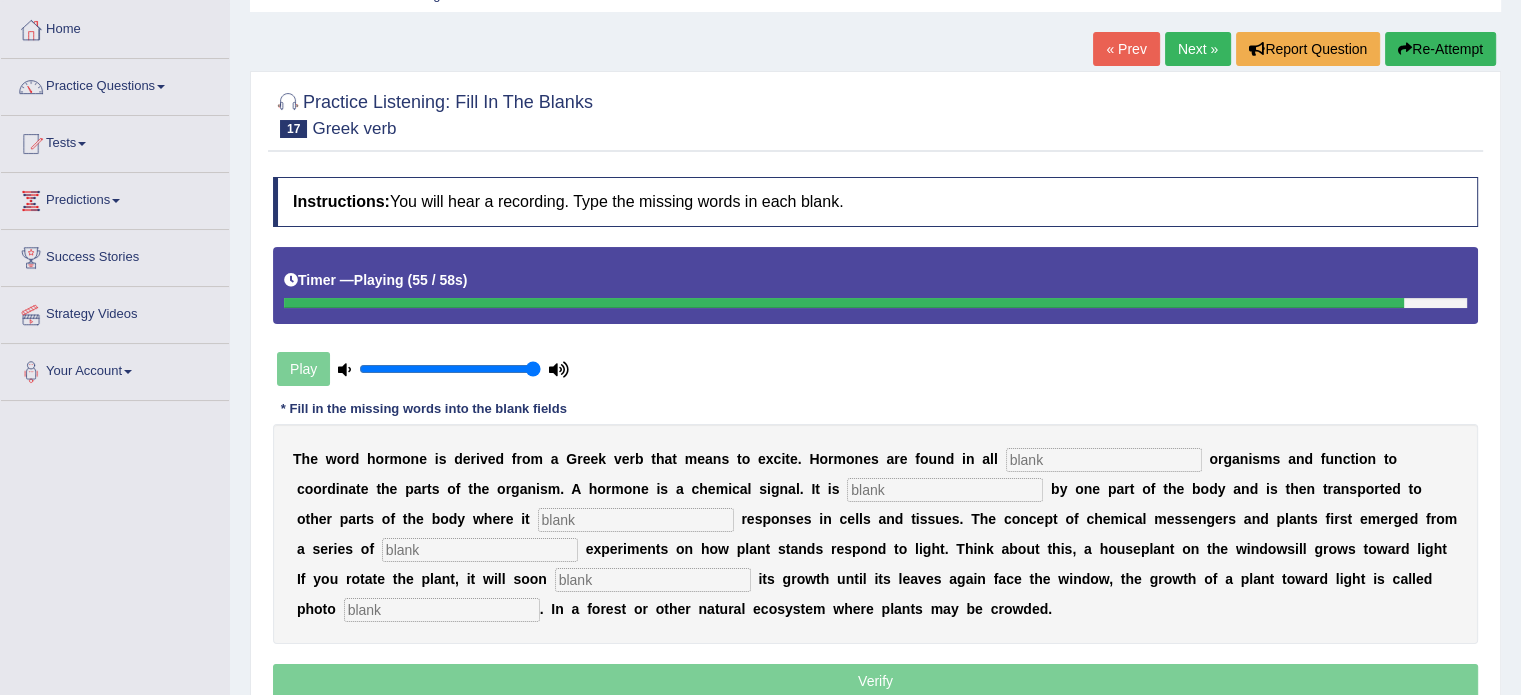 click at bounding box center [442, 610] 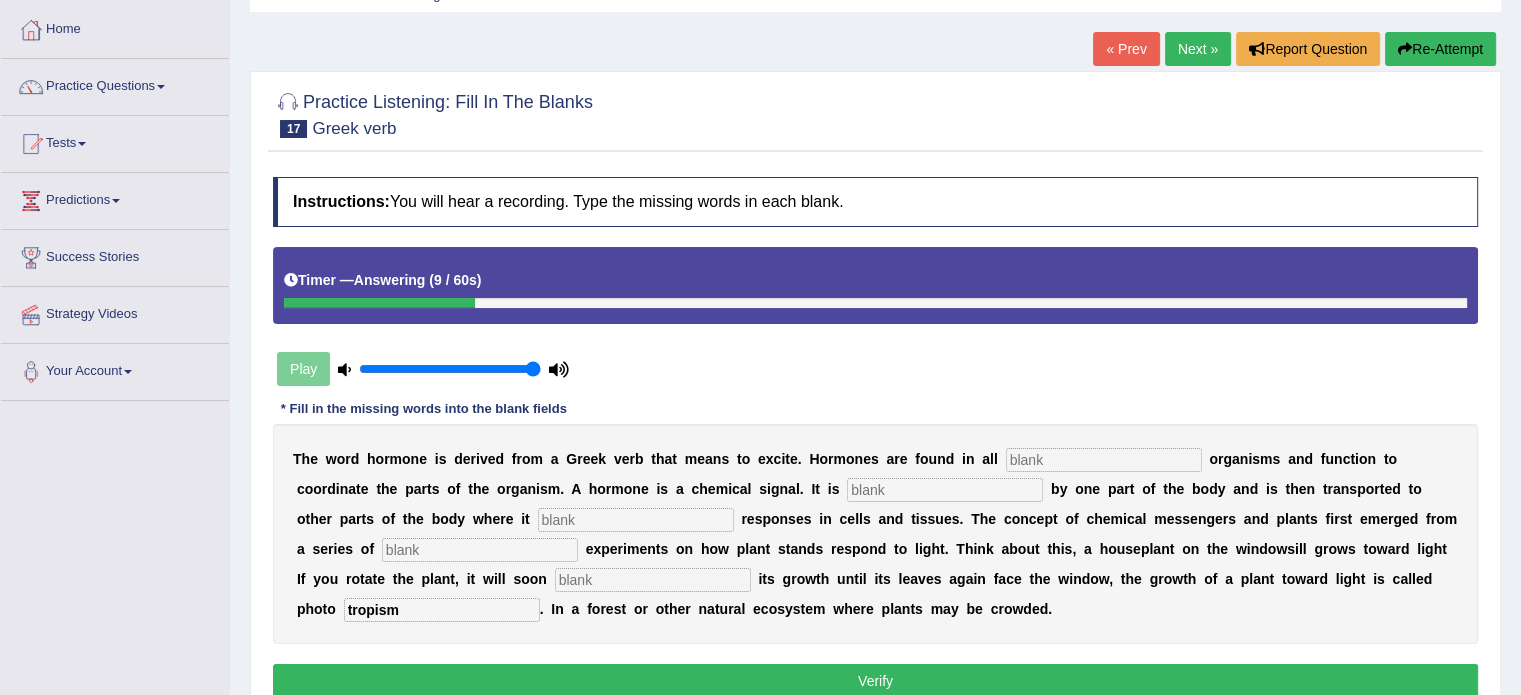 type on "tropism" 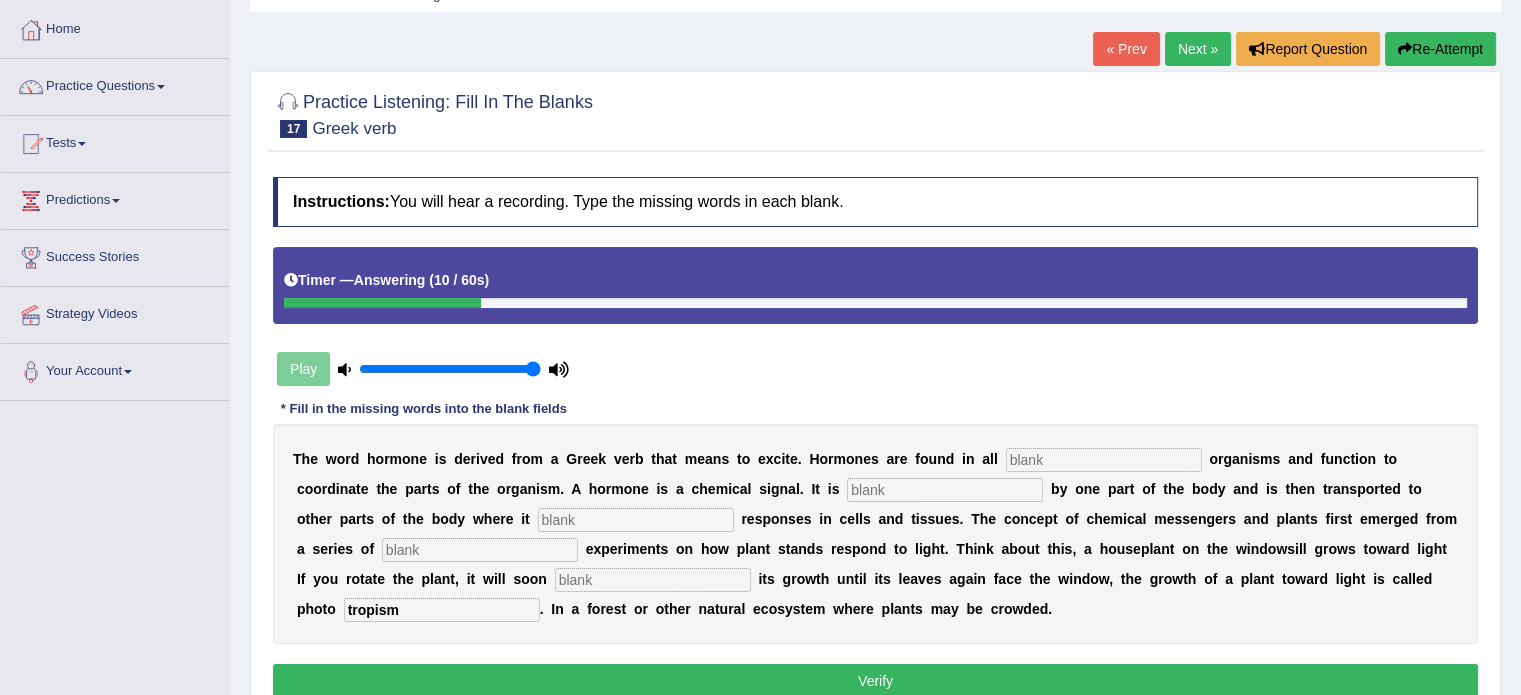 click at bounding box center (1104, 460) 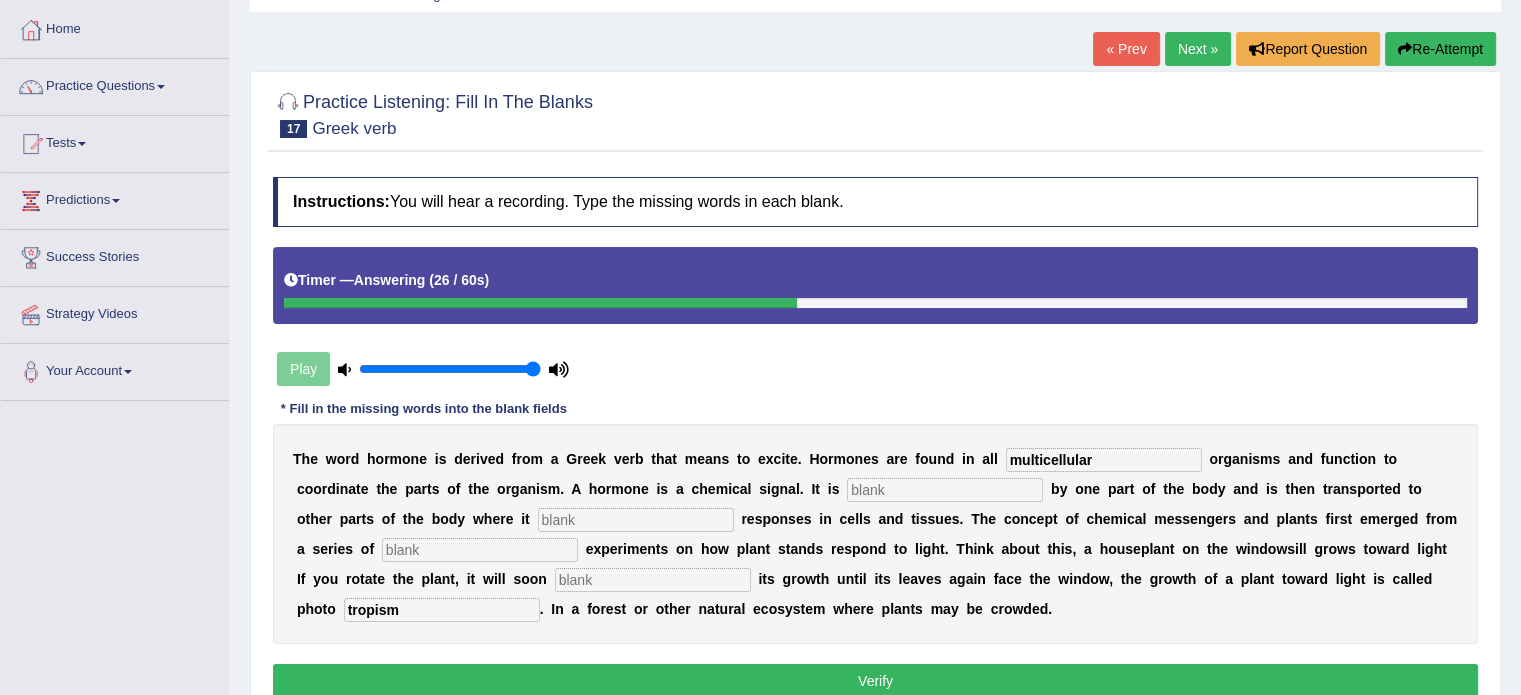 type on "multicellular" 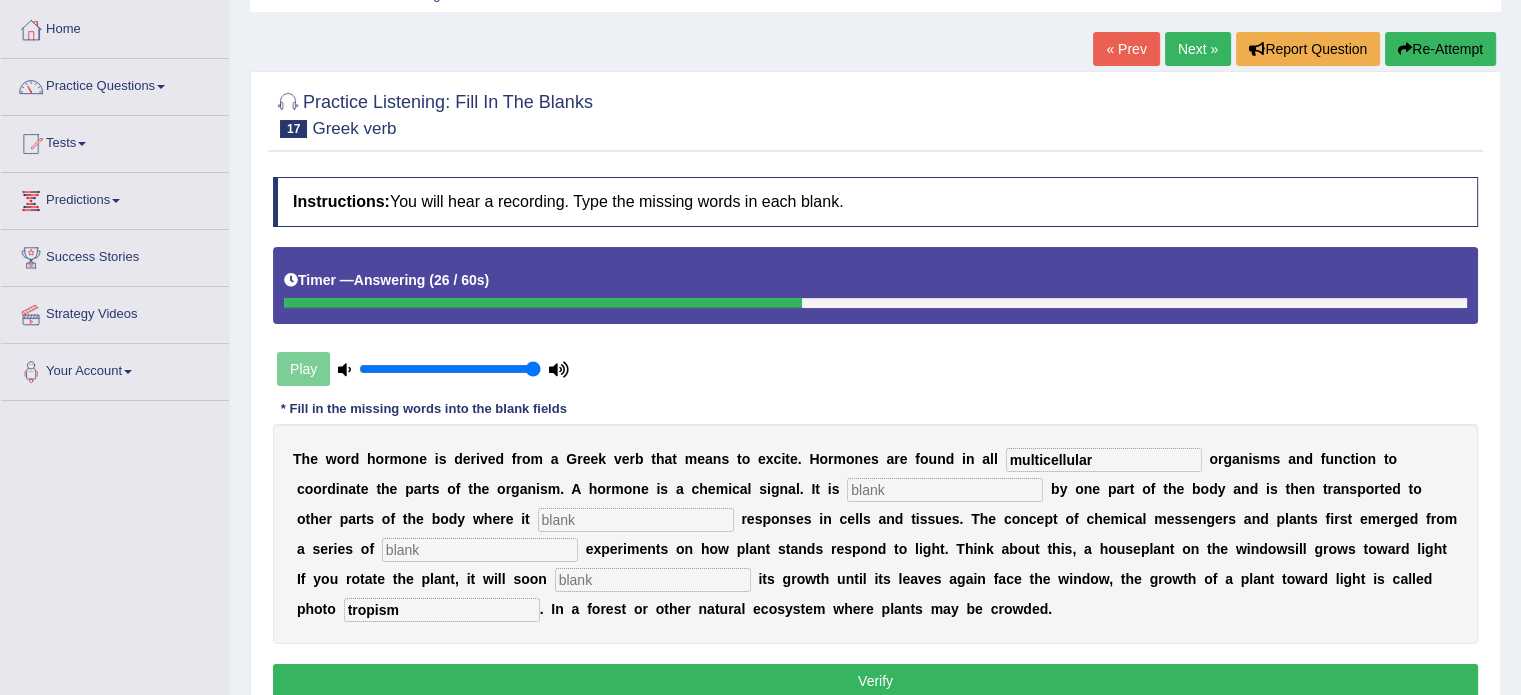 click at bounding box center (945, 490) 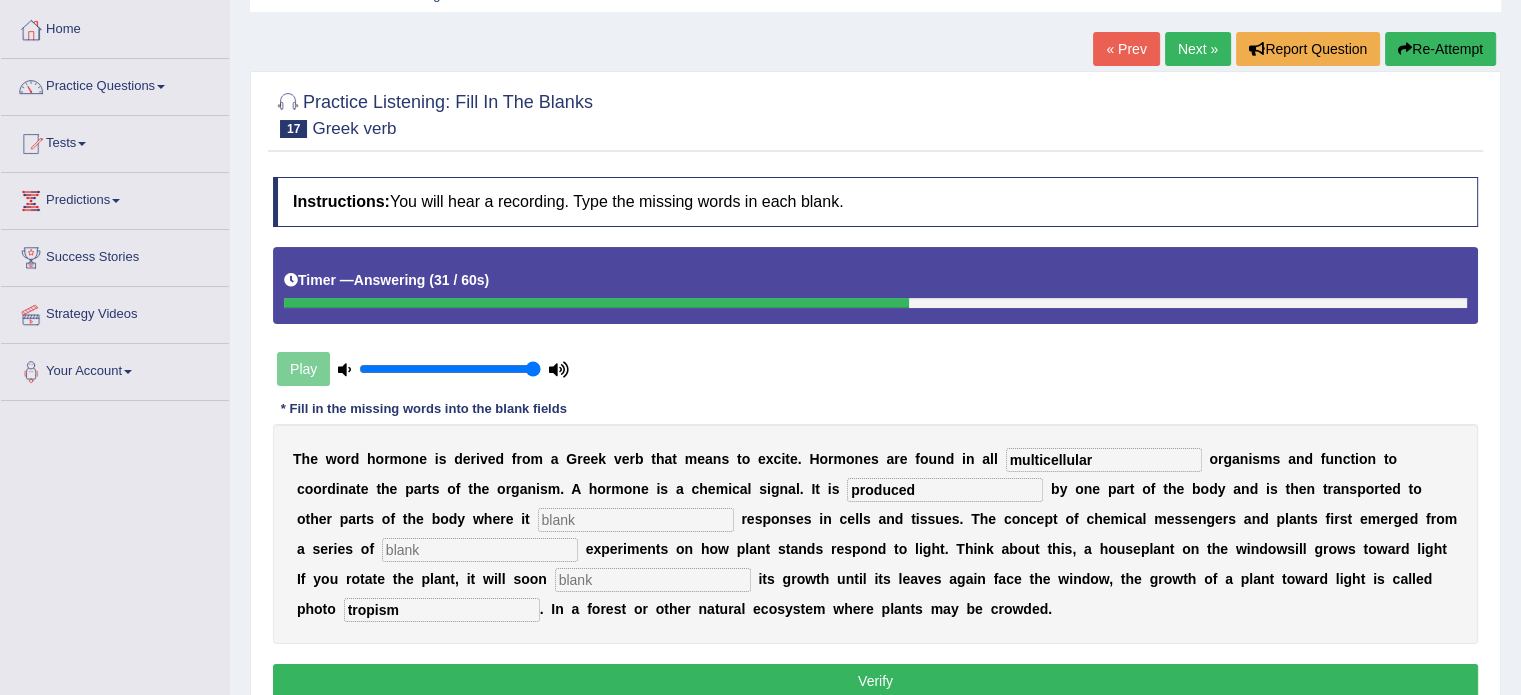 type on "produced" 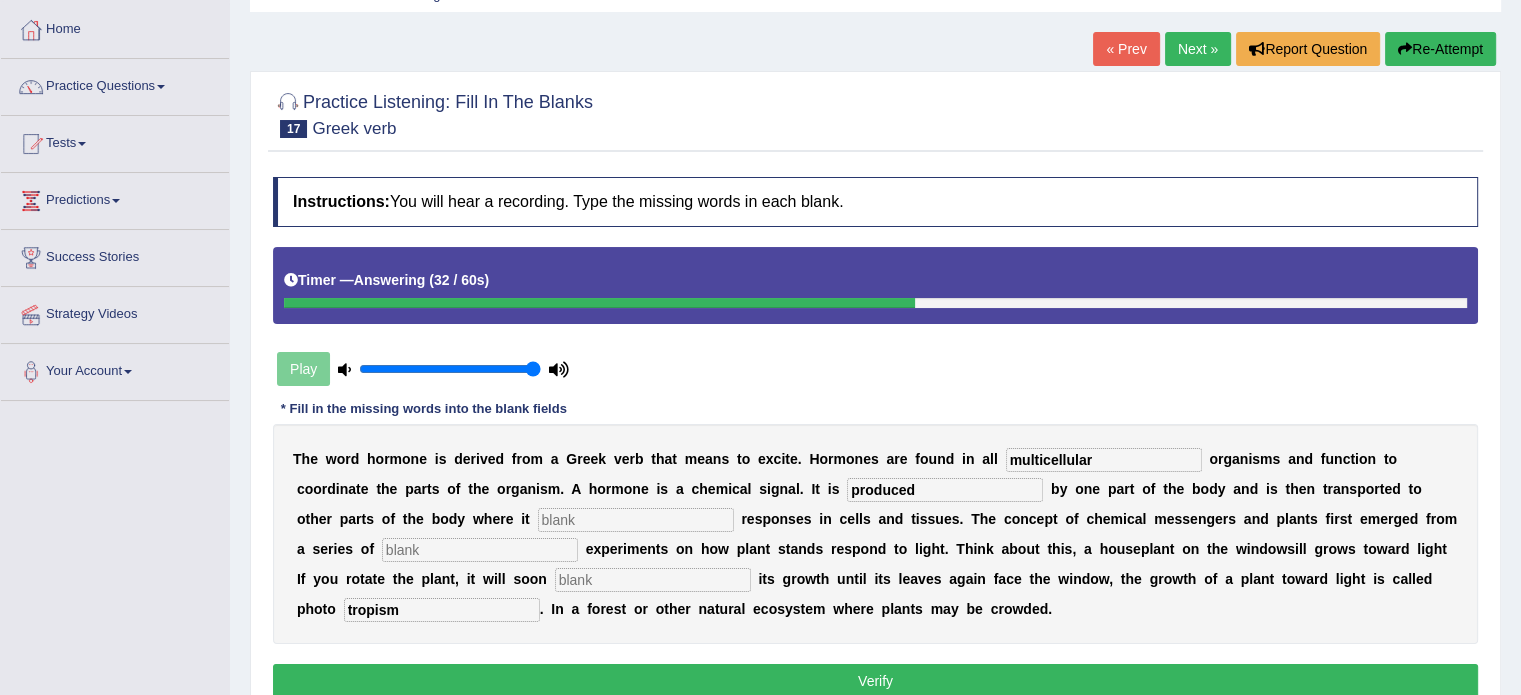 click on "T h e    w o r d    h o r m o n e    i s    d e r i v e d    f r o m    a    G r e e k    v e r b    t h a t    m e a n s    t o    e x c i t e .    H o r m o n e s    a r e    f o u n d    i n    a l l    multicellular    o r g a n i s m s    a n d    f u n c t i o n    t o    c o o r d i n a t e    t h e    p a r t s    o f    t h e    o r g a n i s m .    A    h o r m o n e    i s    a    c h e m i c a l    s i g n a l .    I t    i s    produced    b y    o n e    p a r t    o f    t h e    b o d y    a n d    i s    t h e n    t r a n s p o r t e d    t o    o t h e r    p a r t s    o f    t h e    b o d y    w h e r e    i t       r e s p o n s e s    i n    c e l l s    a n d    t i s s u e s .    T h e    c o n c e p t    o f    c h e m i c a l    m e s s e n g e r s    a n d    p l a n t s    f i r s t    e m e r g e d    f r o m    a    s e r i e s    o f       e x p e r i m e n t s    o n    h o w    p l a n t    s t a" at bounding box center (875, 534) 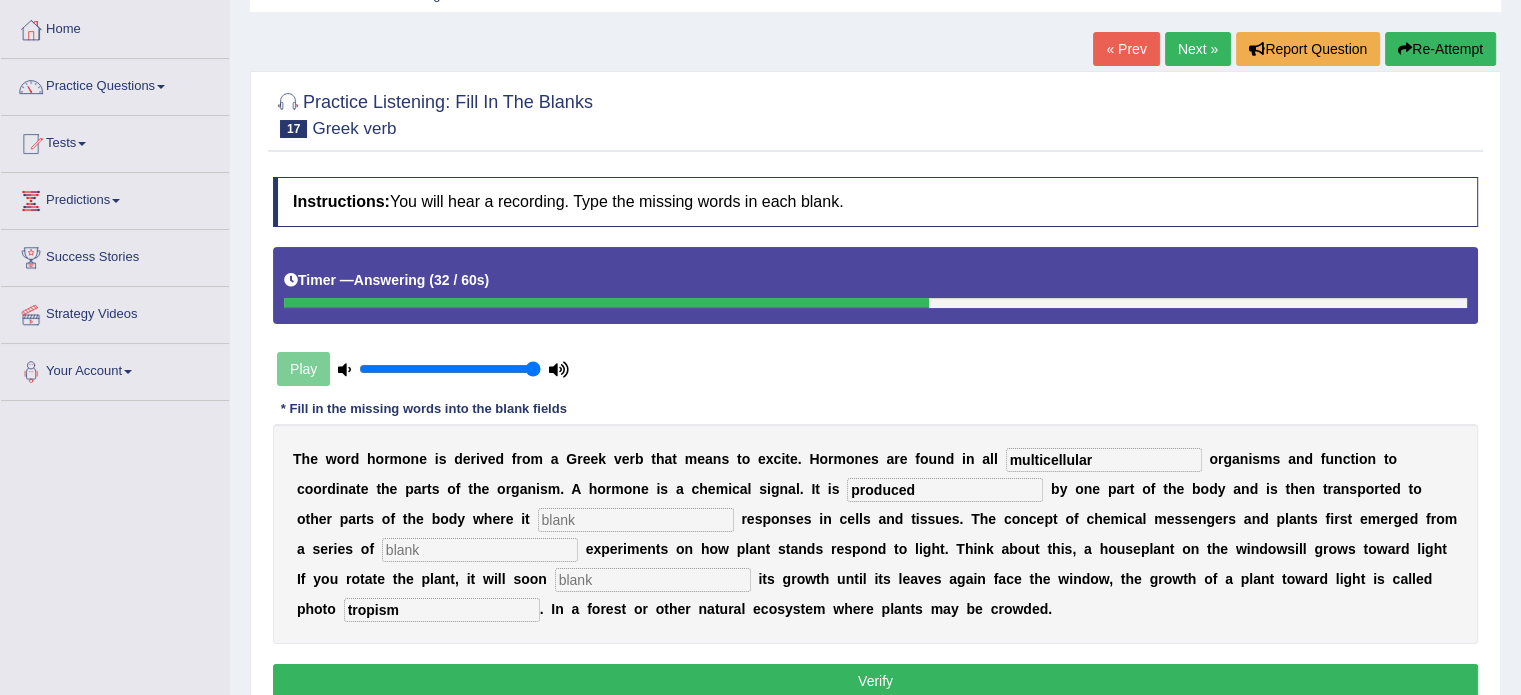 click at bounding box center (636, 520) 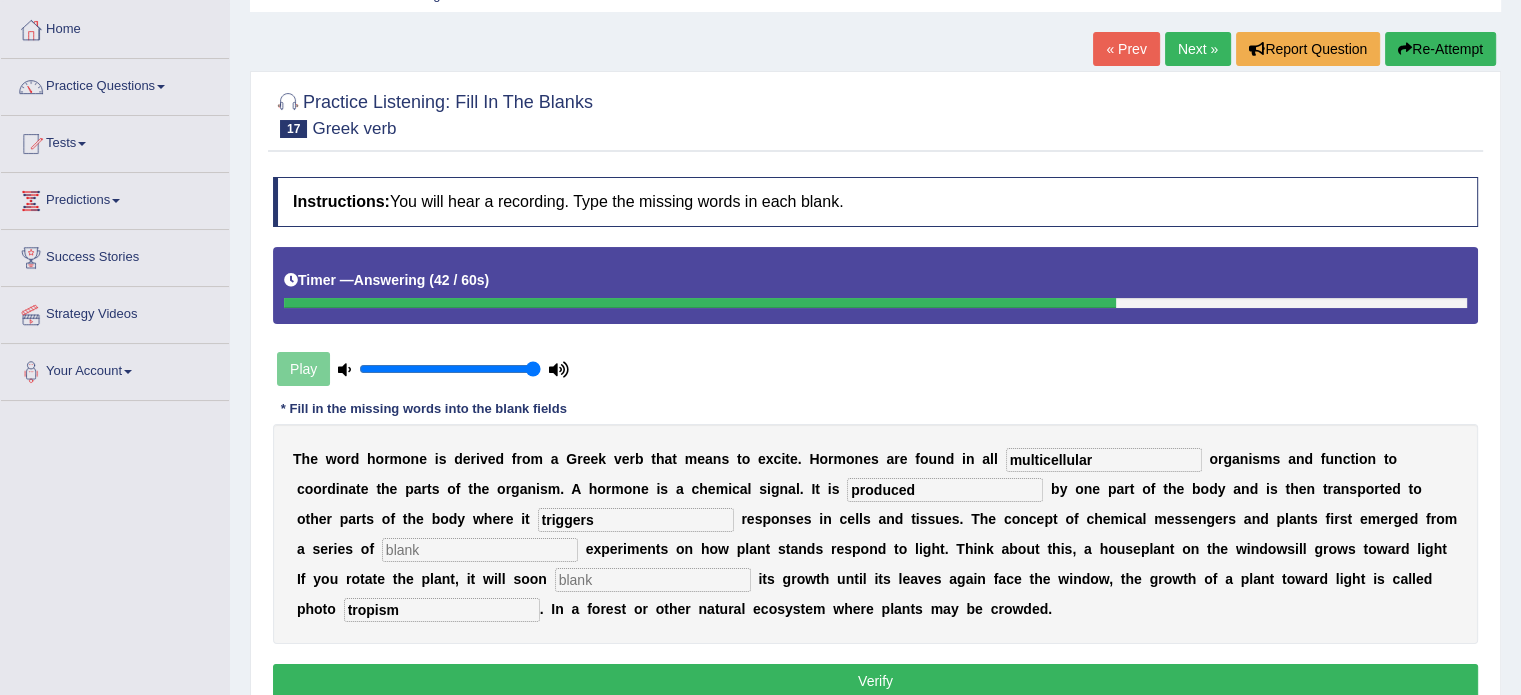 type on "triggers" 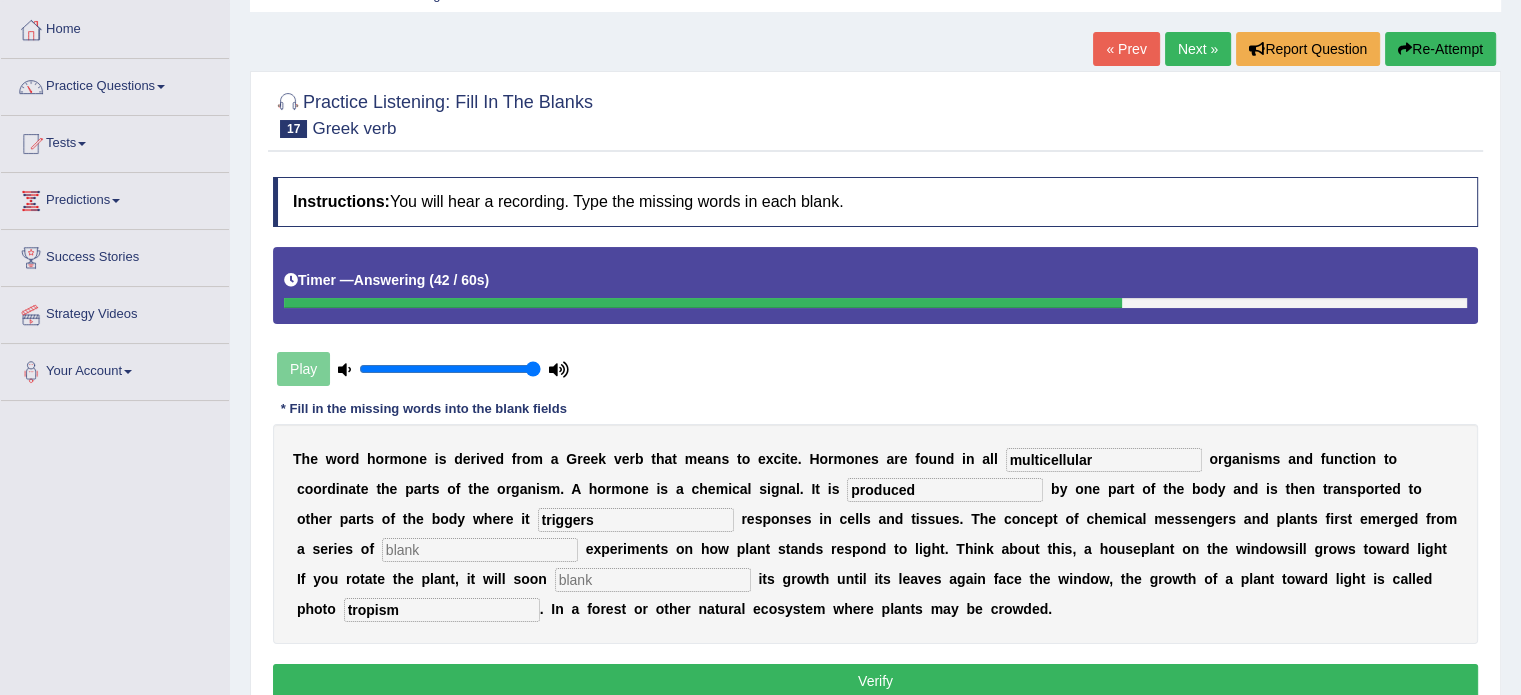 click at bounding box center (480, 550) 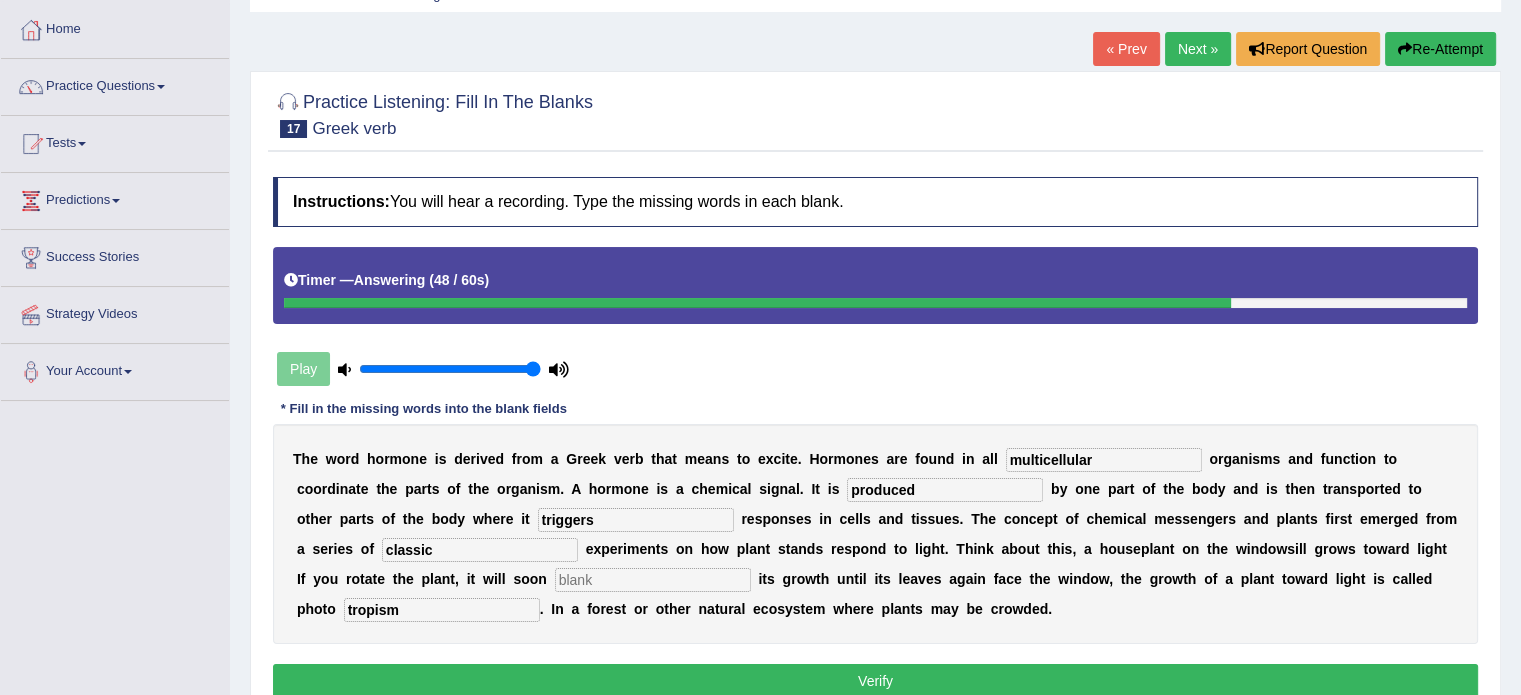 type on "classic" 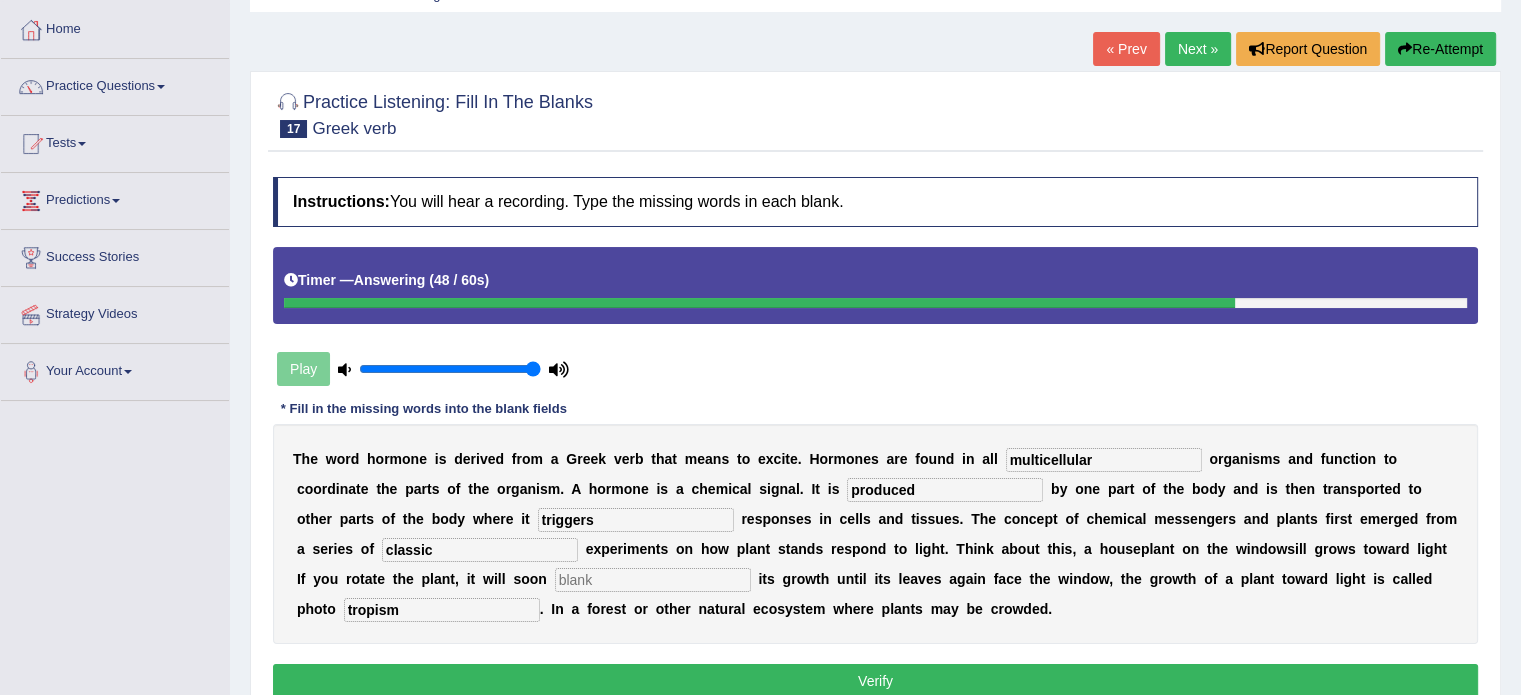 click at bounding box center [653, 580] 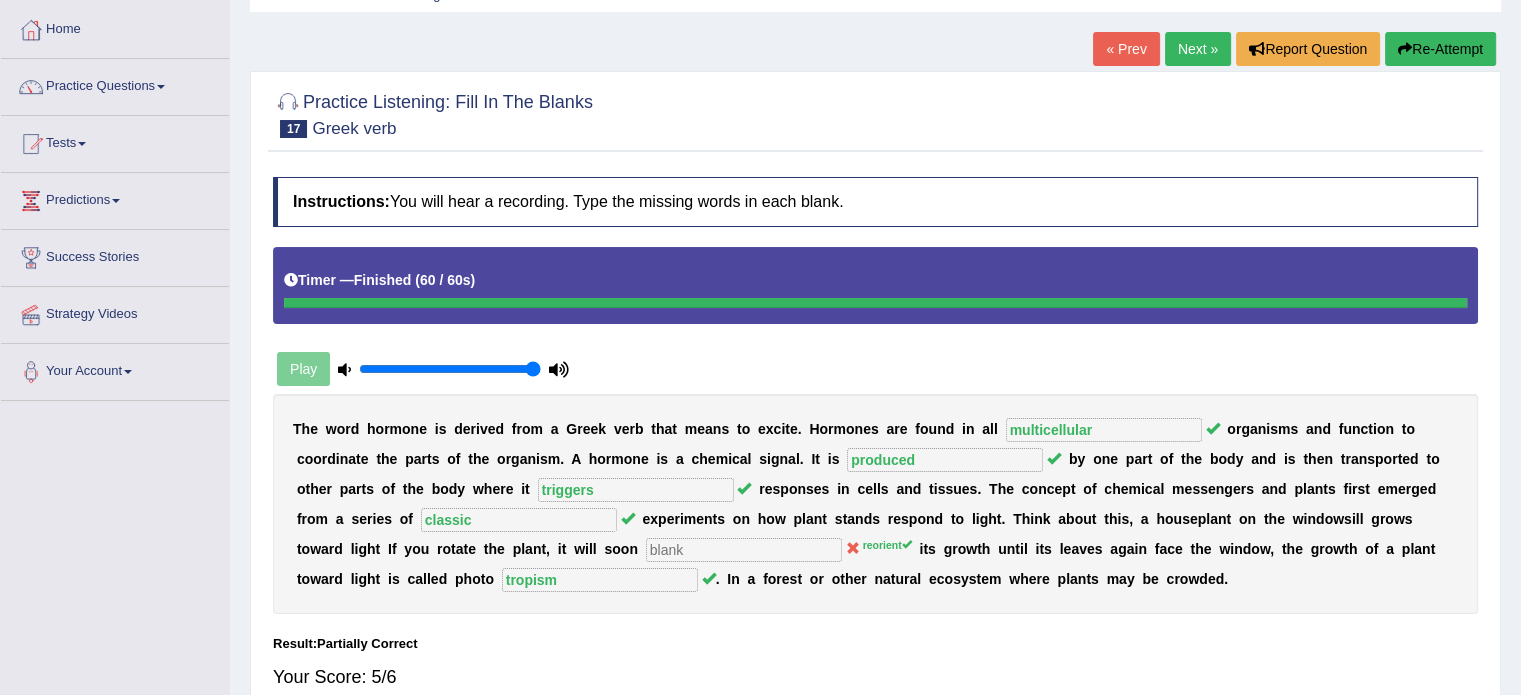 click on "Next »" at bounding box center [1198, 49] 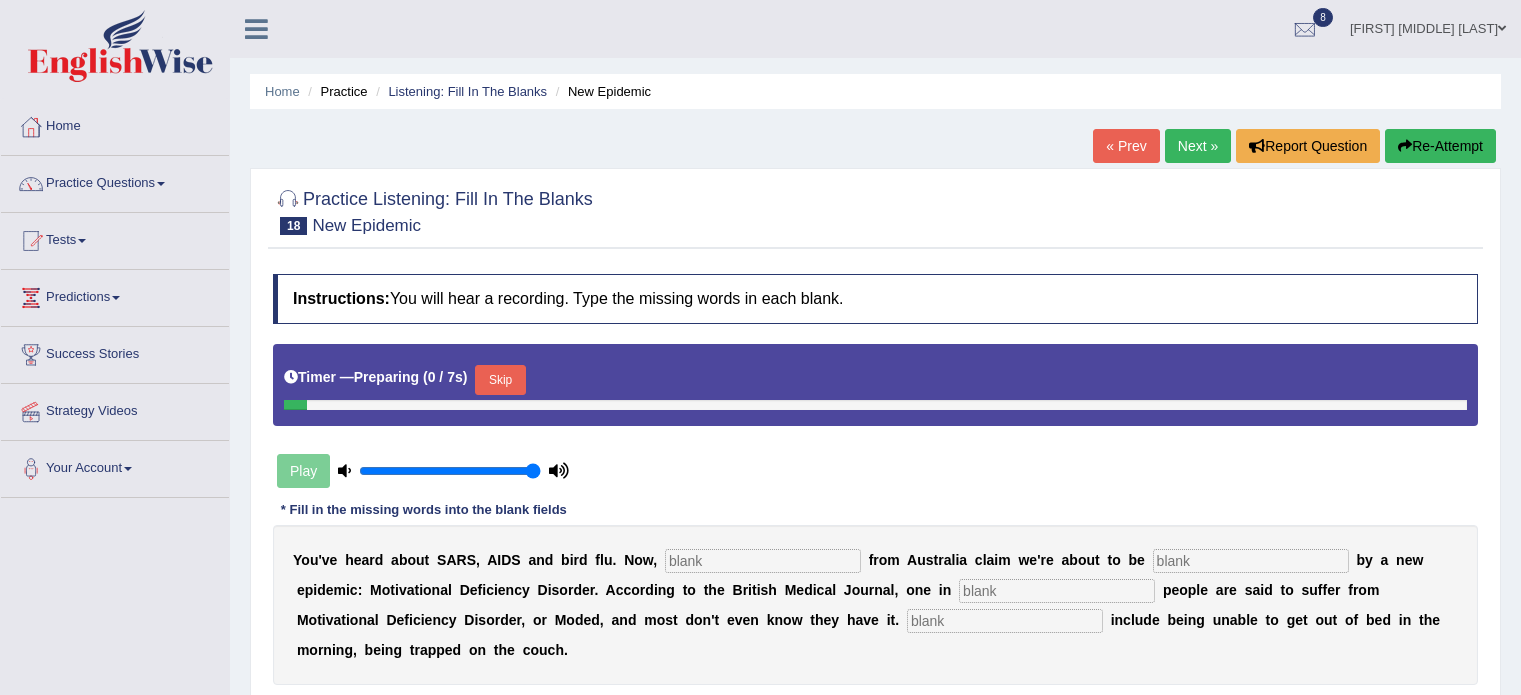 scroll, scrollTop: 0, scrollLeft: 0, axis: both 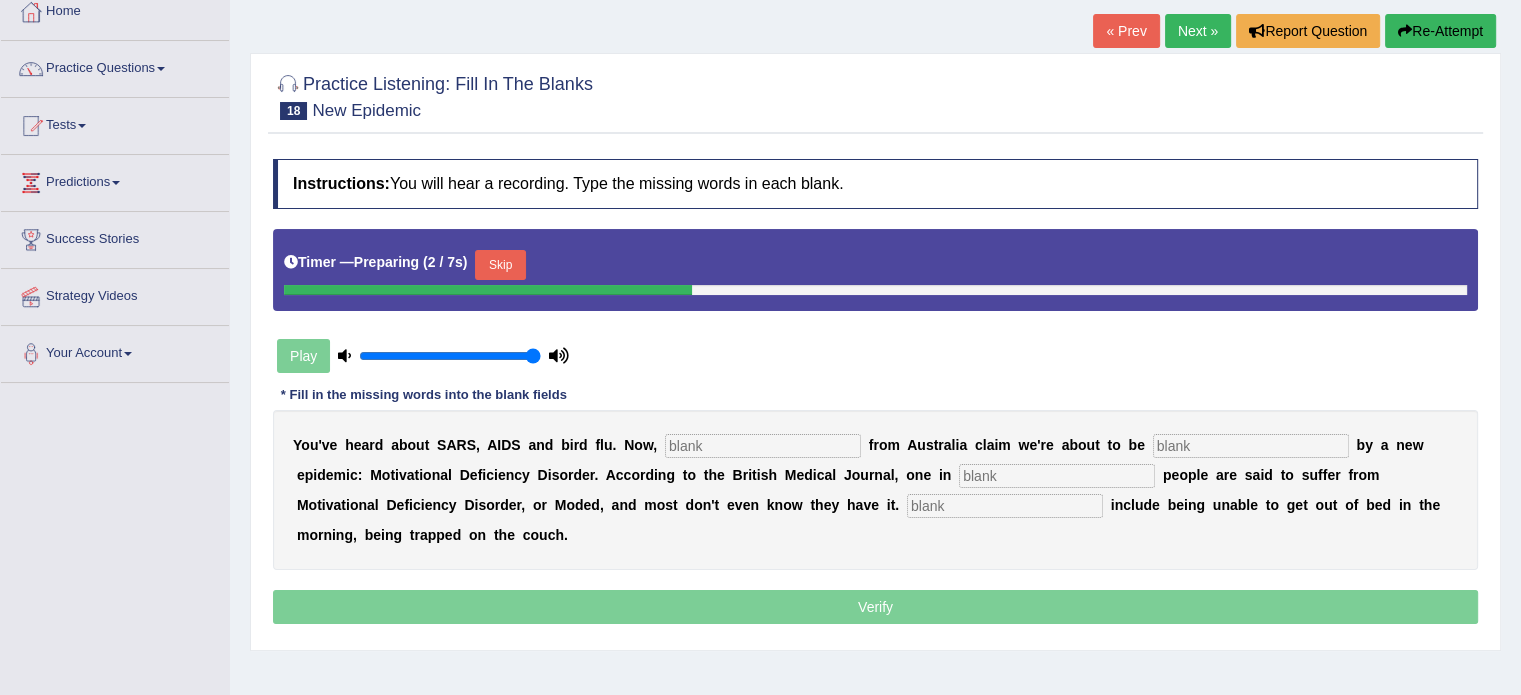 click on "Skip" at bounding box center (500, 265) 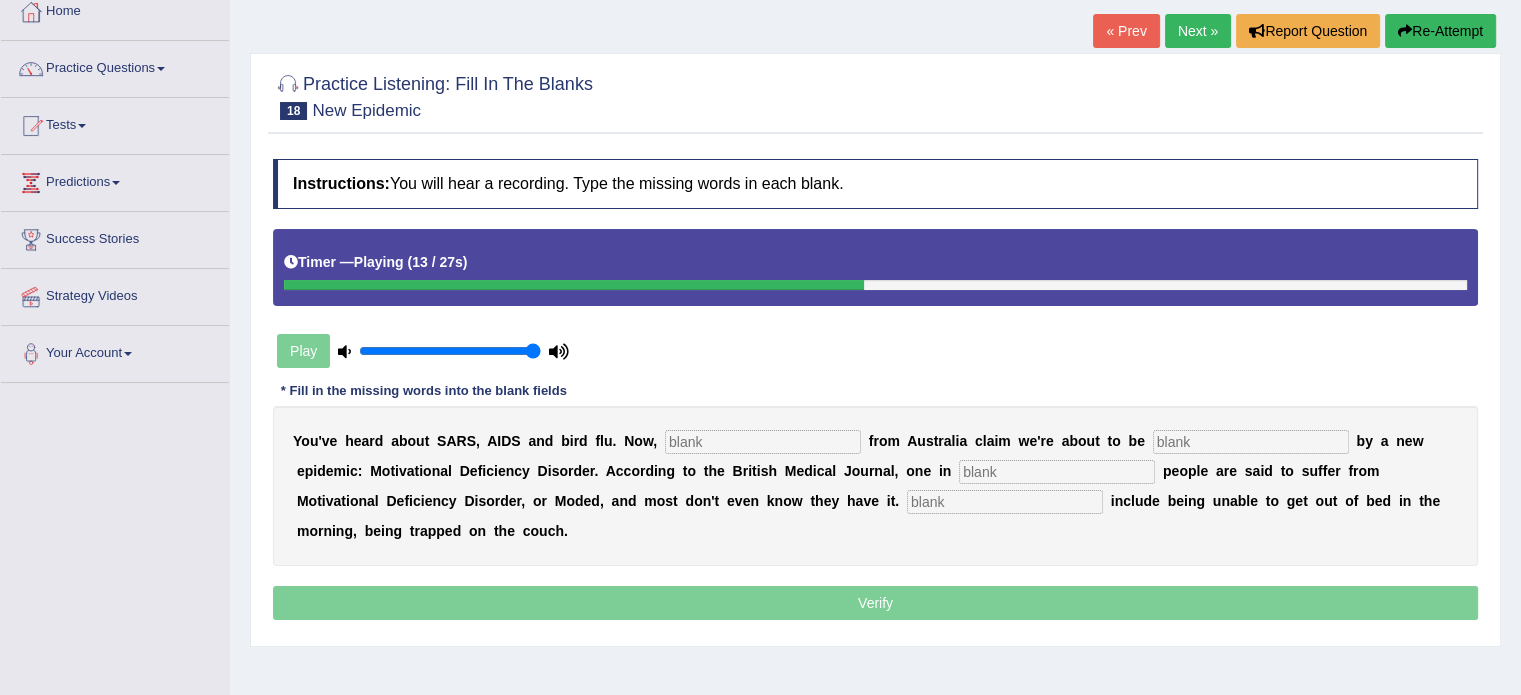 click on "Re-Attempt" at bounding box center (1440, 31) 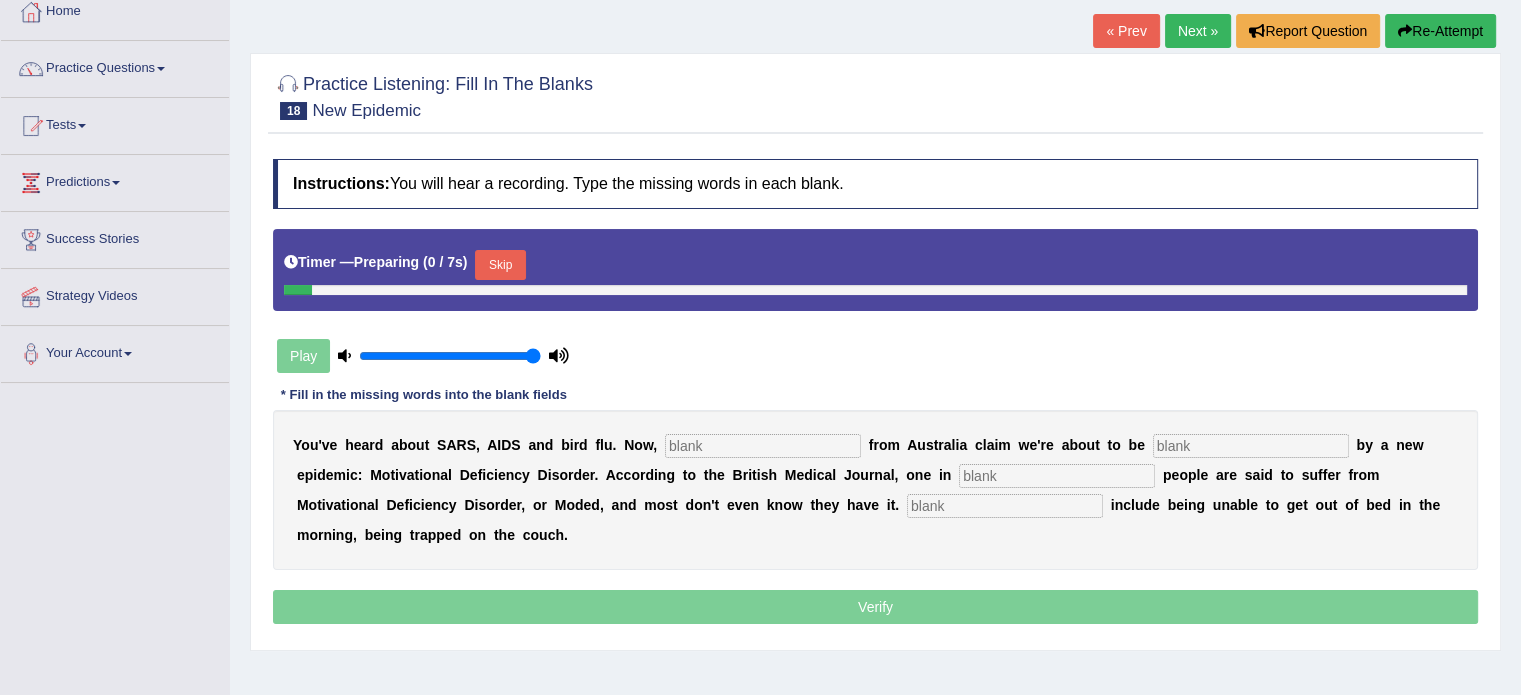 scroll, scrollTop: 115, scrollLeft: 0, axis: vertical 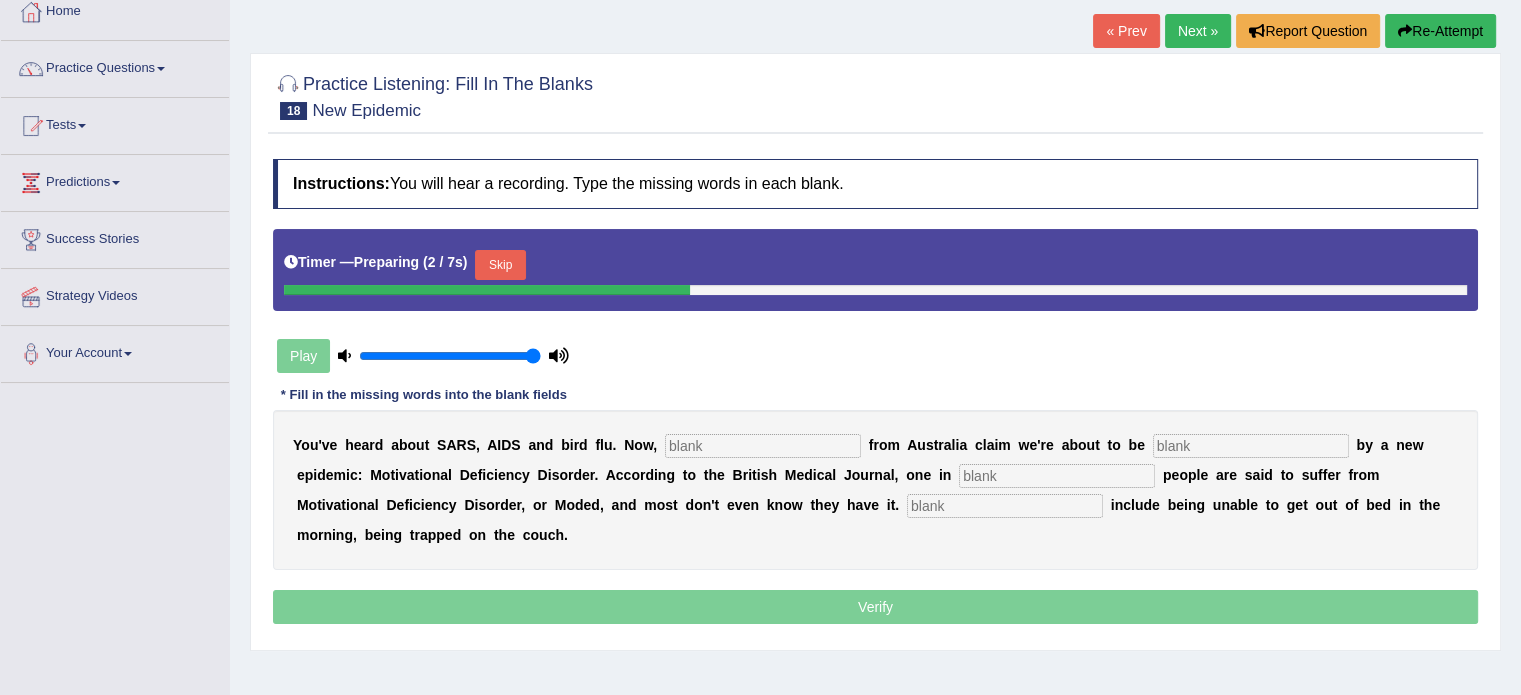 click on "Timer —  Preparing   ( 2 / 7s ) Skip" at bounding box center (875, 265) 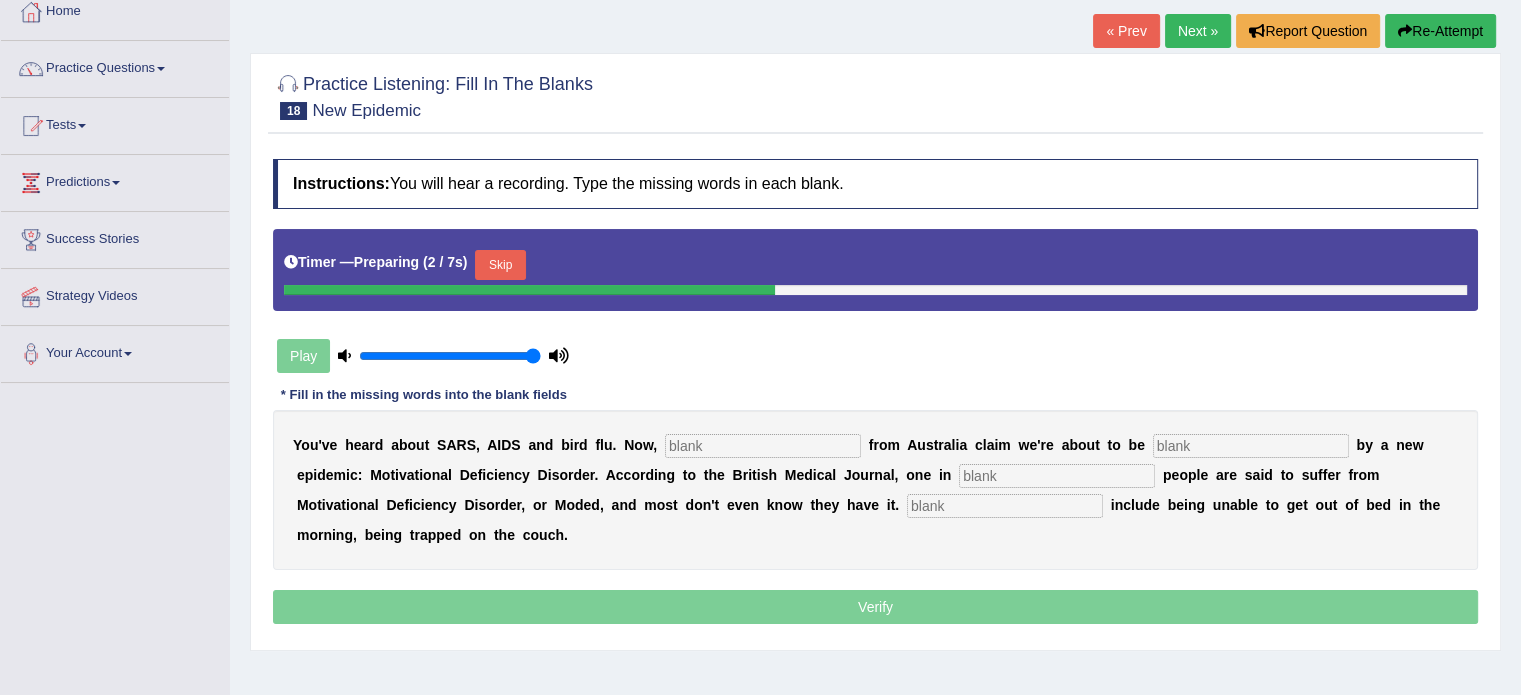 click on "Skip" at bounding box center [500, 265] 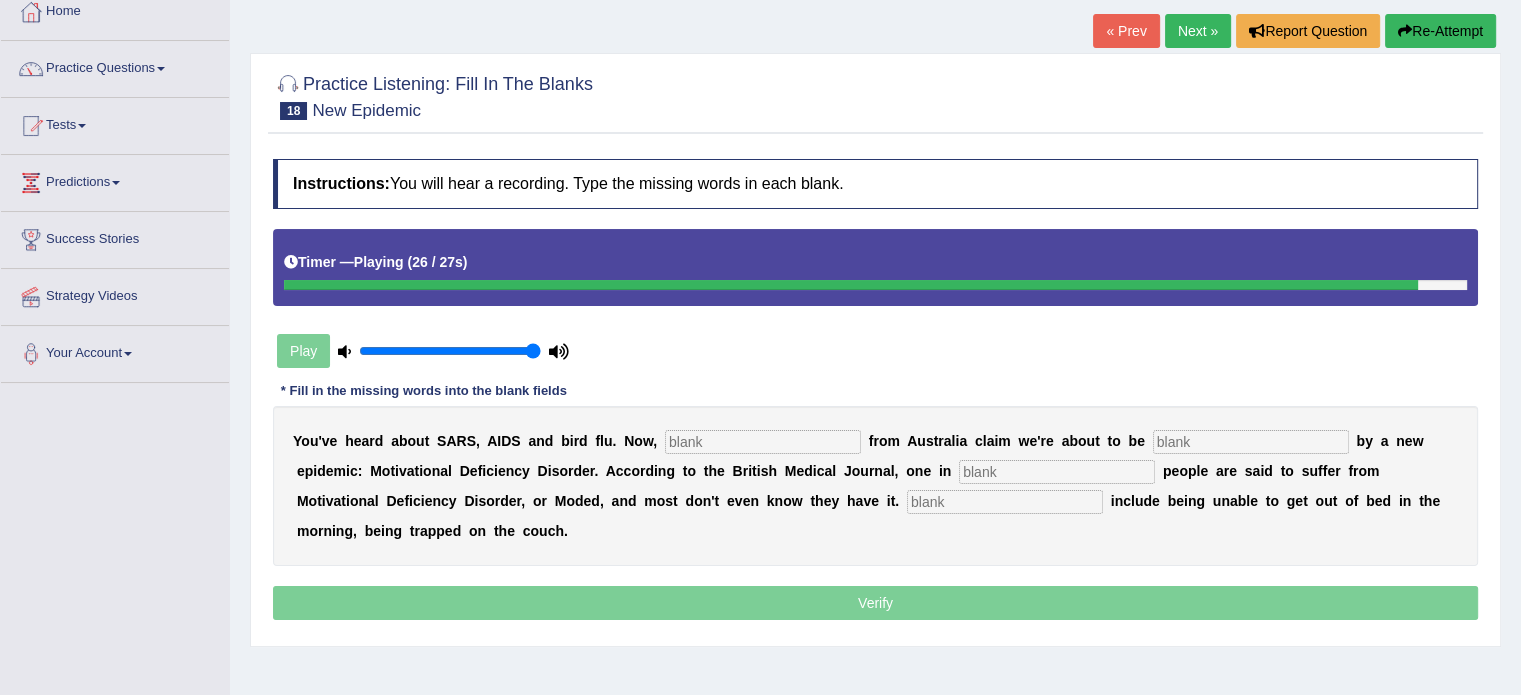 click at bounding box center (1005, 502) 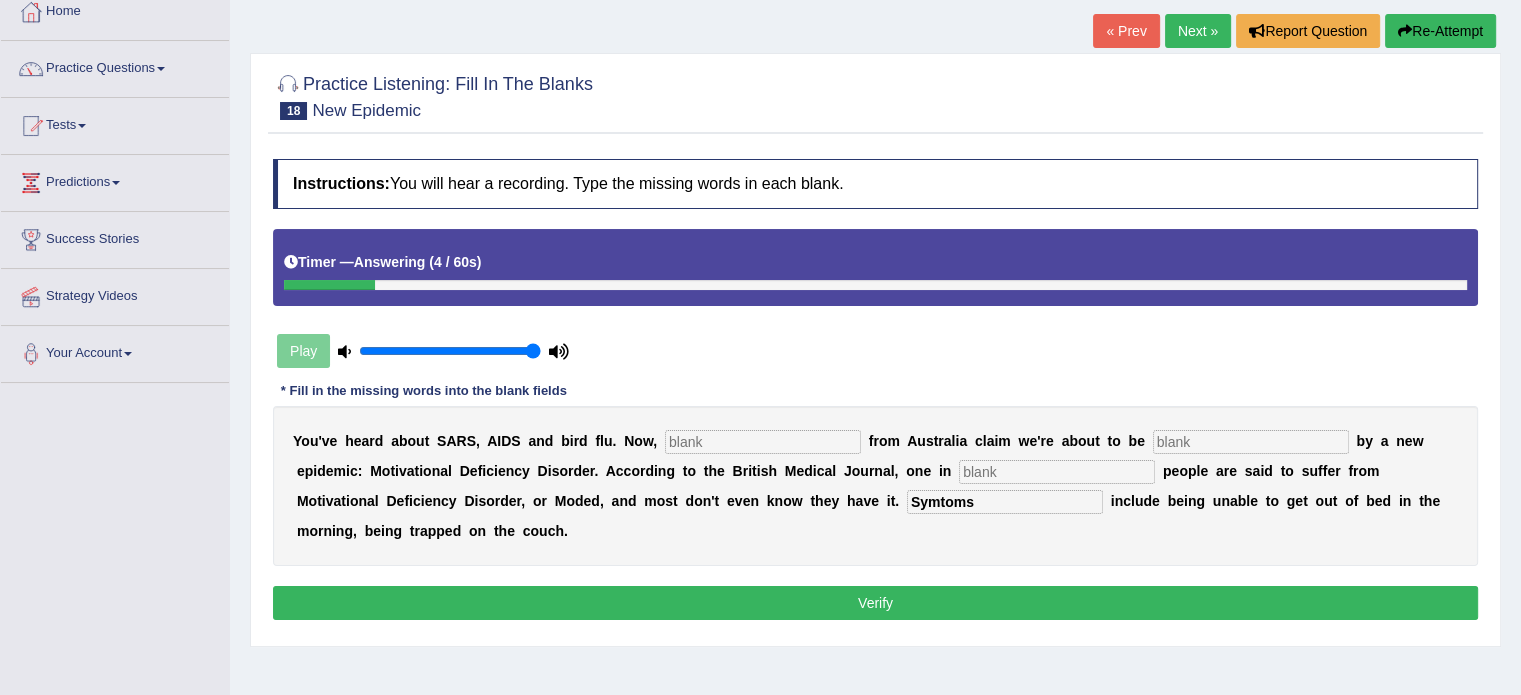 type on "Symtoms" 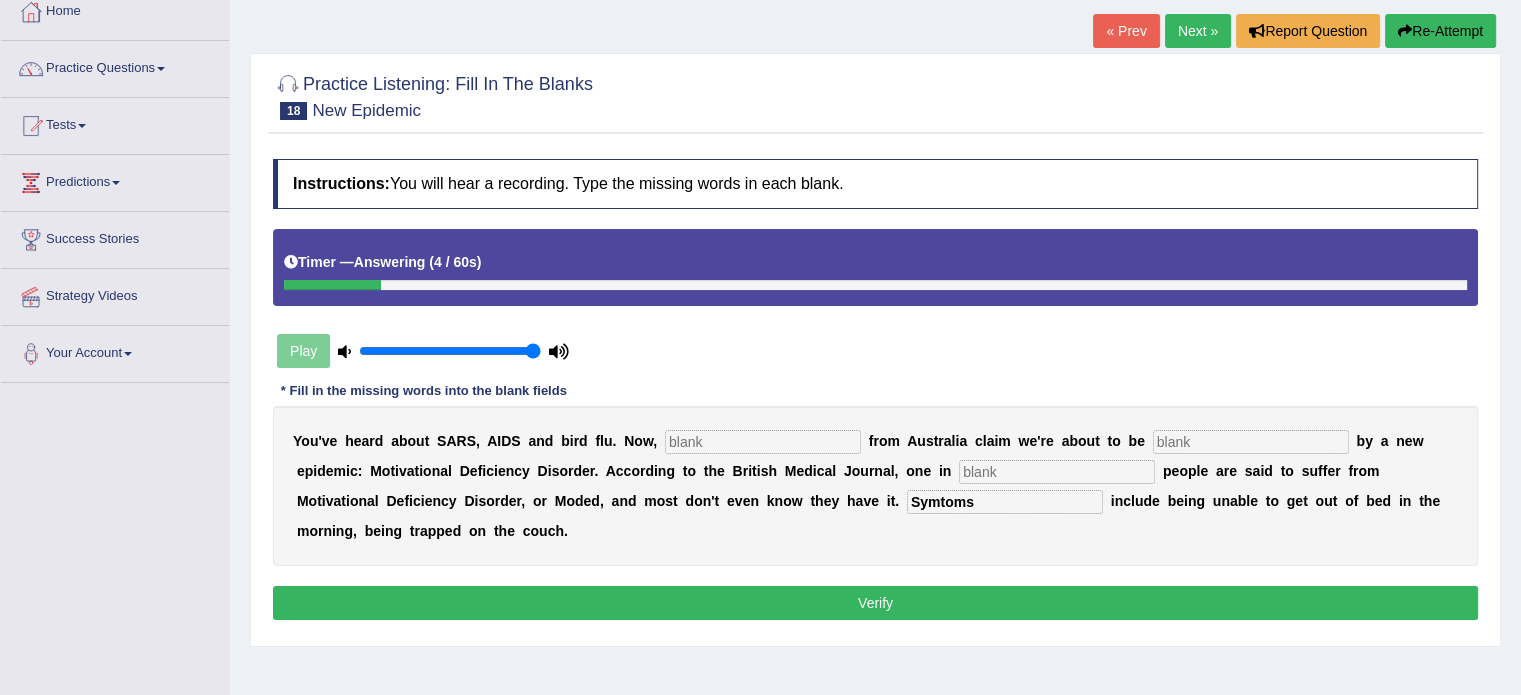 click at bounding box center [763, 442] 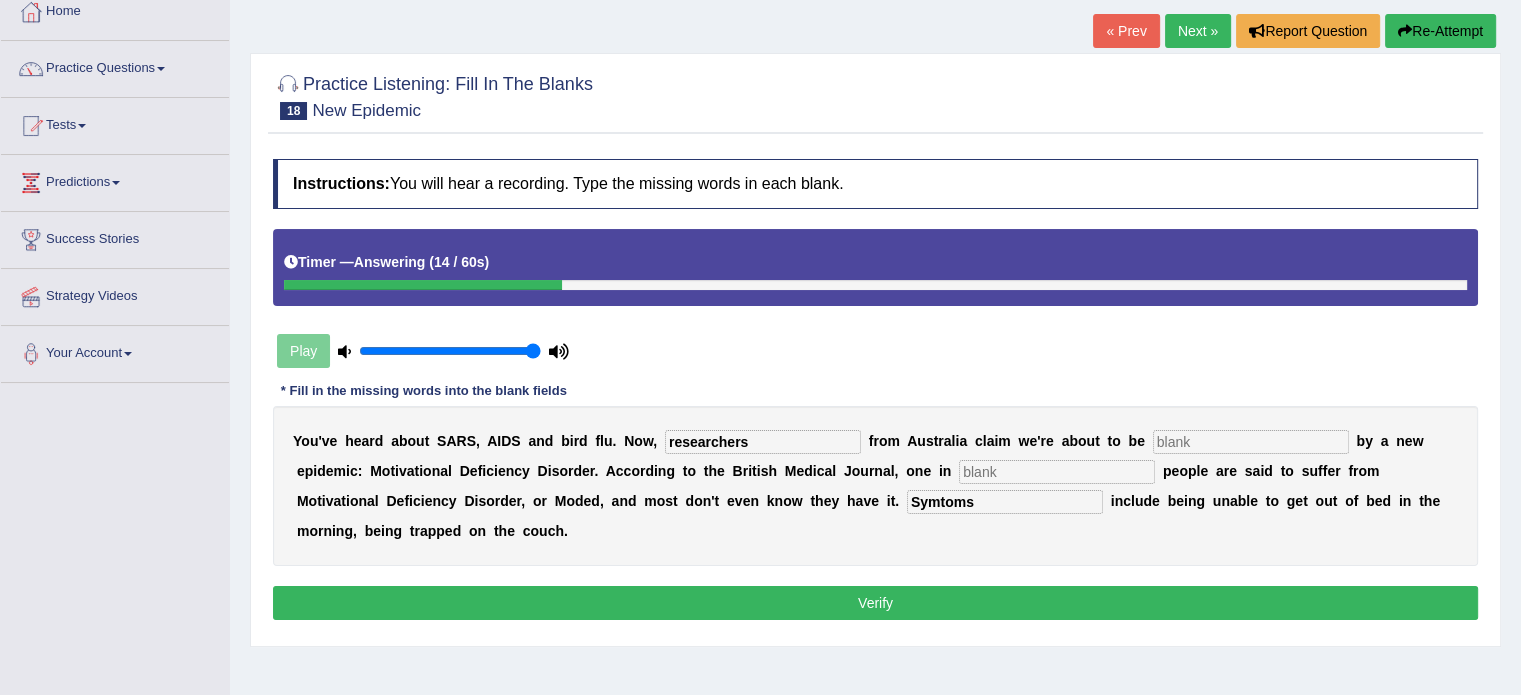 type on "researchers" 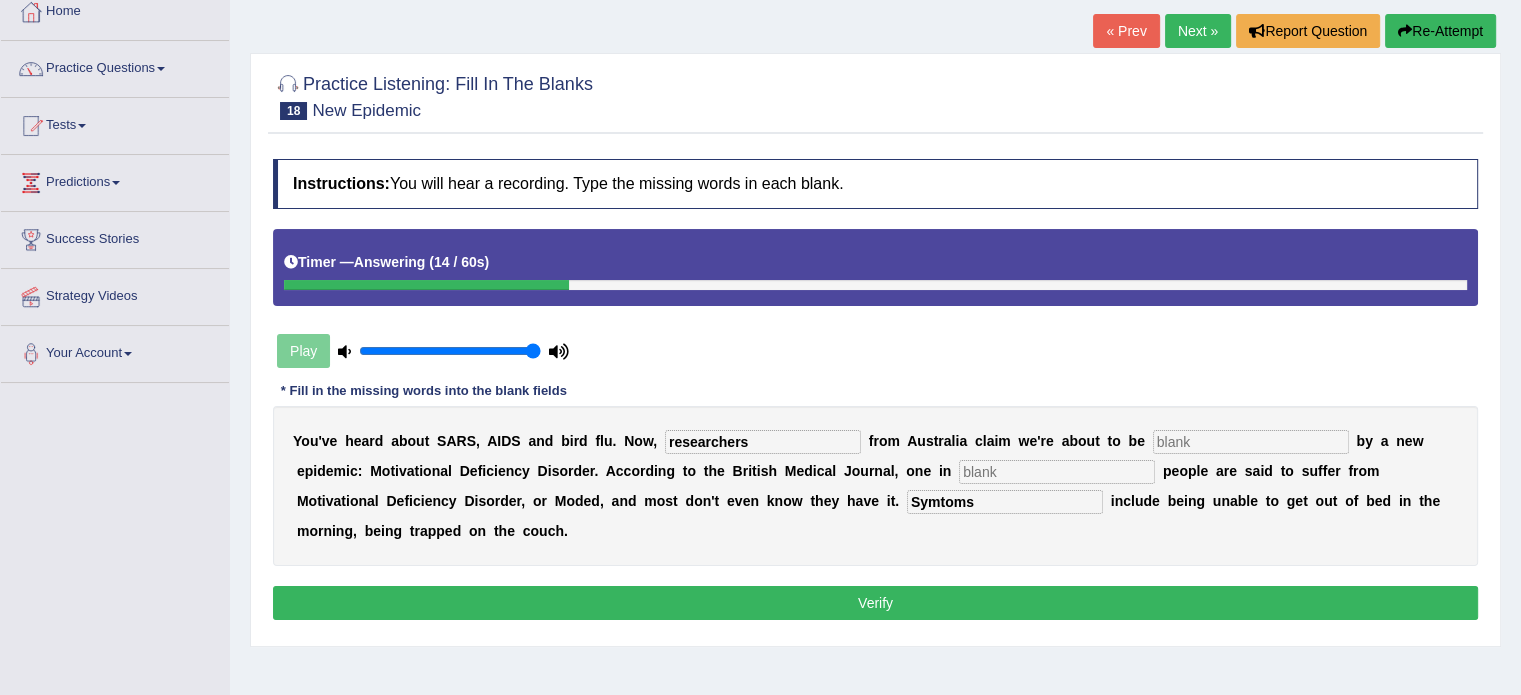 click at bounding box center (1251, 442) 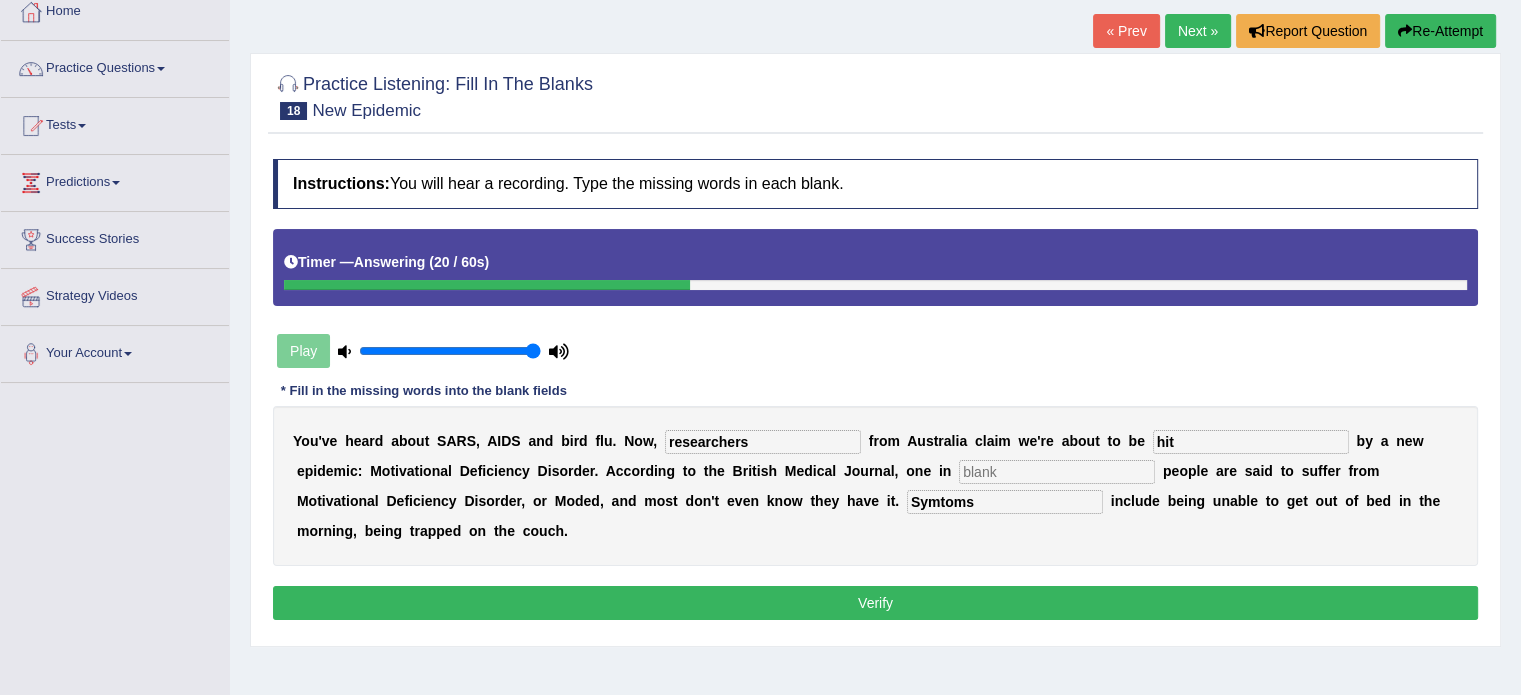 type on "hit" 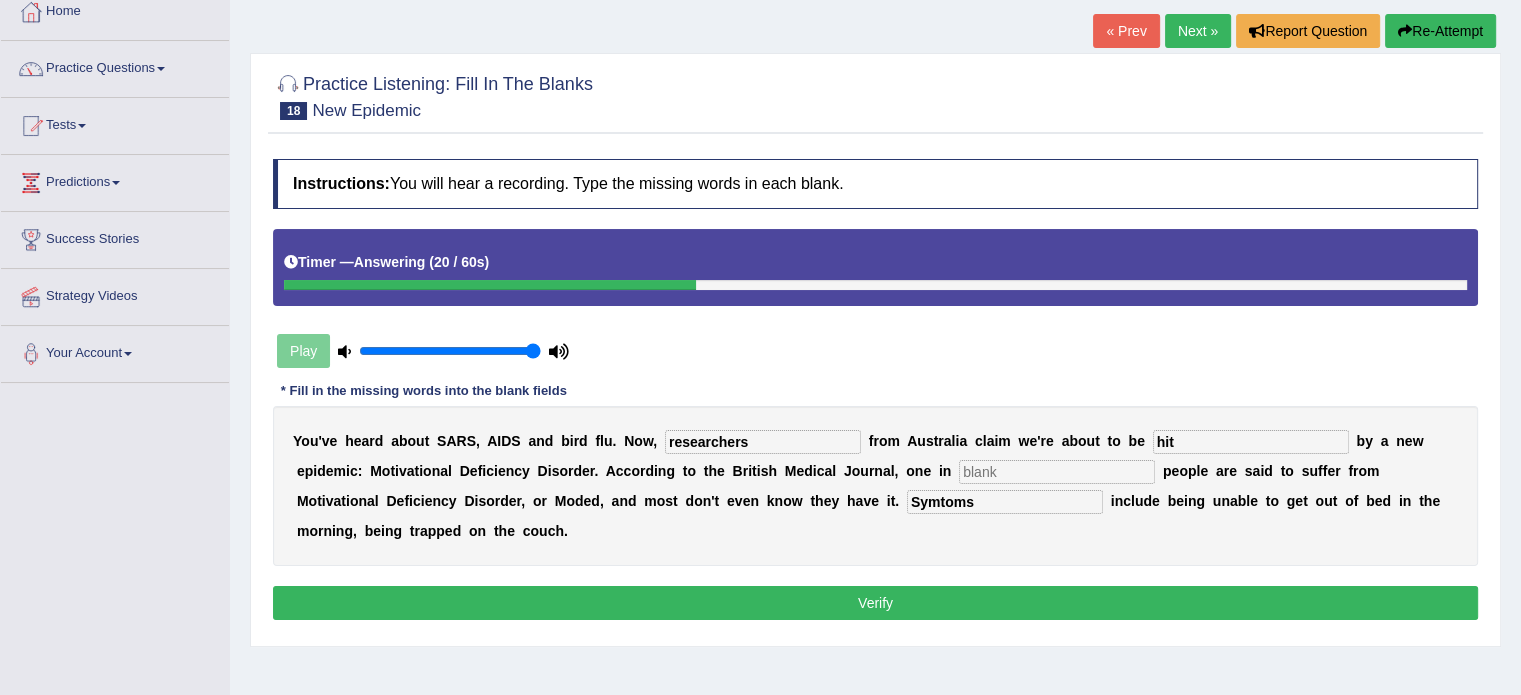 click on "Y o u ' v e    h e a r d    a b o u t    S A R S ,    A I D S    a n d    b i r d    f l u .    N o w ,    researchers    f r o m    A u s t r a l i a    c l a i m    w e ' r e    a b o u t    t o    b e    hit    b y    a    n e w    e p i d e m i c :    M o t i v a t i o n a l    D e f i c i e n c y    D i s o r d e r .    A c c o r d i n g    t o    t h e    B r i t i s h    M e d i c a l    J o u r n a l ,    o n e    i n       p e o p l e    a r e    s a i d    t o    s u f f e r    f r o m    M o t i v a t i o n a l    D e f i c i e n c y    D i s o r d e r ,    o r    M o d e d ,    a n d    m o s t    d o n ' t    e v e n    k n o w    t h e y    h a v e    i t .    Symtoms    i n c l u d e    b e i n g    u n a b l e    t o    g e t    o u t    o f    b e d    i n    t h e    m o r n i n g ,    b e i n g    t r a p p e d    o n    t h e    c o u c h ." at bounding box center (875, 486) 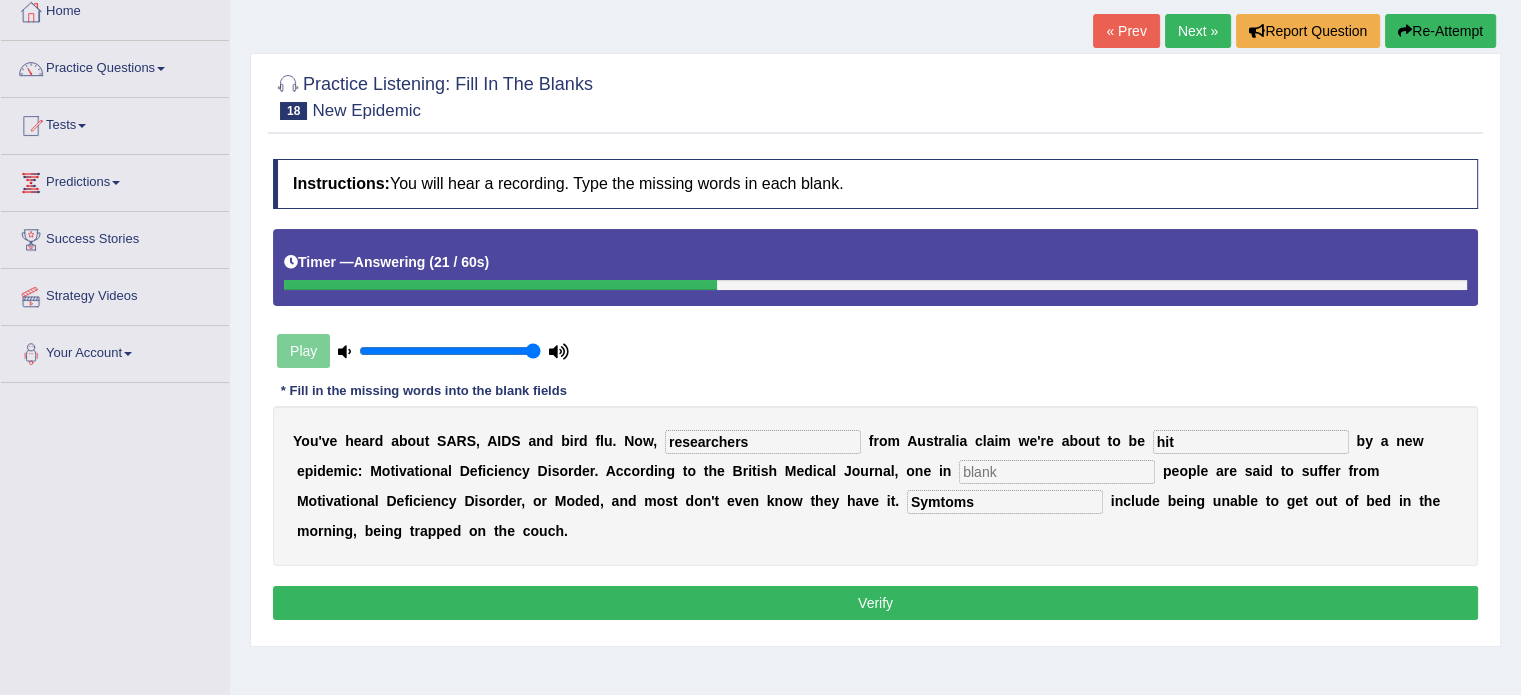 click on "Symtoms" at bounding box center [1005, 502] 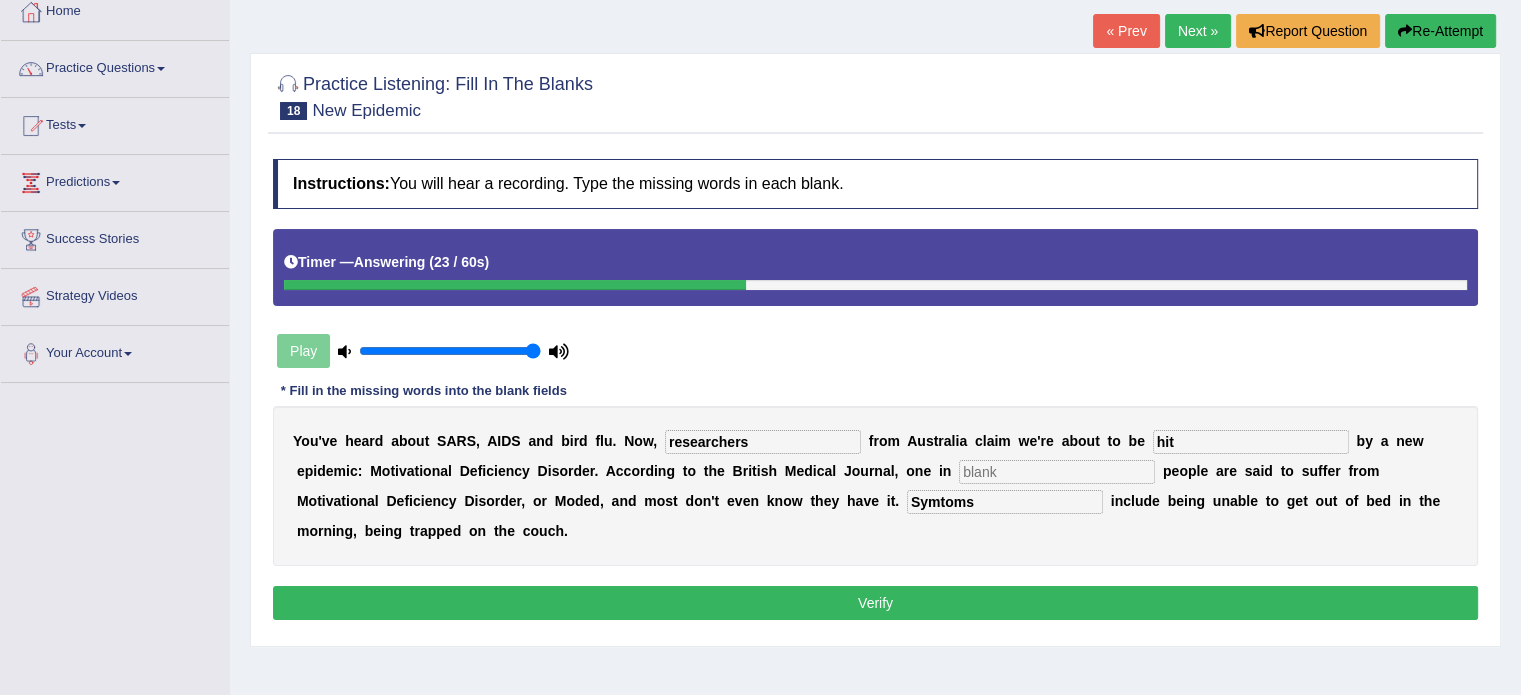 click at bounding box center [1057, 472] 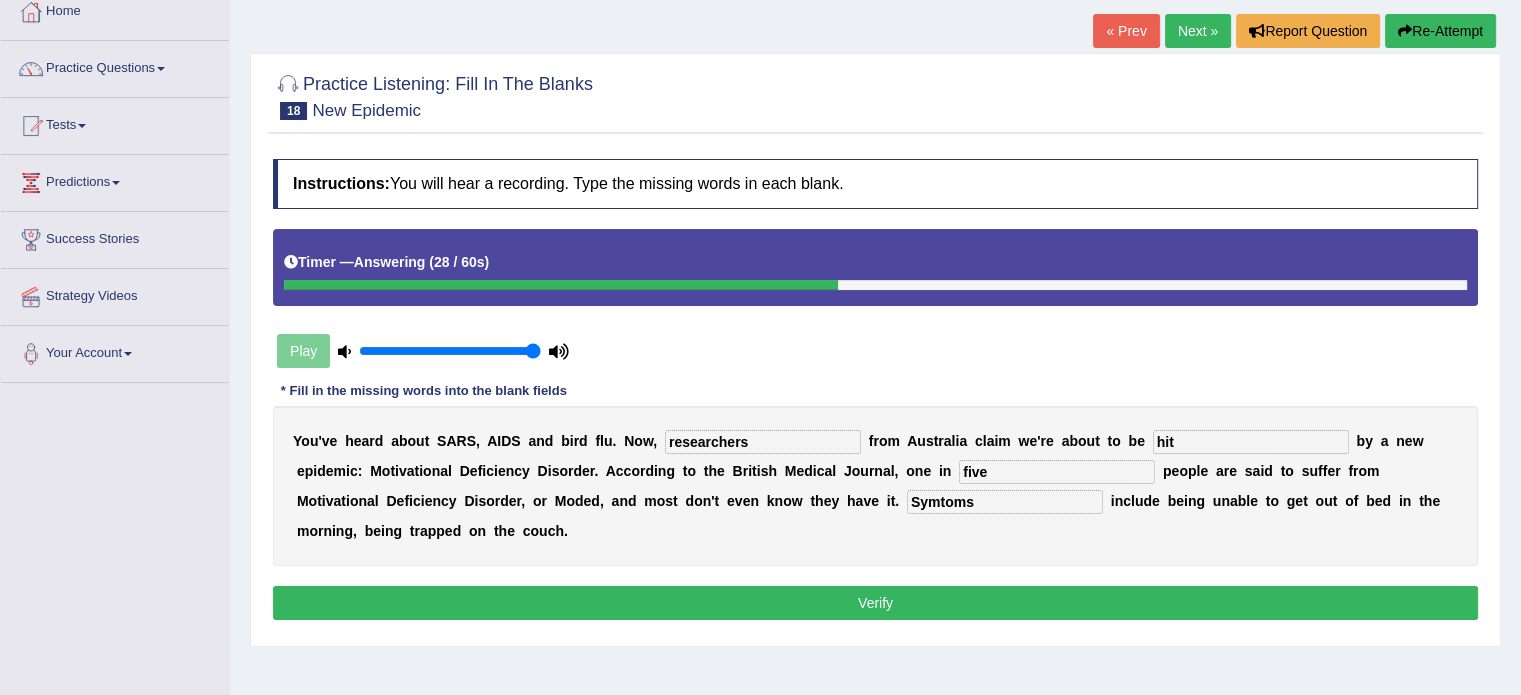 type on "five" 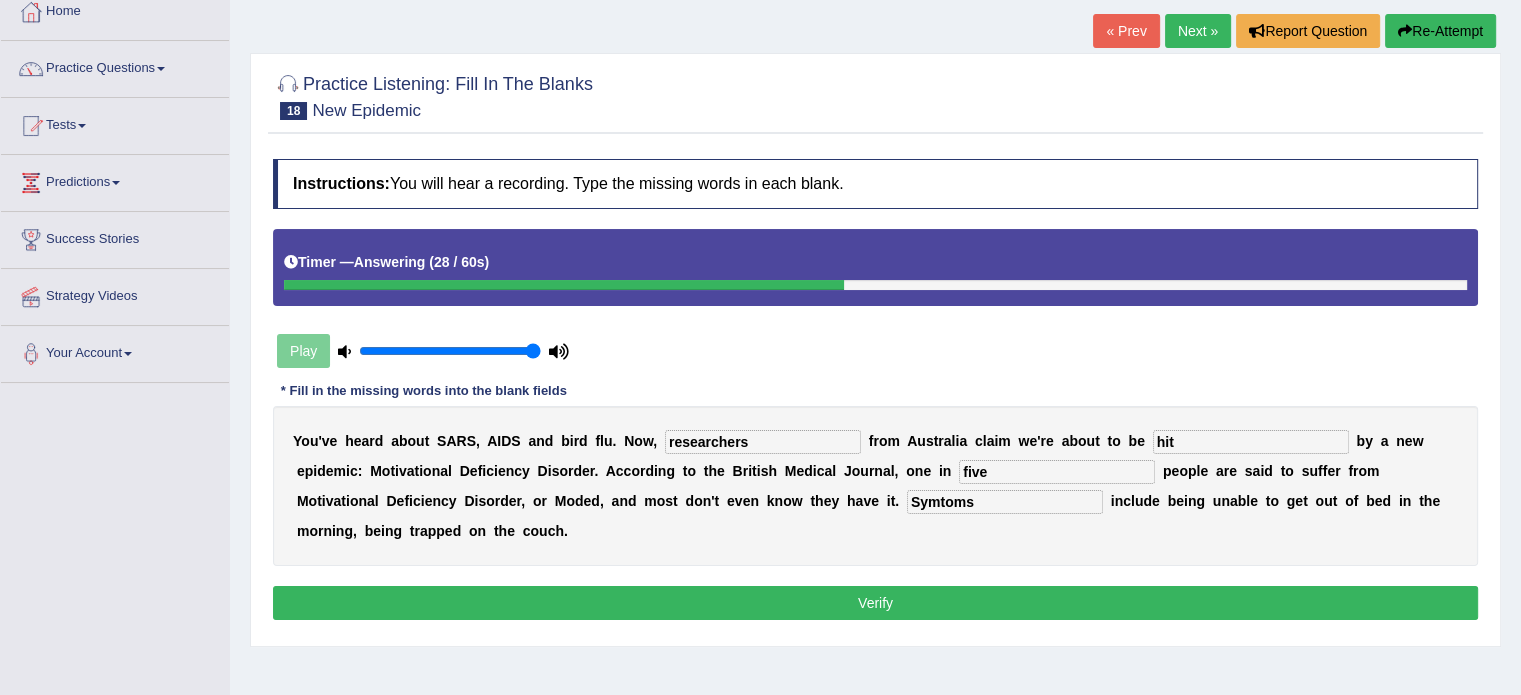 click on "Symtoms" at bounding box center (1005, 502) 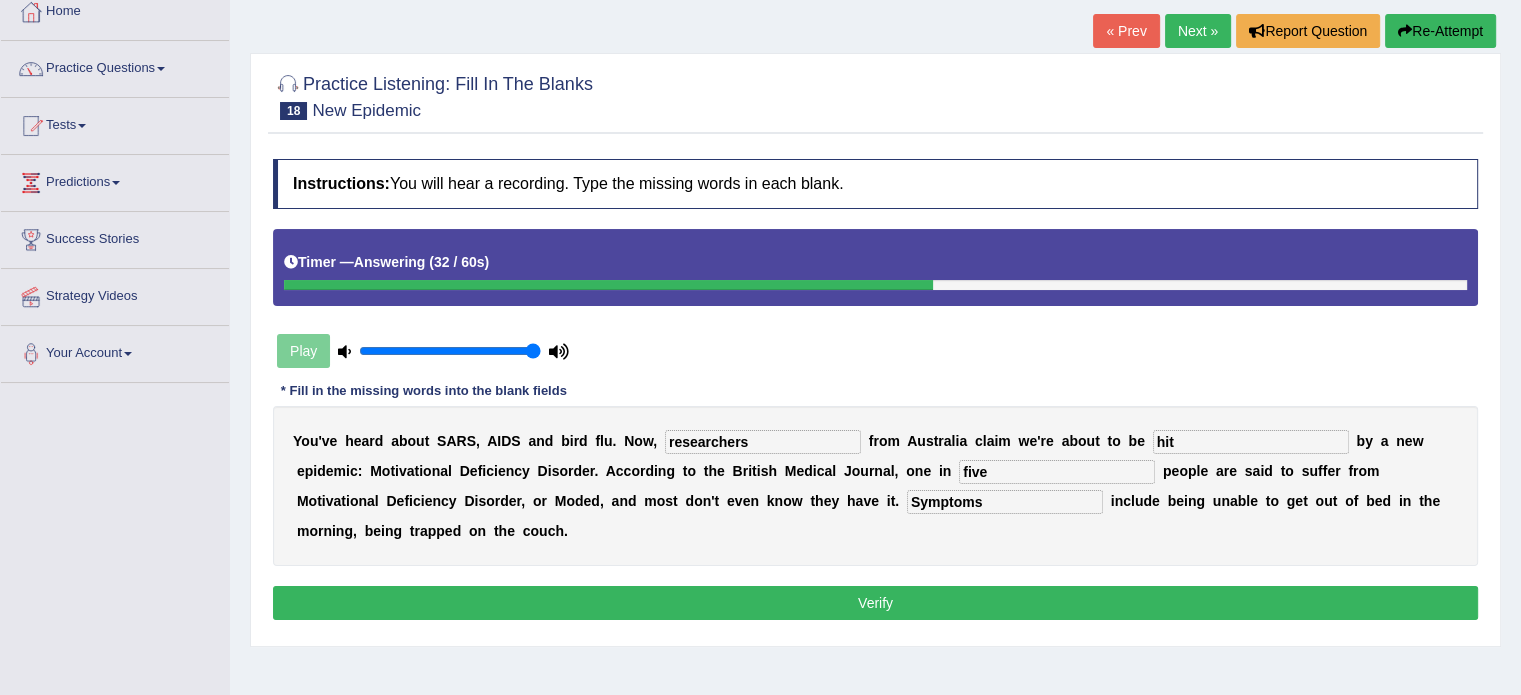 type on "Symptoms" 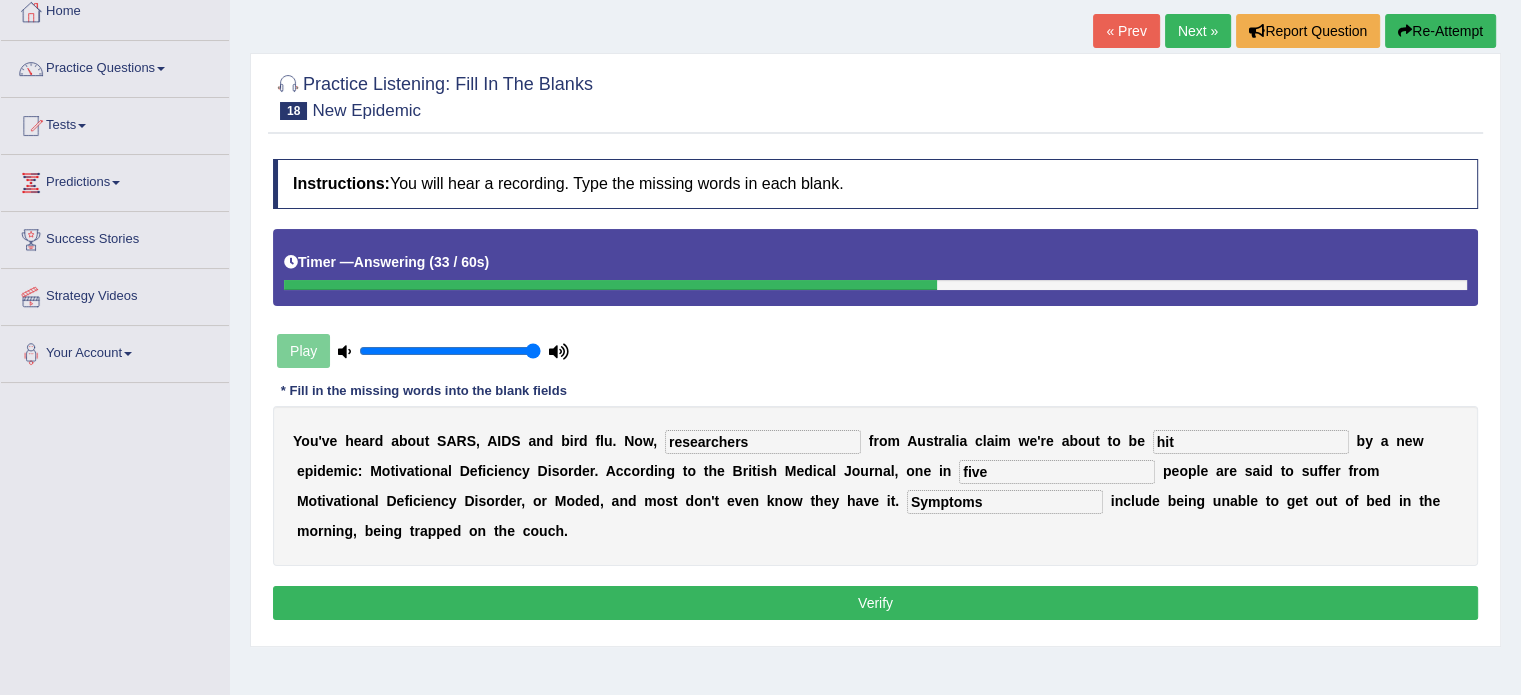 click on "Verify" at bounding box center (875, 603) 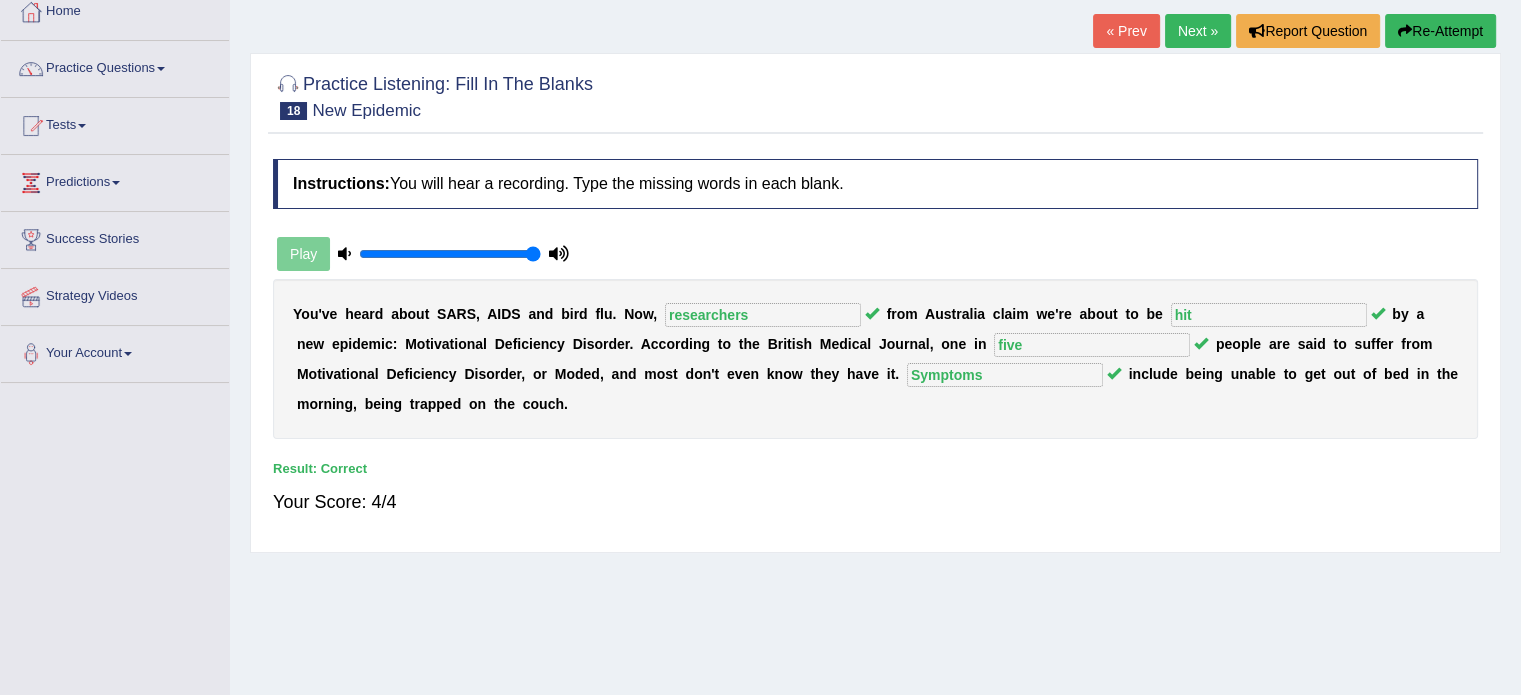 click on "Next »" at bounding box center [1198, 31] 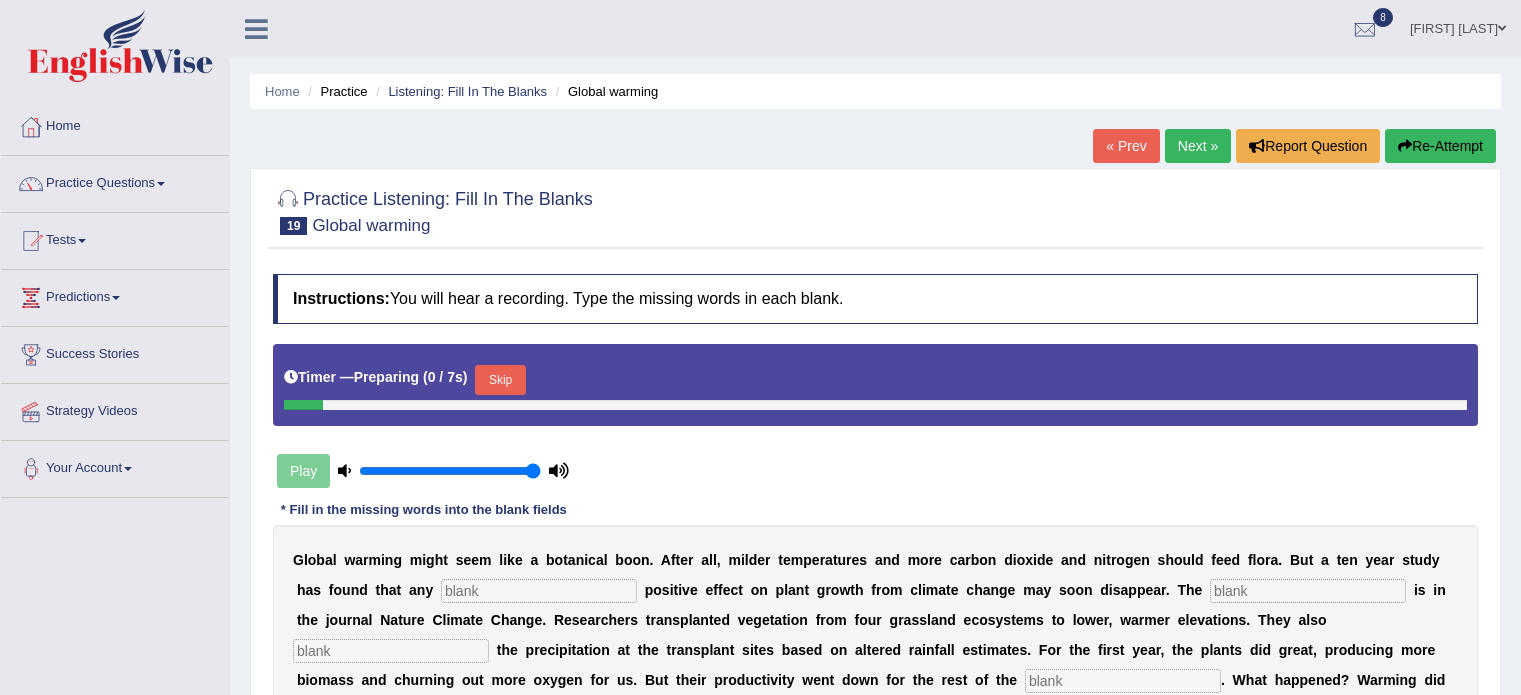 scroll, scrollTop: 0, scrollLeft: 0, axis: both 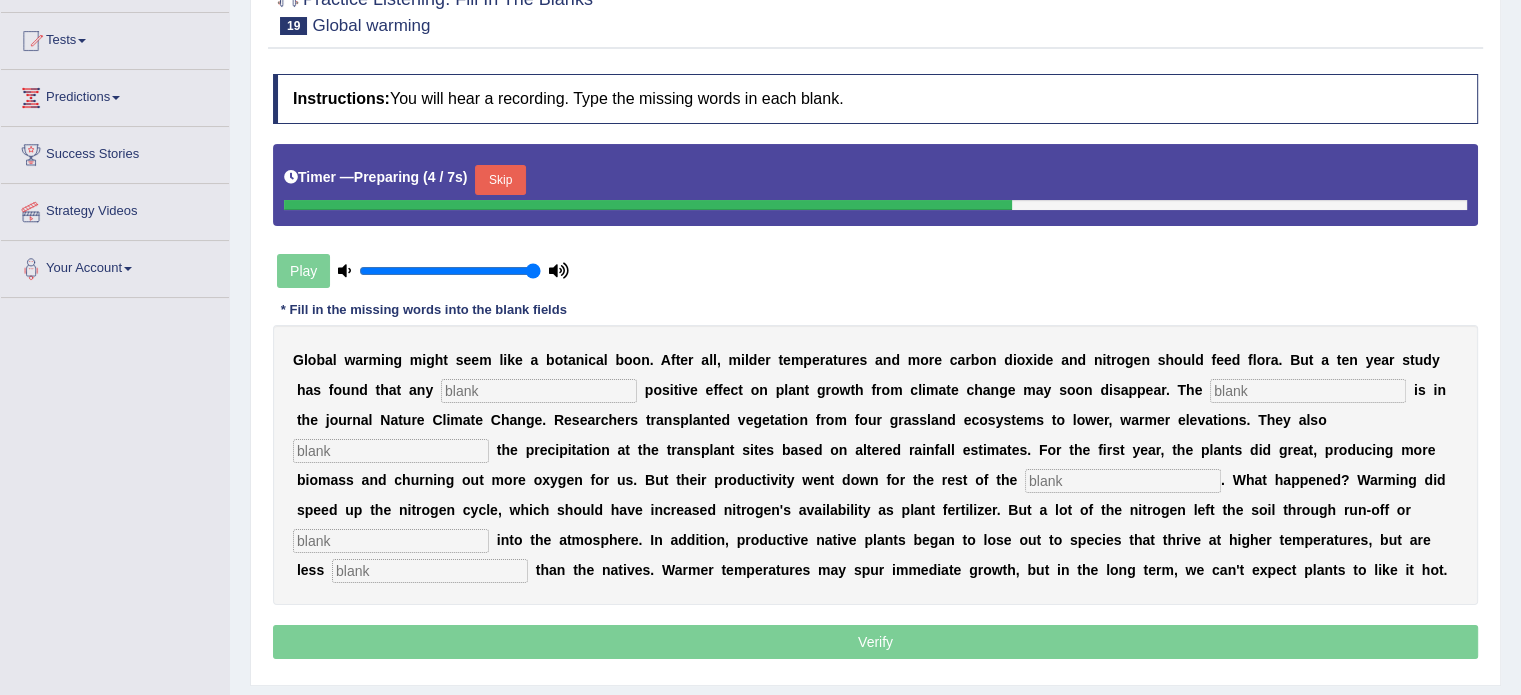 click on "Skip" at bounding box center (500, 180) 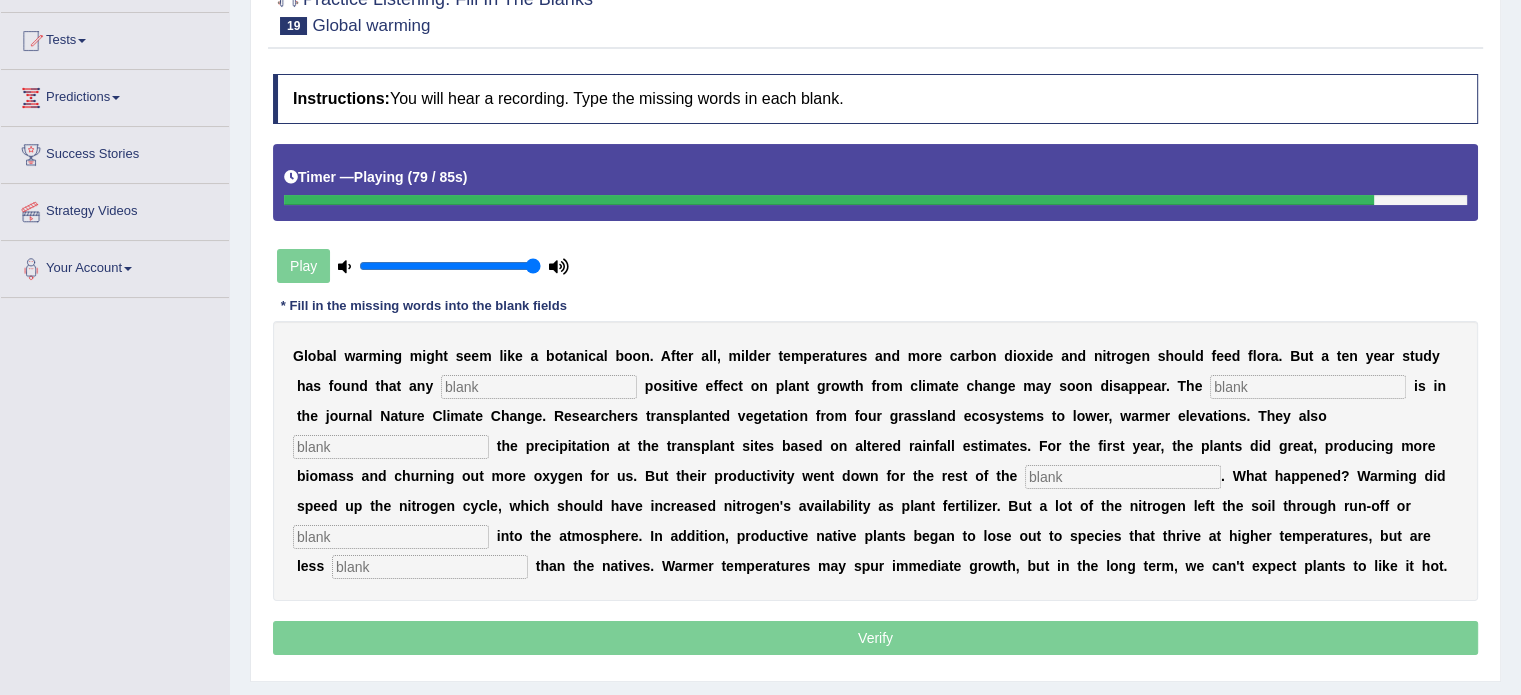 click at bounding box center (430, 567) 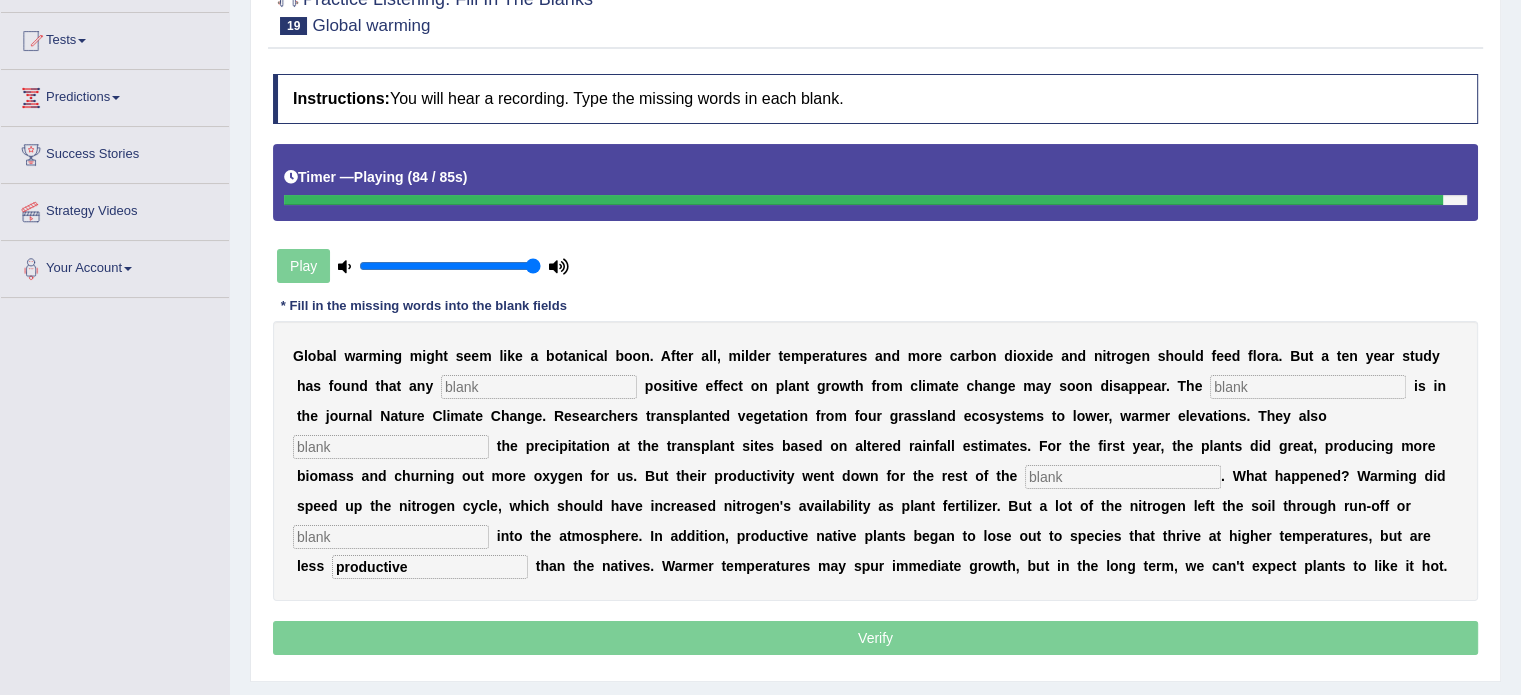 type on "productive" 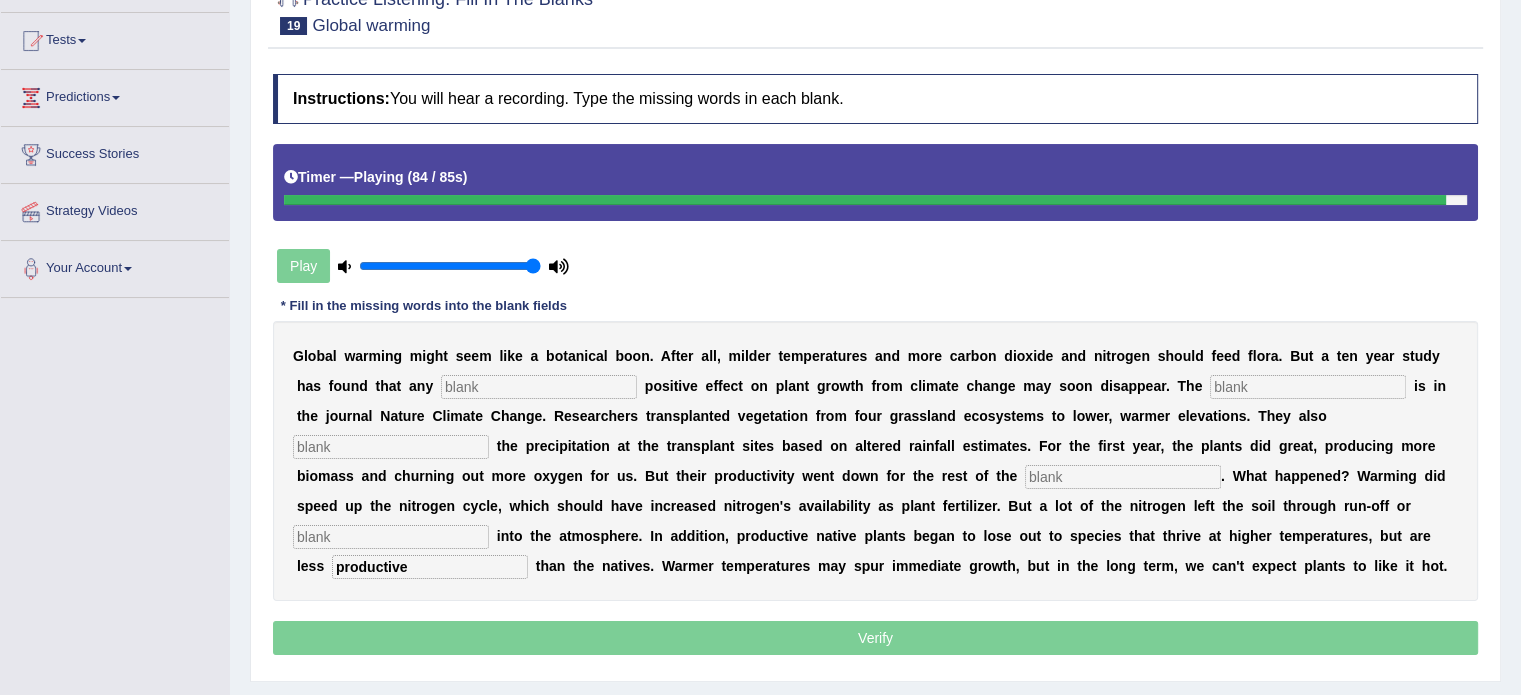 click at bounding box center (391, 537) 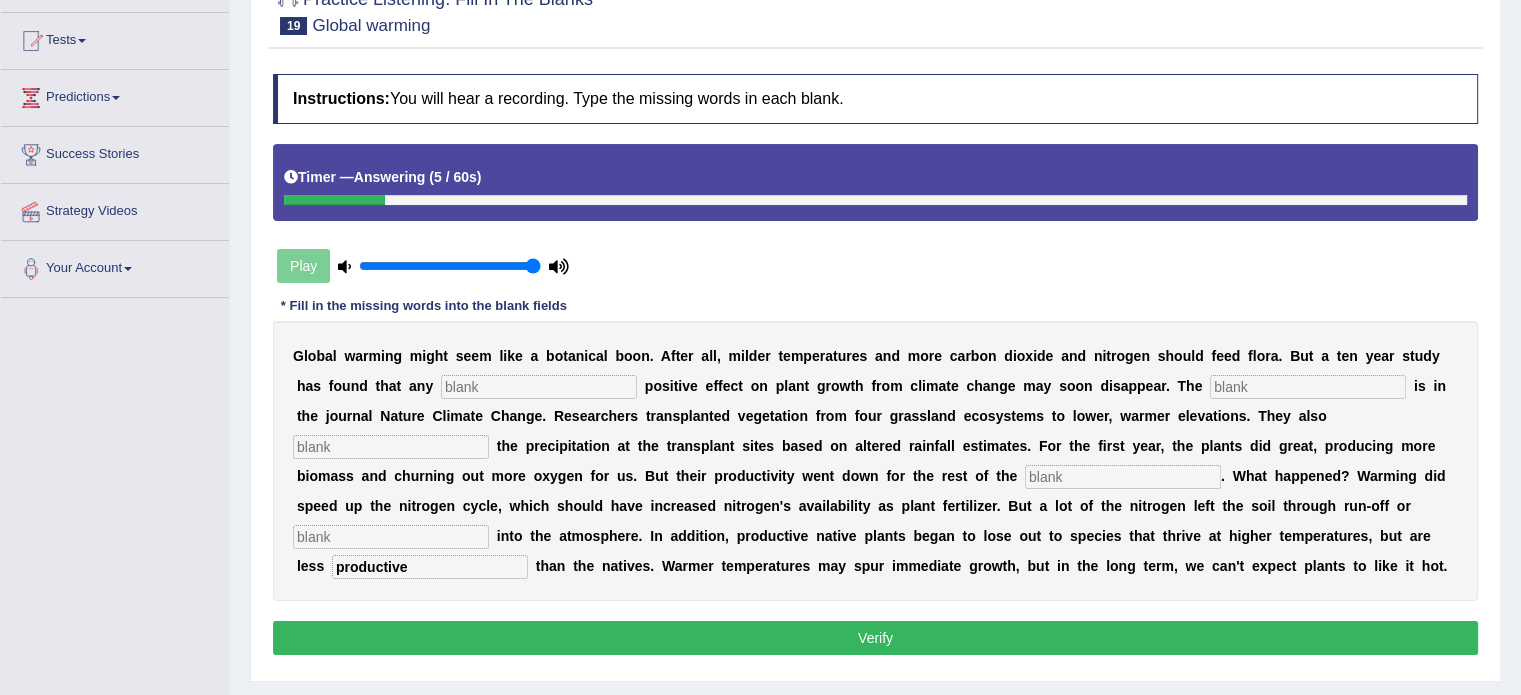 click at bounding box center (539, 387) 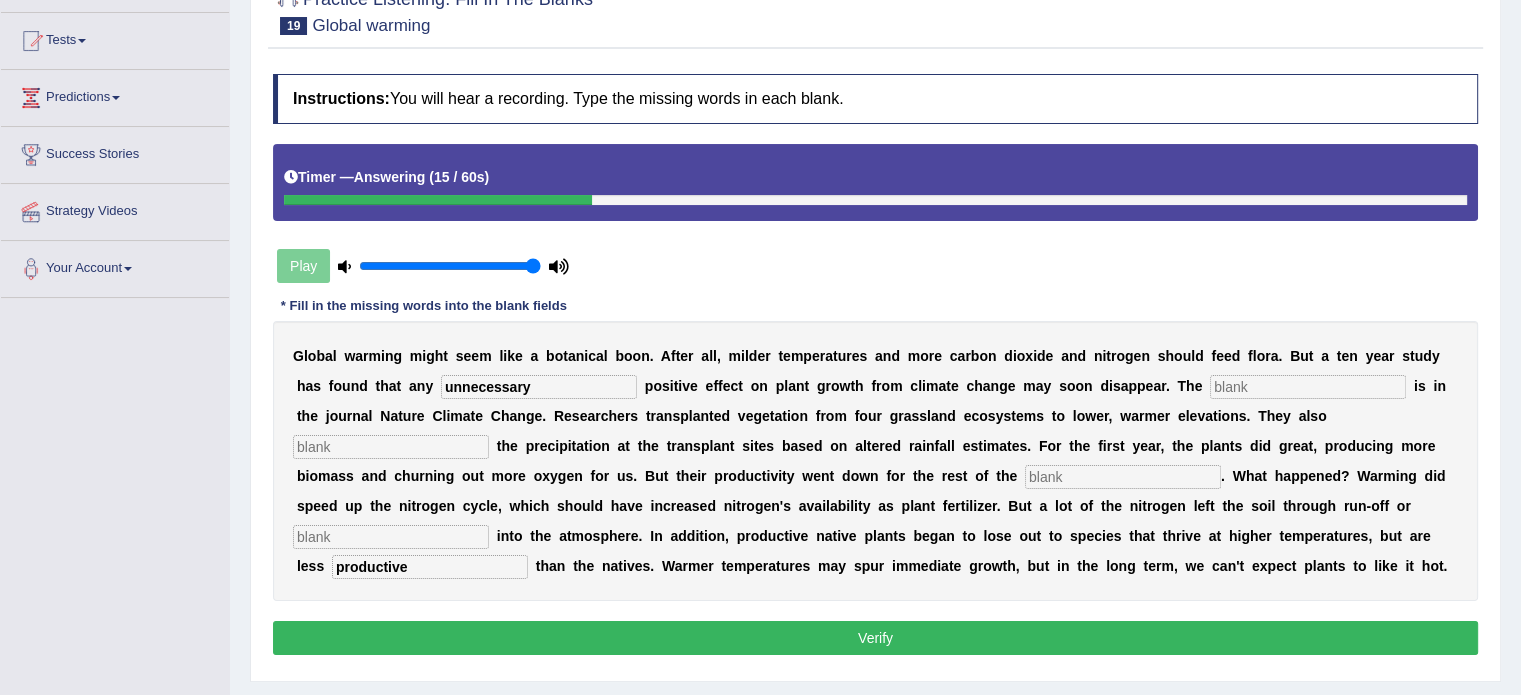 type on "unnecessary" 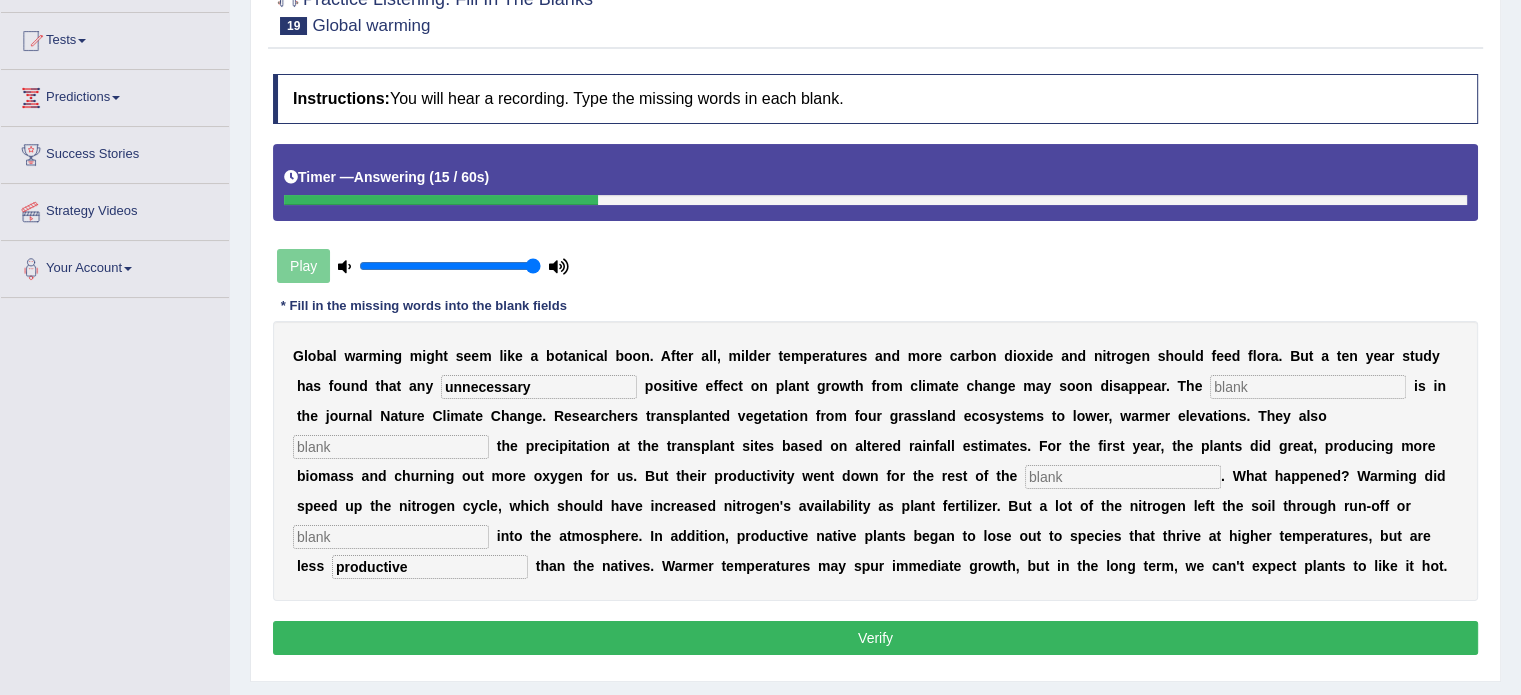 click at bounding box center [1308, 387] 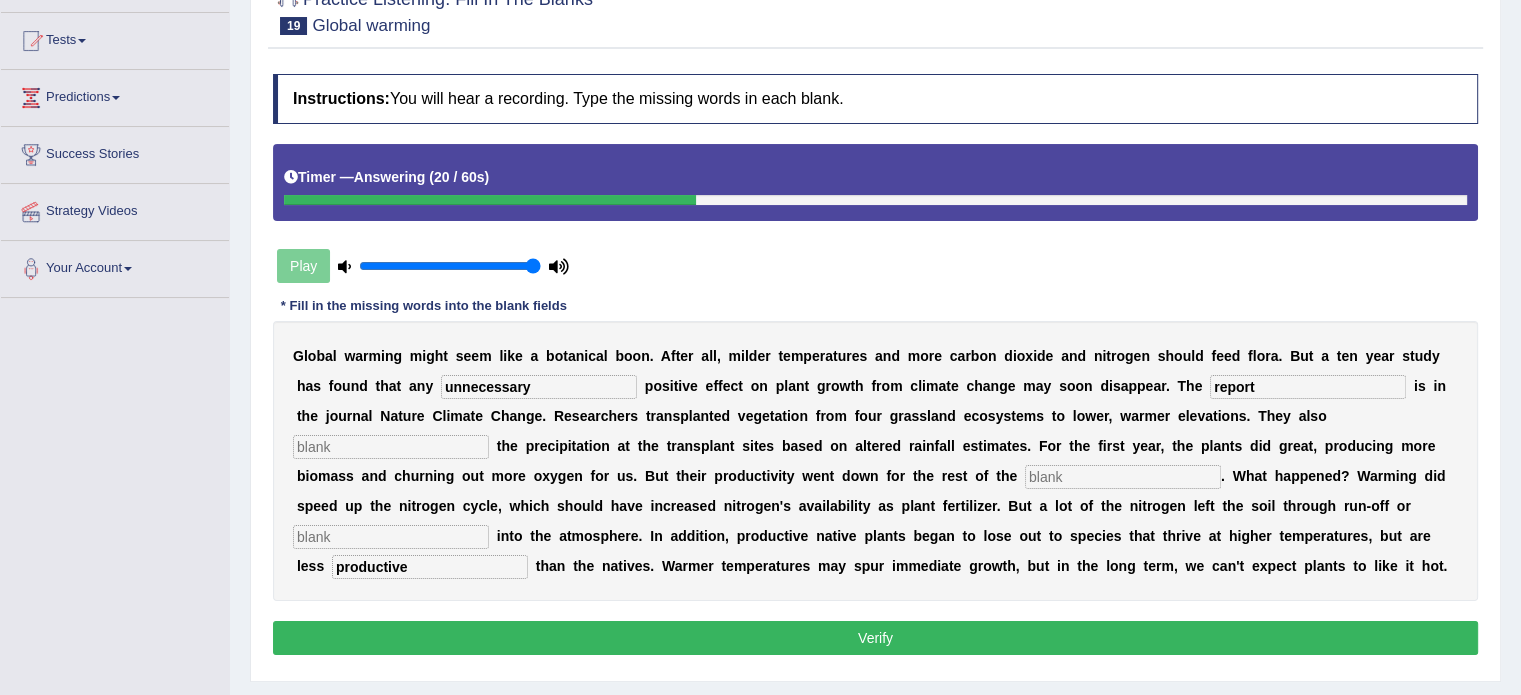 type on "report" 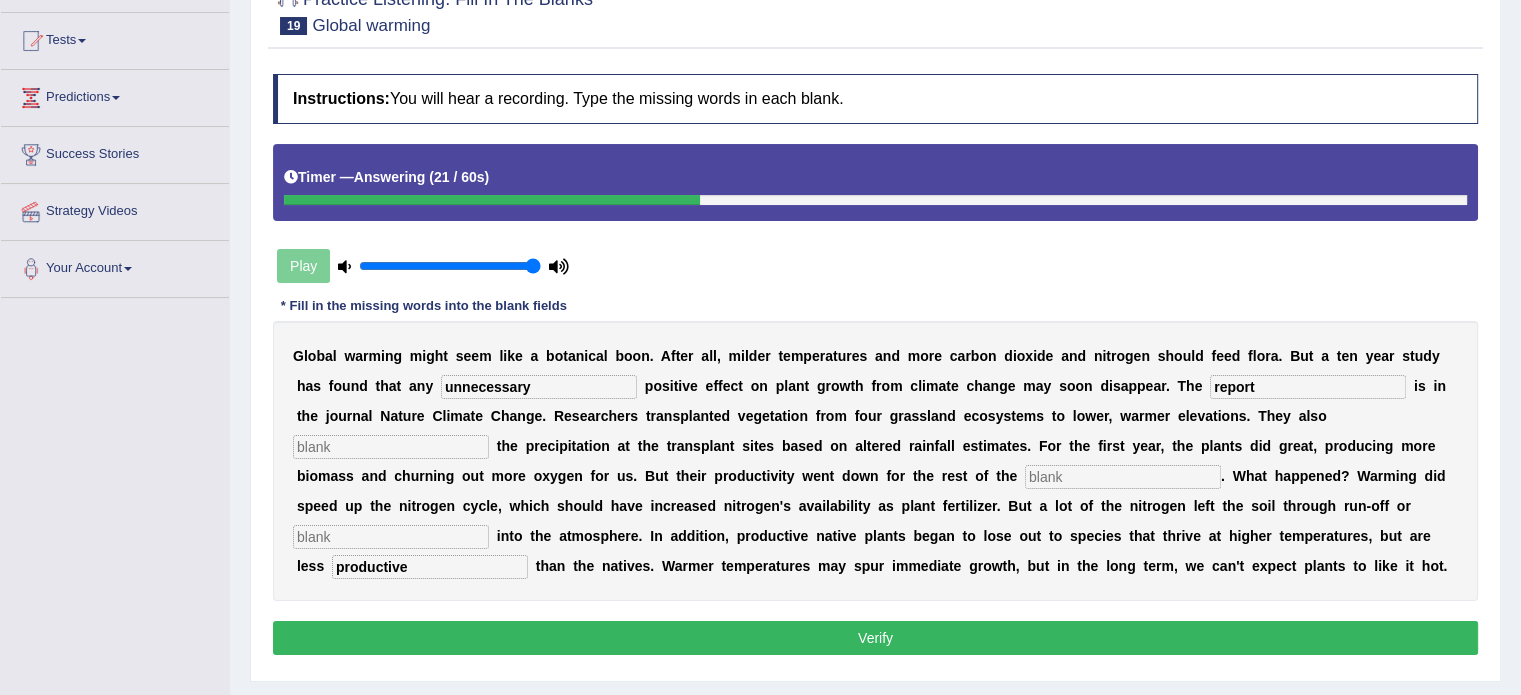 click at bounding box center [391, 447] 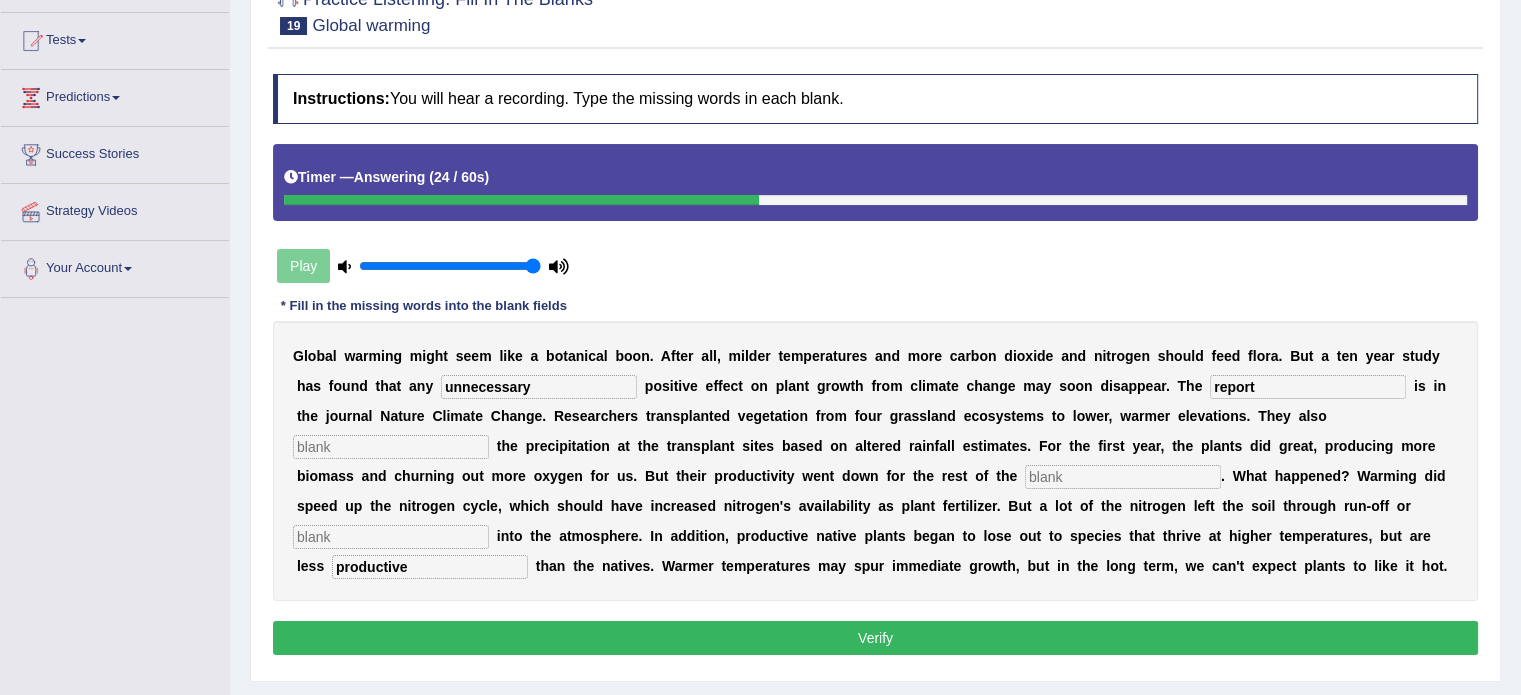 type on "n" 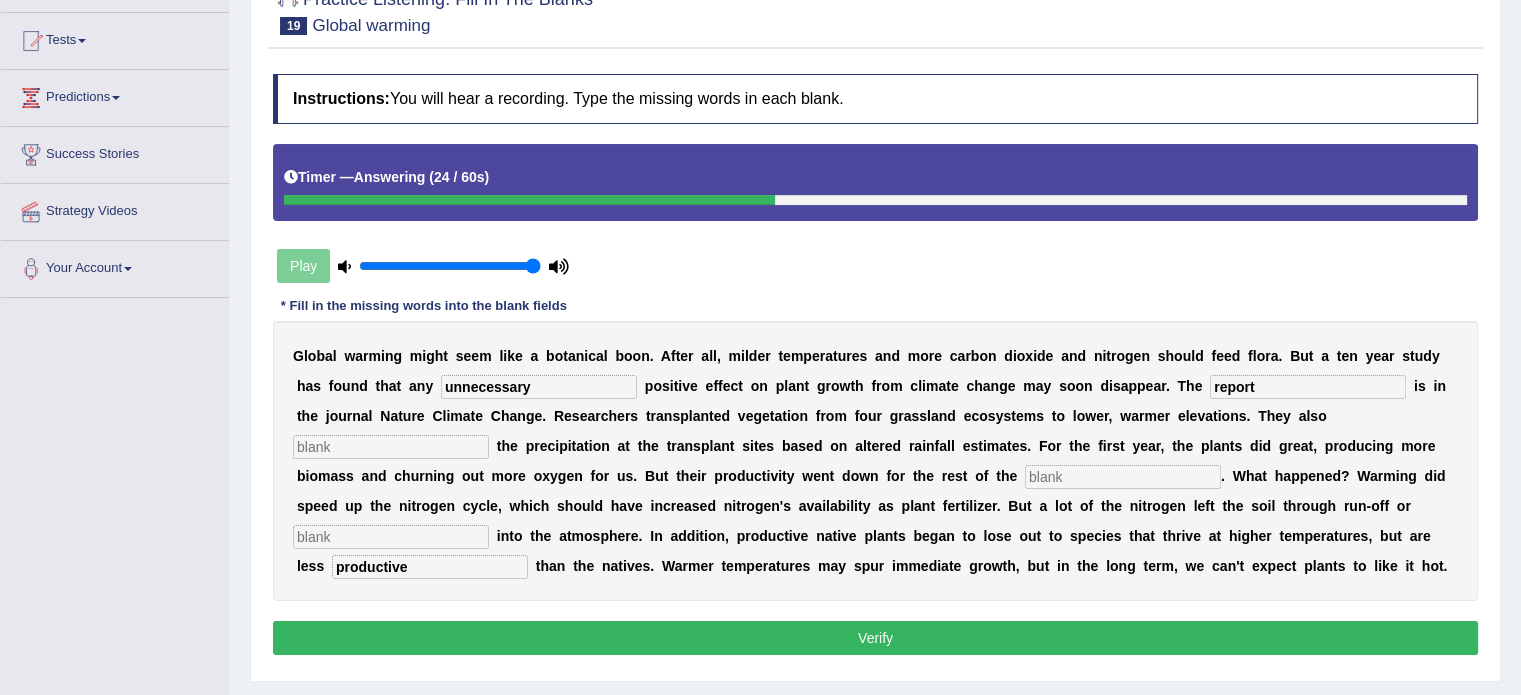 type on "," 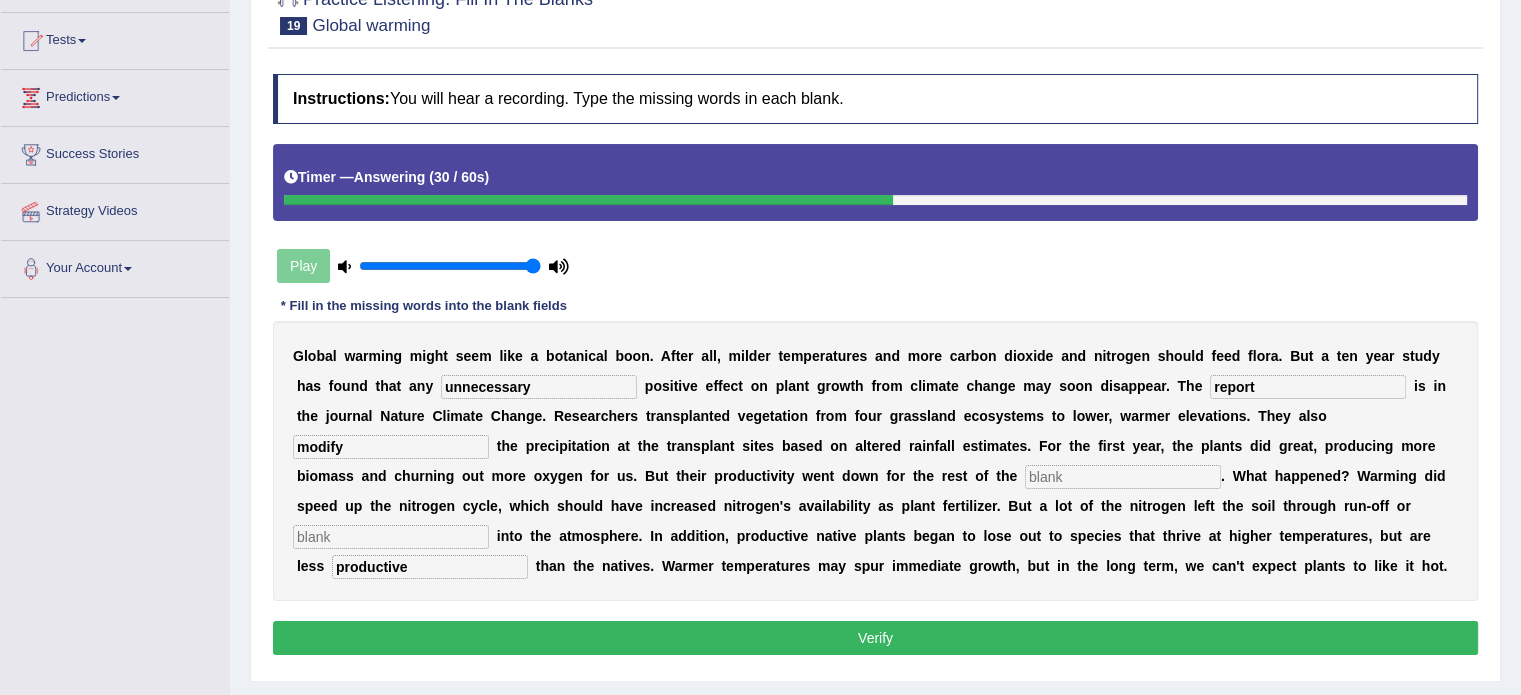type on "modify" 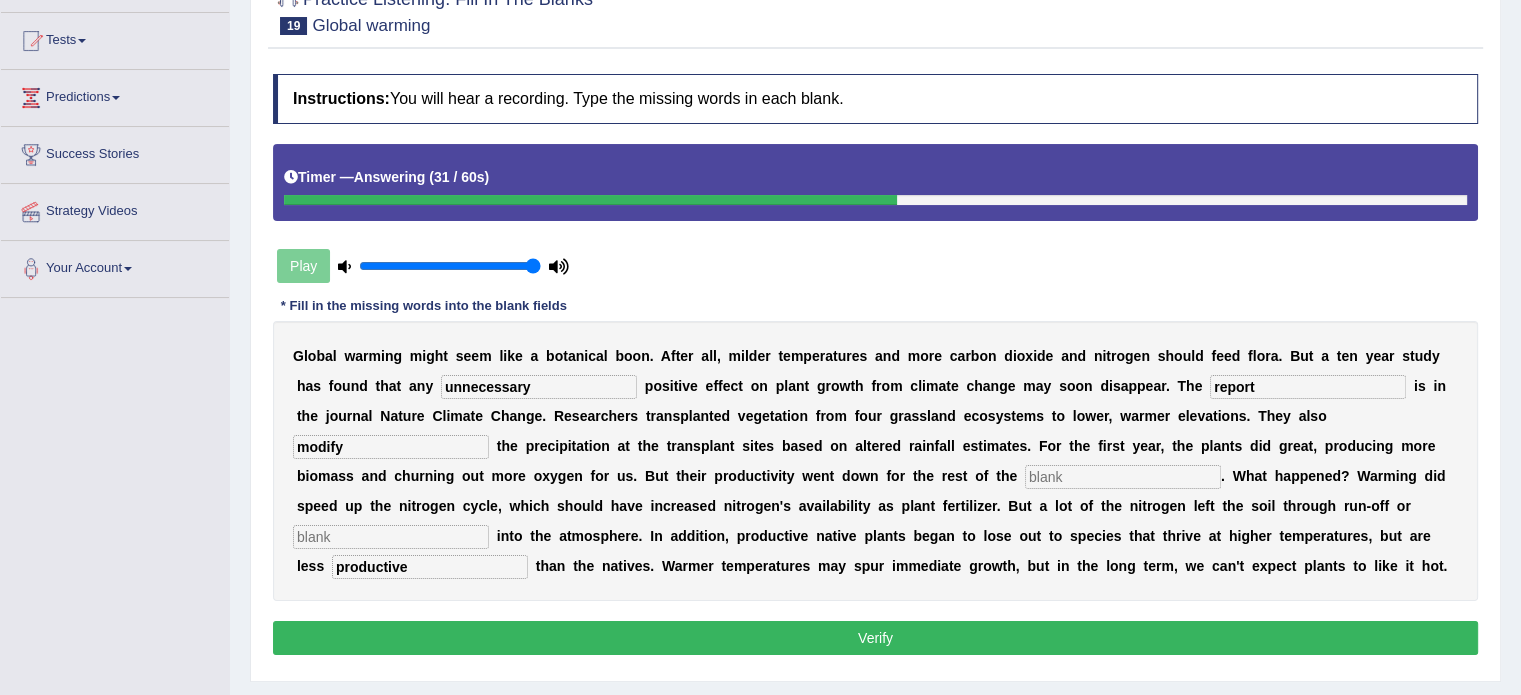 click at bounding box center [1123, 477] 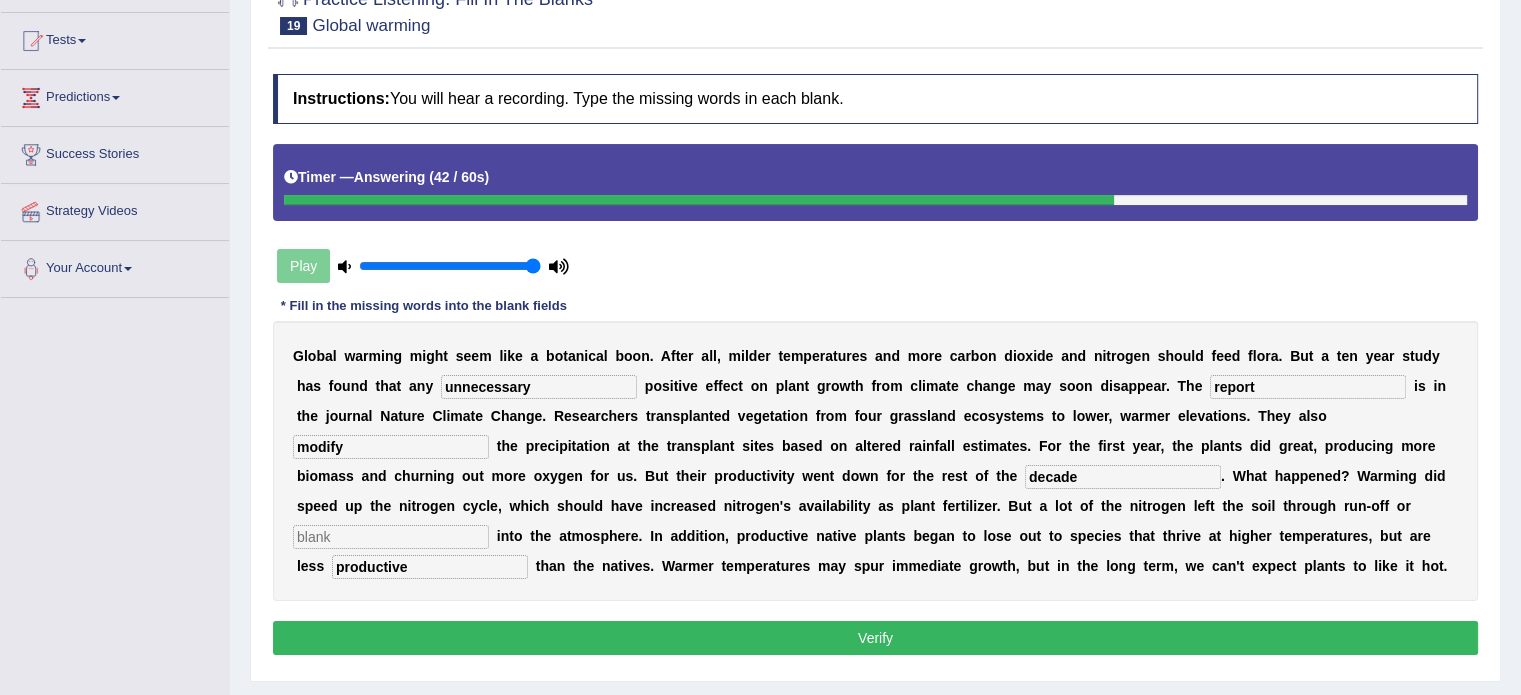 type on "decade" 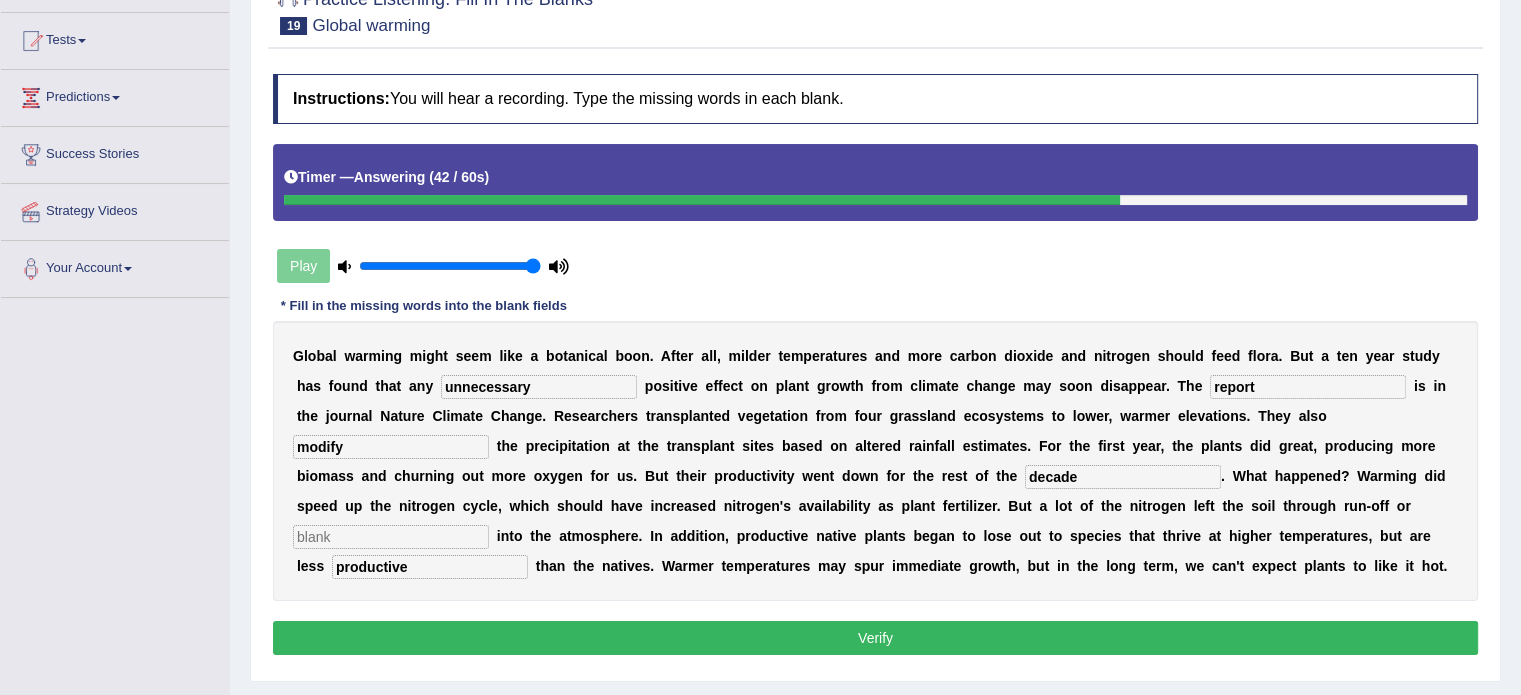 click at bounding box center (391, 537) 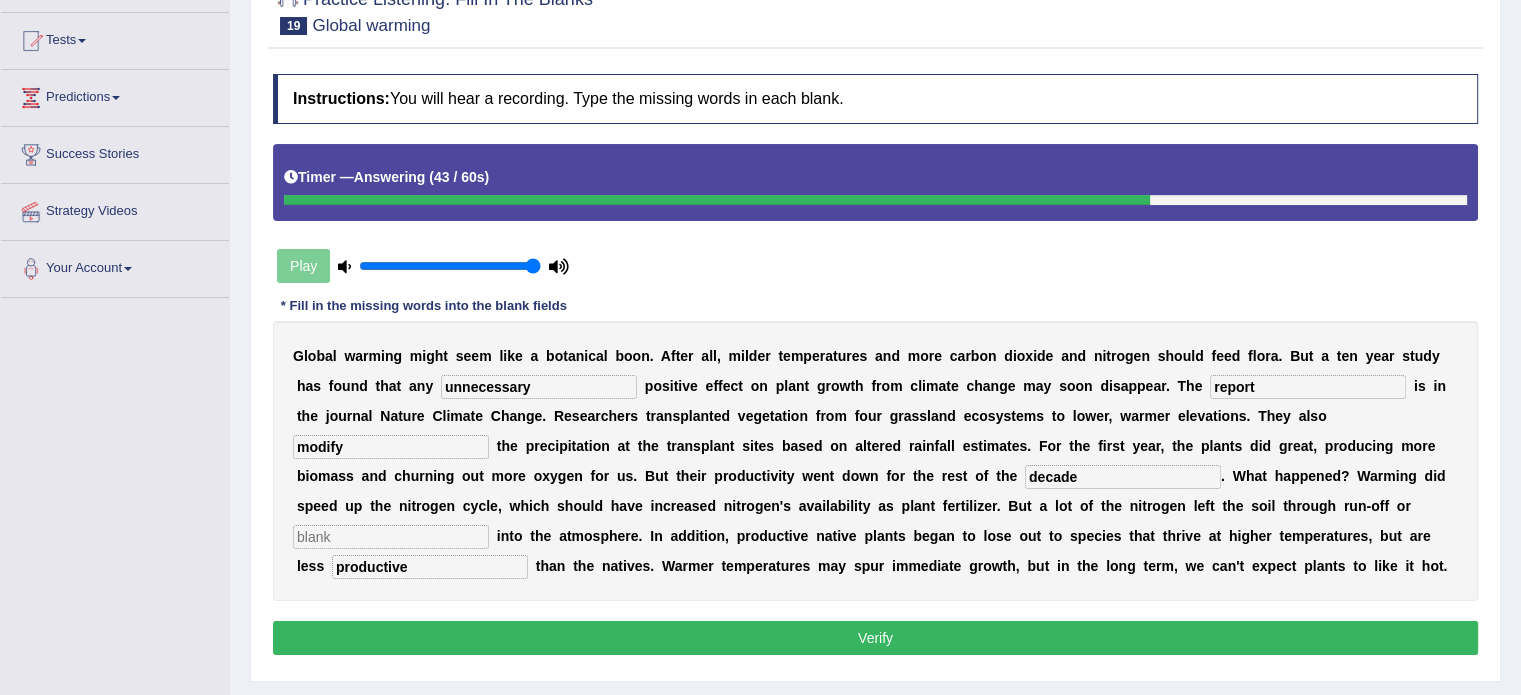 click on "Verify" at bounding box center (875, 638) 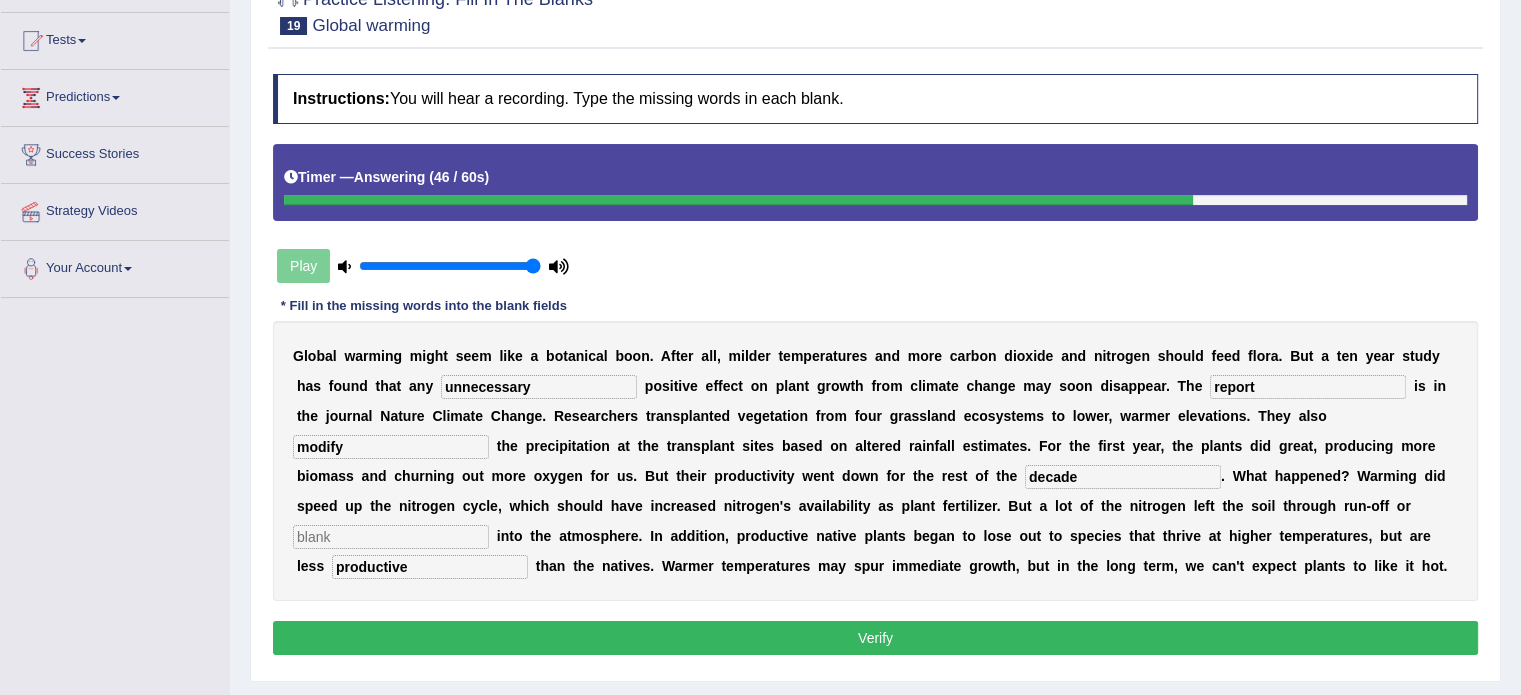 click at bounding box center (391, 537) 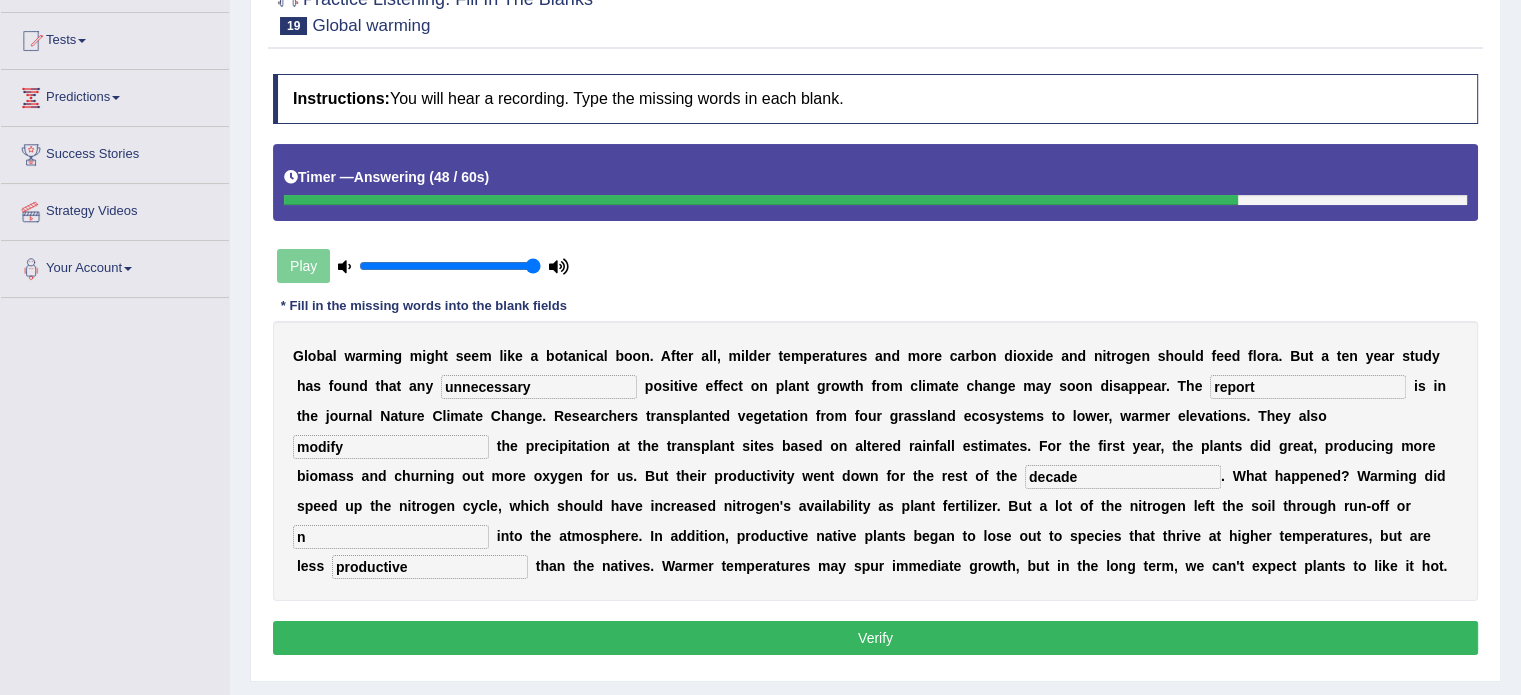 type on "n" 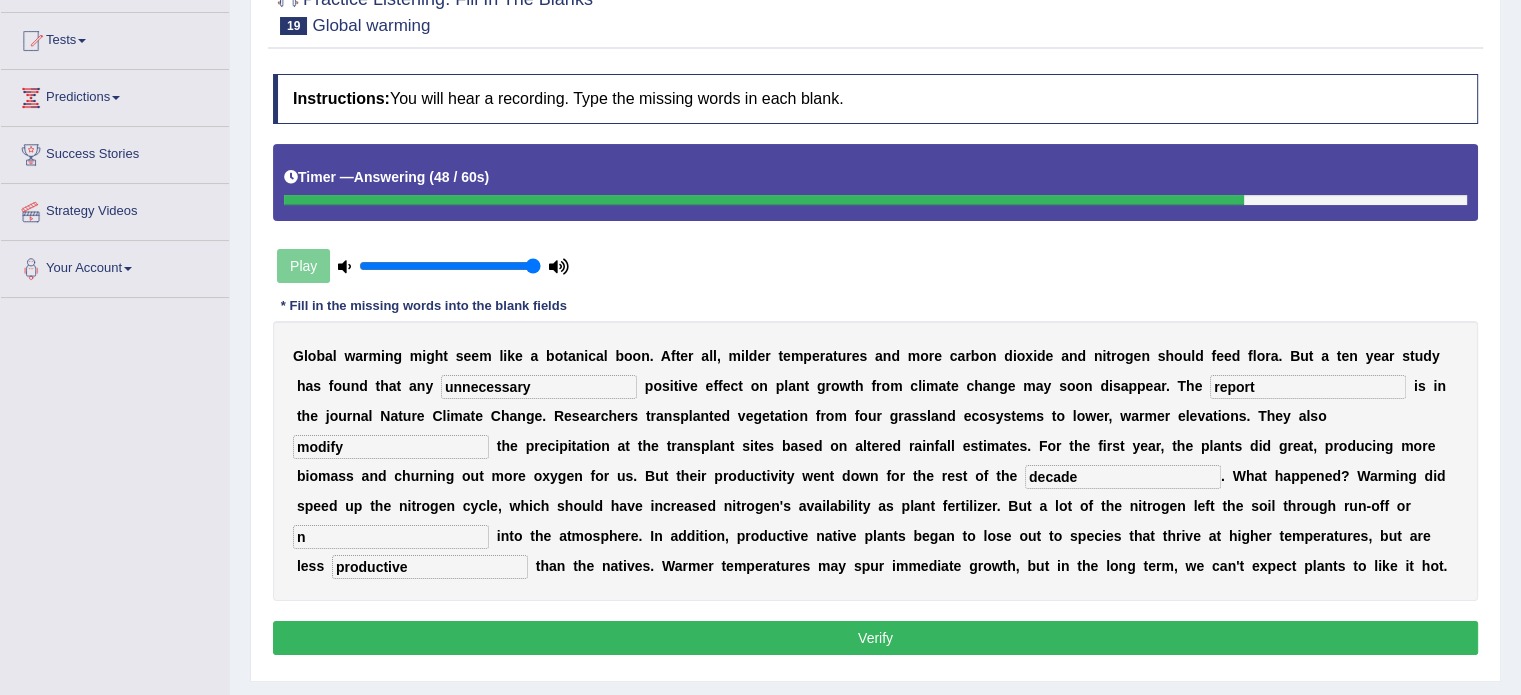 click on "Verify" at bounding box center [875, 638] 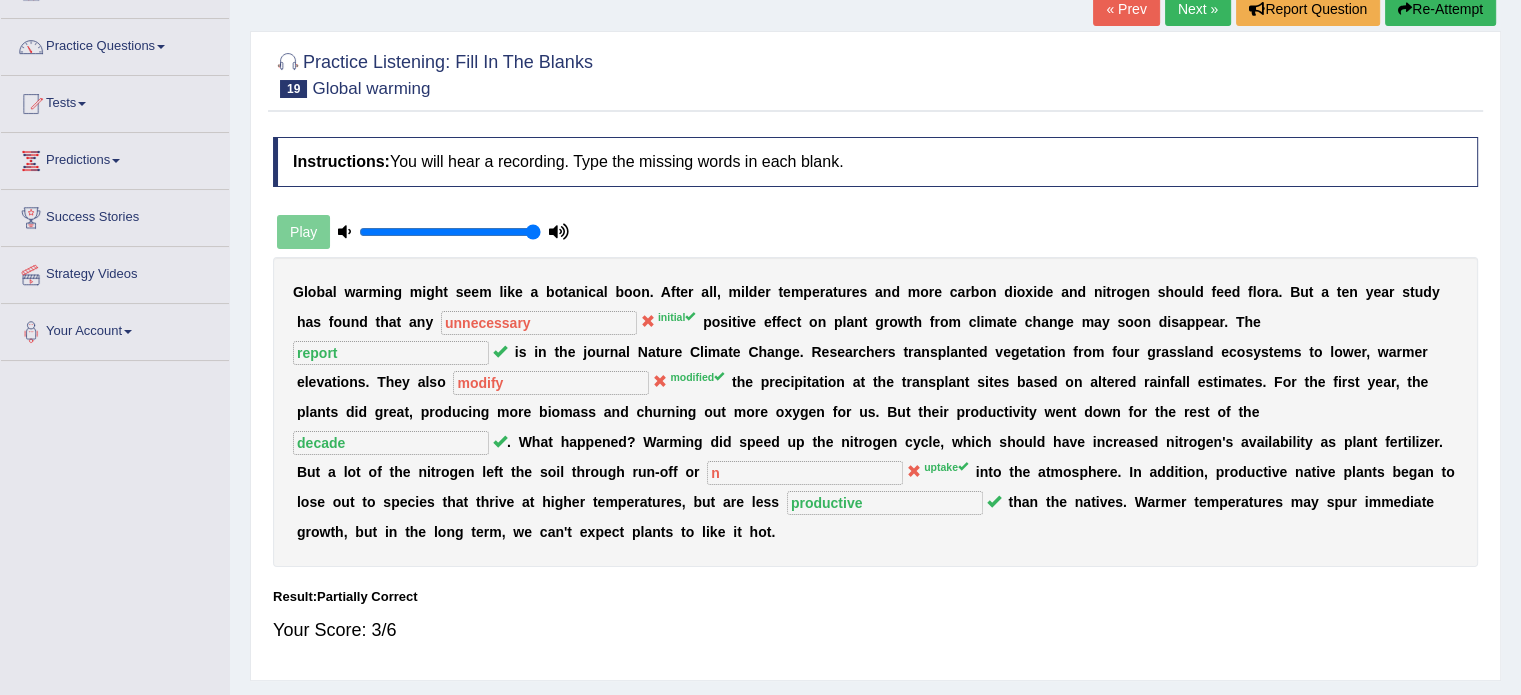 scroll, scrollTop: 80, scrollLeft: 0, axis: vertical 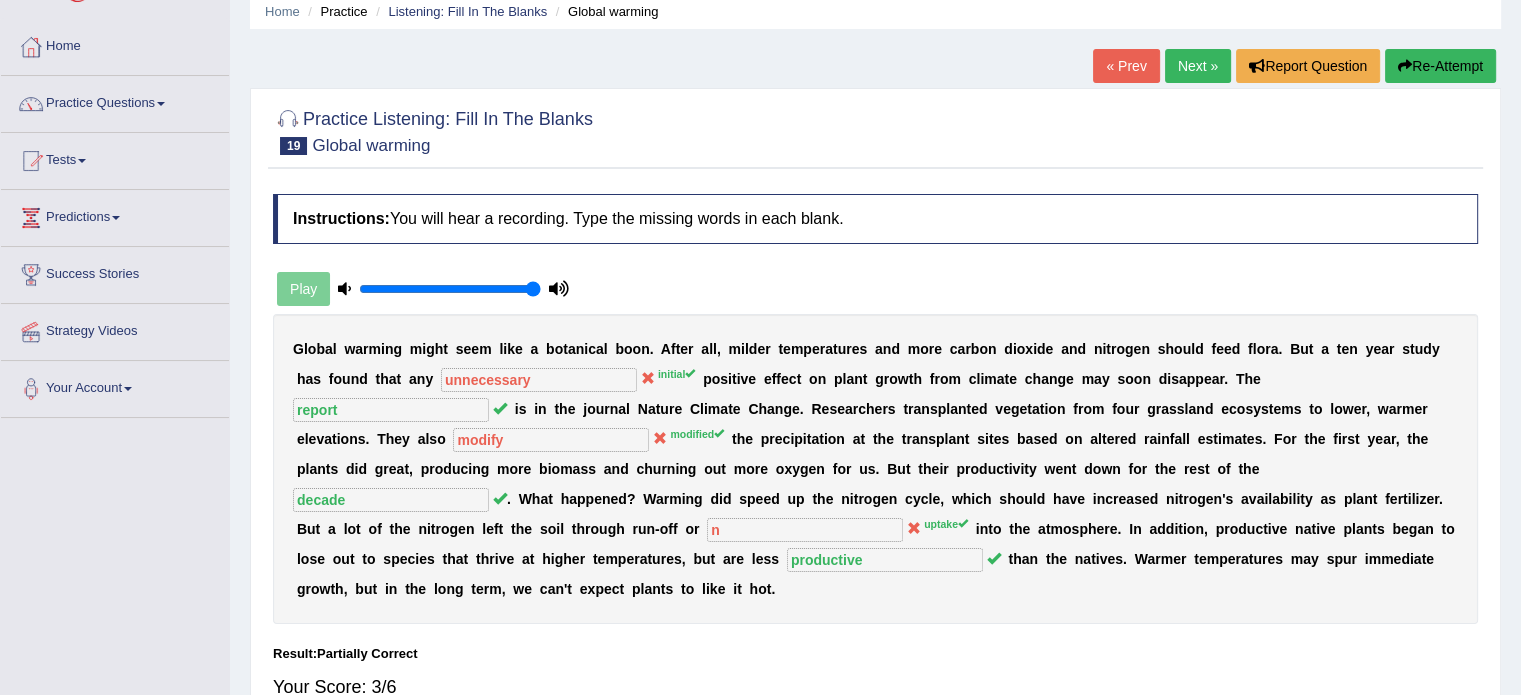 click at bounding box center (1405, 66) 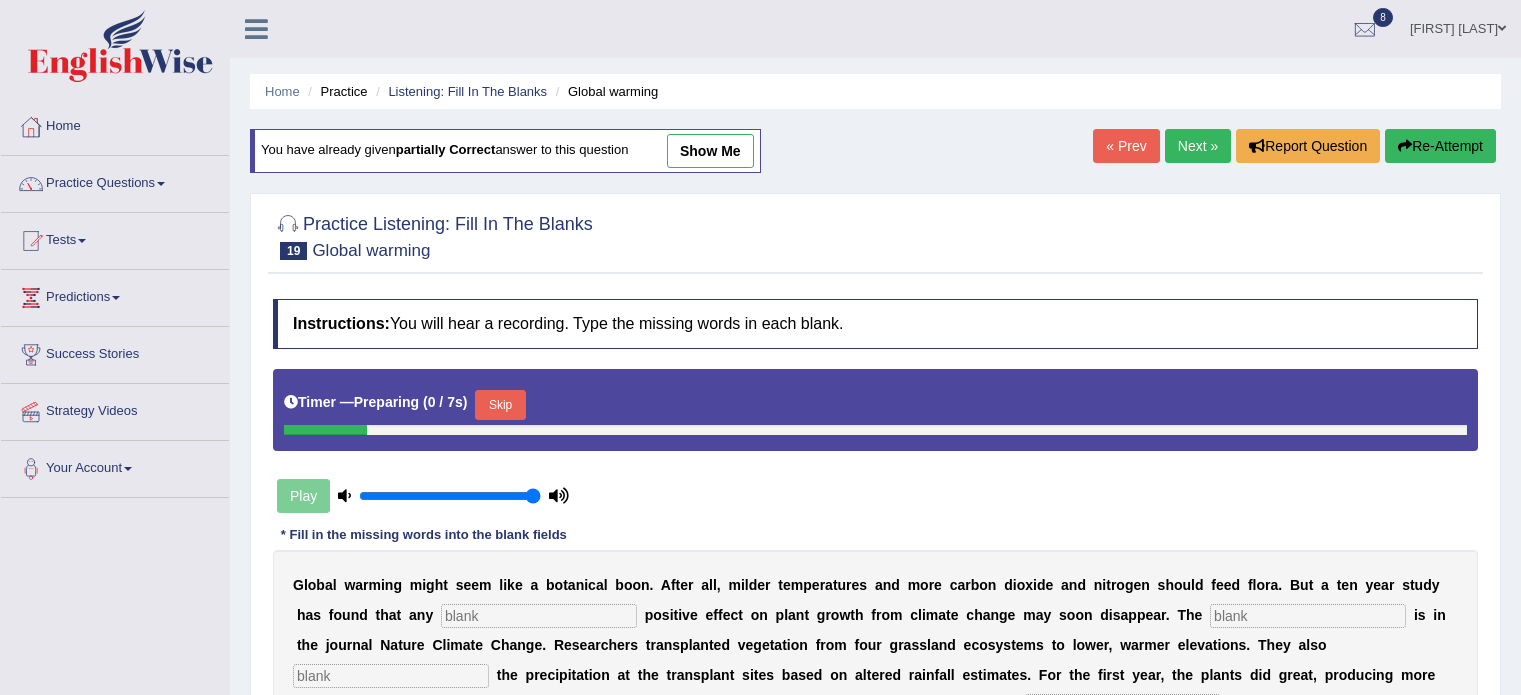 scroll, scrollTop: 80, scrollLeft: 0, axis: vertical 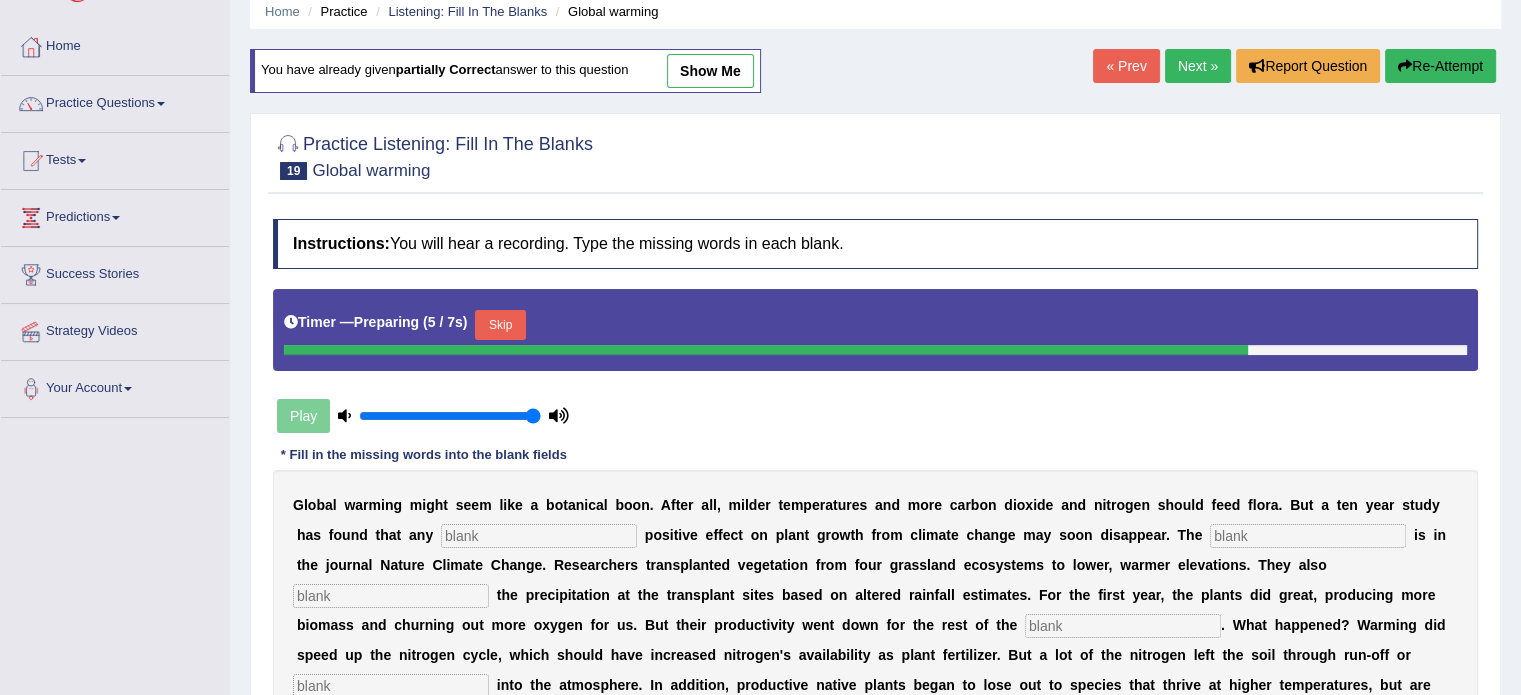 click on "Skip" at bounding box center (500, 325) 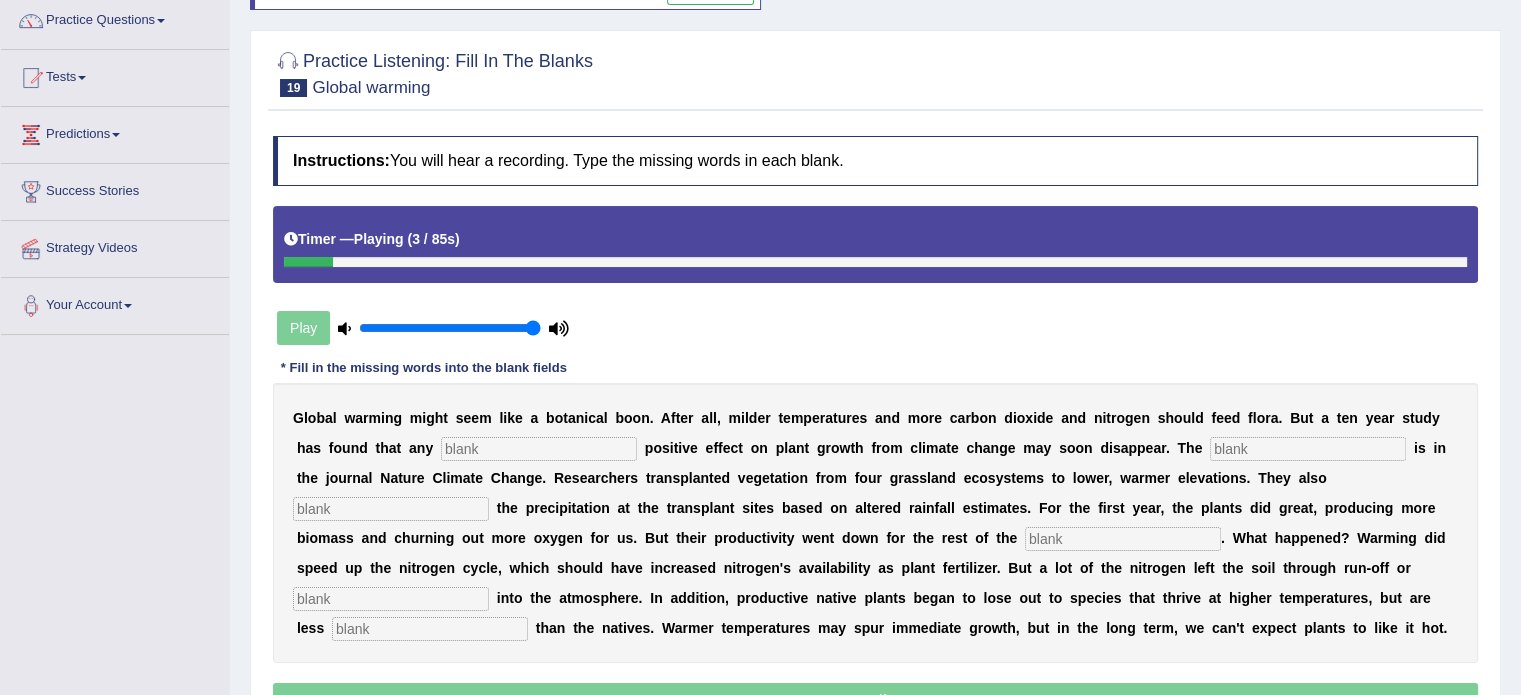 scroll, scrollTop: 200, scrollLeft: 0, axis: vertical 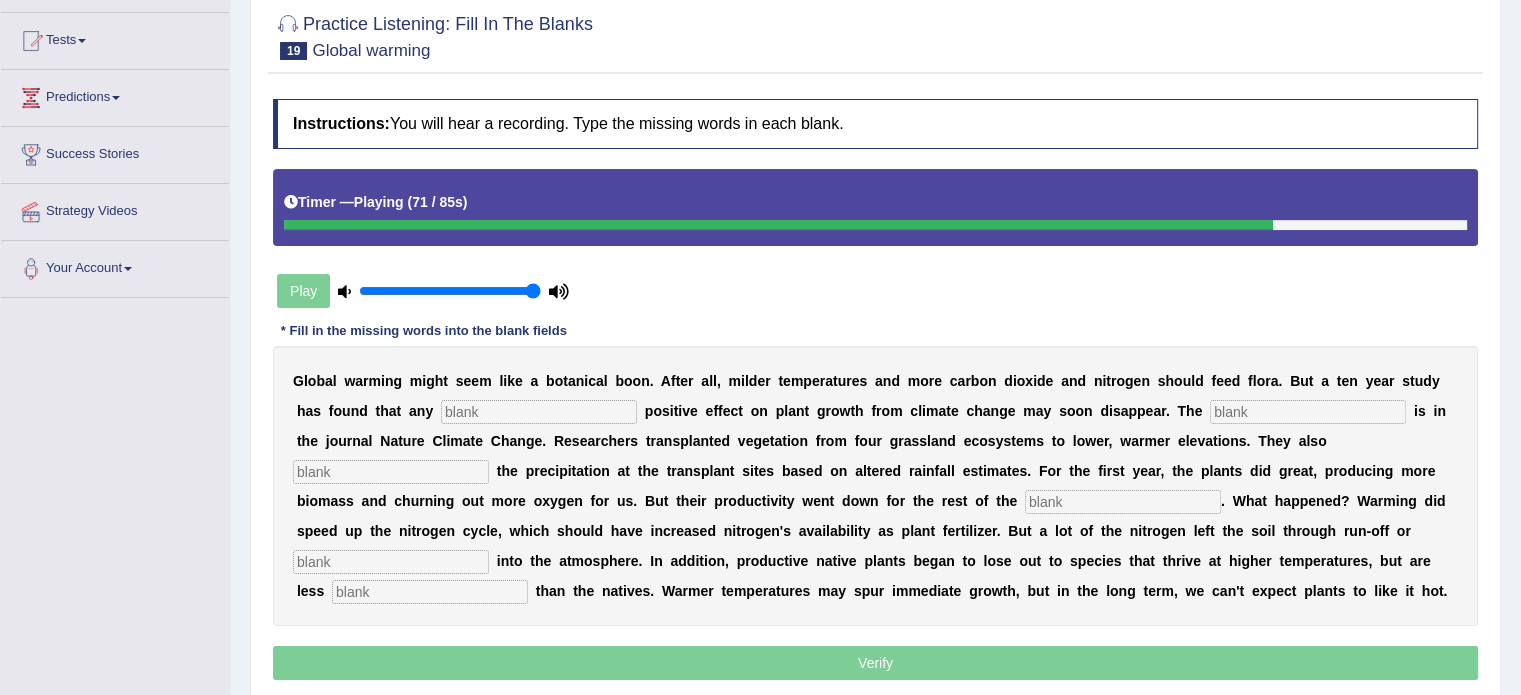 click at bounding box center (539, 412) 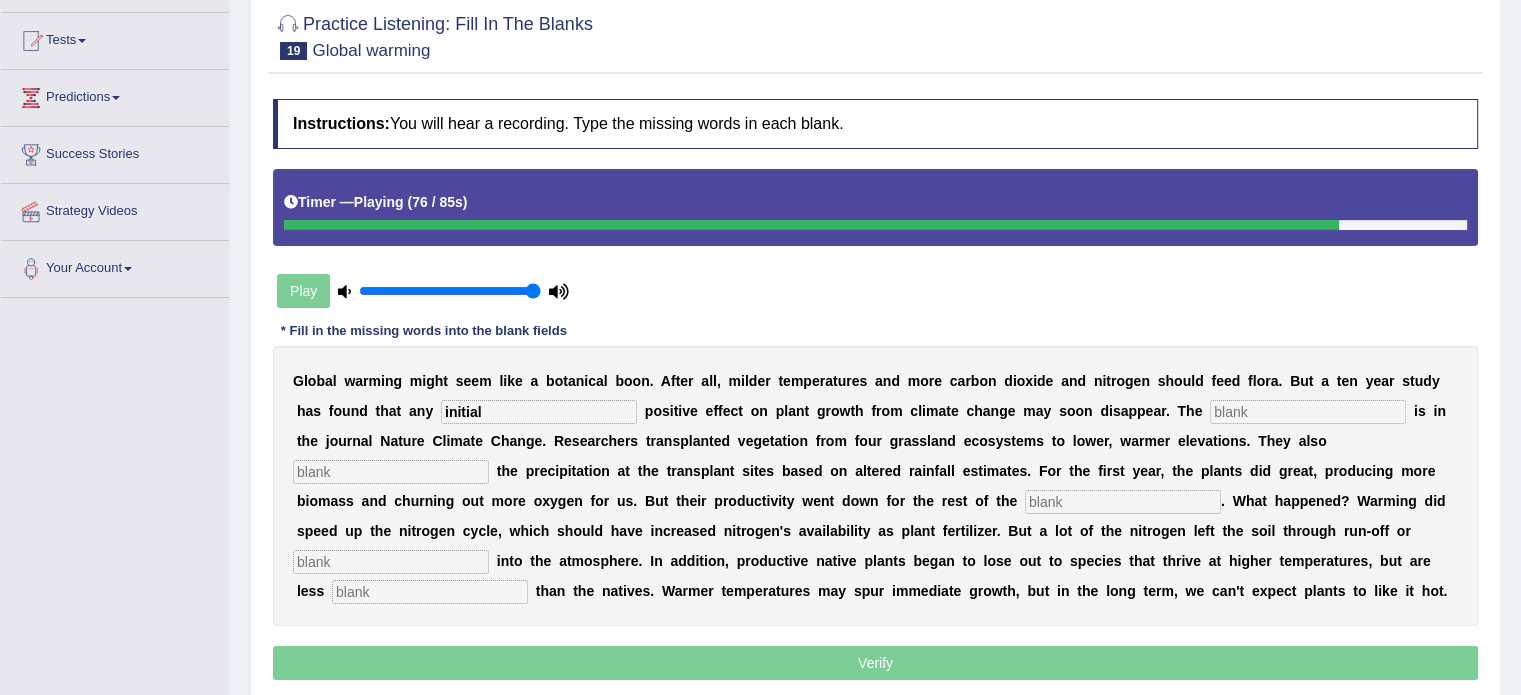 type on "initial" 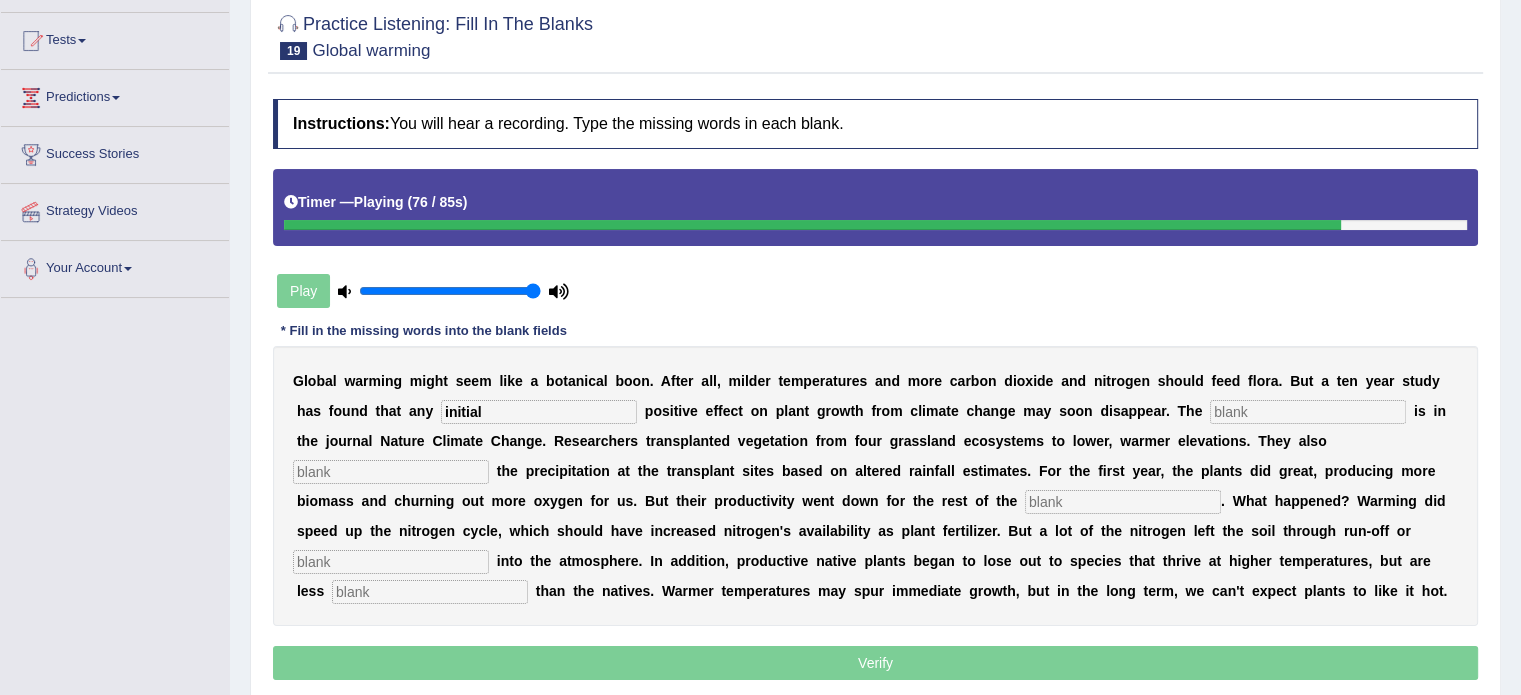 click at bounding box center [1308, 412] 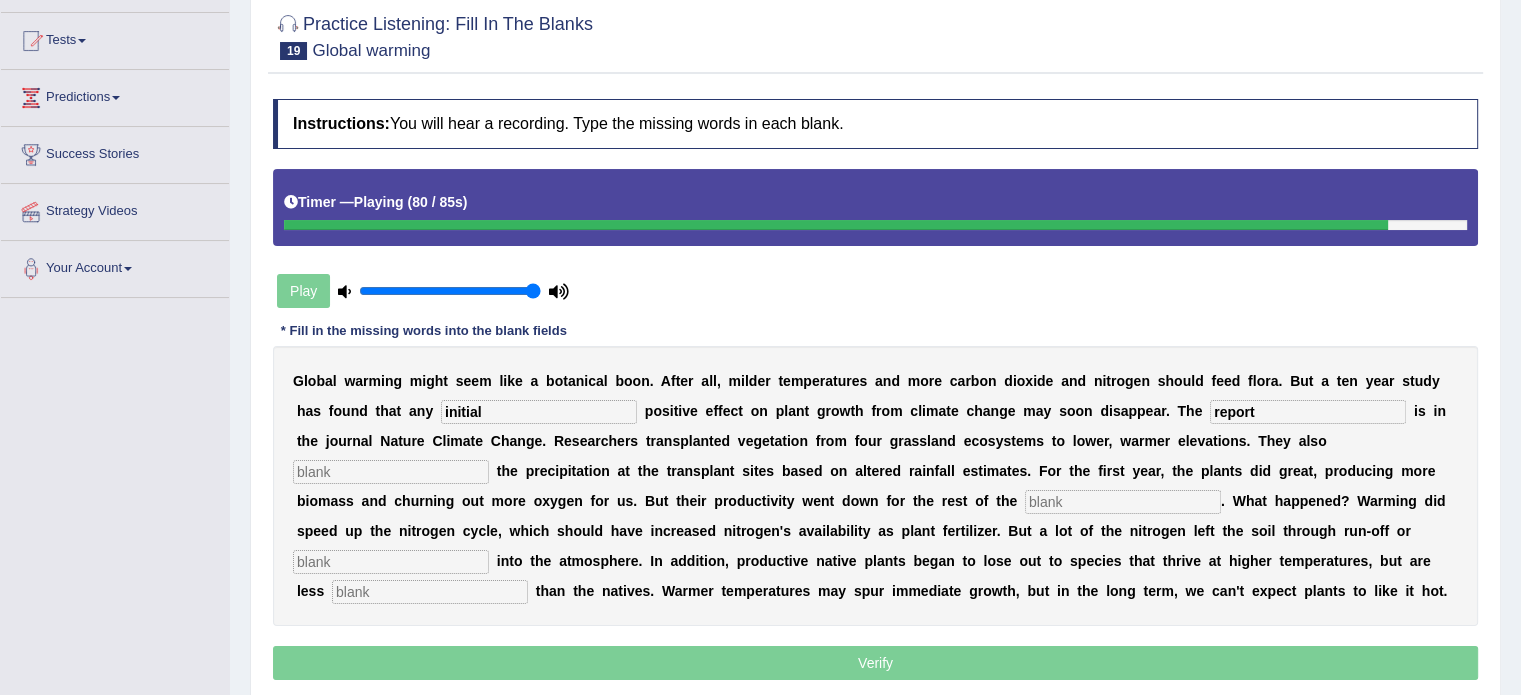 type on "report" 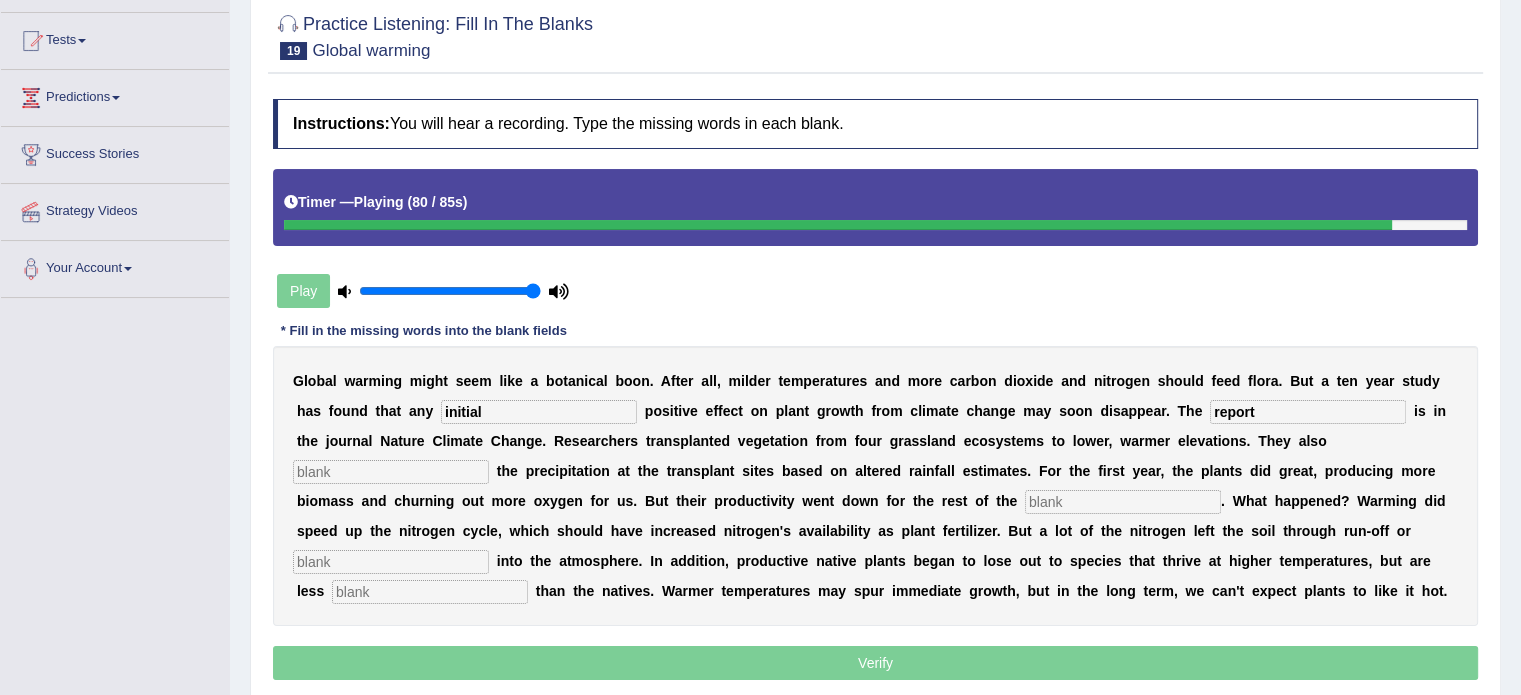 click on "m" at bounding box center [797, 381] 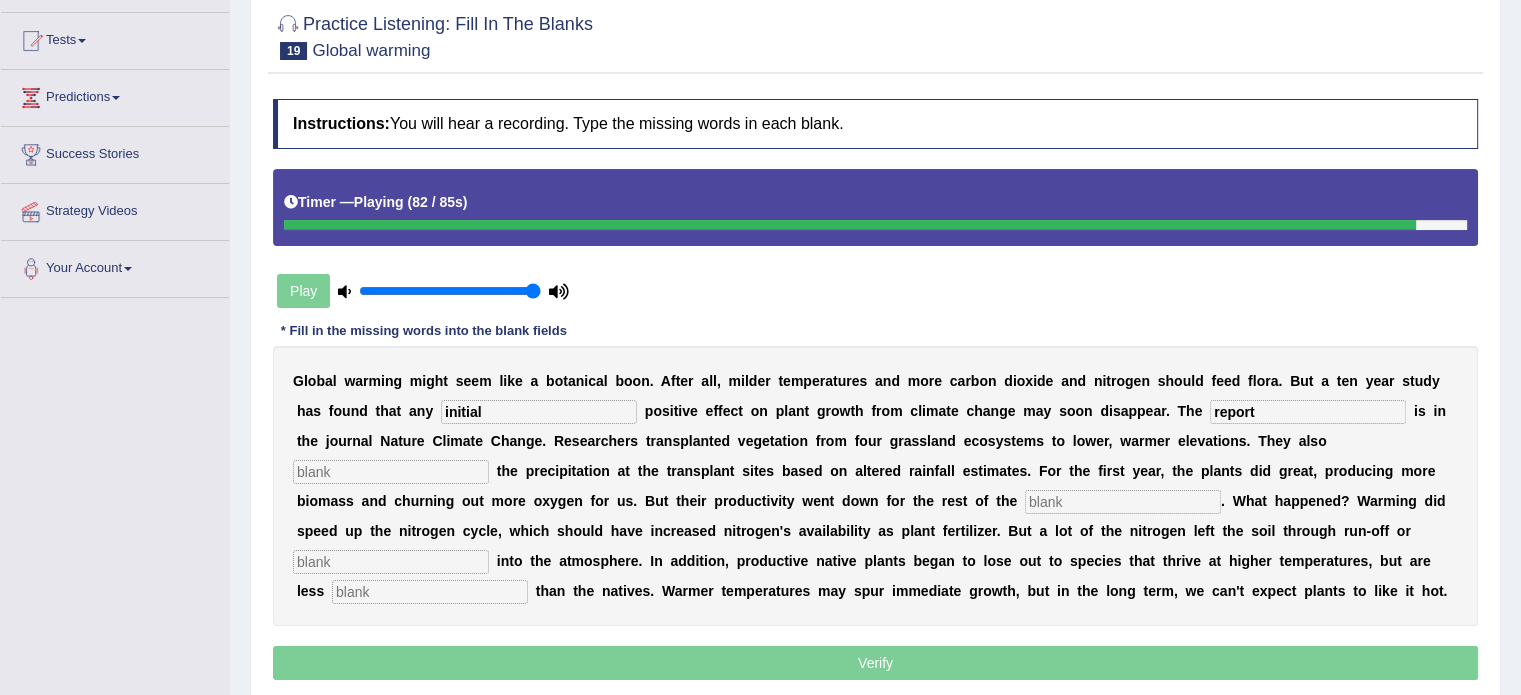 click on "G l o b a l    w a r m i n g    m i g h t    s e e m    l i k e    a    b o t a n i c a l    b o o n .    A f t e r    a l l ,    m i l d e r    t e m p e r a t u r e s    a n d    m o r e    c a r b o n    d i o x i d e    a n d    n i t r o g e n    s h o u l d    f e e d    f l o r a .    B u t    a    t e n    y e a r    s t u d y    h a s    f o u n d    t h a t    a n y    initial    p o s i t i v e    e f f e c t    o n    p l a n t    g r o w t h    f r o m    c l i m a t e    c h a n g e    m a y    s o o n    d i s a p p e a r .    T h e    report    i s    i n    t h e    j o u r n a l    N a t u r e    C l i m a t e    C h a n g e .    R e s e a r c h e r s    t r a n s p l a n t e d    v e g e t a t i o n    f r o m    f o u r    g r a s s l a n d    e c o s y s t e m s    t o    l o w e r ,    w a r m e r    e l e v a t i o n s .    T h e y    a l s o       t h e    p r e c i p i t a t i o n    a t    t h e    t r a n s p l a n" at bounding box center (875, 486) 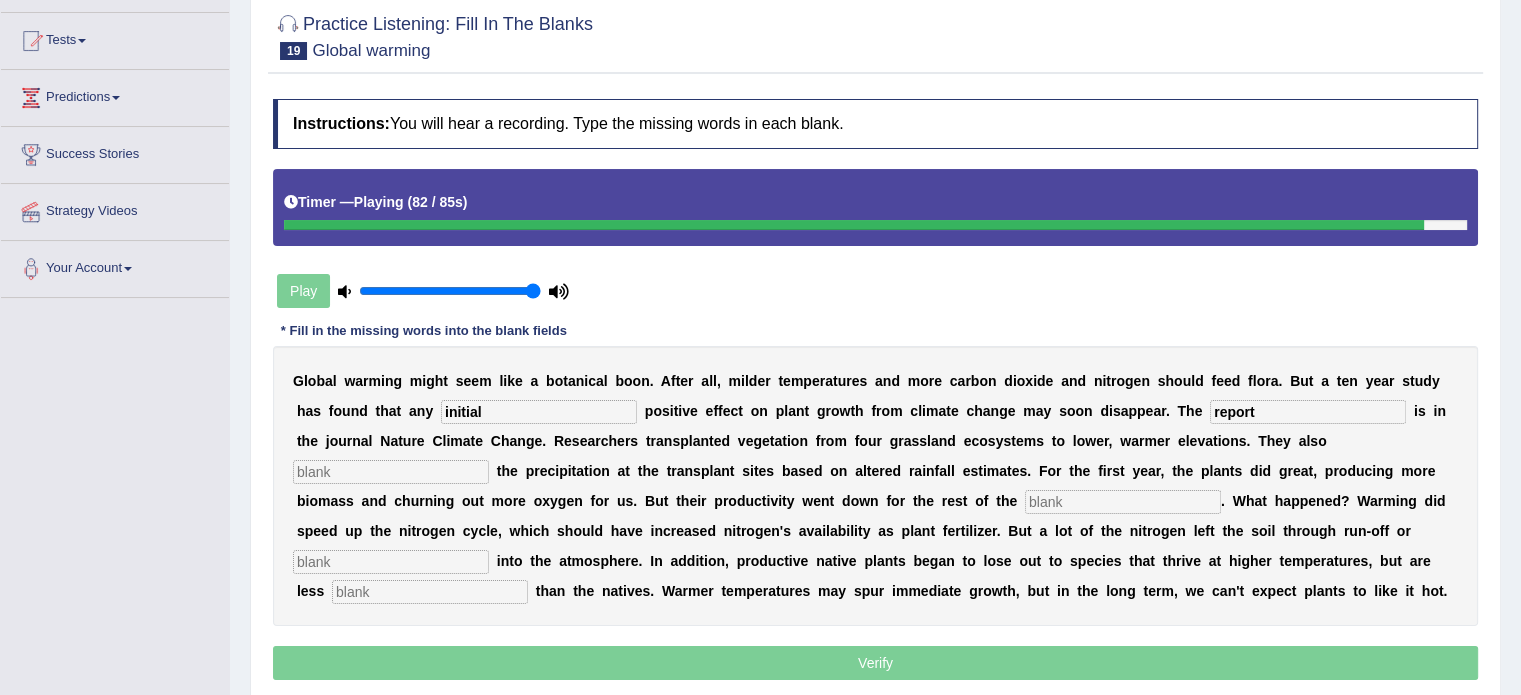 click at bounding box center (391, 472) 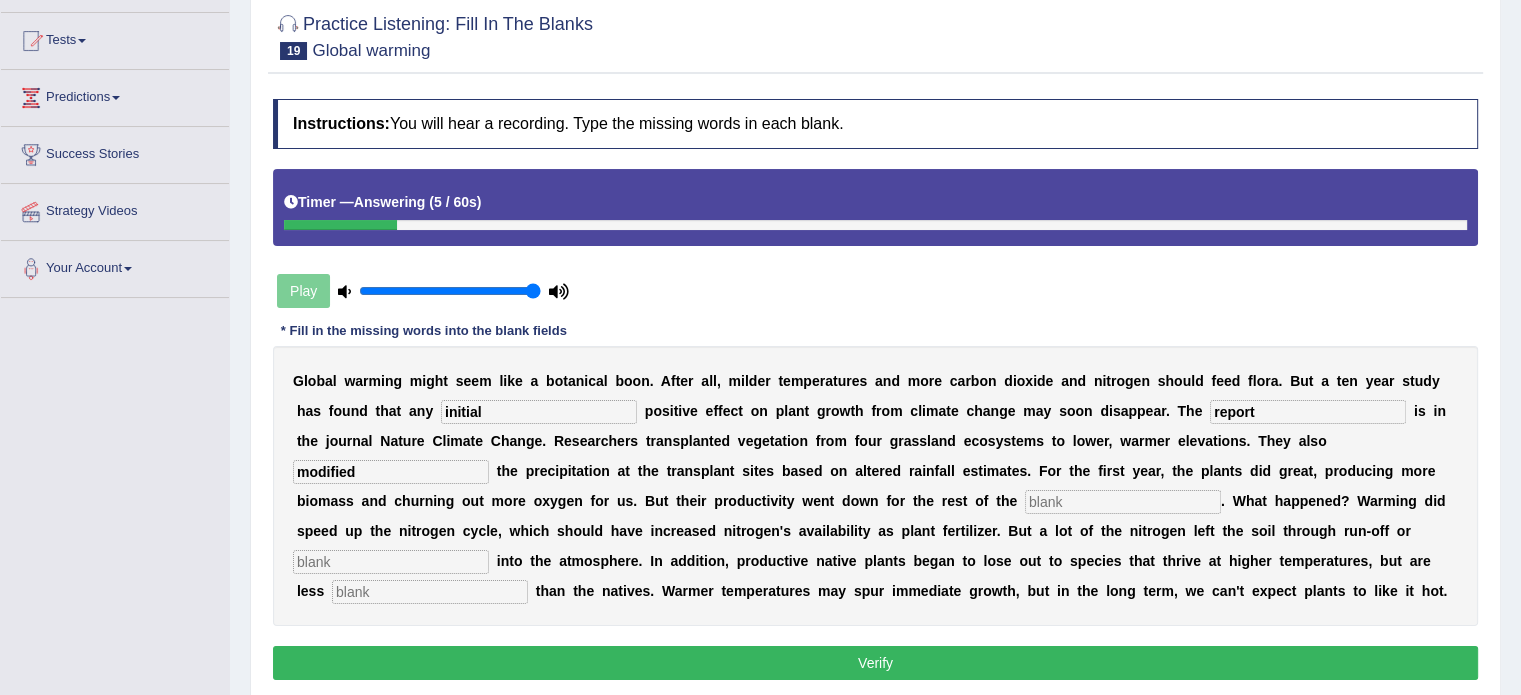 type on "modified" 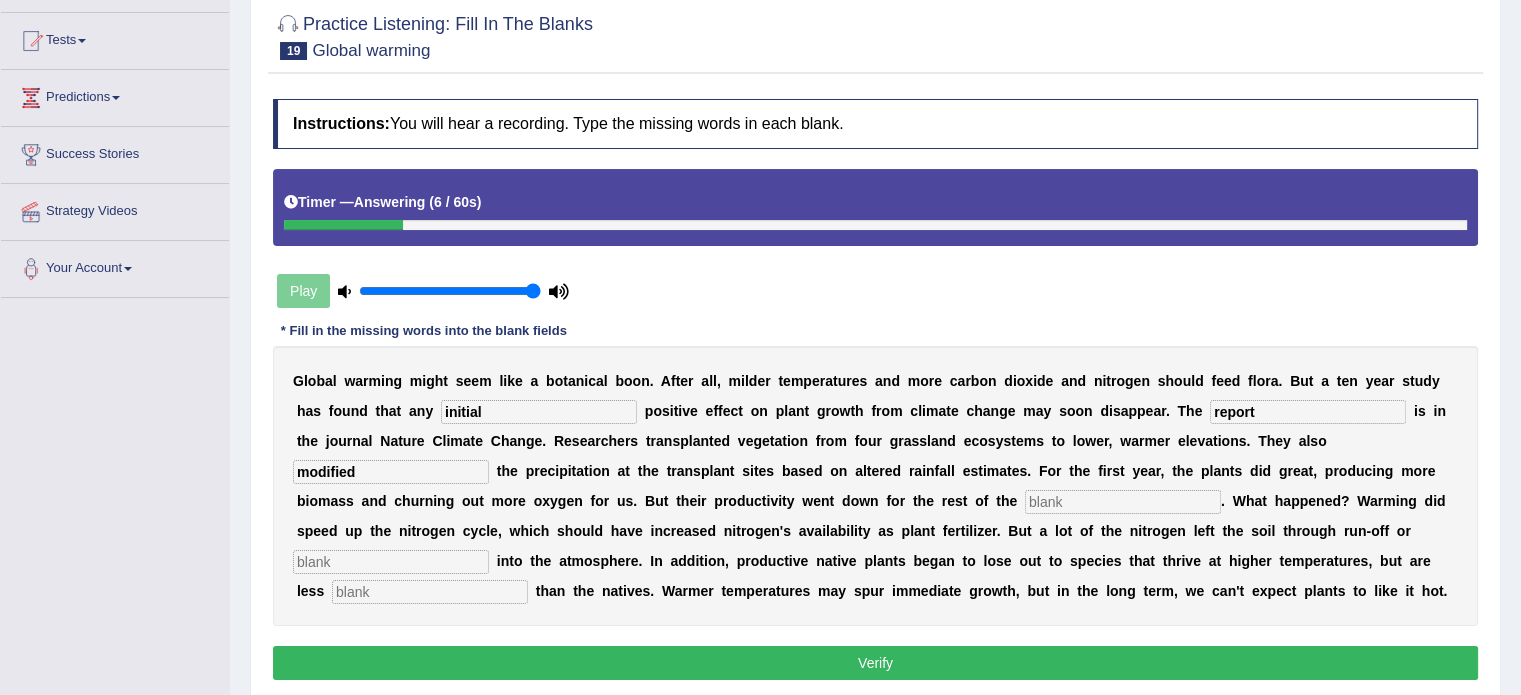 click at bounding box center (1123, 502) 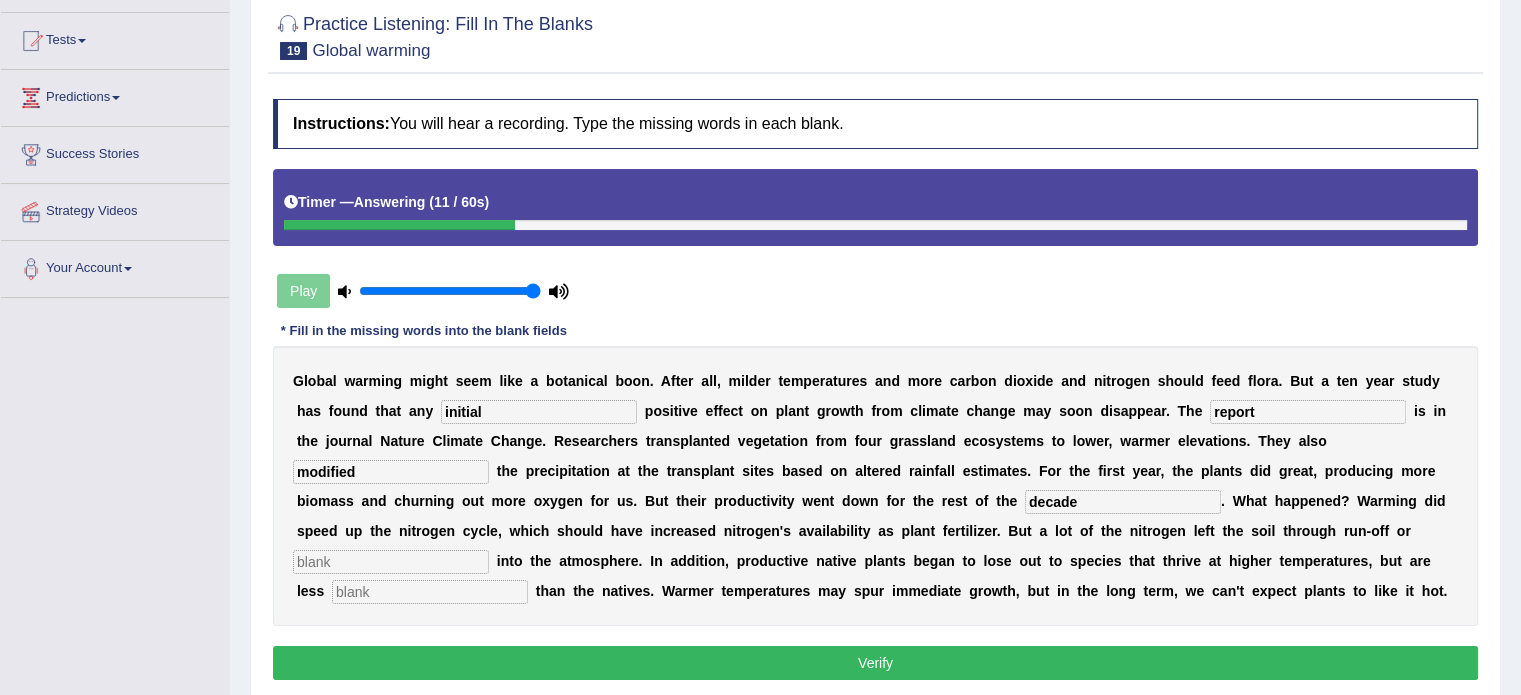 type on "decade" 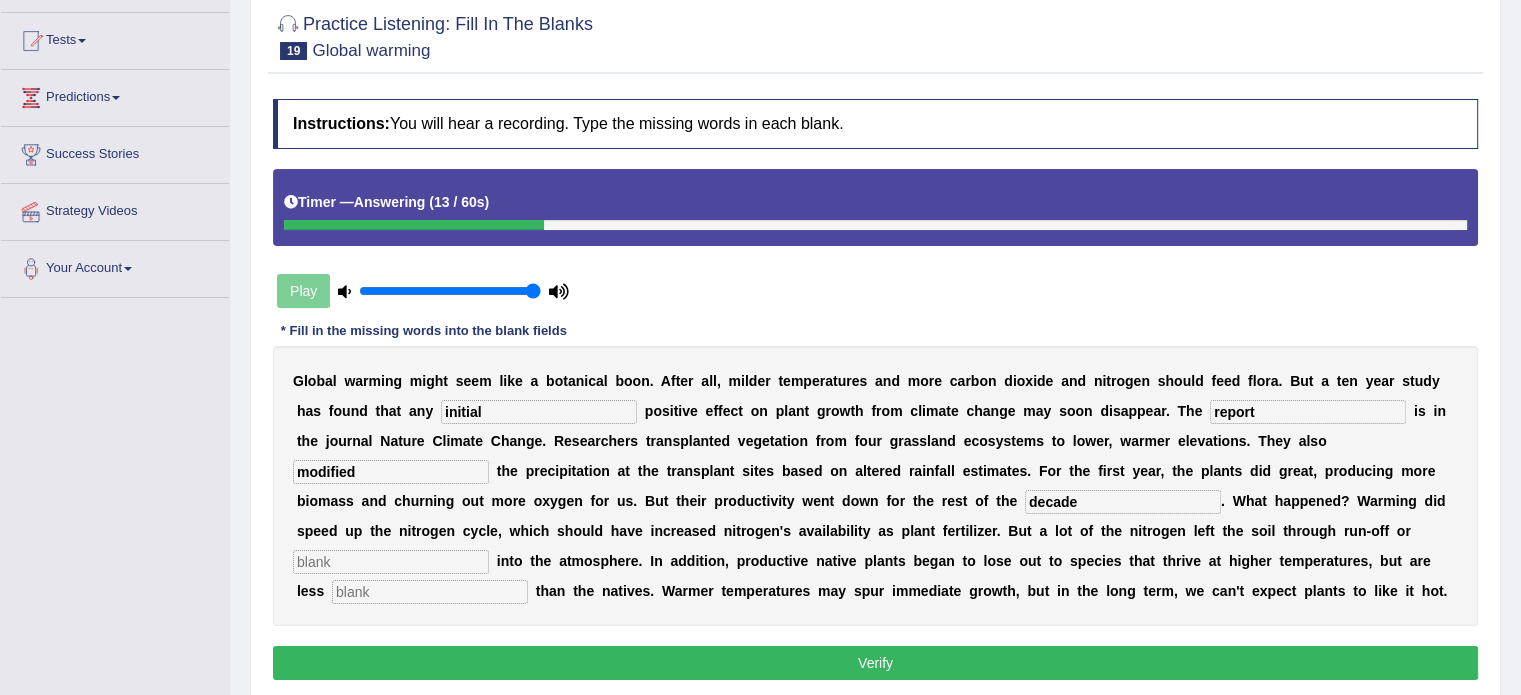 click on "G l o b a l    w a r m i n g    m i g h t    s e e m    l i k e    a    b o t a n i c a l    b o o n .    A f t e r    a l l ,    m i l d e r    t e m p e r a t u r e s    a n d    m o r e    c a r b o n    d i o x i d e    a n d    n i t r o g e n    s h o u l d    f e e d    f l o r a .    B u t    a    t e n    y e a r    s t u d y    h a s    f o u n d    t h a t    a n y    initial    p o s i t i v e    e f f e c t    o n    p l a n t    g r o w t h    f r o m    c l i m a t e    c h a n g e    m a y    s o o n    d i s a p p e a r .    T h e    report    i s    i n    t h e    j o u r n a l    N a t u r e    C l i m a t e    C h a n g e .    R e s e a r c h e r s    t r a n s p l a n t e d    v e g e t a t i o n    f r o m    f o u r    g r a s s l a n d    e c o s y s t e m s    t o    l o w e r ,    w a r m e r    e l e v a t i o n s .    T h e y    a l s o    modified    t h e    p r e c i p i t a t i o n    a t    t h e    t r a n" at bounding box center [875, 486] 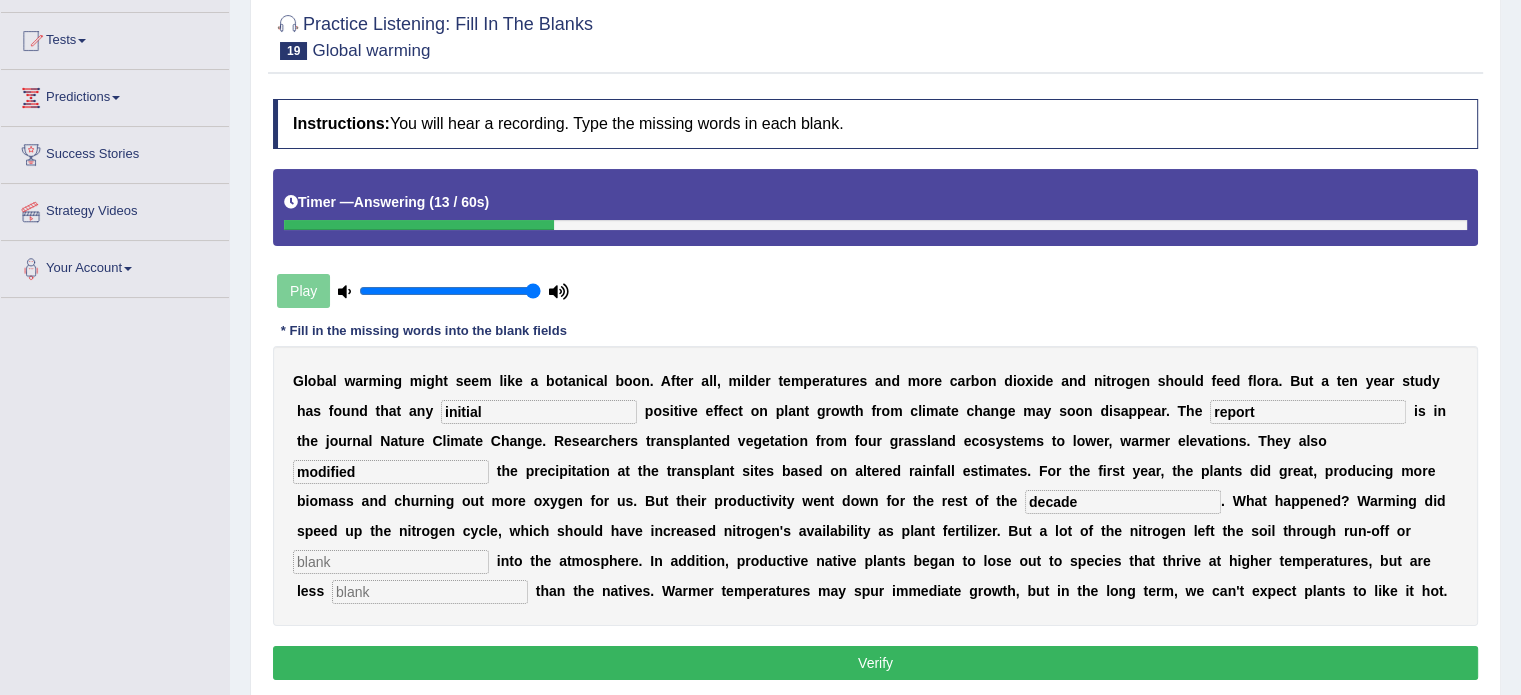 click at bounding box center [391, 562] 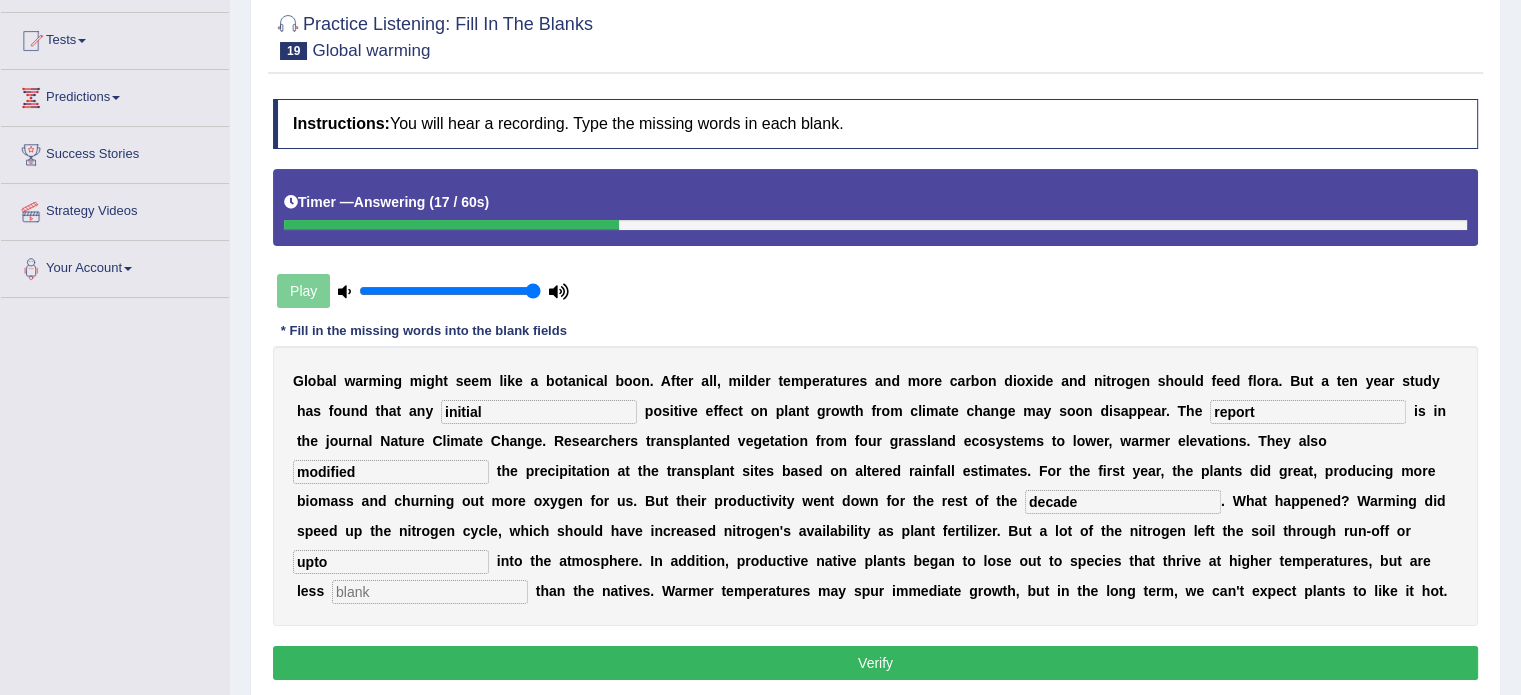 type on "upto" 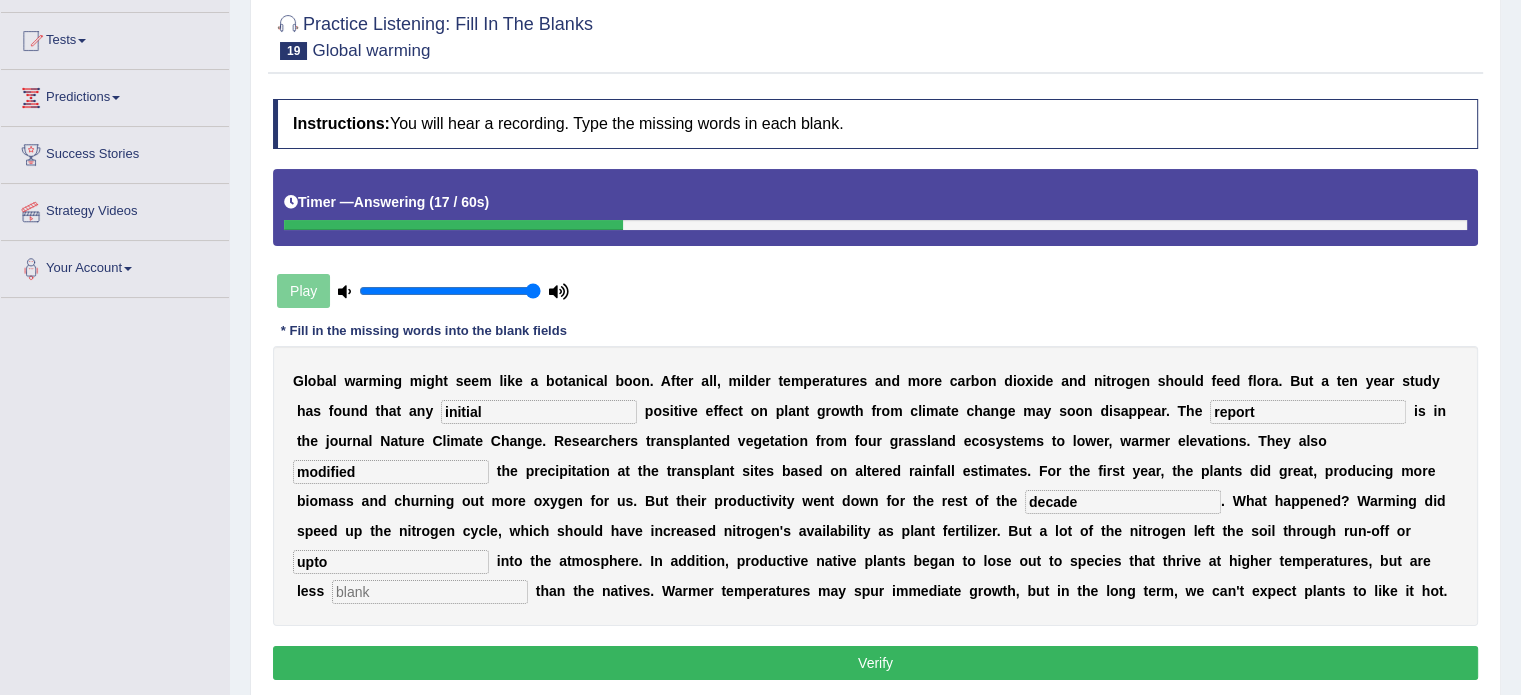 click at bounding box center [430, 592] 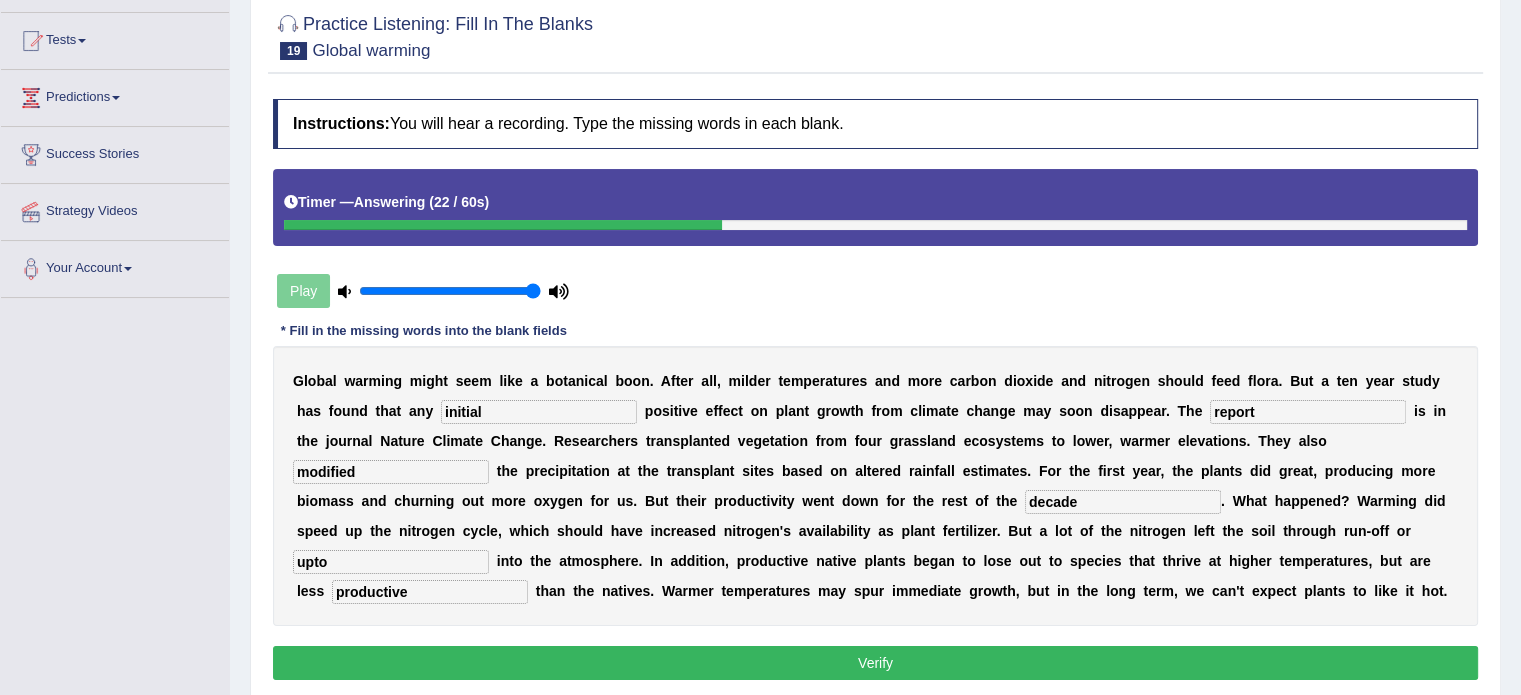 type on "productive" 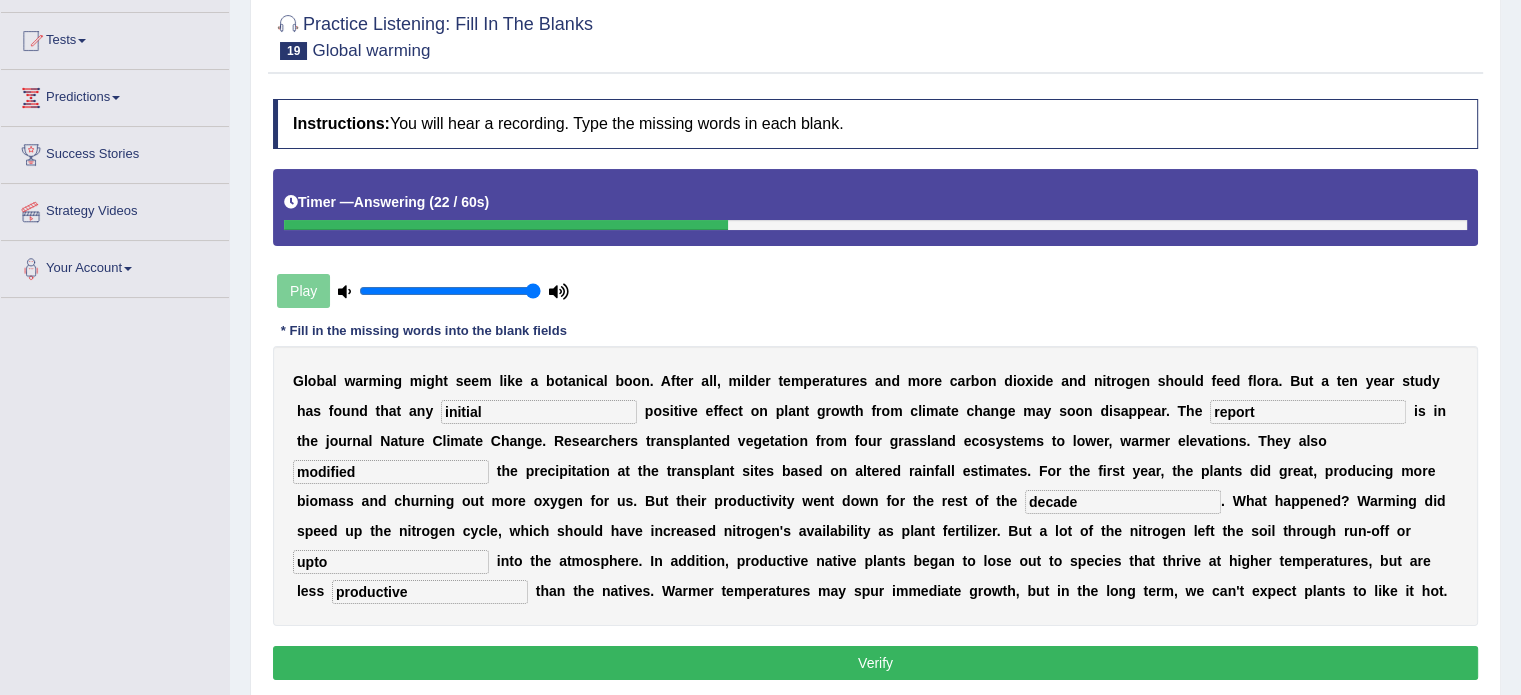 click on "Verify" at bounding box center (875, 663) 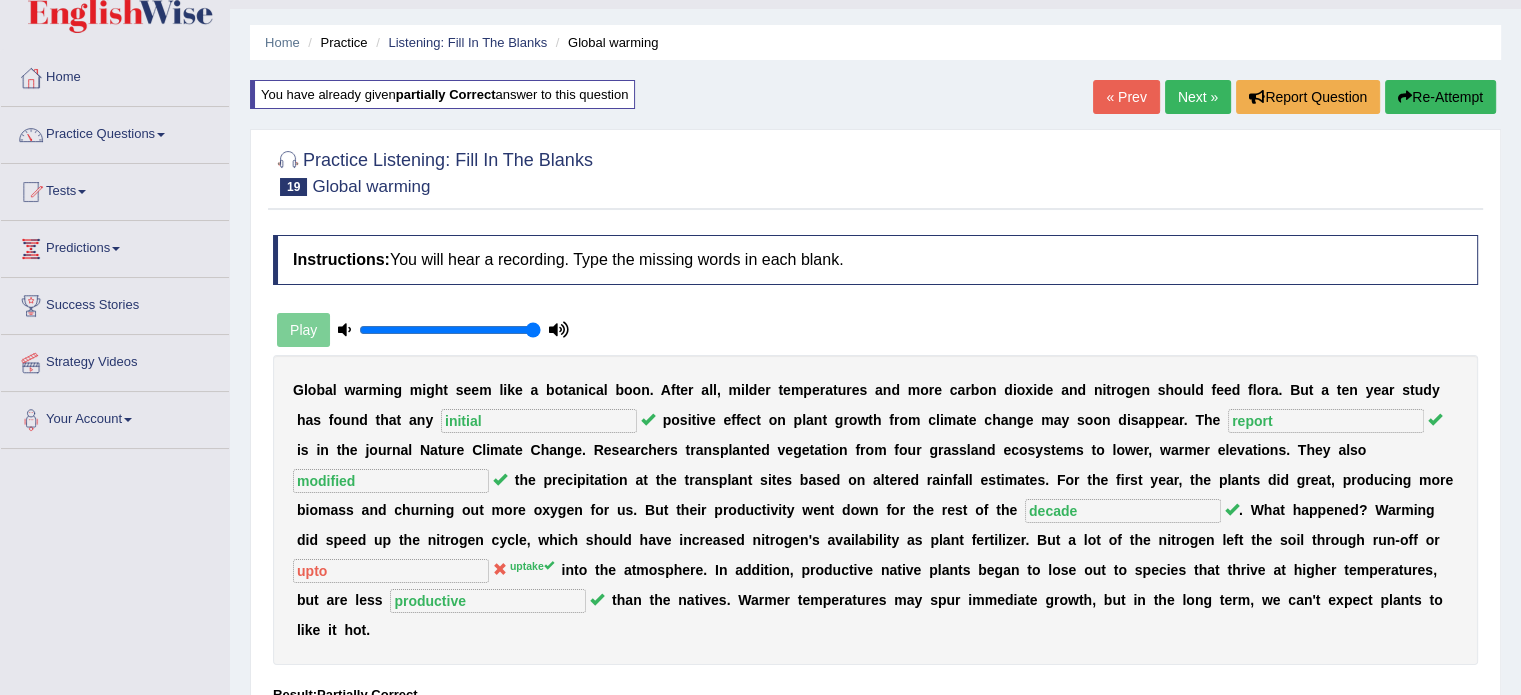 scroll, scrollTop: 40, scrollLeft: 0, axis: vertical 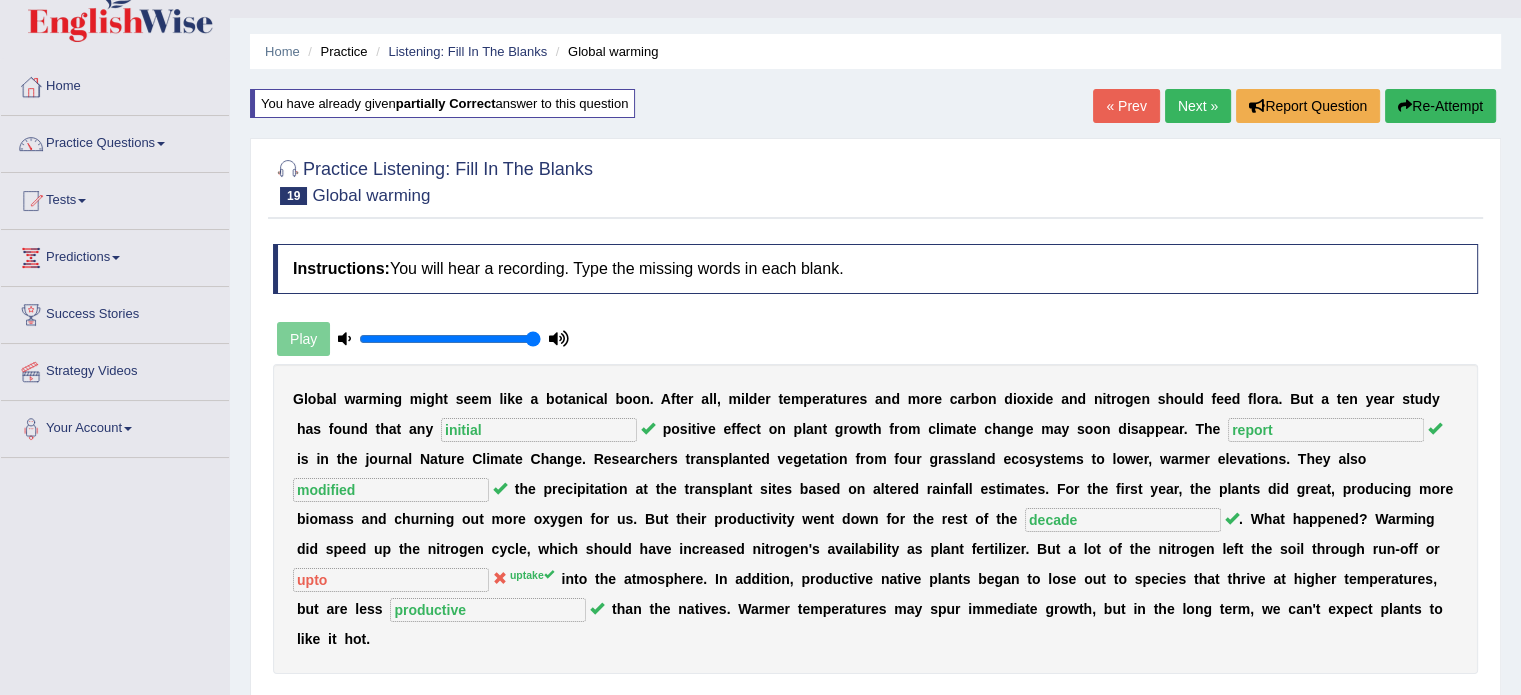 click on "Next »" at bounding box center (1198, 106) 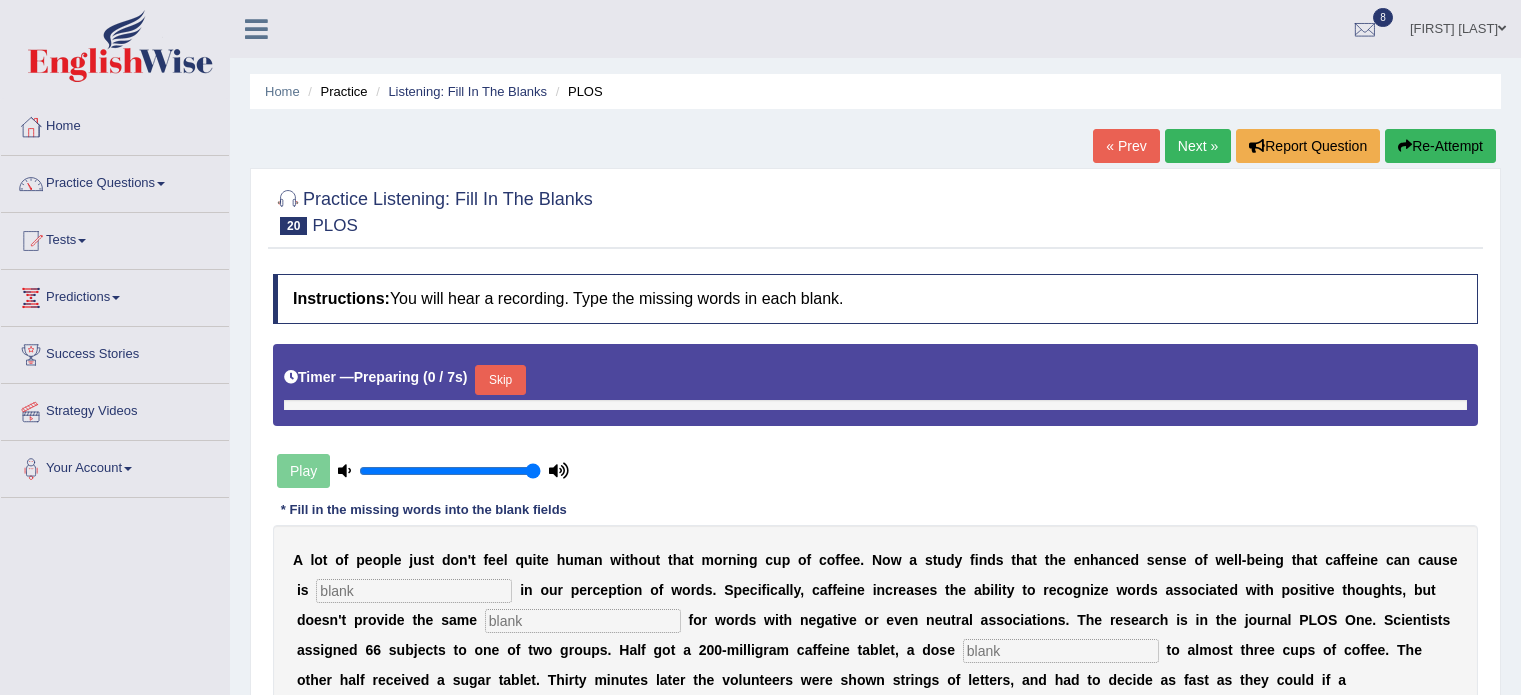 scroll, scrollTop: 0, scrollLeft: 0, axis: both 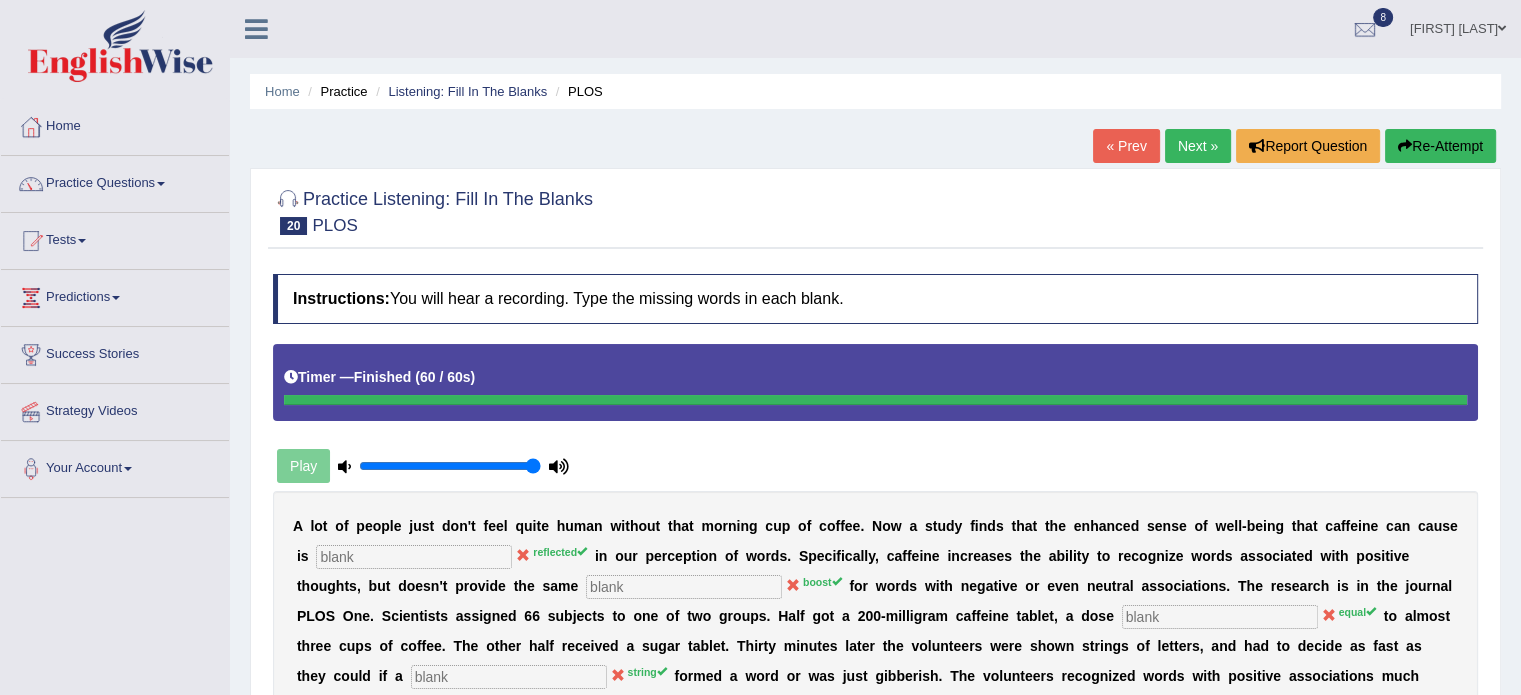 click on "Next »" at bounding box center [1198, 146] 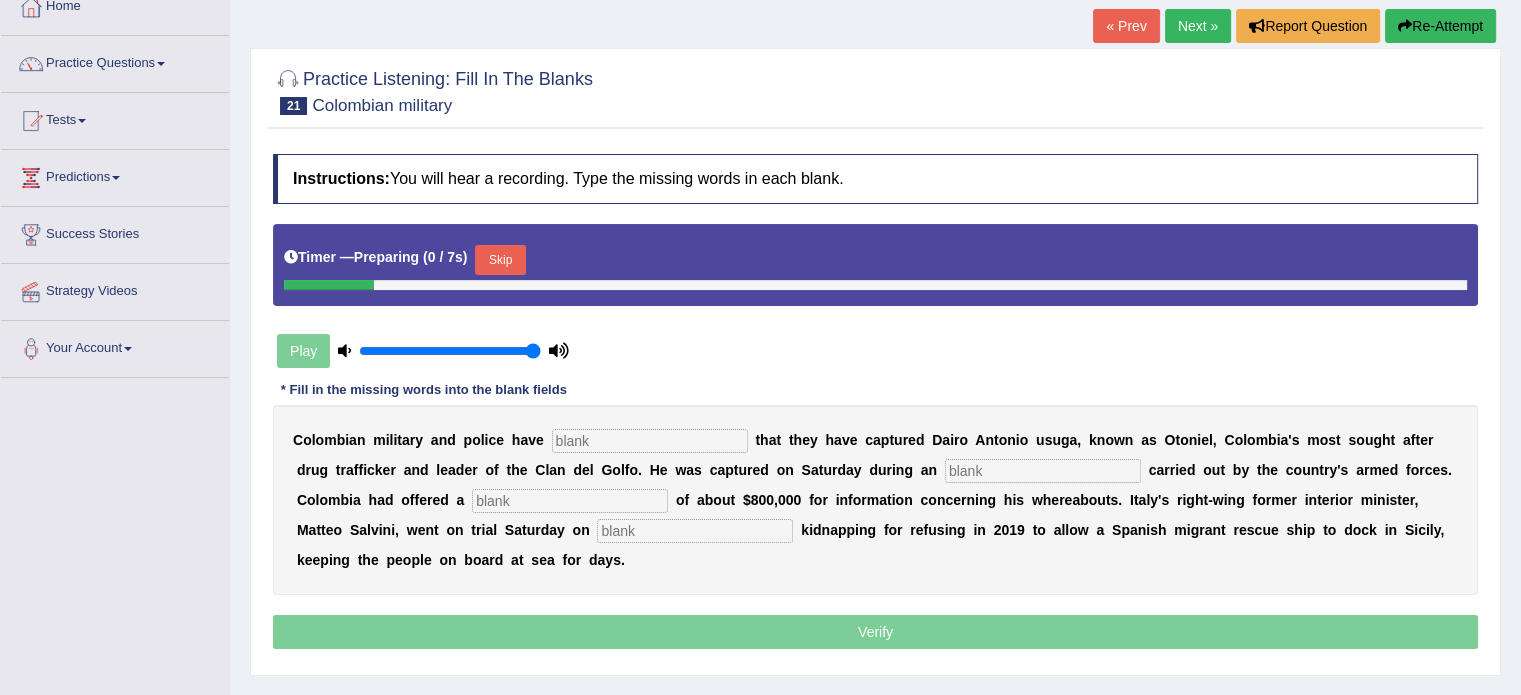 scroll, scrollTop: 160, scrollLeft: 0, axis: vertical 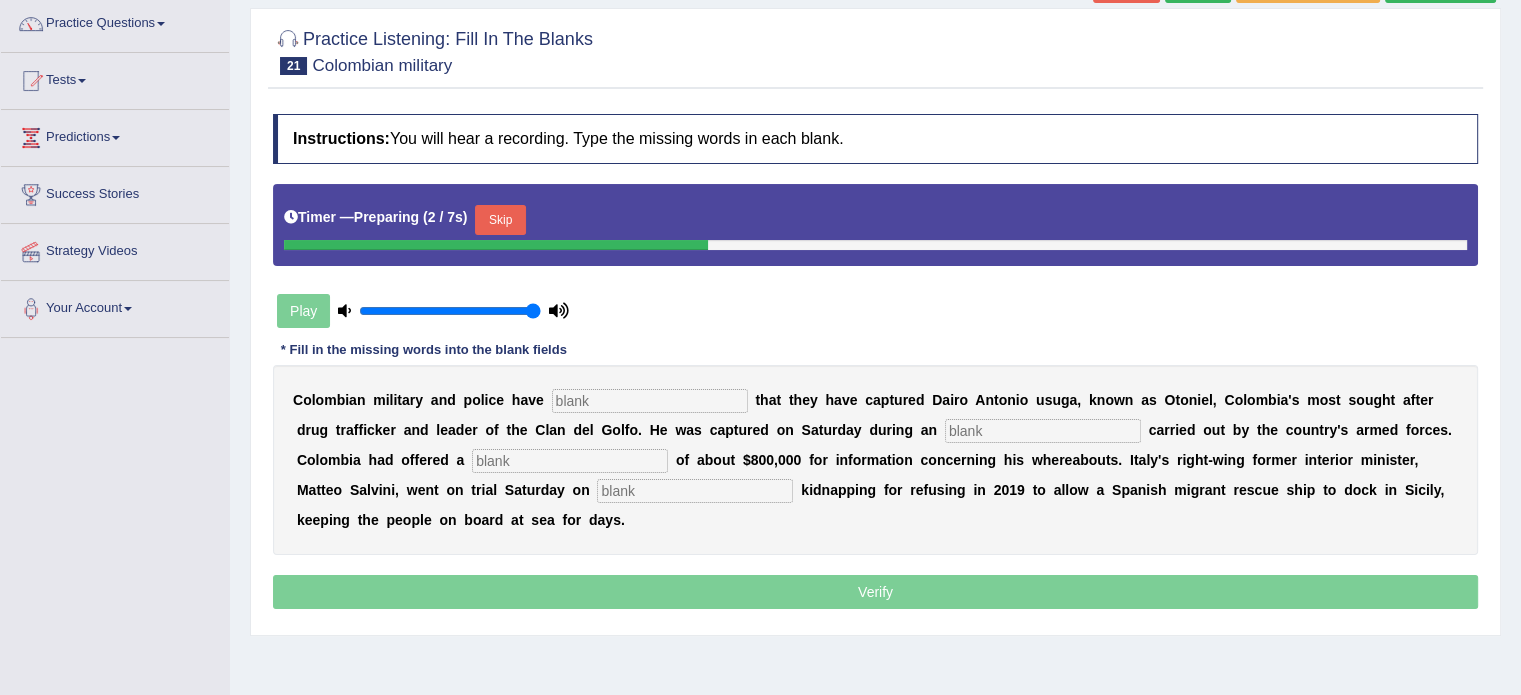 click on "Skip" at bounding box center (500, 220) 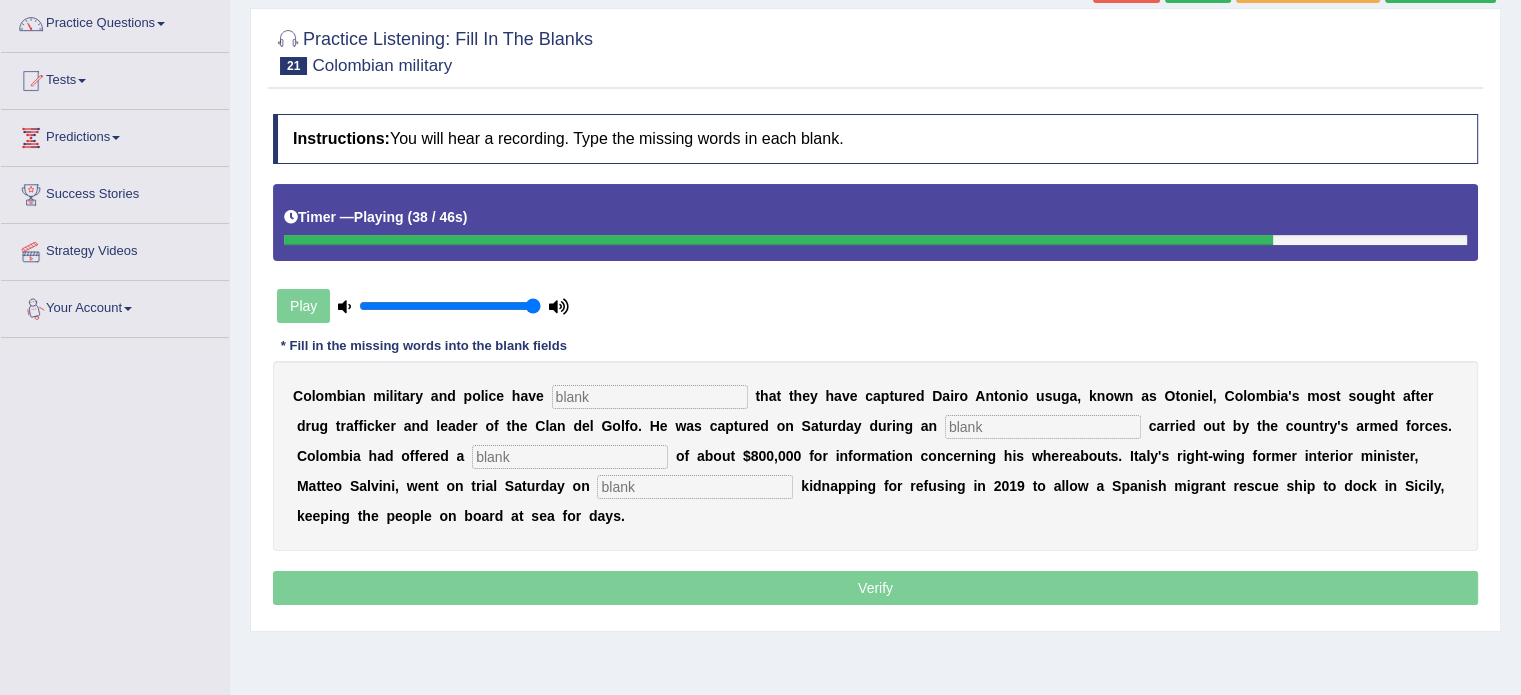 click on "C o l o m b i a n    m i l i t a r y    a n d    p o l i c e    h a v e       t h a t    t h e y    h a v e    c a p t u r e d    D a i r o    A n t o n i o    u s u g a ,    k n o w n    a s    O t o n i e l ,    C o l o m b i a ' s    m o s t    s o u g h t    a f t e r    d r u g    t r a f f i c k e r    a n d    l e a d e r    o f    t h e    C l a n    d e l    G o l f o .    H e    w a s    c a p t u r e d    o n    S a t u r d a y    d u r i n g    a n       c a r r i e d    o u t    b y    t h e    c o u n t r y ' s    a r m e d    f o r c e s .    C o l o m b i a    h a d    o f f e r e d    a       o f    a b o u t    $ 8 0 0 , 0 0 0    f o r    i n f o r m a t i o n    c o n c e r n i n g    h i s    w h e r e a b o u t s .    I t a l y ' s    r i g h t - w i n g    f o r m e r    i n t e r i o r    m i n i s t e r ,    M a t t e o    S a l v i n i ,    w e n t    o n    t r i a l    S a t u r d a y    o n       k i d n a p p i" at bounding box center (875, 456) 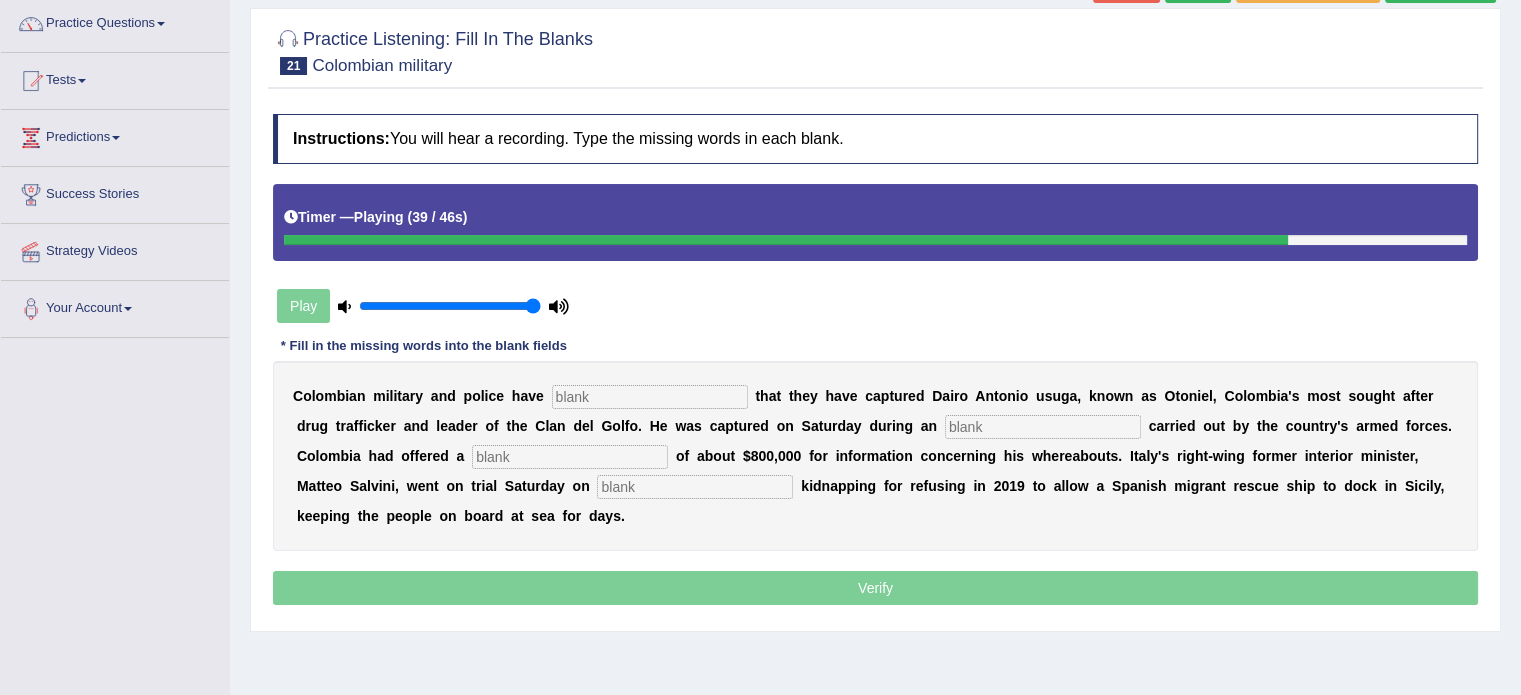 click at bounding box center [695, 487] 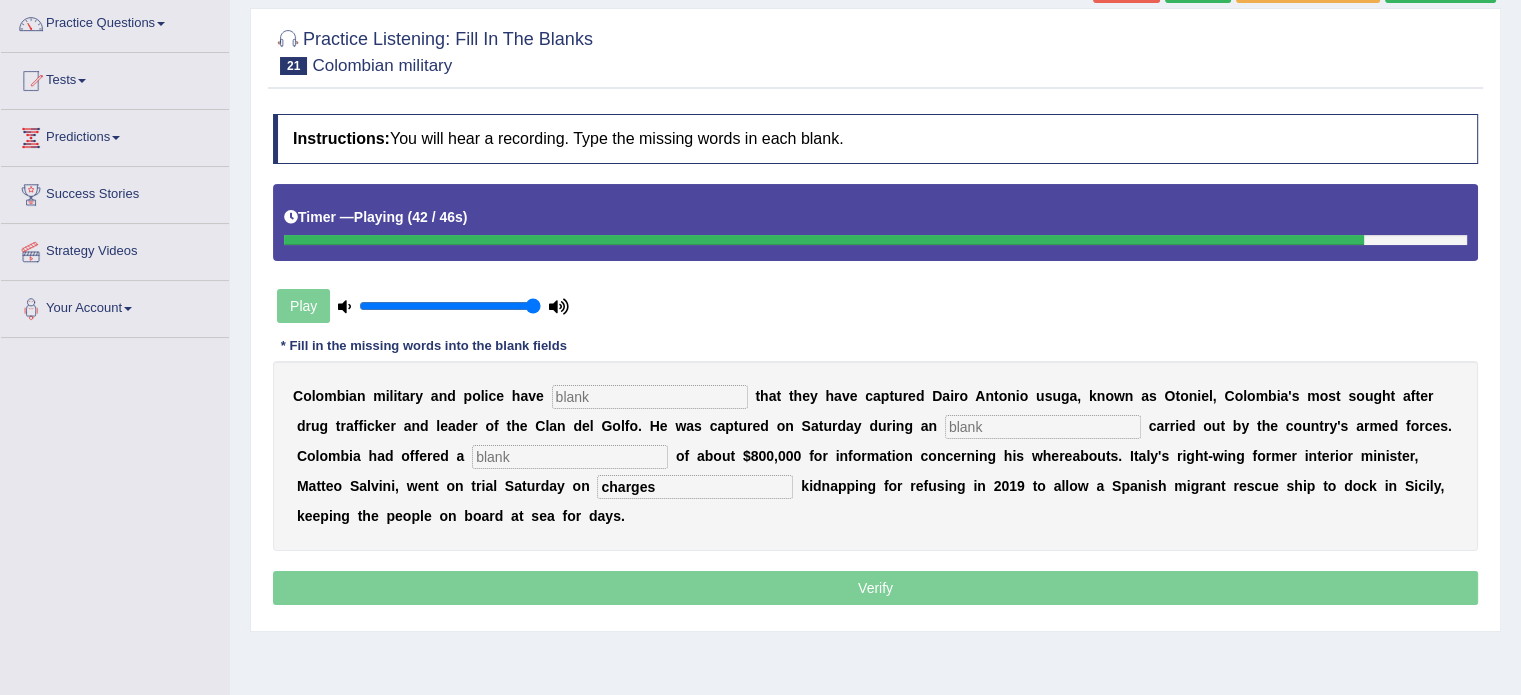 type on "charges" 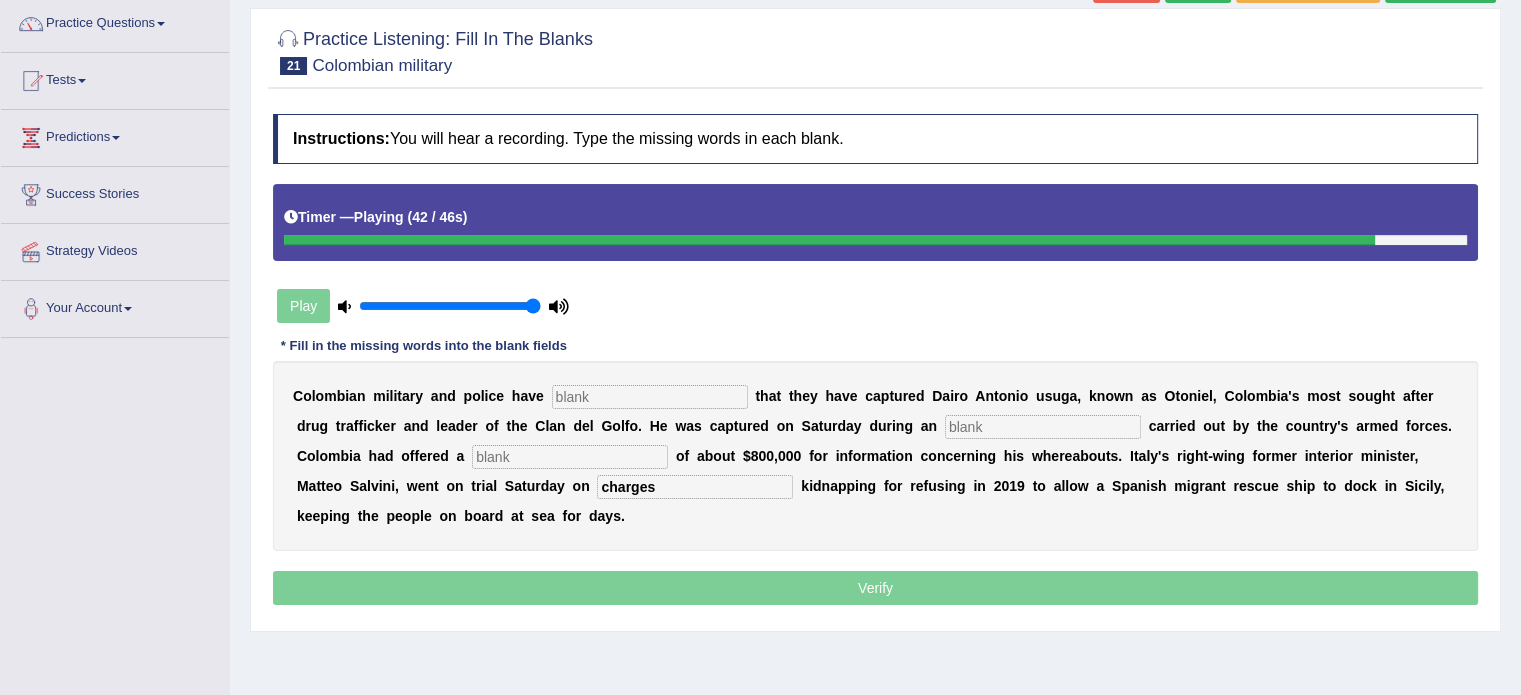 click at bounding box center (570, 457) 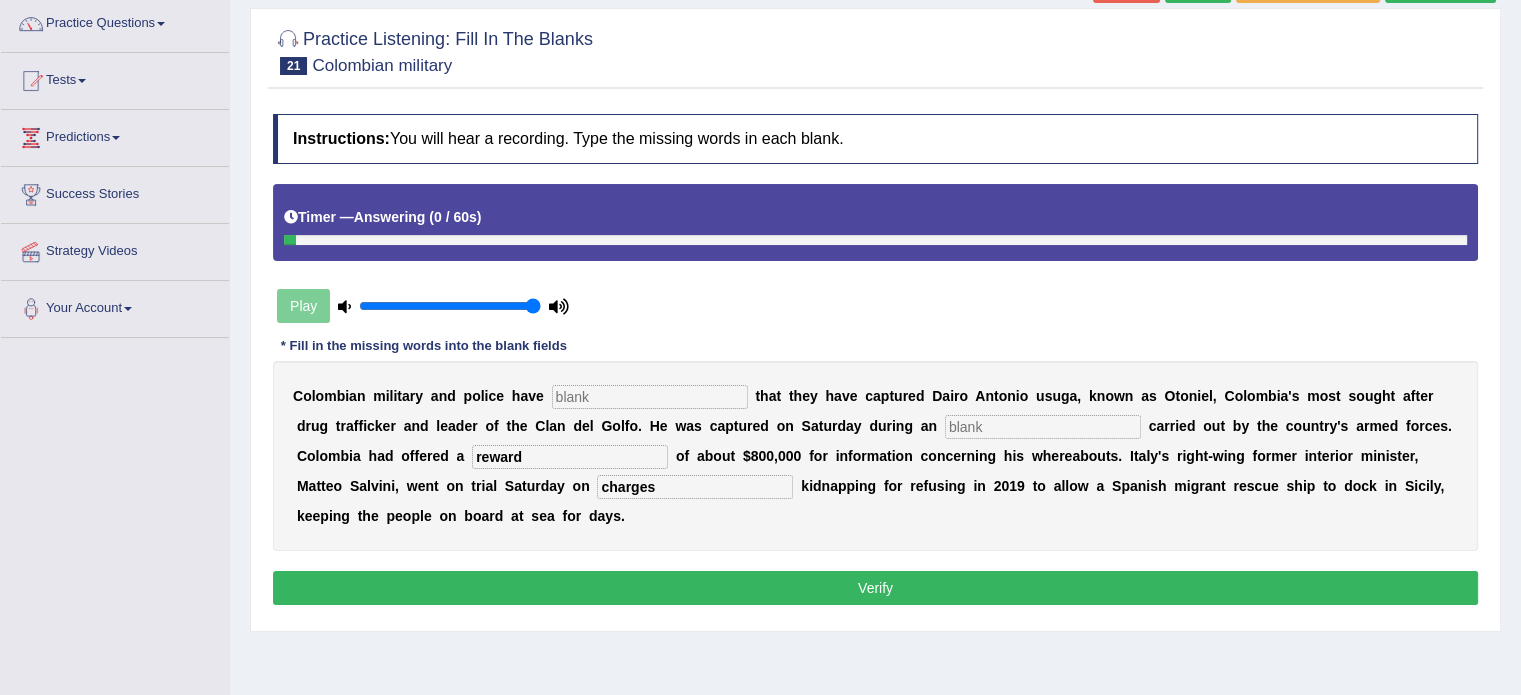 type on "reward" 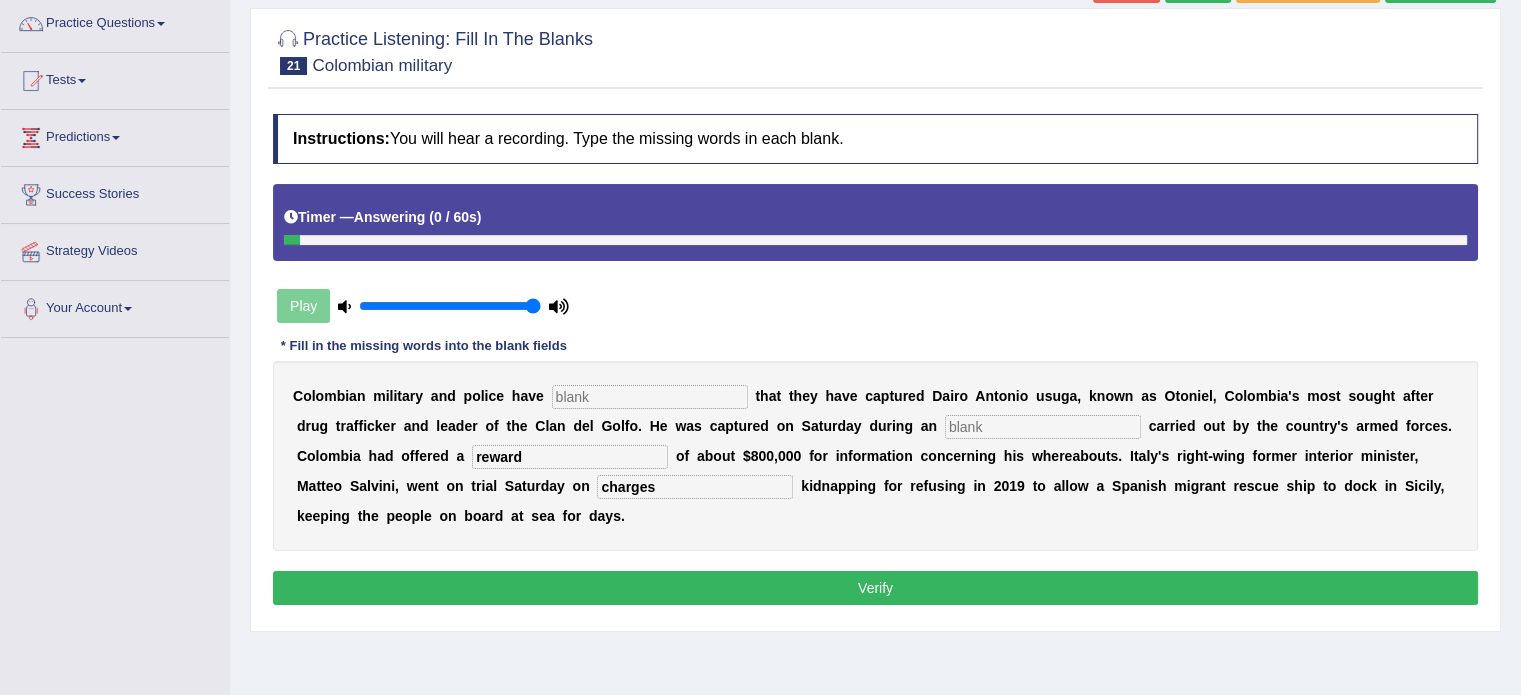 click at bounding box center [650, 397] 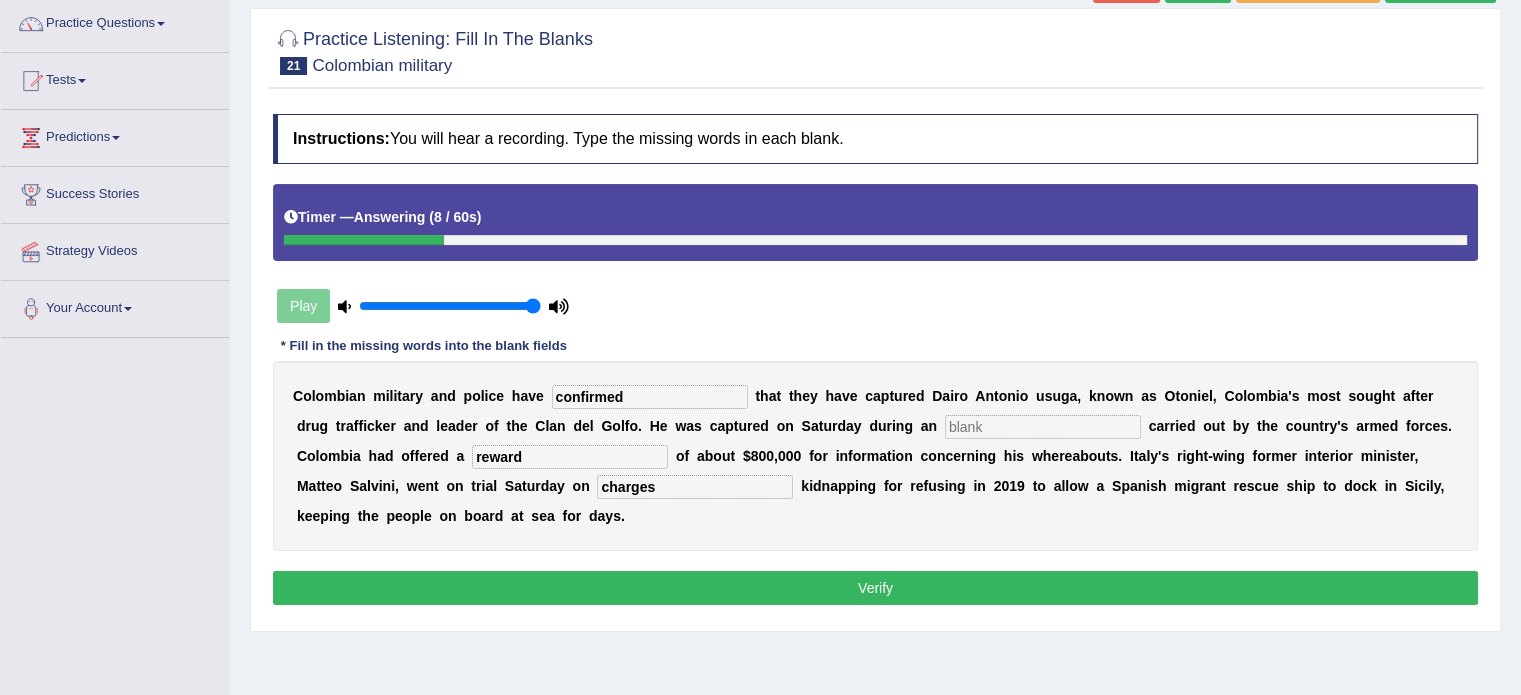 type on "confirmed" 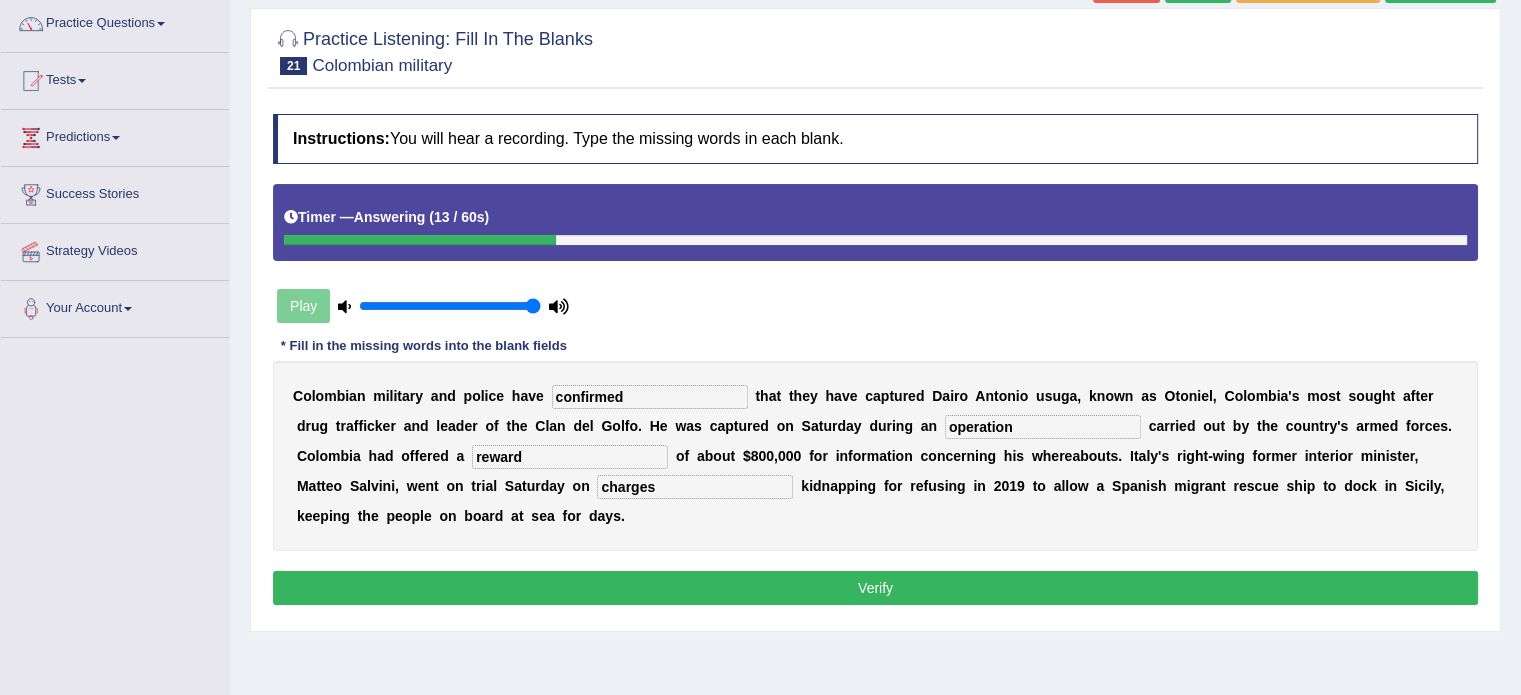 type on "operation" 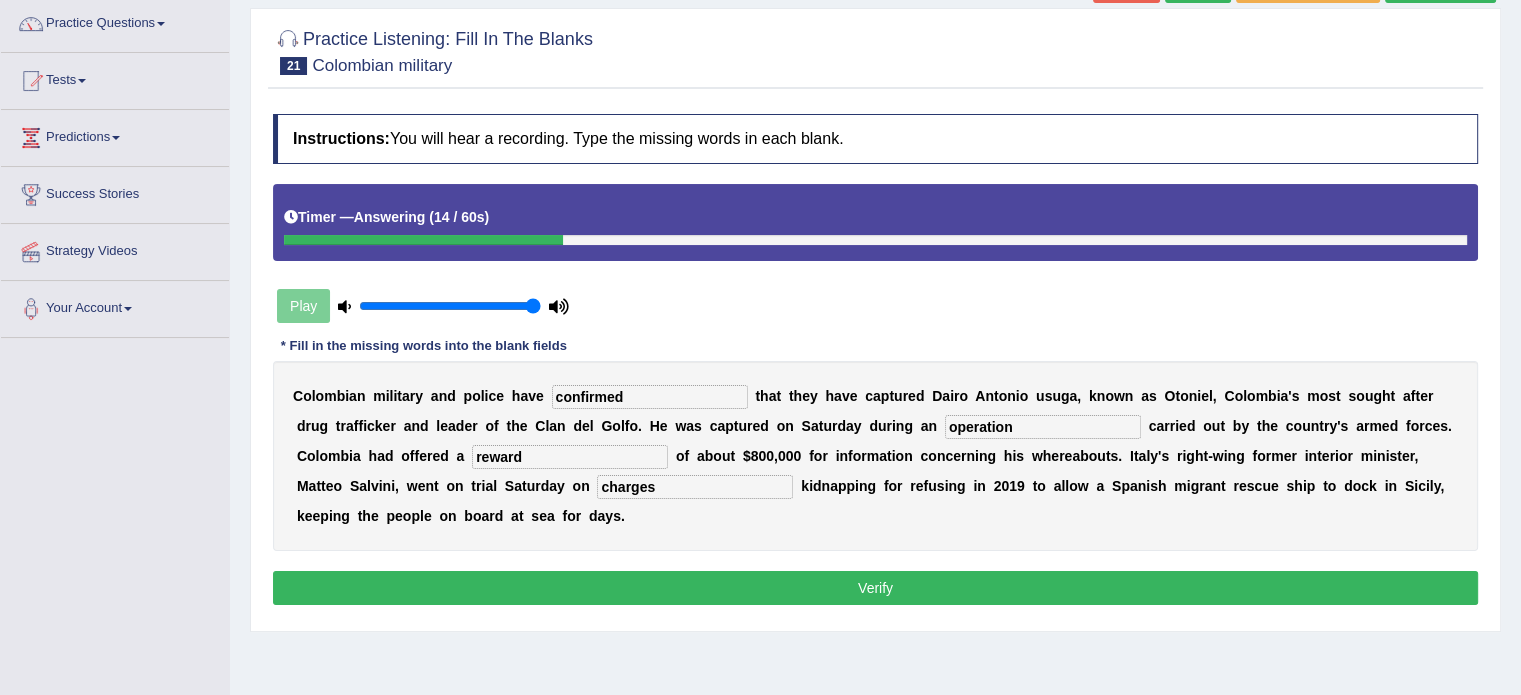 click on "Verify" at bounding box center (875, 588) 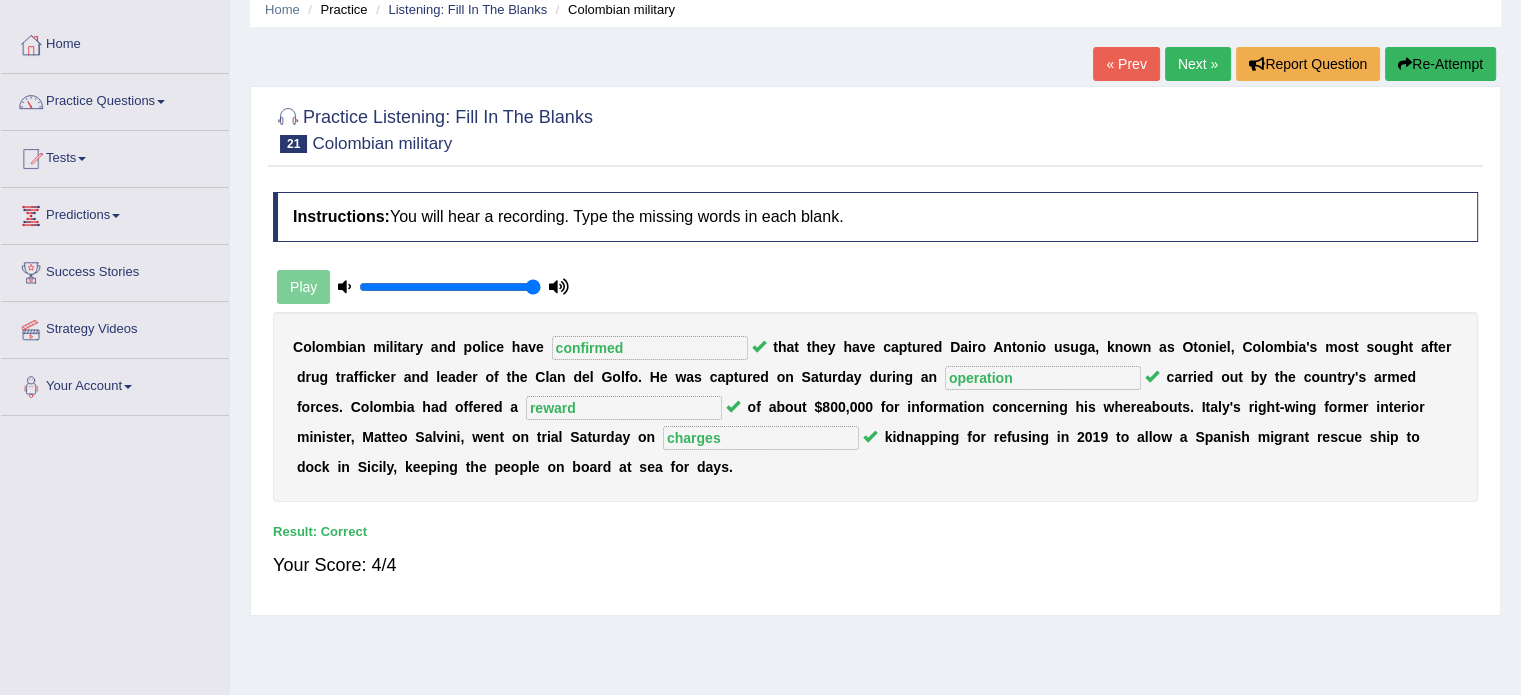 scroll, scrollTop: 80, scrollLeft: 0, axis: vertical 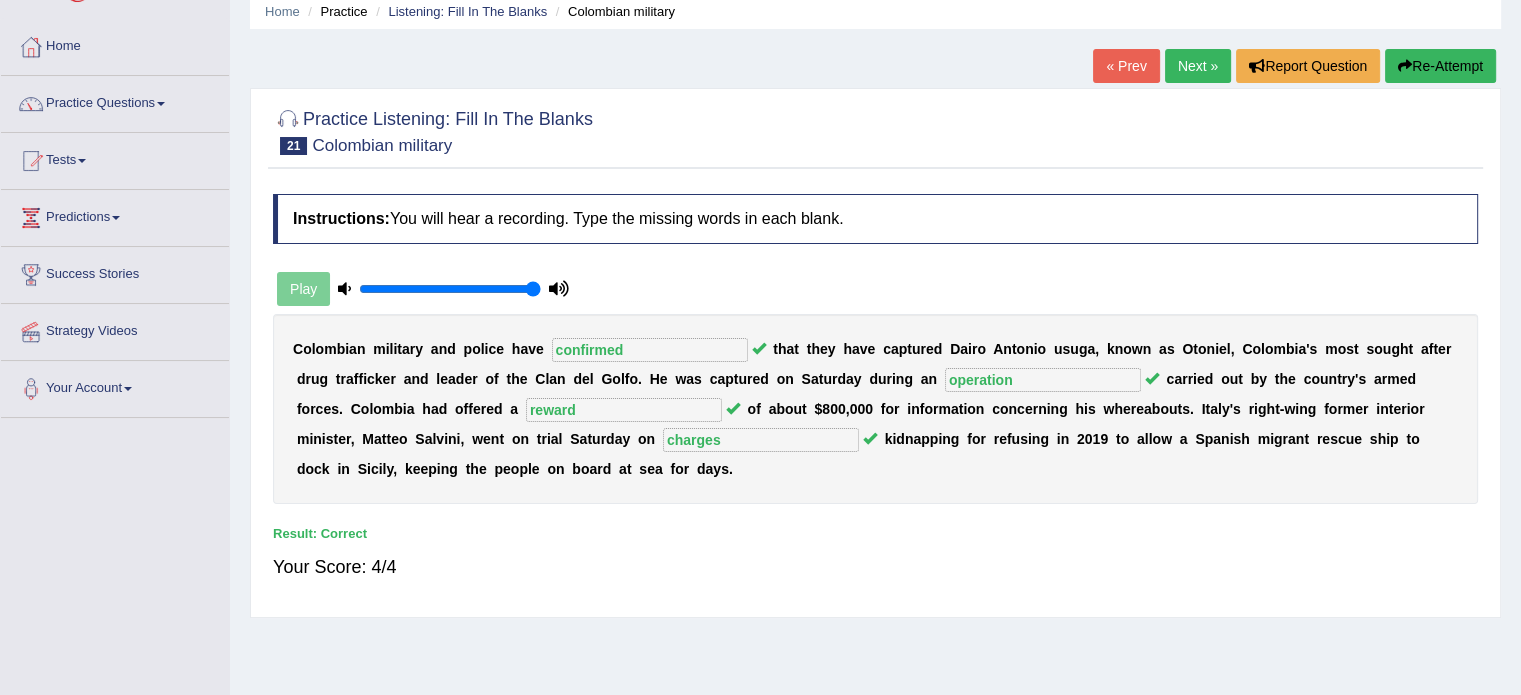 click on "Next »" at bounding box center (1198, 66) 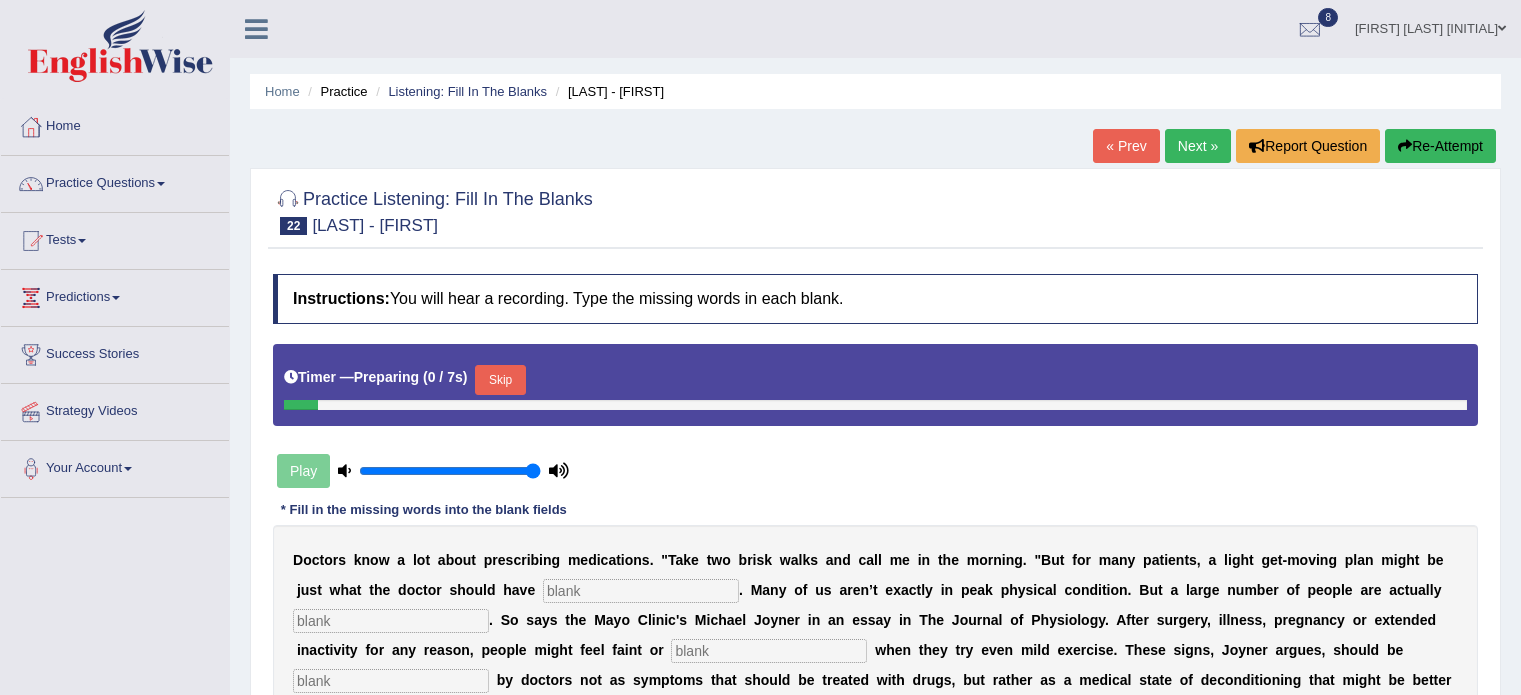 scroll, scrollTop: 0, scrollLeft: 0, axis: both 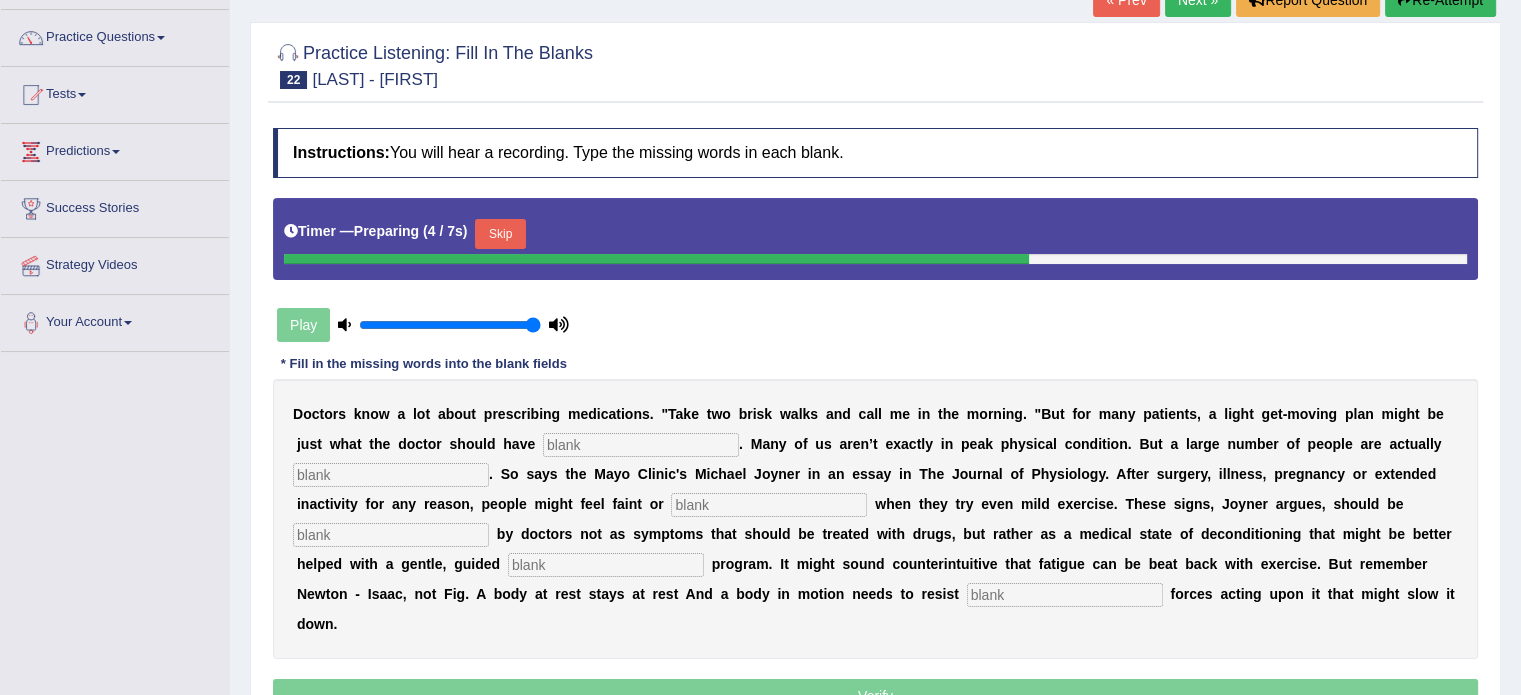 click on "Skip" at bounding box center (500, 234) 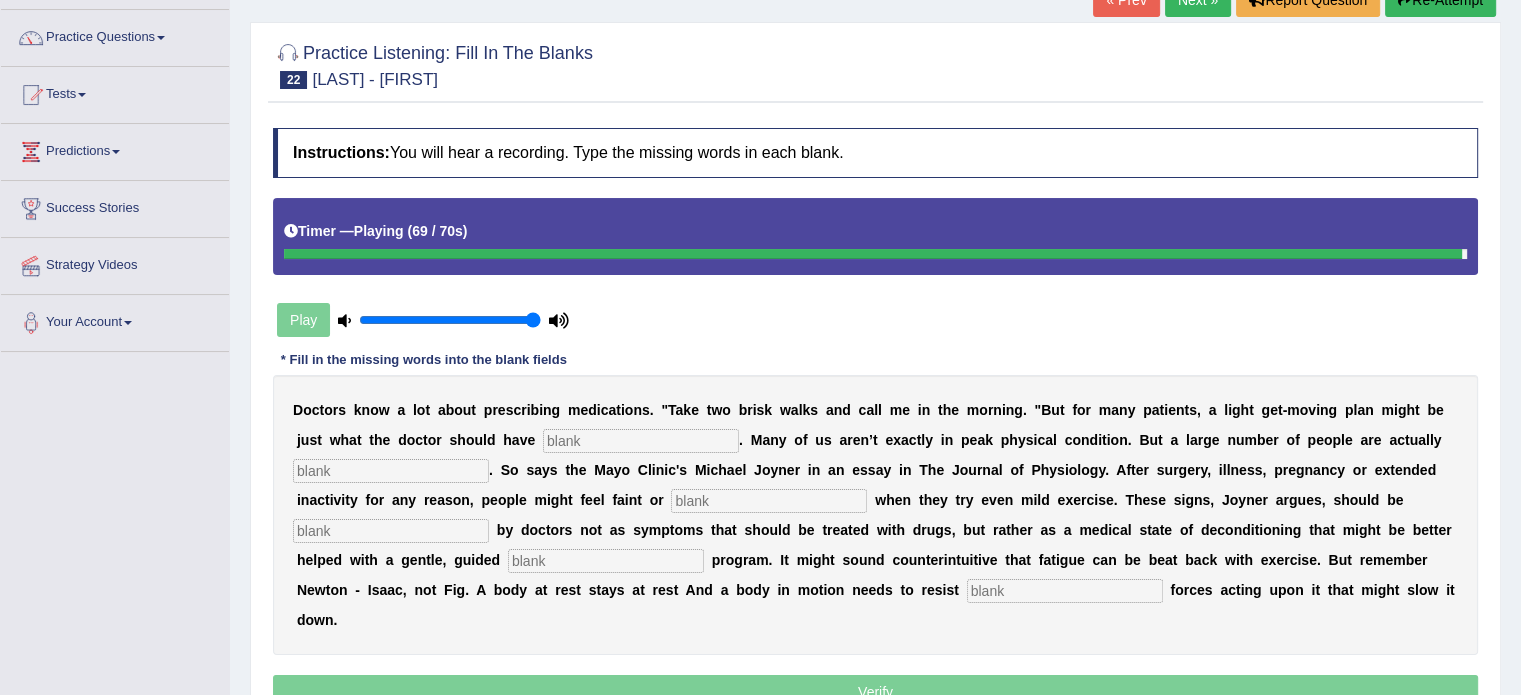 click on "D o c t o r s   k n o w   a   l o t   a b o u t   p r e s c r i b i n g   m e d i c a t i o n s .   " T a k e   t w o   b r i s k   w a l k s   a n d   c a l l   m e   i n   t h e   m o r n i n g .   " B u t   f o r   m a n y   p a t i e n t s ,   a   l i g h t   g e t - m o v i n g   p l a n   m i g h t   b e   j u s t   w h a t   t h e   d o c t o r   s h o u l d   h a v e   .   M a n y   o f   u s   a r e n ’ t   e x a c t l y   i n   p e a k   p h y s i c a l   c o n d i t i o n .   B u t   a   l a r g e   n u m b e r   o f   p e o p l e   a r e   a c t u a l l y   .   S o   s a y s   t h e   M a y o   C l i n i c ' s   M i c h a e l   J o y n e r   i n   a n   e s s a y   i n   T h e   J o u r n a l   o f   P h y s i o l o g y .   A f t e r   s u r g e r y ,   i l l n e s s ,   p r e g n a n c y   o r   e x t e n d e d   i n a c t i v i t y   f o r   a n" at bounding box center (875, 515) 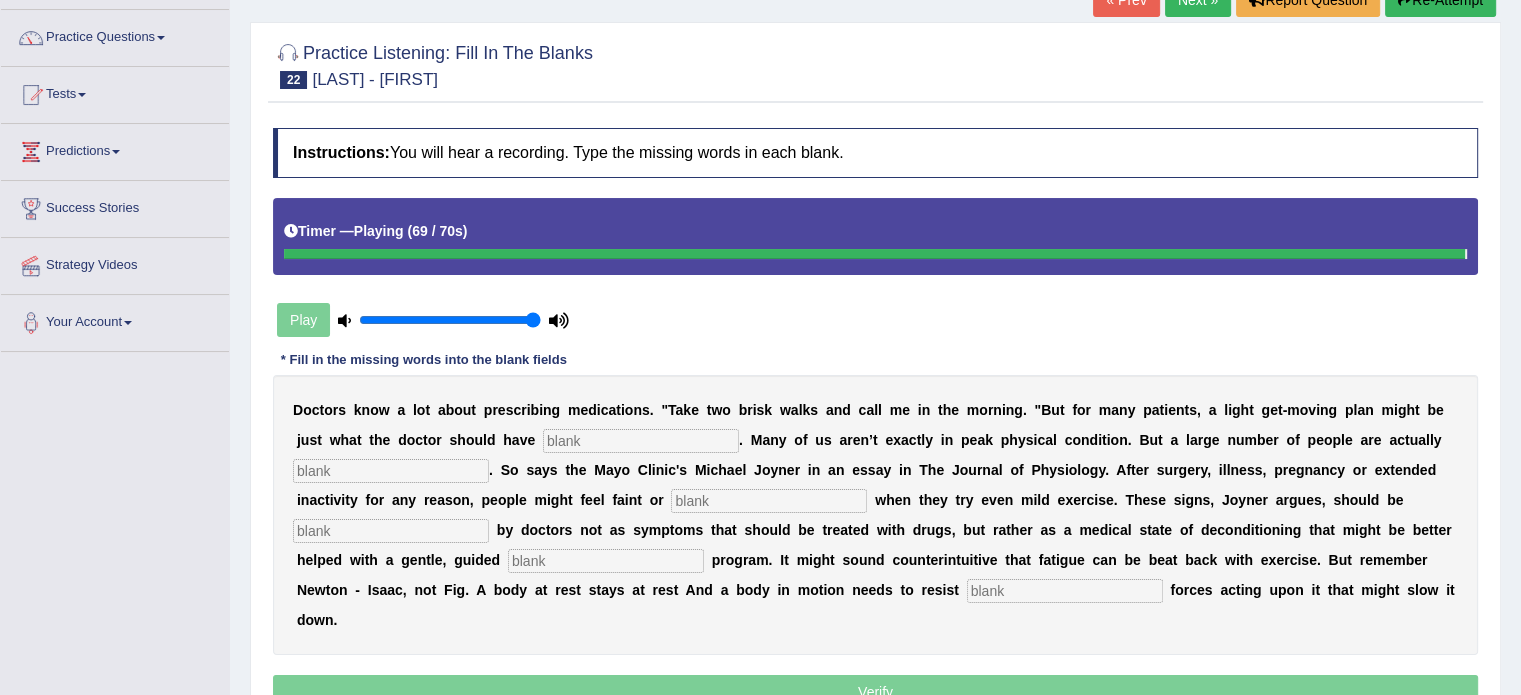 click on "D o c t o r s   k n o w   a   l o t   a b o u t   p r e s c r i b i n g   m e d i c a t i o n s .   " T a k e   t w o   b r i s k   w a l k s   a n d   c a l l   m e   i n   t h e   m o r n i n g .   " B u t   f o r   m a n y   p a t i e n t s ,   a   l i g h t   g e t - m o v i n g   p l a n   m i g h t   b e   j u s t   w h a t   t h e   d o c t o r   s h o u l d   h a v e   .   M a n y   o f   u s   a r e n ’ t   e x a c t l y   i n   p e a k   p h y s i c a l   c o n d i t i o n .   B u t   a   l a r g e   n u m b e r   o f   p e o p l e   a r e   a c t u a l l y   .   S o   s a y s   t h e   M a y o   C l i n i c ' s   M i c h a e l   J o y n e r   i n   a n   e s s a y   i n   T h e   J o u r n a l   o f   P h y s i o l o g y .   A f t e r   s u r g e r y ,   i l l n e s s ,   p r e g n a n c y   o r   e x t e n d e d   i n a c t i v i t y   f o r   a n" at bounding box center (875, 515) 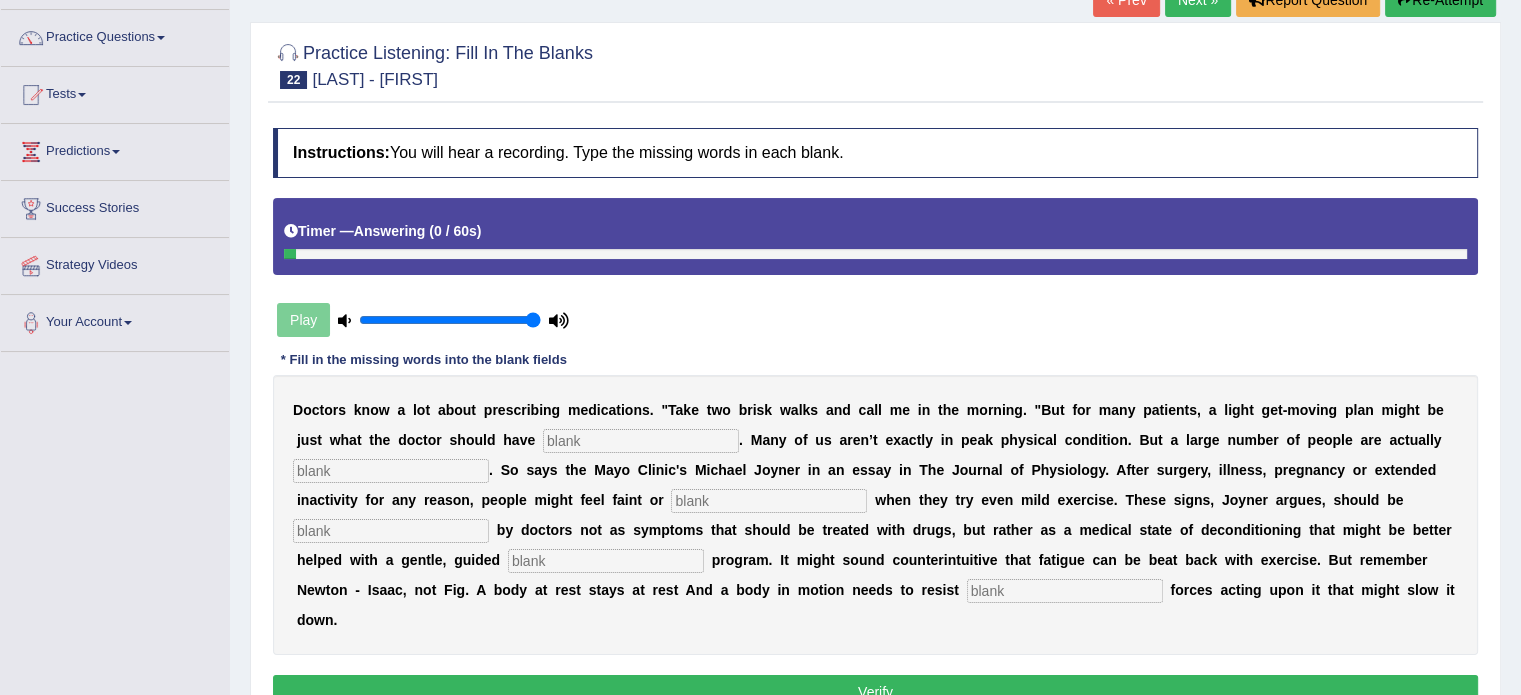 click at bounding box center (1065, 591) 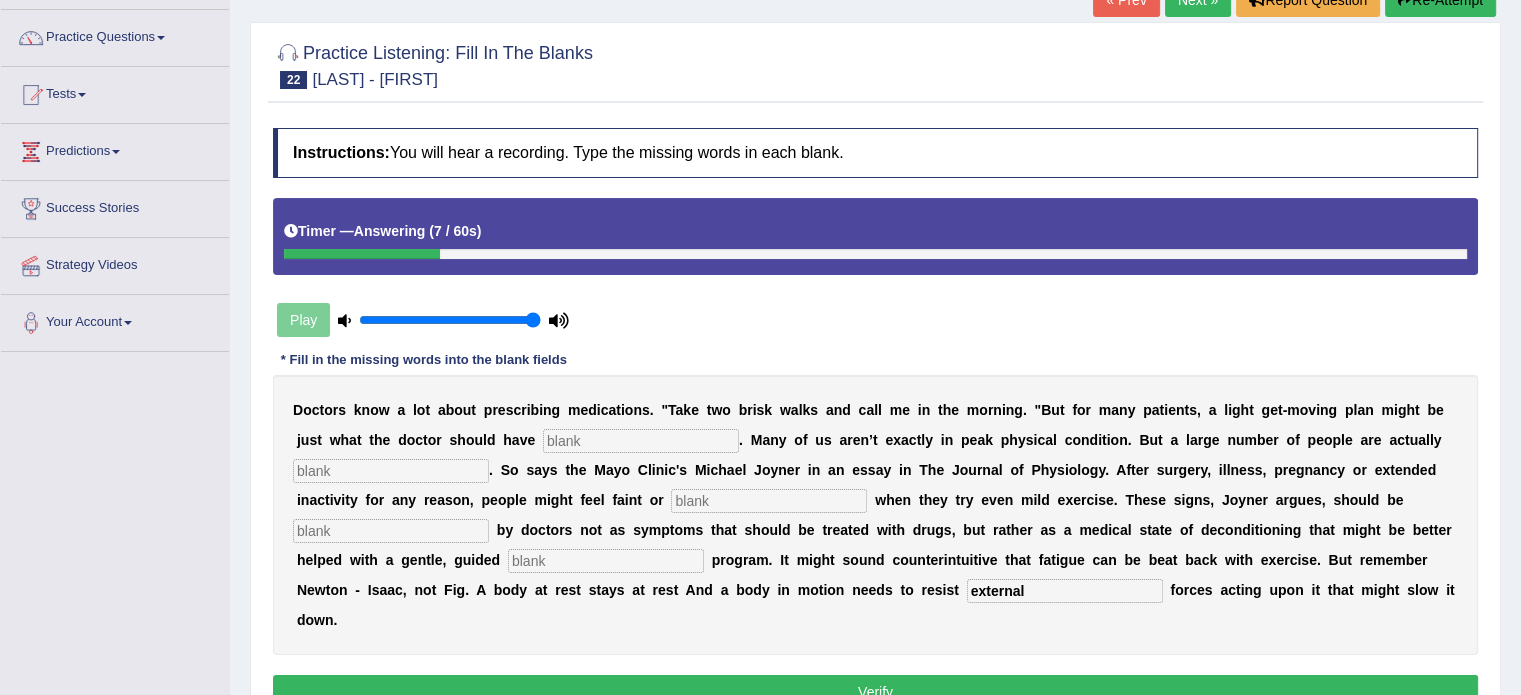 type on "external" 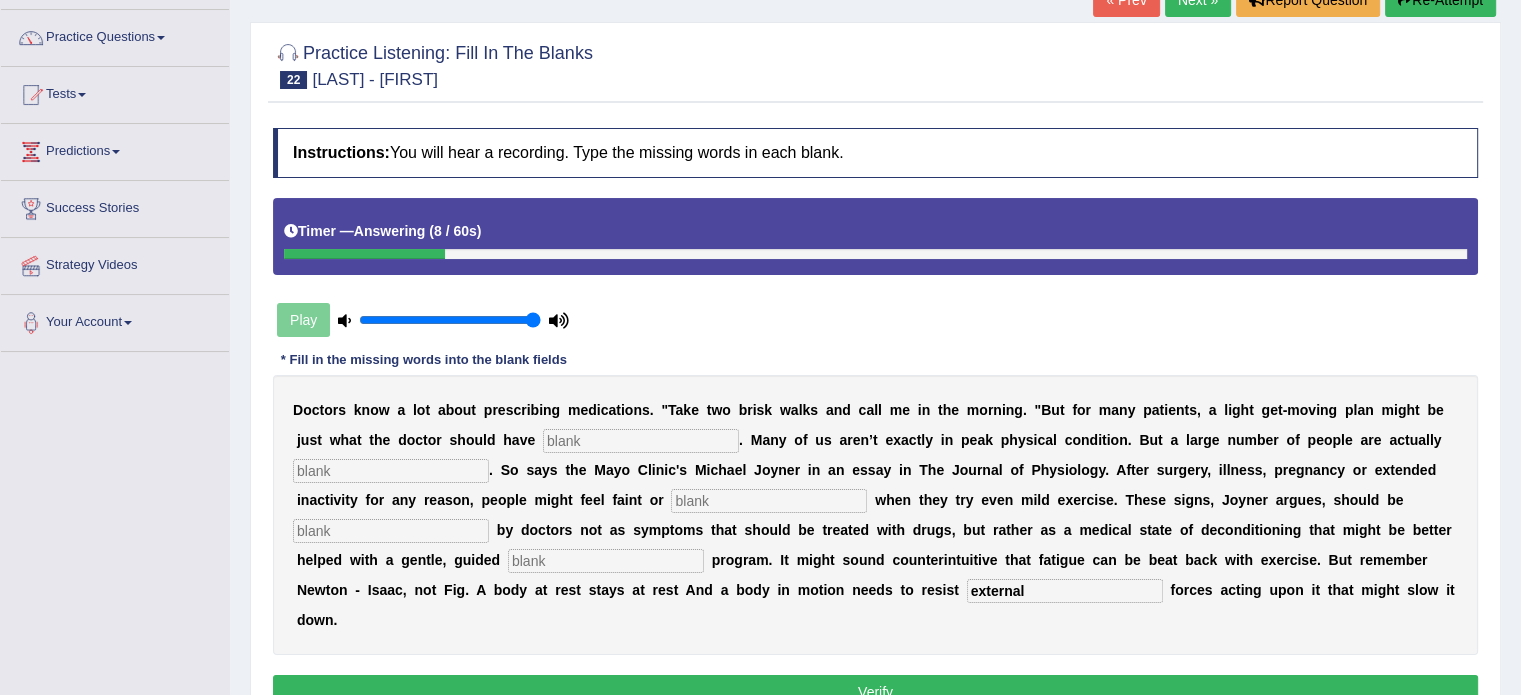 click at bounding box center [606, 561] 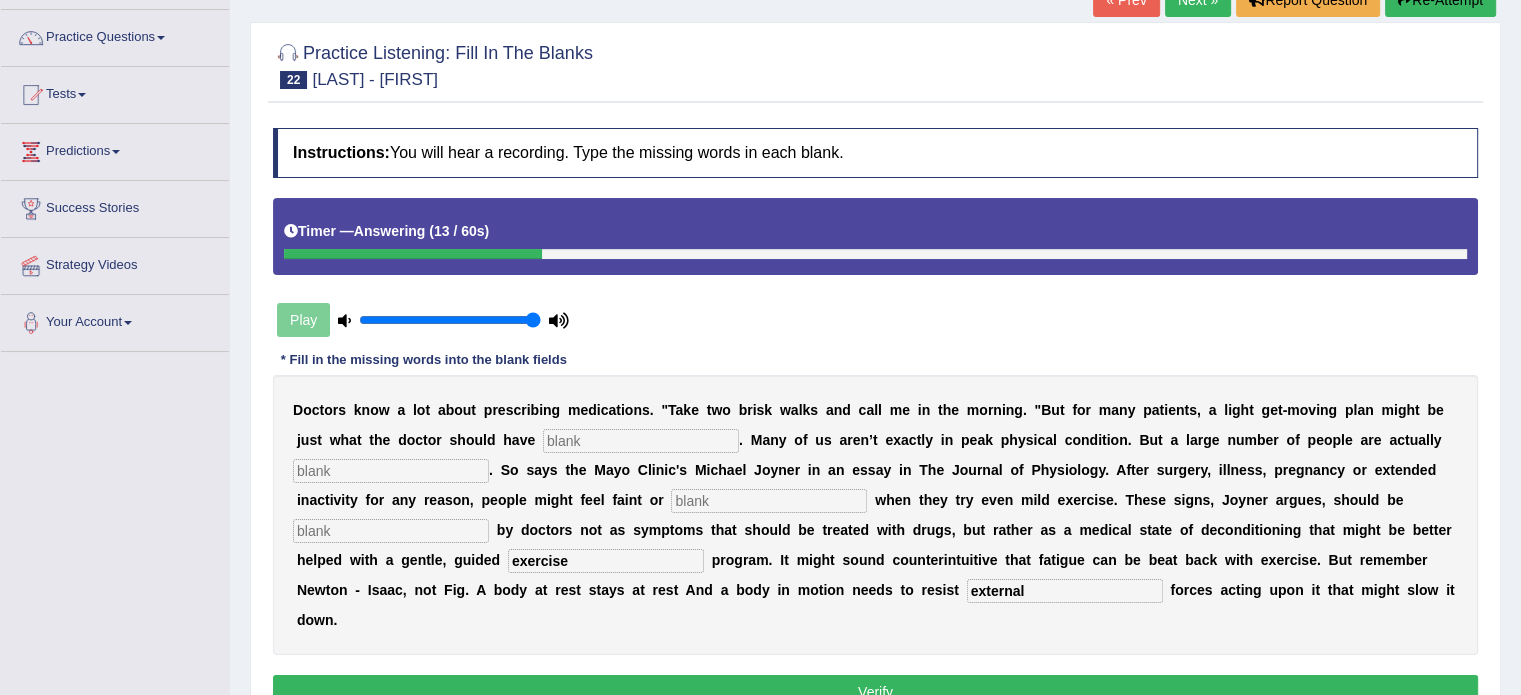 type on "exercise" 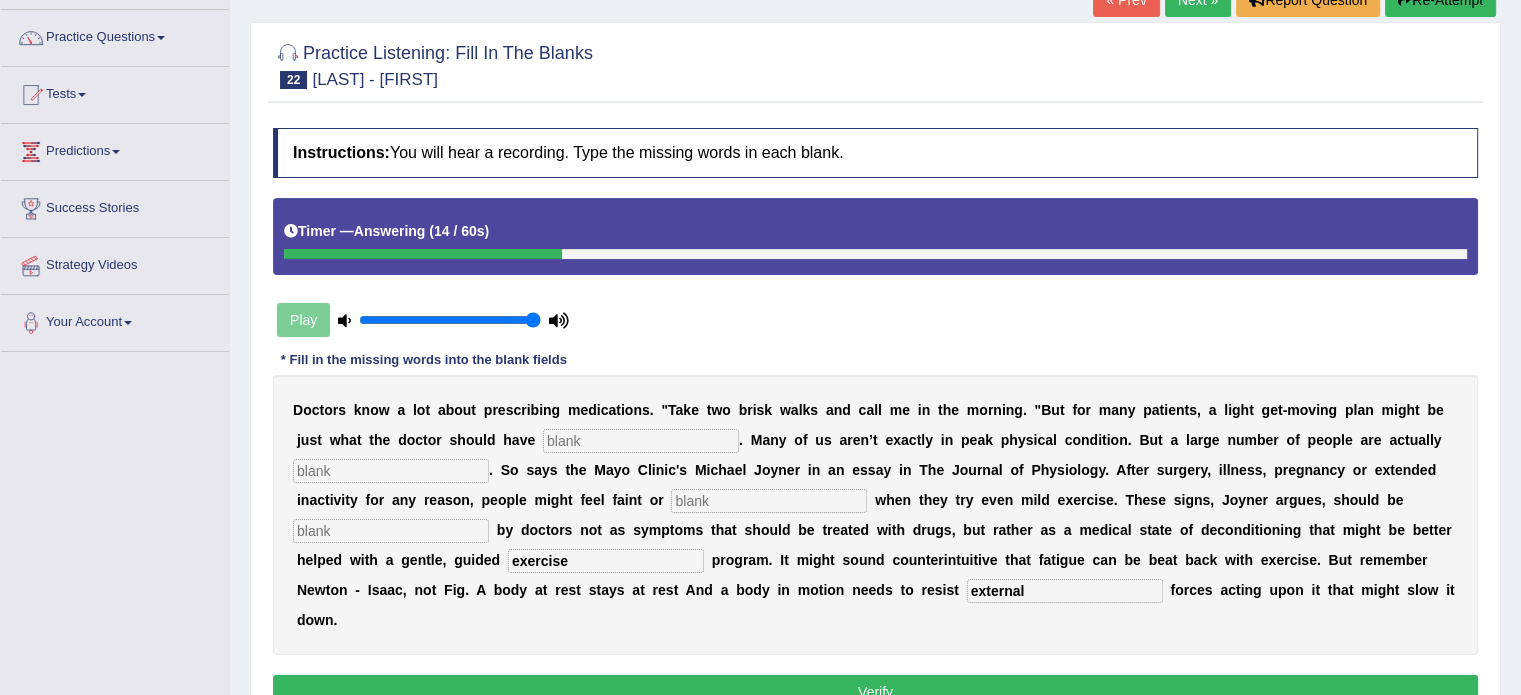 click at bounding box center [391, 531] 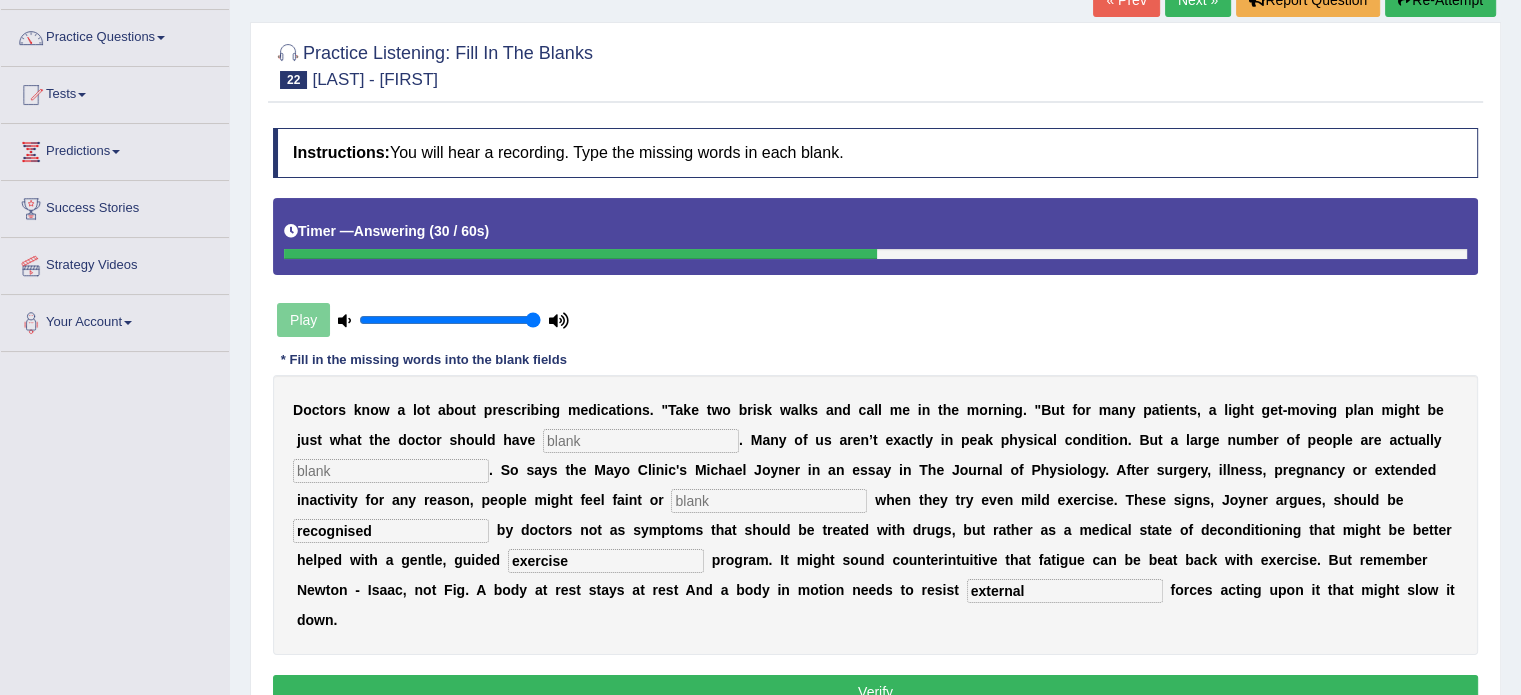 type on "recognised" 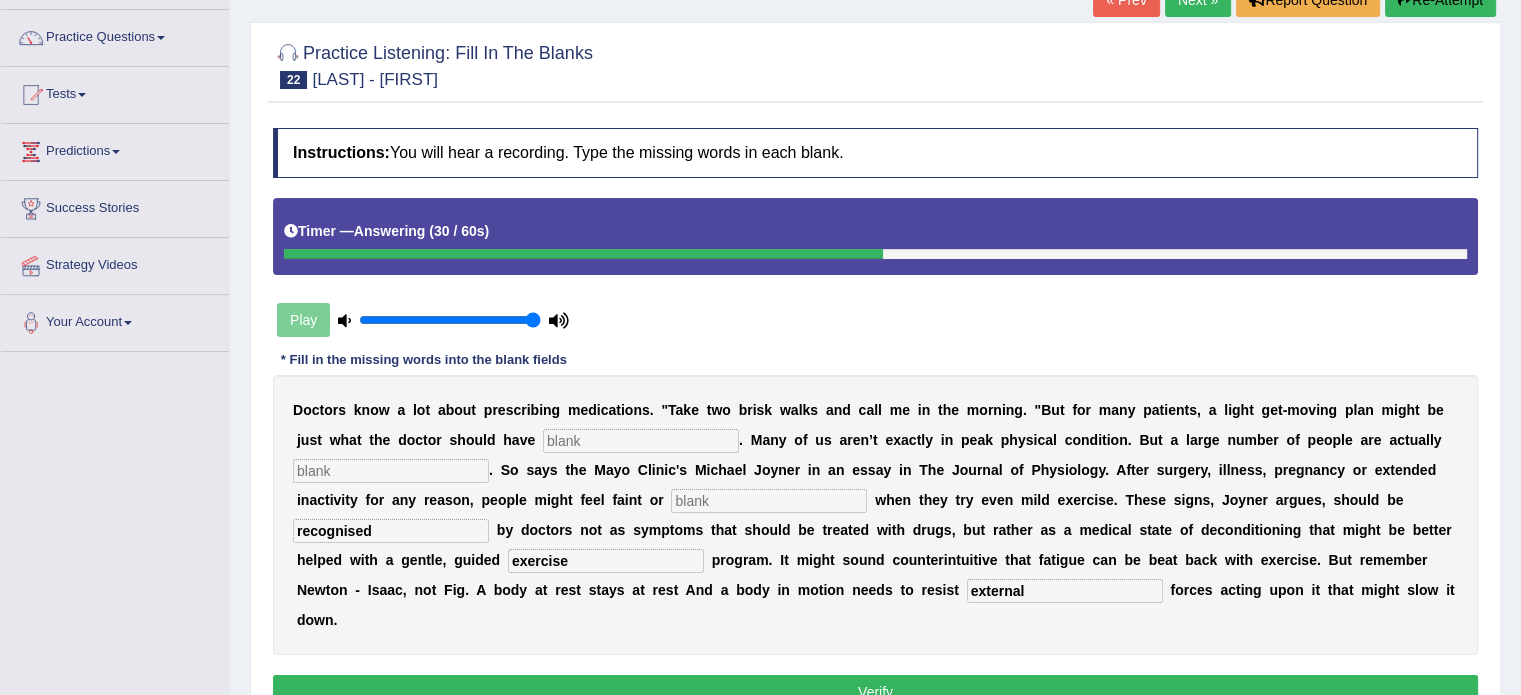 click at bounding box center [641, 441] 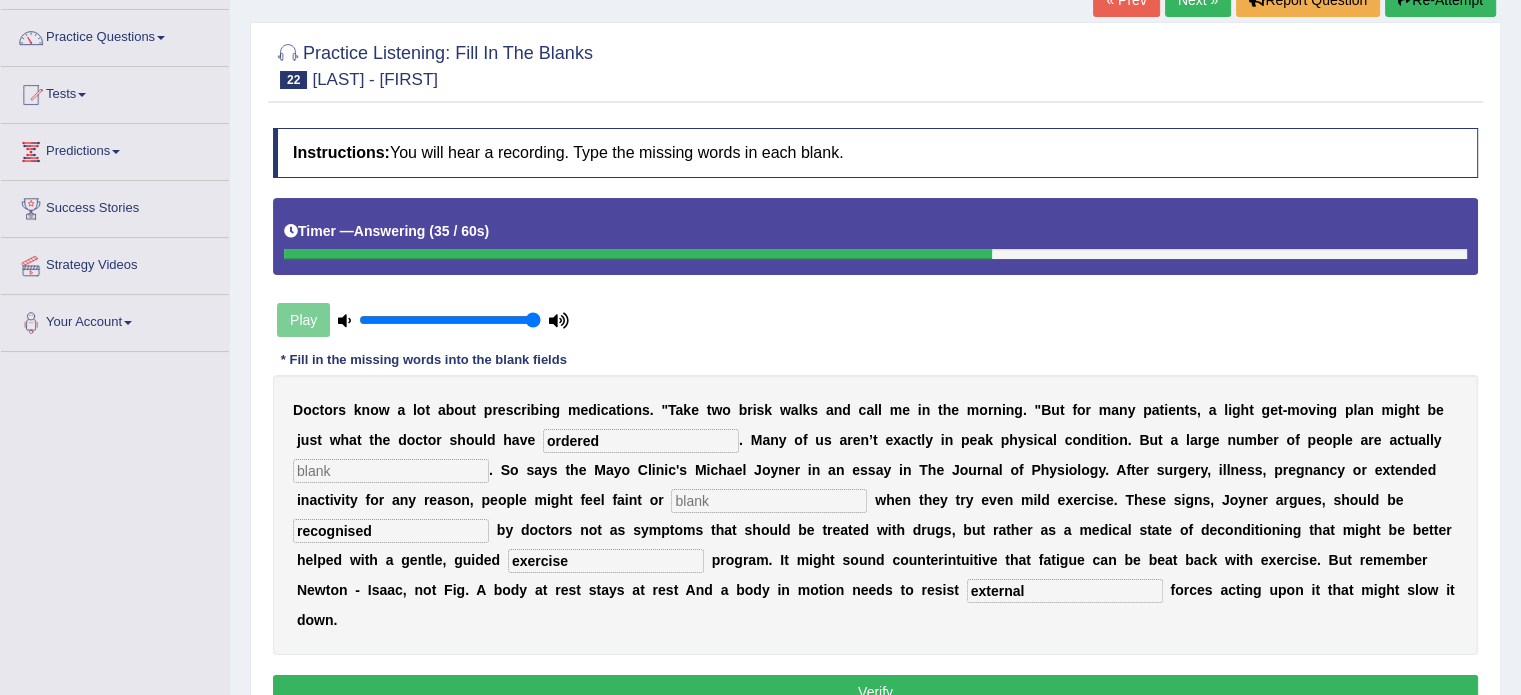 type on "ordered" 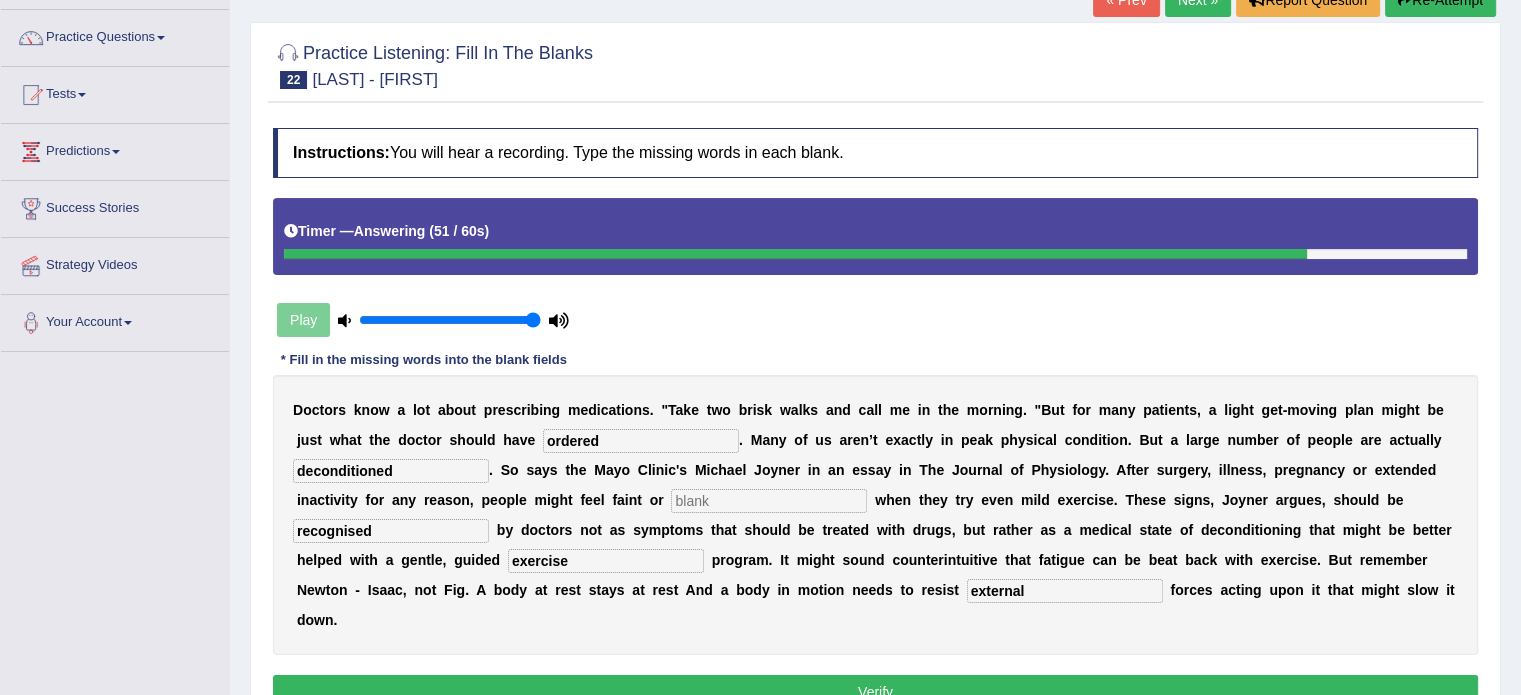 type on "deconditioned" 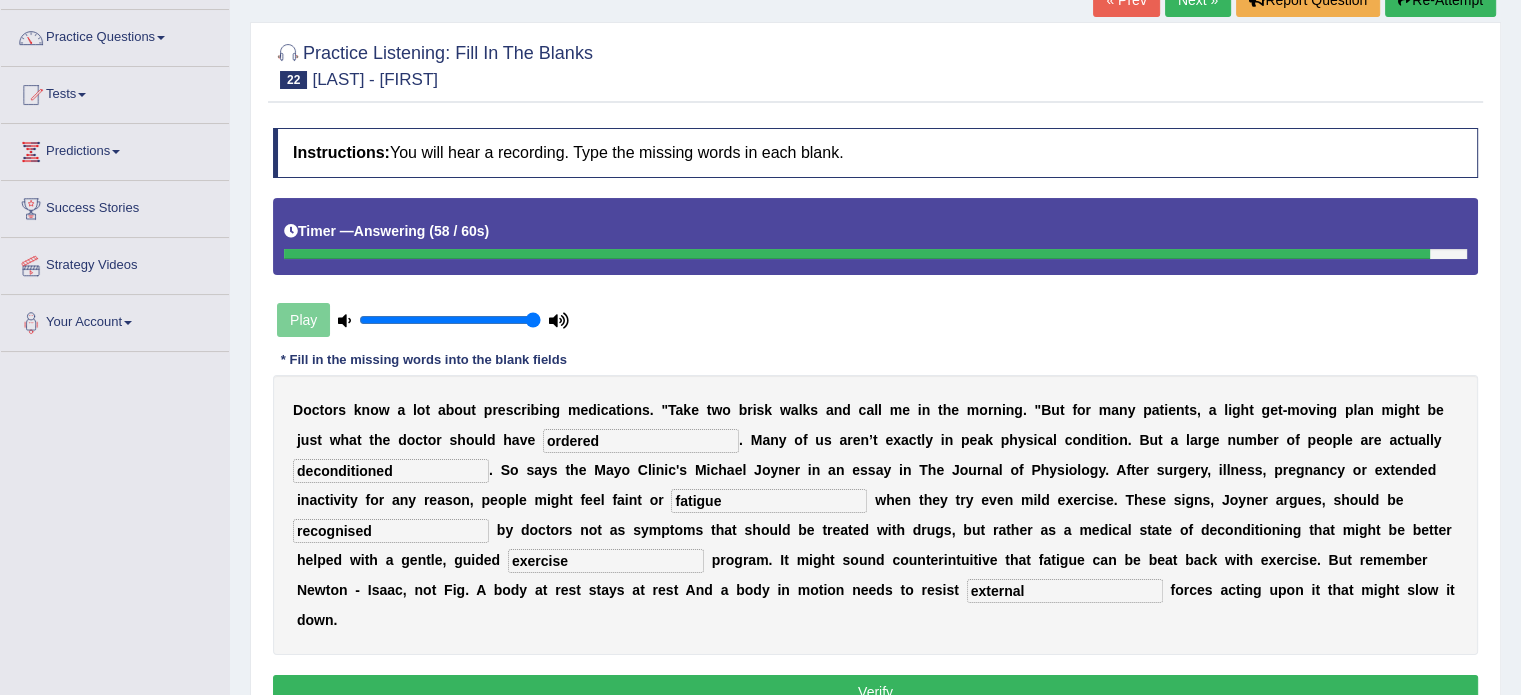 type on "fatigue" 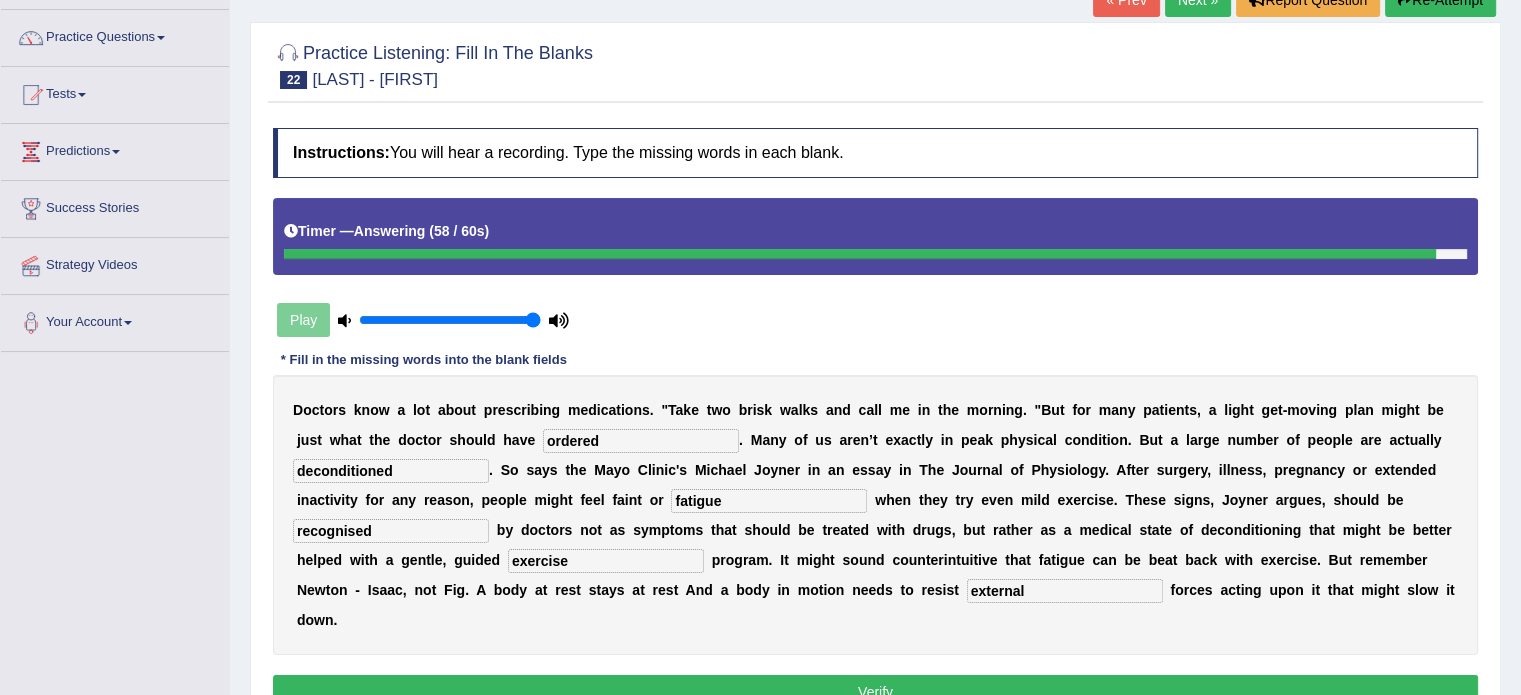 click on "Verify" at bounding box center [875, 692] 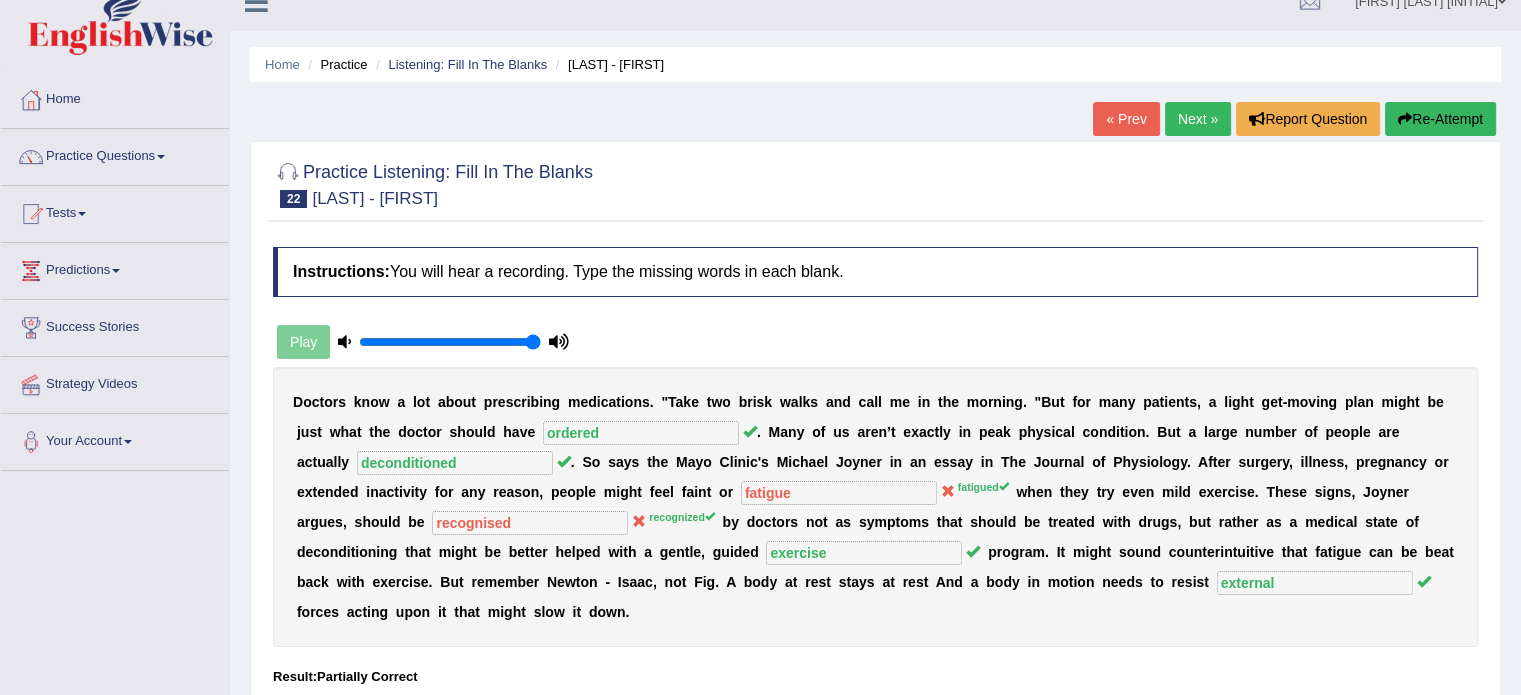 scroll, scrollTop: 26, scrollLeft: 0, axis: vertical 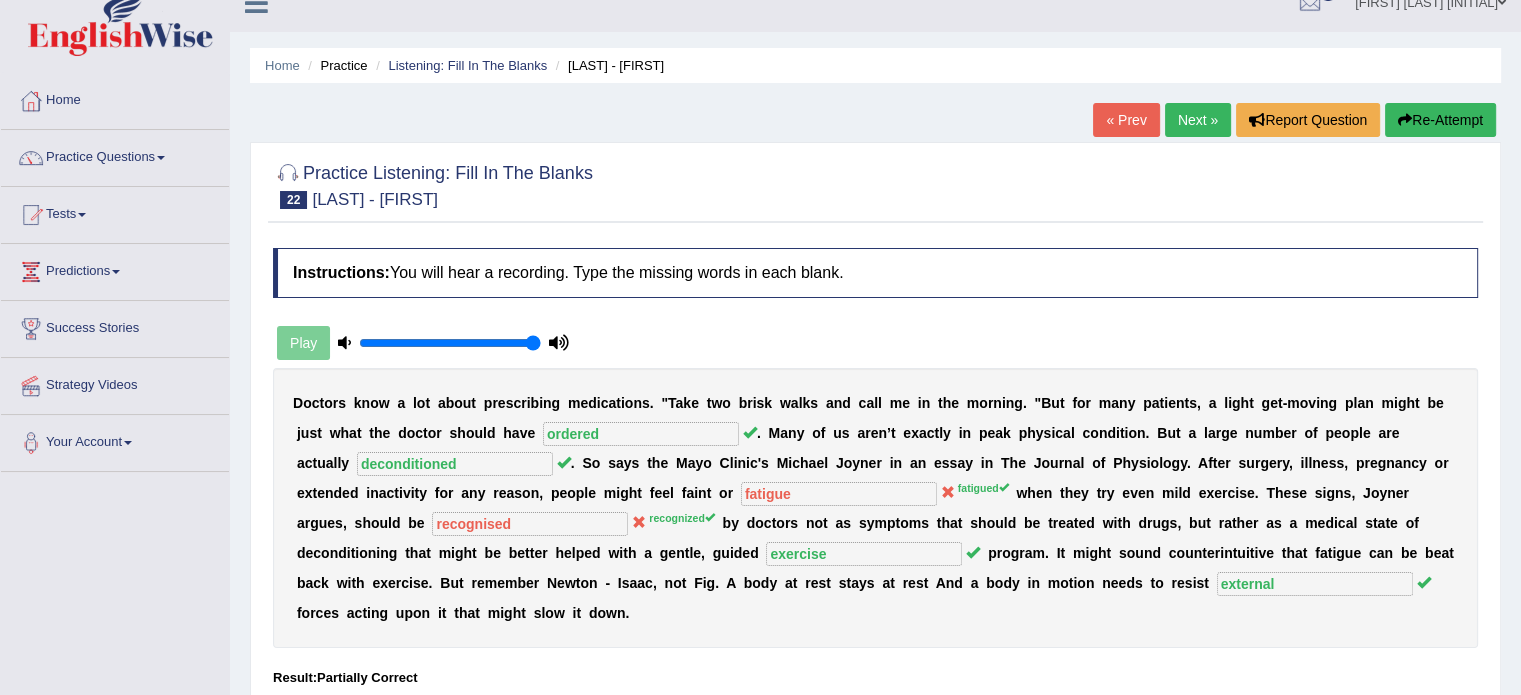 click on "Re-Attempt" at bounding box center [1440, 120] 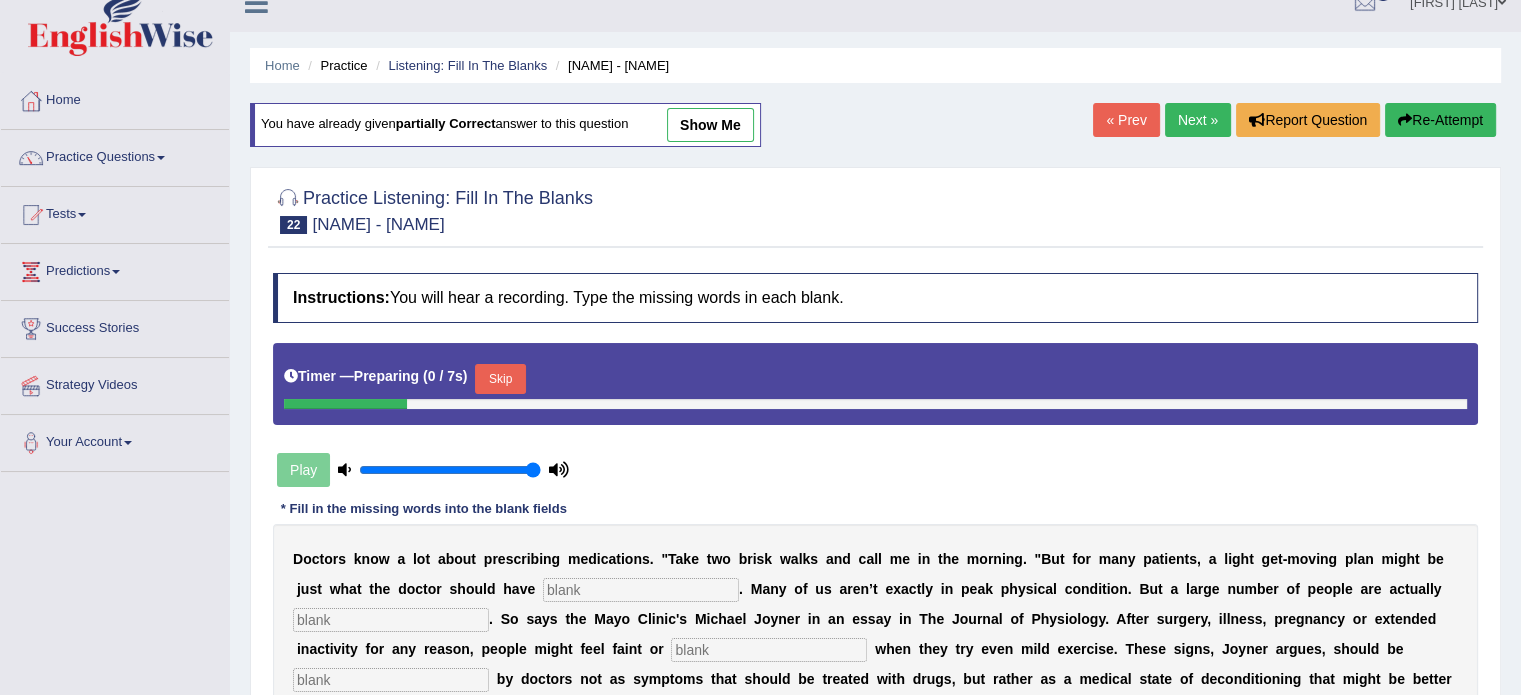 scroll, scrollTop: 26, scrollLeft: 0, axis: vertical 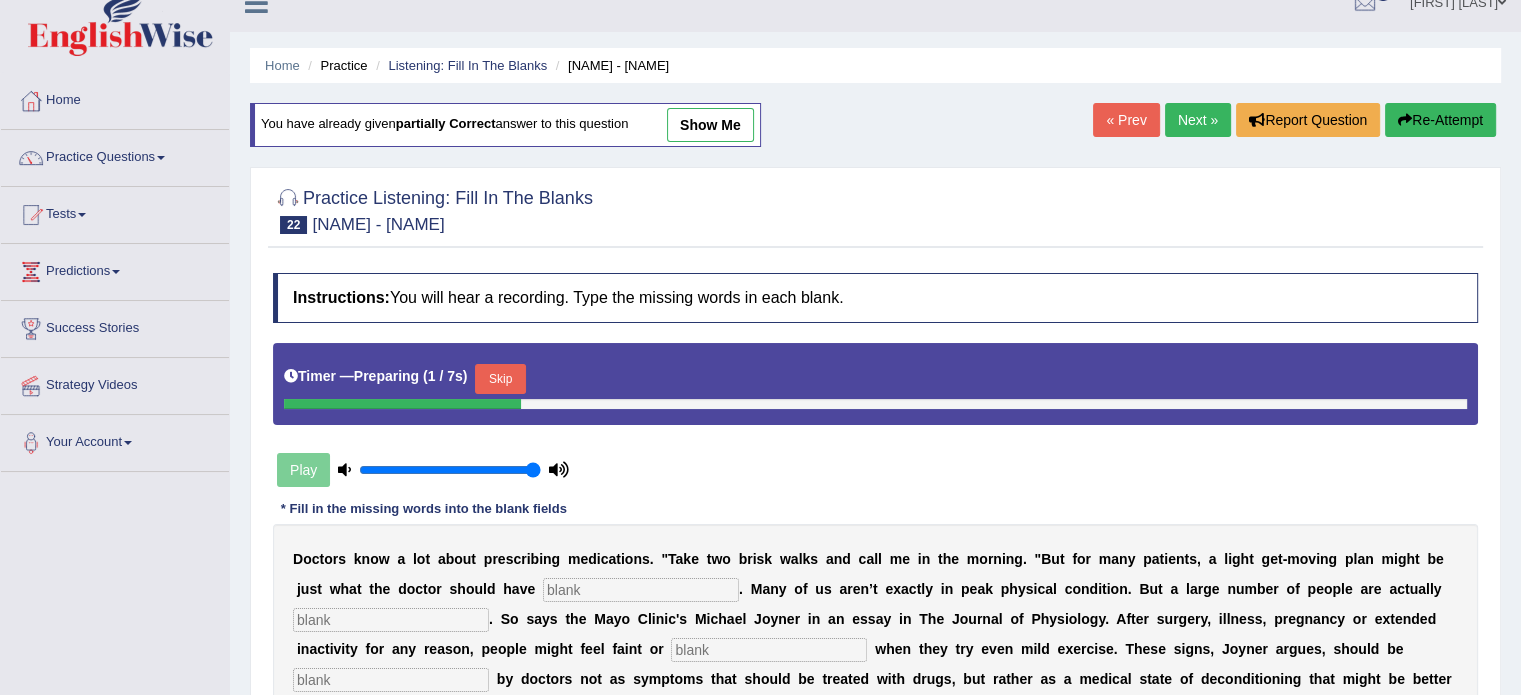 click on "Skip" at bounding box center (500, 379) 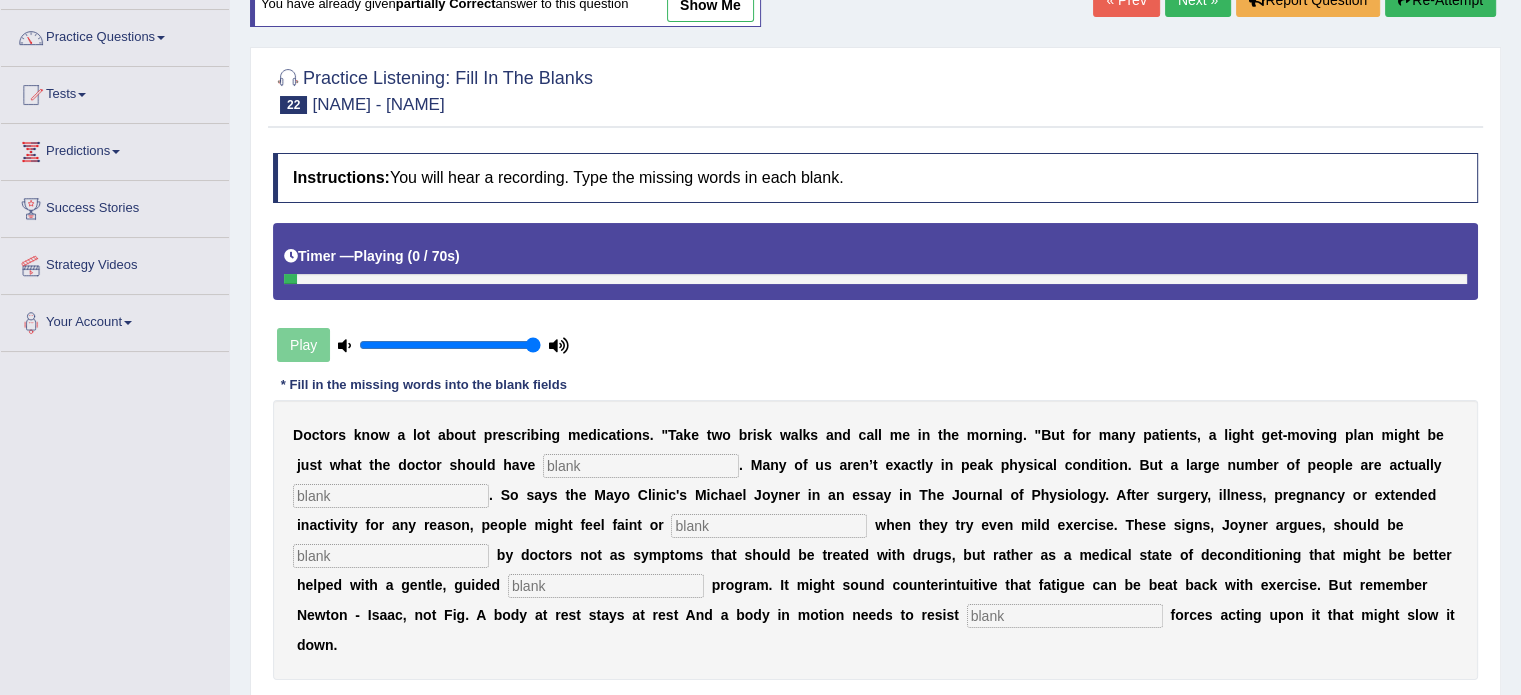 scroll, scrollTop: 186, scrollLeft: 0, axis: vertical 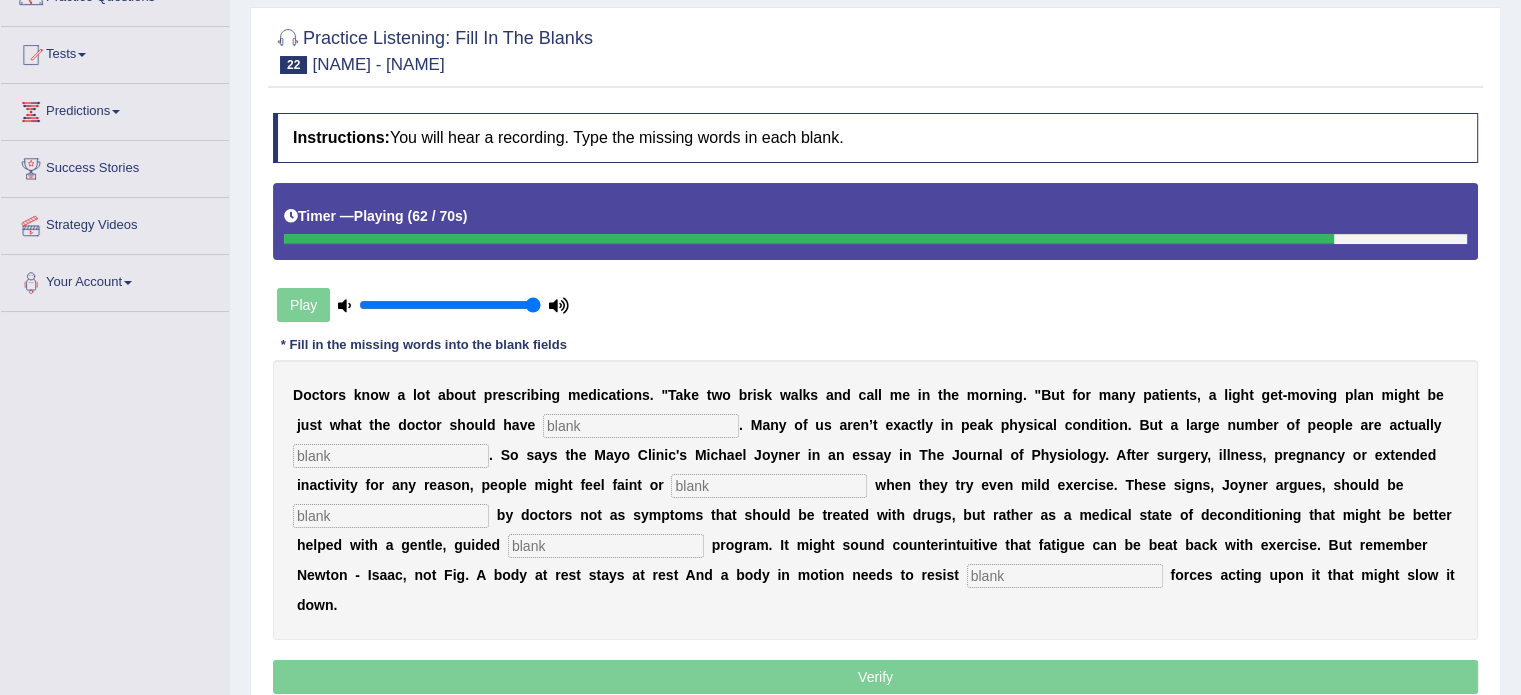 click at bounding box center (1065, 576) 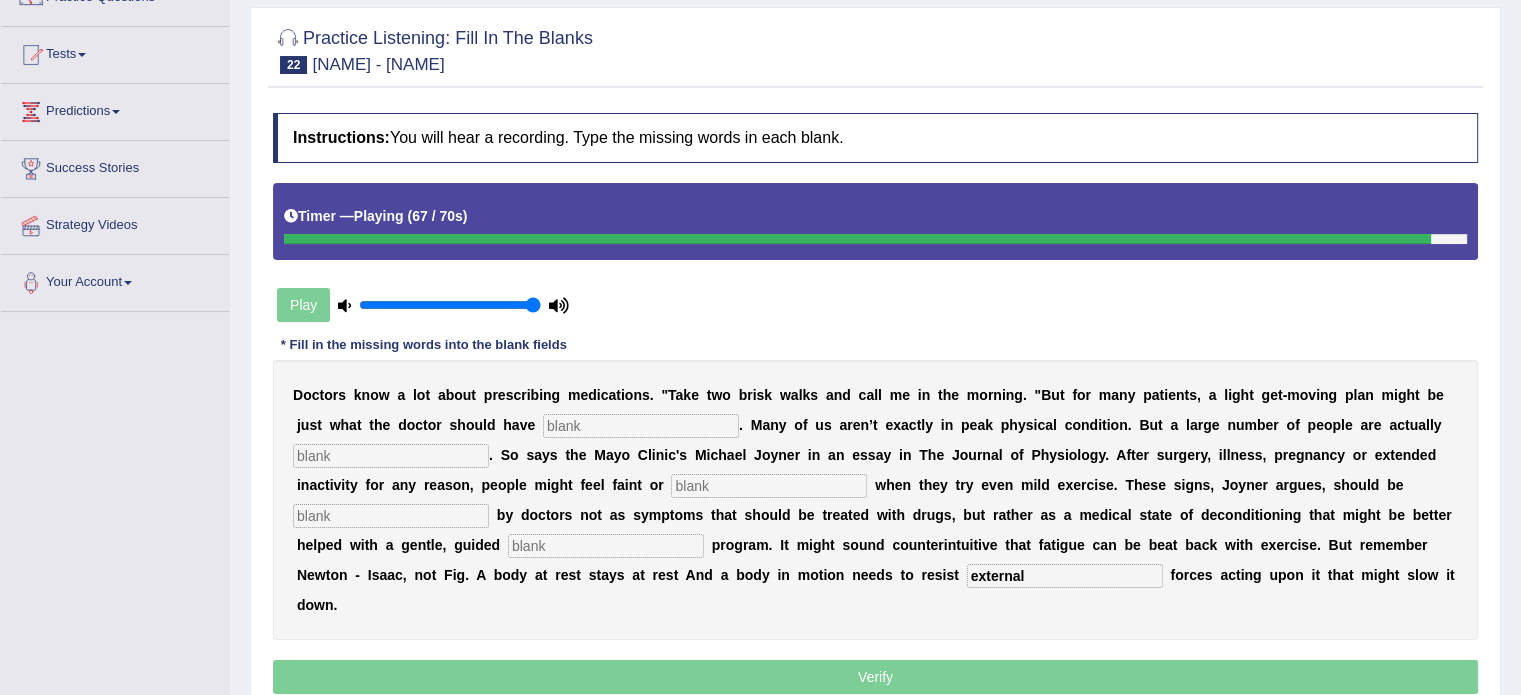 type on "external" 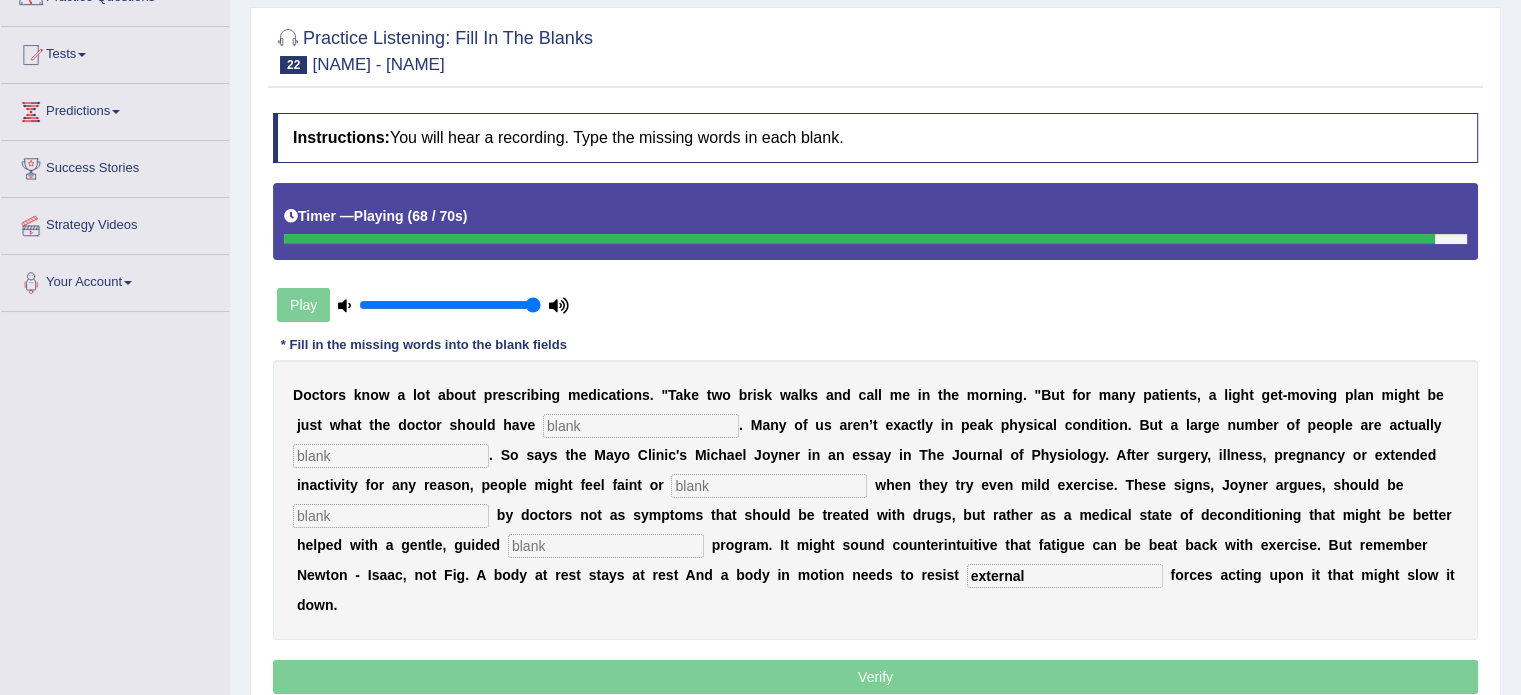 click at bounding box center (606, 546) 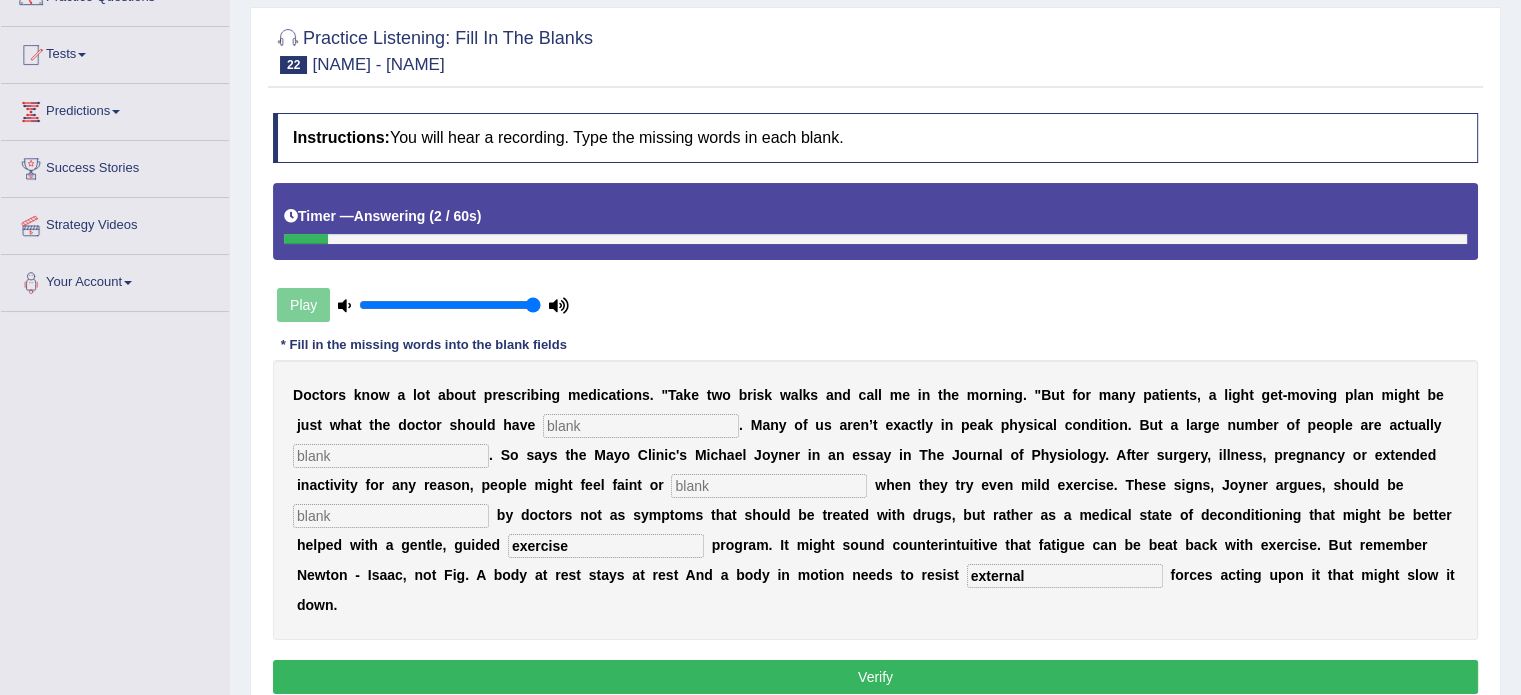 type on "exercise" 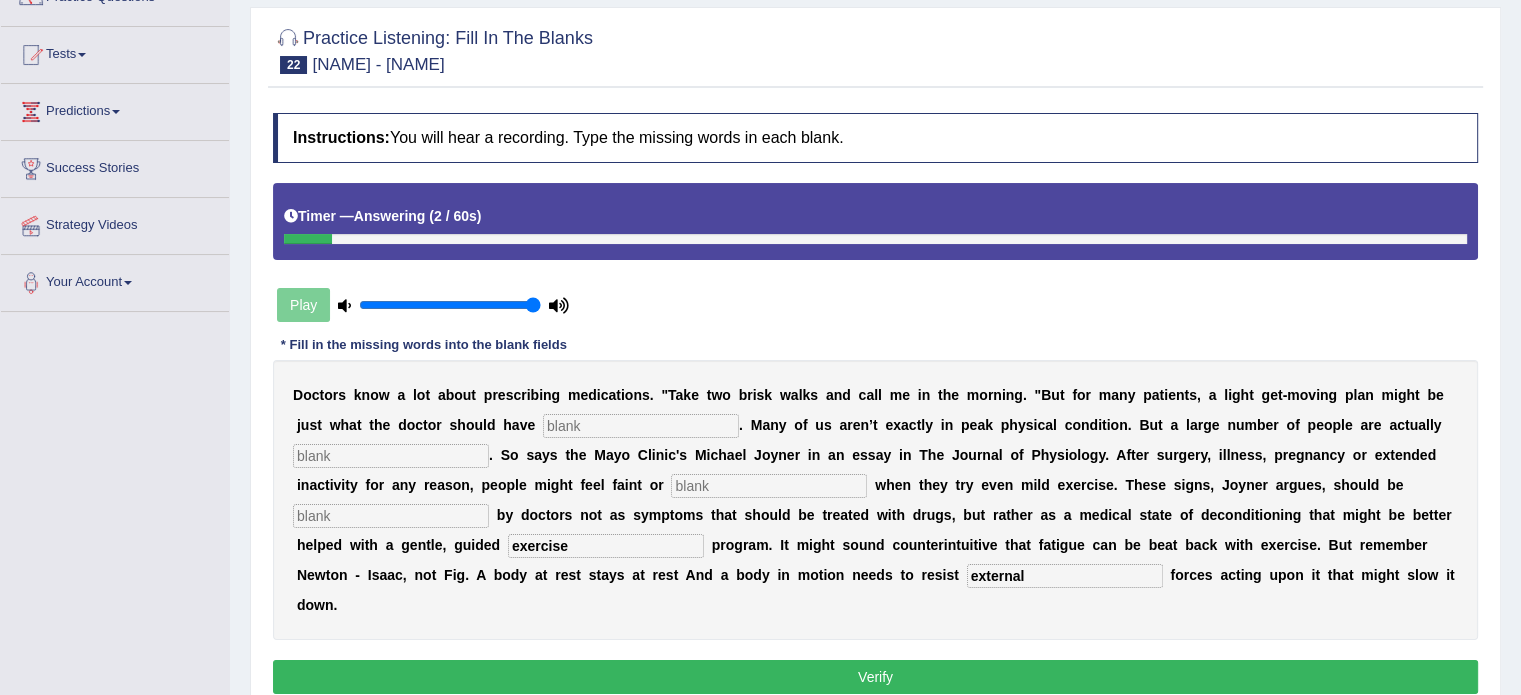 click at bounding box center [391, 516] 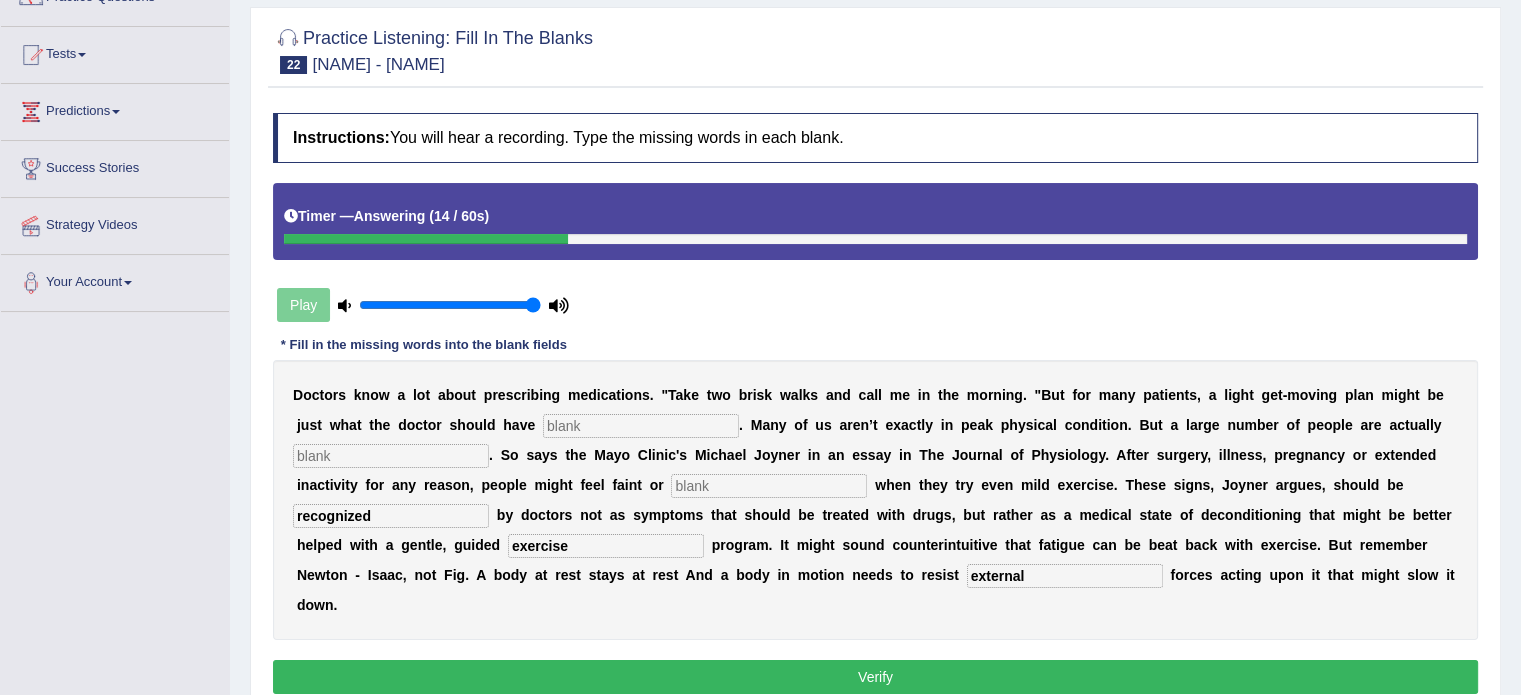 type on "recognized" 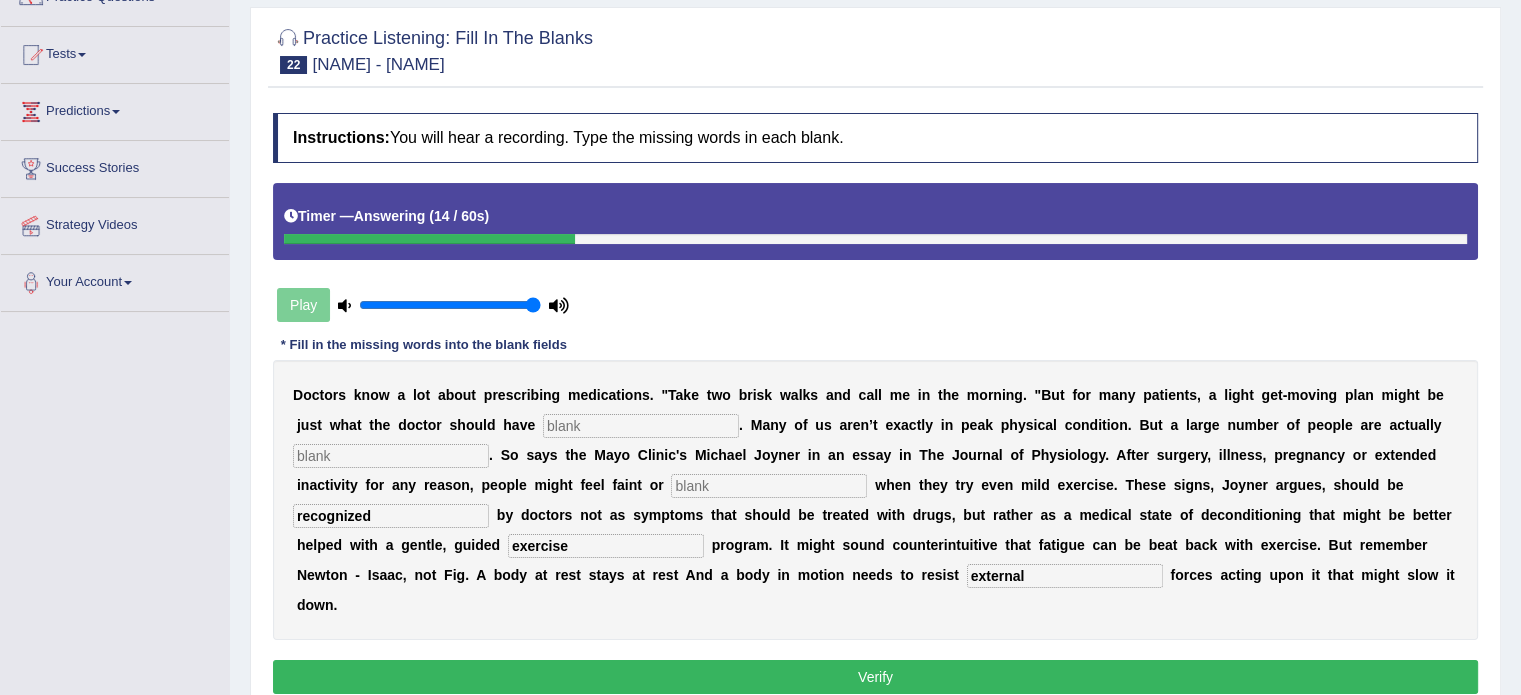 click at bounding box center (641, 426) 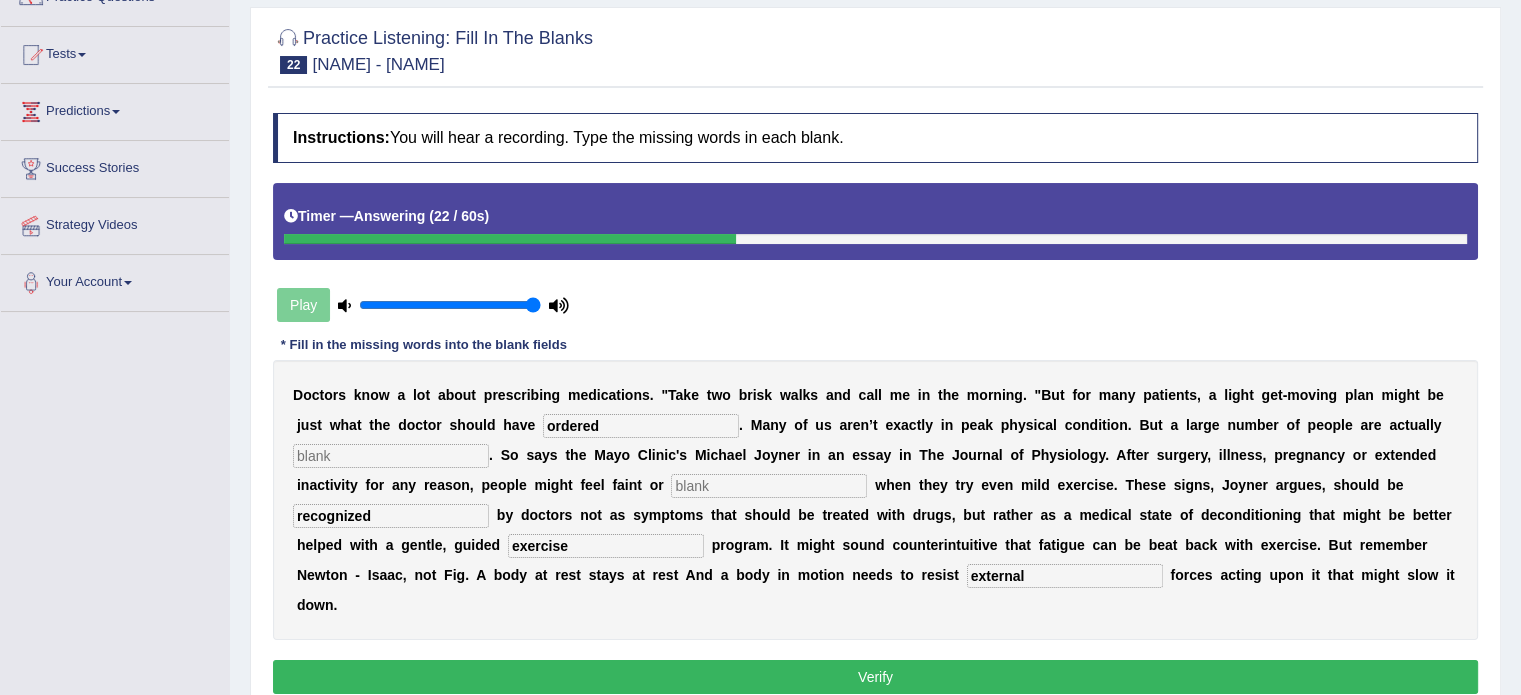 type on "ordered" 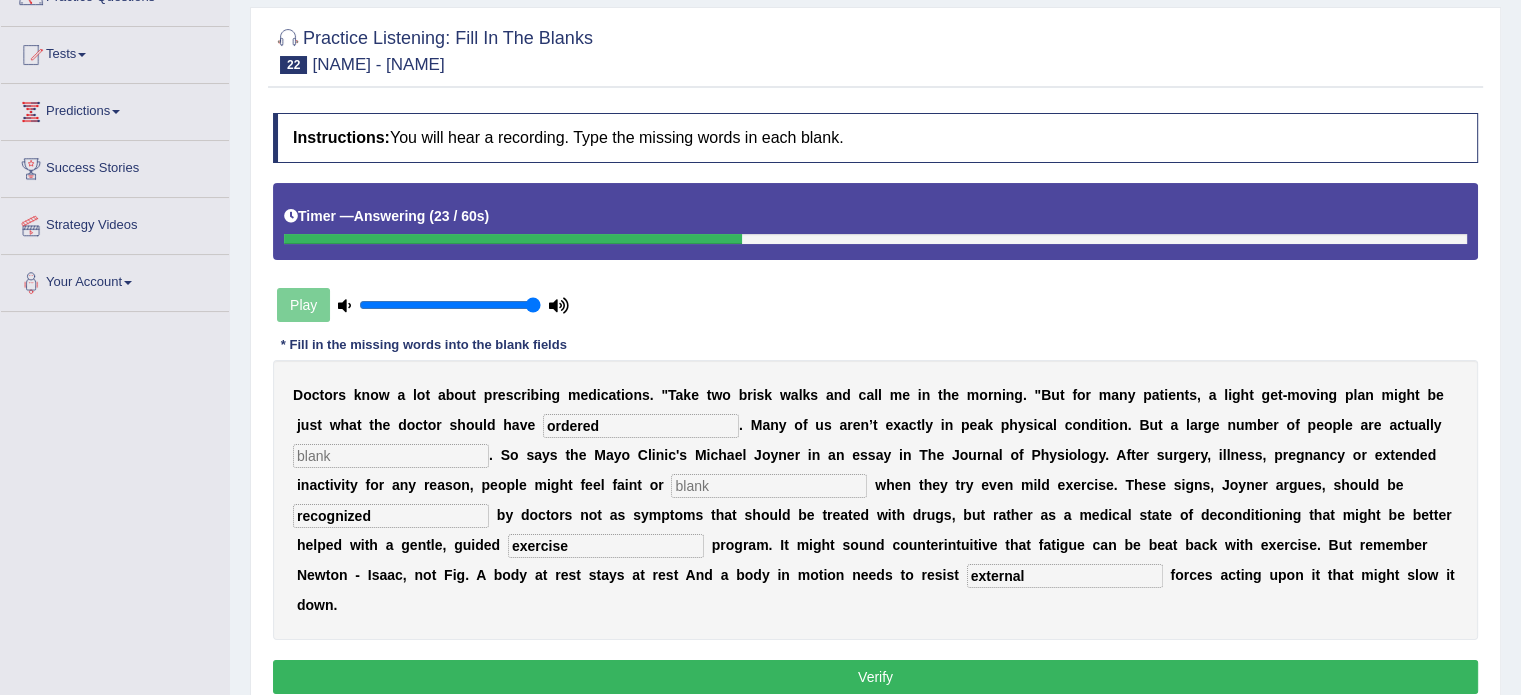 click at bounding box center (391, 456) 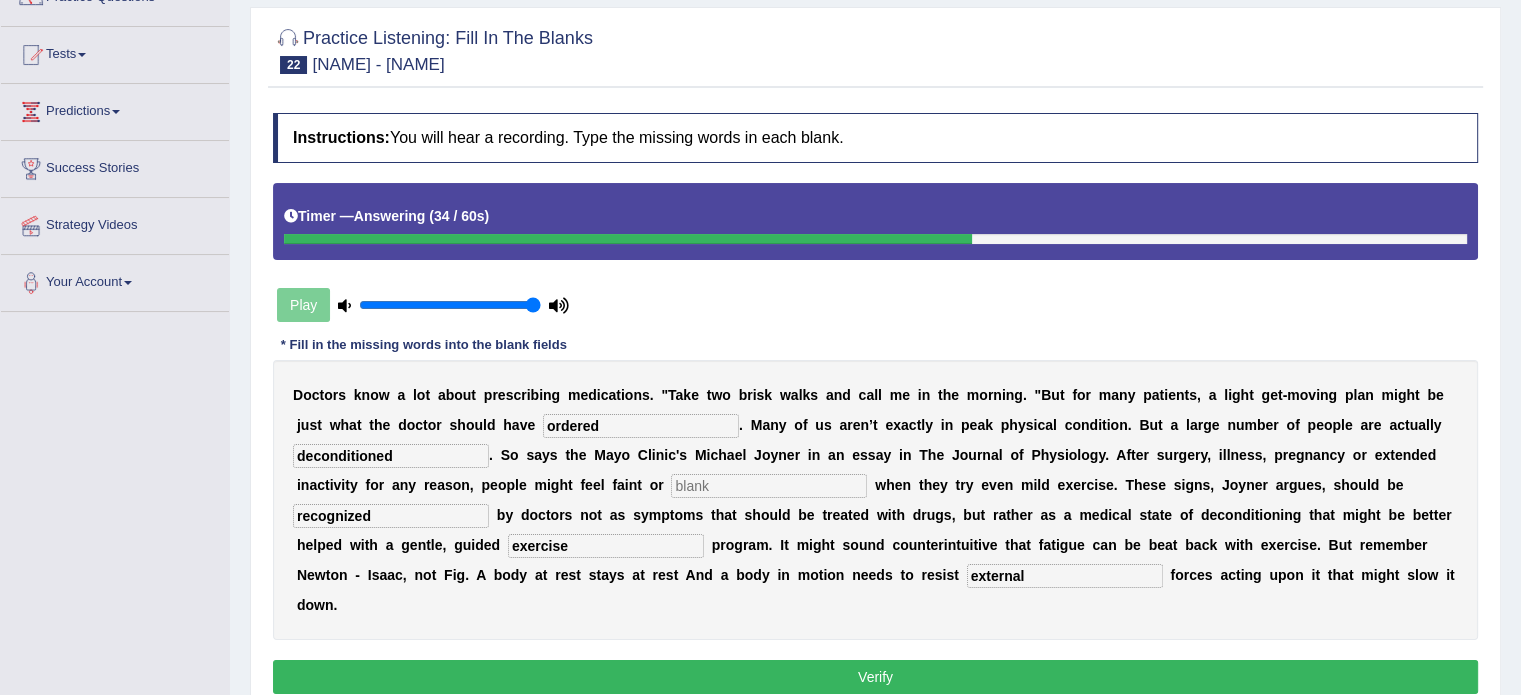 type on "deconditioned" 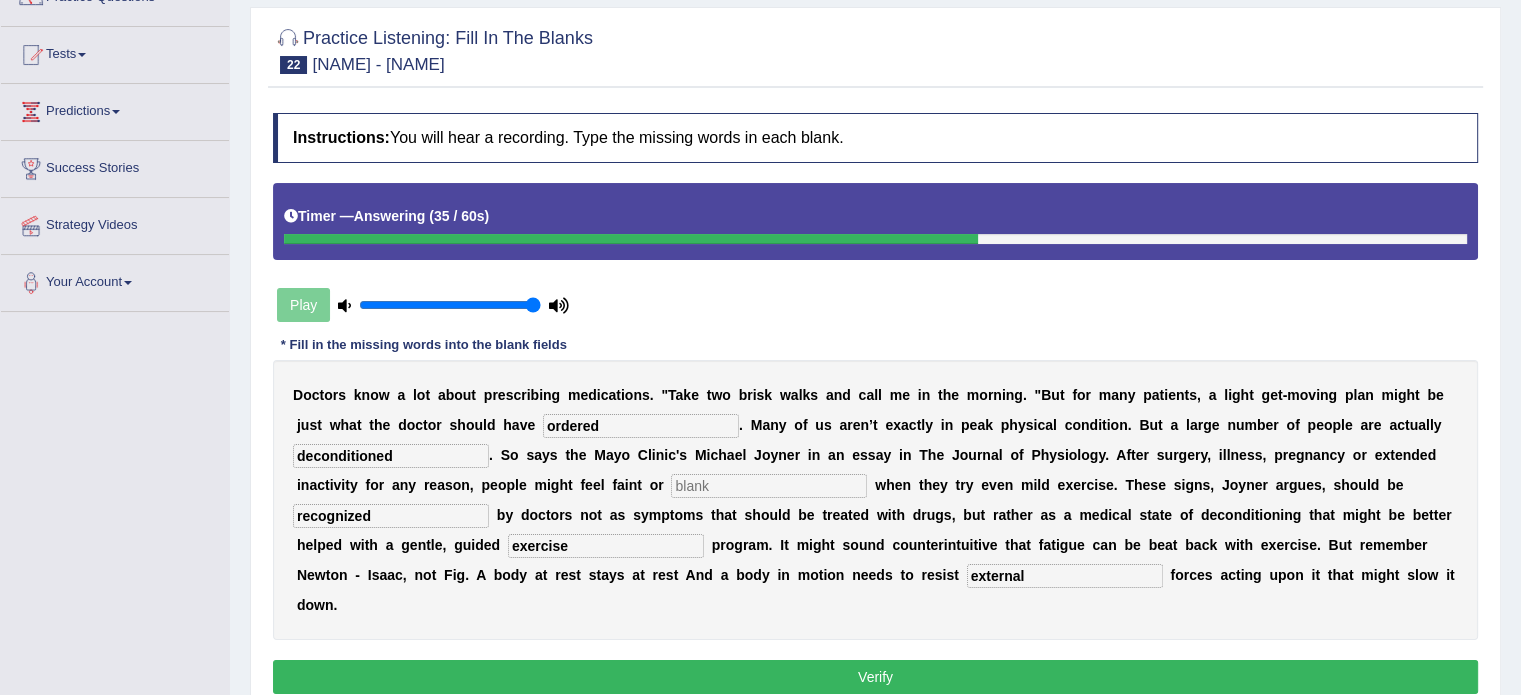 click at bounding box center [769, 486] 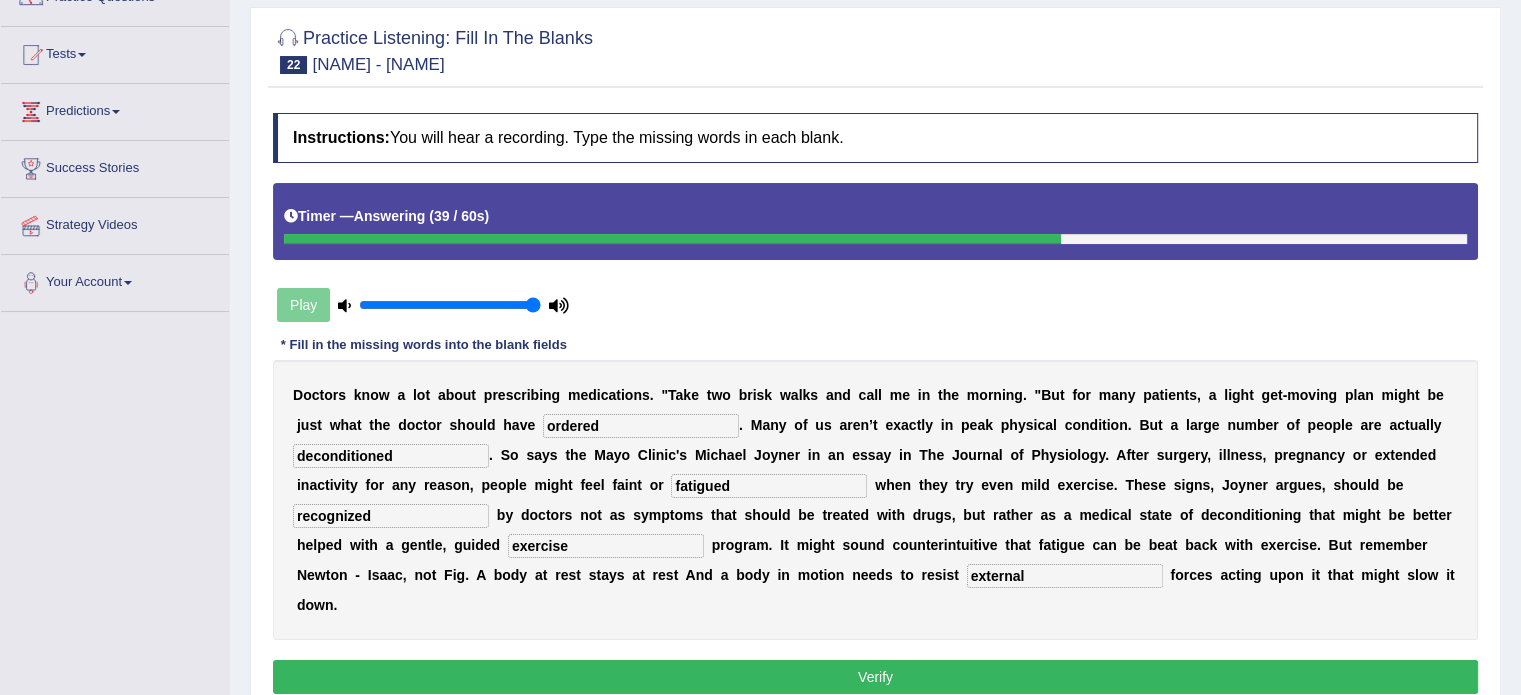 type on "fatigued" 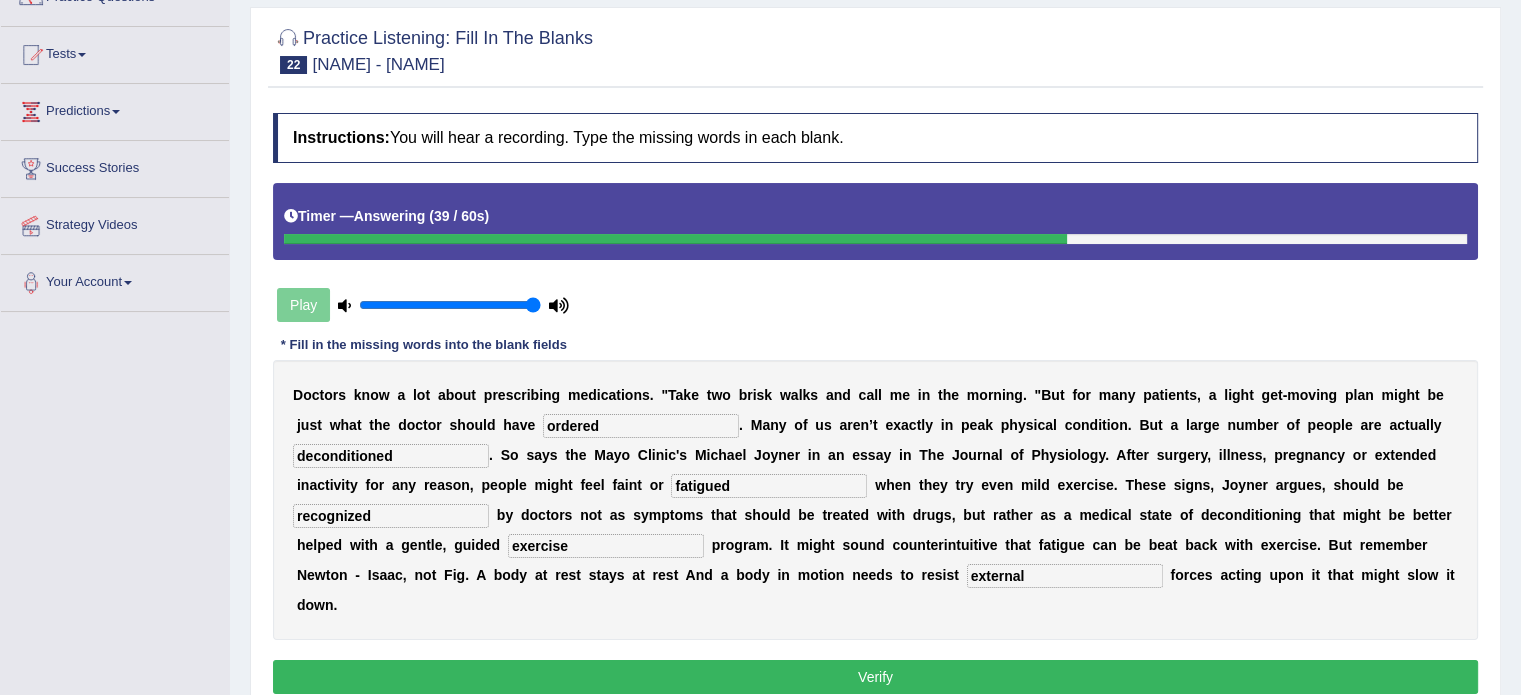 click on "Verify" at bounding box center [875, 677] 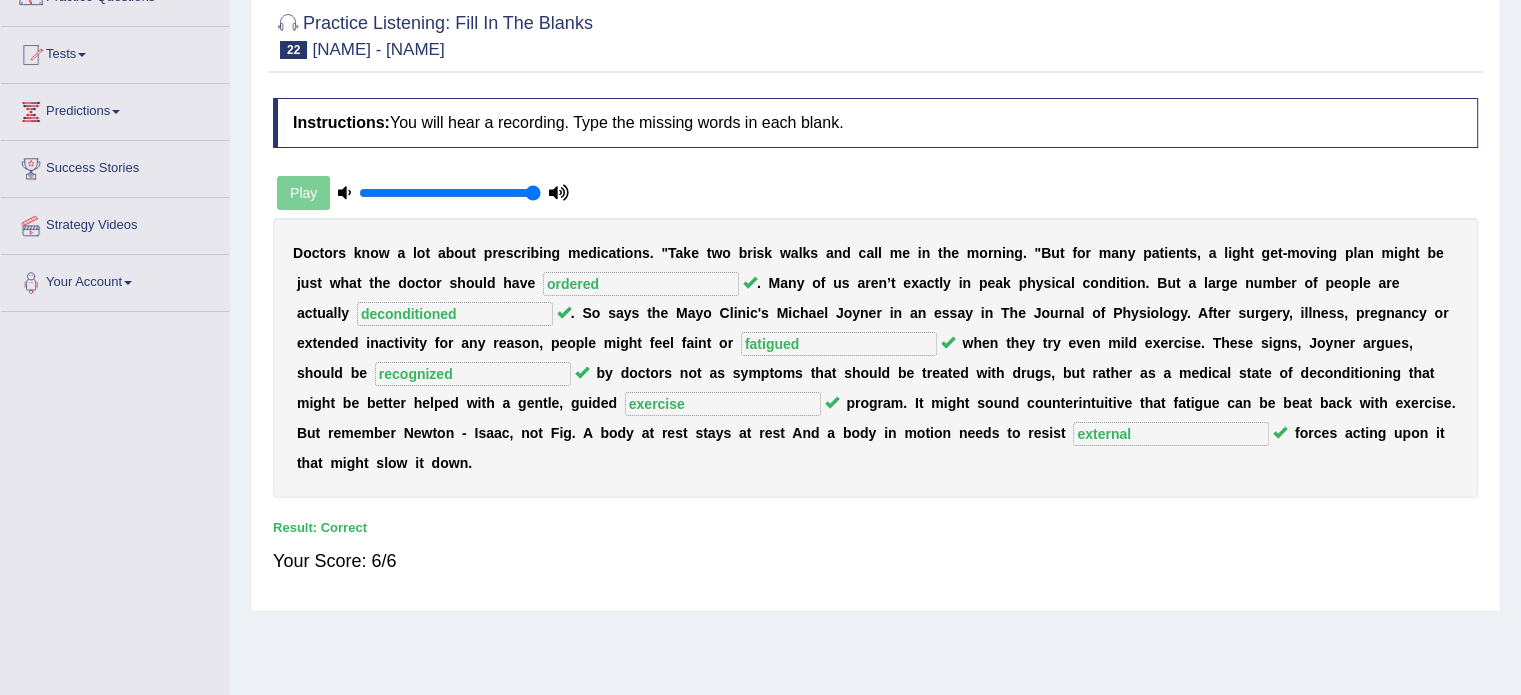 click on "Home
Practice
Listening: Fill In The Blanks
Newton - Isaac
You have already given  partially correct  answer to this question
« Prev Next »  Report Question  Re-Attempt
Practice Listening: Fill In The Blanks
22
Newton - Isaac
Instructions:  You will hear a recording. Type the missing words in each blank.
Timer —  Answering   ( 39 / 60s ) Play * Fill in the missing words into the blank fields D o c t o r s    k n o w    a    l o t    a b o u t    p r e s c r i b i n g    m e d i c a t i o n s .    " T a k e    t w o    b r i s k    w a l k s    a n d    c a l l    m e    i n    t h e    m o r n i n g .    " B u t    f o r    m a n y    p a t i e n t s ,    a    l i g h t    g e t - m o v i n g    p l a n    m i g h t    b e    j u s t    w h a t    t h" at bounding box center [875, 314] 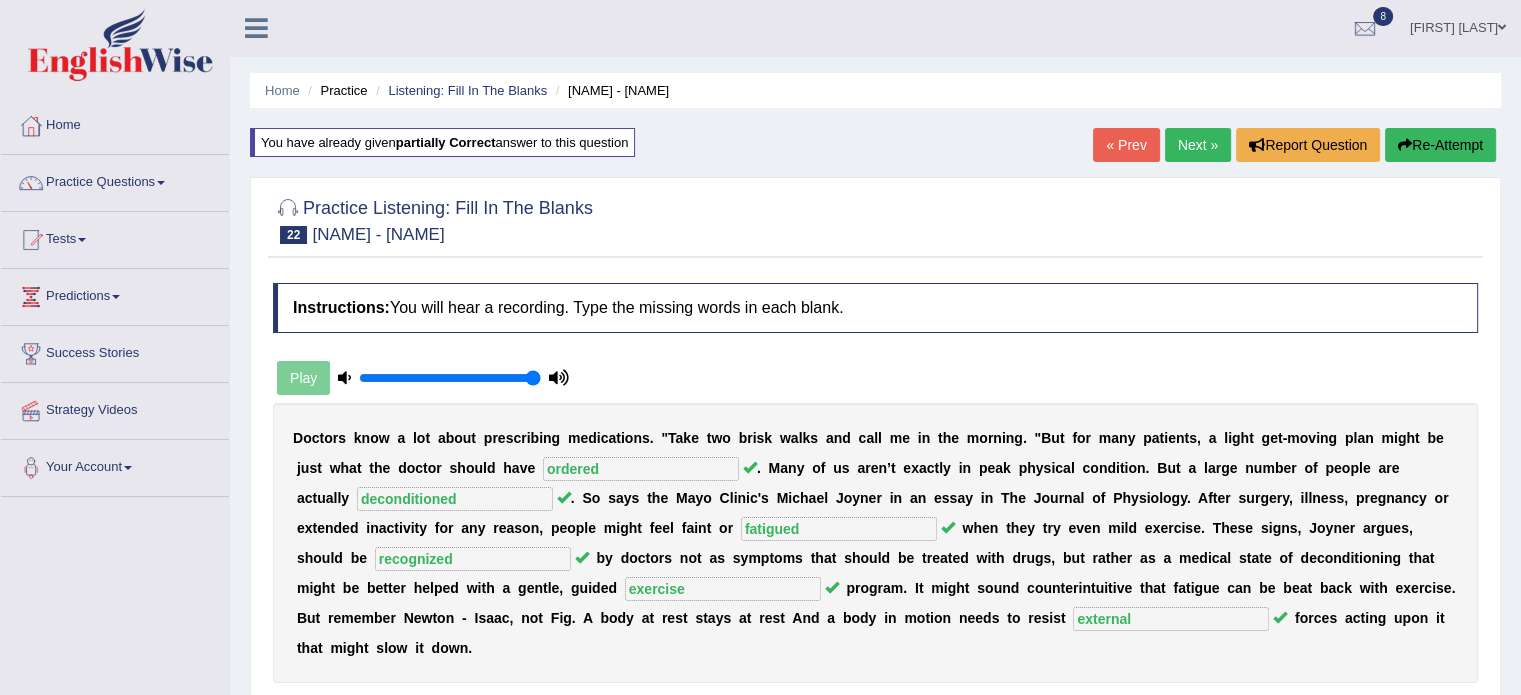 scroll, scrollTop: 0, scrollLeft: 0, axis: both 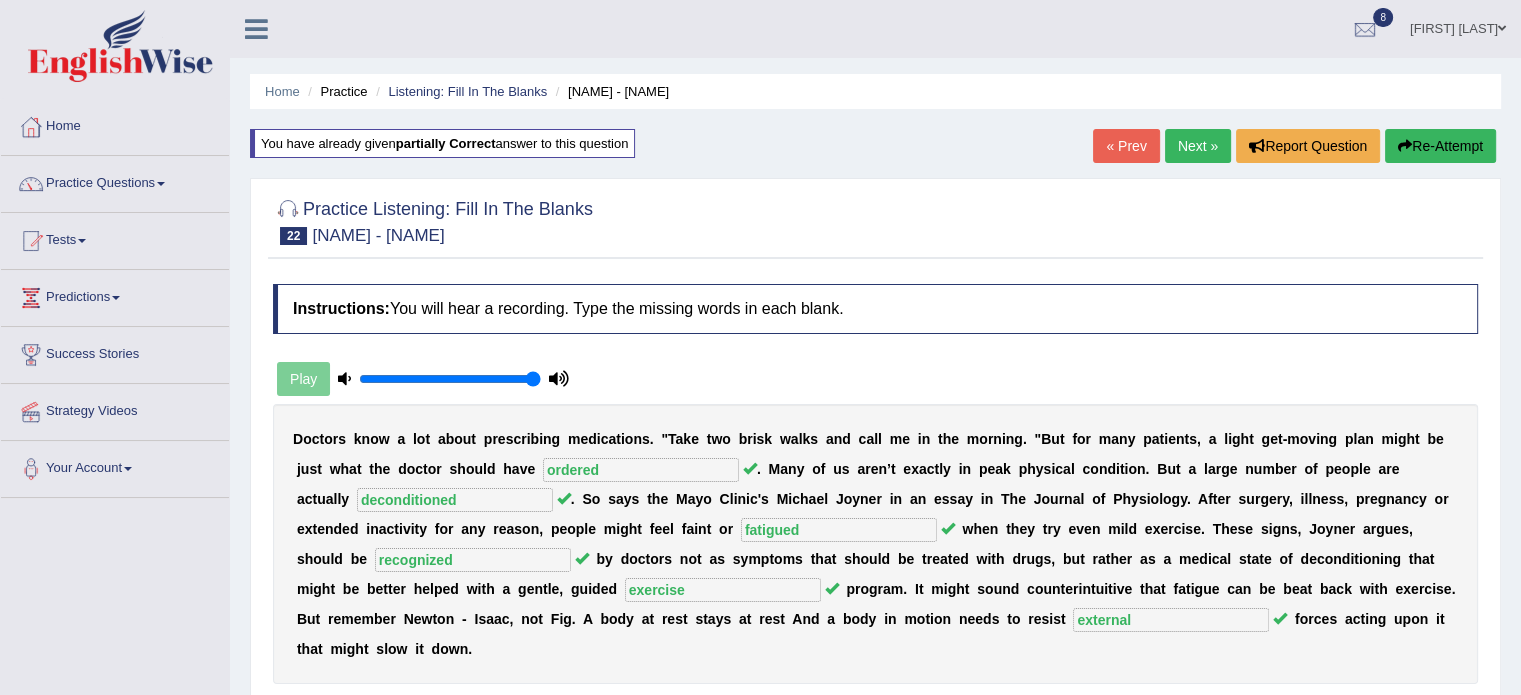 click on "Next »" at bounding box center [1198, 146] 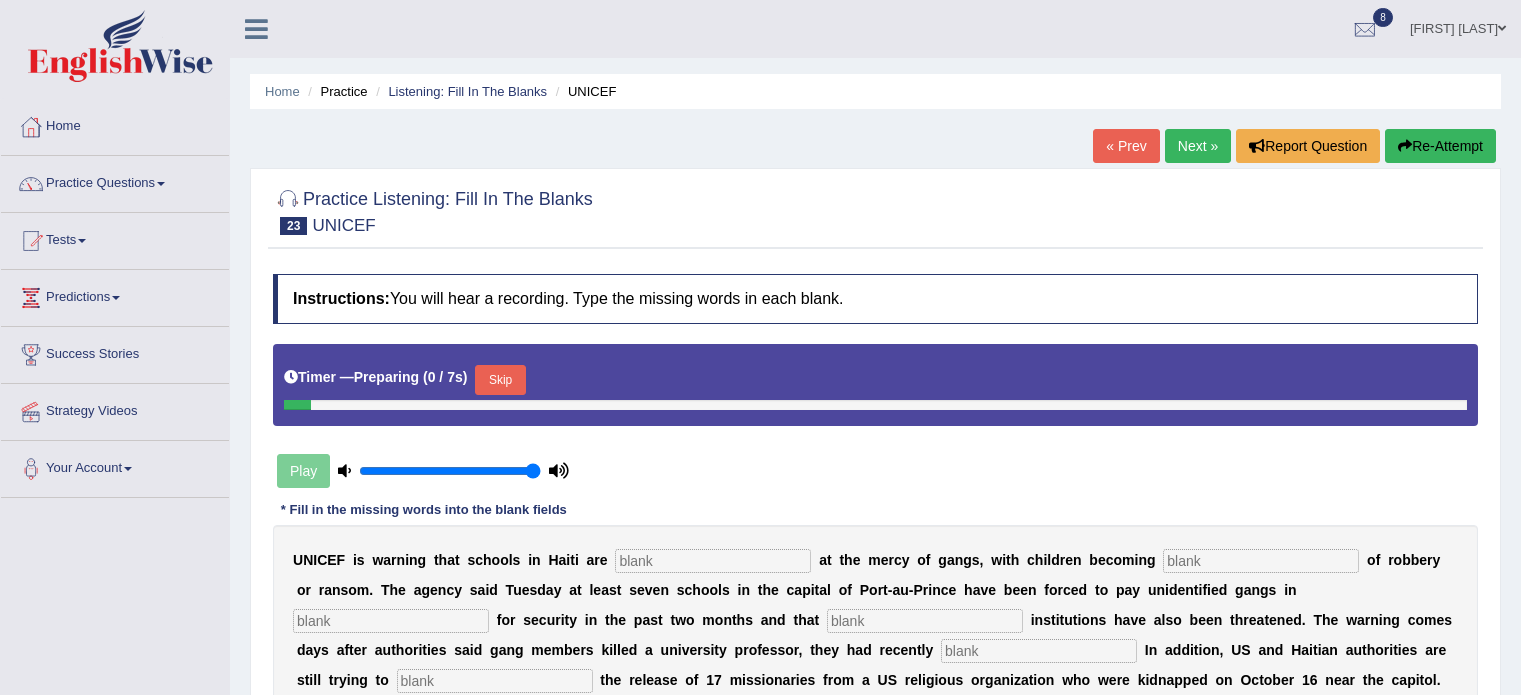 scroll, scrollTop: 0, scrollLeft: 0, axis: both 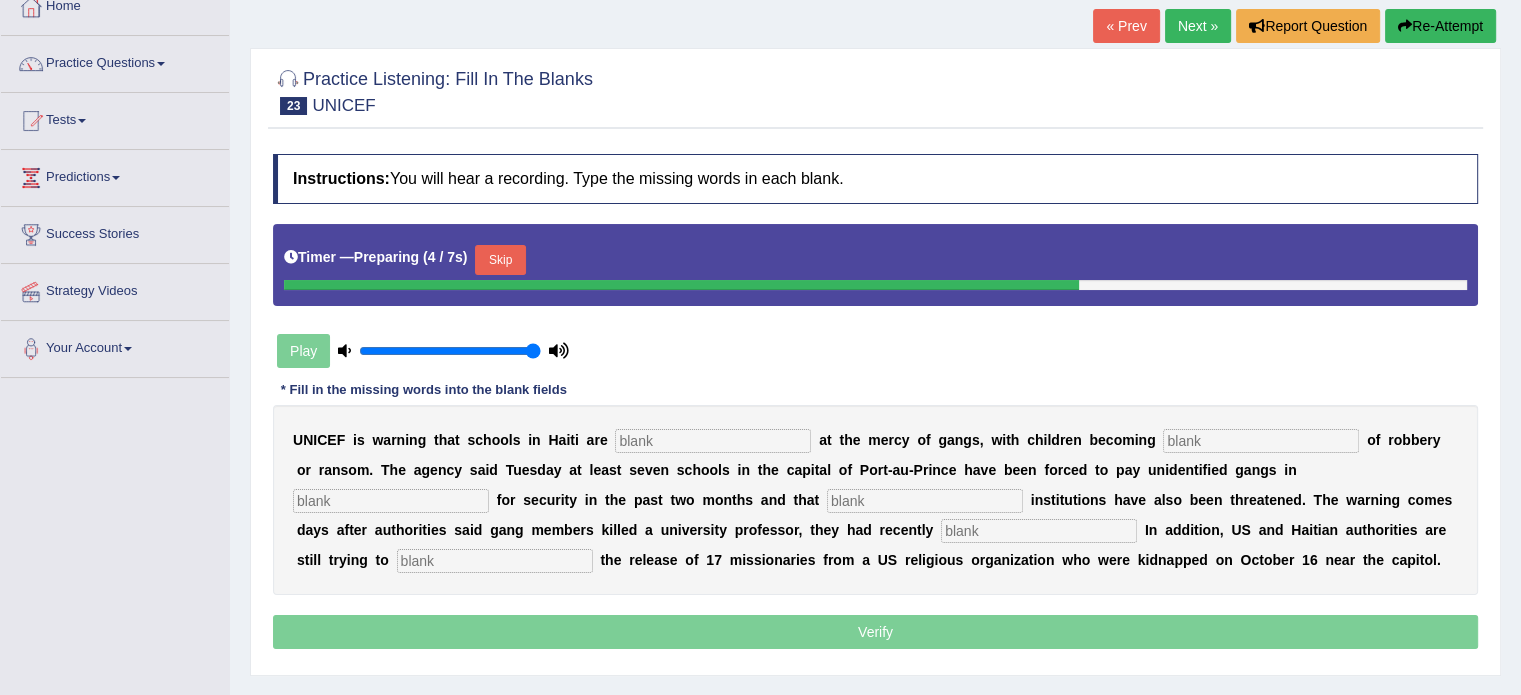 click on "Skip" at bounding box center (500, 260) 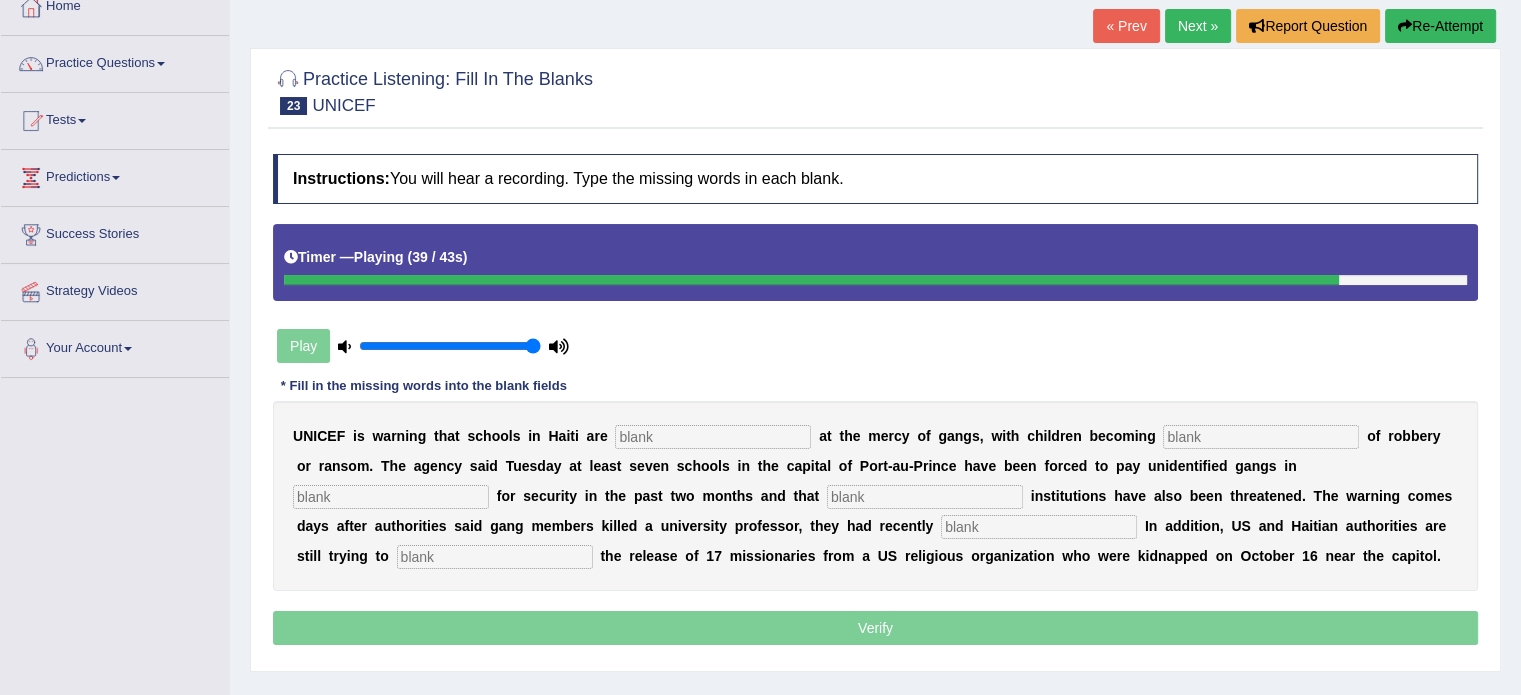 click at bounding box center [495, 557] 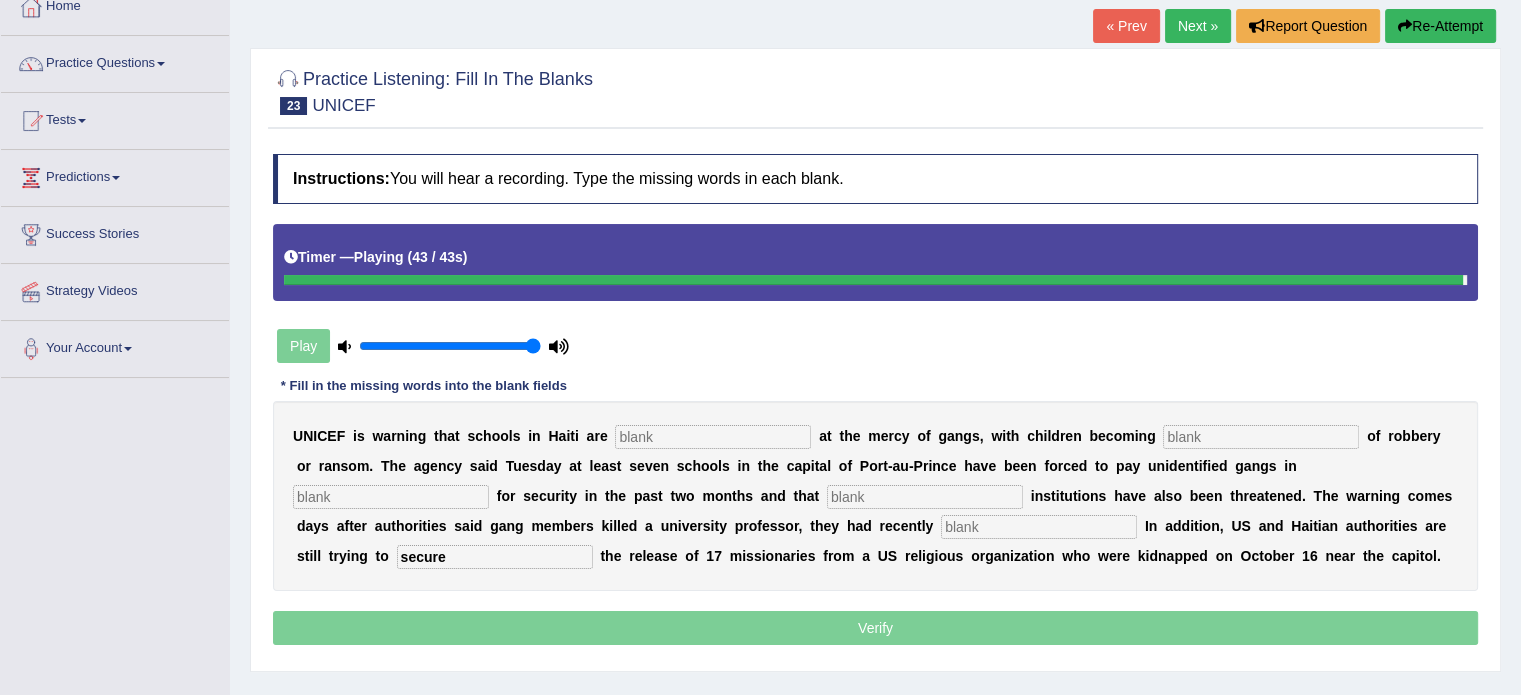 type on "secure" 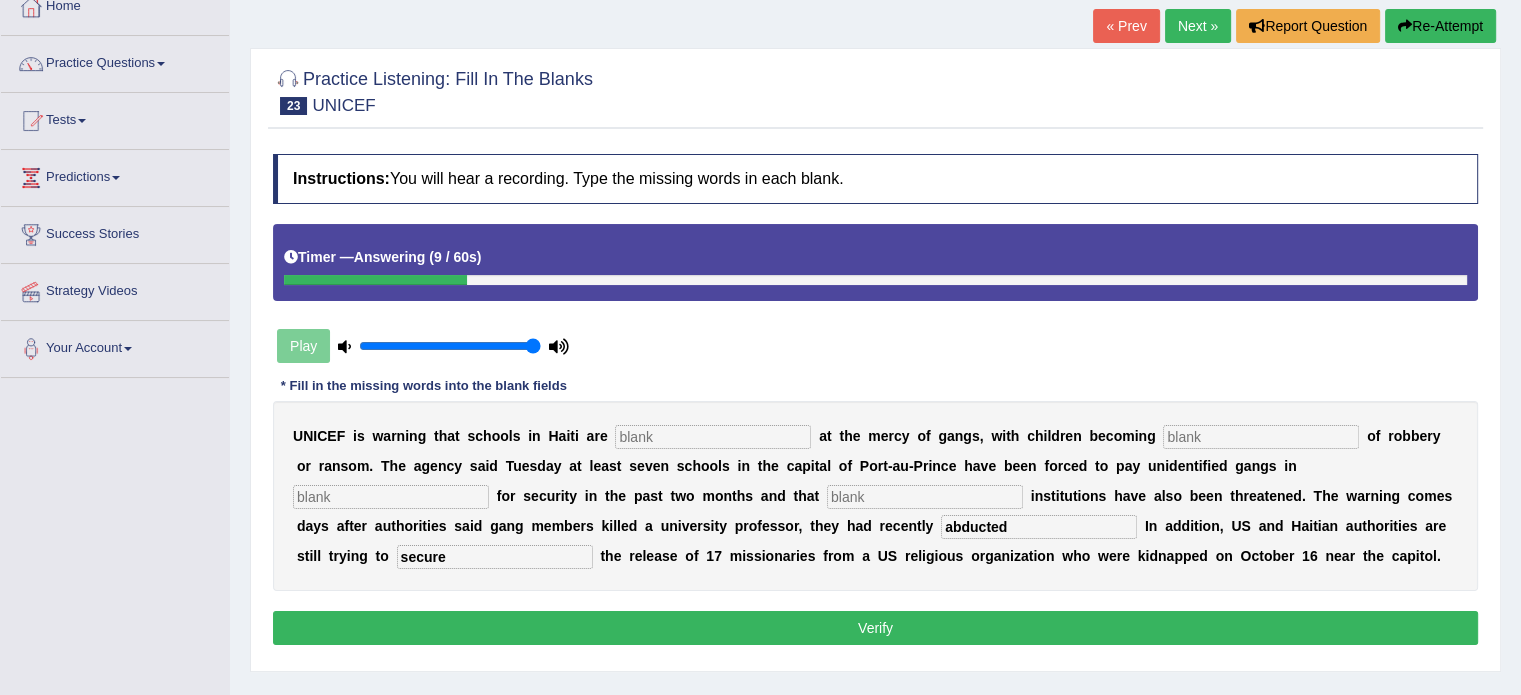 type on "abducted" 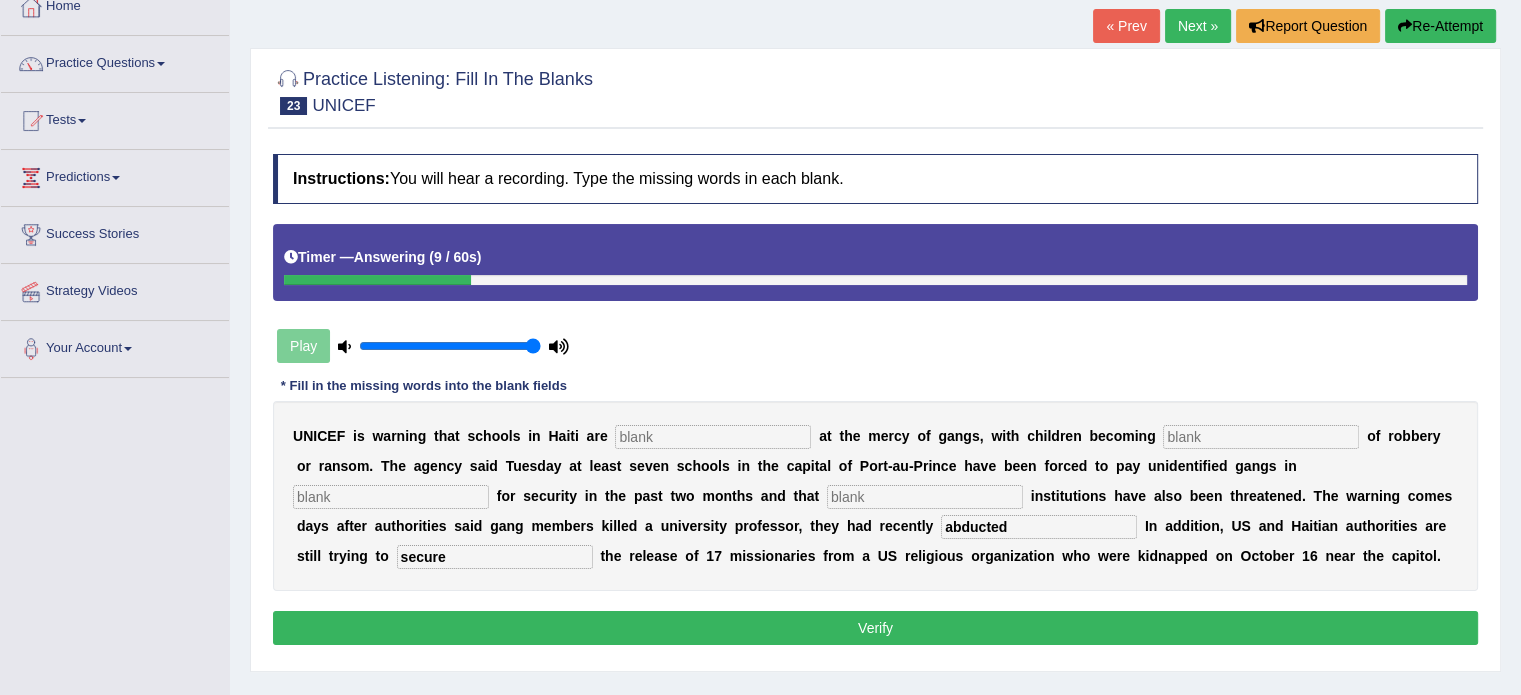 click at bounding box center [925, 497] 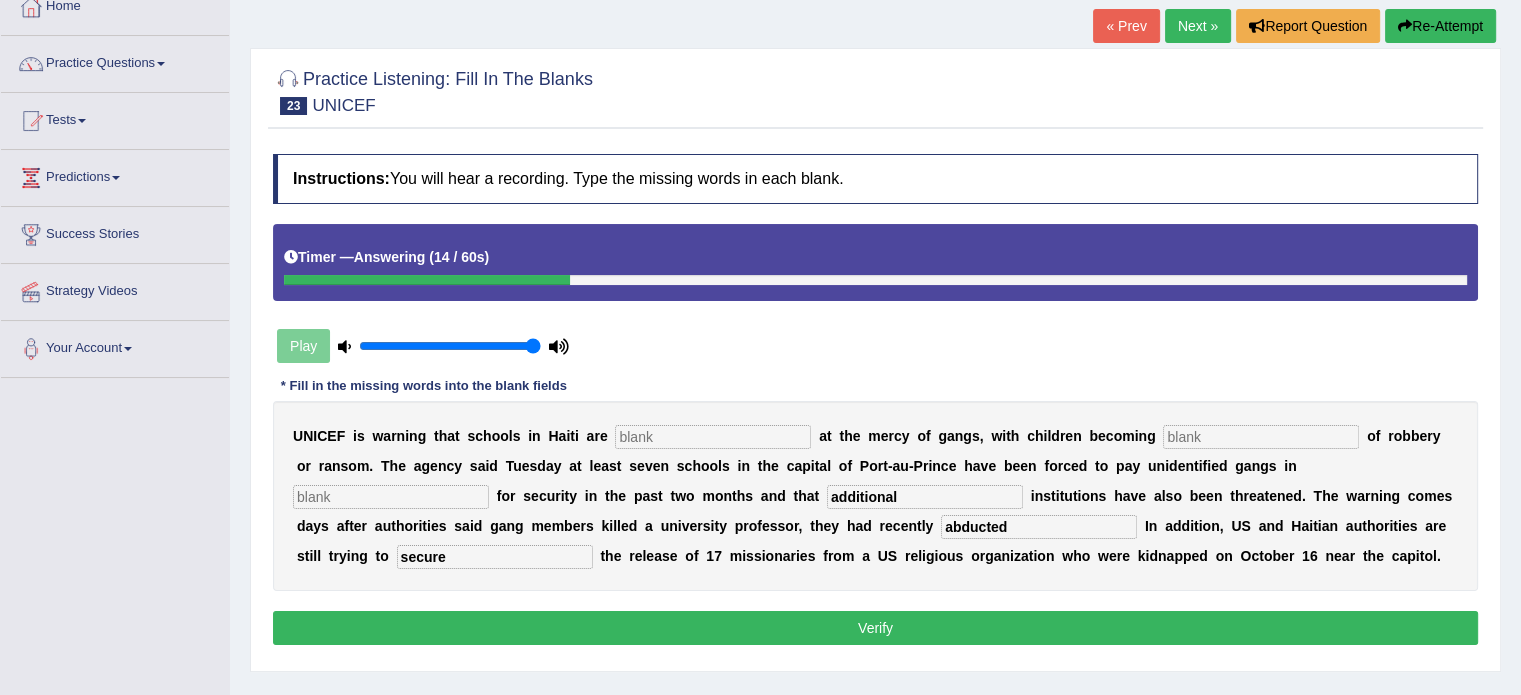 type on "additional" 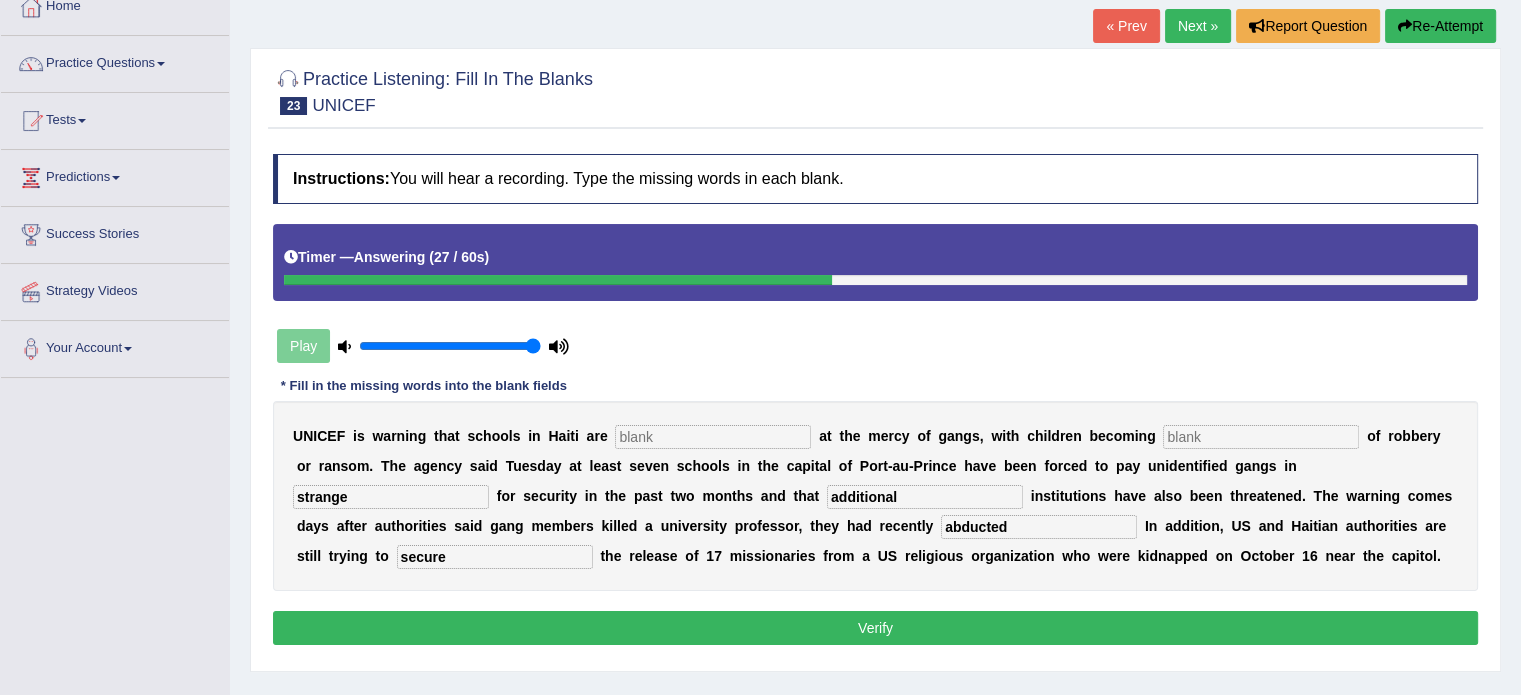 type on "strange" 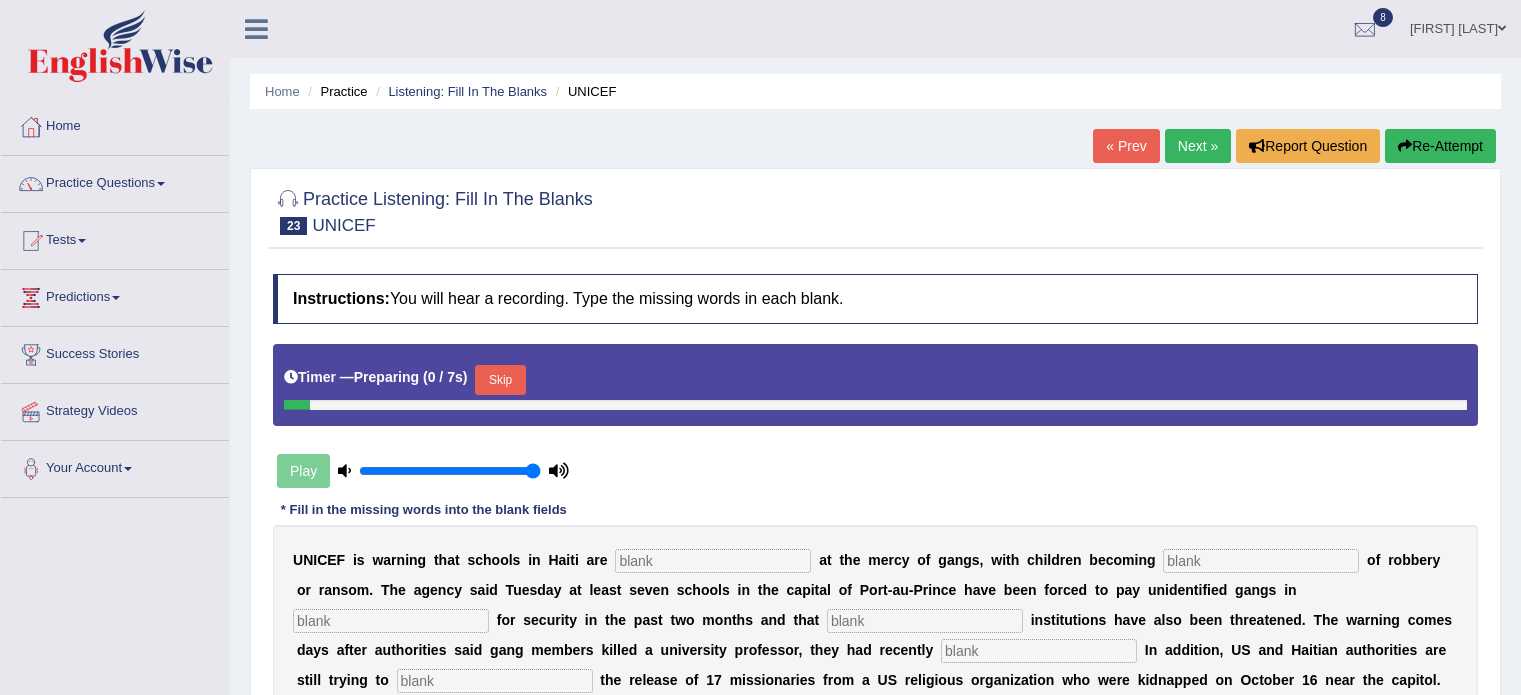scroll, scrollTop: 124, scrollLeft: 0, axis: vertical 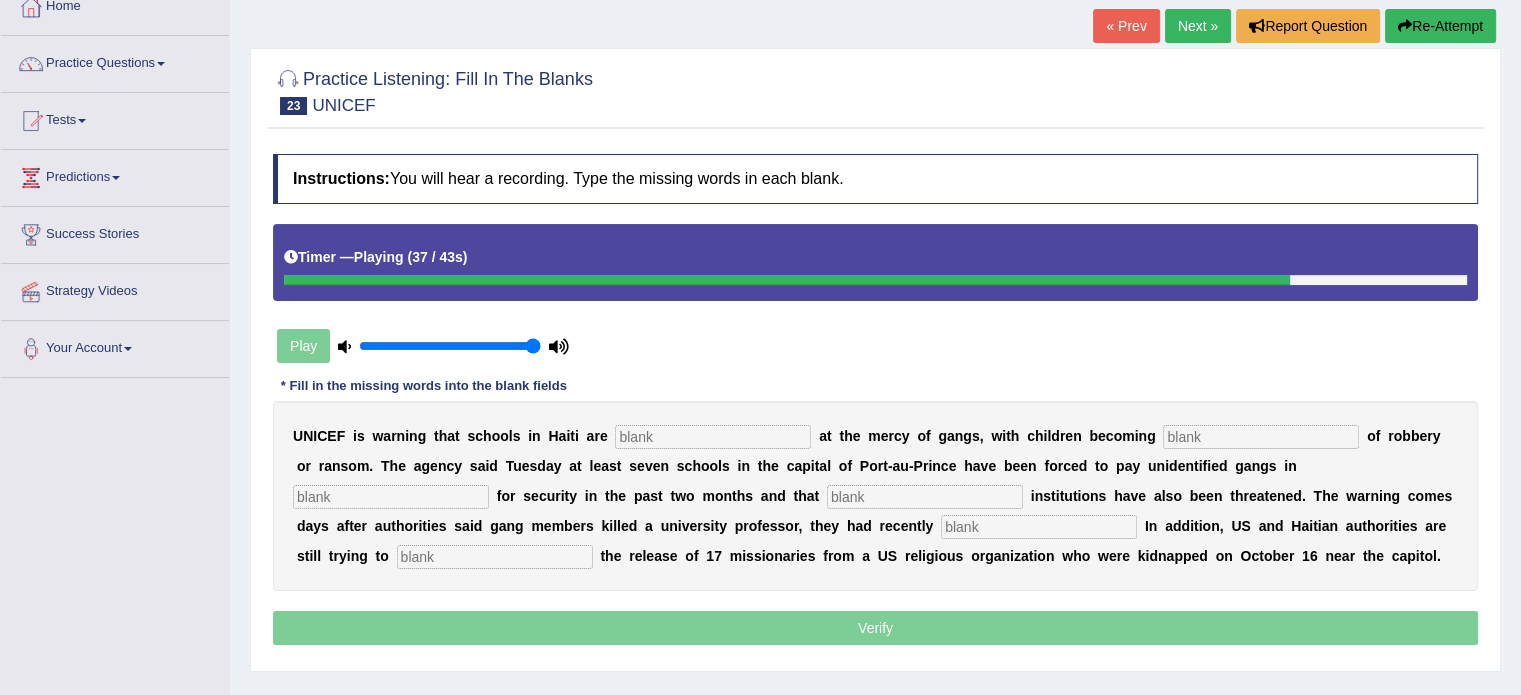 click on "U N I C E F    i s    w a r n i n g    t h a t    s c h o o l s    i n    H a i t i    a r e       a t    t h e    m e r c y    o f    g a n g s ,    w i t h    c h i l d r e n    b e c o m i n g       o f    r o b b e r y    o r    r a n s o m .    T h e    a g e n c y    s a i d    T u e s d a y    a t    l e a s t    s e v e n    s c h o o l s    i n    t h e    c a p i t a l    o f    P o r t - a u - P r i n c e    h a v e    b e e n    f o r c e d    t o    p a y    u n i d e n t i f i e d    g a n g s    i n       f o r    s e c u r i t y    i n    t h e    p a s t    t w o    m o n t h s    a n d    t h a t       i n s t i t u t i o n s    h a v e    a l s o    b e e n    t h r e a t e n e d .    T h e    w a r n i n g    c o m e s    d a y s    a f t e r    a u t h o r i t i e s    s a i d    g a n g    m e m b e r s    k i l l e d    a    u n i v e r s i t y    p r o f e s s o r ,    t h e y    h a d    r e c e n t l y" at bounding box center [875, 496] 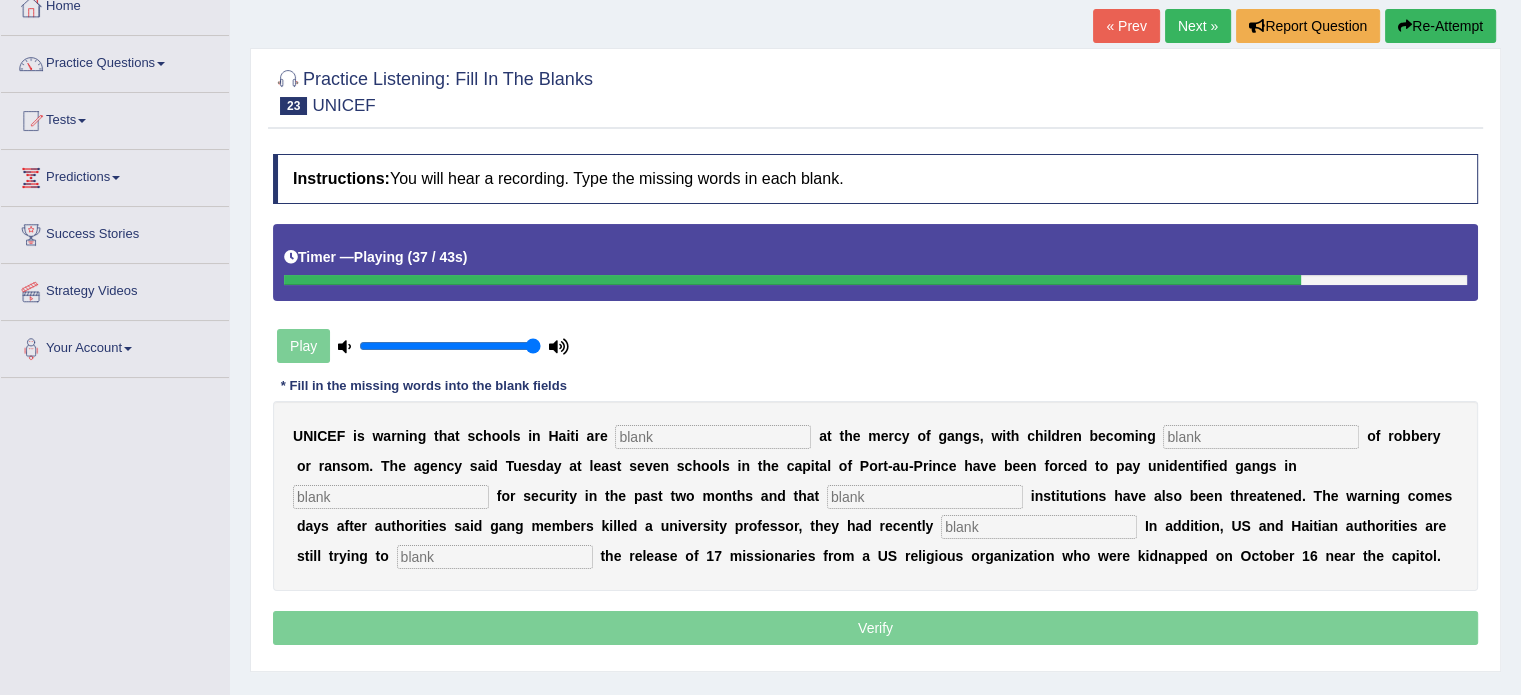 click on "U N I C E F    i s    w a r n i n g    t h a t    s c h o o l s    i n    H a i t i    a r e       a t    t h e    m e r c y    o f    g a n g s ,    w i t h    c h i l d r e n    b e c o m i n g       o f    r o b b e r y    o r    r a n s o m .    T h e    a g e n c y    s a i d    T u e s d a y    a t    l e a s t    s e v e n    s c h o o l s    i n    t h e    c a p i t a l    o f    P o r t - a u - P r i n c e    h a v e    b e e n    f o r c e d    t o    p a y    u n i d e n t i f i e d    g a n g s    i n       f o r    s e c u r i t y    i n    t h e    p a s t    t w o    m o n t h s    a n d    t h a t       i n s t i t u t i o n s    h a v e    a l s o    b e e n    t h r e a t e n e d .    T h e    w a r n i n g    c o m e s    d a y s    a f t e r    a u t h o r i t i e s    s a i d    g a n g    m e m b e r s    k i l l e d    a    u n i v e r s i t y    p r o f e s s o r ,    t h e y    h a d    r e c e n t l y" at bounding box center (875, 496) 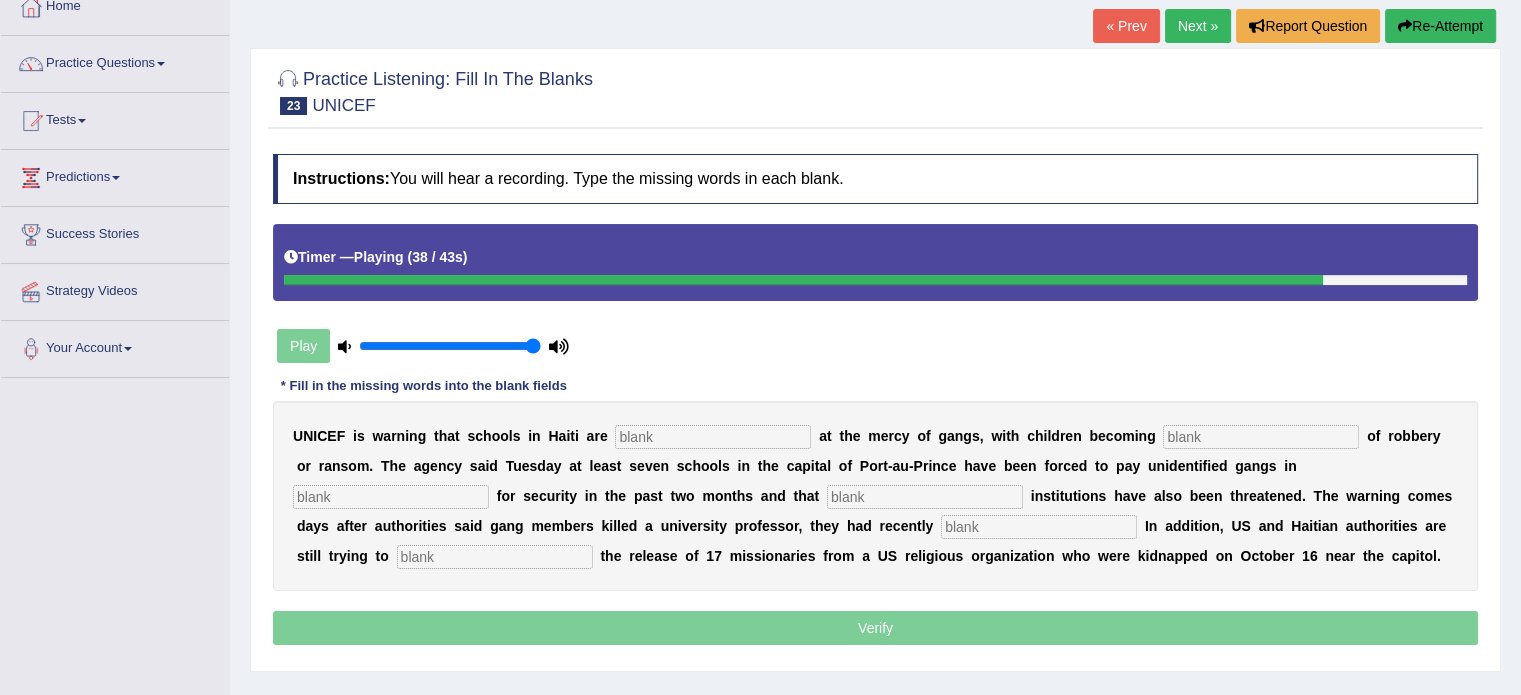click at bounding box center (495, 557) 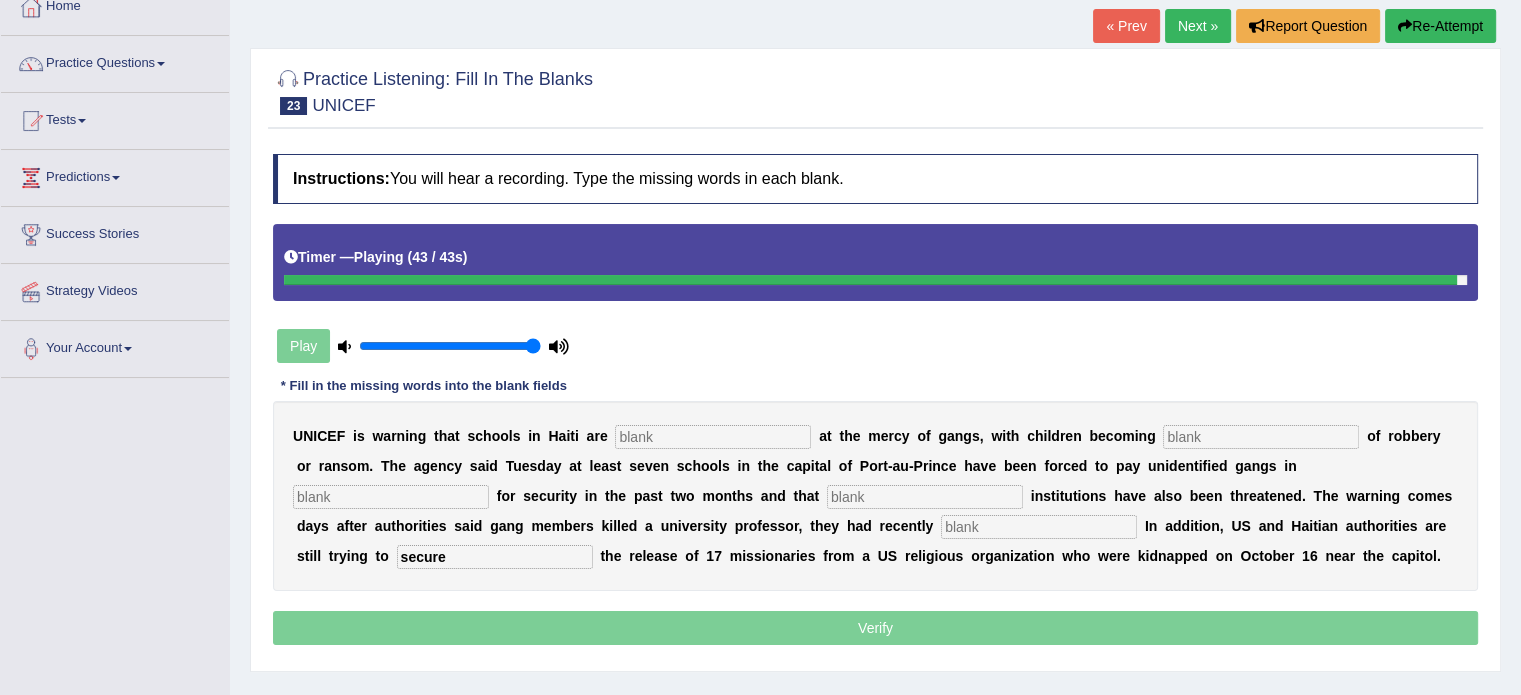 type on "secure" 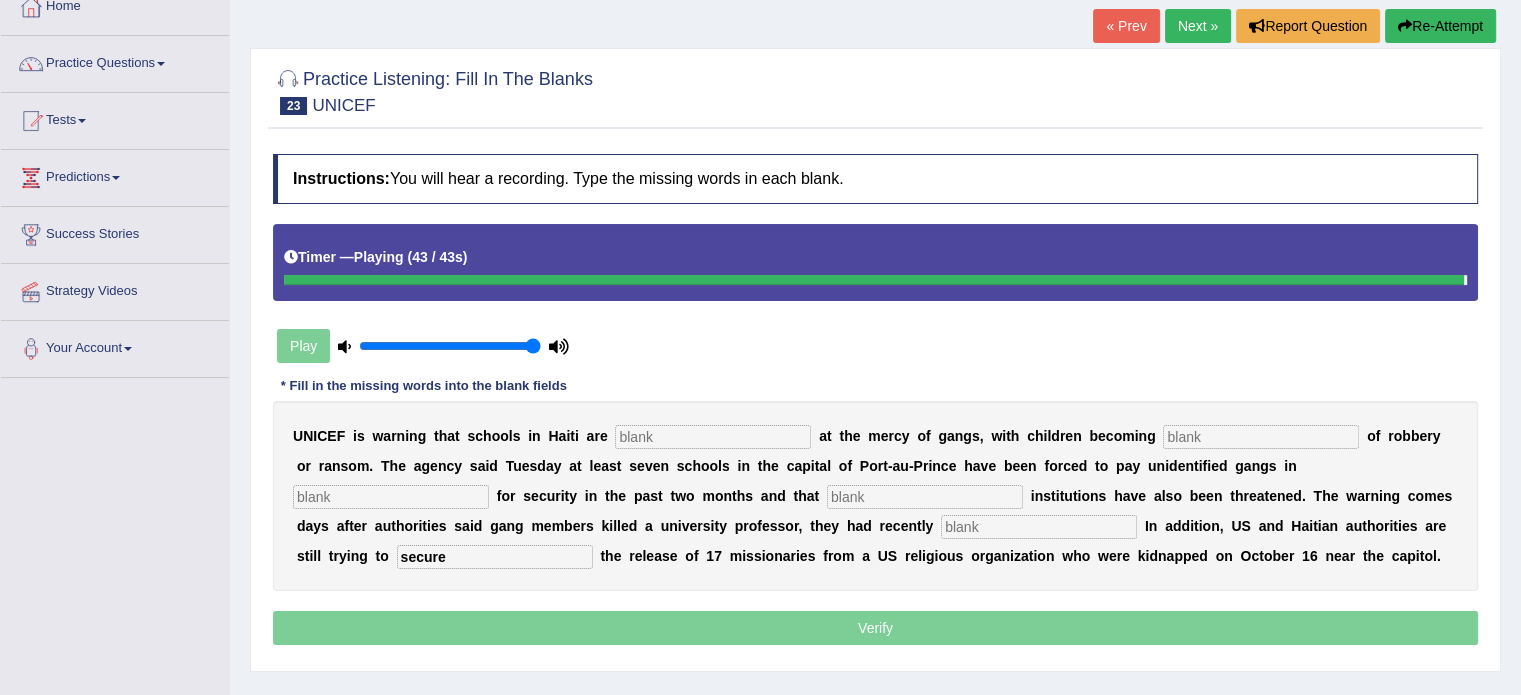 click at bounding box center [1039, 527] 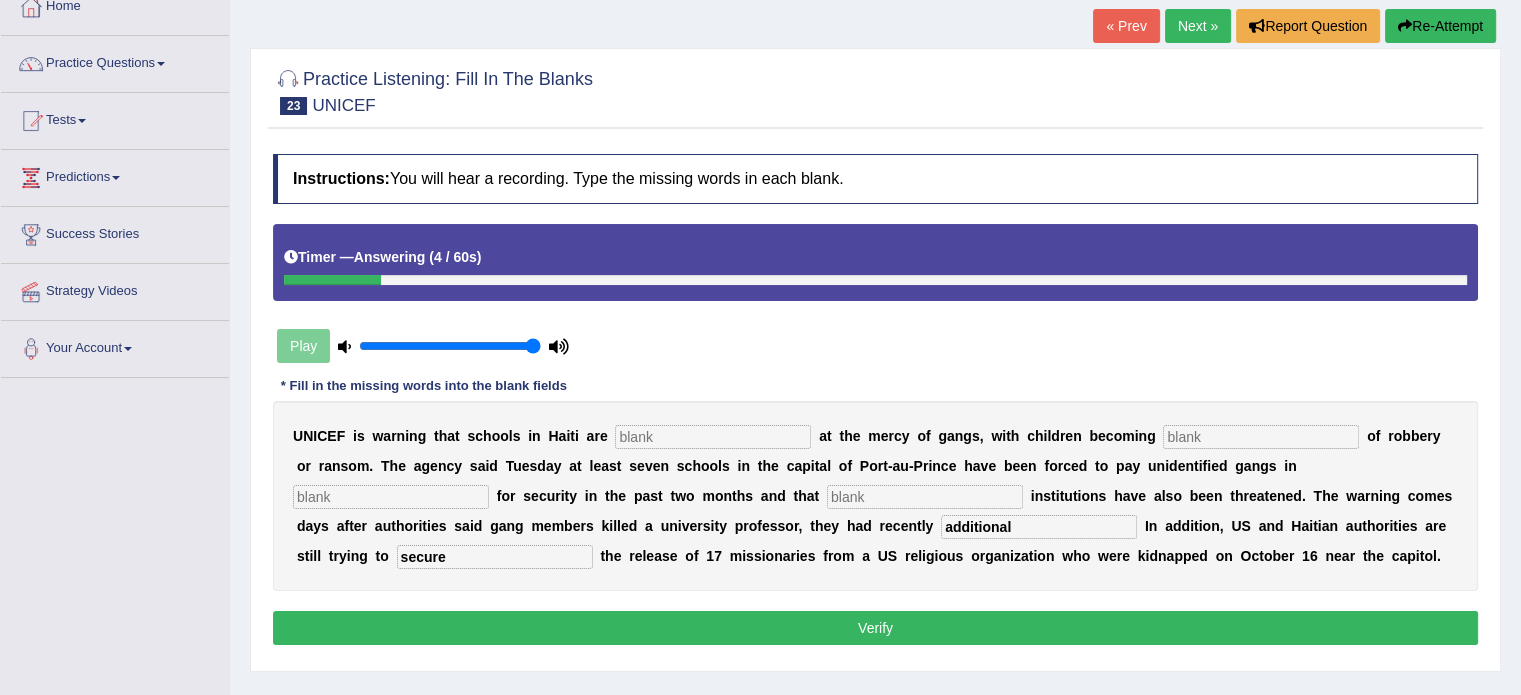 click at bounding box center (925, 497) 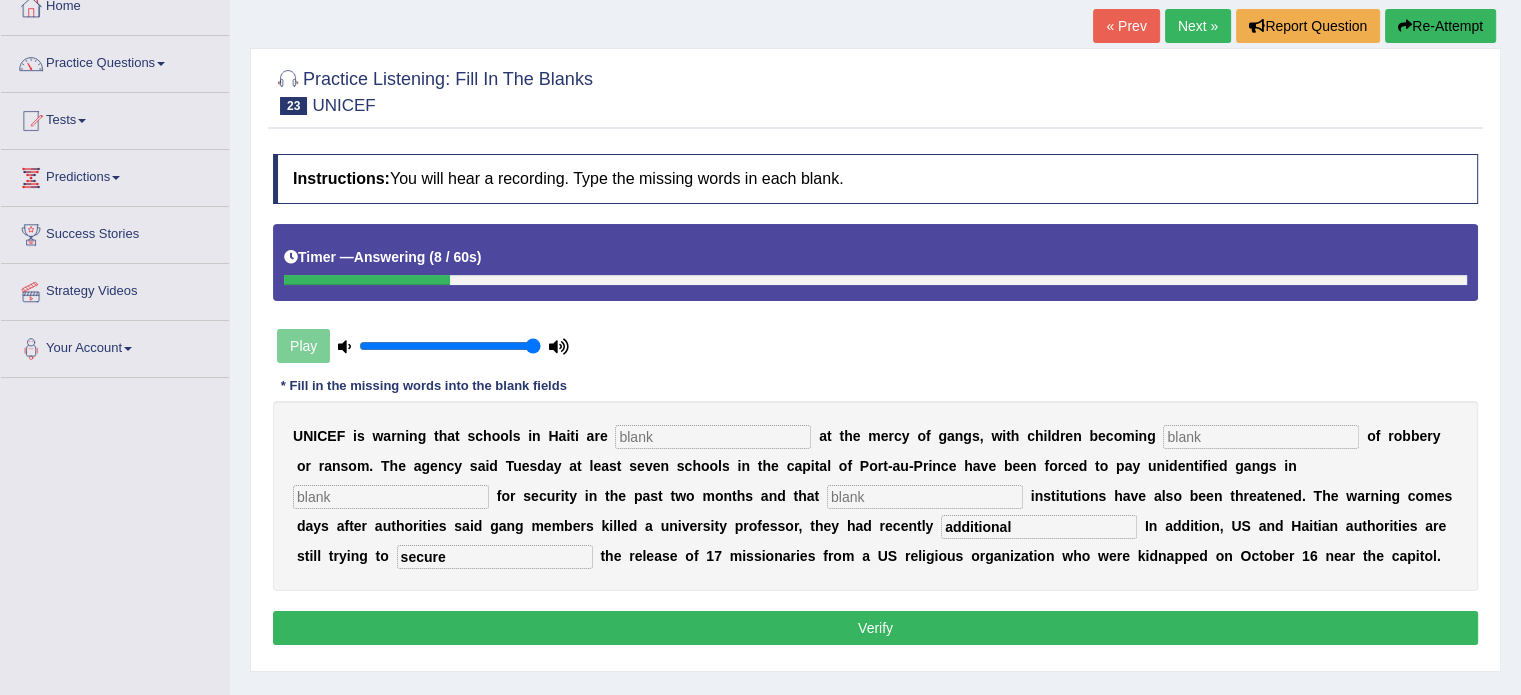 click on "additional" at bounding box center [1039, 527] 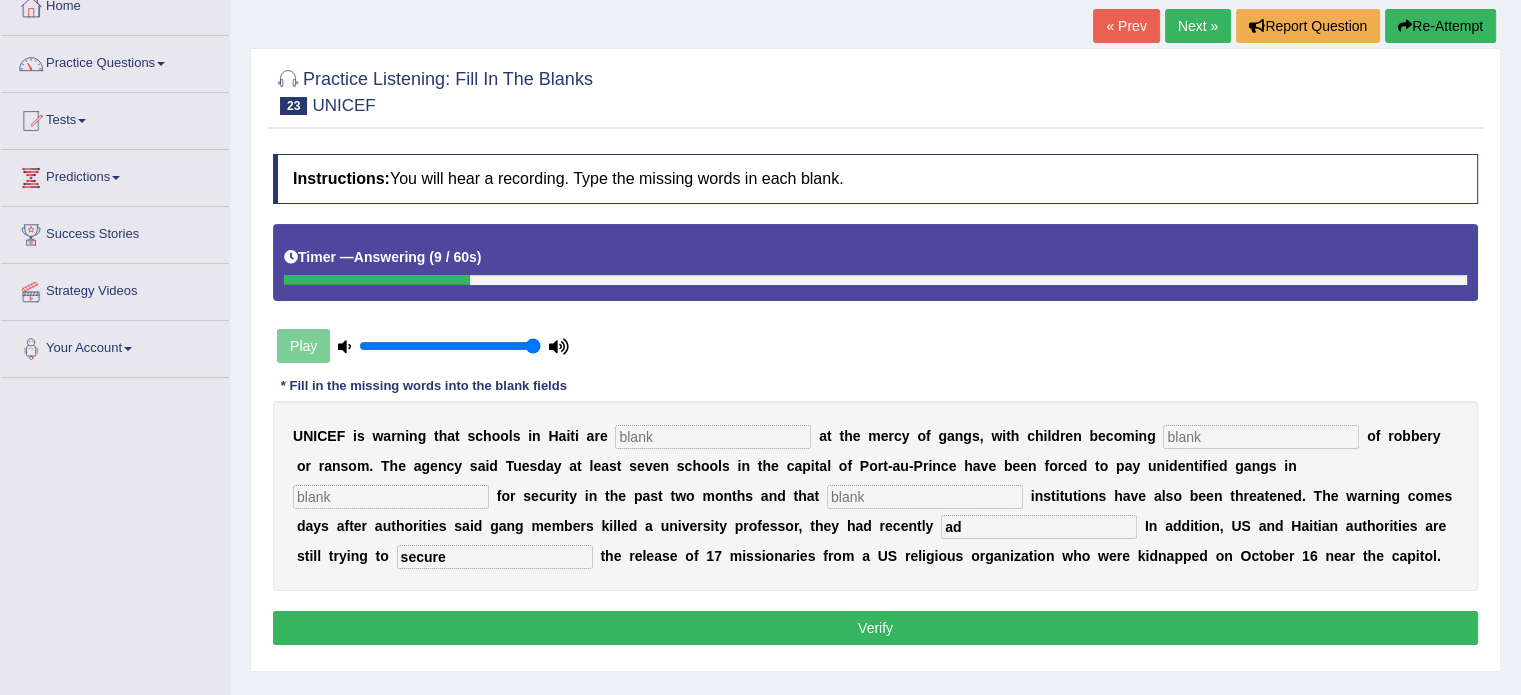 type on "a" 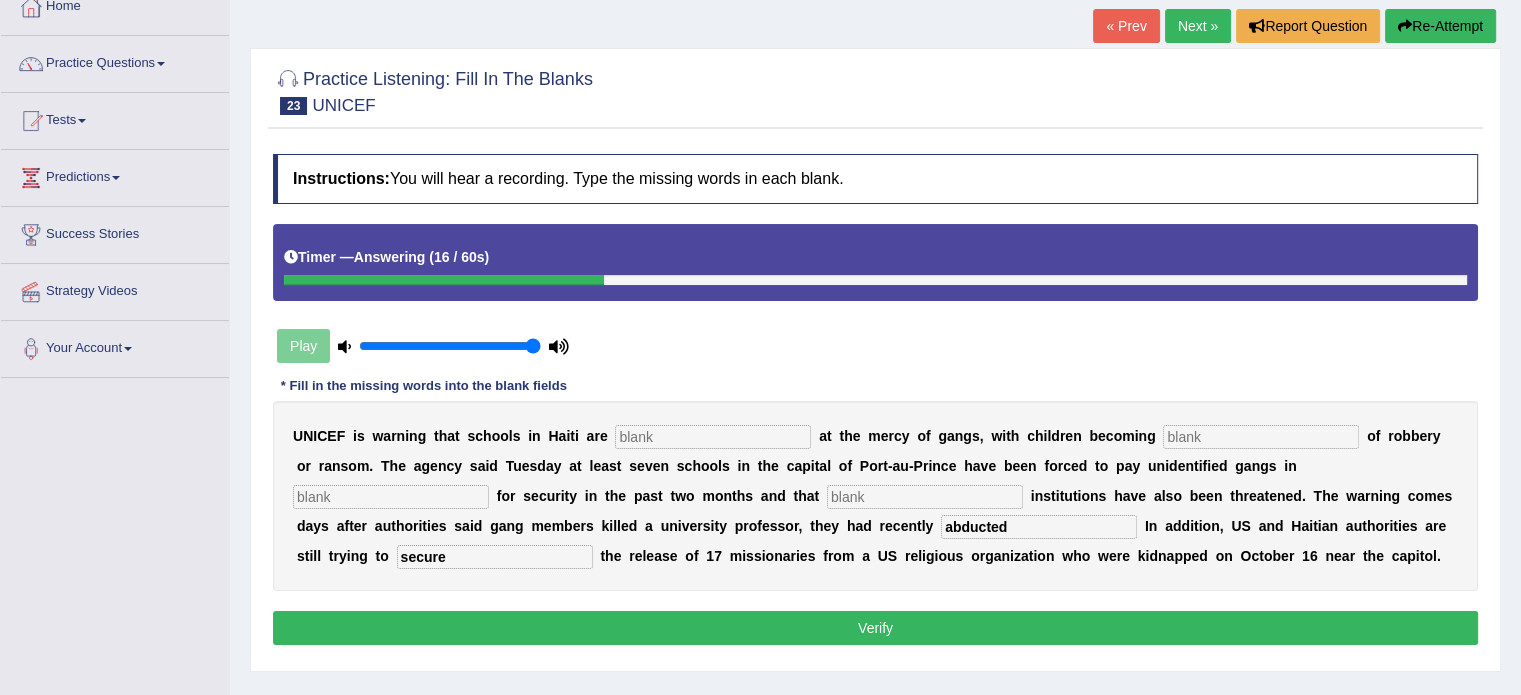 click on "abducted" at bounding box center [1039, 527] 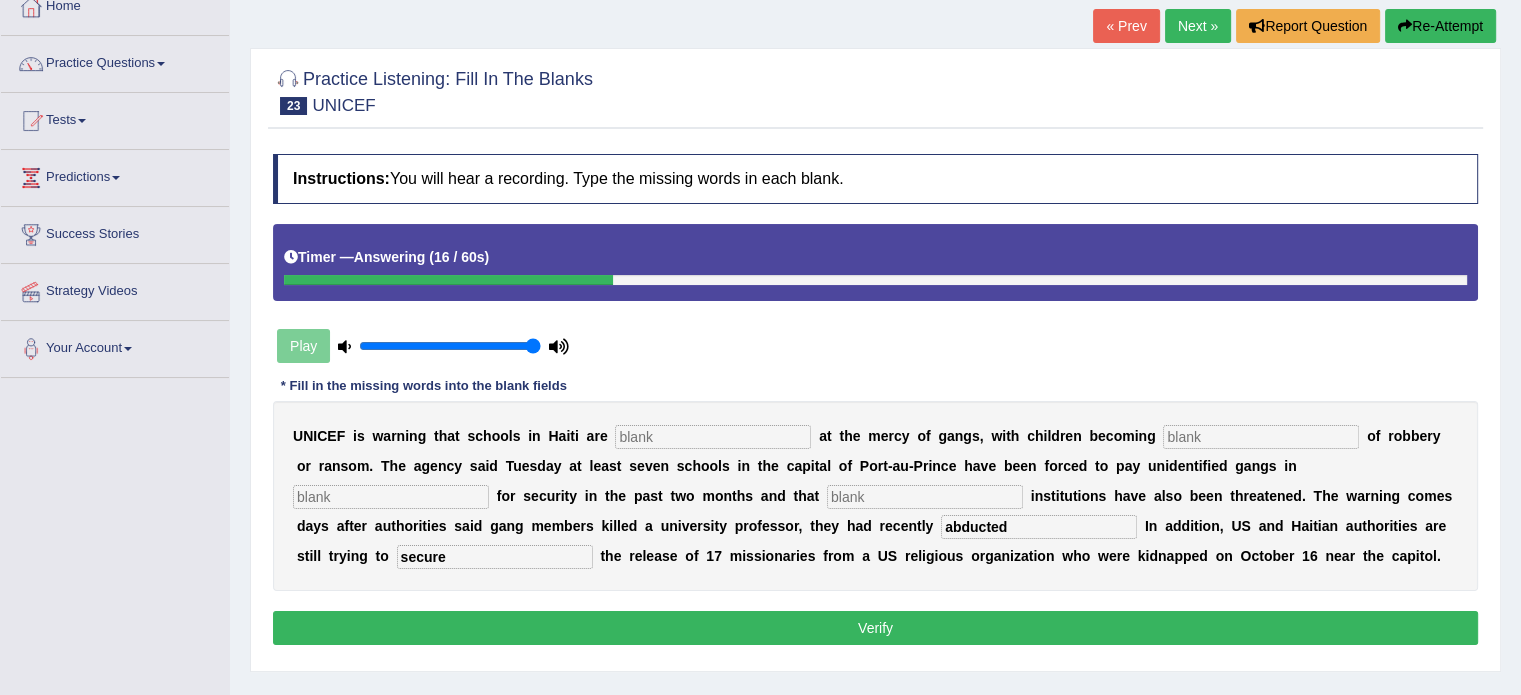 type on "abducted" 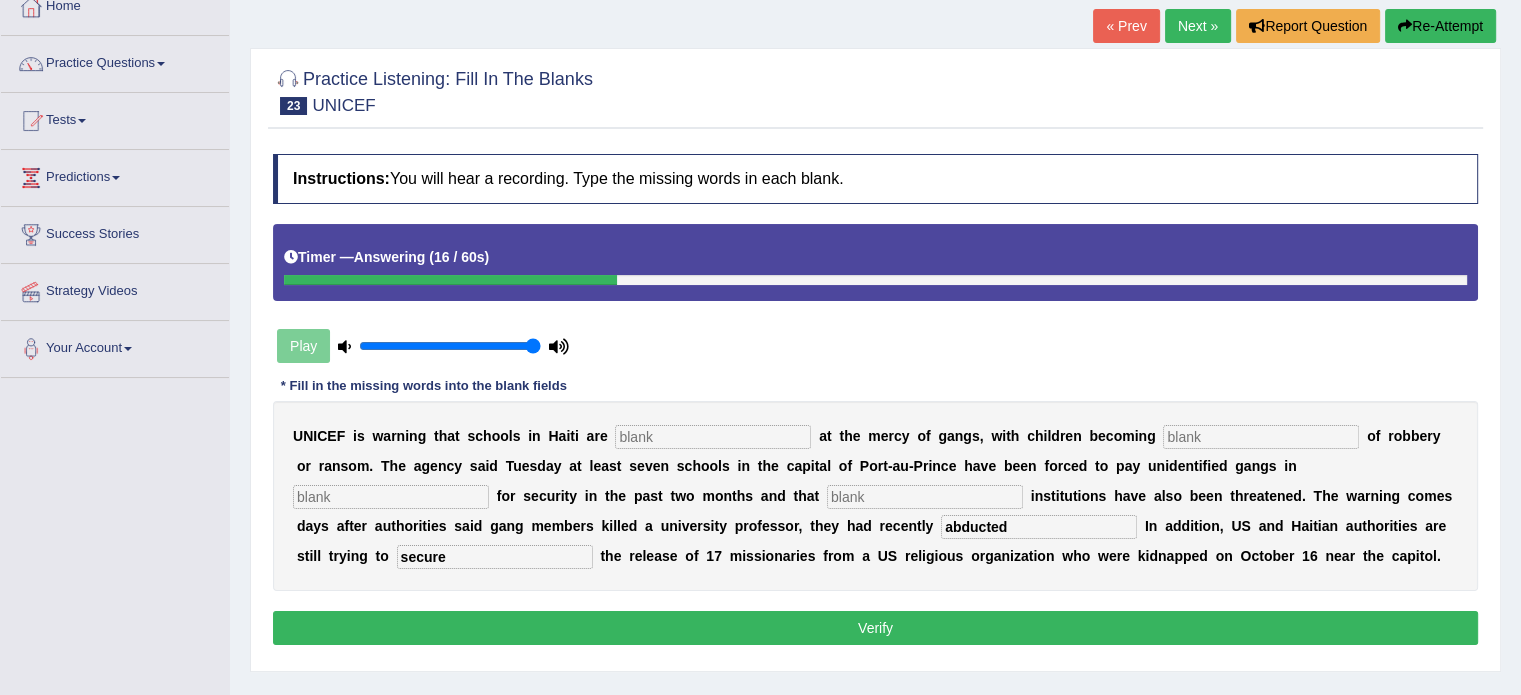 click at bounding box center [925, 497] 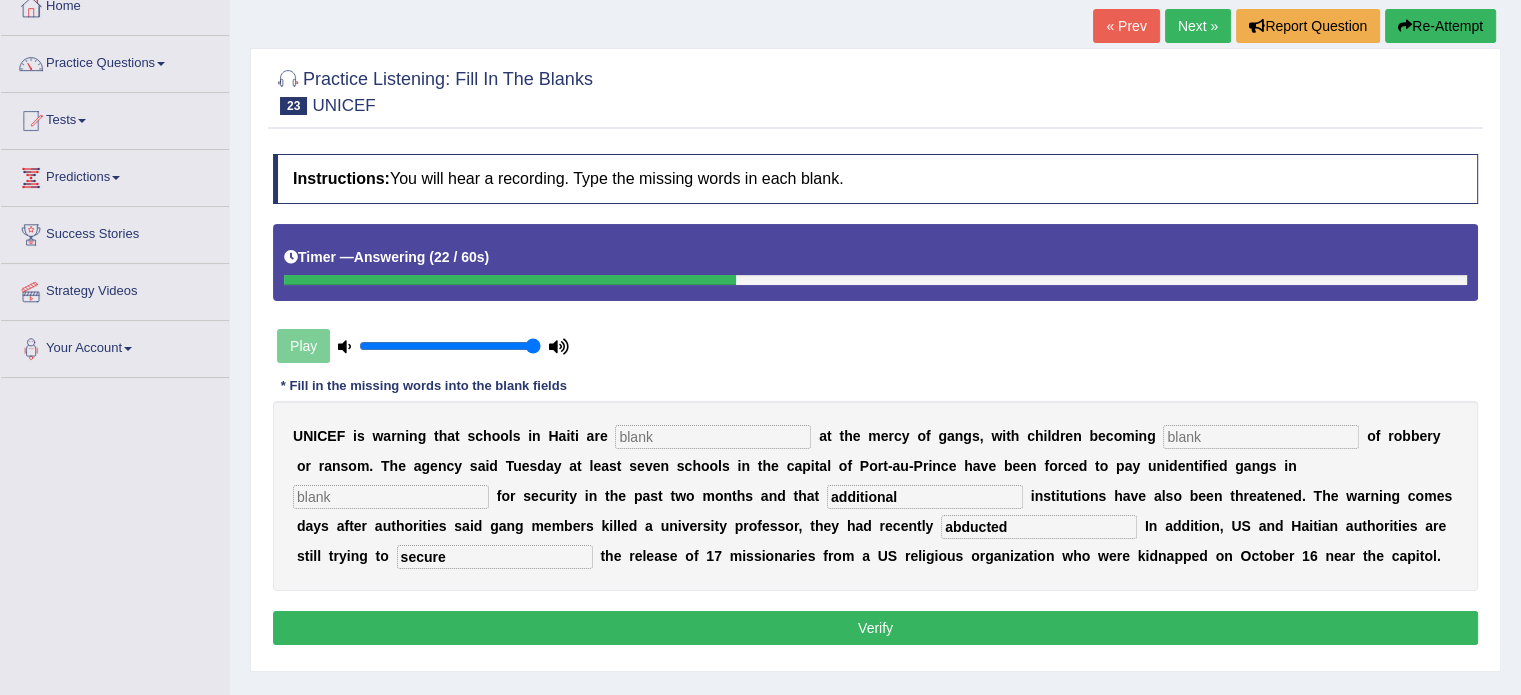 type on "additional" 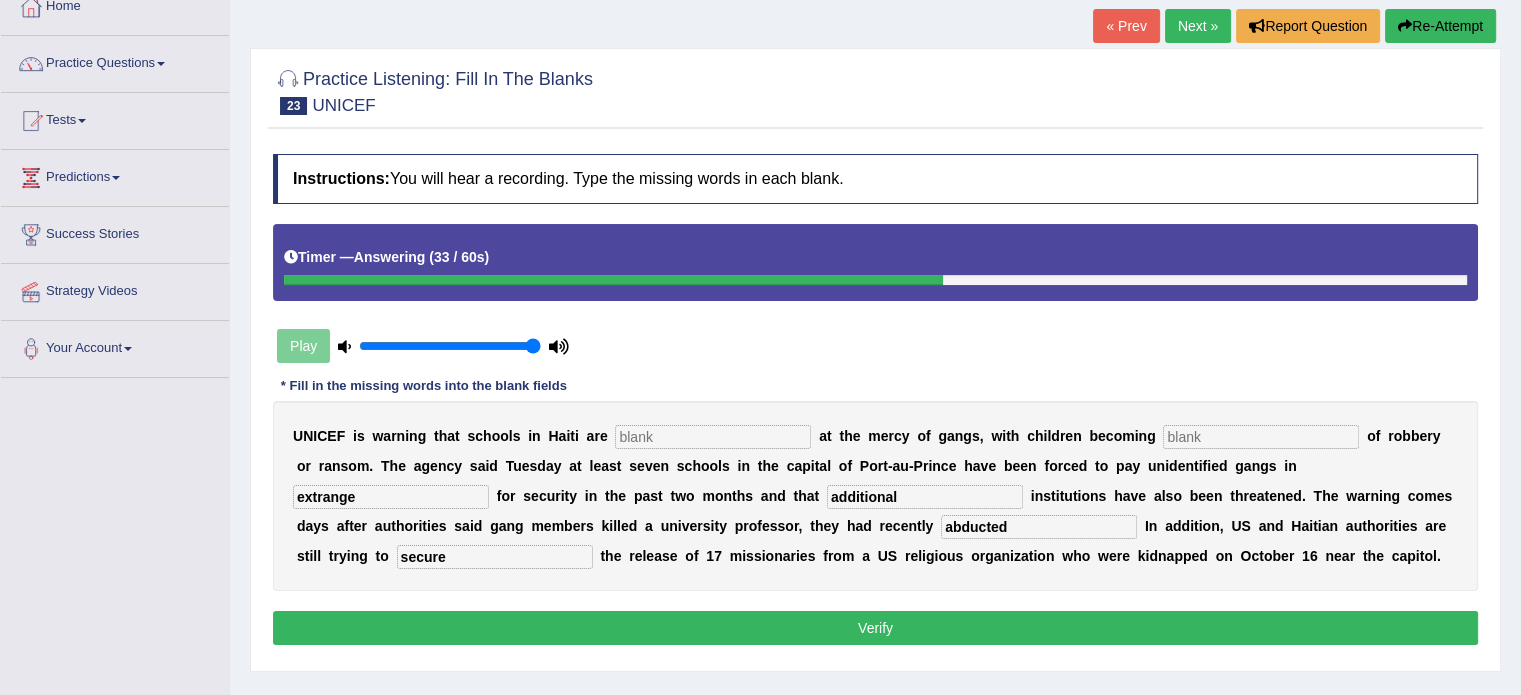 type on "extrange" 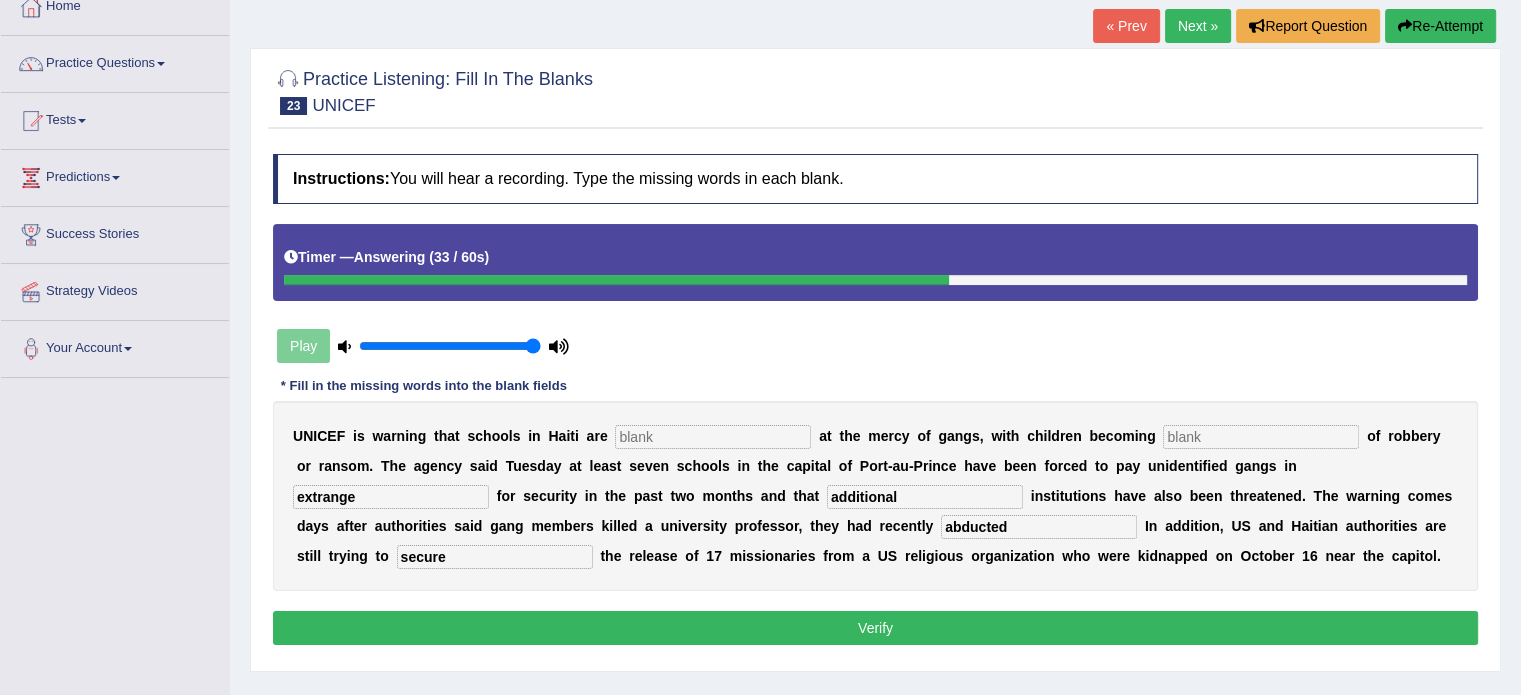 click at bounding box center (713, 437) 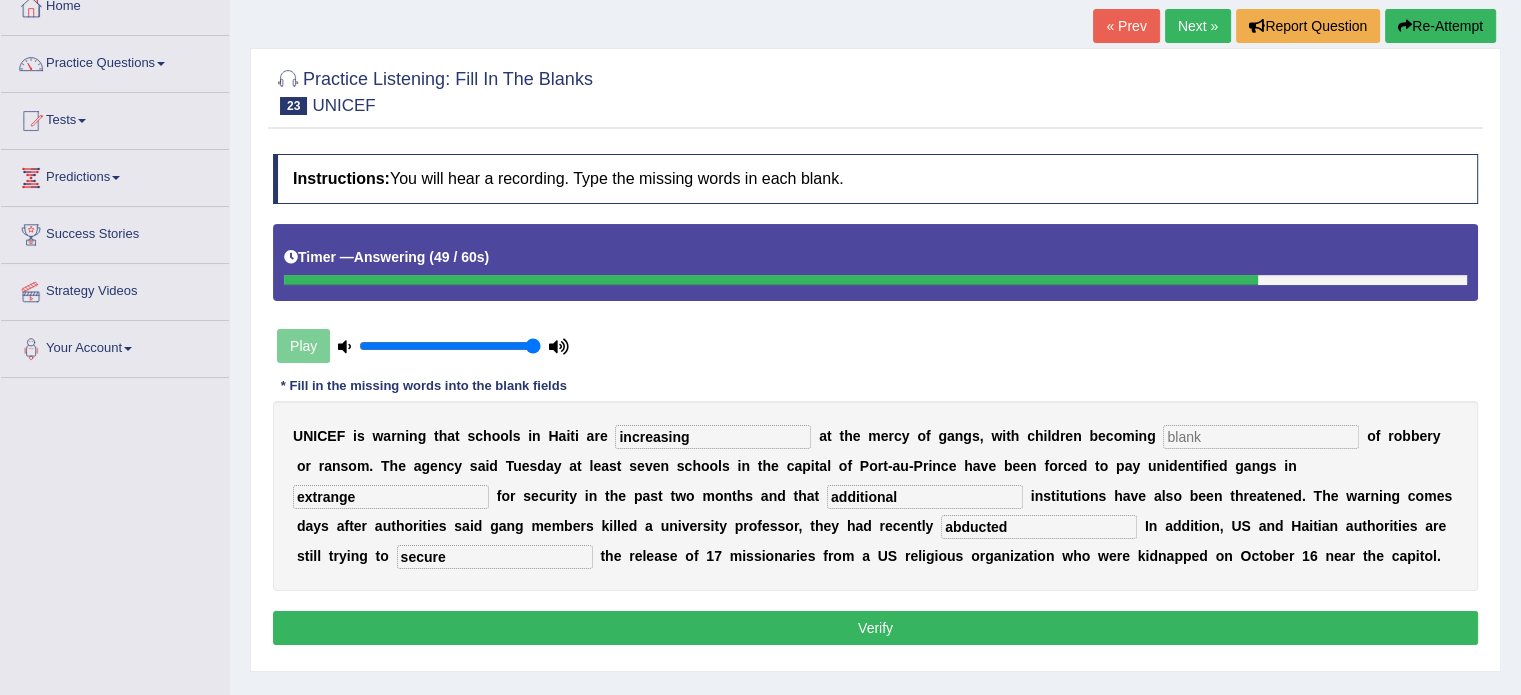 type on "increasing" 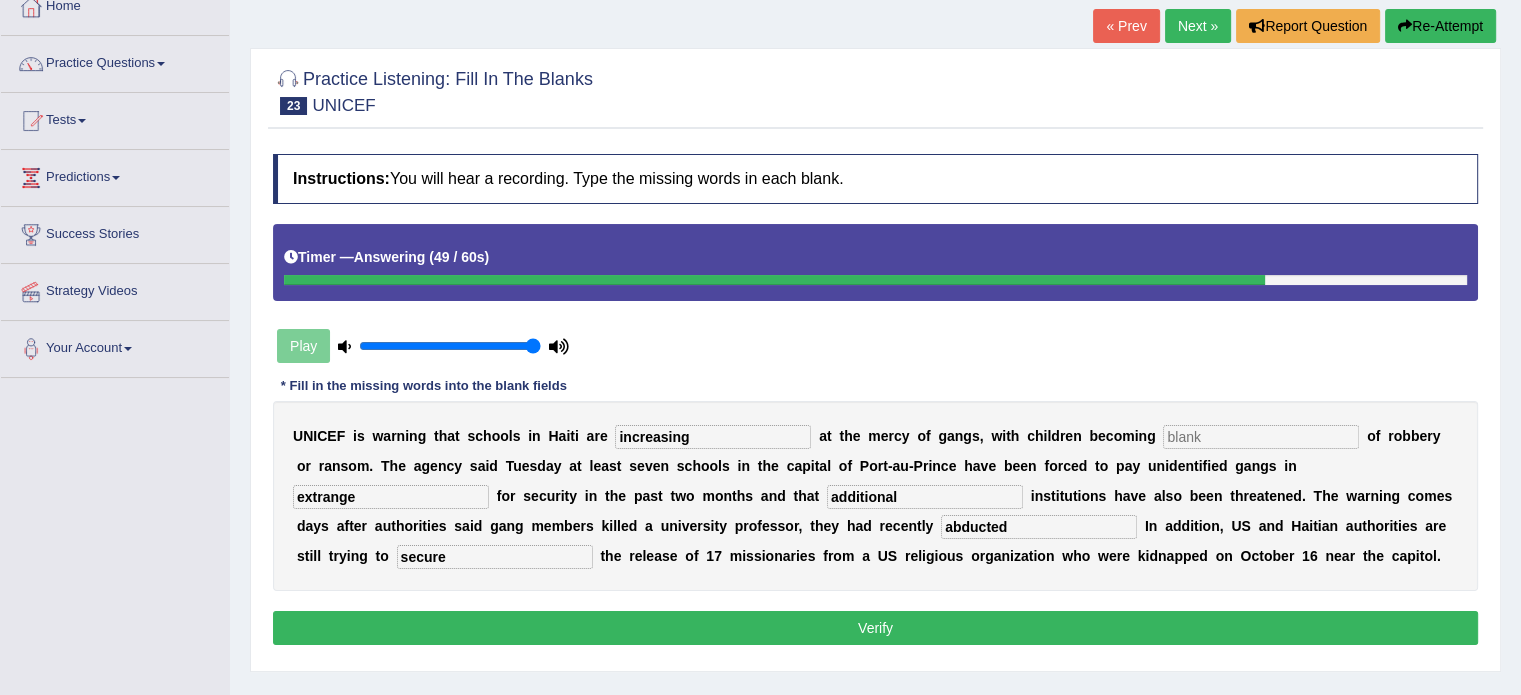 click at bounding box center (1261, 437) 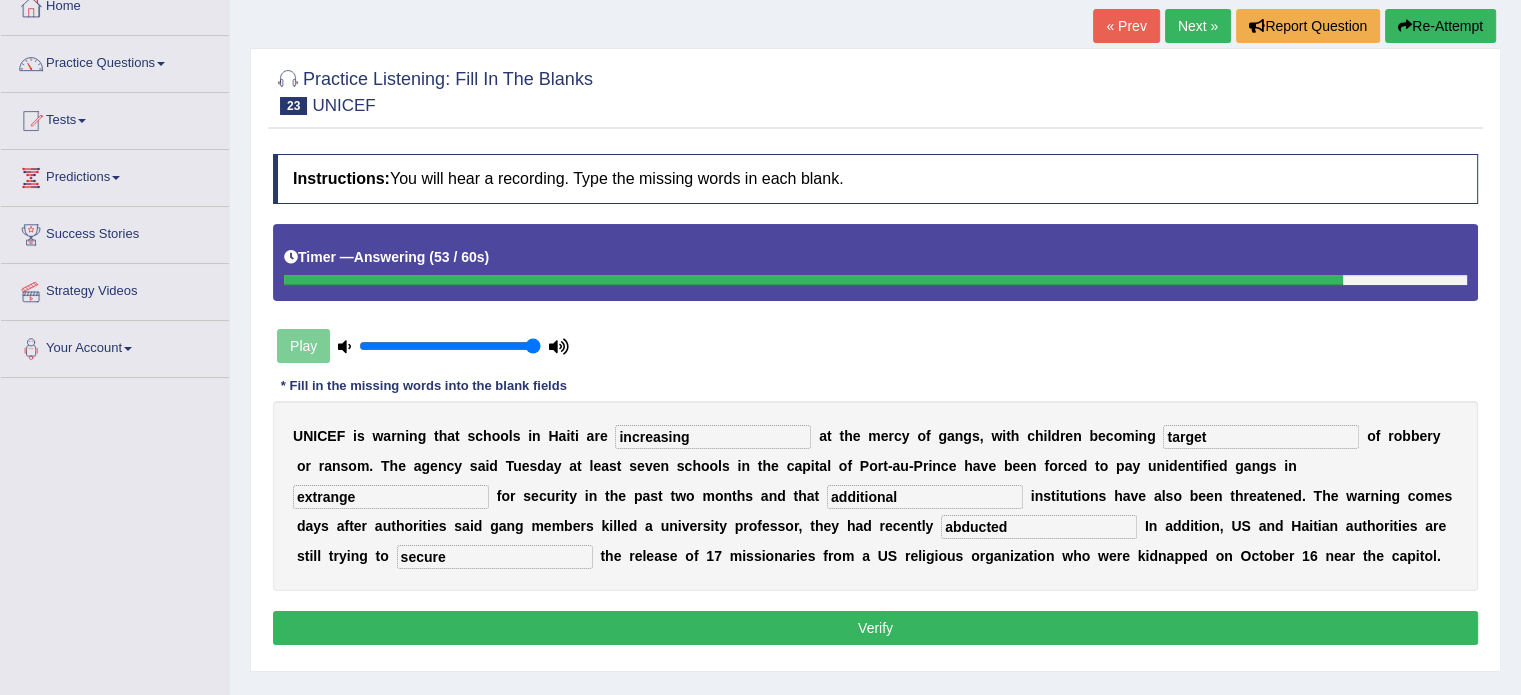 type on "target" 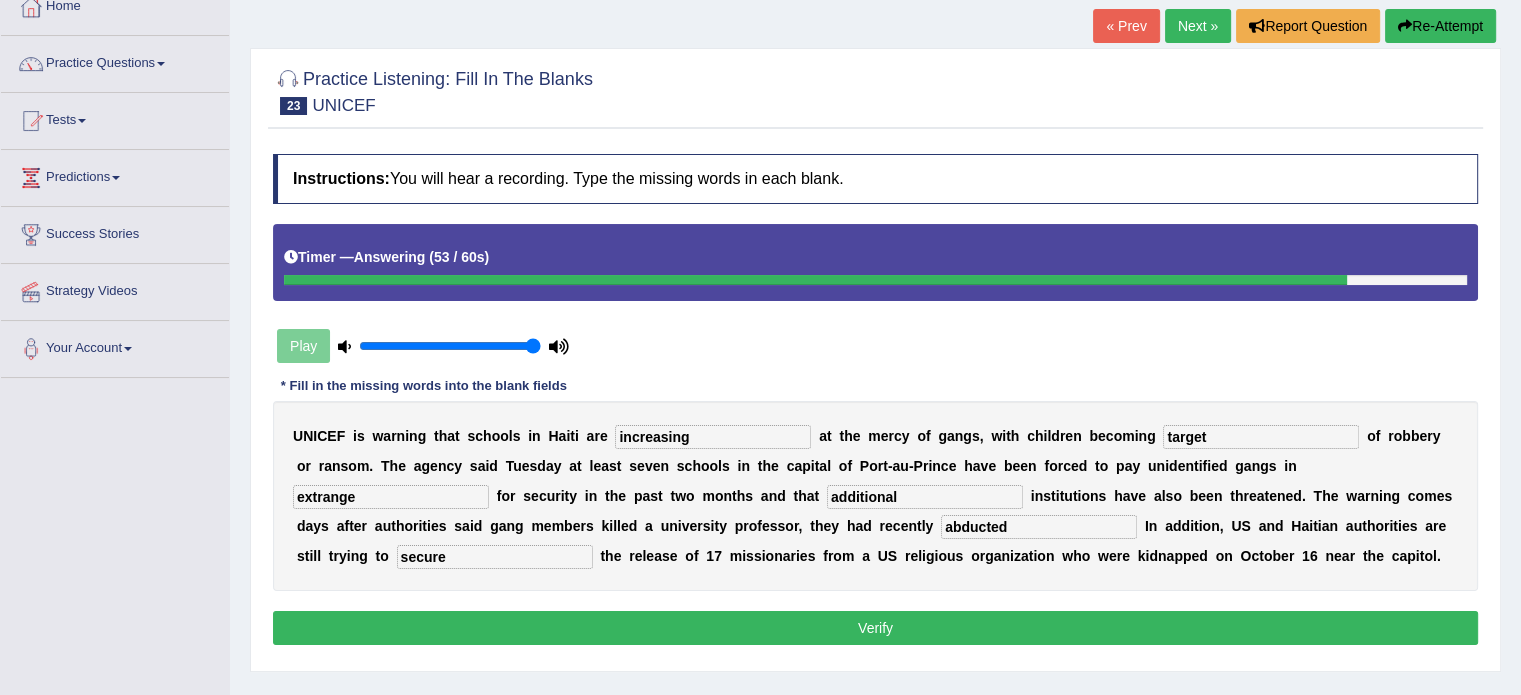 click on "Verify" at bounding box center (875, 628) 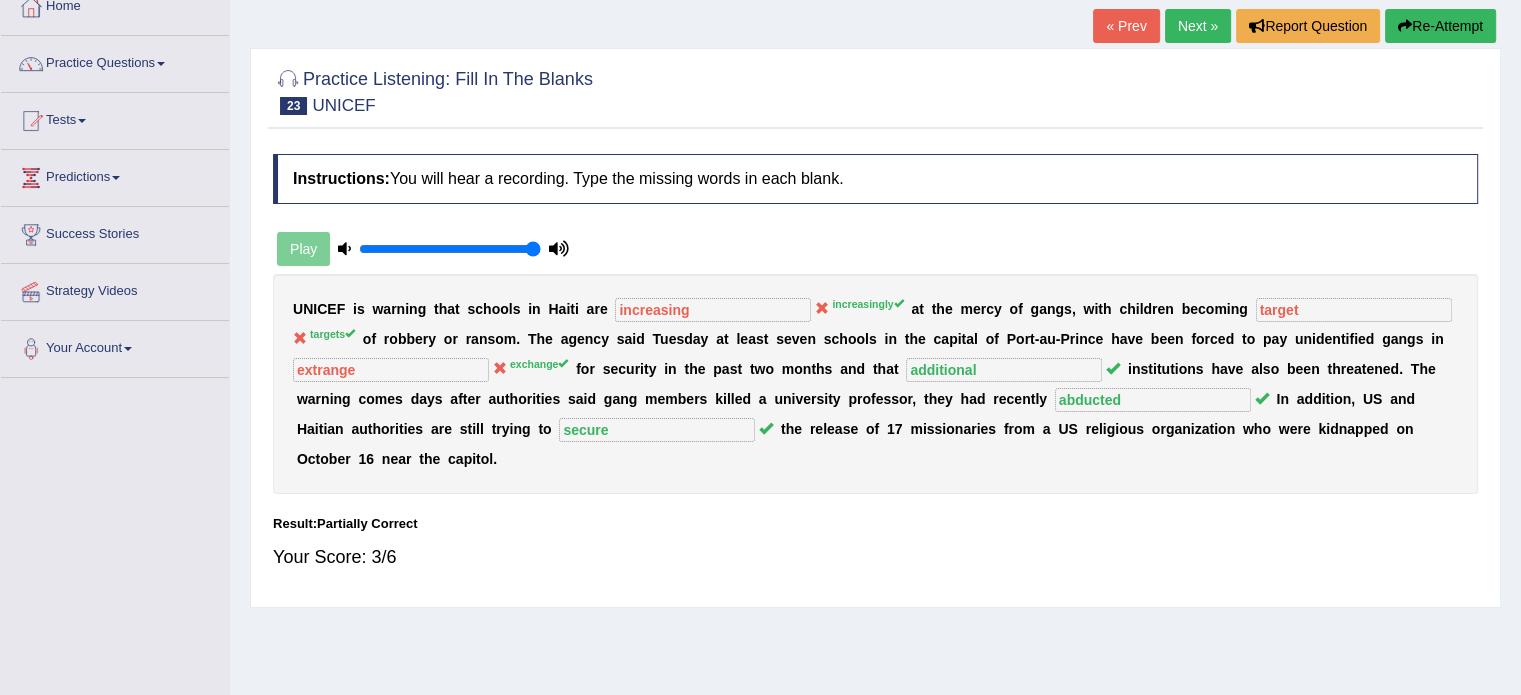 click on "Re-Attempt" at bounding box center [1440, 26] 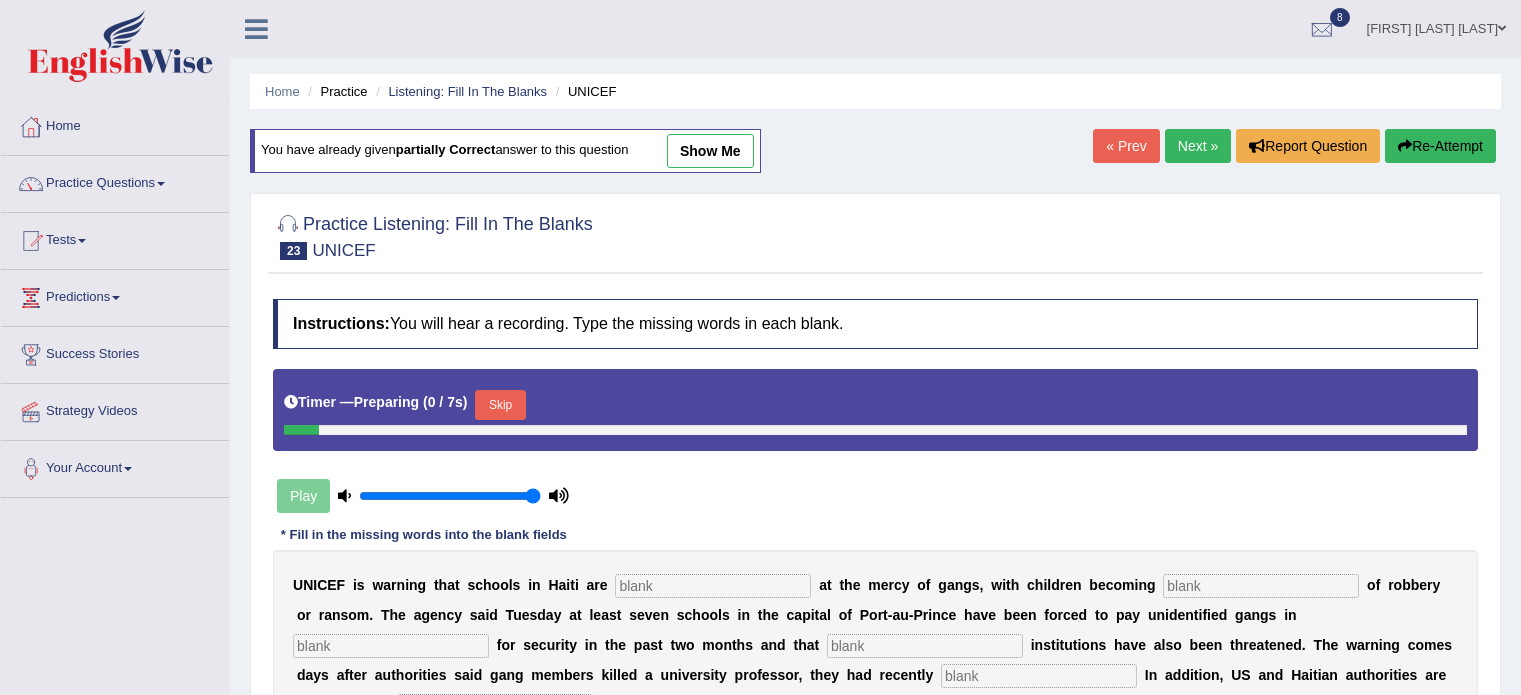 scroll, scrollTop: 120, scrollLeft: 0, axis: vertical 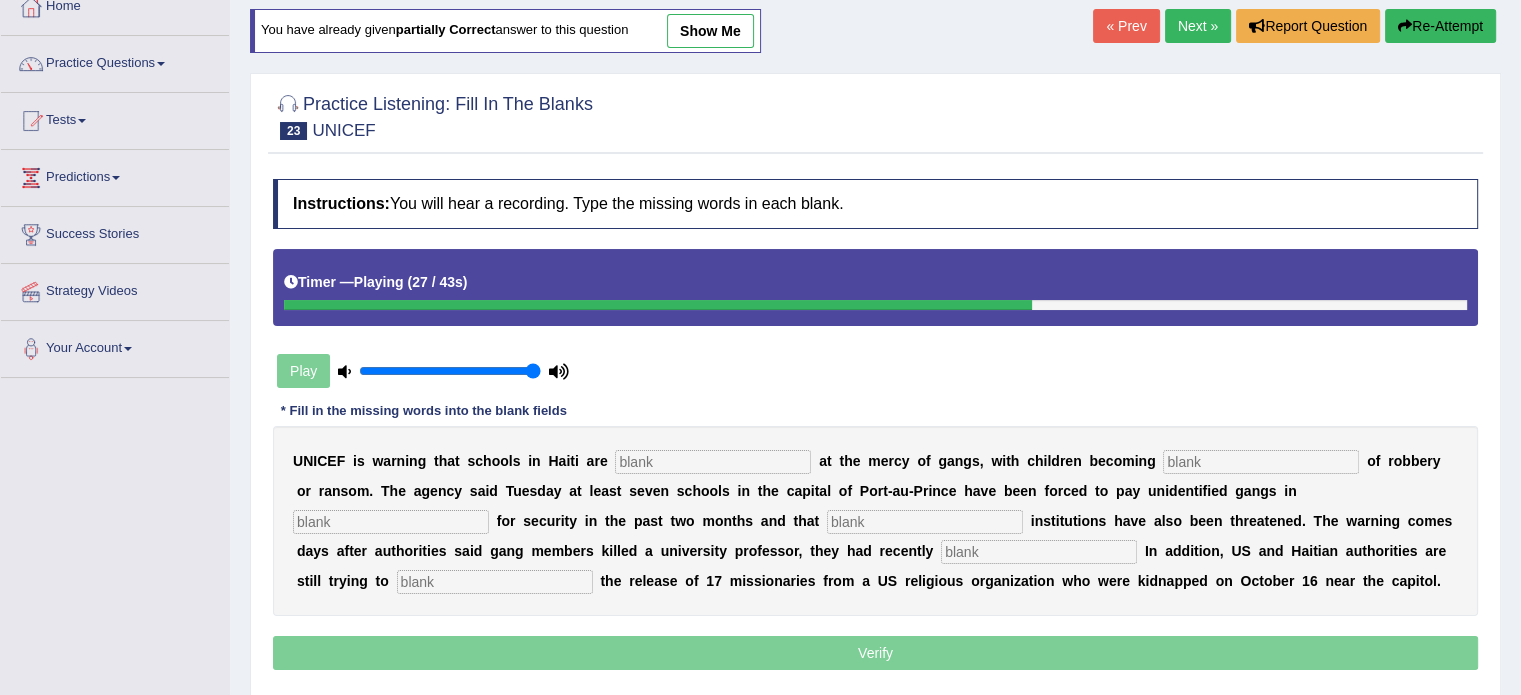 click at bounding box center [495, 582] 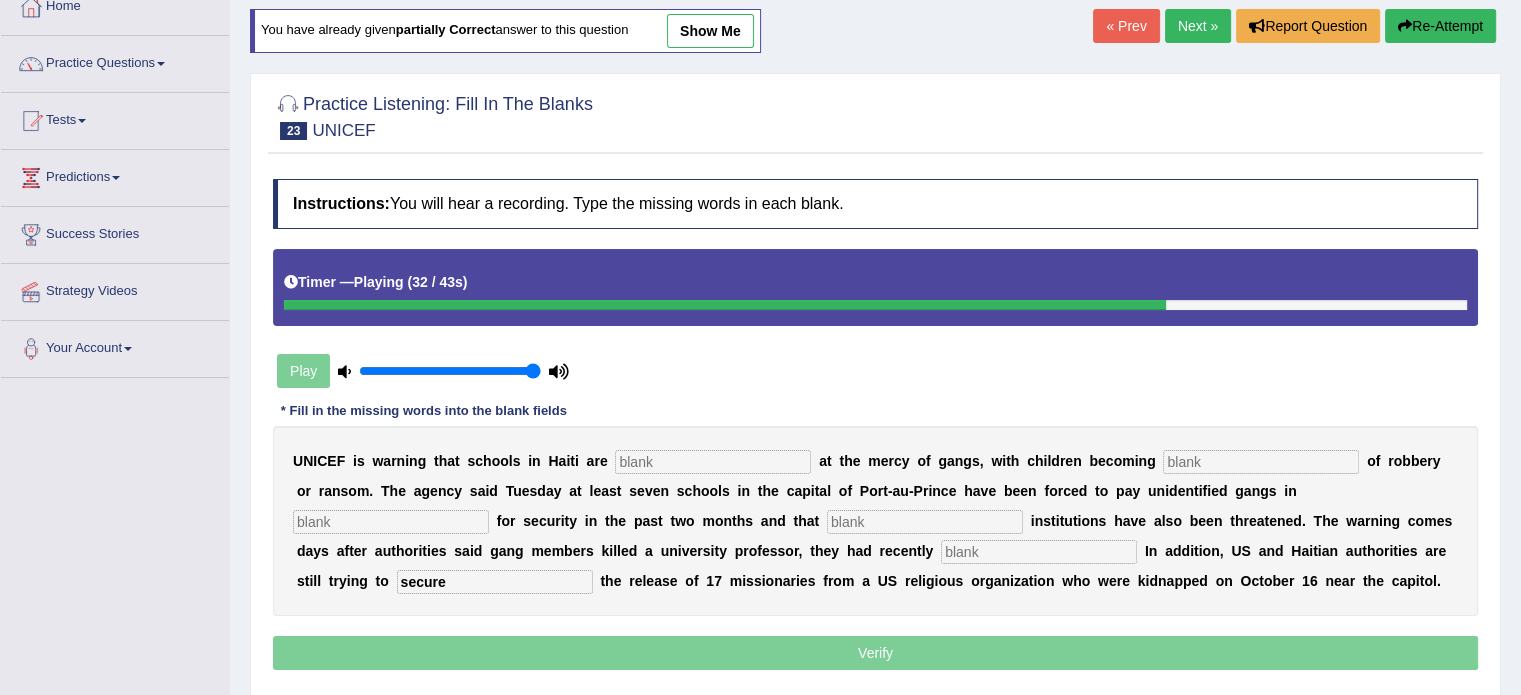 type on "secure" 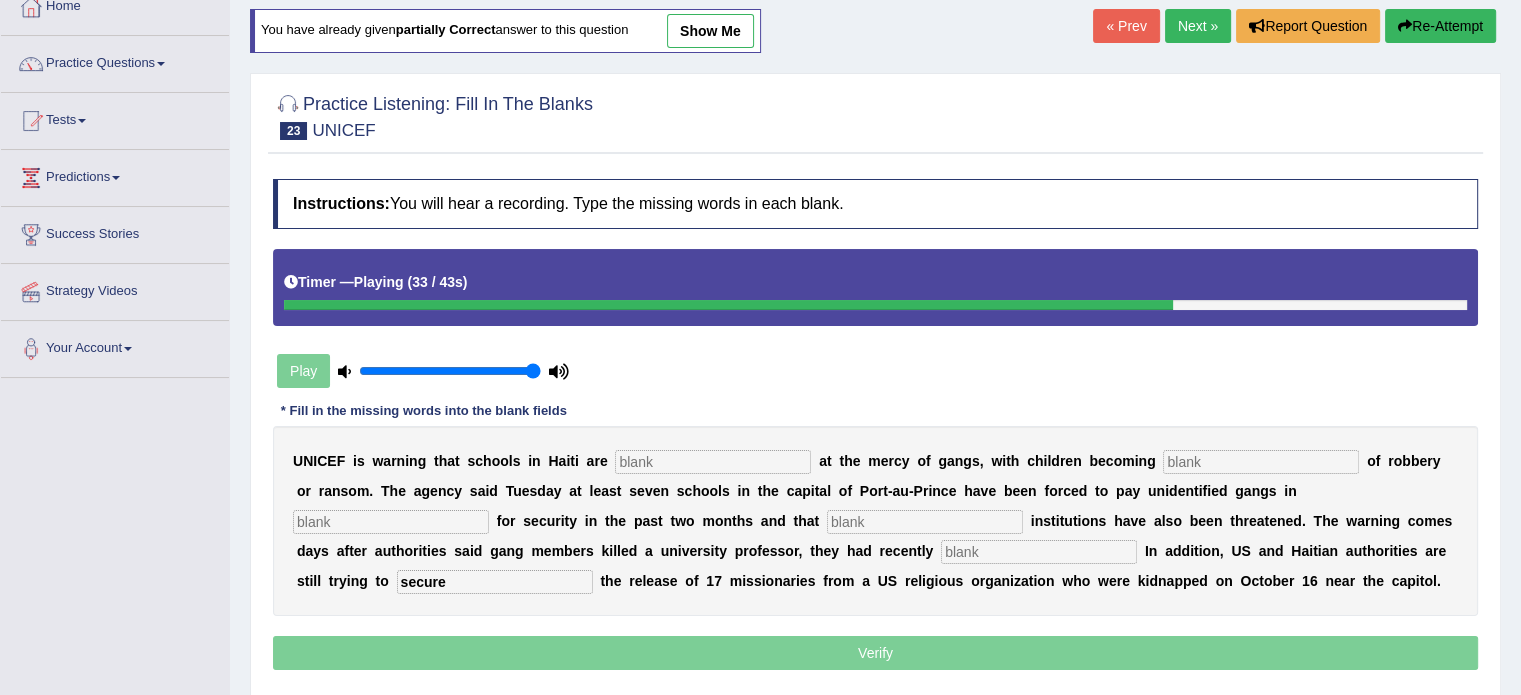 click at bounding box center (1039, 552) 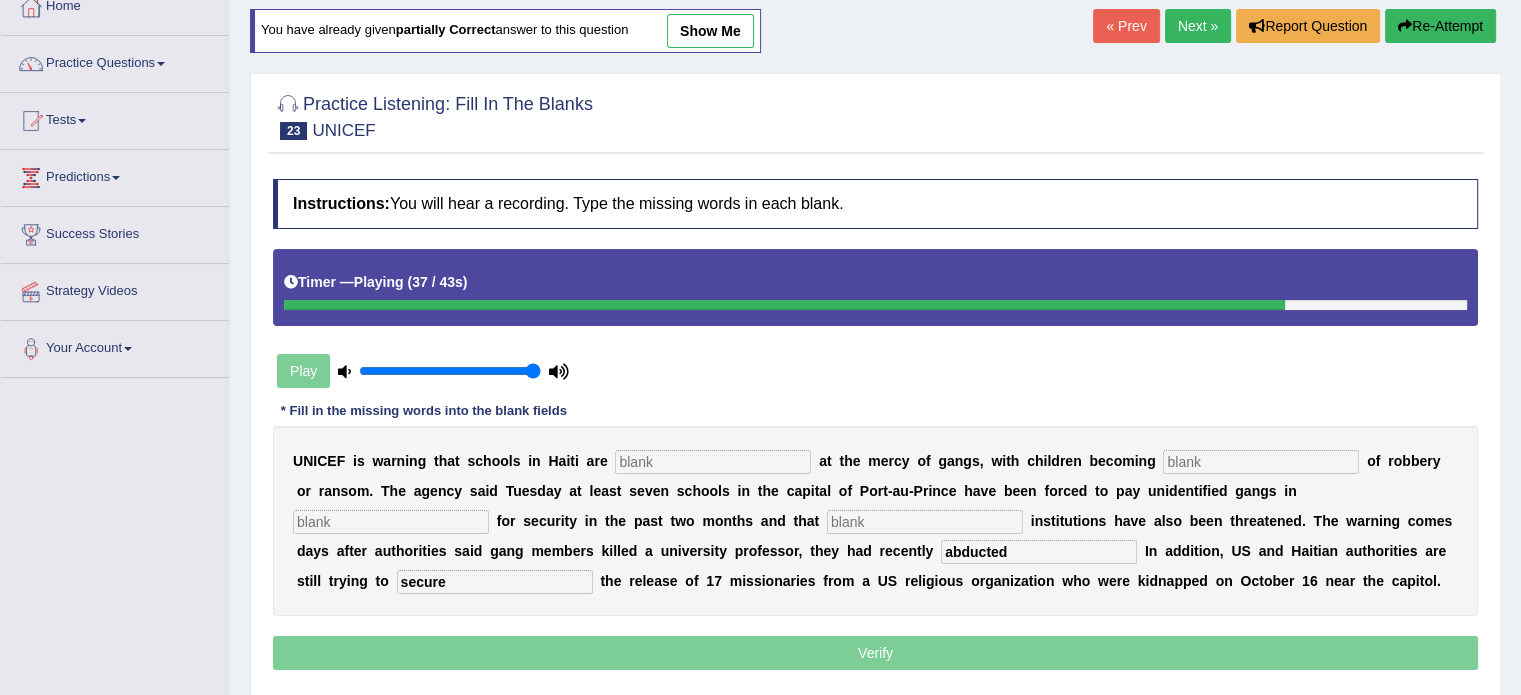 type on "abducted" 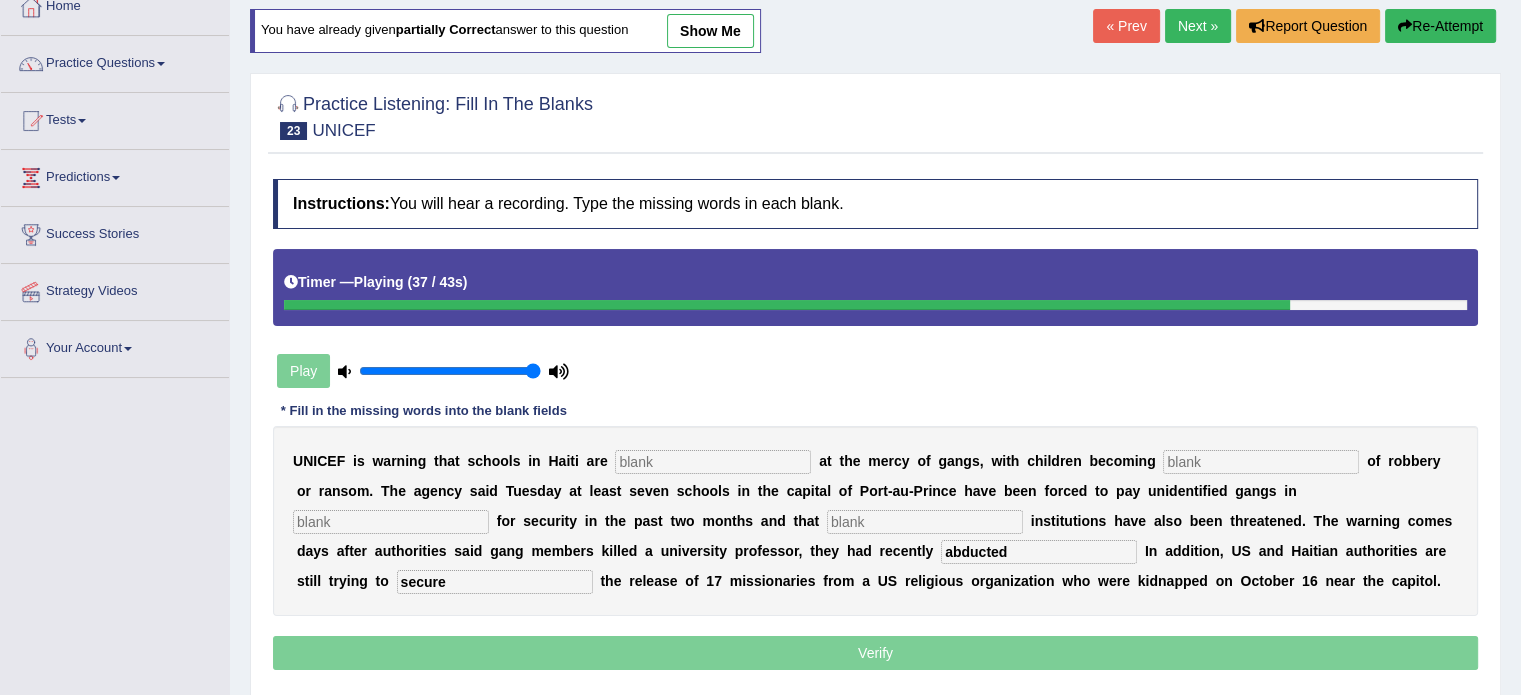 click at bounding box center (925, 522) 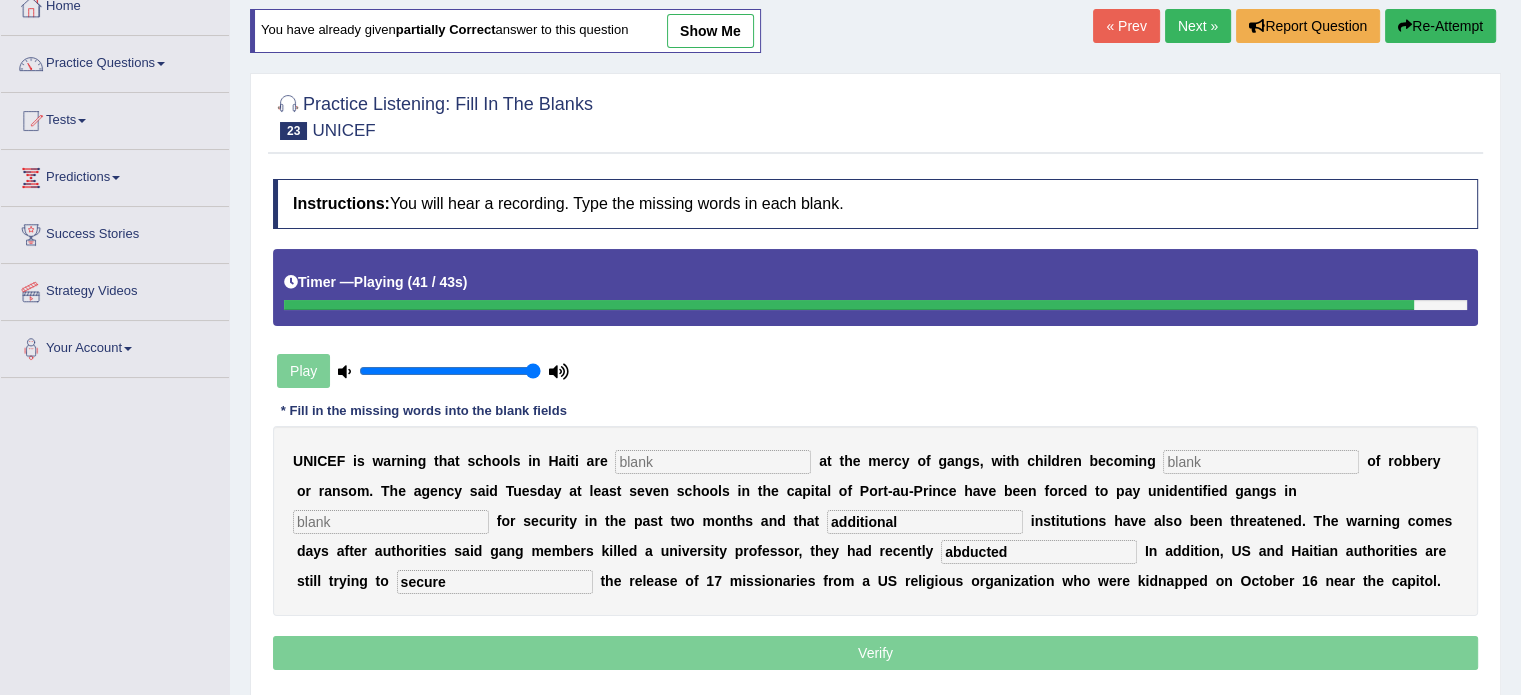 type on "additional" 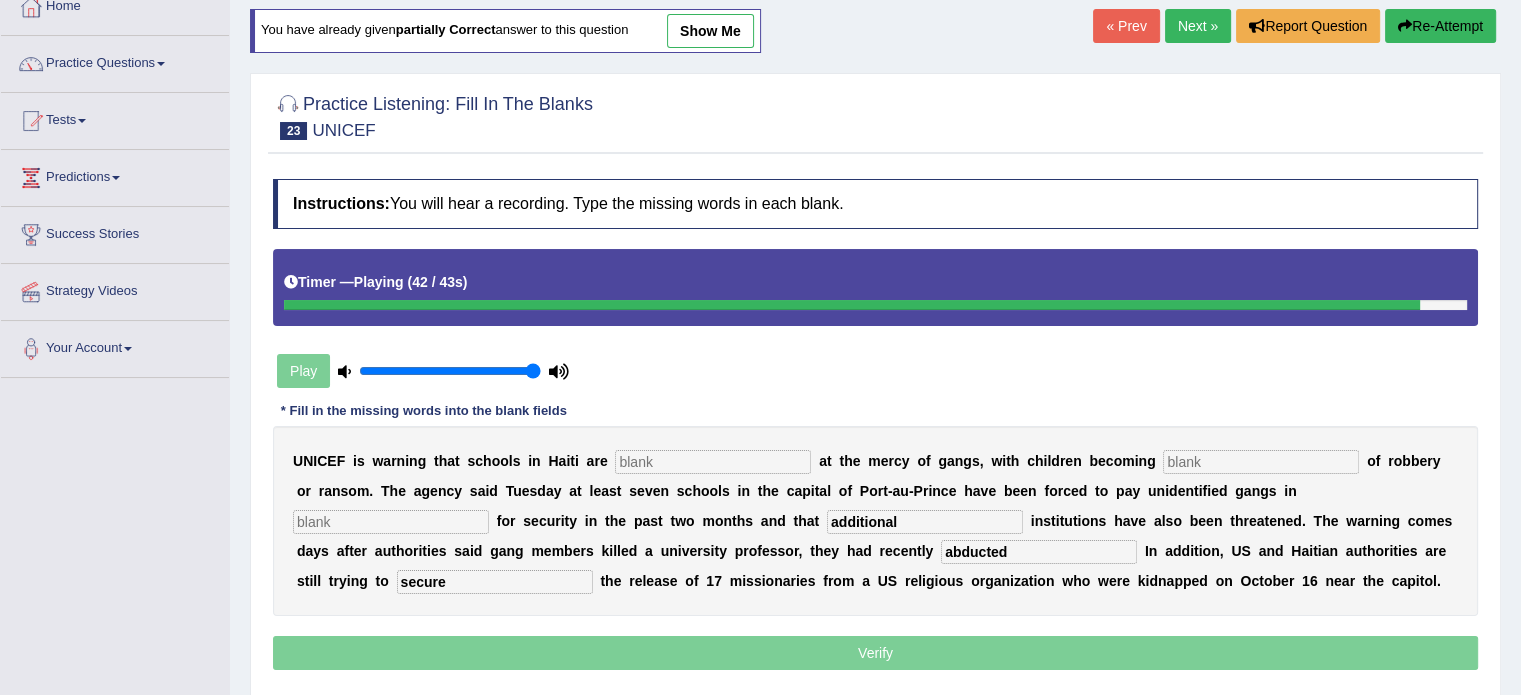 click at bounding box center [391, 522] 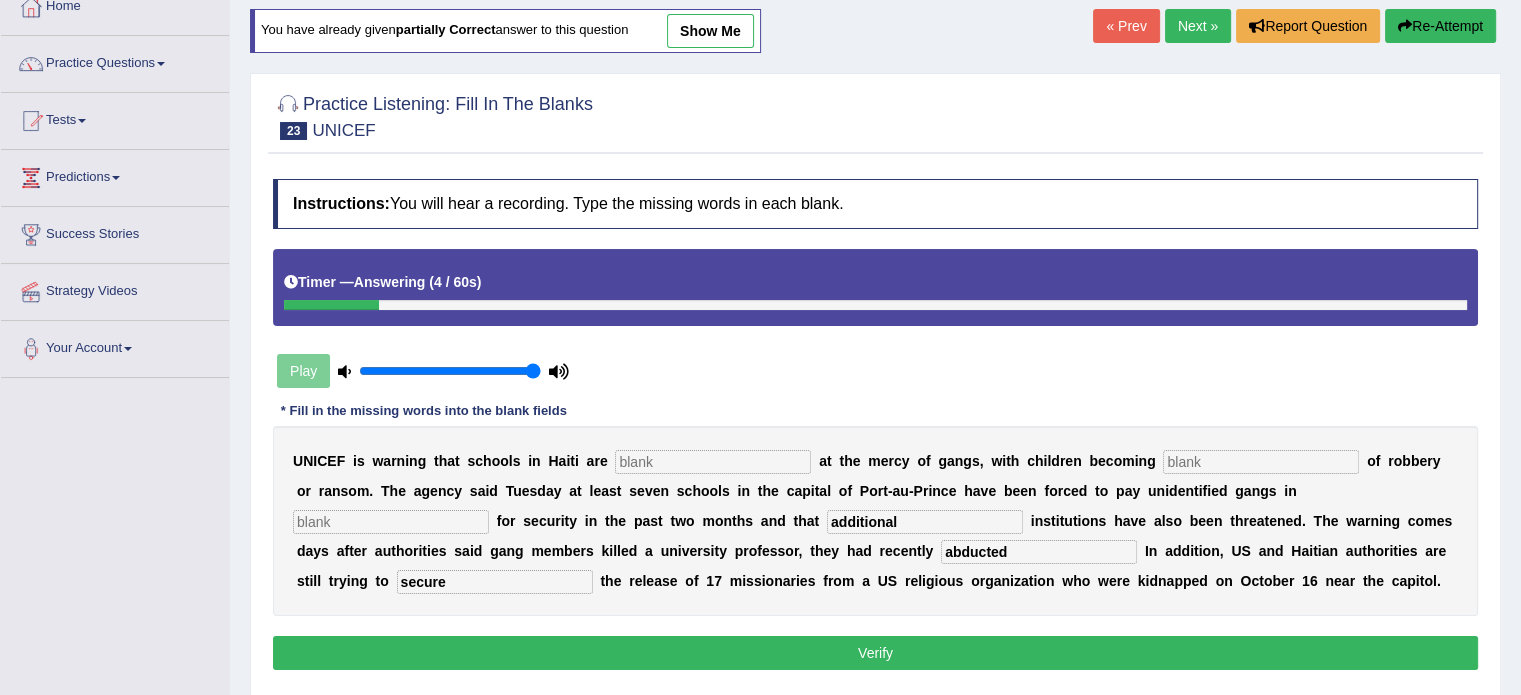 click at bounding box center [713, 462] 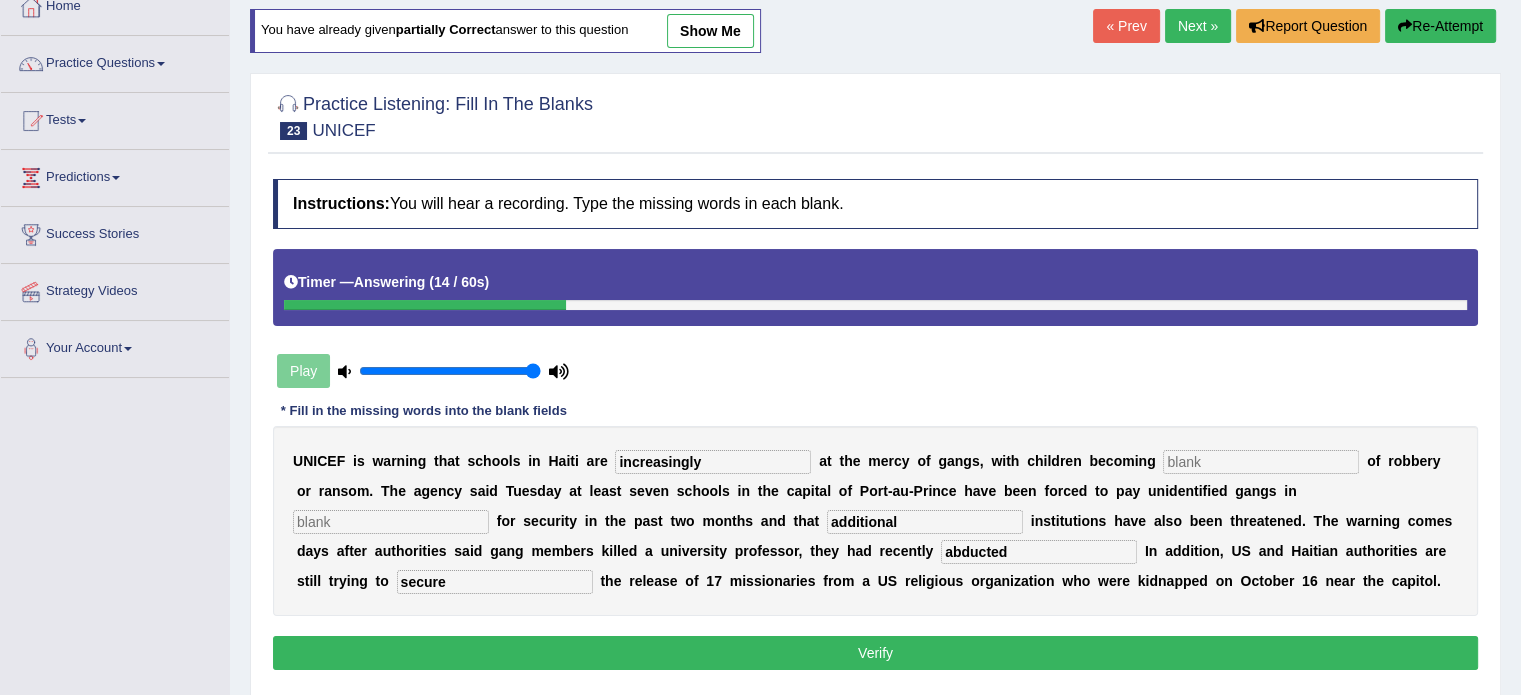 type on "increasingly" 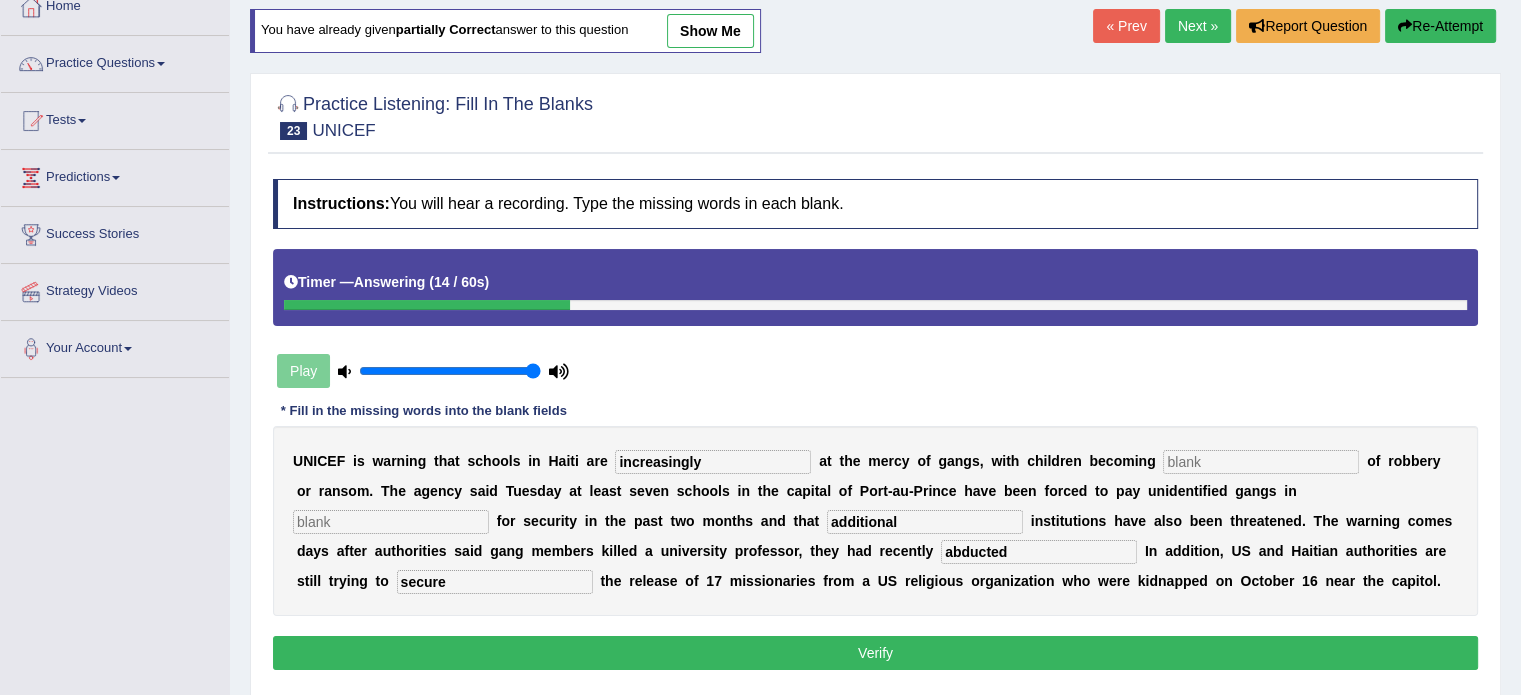 click at bounding box center [1261, 462] 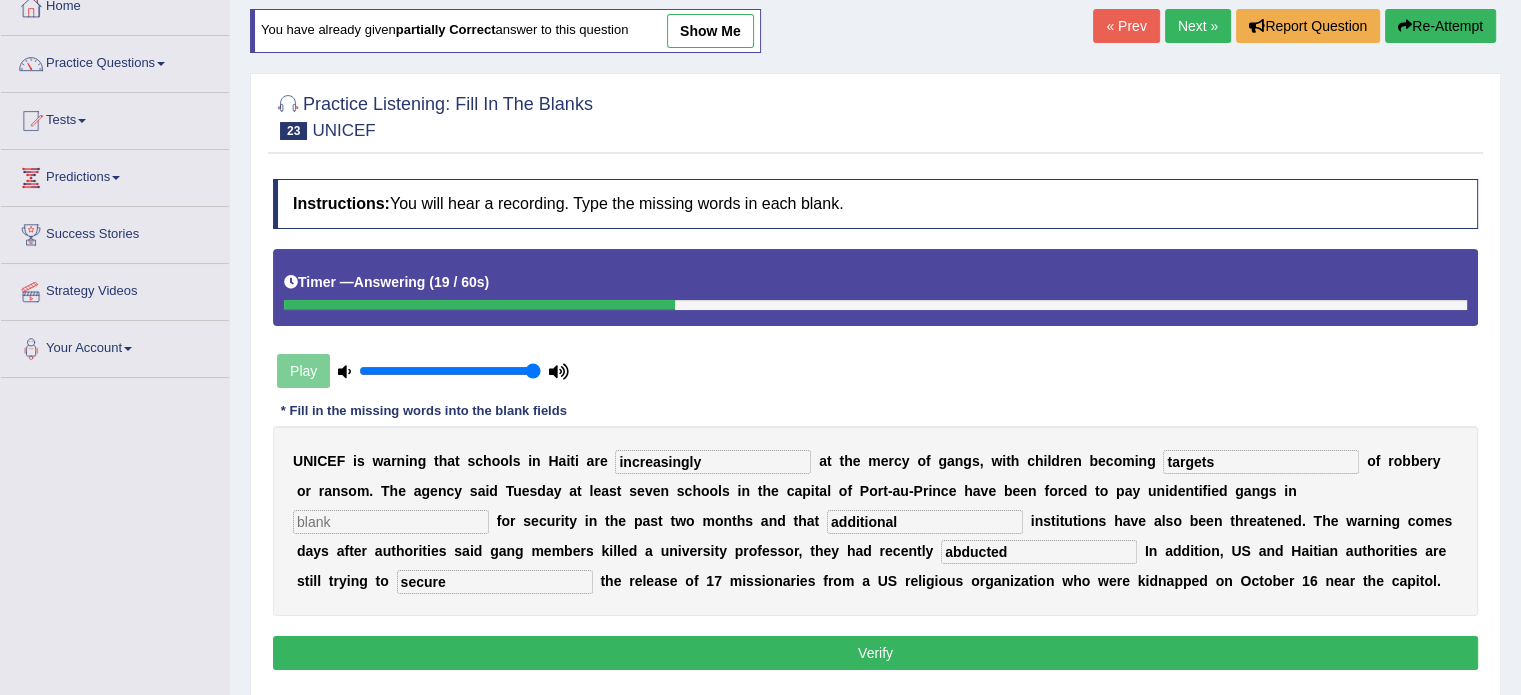 type on "targets" 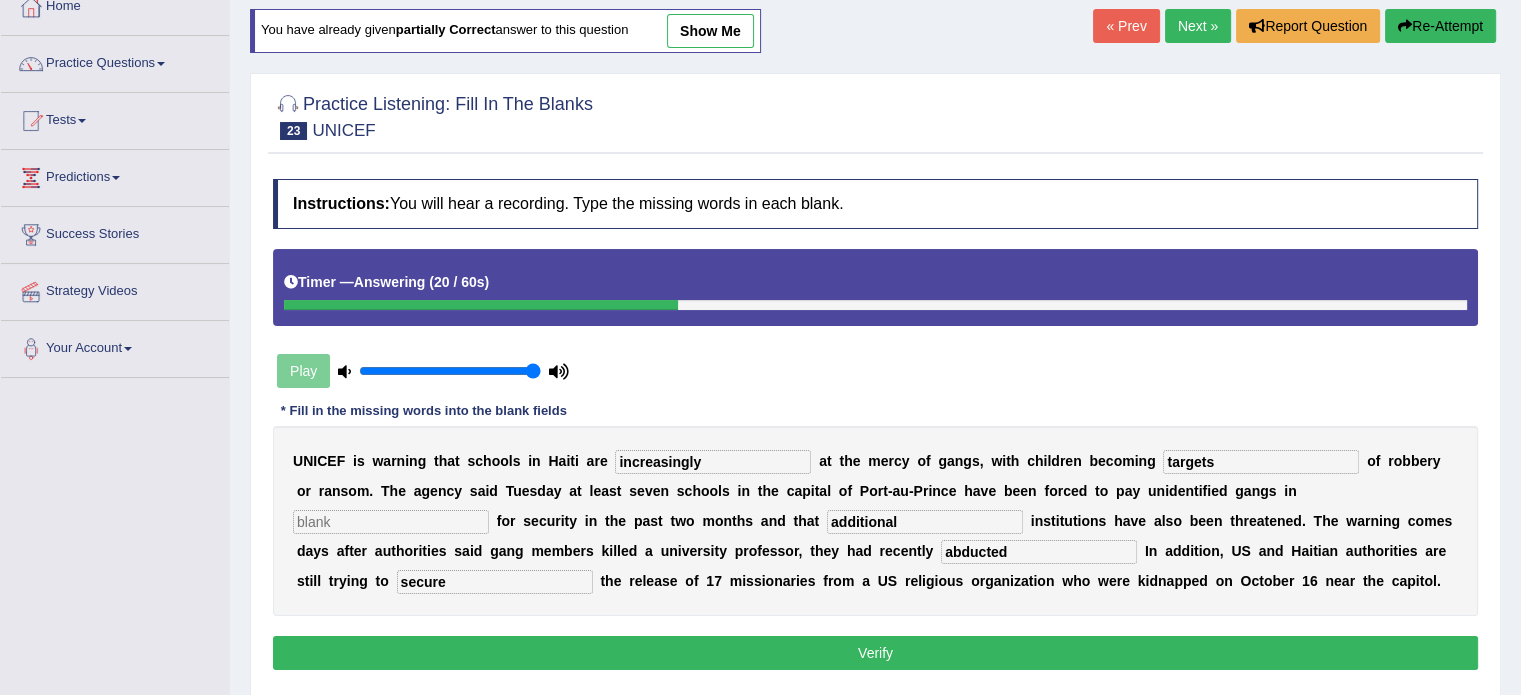 click at bounding box center (391, 522) 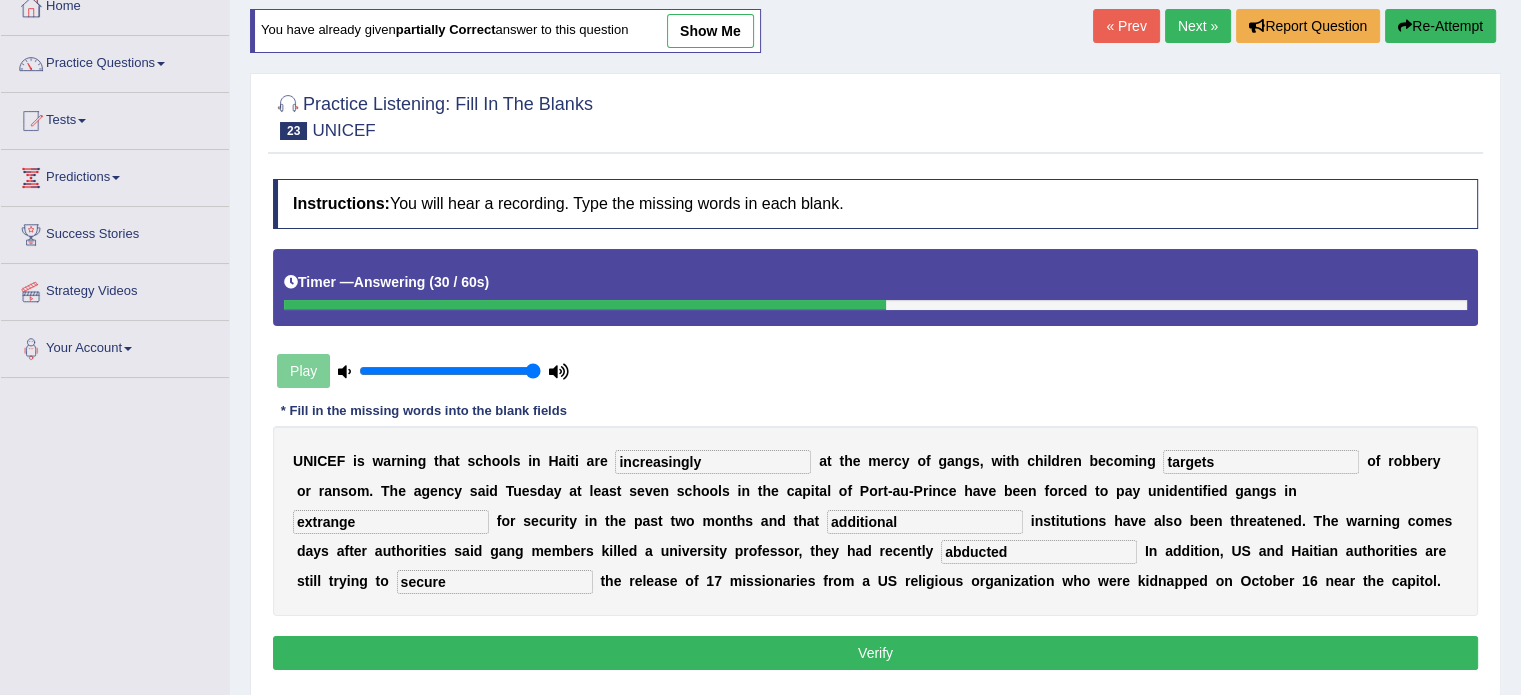 type on "extrange" 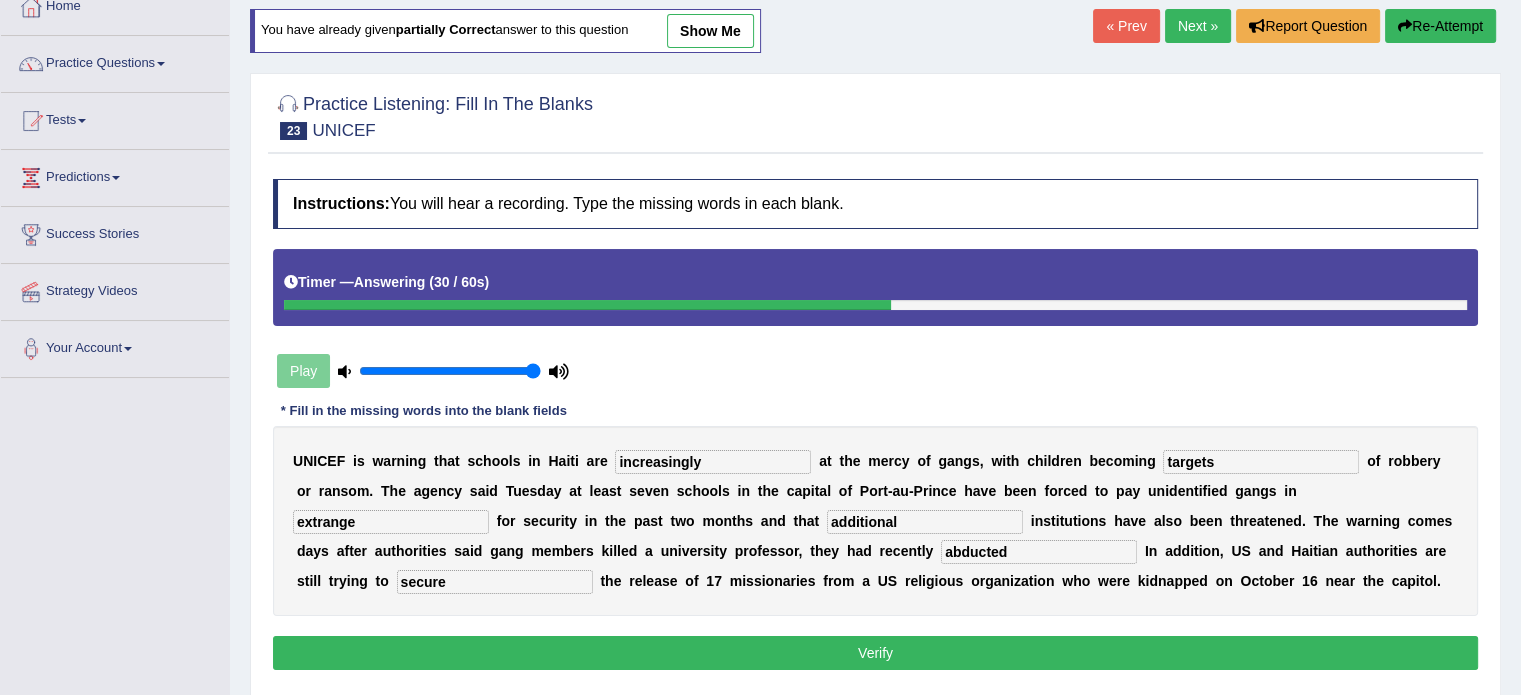 click on "Verify" at bounding box center [875, 653] 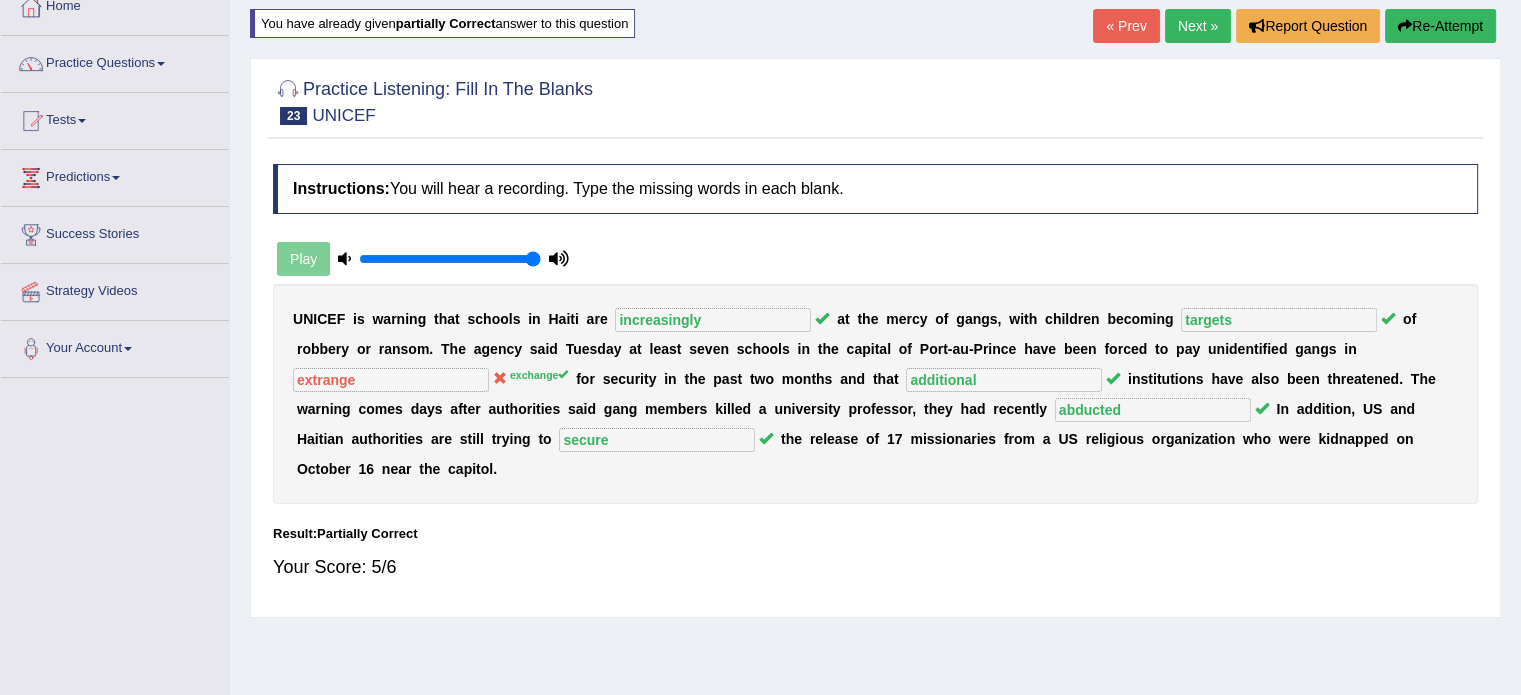 click on "Next »" at bounding box center [1198, 26] 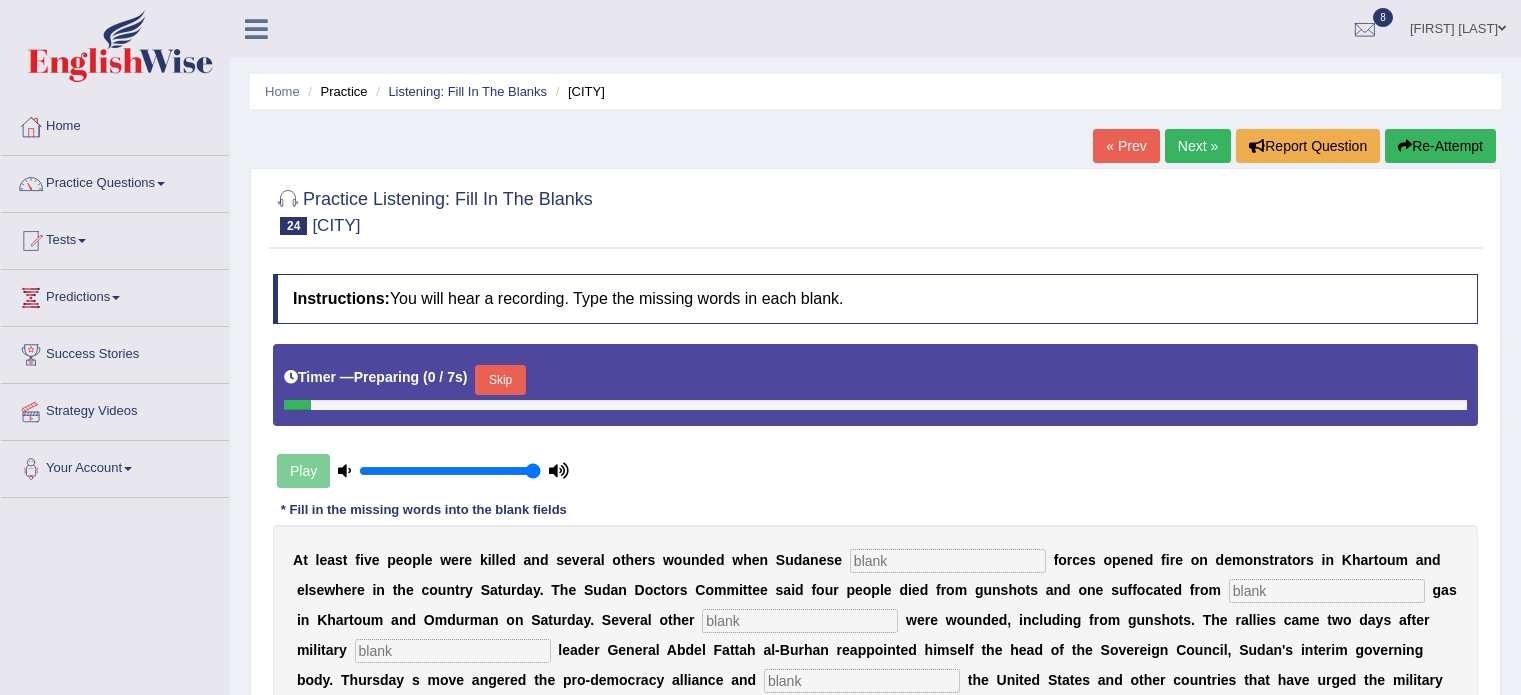 scroll, scrollTop: 0, scrollLeft: 0, axis: both 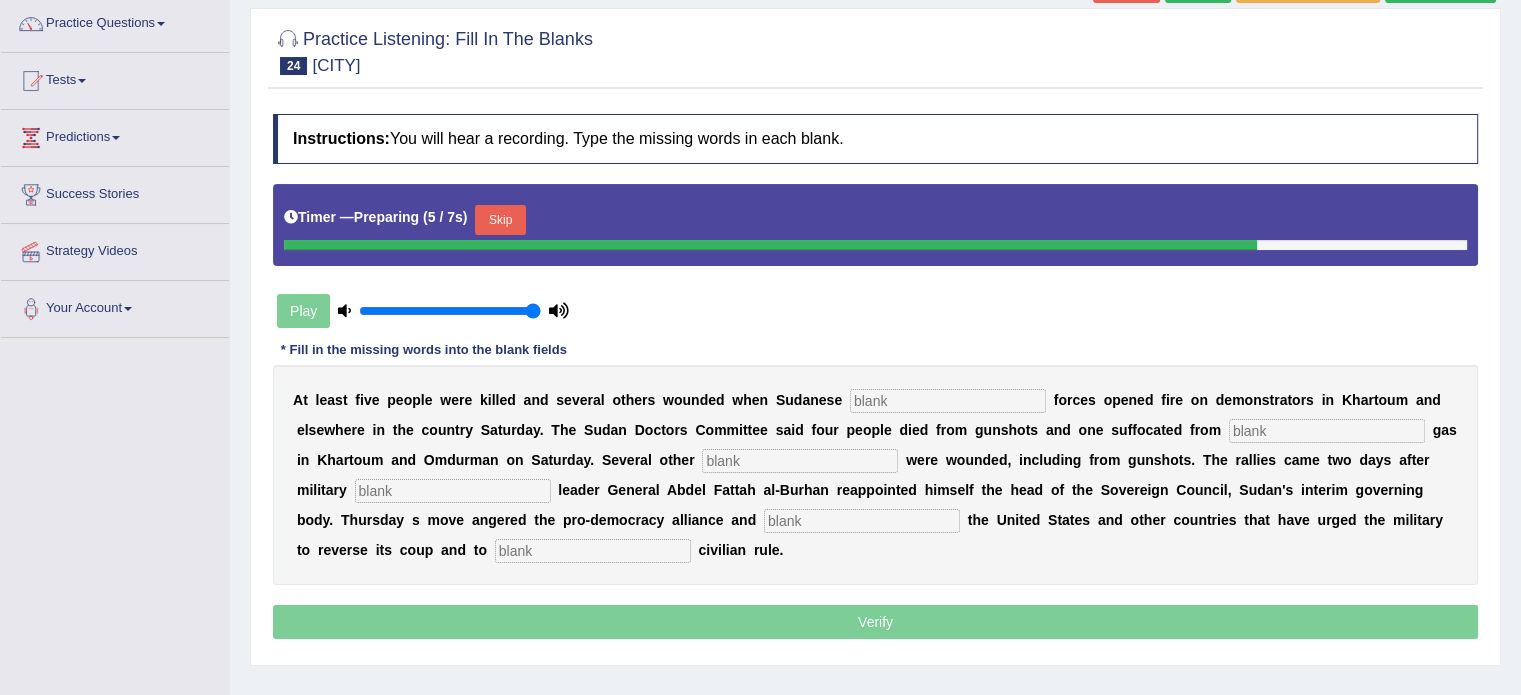 click on "Skip" at bounding box center (500, 220) 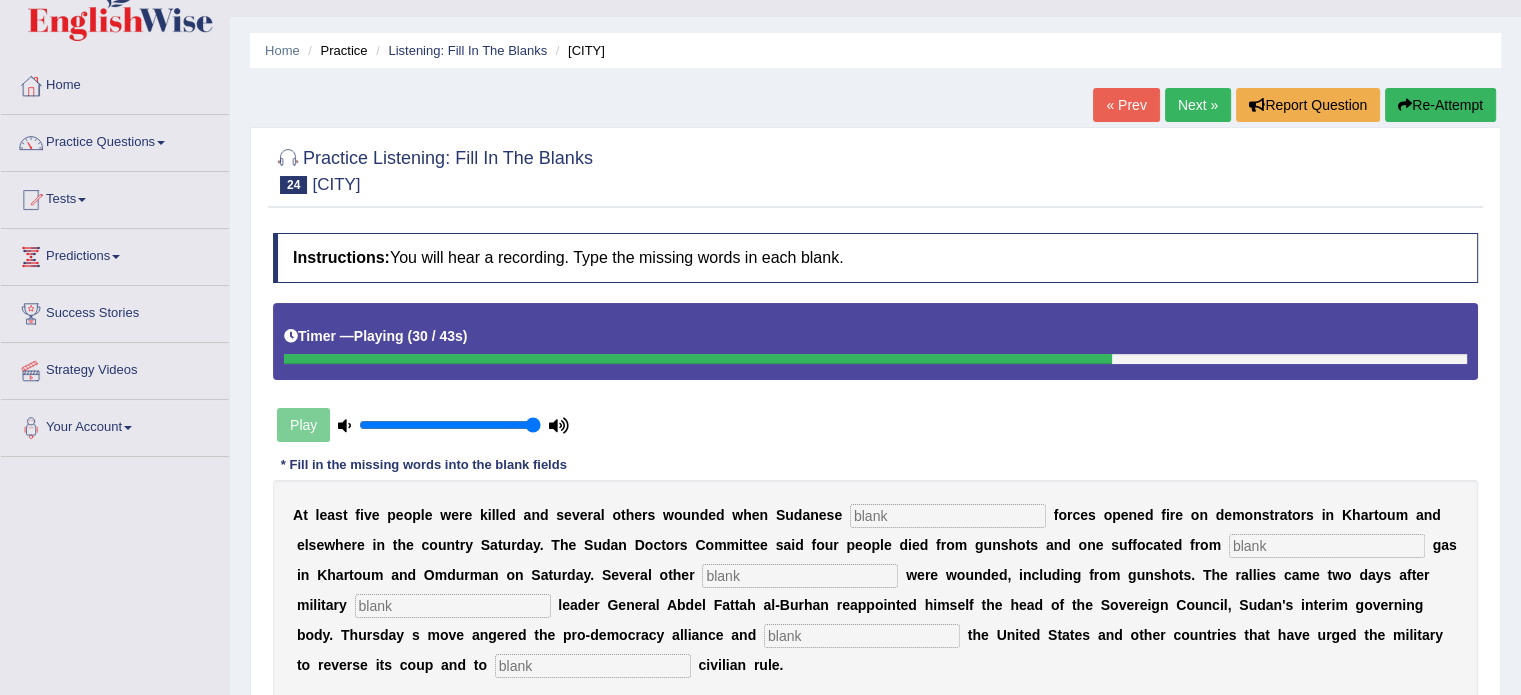 scroll, scrollTop: 40, scrollLeft: 0, axis: vertical 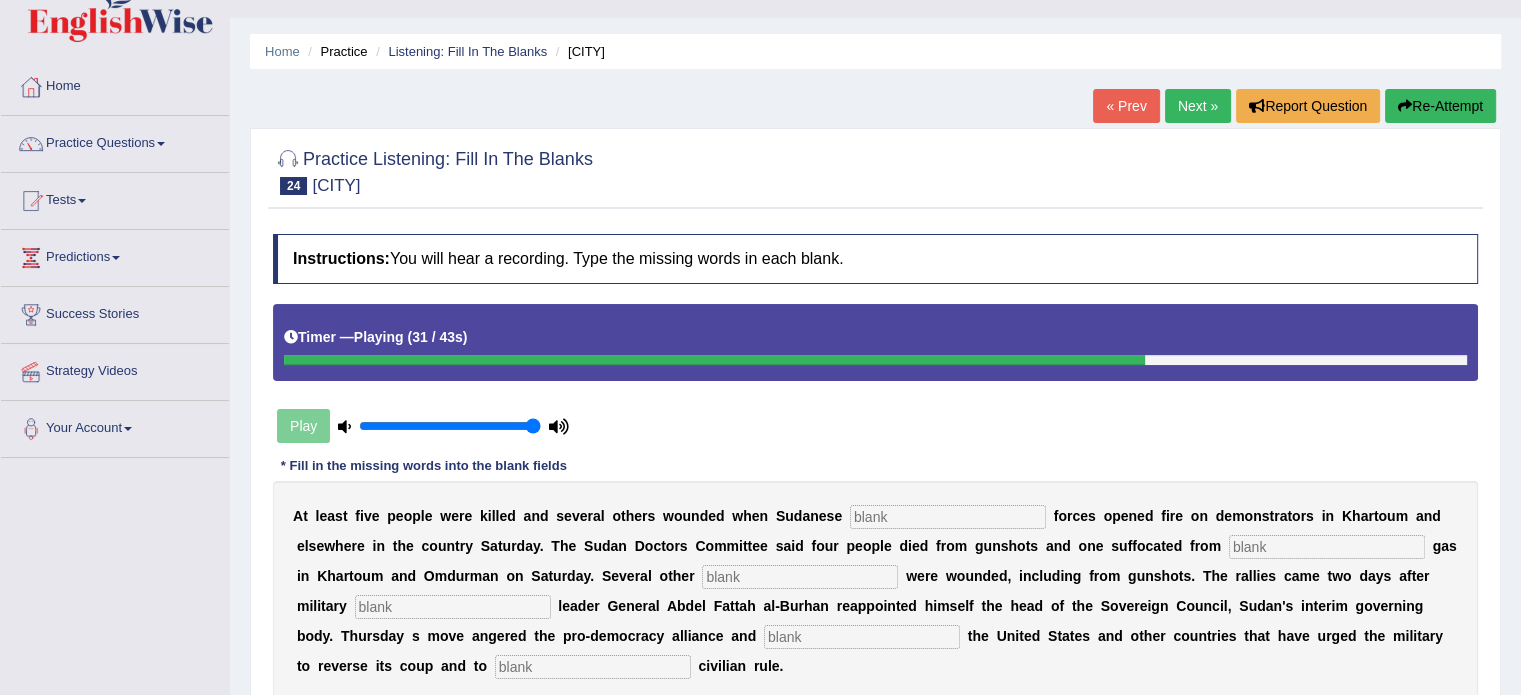 click on "Re-Attempt" at bounding box center (1440, 106) 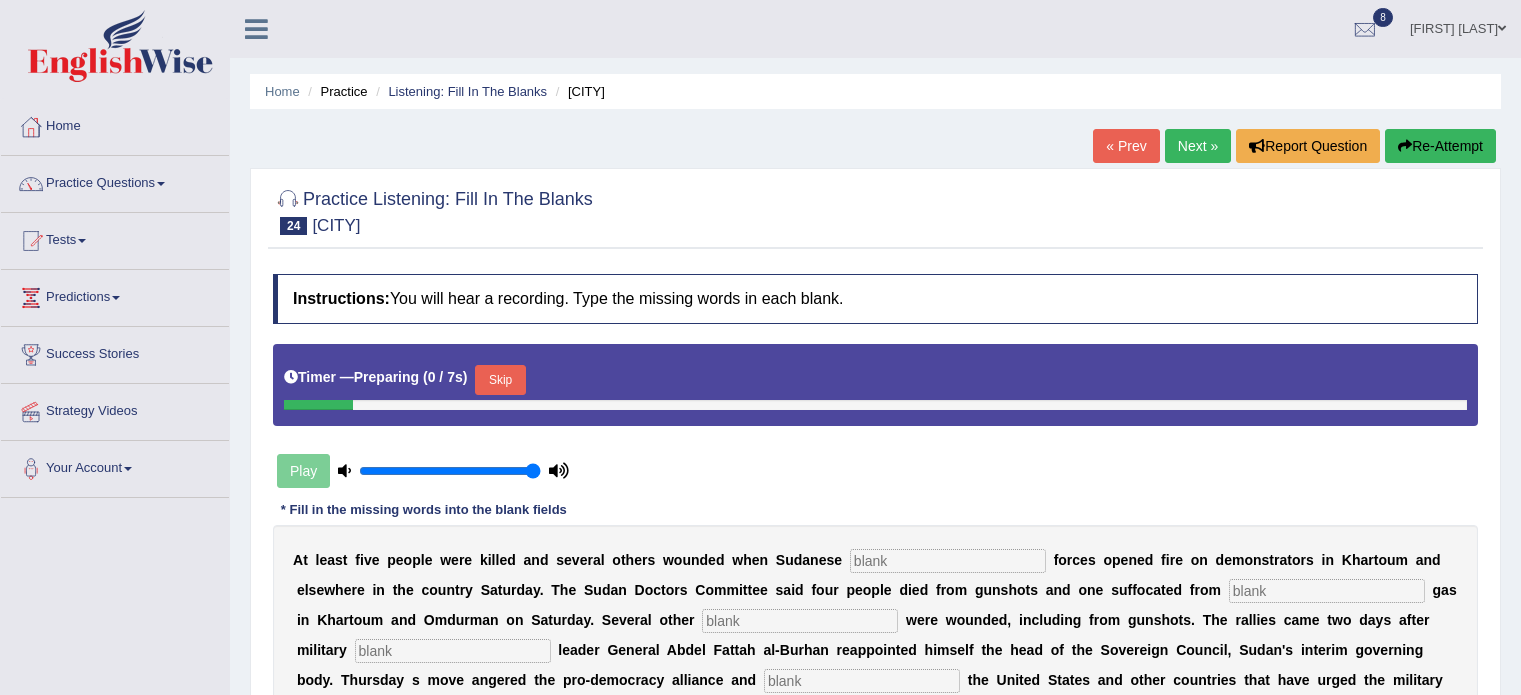scroll, scrollTop: 40, scrollLeft: 0, axis: vertical 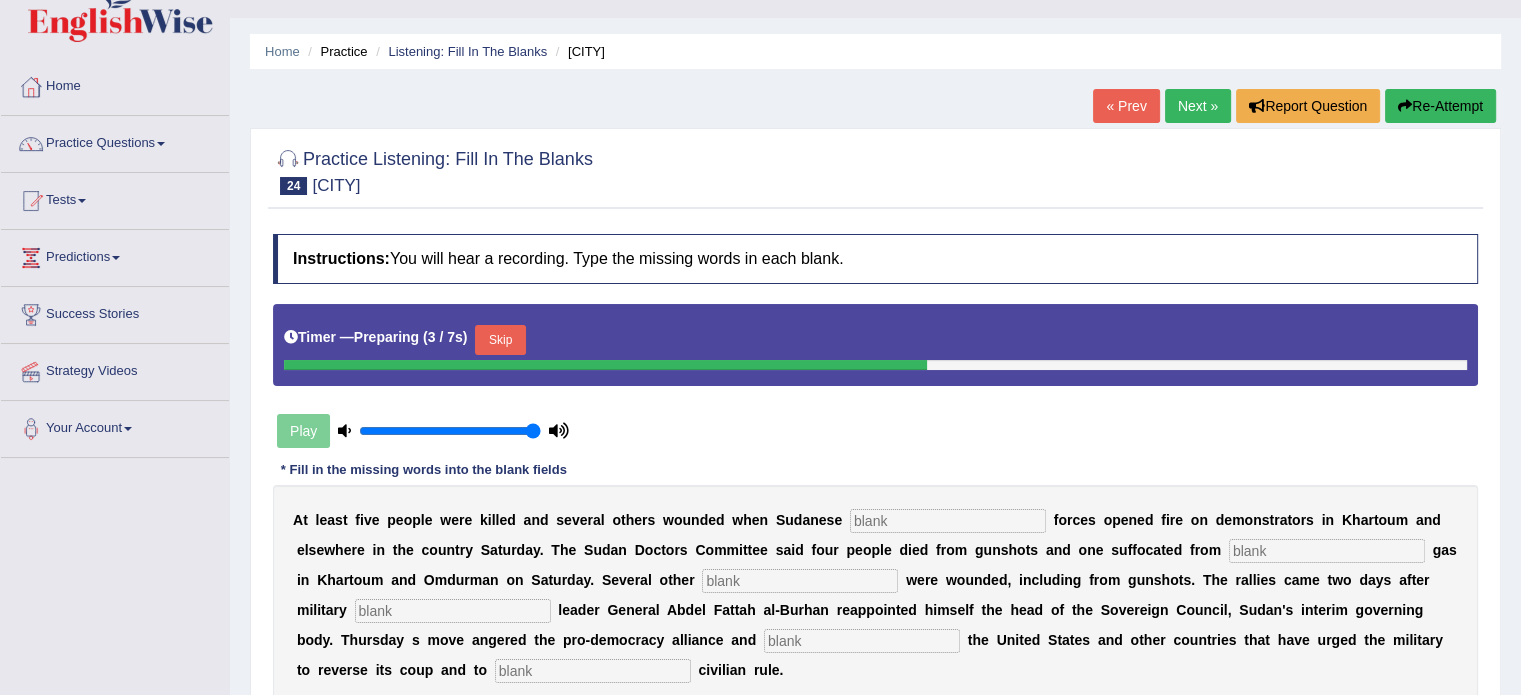 click on "Skip" at bounding box center (500, 340) 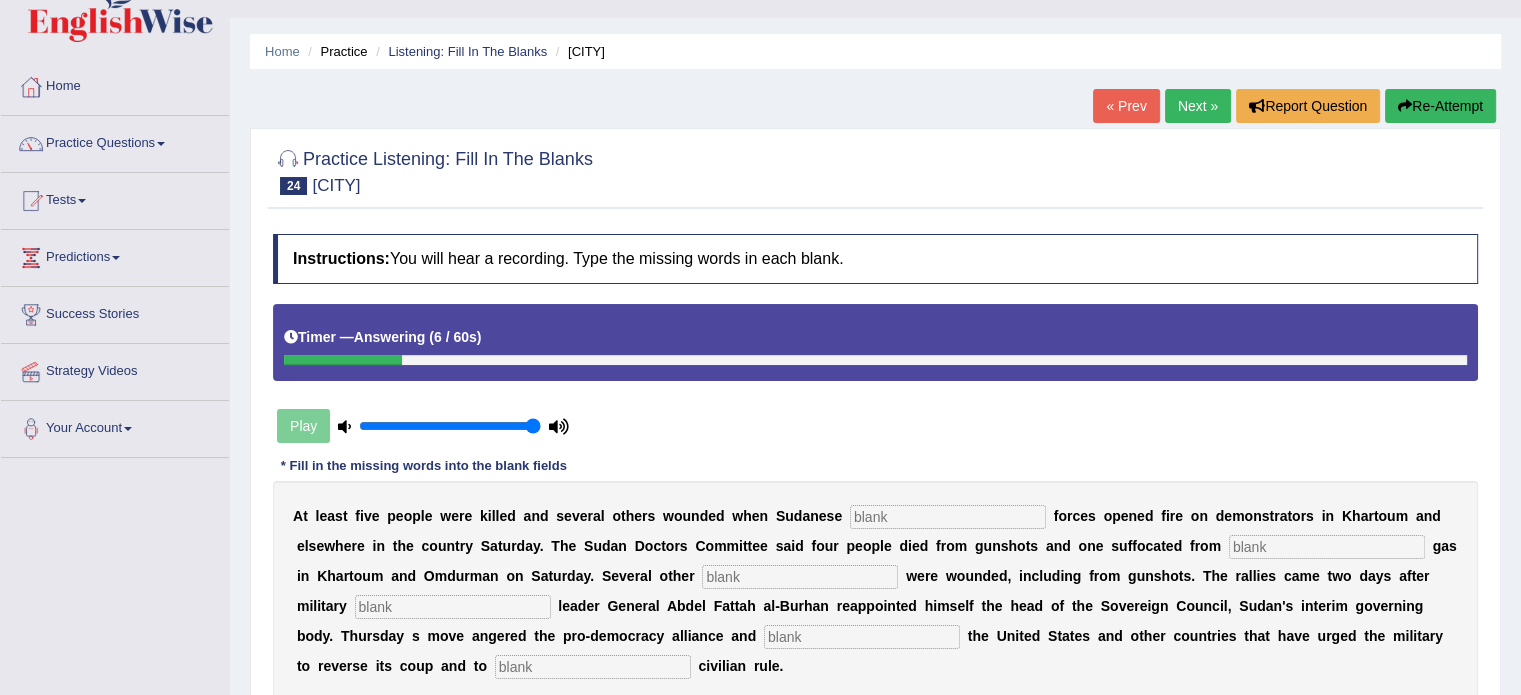 click on "Re-Attempt" at bounding box center (1440, 106) 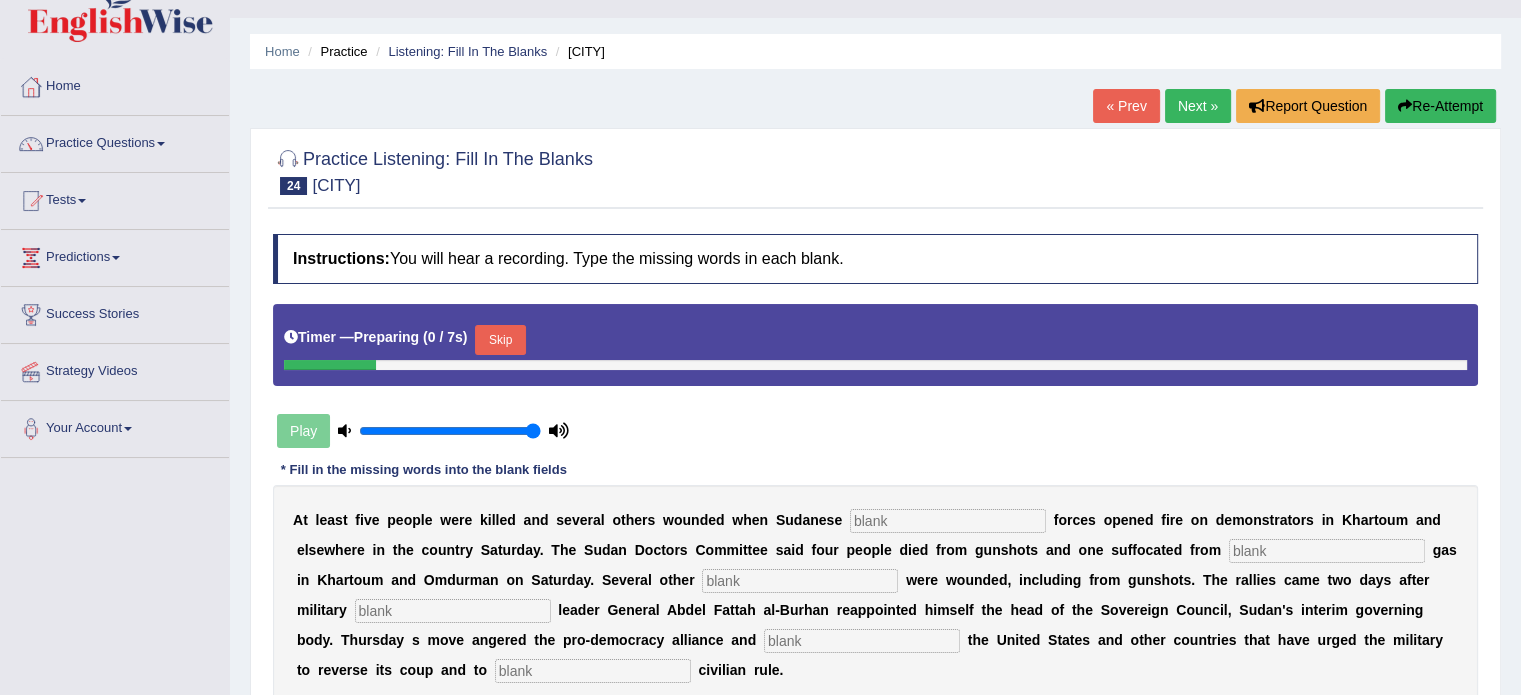 scroll, scrollTop: 40, scrollLeft: 0, axis: vertical 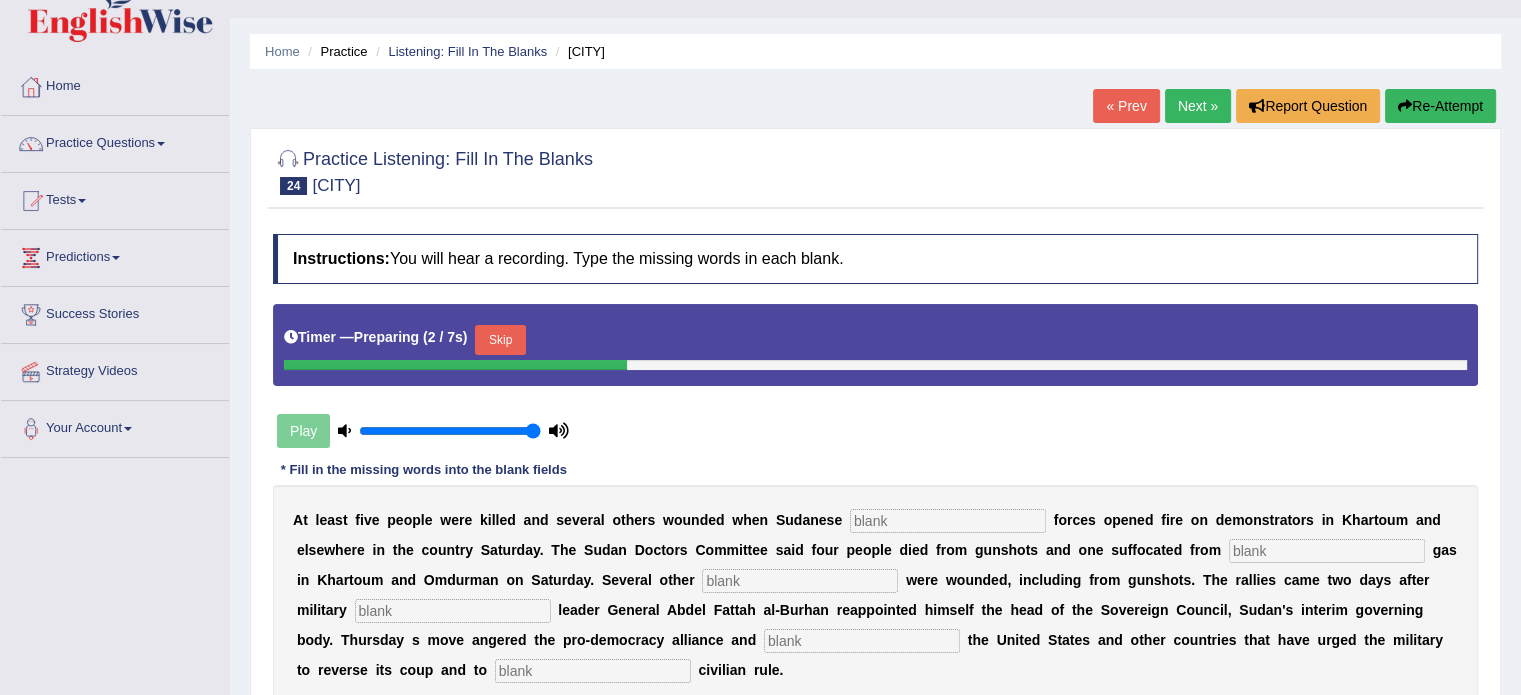click at bounding box center (948, 521) 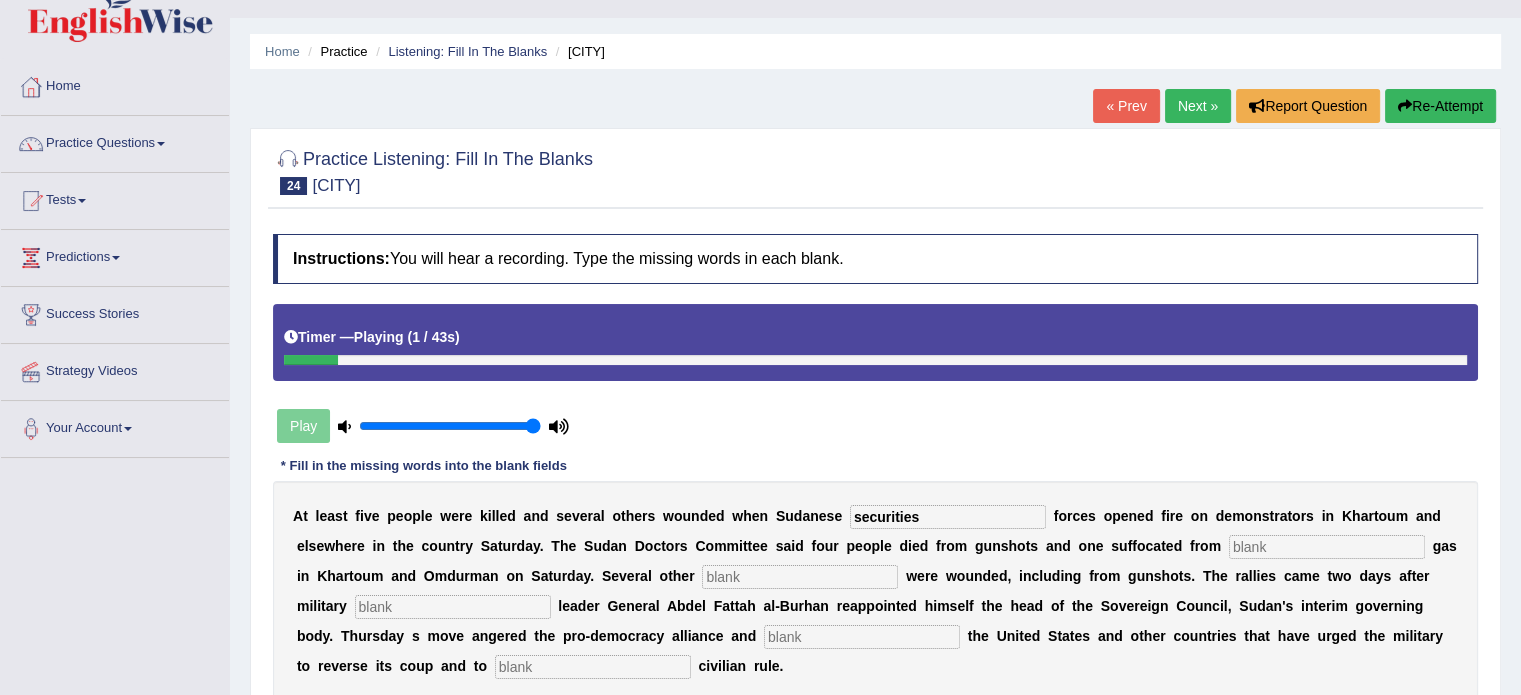 type on "securities" 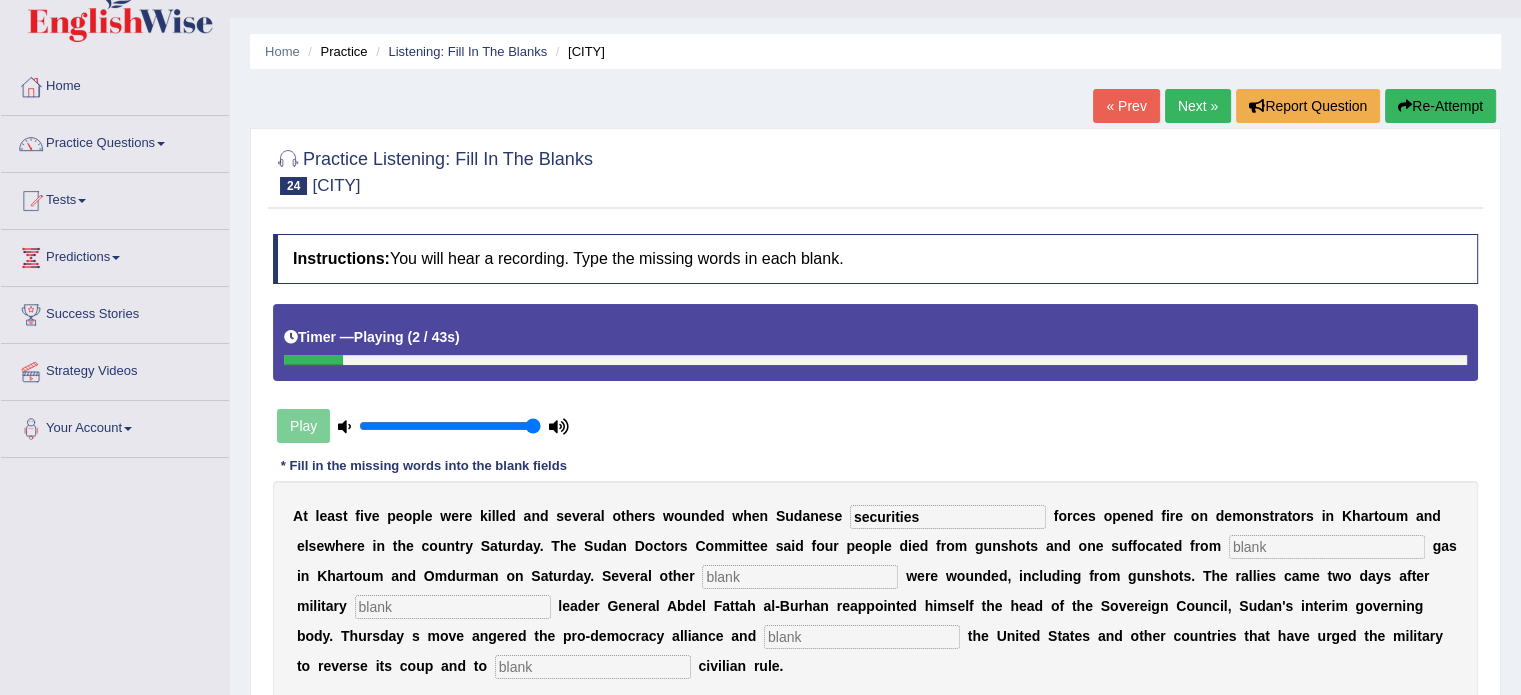 click at bounding box center (1327, 547) 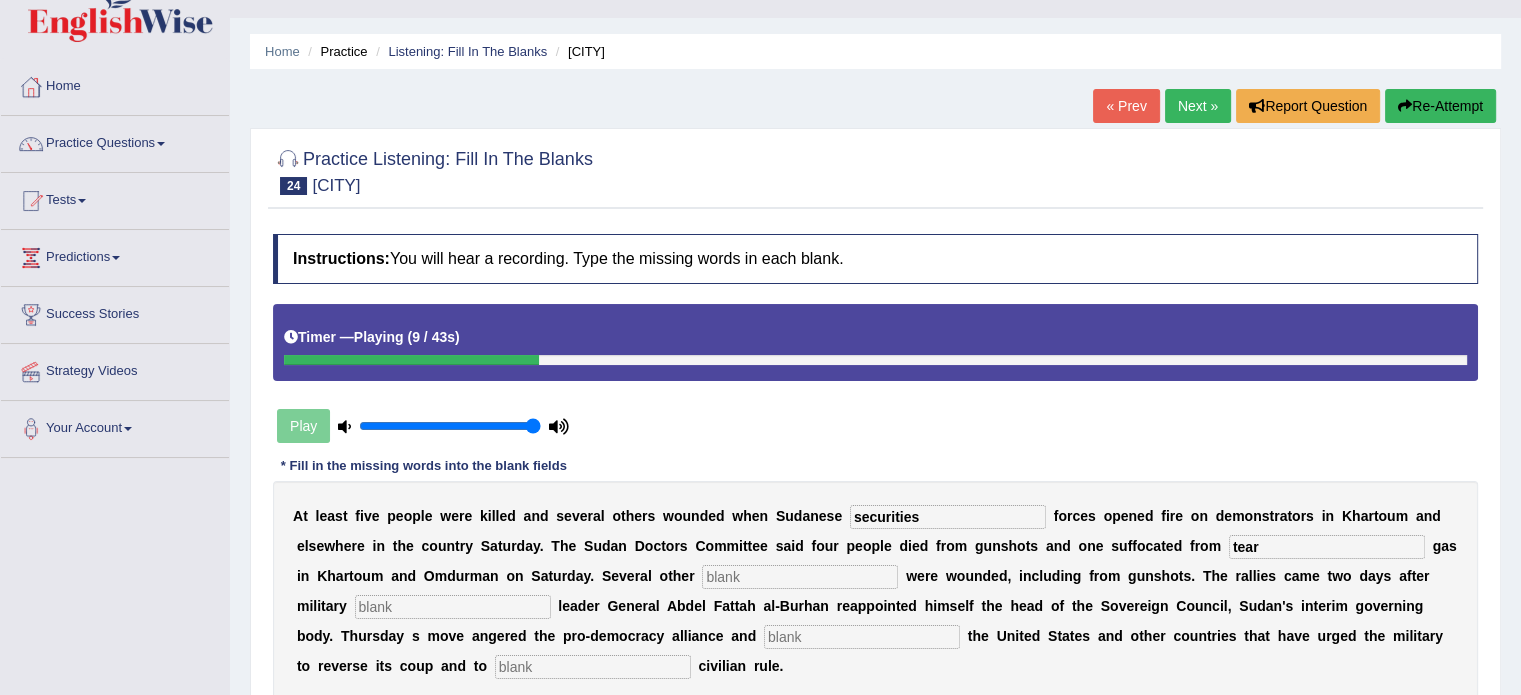 type on "tear" 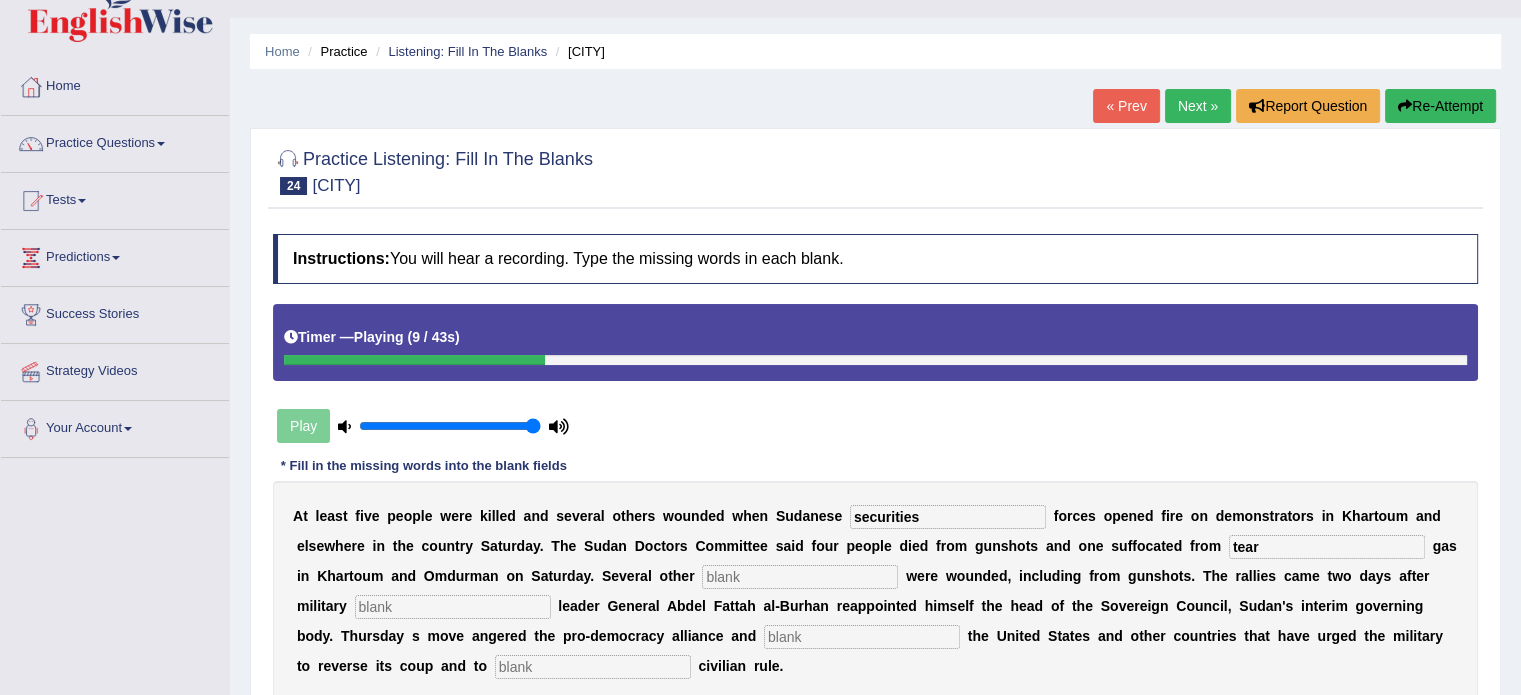 click at bounding box center (800, 577) 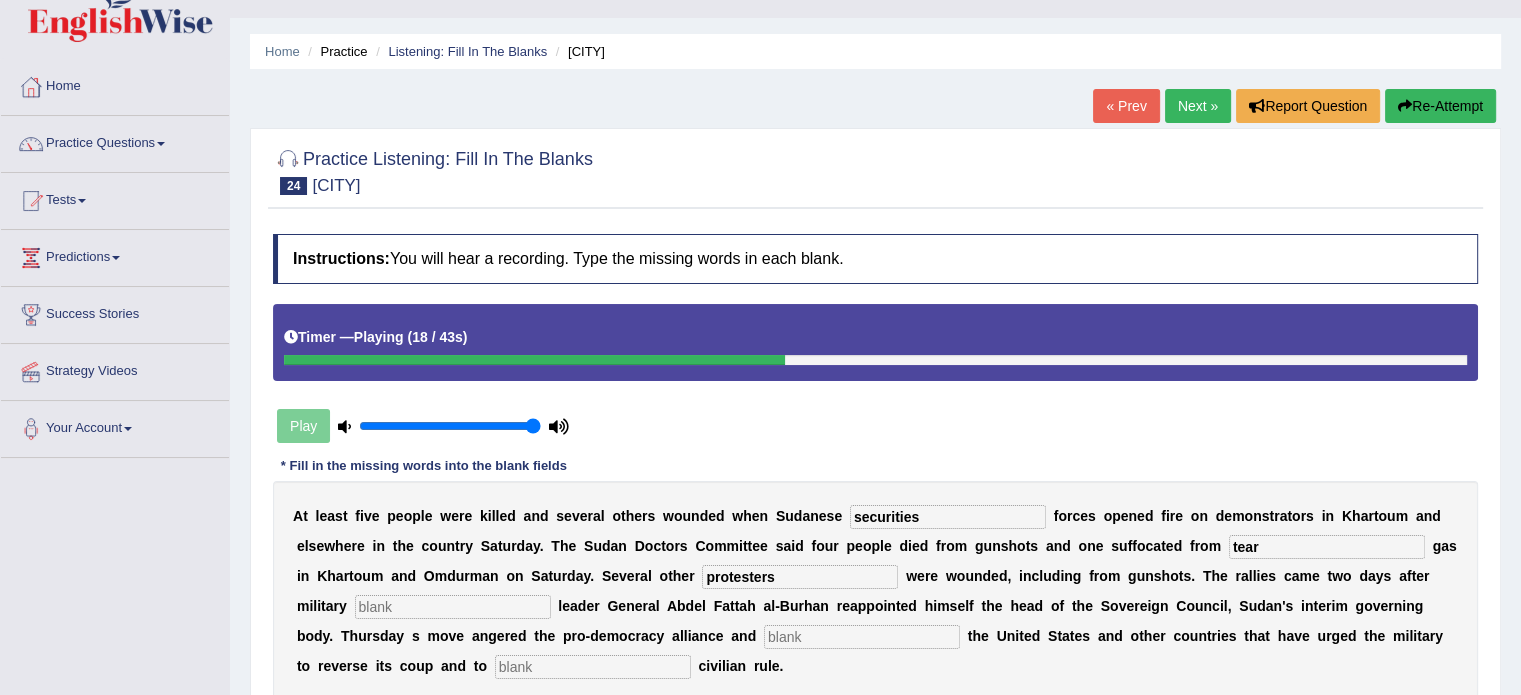type on "protesters" 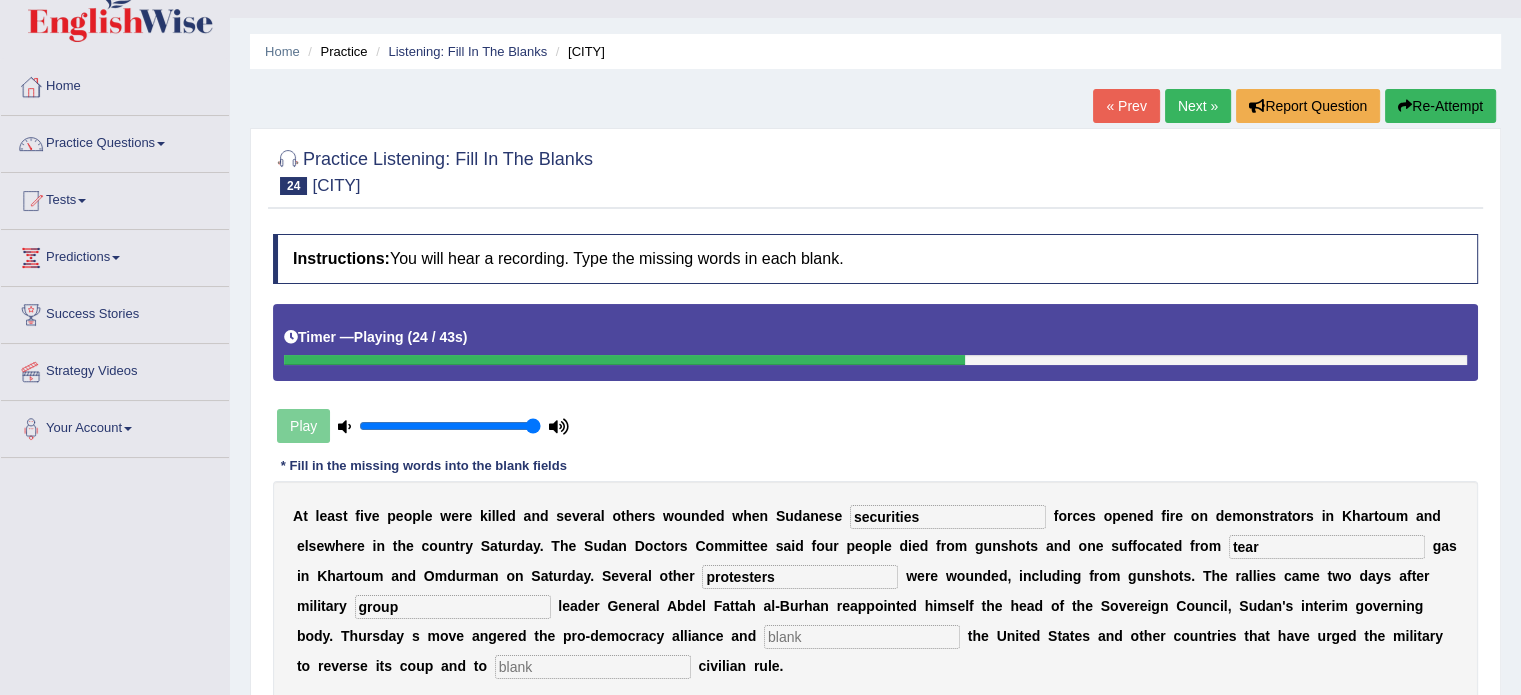 type on "group" 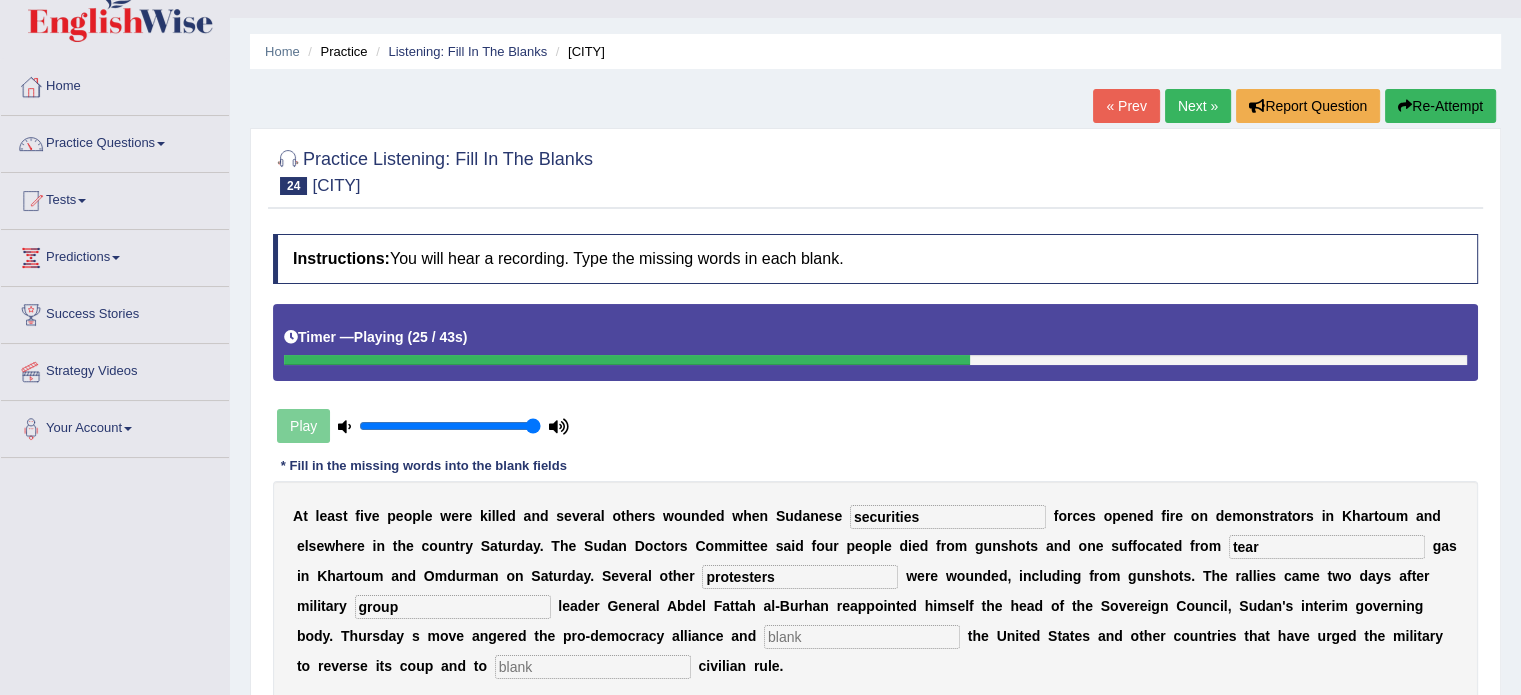 click at bounding box center (862, 637) 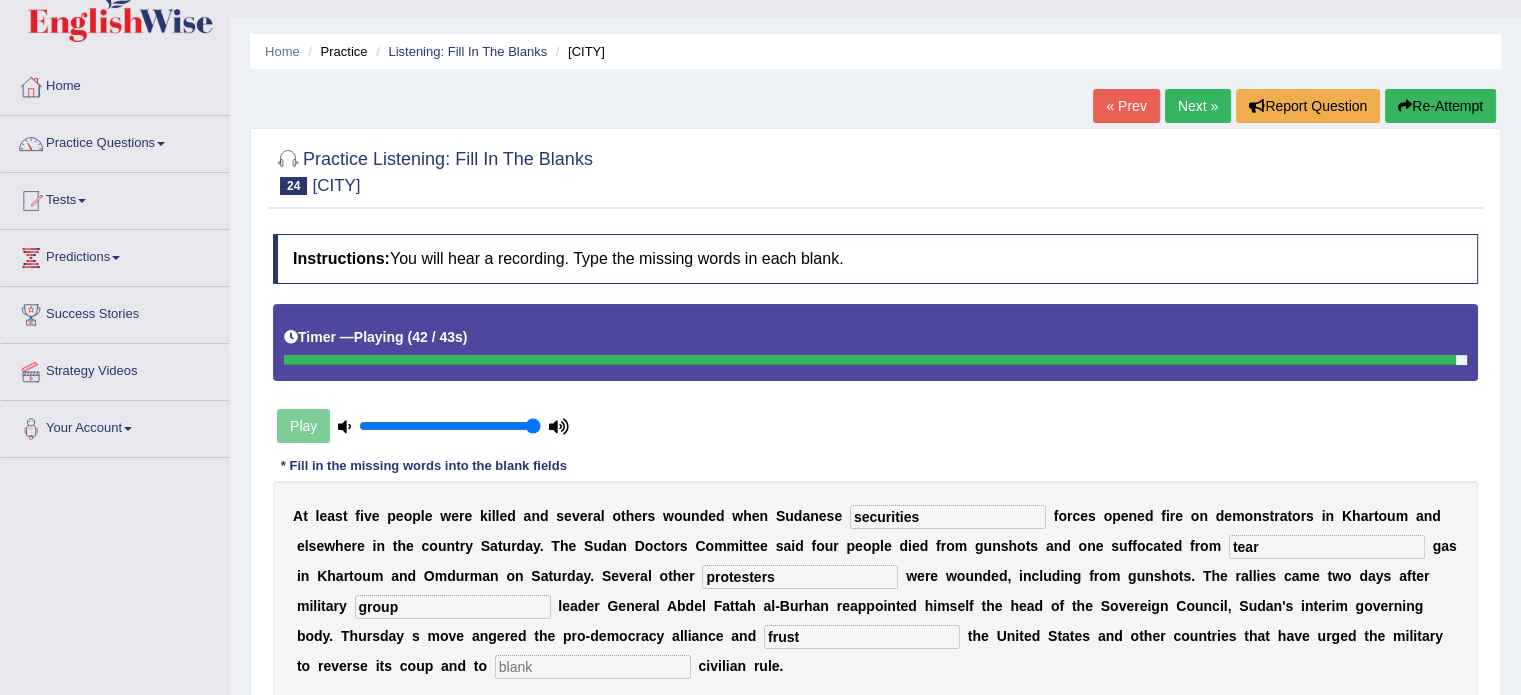 type on "frust" 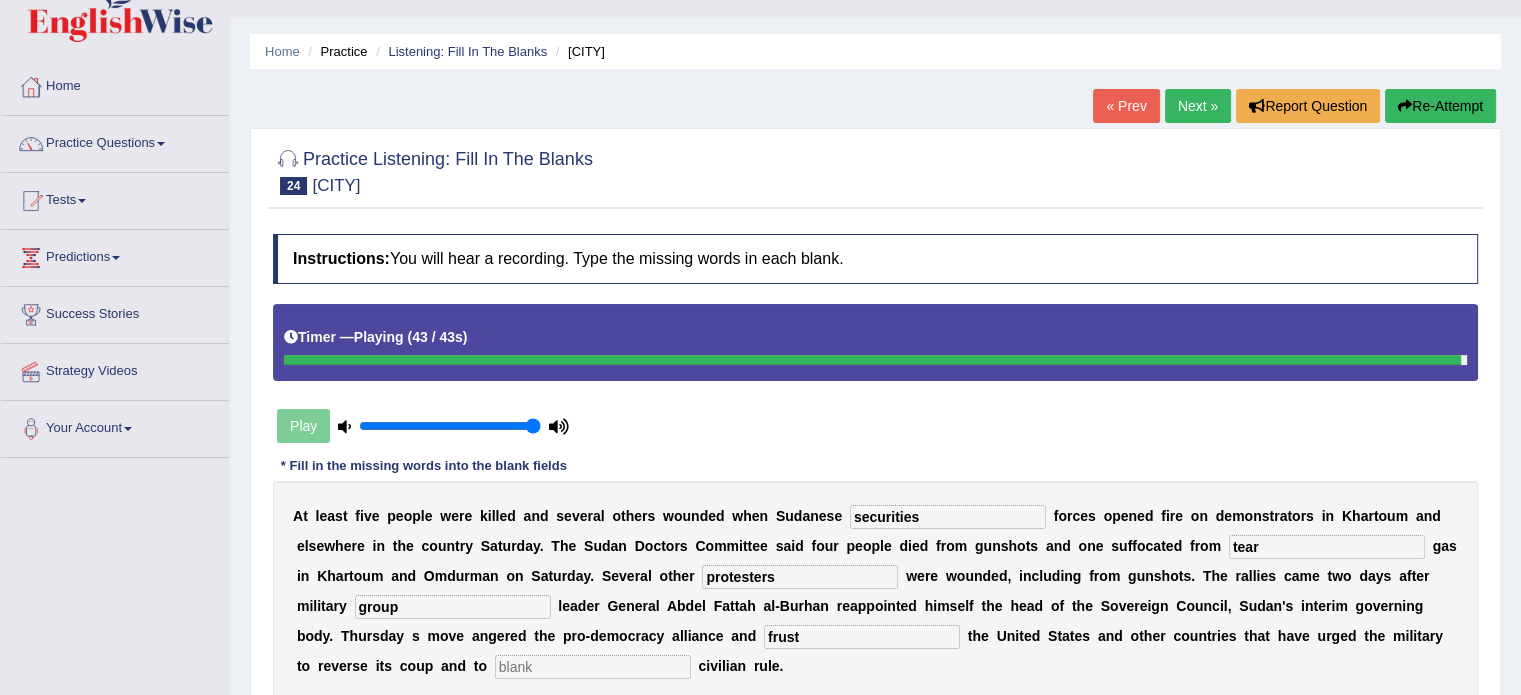 click at bounding box center [593, 667] 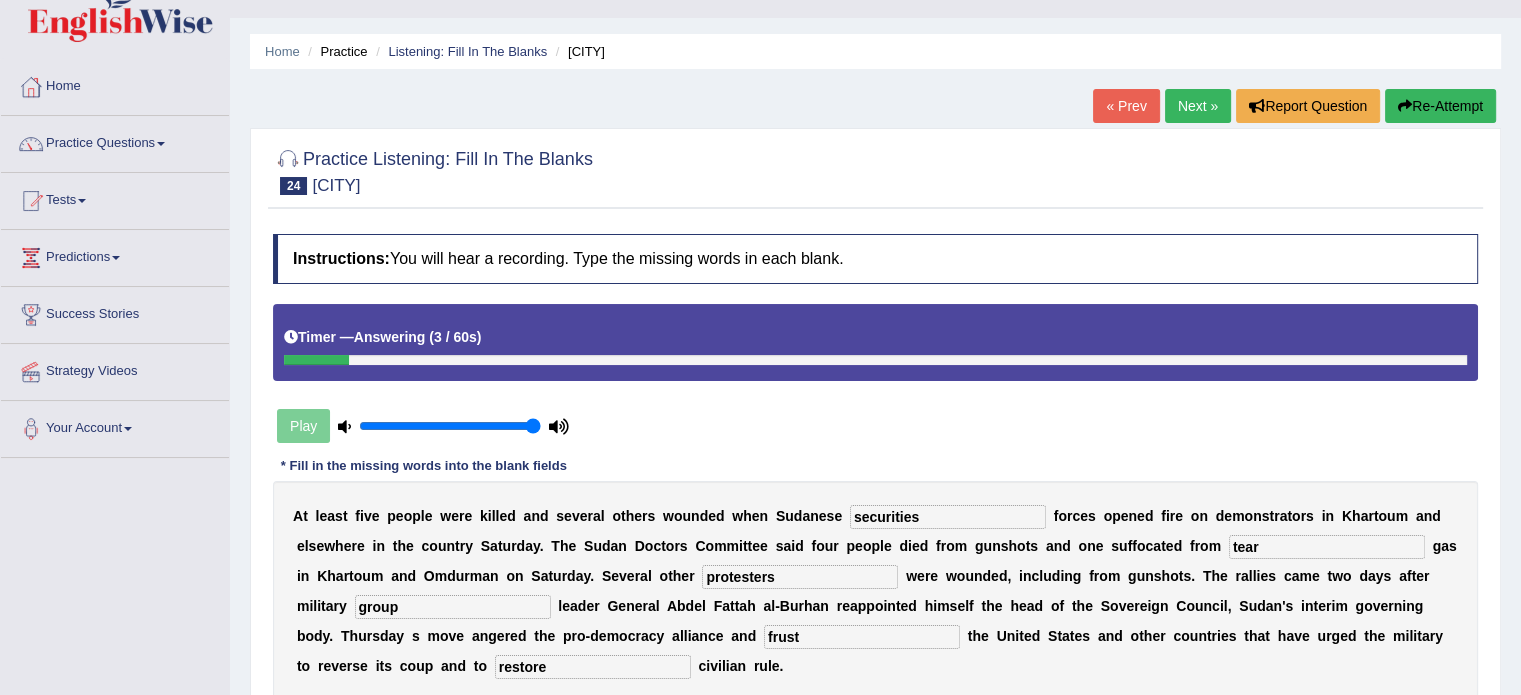 type on "restore" 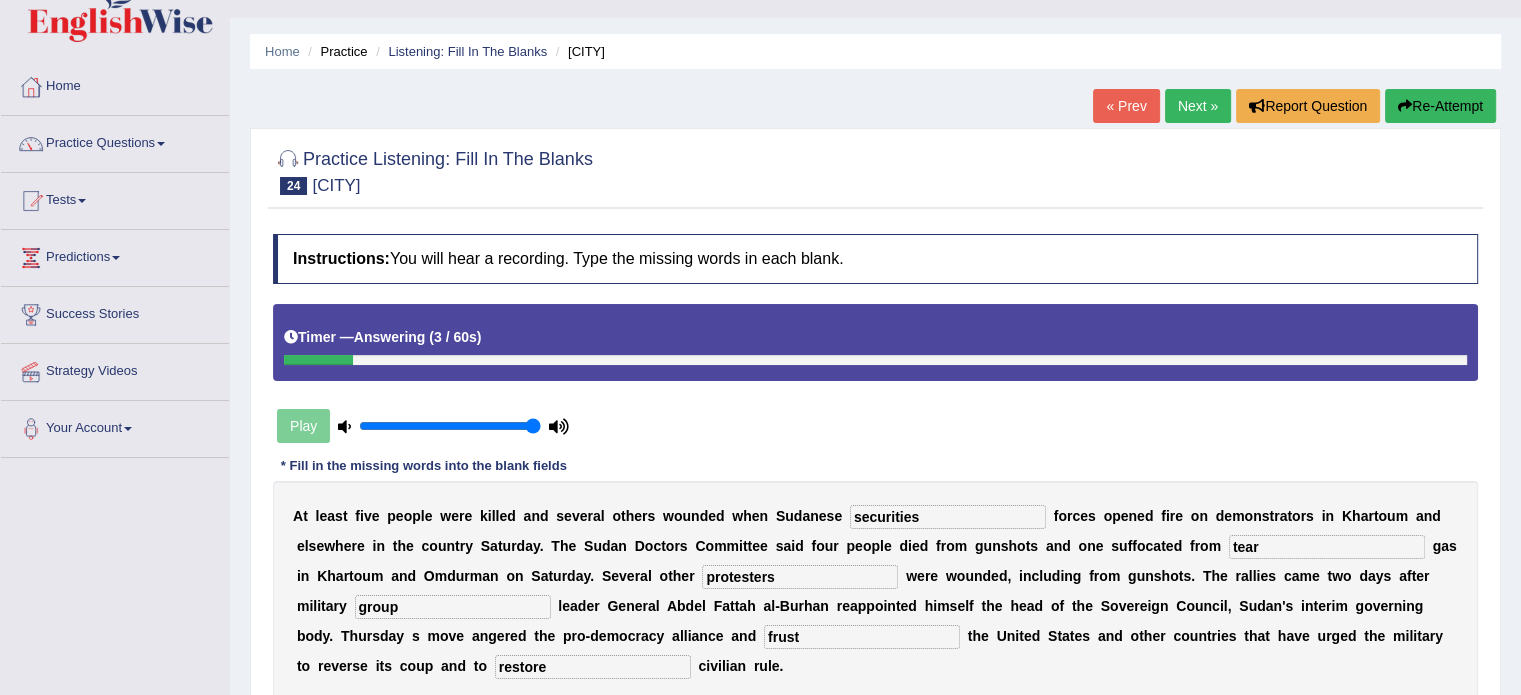 click on "frust" at bounding box center [862, 637] 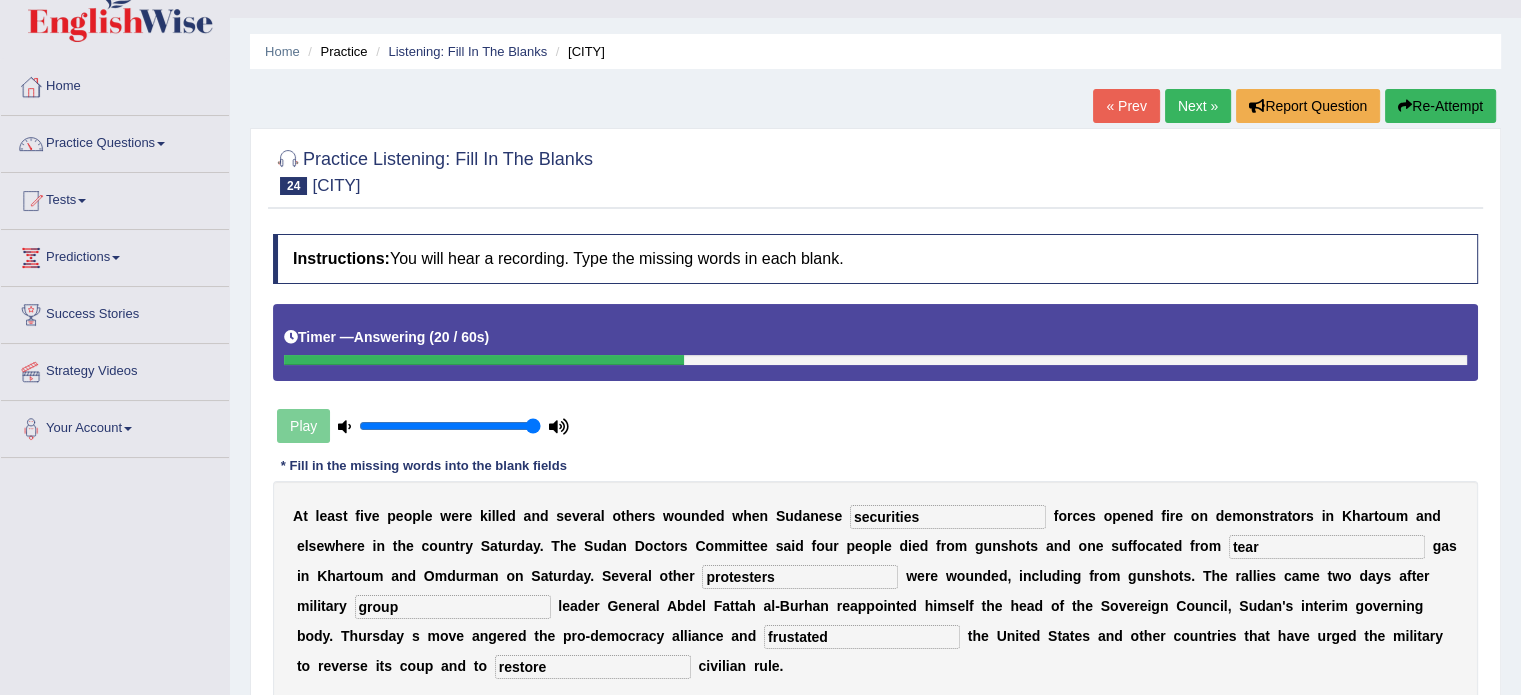 type on "frustated" 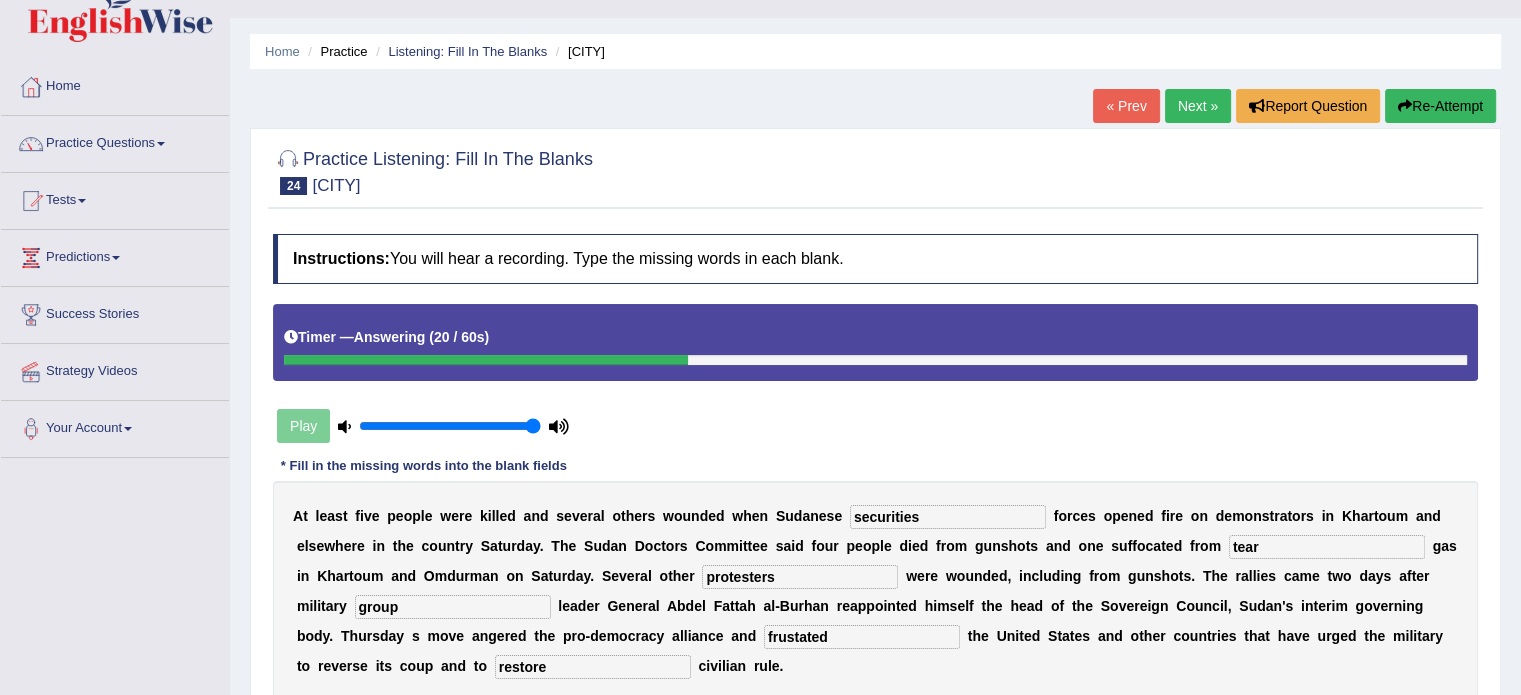 click on "A t    l e a s t    f i v e    p e o p l e    w e r e    k i l l e d    a n d    s e v e r a l    o t h e r s    w o u n d e d    w h e n    S u d a n e s e    securities    f o r c e s    o p e n e d    f i r e    o n    d e m o n s t r a t o r s    i n    K h a r t o u m    a n d    e l s e w h e r e    i n    t h e    c o u n t r y    S a t u r d a y .    T h e    S u d a n    D o c t o r s    C o m m i t t e e    s a i d    f o u r    p e o p l e    d i e d    f r o m    g u n s h o t s    a n d    o n e    s u f f o c a t e d    f r o m    tear    g a s    i n    K h a r t o u m    a n d    O m d u r m a n    o n    S a t u r d a y .    S e v e r a l    o t h e r    protesters    w e r e    w o u n d e d ,    i n c l u d i n g    f r o m    g u n s h o t s .    T h e    r a l l i e s    c a m e    t w o    d a y s    a f t e r    m i l i t a r y    group    l e a d e r    G e n e r a l    A b d e l    F a t t a h    a l - B u r h a n" at bounding box center [875, 591] 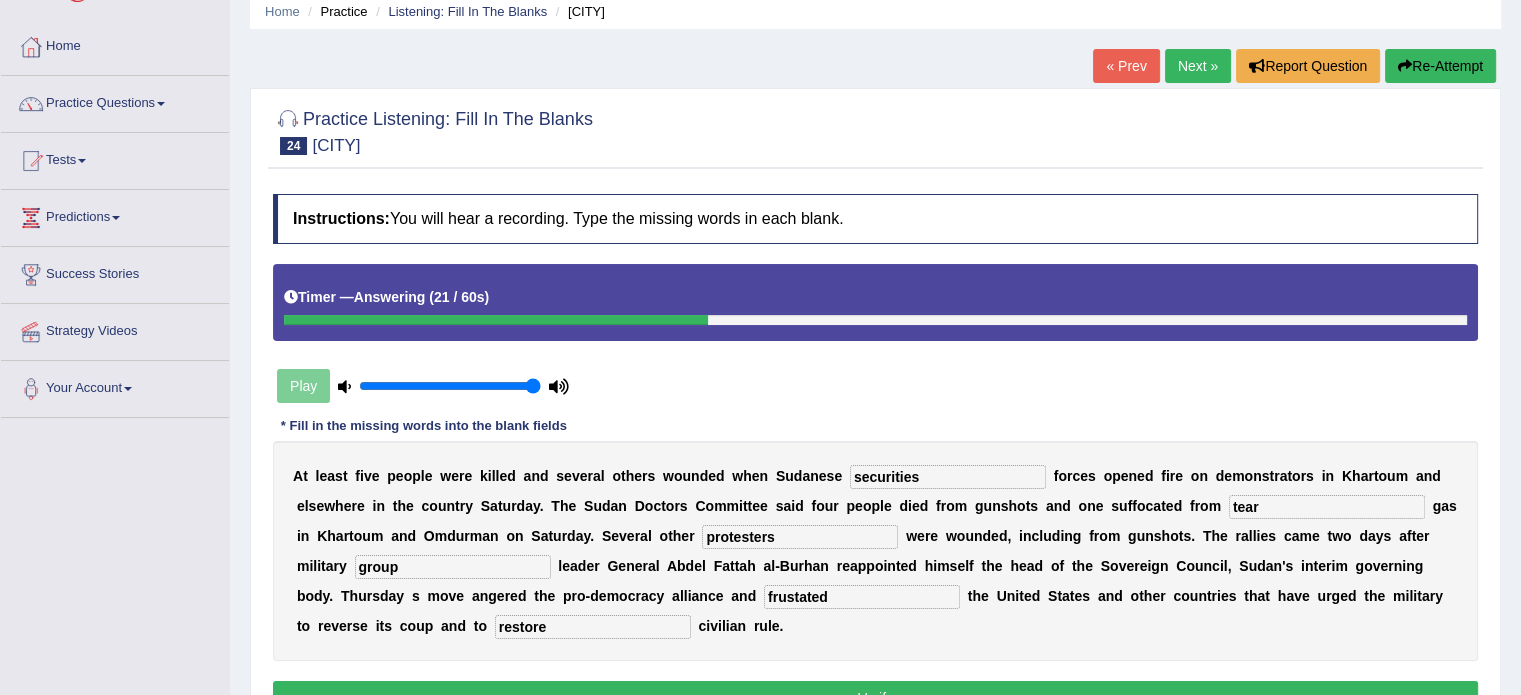 scroll, scrollTop: 120, scrollLeft: 0, axis: vertical 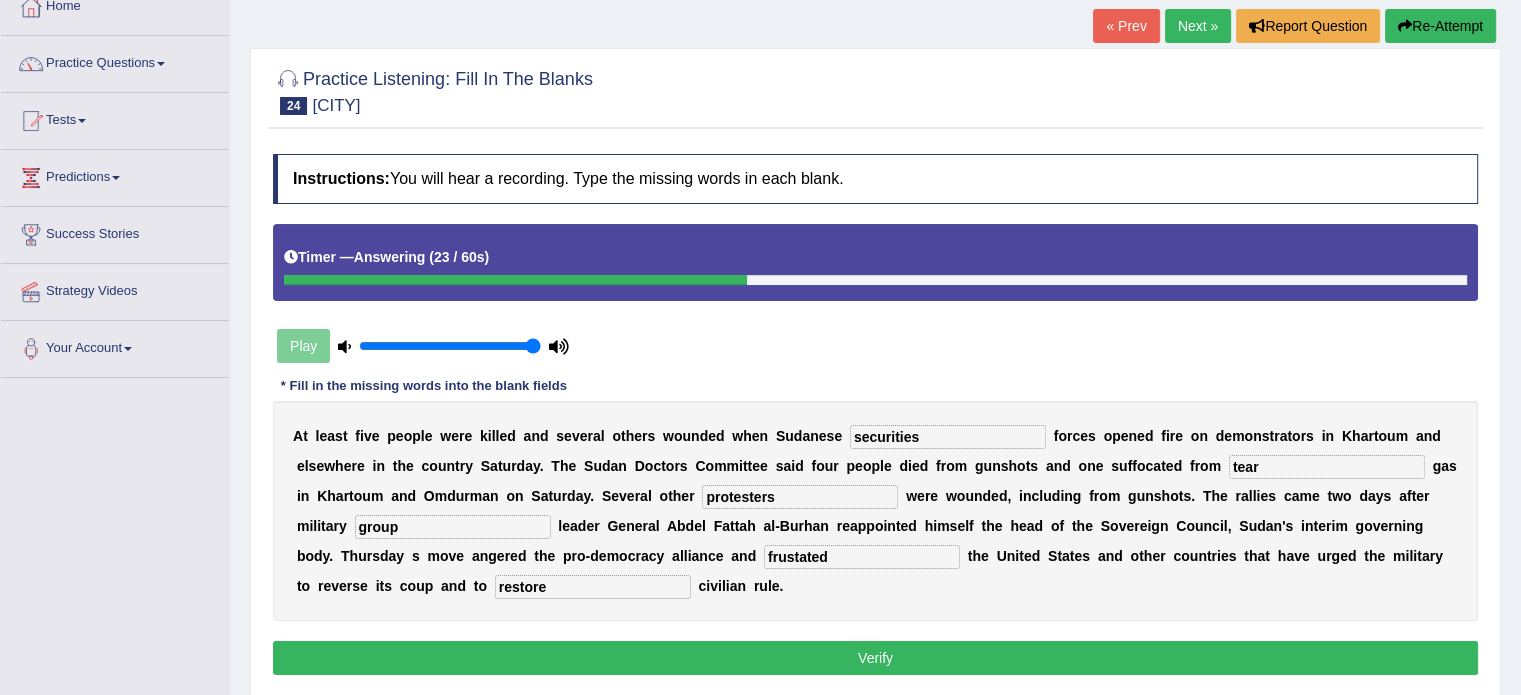 click on "Verify" at bounding box center [875, 658] 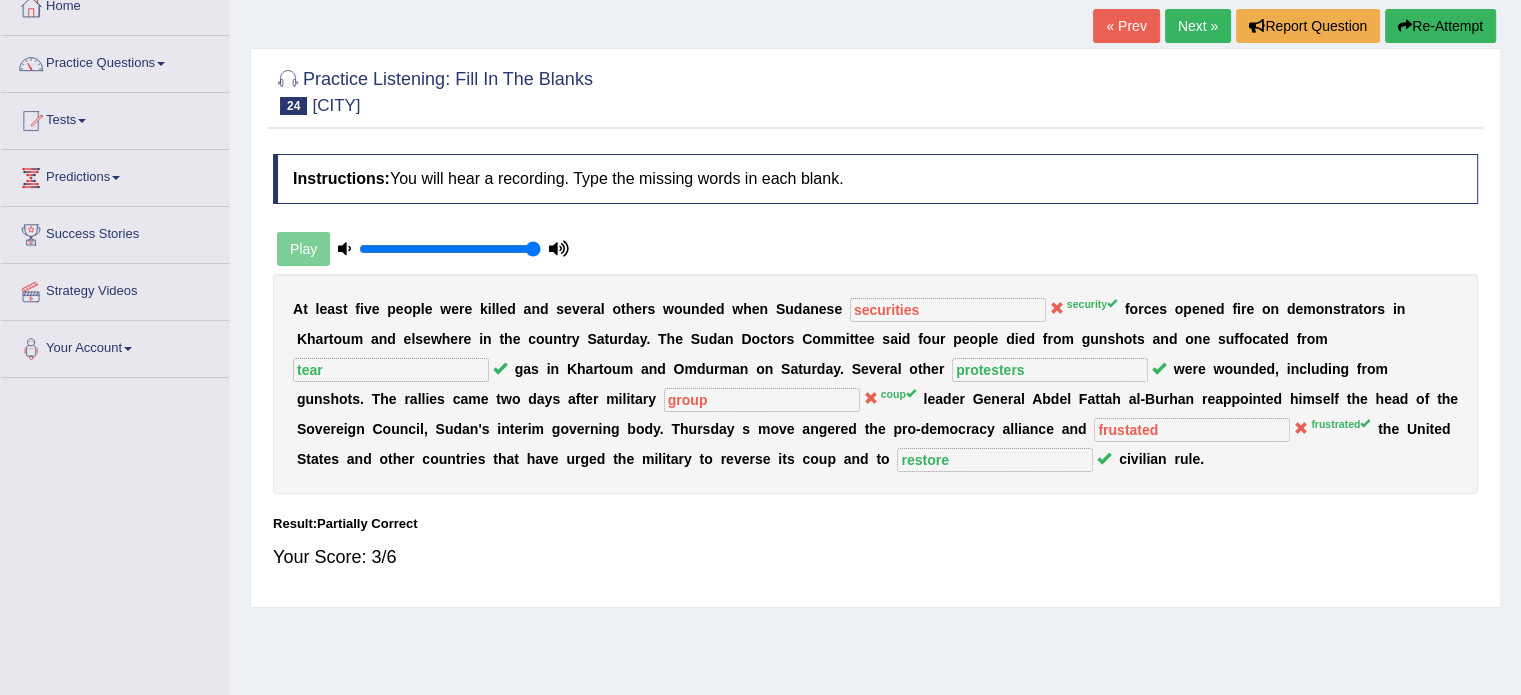 click on "Re-Attempt" at bounding box center (1440, 26) 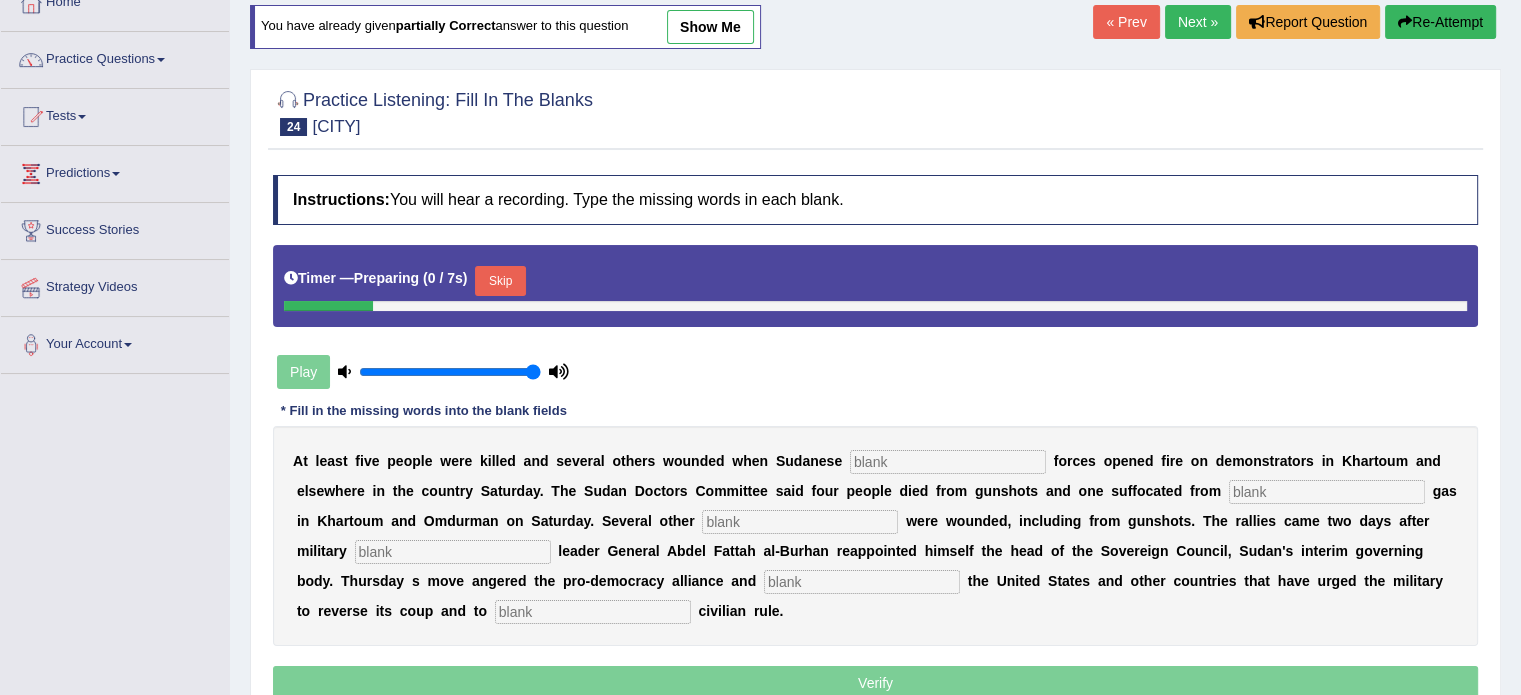 scroll, scrollTop: 124, scrollLeft: 0, axis: vertical 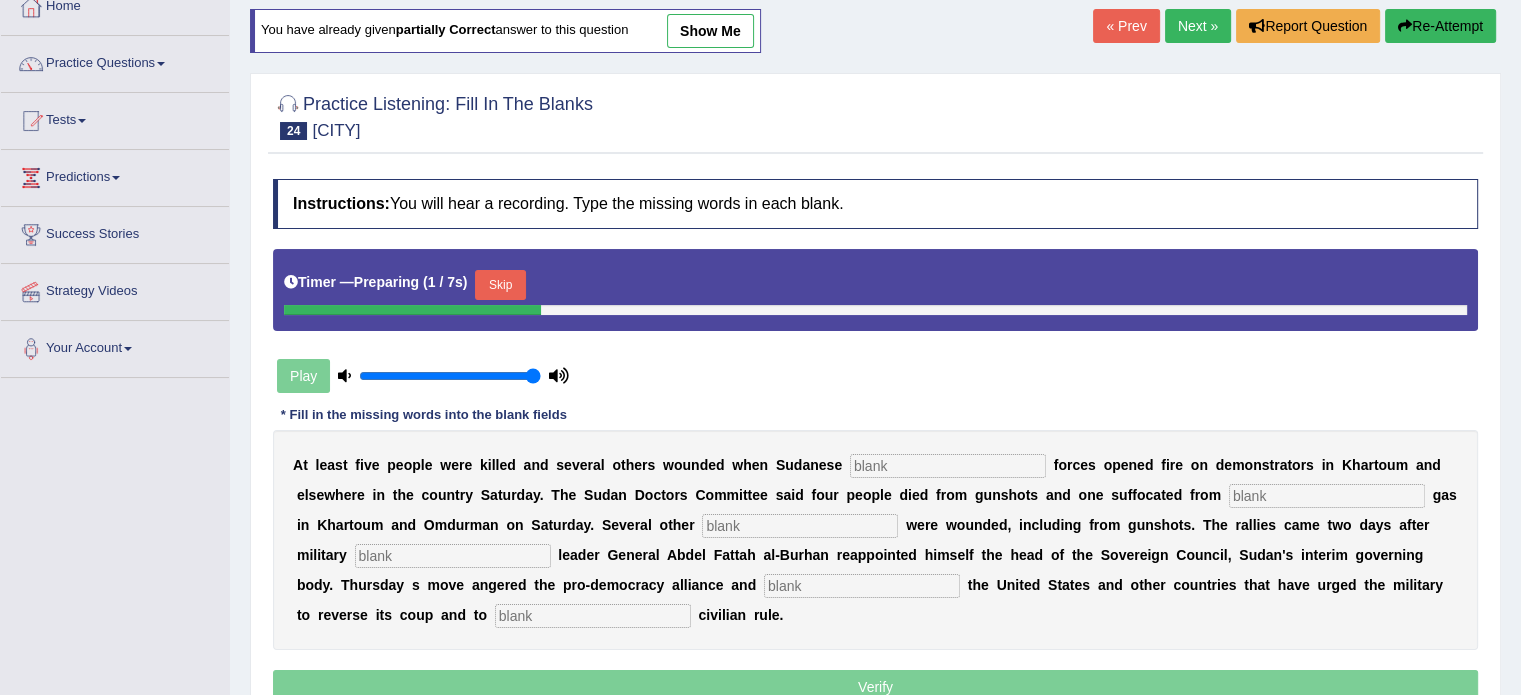 click at bounding box center (948, 466) 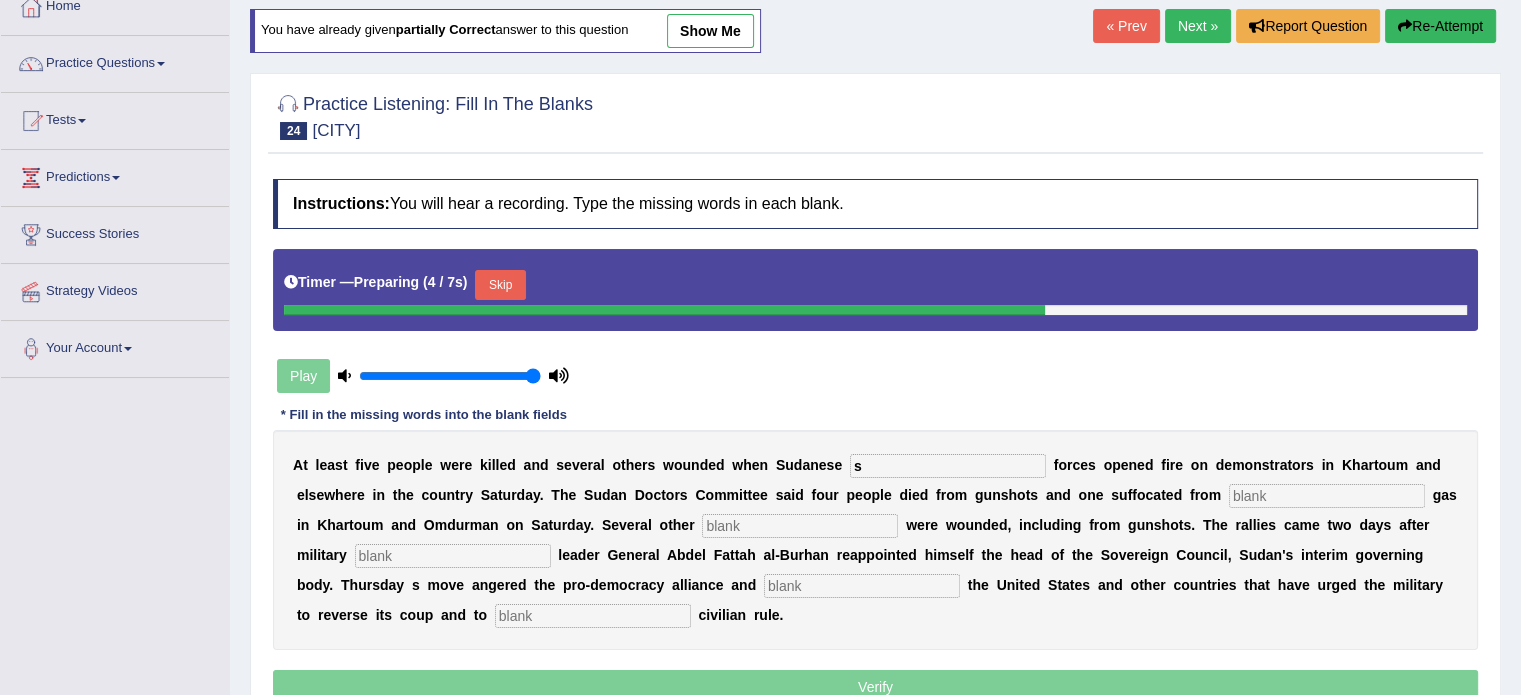 click on "Skip" at bounding box center [500, 285] 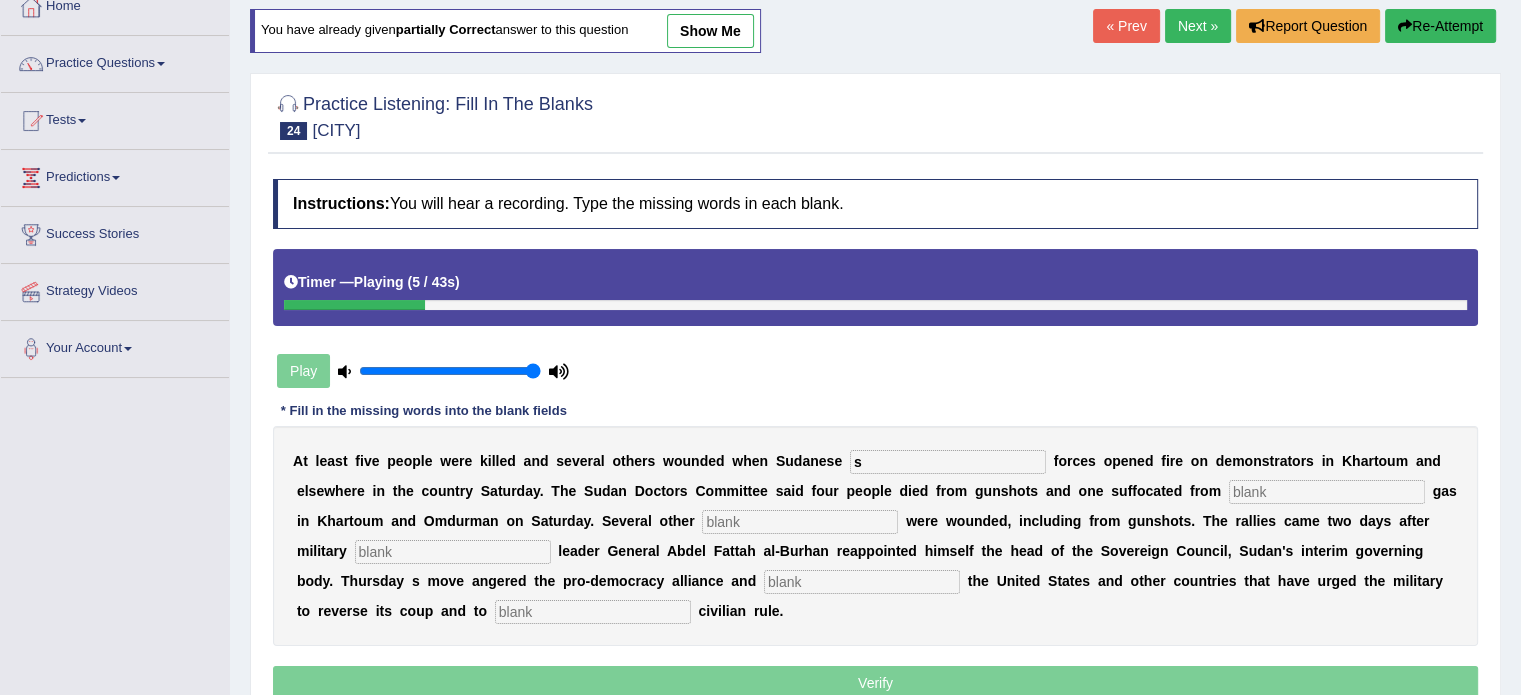 click on "s" at bounding box center [948, 462] 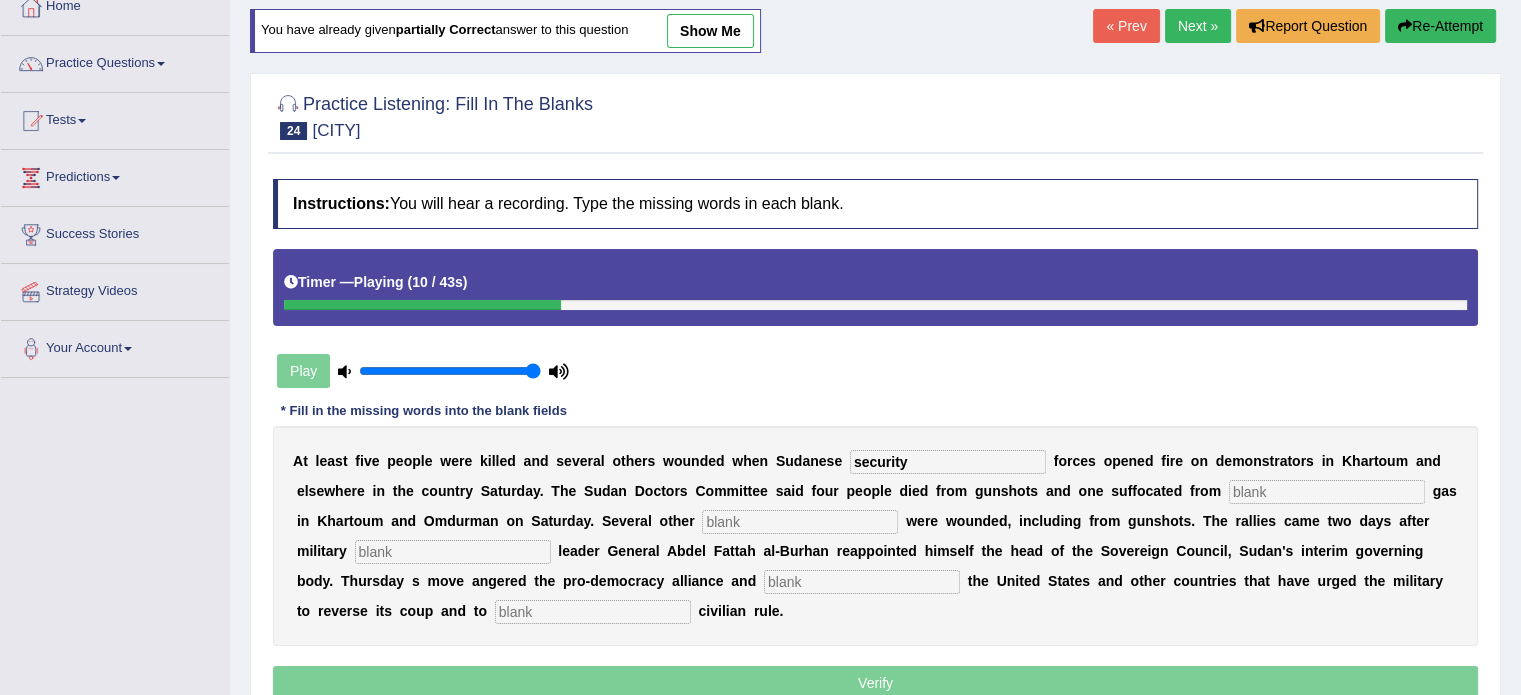 type on "security" 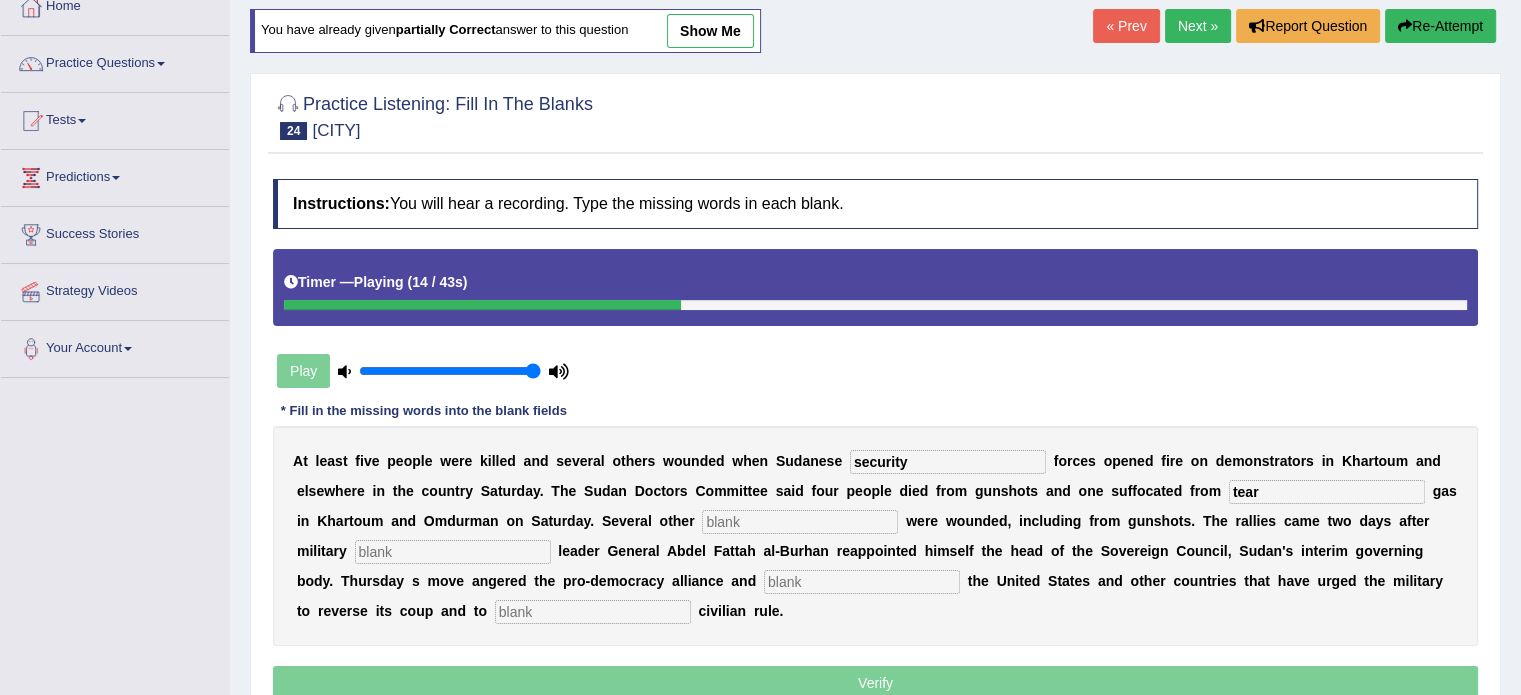 type on "tear" 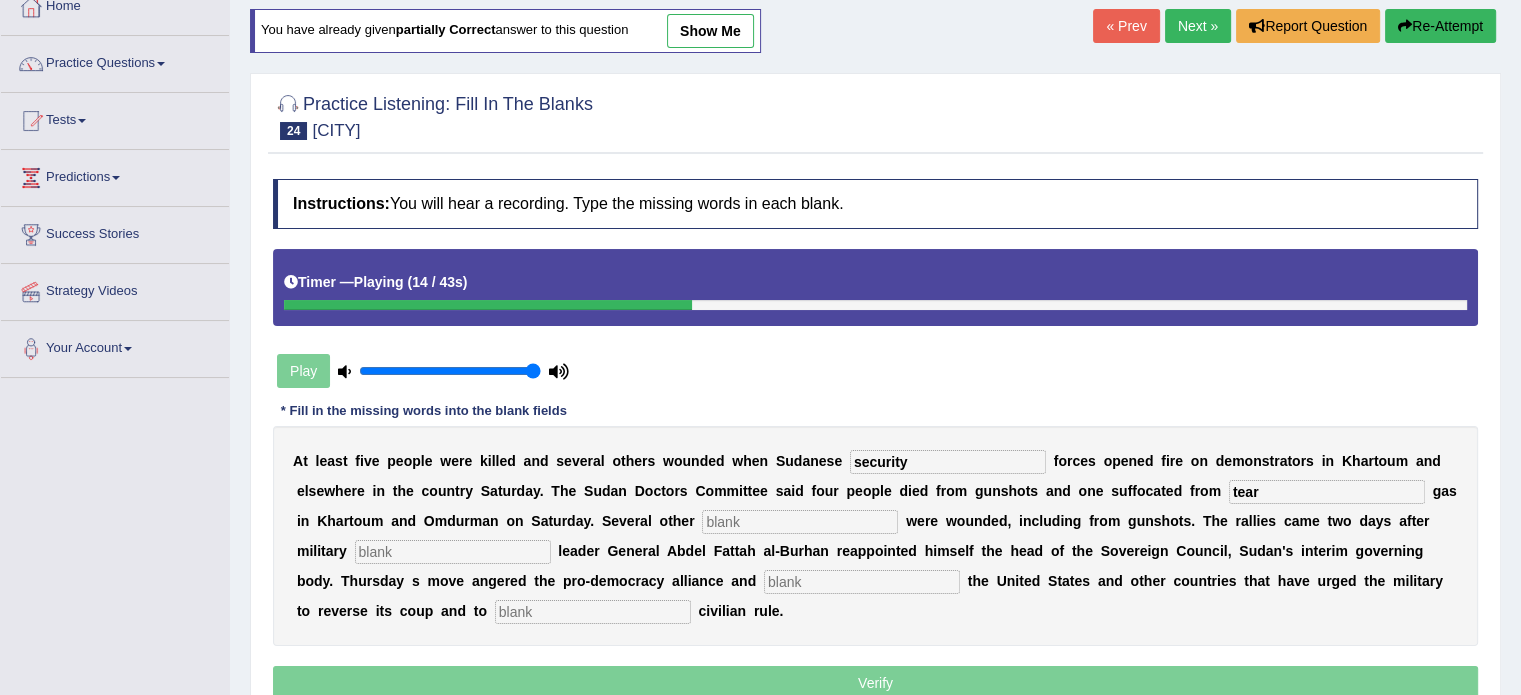 click at bounding box center [800, 522] 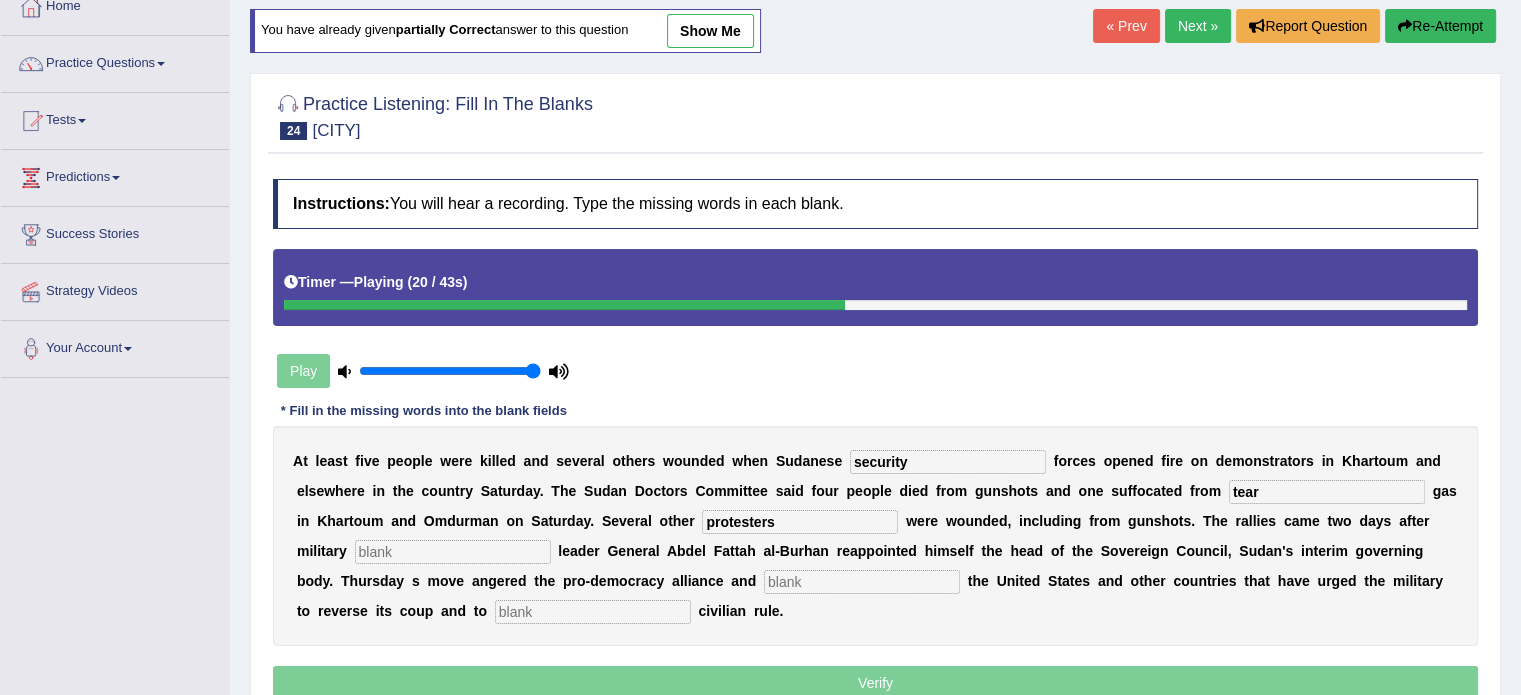 type on "protesters" 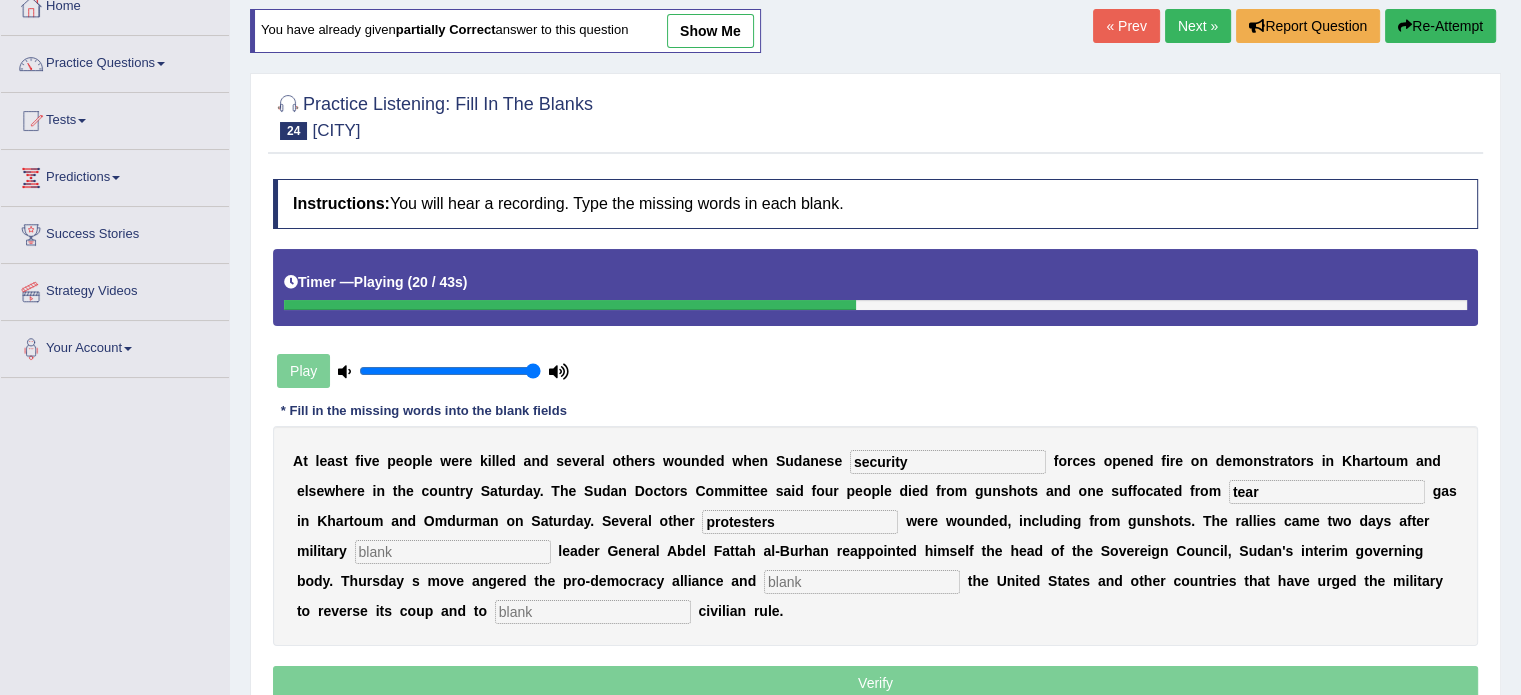 click at bounding box center [453, 552] 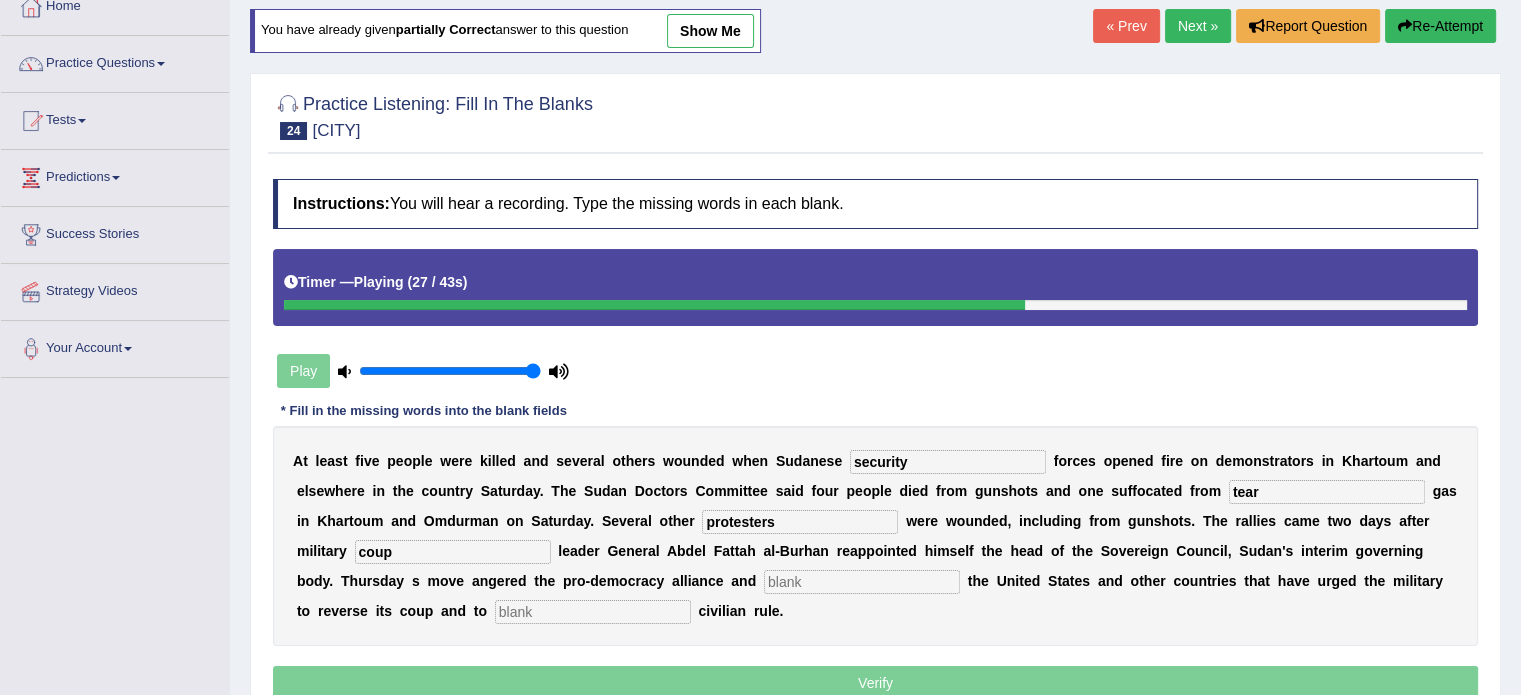 type on "coup" 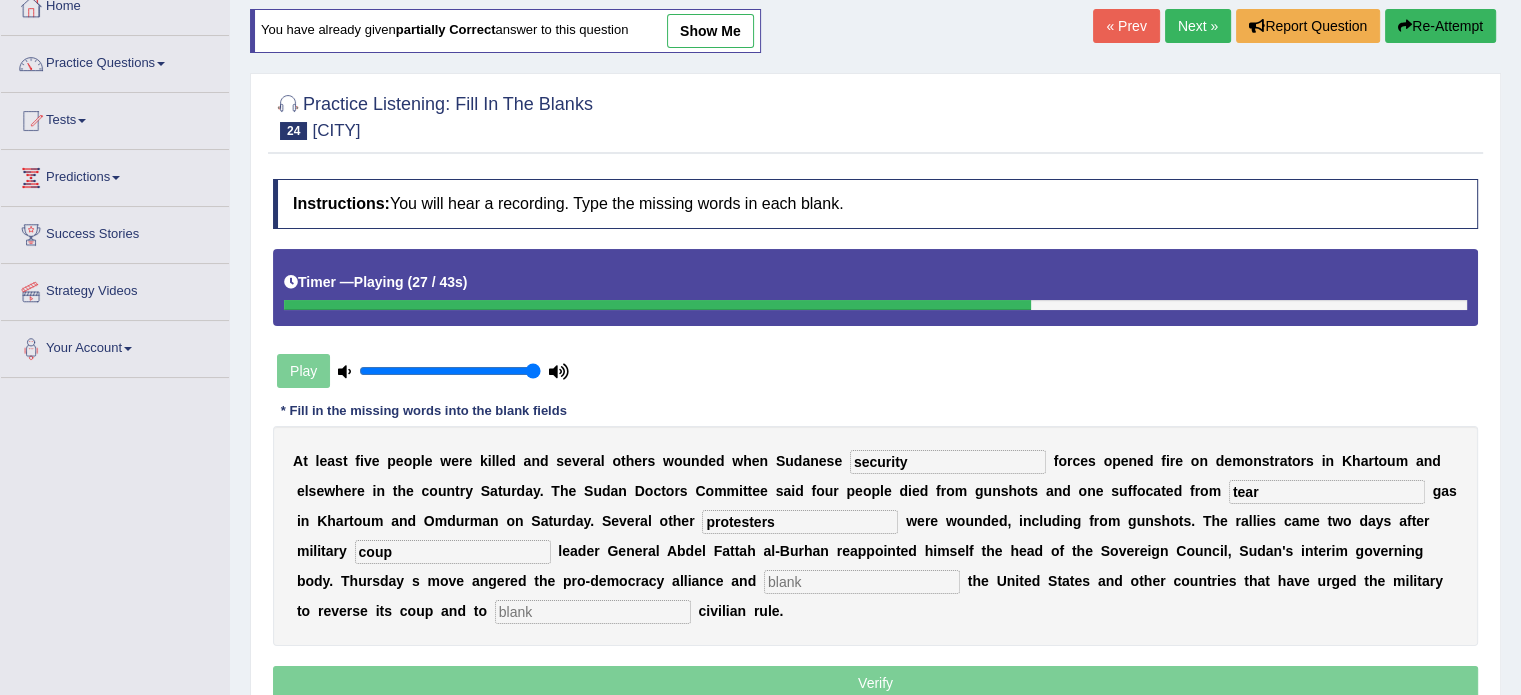 click at bounding box center (862, 582) 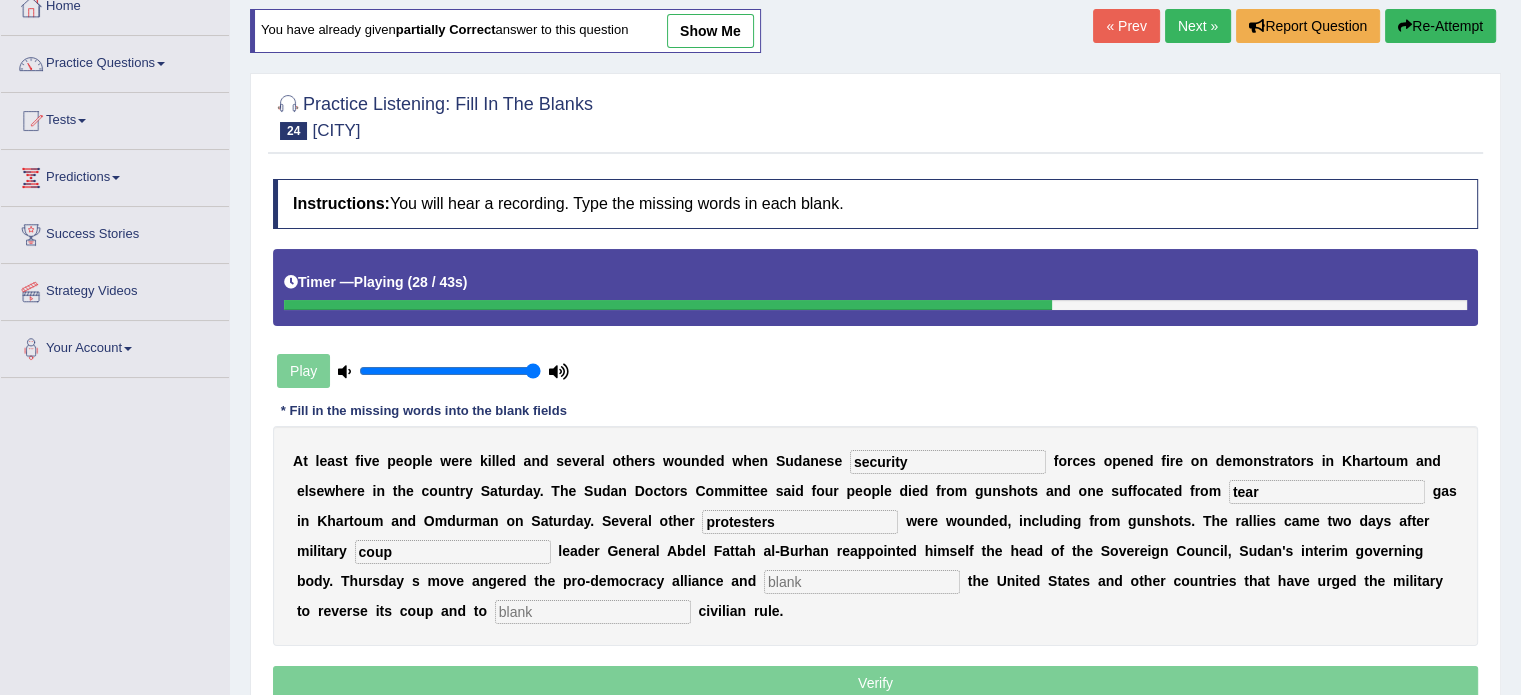 click at bounding box center (862, 582) 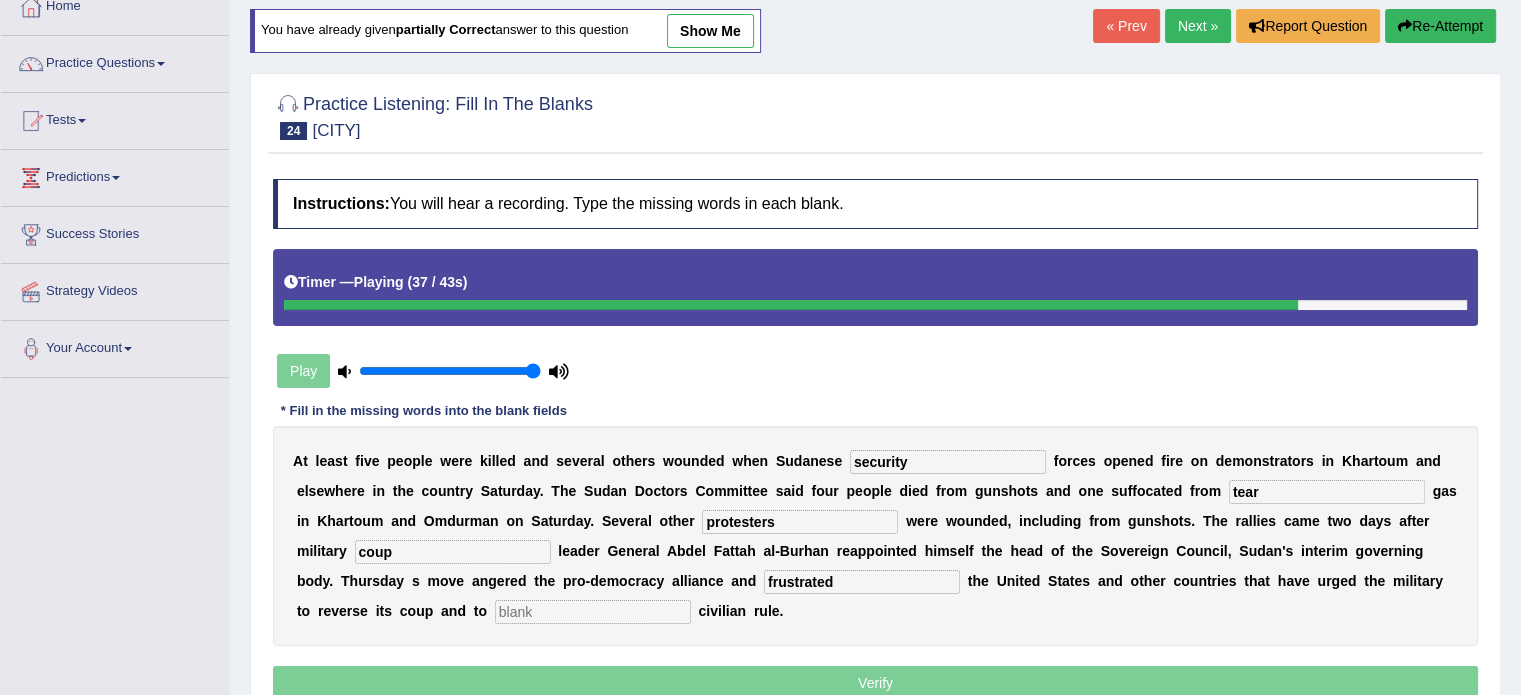 type on "frustrated" 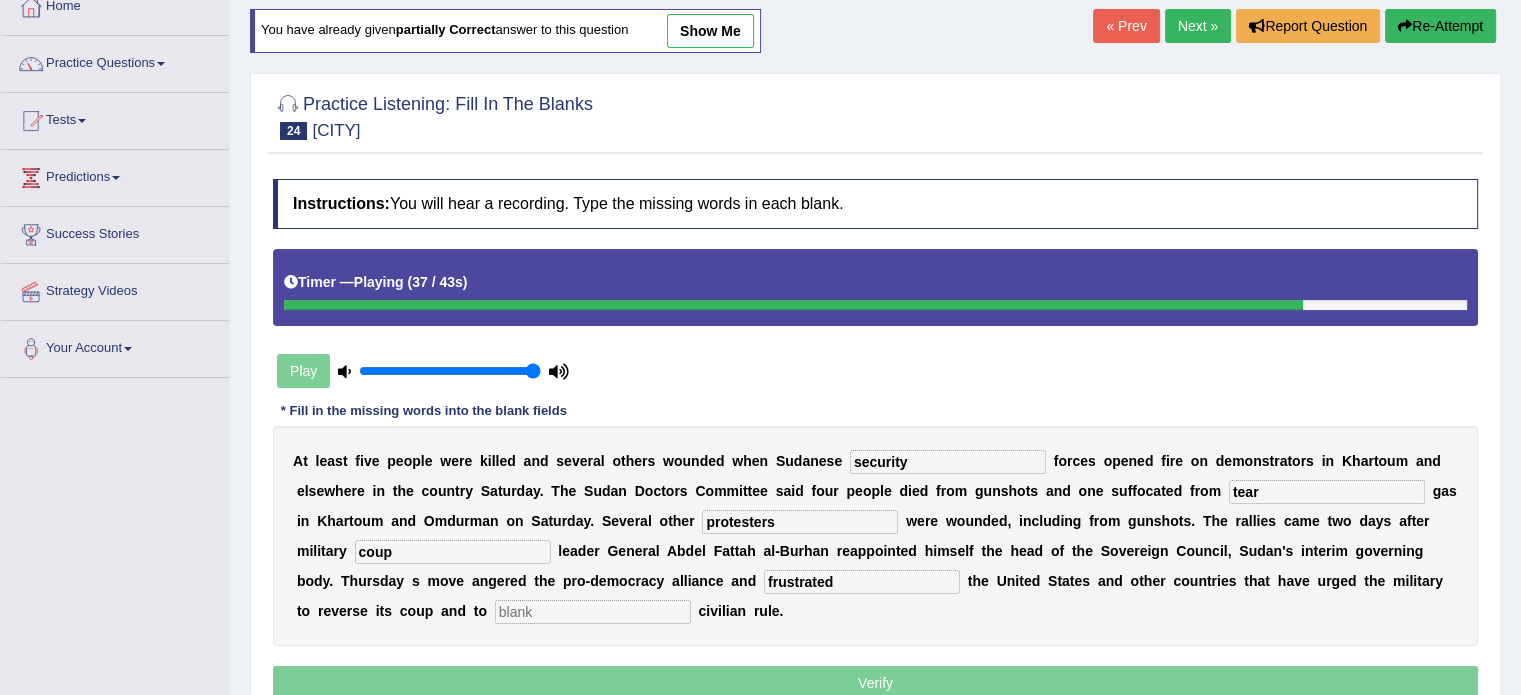 click at bounding box center [593, 612] 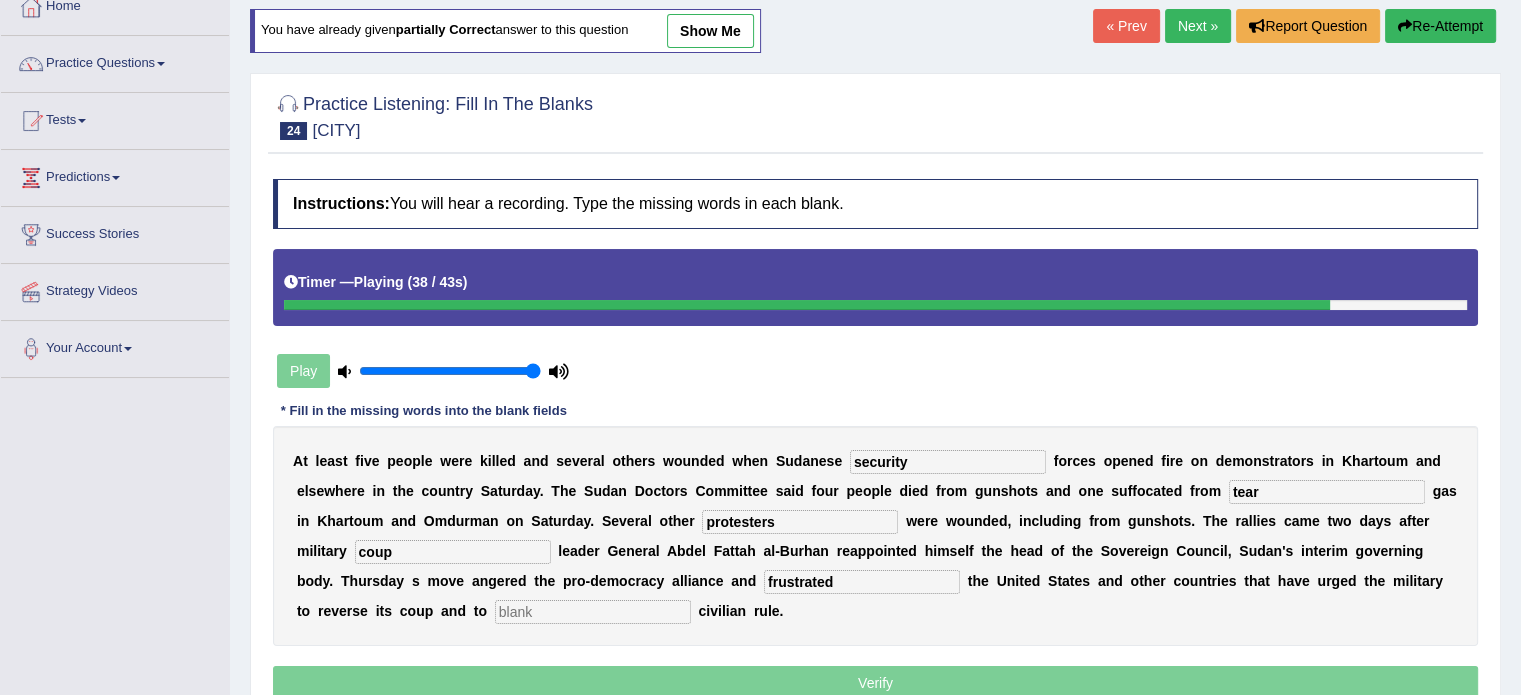 click at bounding box center (593, 612) 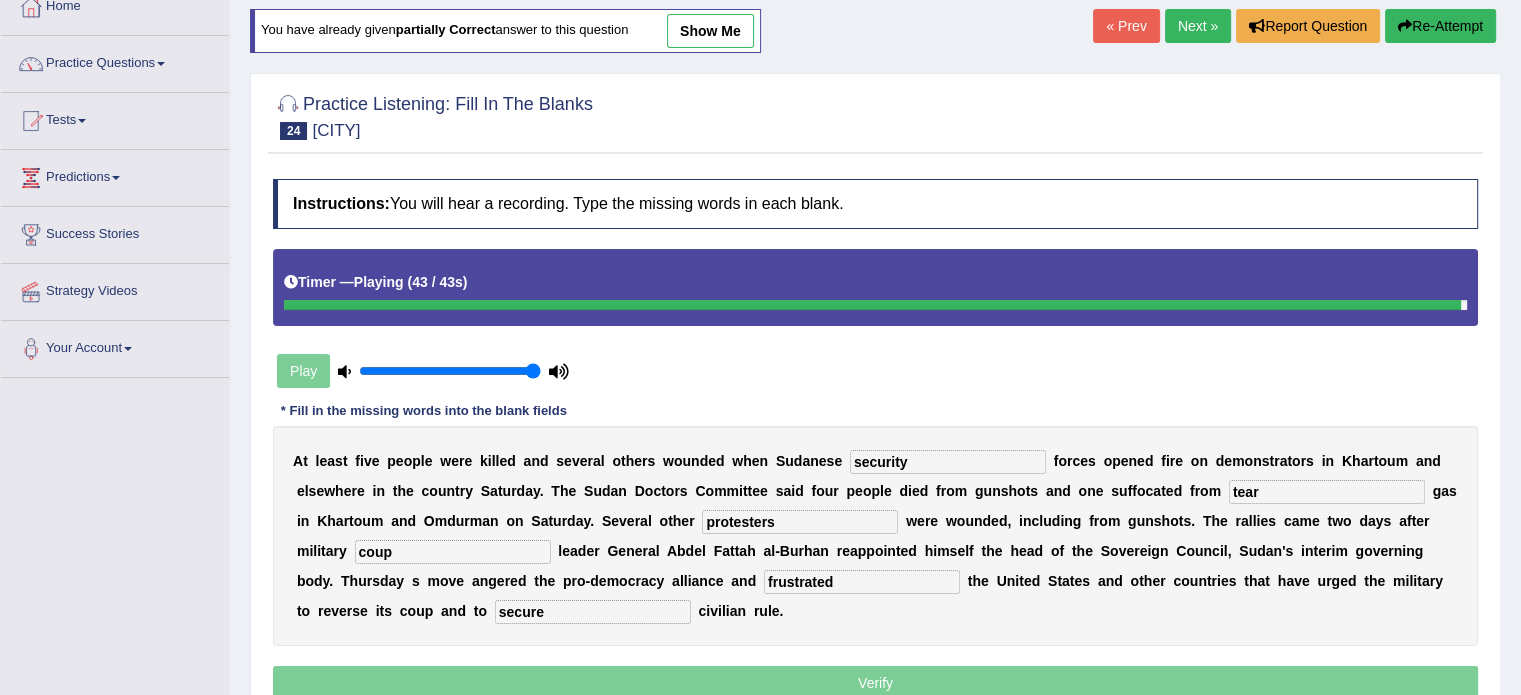 type on "secure" 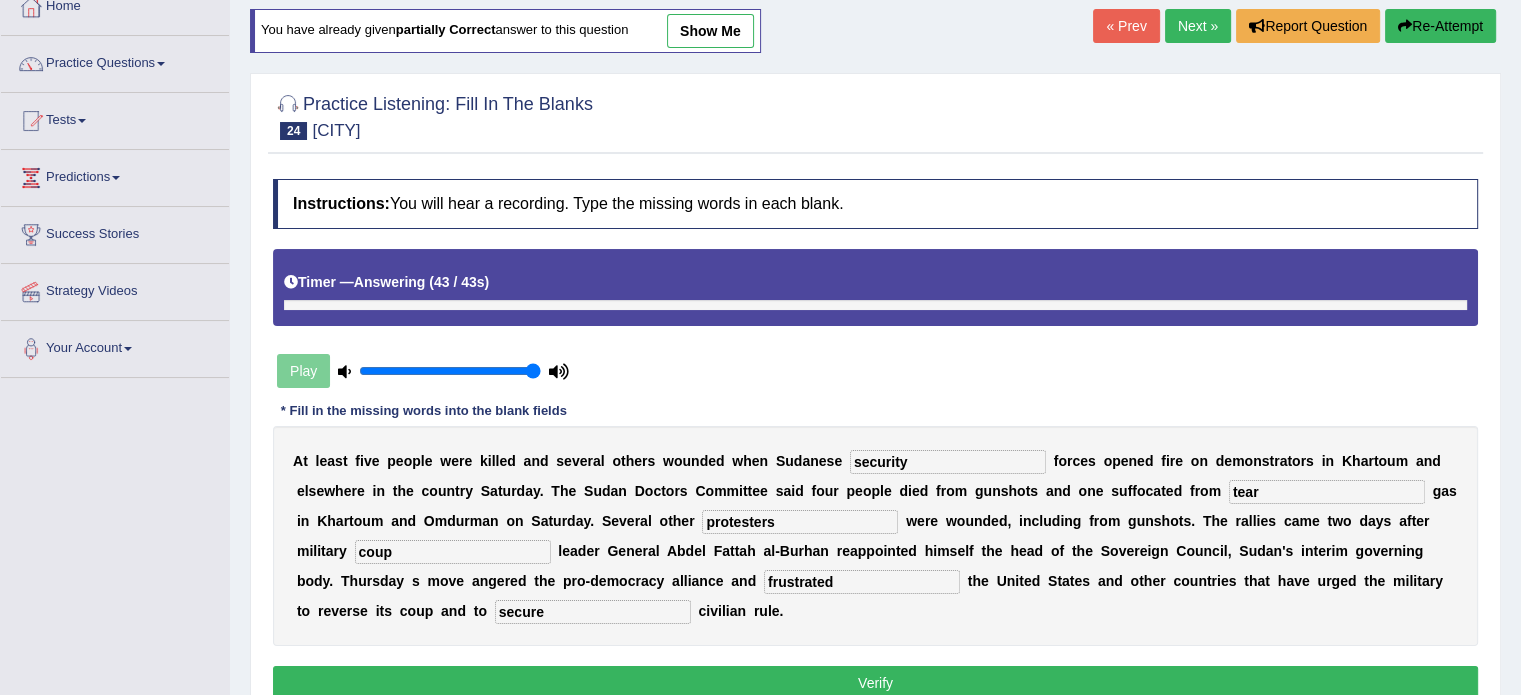click on "Instructions:  You will hear a recording. Type the missing words in each blank.
Timer —  Answering   ( 43 / 43s ) Play * Fill in the missing words into the blank fields A t    l e a s t    f i v e    p e o p l e    w e r e    k i l l e d    a n d    s e v e r a l    o t h e r s    w o u n d e d    w h e n    S u d a n e s e    security    f o r c e s    o p e n e d    f i r e    o n    d e m o n s t r a t o r s    i n    K h a r t o u m    a n d    e l s e w h e r e    i n    t h e    c o u n t r y    S a t u r d a y .    T h e    S u d a n    D o c t o r s    C o m m i t t e e    s a i d    f o u r    p e o p l e    d i e d    f r o m    g u n s h o t s    a n d    o n e    s u f f o c a t e d    f r o m    tear    g a s    i n    K h a r t o u m    a n d    O m d u r m a n    o n    S a t u r d a y .    S e v e r a l    o t h e r    protesters    w e r e    w o u n d e d ,    i n c l u d i n g    f r o m    g u n s h o t s .    T h e r" at bounding box center (875, 442) 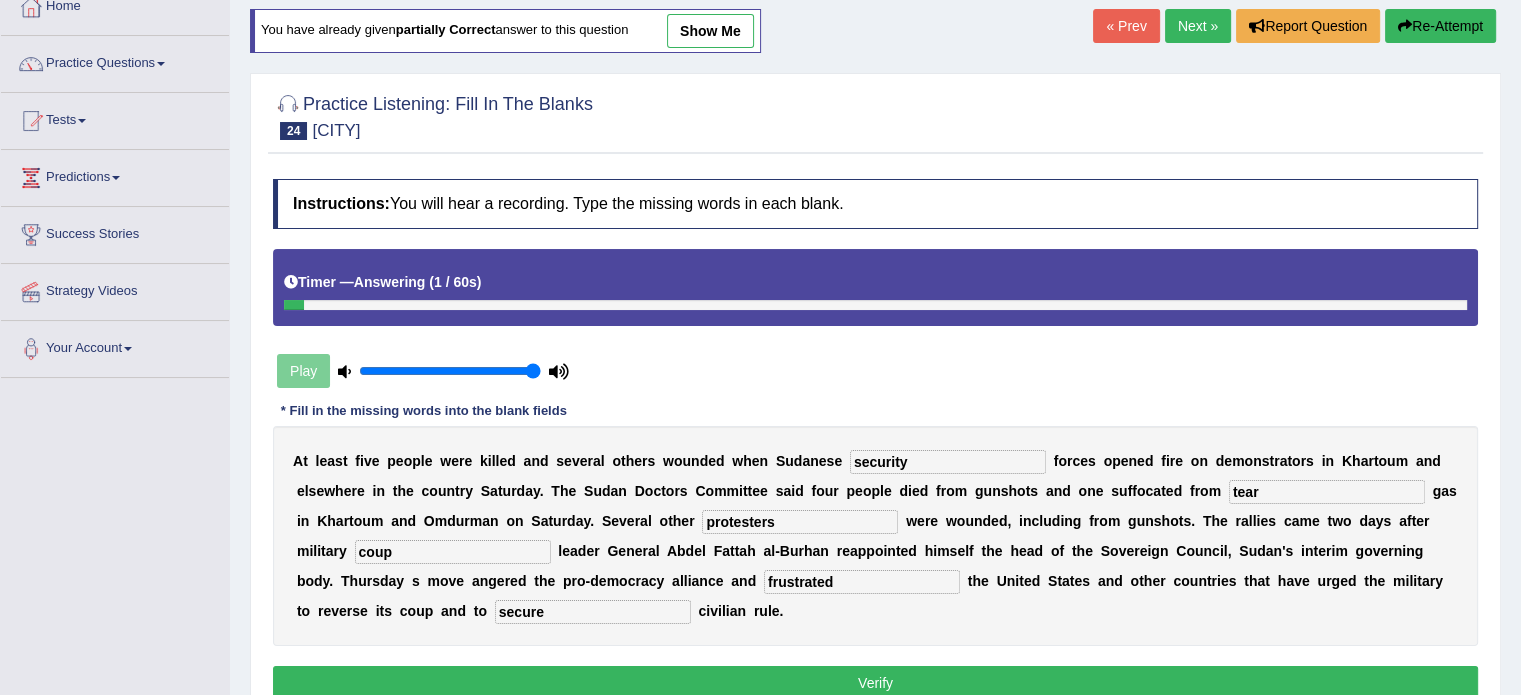 click on "Verify" at bounding box center [875, 683] 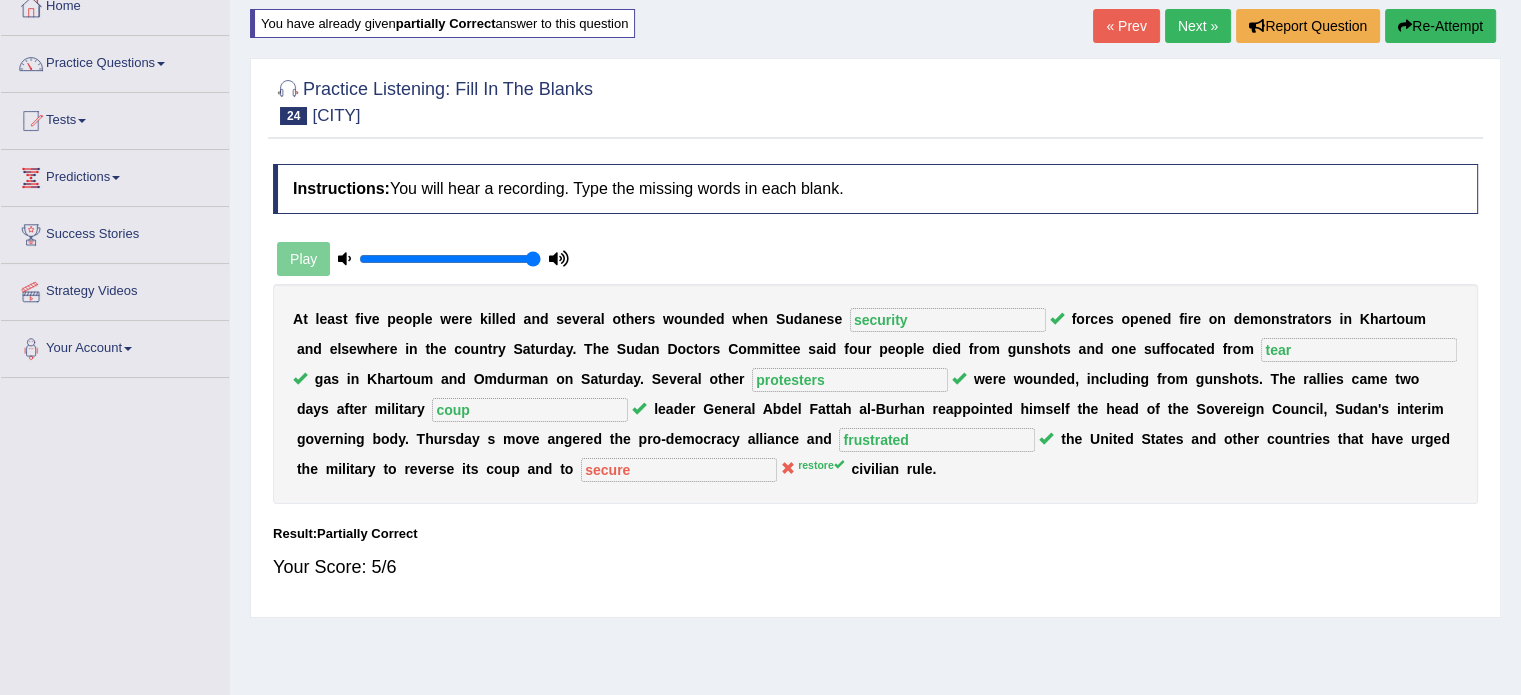 click on "Next »" at bounding box center (1198, 26) 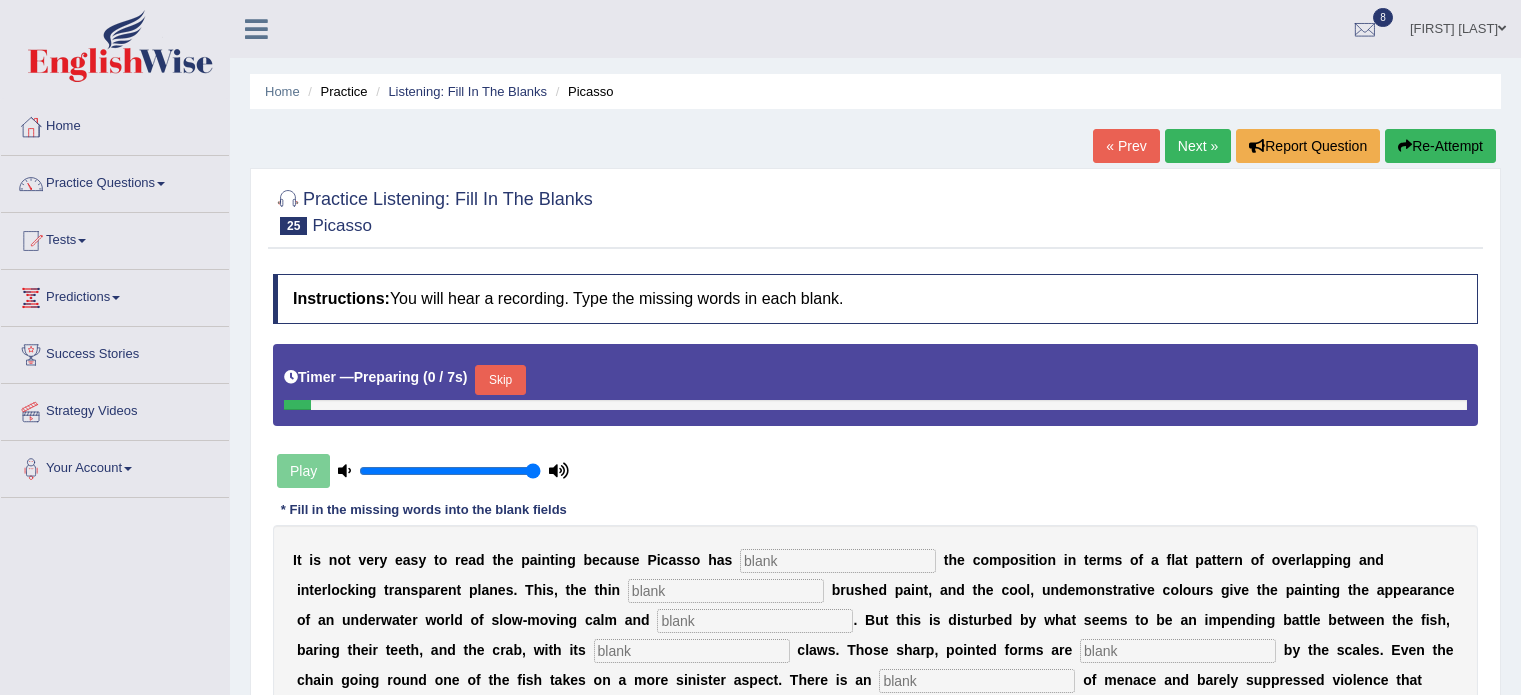 scroll, scrollTop: 0, scrollLeft: 0, axis: both 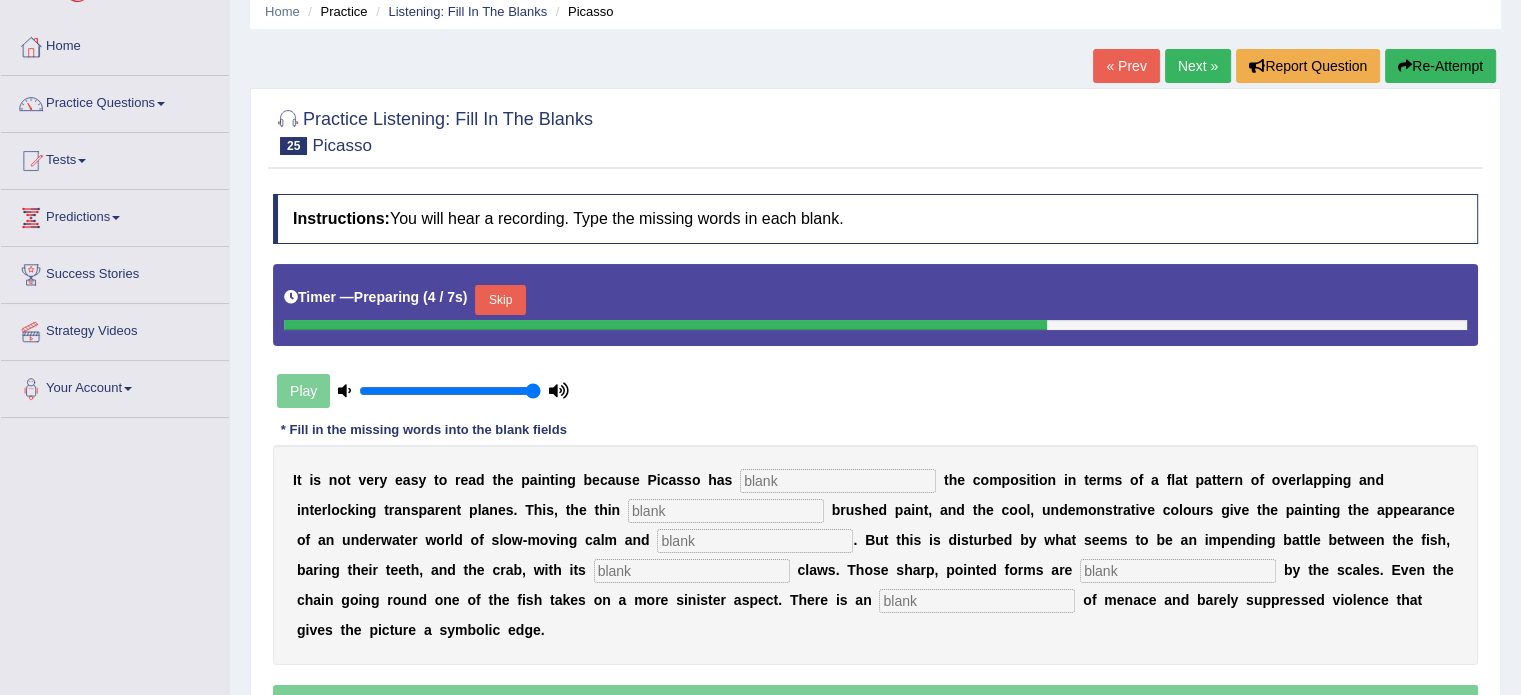click on "Skip" at bounding box center [500, 300] 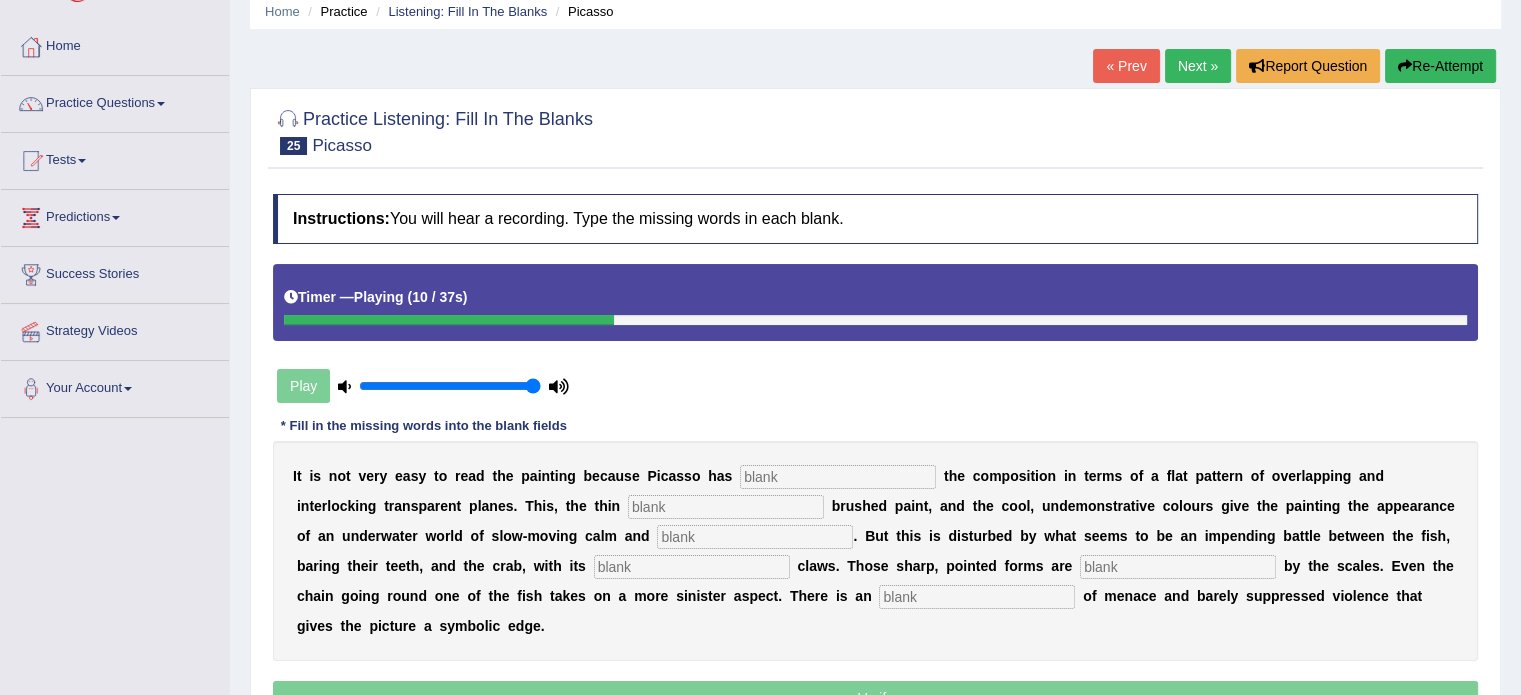 click at bounding box center [1405, 66] 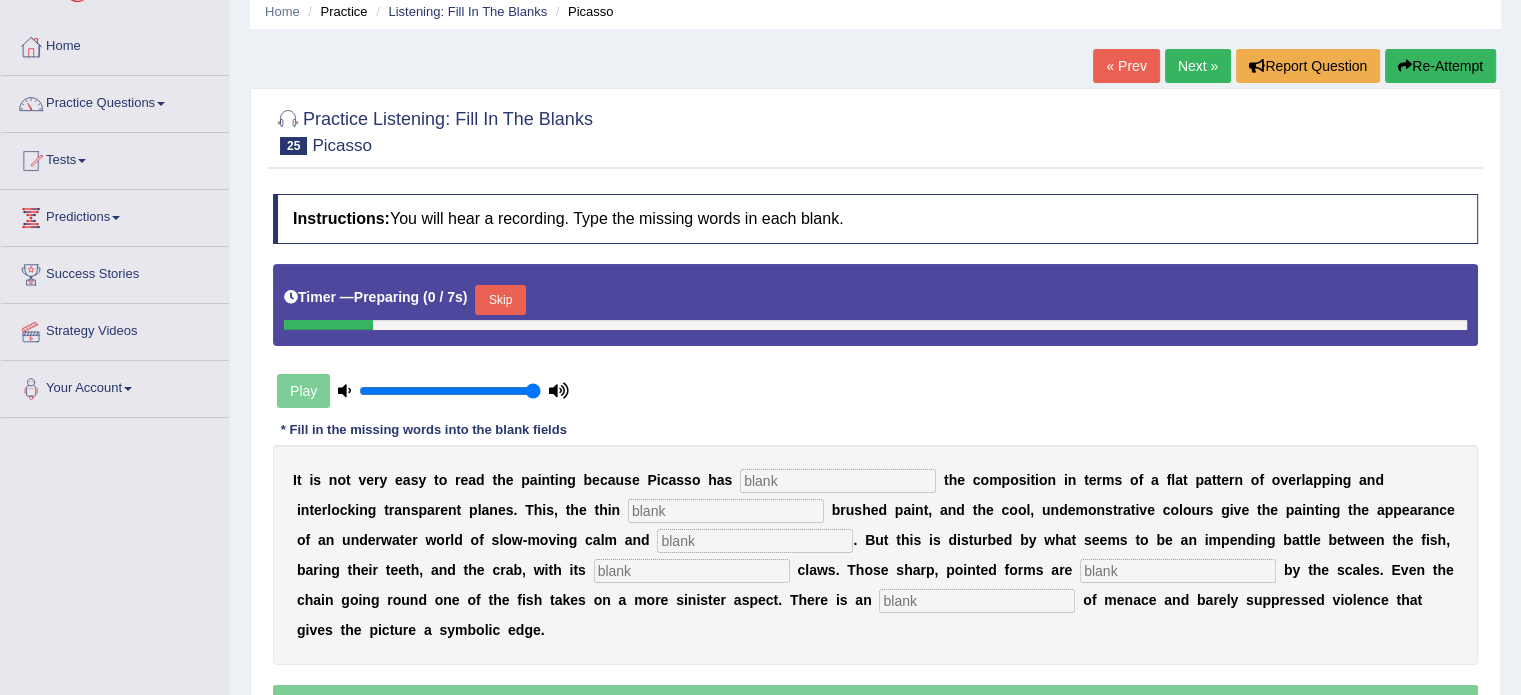 scroll, scrollTop: 80, scrollLeft: 0, axis: vertical 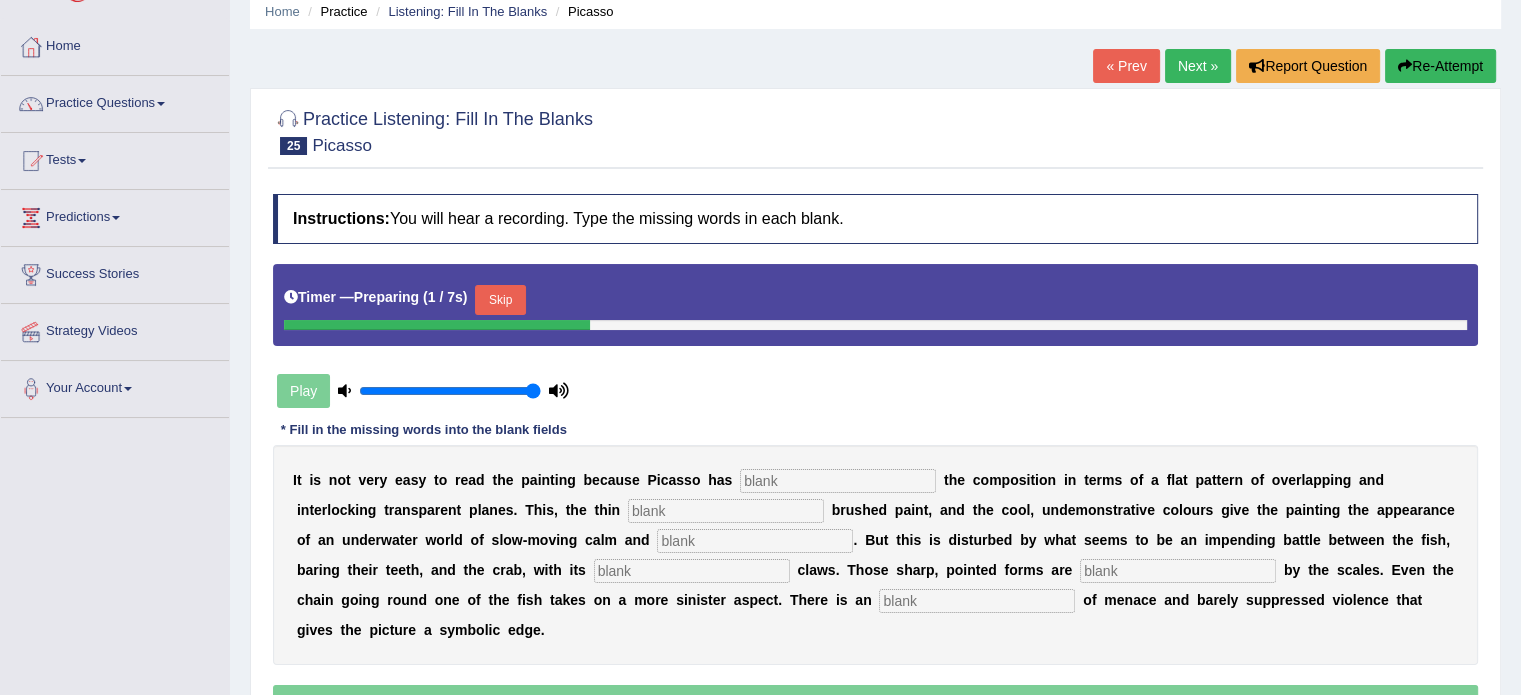 click on "Skip" at bounding box center [500, 300] 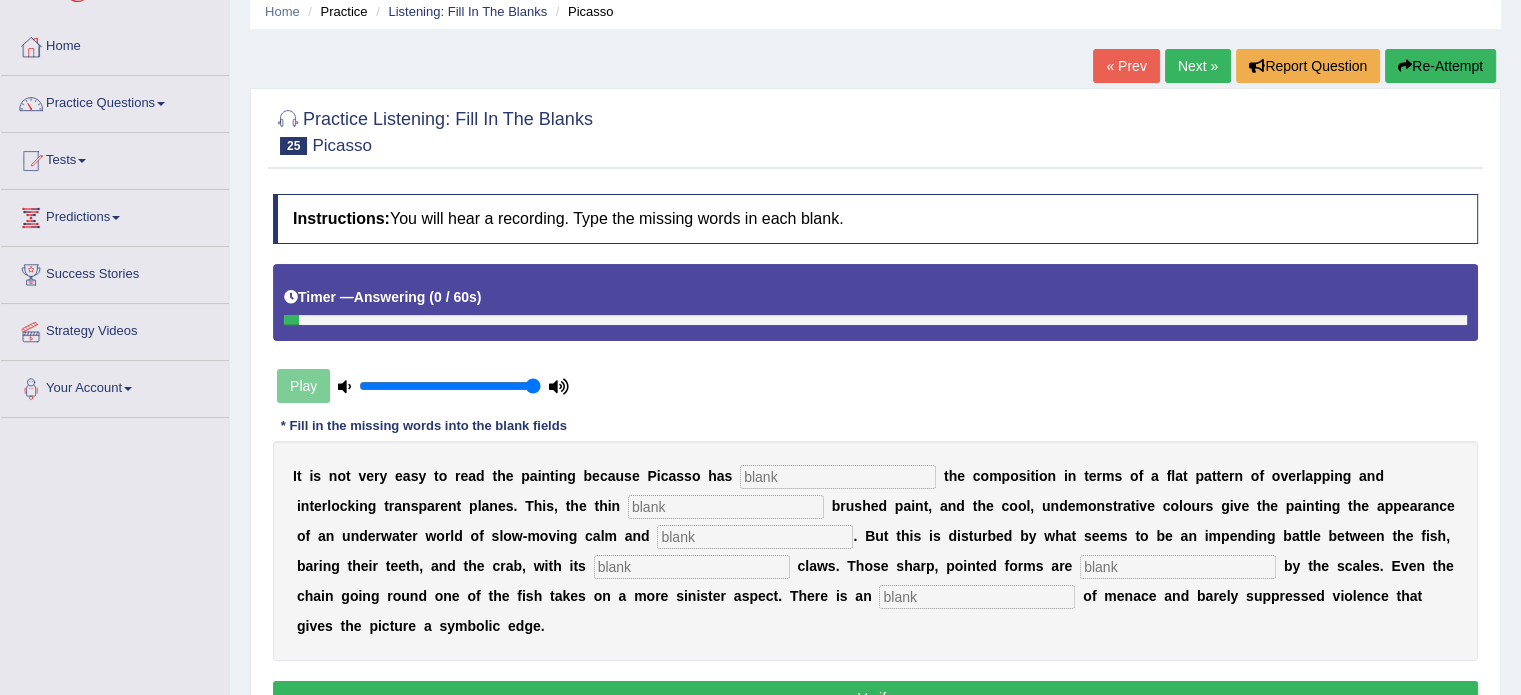 click at bounding box center [977, 597] 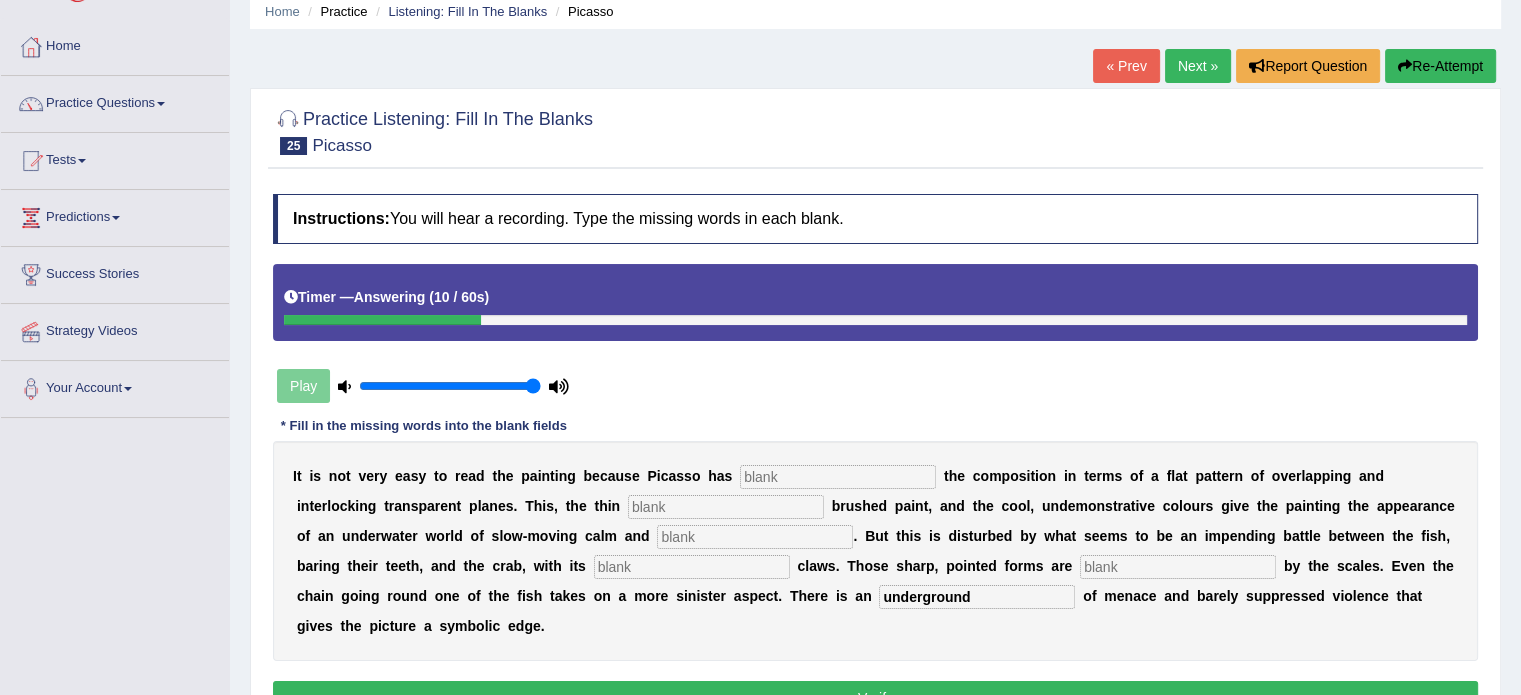 type on "underground" 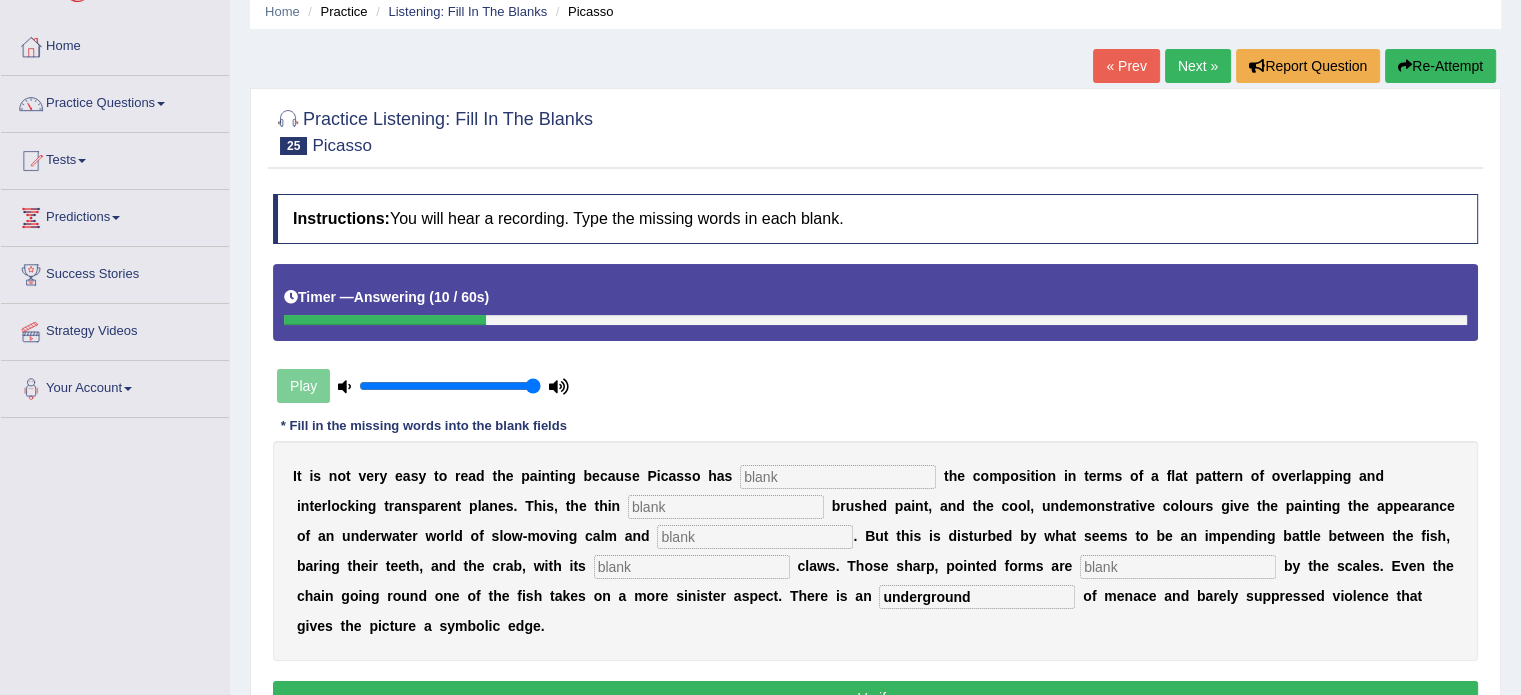 click at bounding box center [726, 507] 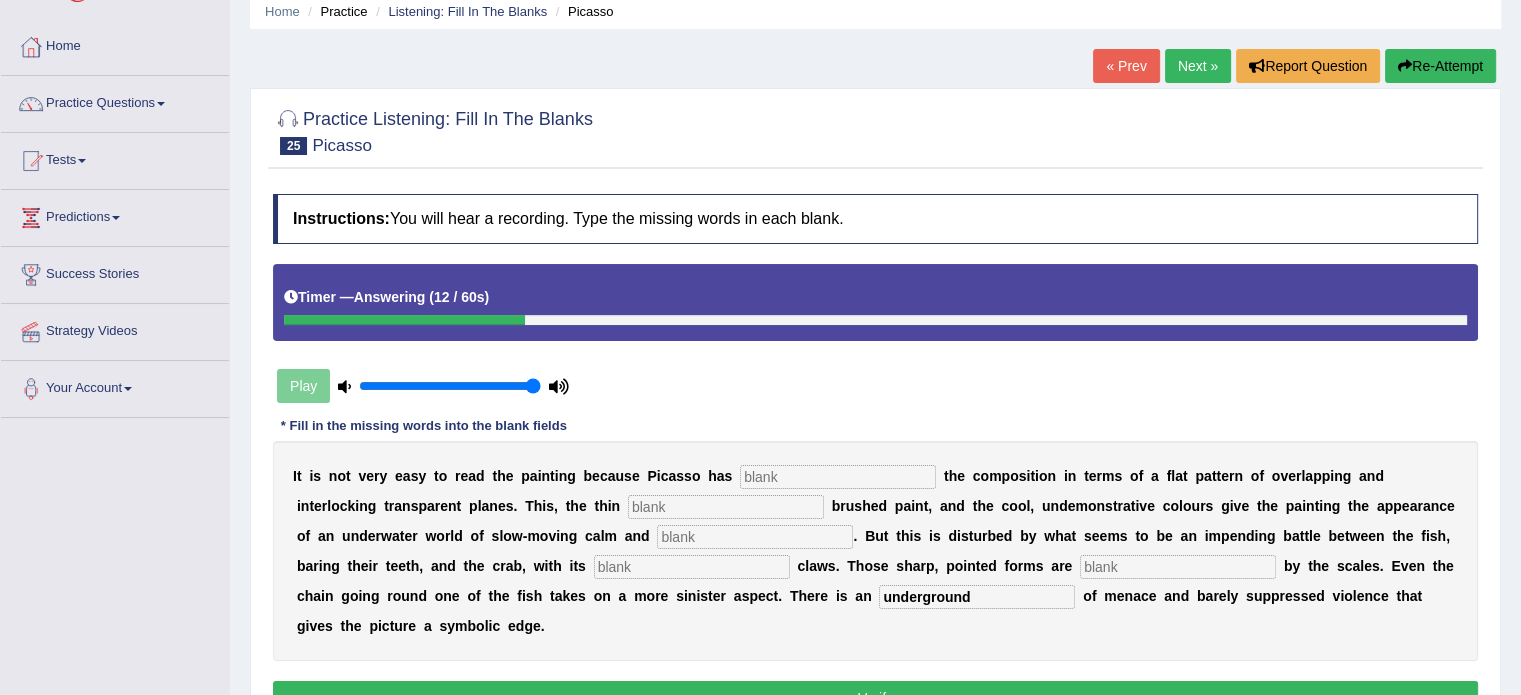 click at bounding box center [838, 477] 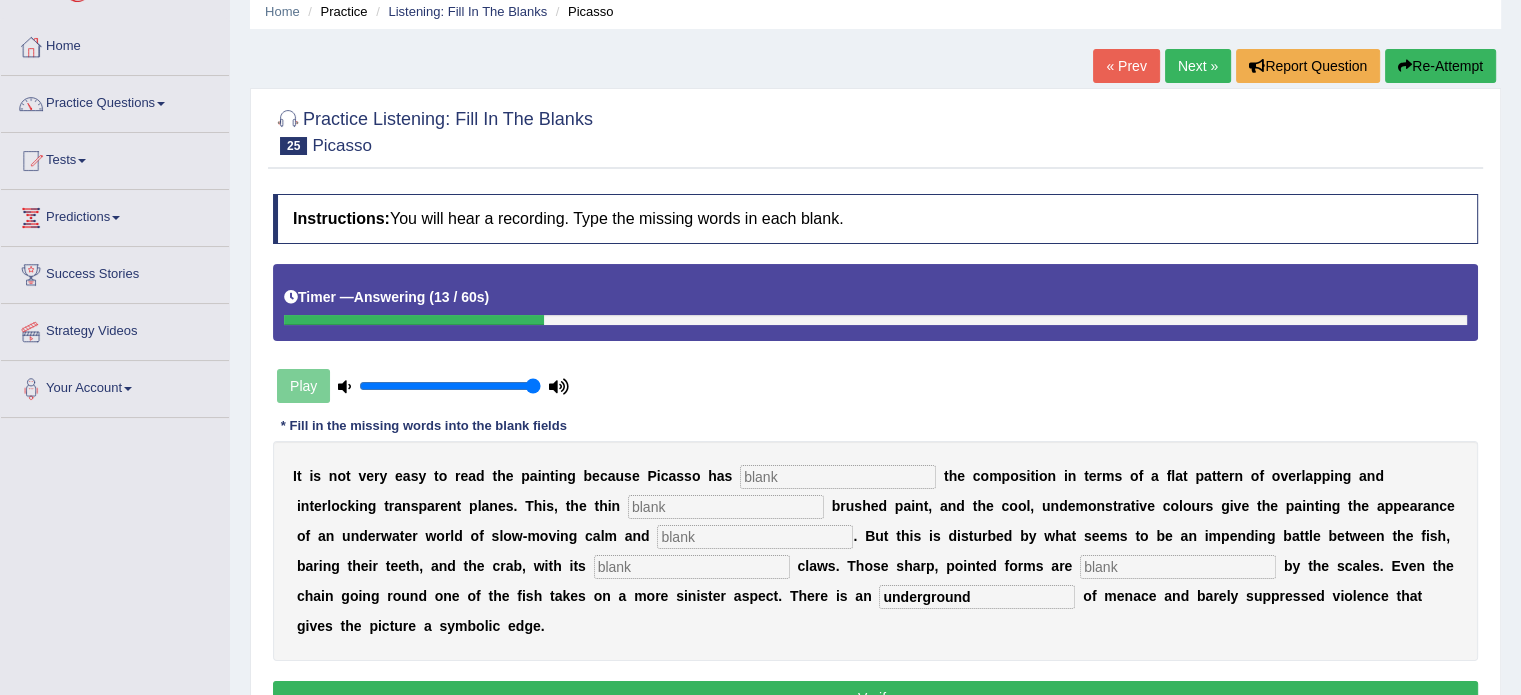 click at bounding box center [838, 477] 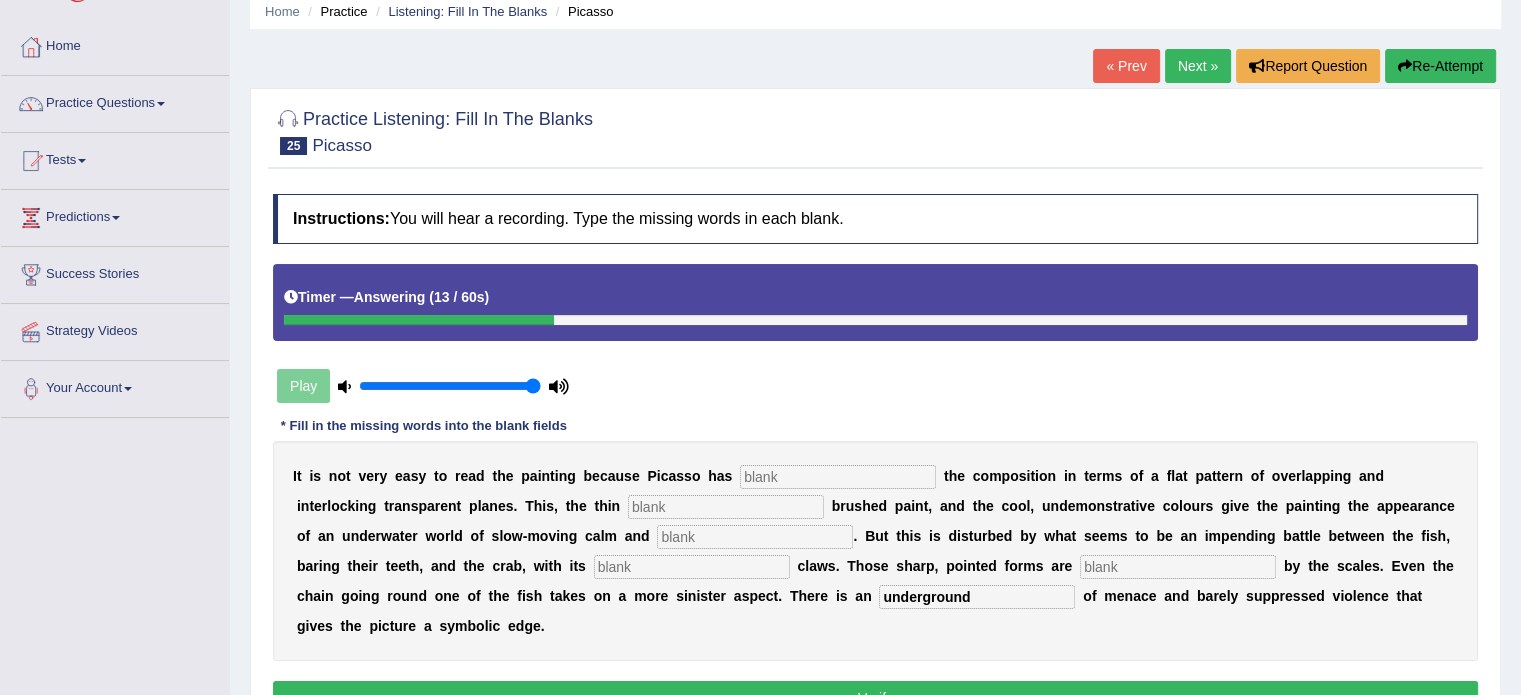 click at bounding box center [838, 477] 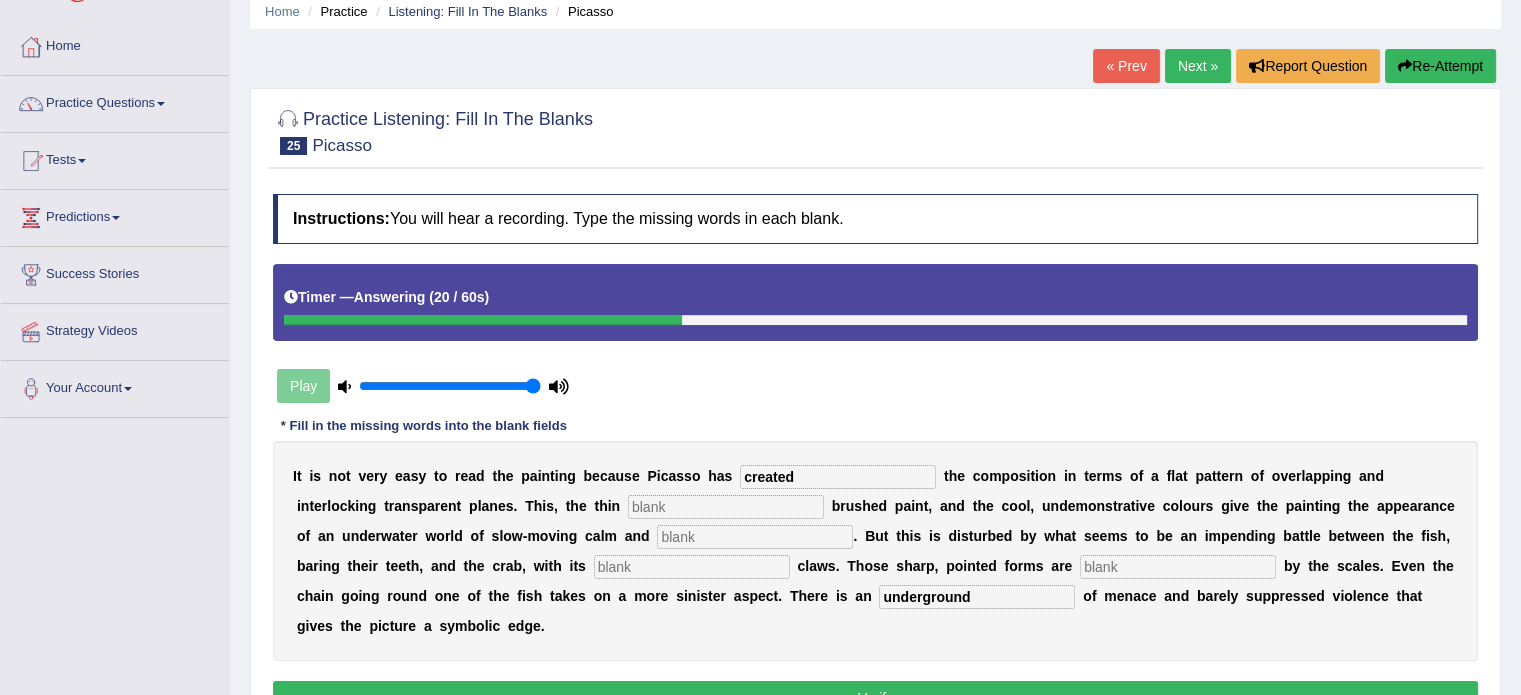 type on "created" 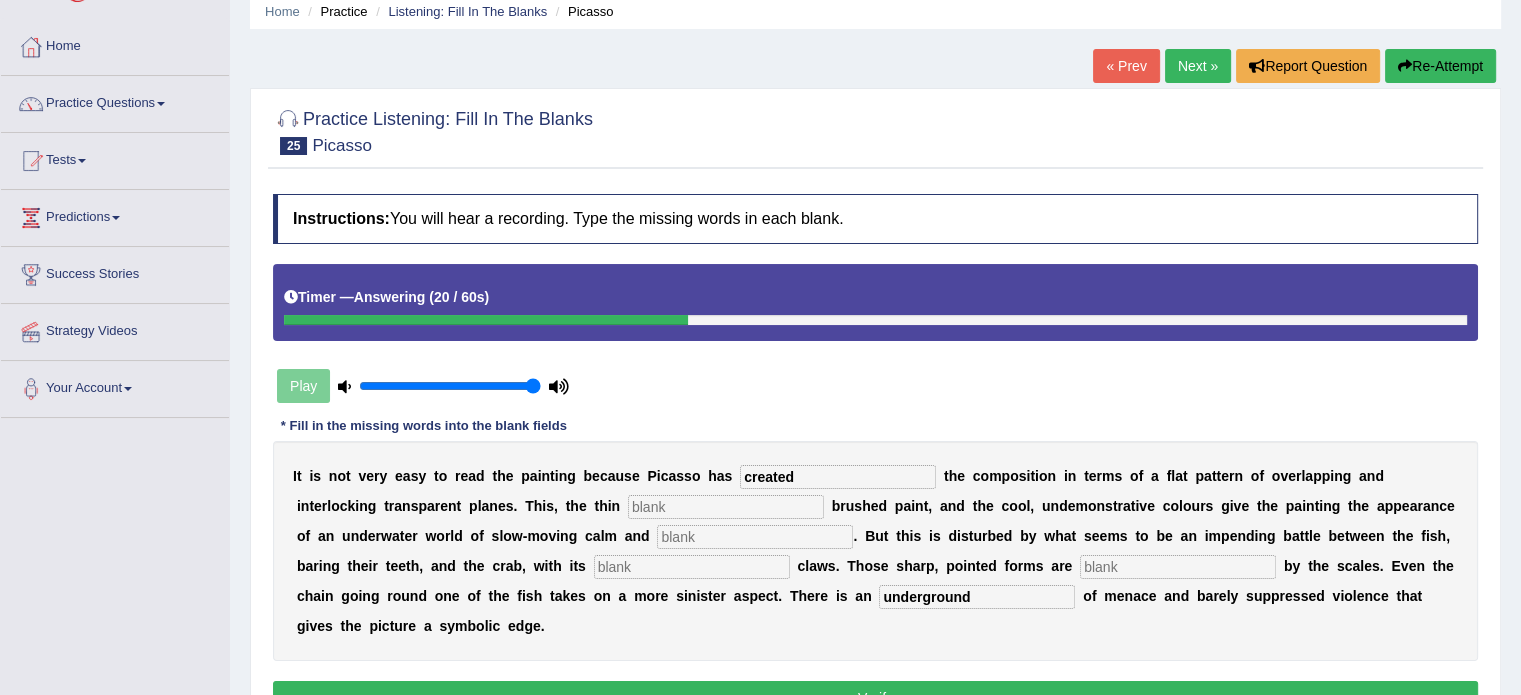 click at bounding box center (726, 507) 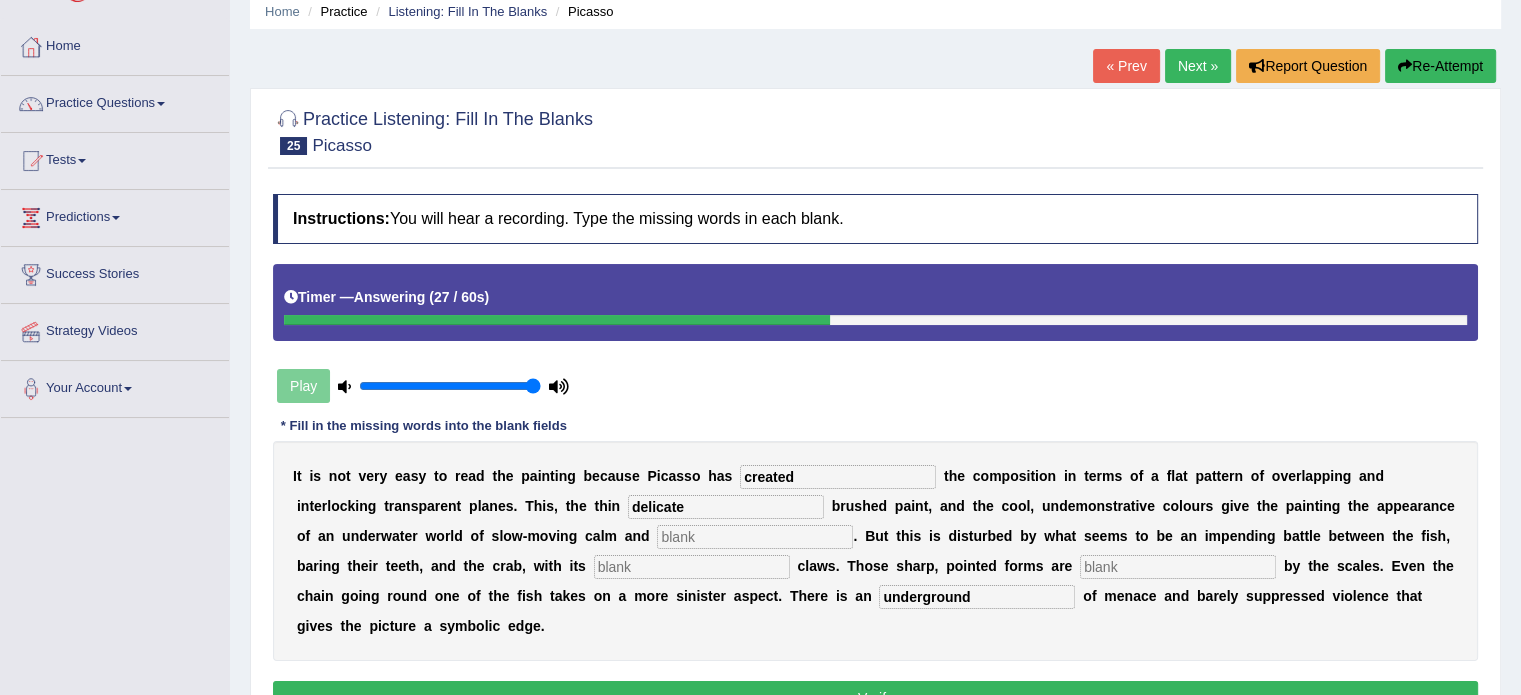 type on "delicate" 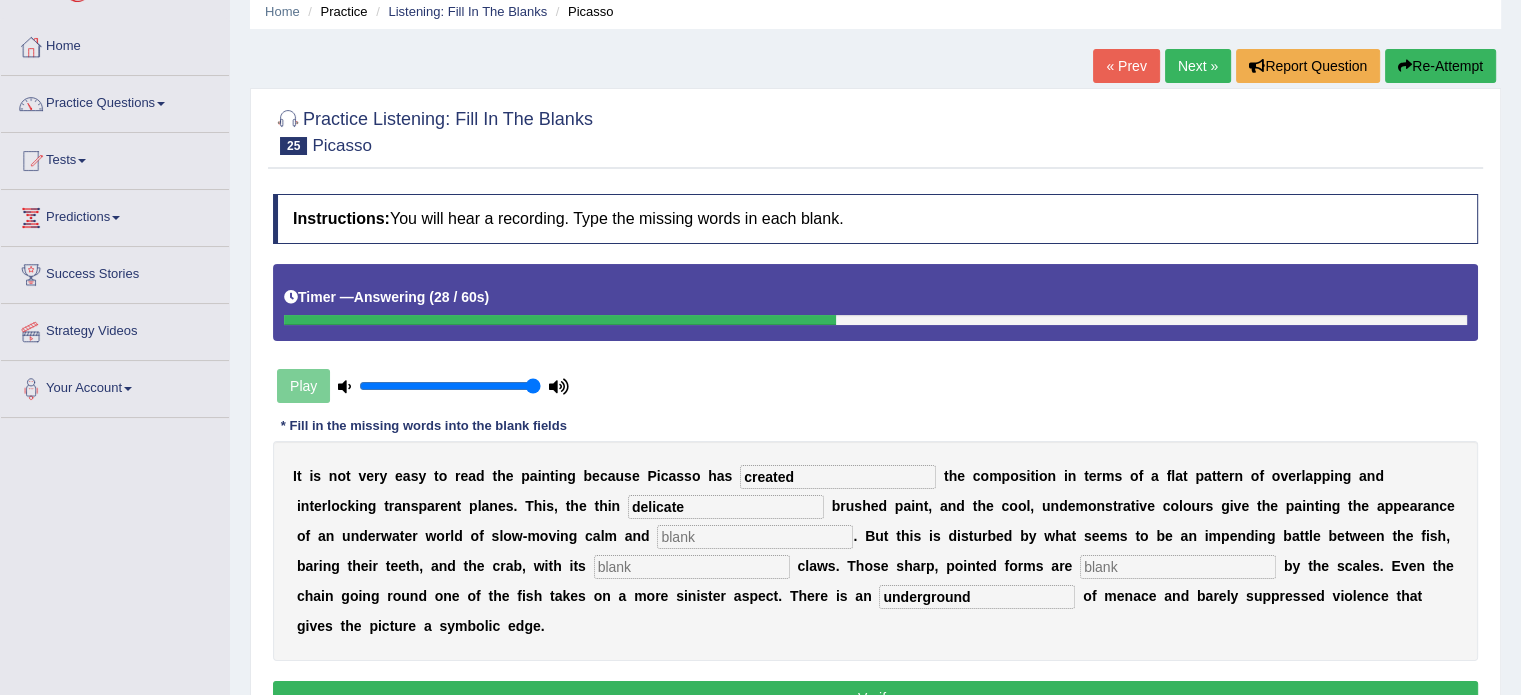 click on "I t   i s   n o t   v e r y   e a s y   t o   r e a d   t h e   p a i n t i n g   b e c a u s e   [PERSON]   h a s   created   t h e   c o m p o s i t i o n   i n   t e r m s   o f   a   f l a t   p a t t e r n   o f   o v e r l a p p i n g   a n d   i n t e r l o c k i n g   t r a n s p a r e n t   p l a n e s .   T h i s ,   t h e   t h i n   delicate   b r u s h e d   p a i n t ,   a n d   t h e   c o o l ,   u n d e m o n s t r a t i v e   c o l o u r s   g i v e   t h e   p a i n t i n g   t h e   a p p e a r a n c e   o f   a n   u n d e r w a t e r   w o r l d   o f   s l o w - m o v i n g   c a l m   a n d   .   B u t   t h i s   i s   d i s t u r b e d   b y   w h a t   s e e m s   t o   b e   a n   i m p e n d i n g   b a t t l e   b e t w e e n   t h e   f i s h ,   b a r i n g   t h e i r   t e e t h ,   a n d   t h e   c r a b ,   w i t h   i t s" at bounding box center [875, 551] 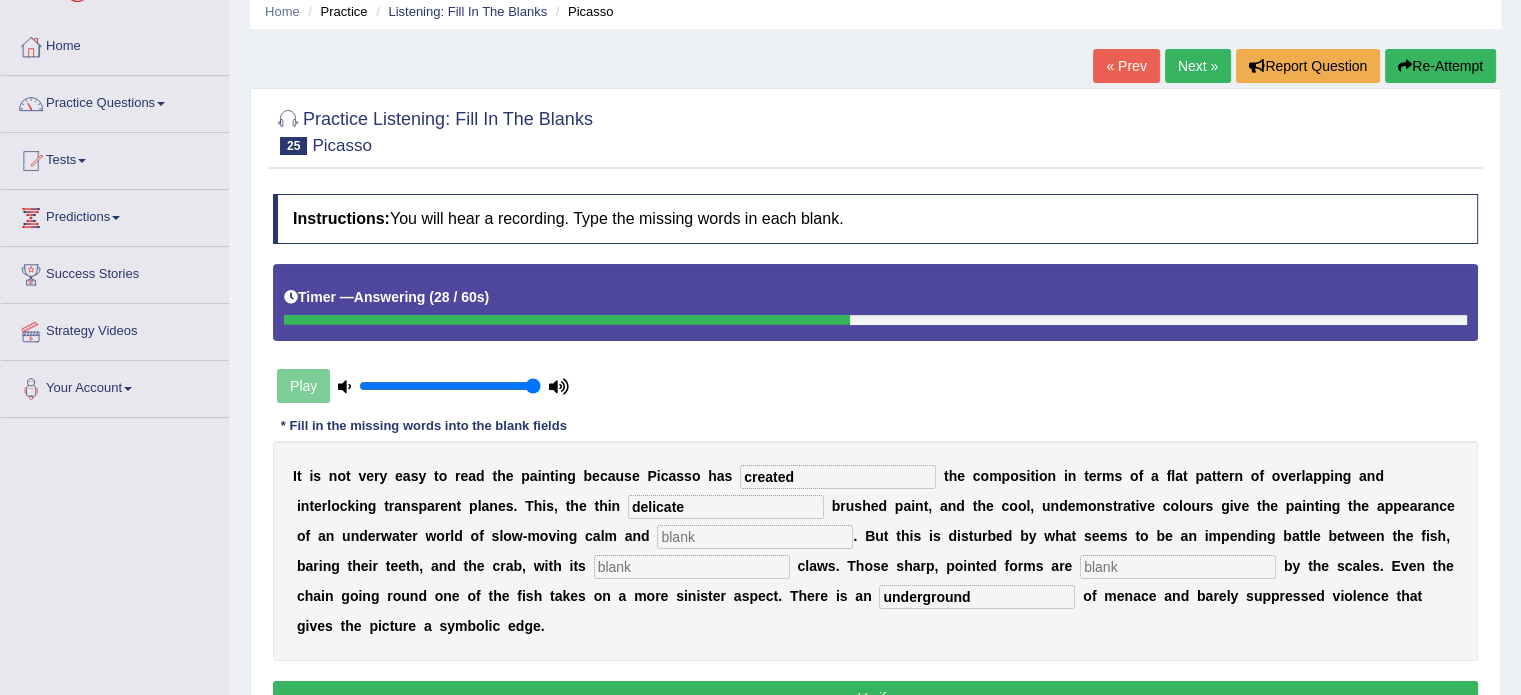 click at bounding box center [755, 537] 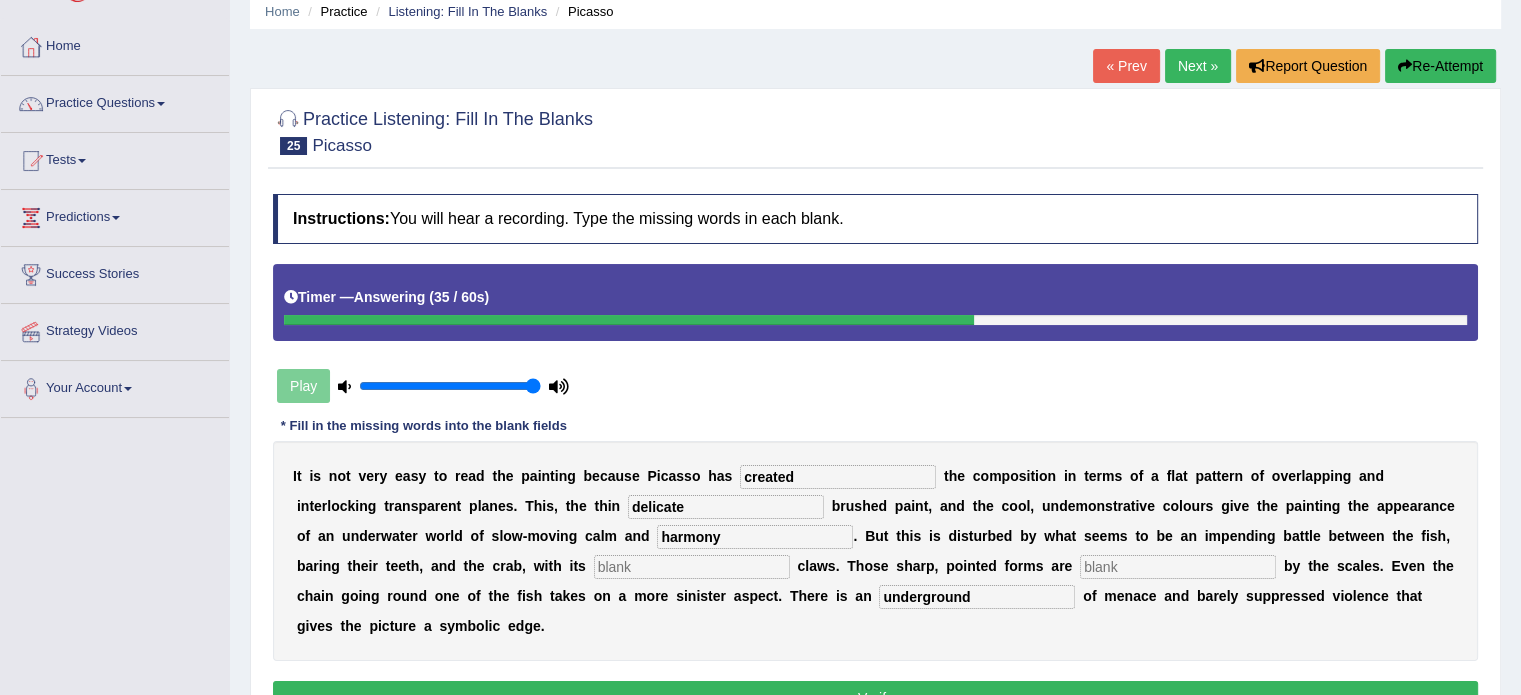type on "harmony" 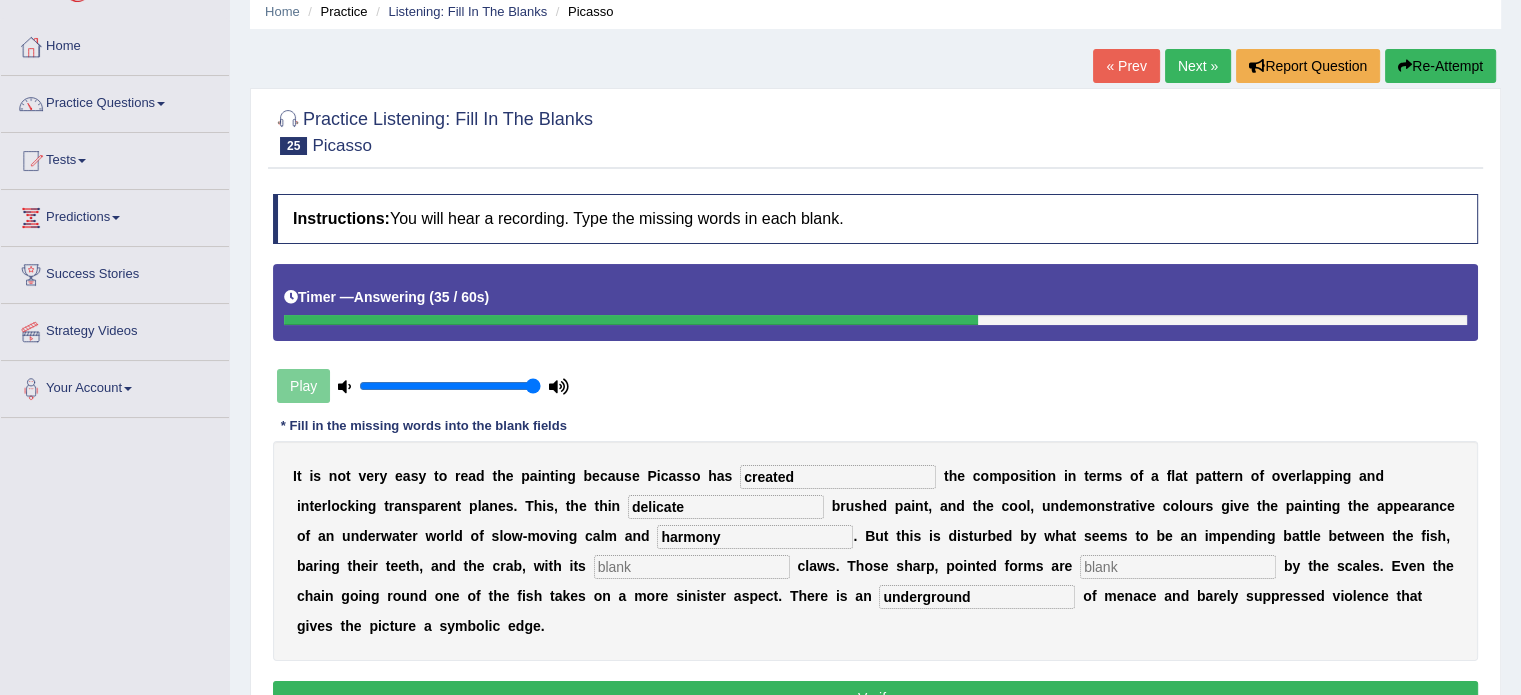 click at bounding box center (692, 567) 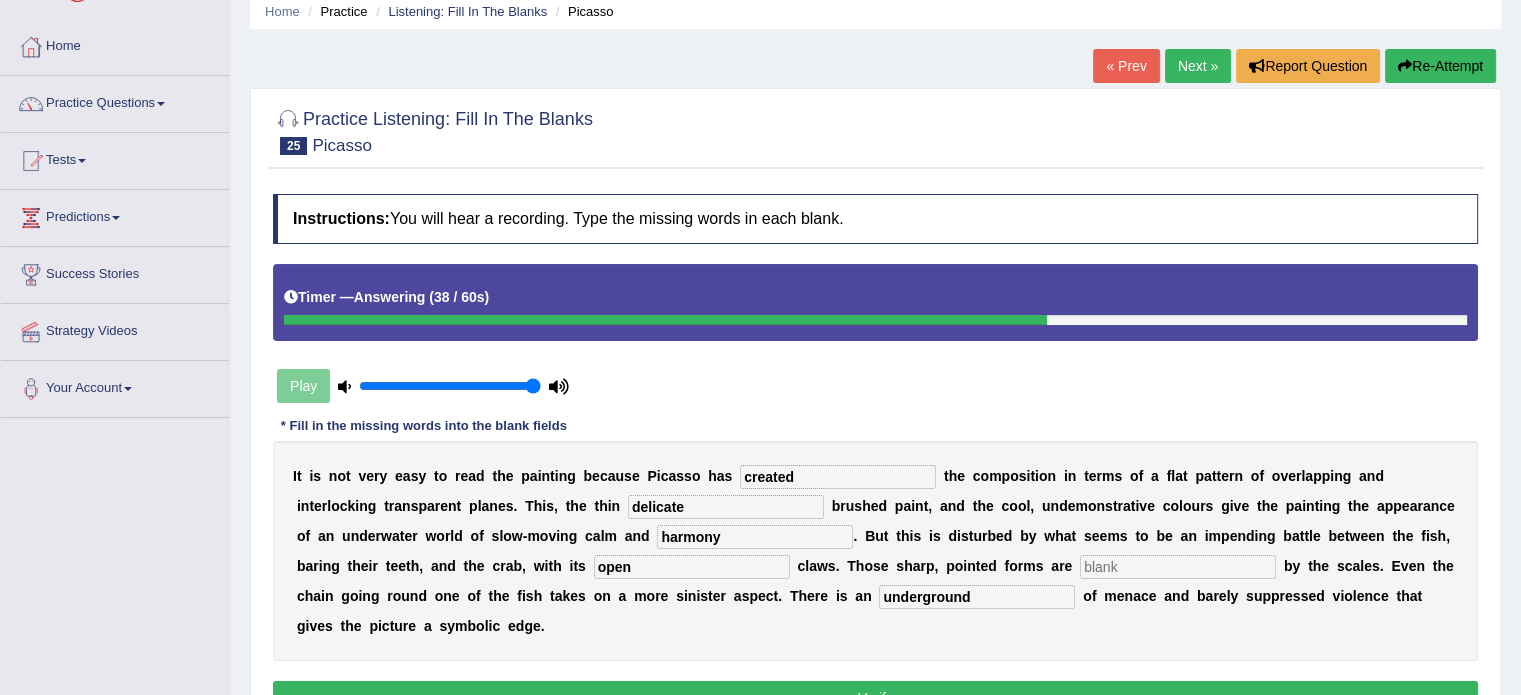 type on "open" 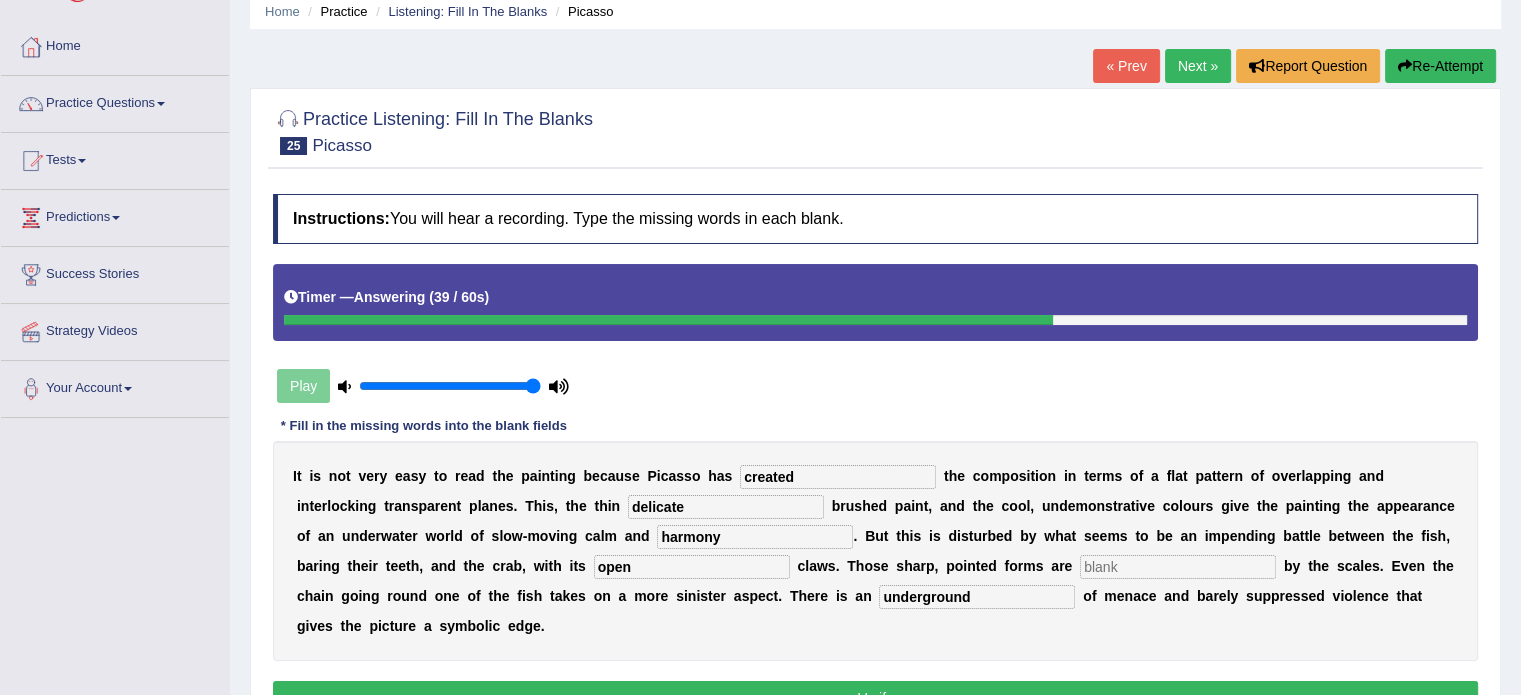 click at bounding box center (1178, 567) 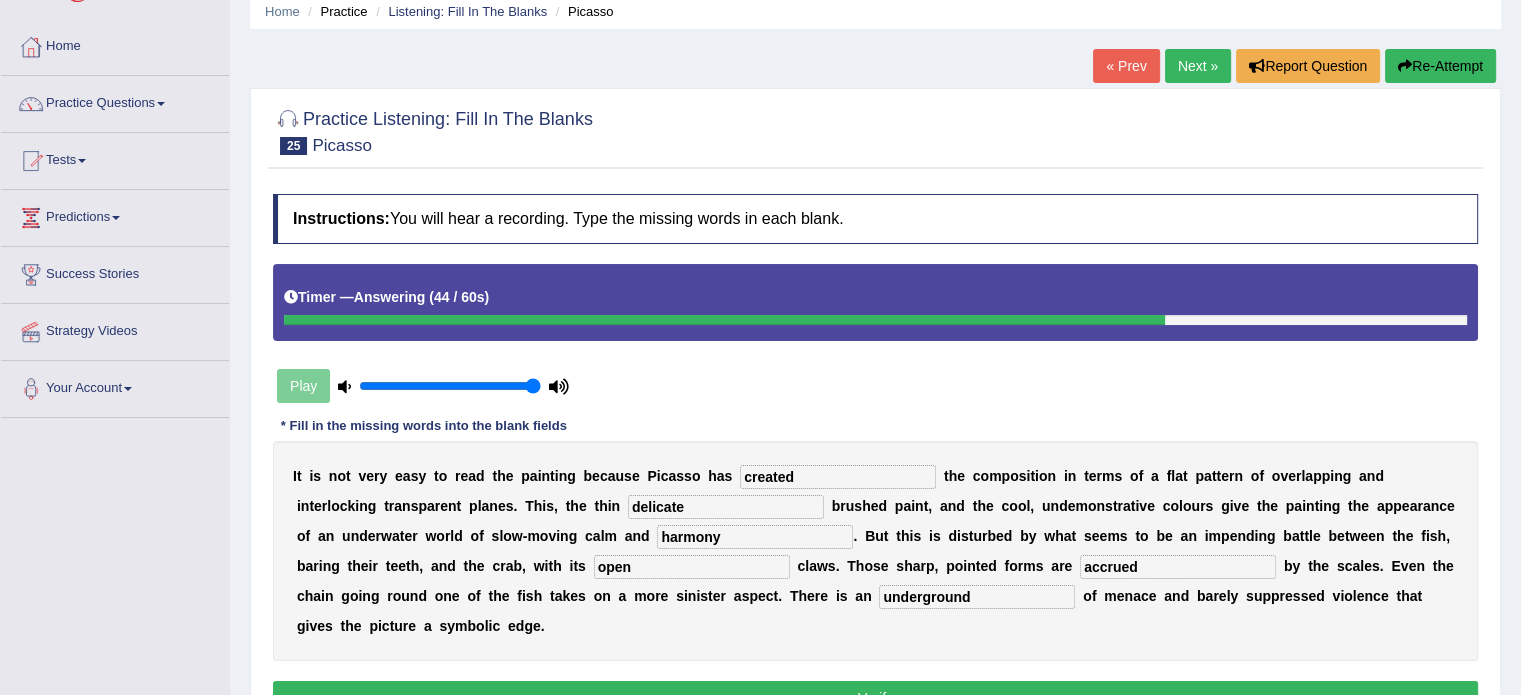 type on "accured" 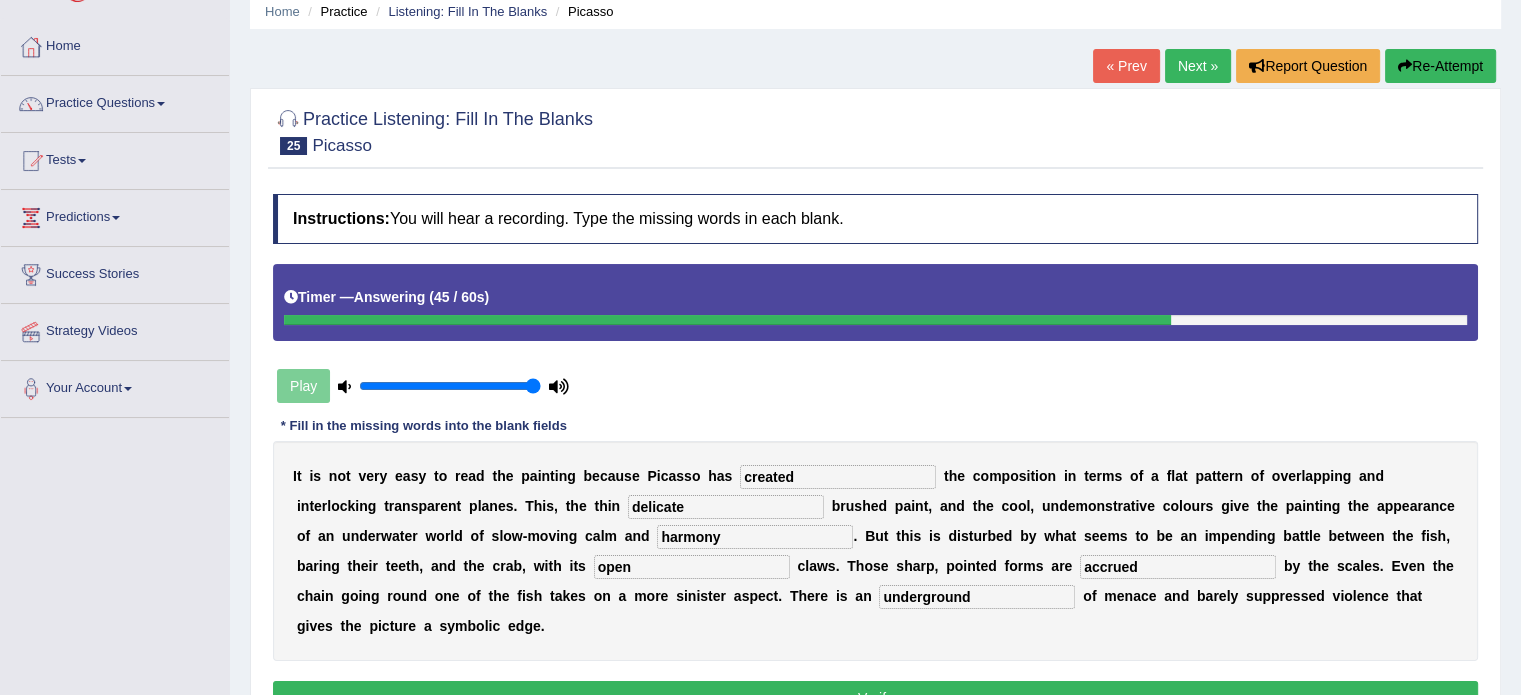 click on "I t    i s    n o t    v e r y    e a s y    t o    r e a d    t h e    p a i n t i n g    b e c a u s e    P i c a s s o    h a s    created    t h e    c o m p o s i t i o n    i n    t e r m s    o f    a    f l a t    p a t t e r n    o f    o v e r l a p p i n g    a n d    i n t e r l o c k i n g    t r a n s p a r e n t    p l a n e s .    T h i s ,    t h e    t h i n    delicate    b r u s h e d    p a i n t ,    a n d    t h e    c o o l ,    u n d e m o n s t r a t i v e    c o l o u r s    g i v e    t h e    p a i n t i n g    t h e    a p p e a r a n c e    o f    a n    u n d e r w a t e r    w o r l d    o f    s l o w - m o v i n g    c a l m    a n d    harmony .    B u t    t h i s    i s    d i s t u r b e d    b y    w h a t    s e e m s    t o    b e    a n    i m p e n d i n g    b a t t l e    b e t w e e n    t h e    f i s h ,    b a r i n g    t h e i r    t e e t h ,    a n d    t h e    c r a b ,    w i t h i" at bounding box center [875, 551] 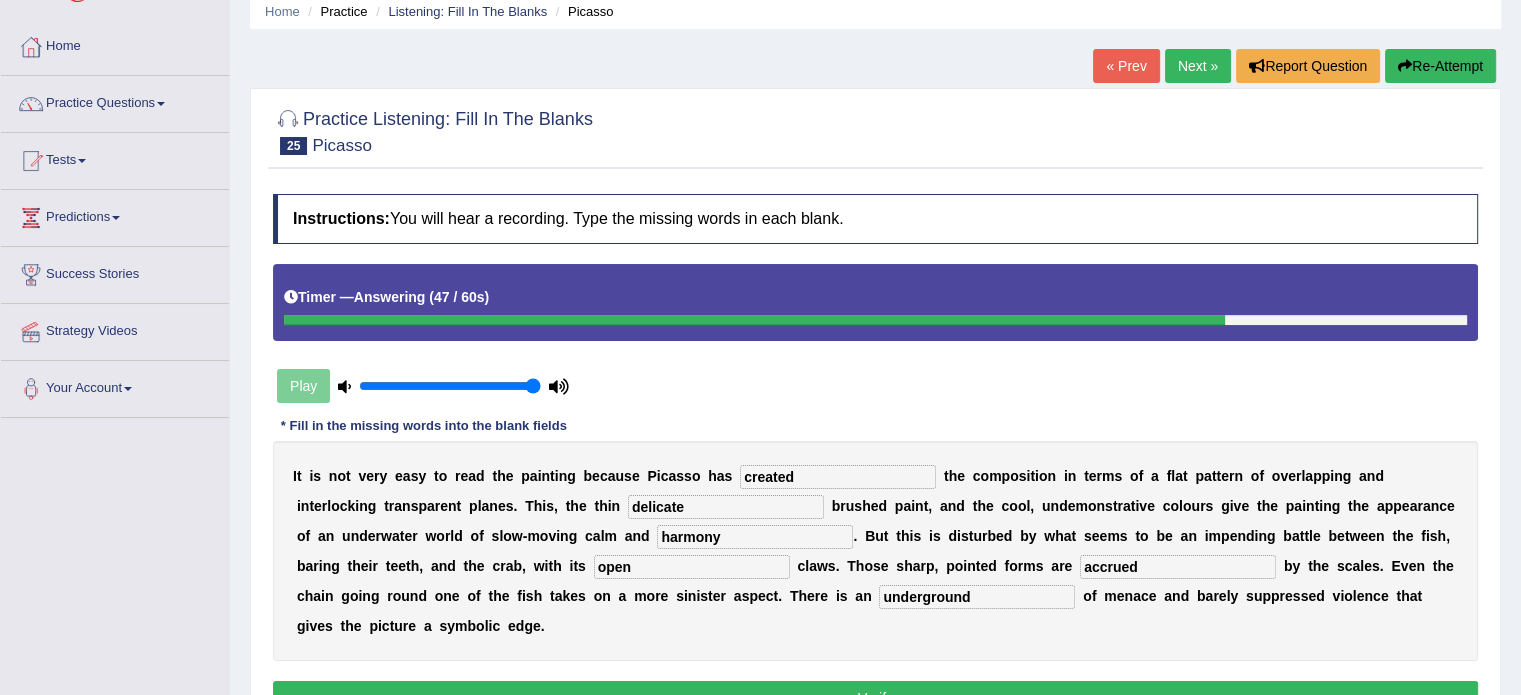click on "I t    i s    n o t    v e r y    e a s y    t o    r e a d    t h e    p a i n t i n g    b e c a u s e    P i c a s s o    h a s    created    t h e    c o m p o s i t i o n    i n    t e r m s    o f    a    f l a t    p a t t e r n    o f    o v e r l a p p i n g    a n d    i n t e r l o c k i n g    t r a n s p a r e n t    p l a n e s .    T h i s ,    t h e    t h i n    delicate    b r u s h e d    p a i n t ,    a n d    t h e    c o o l ,    u n d e m o n s t r a t i v e    c o l o u r s    g i v e    t h e    p a i n t i n g    t h e    a p p e a r a n c e    o f    a n    u n d e r w a t e r    w o r l d    o f    s l o w - m o v i n g    c a l m    a n d    harmony .    B u t    t h i s    i s    d i s t u r b e d    b y    w h a t    s e e m s    t o    b e    a n    i m p e n d i n g    b a t t l e    b e t w e e n    t h e    f i s h ,    b a r i n g    t h e i r    t e e t h ,    a n d    t h e    c r a b ,    w i t h i" at bounding box center [875, 551] 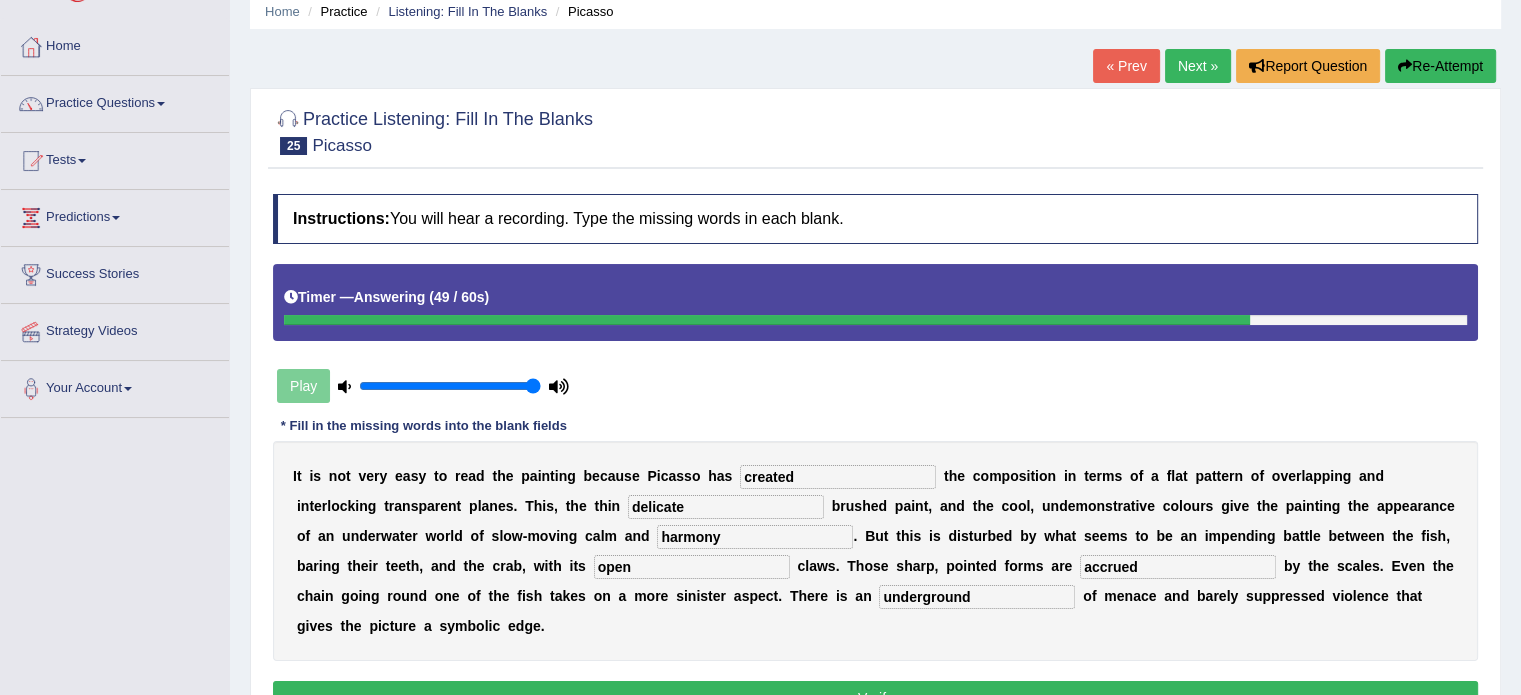 click on "undergrounf" at bounding box center (977, 597) 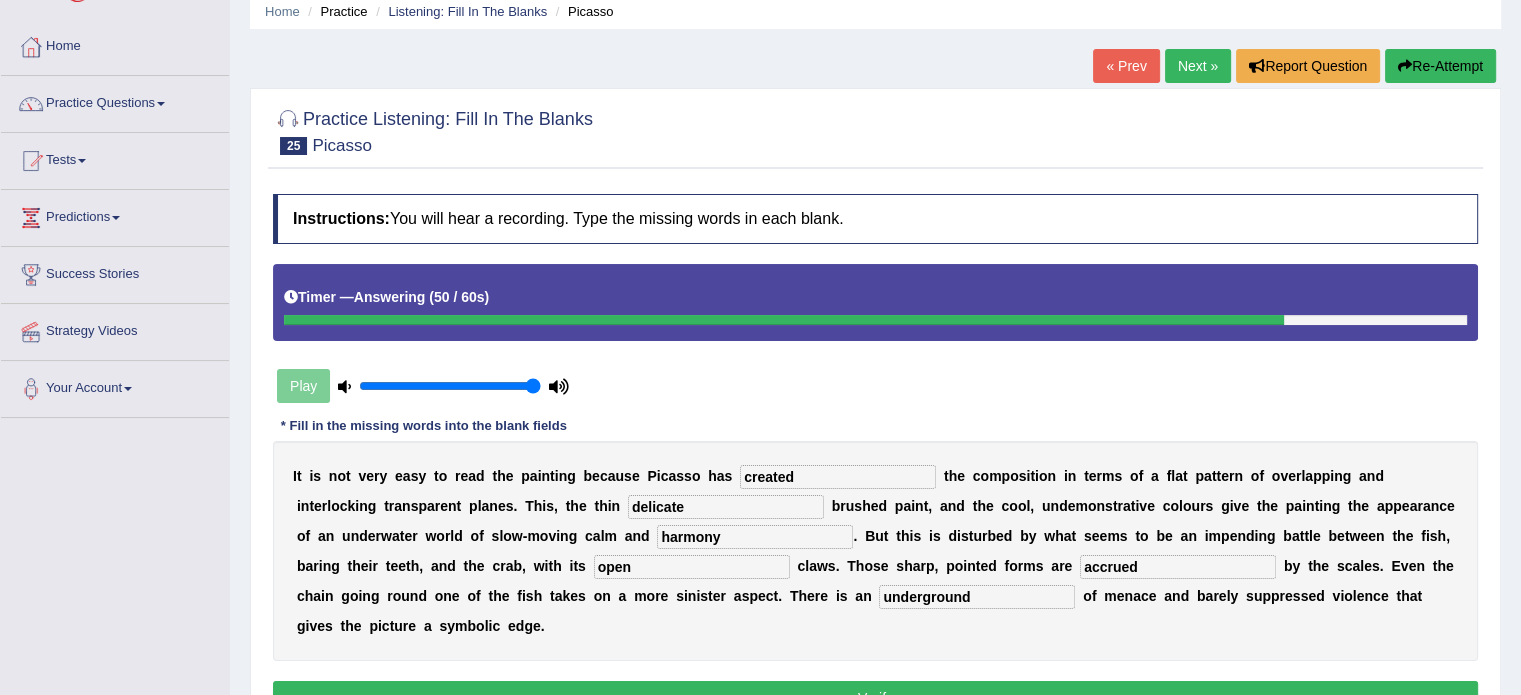 type on "undergrounf" 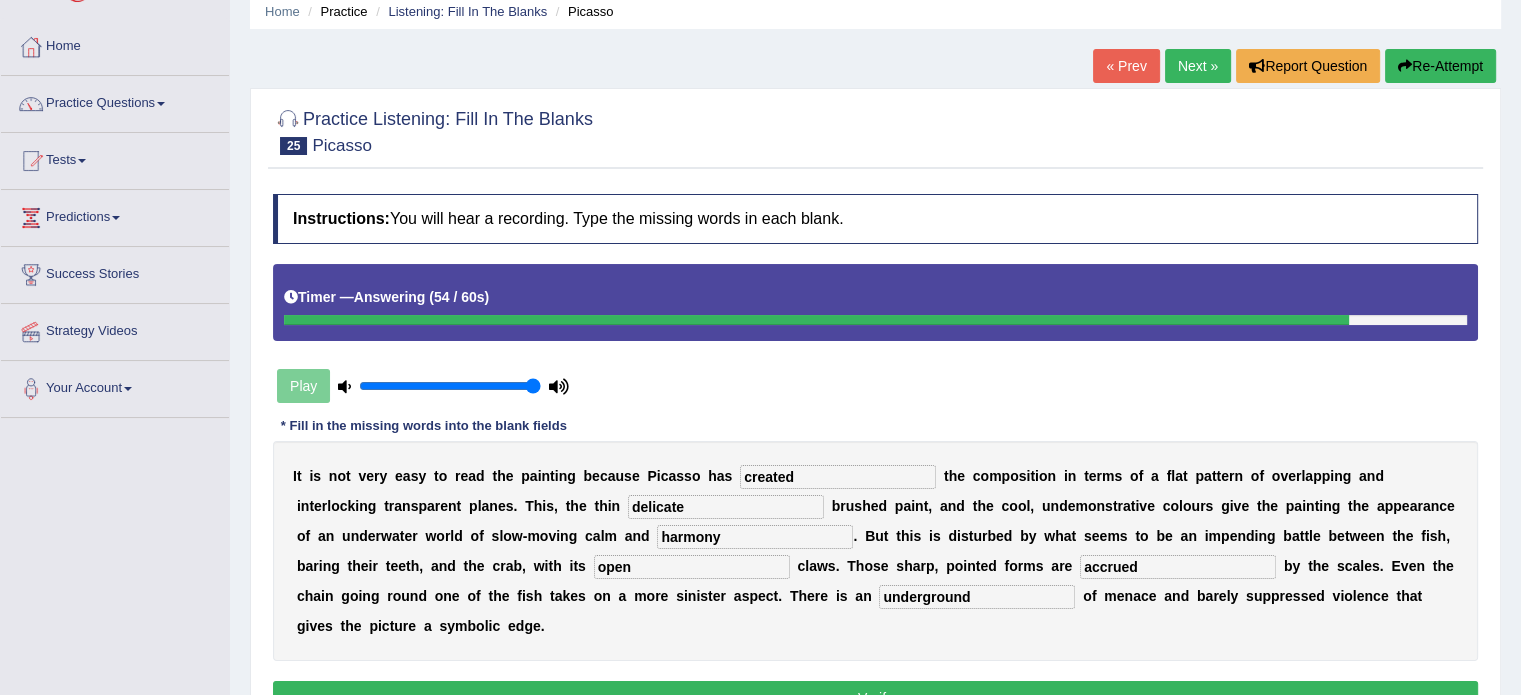 drag, startPoint x: 956, startPoint y: 648, endPoint x: 941, endPoint y: 691, distance: 45.54119 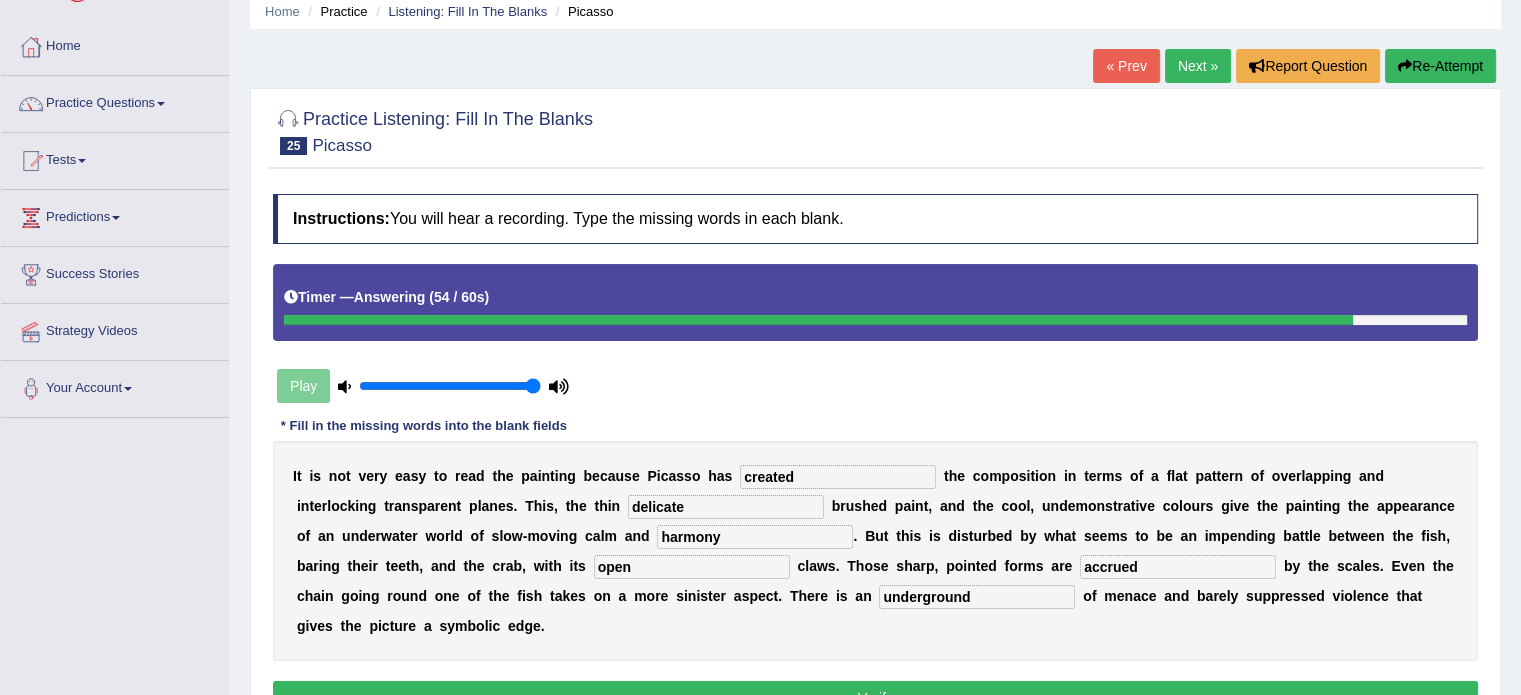 click on "Verify" at bounding box center [875, 698] 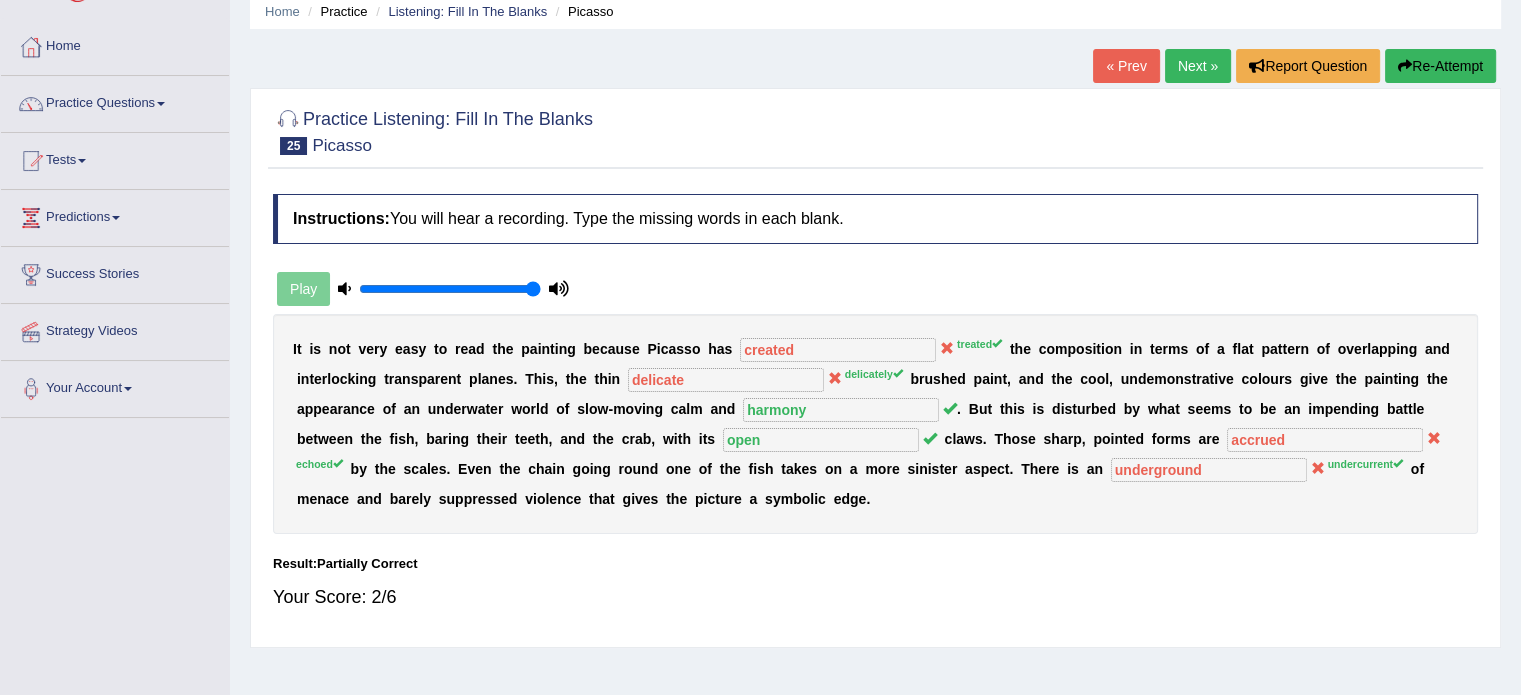click on "Next »" at bounding box center (1198, 66) 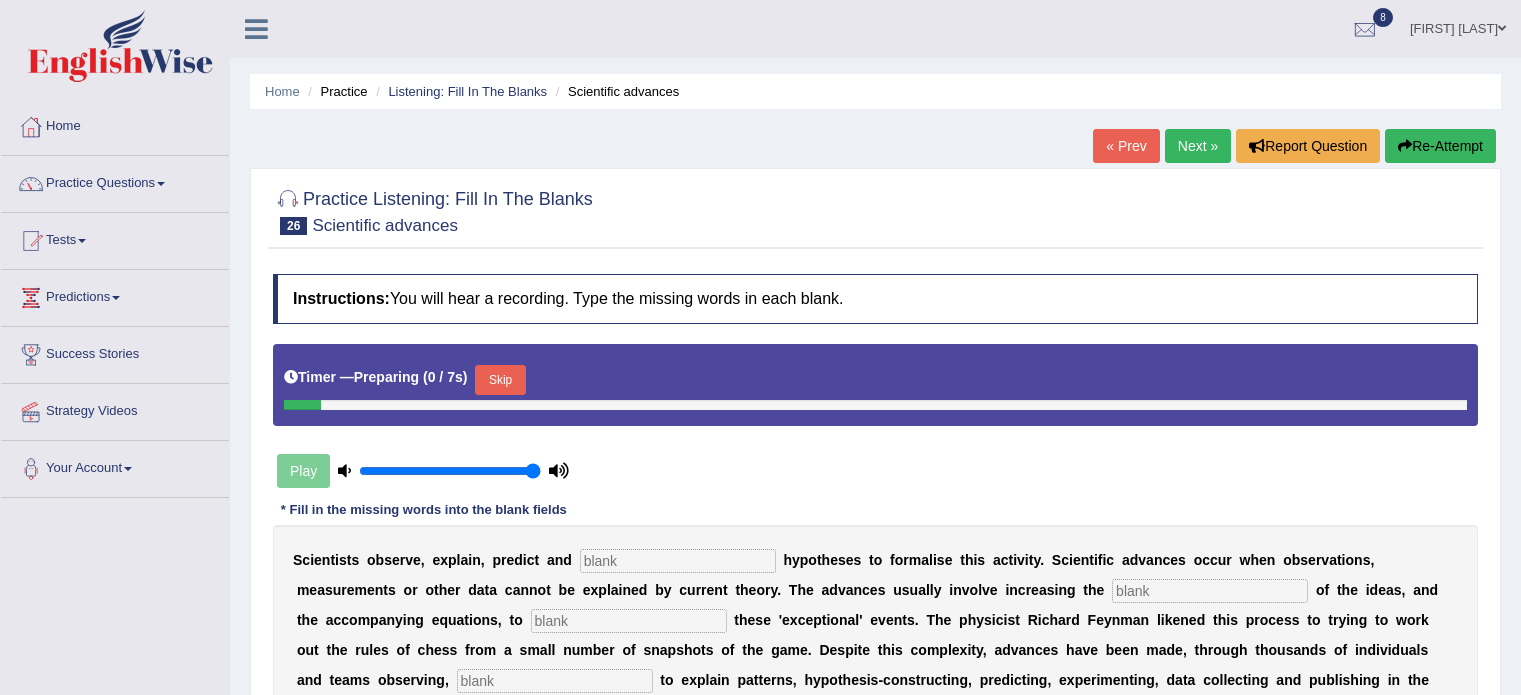 scroll, scrollTop: 0, scrollLeft: 0, axis: both 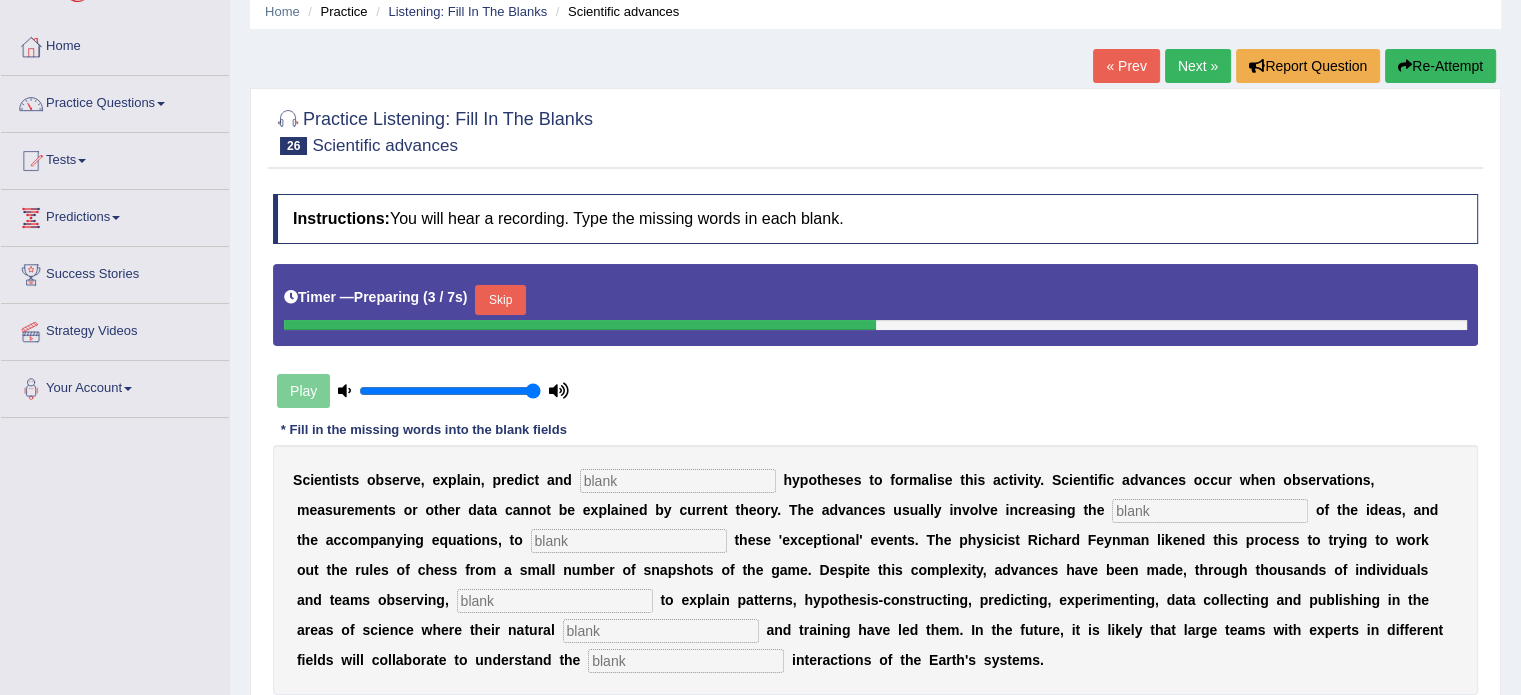 click on "Skip" at bounding box center [500, 300] 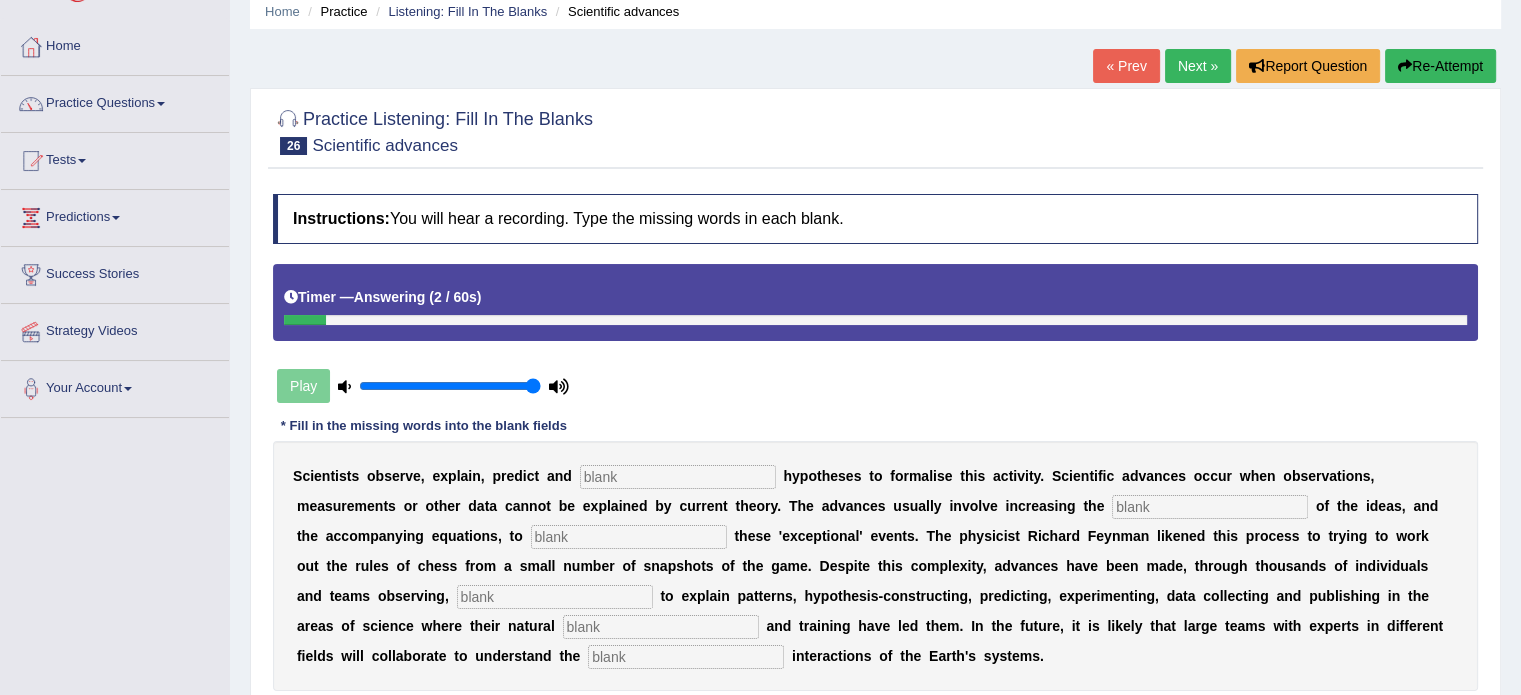 click at bounding box center [686, 657] 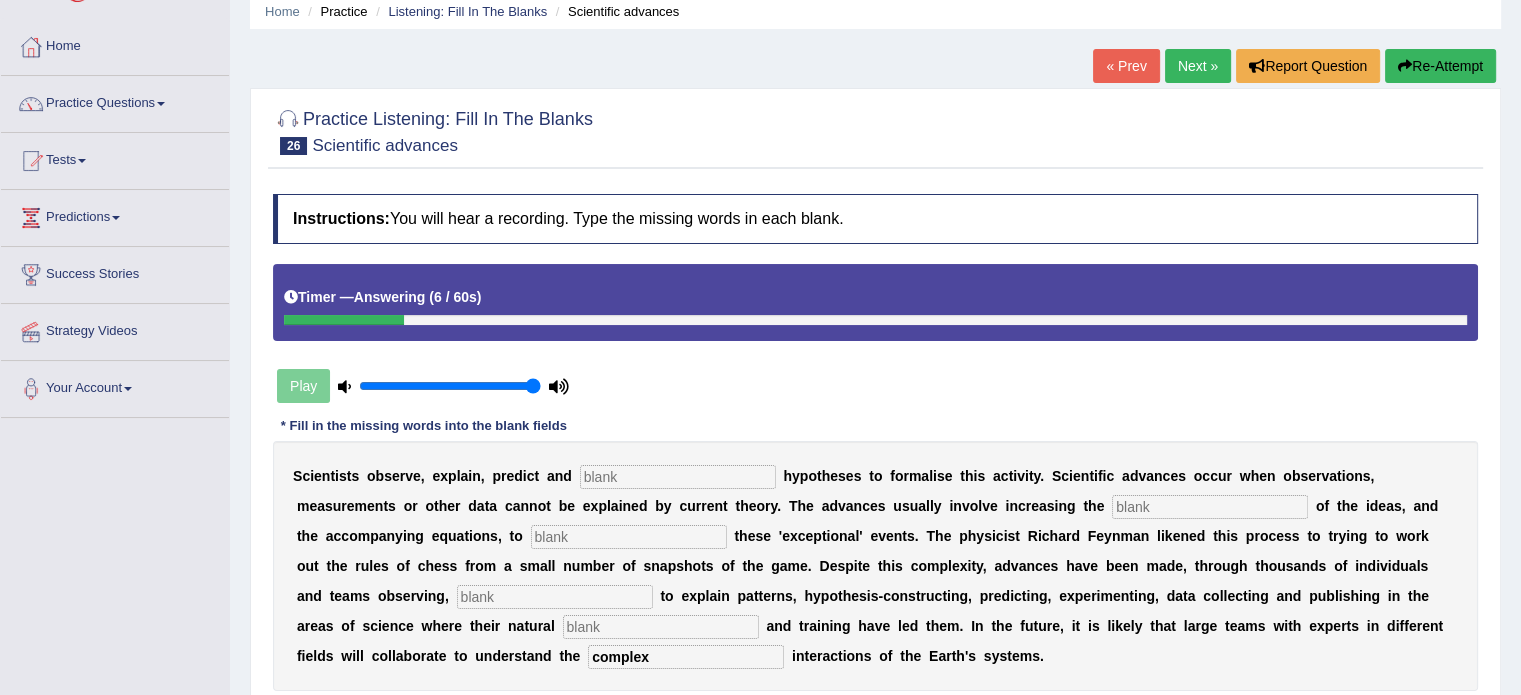 type on "complex" 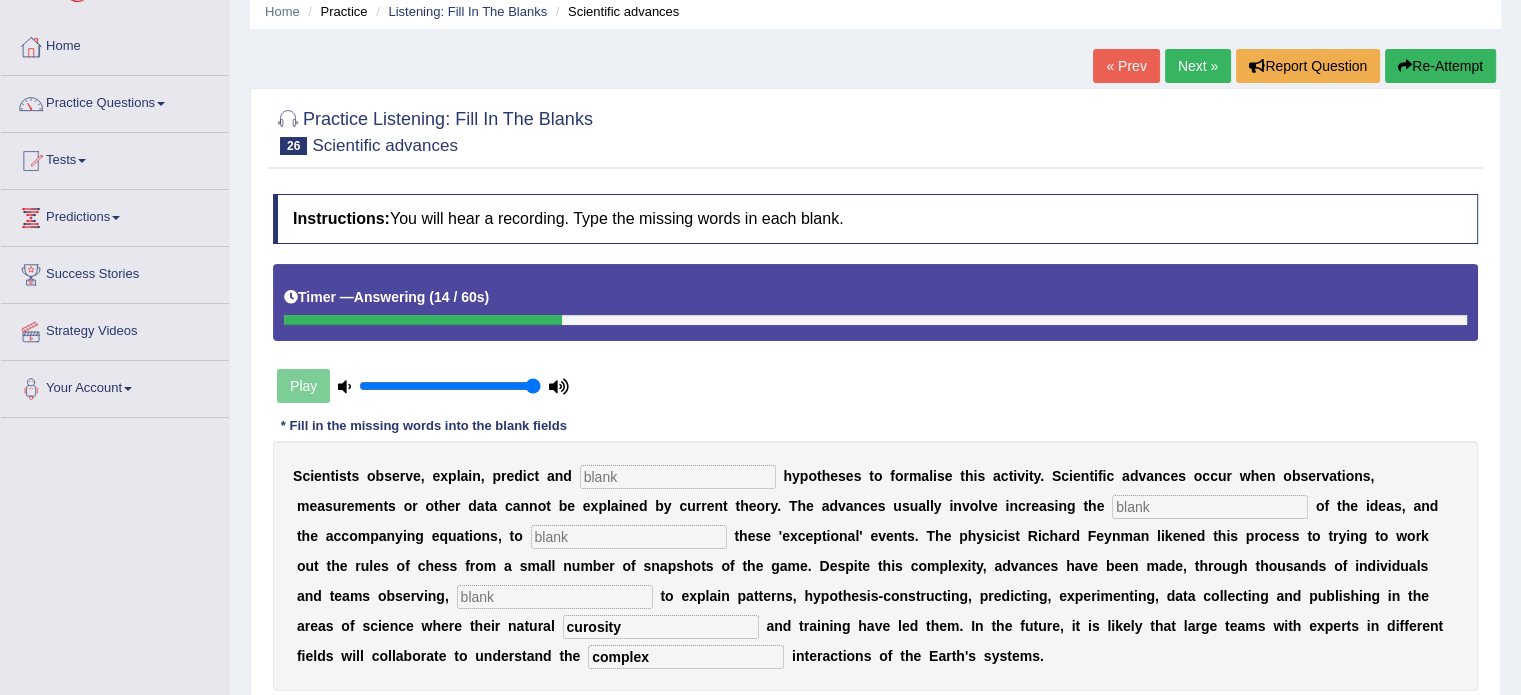 type on "curosity" 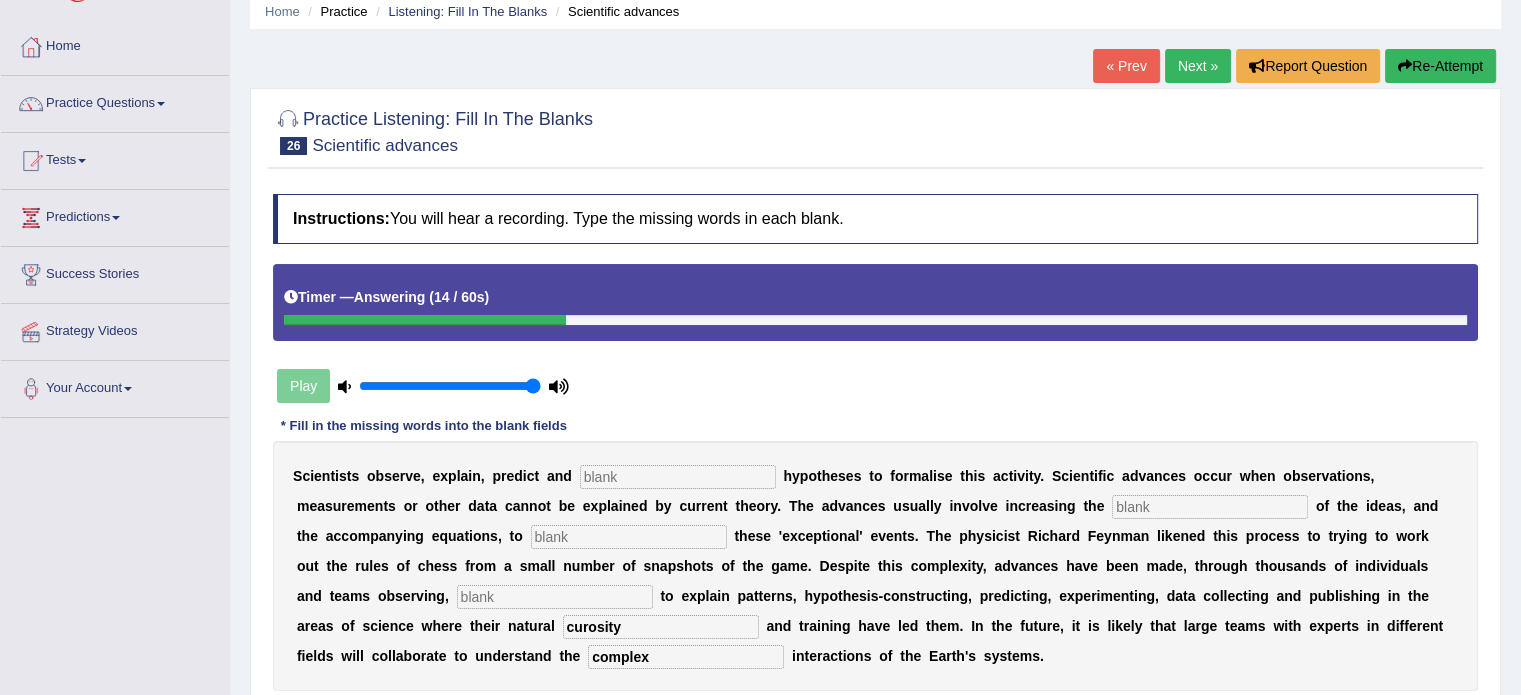 click at bounding box center [555, 597] 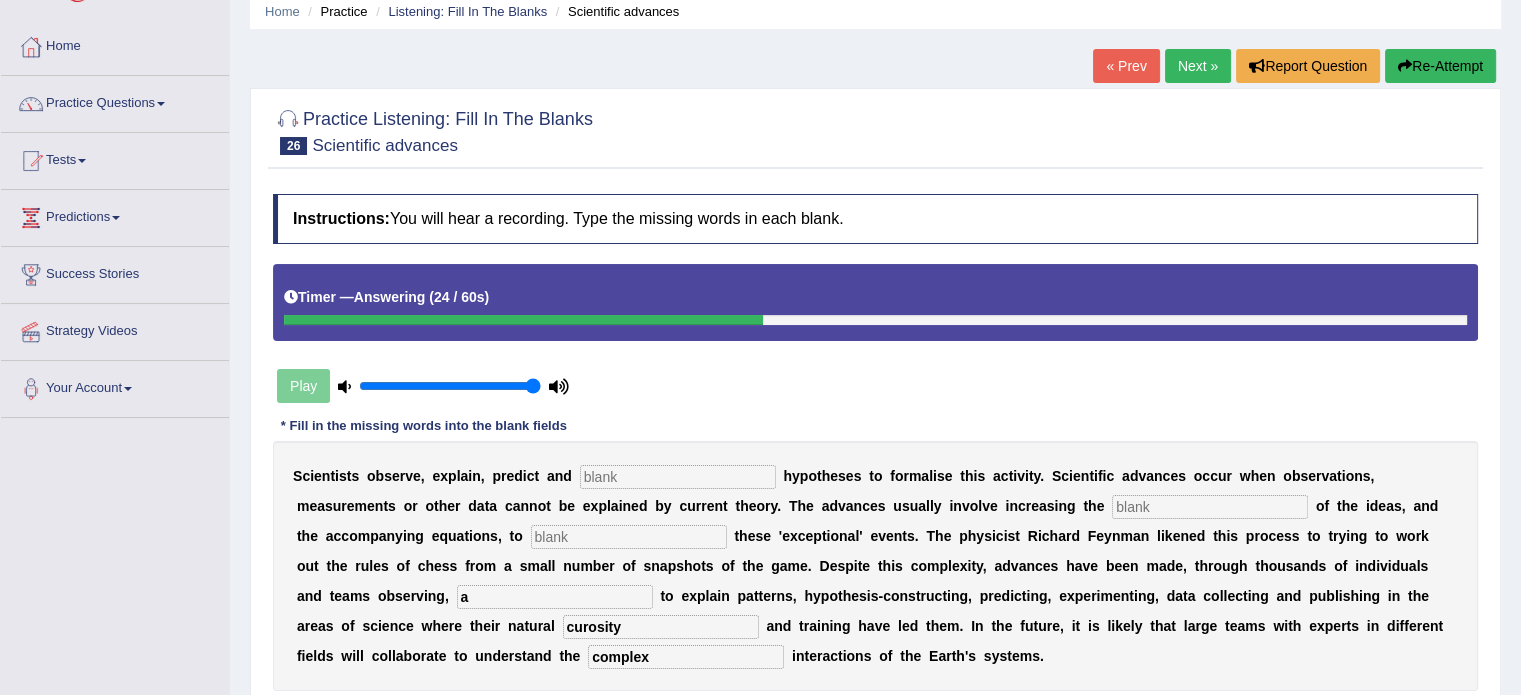 type on "a" 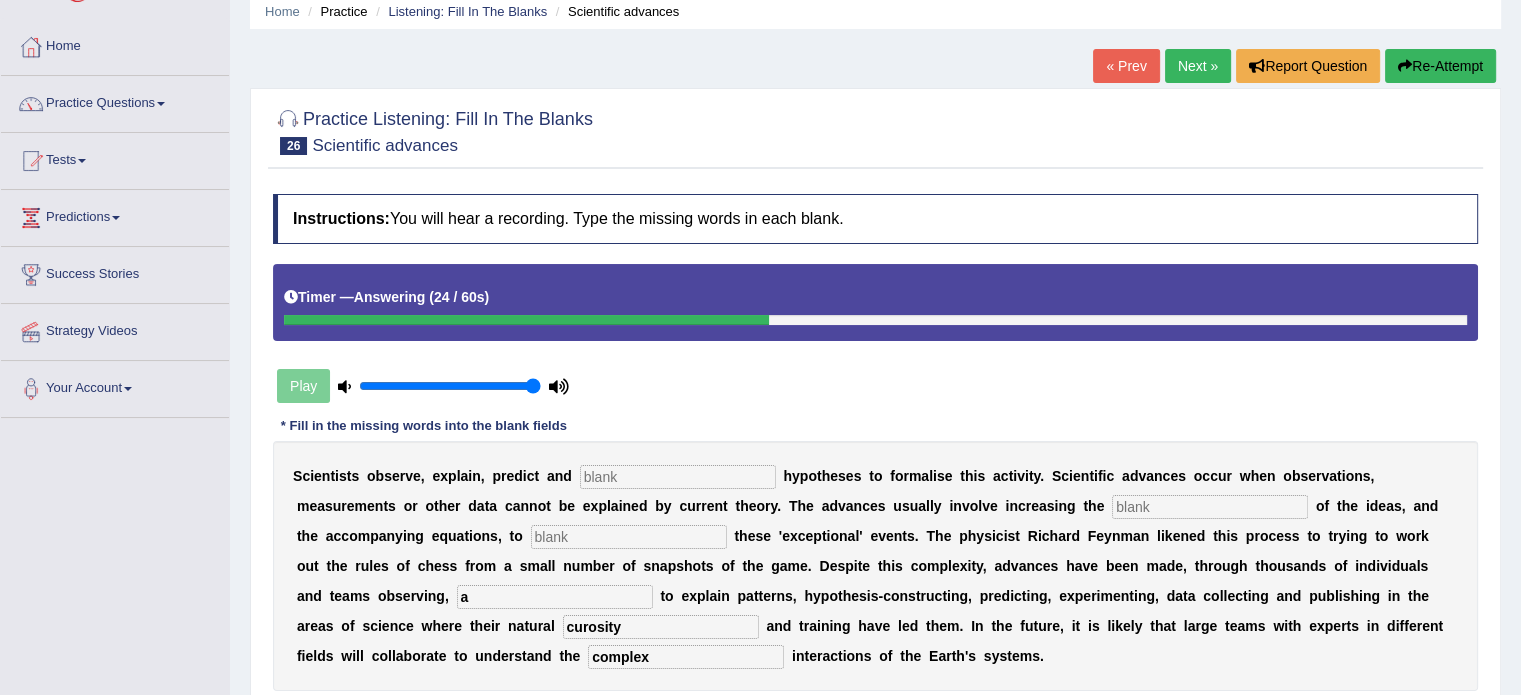 click at bounding box center (678, 477) 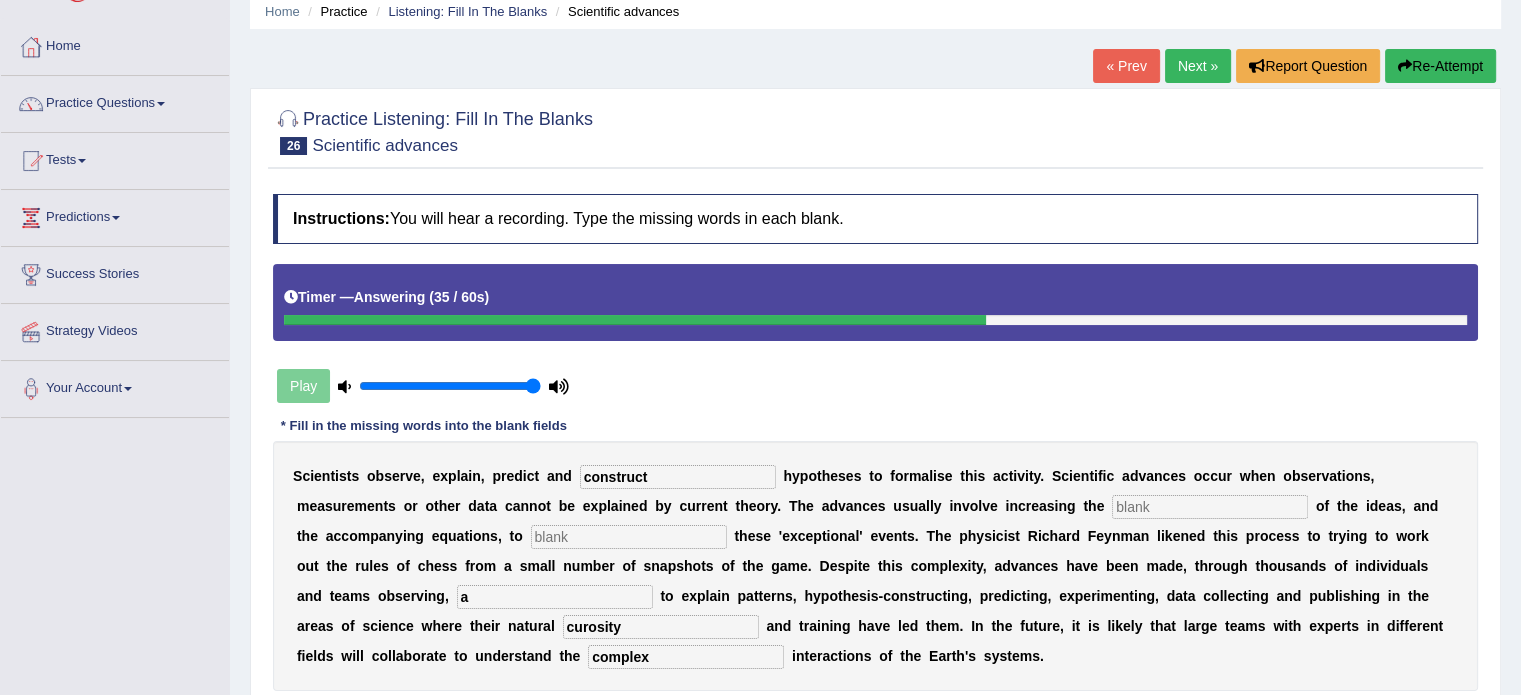 type on "construct" 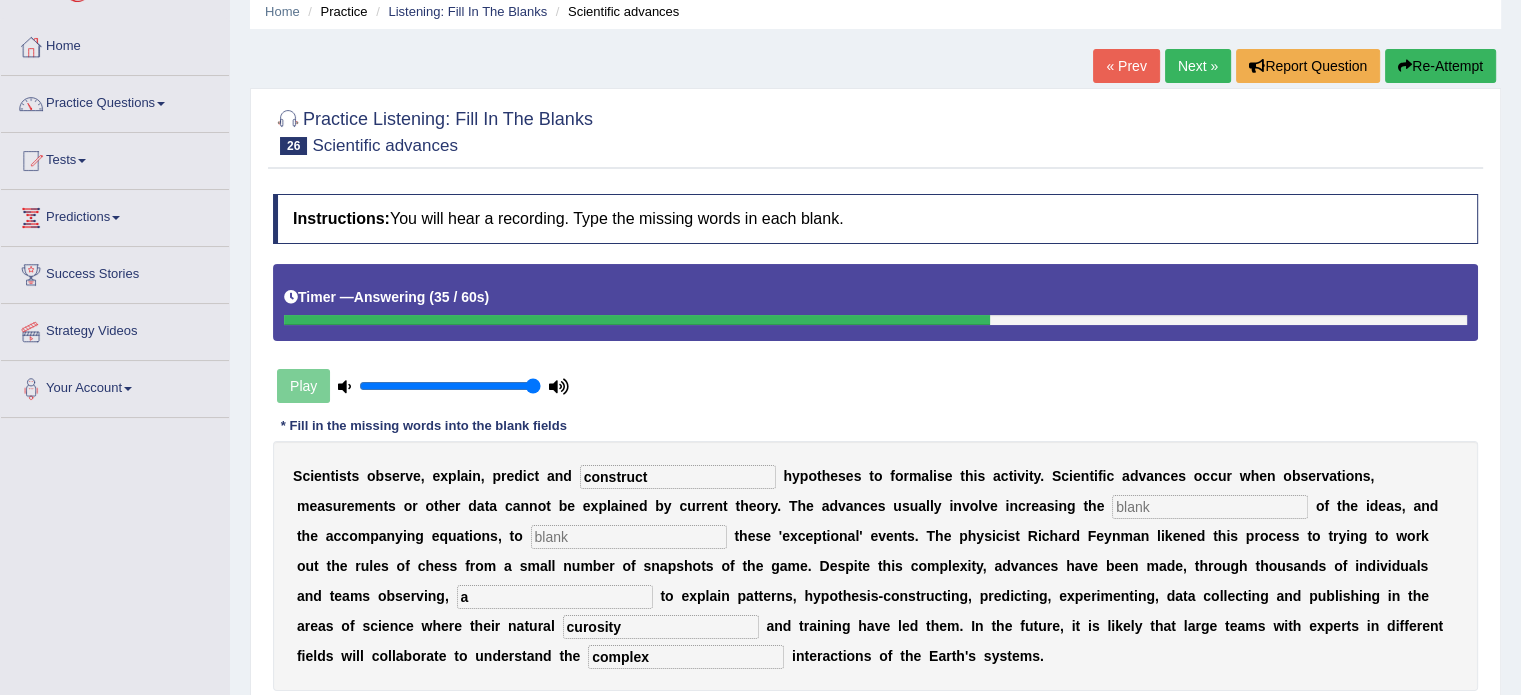 click at bounding box center [1210, 507] 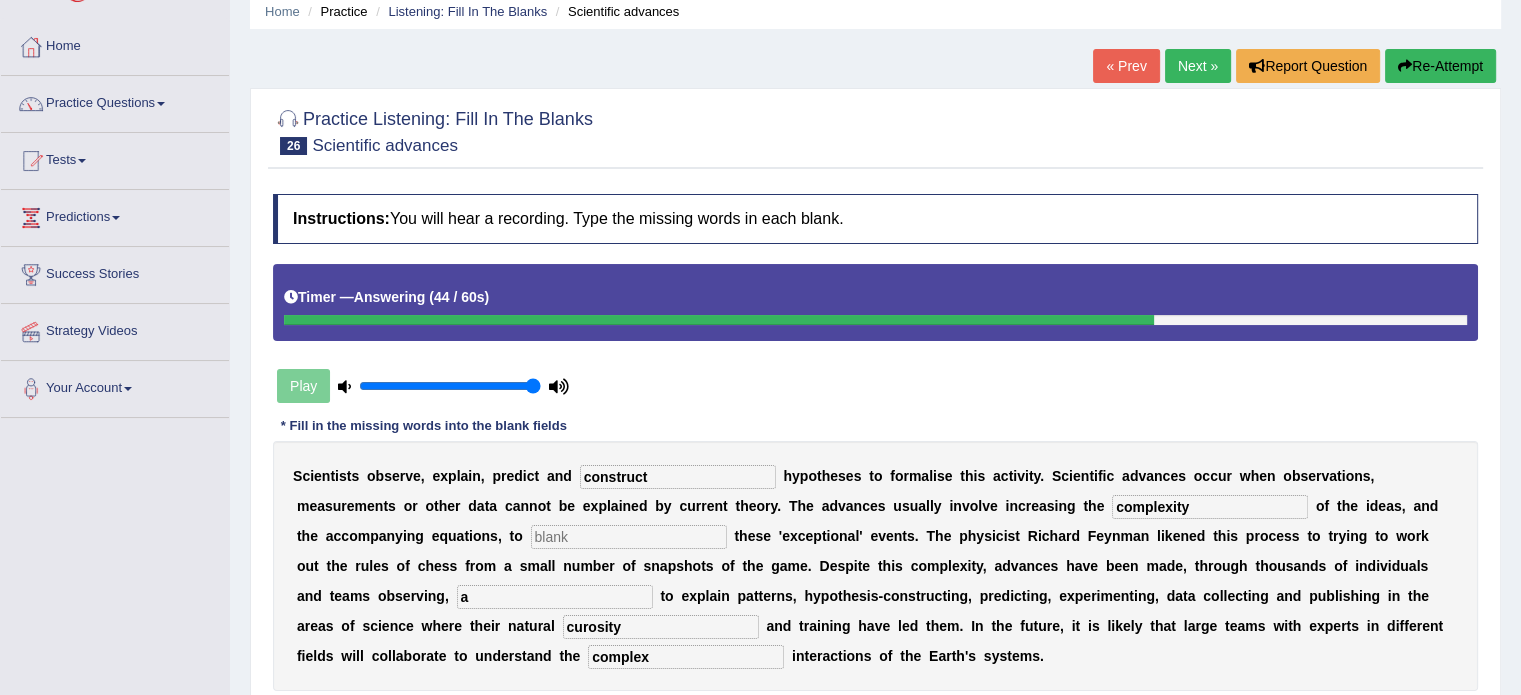 type on "complexity" 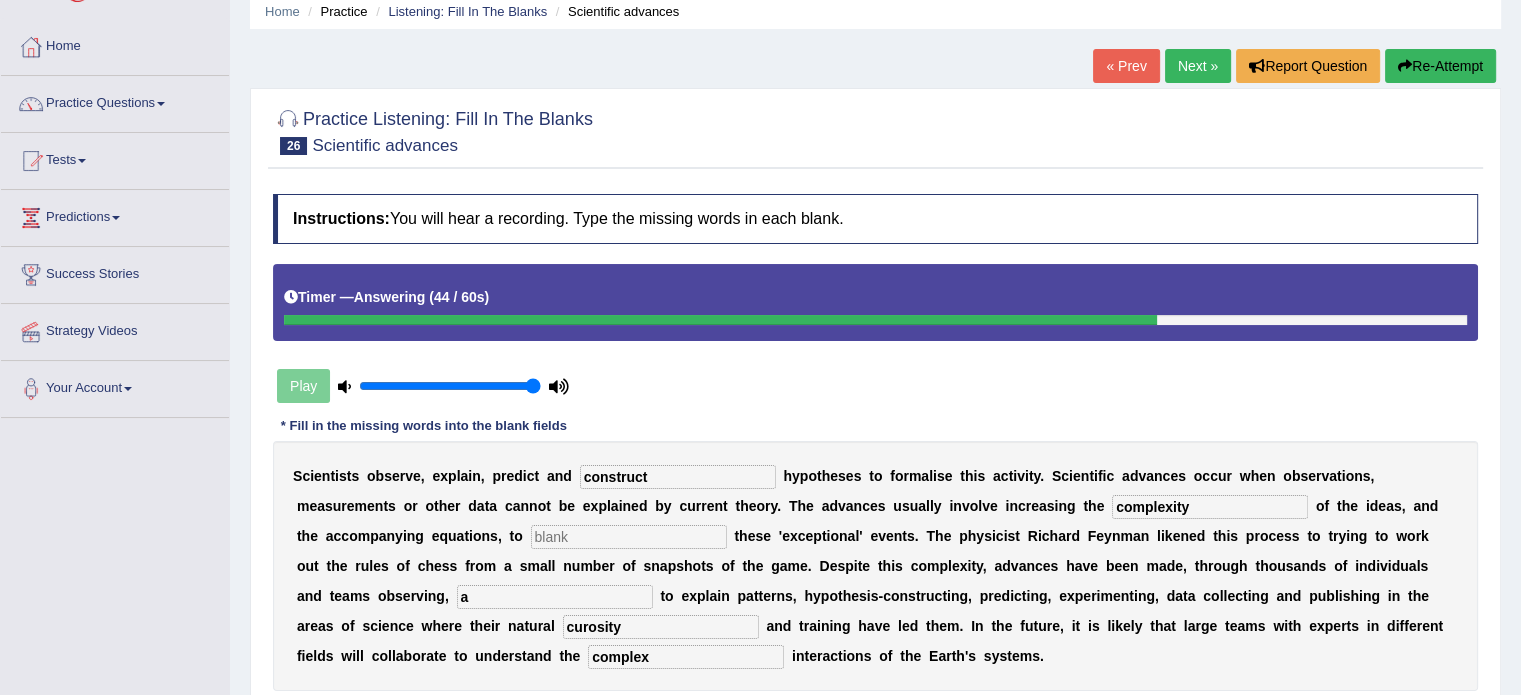 click at bounding box center (629, 537) 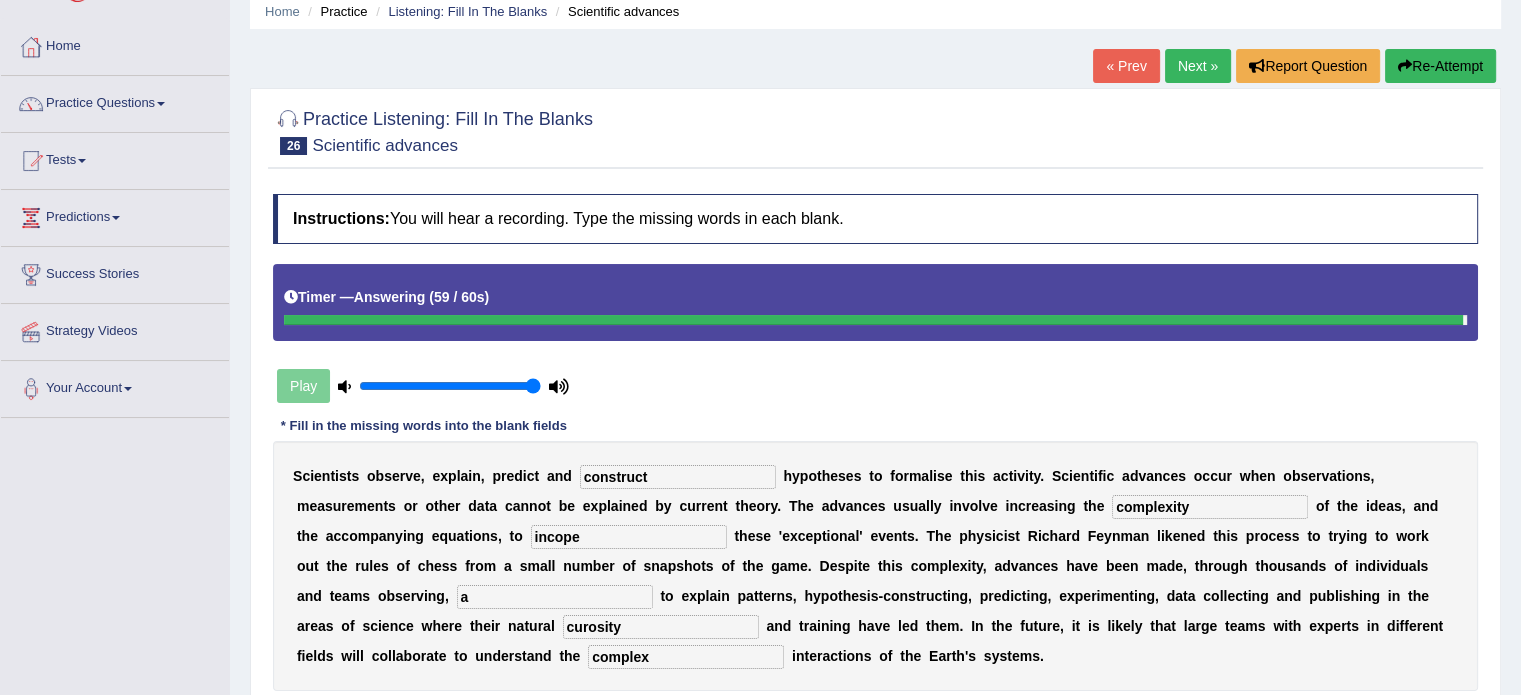 type on "incope" 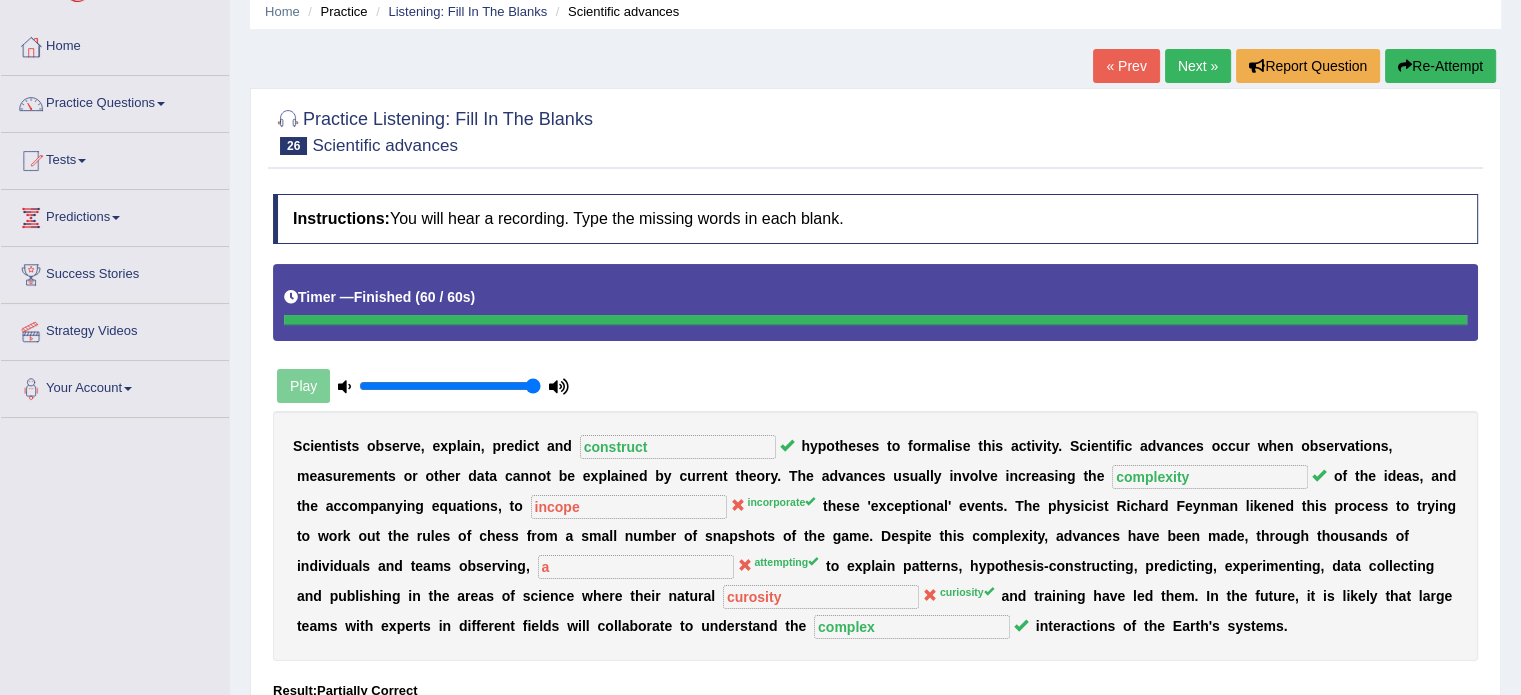click on "Re-Attempt" at bounding box center (1440, 66) 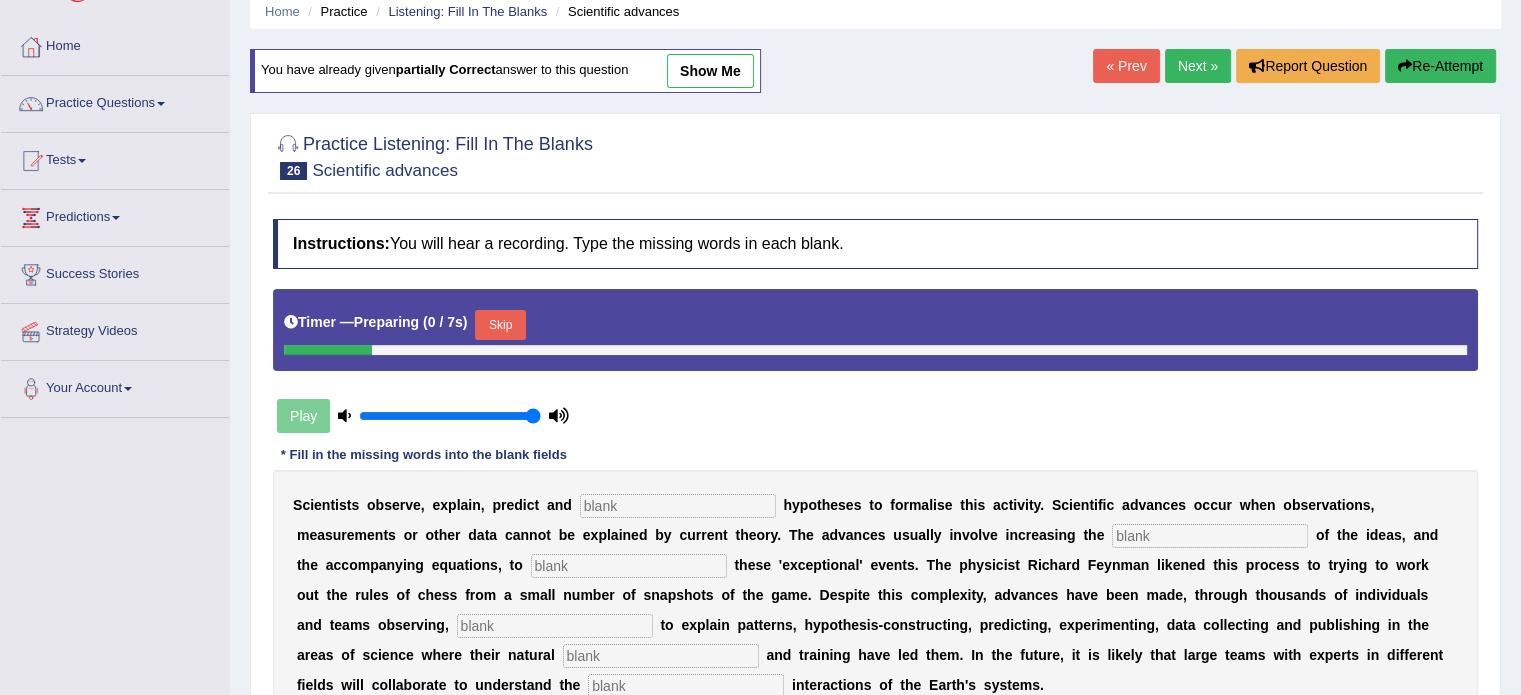 click on "Skip" at bounding box center (500, 325) 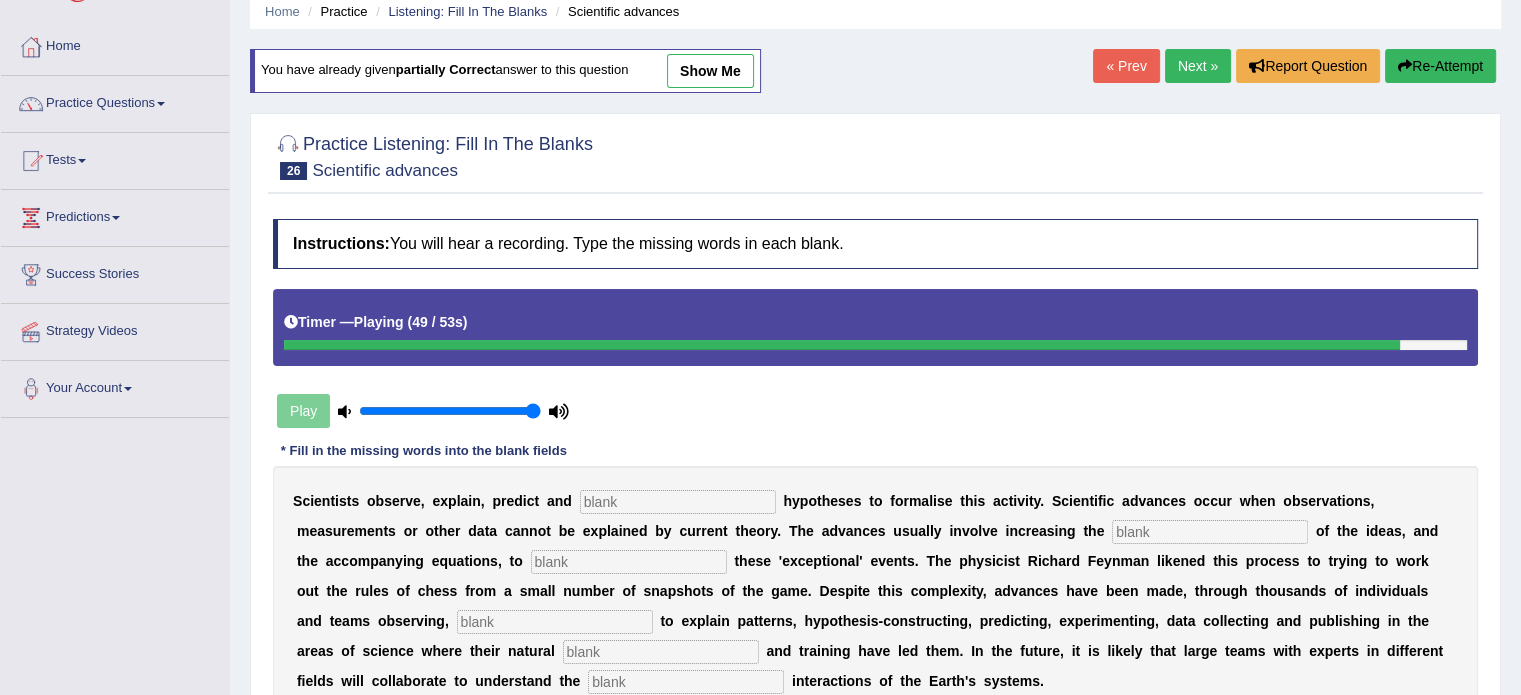 click on "S c i e n c e    o b s e r v e ,    e x p l a i n ,    p r e d i c t    a n d       h y p o t h e s i s    t o    f o r m a l i s e    t h i s    a c t i v i t y .    S c i e n t i f i c    a d v a n c e s    o c c u r    w h e n    o b s e r v a t i o n s ,    m e a s u r e m e n t s    o r    o t h e r    d a t a    c a n n o t    b e    e x p l a i n e d    b y    c u r r e n t    t h e o r y .    T h e    a d v a n c e s    u s u a l l y    i n v o l v e    i n c r e a s i n g    t h e       o f    t h e    i d e a s ,    a n d    t h e    a c c o m p a n y i n g    e q u a t i o n s ,    t o       t h e s e    ' e x c e p t i o n a l '    e v e n t s .    T h e    p h y s i c i s t    [NAME]    l i k e n e d    t h i s    p r o c e s s    t o    t r y i n g    t o    w o r k    o u t    t h e    r u l e s    o f    c h e s s    f r o m    a    s m a l l    n u m b e r    o f    s n a p s h o t s    o f    t" at bounding box center [875, 591] 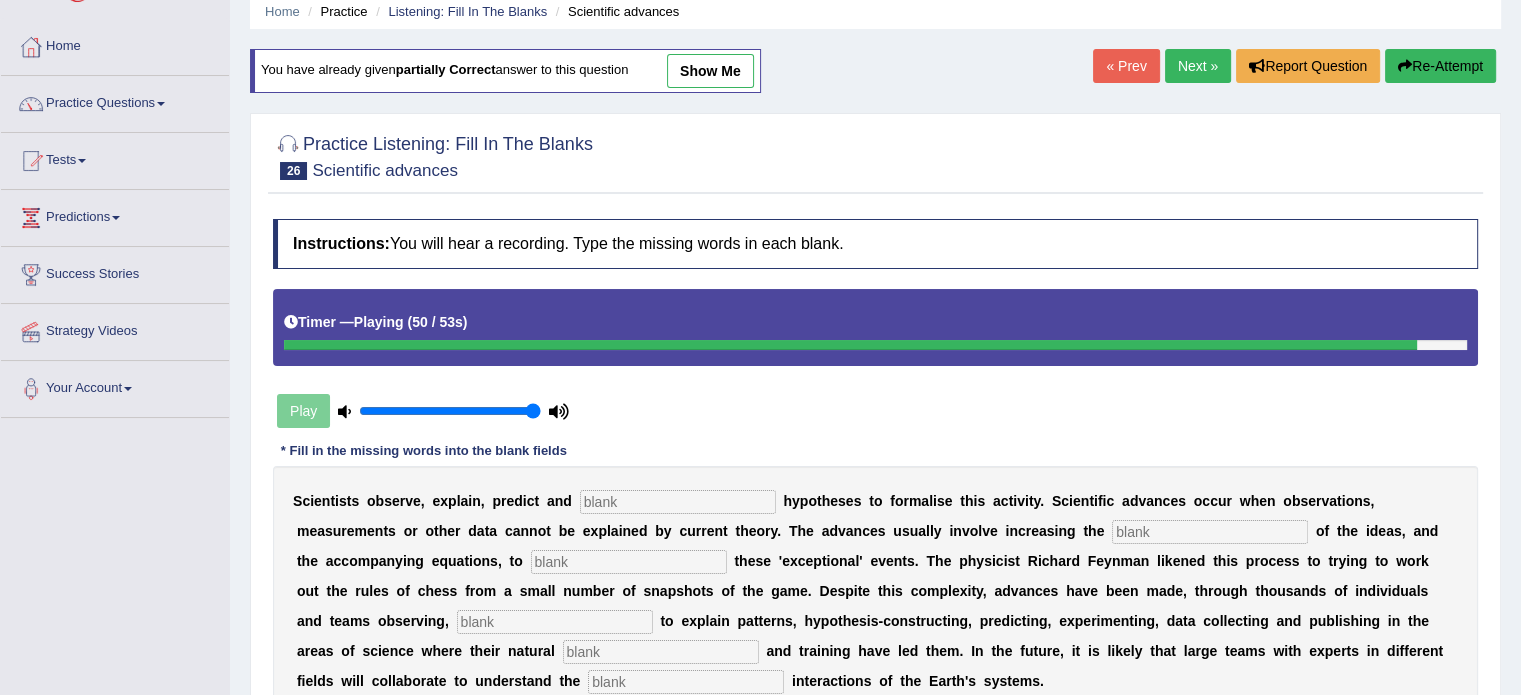 click at bounding box center [678, 502] 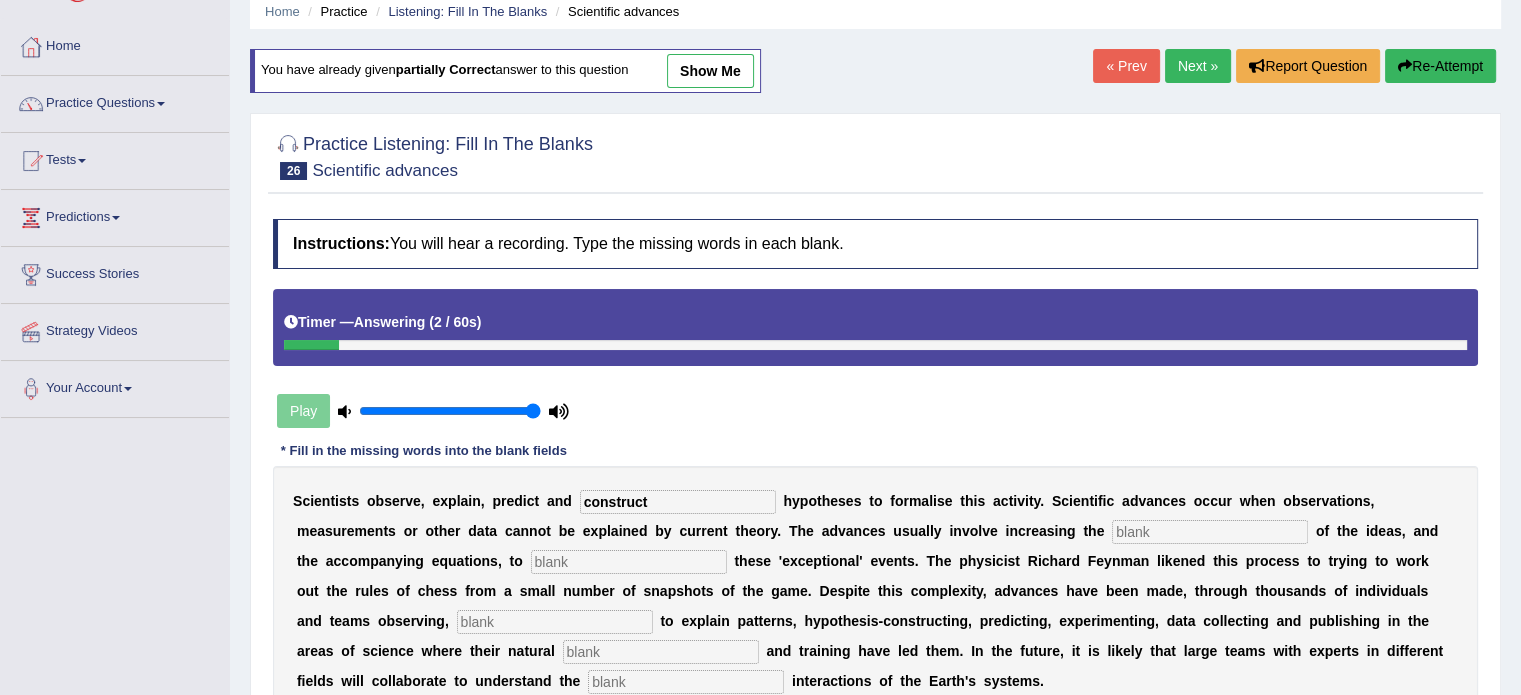 type on "construct" 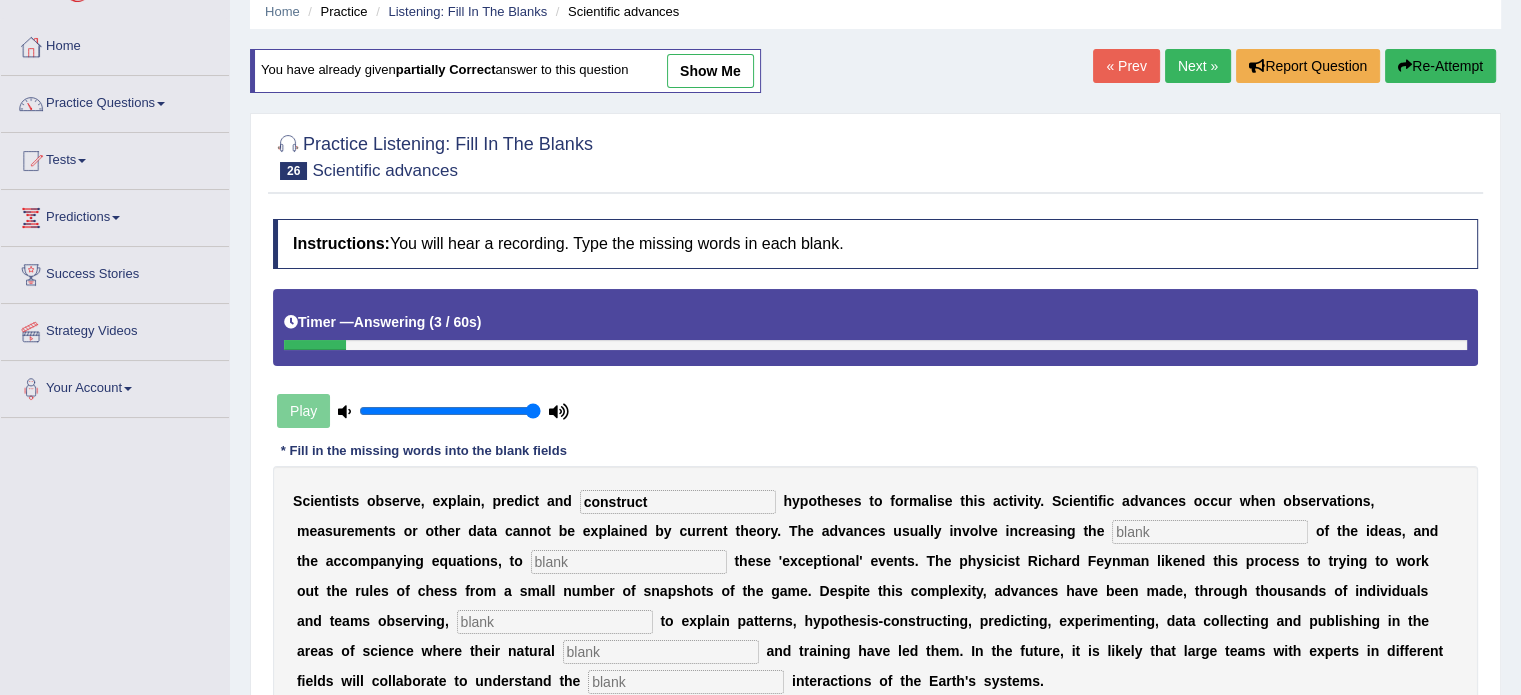 click at bounding box center (1210, 532) 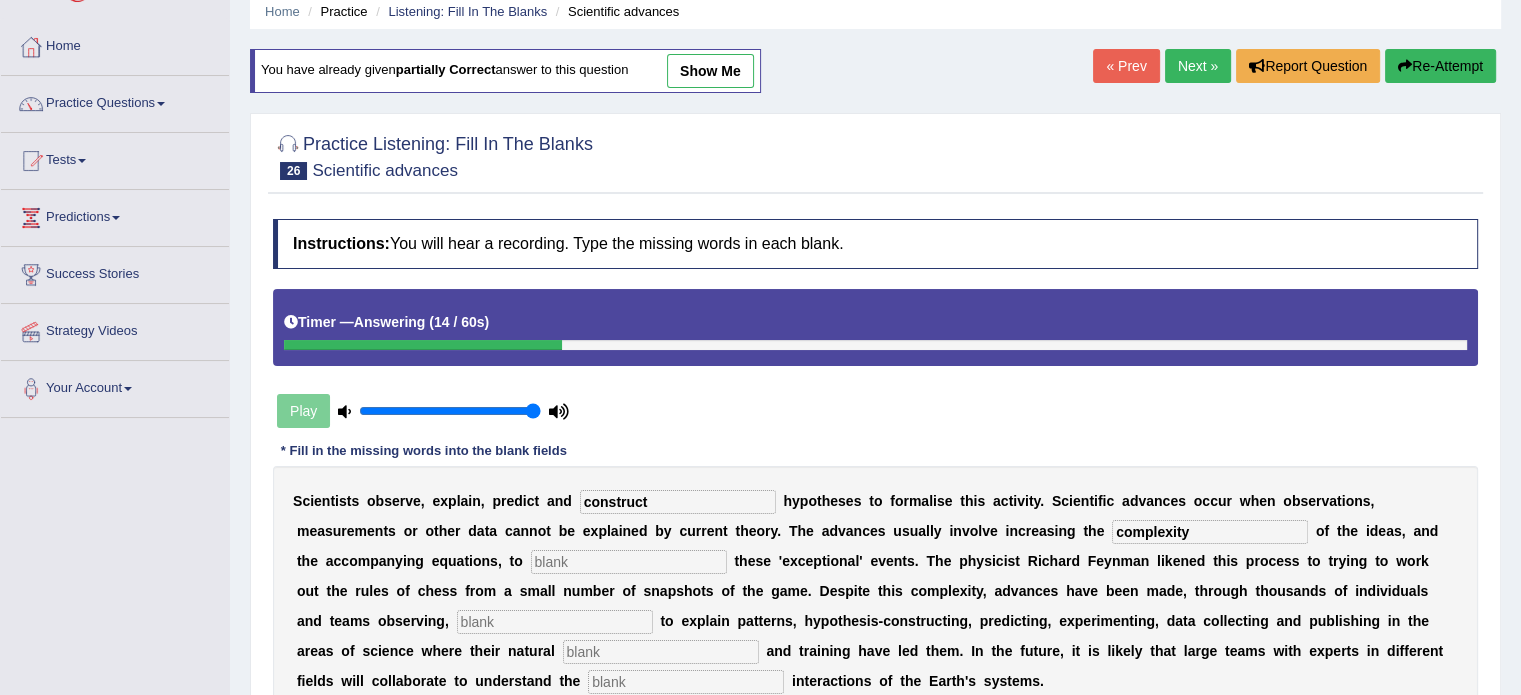 type on "complexity" 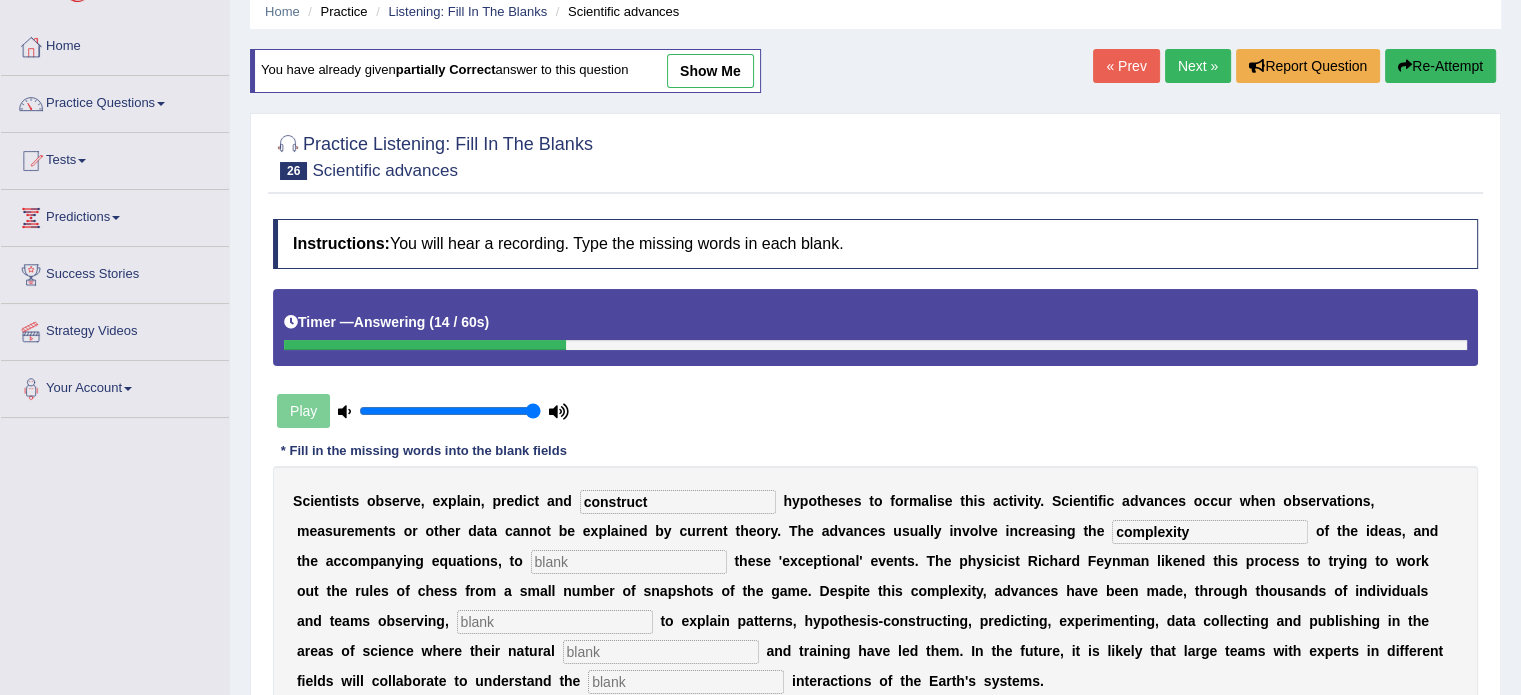 click on "s" at bounding box center [680, 591] 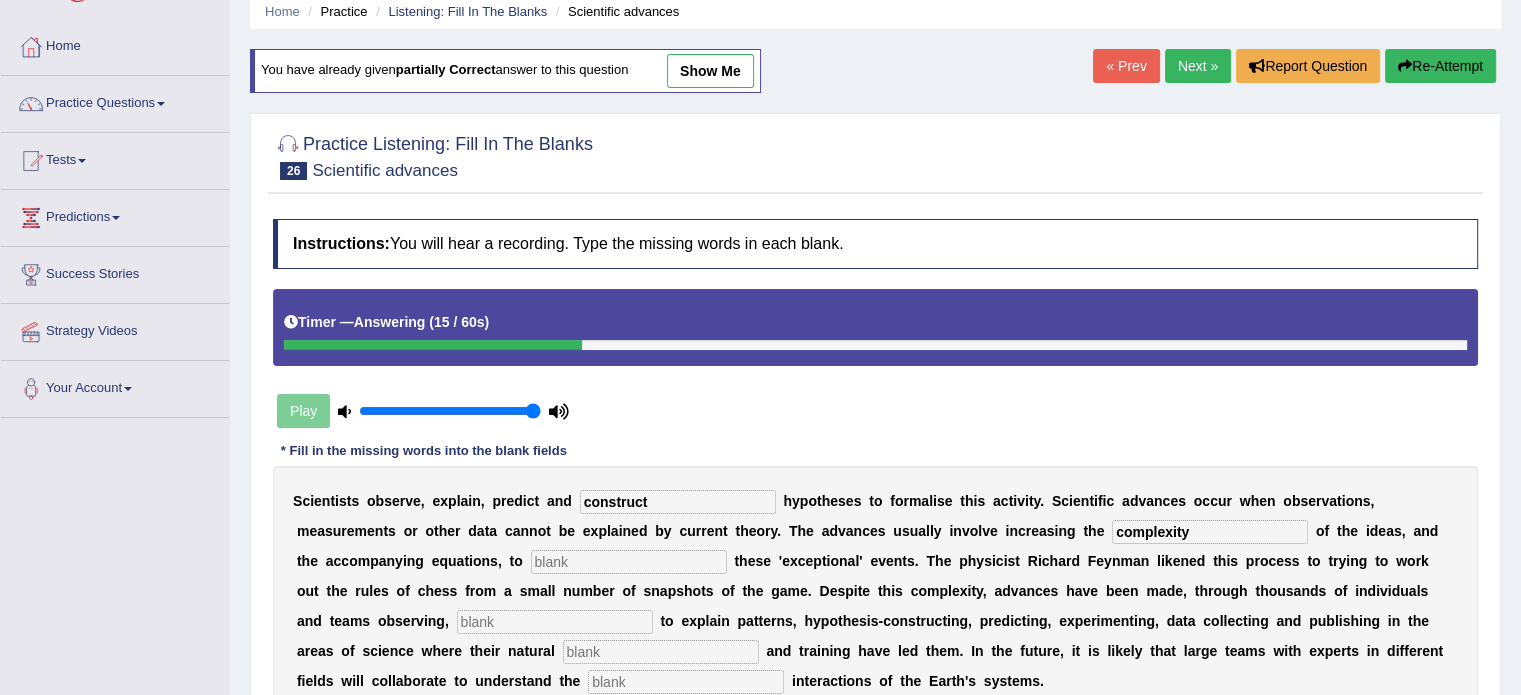 click at bounding box center (629, 562) 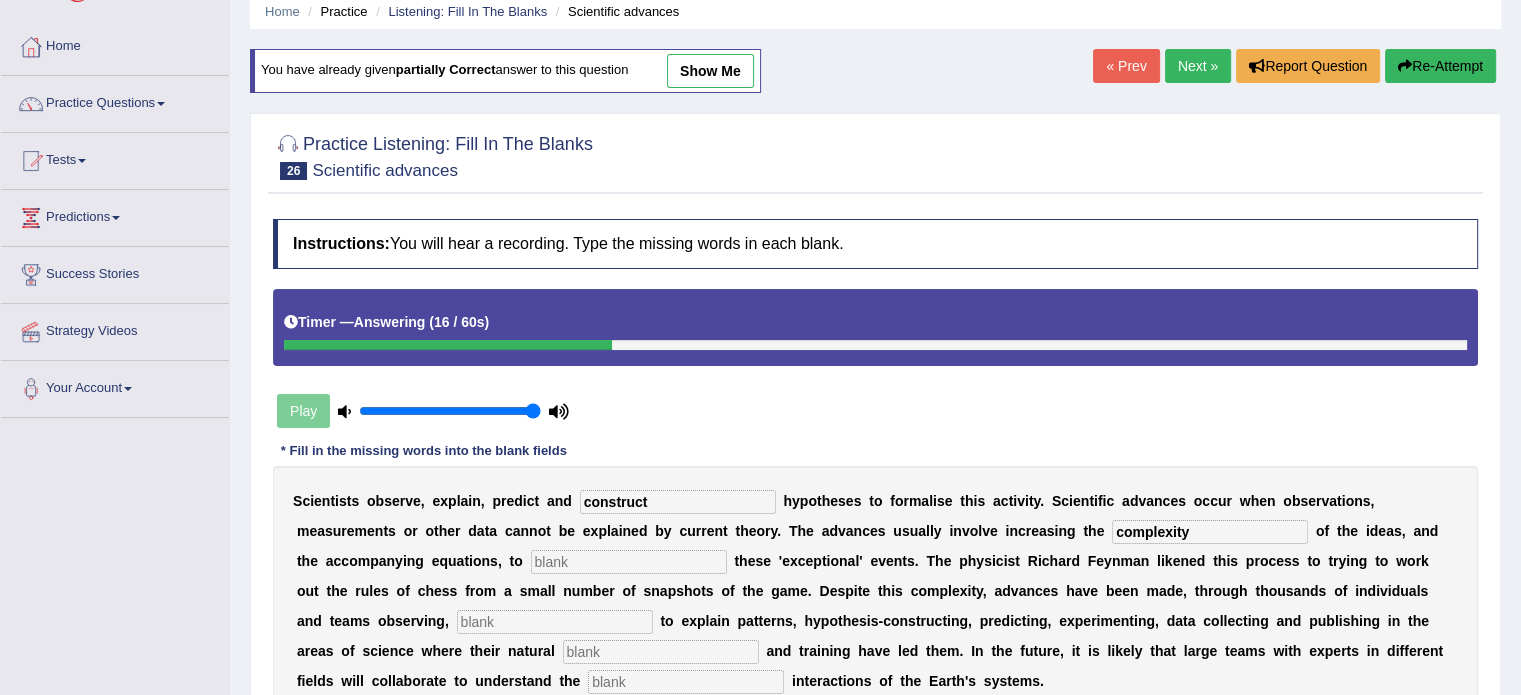 click at bounding box center (629, 562) 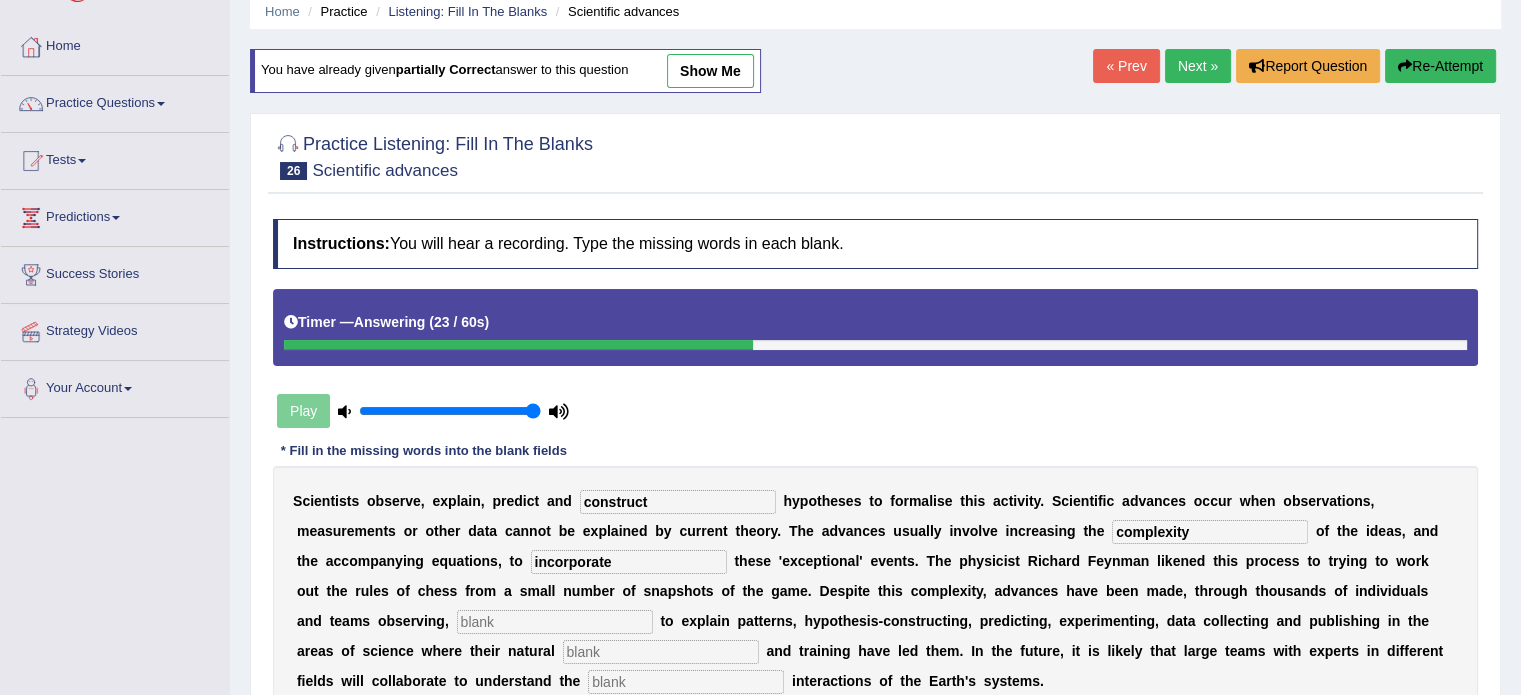 type on "incorporate" 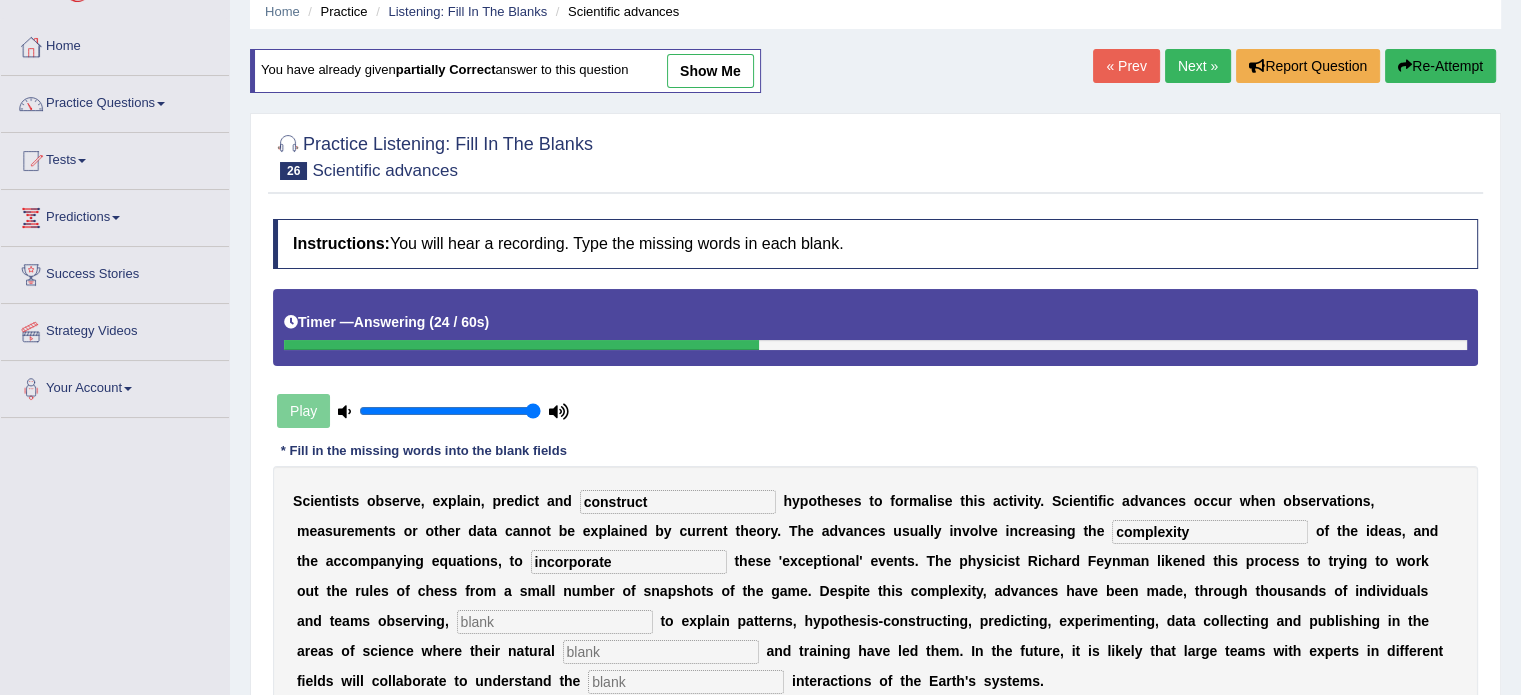 click at bounding box center [555, 622] 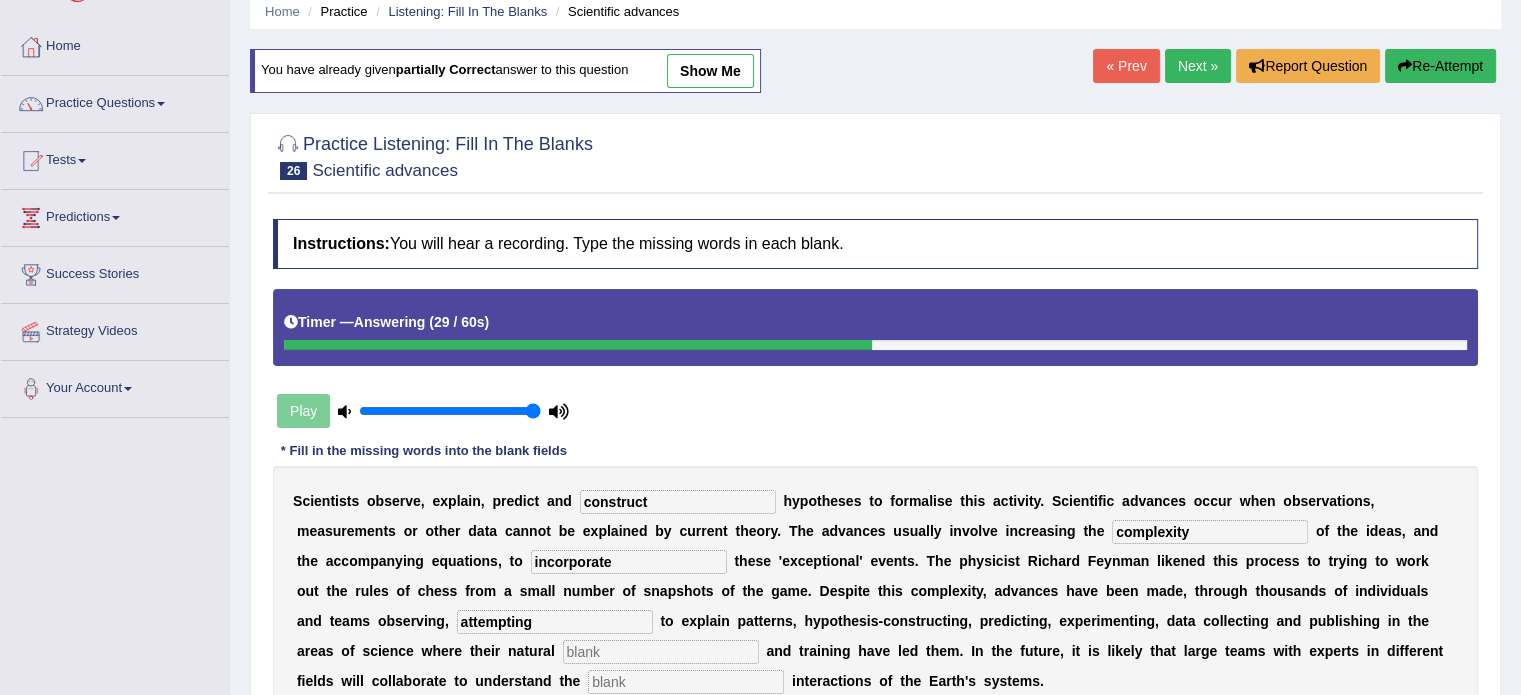 type on "attempting" 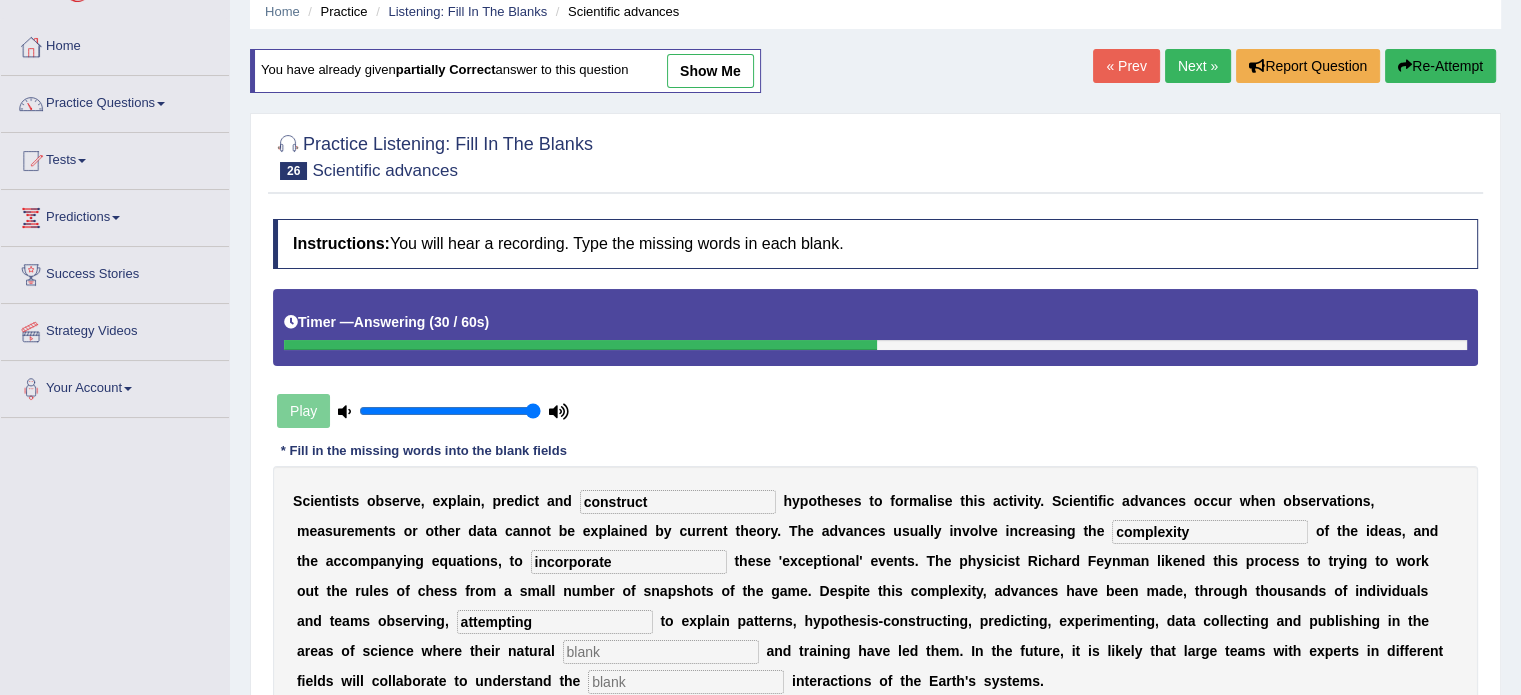 click at bounding box center (686, 682) 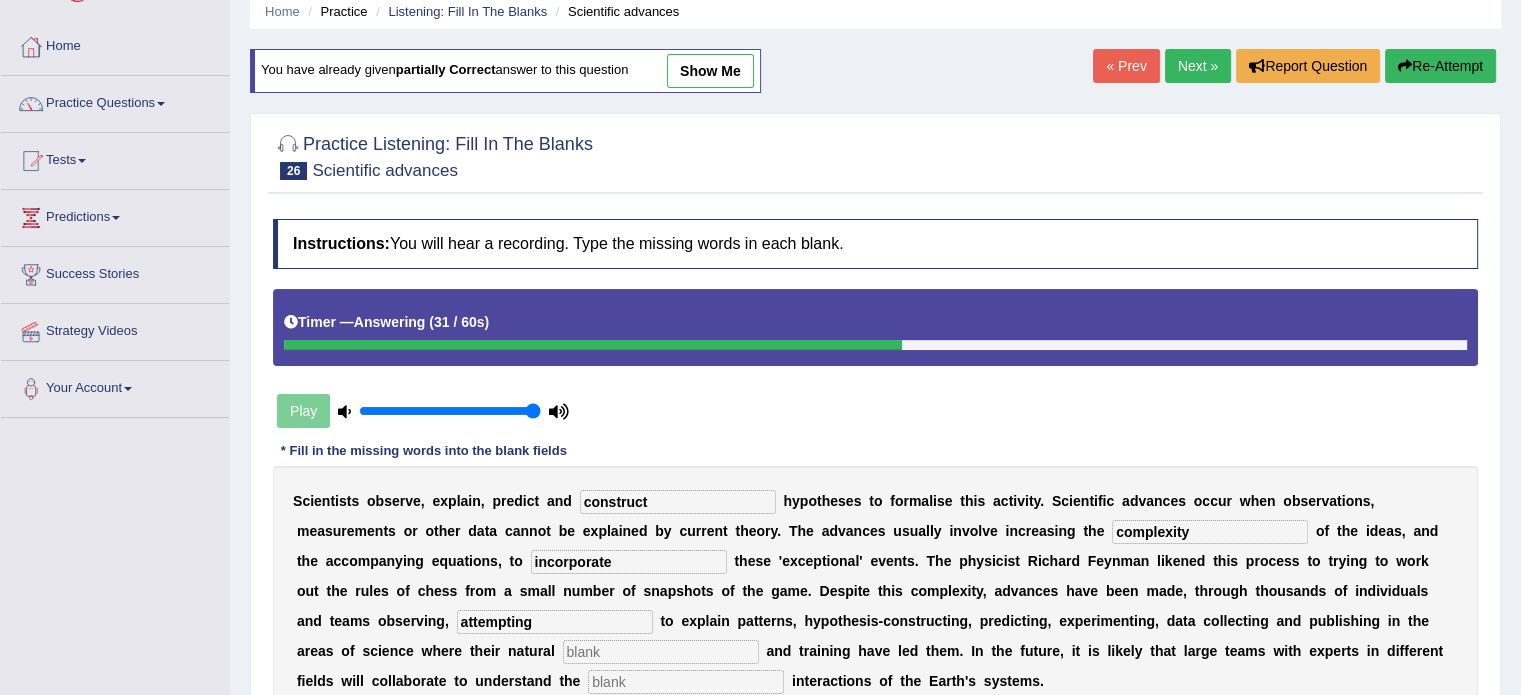 click at bounding box center (661, 652) 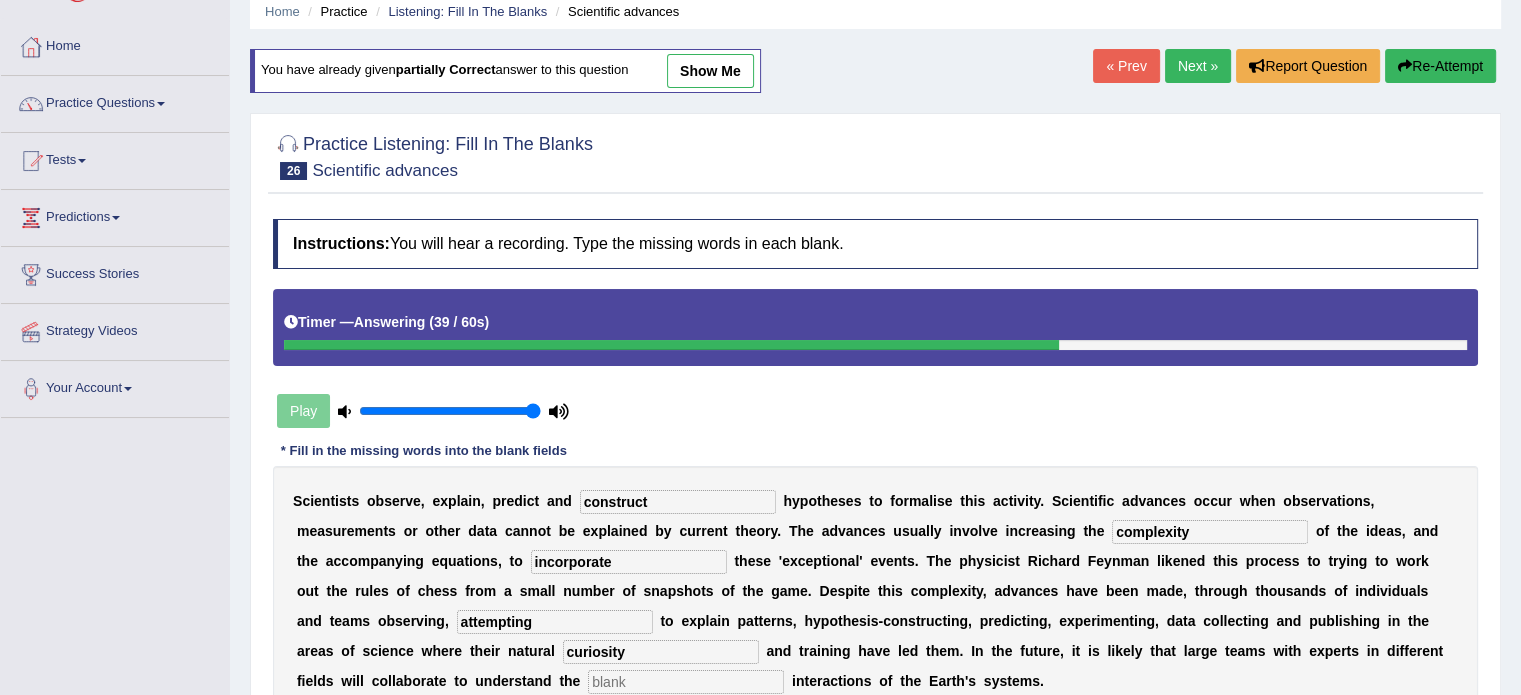 type on "curiosity" 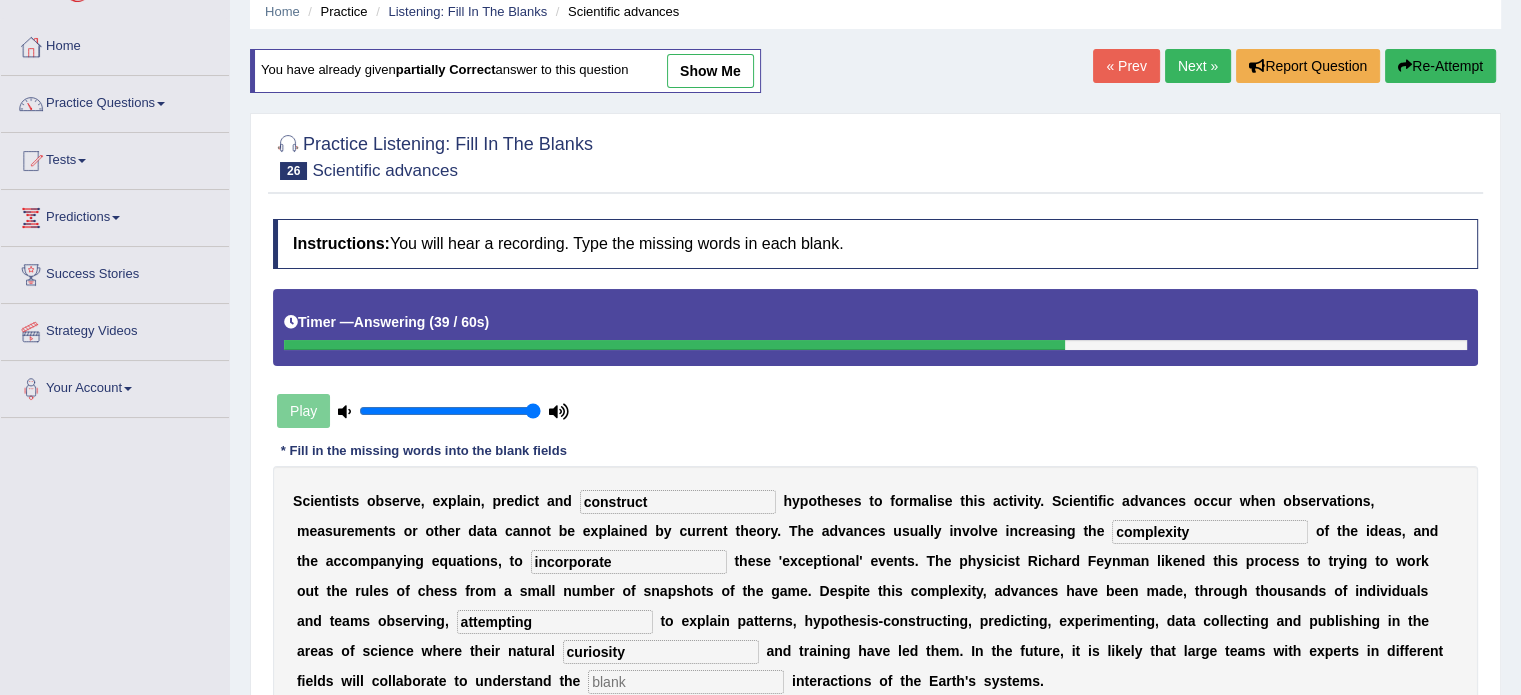 click at bounding box center (686, 682) 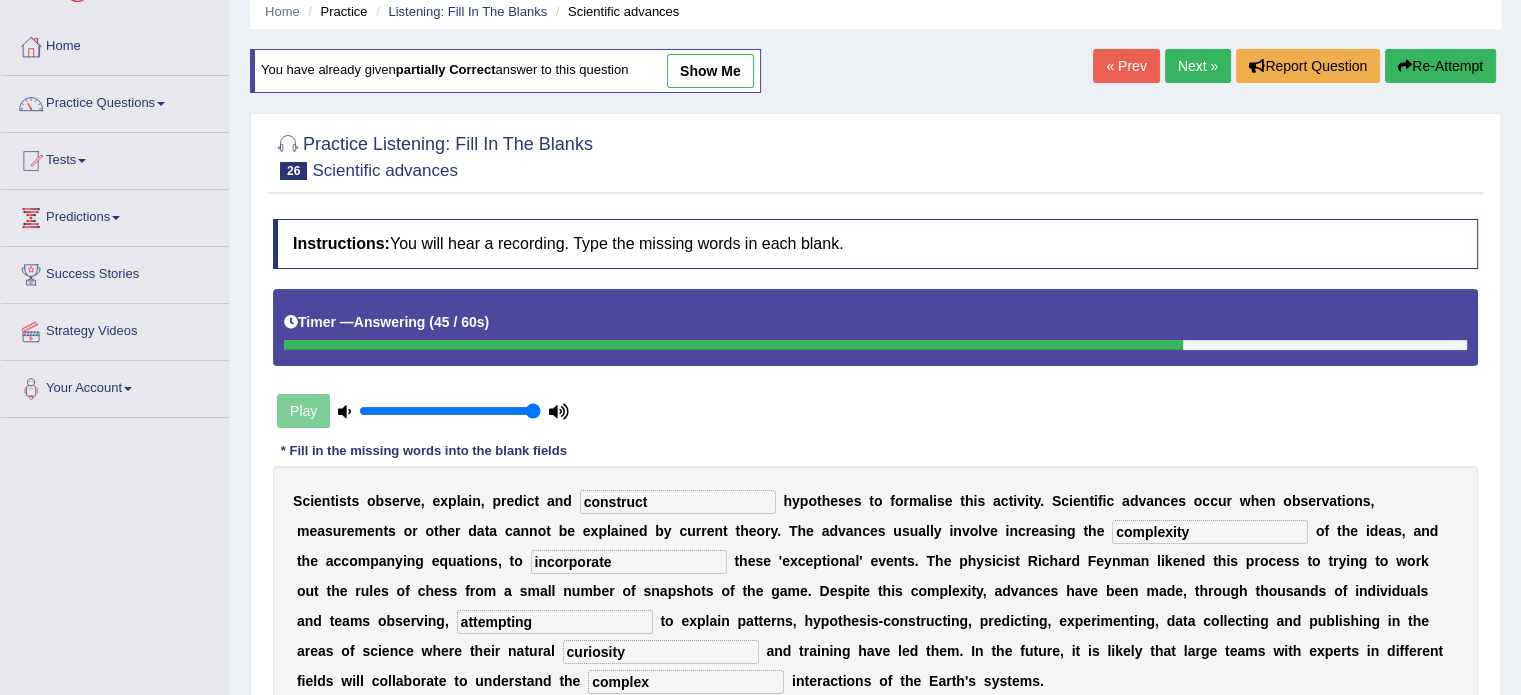 type on "complex" 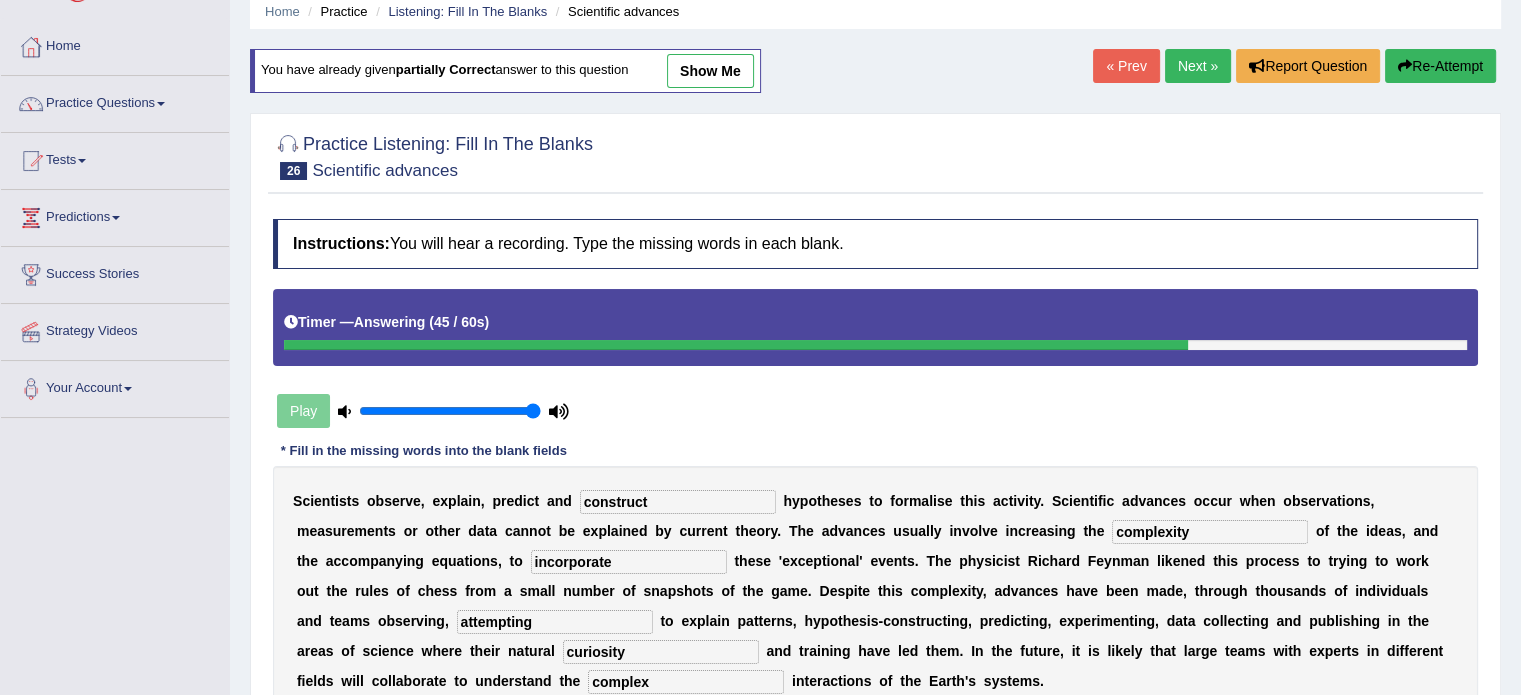 click on "p" at bounding box center [849, 591] 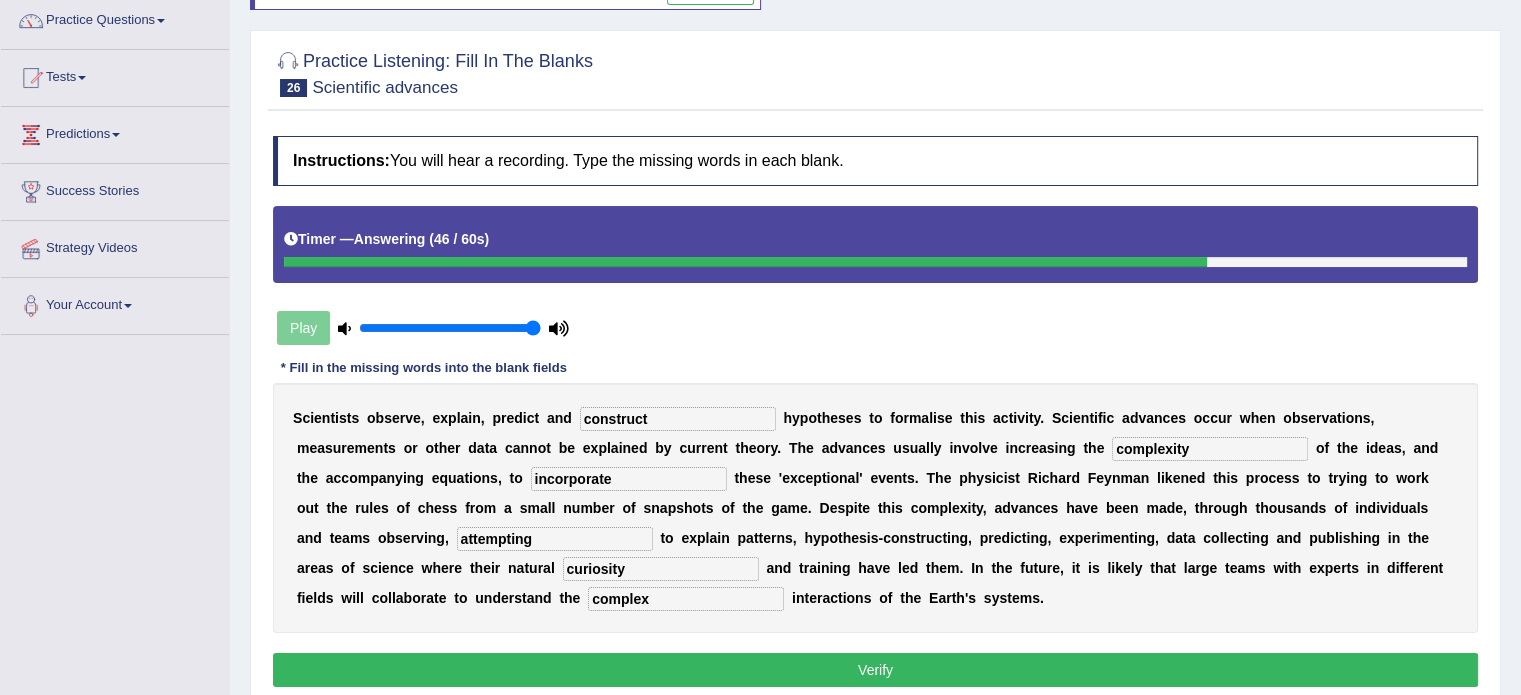 scroll, scrollTop: 200, scrollLeft: 0, axis: vertical 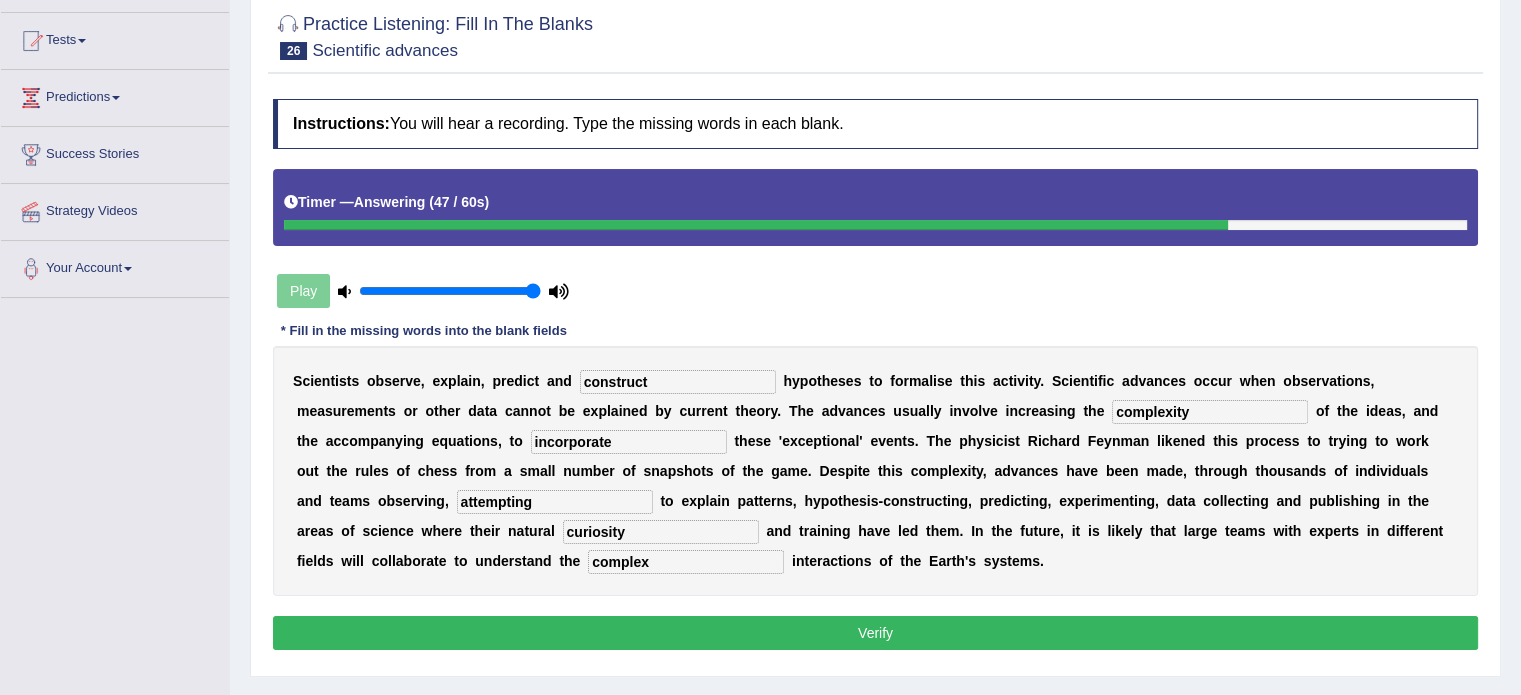 click on "Verify" at bounding box center [875, 633] 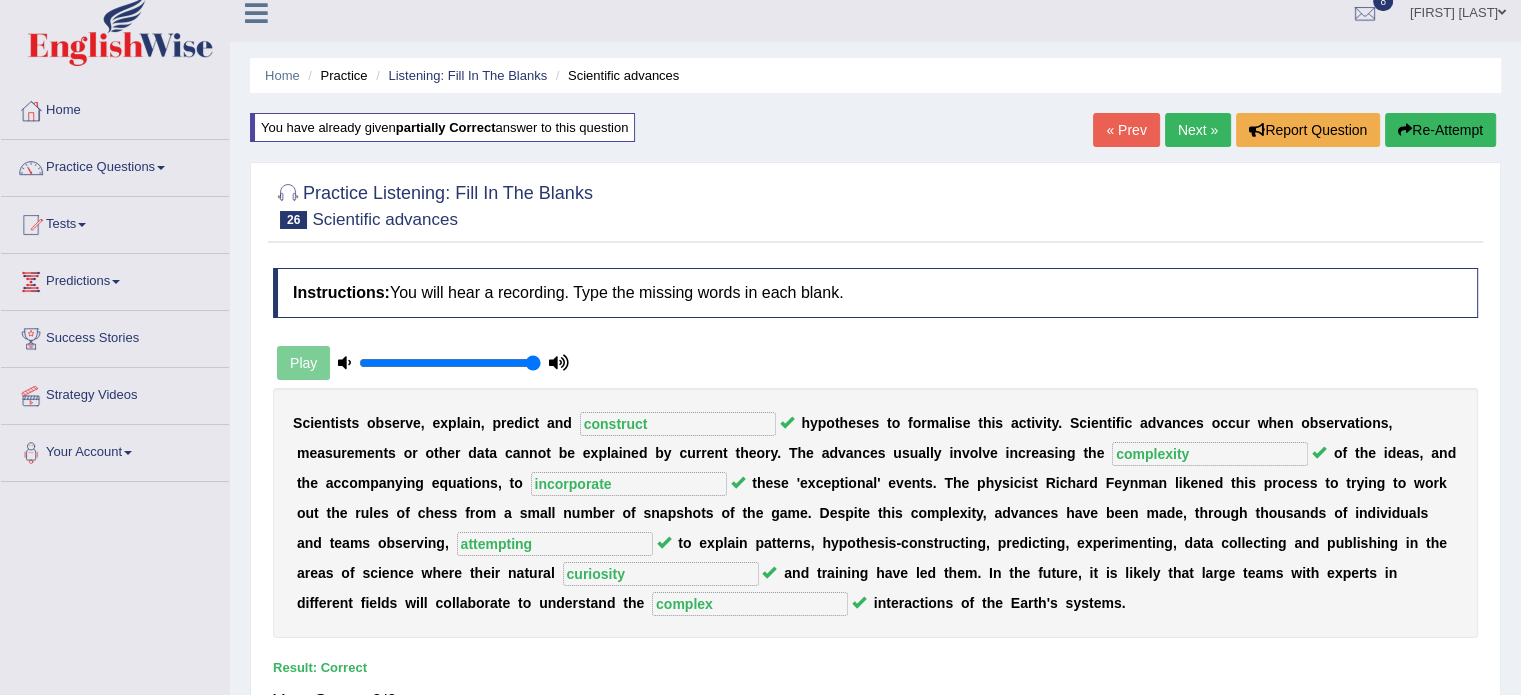 scroll, scrollTop: 0, scrollLeft: 0, axis: both 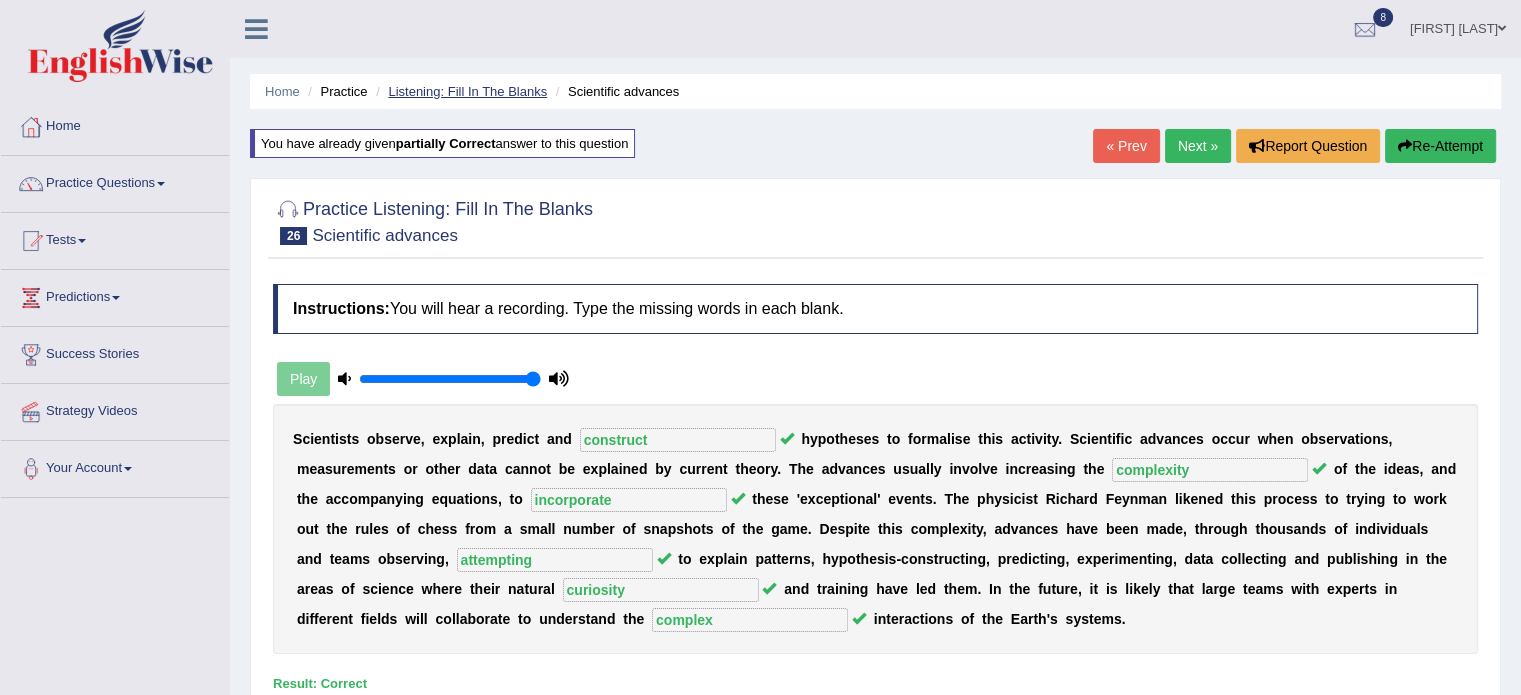 click on "Listening: Fill In The Blanks" at bounding box center [467, 91] 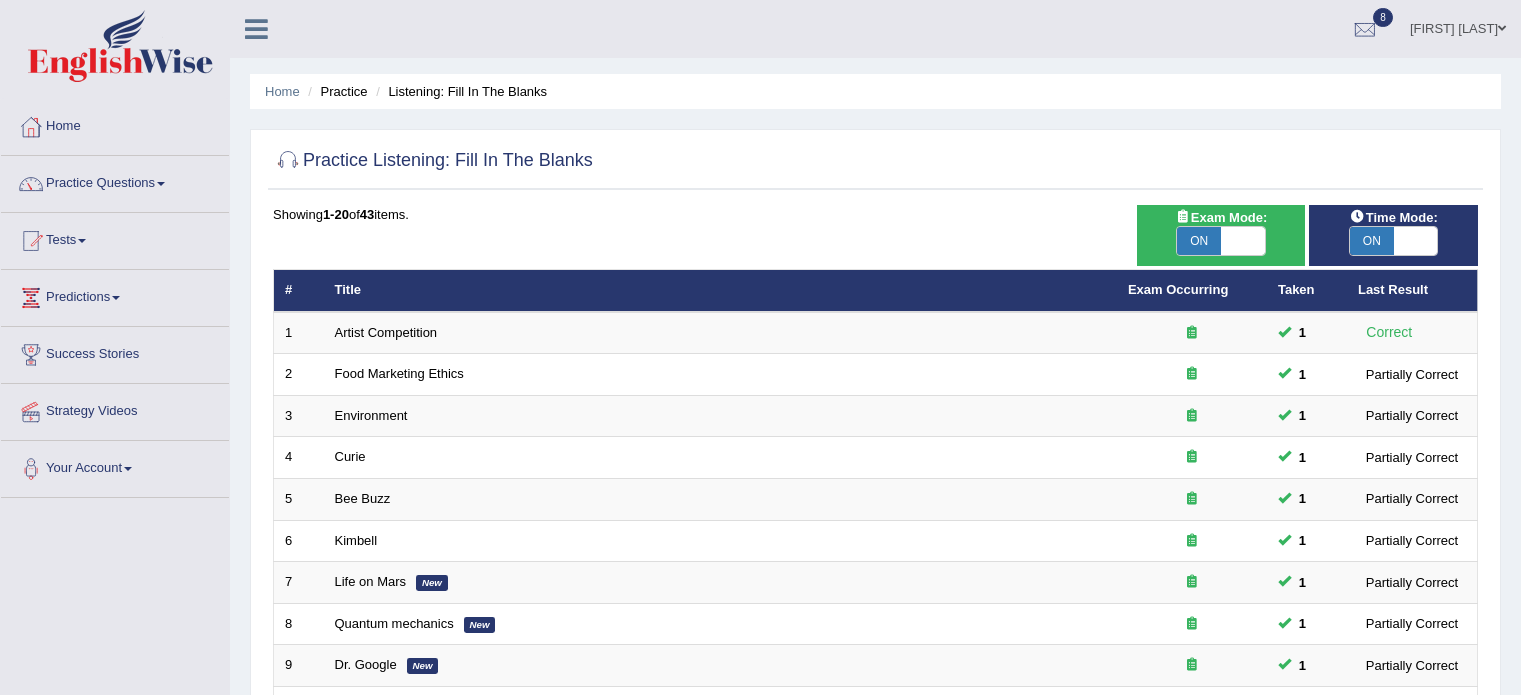 scroll, scrollTop: 145, scrollLeft: 0, axis: vertical 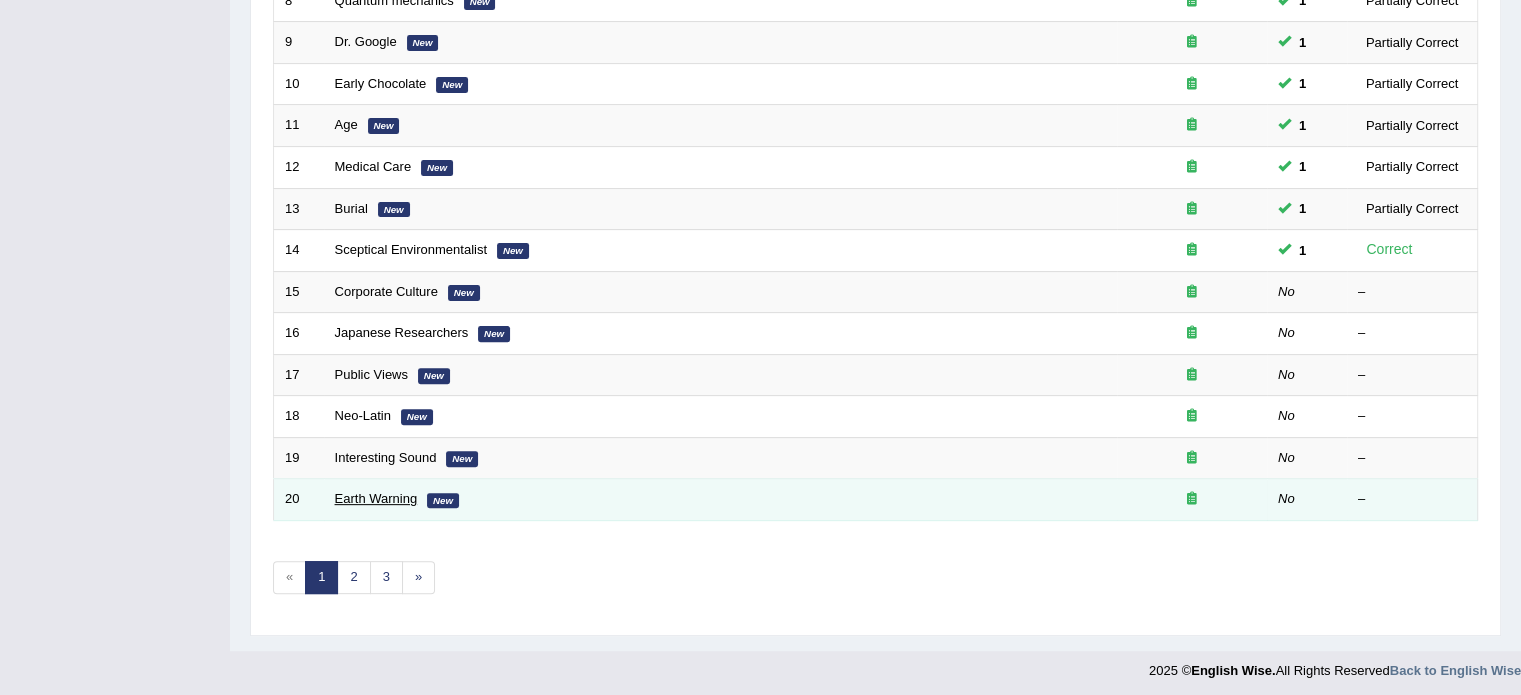 click on "Earth Warning" at bounding box center [376, 498] 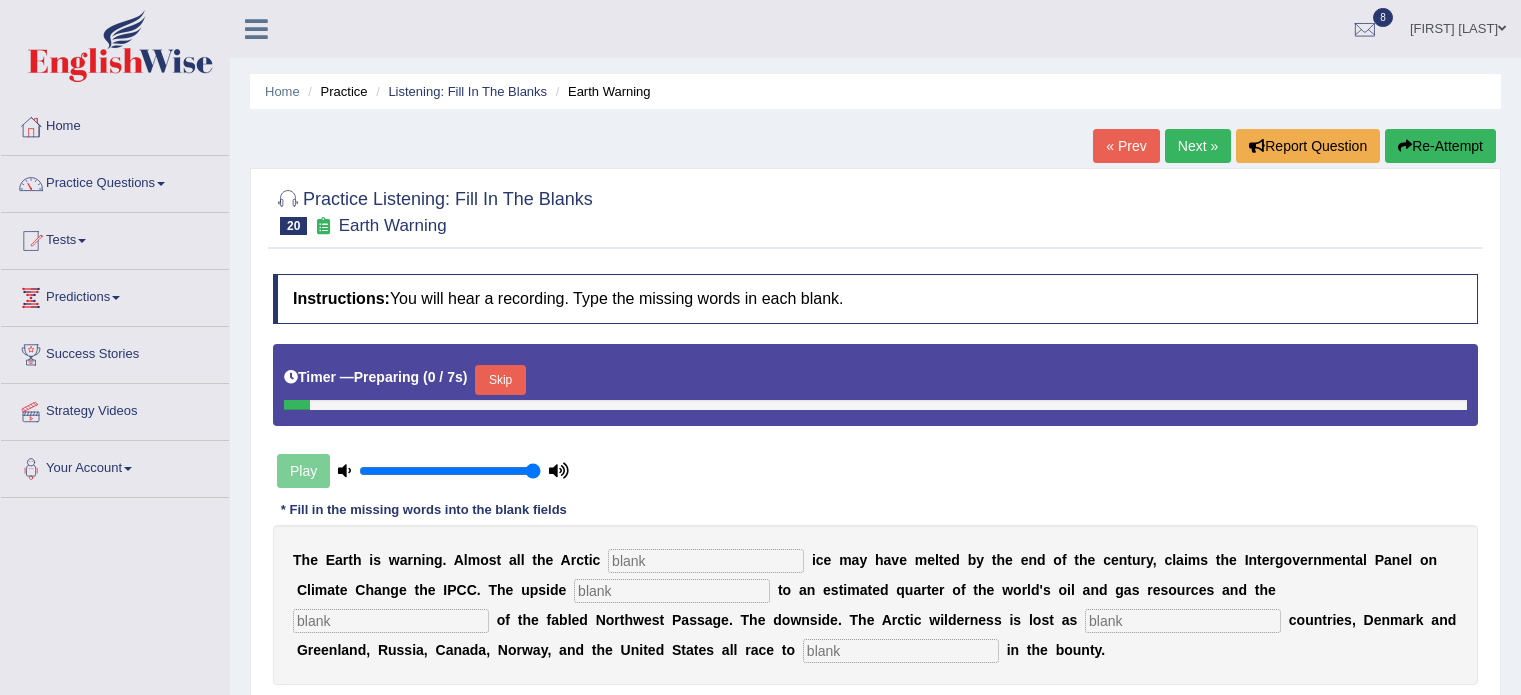 scroll, scrollTop: 0, scrollLeft: 0, axis: both 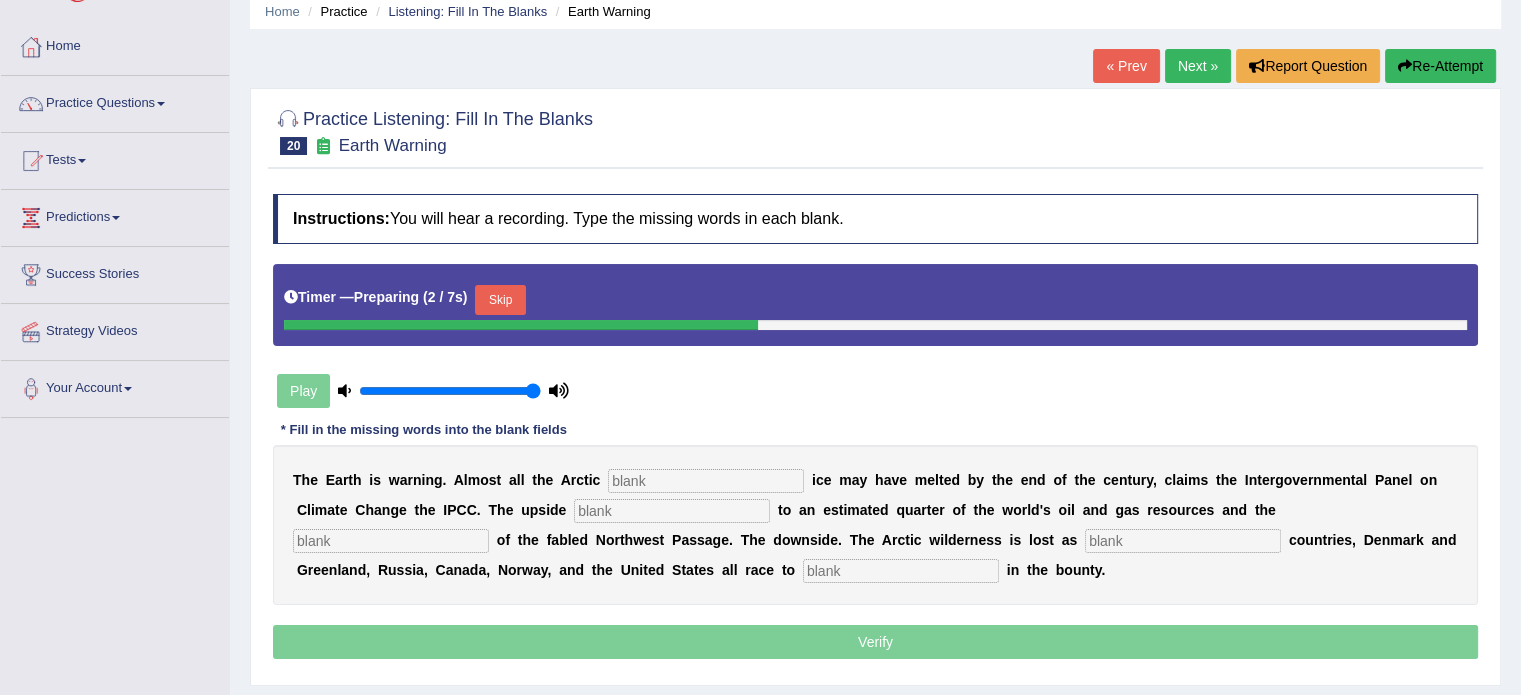 click on "Skip" at bounding box center [500, 300] 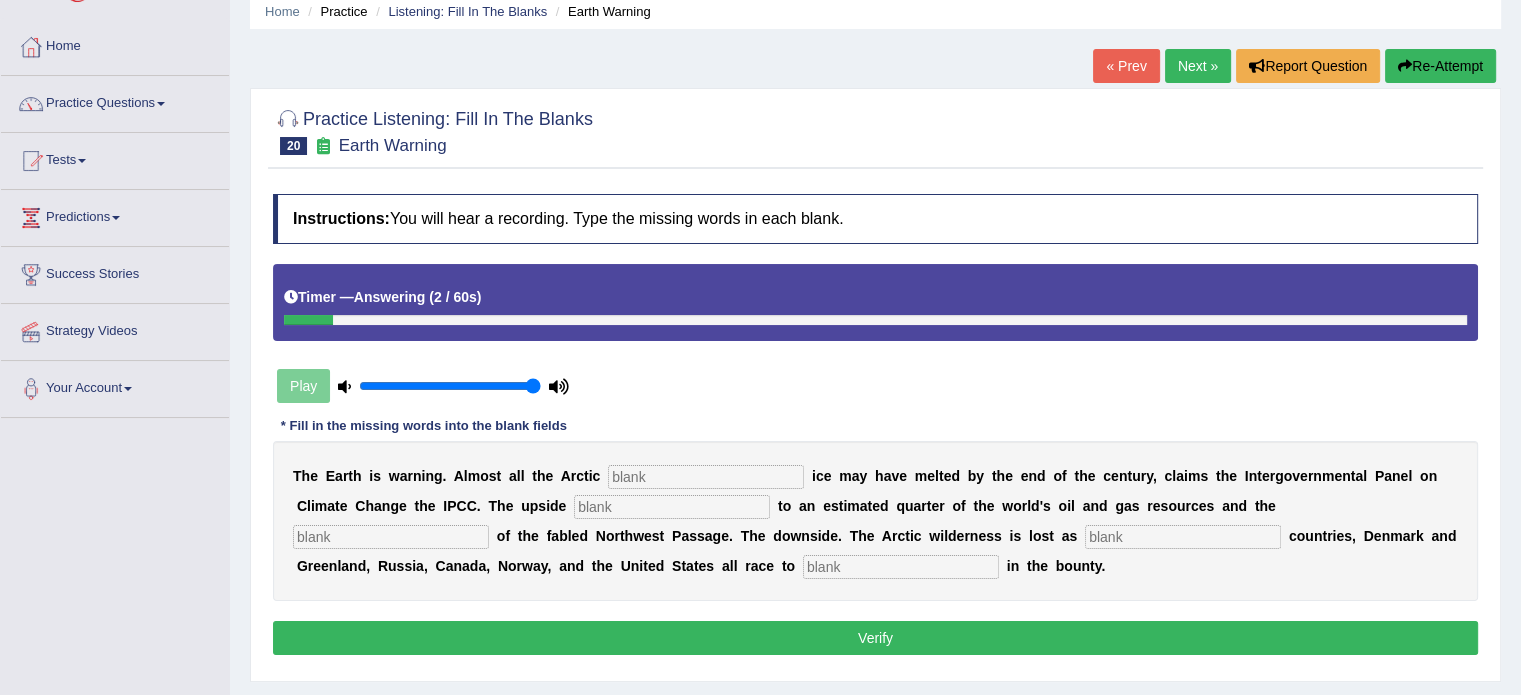 click at bounding box center (901, 567) 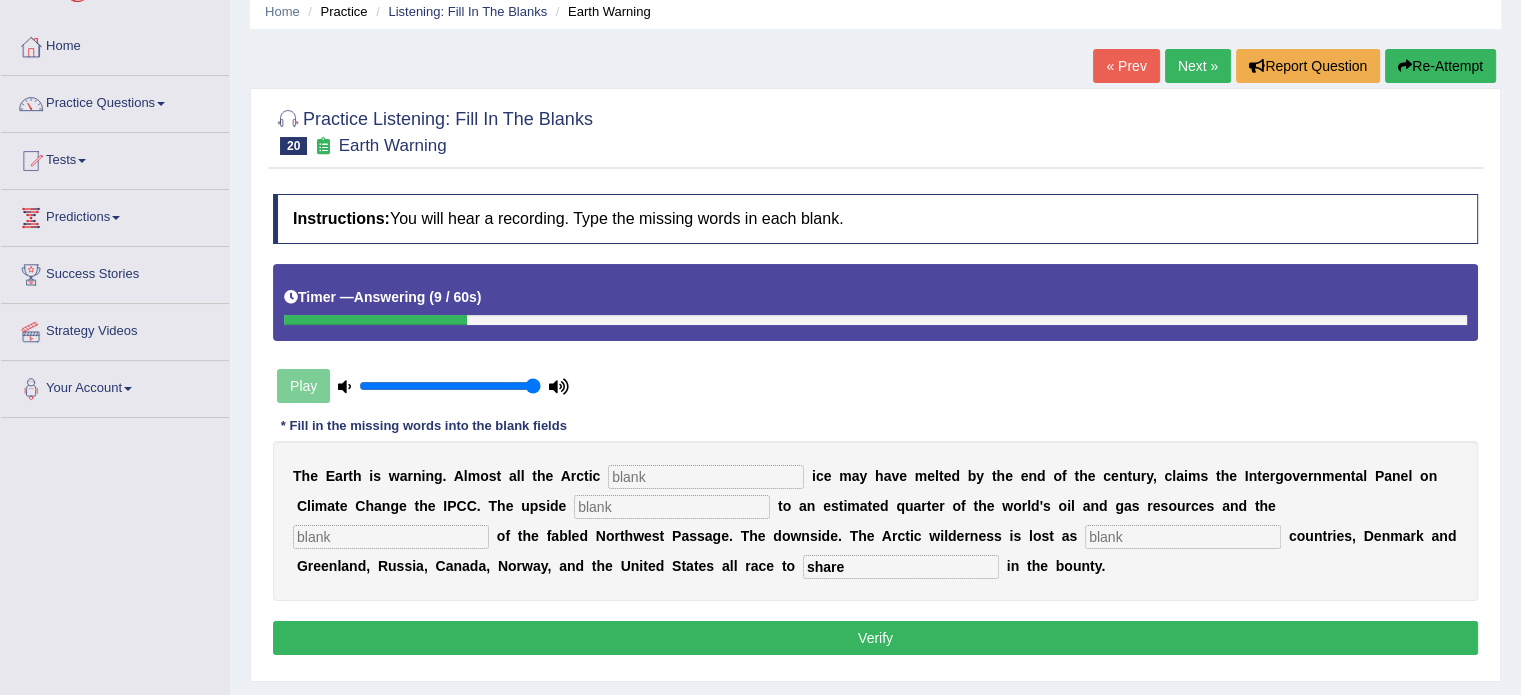 type on "share" 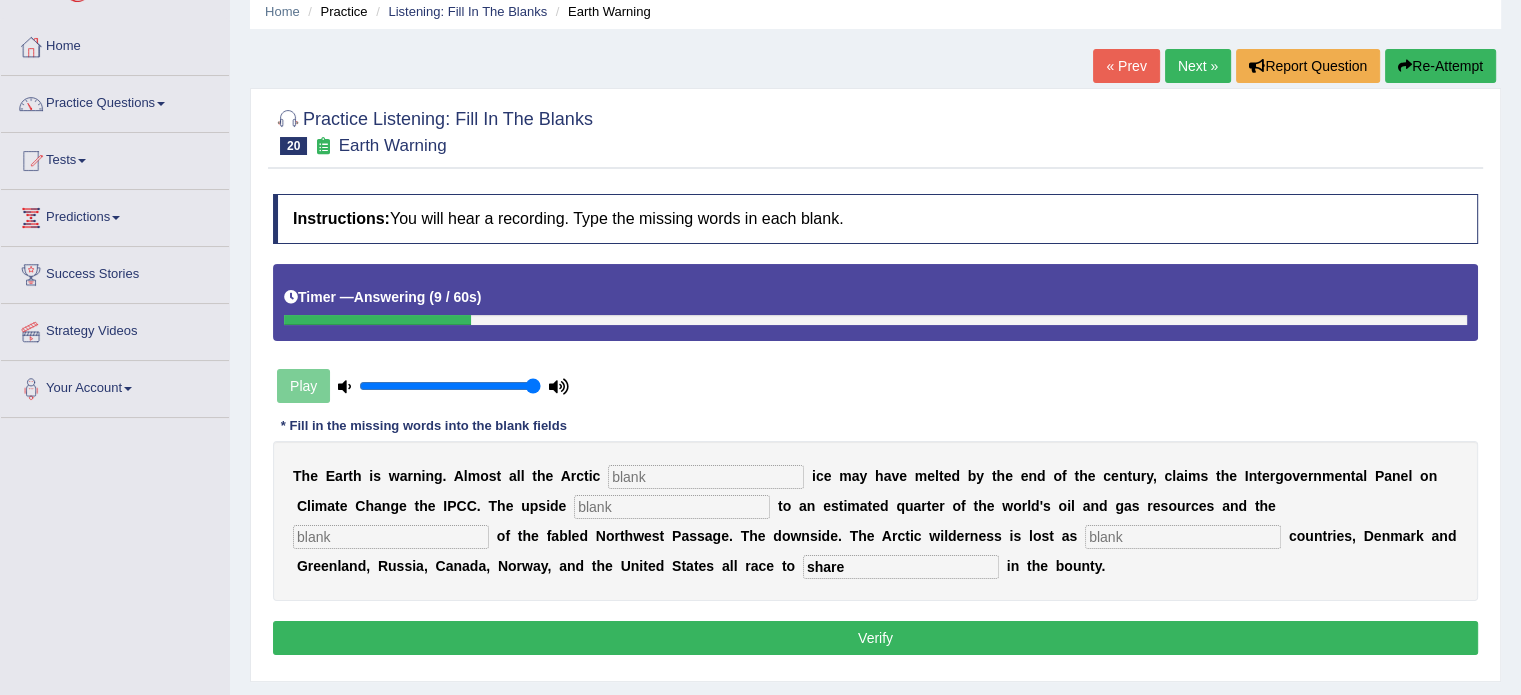 click at bounding box center (1183, 537) 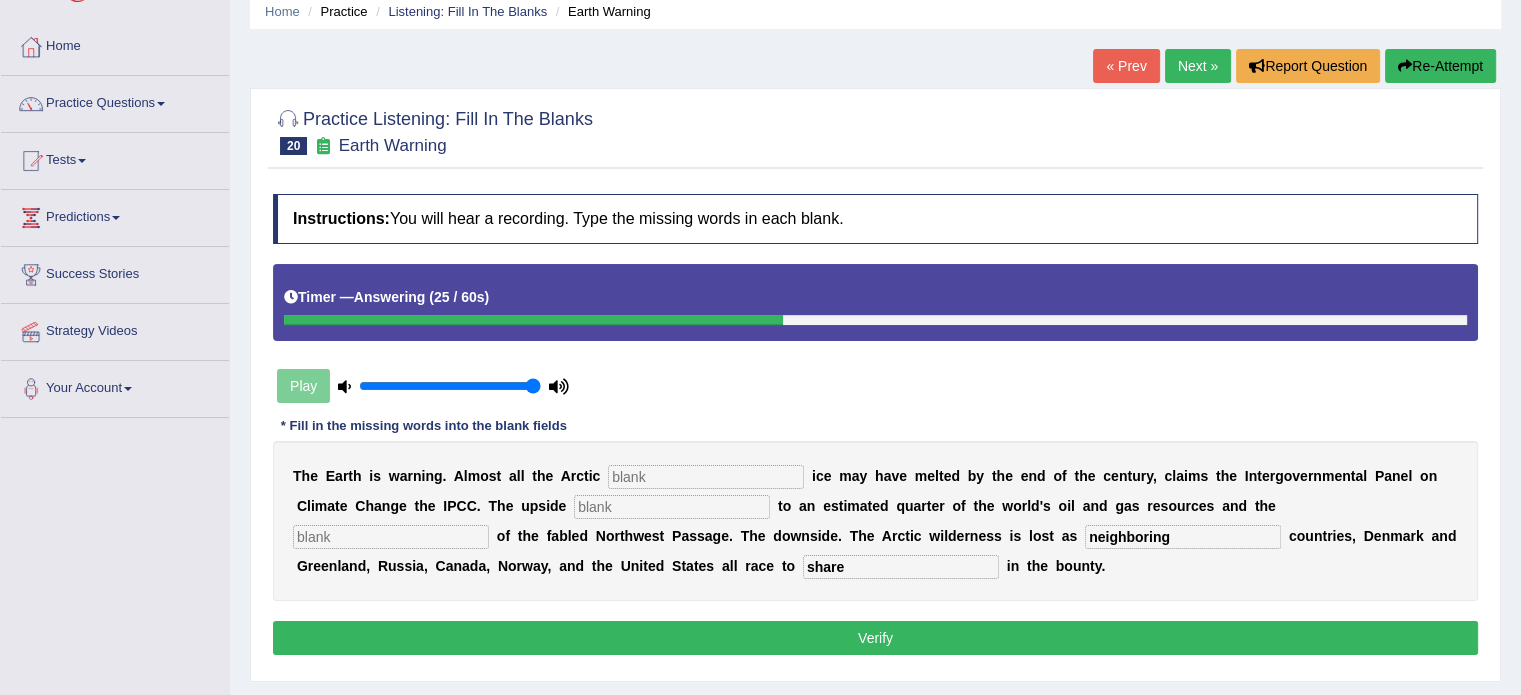 type on "neighboring" 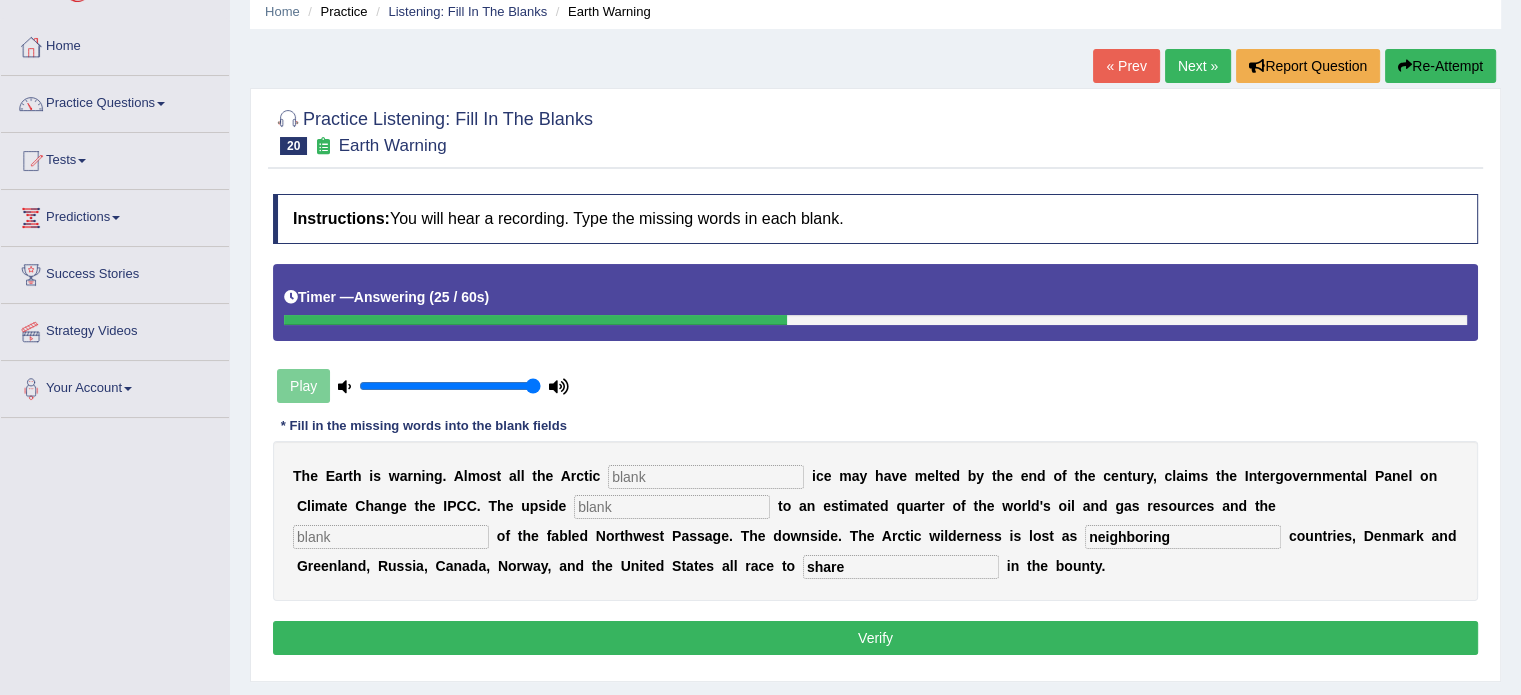 click at bounding box center [706, 477] 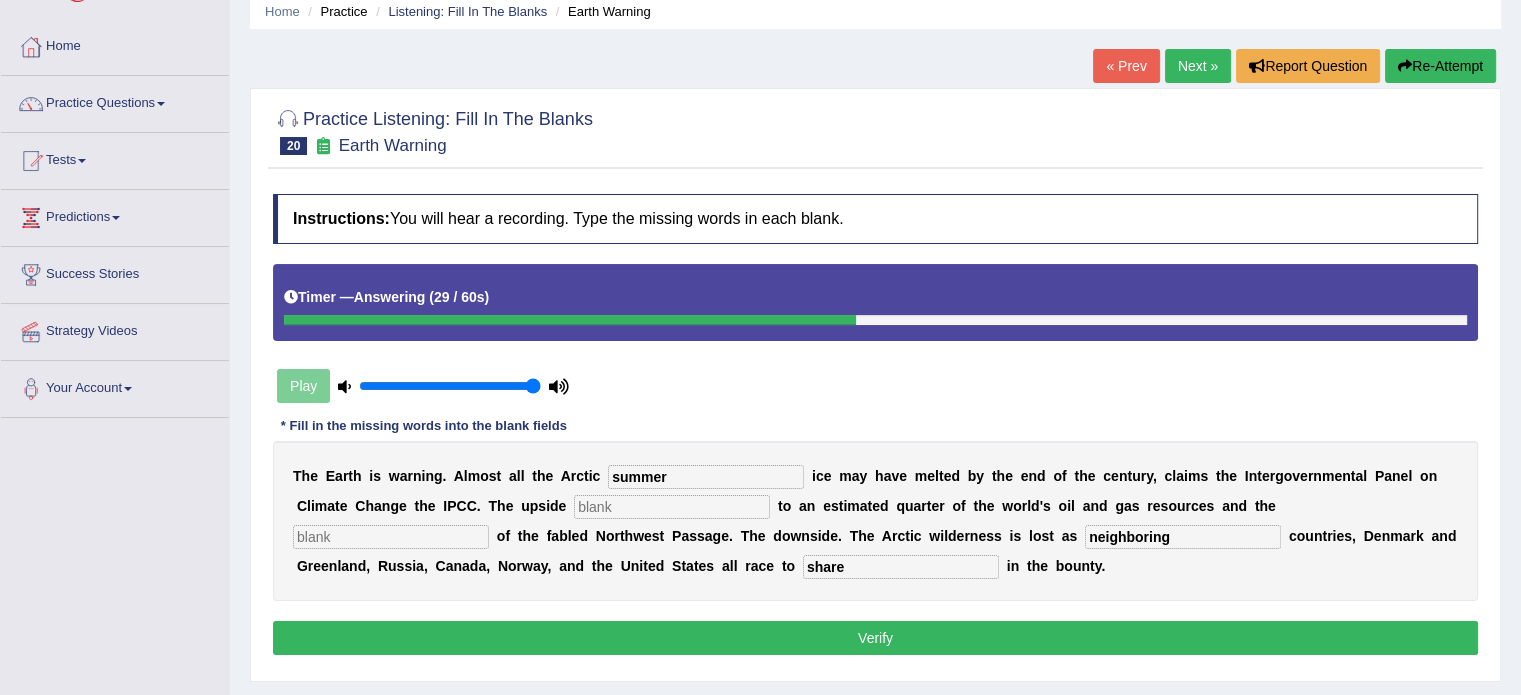 type on "summer" 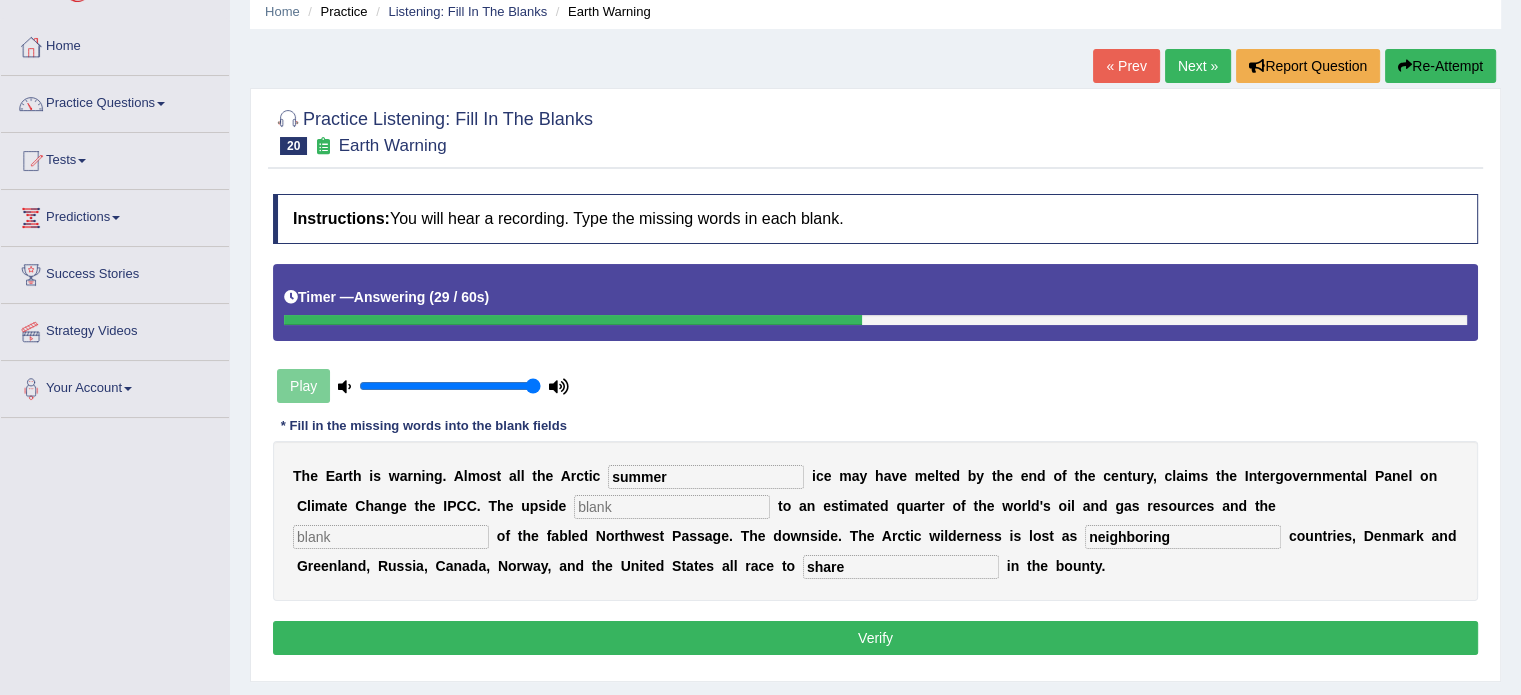 click at bounding box center (672, 507) 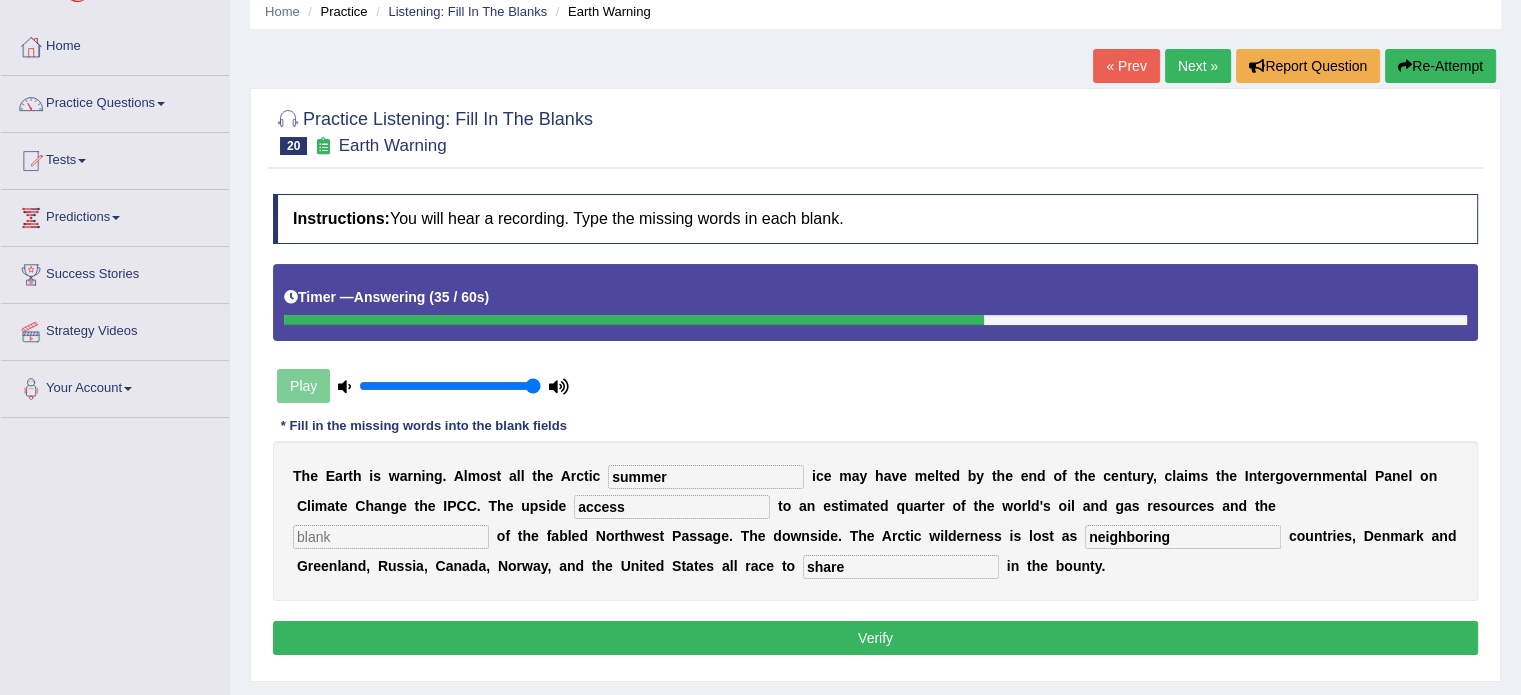 type on "access" 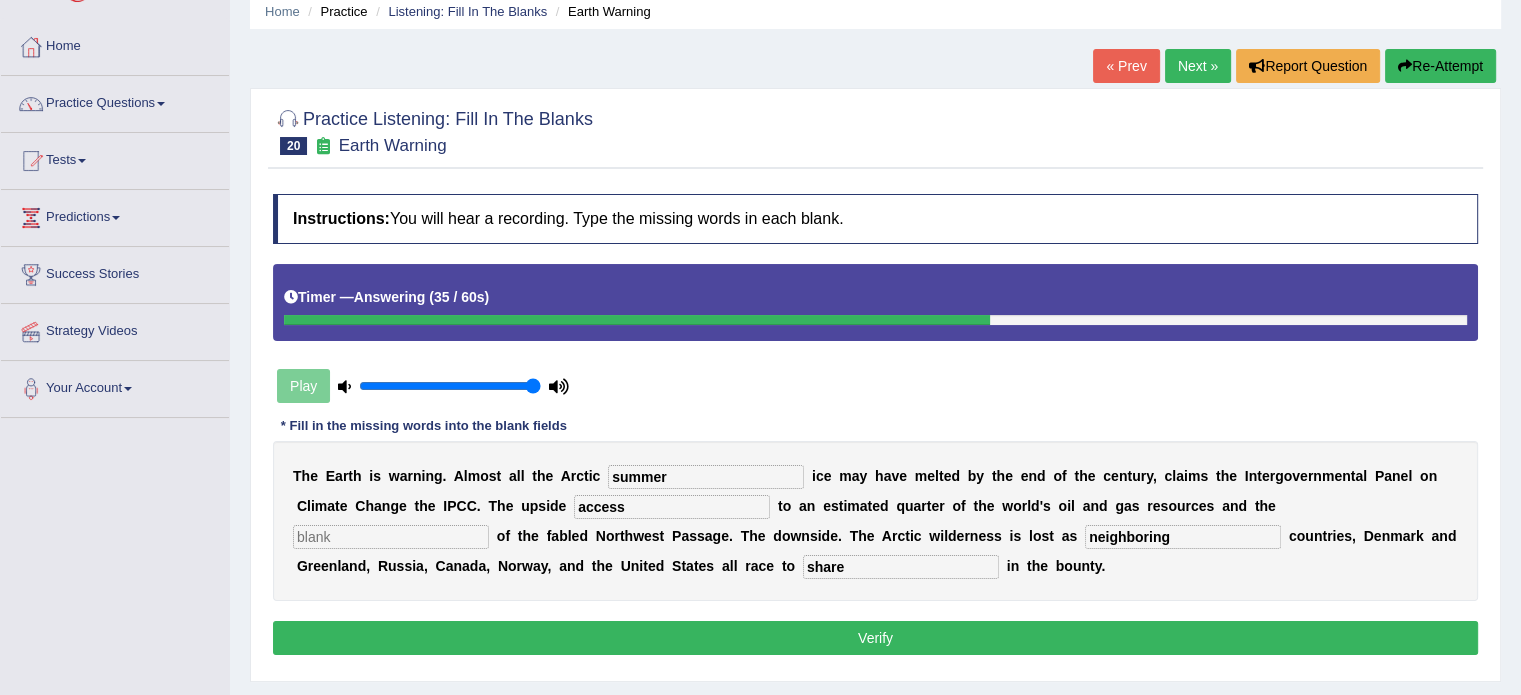 click at bounding box center [391, 537] 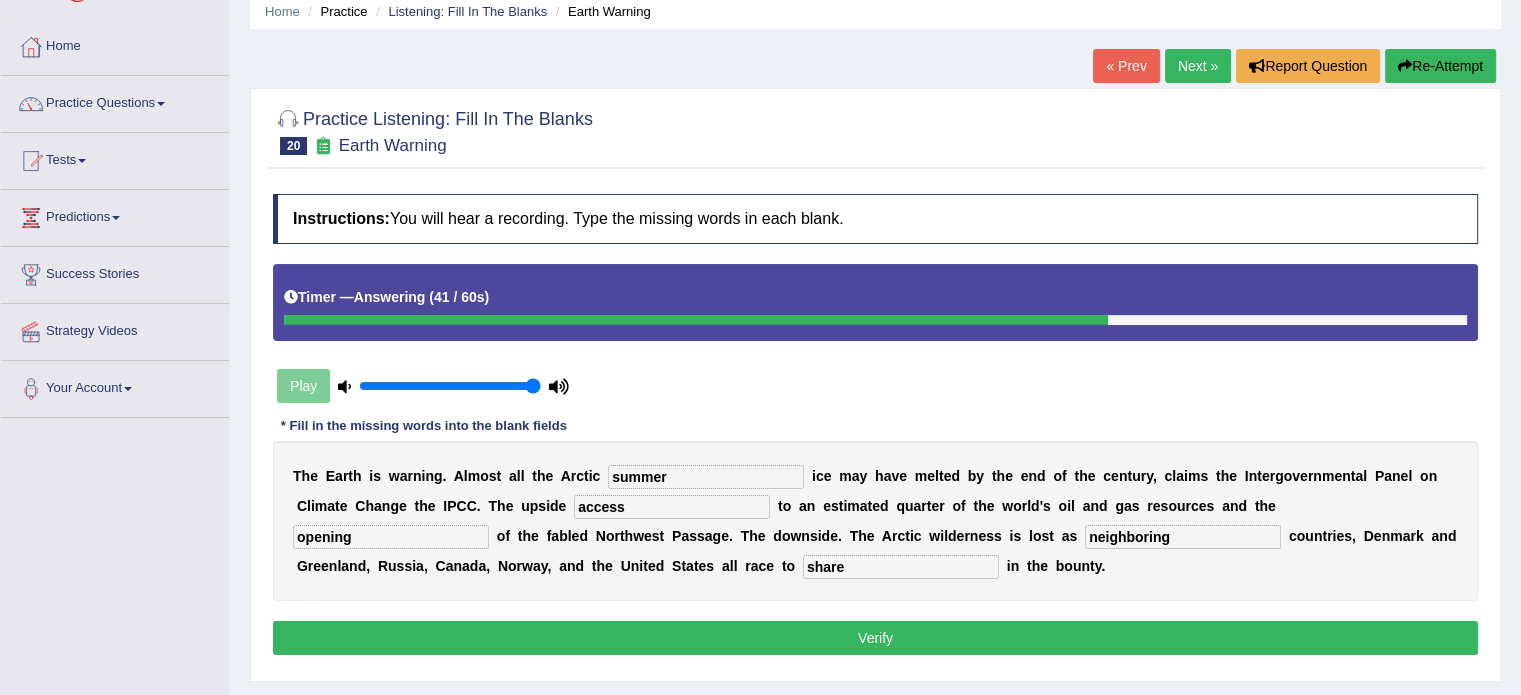 type on "opening" 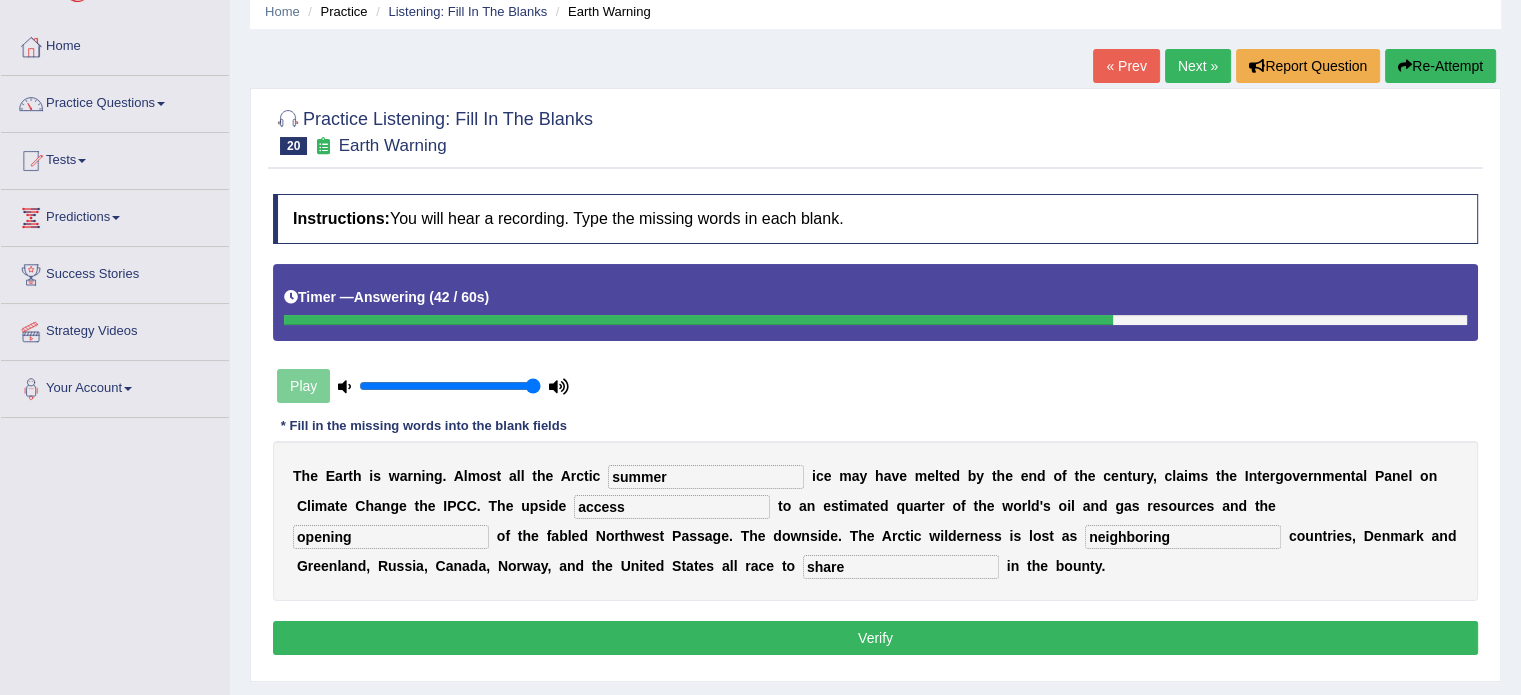 click on "Verify" at bounding box center [875, 638] 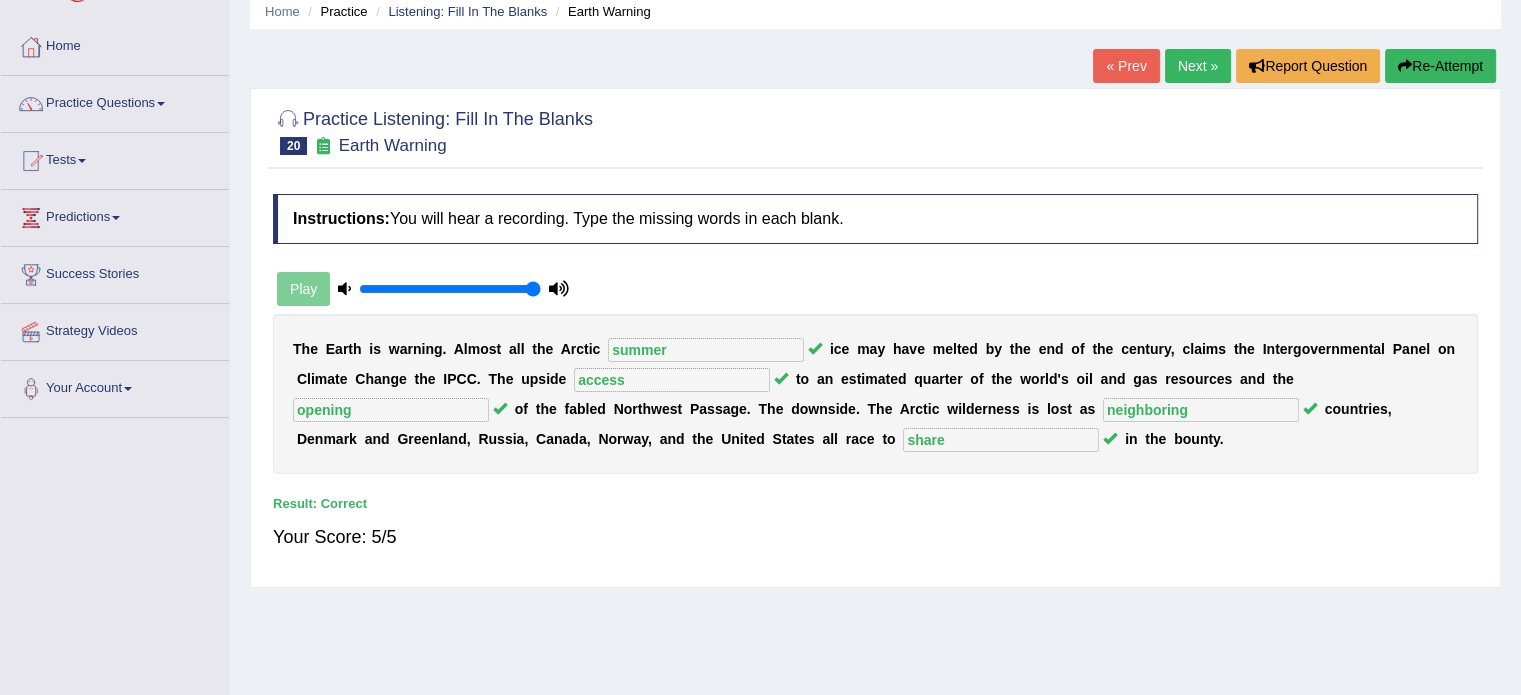 click at bounding box center [875, 130] 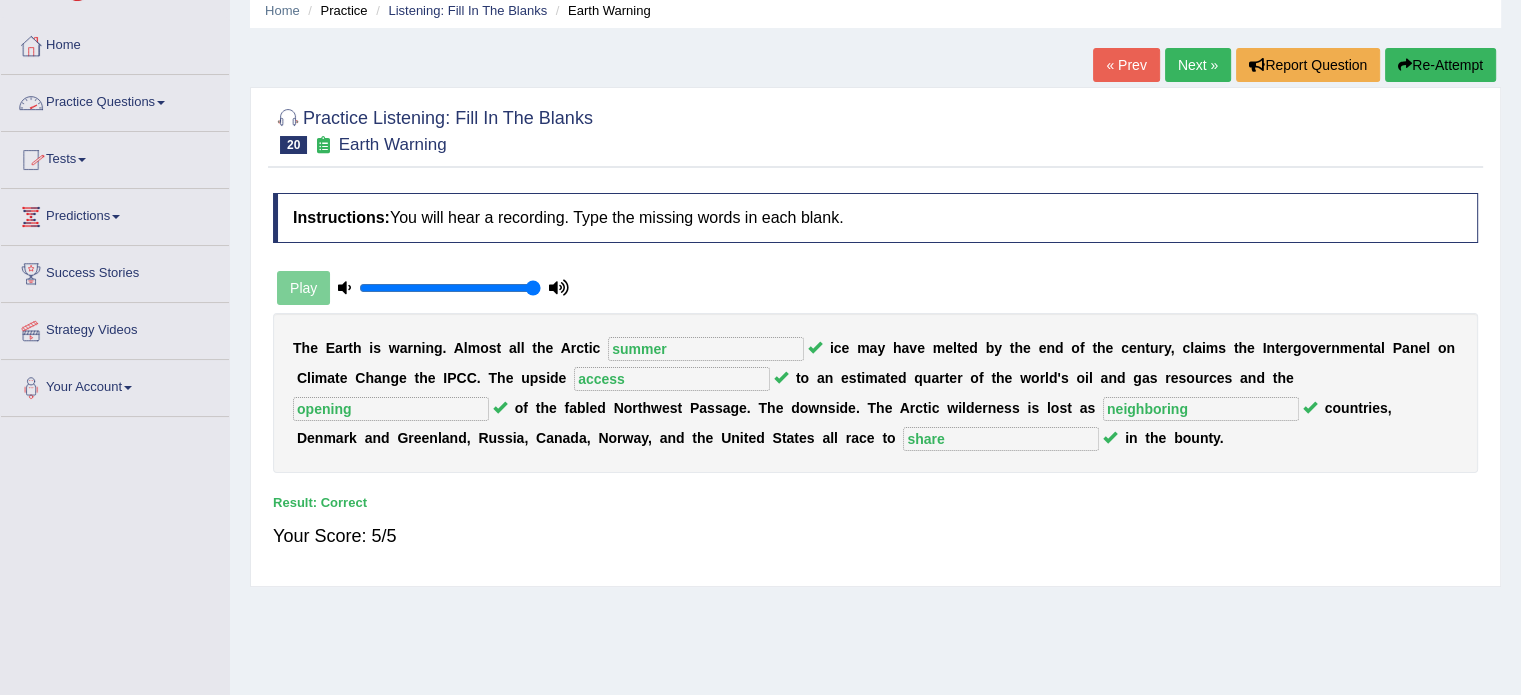 scroll, scrollTop: 80, scrollLeft: 0, axis: vertical 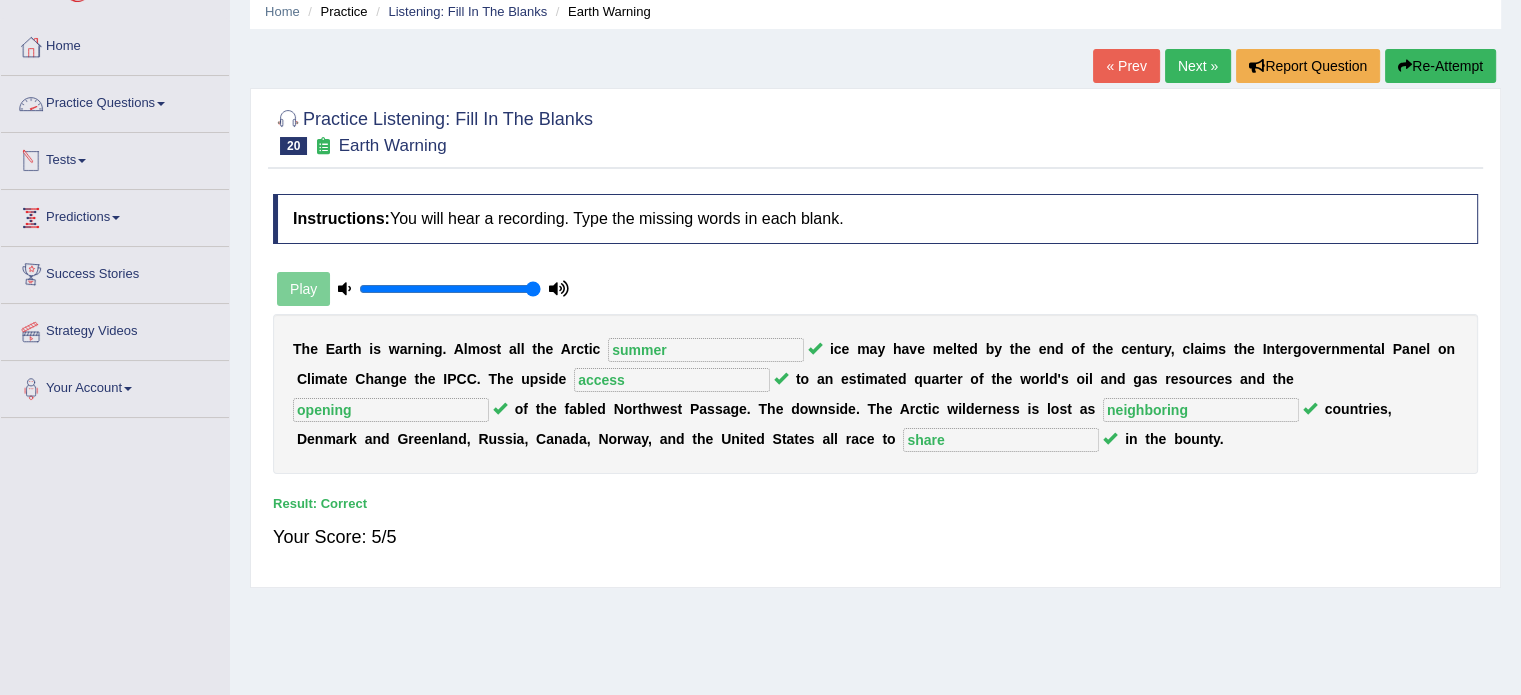 click on "Practice Questions" at bounding box center (115, 101) 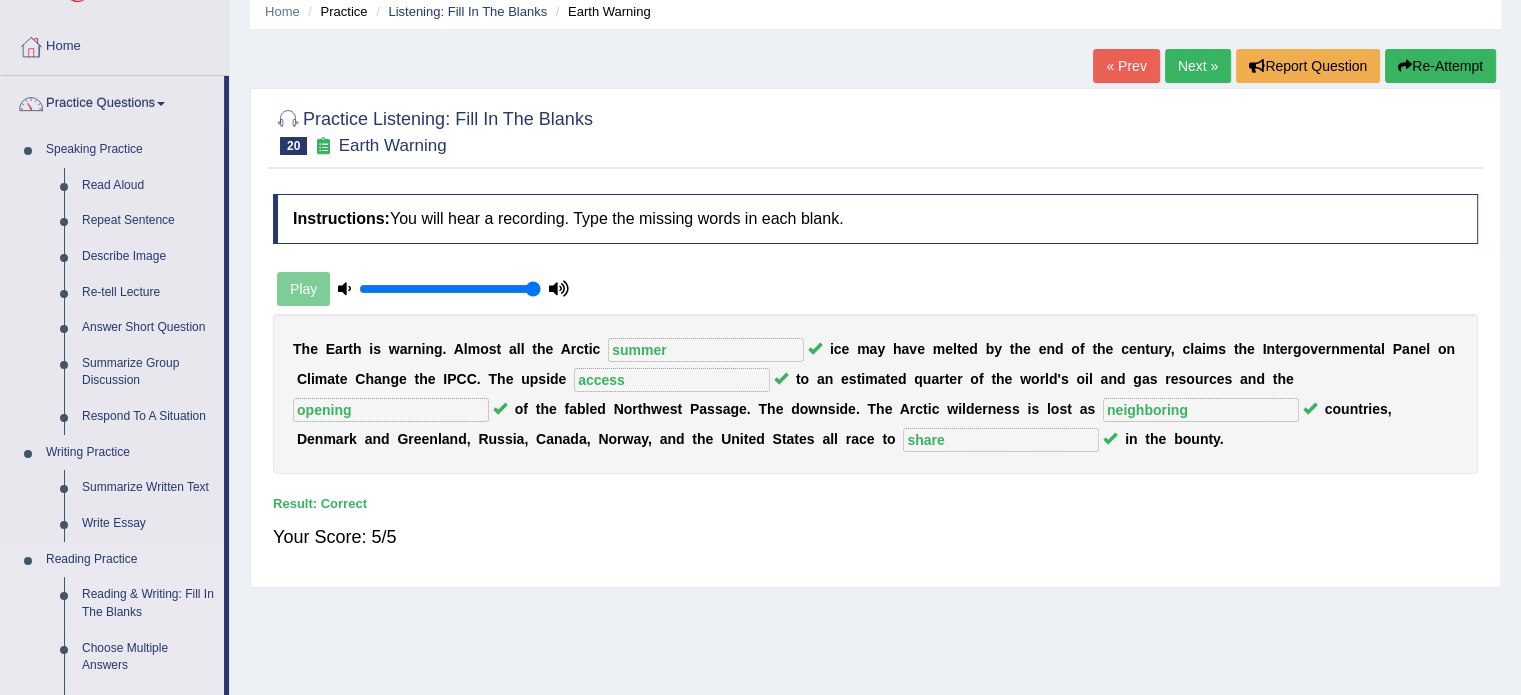 click on "Reading & Writing: Fill In The Blanks" at bounding box center [148, 603] 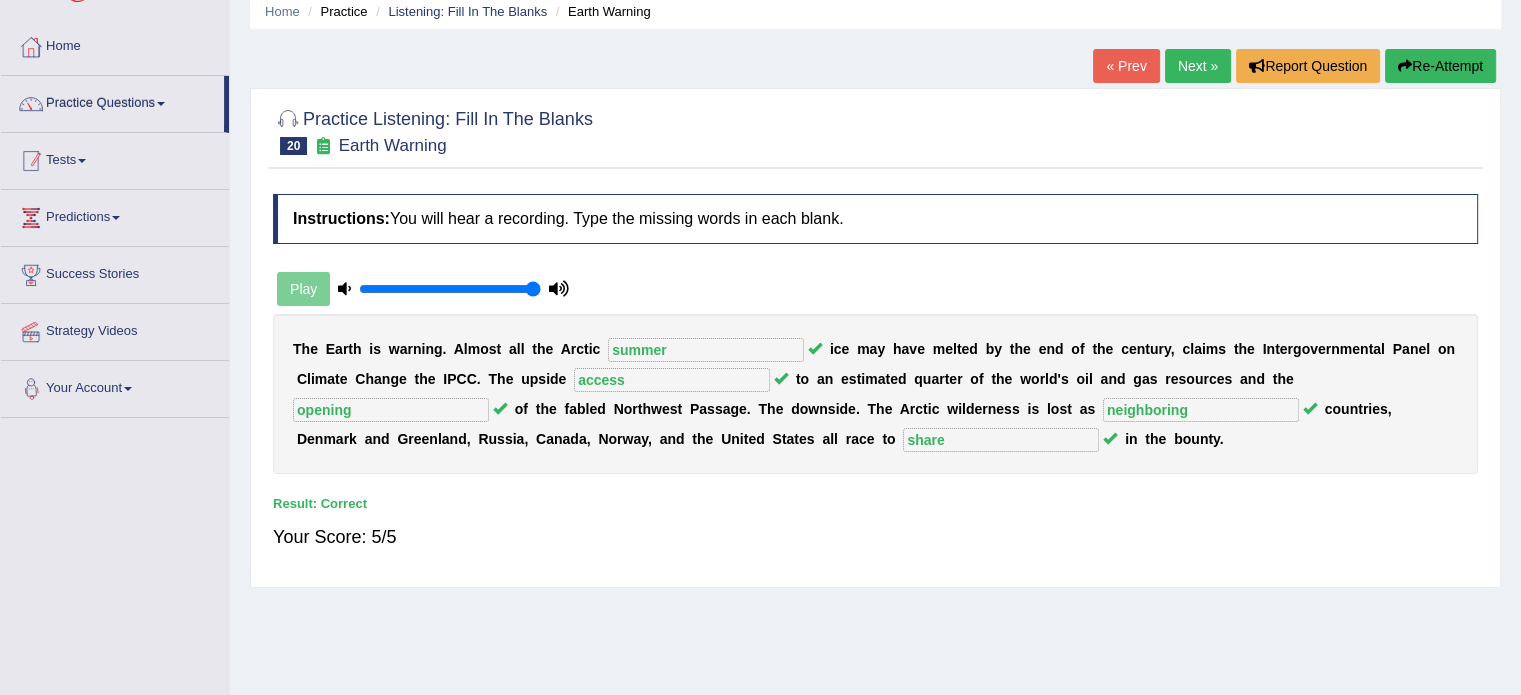 scroll, scrollTop: 88, scrollLeft: 0, axis: vertical 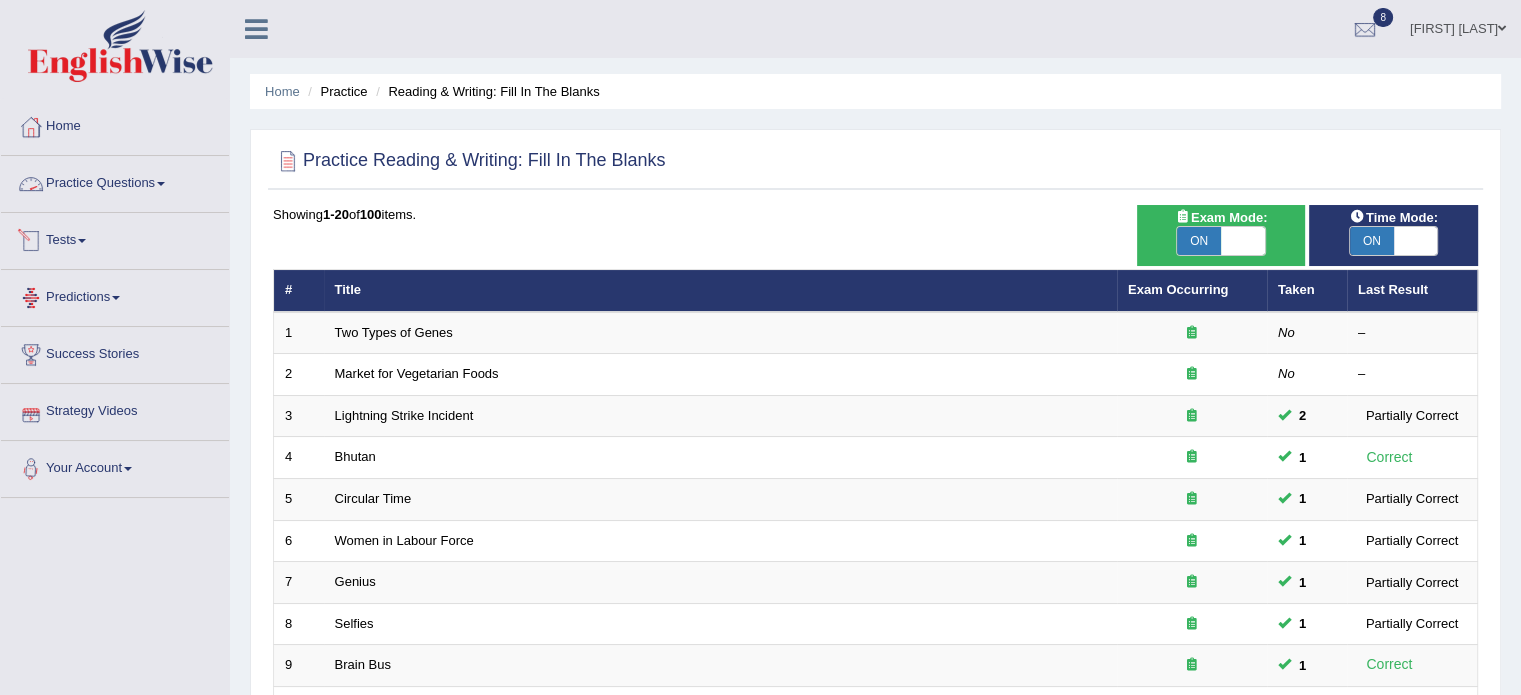 click on "Practice Questions" at bounding box center (115, 181) 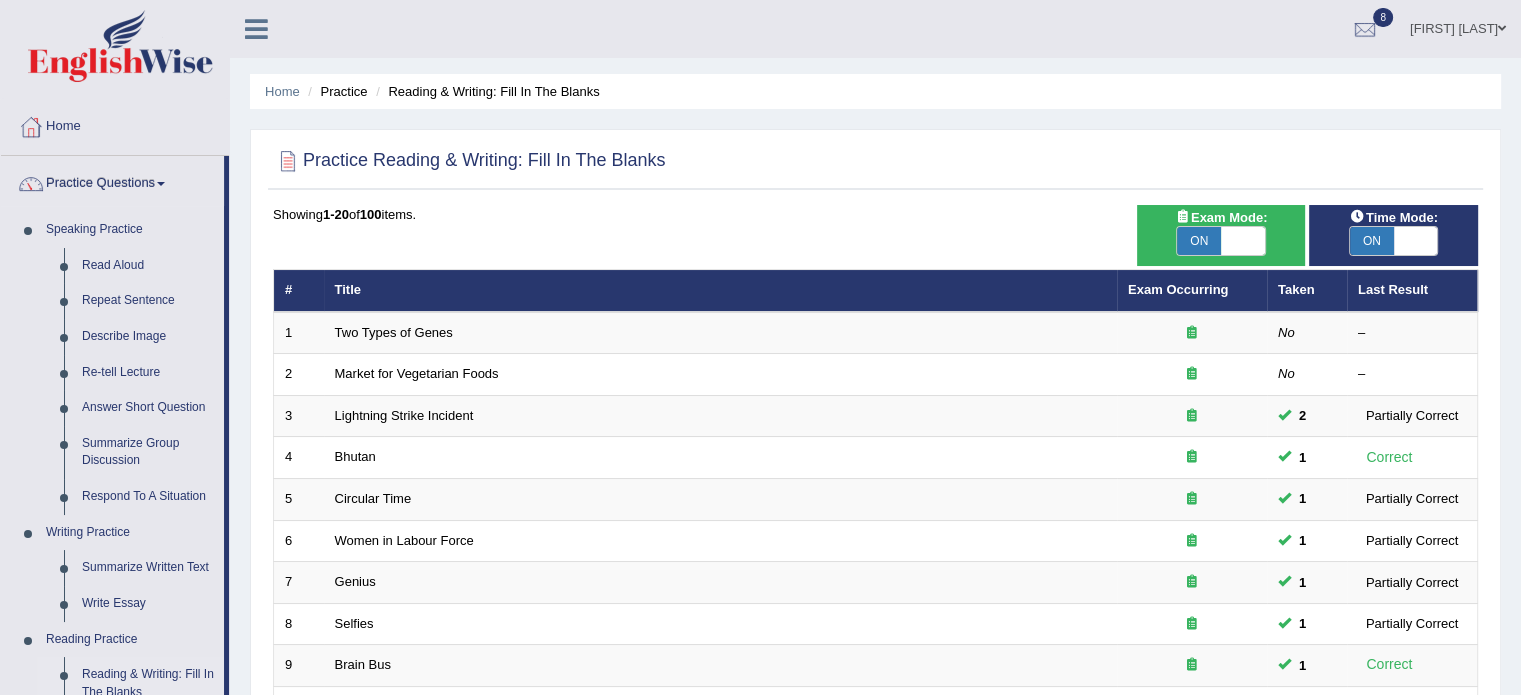 click on "Practice Questions   Speaking Practice Read Aloud
Repeat Sentence
Describe Image
Re-tell Lecture
Answer Short Question
Summarize Group Discussion
Respond To A Situation
Writing Practice  Summarize Written Text
Write Essay
Reading Practice  Reading & Writing: Fill In The Blanks
Choose Multiple Answers
Re-order Paragraphs
Fill In The Blanks
Choose Single Answer
Listening Practice  Summarize Spoken Text
Highlight Incorrect Words
Highlight Correct Summary
Select Missing Word
Choose Single Answer
Choose Multiple Answers
Fill In The Blanks
Write From Dictation
Pronunciation" at bounding box center [115, 718] 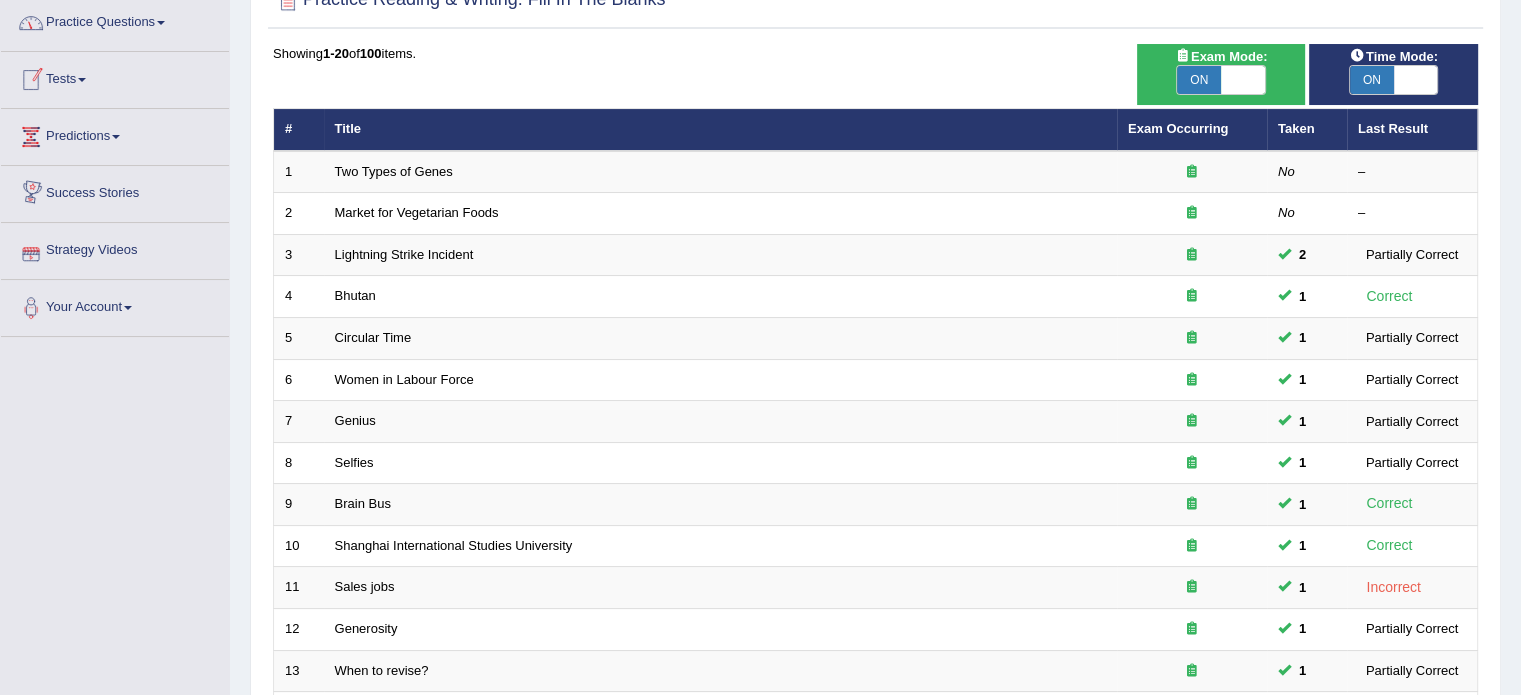 scroll, scrollTop: 160, scrollLeft: 0, axis: vertical 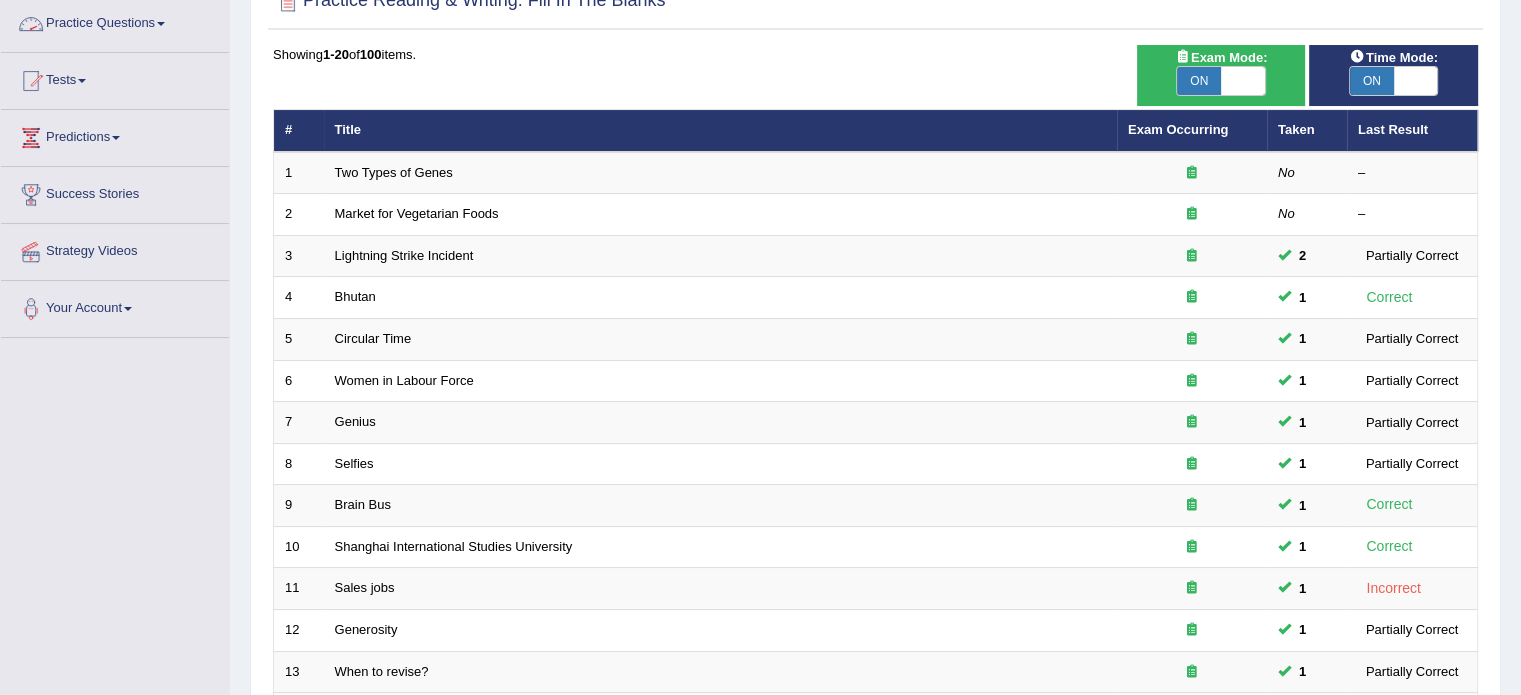 click on "Practice Questions" at bounding box center (115, 21) 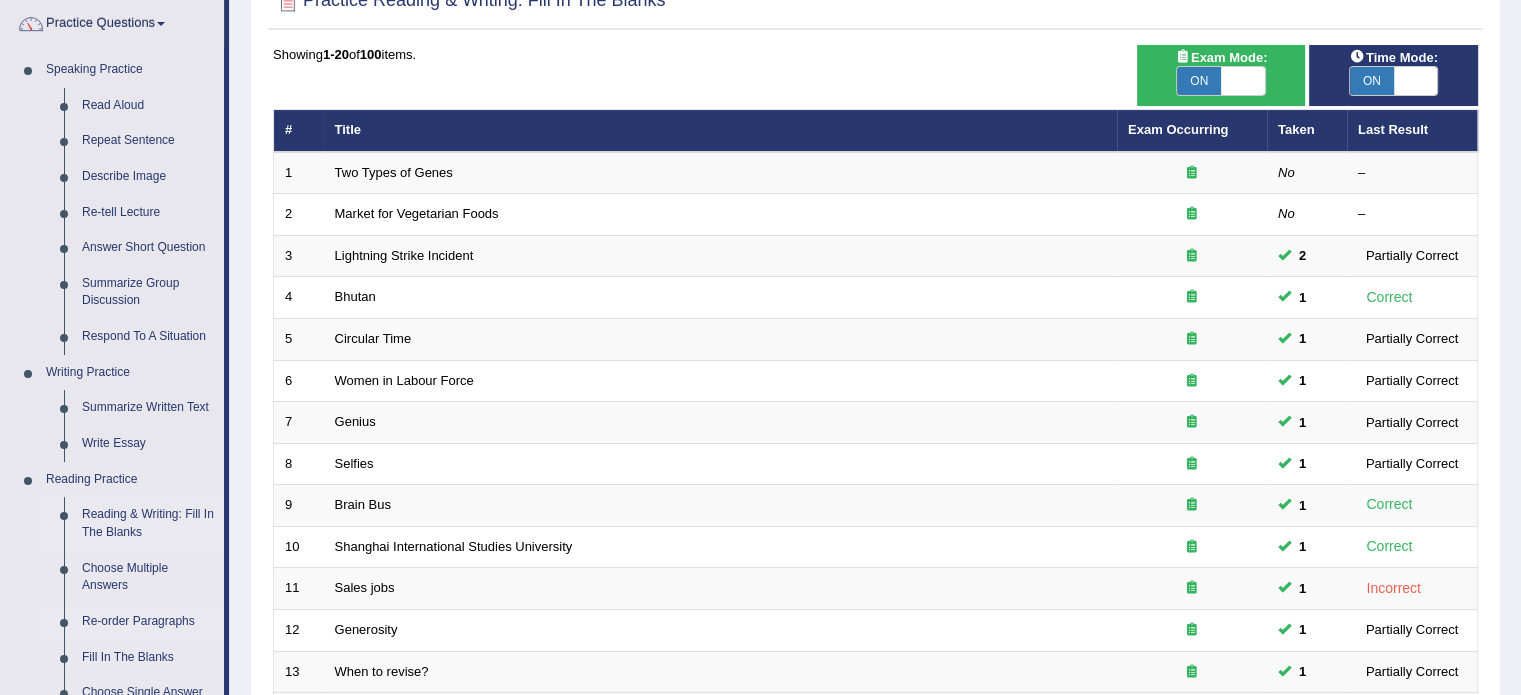 drag, startPoint x: 228, startPoint y: 646, endPoint x: 228, endPoint y: 613, distance: 33 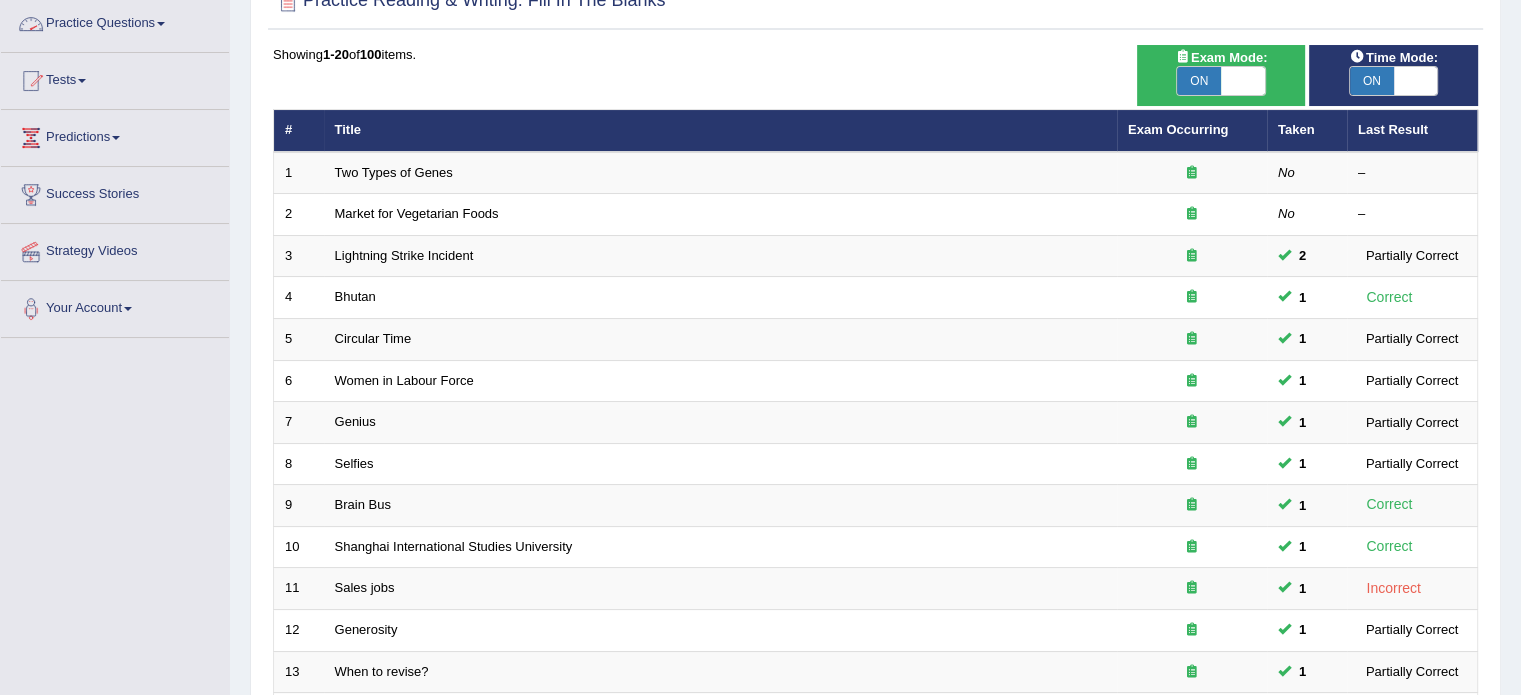 click on "Practice Questions" at bounding box center [115, 21] 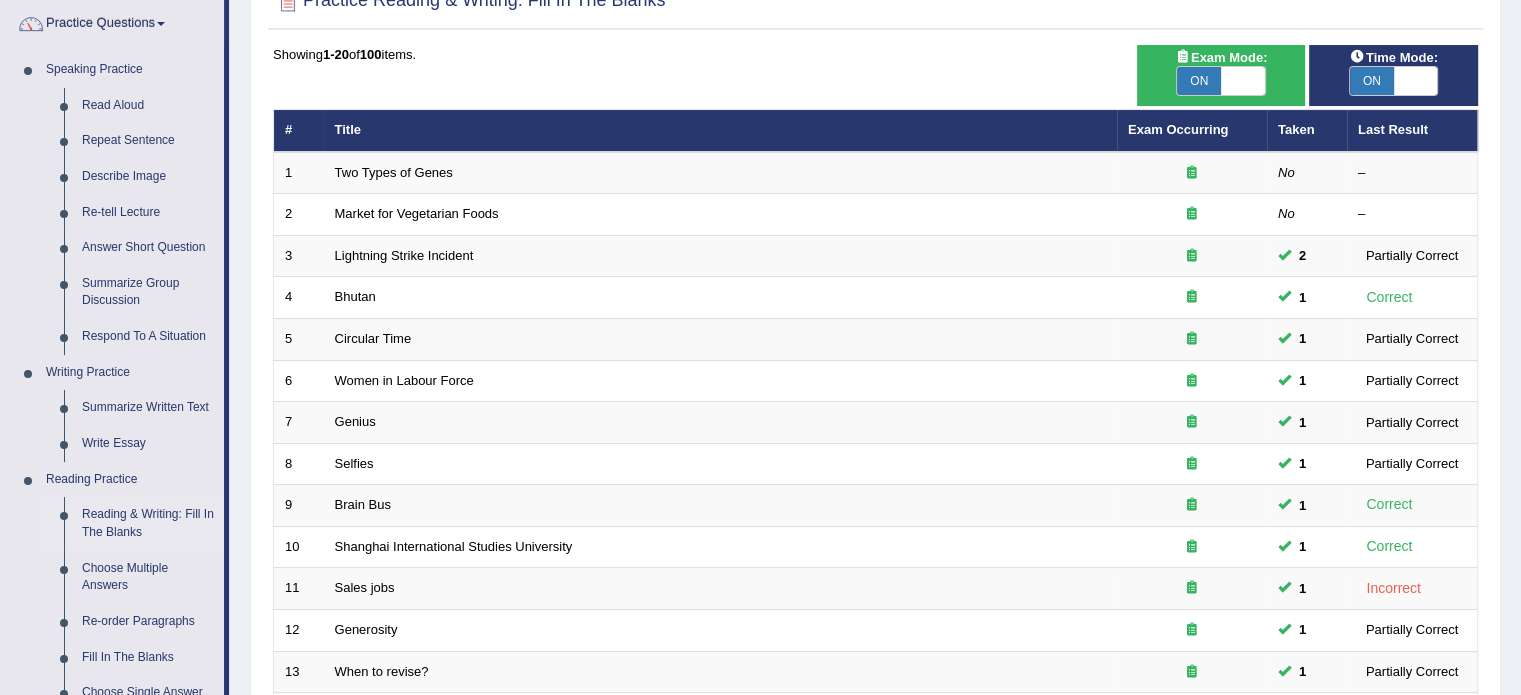 click on "Username: [USERNAME]
Home
Practice
Reading & Writing: Fill In The Blanks
Practice Reading & Writing: Fill In The Blanks
Time Mode:
ON   OFF
Exam Mode:
ON   OFF
Showing  1-20  of  100  items.
# Title Exam Occurring Taken Last Result
1 Two Types of Genes No –
2 Market for Vegetarian Foods No –
3 Lightning Strike Incident 2 Partially Correct
4 Bhutan 1 Correct
5 Circular Time 1 Partially Correct
6 Women in Labour Force 1 Partially Correct
7 Genius 1 Partially Correct
8 Selfies 1 Partially Correct
9 Brain Bus 1 Correct
10 Shanghai International Studies University 1 Correct
11 Sales jobs 1 Incorrect
12 Generosity 1 Partially Correct
13 When to revise? 1 Partially Correct
14 Physical activity 1 Partially Correct
15 1
16" at bounding box center [875, 477] 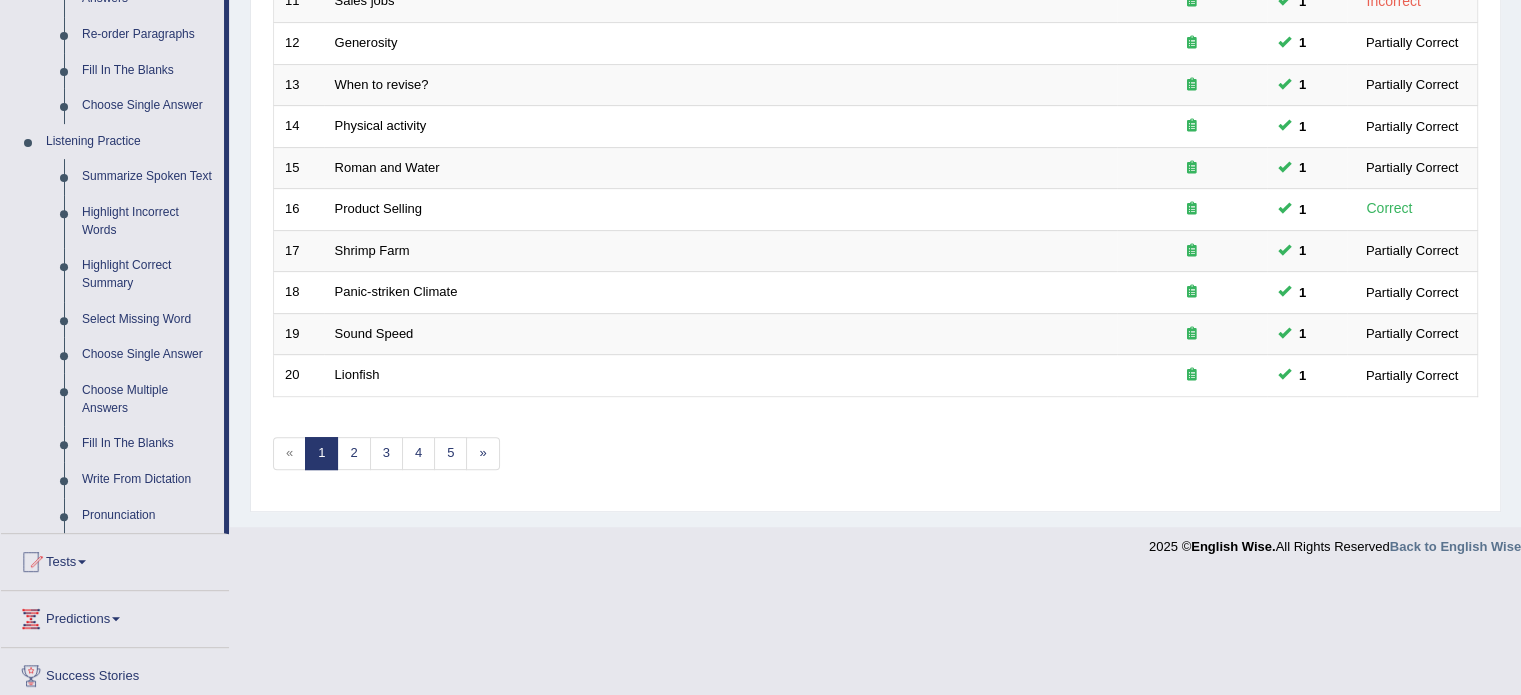 scroll, scrollTop: 870, scrollLeft: 0, axis: vertical 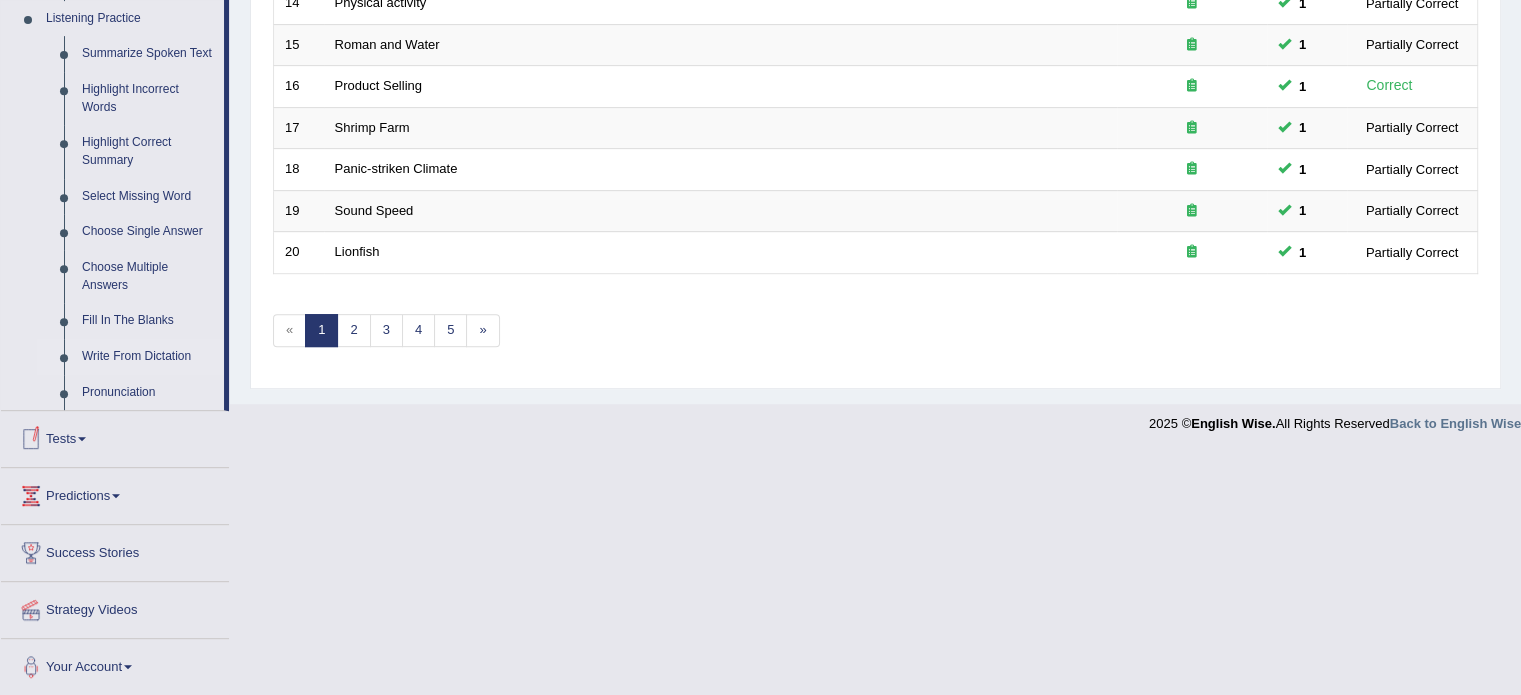 click on "Write From Dictation" at bounding box center (148, 357) 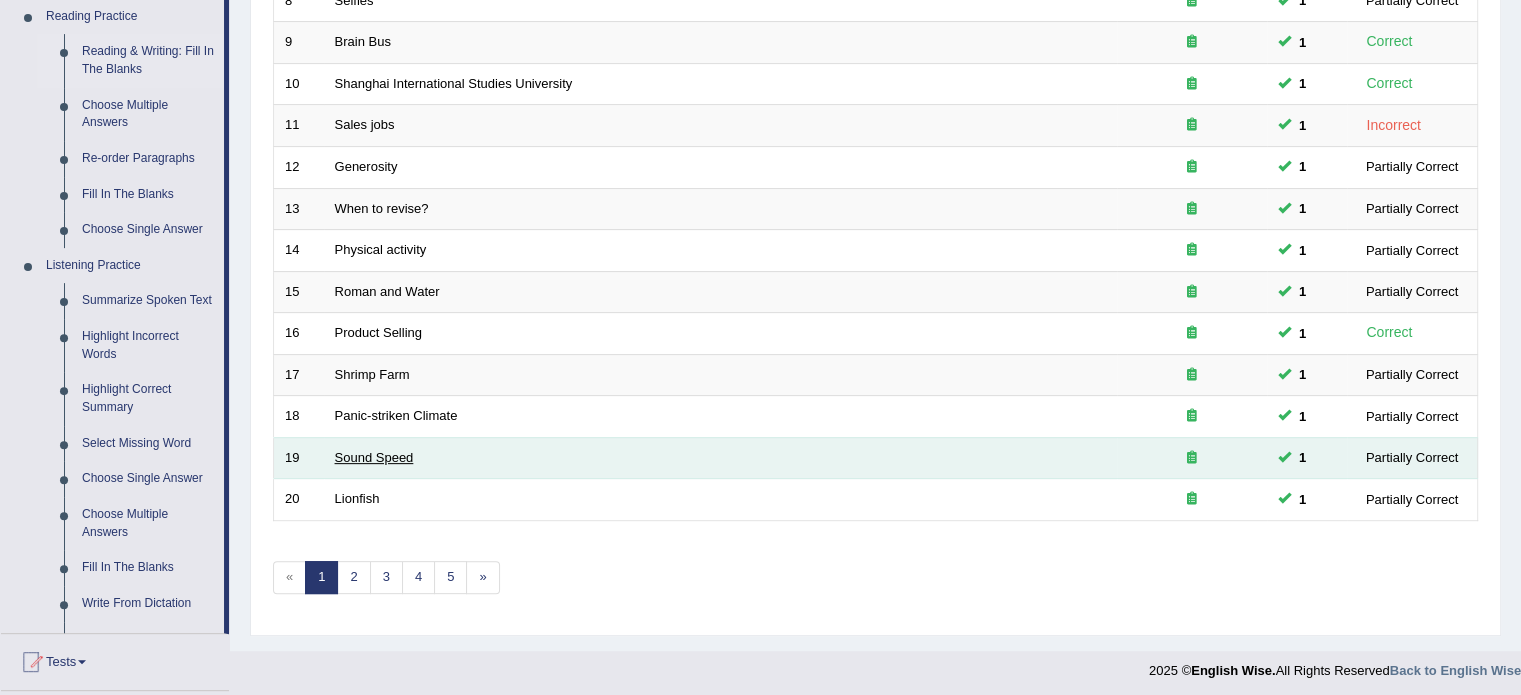 scroll, scrollTop: 732, scrollLeft: 0, axis: vertical 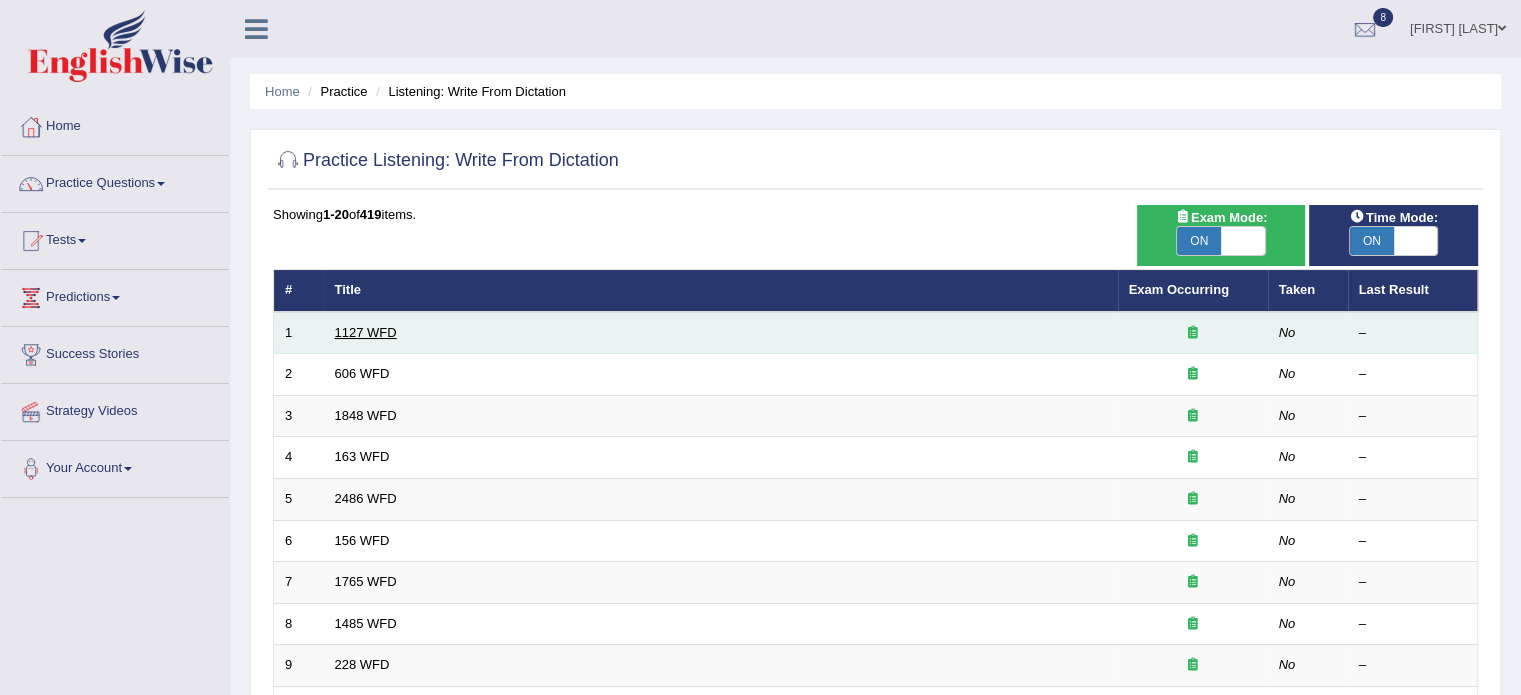 click on "1127 WFD" at bounding box center (366, 332) 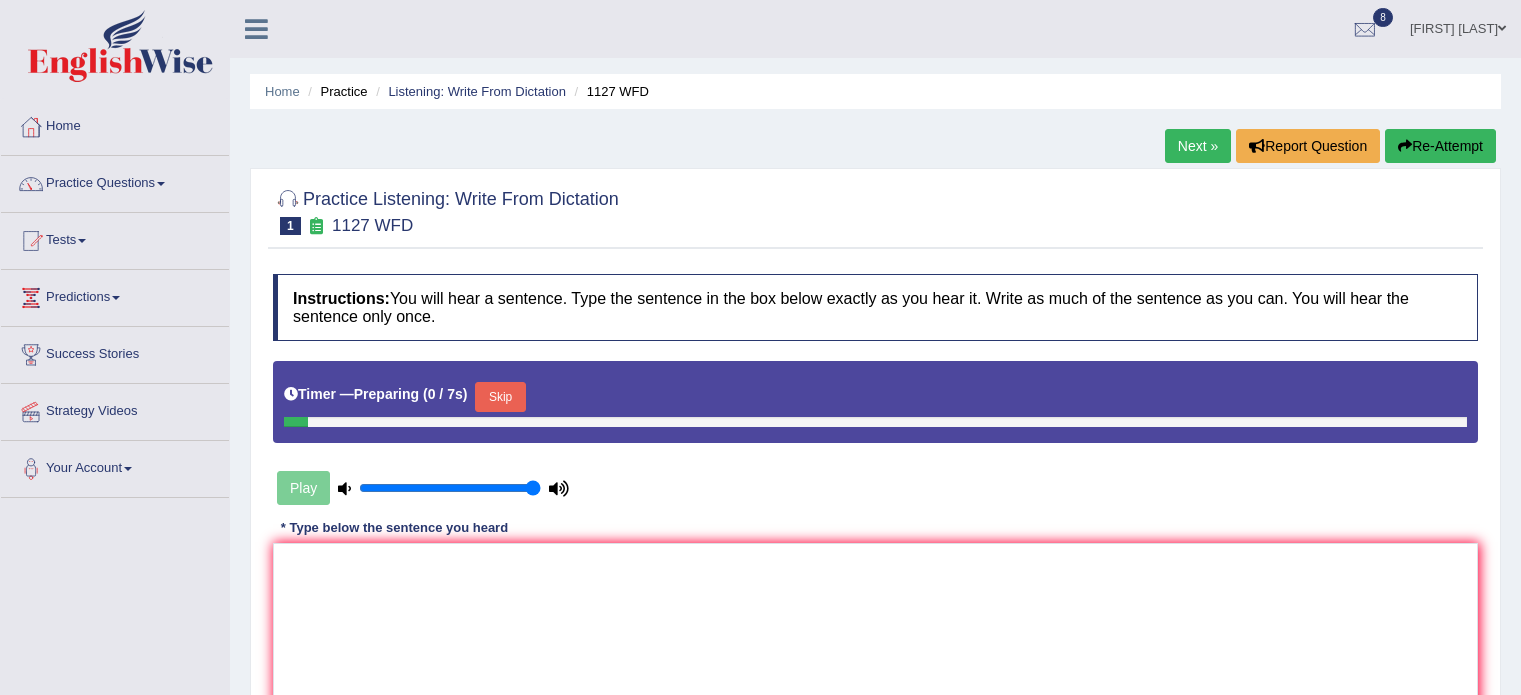scroll, scrollTop: 0, scrollLeft: 0, axis: both 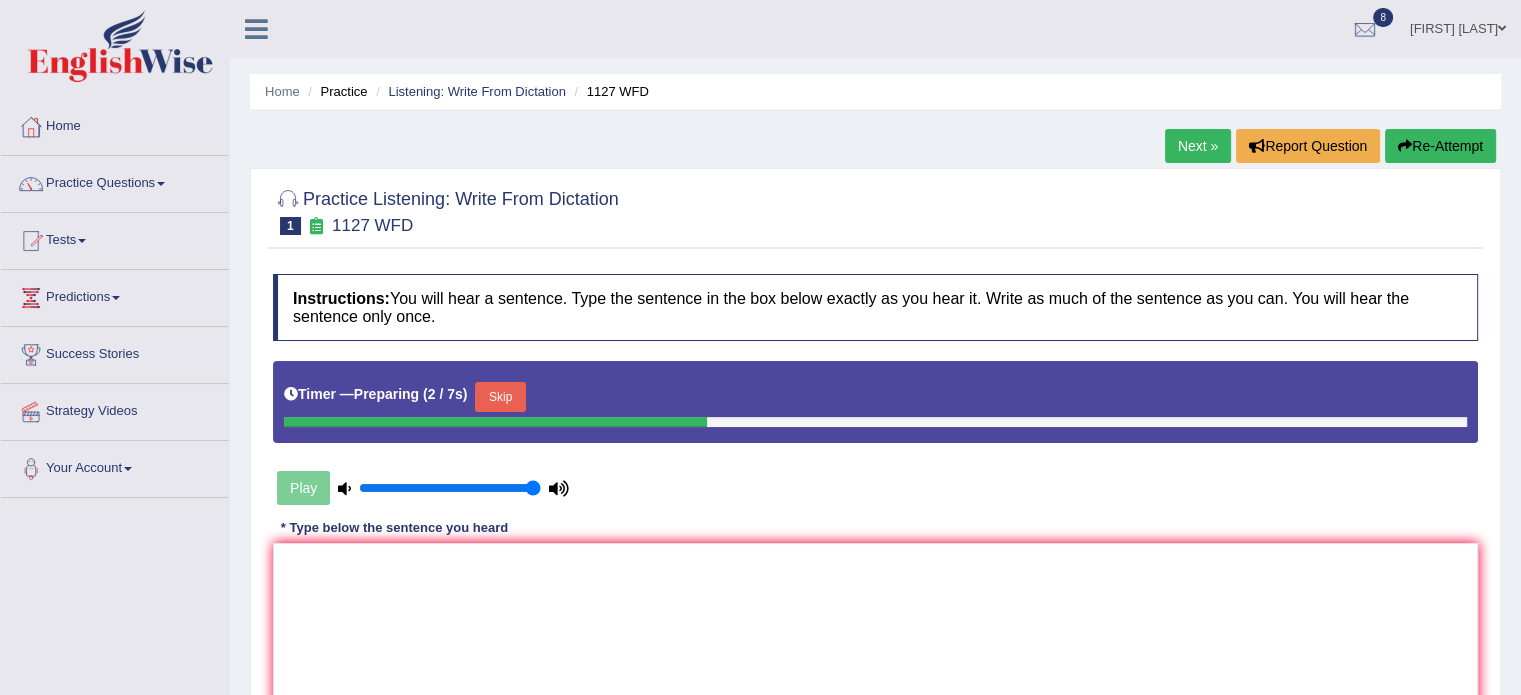 drag, startPoint x: 500, startPoint y: 423, endPoint x: 508, endPoint y: 390, distance: 33.955853 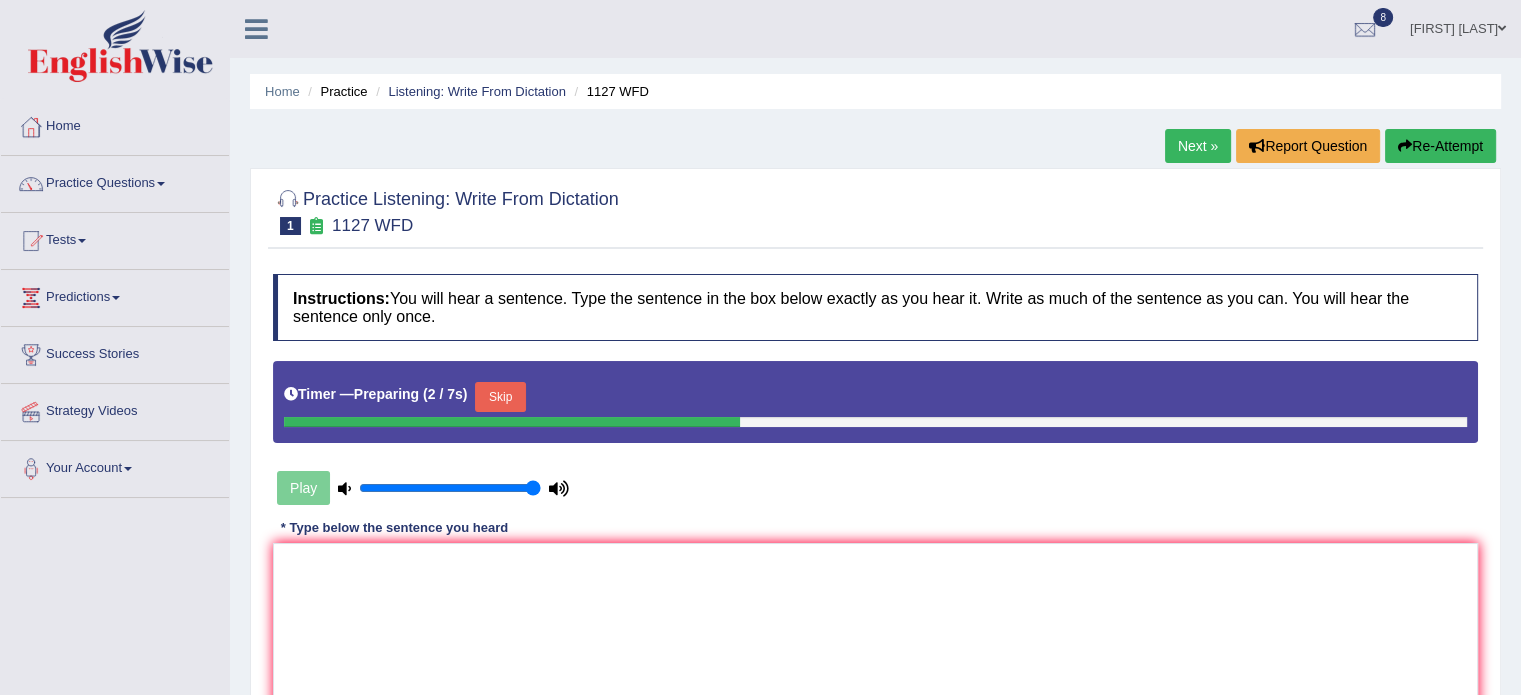 click on "Skip" at bounding box center [500, 397] 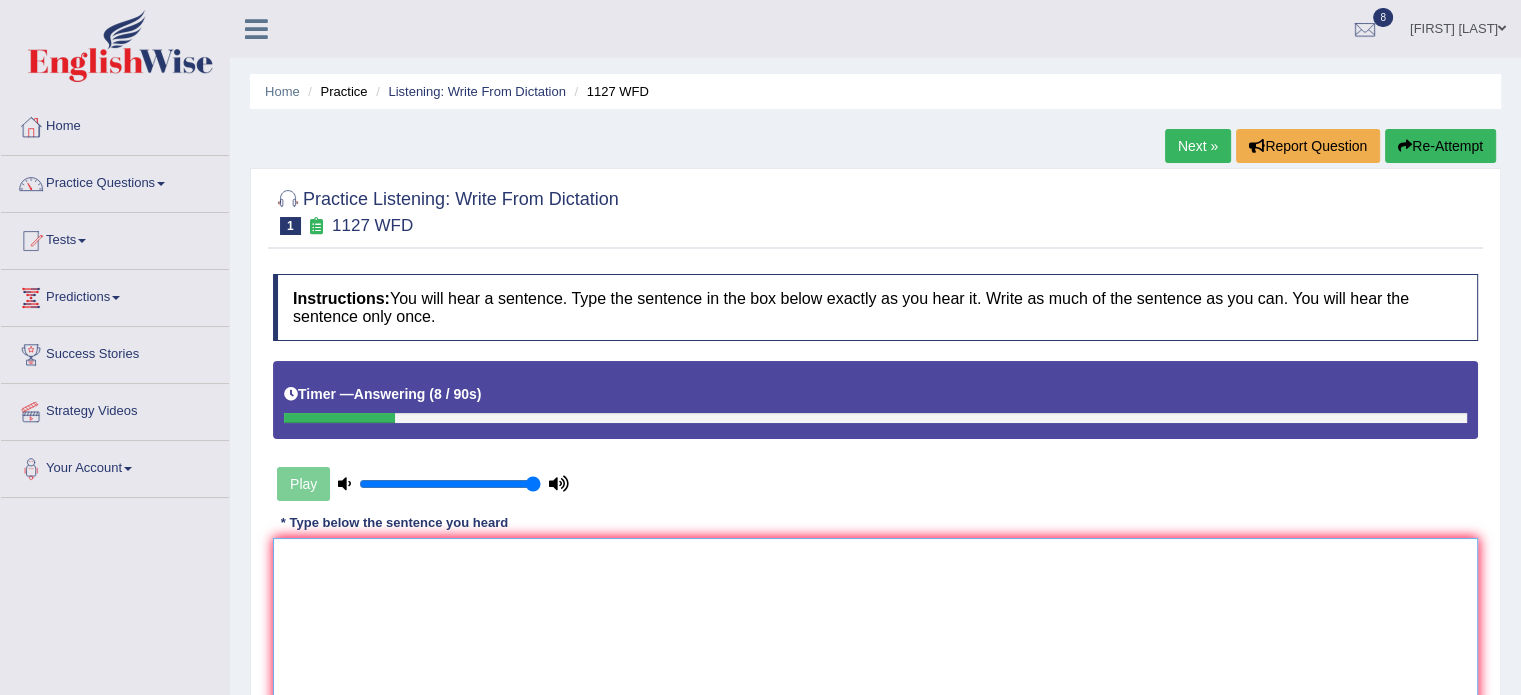click at bounding box center (875, 635) 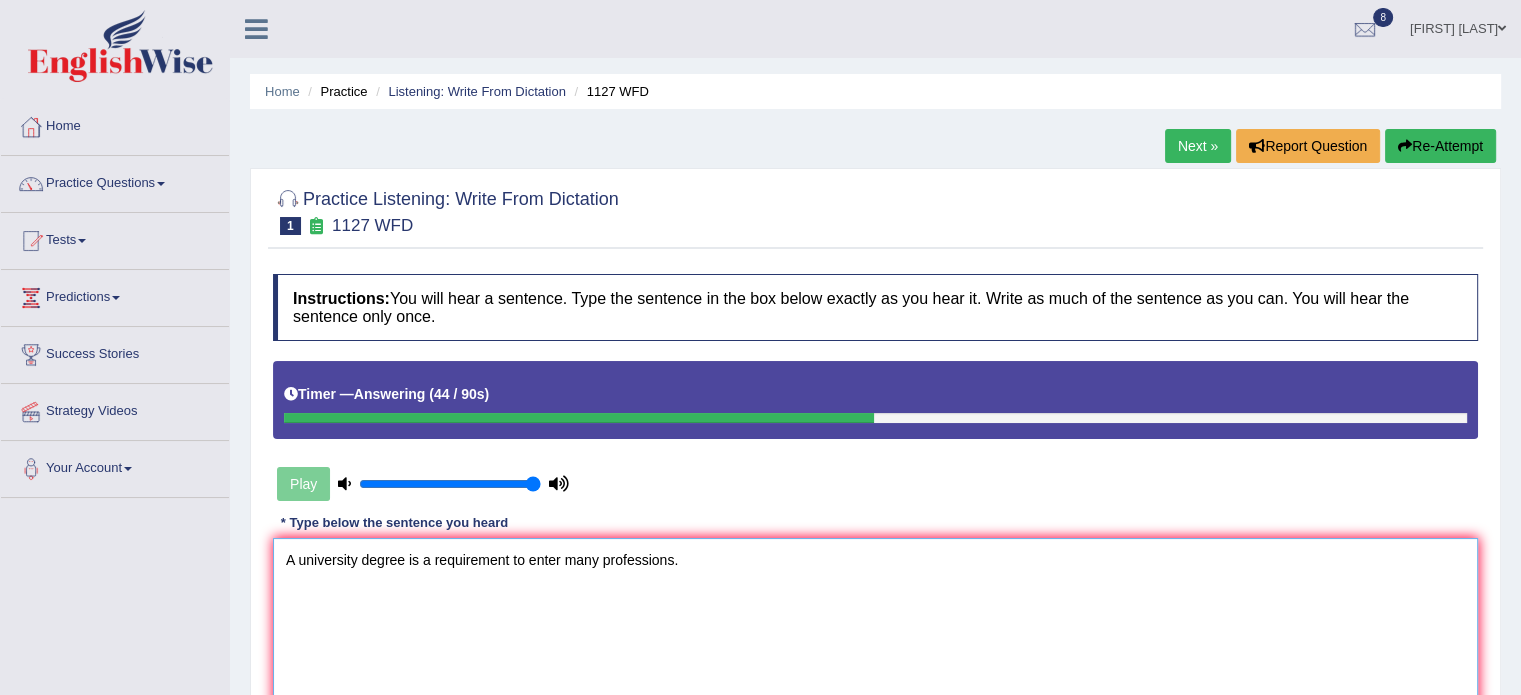 type on "A university degree is a requirement to enter many professions." 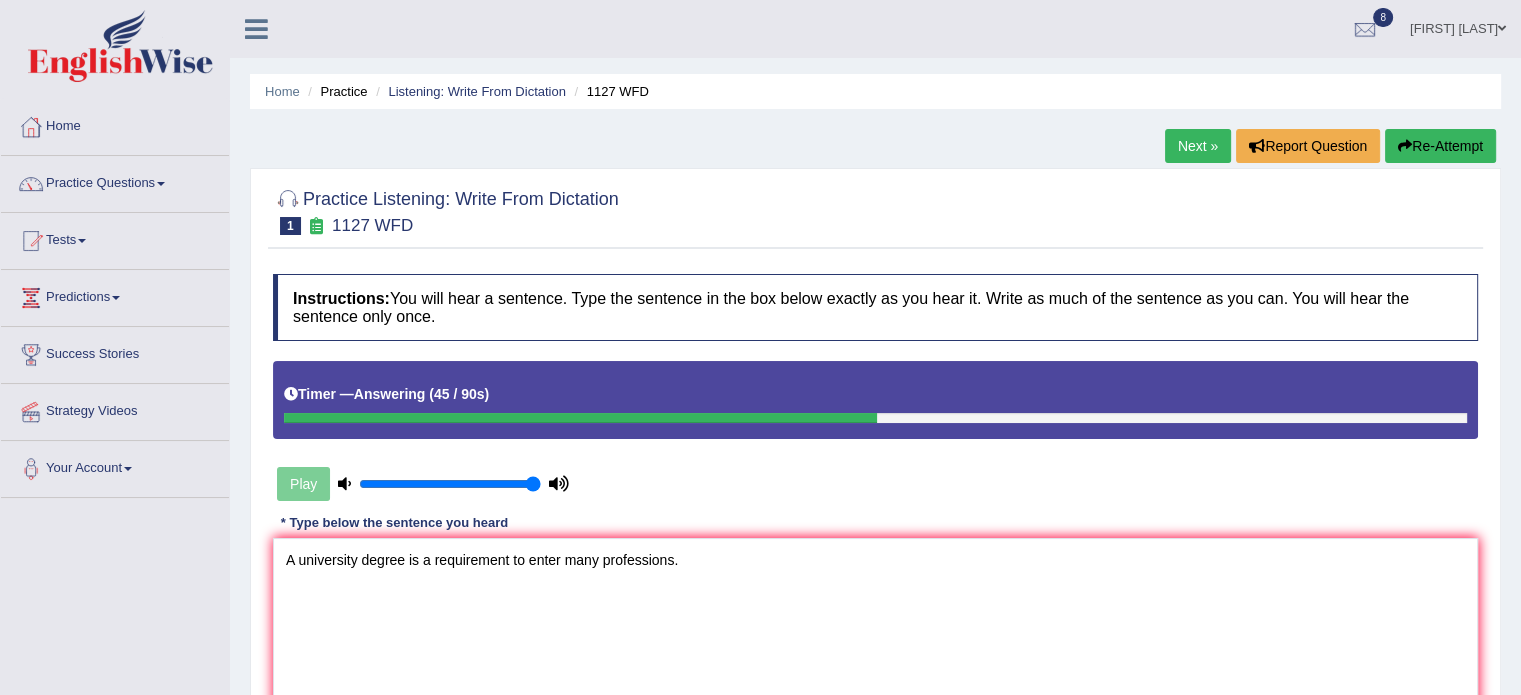 click on "Instructions:  You will hear a sentence. Type the sentence in the box below exactly as you hear it. Write as much of the sentence as you can. You will hear the sentence only once.
Timer —  Answering   ( 45 / 90s ) Play Transcript: A university degree is a requirement to enter many professions. * Type below the sentence you heard A university degree is a requirement to enter many professions. Accuracy Comparison for Writing Scores:
Red:  Missed Words
Green:  Correct Words
Blue:  Added/Mistyped Words
Accuracy:   Punctuation at the end  You wrote first capital letter A.I. Engine Result:  Processing... Verify" at bounding box center (875, 528) 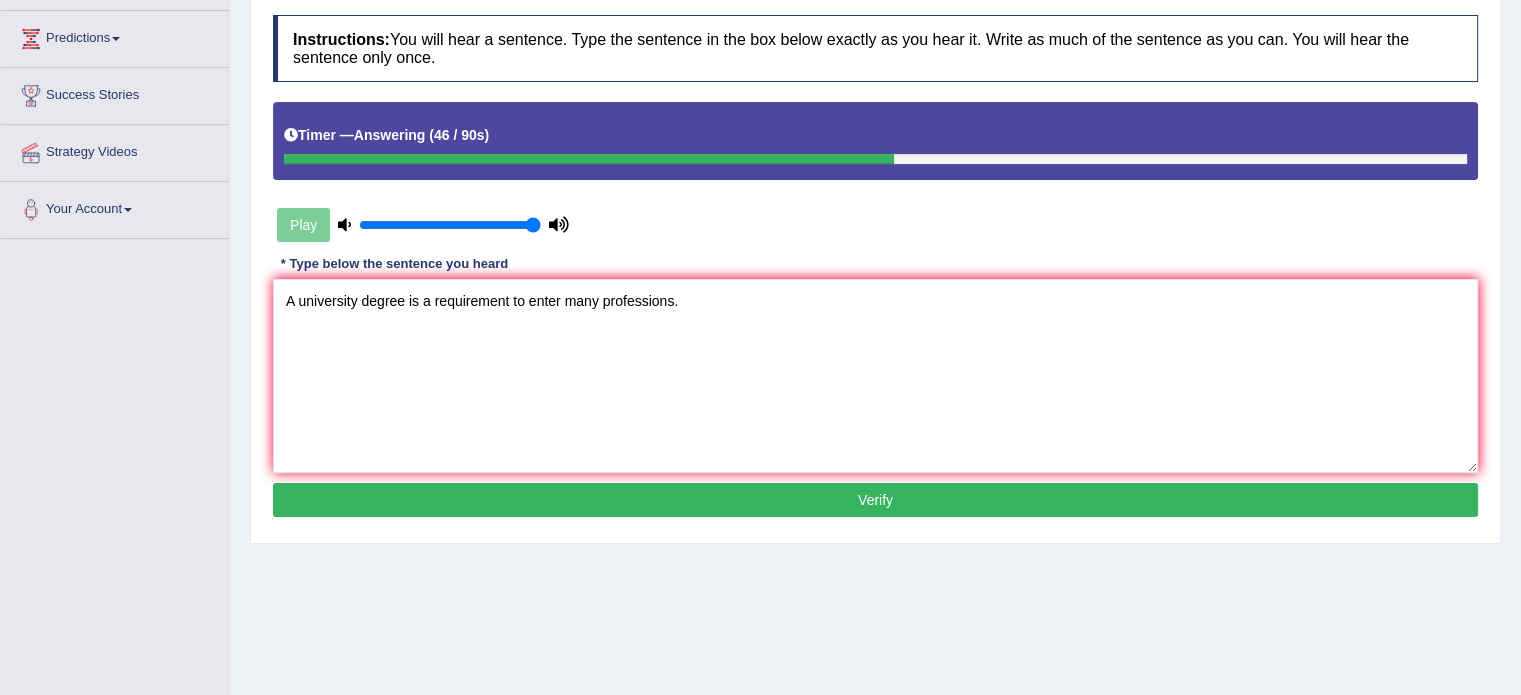 scroll, scrollTop: 320, scrollLeft: 0, axis: vertical 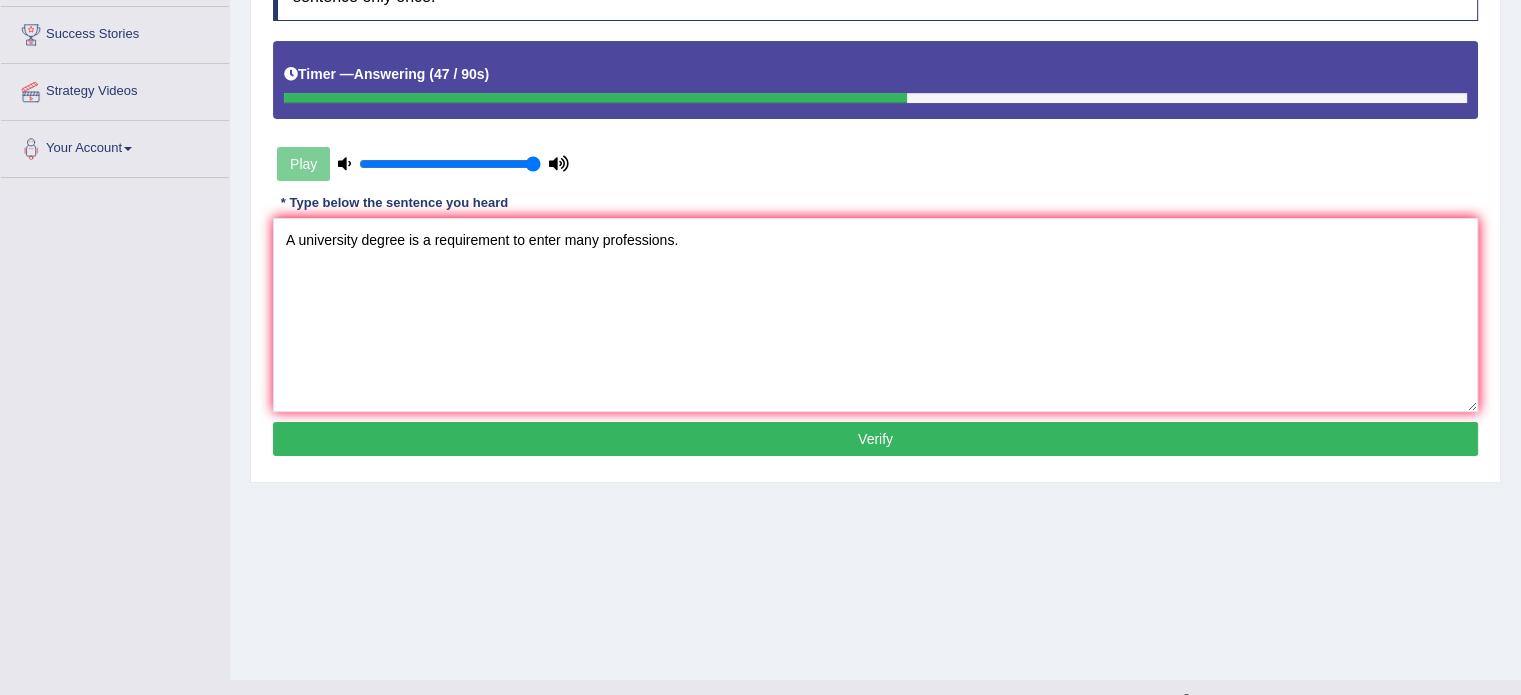 click on "Verify" at bounding box center [875, 439] 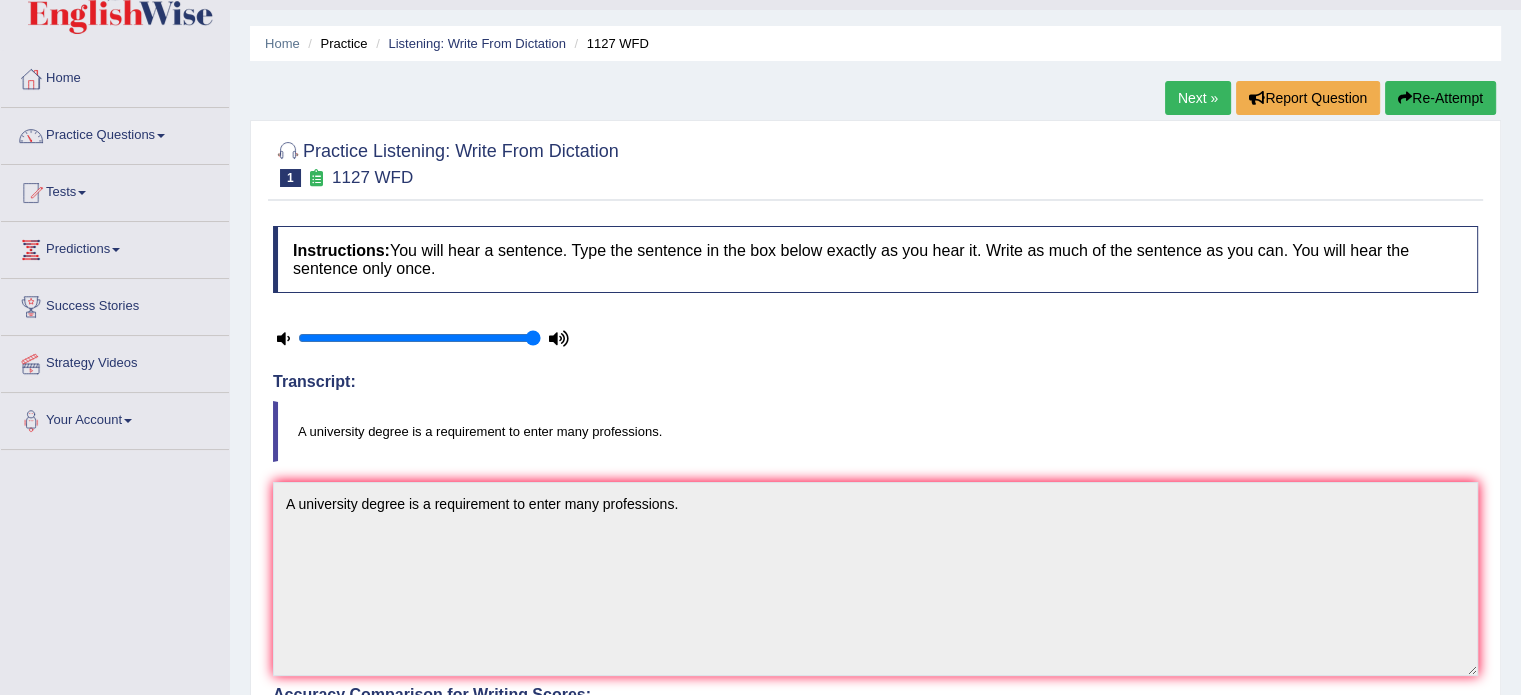 scroll, scrollTop: 0, scrollLeft: 0, axis: both 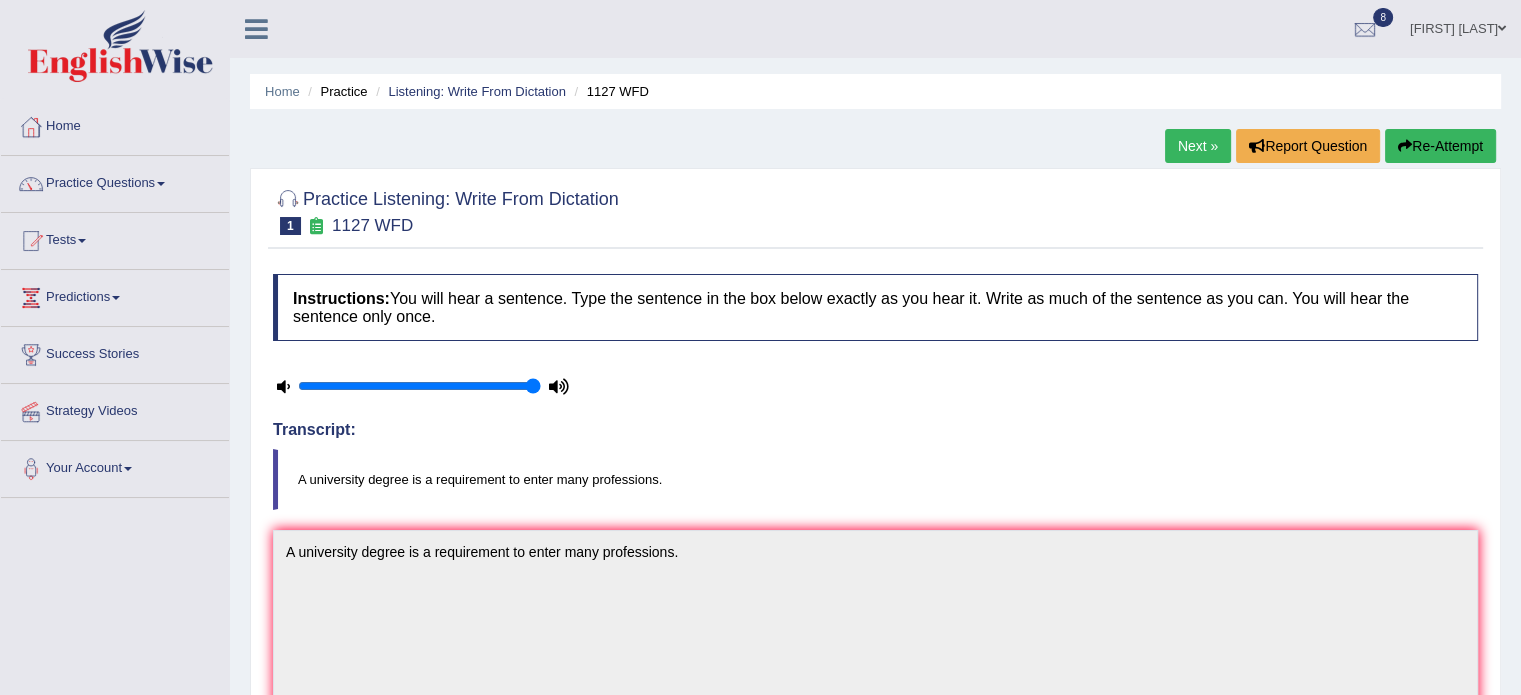 click on "Next »" at bounding box center (1198, 146) 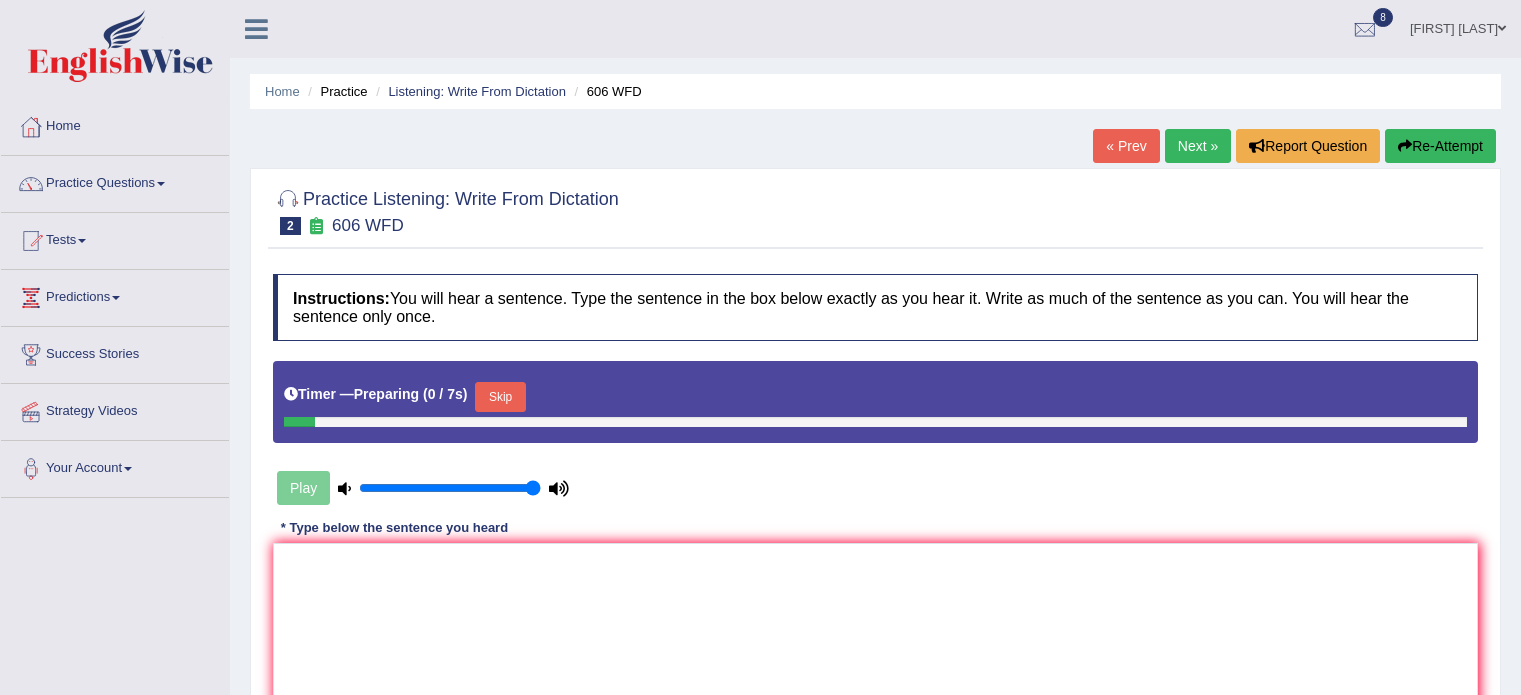scroll, scrollTop: 0, scrollLeft: 0, axis: both 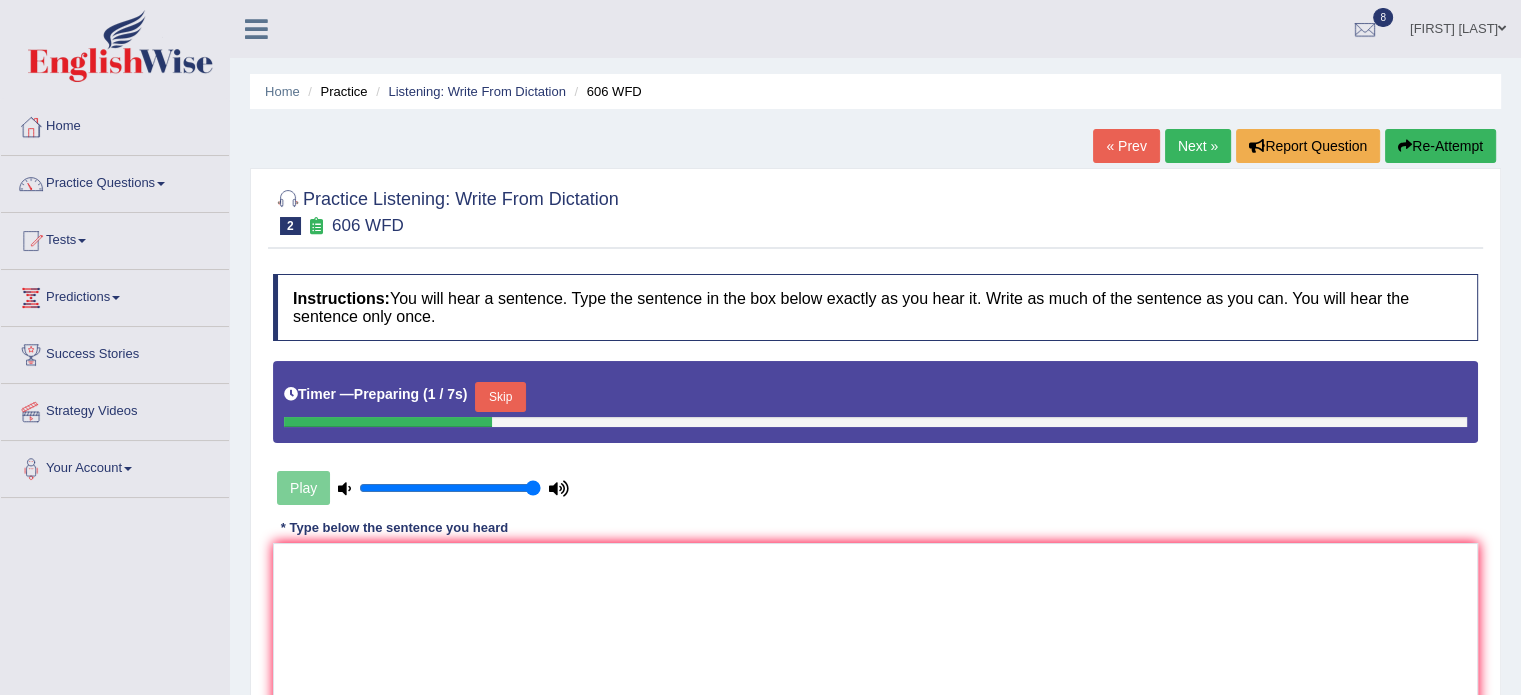 click on "Skip" at bounding box center (500, 397) 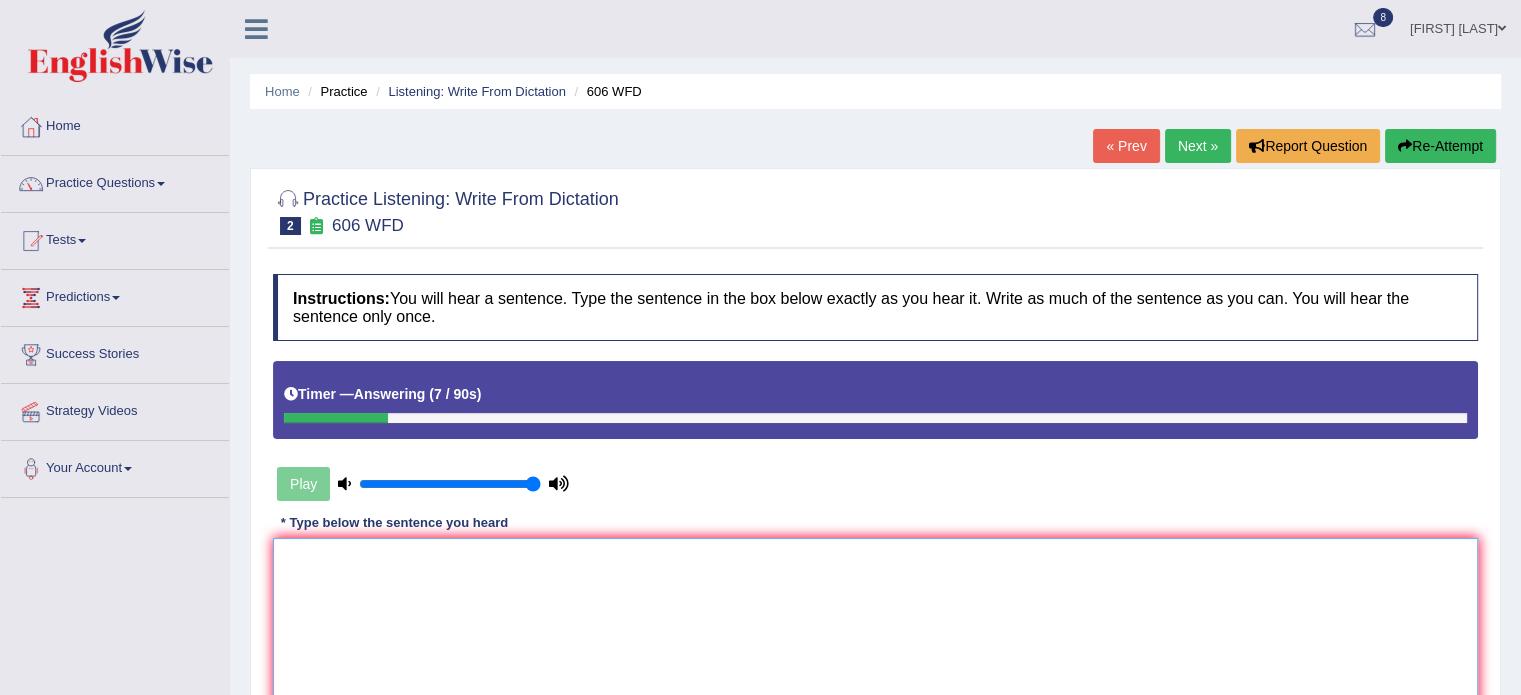 click at bounding box center [875, 635] 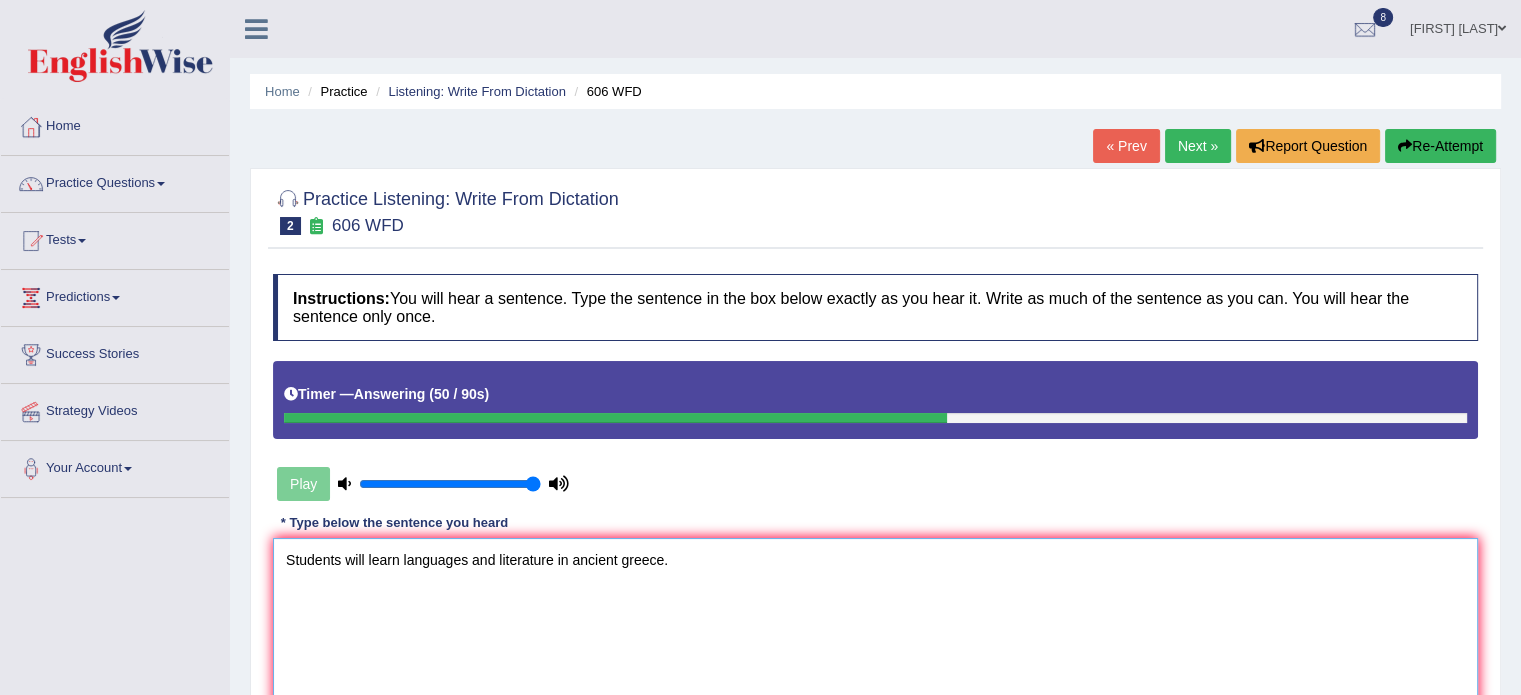 type on "Students will learn languages and literature in ancient greece." 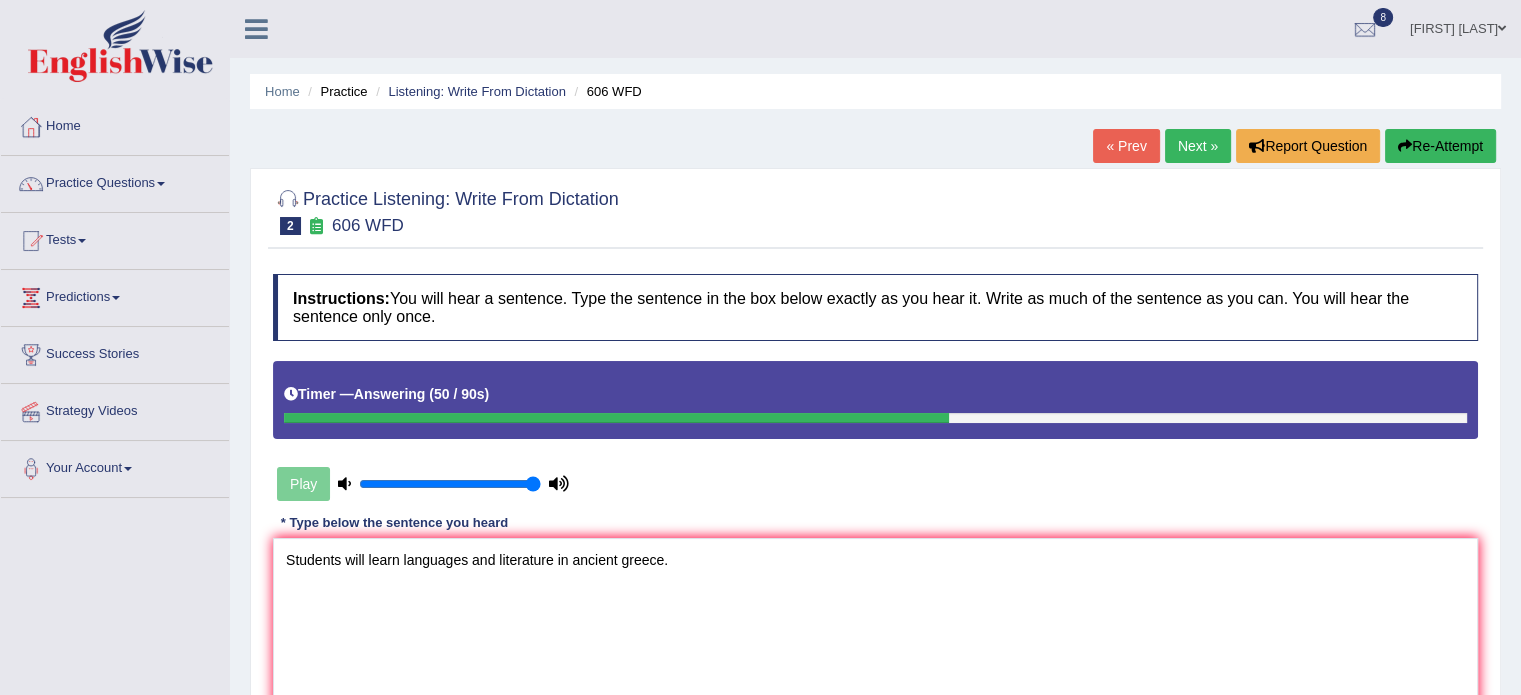 click on "Instructions:  You will hear a sentence. Type the sentence in the box below exactly as you hear it. Write as much of the sentence as you can. You will hear the sentence only once.
Timer —  Answering   ( 50 / 90s ) Play Transcript: Students will study the language and literature in ancient Greece. * Type below the sentence you heard Students will learn languages and literature in ancient greece. Accuracy Comparison for Writing Scores:
Red:  Missed Words
Green:  Correct Words
Blue:  Added/Mistyped Words
Accuracy:   Punctuation at the end  You wrote first capital letter A.I. Engine Result:  Processing... Verify" at bounding box center (875, 528) 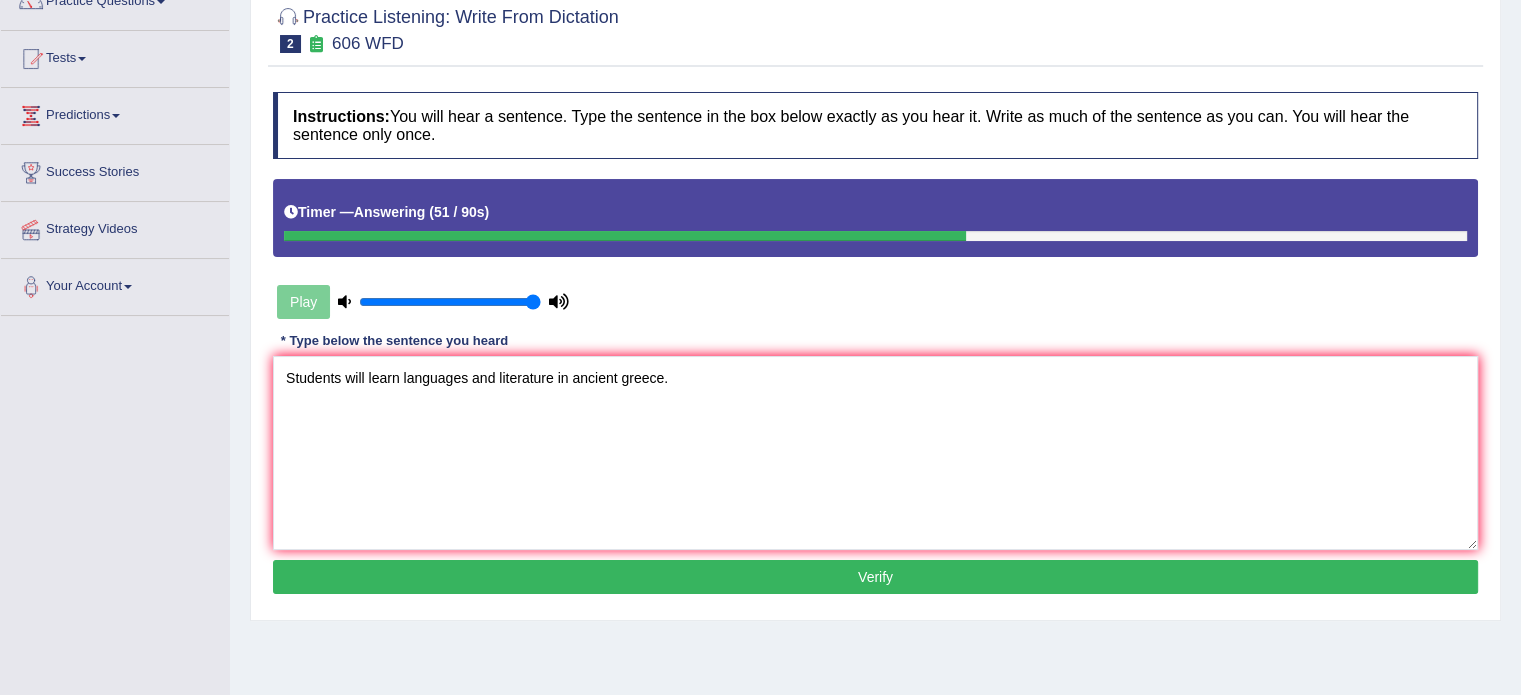 scroll, scrollTop: 200, scrollLeft: 0, axis: vertical 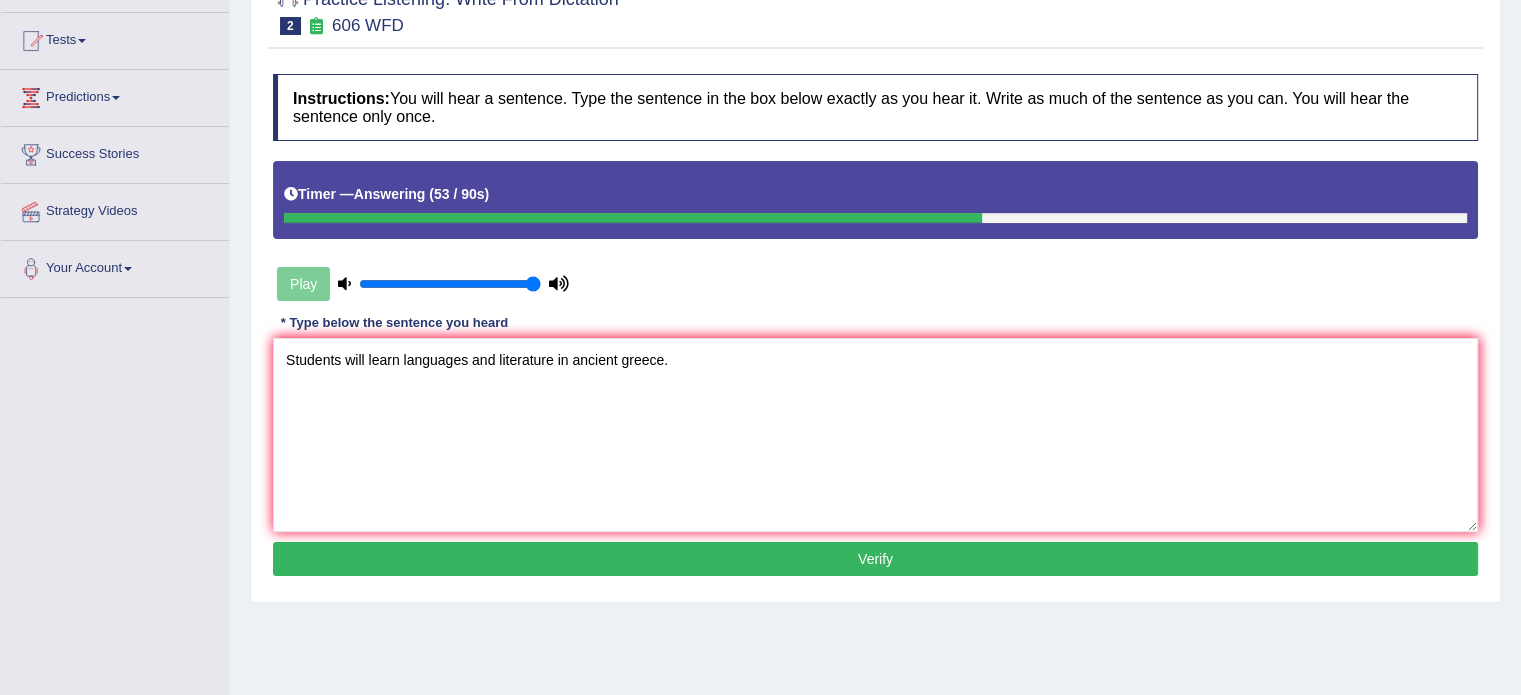 click on "Verify" at bounding box center (875, 559) 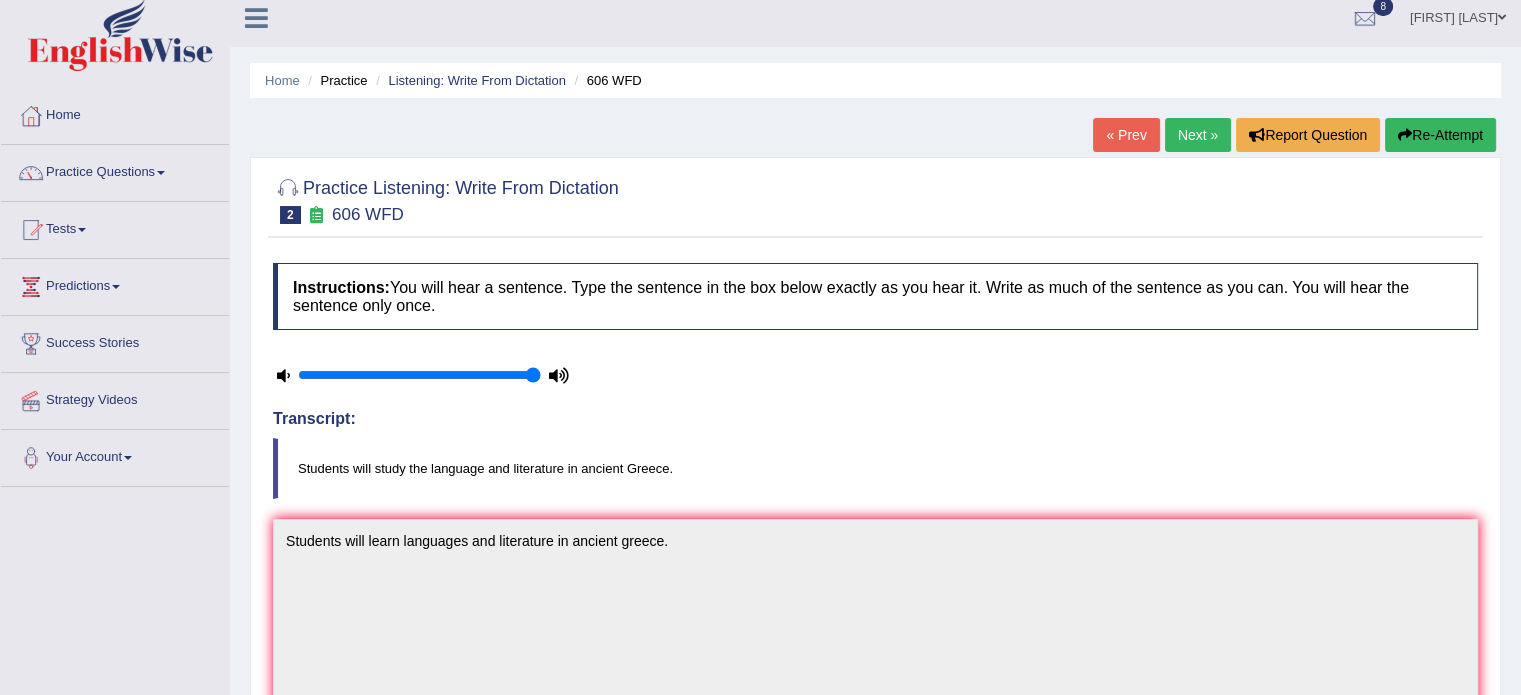 scroll, scrollTop: 0, scrollLeft: 0, axis: both 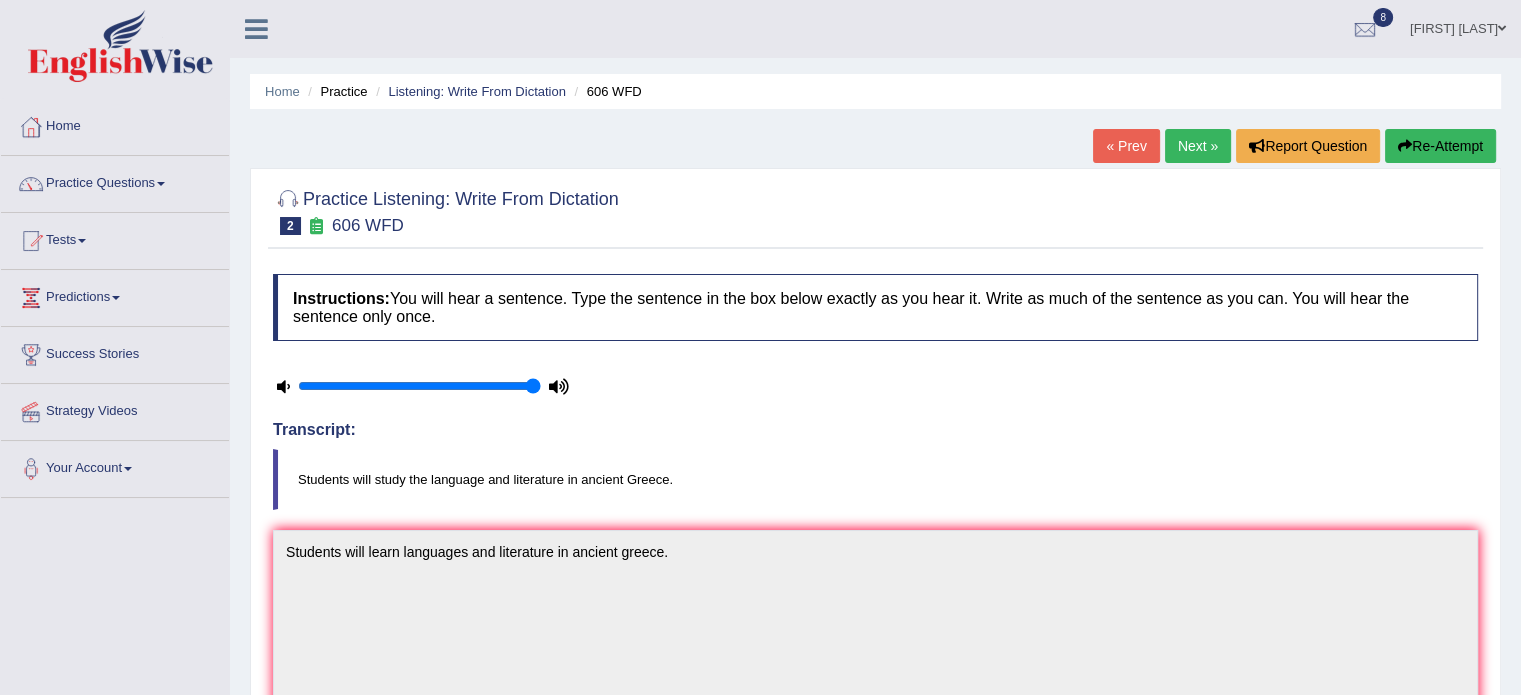 click on "Re-Attempt" at bounding box center [1440, 146] 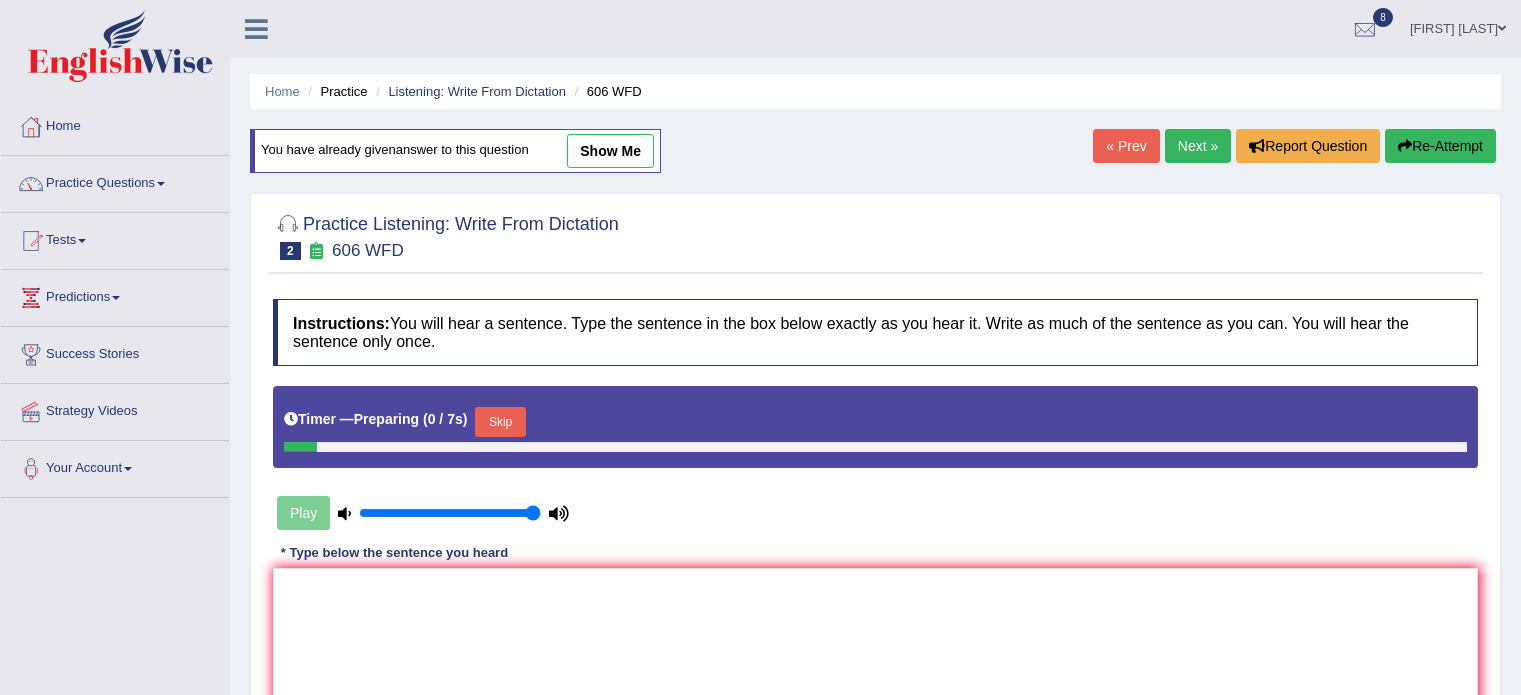 scroll, scrollTop: 0, scrollLeft: 0, axis: both 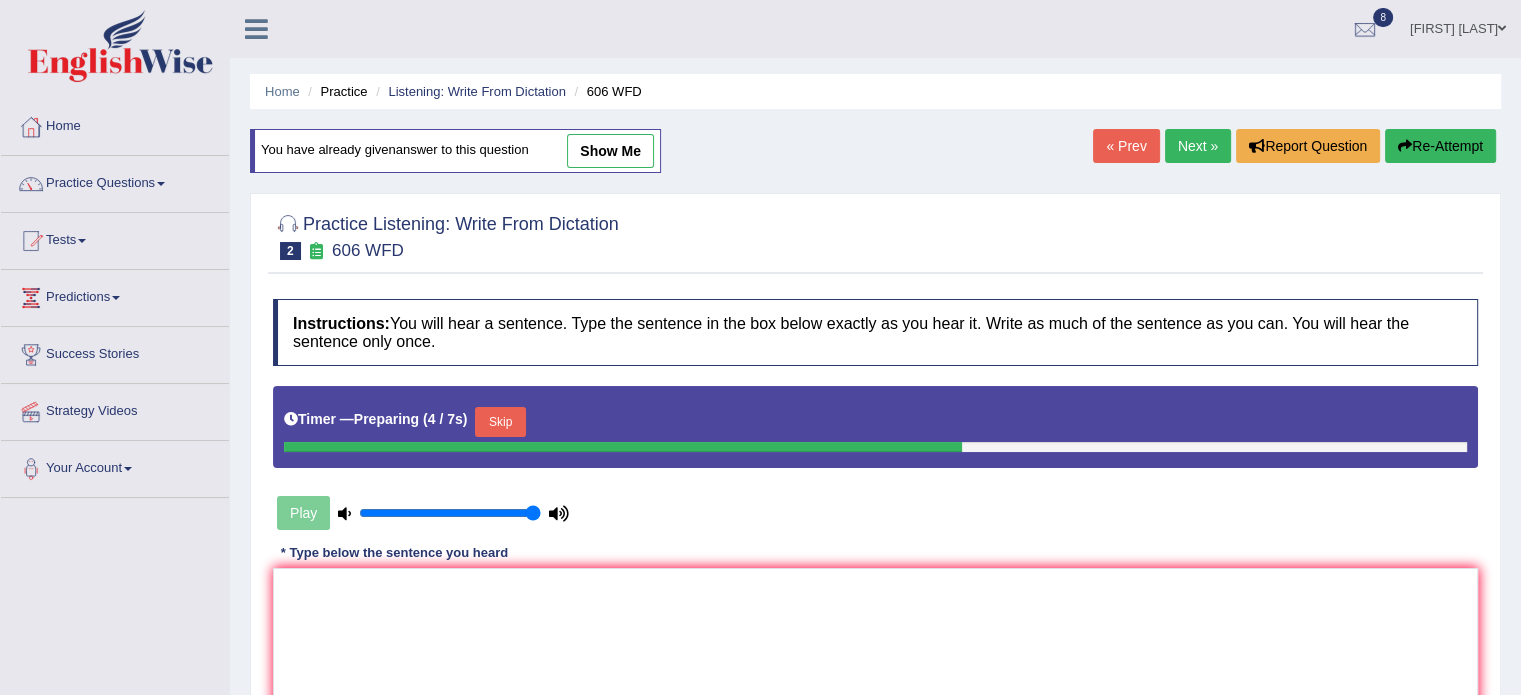 click on "Skip" at bounding box center (500, 422) 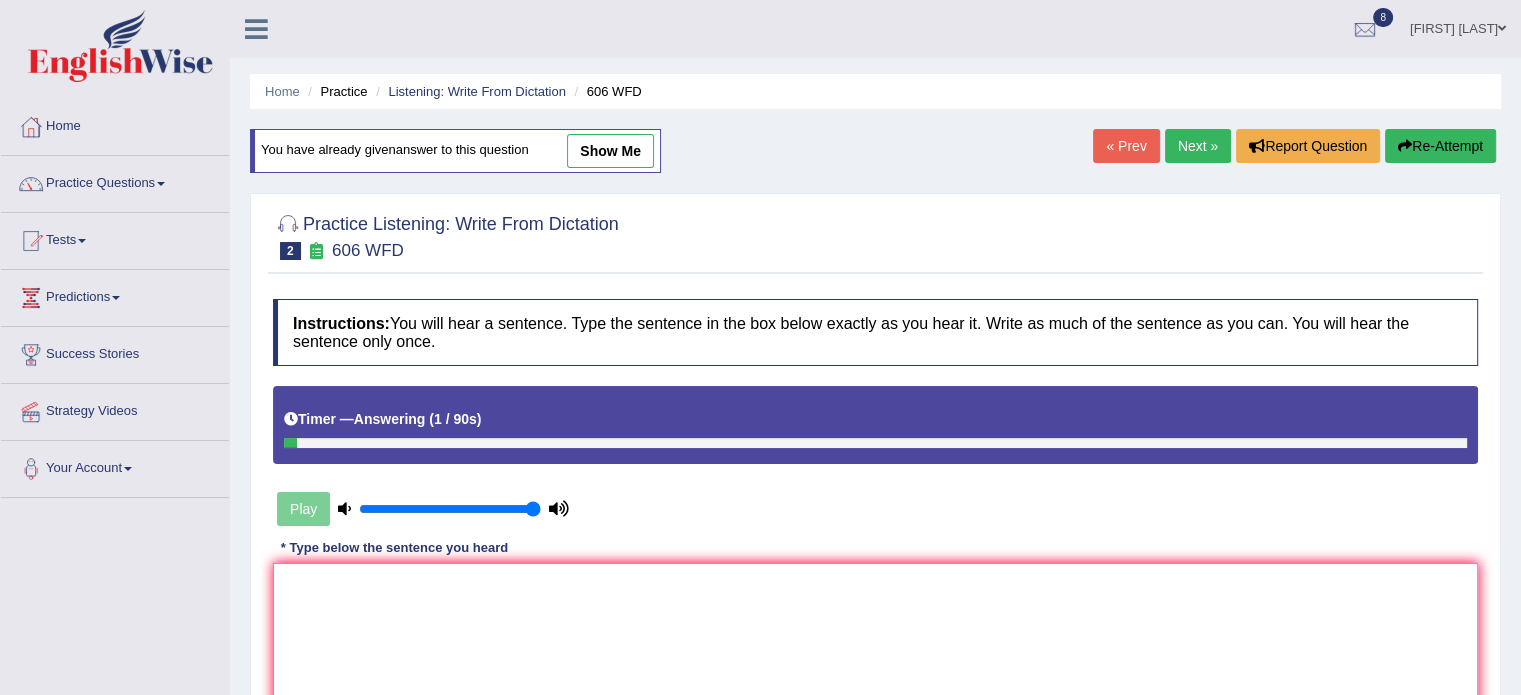 click at bounding box center (875, 660) 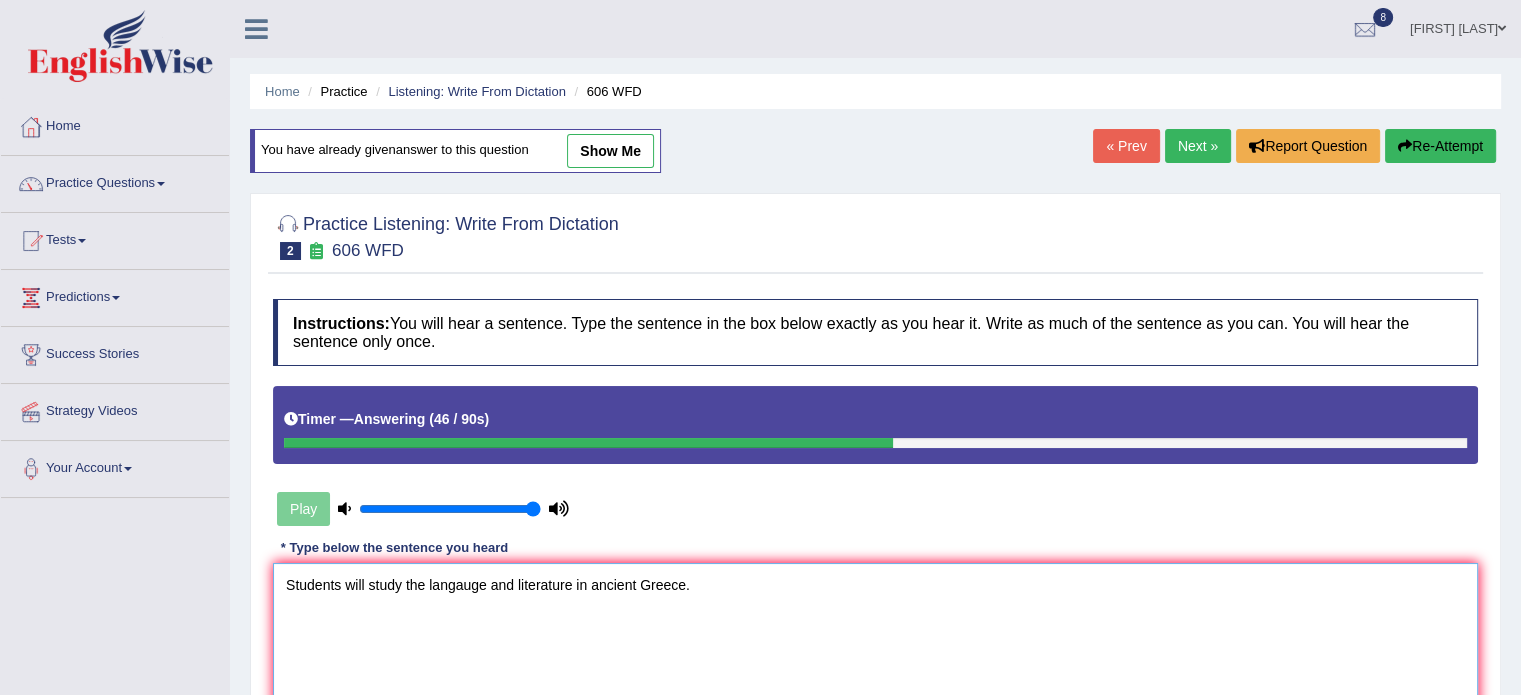 click on "Students will study the langauge and literature in ancient Greece." at bounding box center (875, 660) 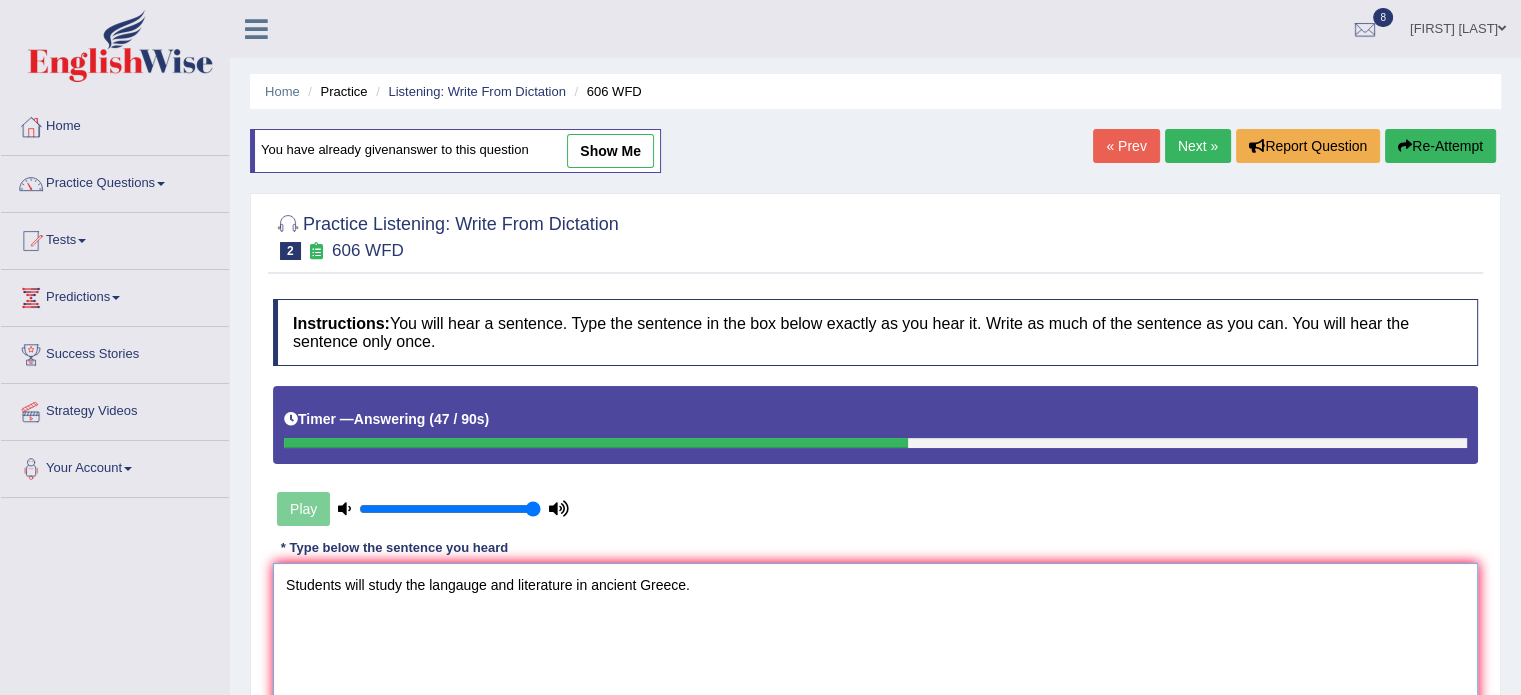 drag, startPoint x: 445, startPoint y: 600, endPoint x: 663, endPoint y: 643, distance: 222.20036 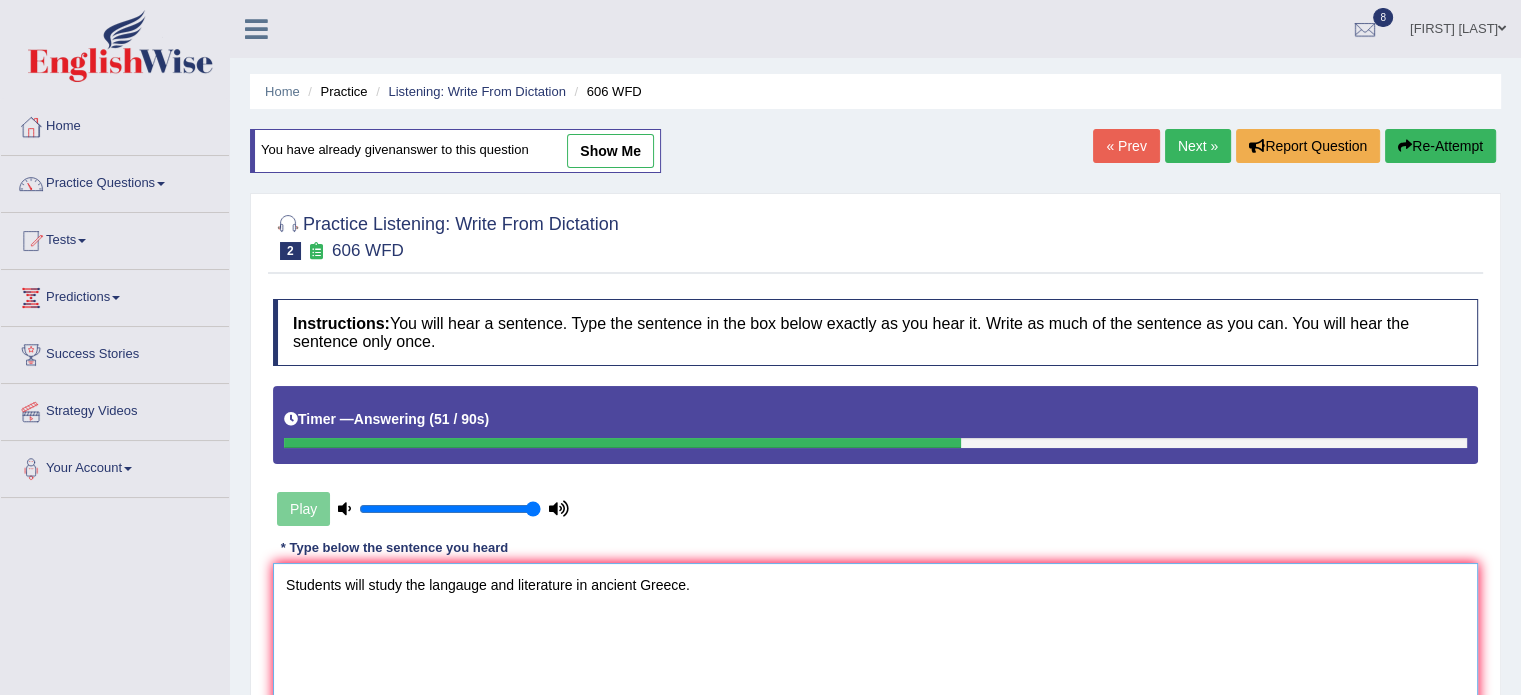 type on "Students will study the langauge and literature in ancient Greece." 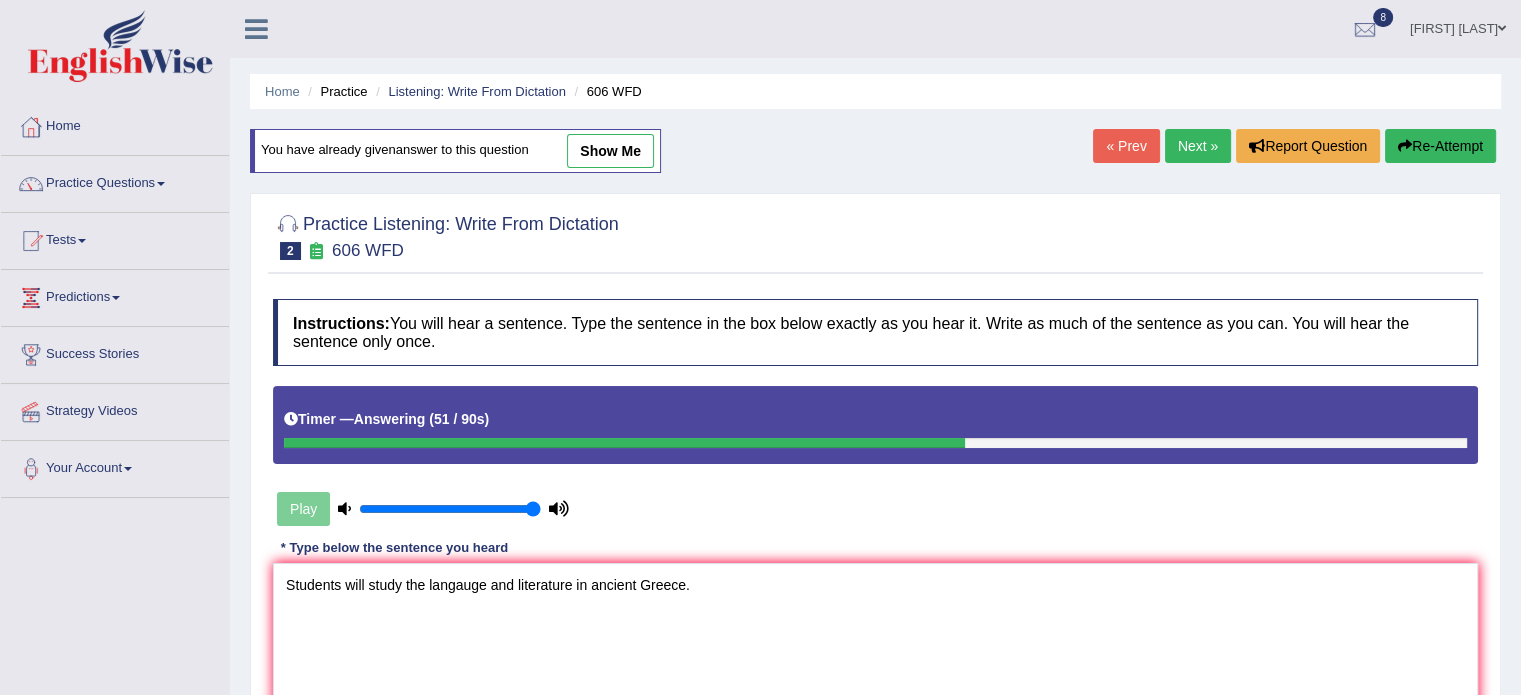 click on "Instructions:  You will hear a sentence. Type the sentence in the box below exactly as you hear it. Write as much of the sentence as you can. You will hear the sentence only once.
Timer —  Answering   ( 51 / 90s ) Play Transcript: Students will study the language and literature in ancient Greece. * Type below the sentence you heard Students will study the langauge and literature in ancient Greece. Accuracy Comparison for Writing Scores:
Red:  Missed Words
Green:  Correct Words
Blue:  Added/Mistyped Words
Accuracy:   Punctuation at the end  You wrote first capital letter A.I. Engine Result:  Processing... Verify" at bounding box center [875, 553] 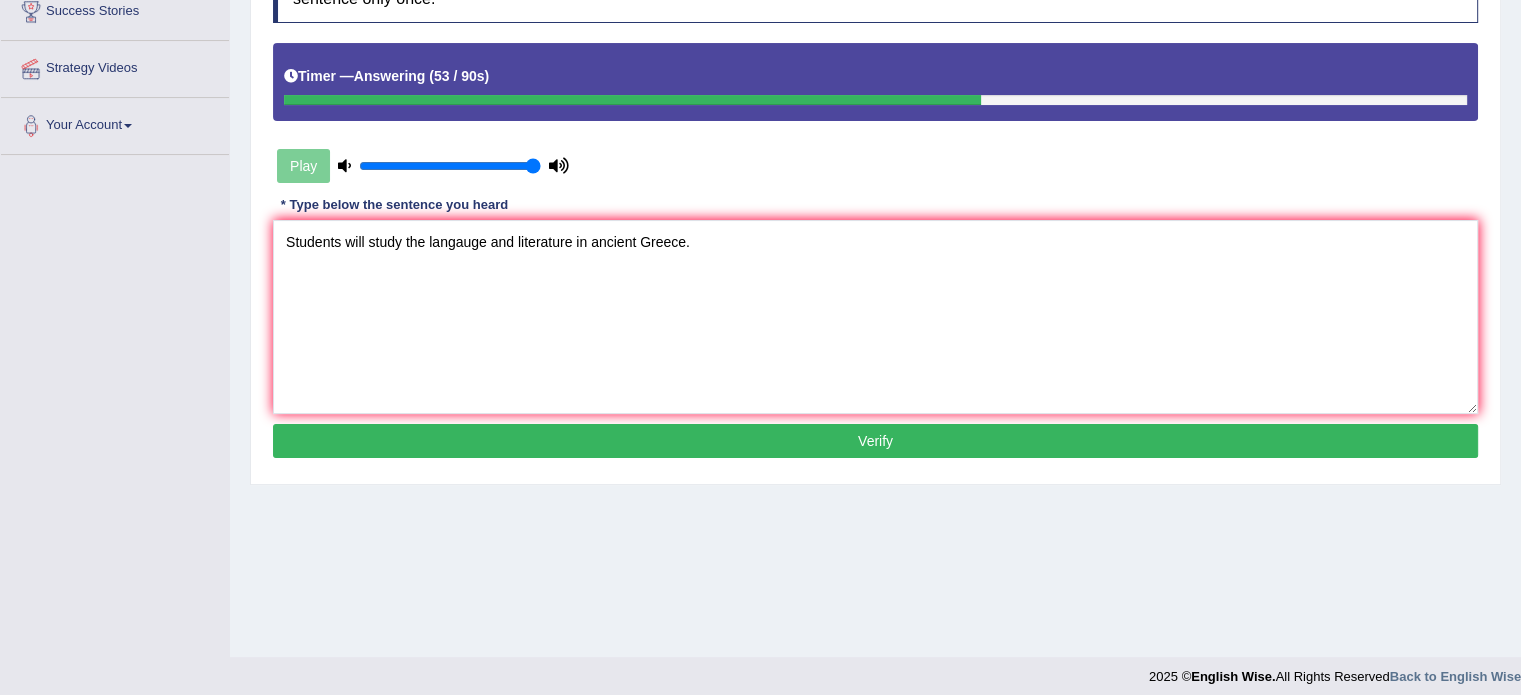 scroll, scrollTop: 355, scrollLeft: 0, axis: vertical 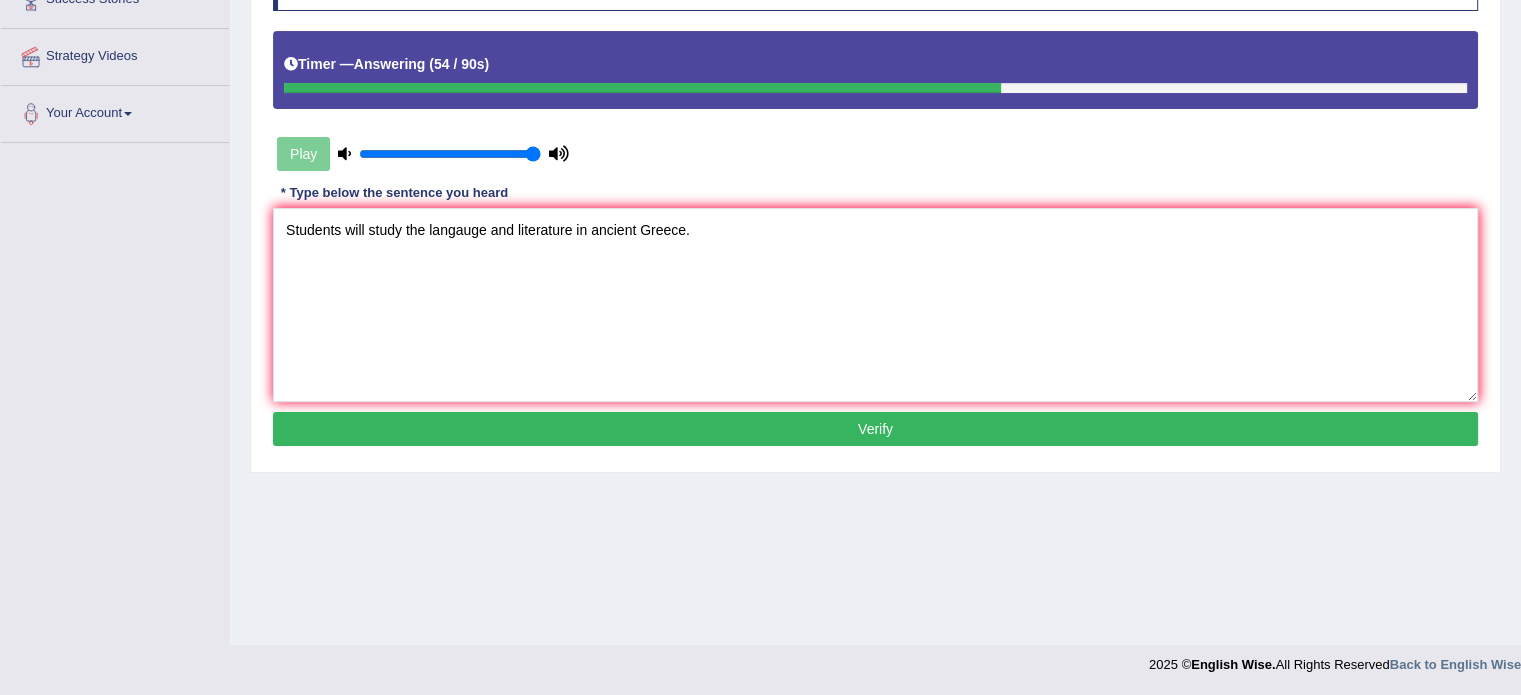 click on "Verify" at bounding box center [875, 429] 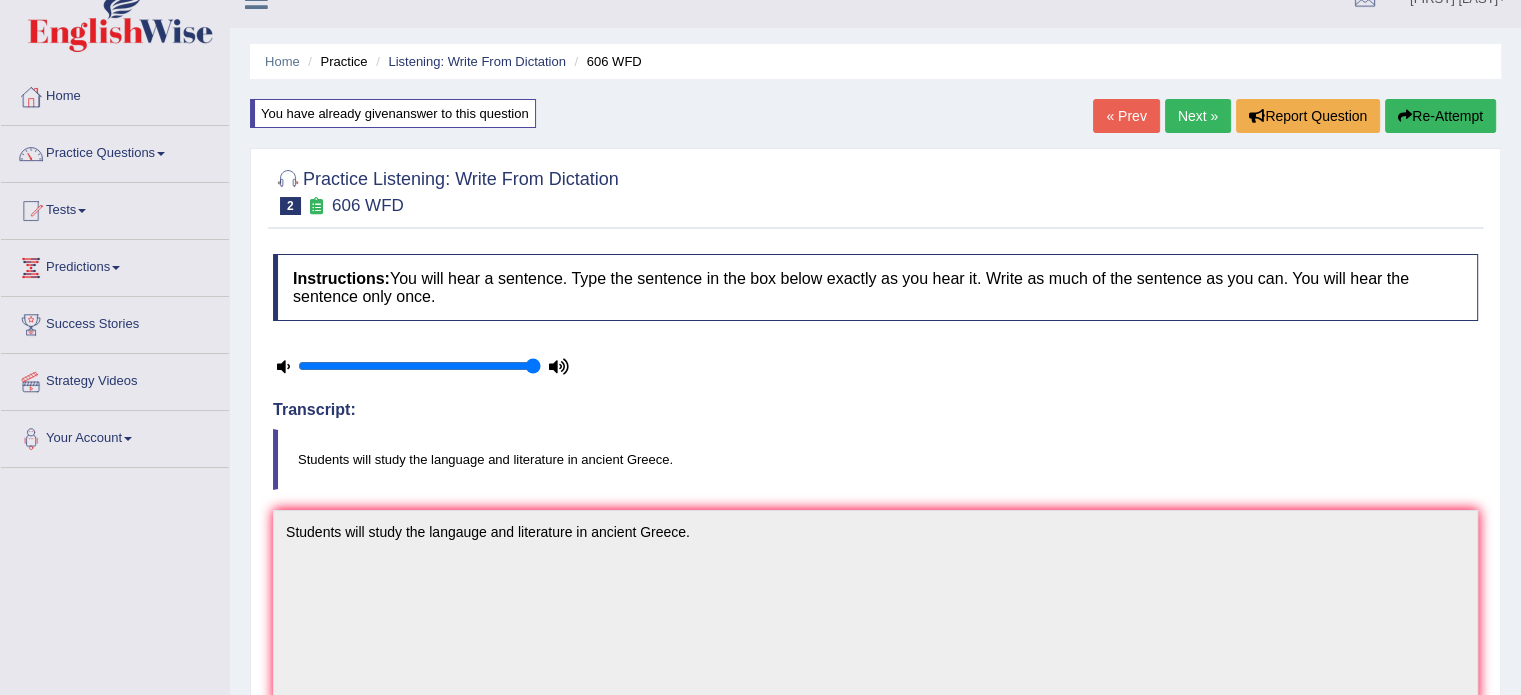 scroll, scrollTop: 0, scrollLeft: 0, axis: both 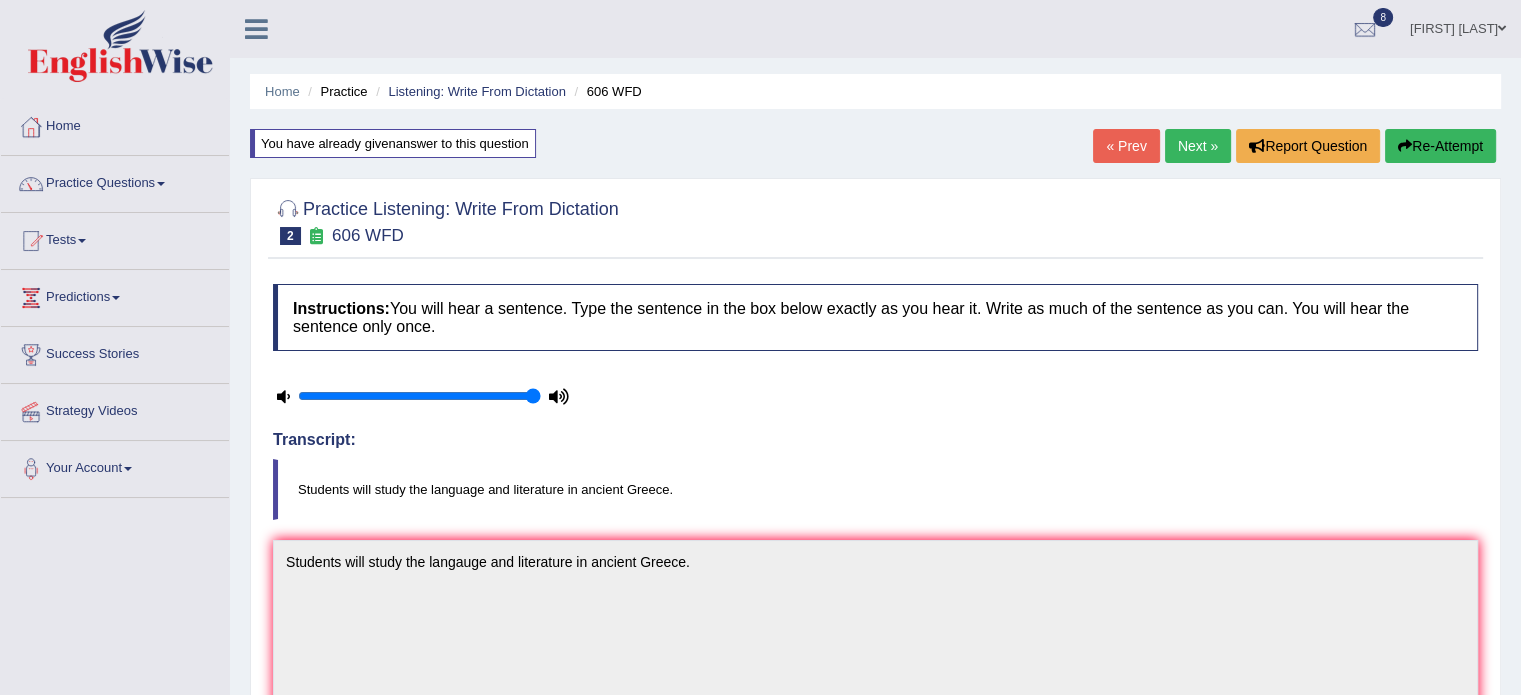 click on "Next »" at bounding box center [1198, 146] 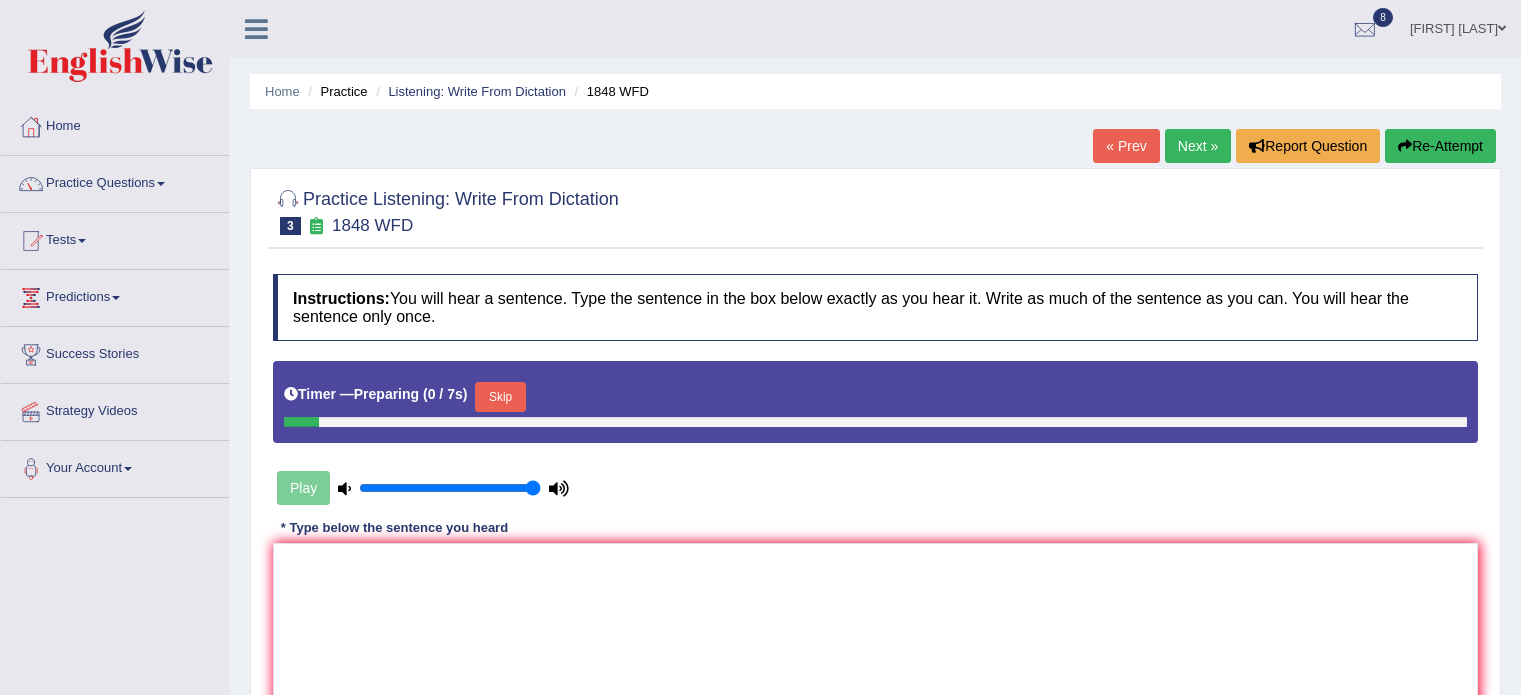 scroll, scrollTop: 0, scrollLeft: 0, axis: both 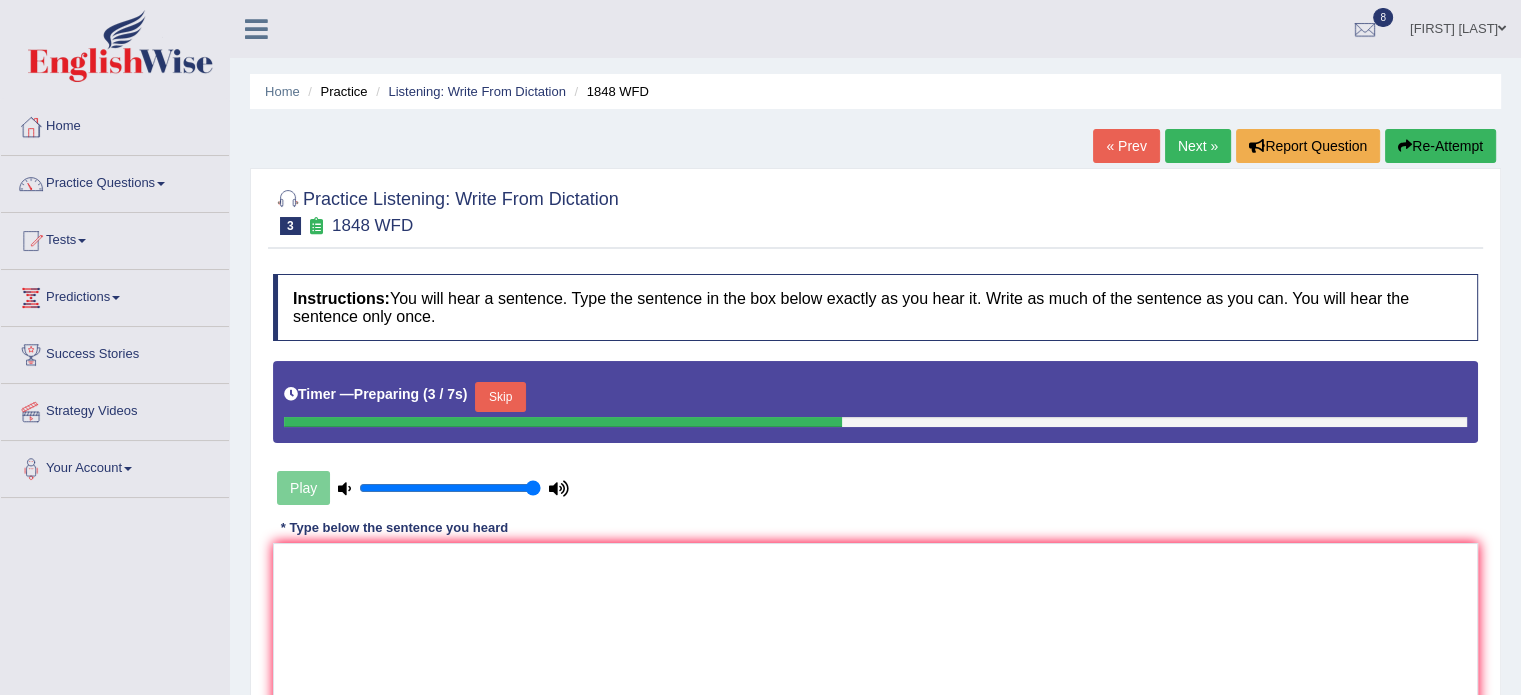 click on "Skip" at bounding box center [500, 397] 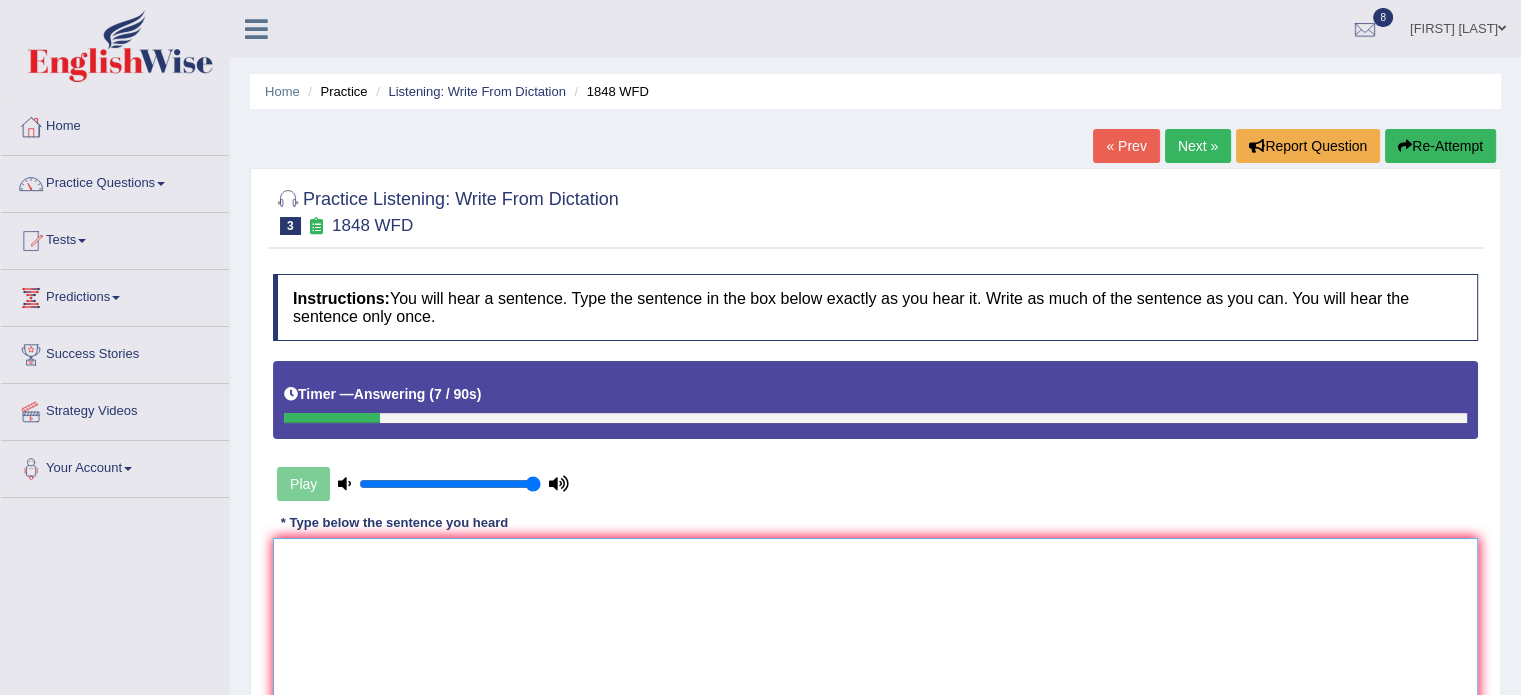 click at bounding box center (875, 635) 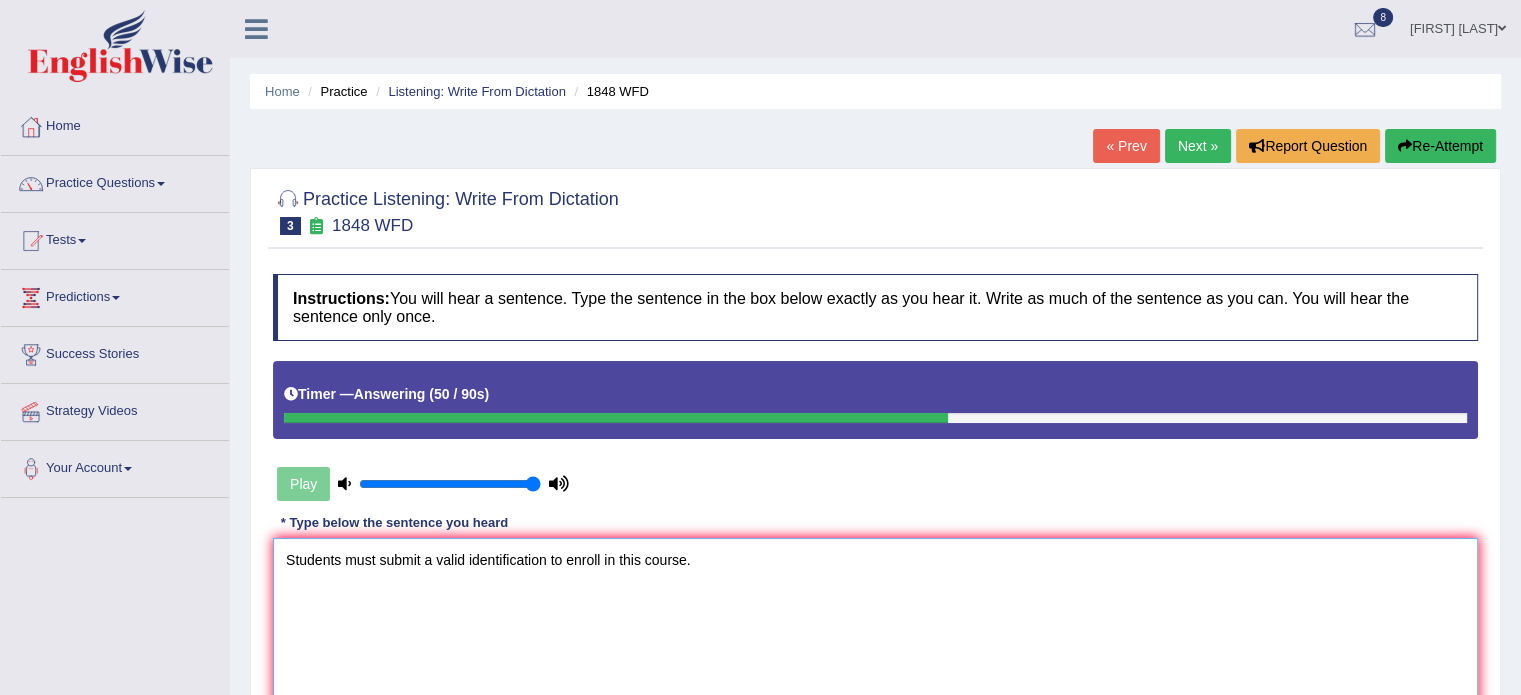 type on "Students must submit a valid identification to enroll in this course." 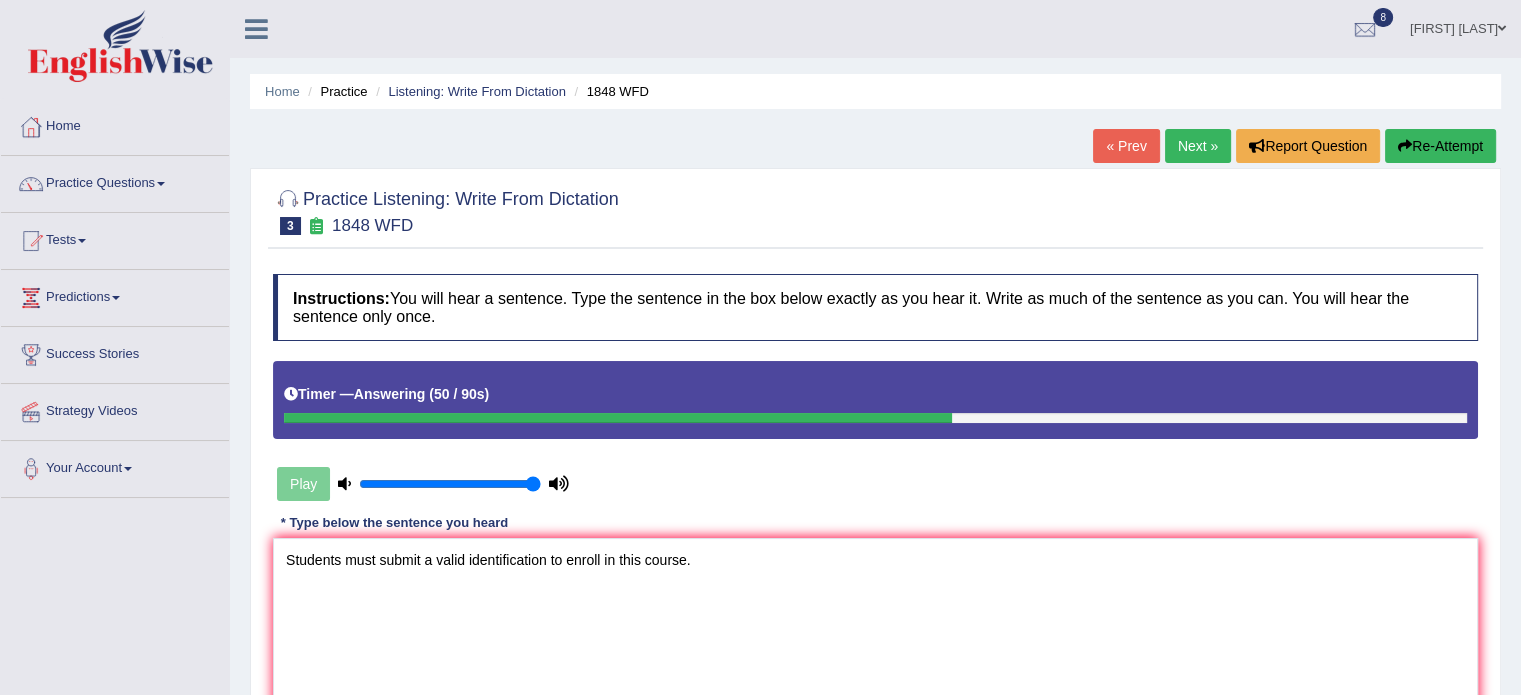 click on "Instructions:  You will hear a sentence. Type the sentence in the box below exactly as you hear it. Write as much of the sentence as you can. You will hear the sentence only once.
Timer —  Answering   ( 50 / 90s ) Play Transcript: Students must present a valid identification to enroll in this course. * Type below the sentence you heard Students must submit a valid identification to enroll in this course. Accuracy Comparison for Writing Scores:
Red:  Missed Words
Green:  Correct Words
Blue:  Added/Mistyped Words
Accuracy:   Punctuation at the end  You wrote first capital letter A.I. Engine Result:  Processing... Verify" at bounding box center (875, 528) 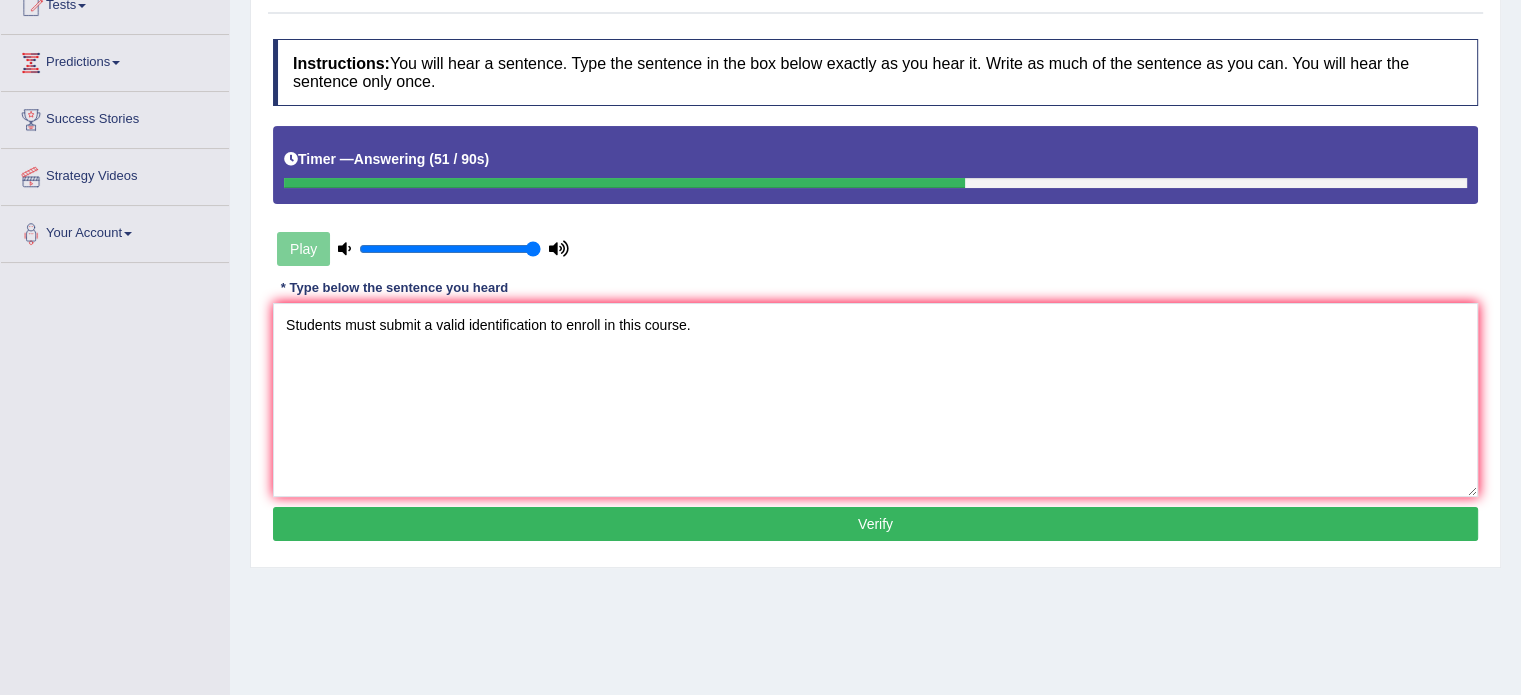 scroll, scrollTop: 320, scrollLeft: 0, axis: vertical 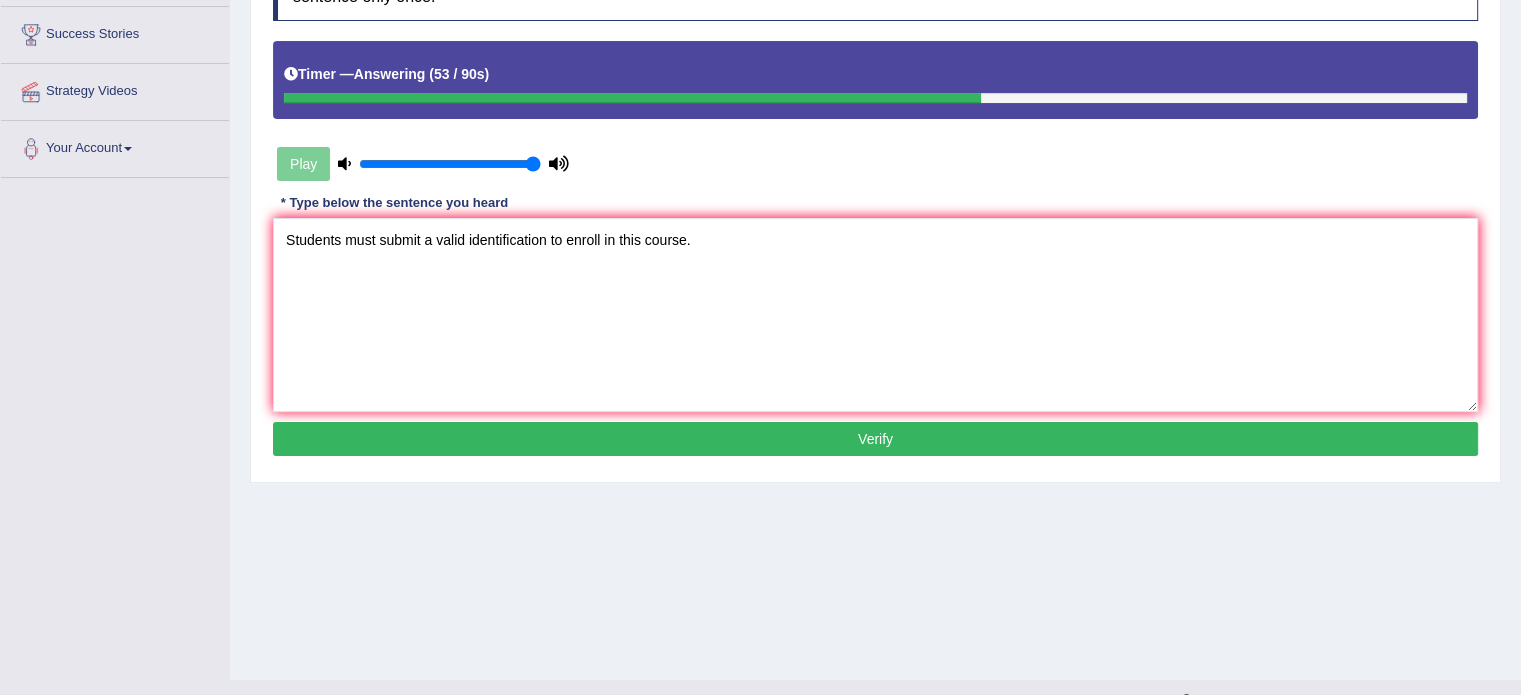 click on "Verify" at bounding box center [875, 439] 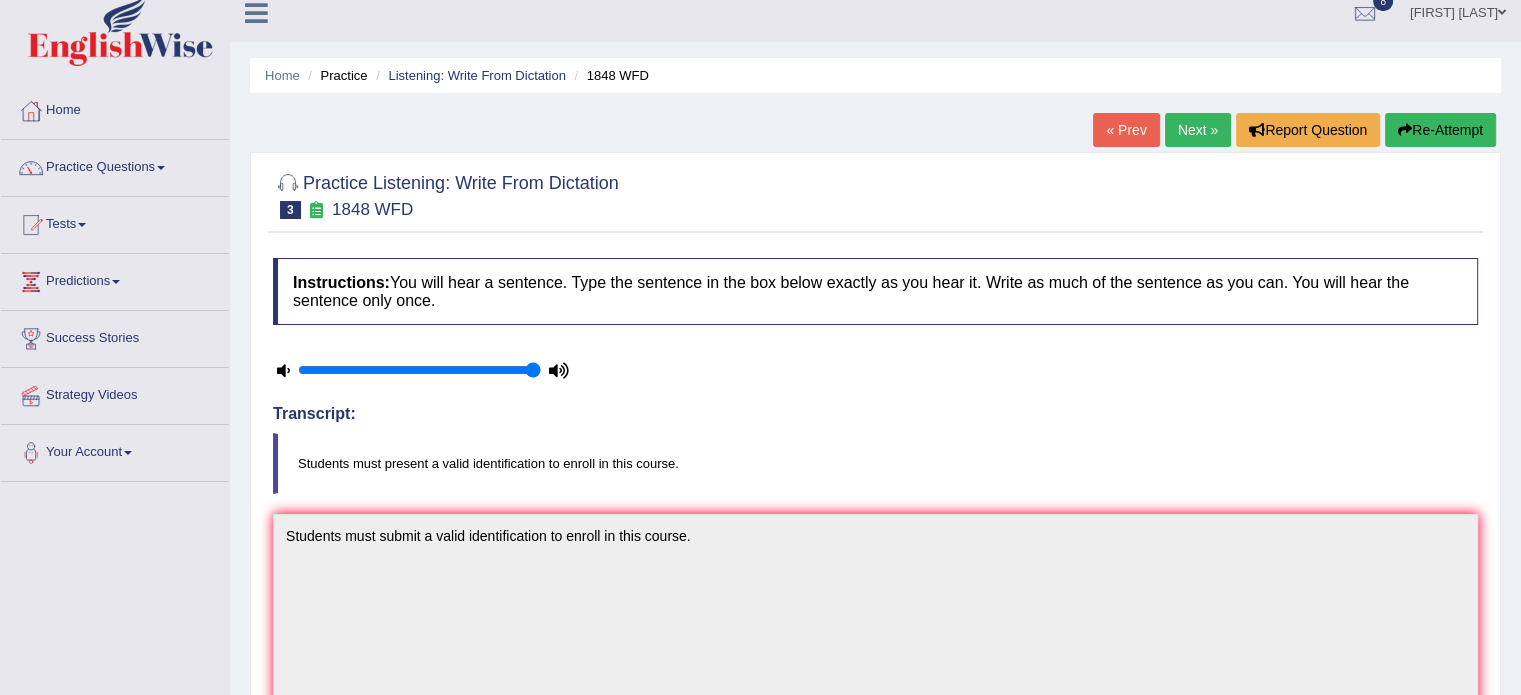 scroll, scrollTop: 0, scrollLeft: 0, axis: both 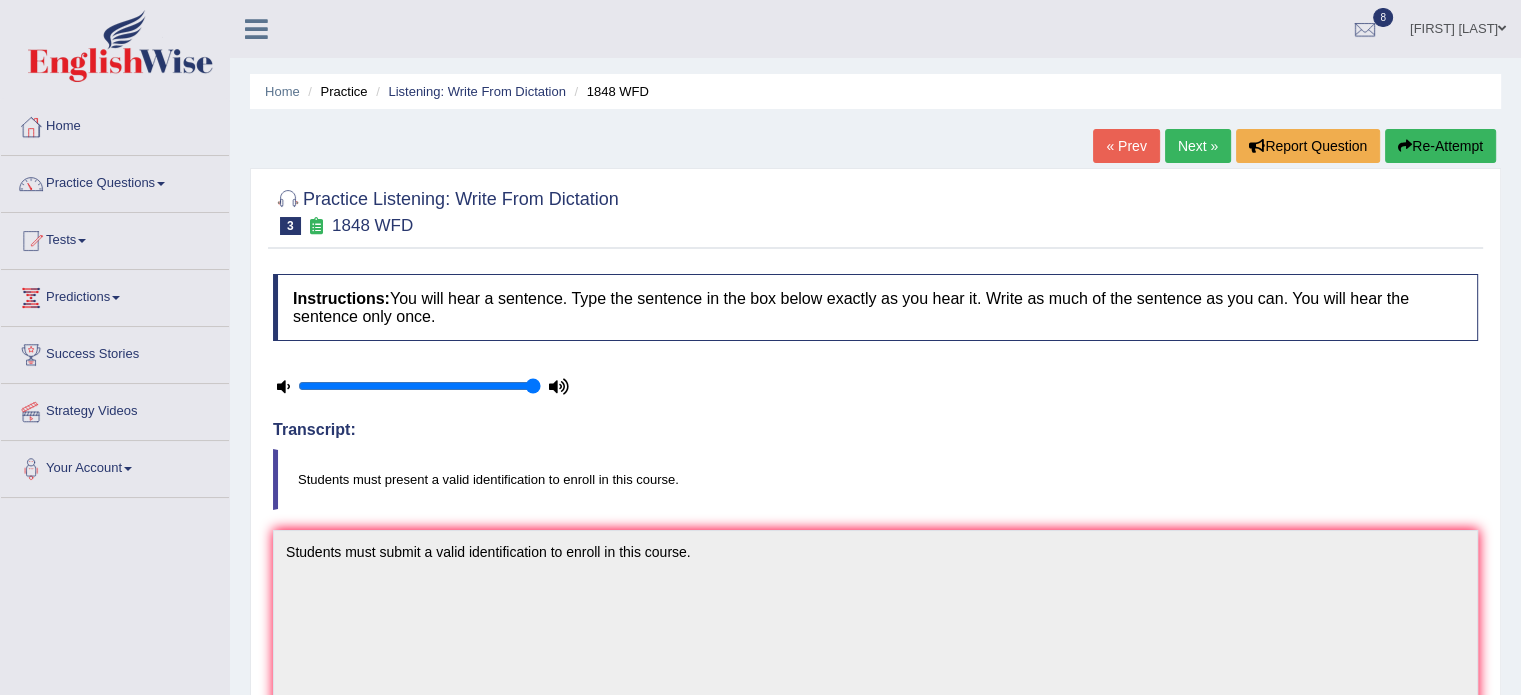 click on "Next »" at bounding box center (1198, 146) 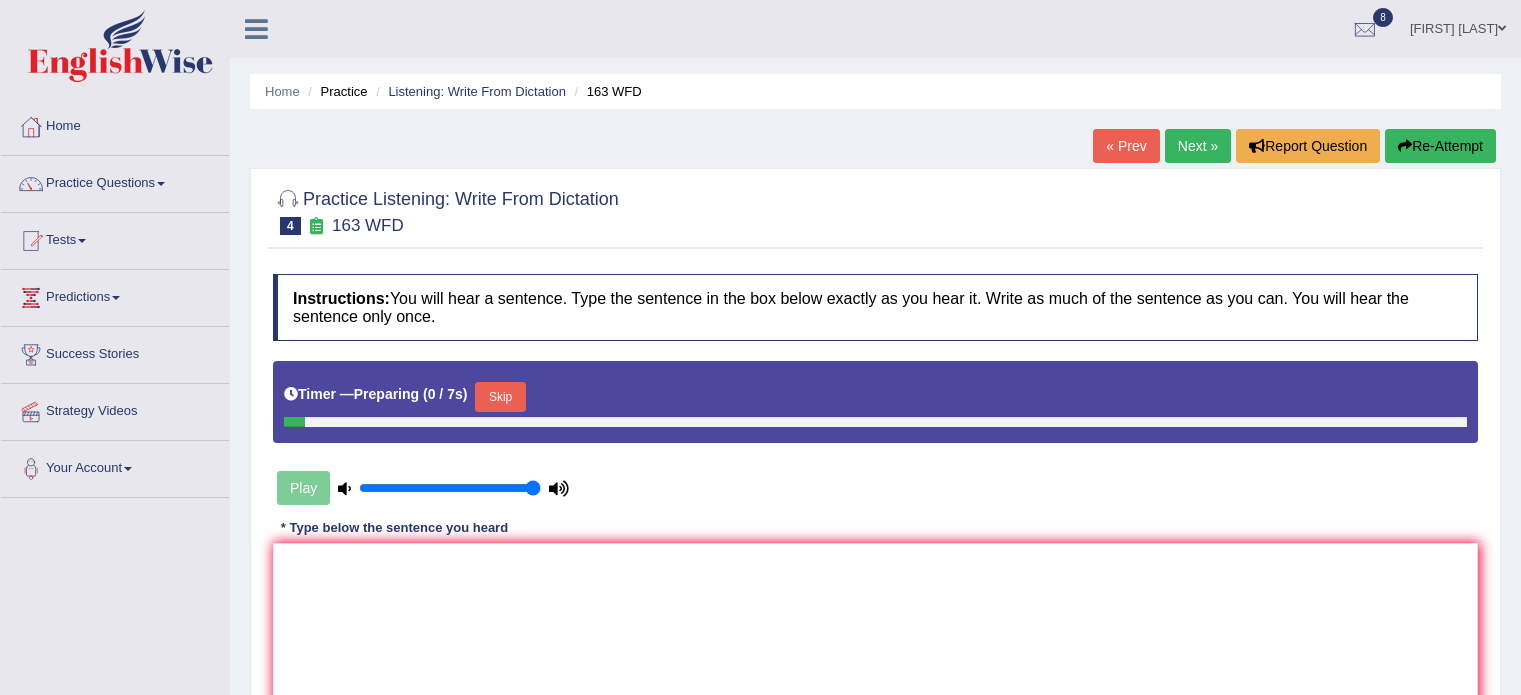 scroll, scrollTop: 0, scrollLeft: 0, axis: both 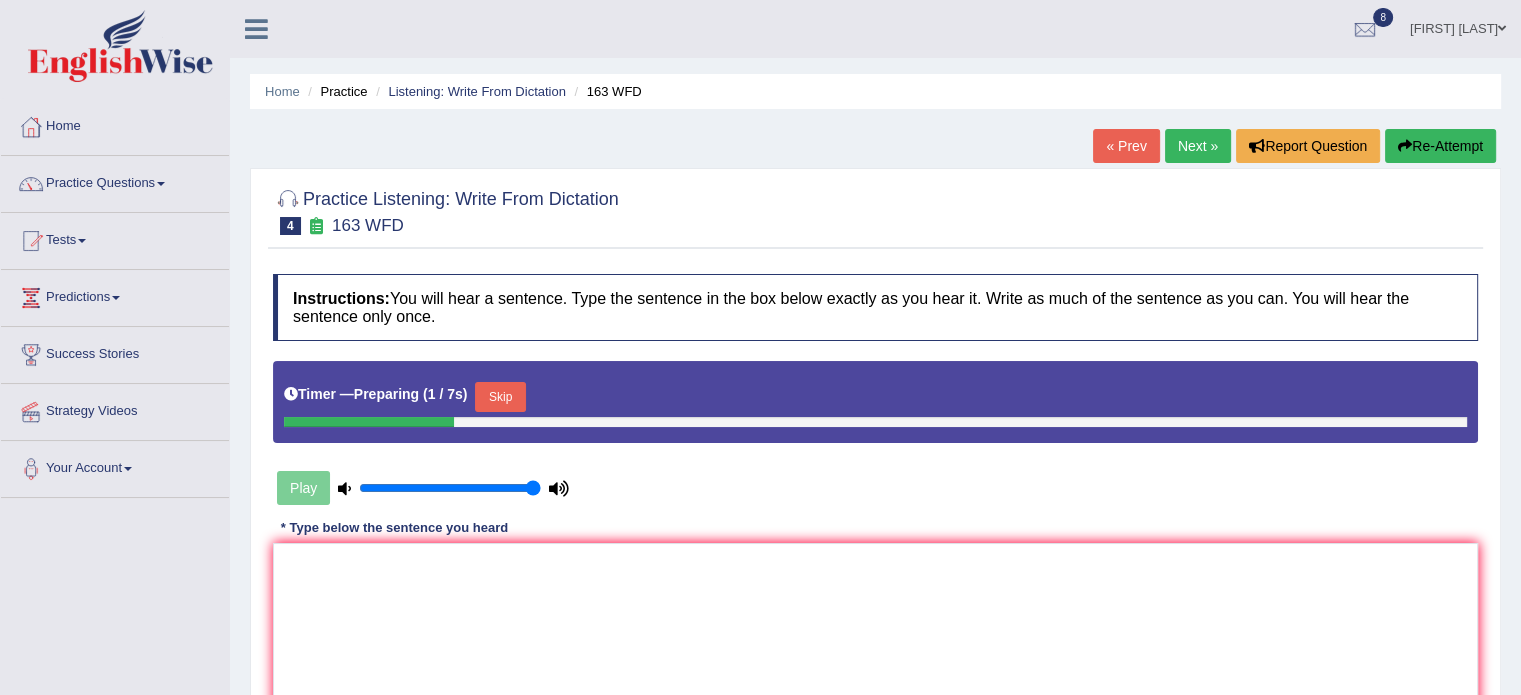 click on "Skip" at bounding box center [500, 397] 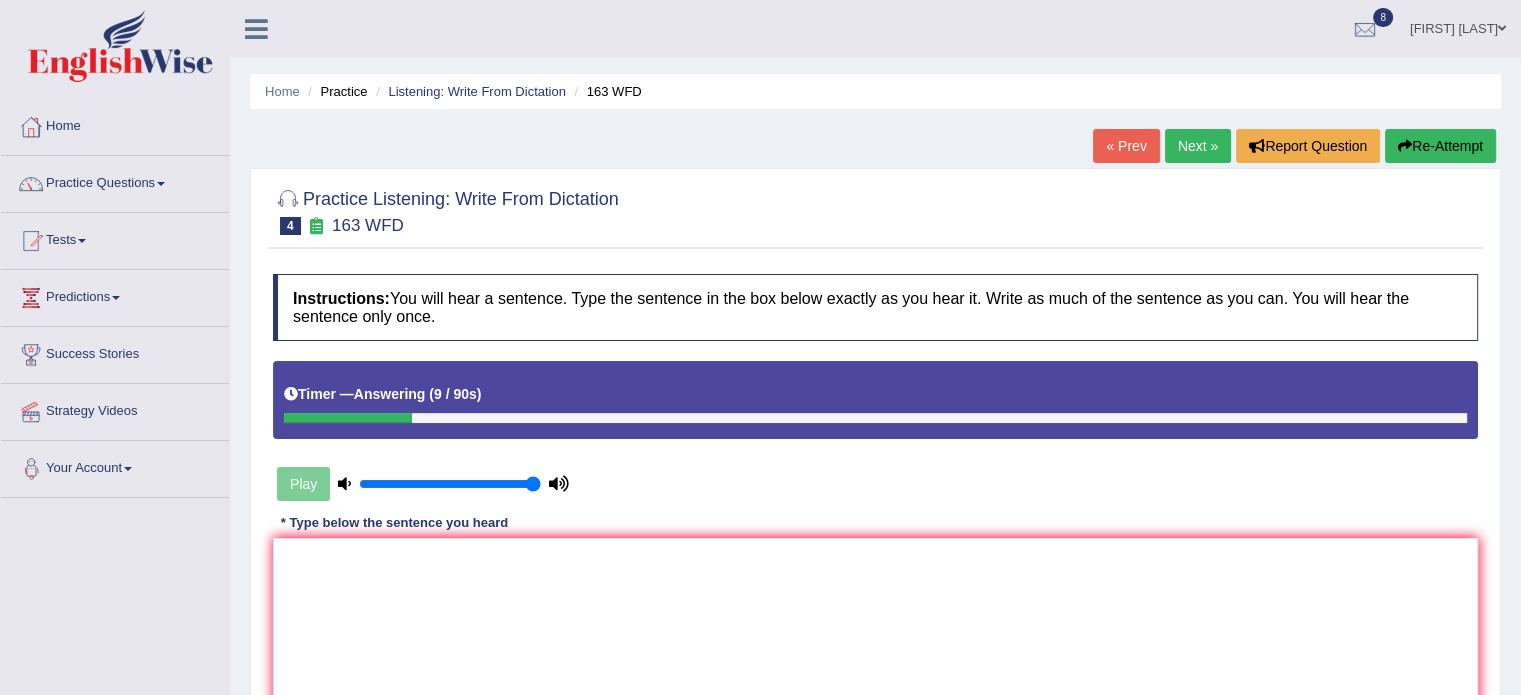 click on "* Type below the sentence you heard" at bounding box center [394, 523] 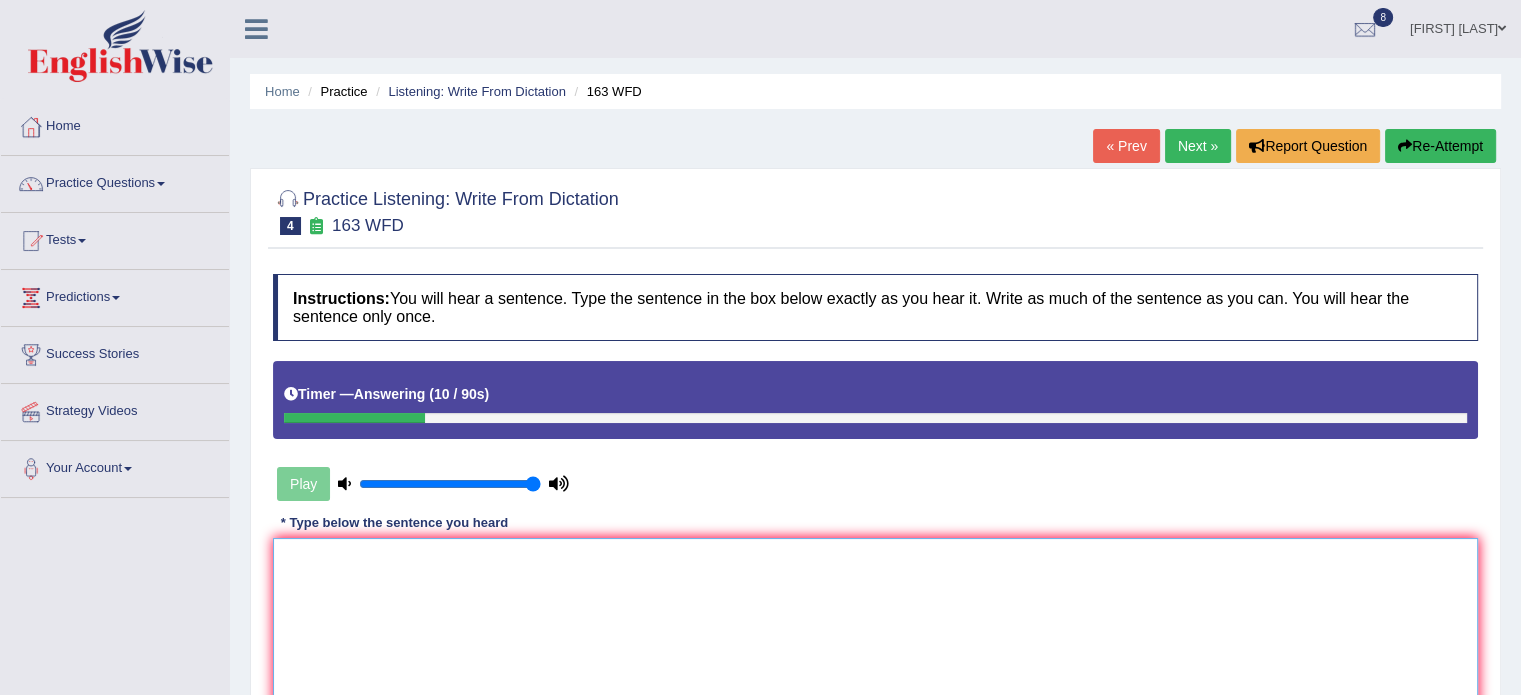 click at bounding box center [875, 635] 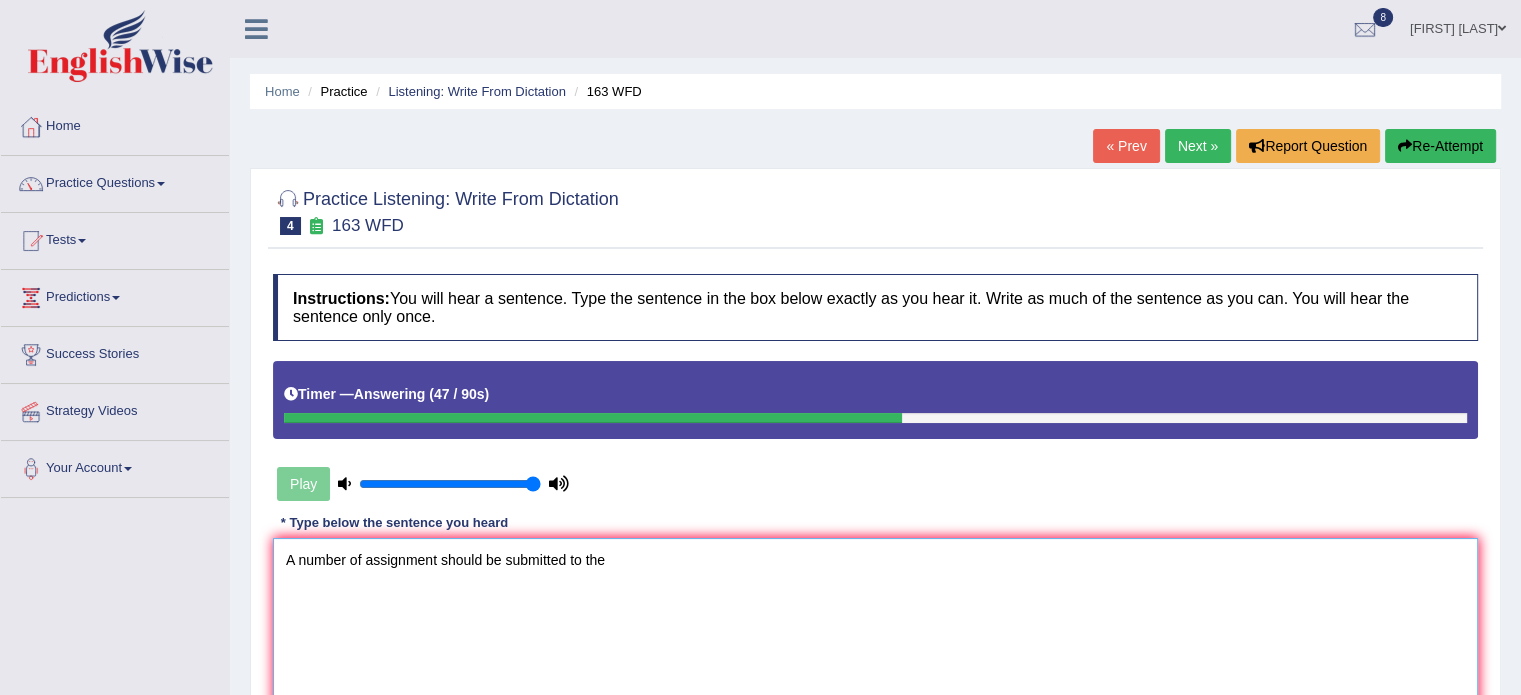 type on "A number of assignment should be submitted to the" 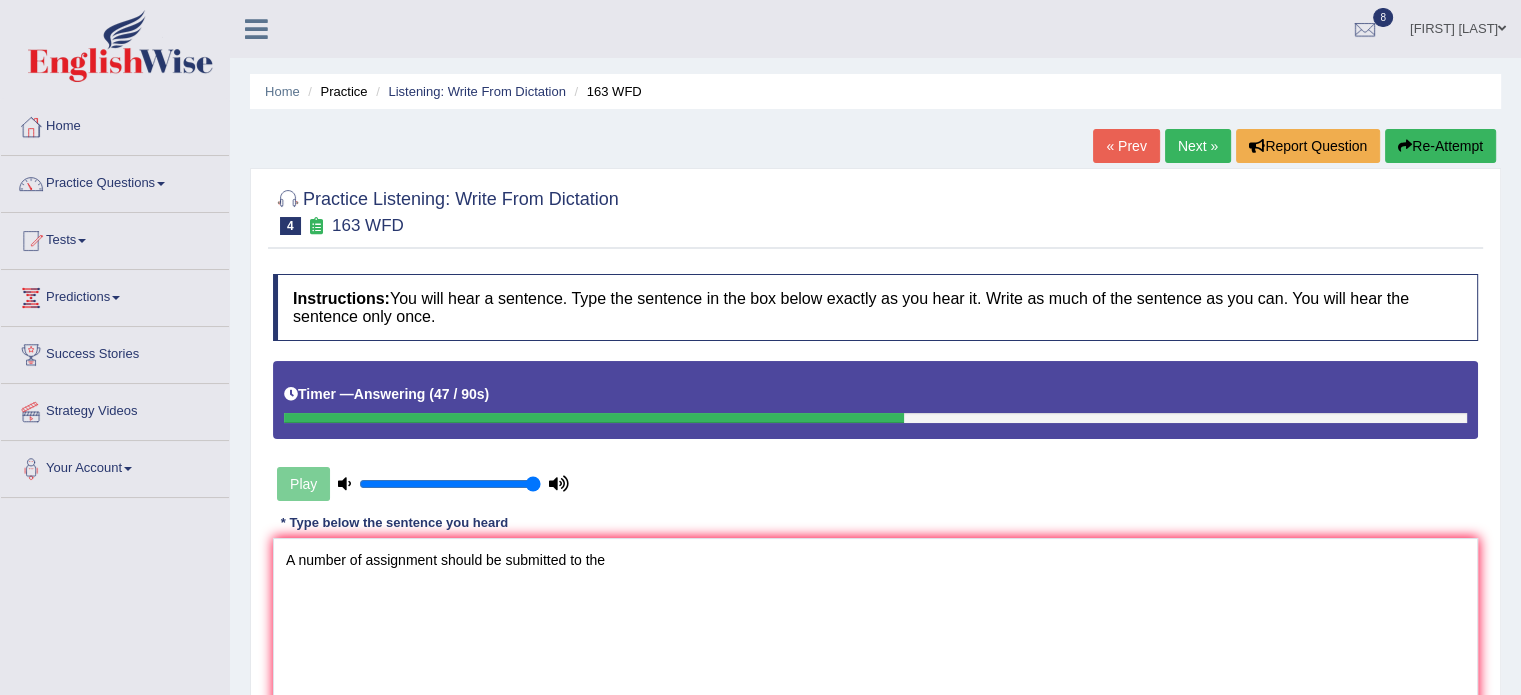 click at bounding box center (1405, 146) 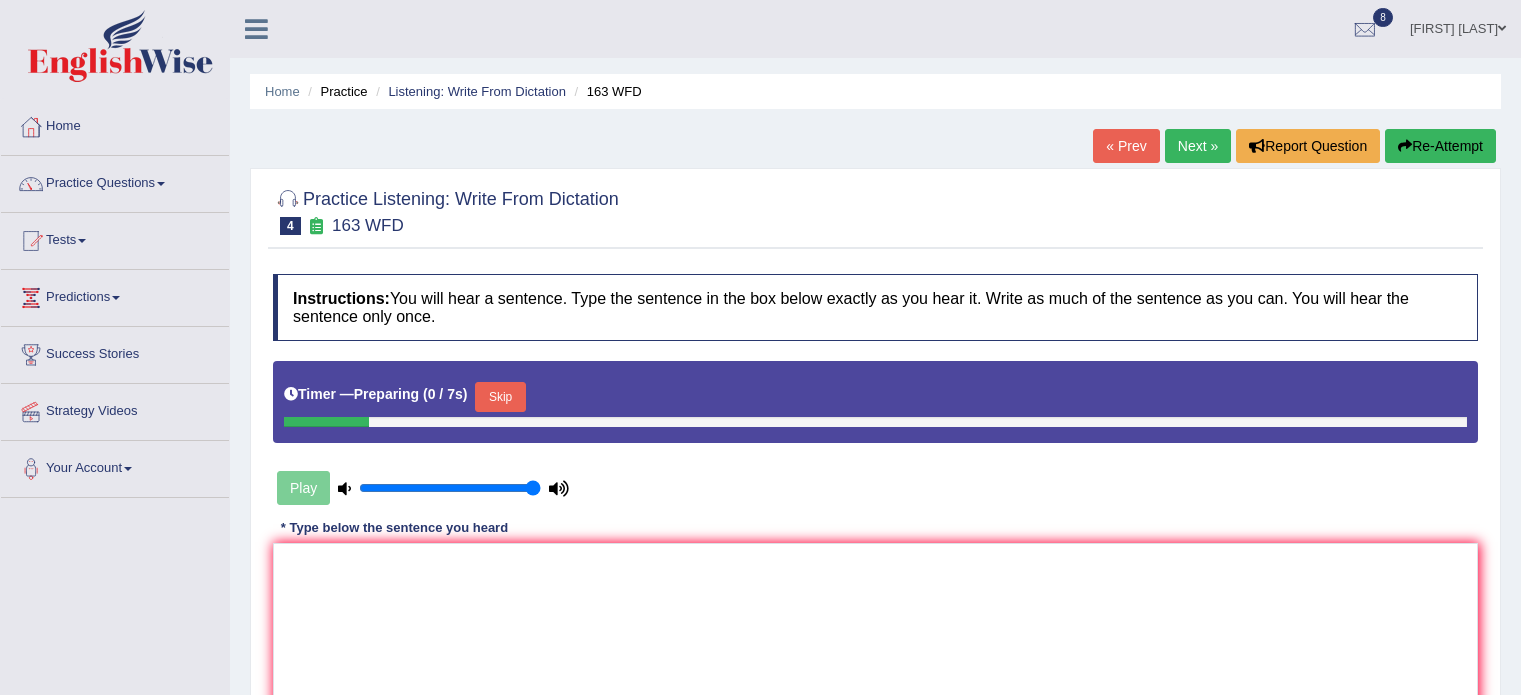 scroll, scrollTop: 0, scrollLeft: 0, axis: both 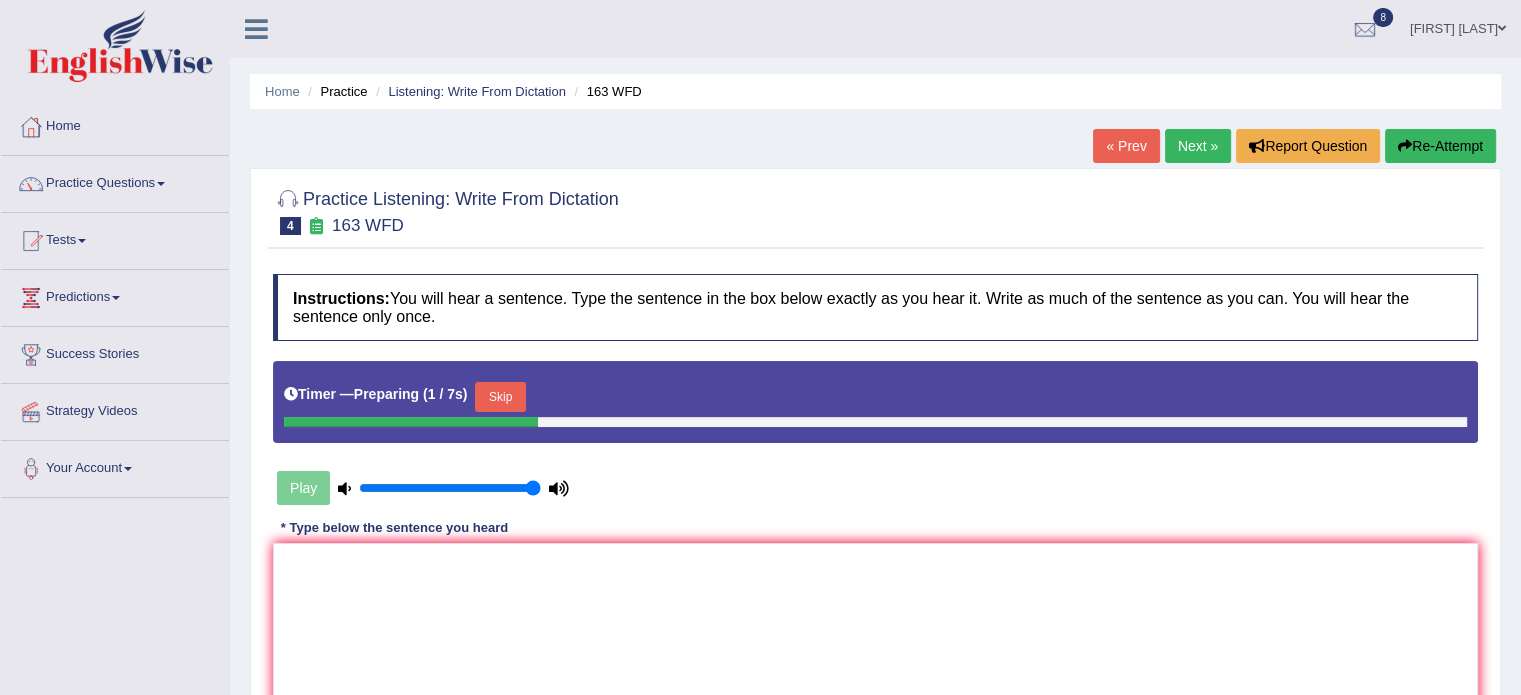 click on "Timer —  Preparing   ( 1 / 7s ) Skip" at bounding box center (875, 397) 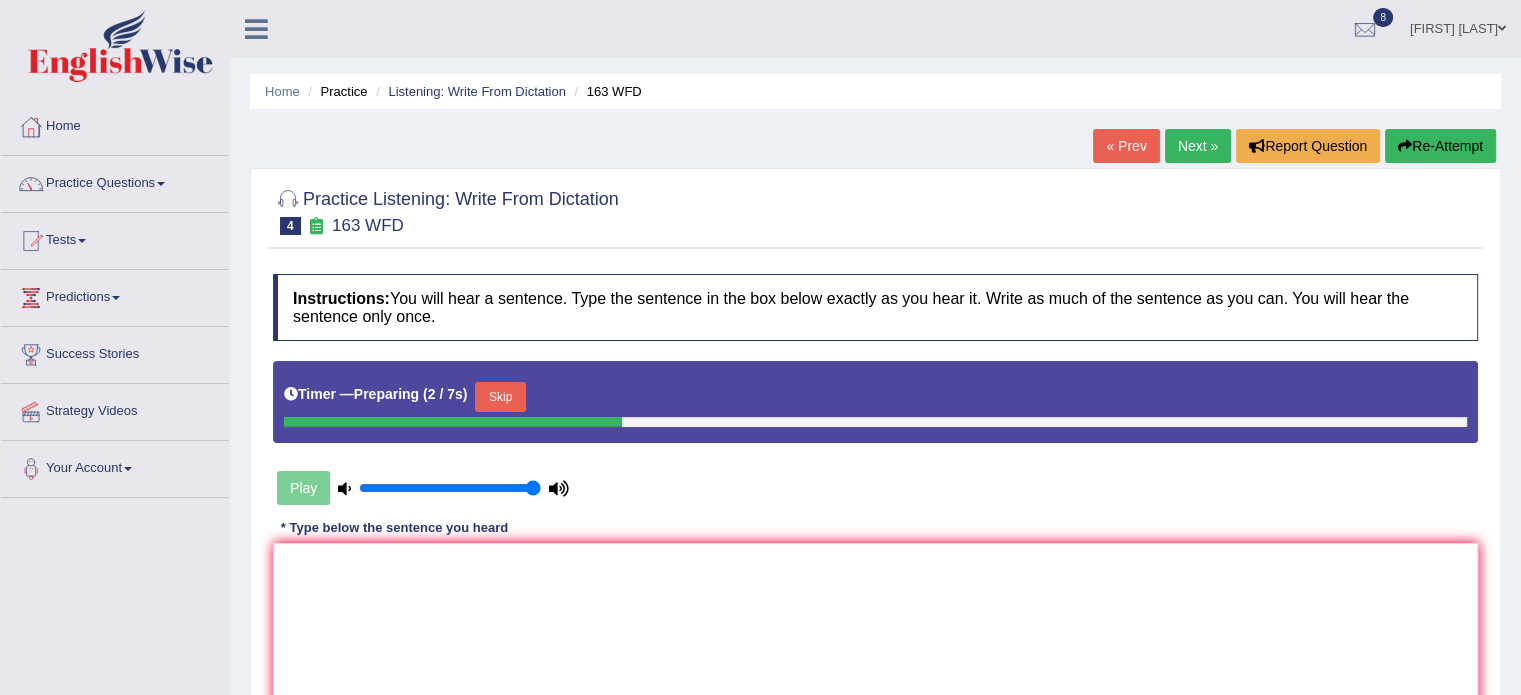 click on "Skip" at bounding box center (500, 397) 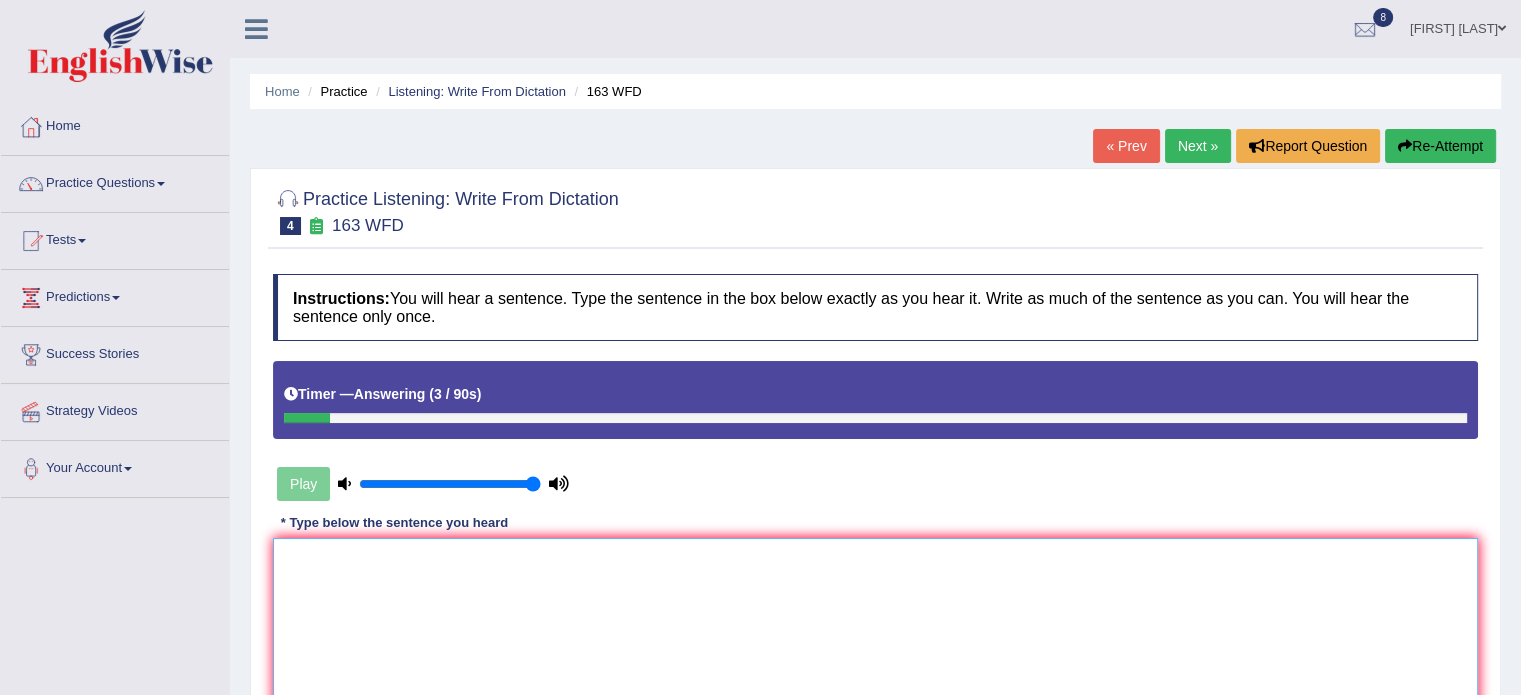 click at bounding box center (875, 635) 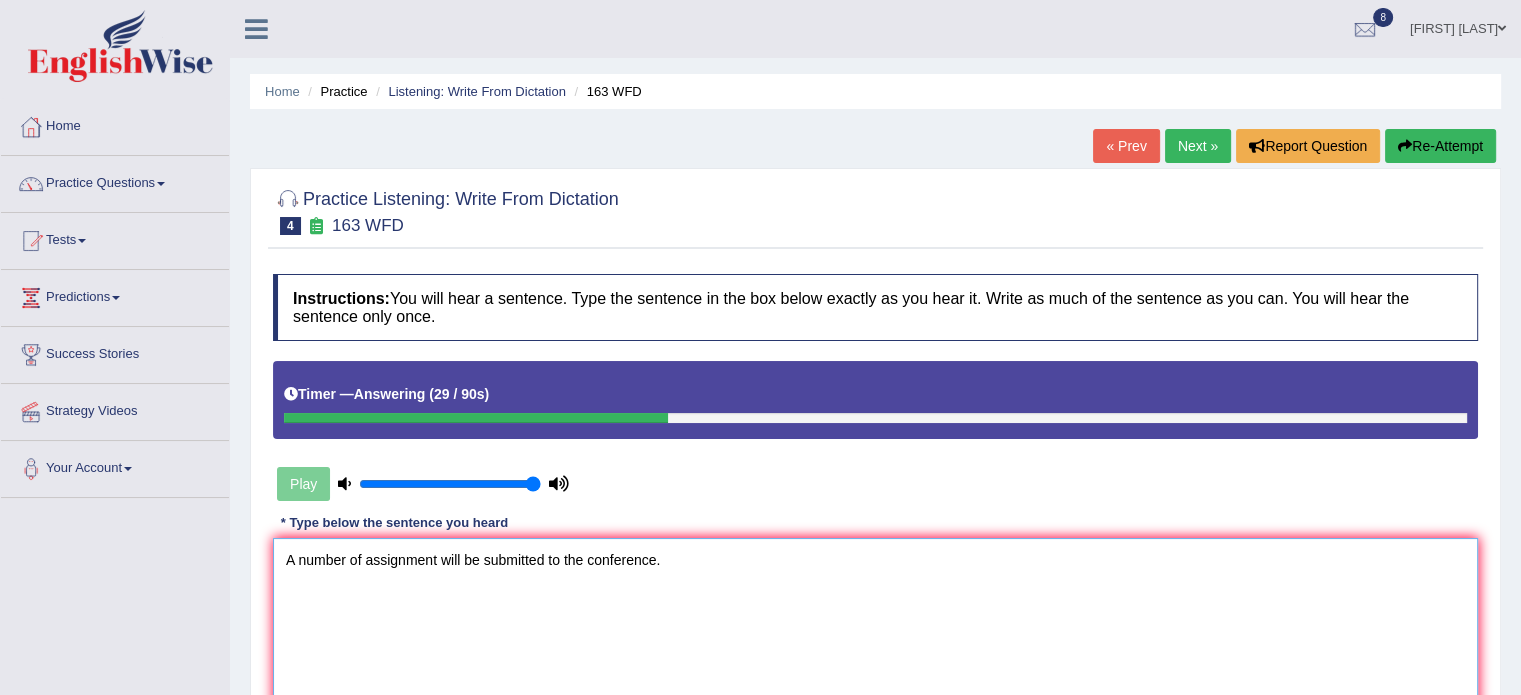 click on "A number of assignment will be submitted to the conference." at bounding box center (875, 635) 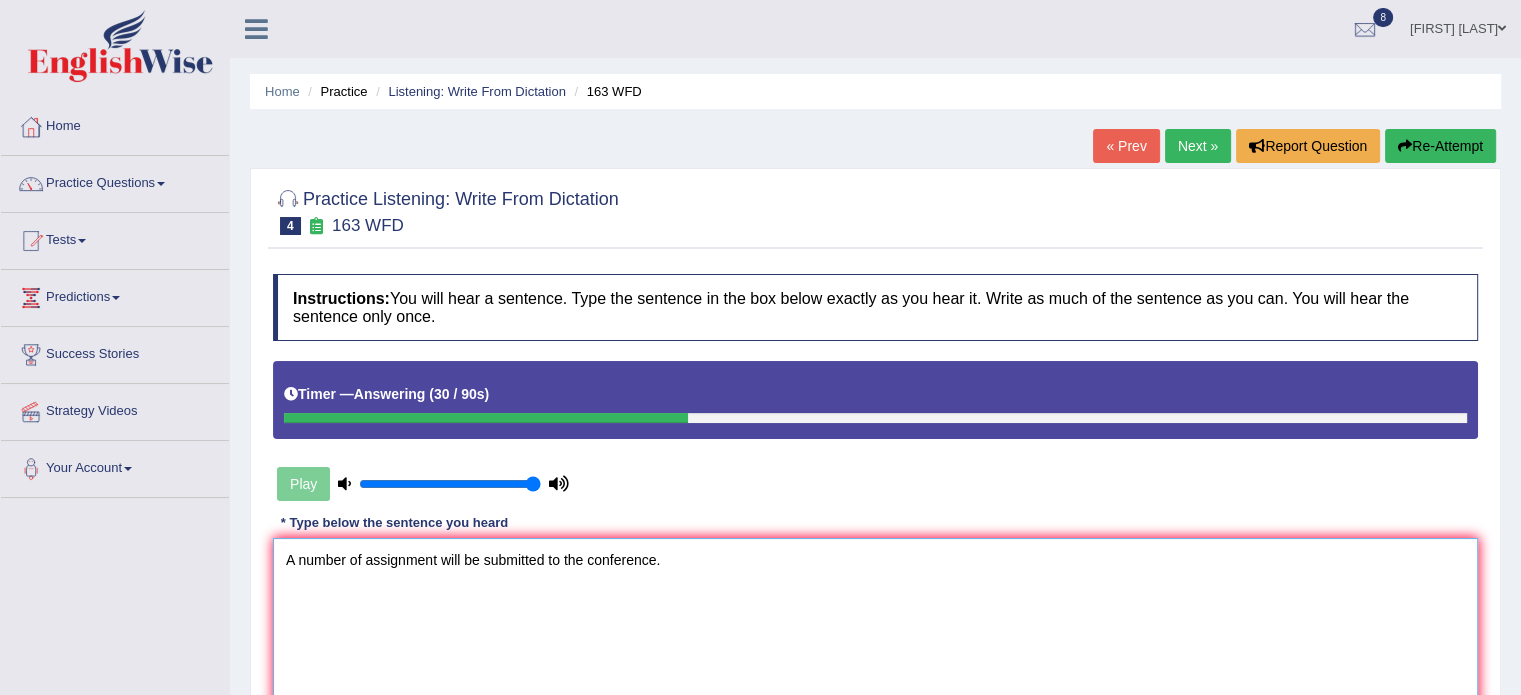 type on "A number of assignment will be submitted to the conference." 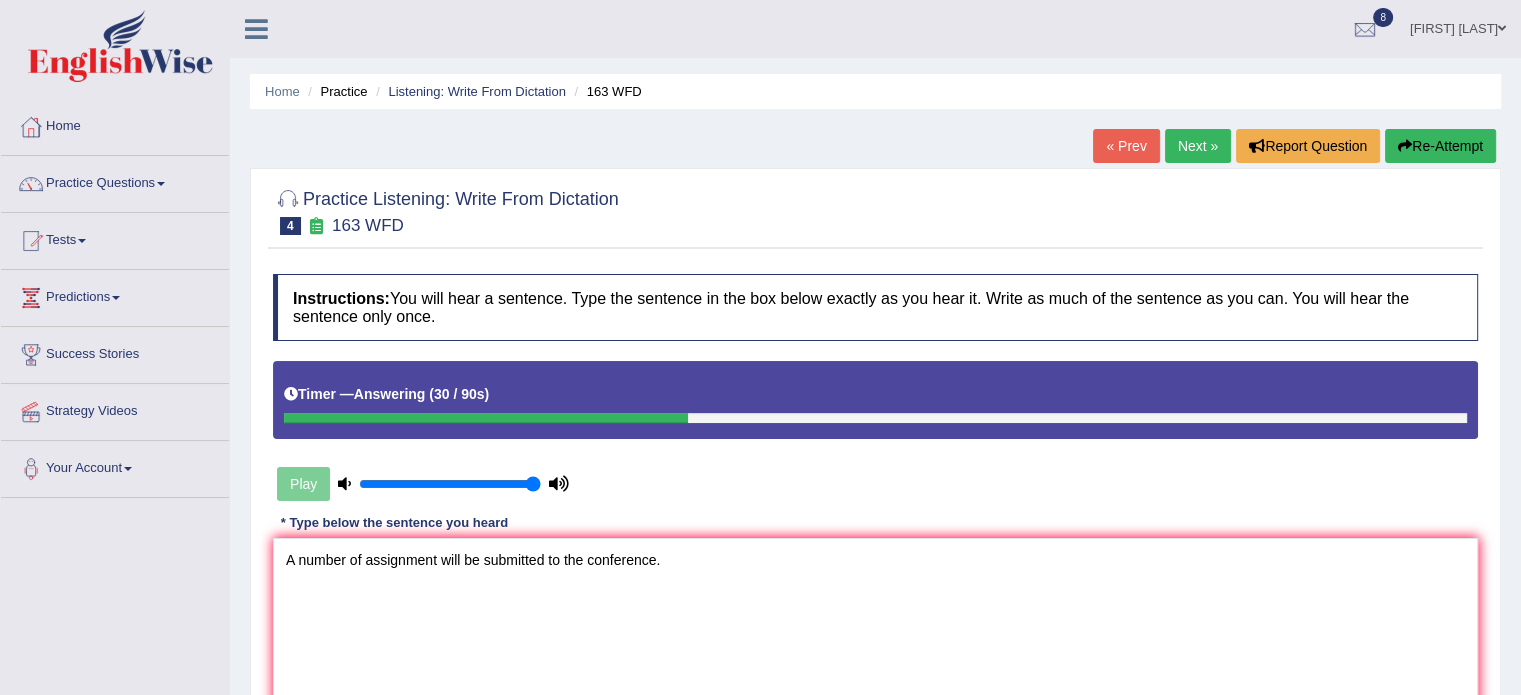 click on "Instructions:  You will hear a sentence. Type the sentence in the box below exactly as you hear it. Write as much of the sentence as you can. You will hear the sentence only once.
Timer —  Answering   ( 30 / 90s ) Play Transcript: A number of assignments will be submitted to the conference. * Type below the sentence you heard A number of assignment will be submitted to the conference. Accuracy Comparison for Writing Scores:
Red:  Missed Words
Green:  Correct Words
Blue:  Added/Mistyped Words
Accuracy:   Punctuation at the end  You wrote first capital letter A.I. Engine Result:  Processing... Verify" at bounding box center [875, 528] 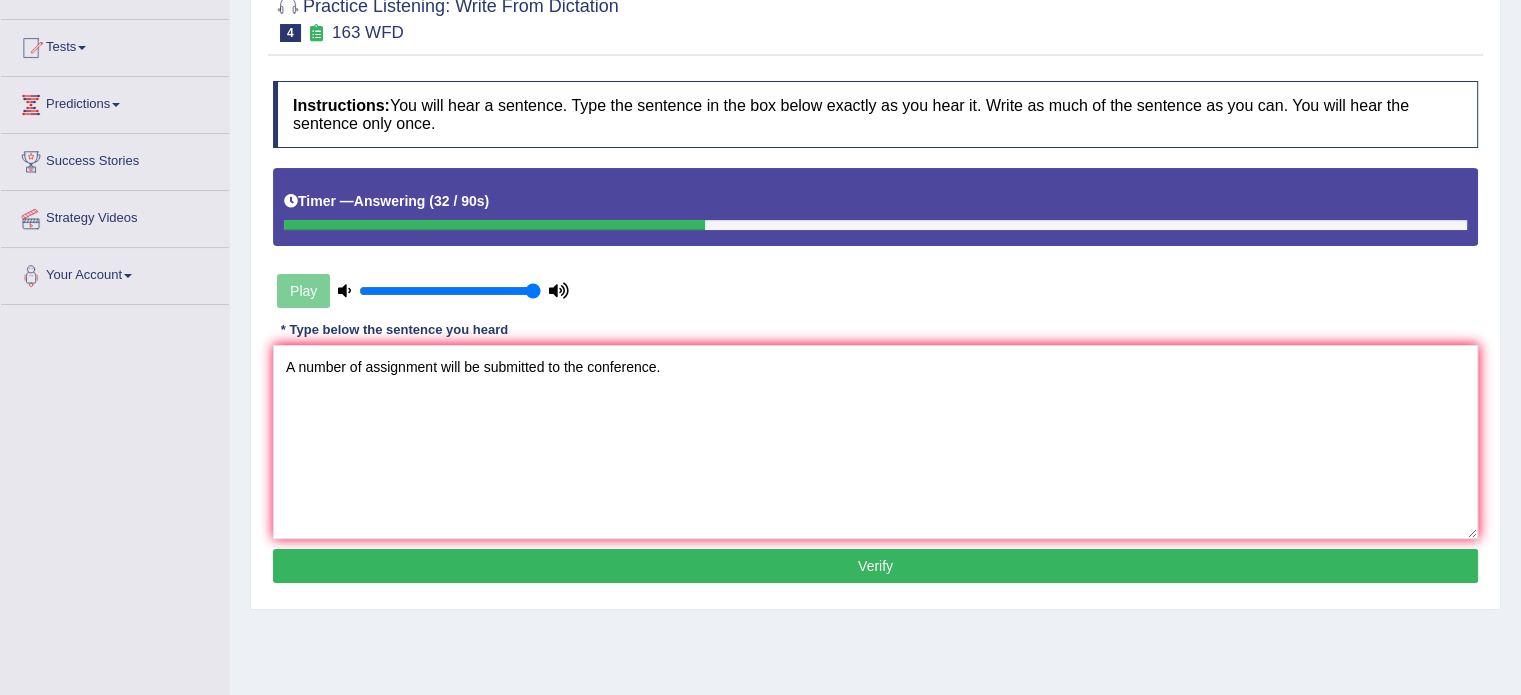 scroll, scrollTop: 320, scrollLeft: 0, axis: vertical 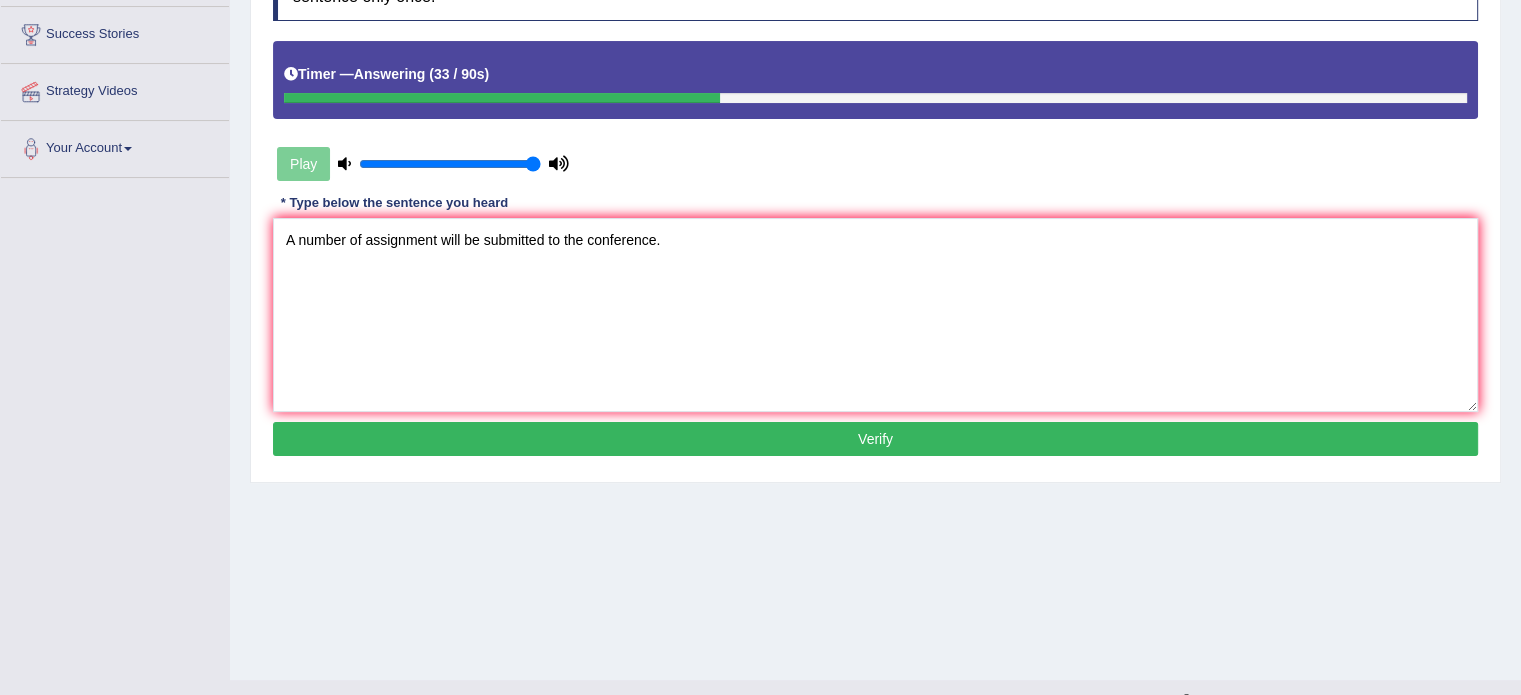 click on "Verify" at bounding box center [875, 439] 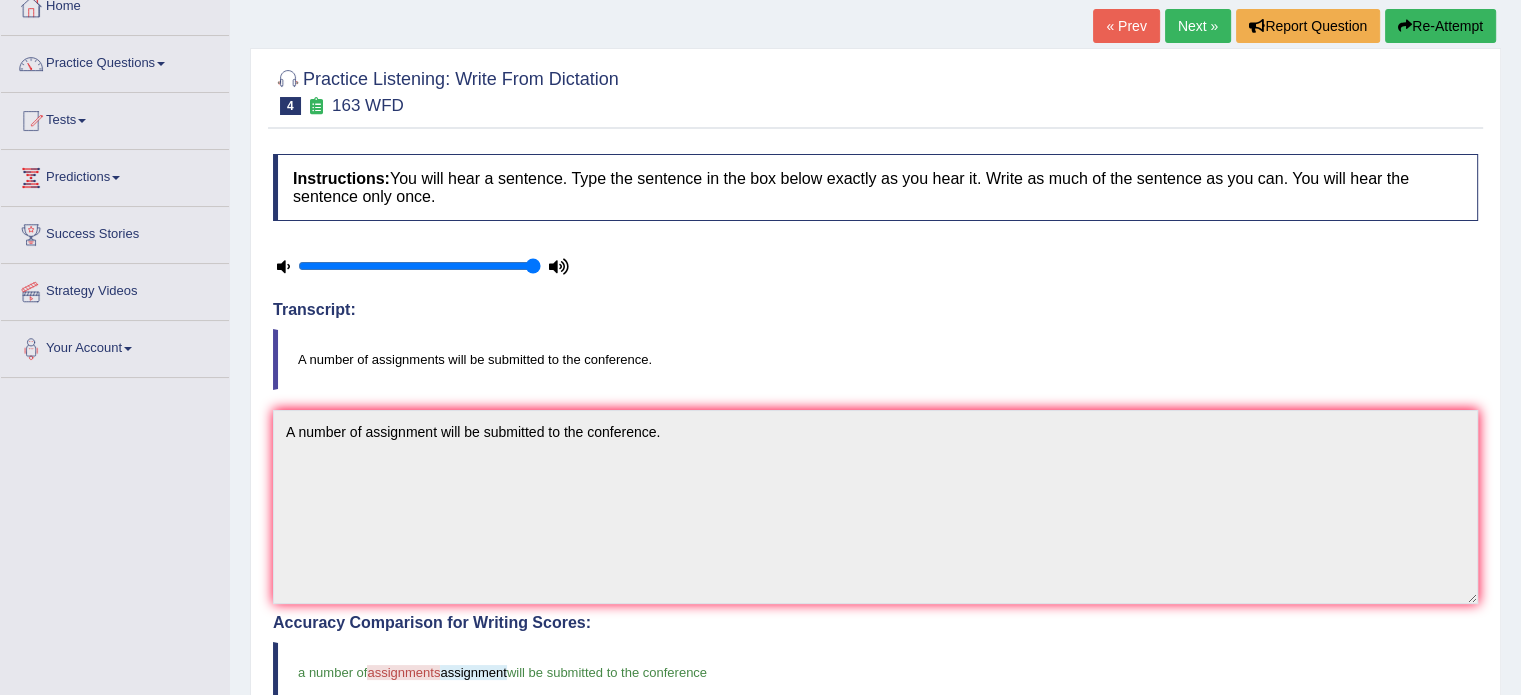scroll, scrollTop: 0, scrollLeft: 0, axis: both 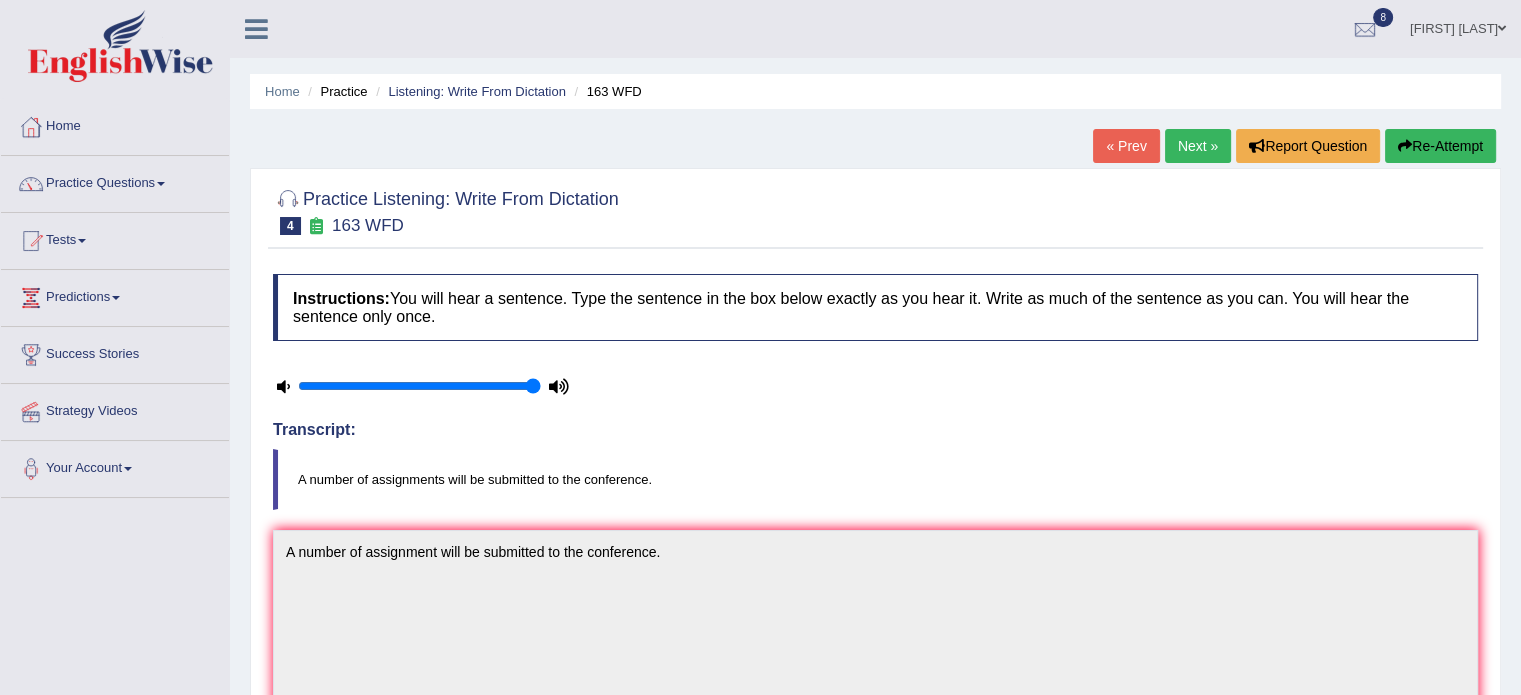 click on "Next »" at bounding box center [1198, 146] 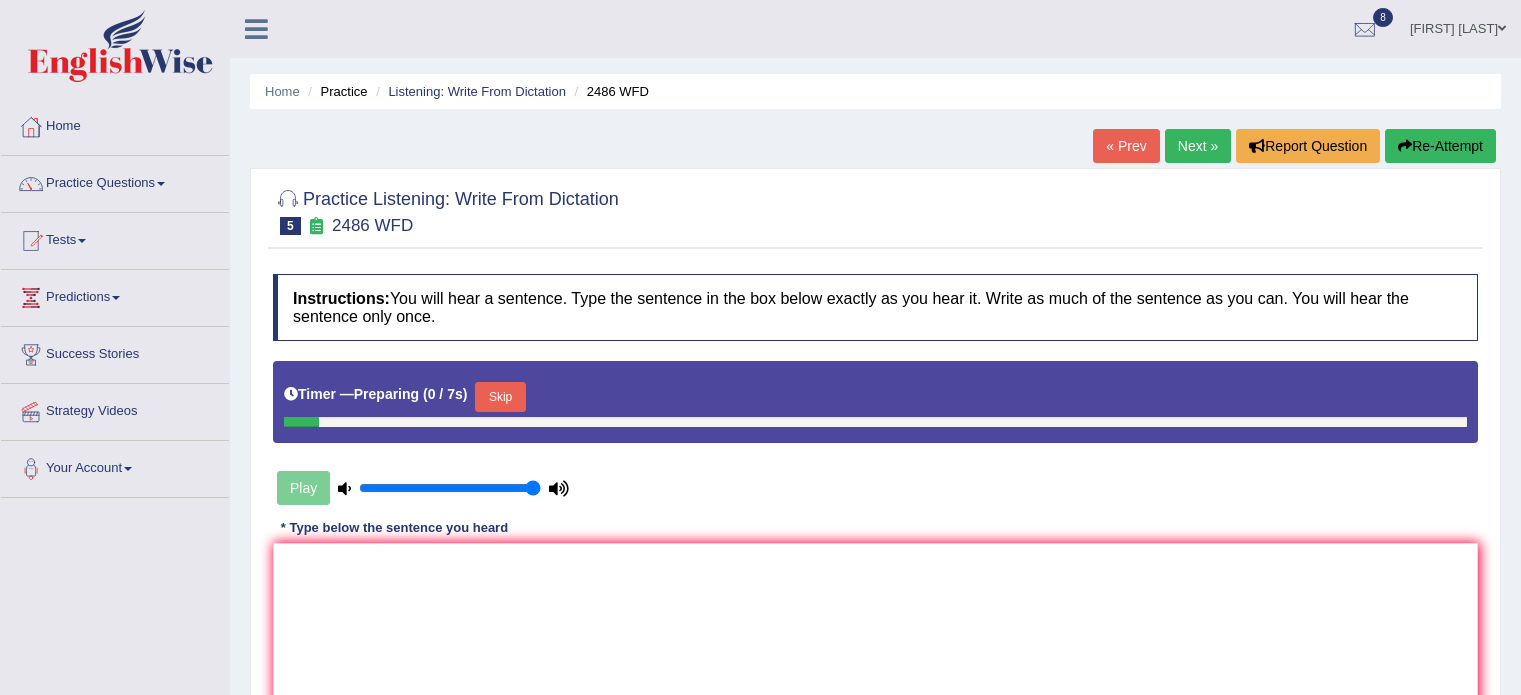 scroll, scrollTop: 0, scrollLeft: 0, axis: both 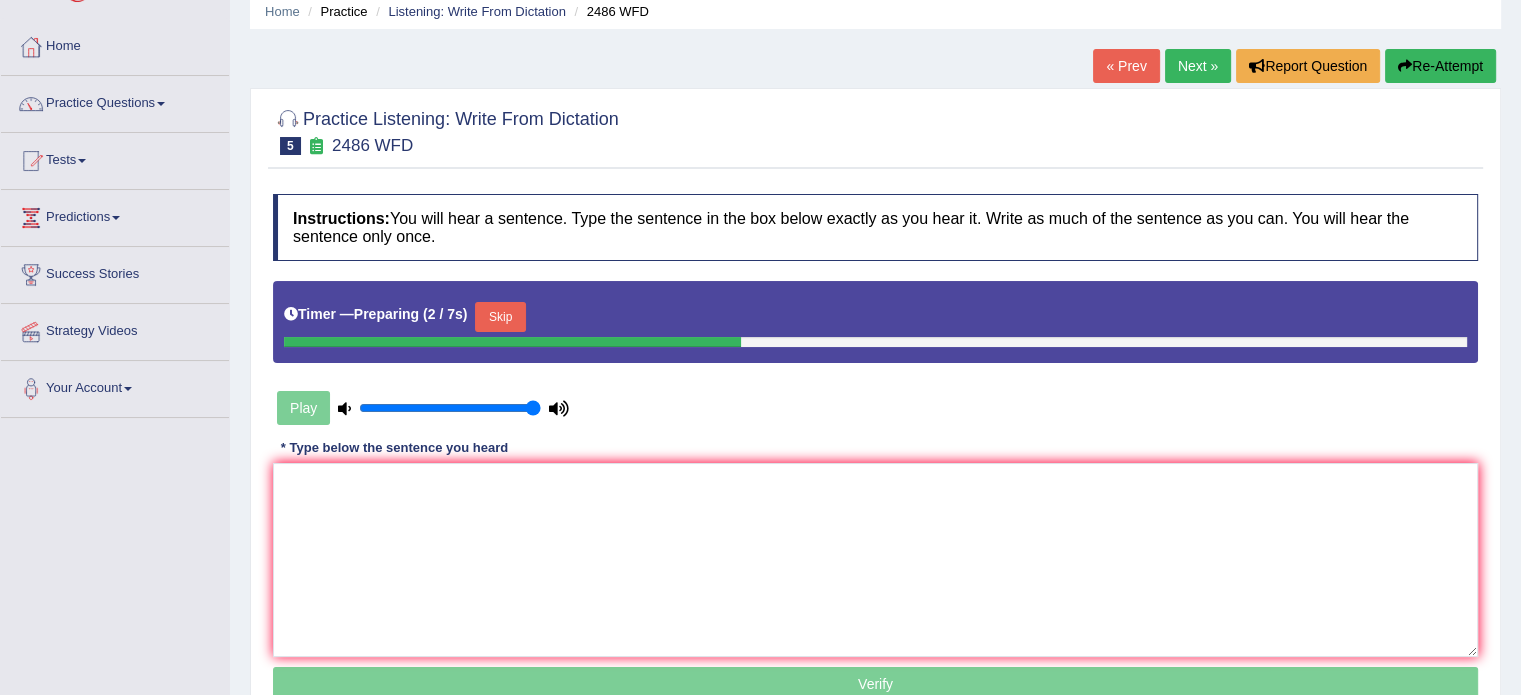 click on "Skip" at bounding box center [500, 317] 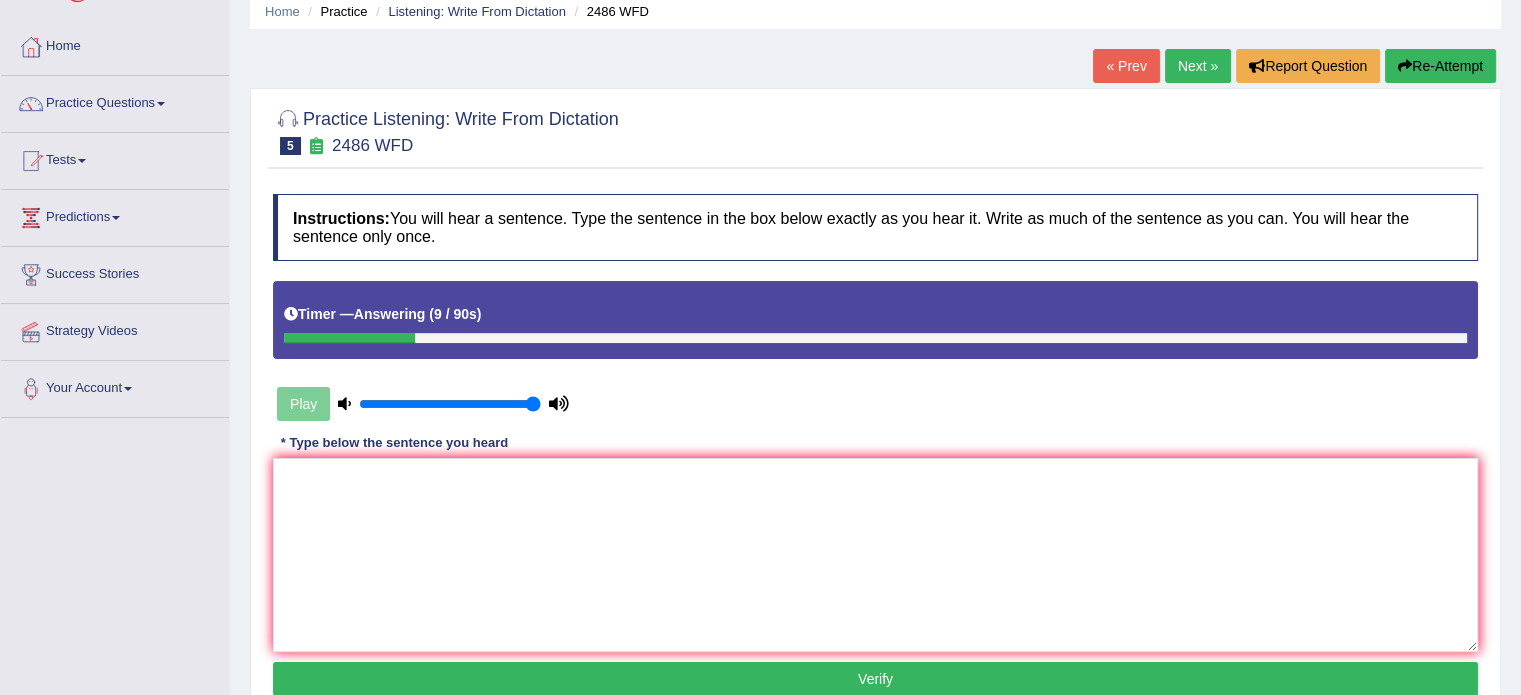 click at bounding box center [1405, 66] 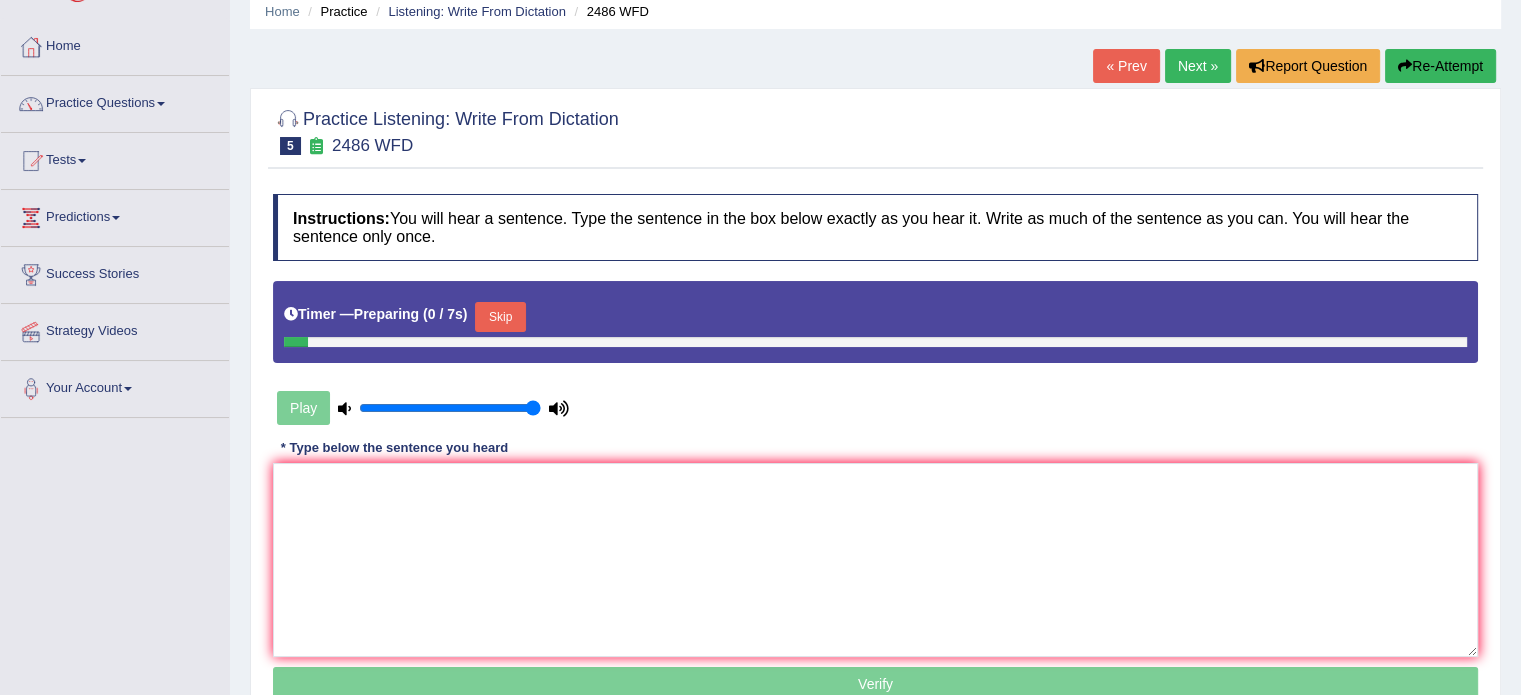 scroll, scrollTop: 80, scrollLeft: 0, axis: vertical 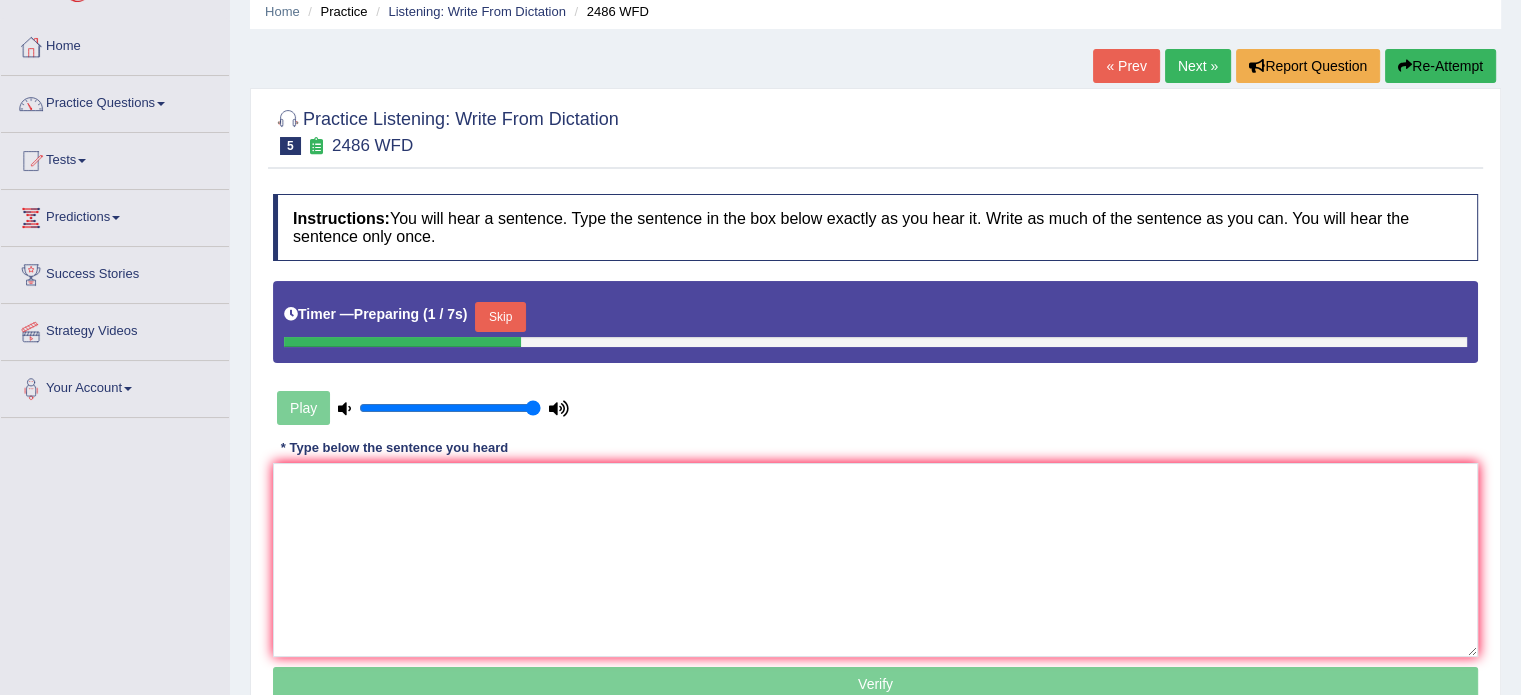 click on "Skip" at bounding box center (500, 317) 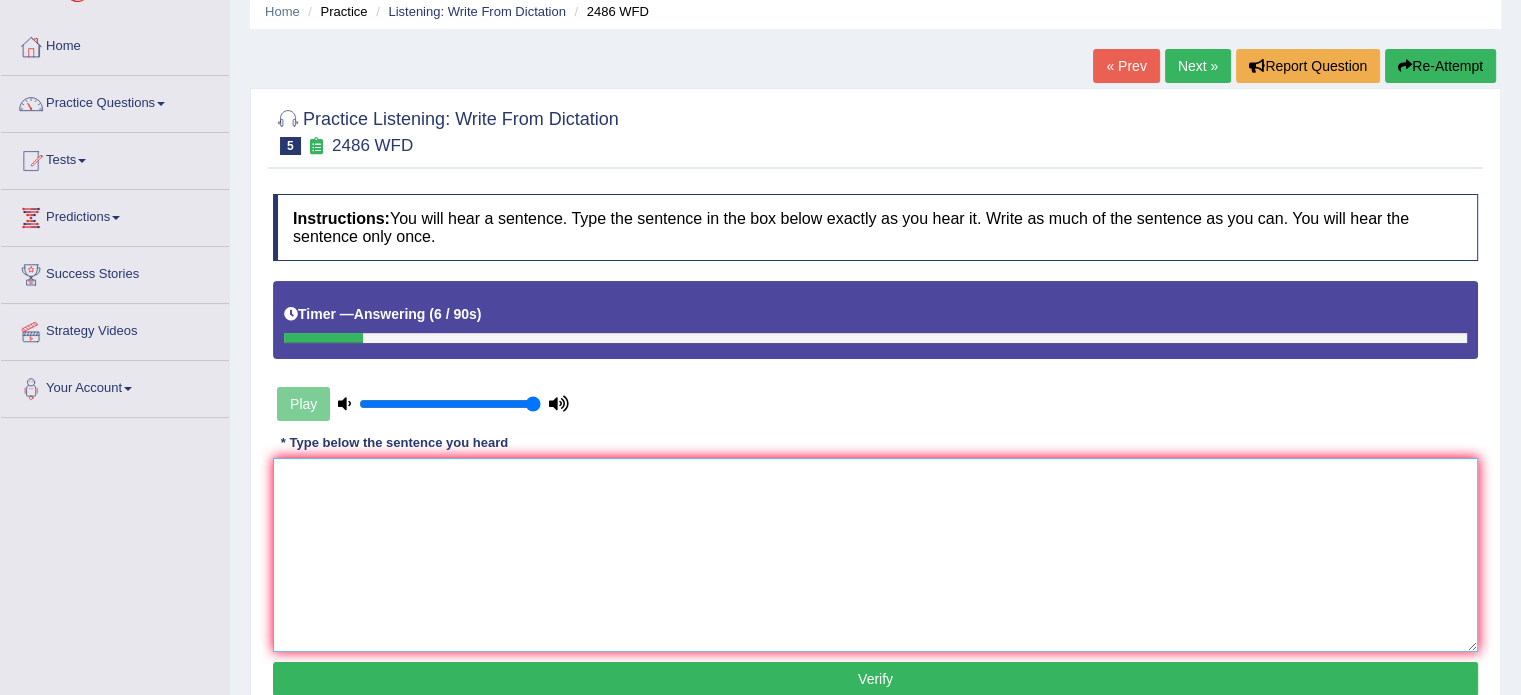 click at bounding box center (875, 555) 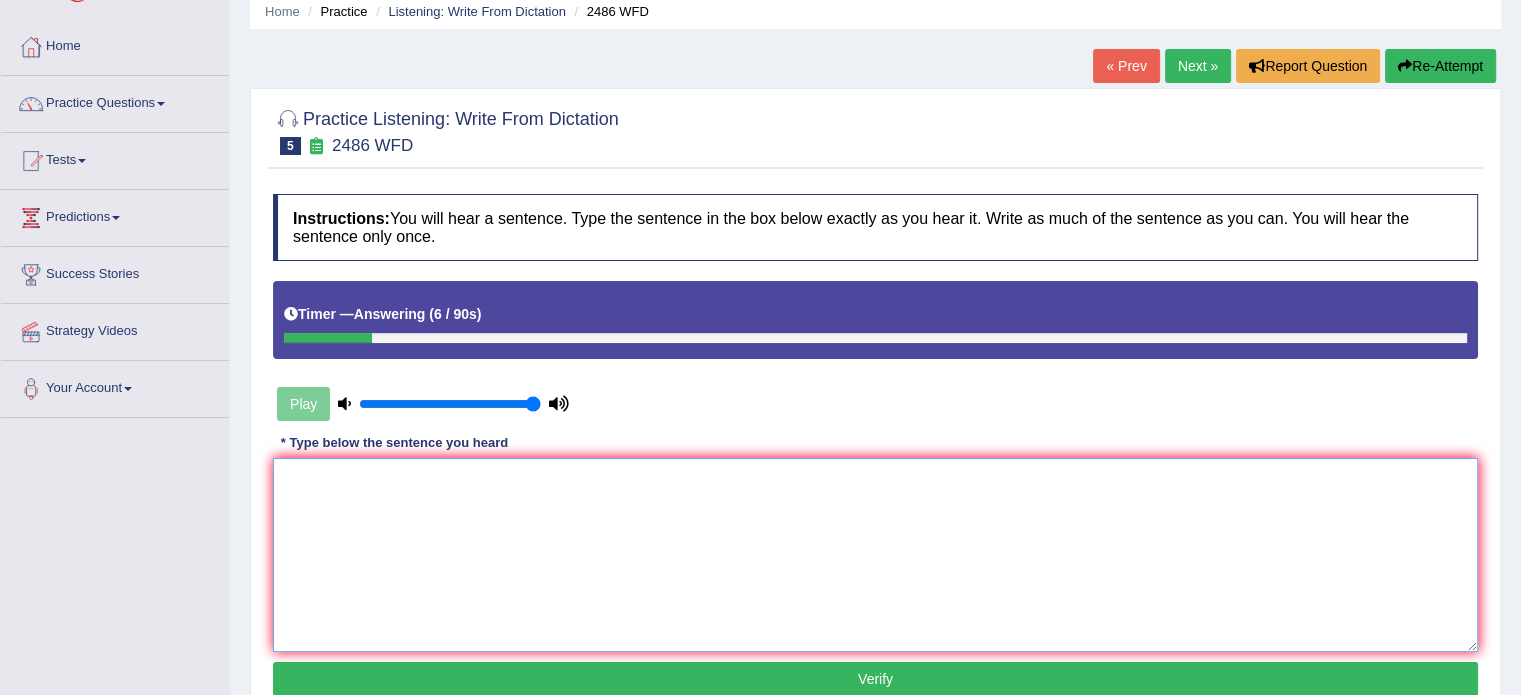 type on "I" 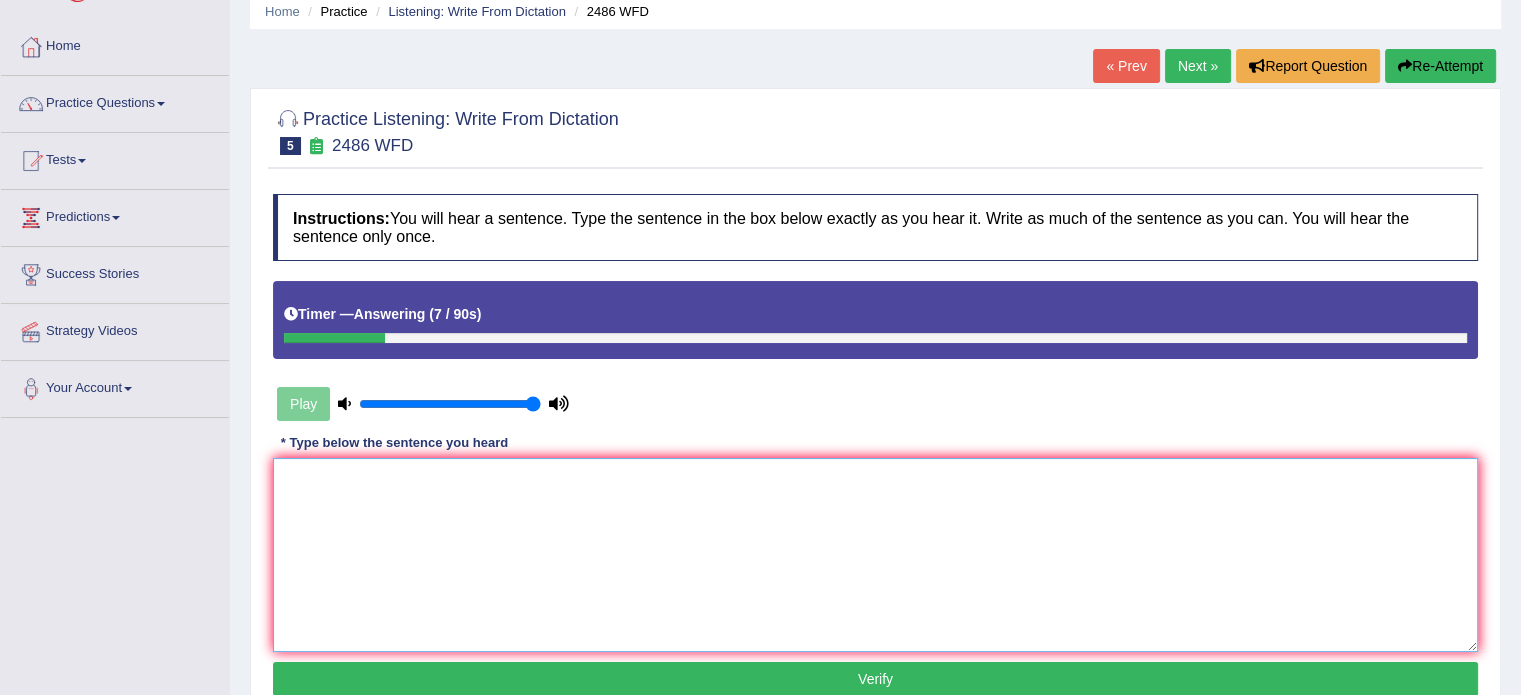 type on "t" 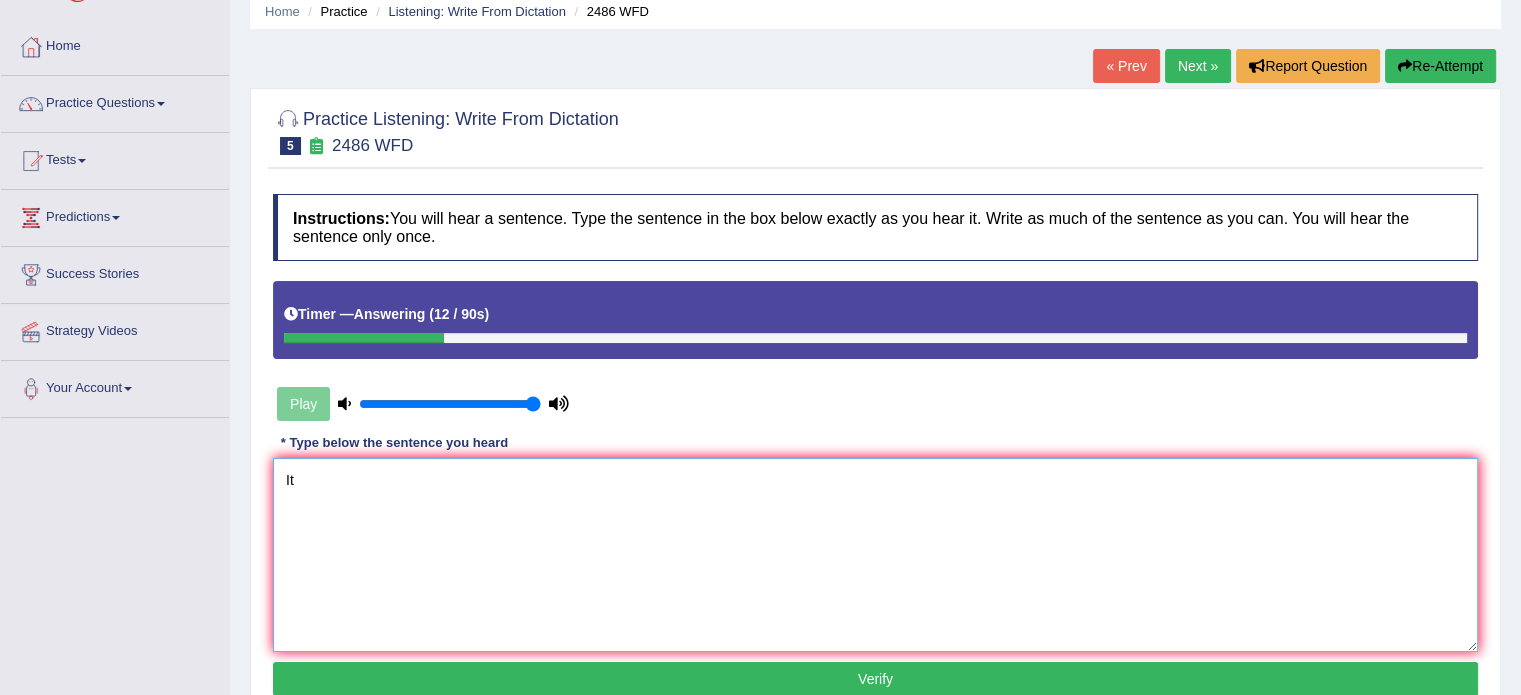 type on "I" 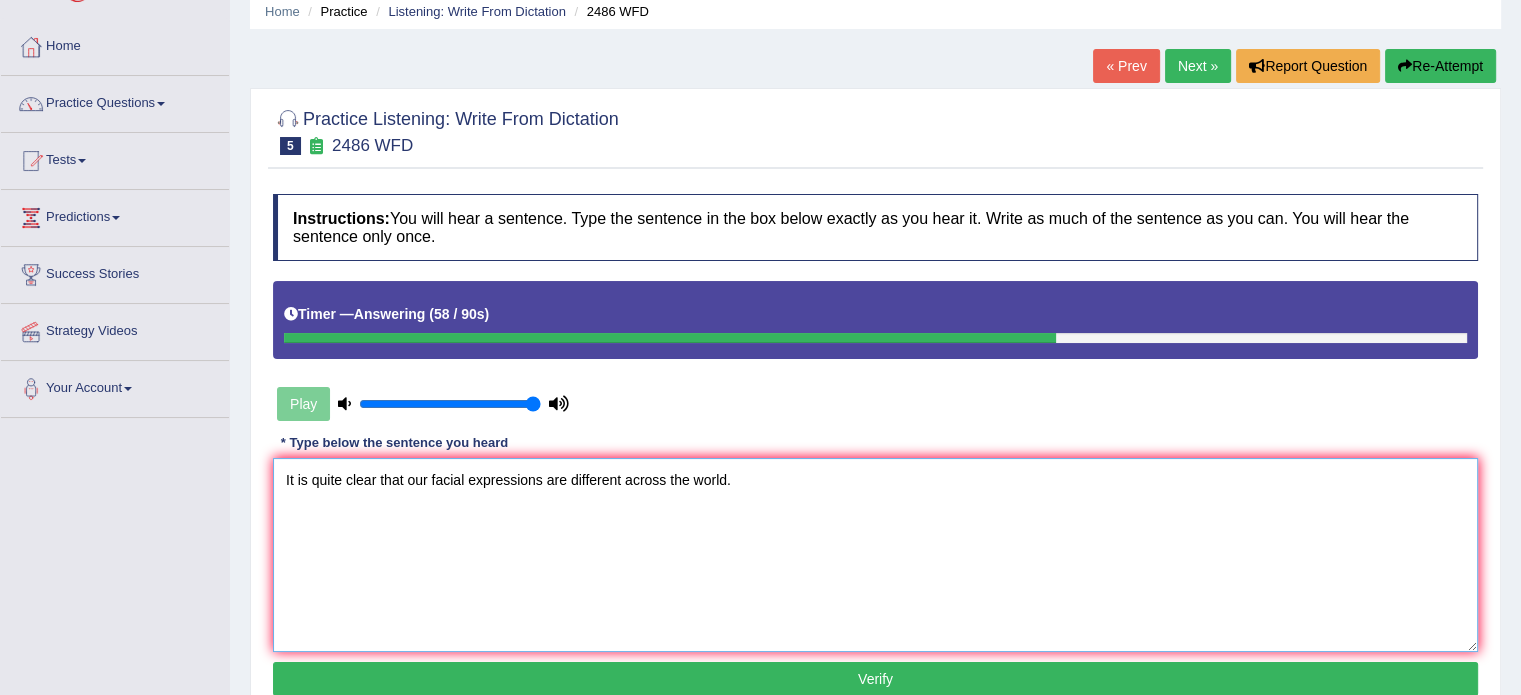 type on "It is quite clear that our facial expressions are different across the world." 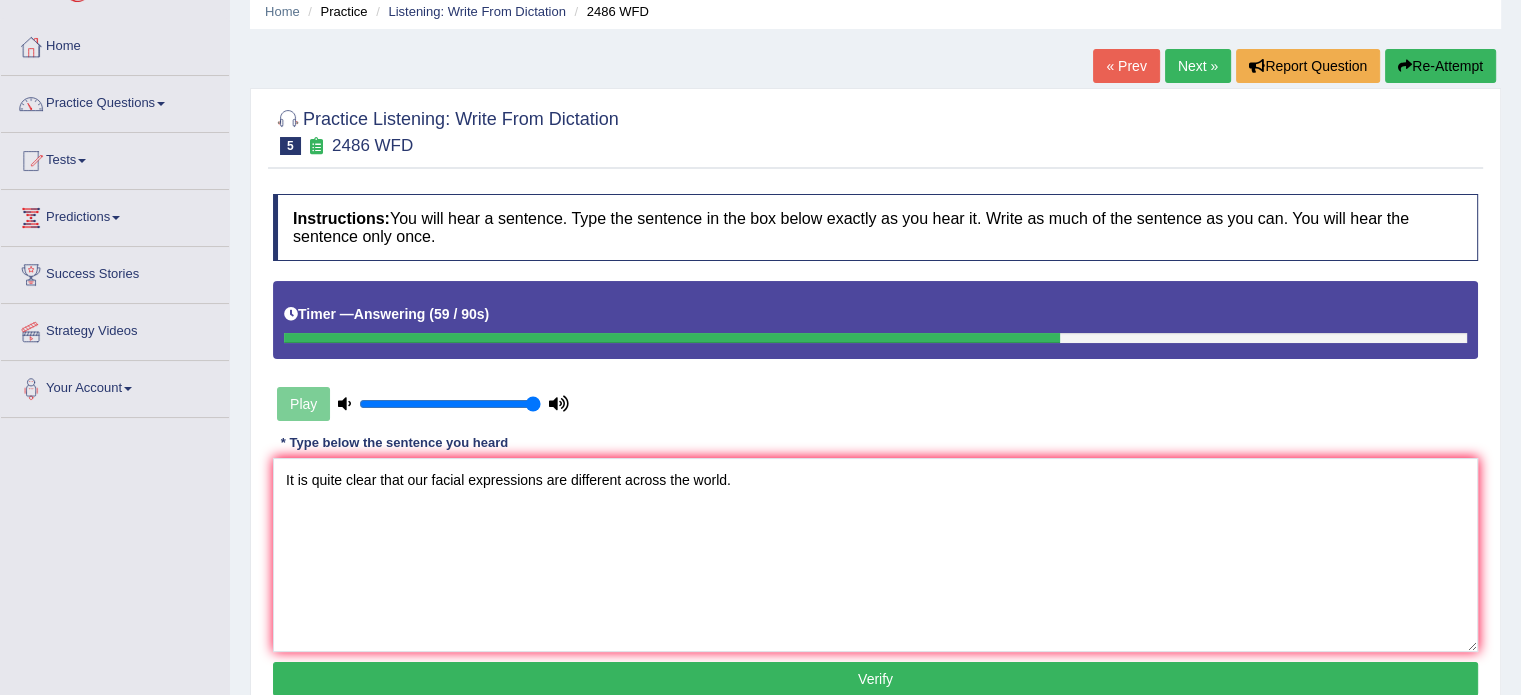 click on "Verify" at bounding box center (875, 679) 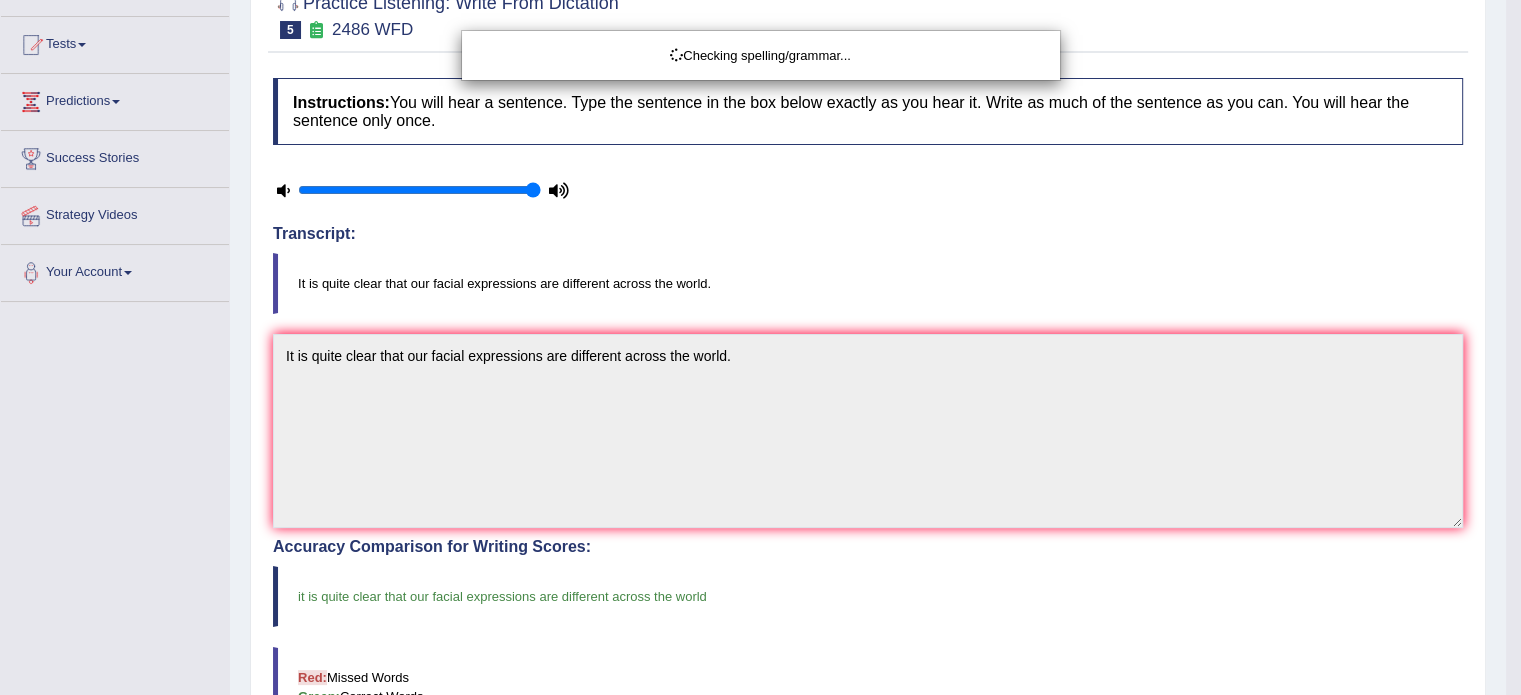 scroll, scrollTop: 200, scrollLeft: 0, axis: vertical 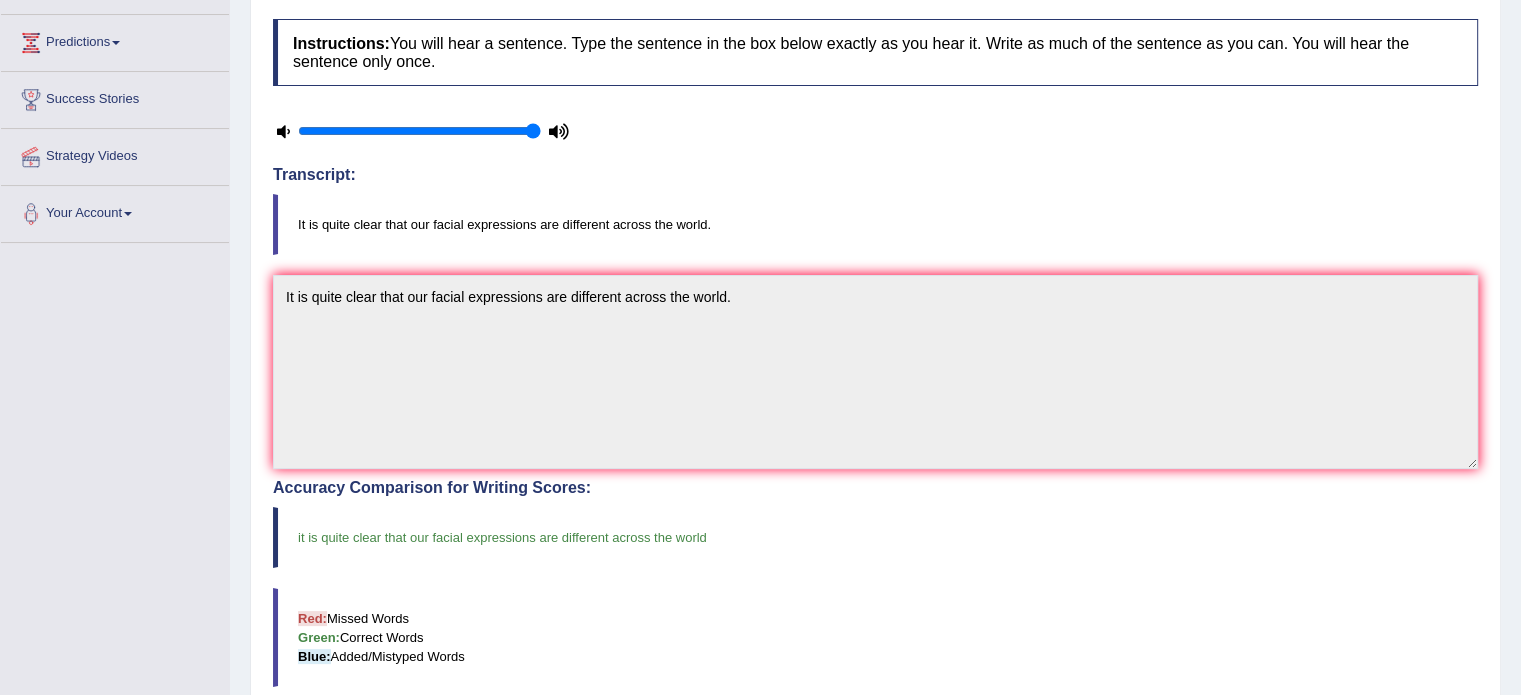 click on "Accuracy Comparison for Writing Scores: it is quite clear that our facial expressions are different across the world
Red:  Missed Words
Green:  Correct Words
Blue:  Added/Mistyped Words
Accuracy:  You have written correctly 13 out of 13 words" at bounding box center (875, 616) 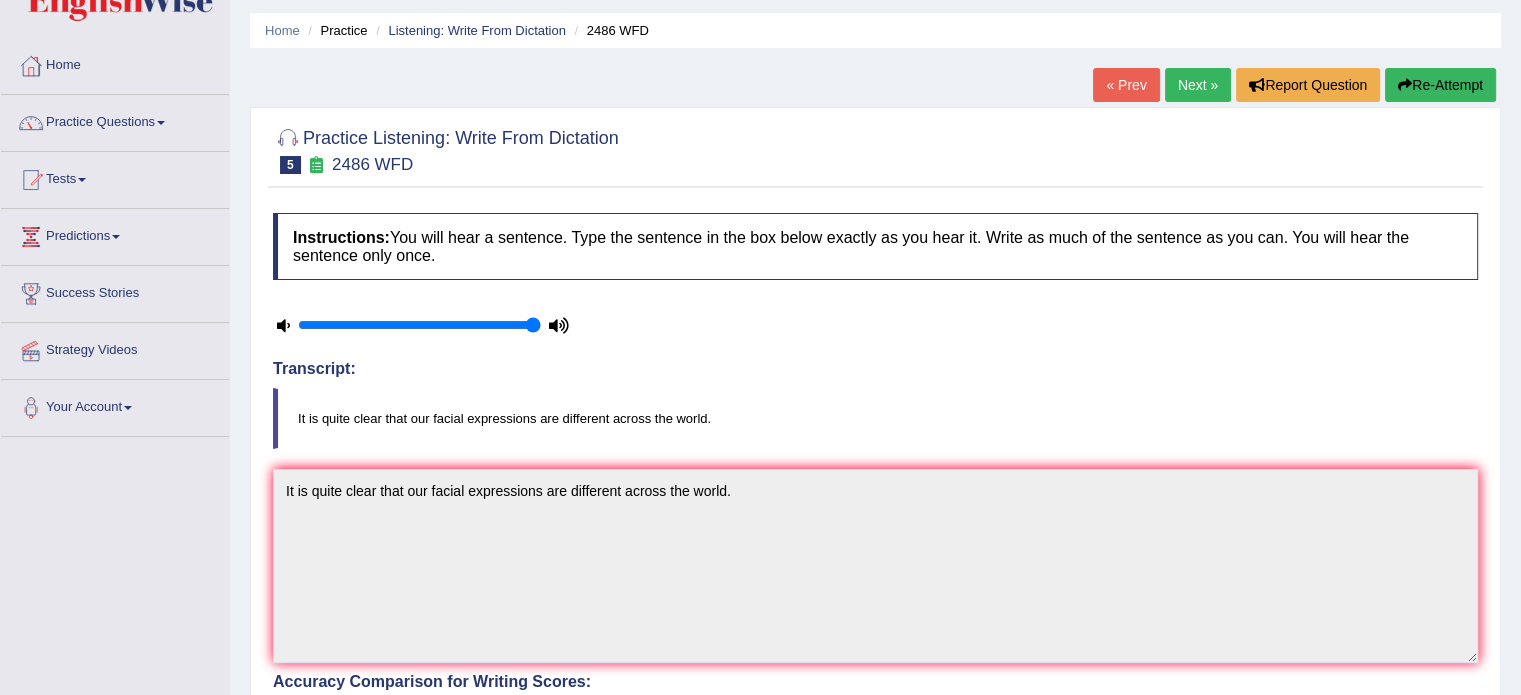 scroll, scrollTop: 0, scrollLeft: 0, axis: both 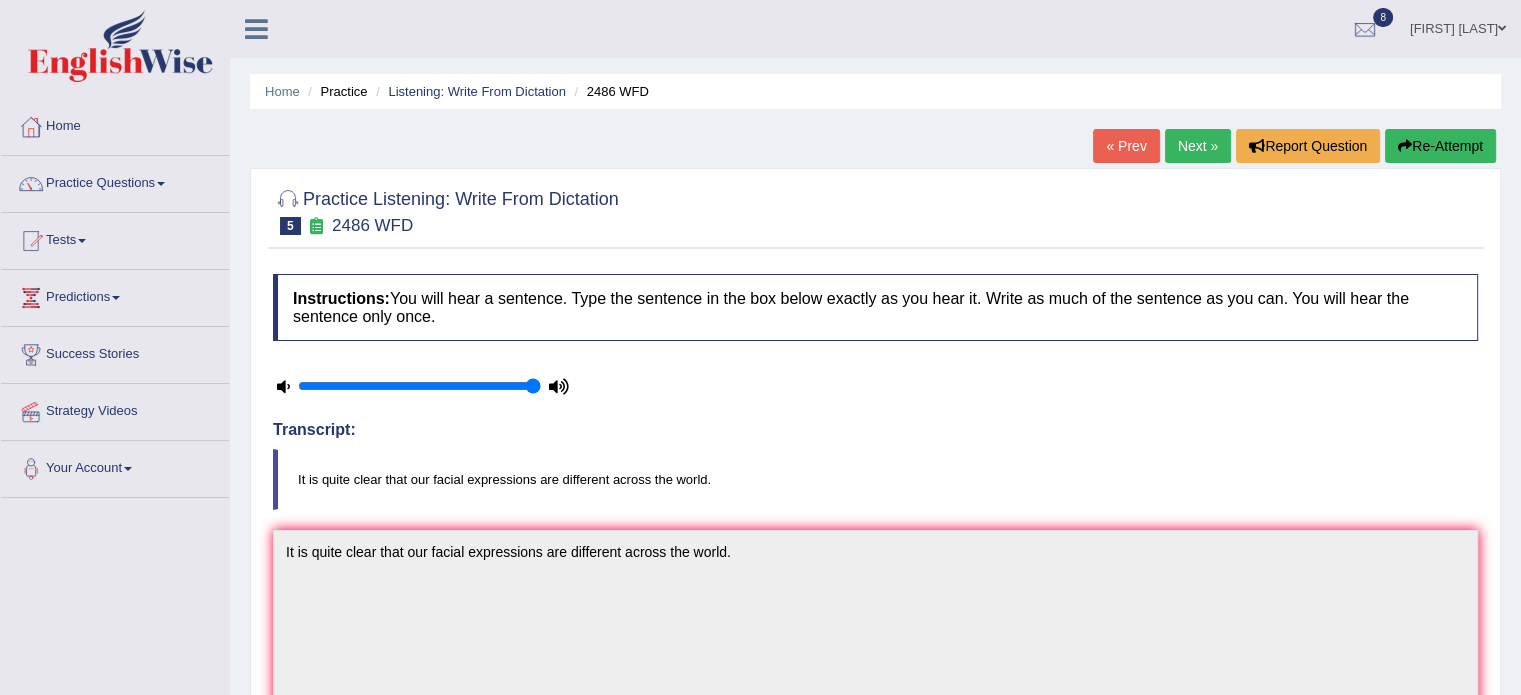 click on "Next »" at bounding box center [1198, 146] 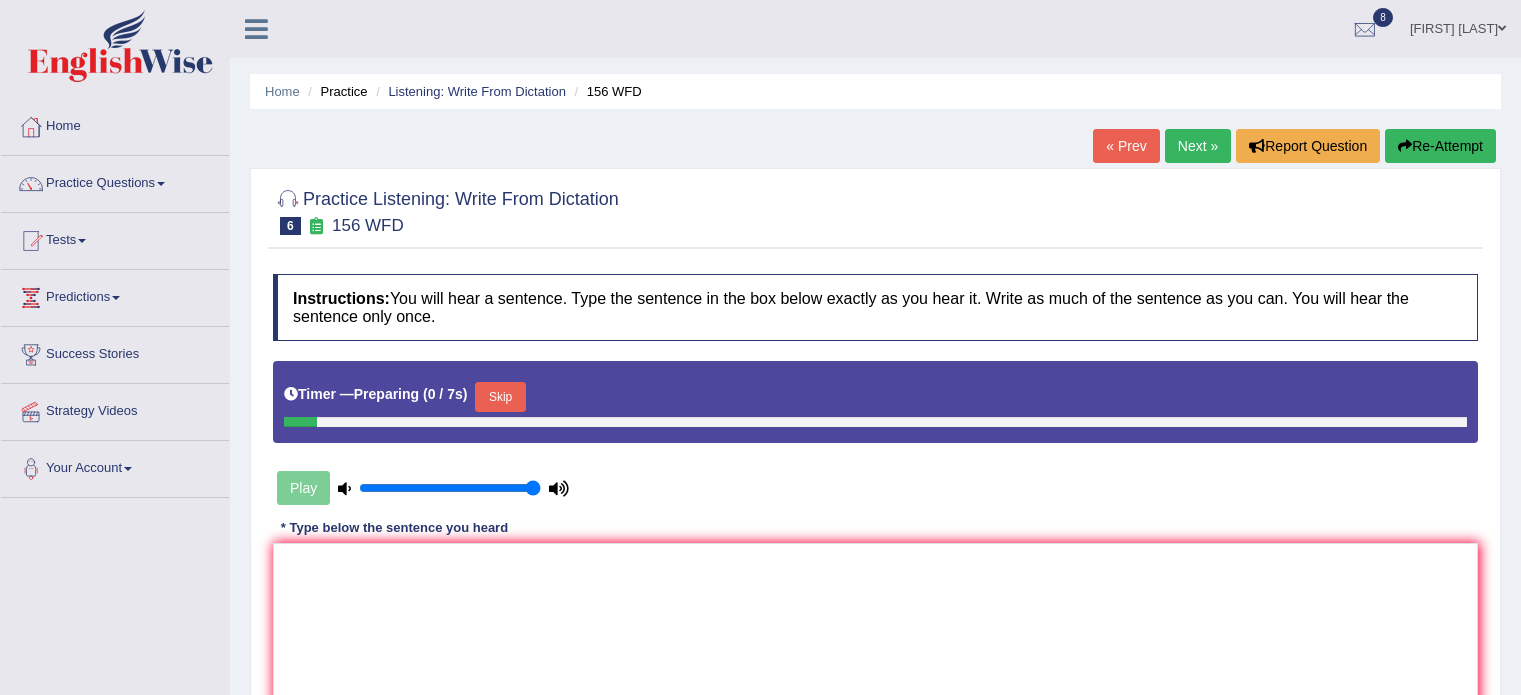 scroll, scrollTop: 0, scrollLeft: 0, axis: both 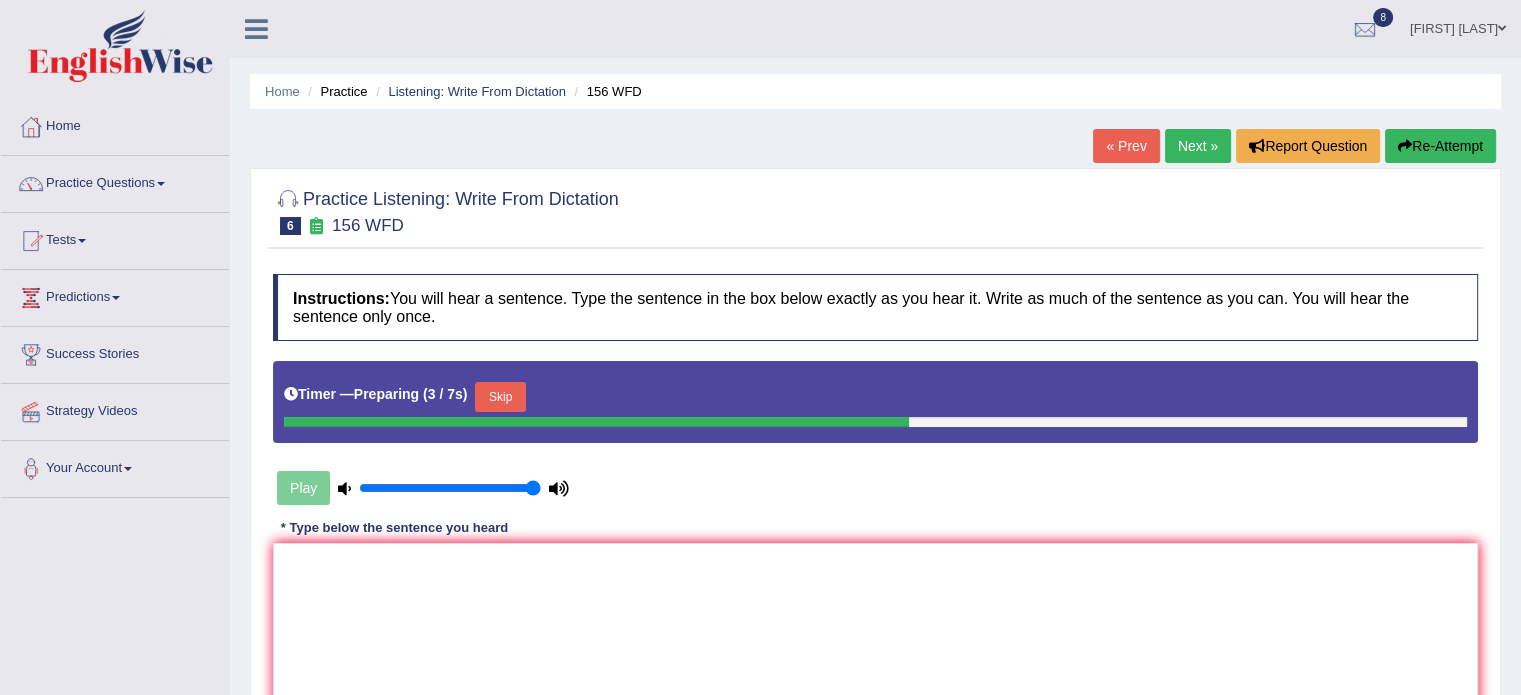 click on "Skip" at bounding box center (500, 397) 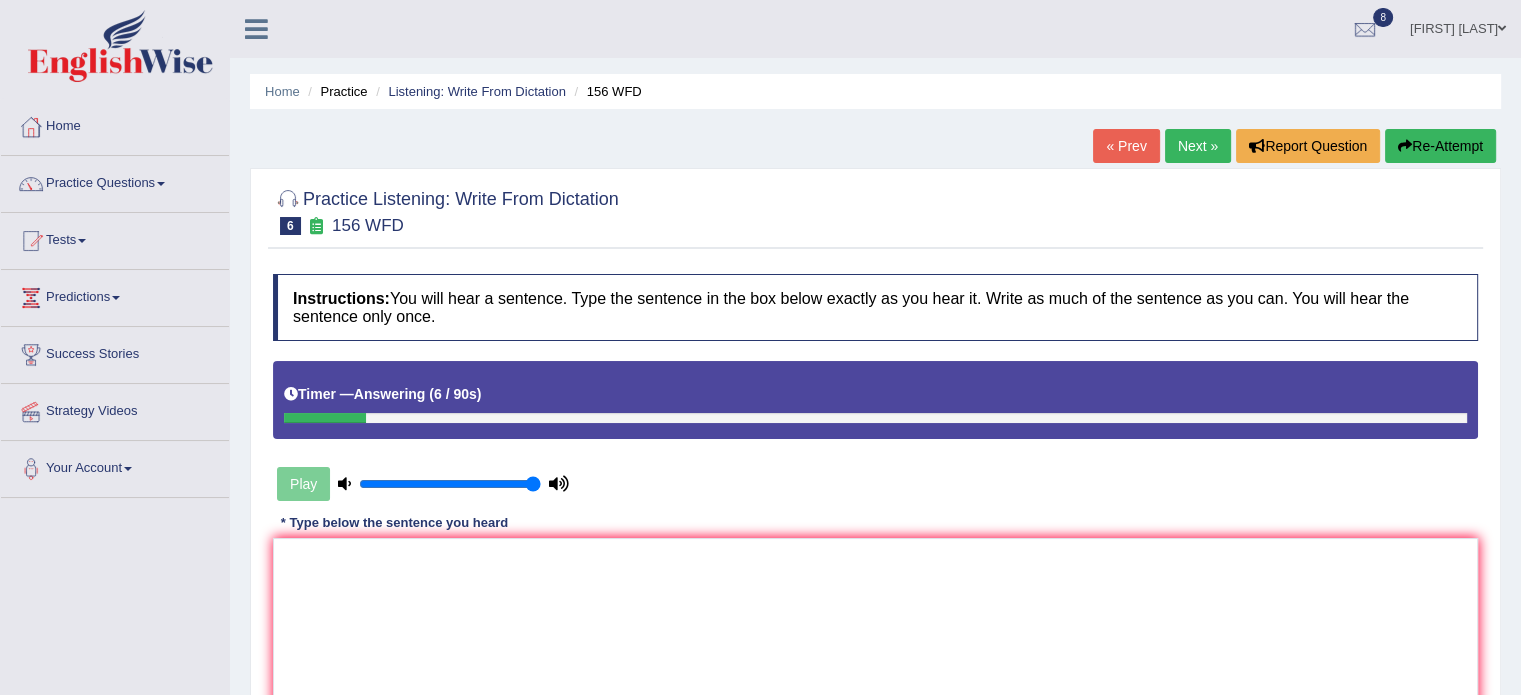 click on "Re-Attempt" at bounding box center [1440, 146] 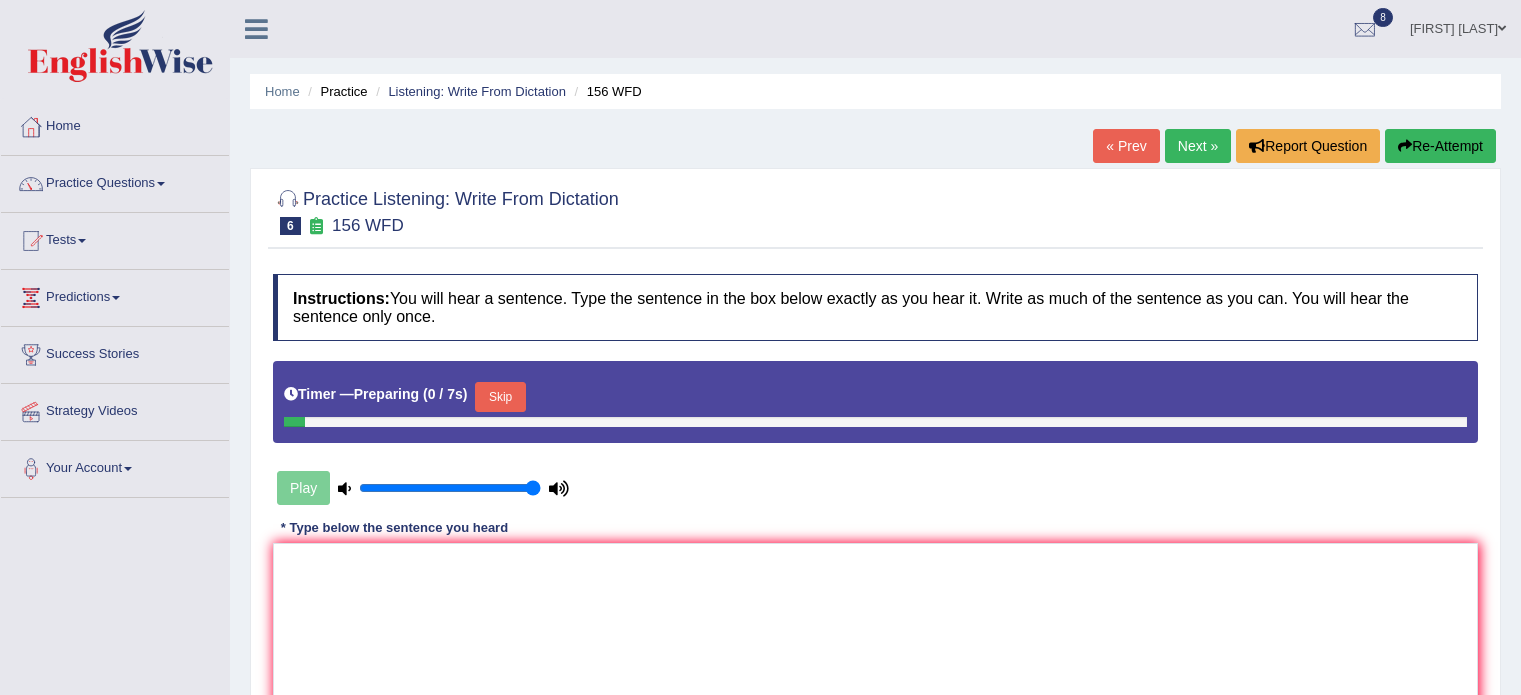 scroll, scrollTop: 0, scrollLeft: 0, axis: both 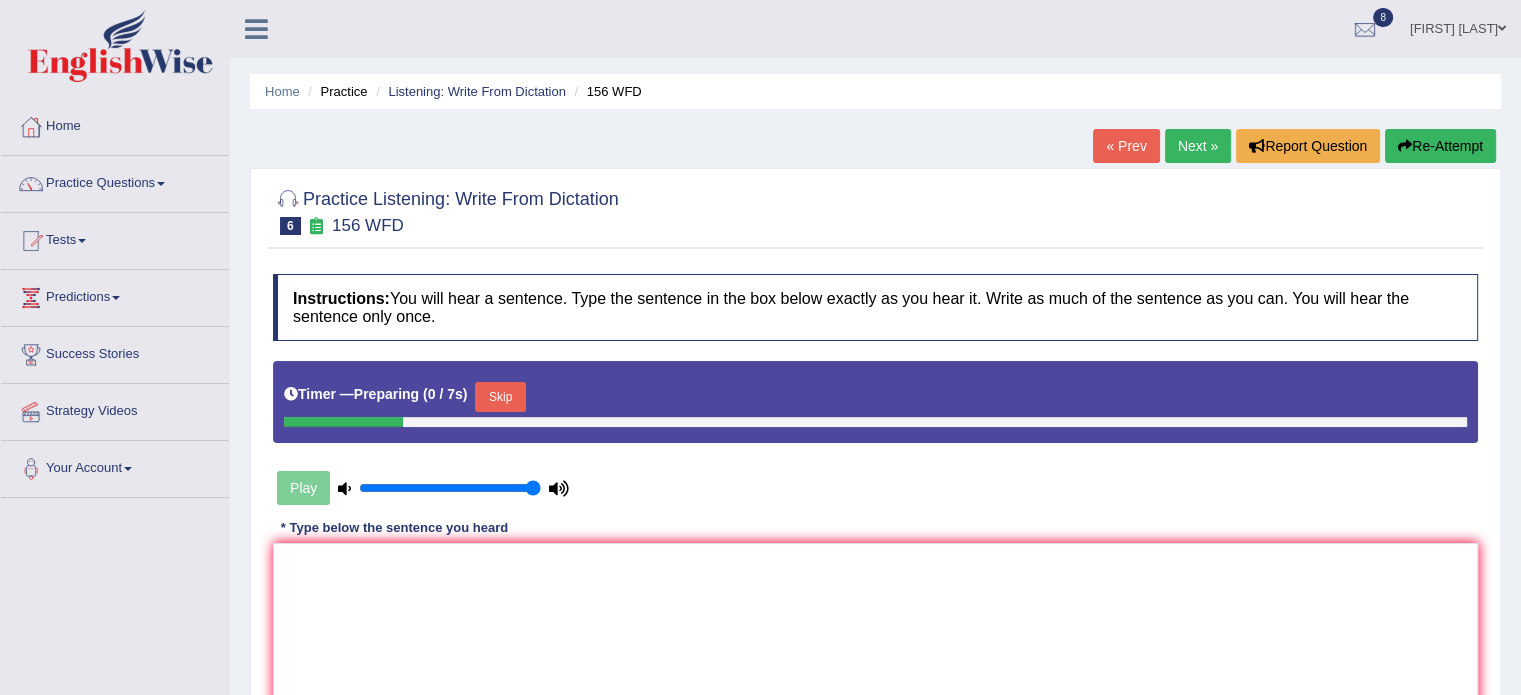 click on "Skip" at bounding box center (500, 397) 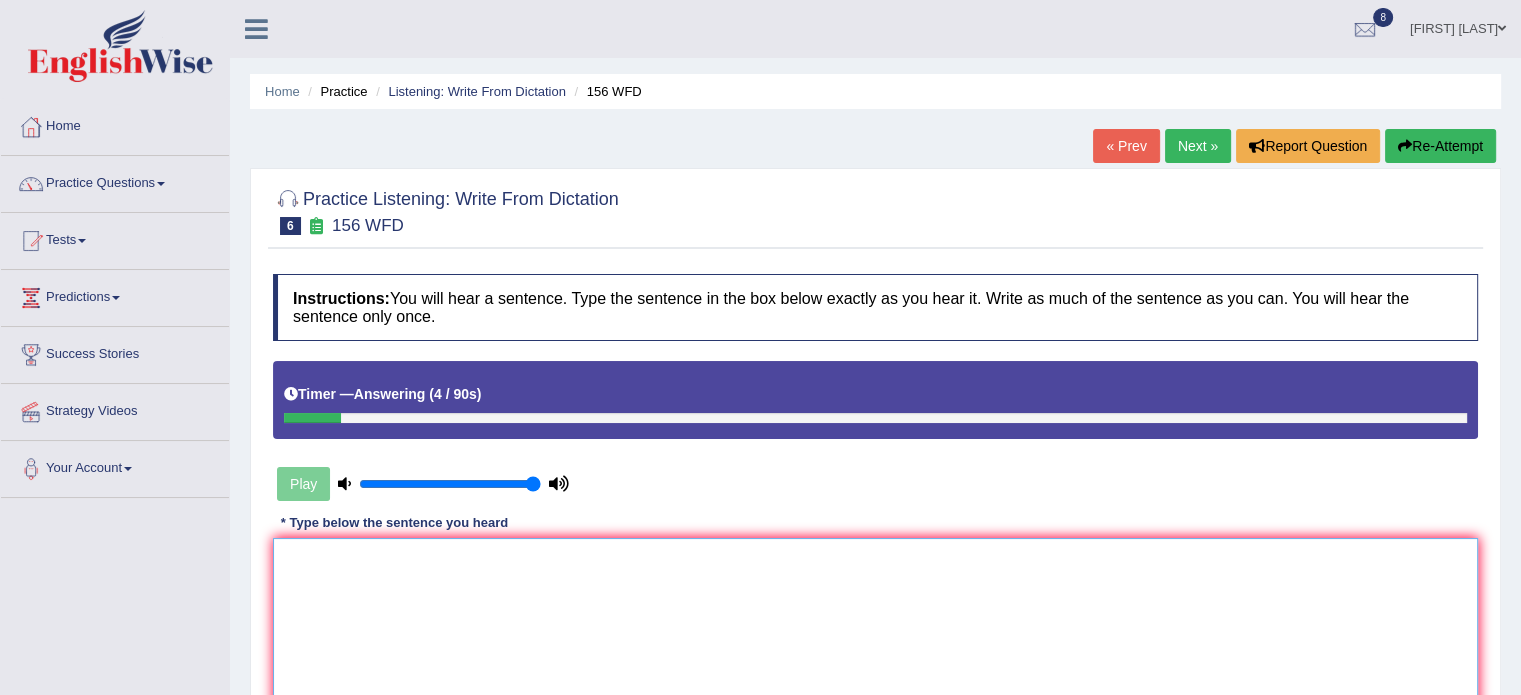 click at bounding box center (875, 635) 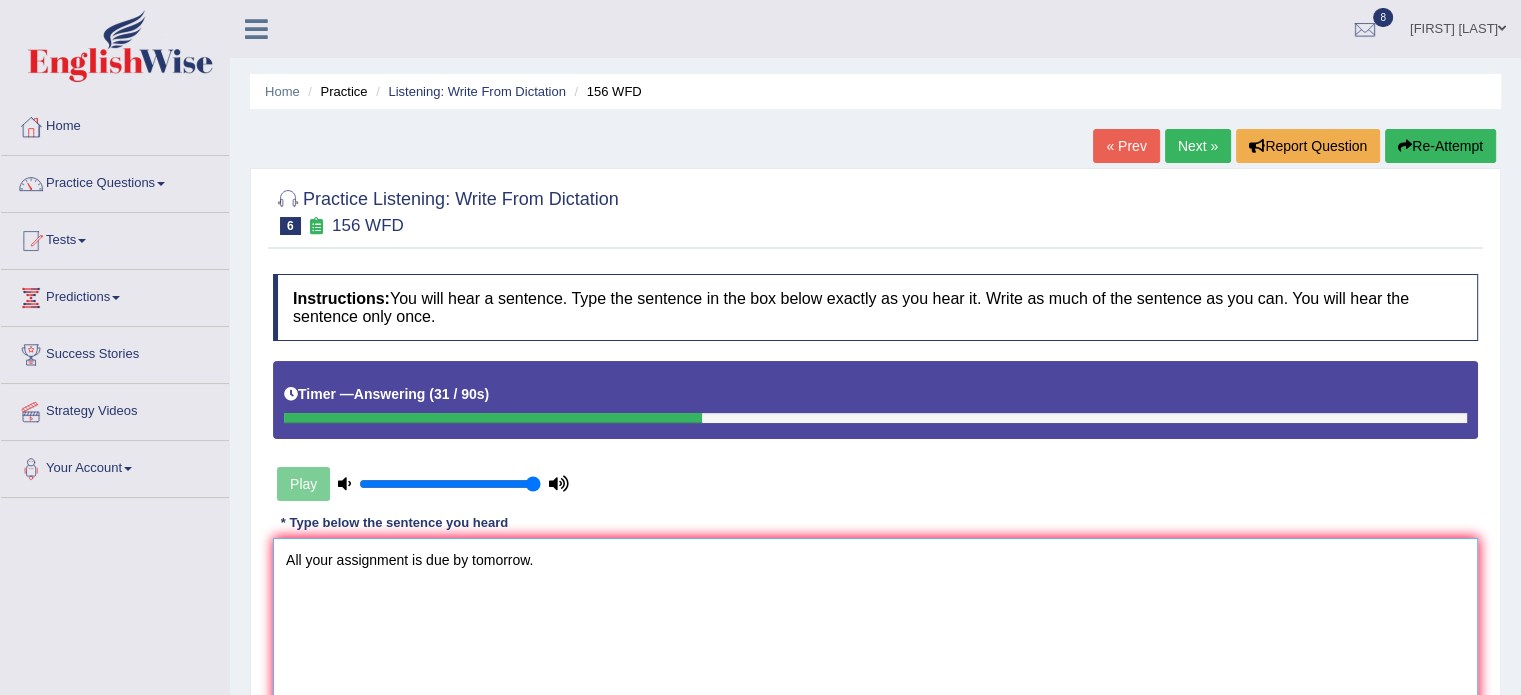 type on "All your assignment is due by tomorrow." 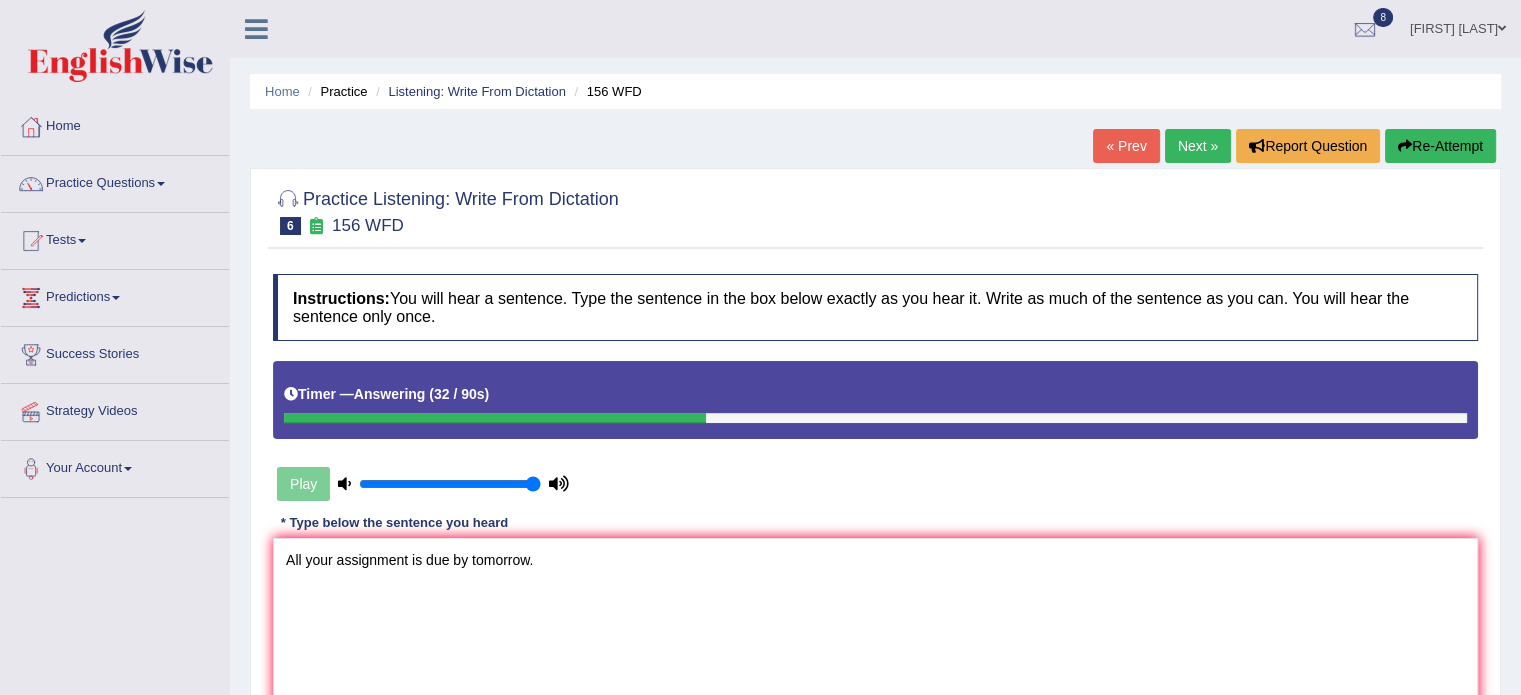 click on "Instructions:  You will hear a sentence. Type the sentence in the box below exactly as you hear it. Write as much of the sentence as you can. You will hear the sentence only once.
Timer —  Answering   ( 32 / 90s ) Play Transcript: All of your assignments are due by tomorrow. * Type below the sentence you heard All your assignment is due by tomorrow. Accuracy Comparison for Writing Scores:
Red:  Missed Words
Green:  Correct Words
Blue:  Added/Mistyped Words
Accuracy:   Punctuation at the end  You wrote first capital letter A.I. Engine Result:  Processing... Verify" at bounding box center (875, 528) 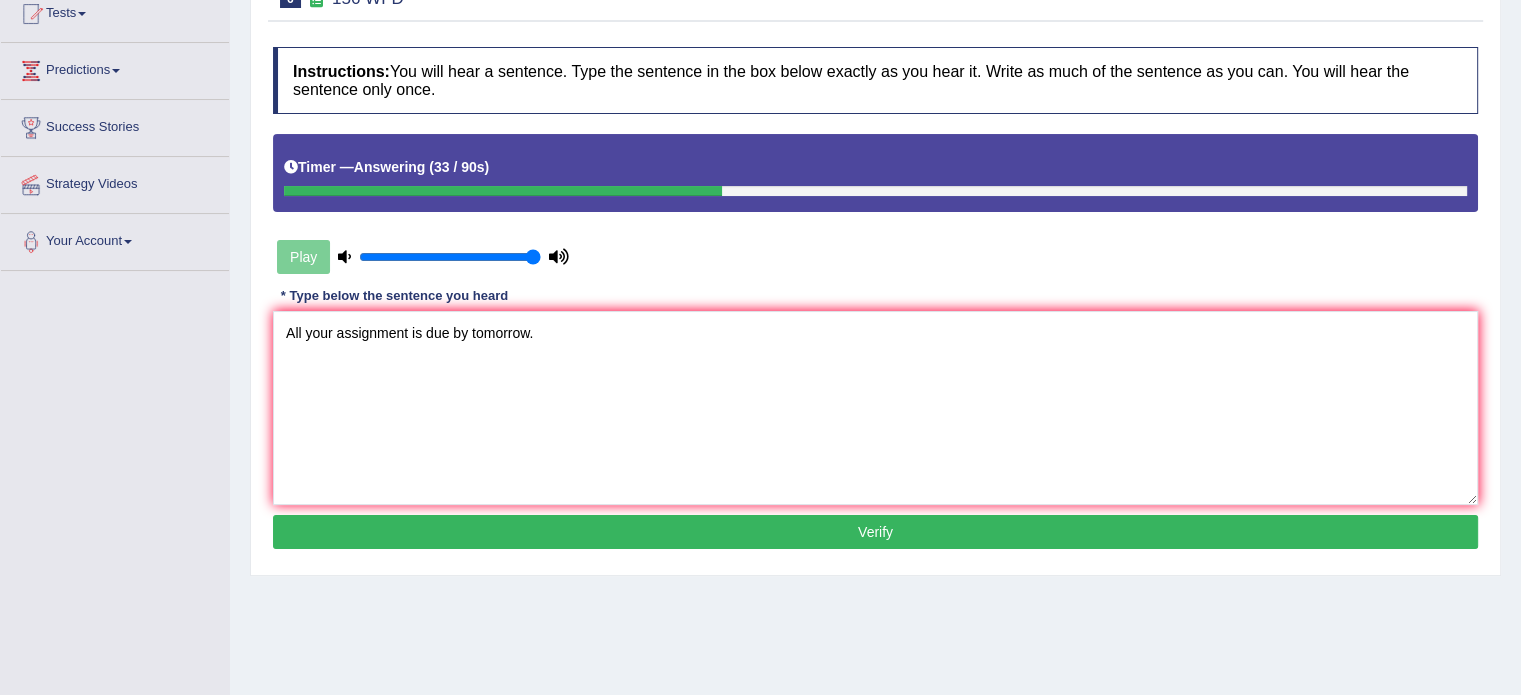 scroll, scrollTop: 320, scrollLeft: 0, axis: vertical 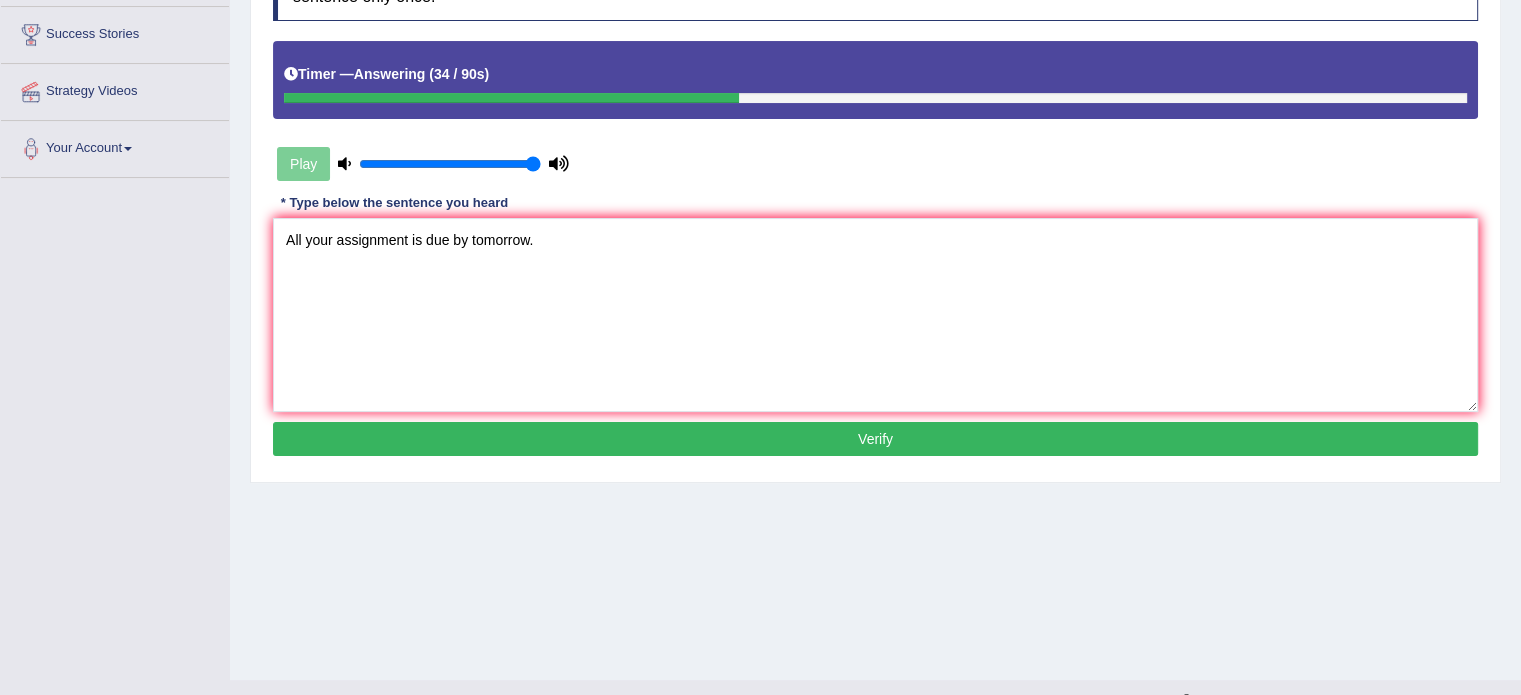 click on "Verify" at bounding box center (875, 439) 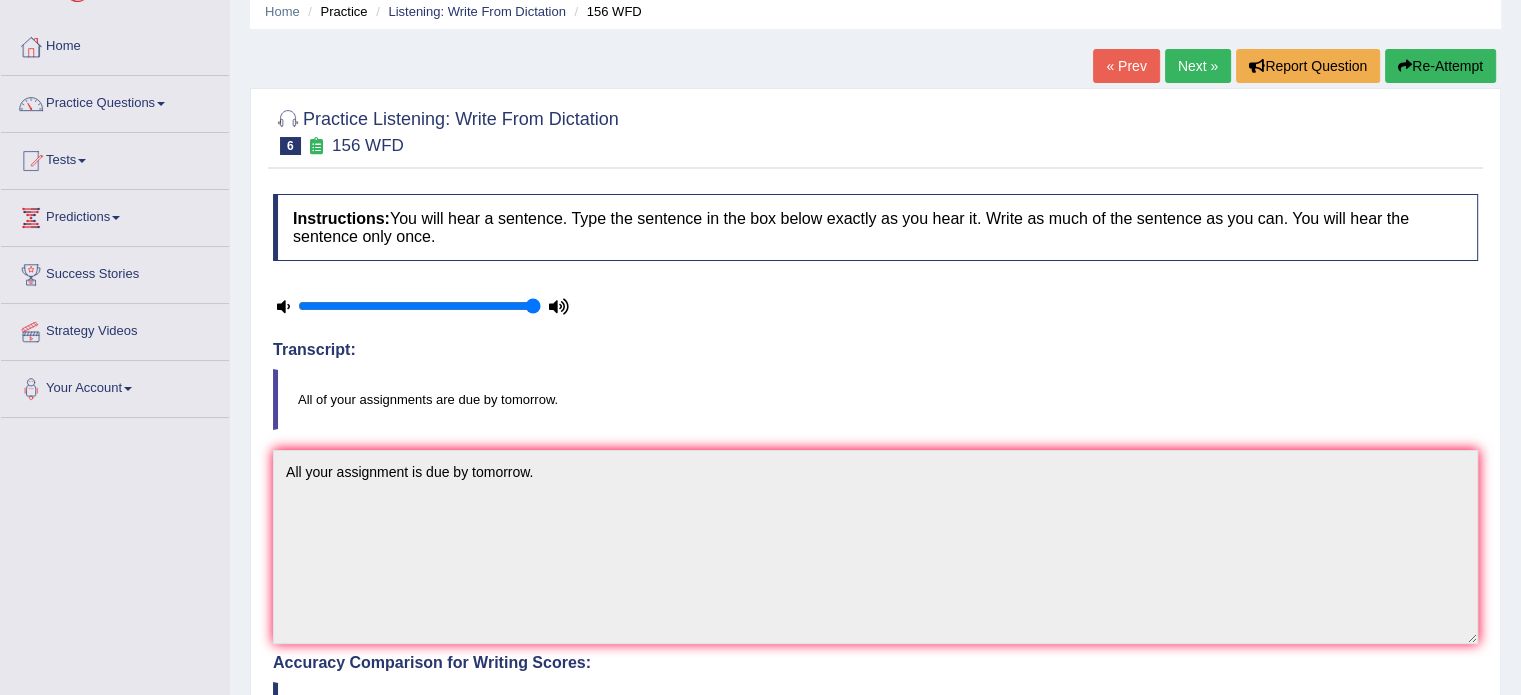 scroll, scrollTop: 40, scrollLeft: 0, axis: vertical 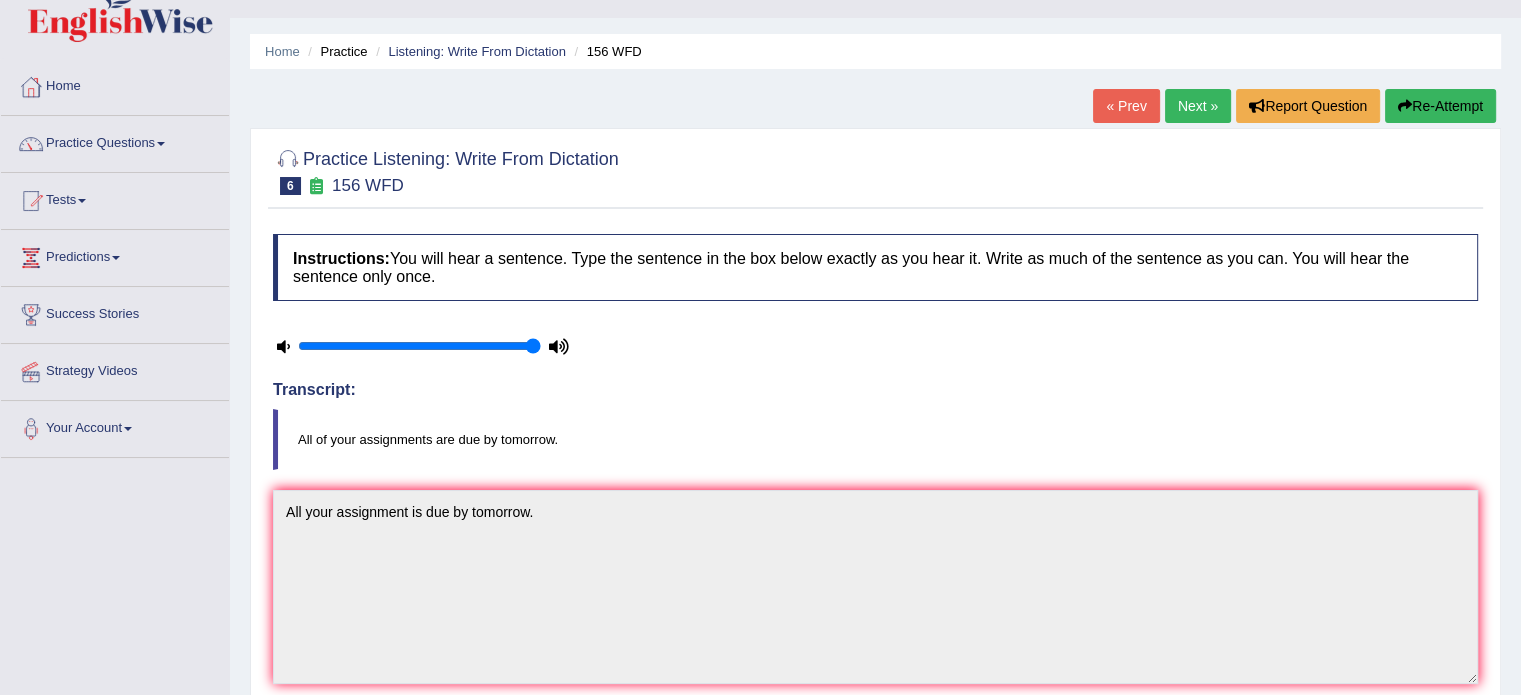 click on "Re-Attempt" at bounding box center (1440, 106) 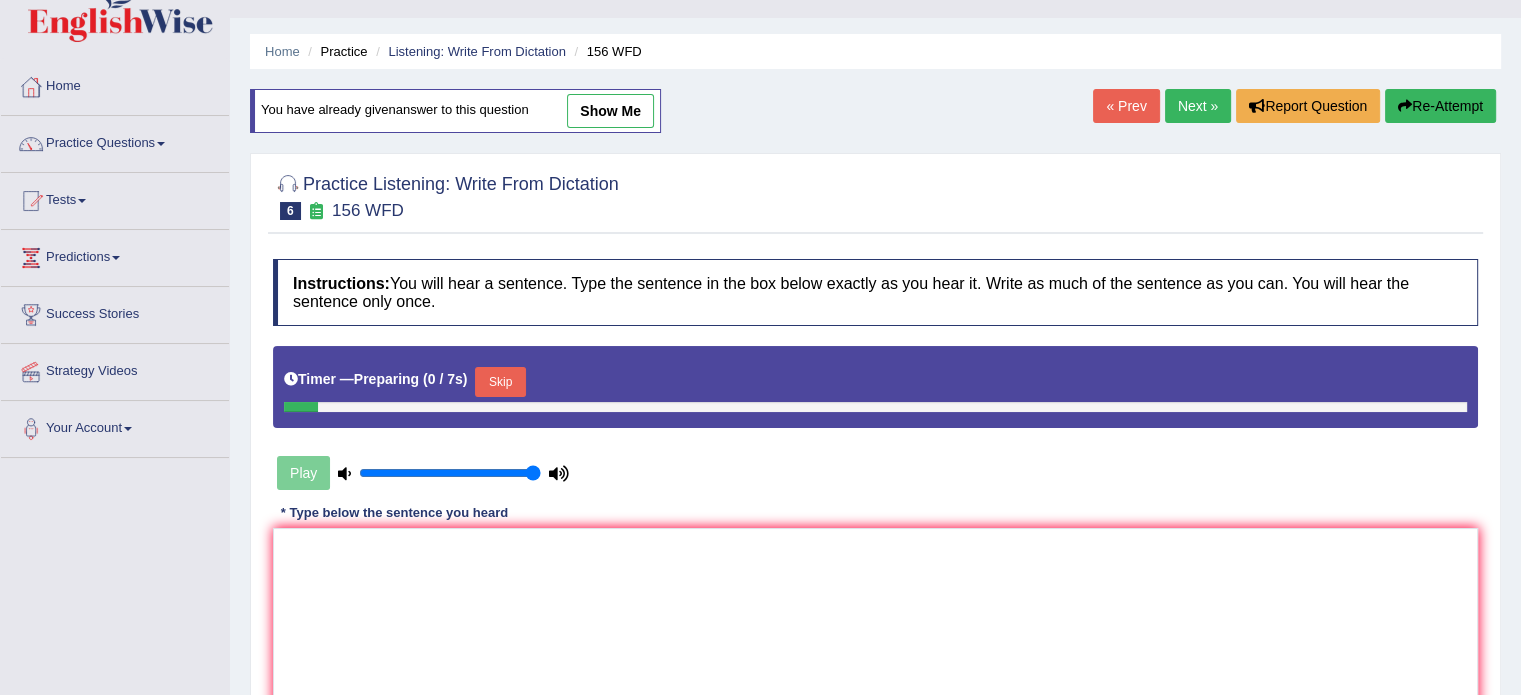 scroll, scrollTop: 0, scrollLeft: 0, axis: both 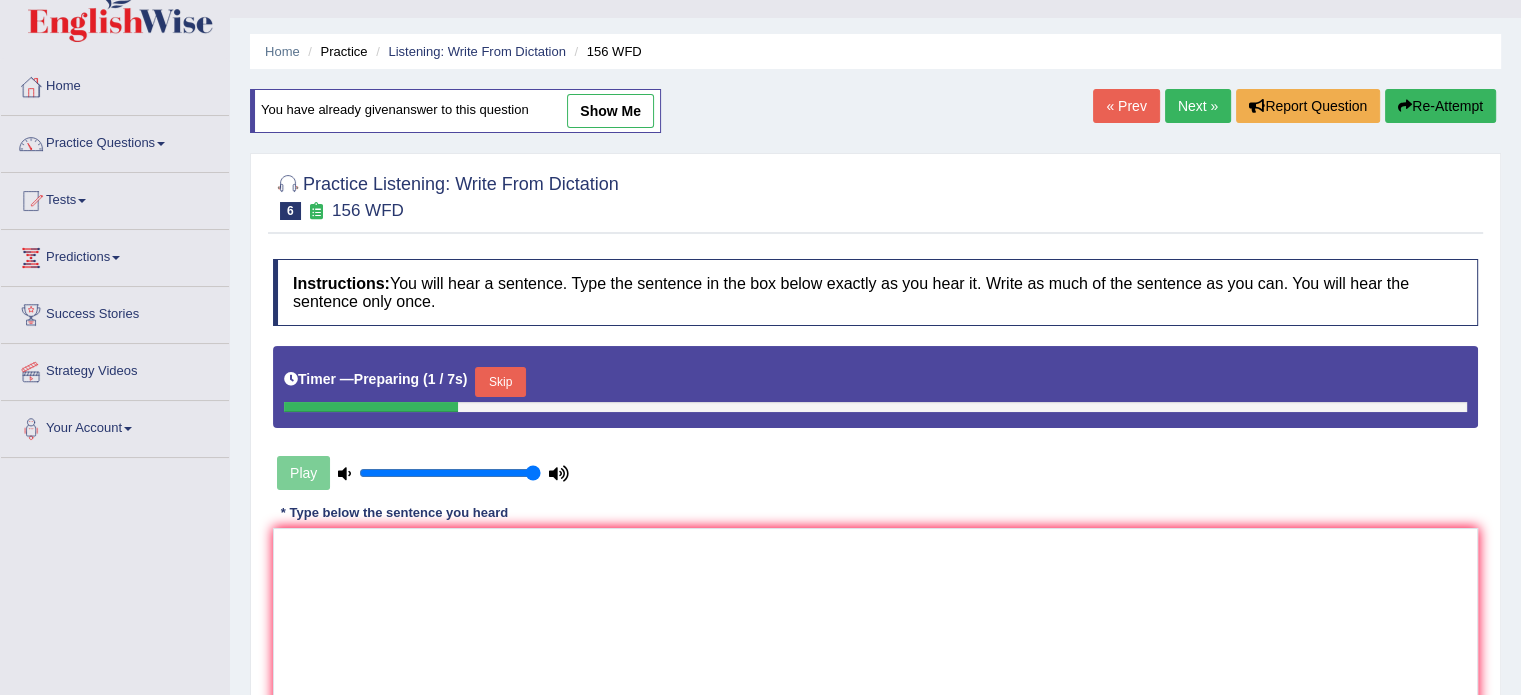 click on "Skip" at bounding box center [500, 382] 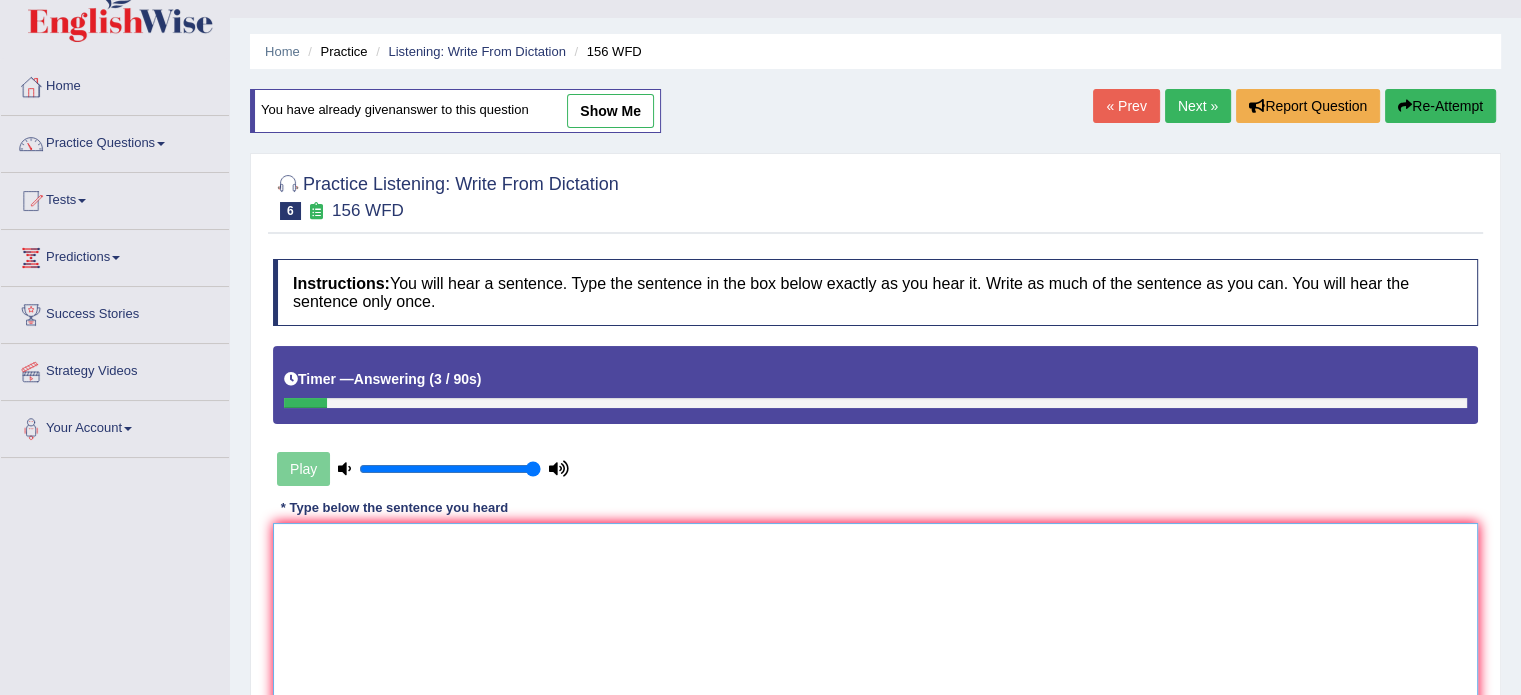 click at bounding box center [875, 620] 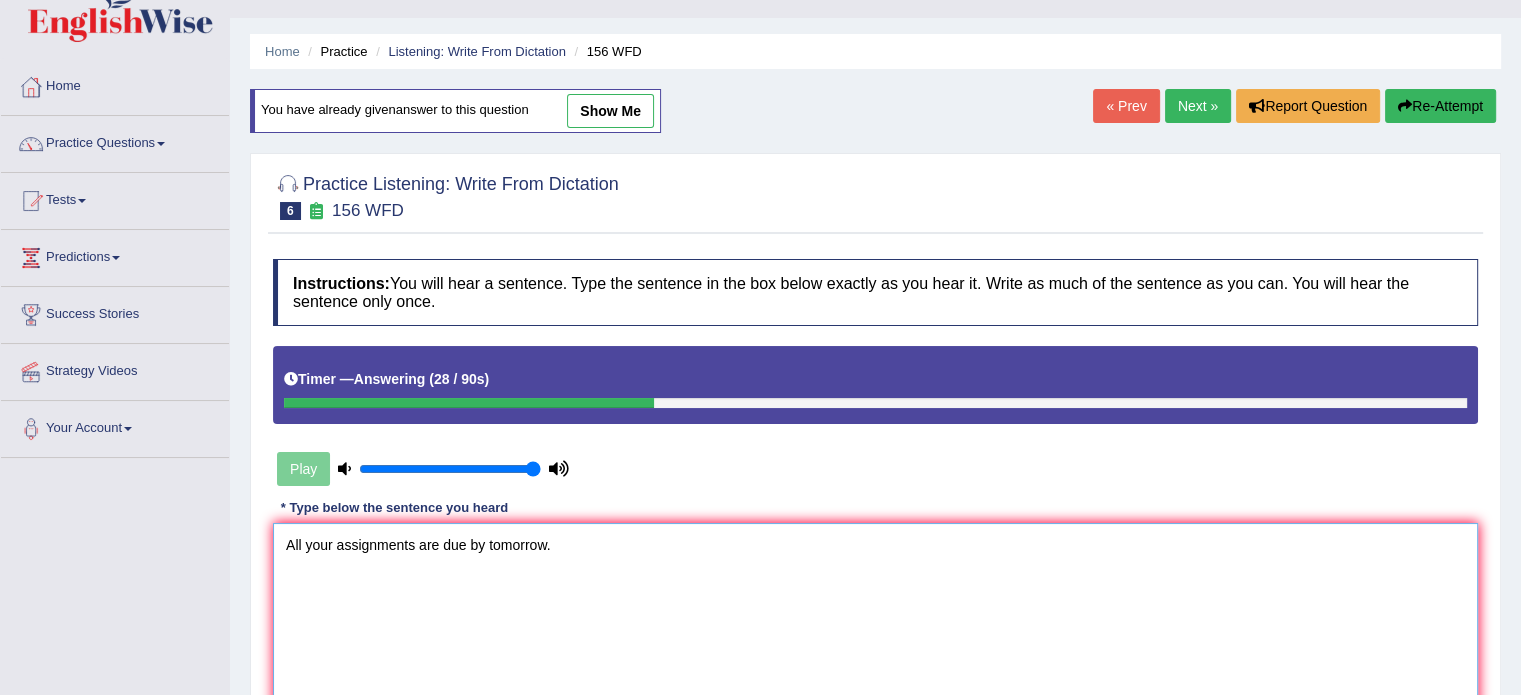 click on "All your assignments are due by tomorrow." at bounding box center (875, 620) 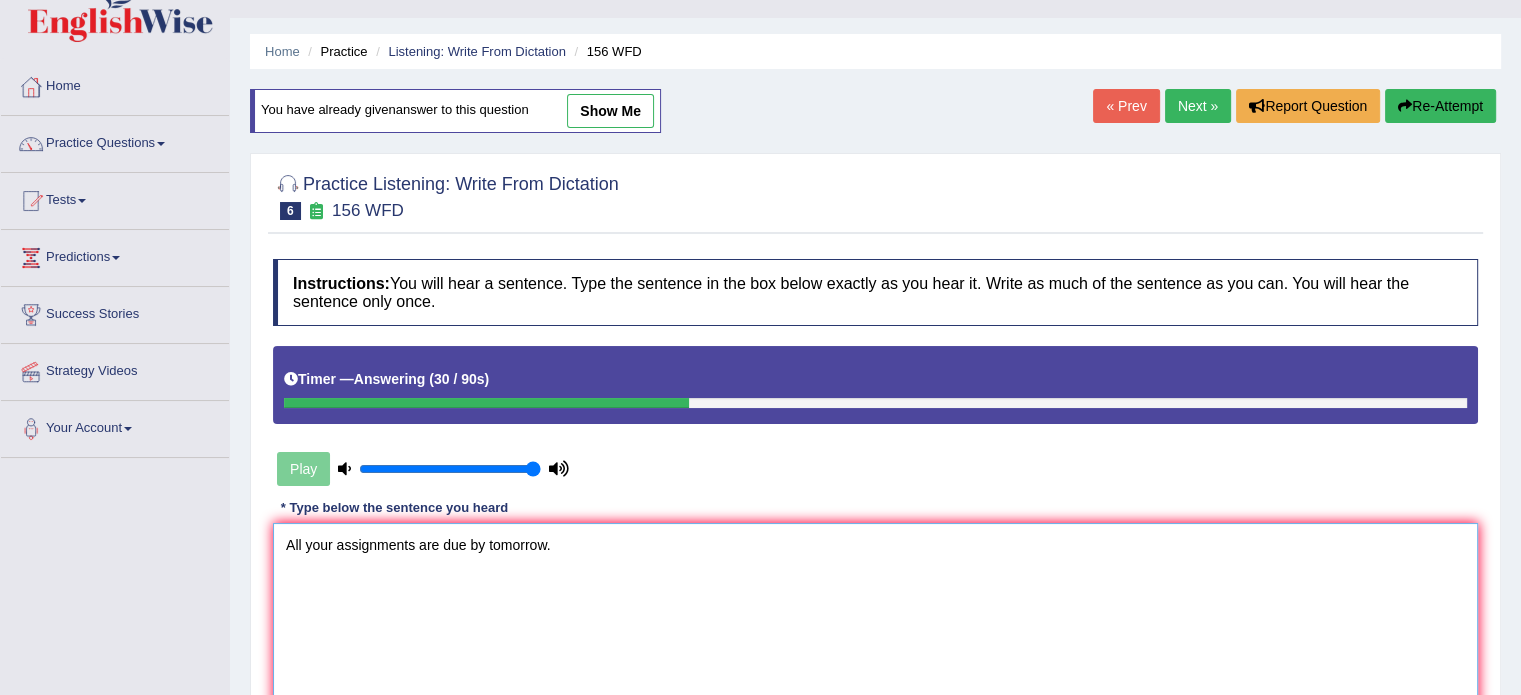 type on "All your assignments are due by tomorrow." 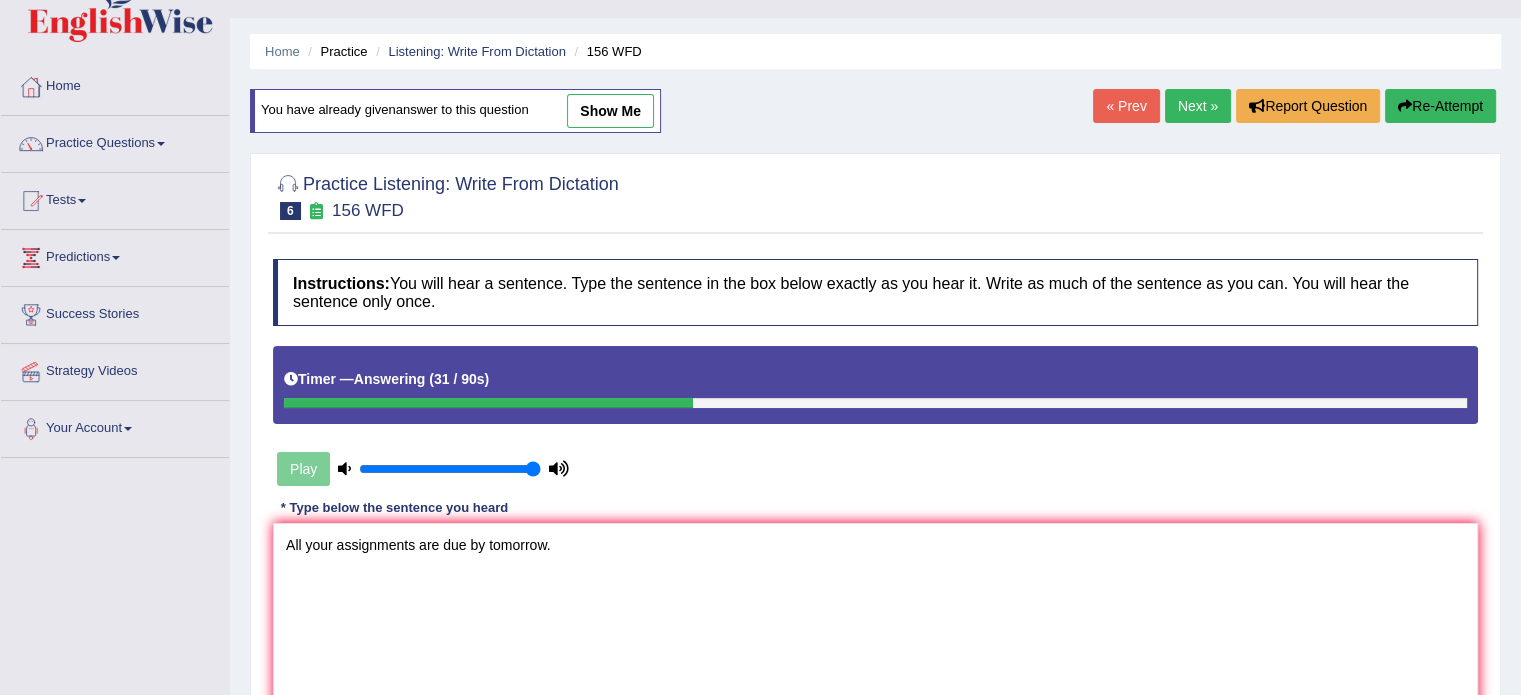 click on "Instructions:  You will hear a sentence. Type the sentence in the box below exactly as you hear it. Write as much of the sentence as you can. You will hear the sentence only once.
Timer —  Answering   ( 31 / 90s ) Play Transcript: All of your assignments are due by tomorrow. * Type below the sentence you heard All your assignments are due by tomorrow. Accuracy Comparison for Writing Scores:
Red:  Missed Words
Green:  Correct Words
Blue:  Added/Mistyped Words
Accuracy:   Punctuation at the end  You wrote first capital letter A.I. Engine Result:  Processing... Verify" at bounding box center [875, 513] 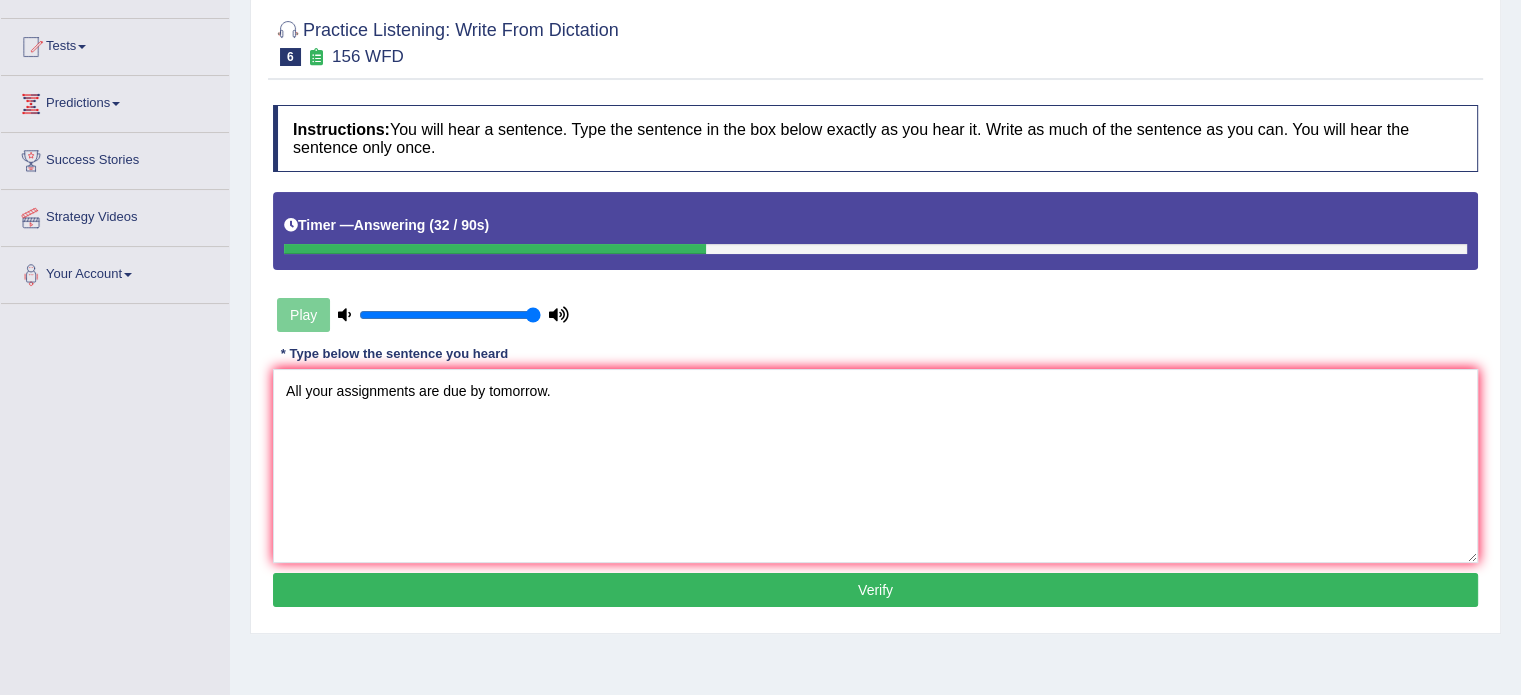 scroll, scrollTop: 320, scrollLeft: 0, axis: vertical 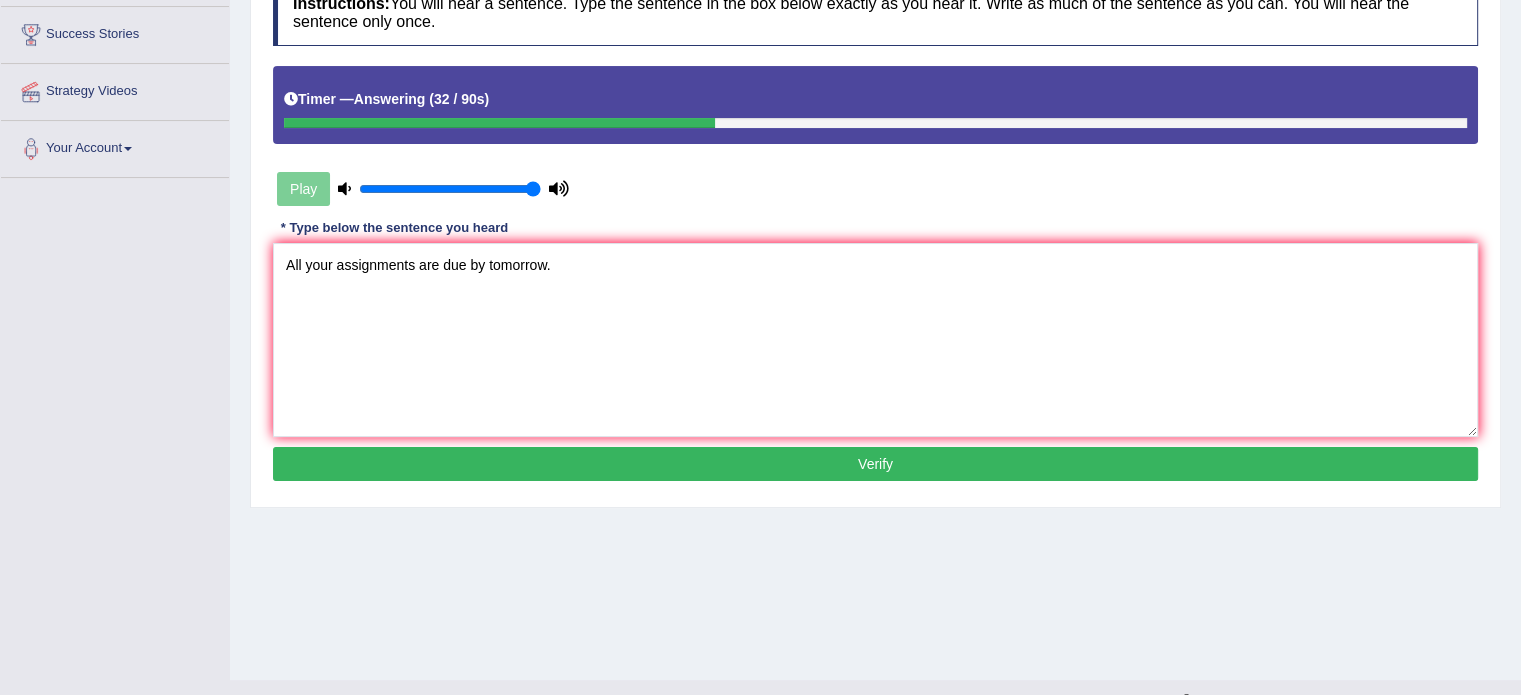 click on "Verify" at bounding box center (875, 464) 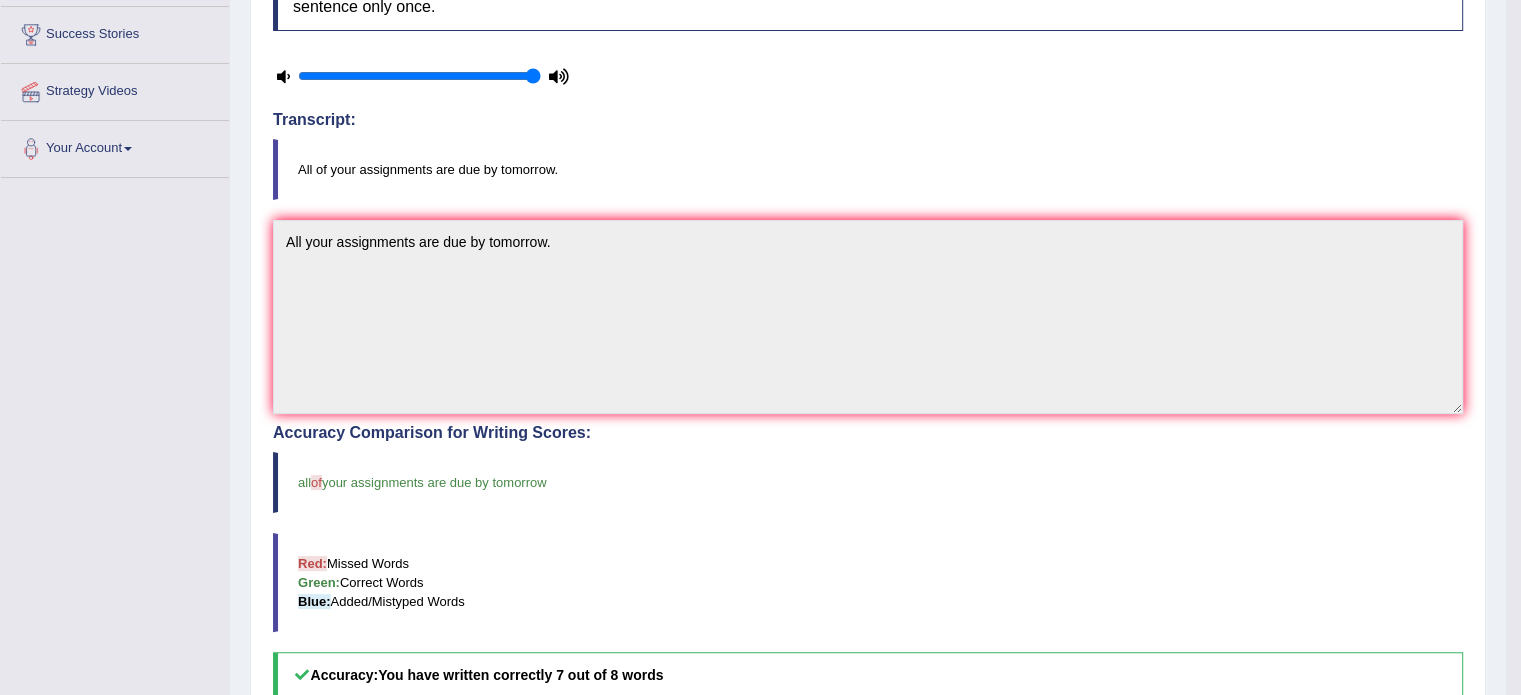 click on "All of your assignments are due by tomorrow." at bounding box center [868, 169] 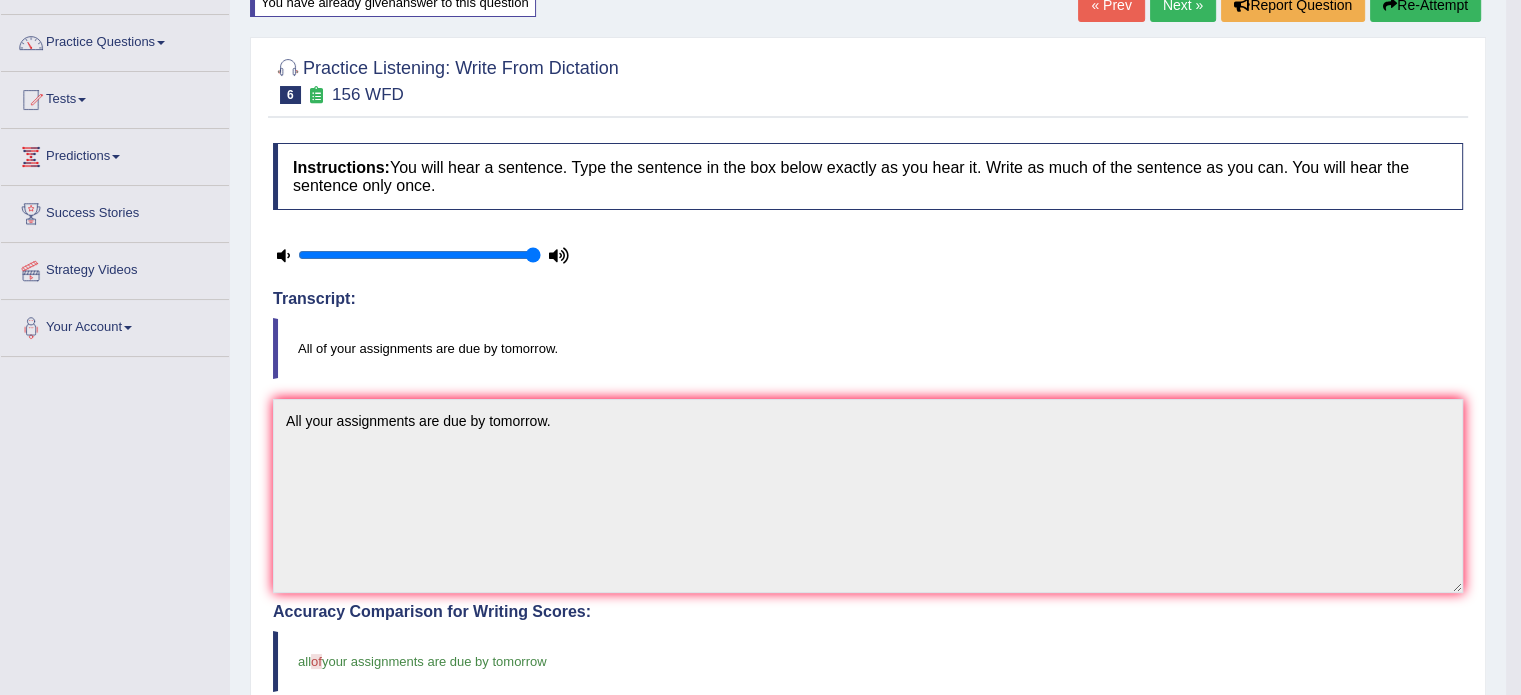 scroll, scrollTop: 105, scrollLeft: 0, axis: vertical 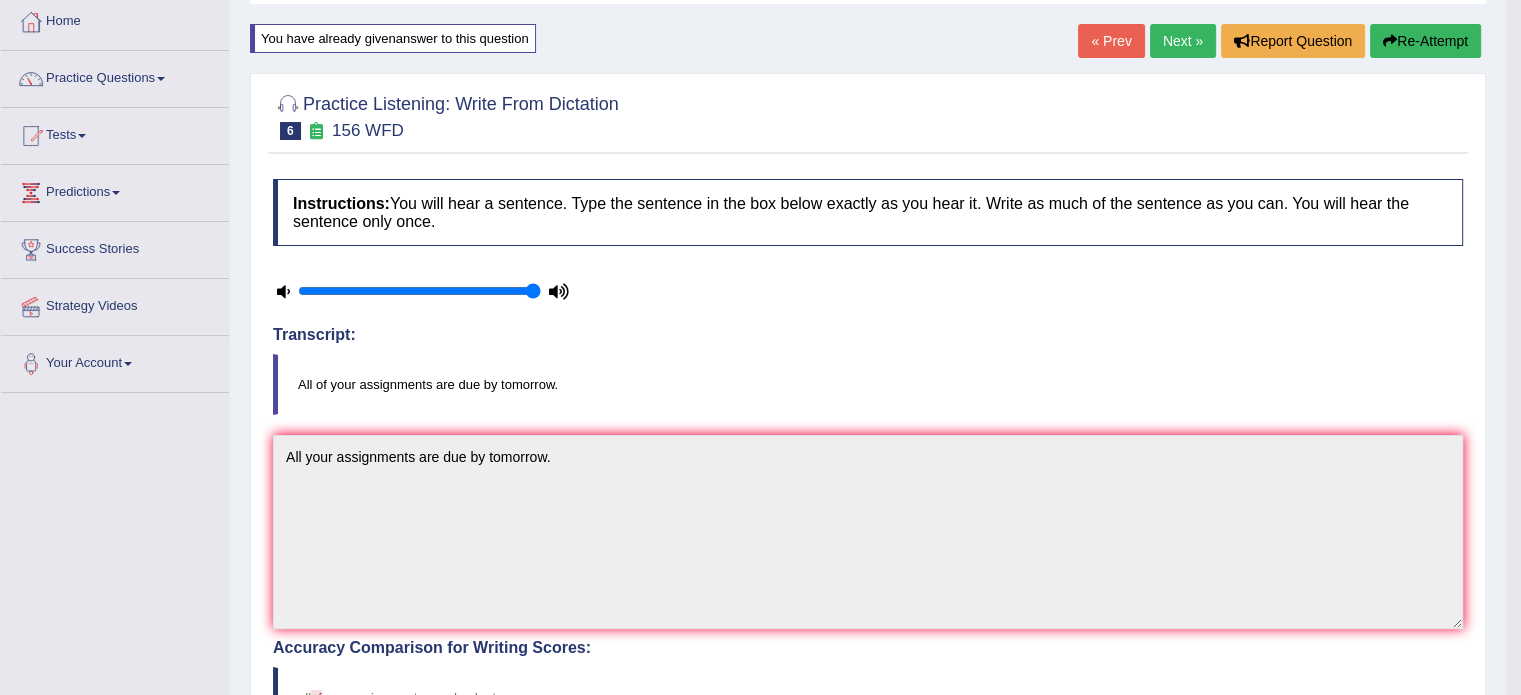 click on "Next »" at bounding box center (1183, 41) 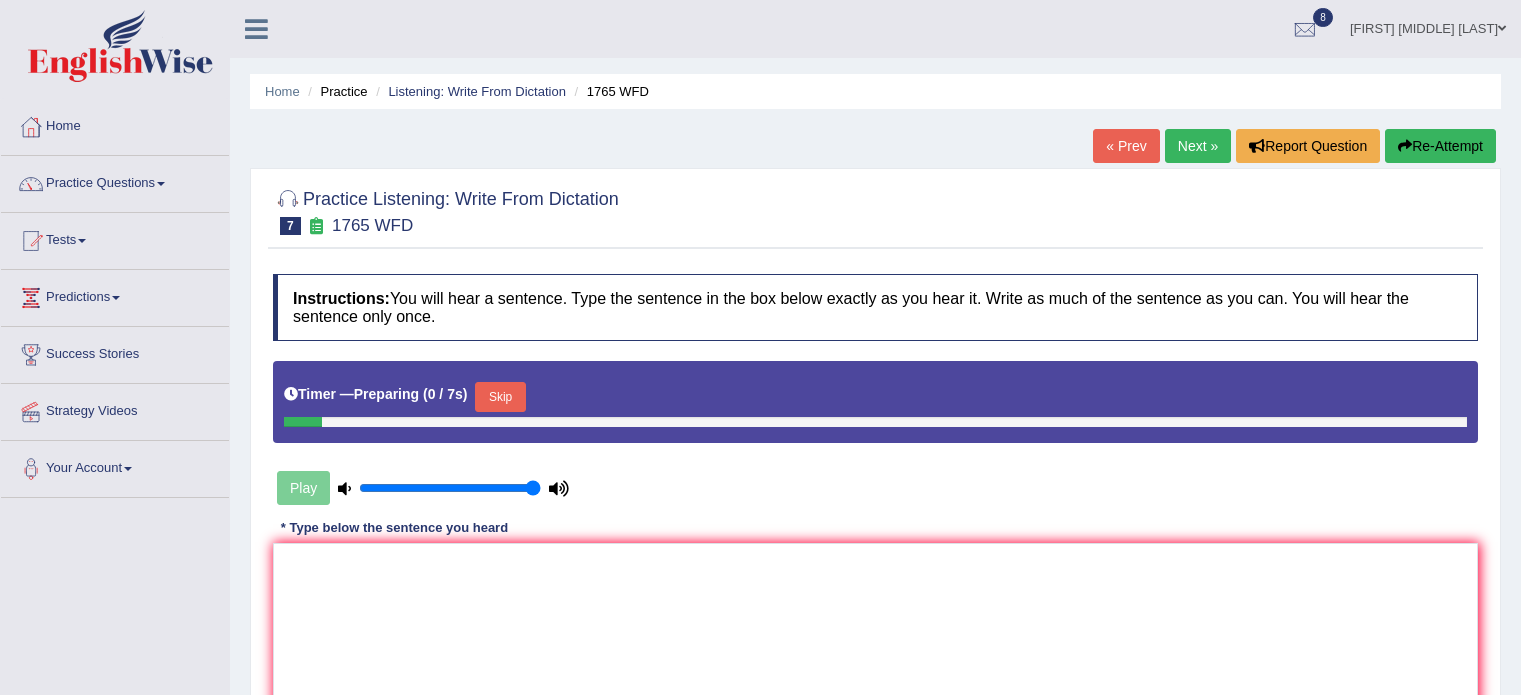 scroll, scrollTop: 0, scrollLeft: 0, axis: both 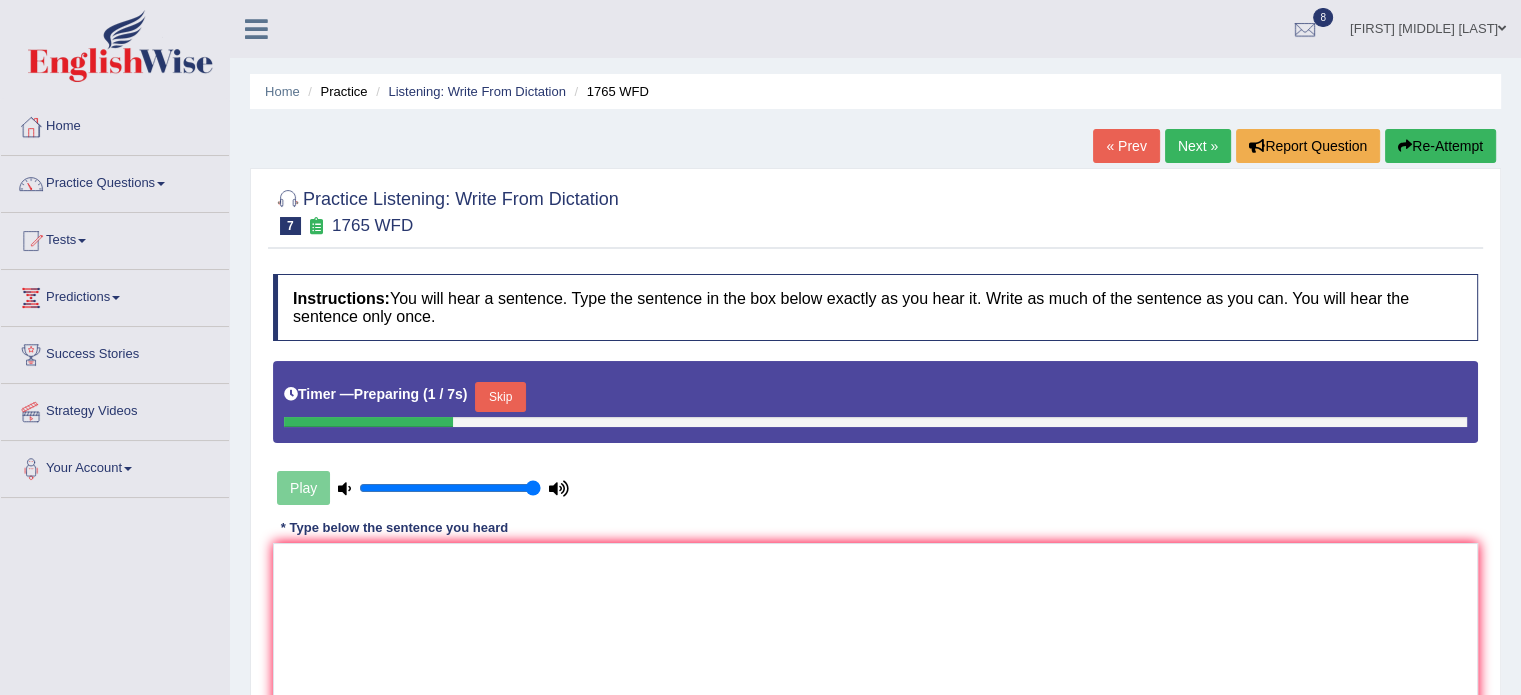 click on "Skip" at bounding box center [500, 397] 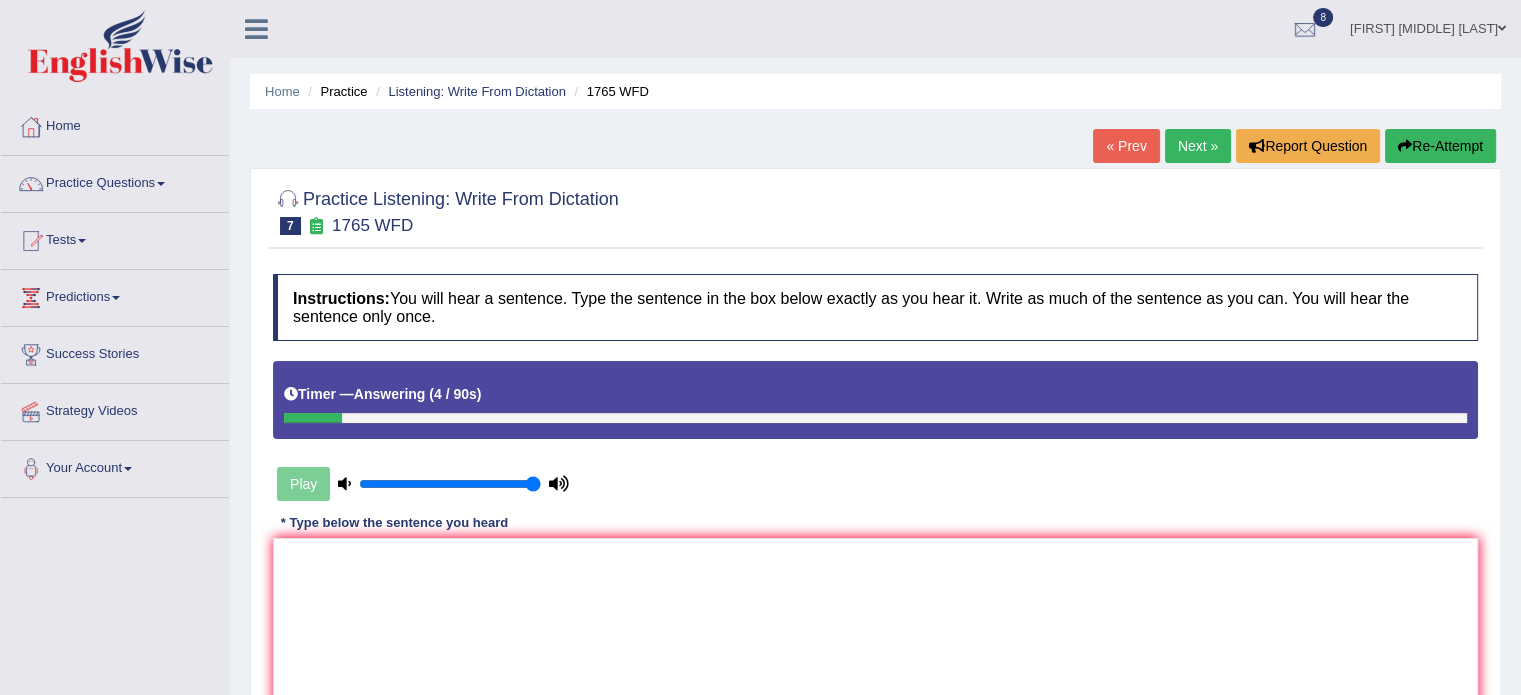 click on "Re-Attempt" at bounding box center (1440, 146) 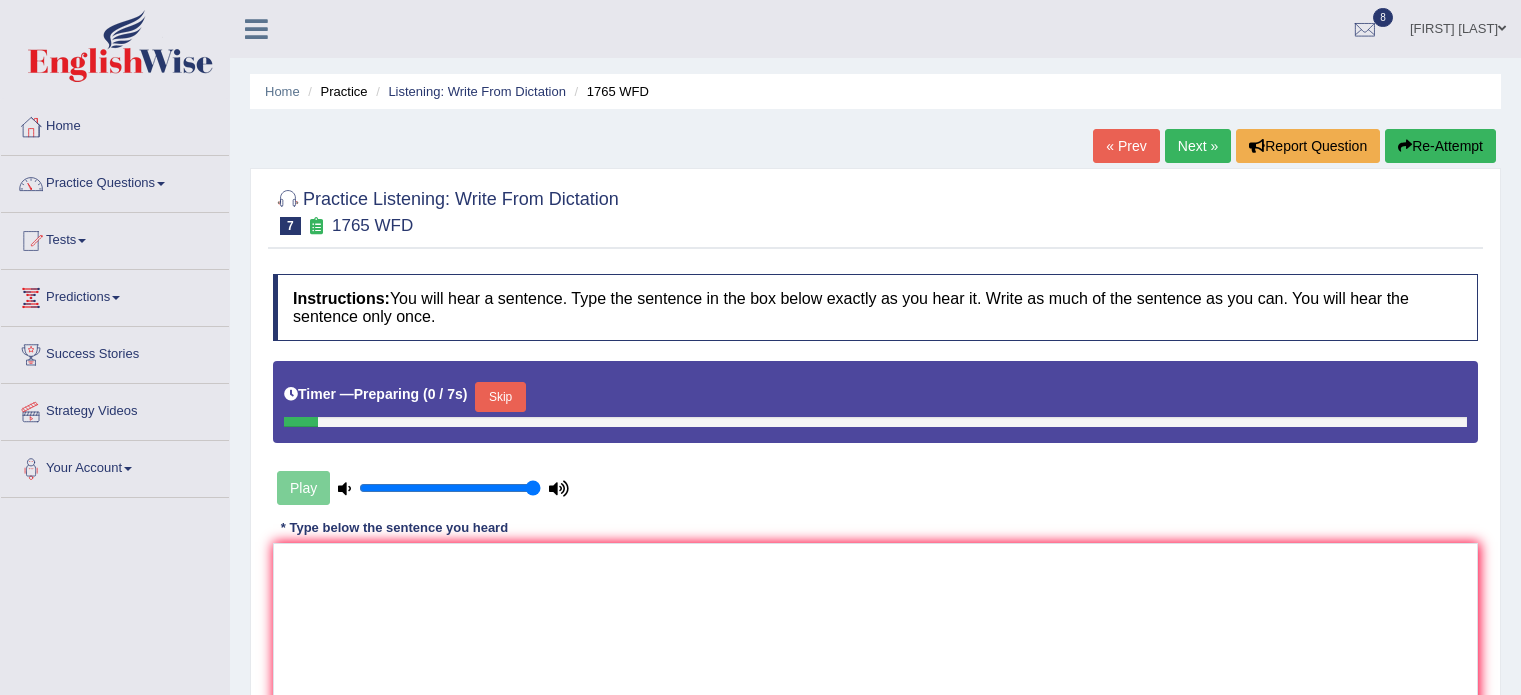 scroll, scrollTop: 0, scrollLeft: 0, axis: both 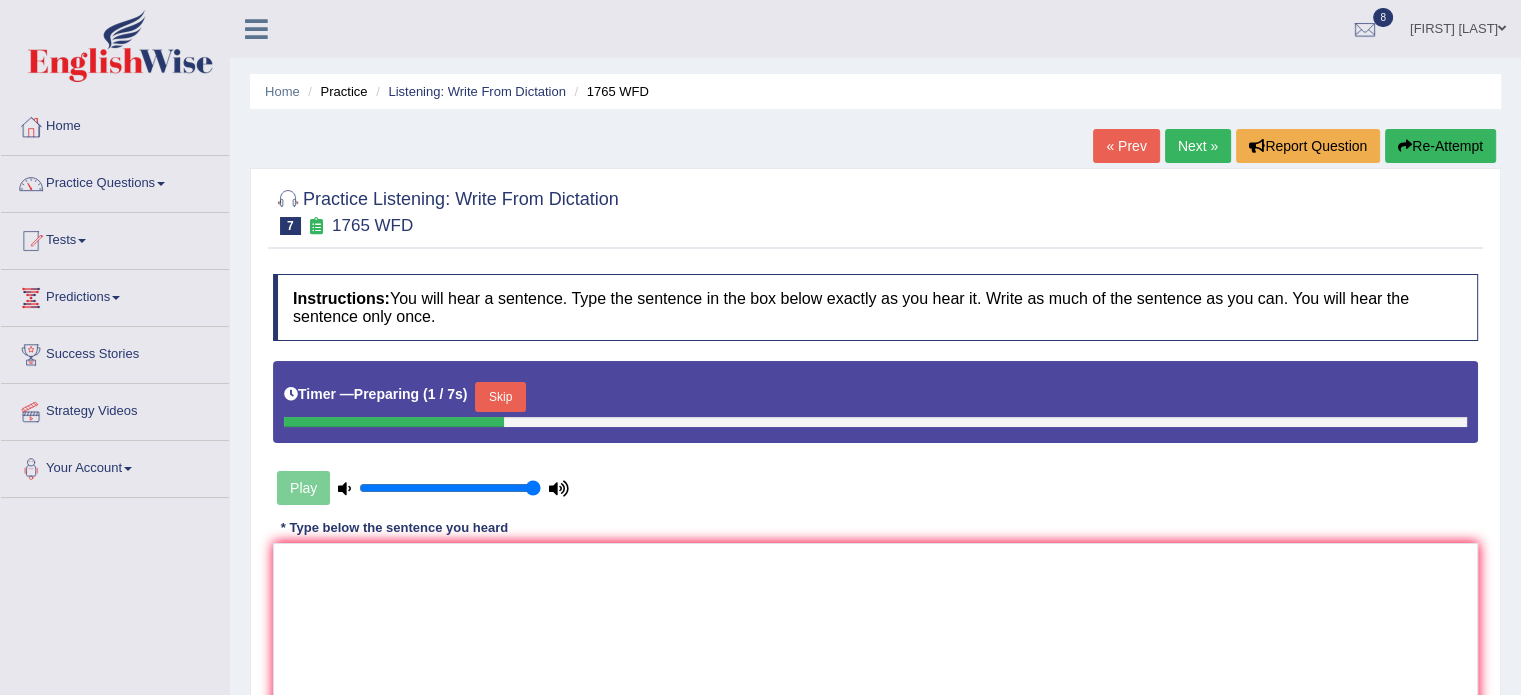 click on "Skip" at bounding box center [500, 397] 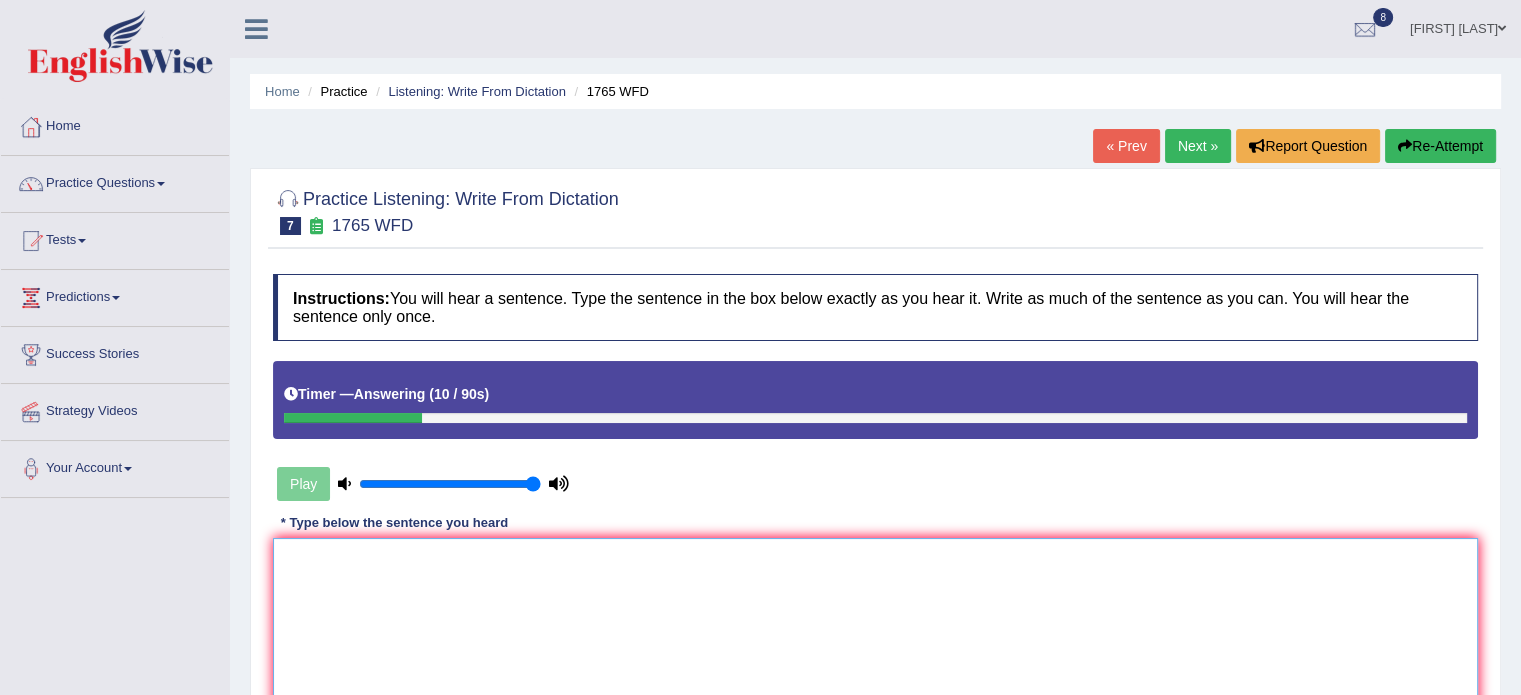 click at bounding box center (875, 635) 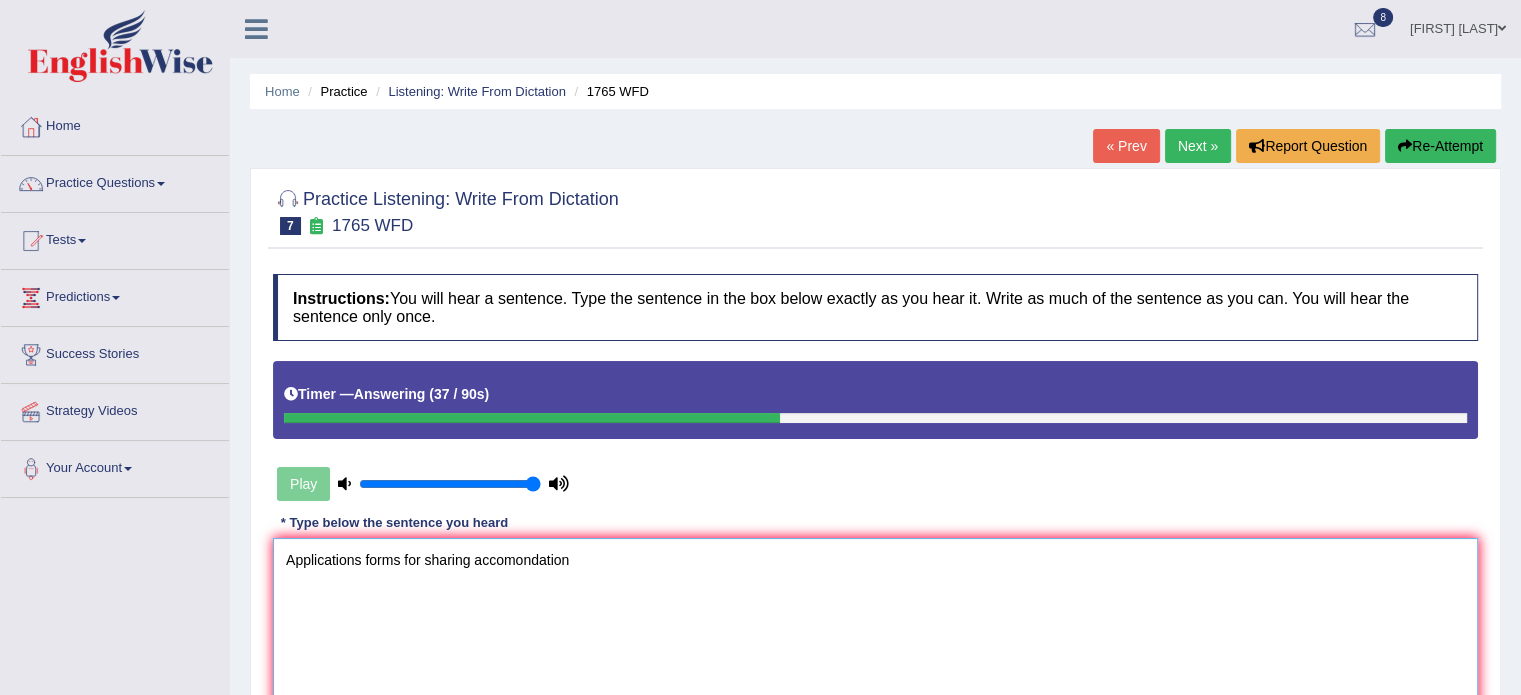 click on "Applications forms for sharing accomondation" at bounding box center [875, 635] 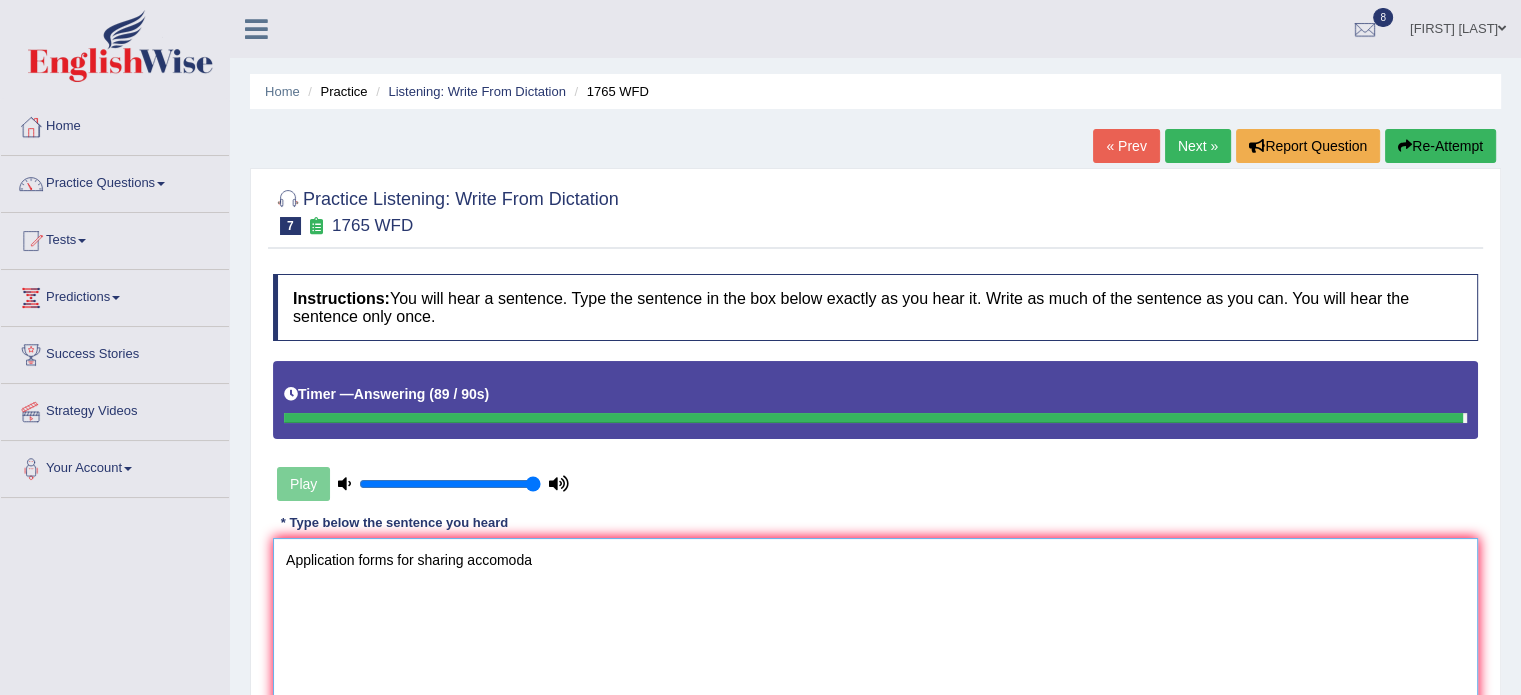 type on "Application forms for sharing accomoda" 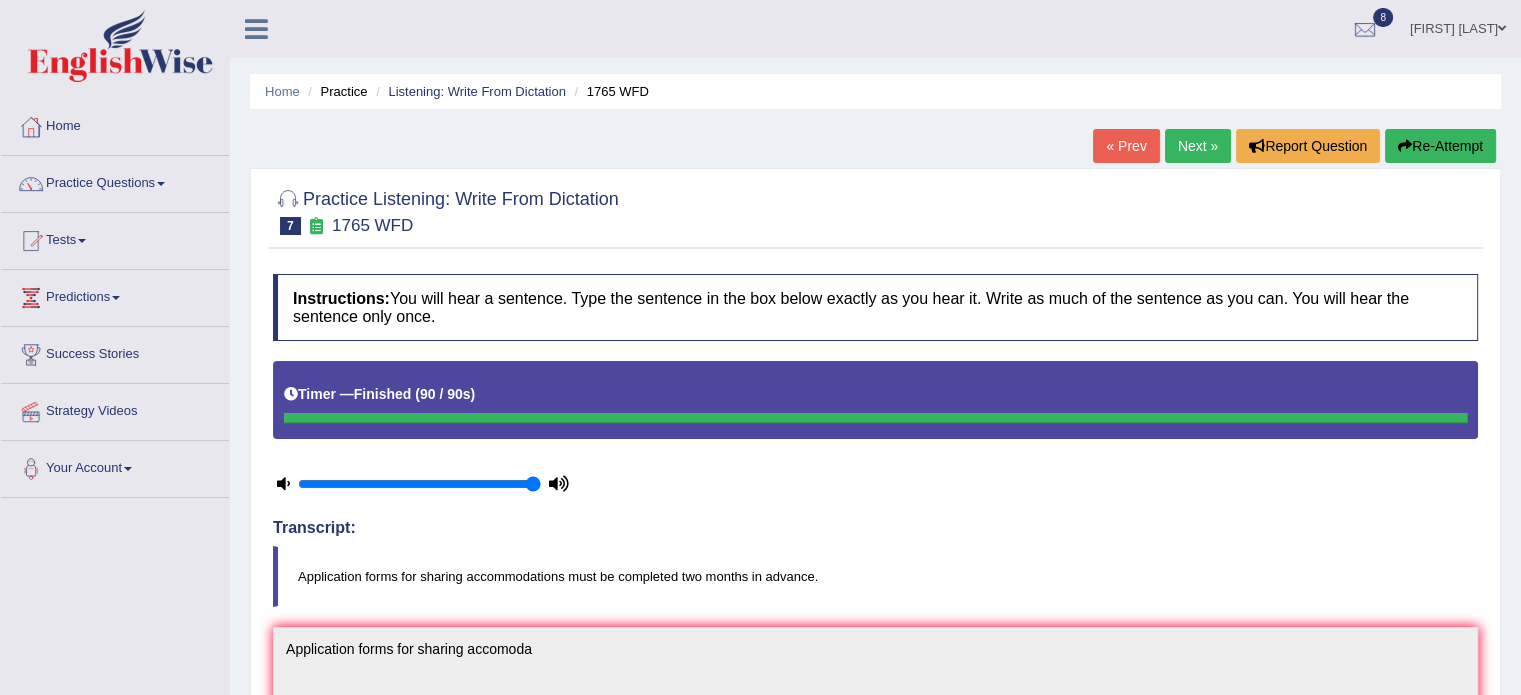 click on "Re-Attempt" at bounding box center (1440, 146) 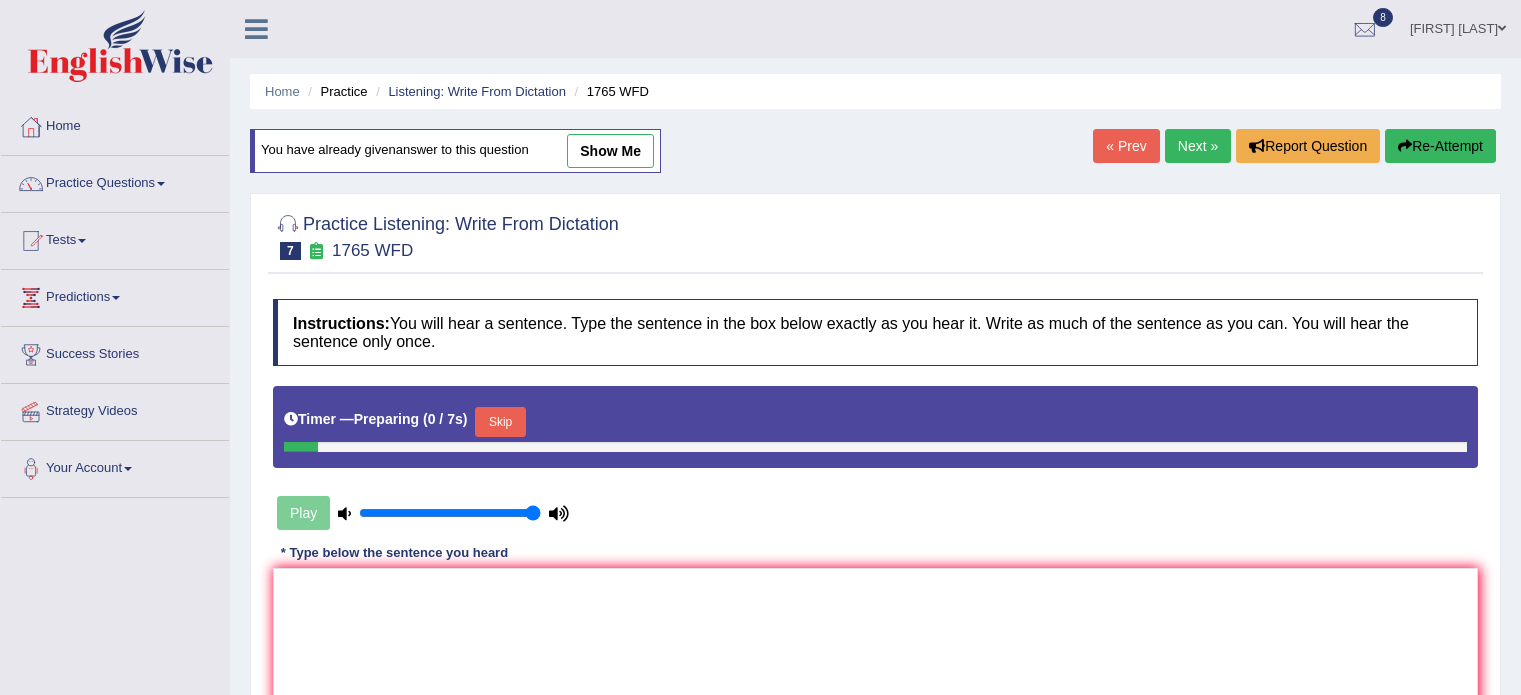 scroll, scrollTop: 0, scrollLeft: 0, axis: both 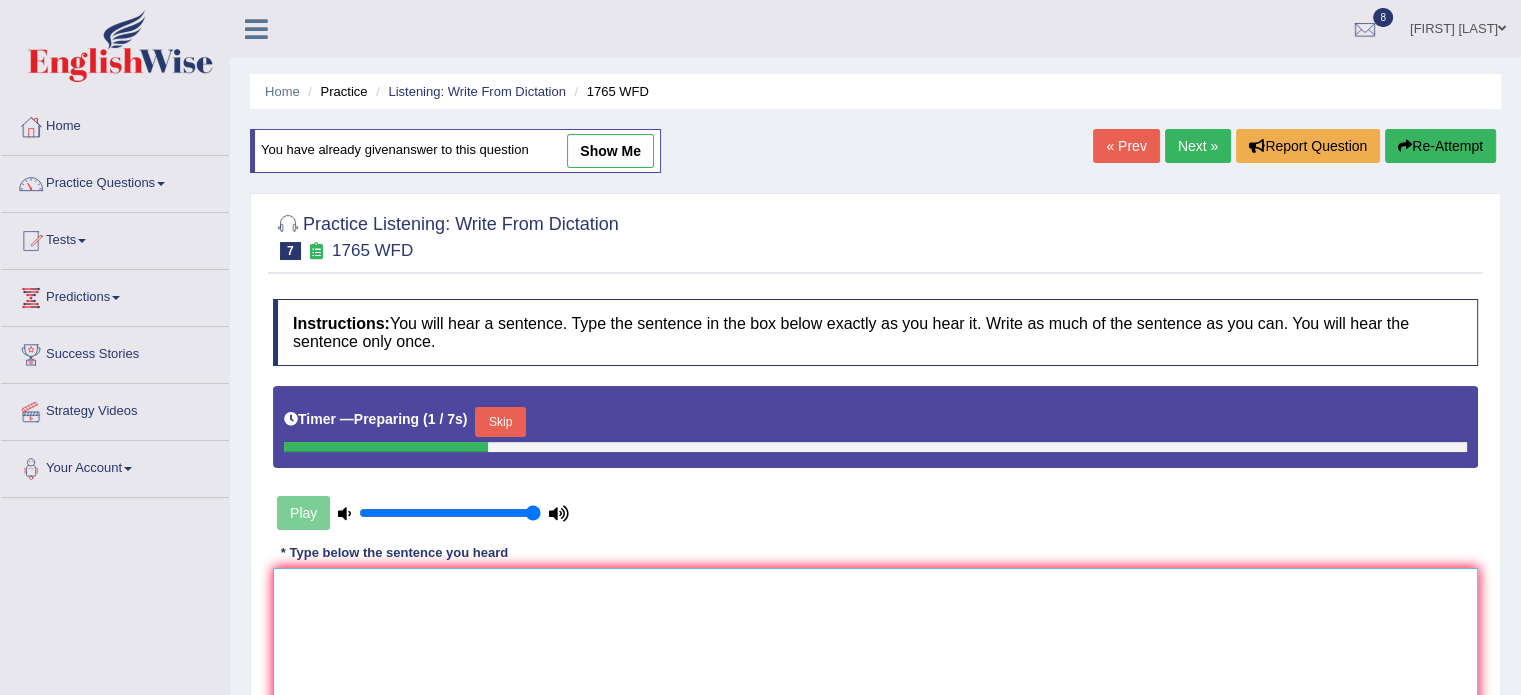 click at bounding box center (875, 665) 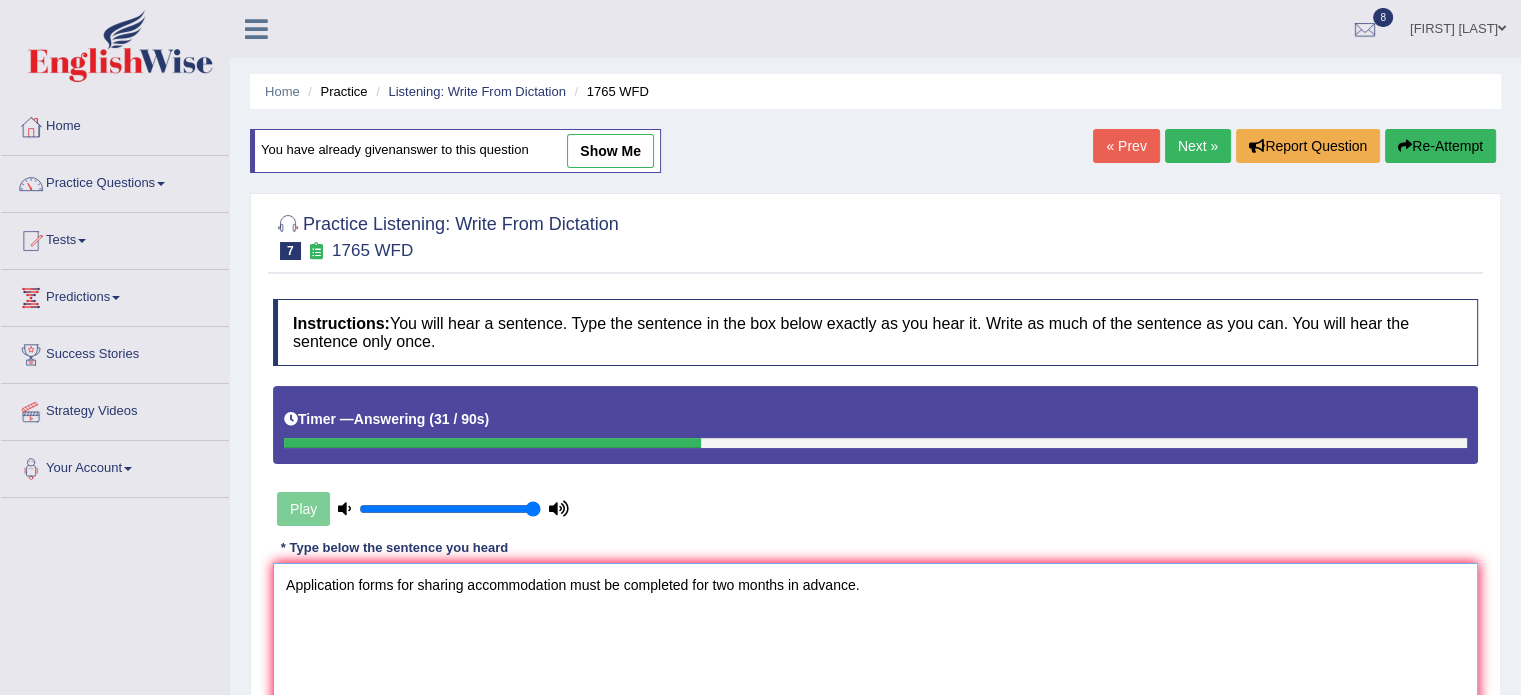 click on "Application forms for sharing accommodation must be completed for two months in advance." at bounding box center (875, 660) 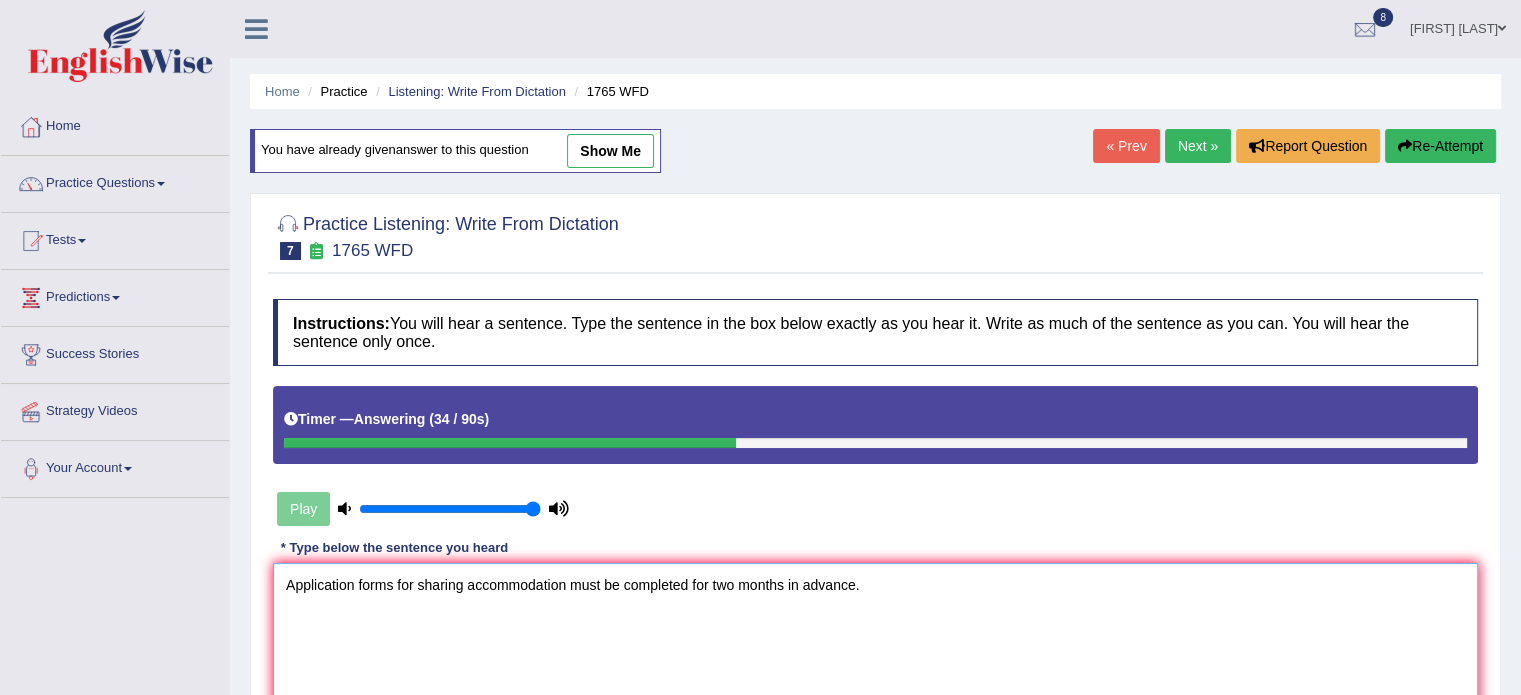 type on "Application forms for sharing accommodation must be completed for two months in advance." 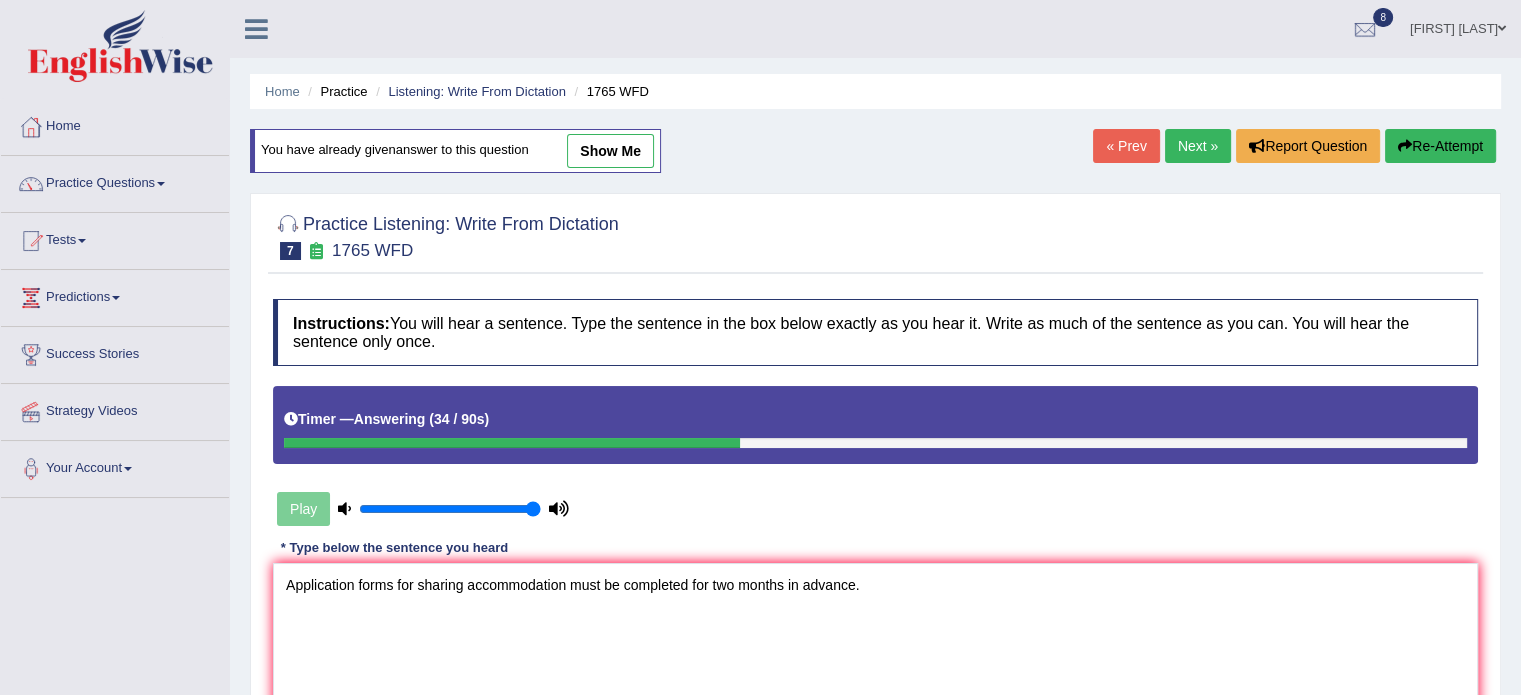 click on "Instructions: You will hear a sentence. Type the sentence in the box below exactly as you hear it. Write as much of the sentence as you can. You will hear the sentence only once. Timer — Answering ( 34 / 90s ) Play Transcript: Application forms for sharing accommodations must be completed two months in advance. * Type below the sentence you heard Application forms for sharing accommodation must be completed for two months in advance. Accuracy Comparison for Writing Scores: Red: Missed Words Green: Correct Words Blue: Added/Mistyped Words Accuracy: Punctuation at the end You wrote first capital letter A.I. Engine Result: Processing... Verify" at bounding box center [875, 553] 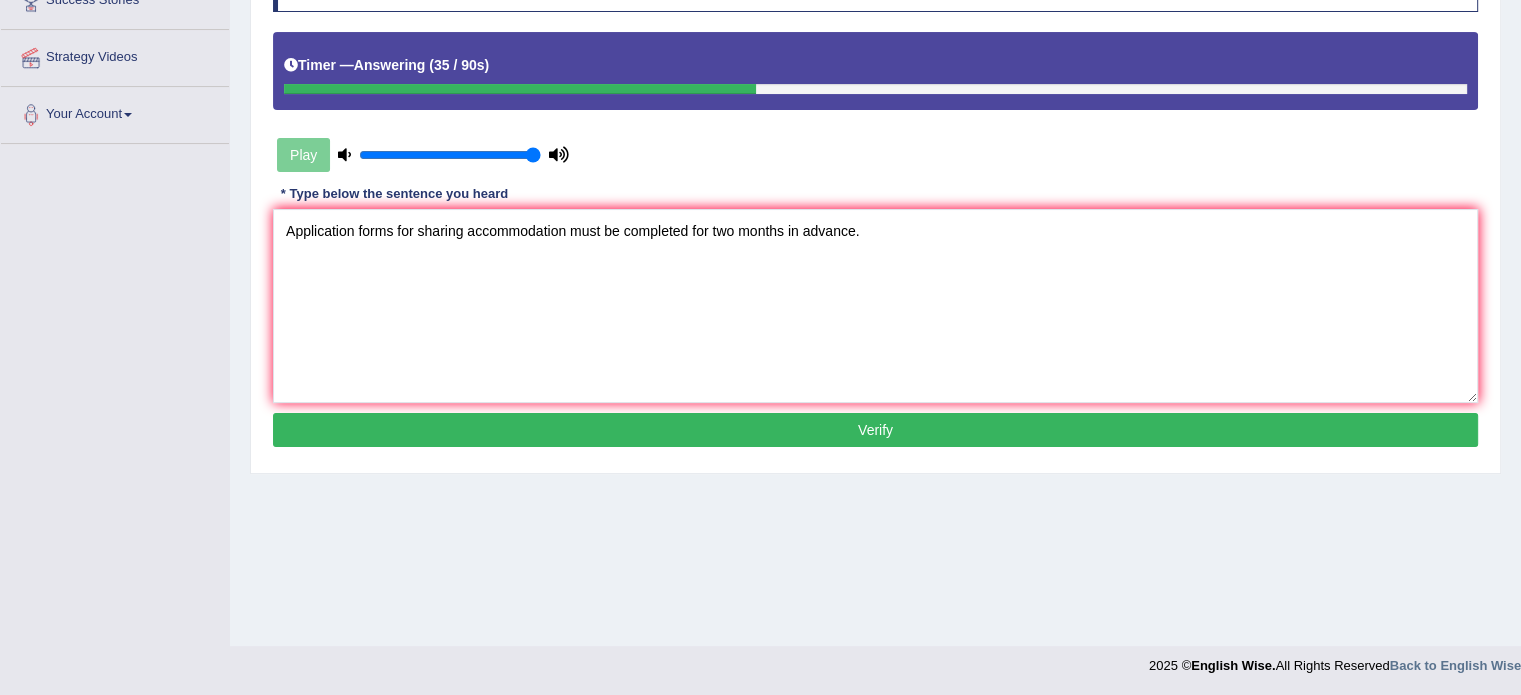 scroll, scrollTop: 355, scrollLeft: 0, axis: vertical 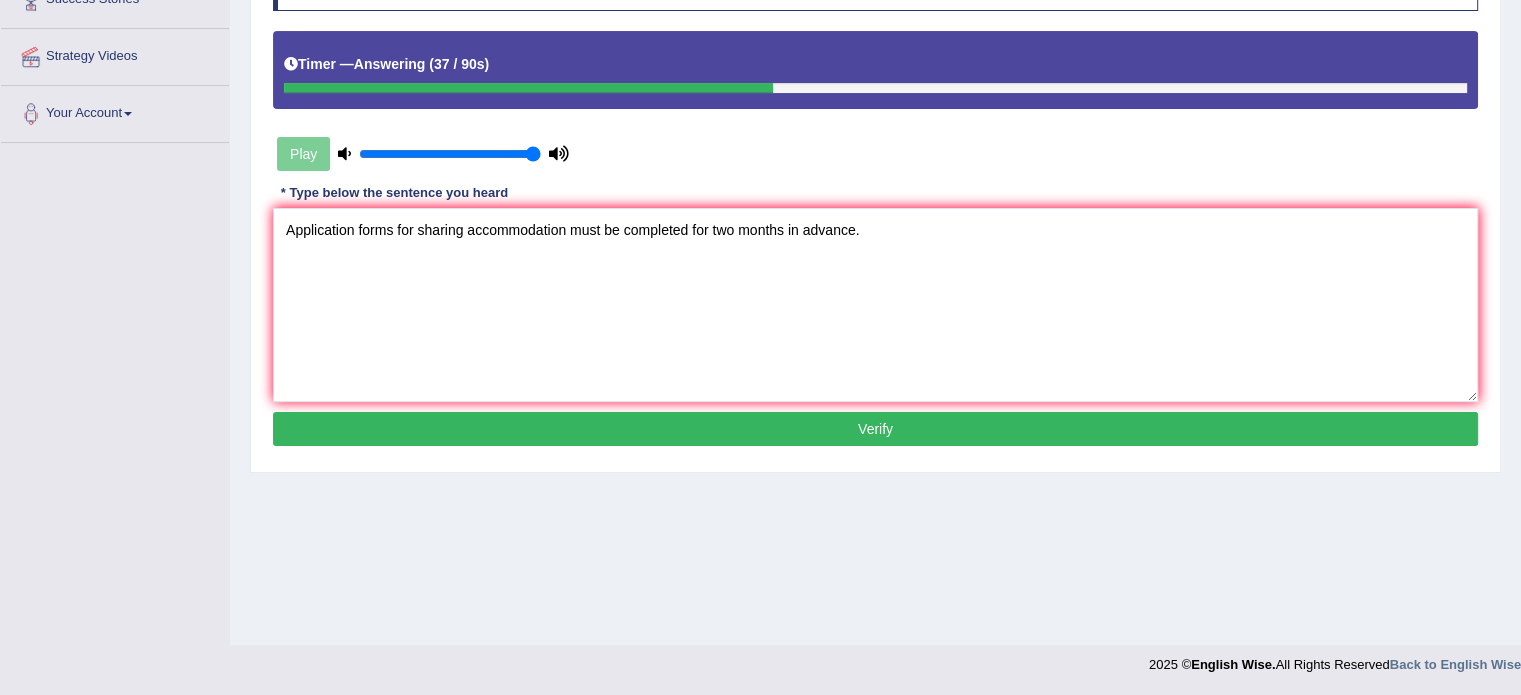 click on "Verify" at bounding box center (875, 429) 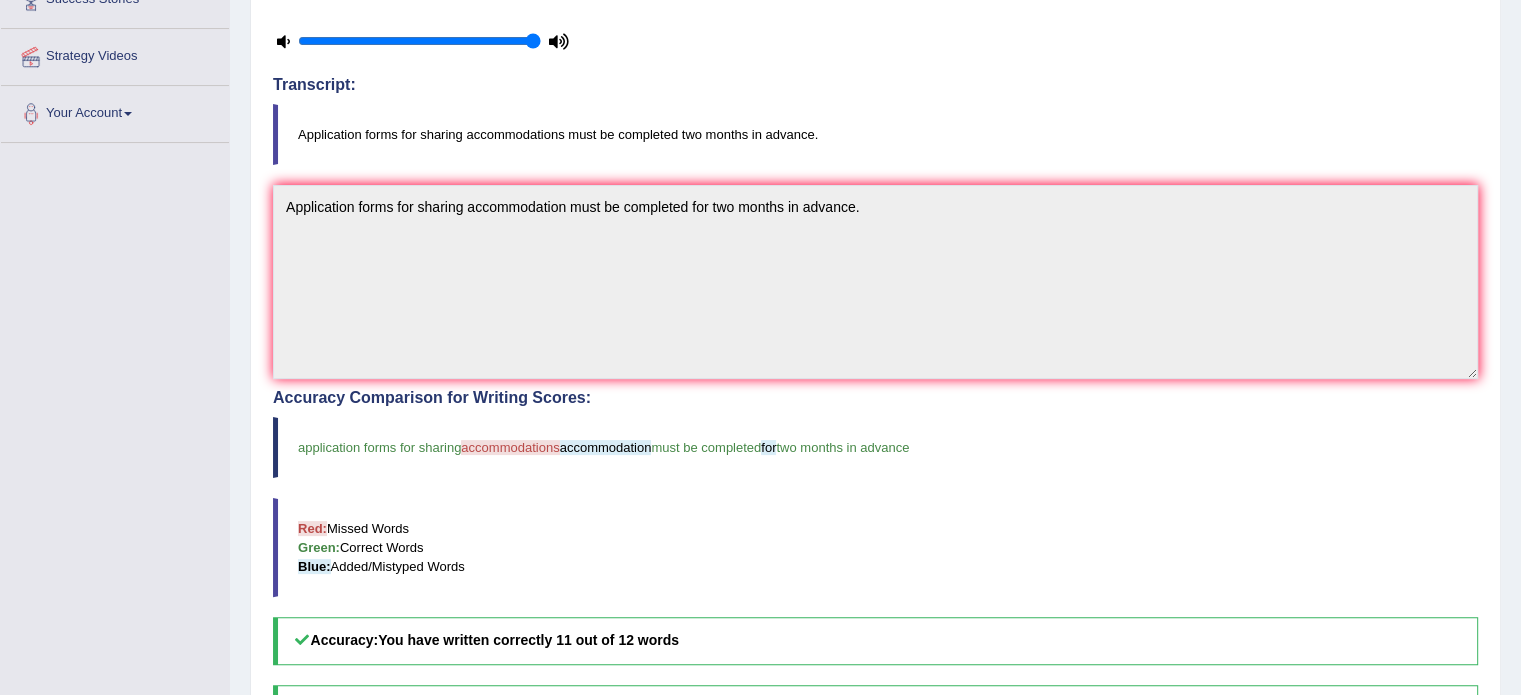 click on "Red:  Missed Words
Green:  Correct Words
Blue:  Added/Mistyped Words" at bounding box center (875, 547) 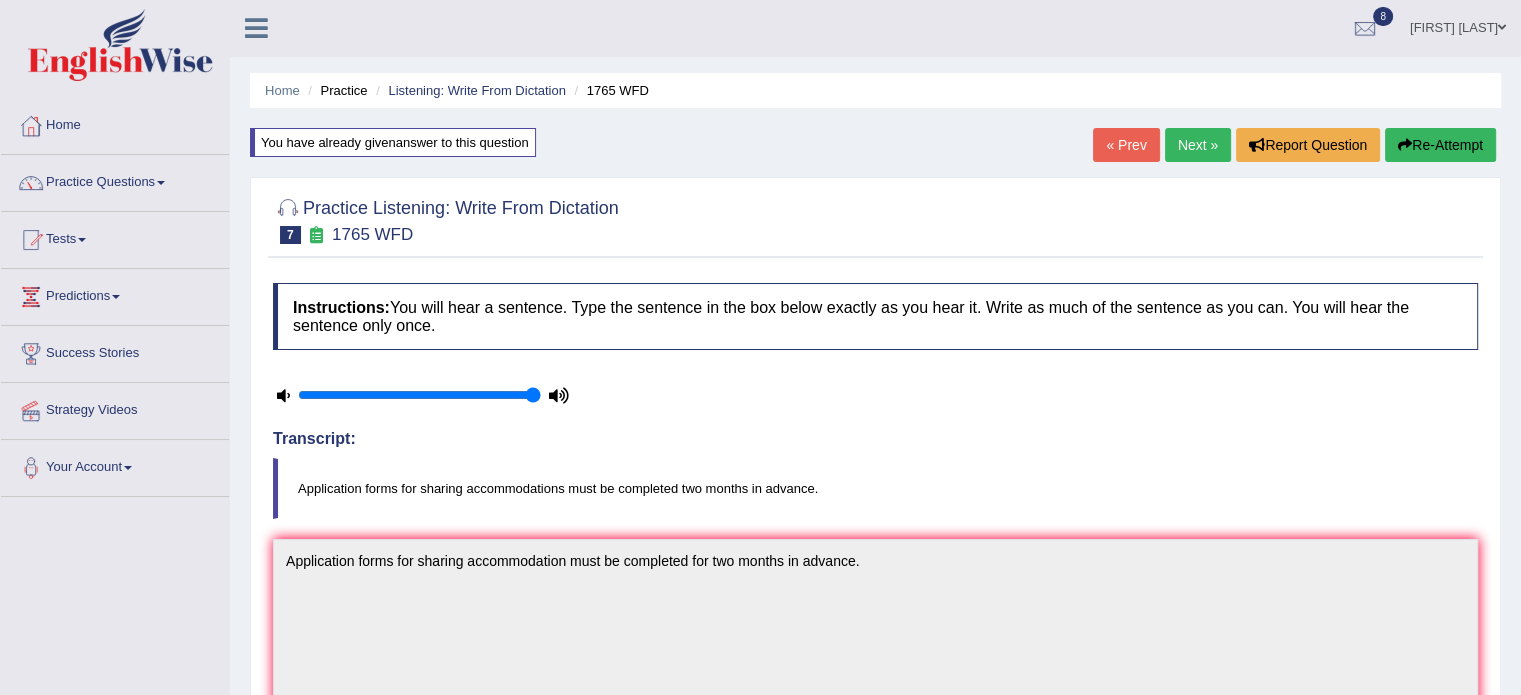 scroll, scrollTop: 0, scrollLeft: 0, axis: both 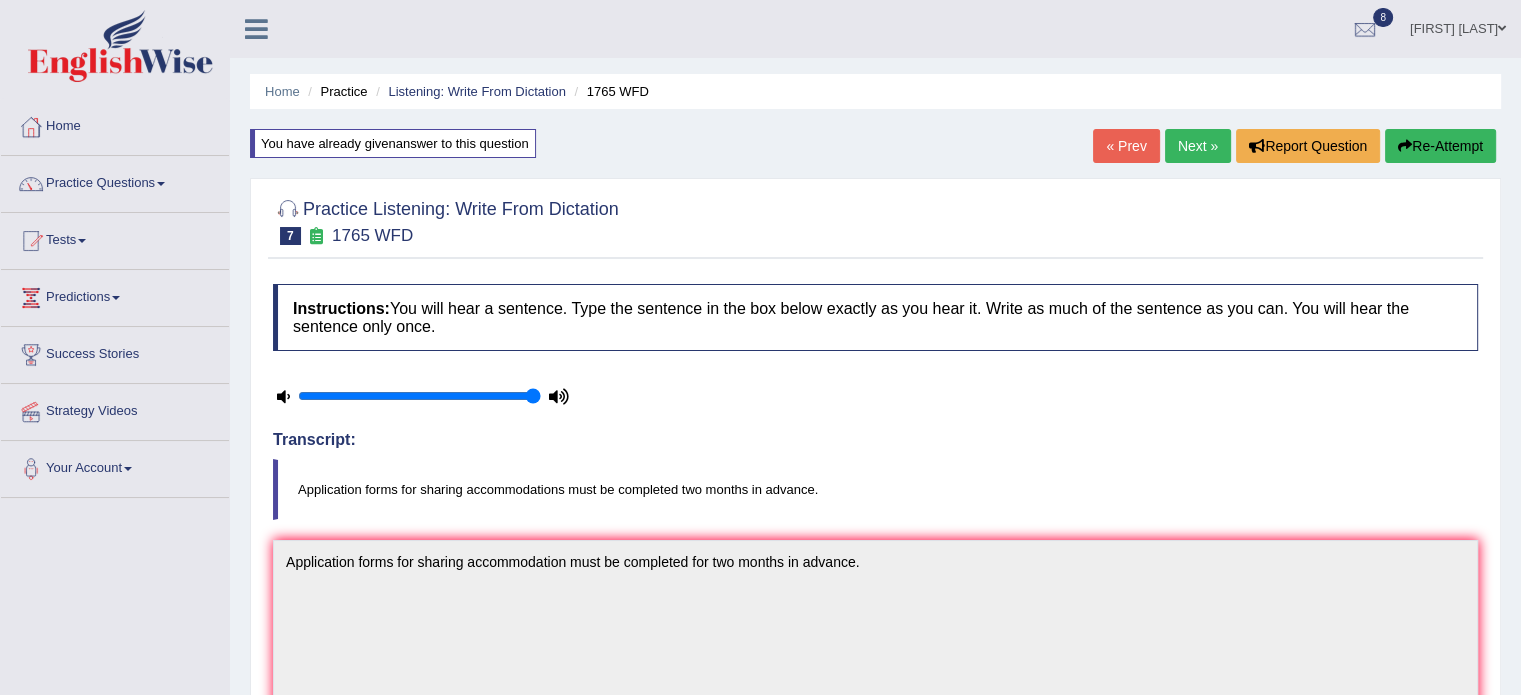 click on "Next »" at bounding box center (1198, 146) 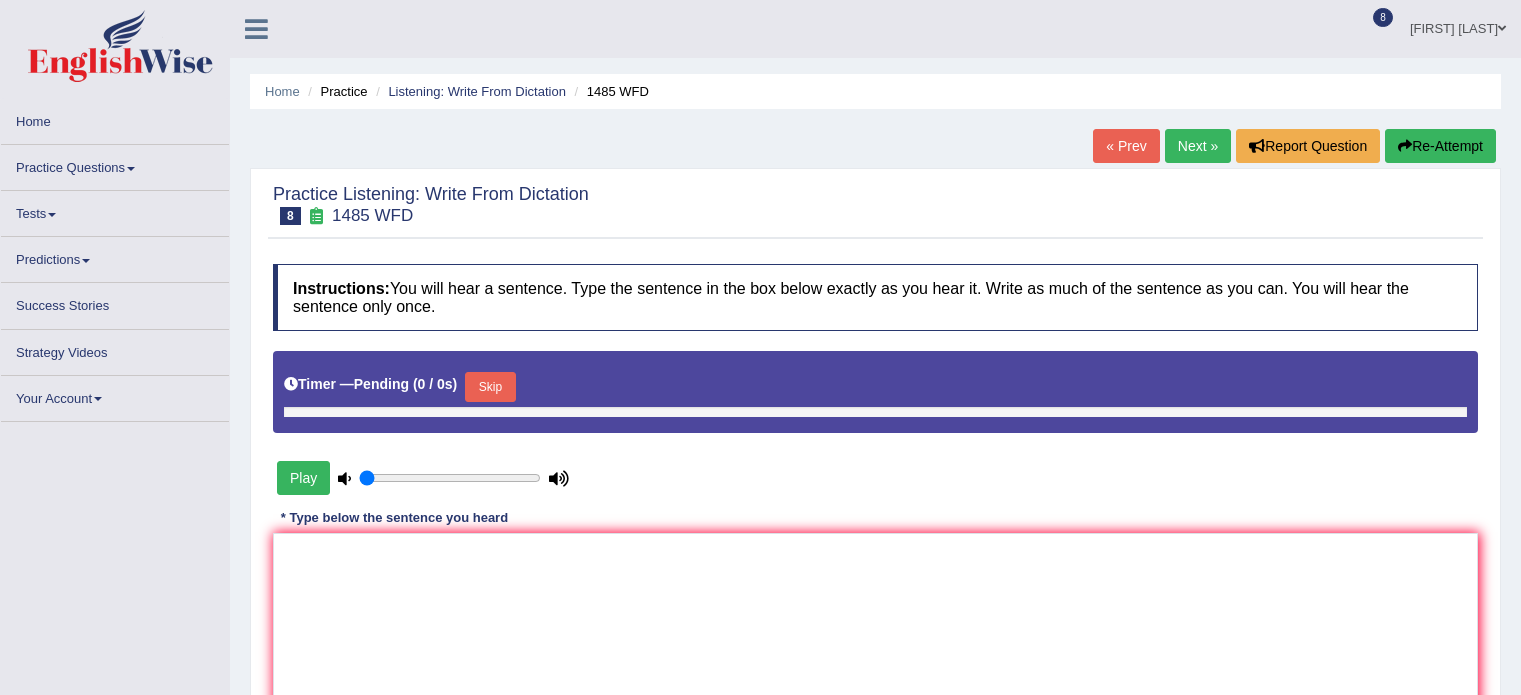 scroll, scrollTop: 0, scrollLeft: 0, axis: both 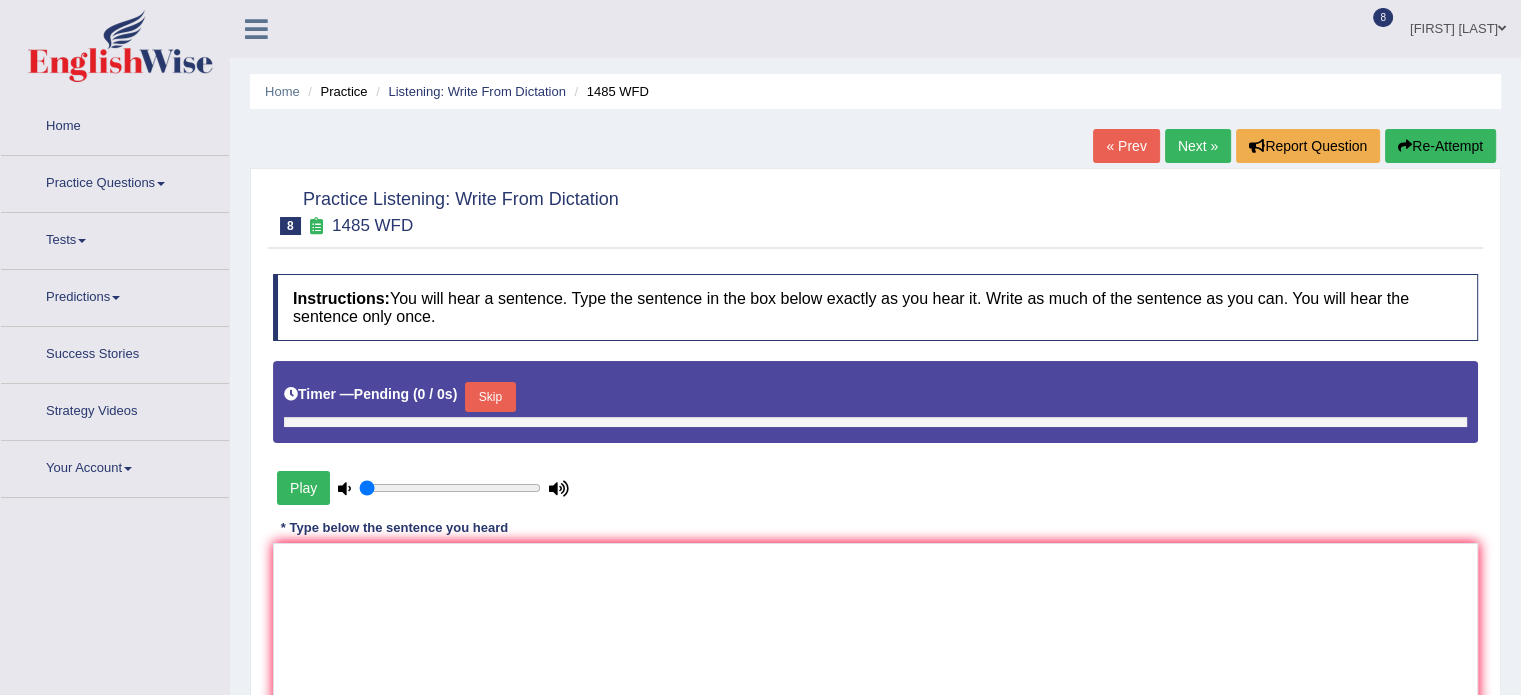 type on "1" 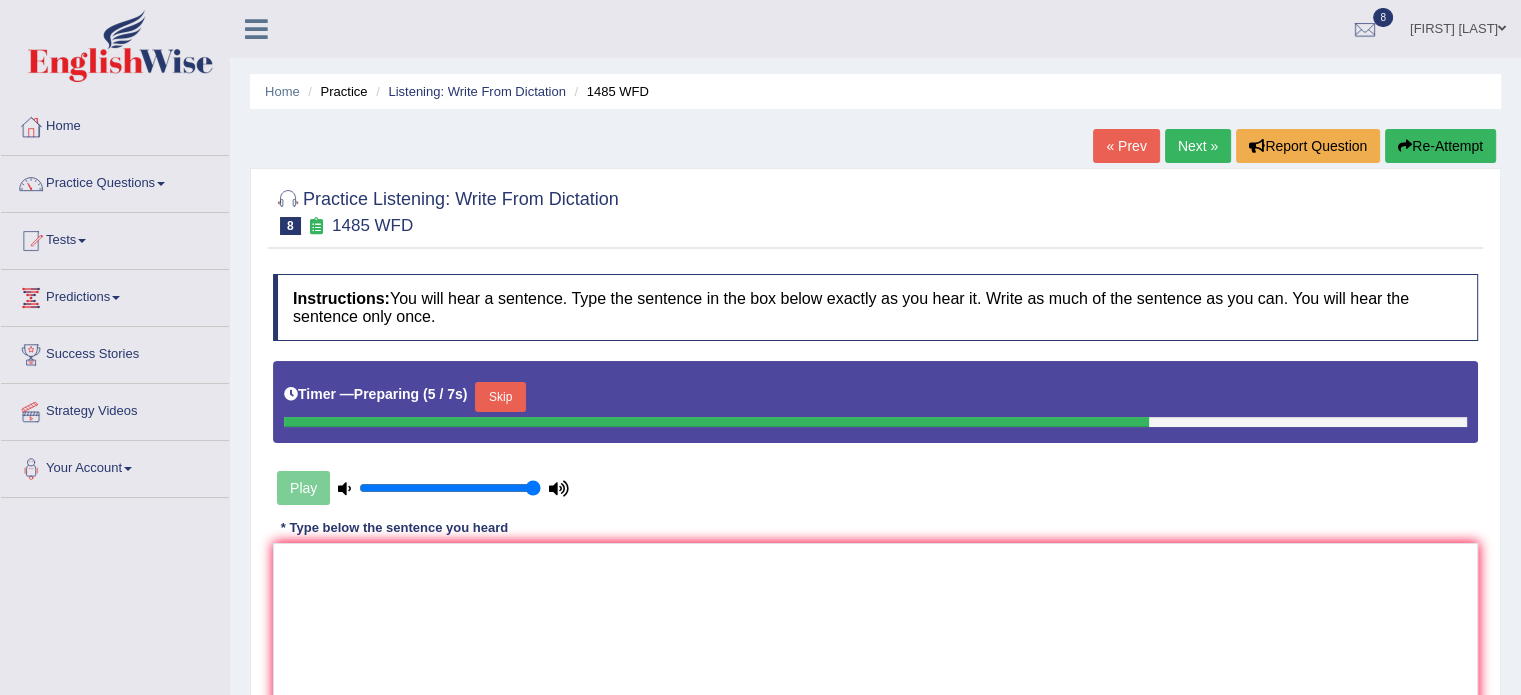 click on "Skip" at bounding box center (500, 397) 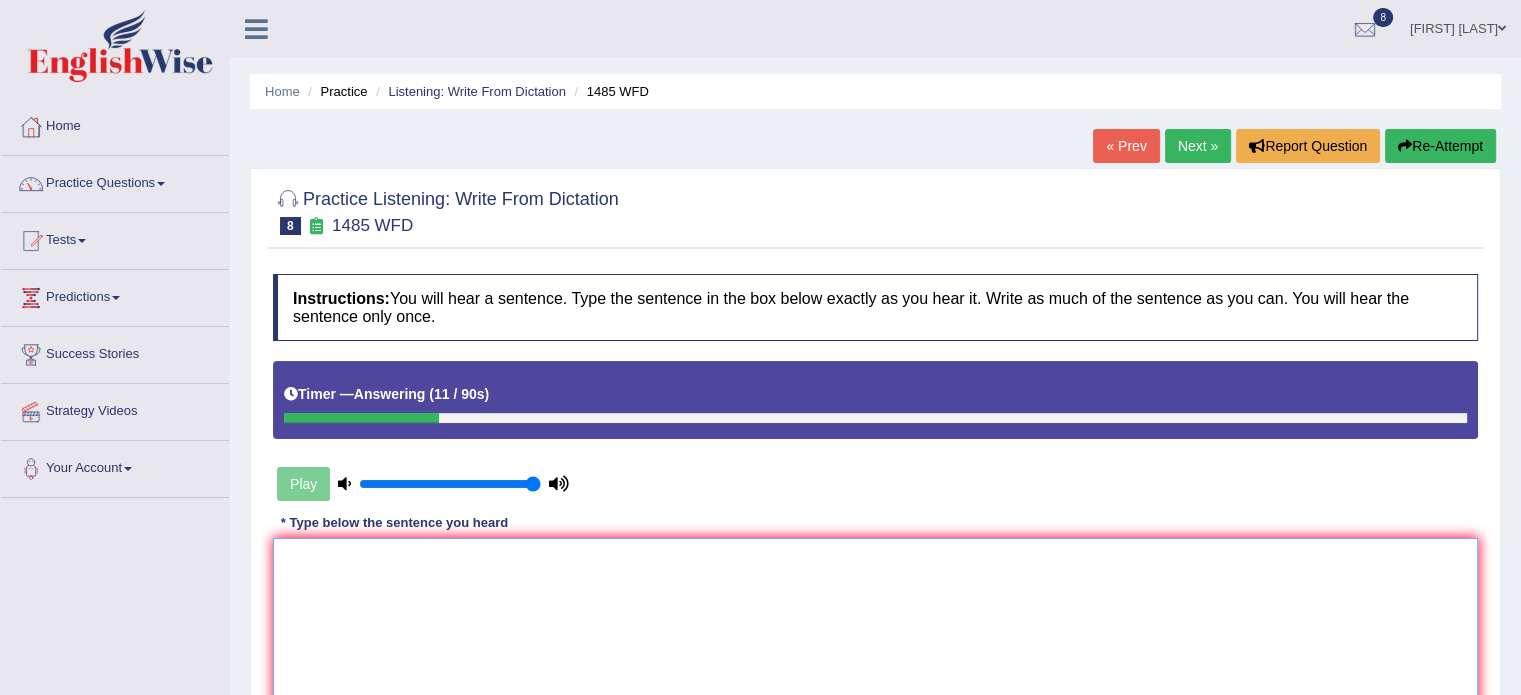 click at bounding box center (875, 635) 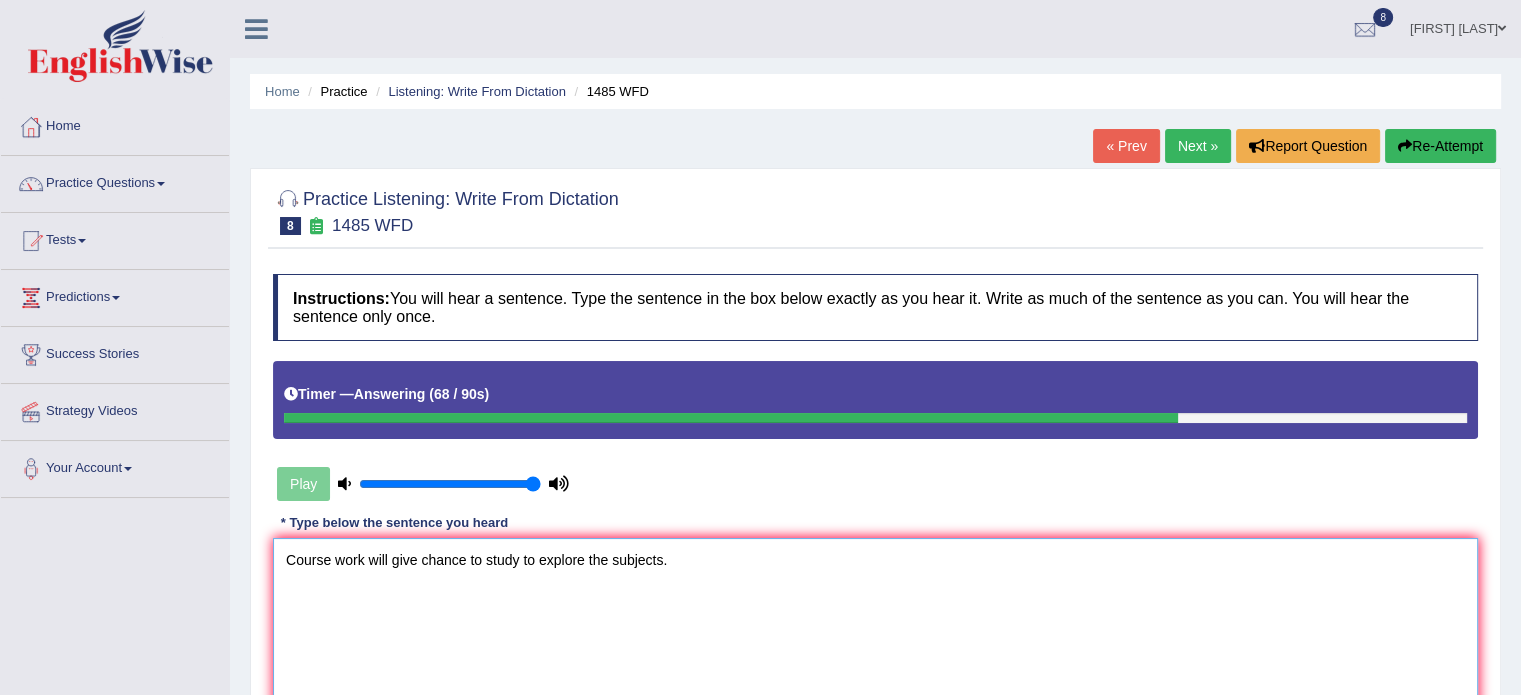 type on "Course work will give chance to study to explore the subjects." 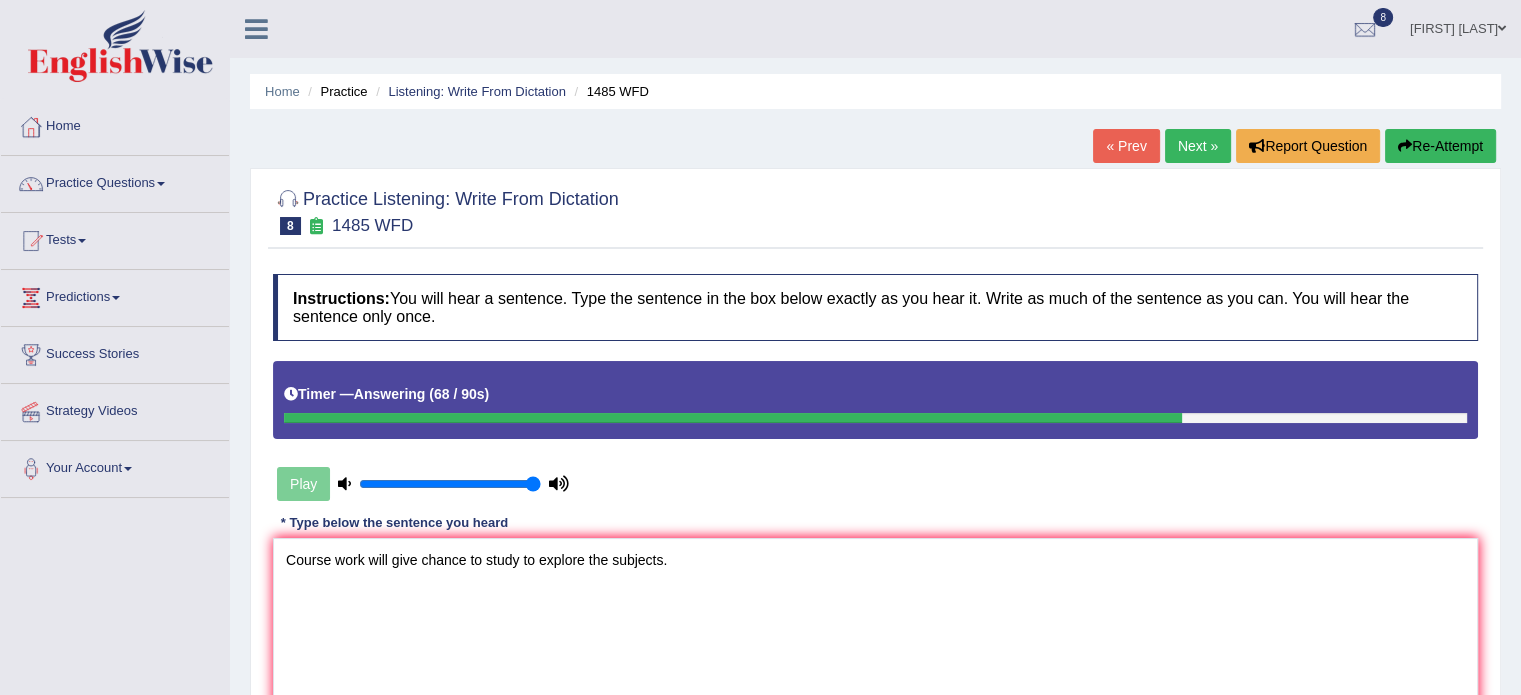 click on "Instructions:  You will hear a sentence. Type the sentence in the box below exactly as you hear it. Write as much of the sentence as you can. You will hear the sentence only once.
Timer —  Answering   ( 68 / 90s ) Play Transcript: Course work gives students the chances to thoroughly explore the subject. * Type below the sentence you heard Course work will give chance to study to explore the subjects. Accuracy Comparison for Writing Scores:
Red:  Missed Words
Green:  Correct Words
Blue:  Added/Mistyped Words
Accuracy:   Punctuation at the end  You wrote first capital letter A.I. Engine Result:  Processing... Verify" at bounding box center (875, 528) 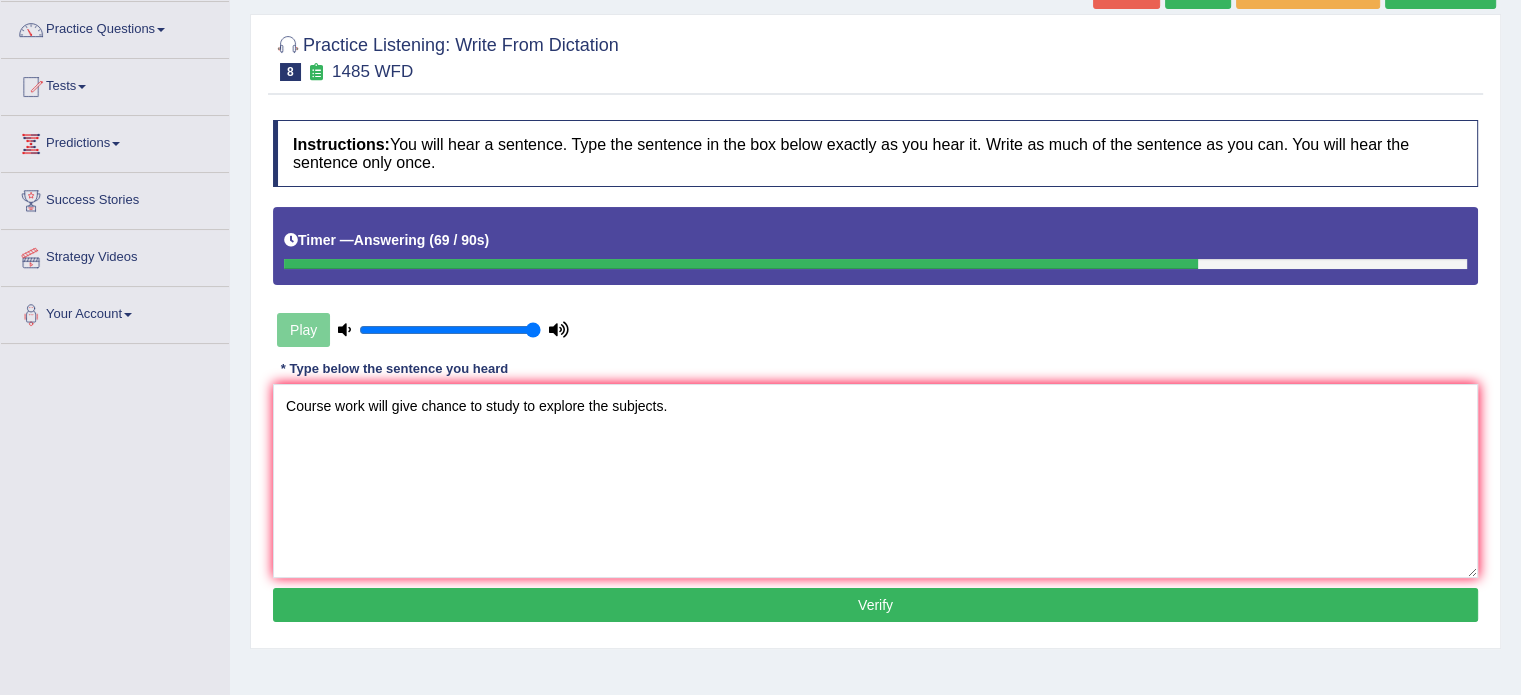 scroll, scrollTop: 355, scrollLeft: 0, axis: vertical 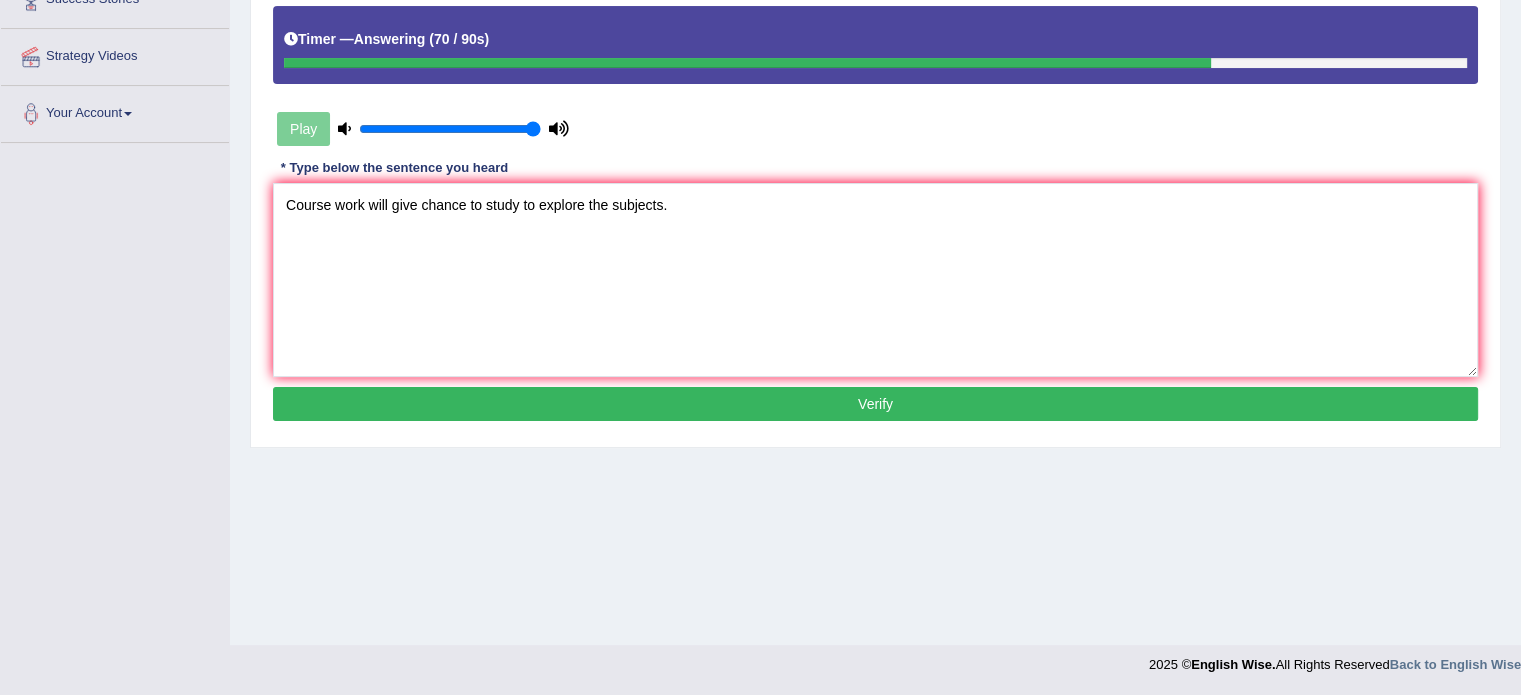 click on "Verify" at bounding box center [875, 404] 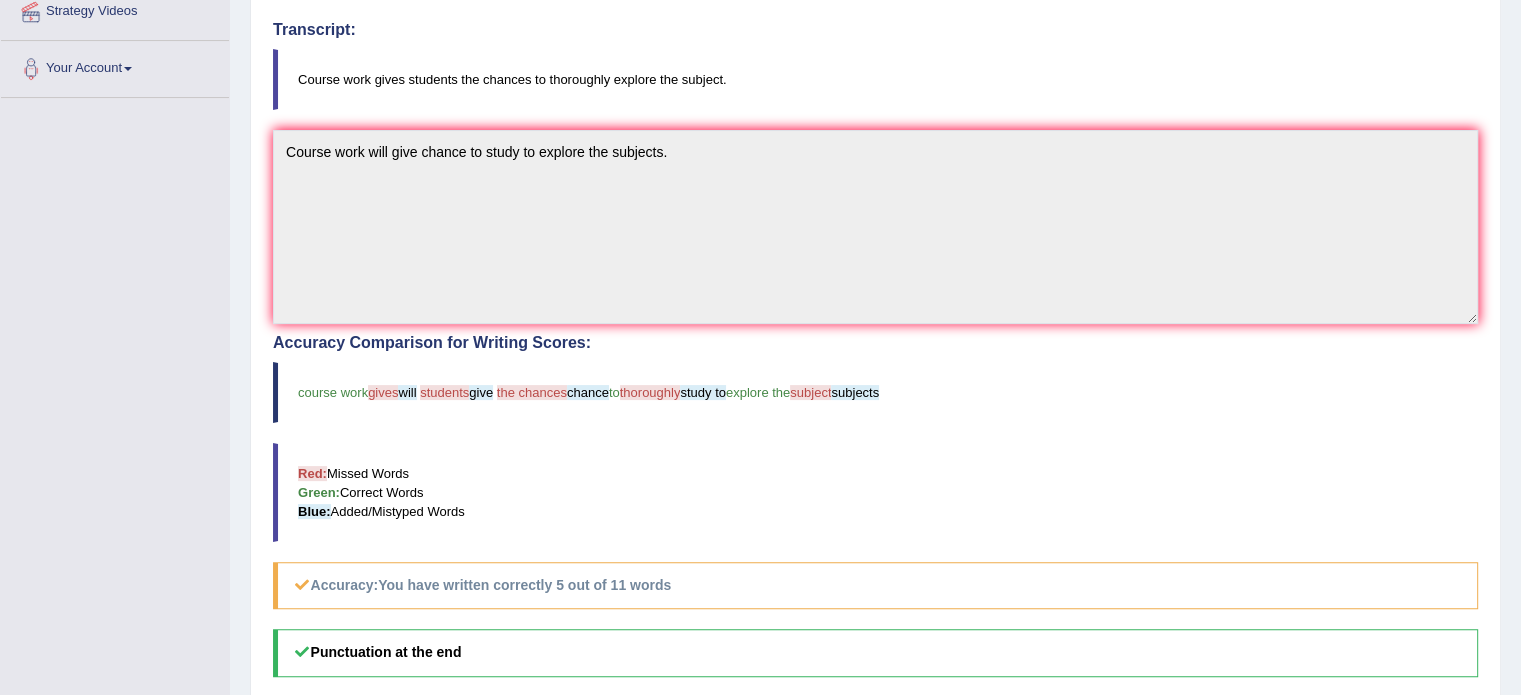 scroll, scrollTop: 395, scrollLeft: 0, axis: vertical 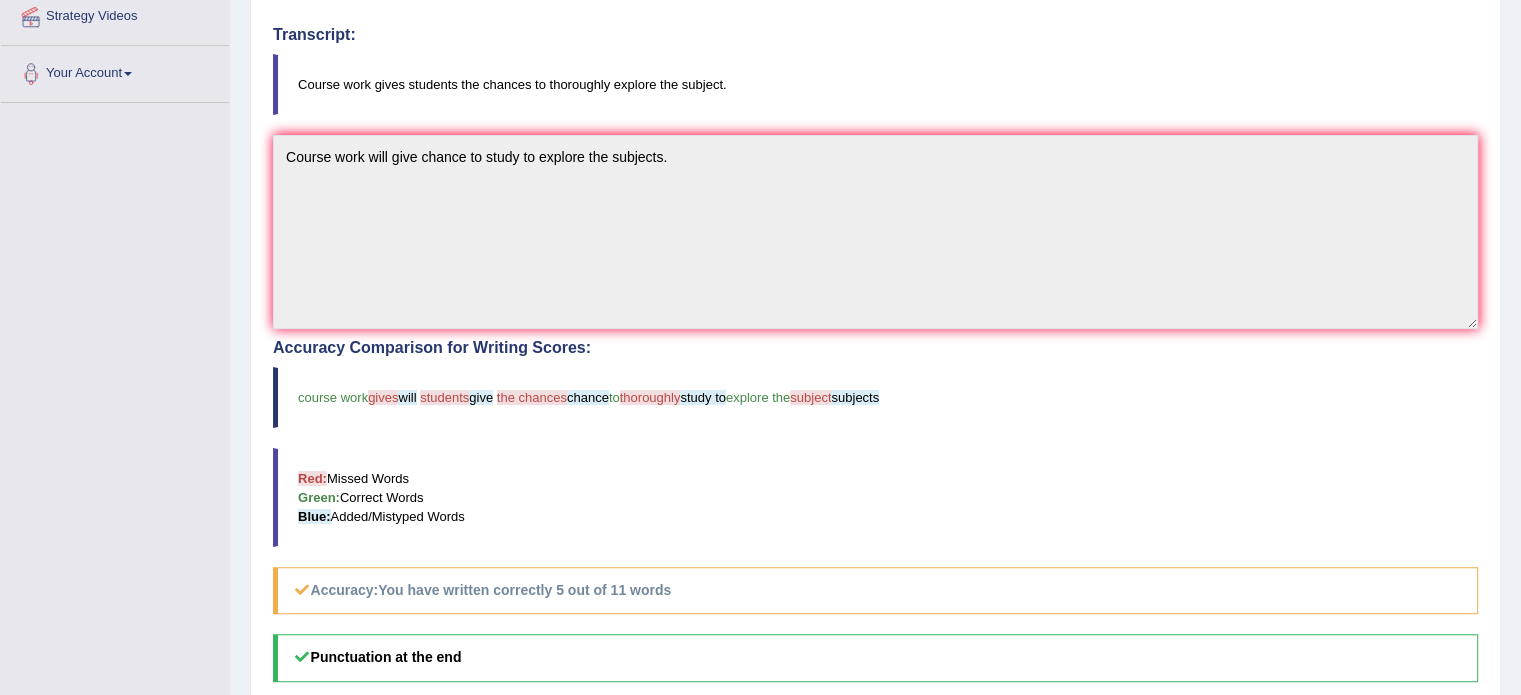 click on "course work  gives will   students give   the chances chance  to  thoroughly study to  explore the  subject subjects" at bounding box center [875, 397] 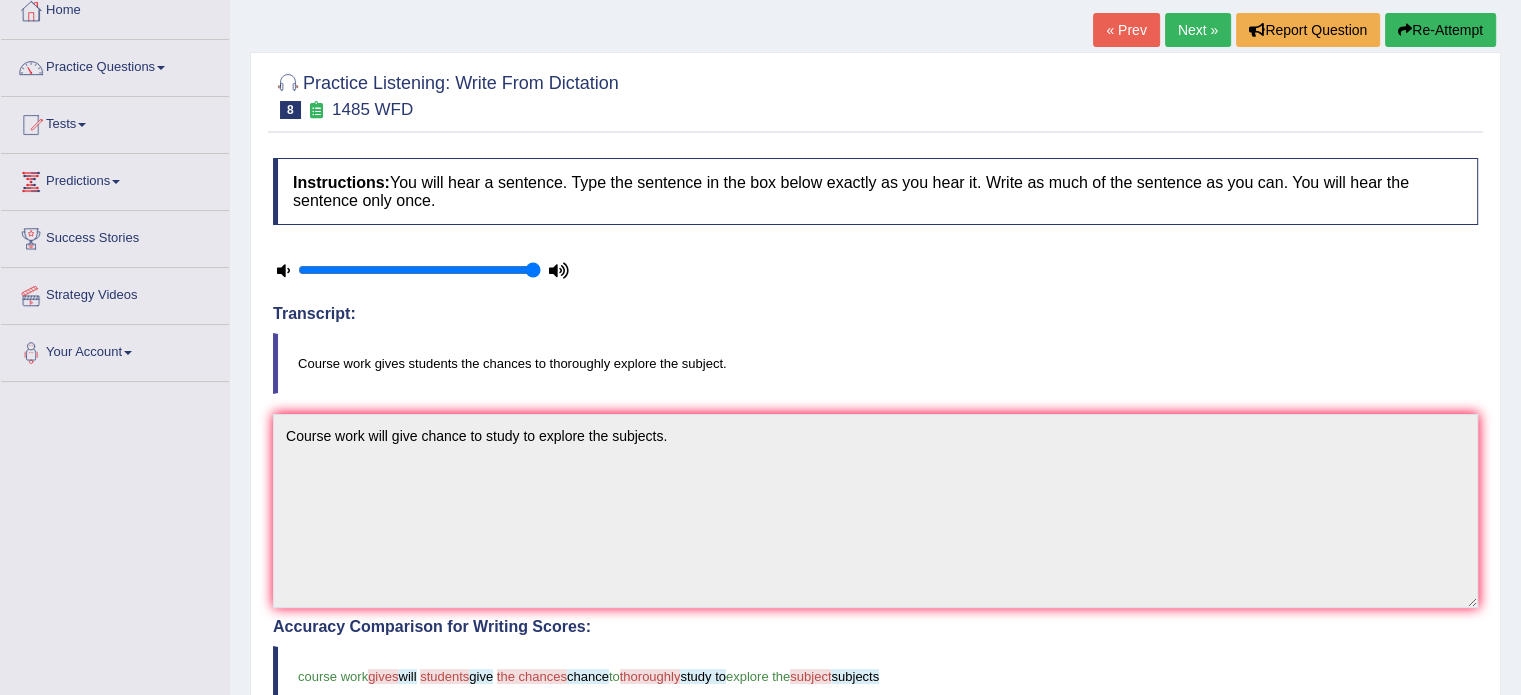 scroll, scrollTop: 55, scrollLeft: 0, axis: vertical 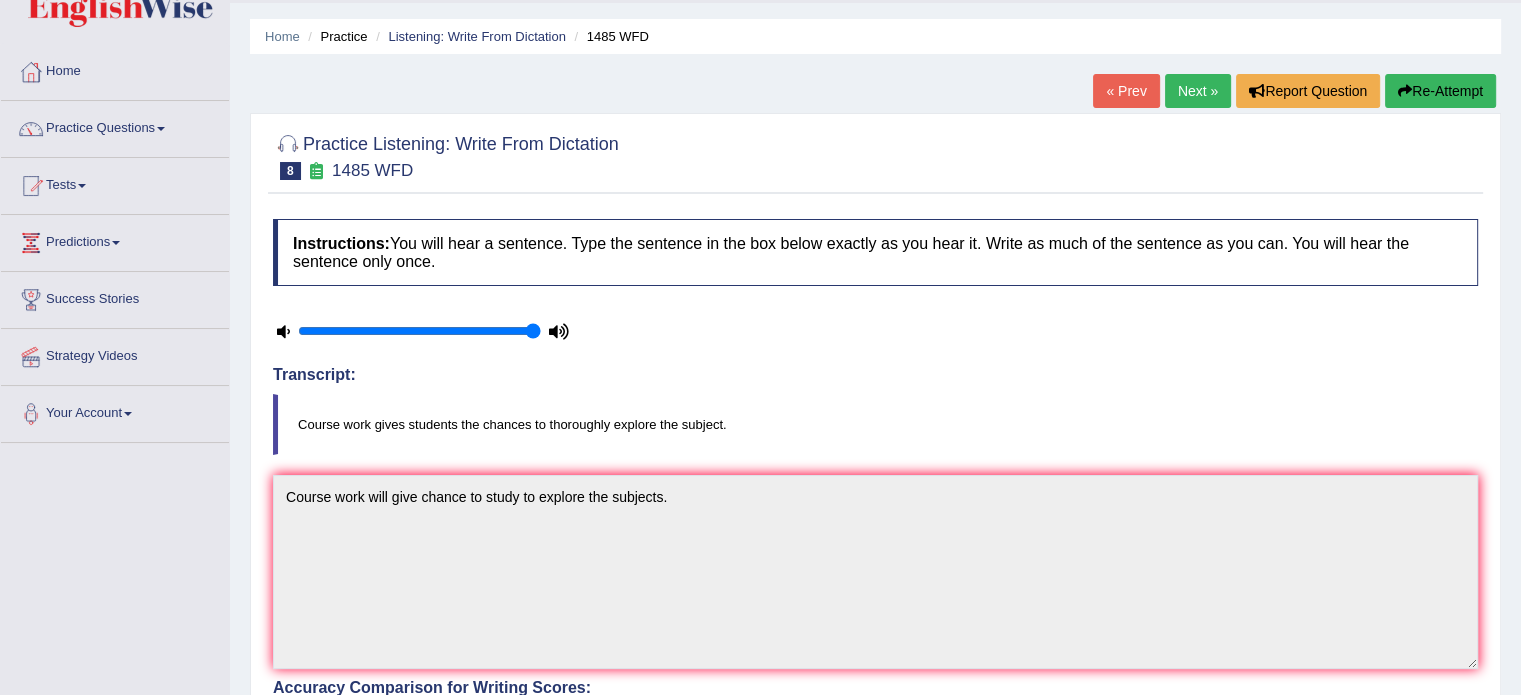 click on "Re-Attempt" at bounding box center (1440, 91) 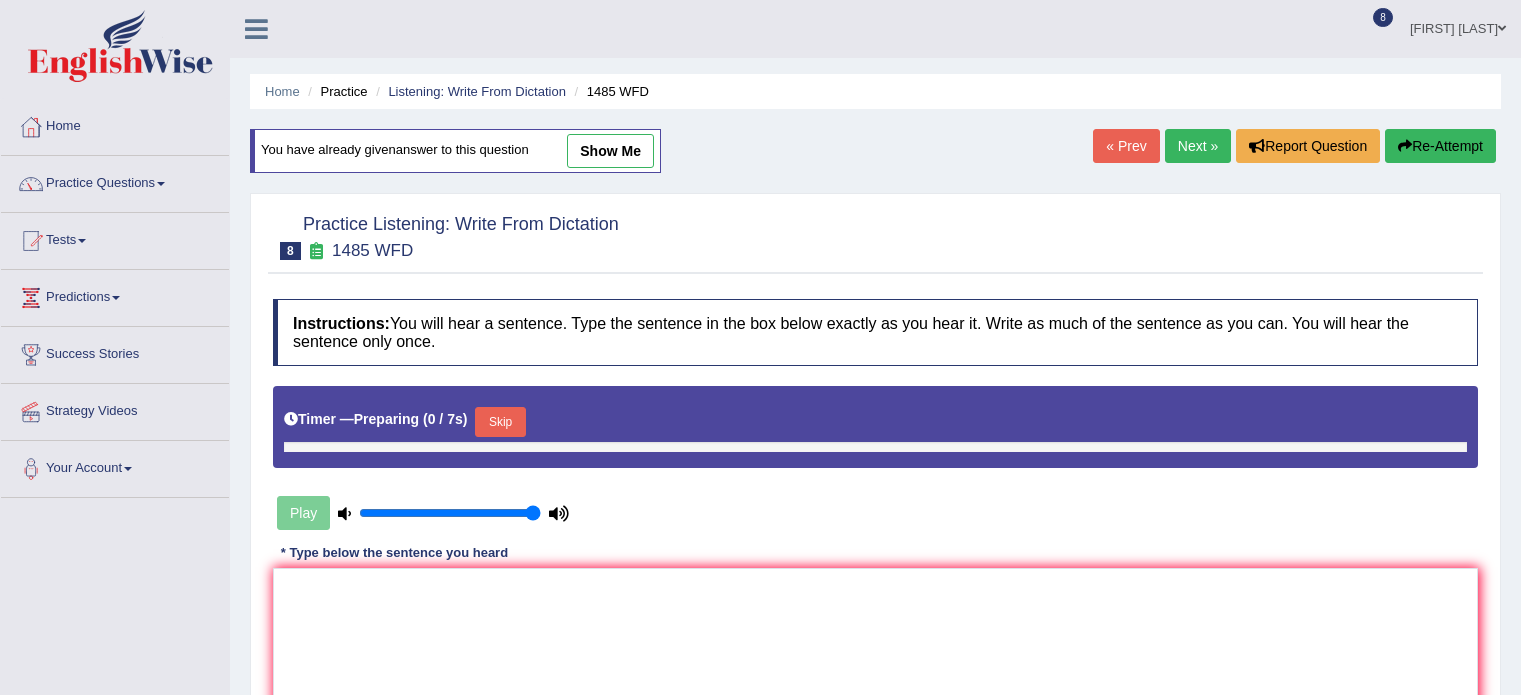 scroll, scrollTop: 55, scrollLeft: 0, axis: vertical 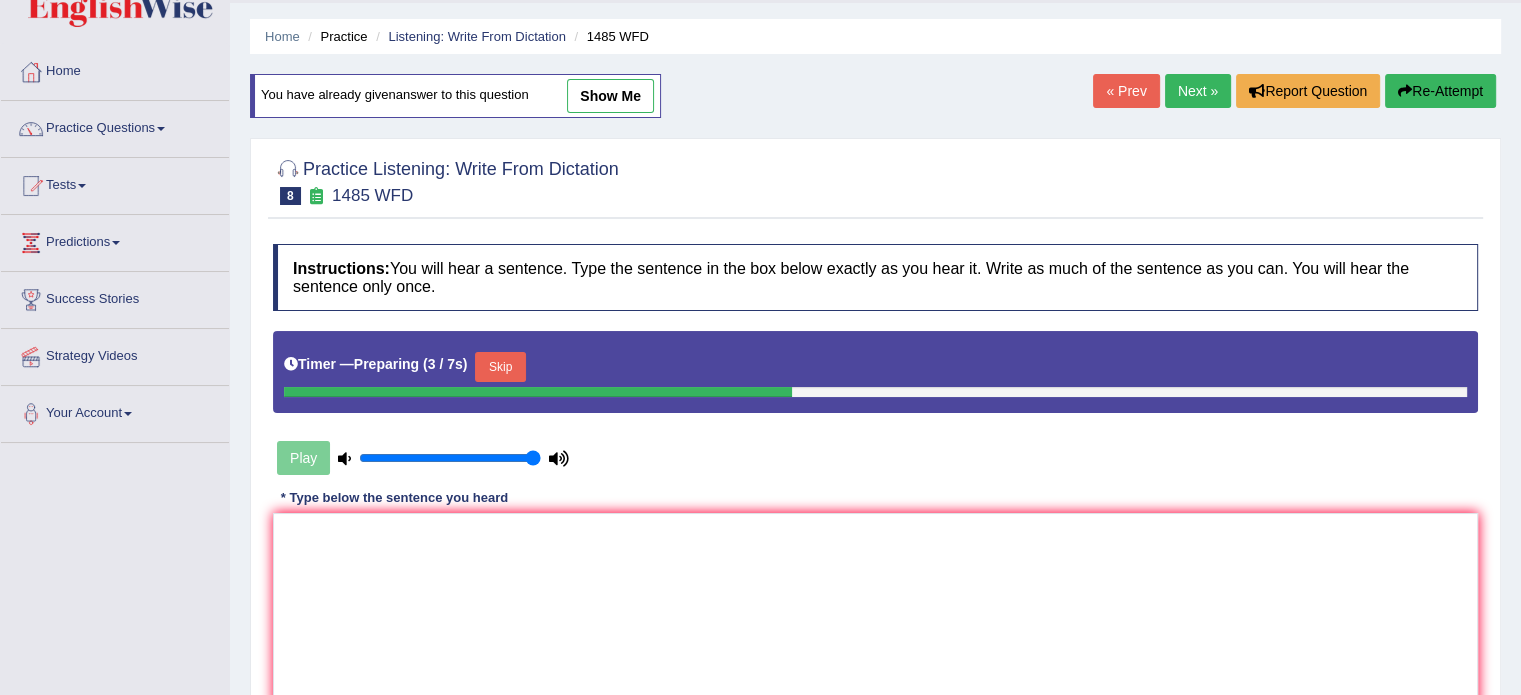 click on "Skip" at bounding box center (500, 367) 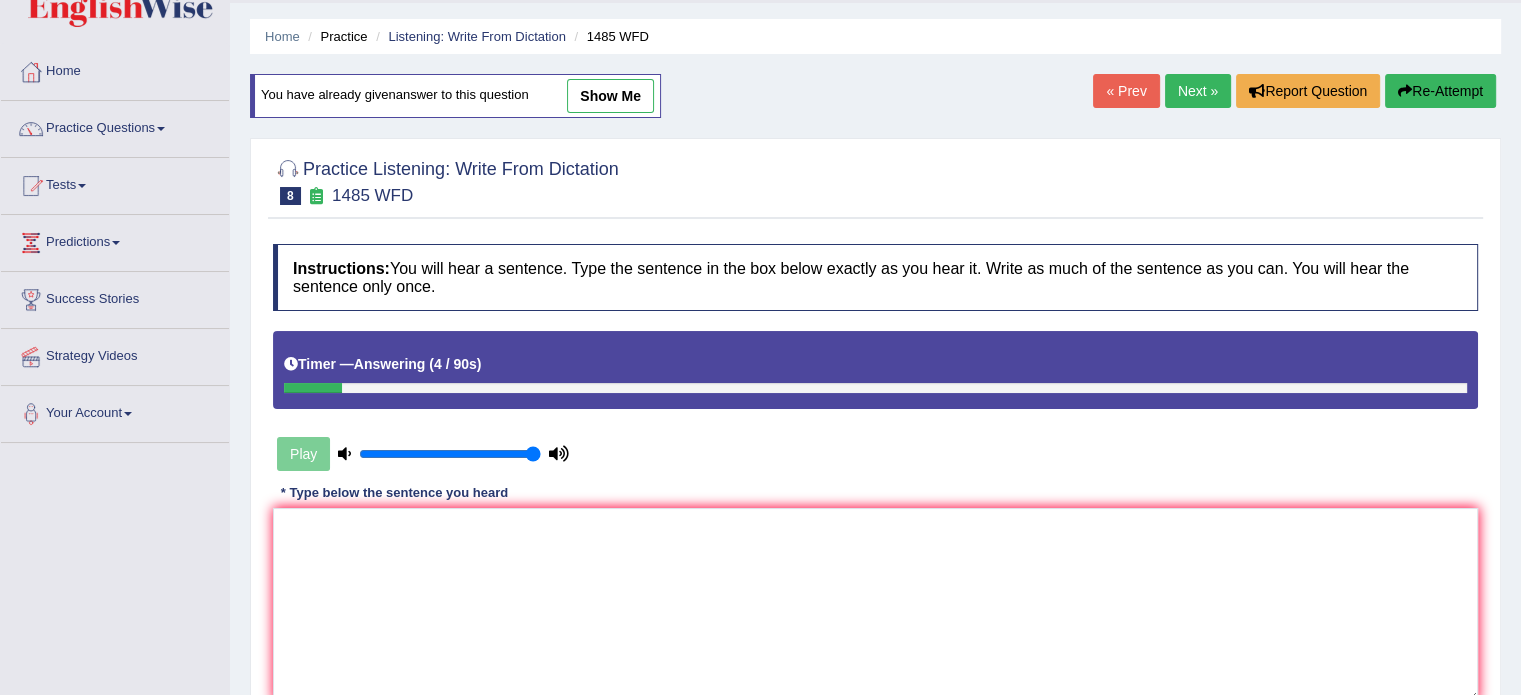click on "Re-Attempt" at bounding box center [1440, 91] 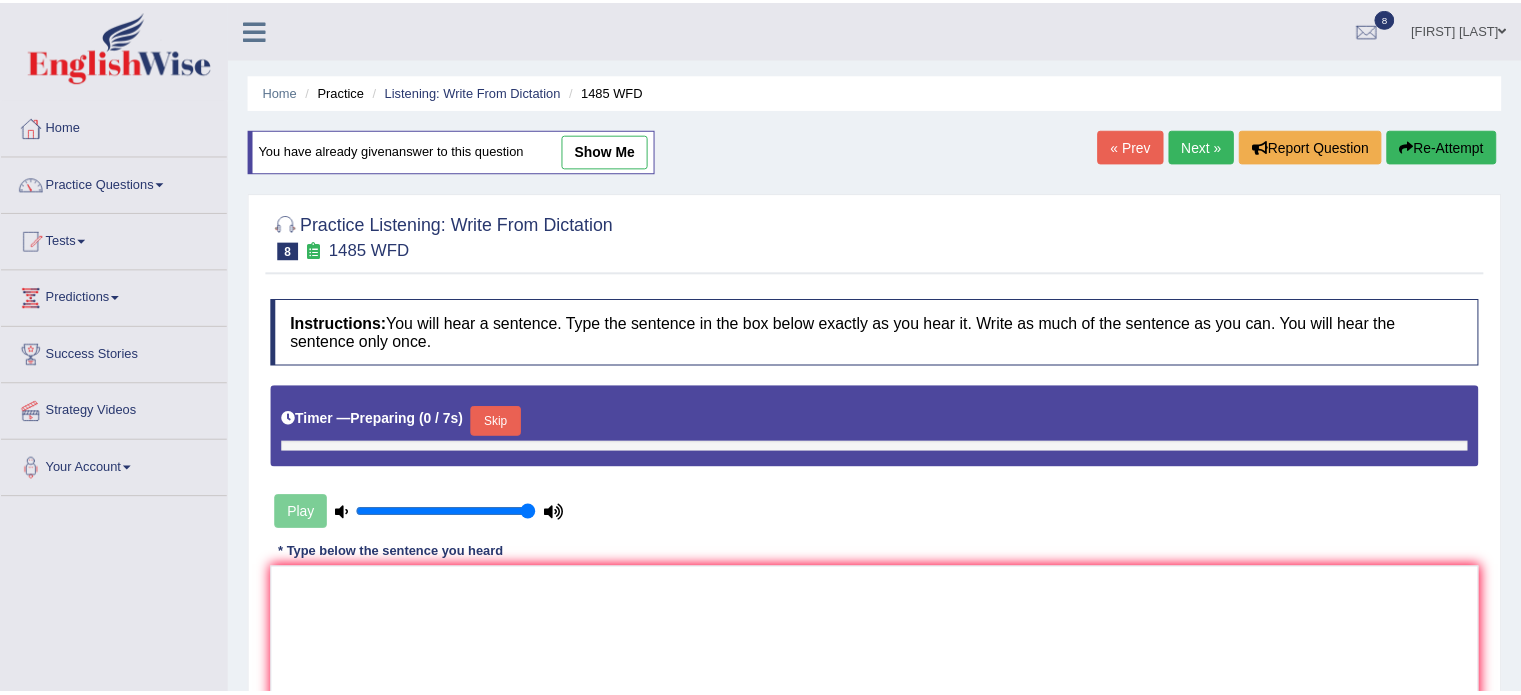 scroll, scrollTop: 55, scrollLeft: 0, axis: vertical 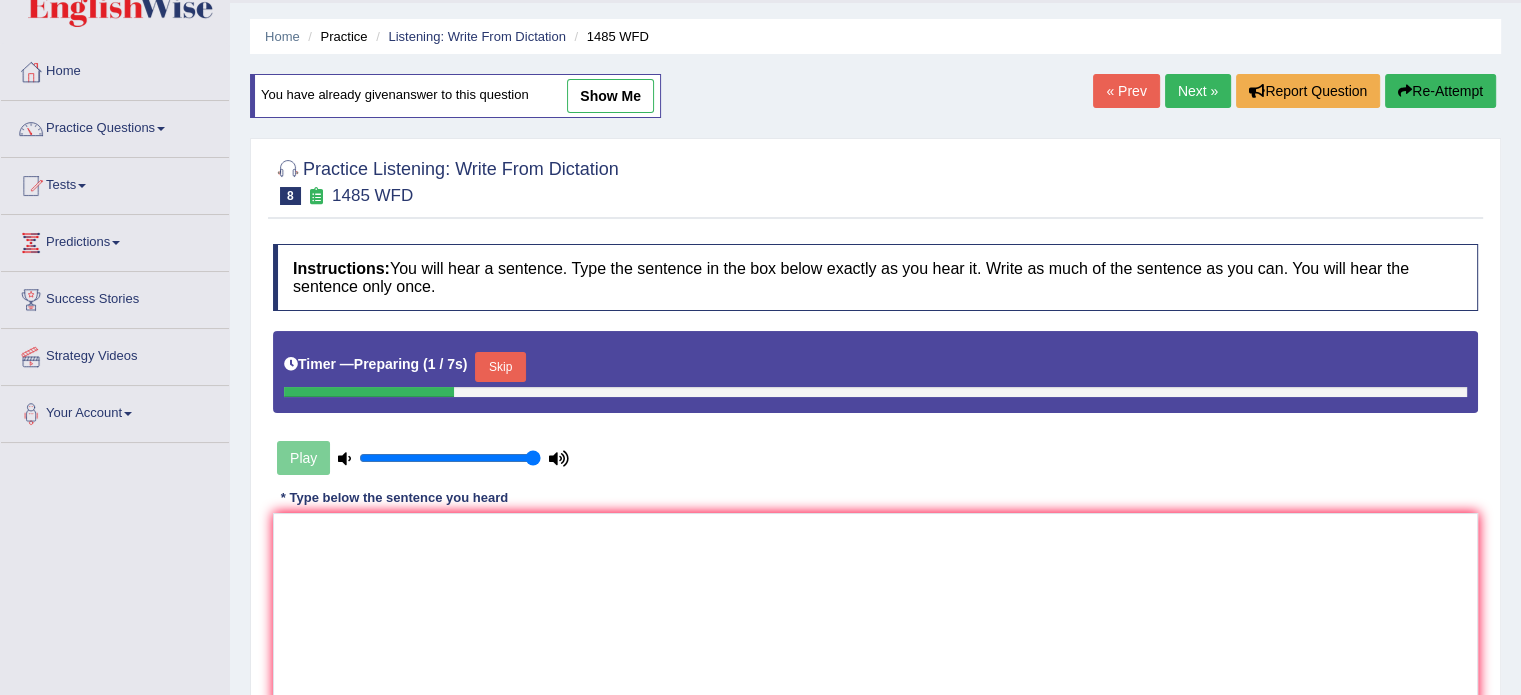 click on "Skip" at bounding box center (500, 367) 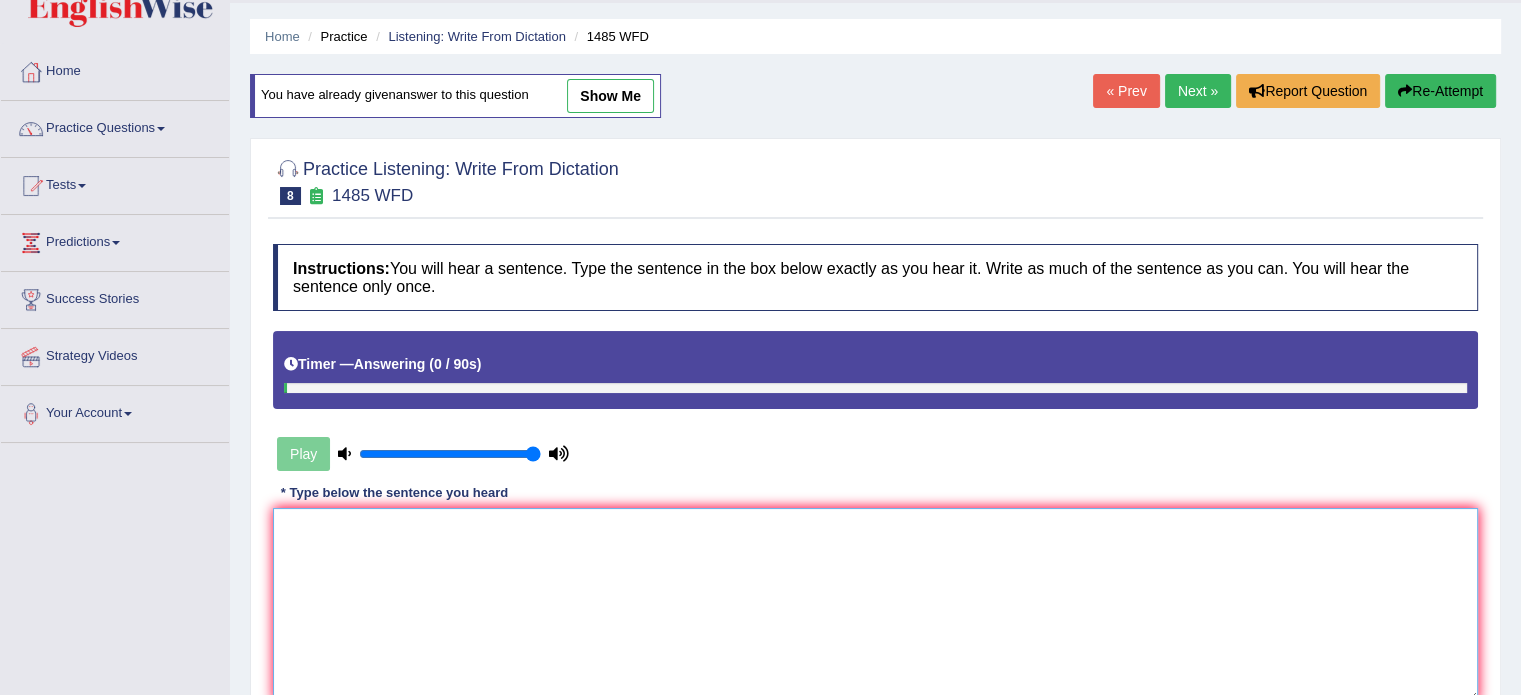 click at bounding box center [875, 605] 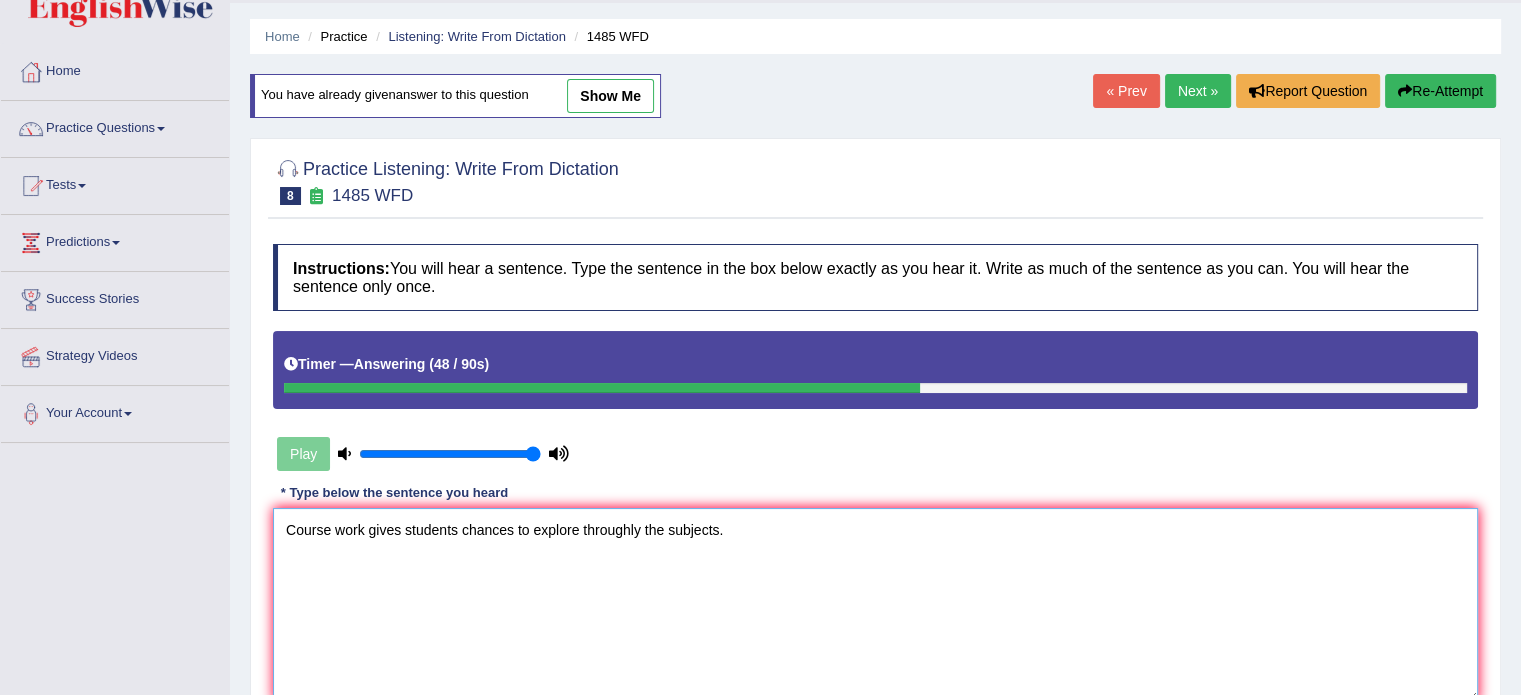 click on "Course work gives students chances to explore throughly the subjects." at bounding box center [875, 605] 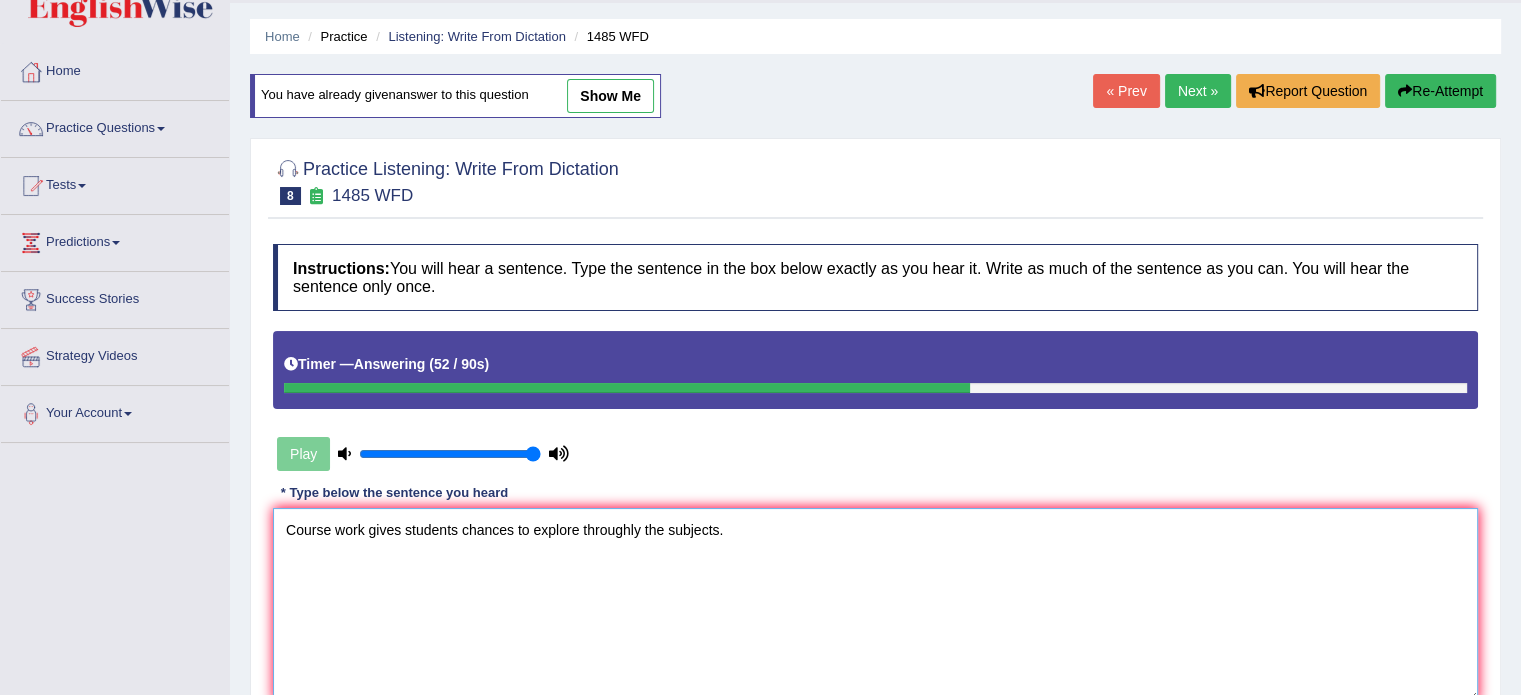 type on "Course work gives students chances to explore throughly the subjects." 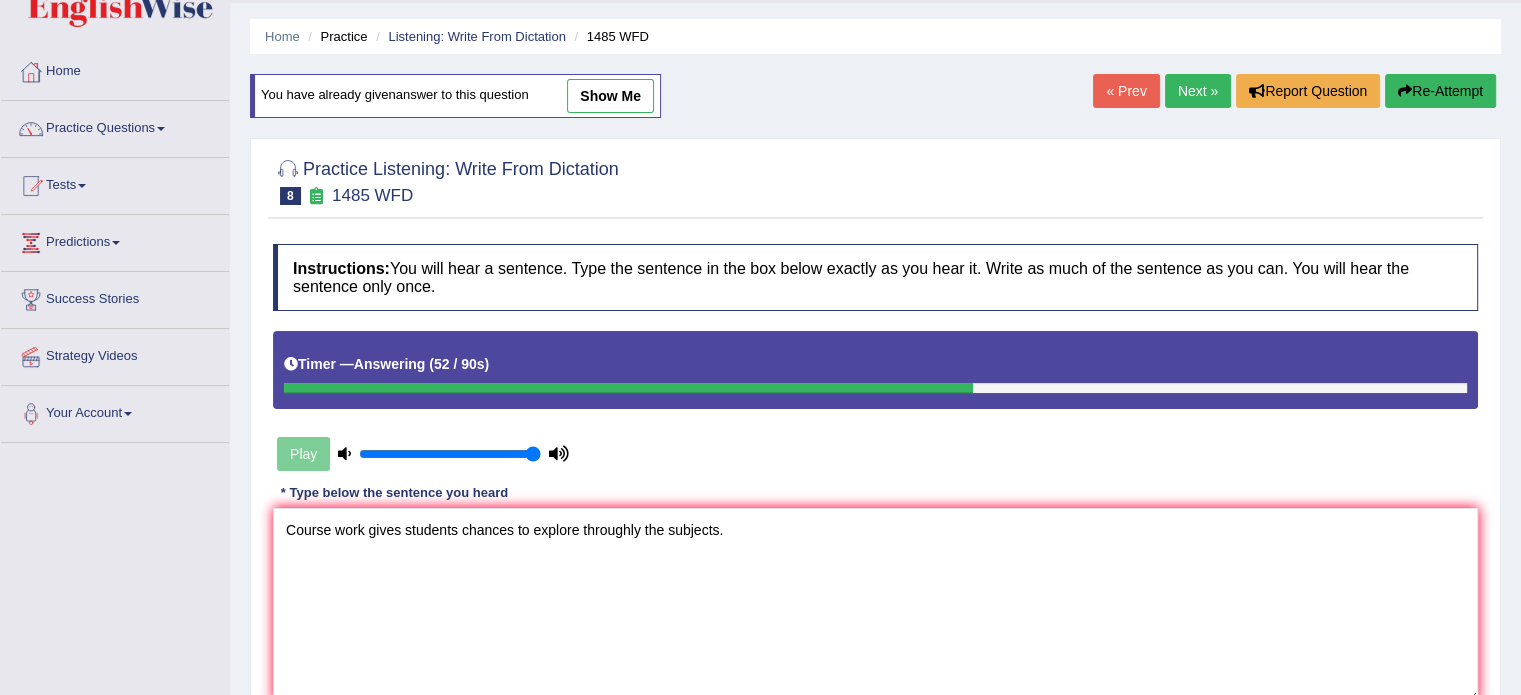 click on "Instructions: You will hear a sentence. Type the sentence in the box below exactly as you hear it. You will hear the sentence only once. Timer — Answering ( 52 / 90s ) Play Transcript: Course work gives students the chances to thoroughly explore the subject. * Type below the sentence you heard Course work gives students chances to explore throughly the subjects. Accuracy Comparison for Writing Scores: Red: Missed Words Green: Correct Words Blue: Added/Mistyped Words Accuracy: Punctuation at the end You wrote first capital letter A.I. Engine Result: Processing... Verify" at bounding box center (875, 498) 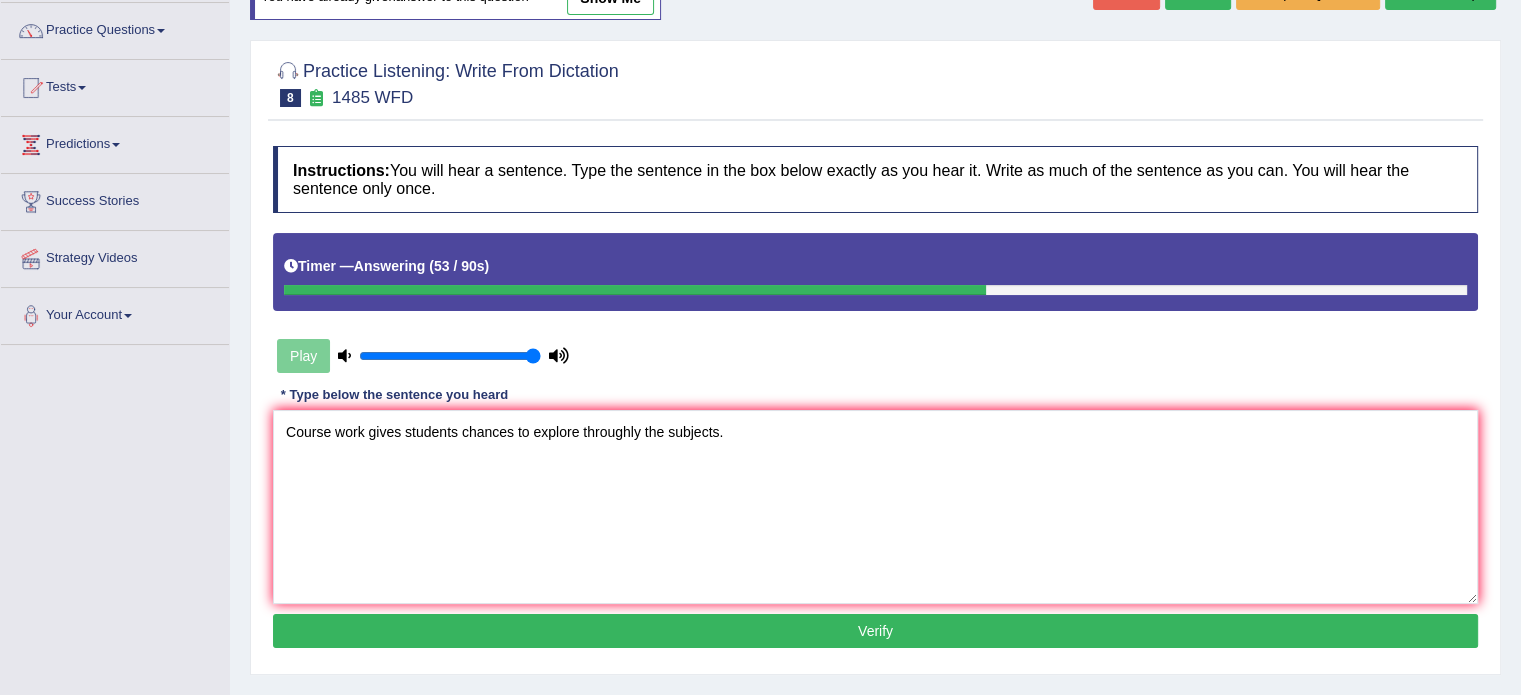 scroll, scrollTop: 335, scrollLeft: 0, axis: vertical 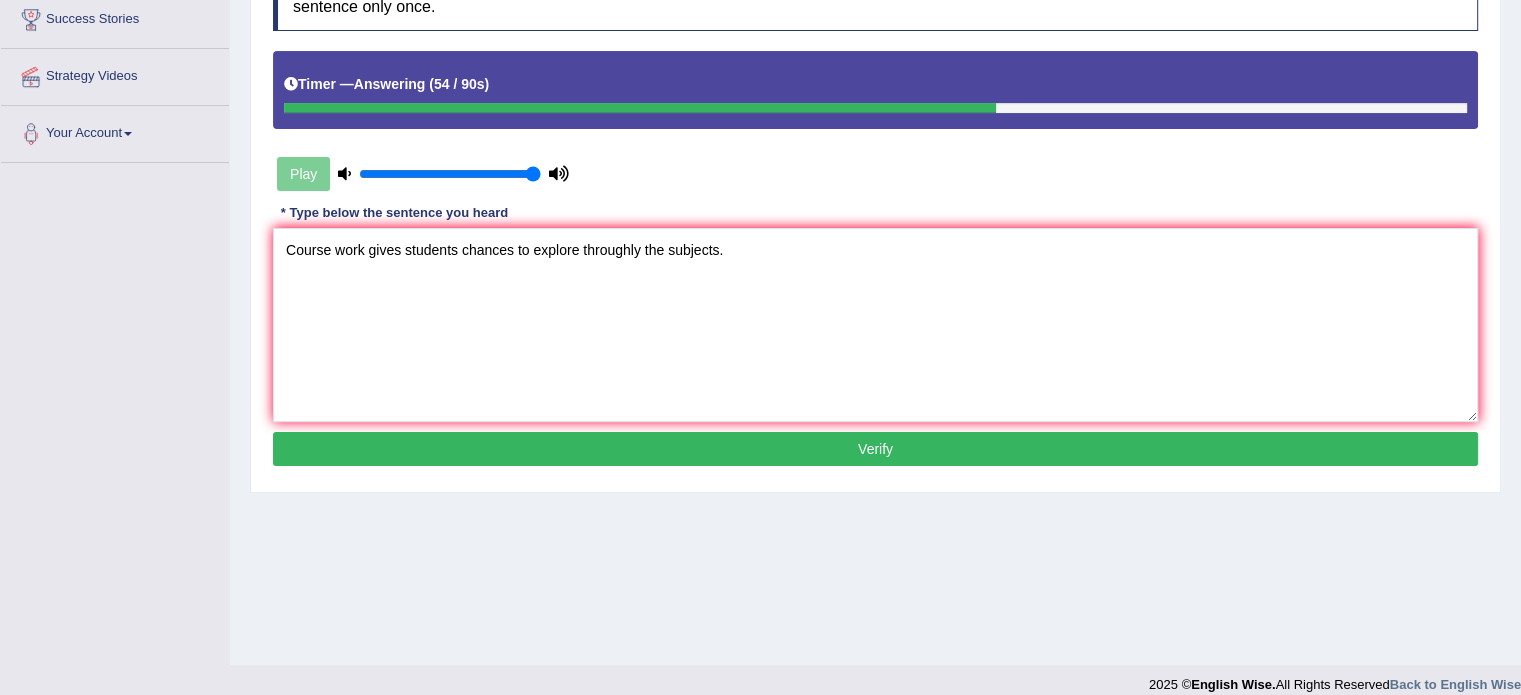 click on "Verify" at bounding box center [875, 449] 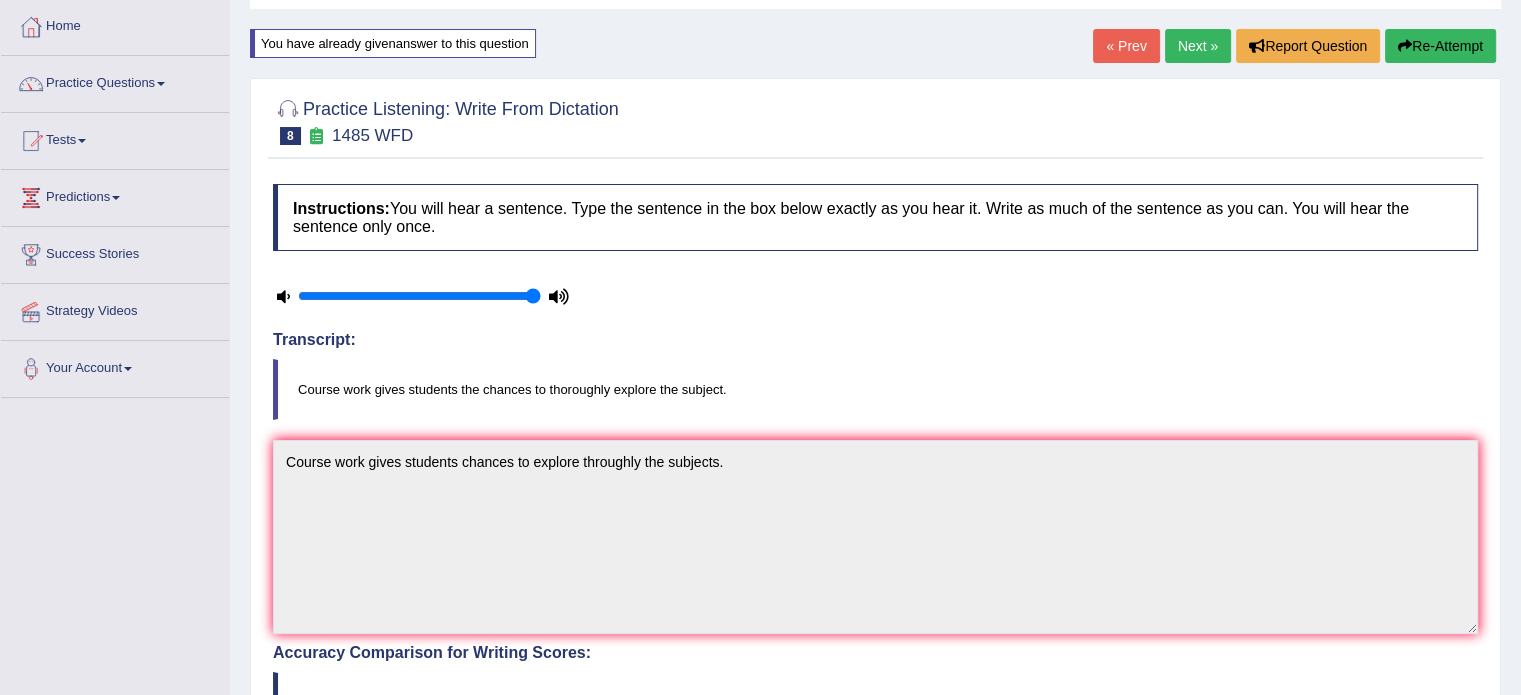 scroll, scrollTop: 0, scrollLeft: 0, axis: both 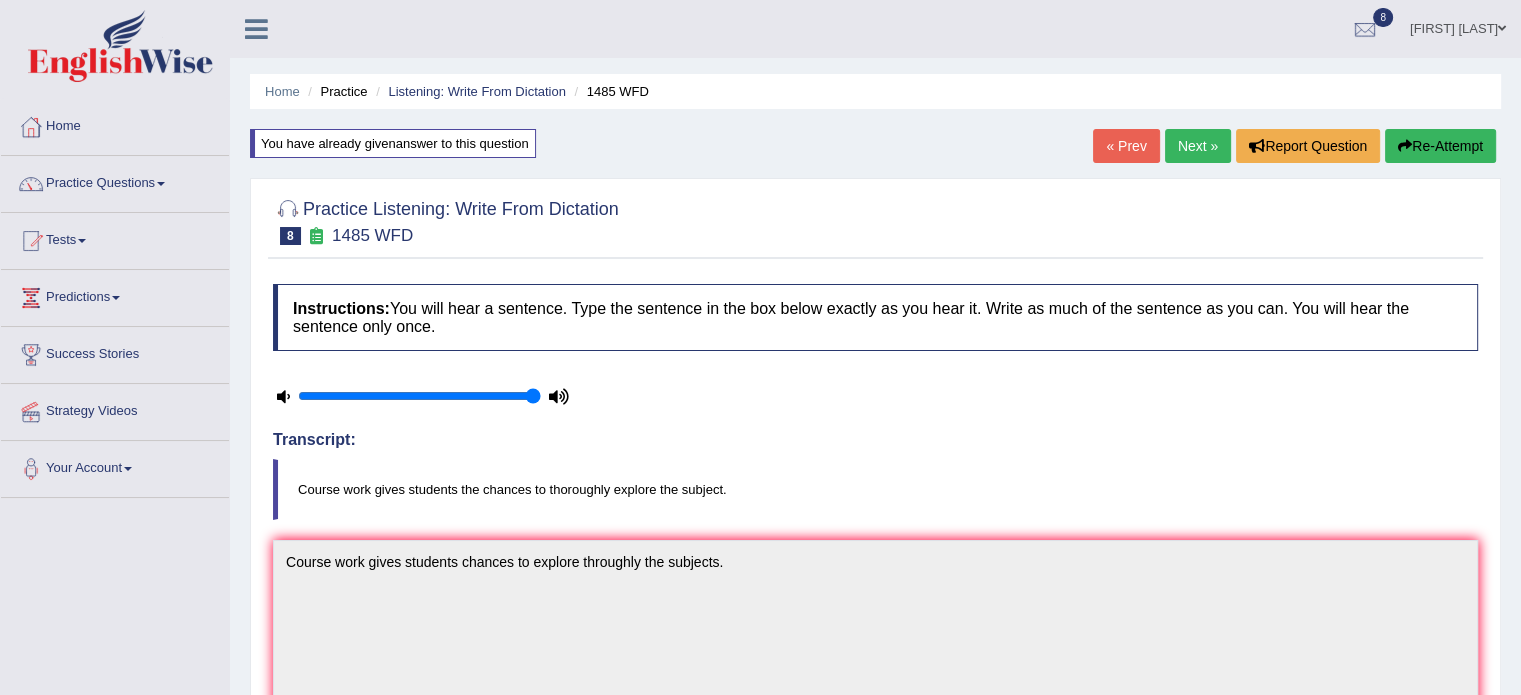 click on "Next »" at bounding box center [1198, 146] 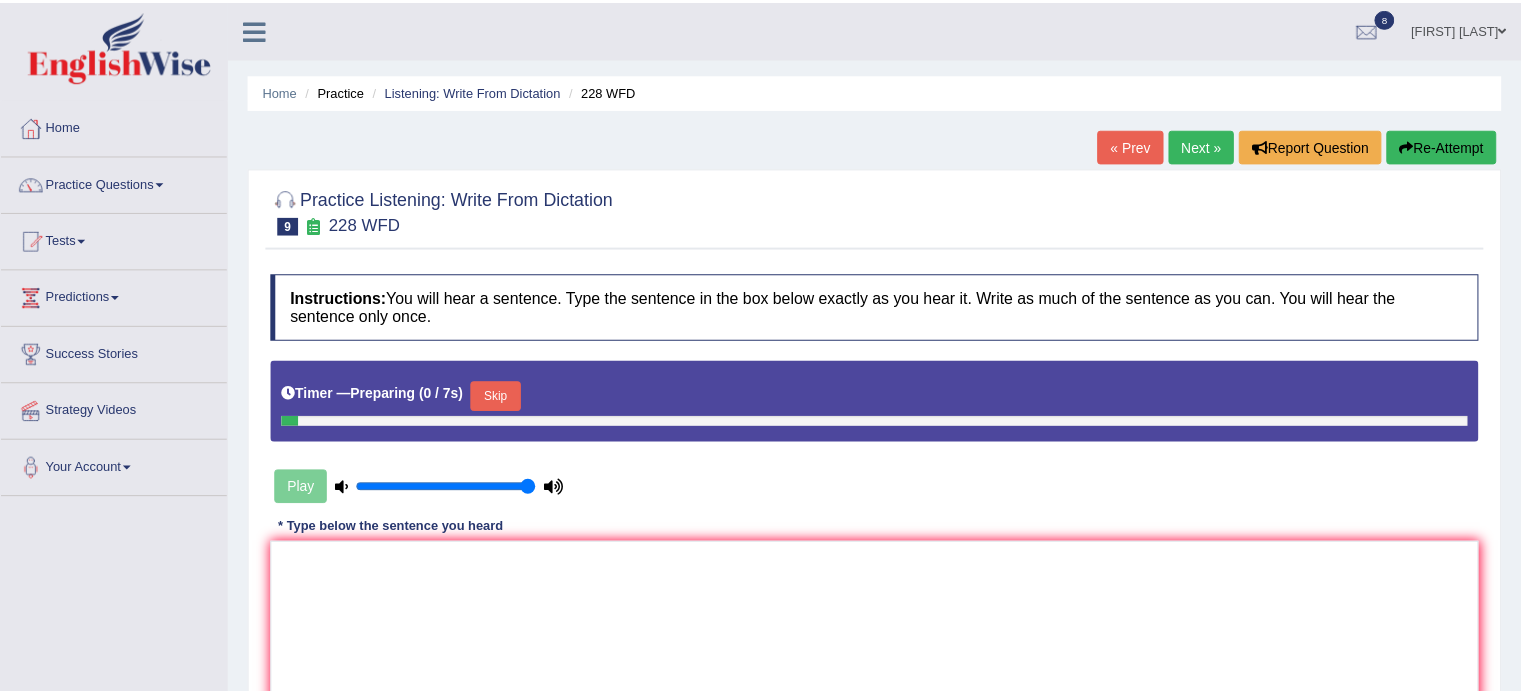 scroll, scrollTop: 0, scrollLeft: 0, axis: both 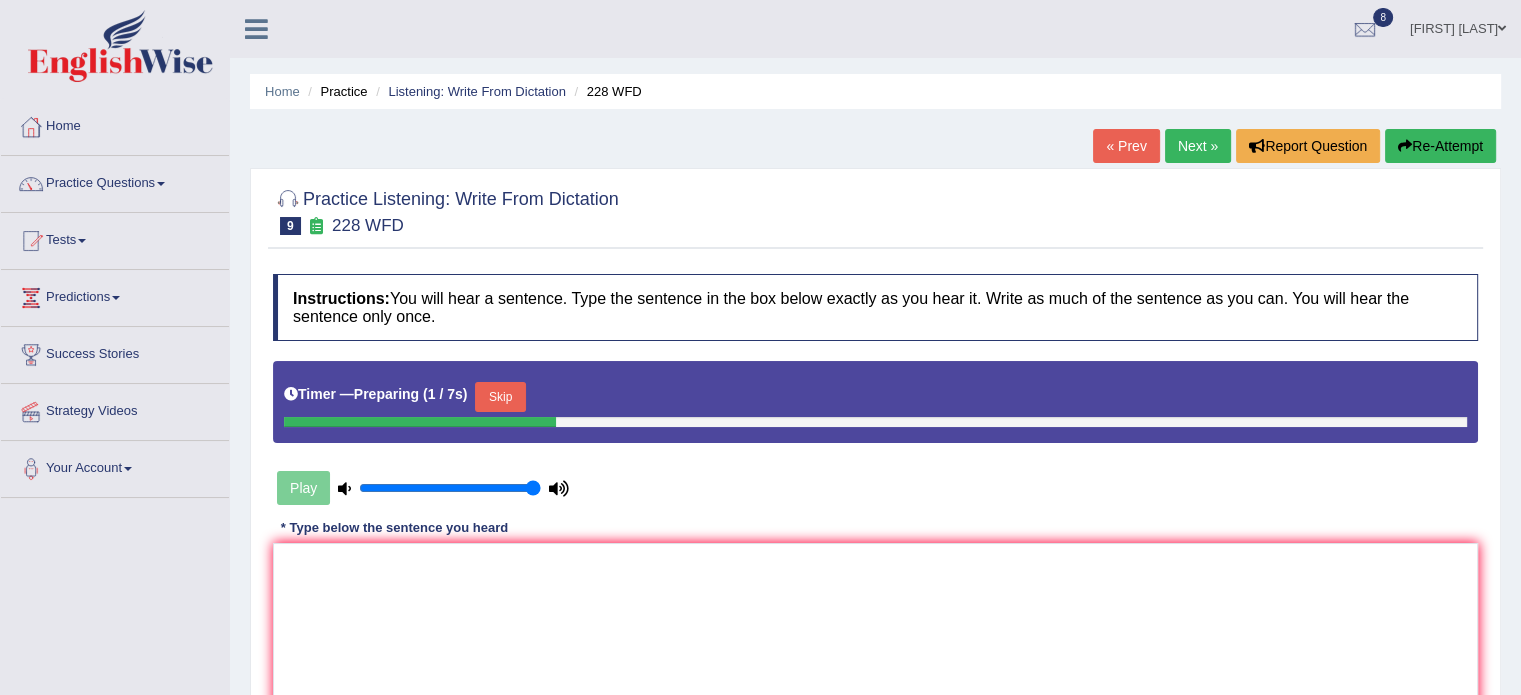 click on "Skip" at bounding box center [500, 397] 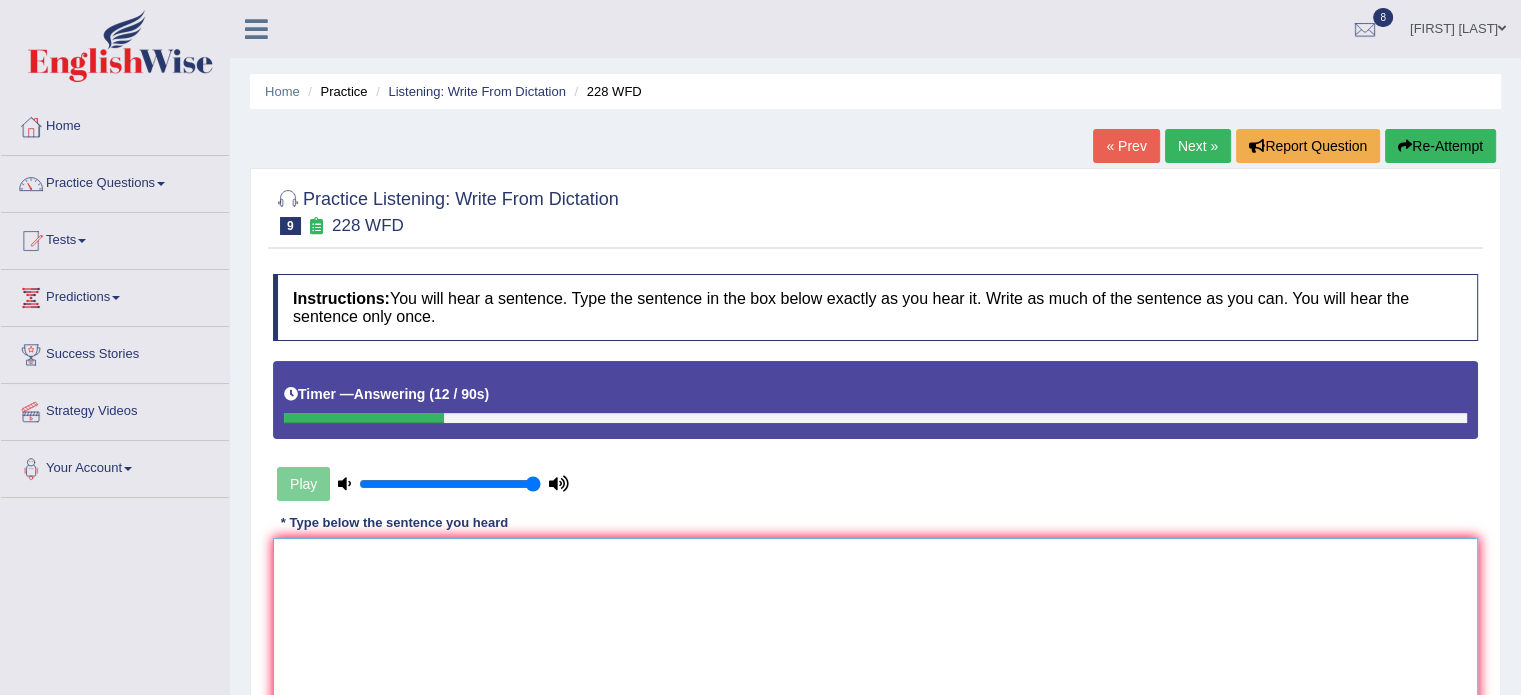 click at bounding box center [875, 635] 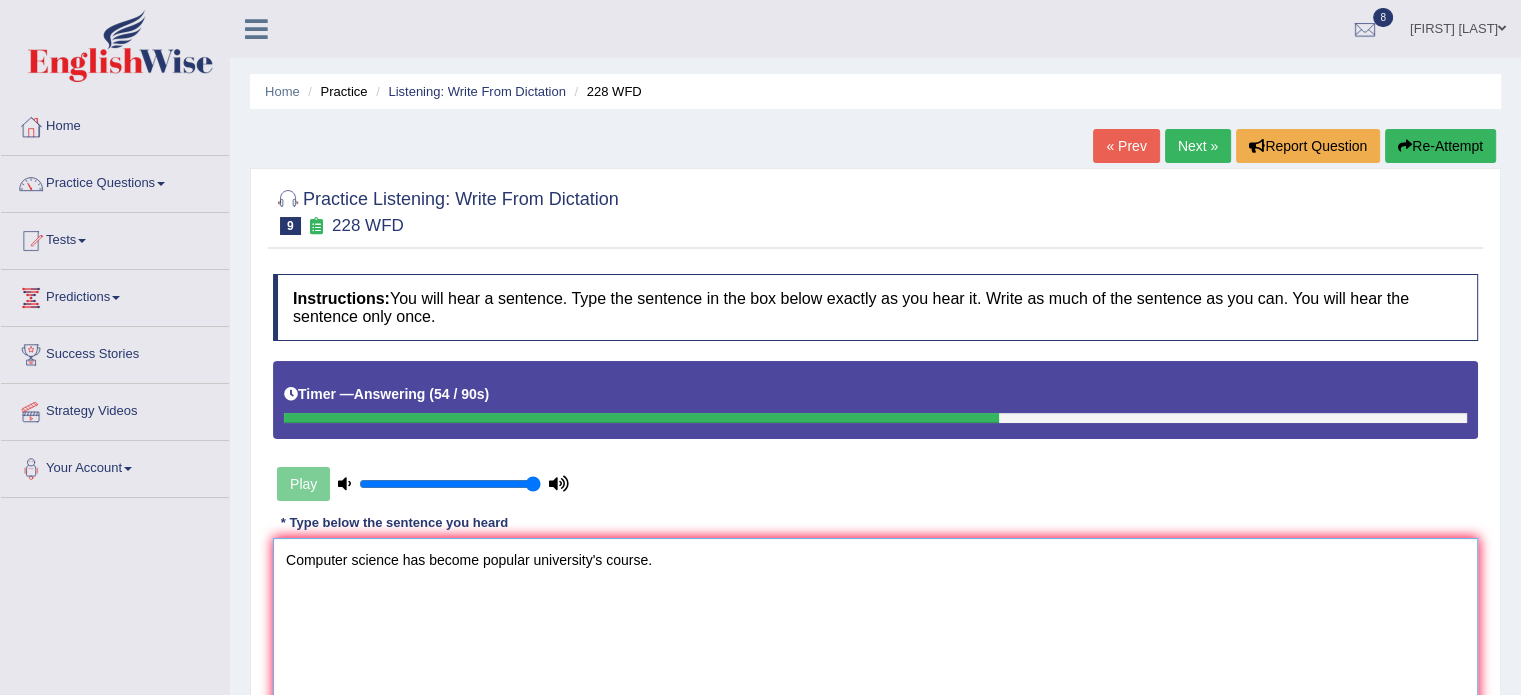 click on "Computer science has become popular university's course." at bounding box center (875, 635) 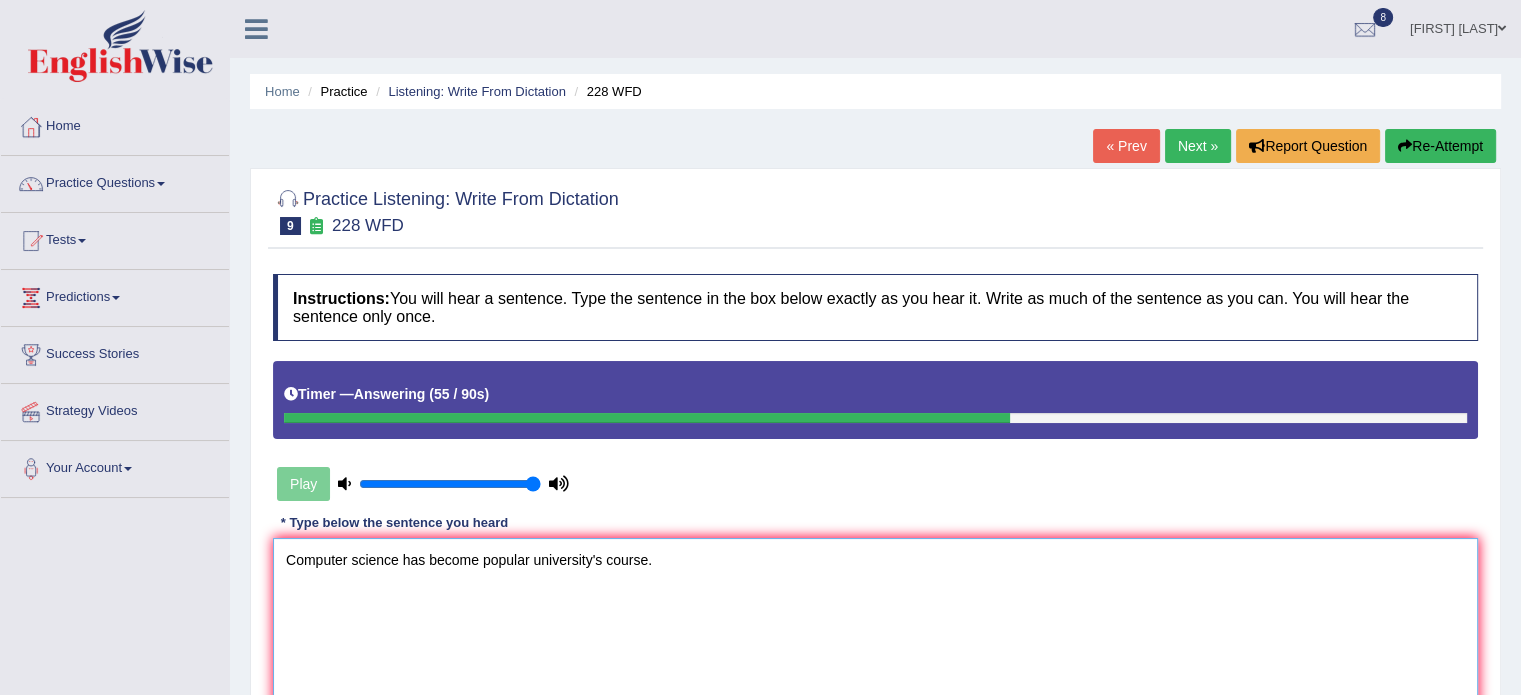 click on "Computer science has become popular university's course." at bounding box center (875, 635) 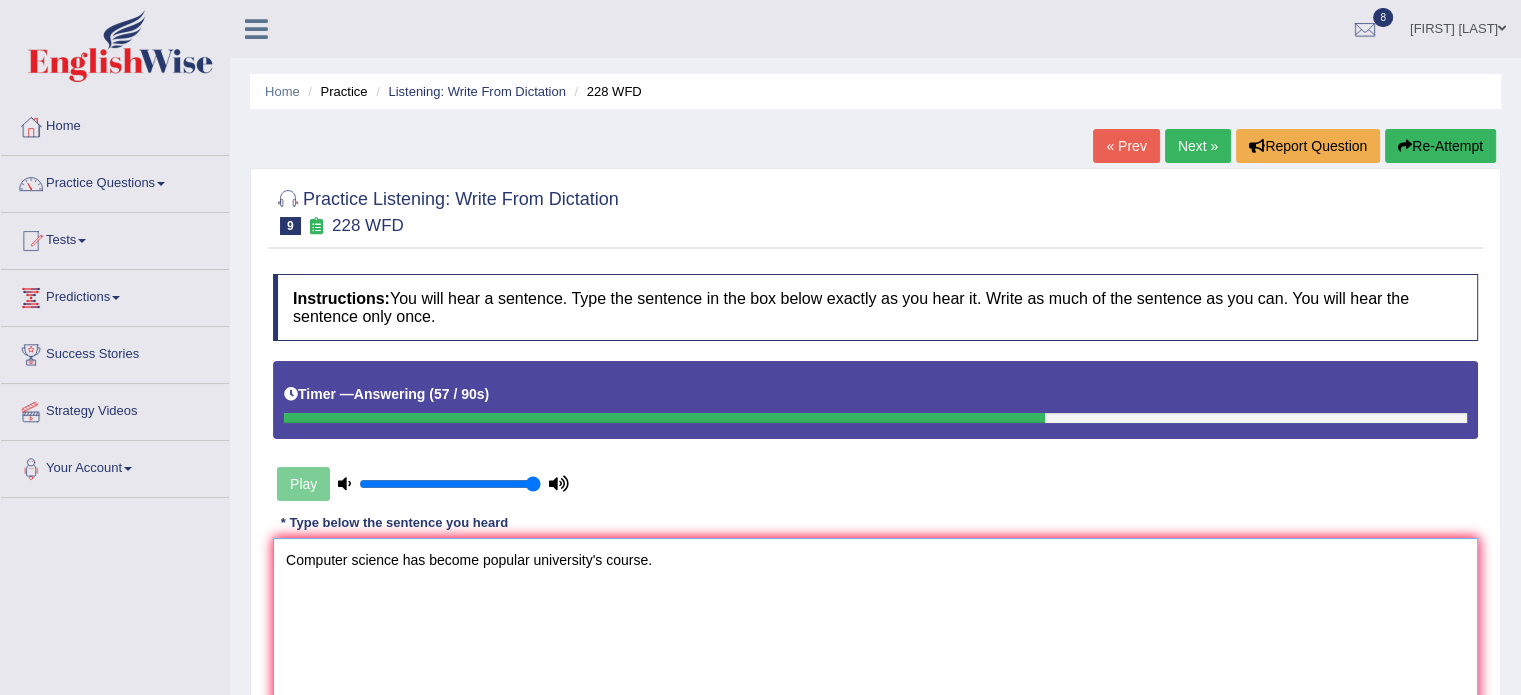 click on "Computer science has become popular university's course." at bounding box center (875, 635) 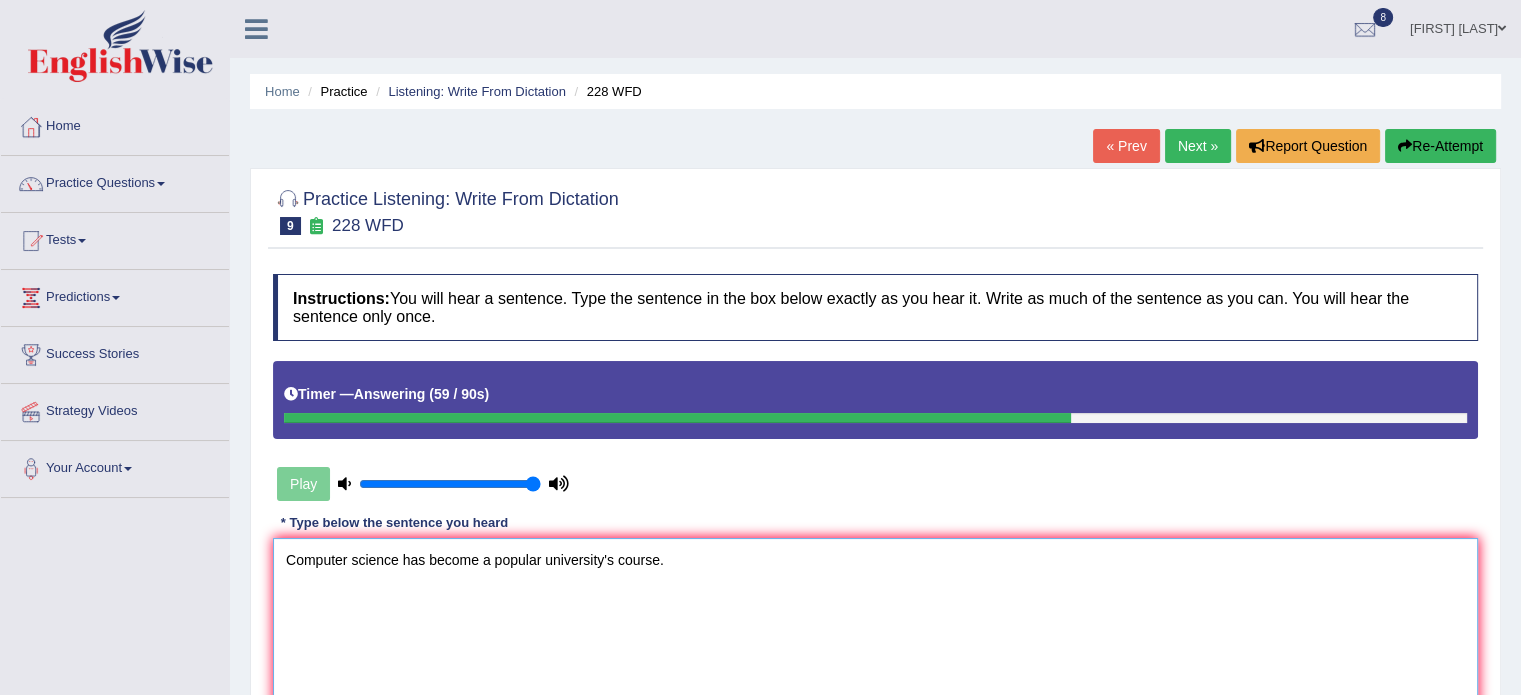type on "Computer science has become a popular university's course." 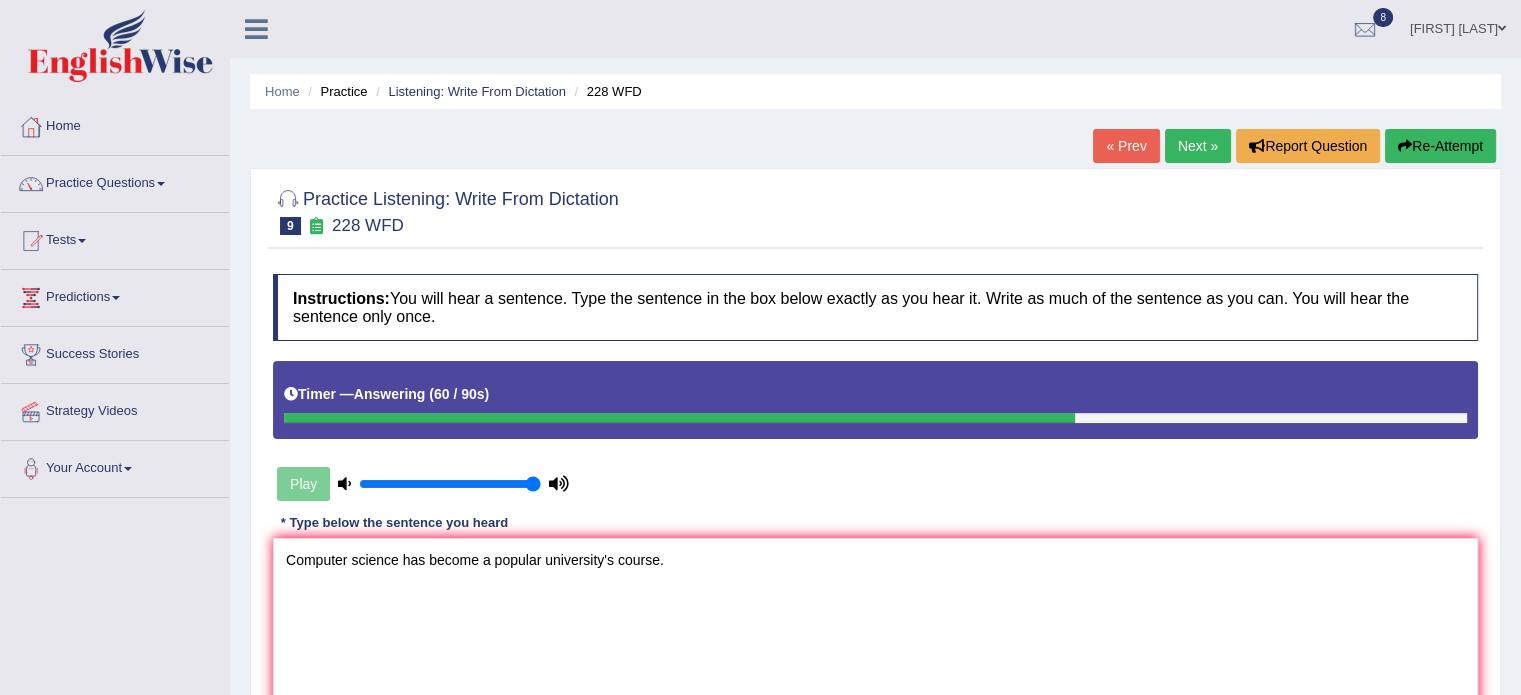 click on "Instructions:  You will hear a sentence. Type the sentence in the box below exactly as you hear it. Write as much of the sentence as you can. You will hear the sentence only once.
Timer —  Answering   ( 60 / 90s ) Play Transcript: Computer science has become a popular university degree course. * Type below the sentence you heard Computer science has become a popular university's course. Accuracy Comparison for Writing Scores:
Red:  Missed Words
Green:  Correct Words
Blue:  Added/Mistyped Words
Accuracy:   Punctuation at the end  You wrote first capital letter A.I. Engine Result:  Processing... Verify" at bounding box center [875, 528] 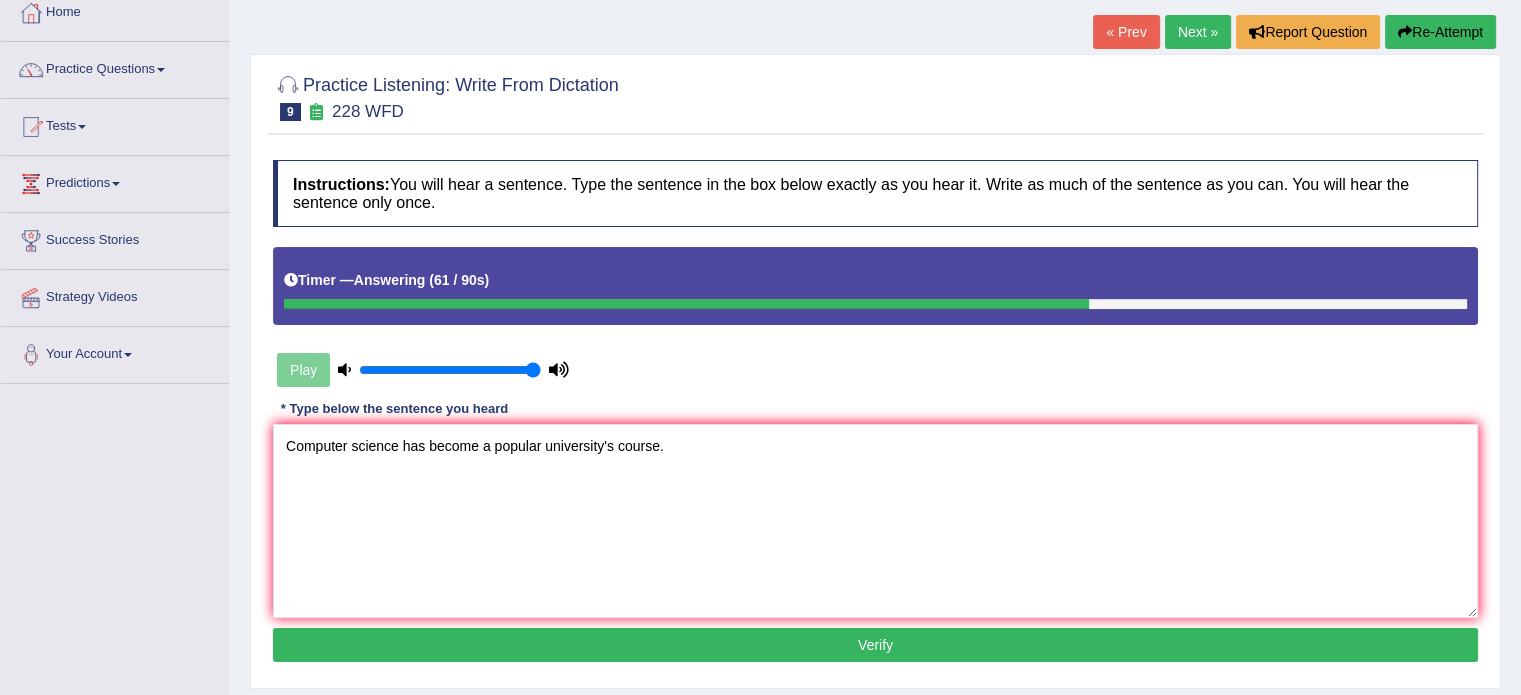 scroll, scrollTop: 355, scrollLeft: 0, axis: vertical 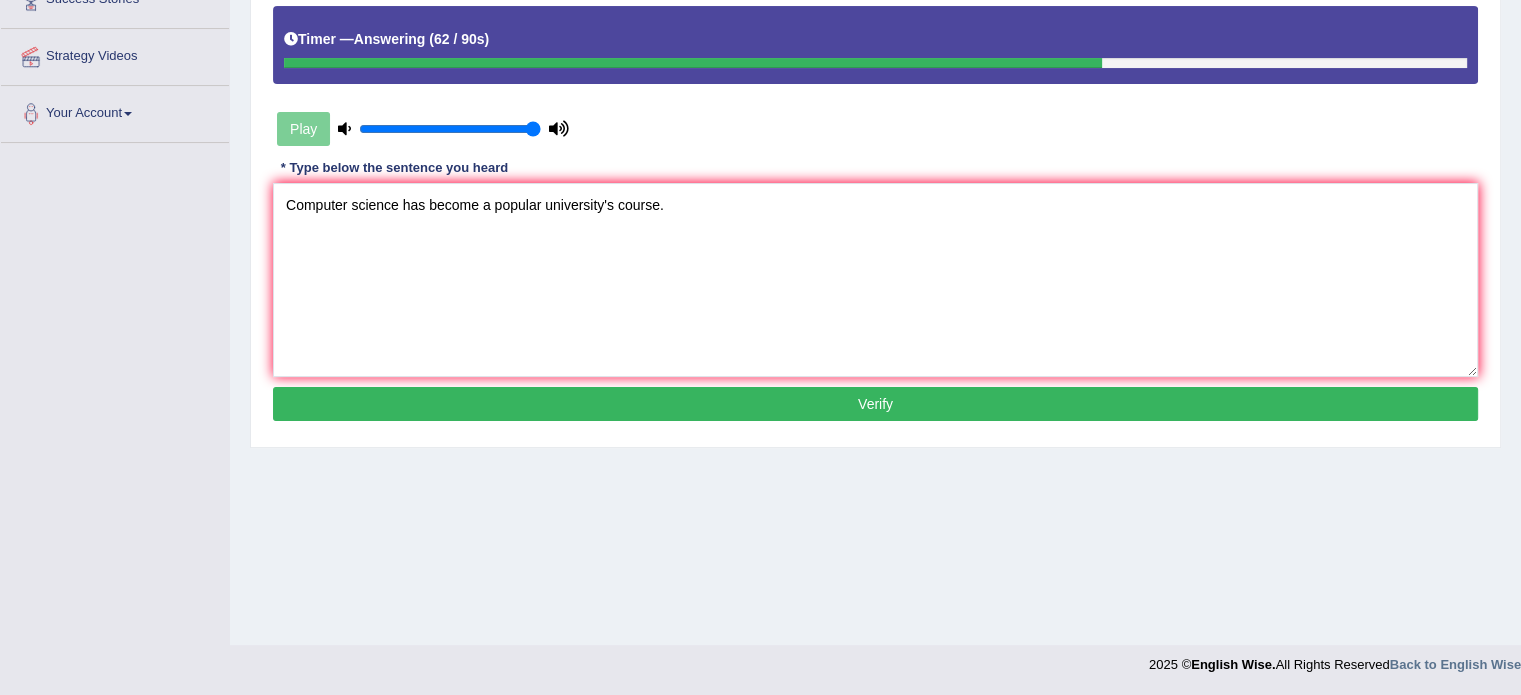 click on "Verify" at bounding box center (875, 404) 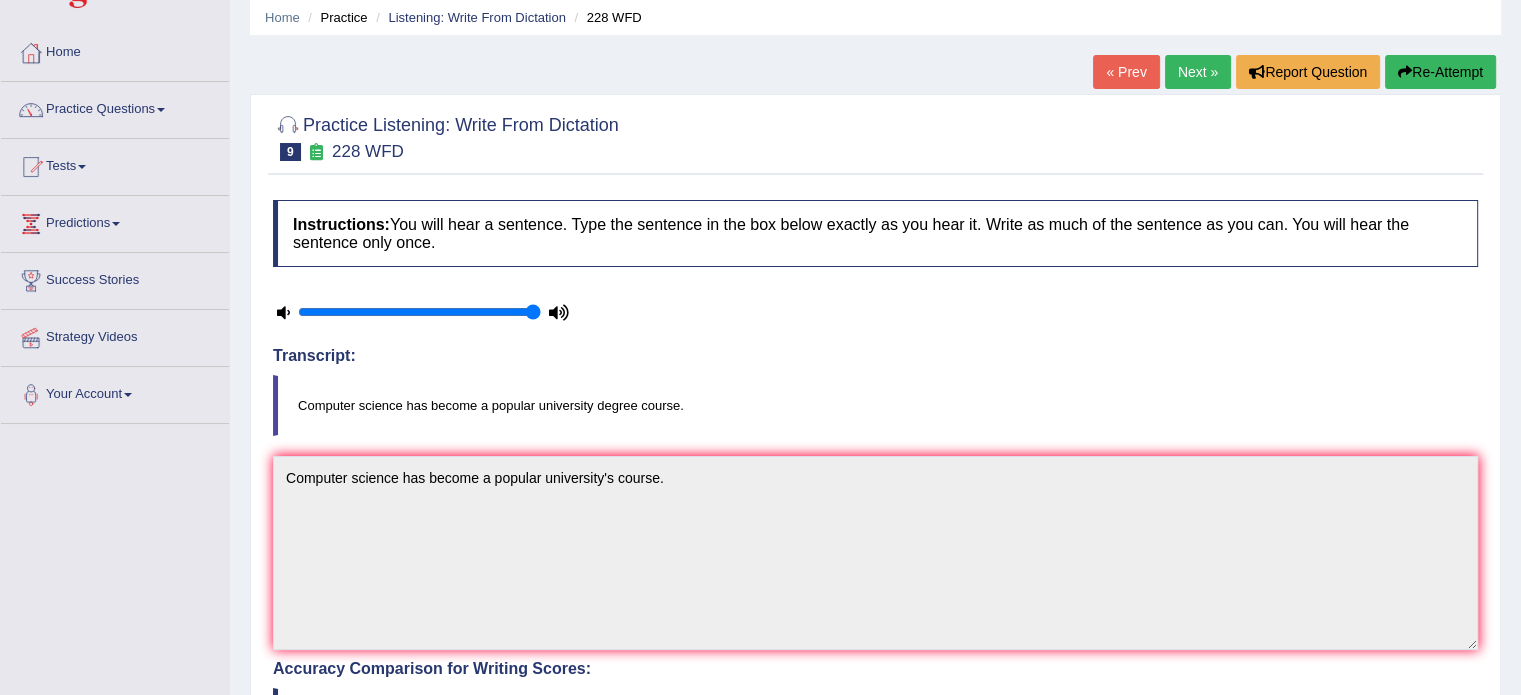 scroll, scrollTop: 0, scrollLeft: 0, axis: both 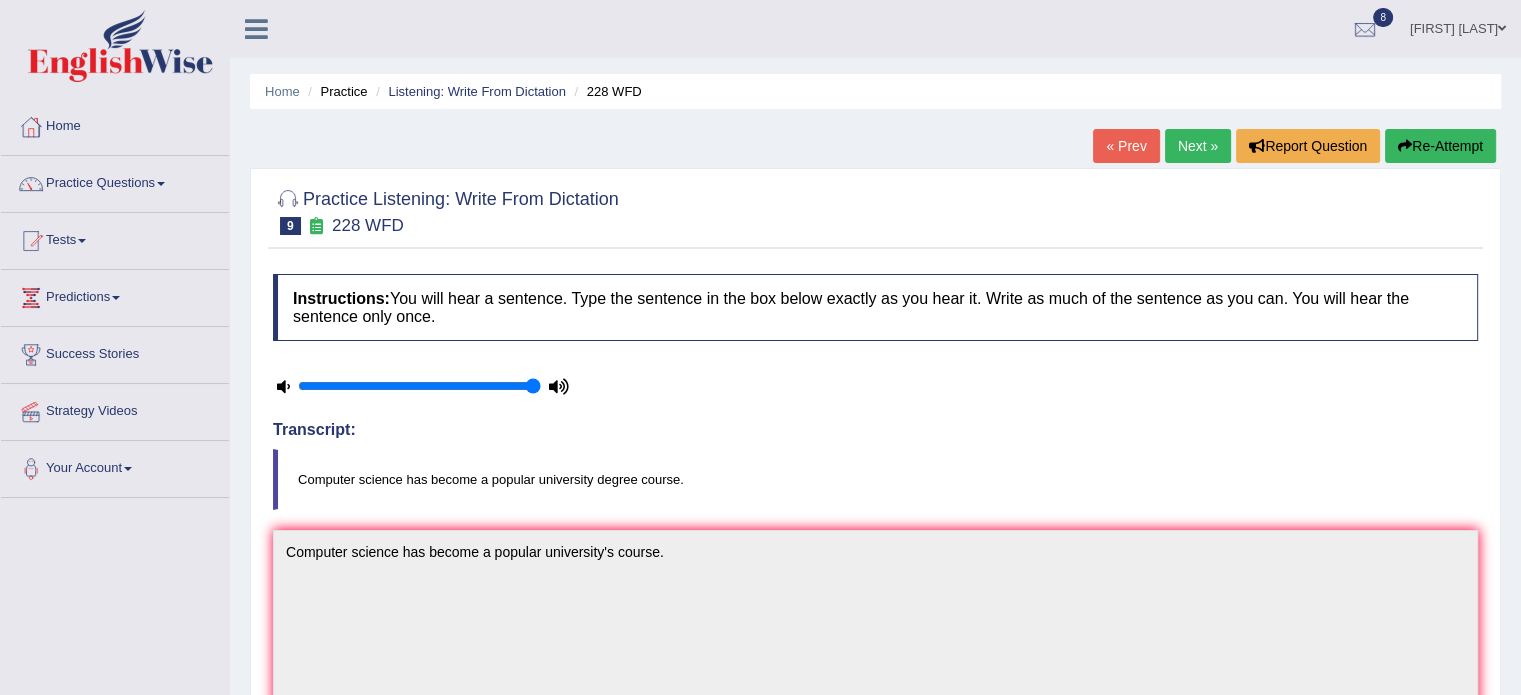 drag, startPoint x: 1195, startPoint y: 125, endPoint x: 1193, endPoint y: 143, distance: 18.110771 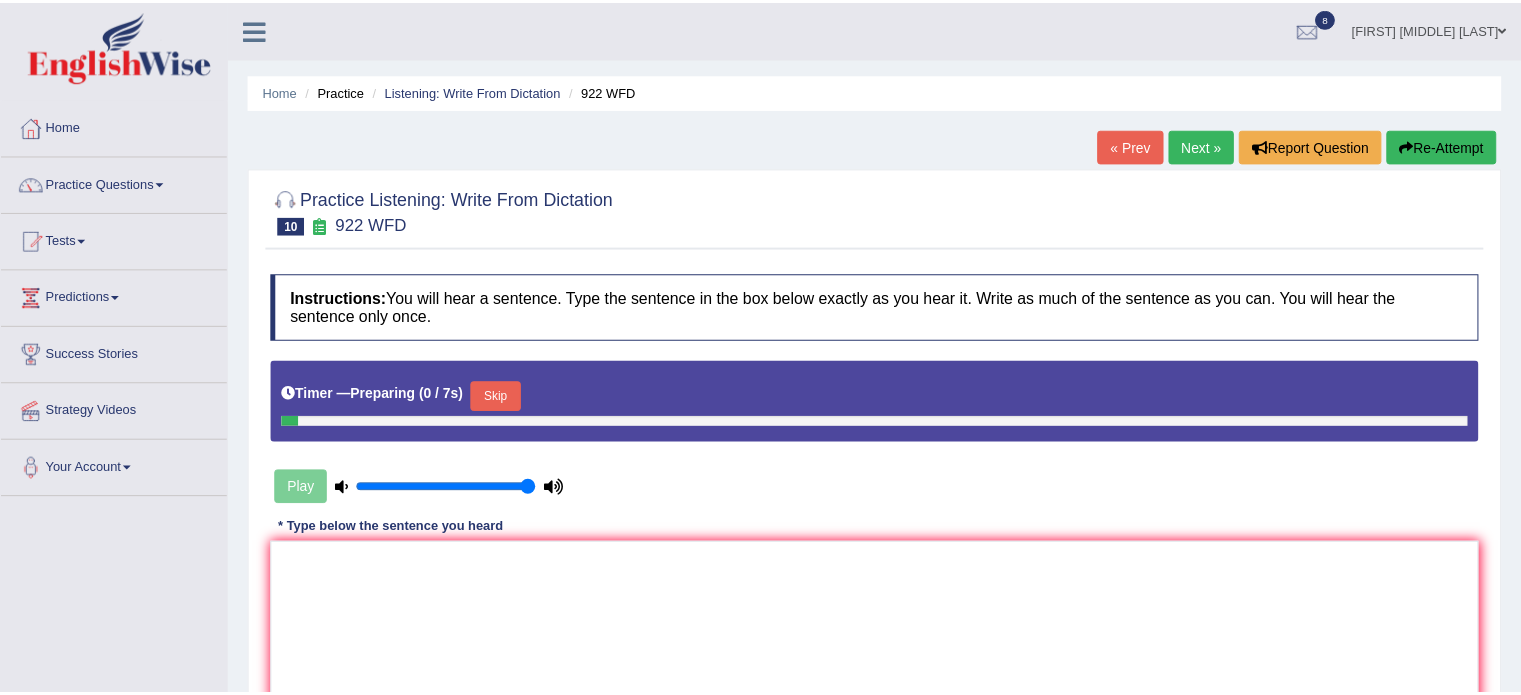 scroll, scrollTop: 0, scrollLeft: 0, axis: both 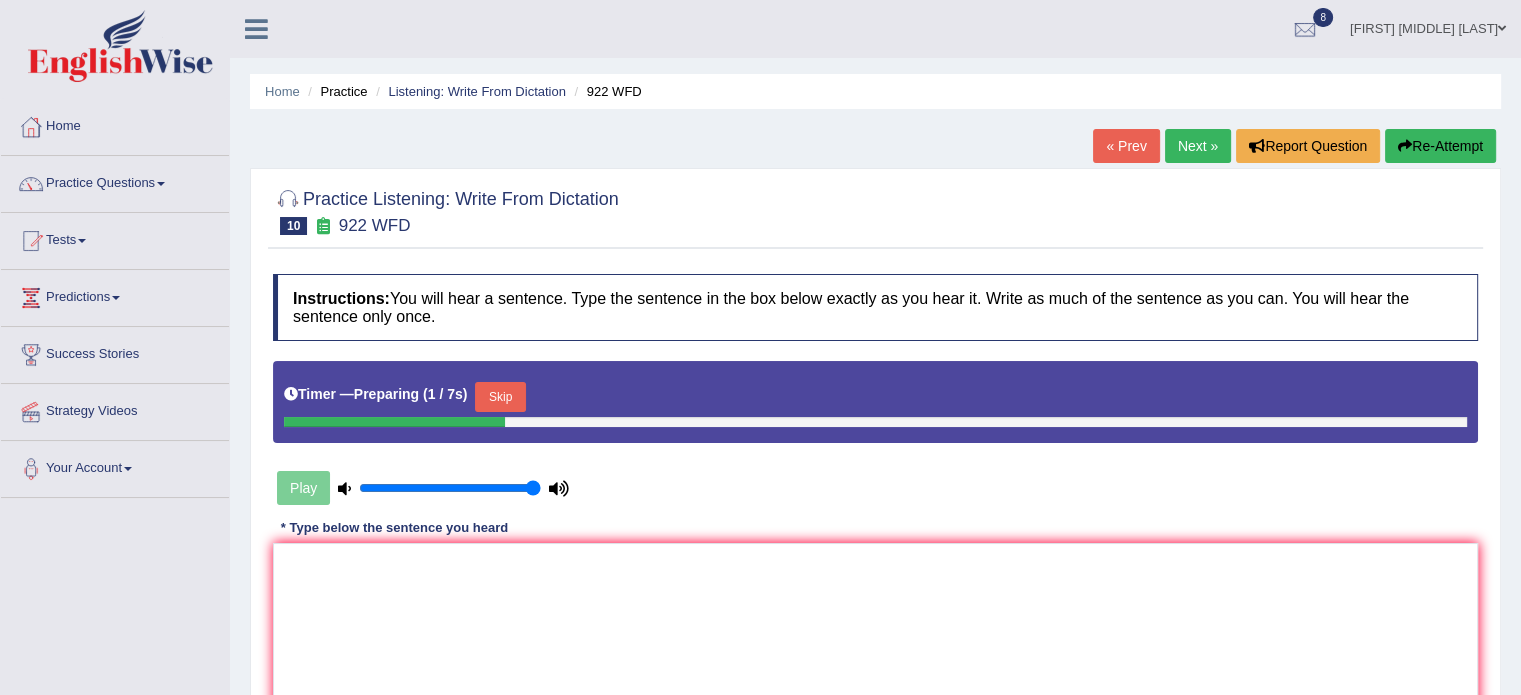click on "Skip" at bounding box center [500, 397] 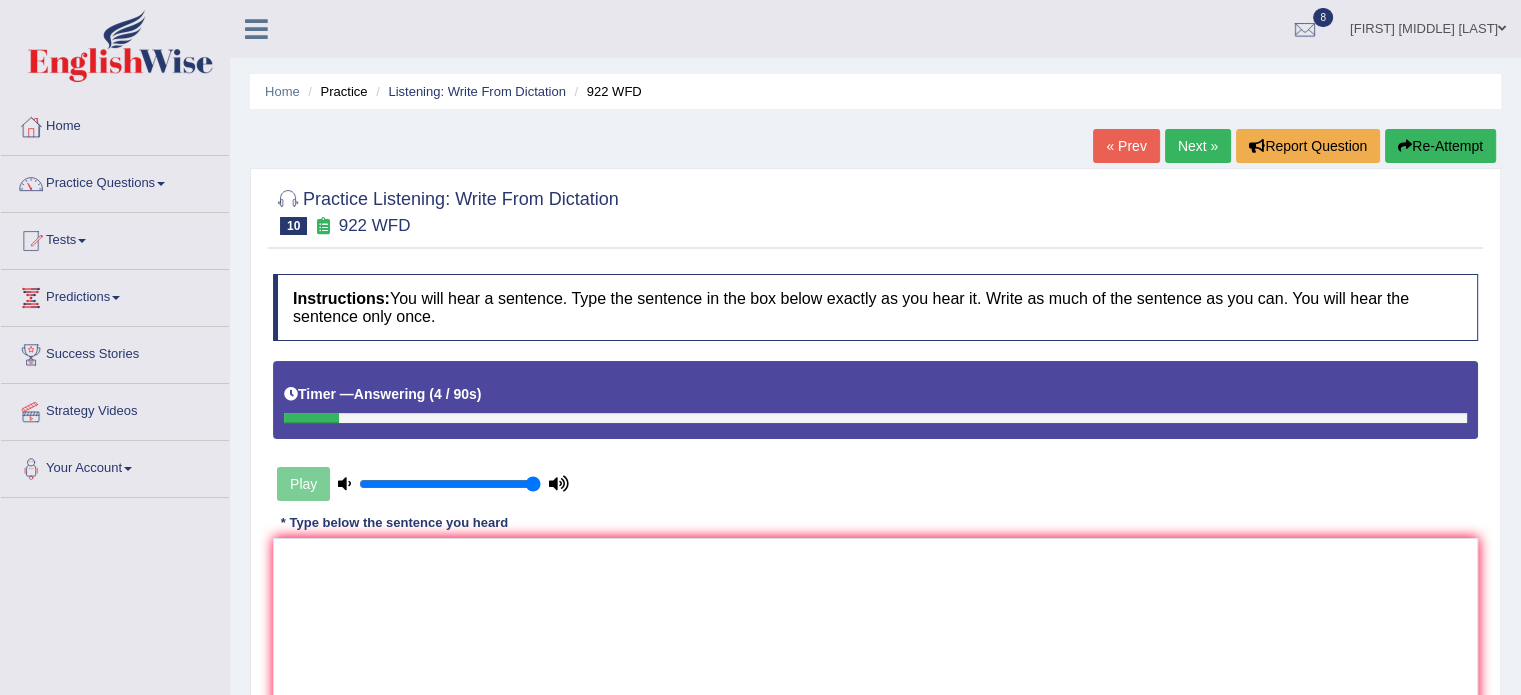 click on "Re-Attempt" at bounding box center [1440, 146] 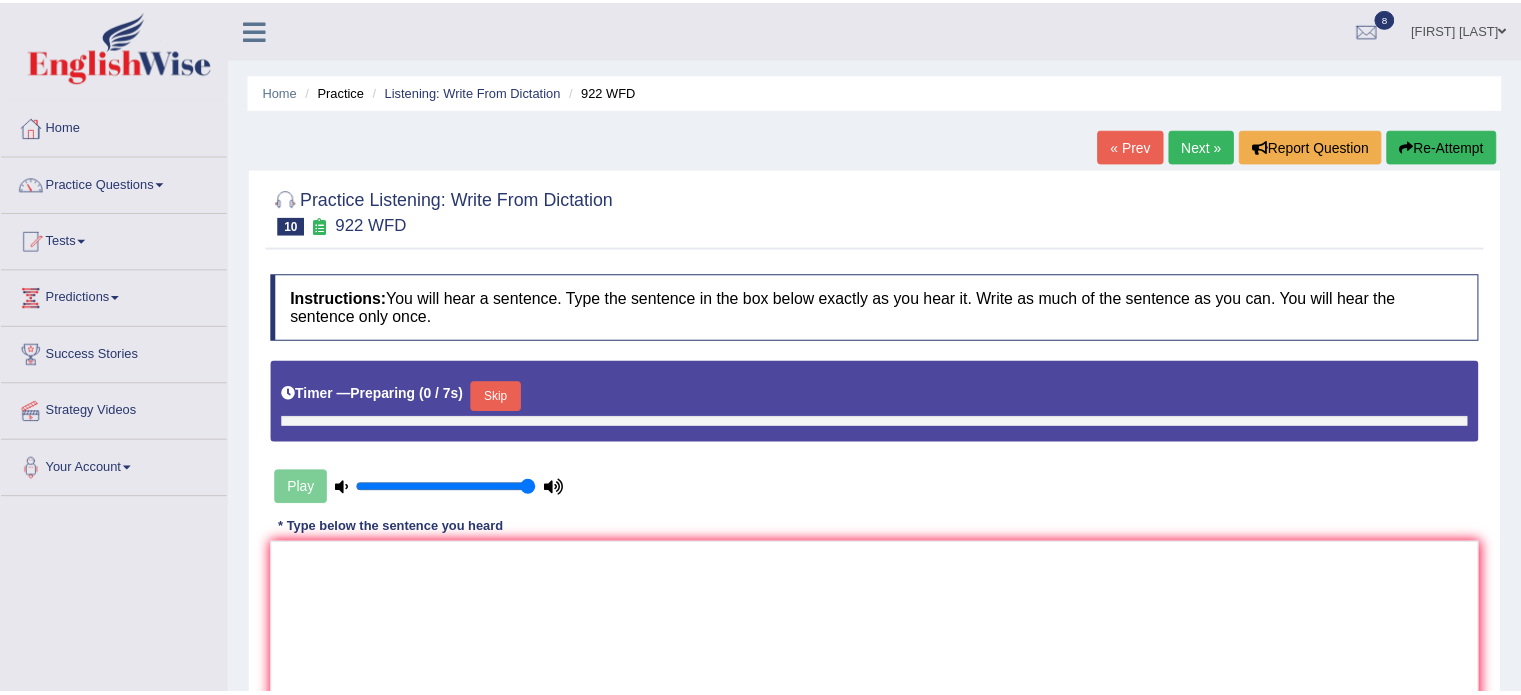 scroll, scrollTop: 0, scrollLeft: 0, axis: both 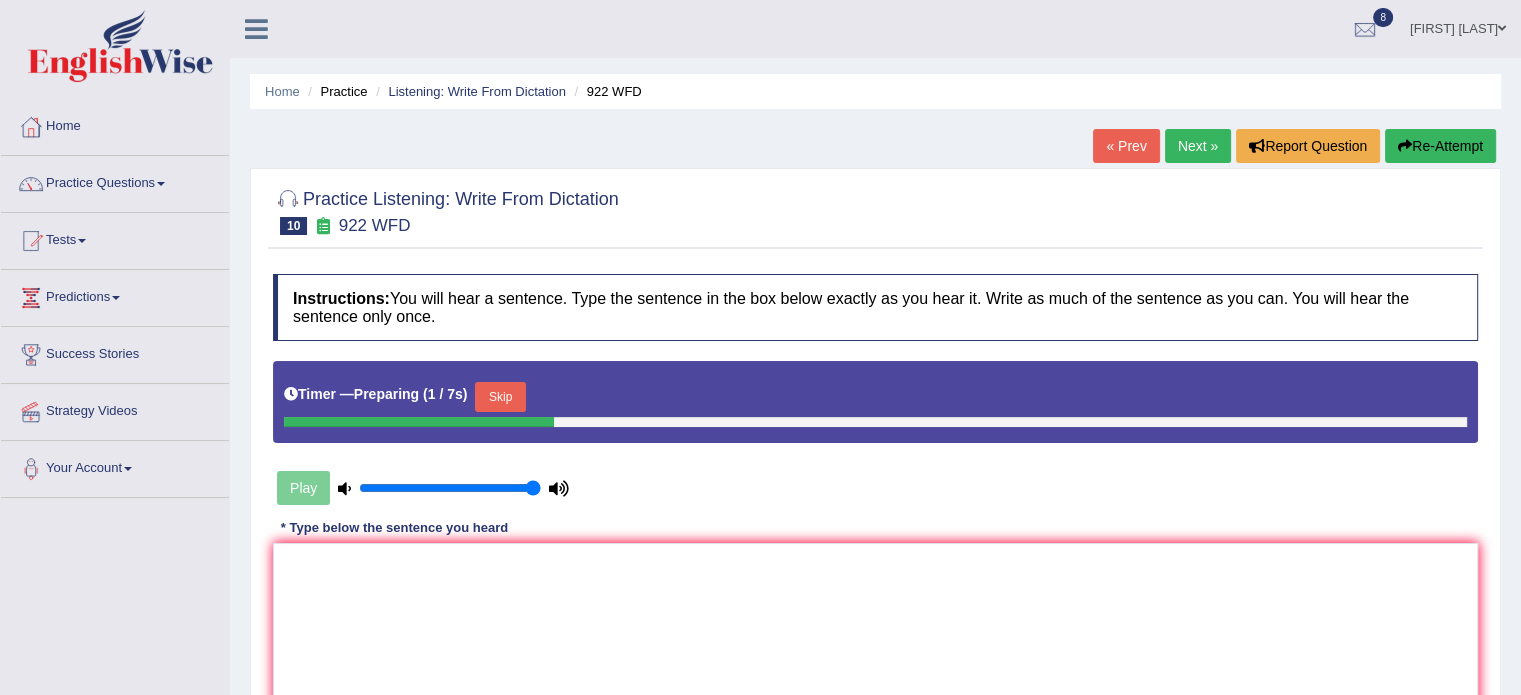 click on "Skip" at bounding box center (500, 397) 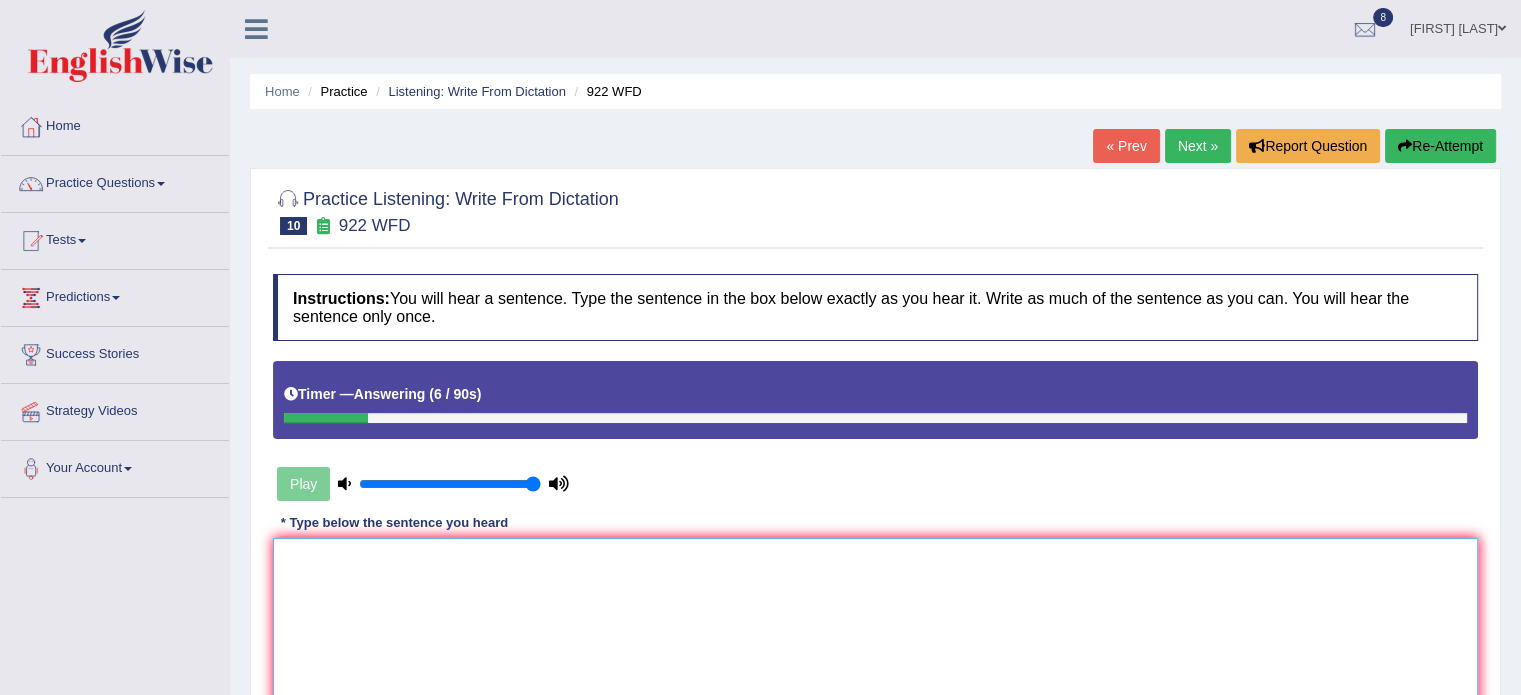 click at bounding box center (875, 635) 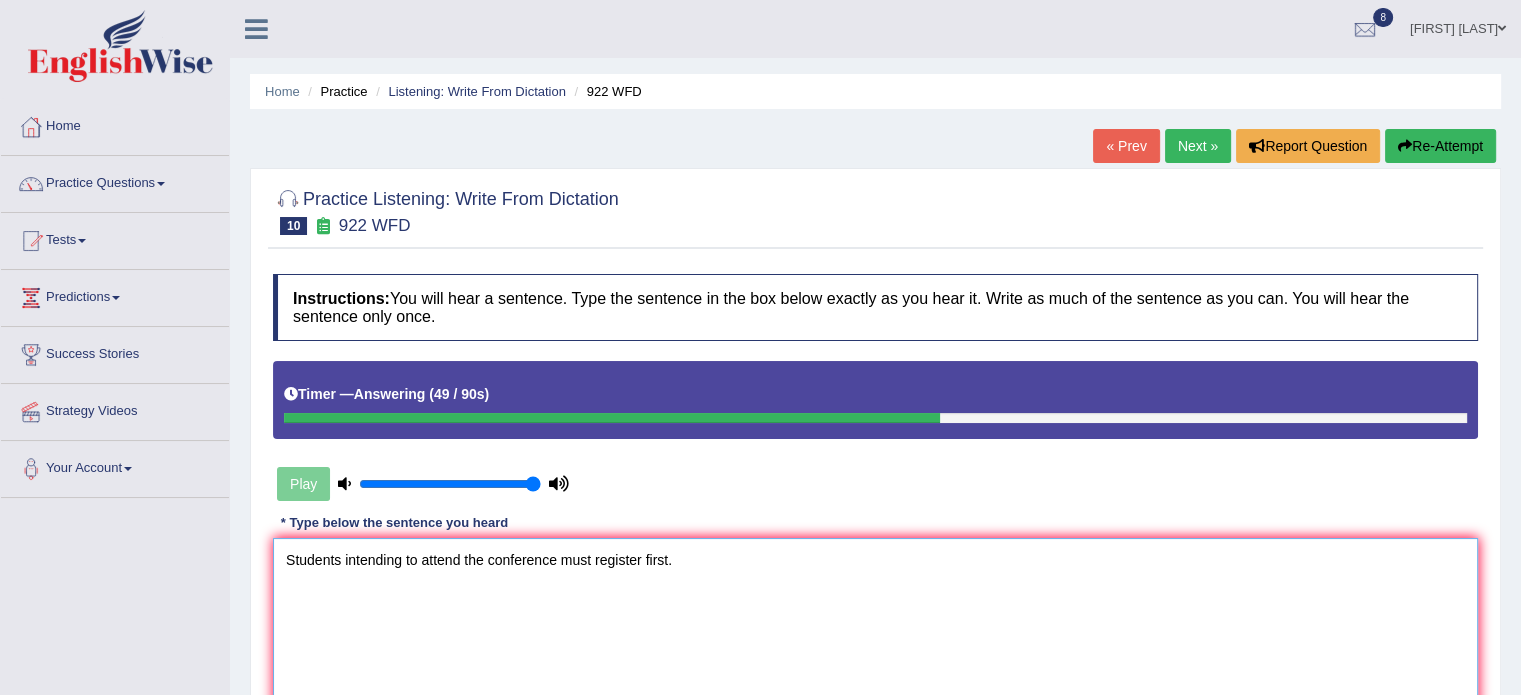 click on "Students intending to attend the conference must register first." at bounding box center [875, 635] 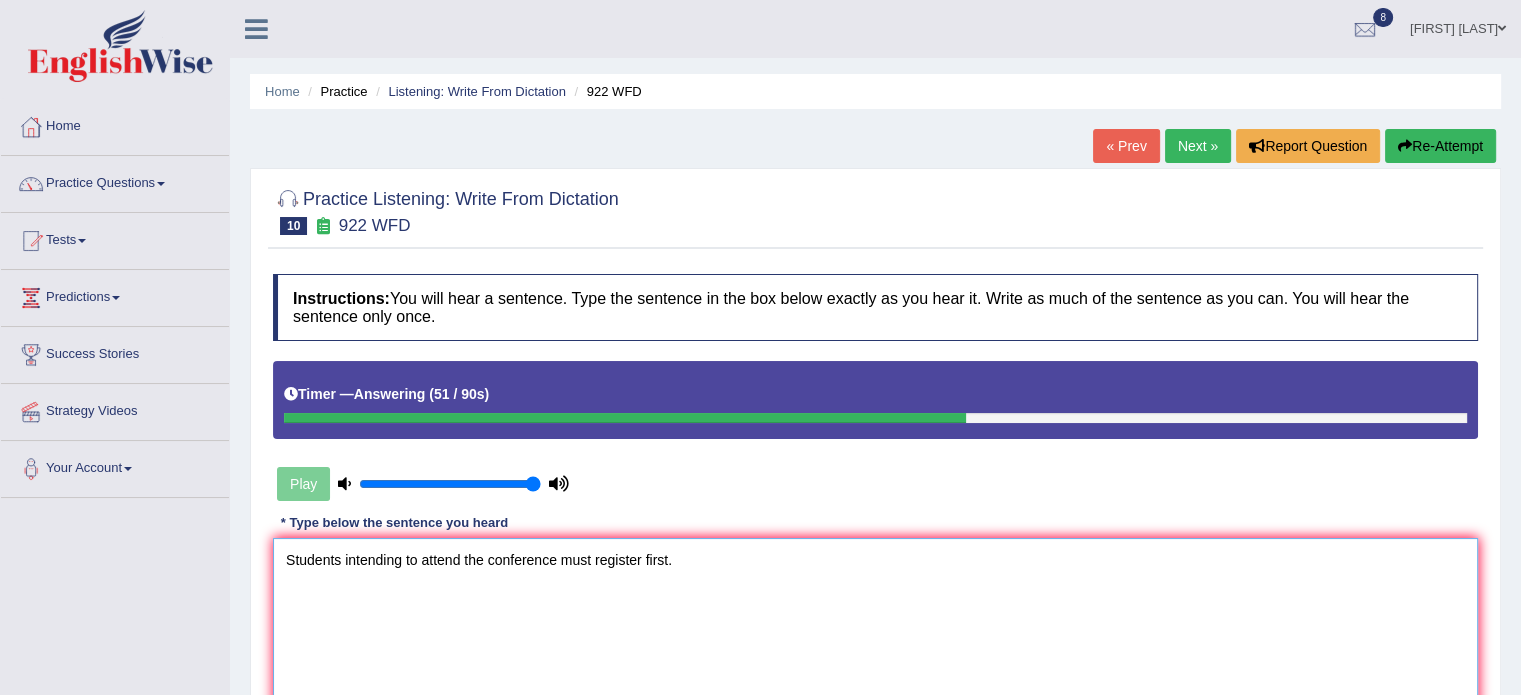 type on "Students intending to attend the conference must register first." 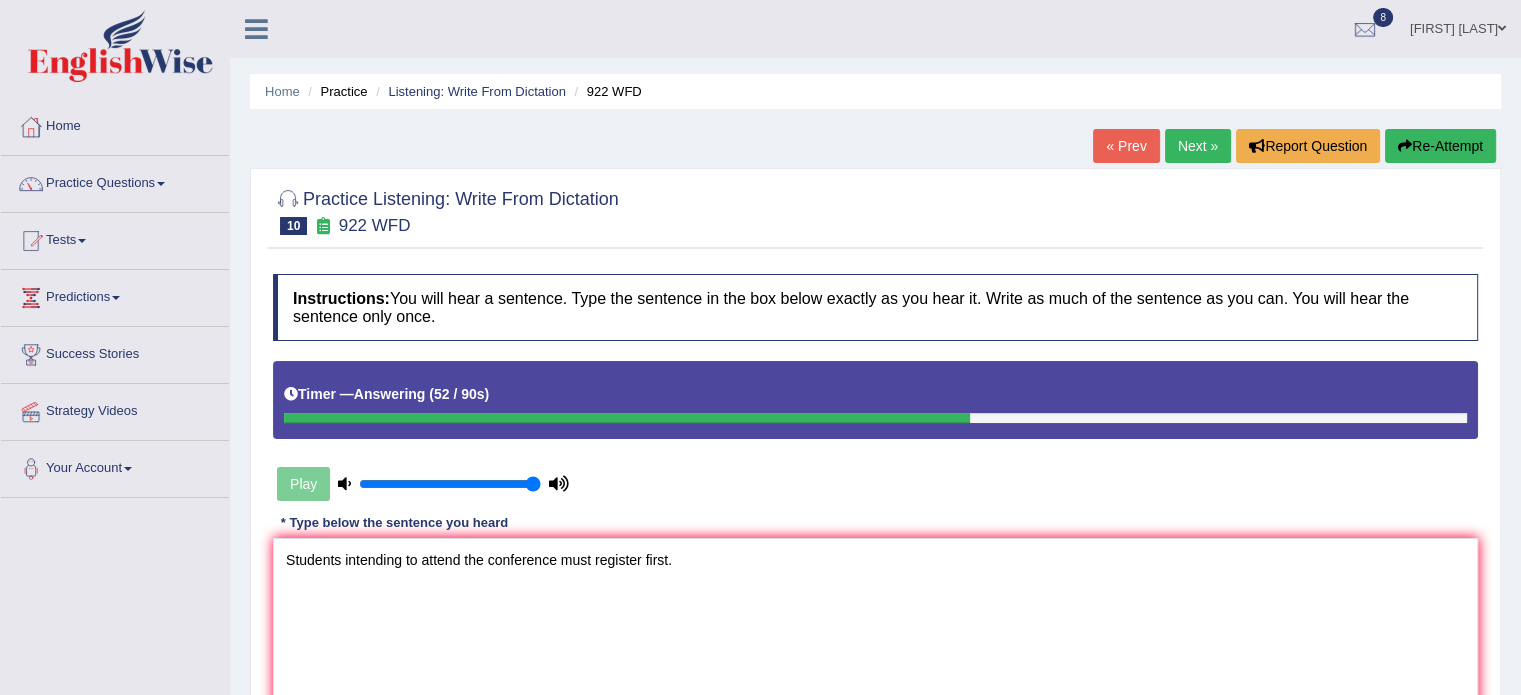click on "Instructions:  You will hear a sentence. Type the sentence in the box below exactly as you hear it. Write as much of the sentence as you can. You will hear the sentence only once.
Timer —  Answering   ( 52 / 90s ) Play Transcript: Students intending to attend the conference must register first. * Type below the sentence you heard Students intending to attend the conference must register first. Accuracy Comparison for Writing Scores:
Red:  Missed Words
Green:  Correct Words
Blue:  Added/Mistyped Words
Accuracy:   Punctuation at the end  You wrote first capital letter A.I. Engine Result:  Processing... Verify" at bounding box center [875, 528] 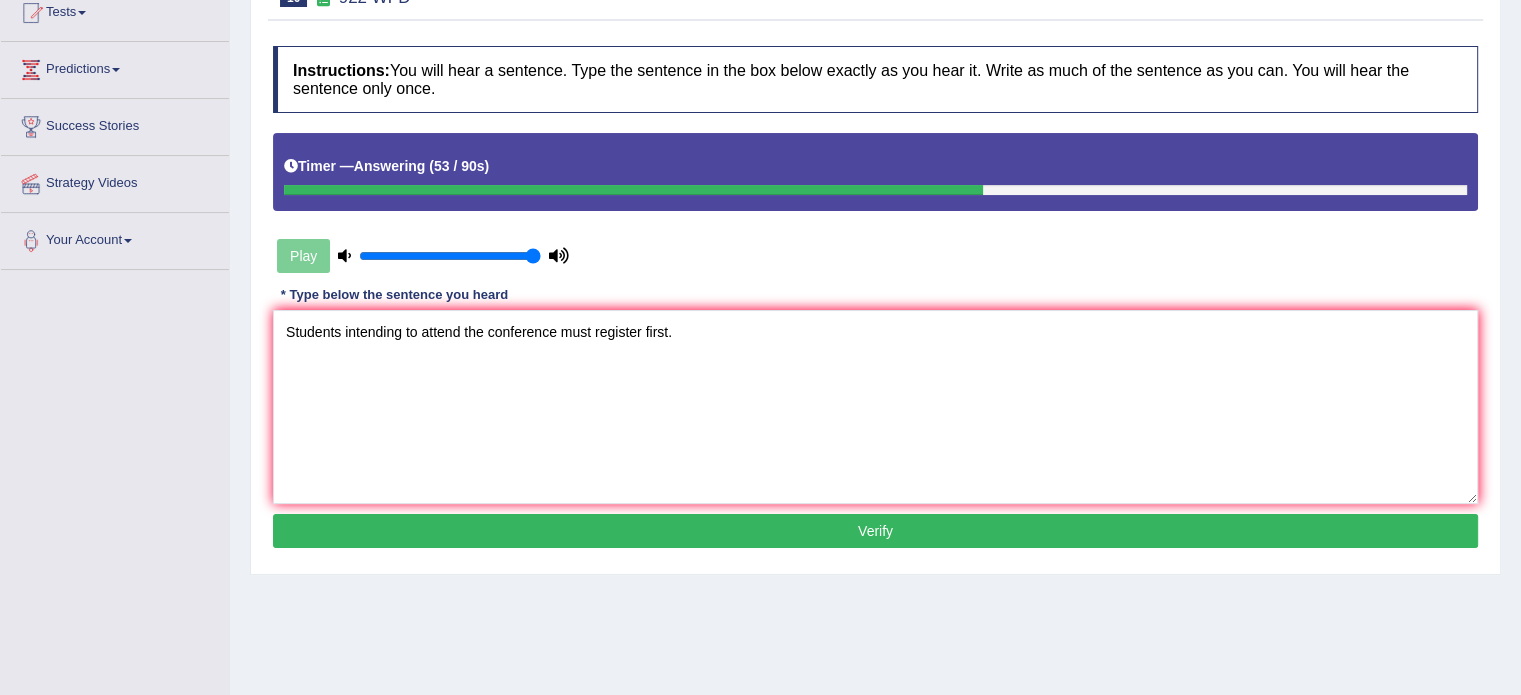 scroll, scrollTop: 320, scrollLeft: 0, axis: vertical 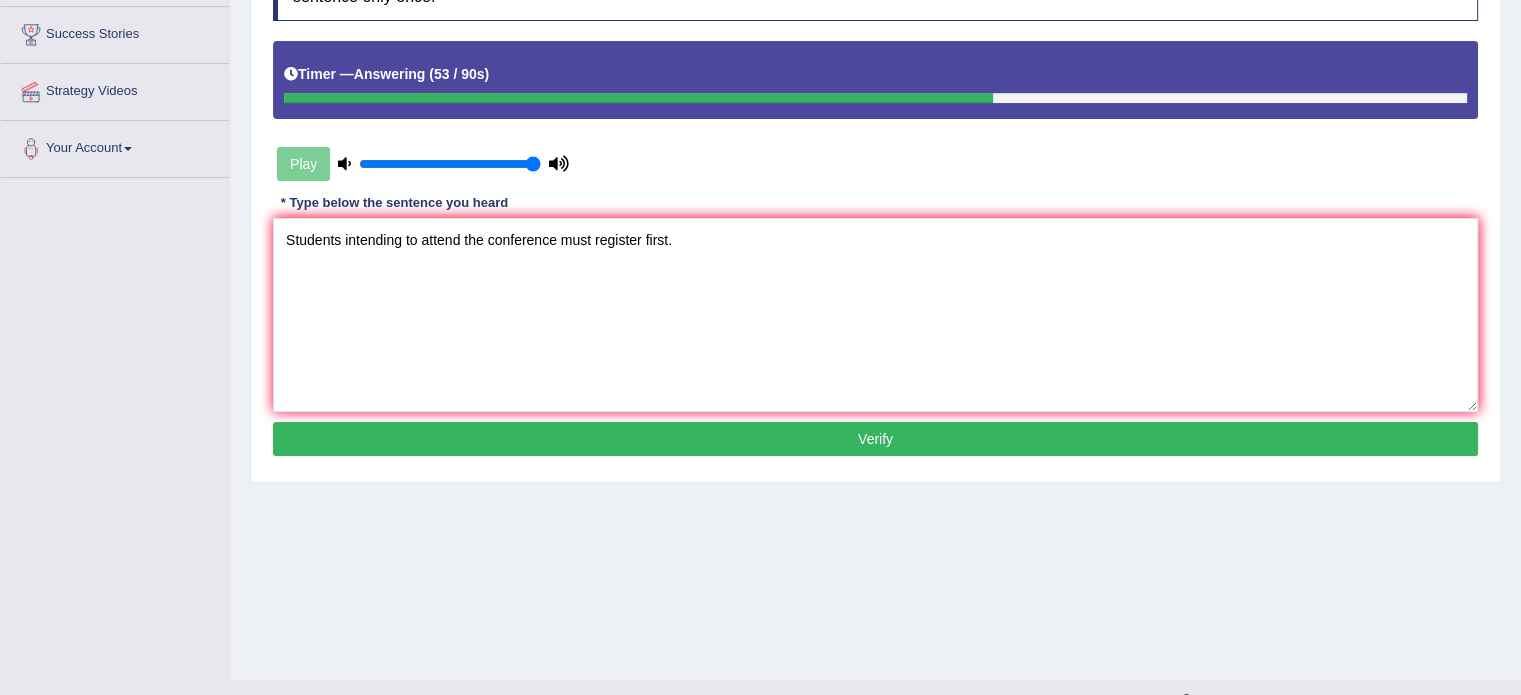 click on "Verify" at bounding box center (875, 439) 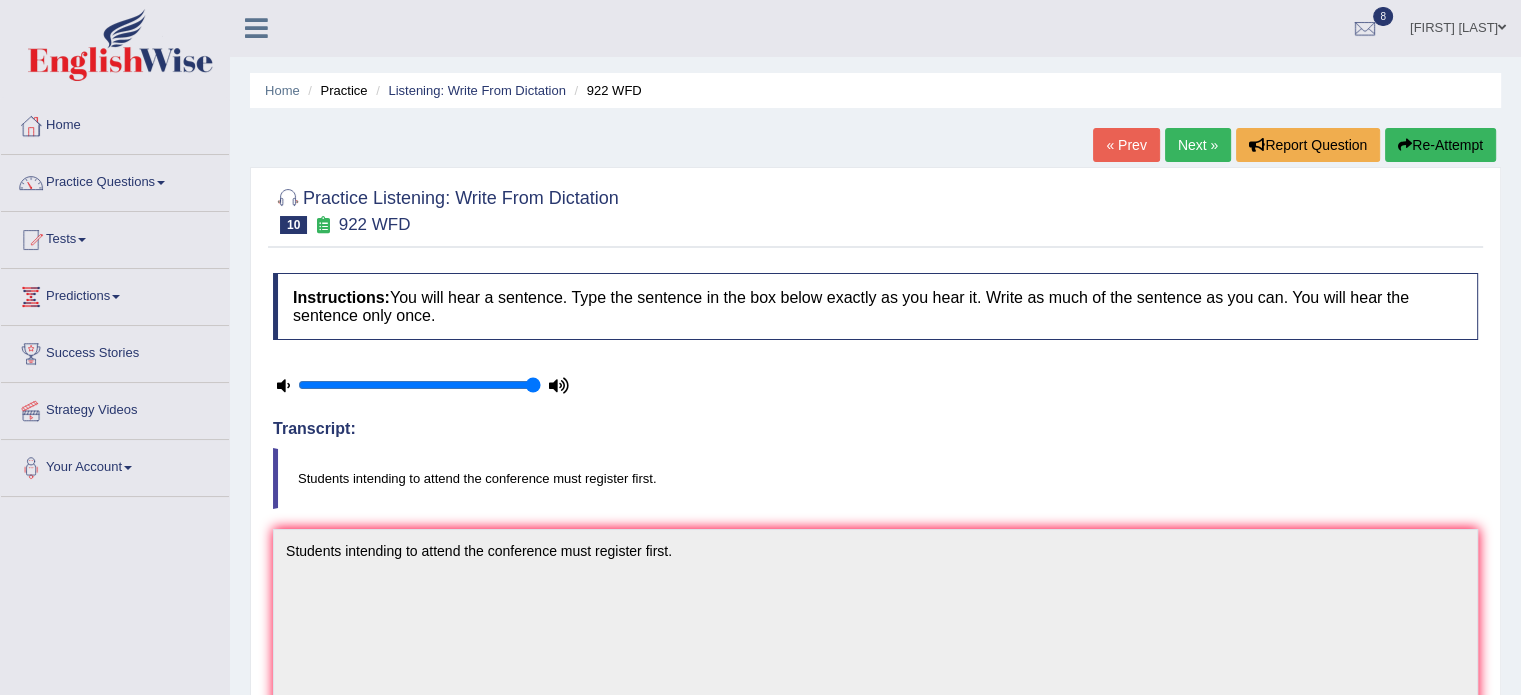 scroll, scrollTop: 0, scrollLeft: 0, axis: both 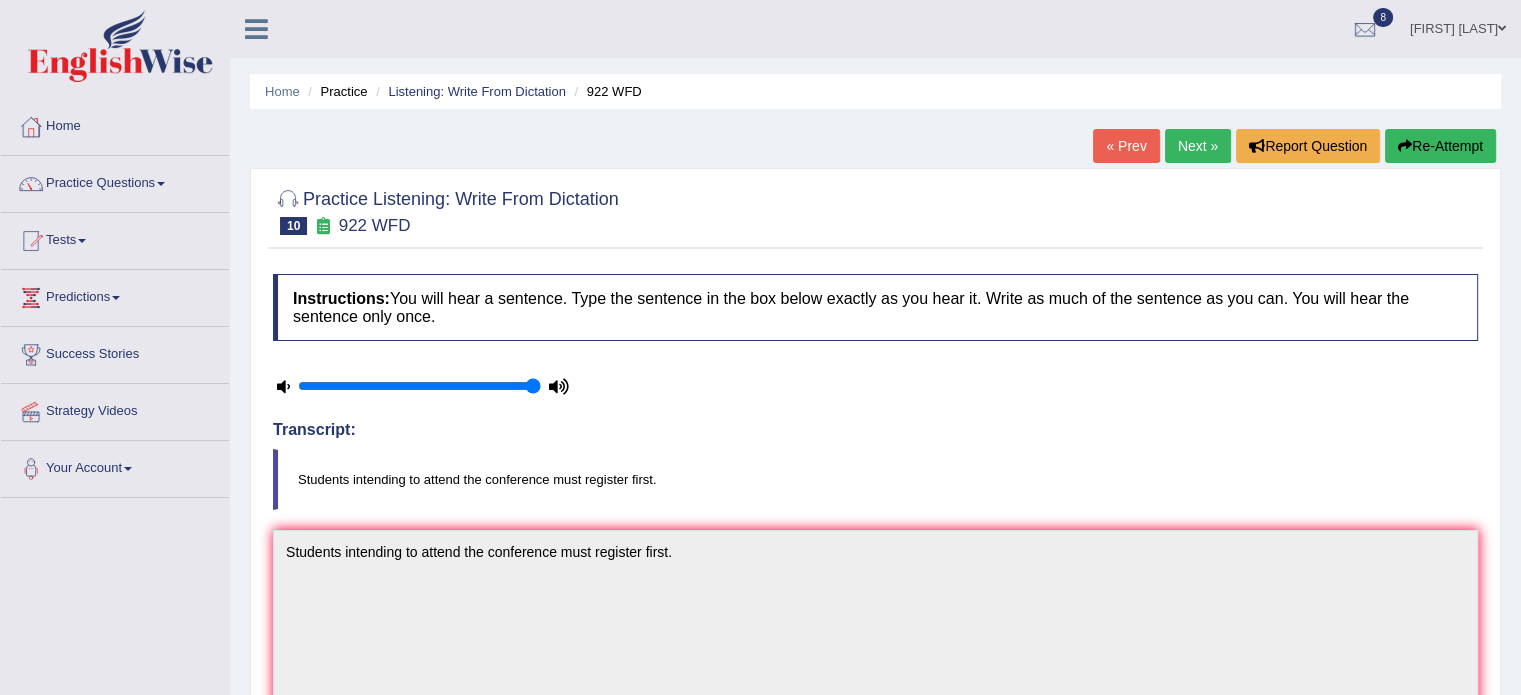 click on "Next »" at bounding box center [1198, 146] 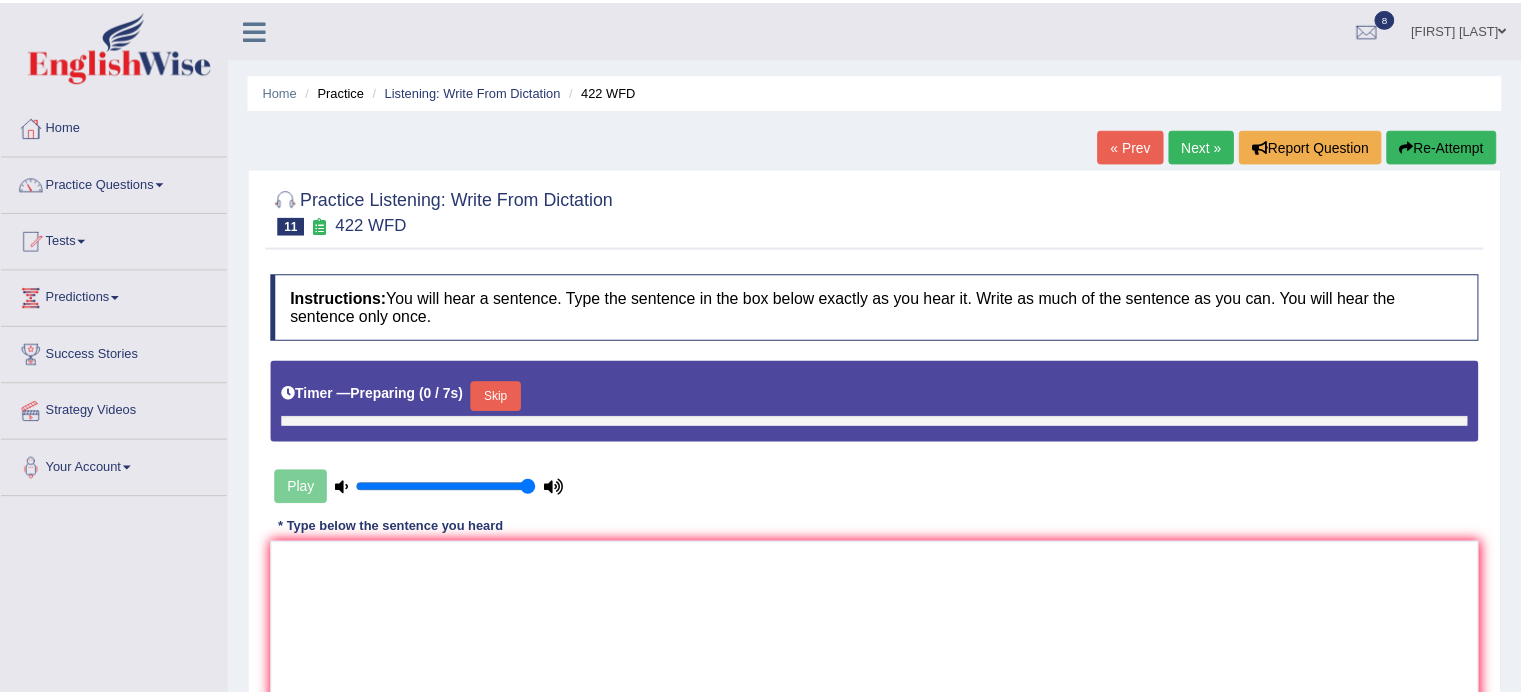 scroll, scrollTop: 0, scrollLeft: 0, axis: both 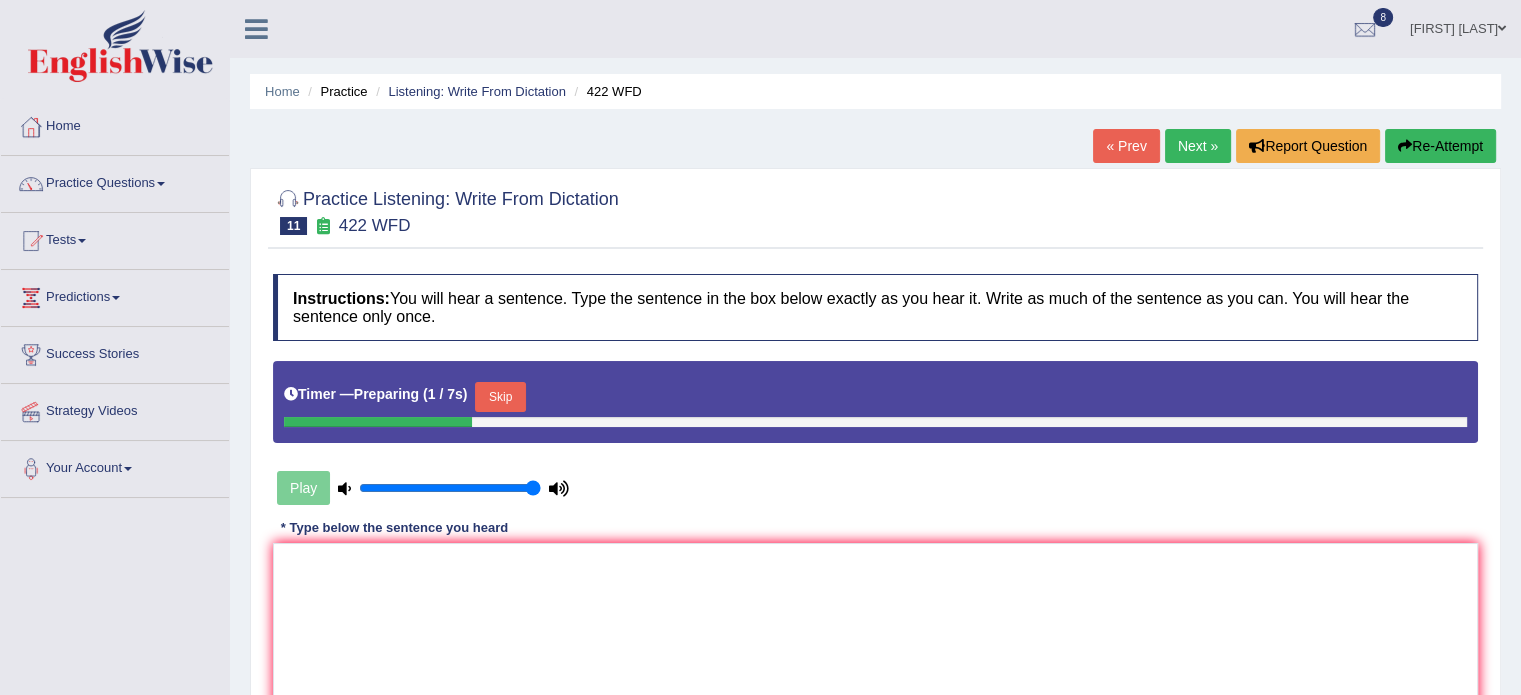 click on "Skip" at bounding box center (500, 397) 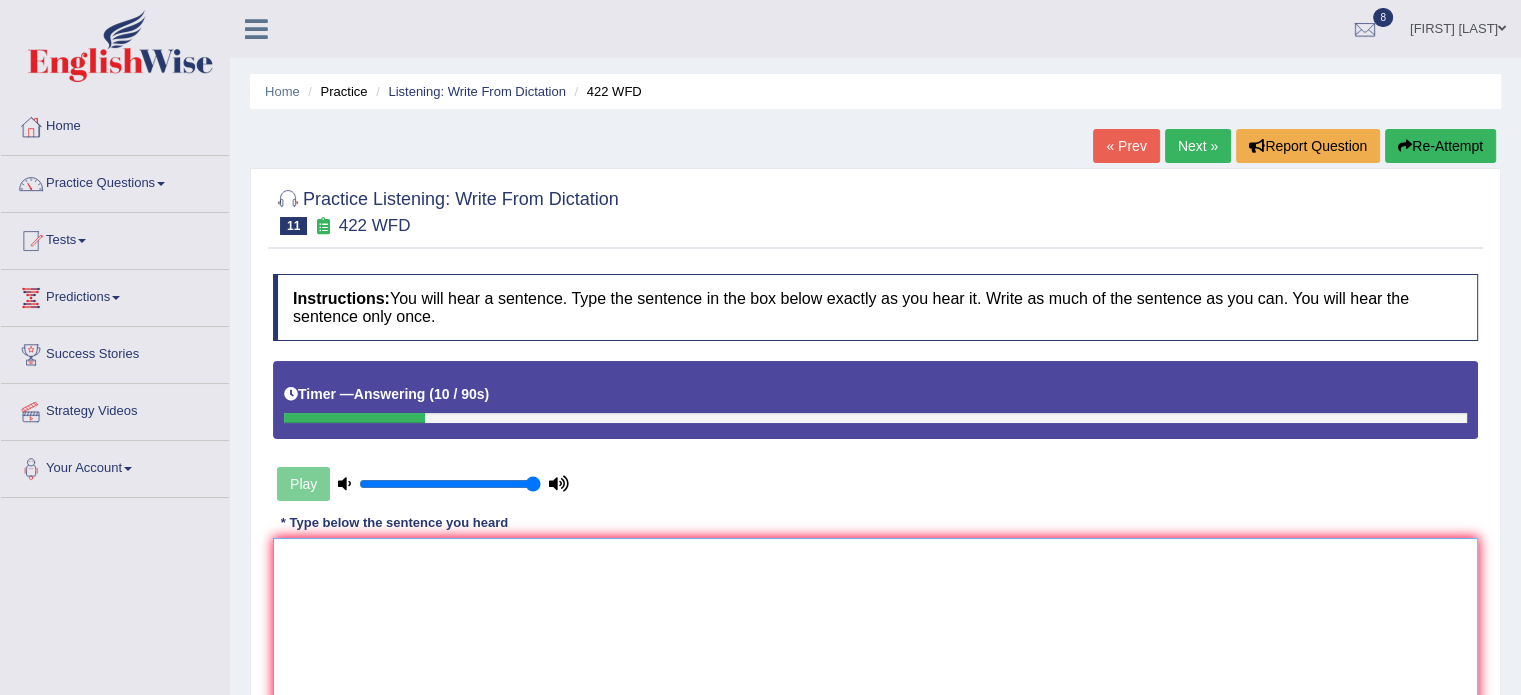 click at bounding box center [875, 635] 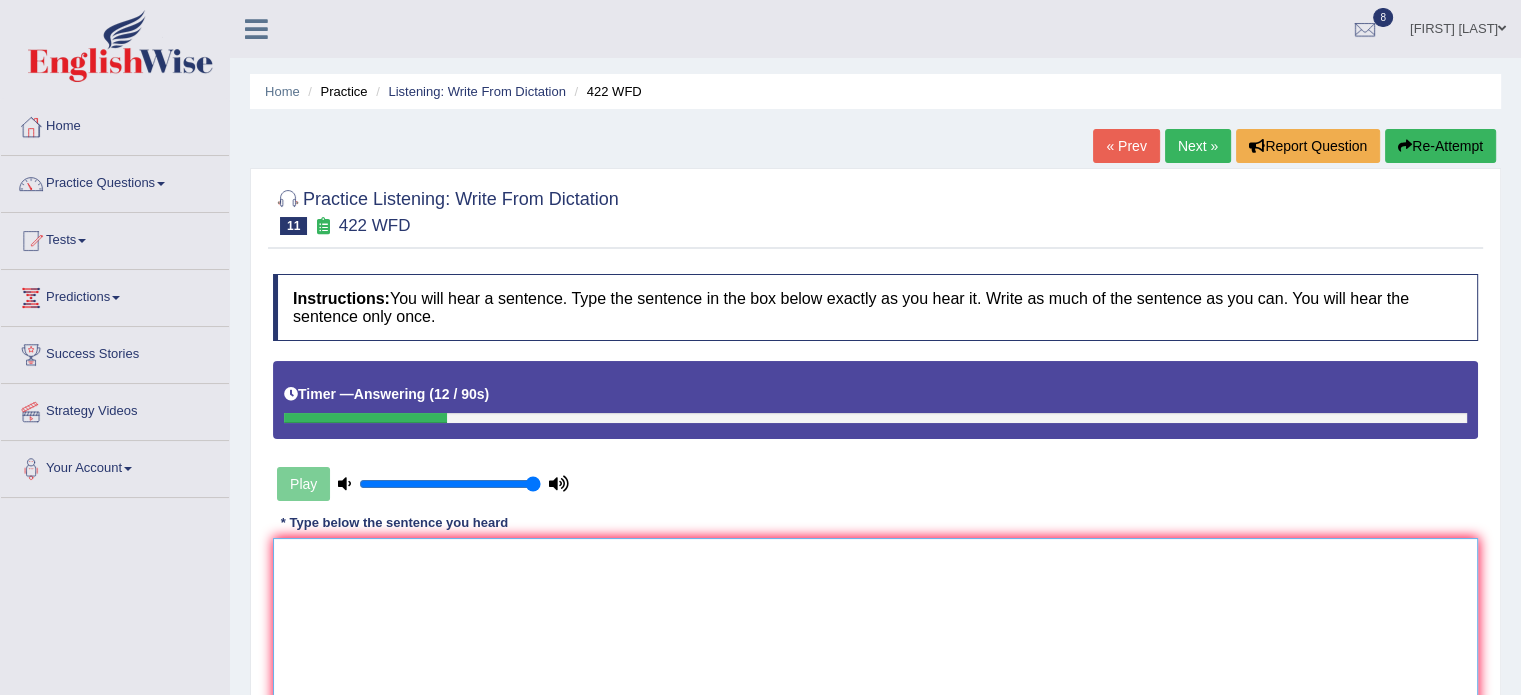 type on "m" 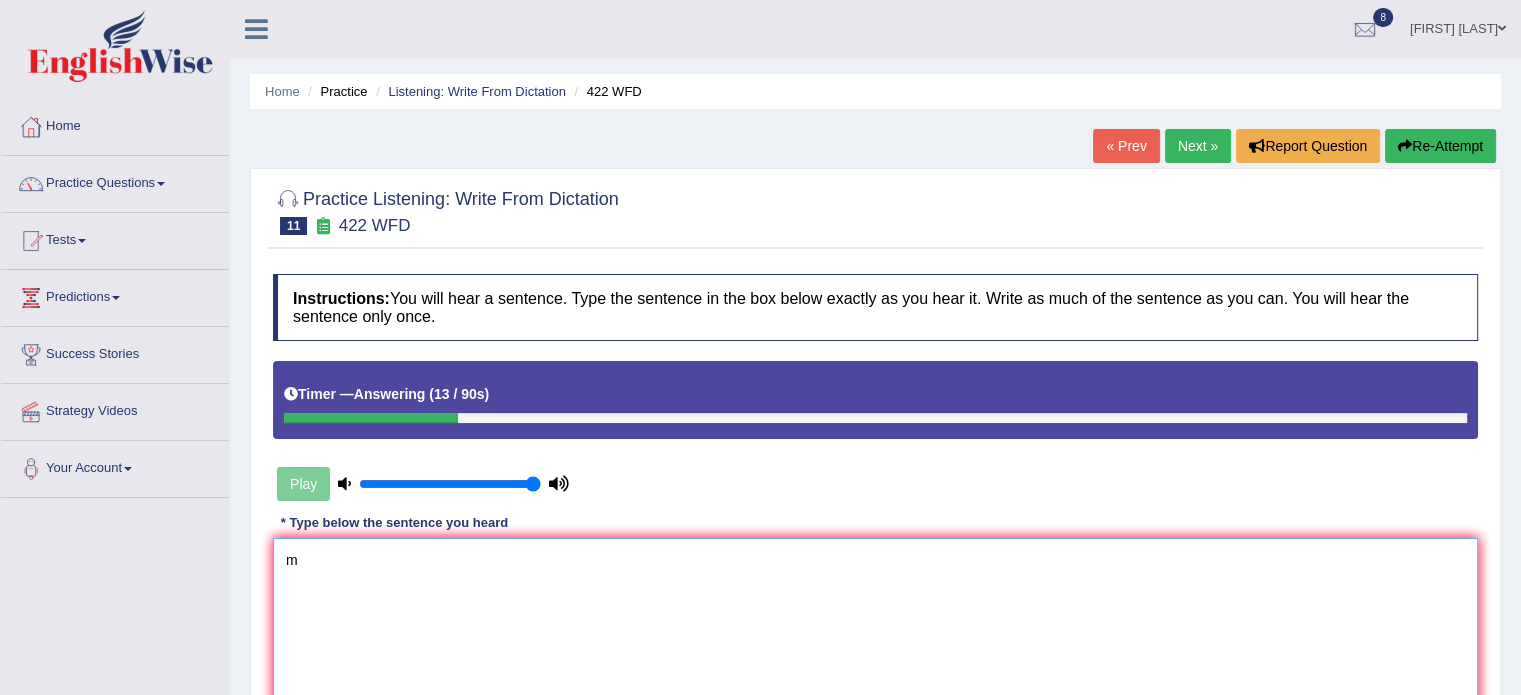 type 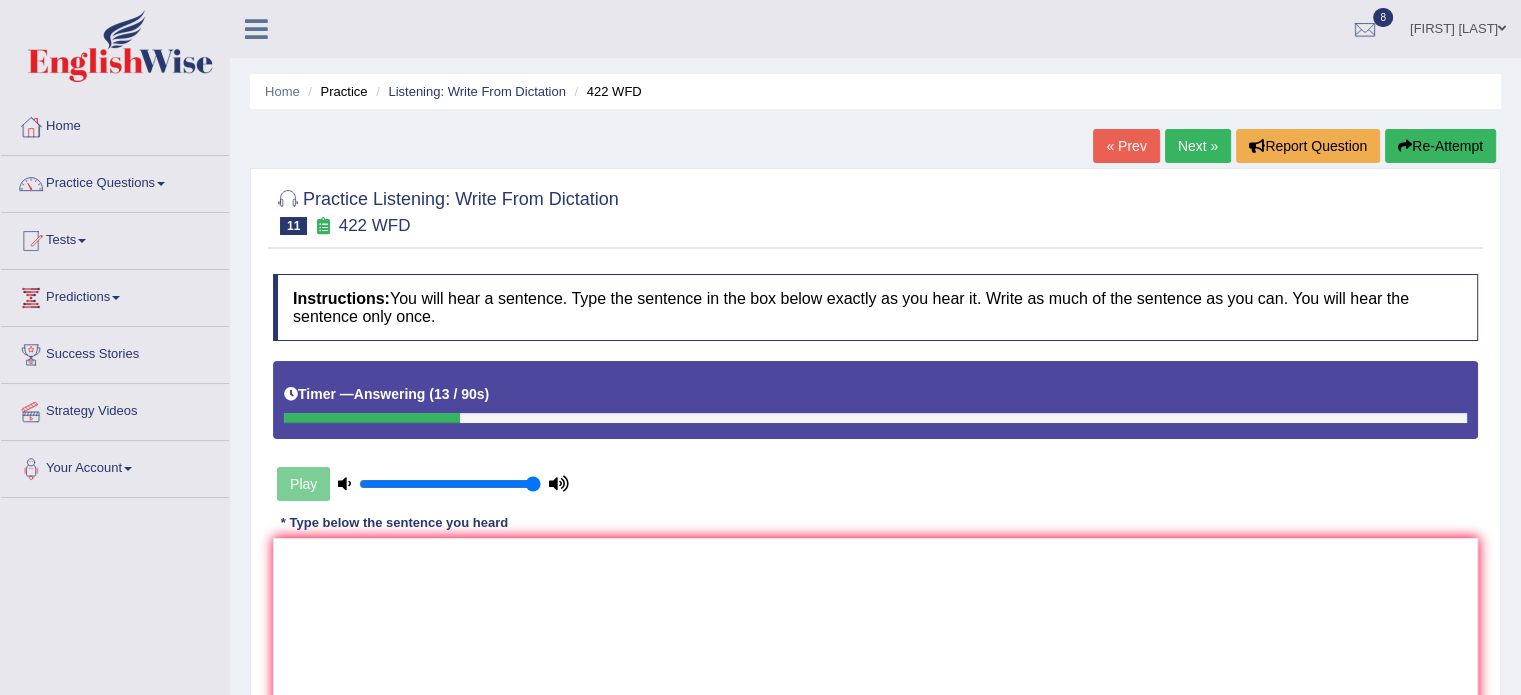 scroll, scrollTop: 355, scrollLeft: 0, axis: vertical 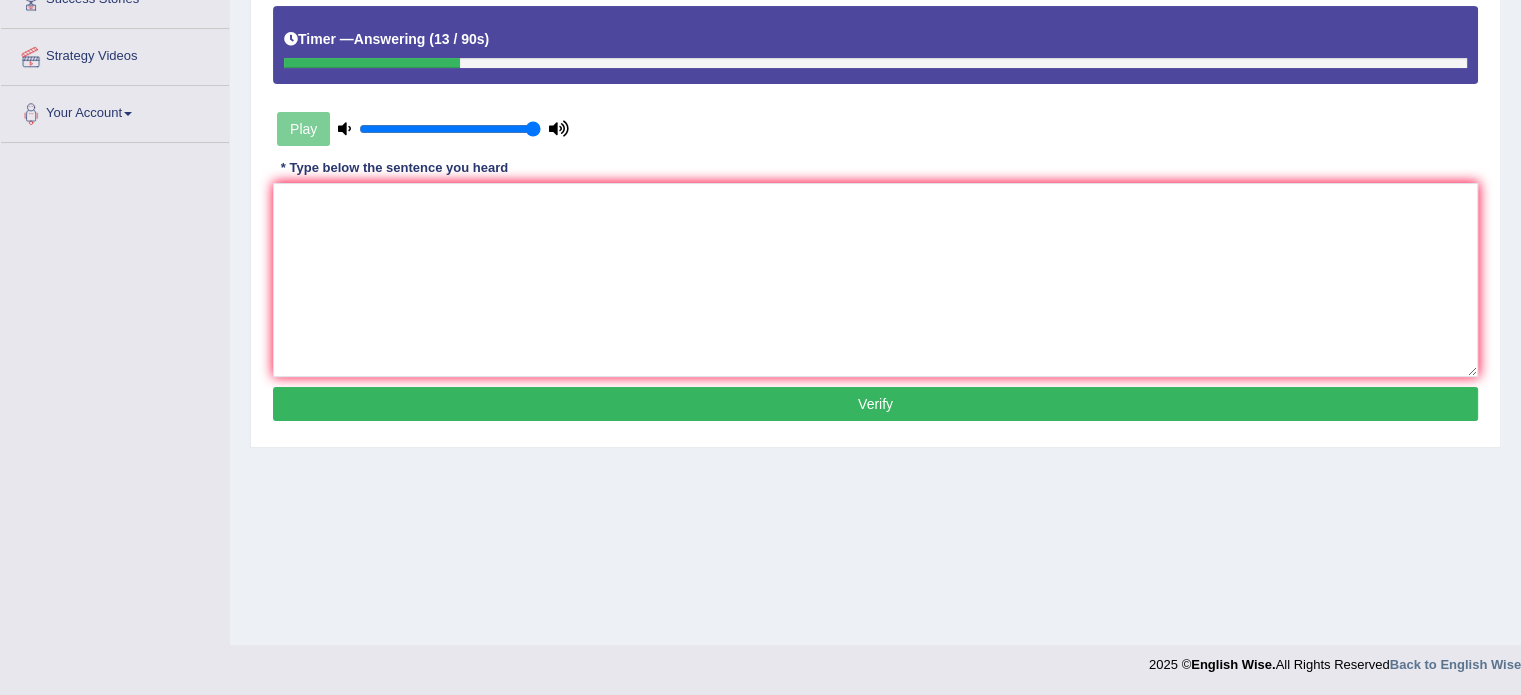 type 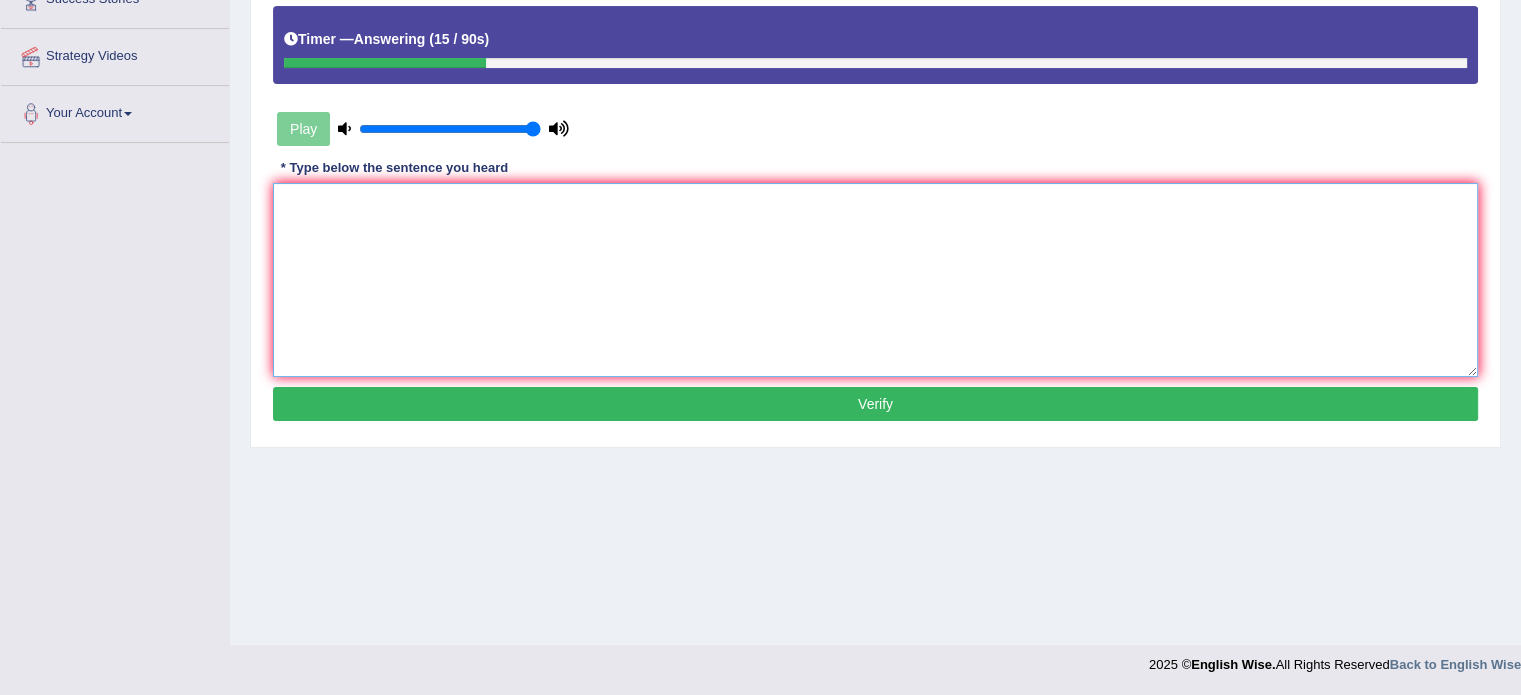 click at bounding box center [875, 280] 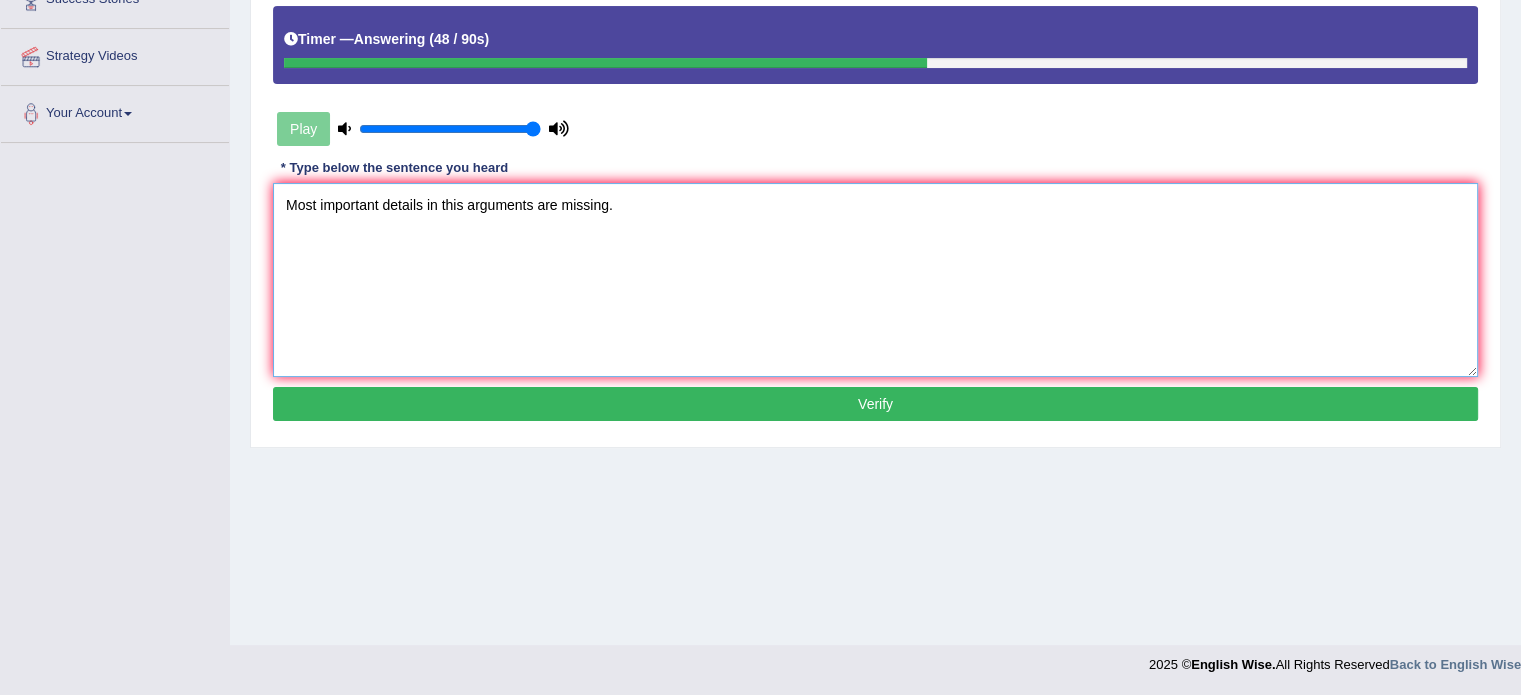 click on "Most important details in this arguments are missing." at bounding box center (875, 280) 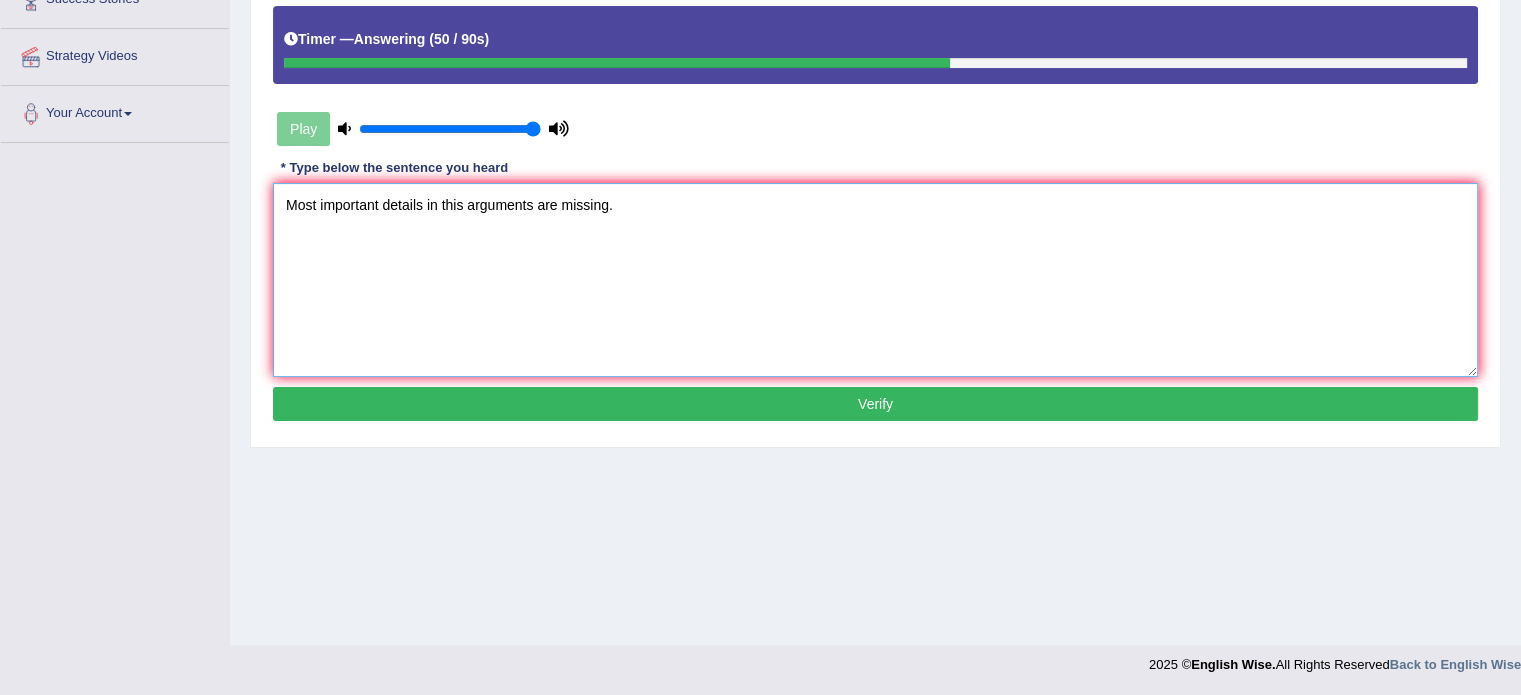 type on "Most important details in this arguments are missing." 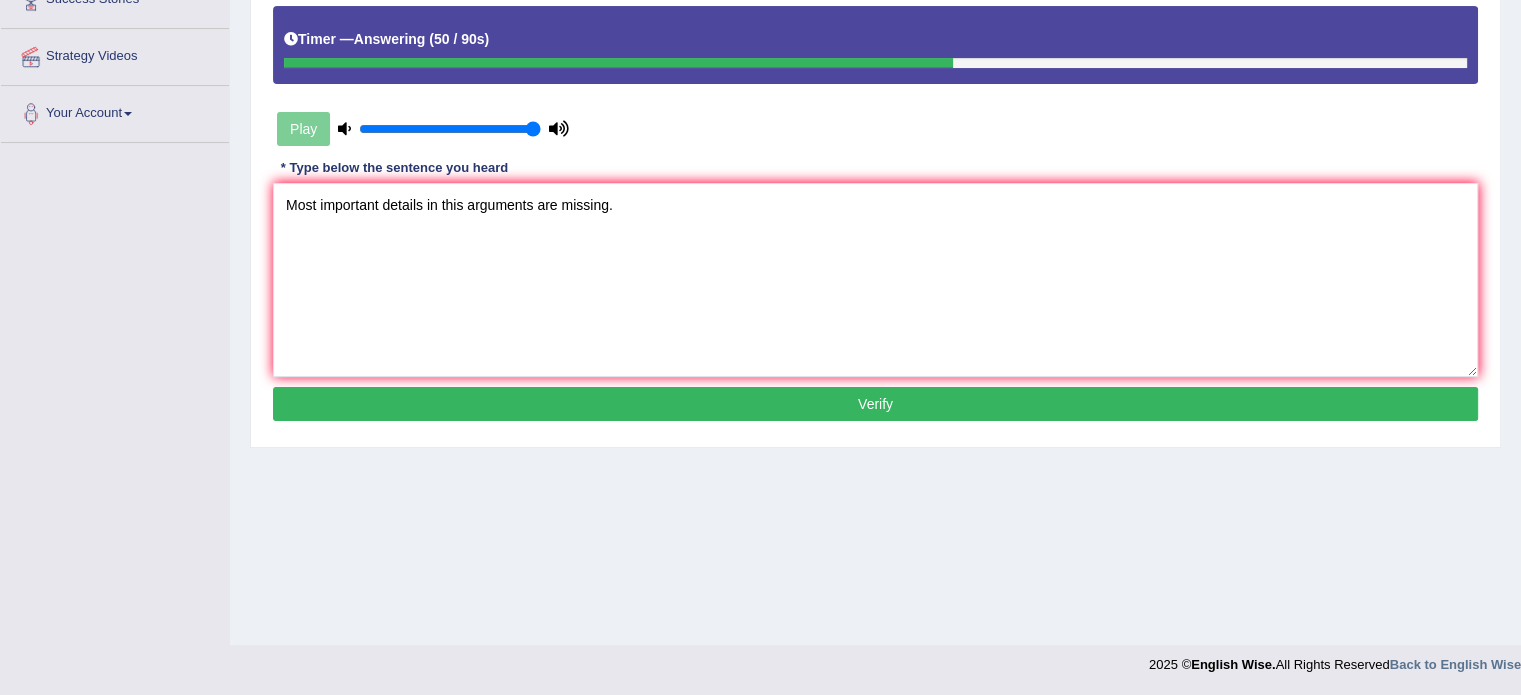 click on "Verify" at bounding box center (875, 404) 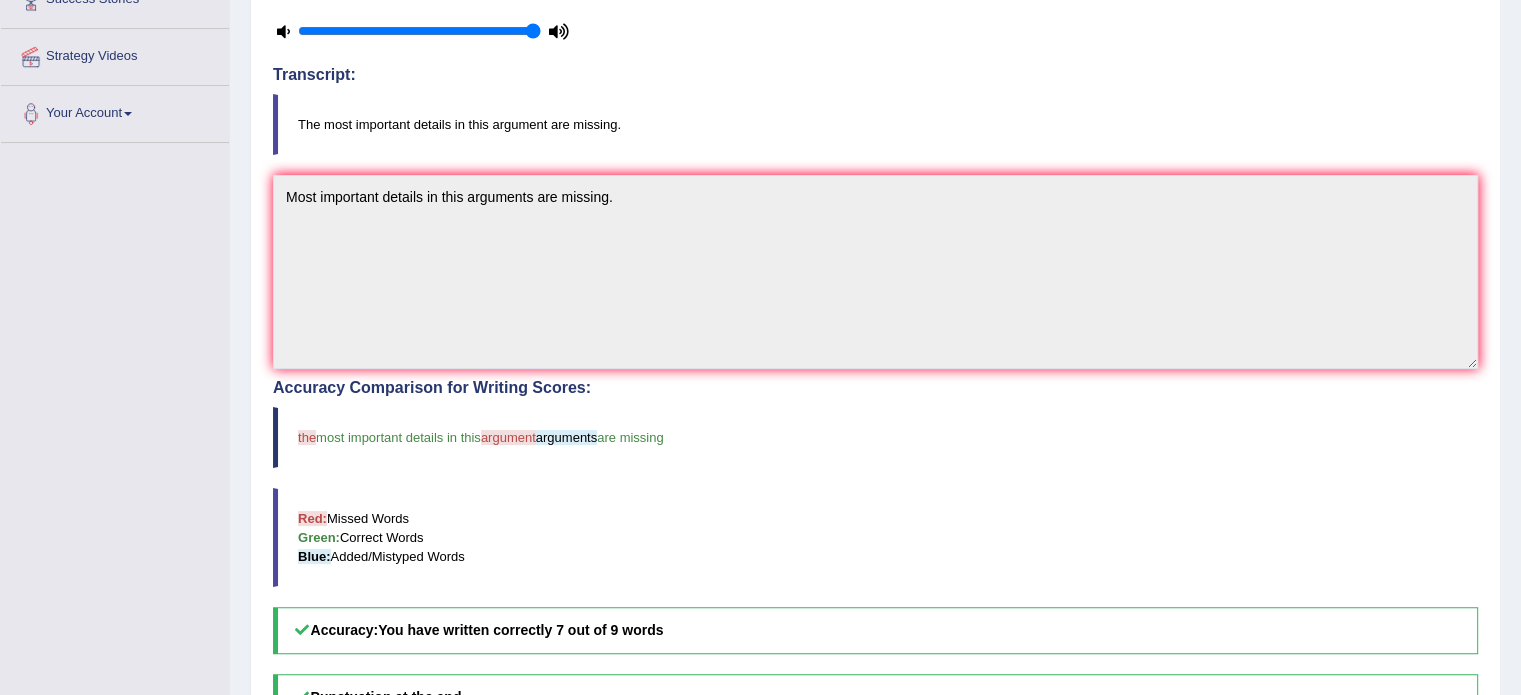 click on "the  most important details in this  argument arguments  are missing" at bounding box center (875, 437) 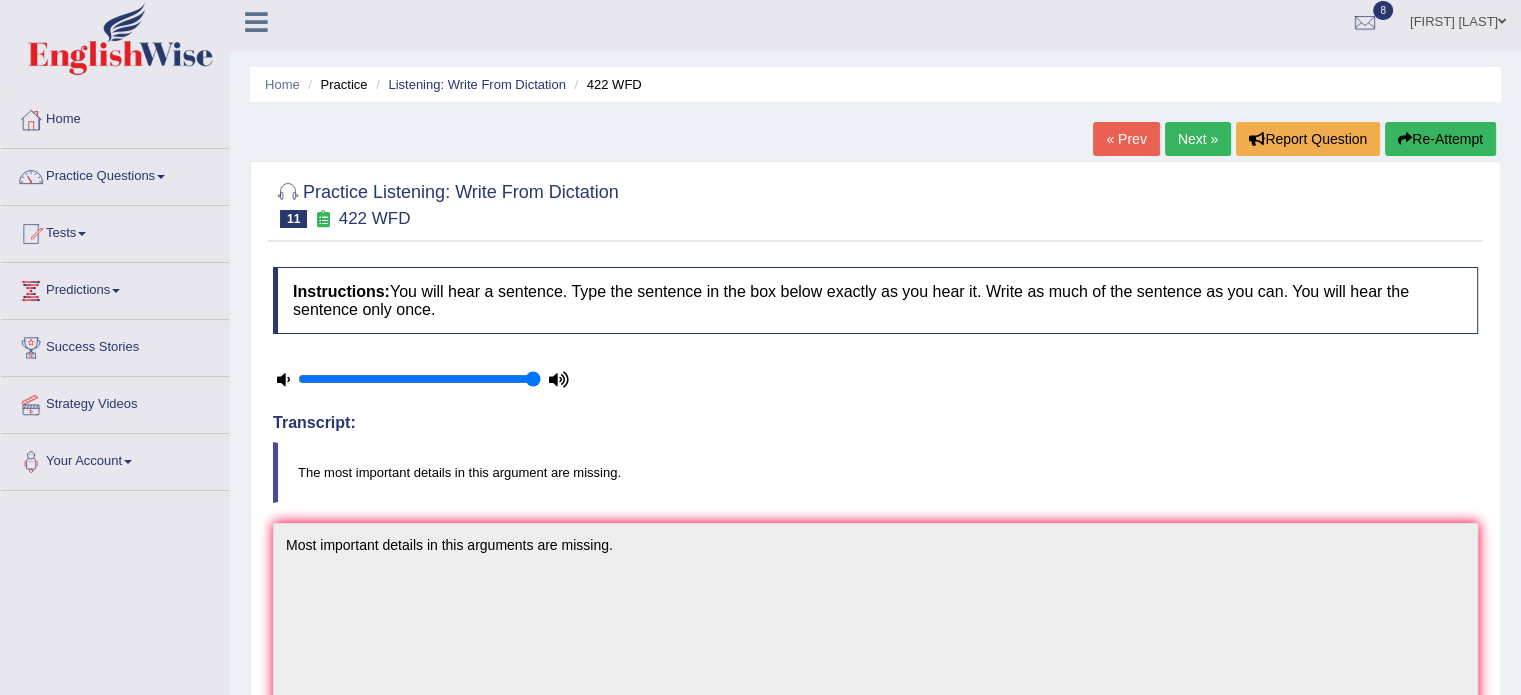 scroll, scrollTop: 0, scrollLeft: 0, axis: both 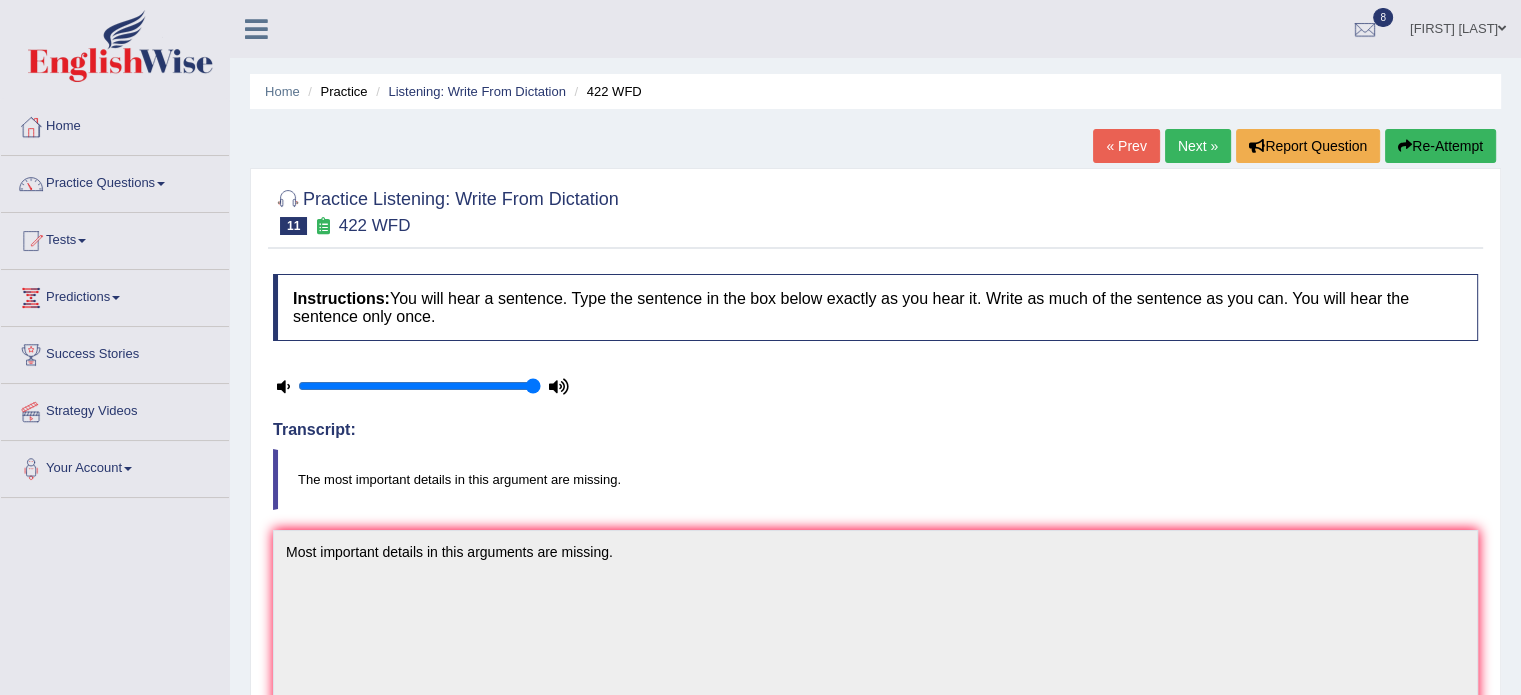 click on "Next »" at bounding box center [1198, 146] 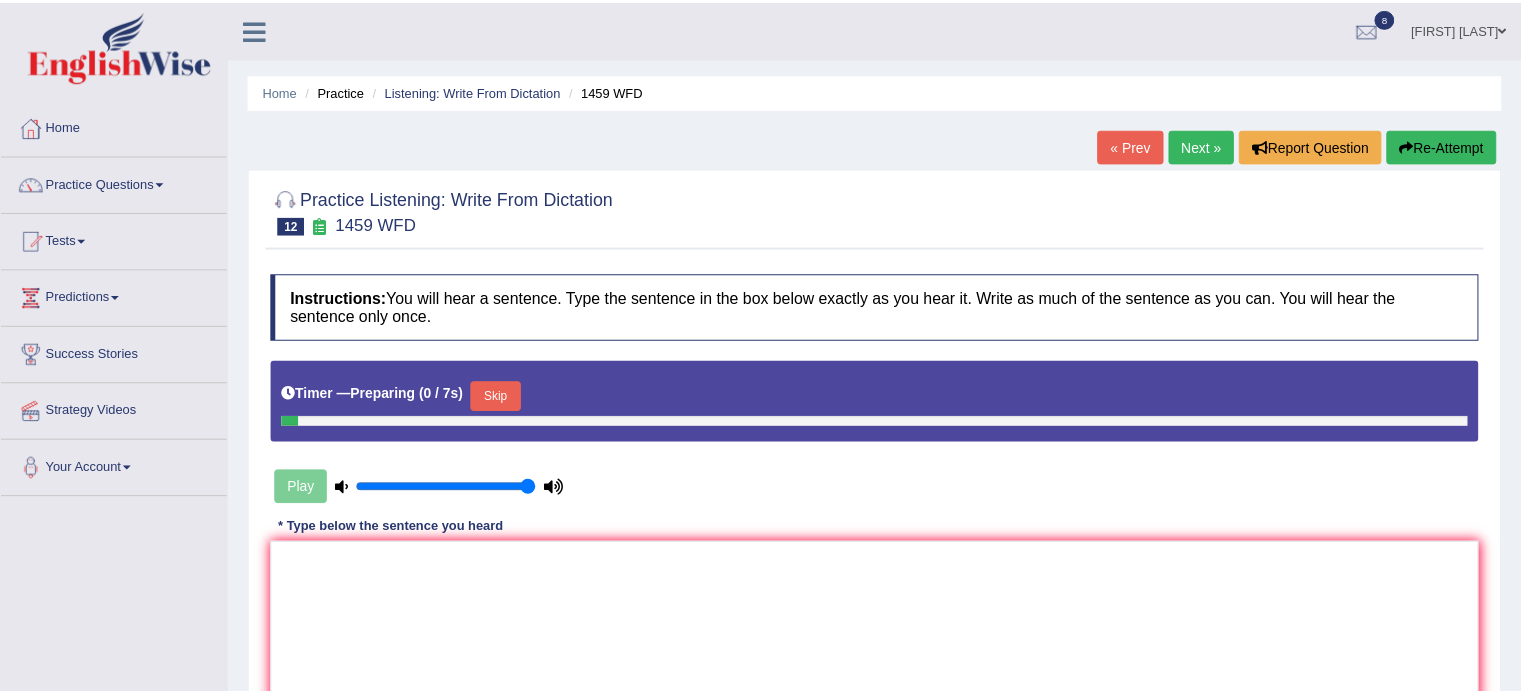 scroll, scrollTop: 0, scrollLeft: 0, axis: both 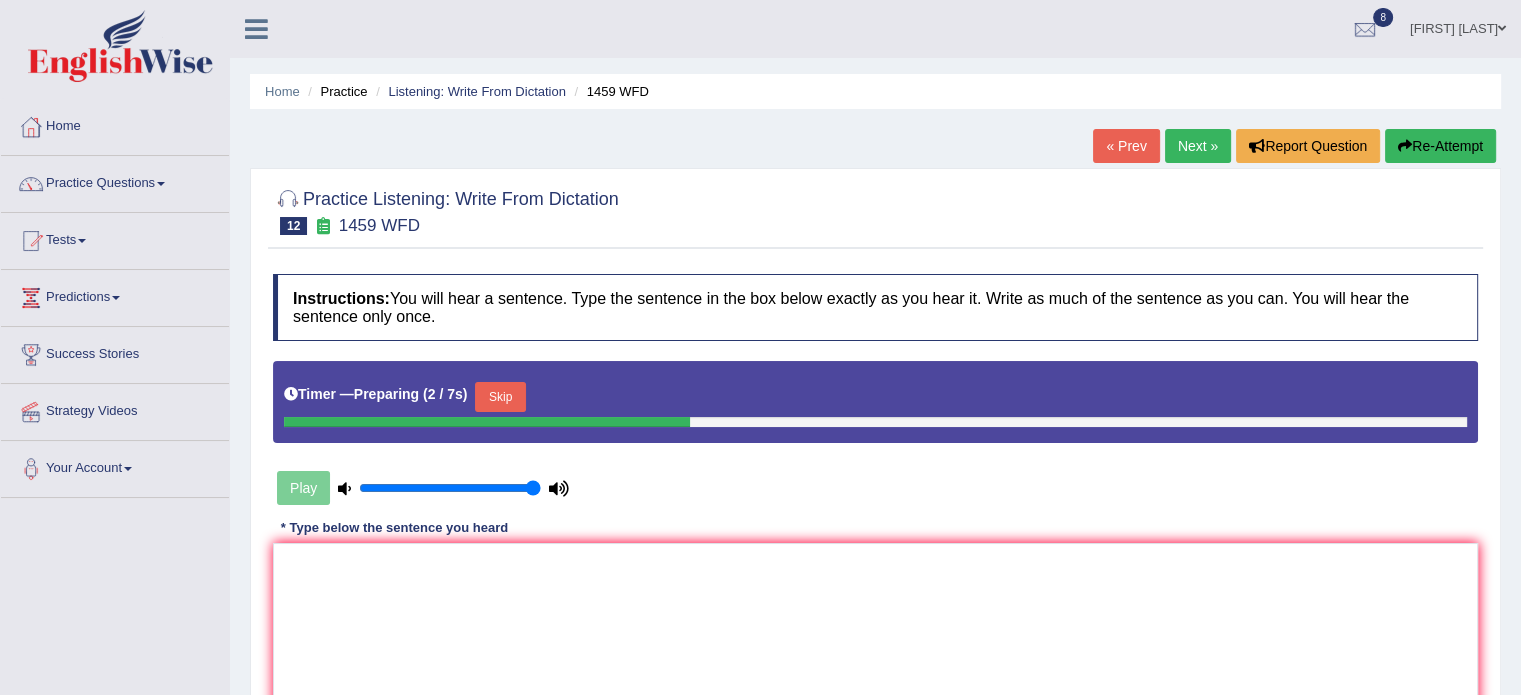 click on "Skip" at bounding box center [500, 397] 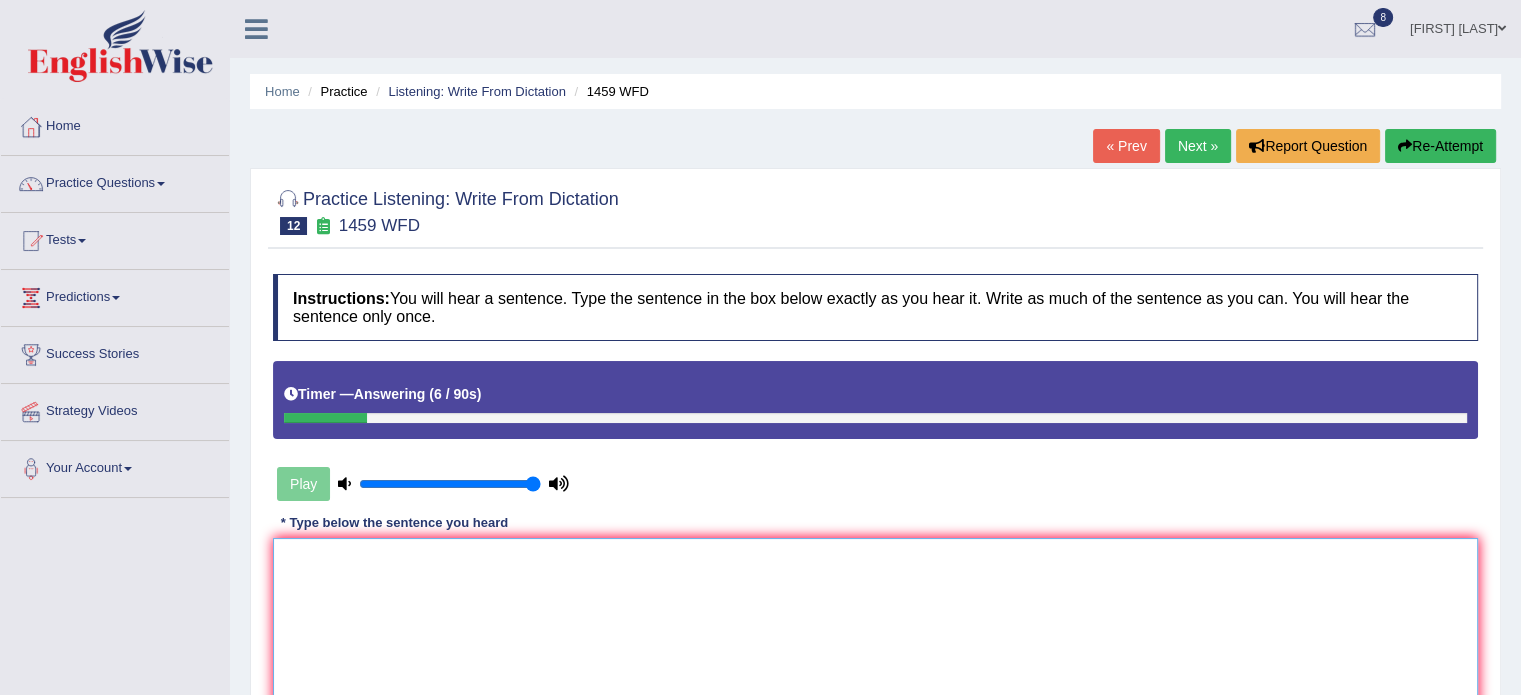 click at bounding box center (875, 635) 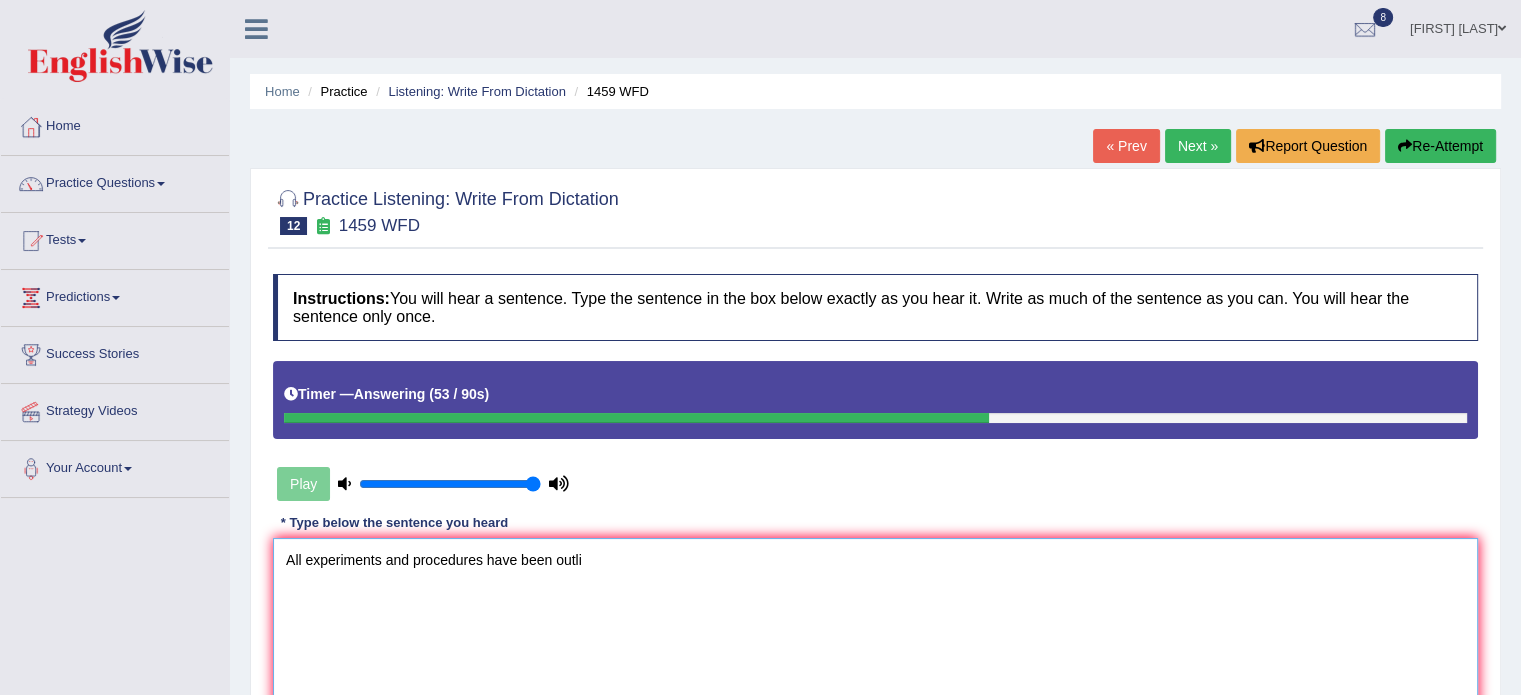 click on "All experiments and procedures have been outli" at bounding box center [875, 635] 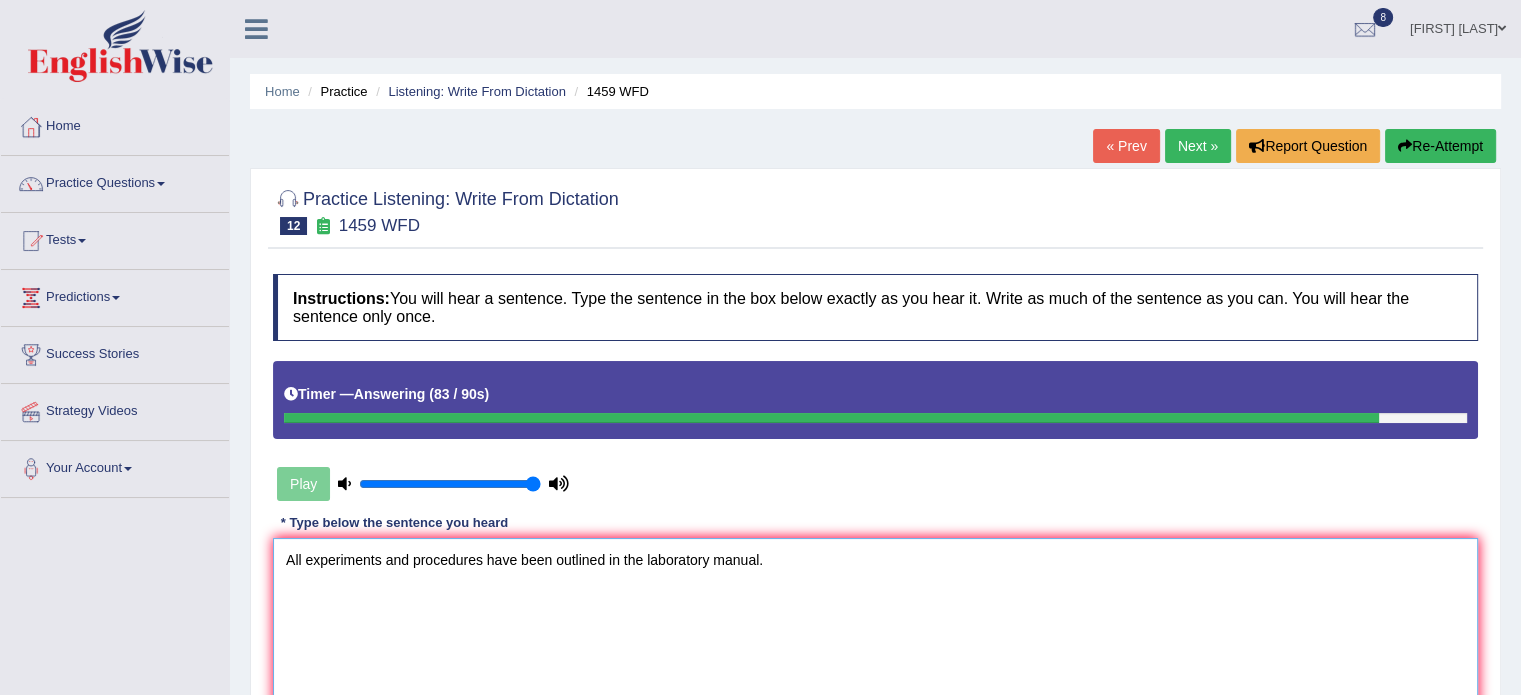 type on "All experiments and procedures have been outlined in the laboratory manual." 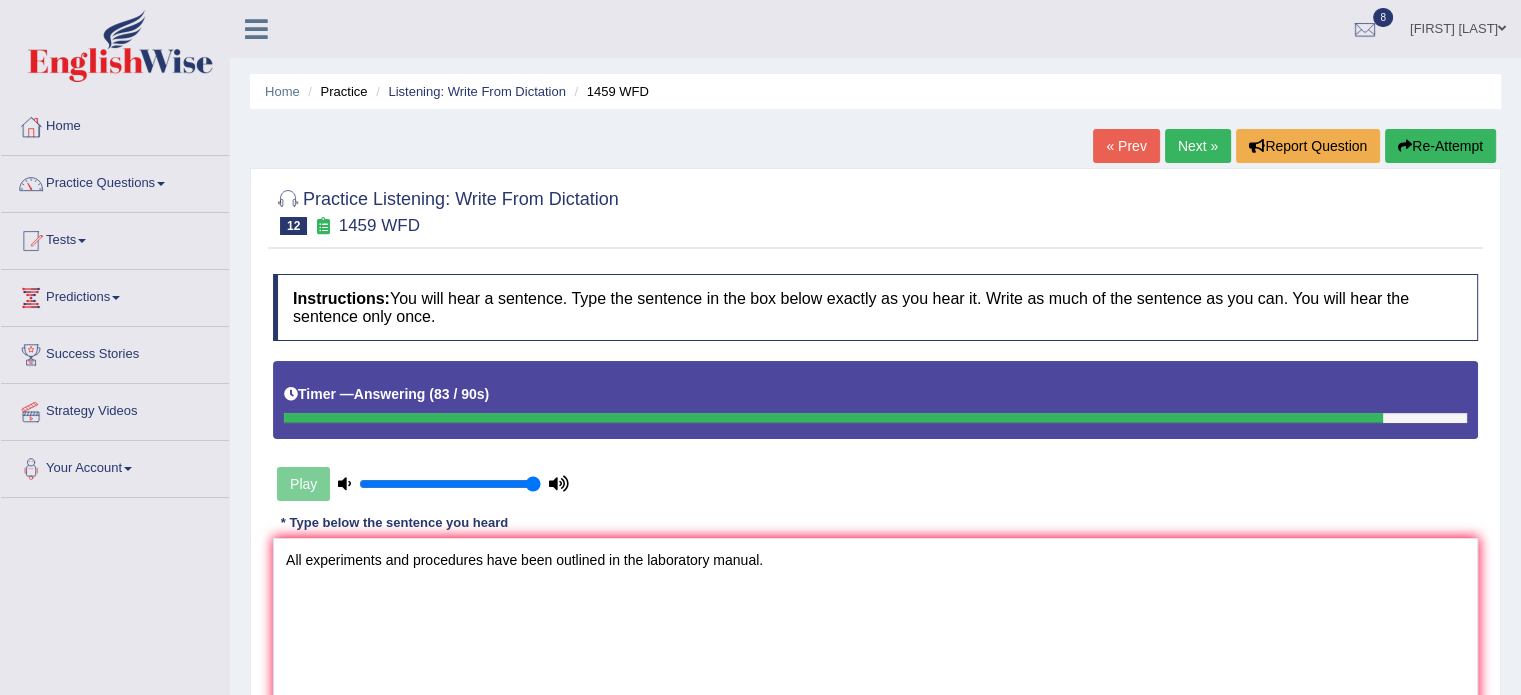 click on "Instructions:  You will hear a sentence. Type the sentence in the box below exactly as you hear it. Write as much of the sentence as you can. You will hear the sentence only once.
Timer —  Answering   ( 83 / 90s ) Play Transcript: All experiments and procedures have been outlined in the laboratory manual. * Type below the sentence you heard All experiments and procedures have been outlined in the laboratory manual. Accuracy Comparison for Writing Scores:
Red:  Missed Words
Green:  Correct Words
Blue:  Added/Mistyped Words
Accuracy:   Punctuation at the end  You wrote first capital letter A.I. Engine Result:  Processing... Verify" at bounding box center [875, 528] 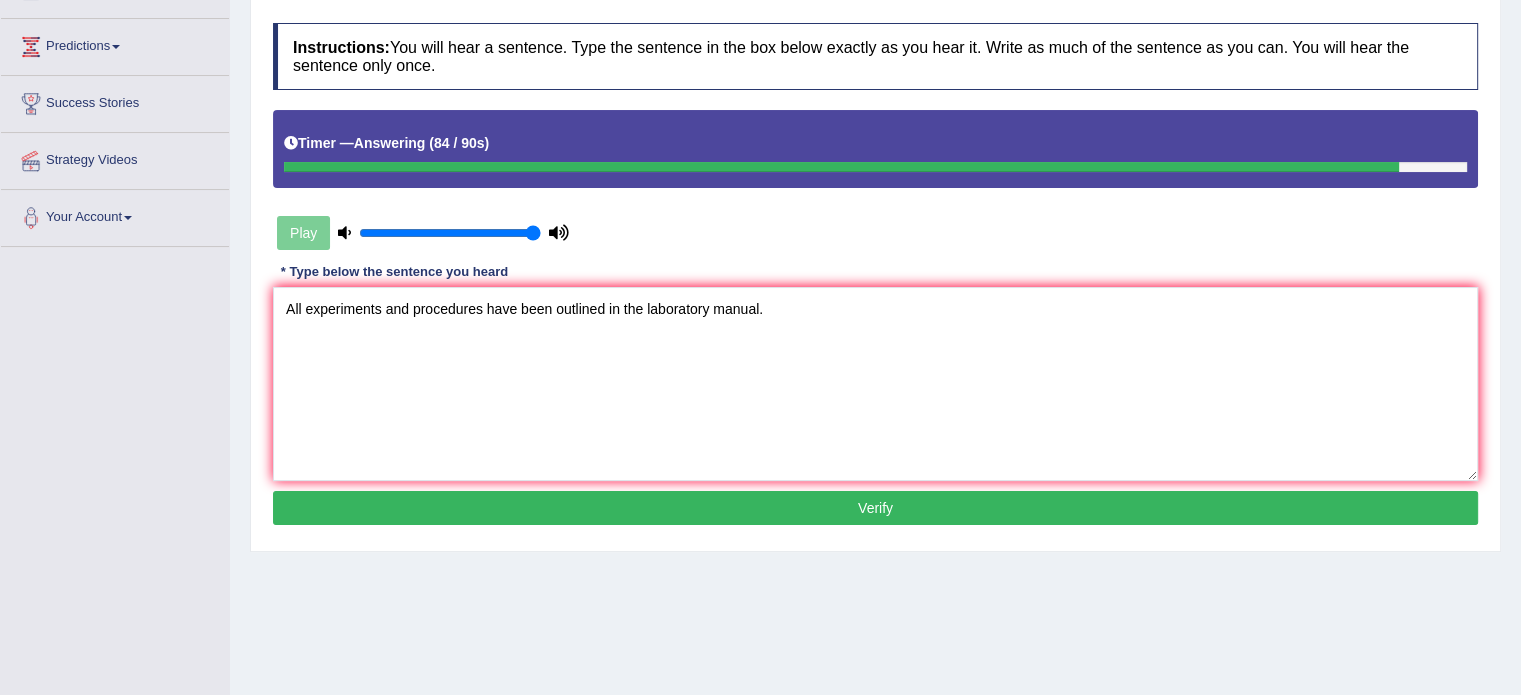 scroll, scrollTop: 280, scrollLeft: 0, axis: vertical 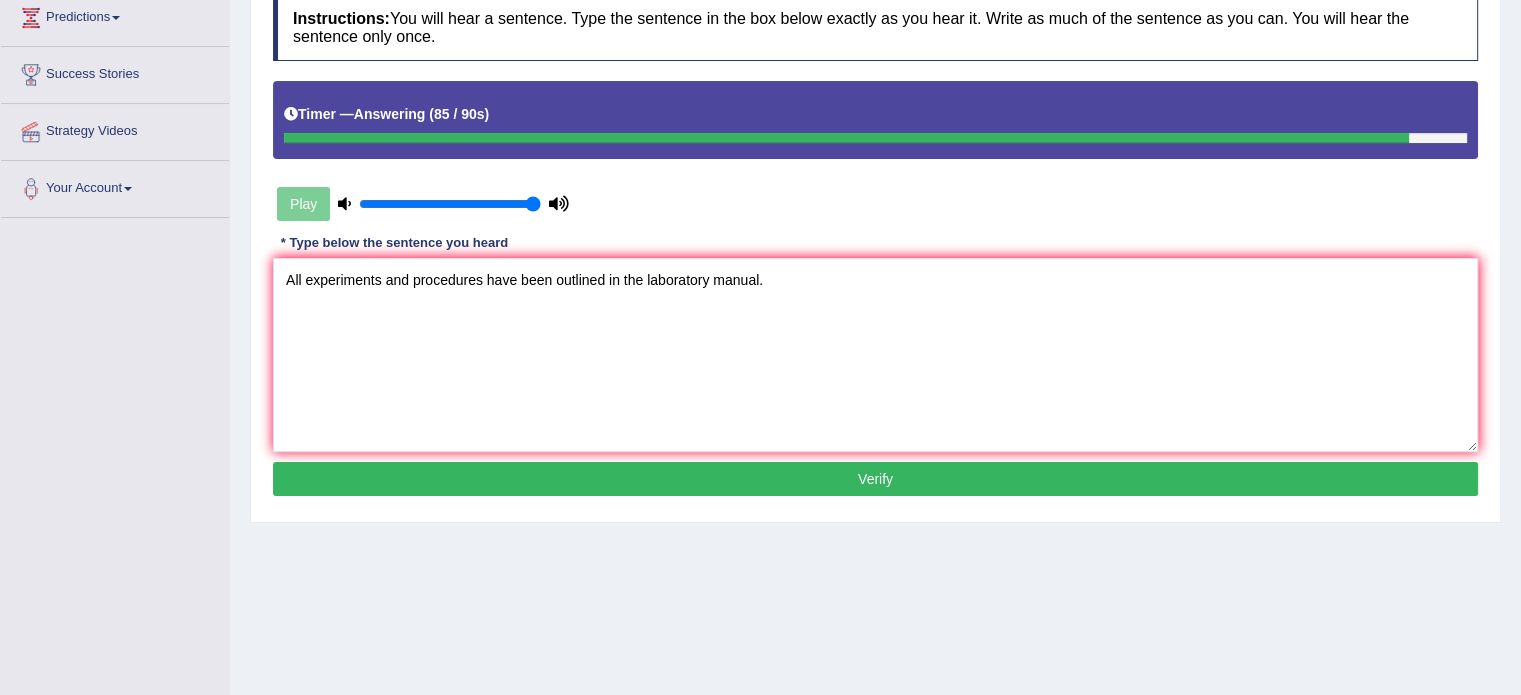 click on "Verify" at bounding box center [875, 479] 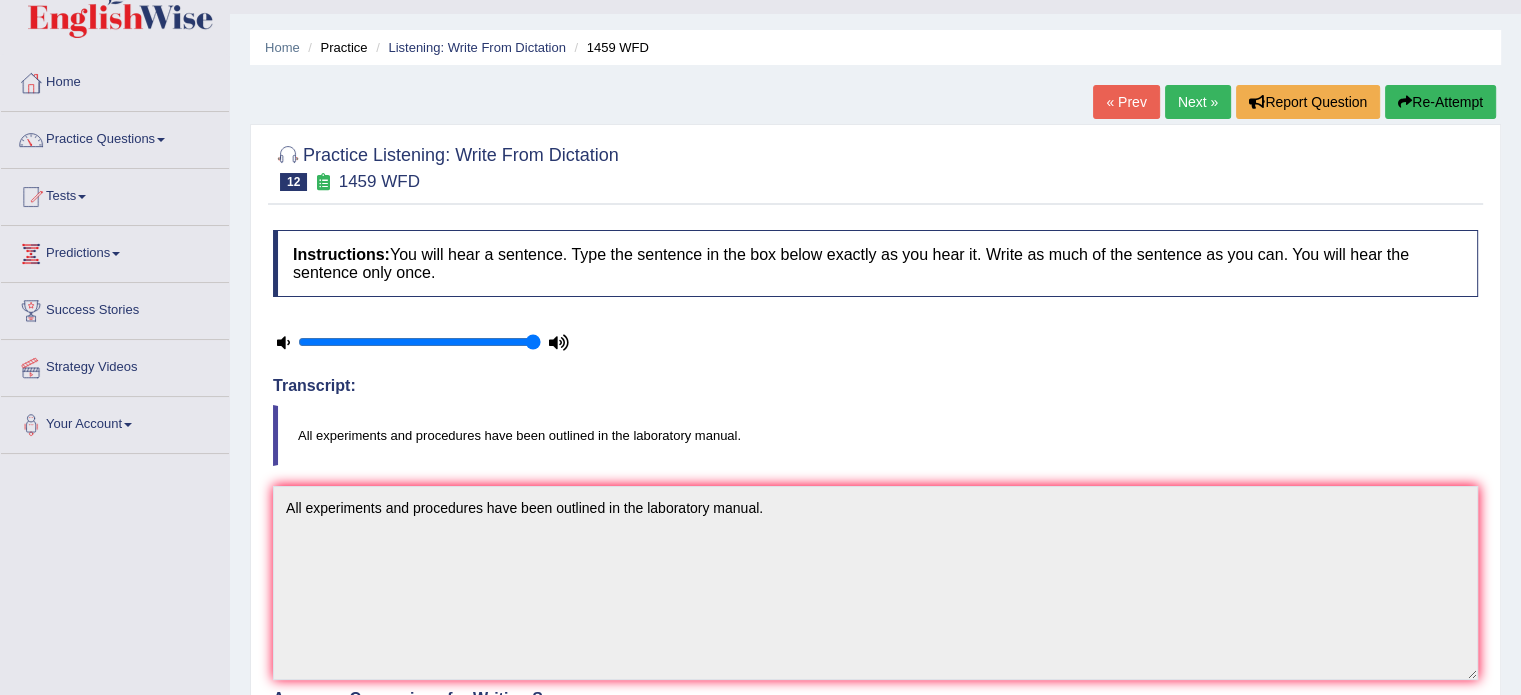 scroll, scrollTop: 0, scrollLeft: 0, axis: both 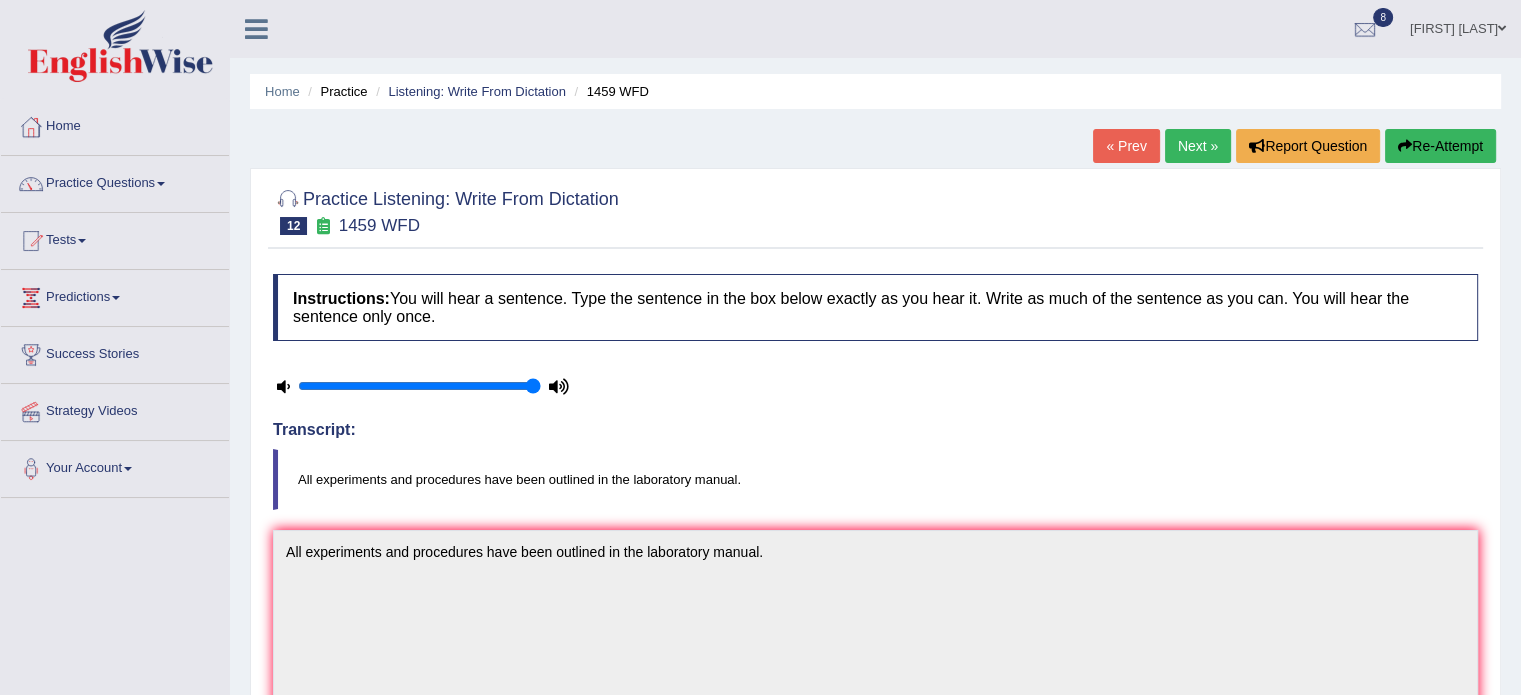 click on "Next »" at bounding box center [1198, 146] 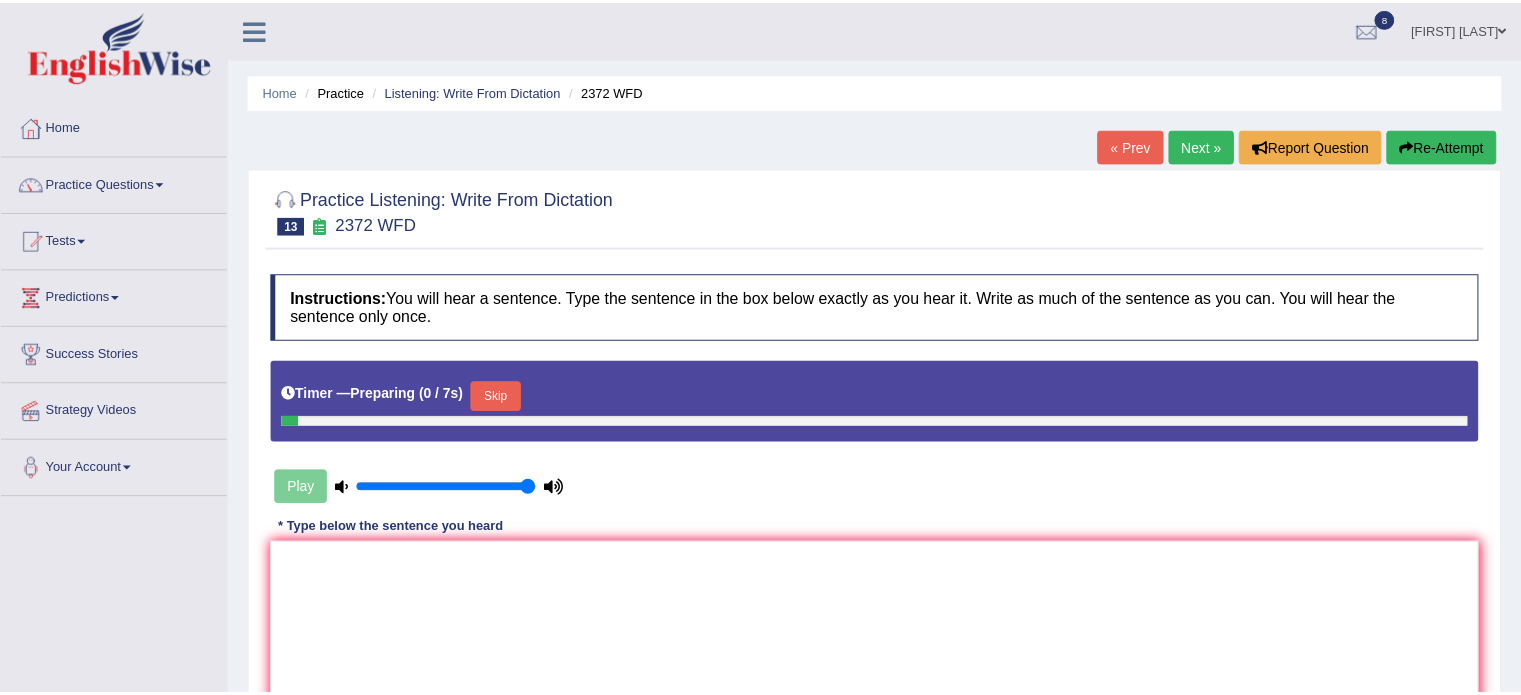 scroll, scrollTop: 0, scrollLeft: 0, axis: both 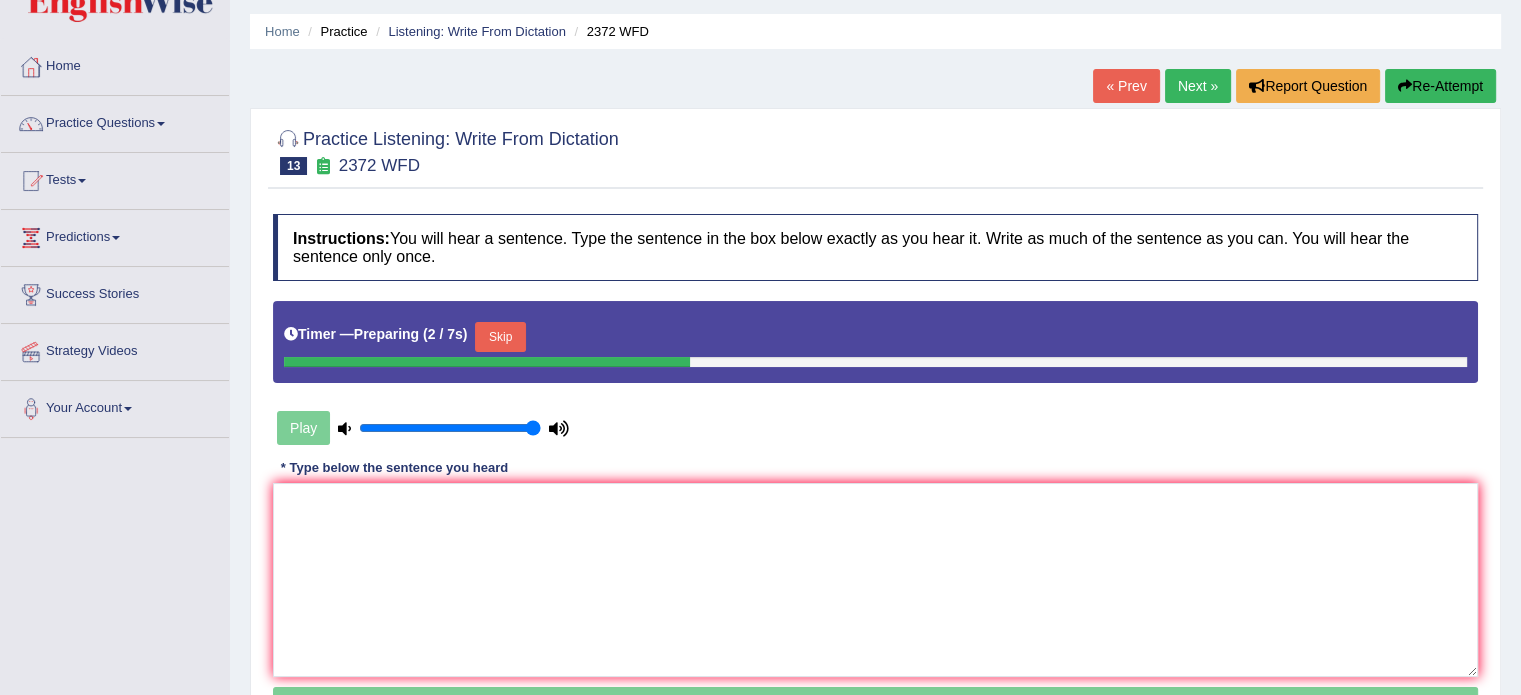 click on "Skip" at bounding box center (500, 337) 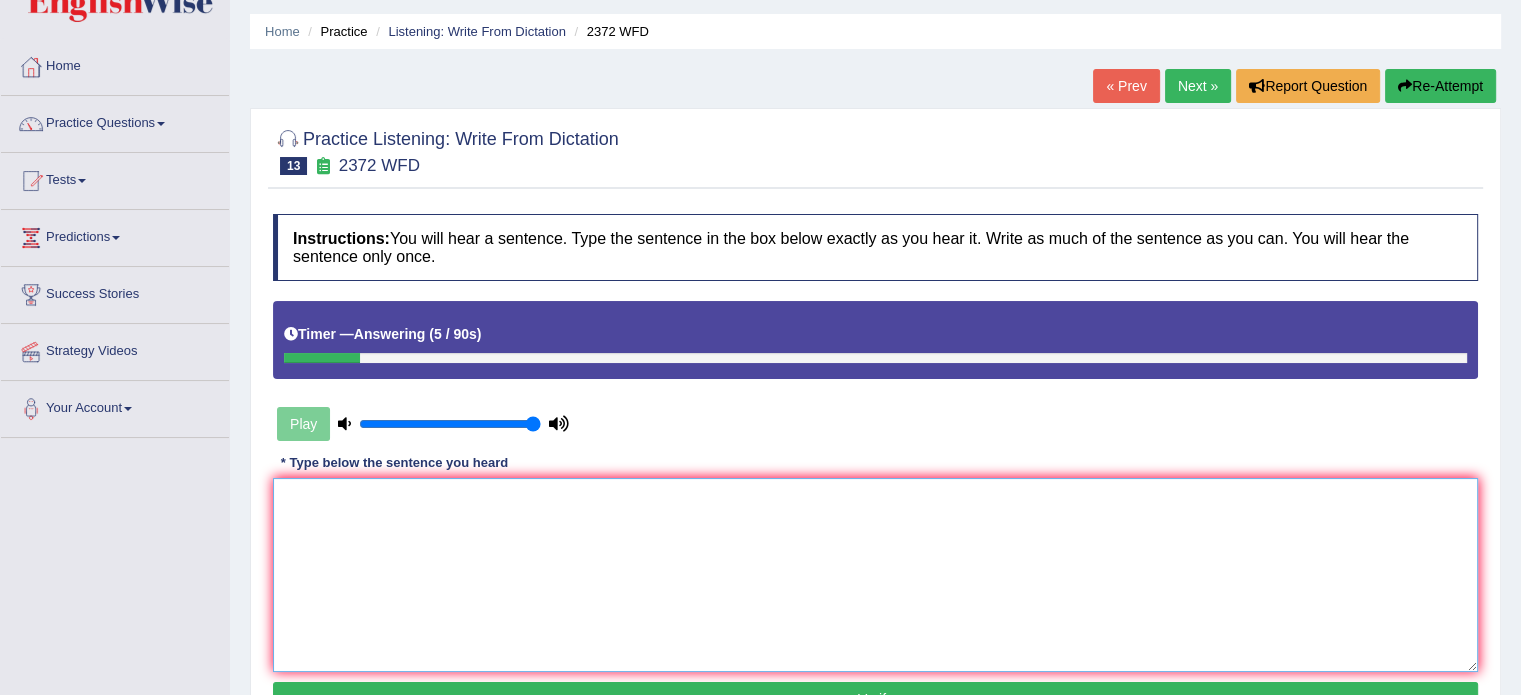 click at bounding box center [875, 575] 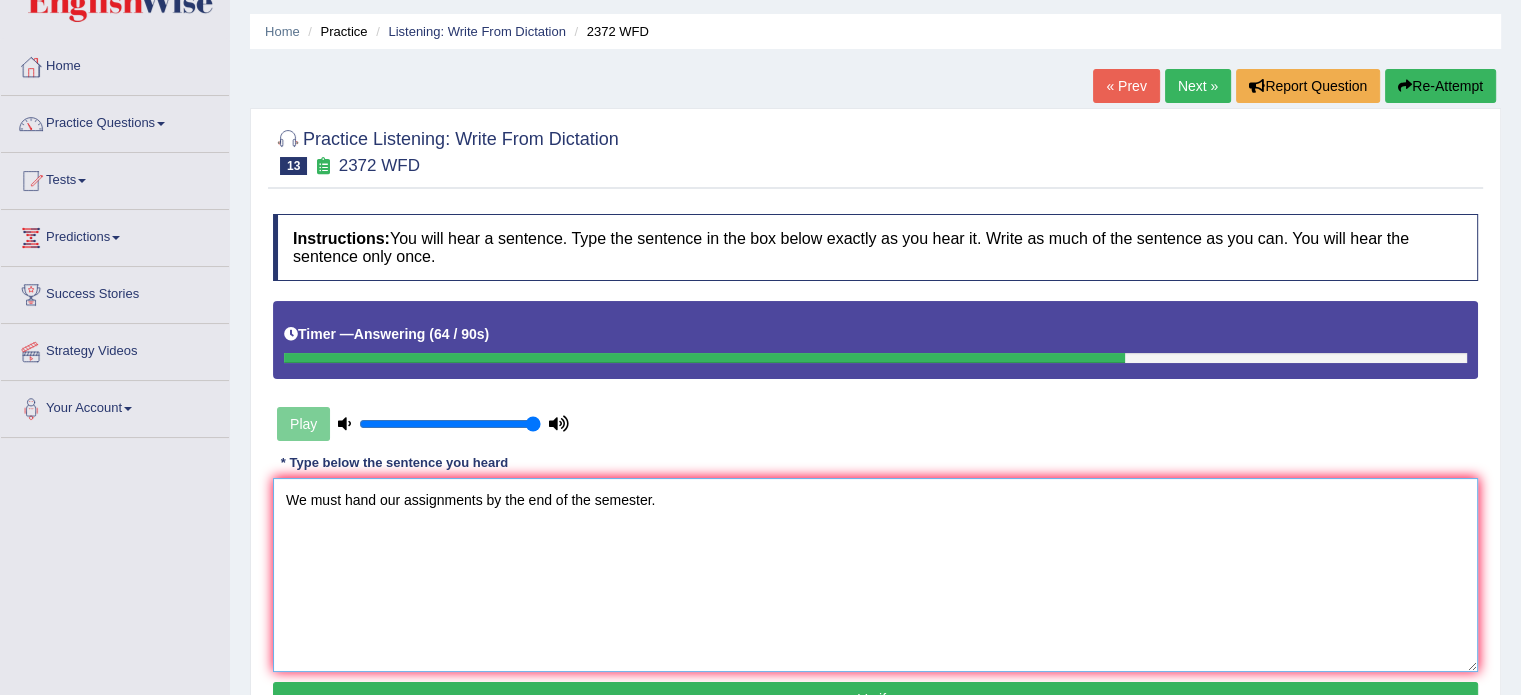 type on "We must hand our assignments by the end of the semester." 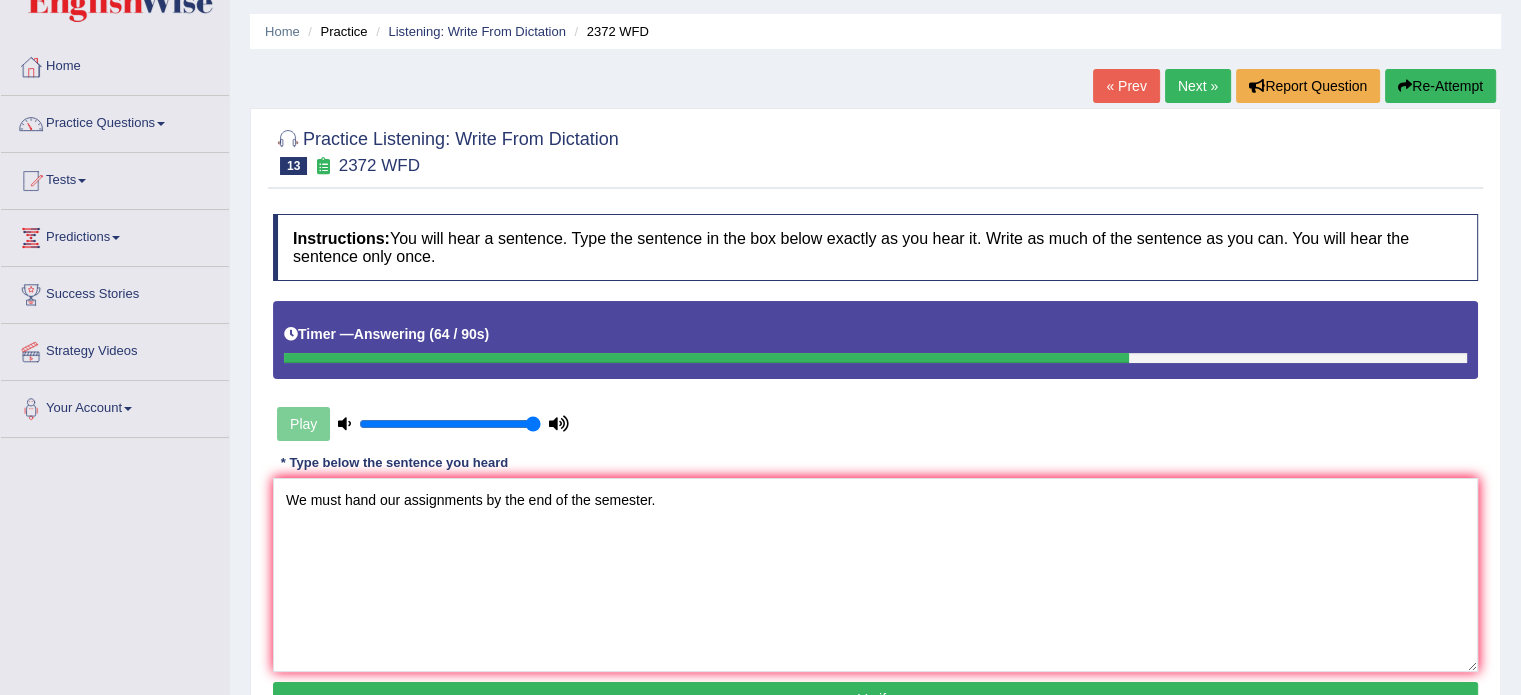 click on "Instructions: You will hear a sentence. Type the sentence in the box below exactly as you hear it. Write as much of the sentence as you can. You will hear the sentence only once. Timer — Answering ( 64 / 90s ) Play Transcript: We must hand in our assignment by the end of the semester. * Type below the sentence you heard We must hand our assignments by the end of the semester. Accuracy Comparison for Writing Scores: Red: Missed Words Green: Correct Words Blue: Added/Mistyped Words Accuracy: Punctuation at the end You wrote first capital letter A.I. Engine Result: Processing... Verify" at bounding box center (875, 468) 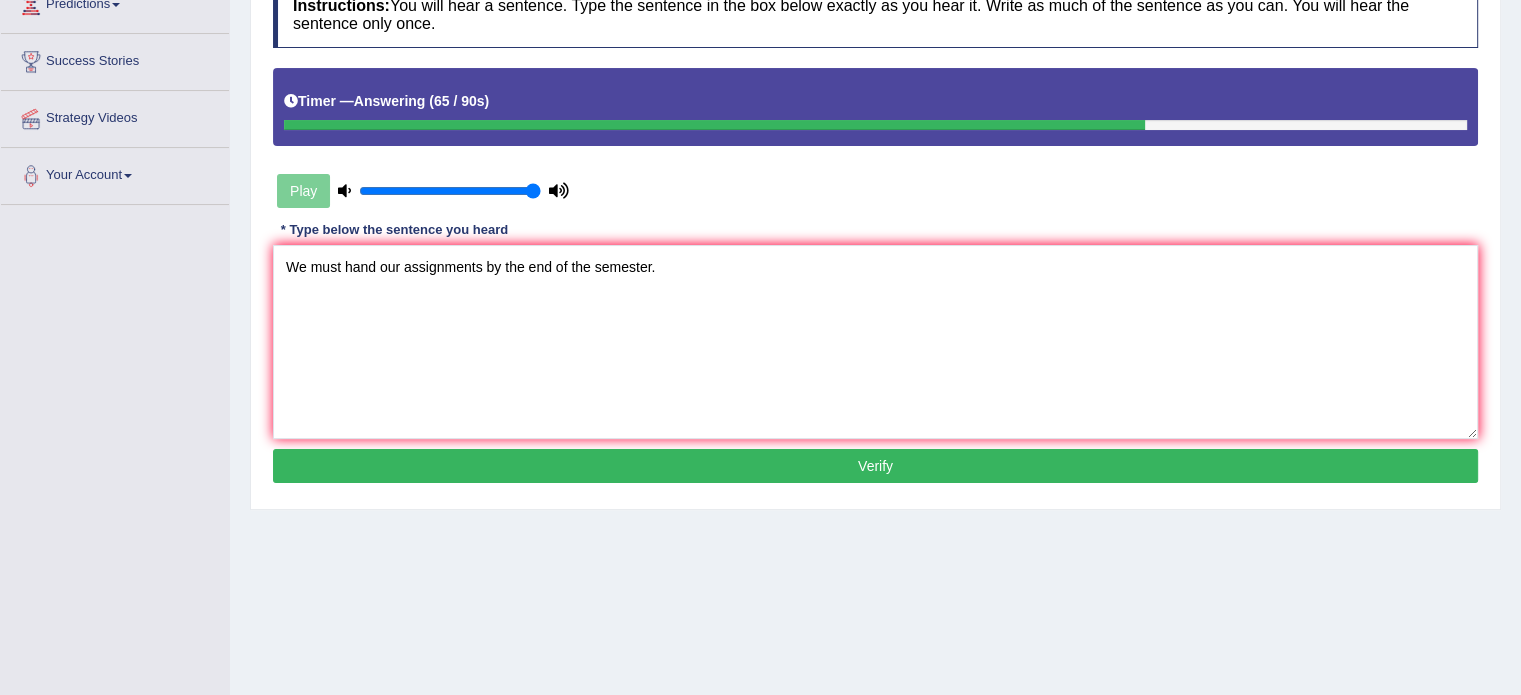 scroll, scrollTop: 300, scrollLeft: 0, axis: vertical 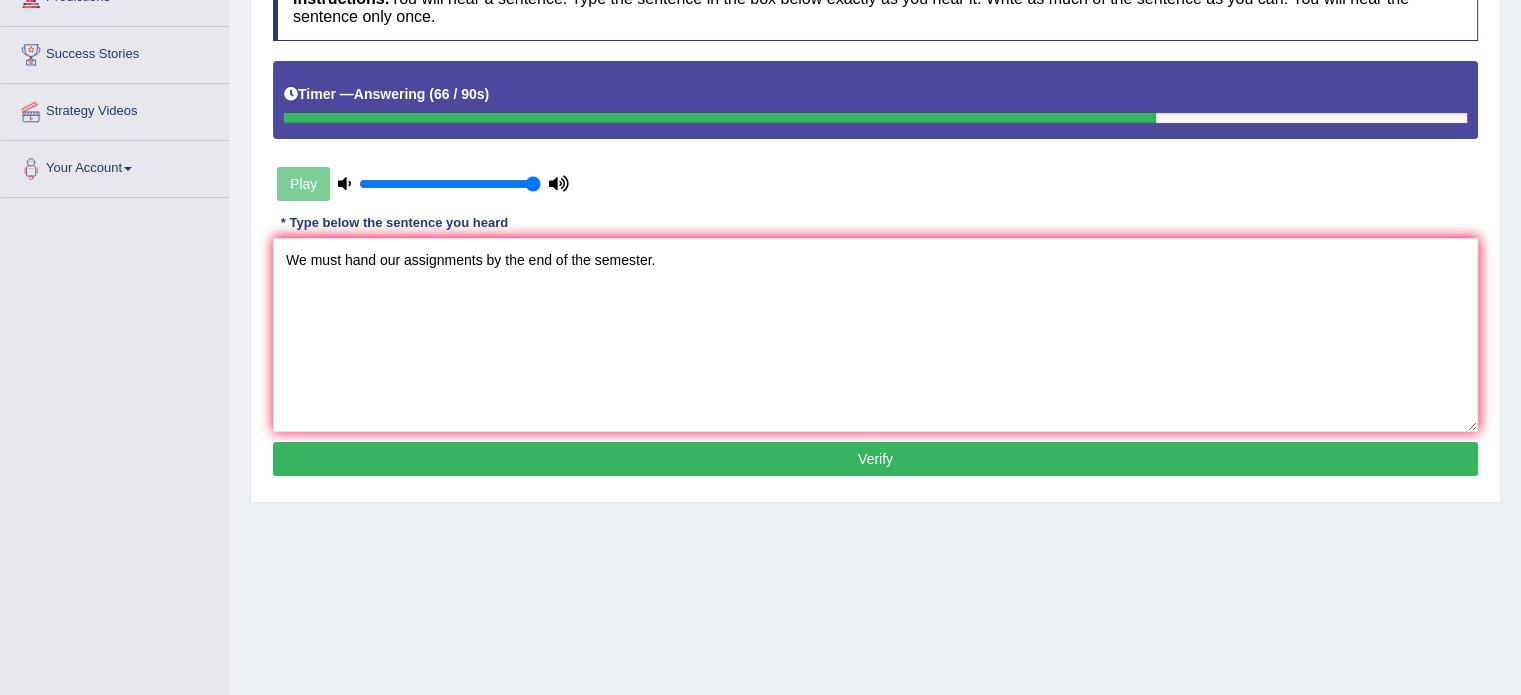 click on "Verify" at bounding box center (875, 459) 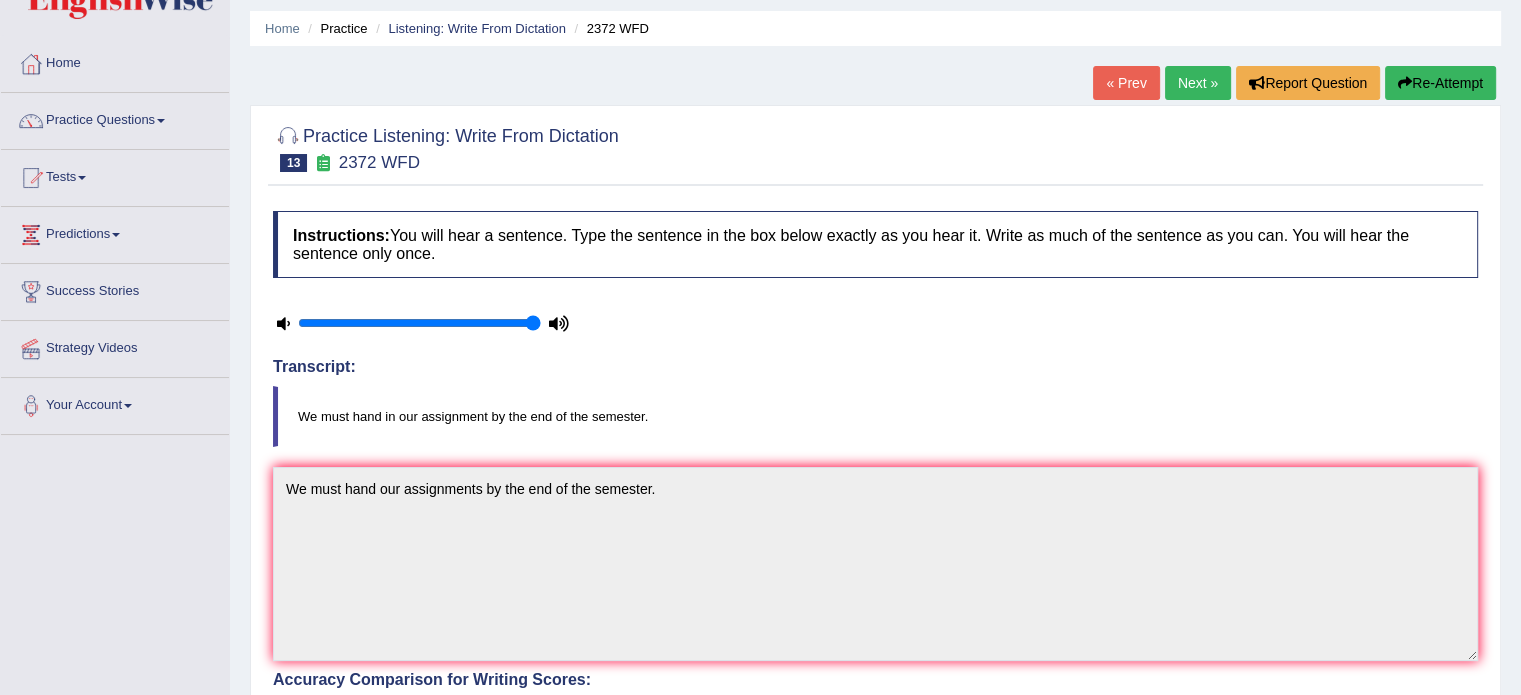 scroll, scrollTop: 0, scrollLeft: 0, axis: both 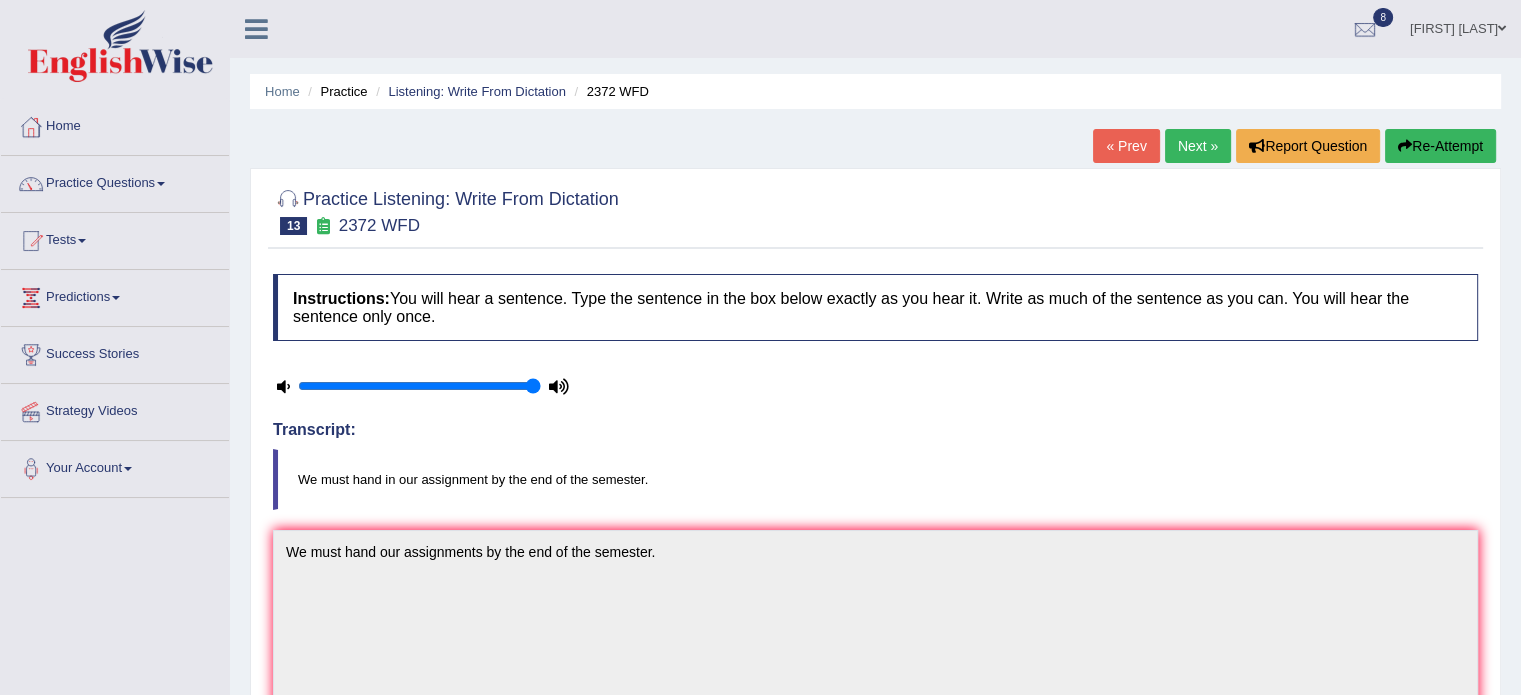 click on "Next »" at bounding box center [1198, 146] 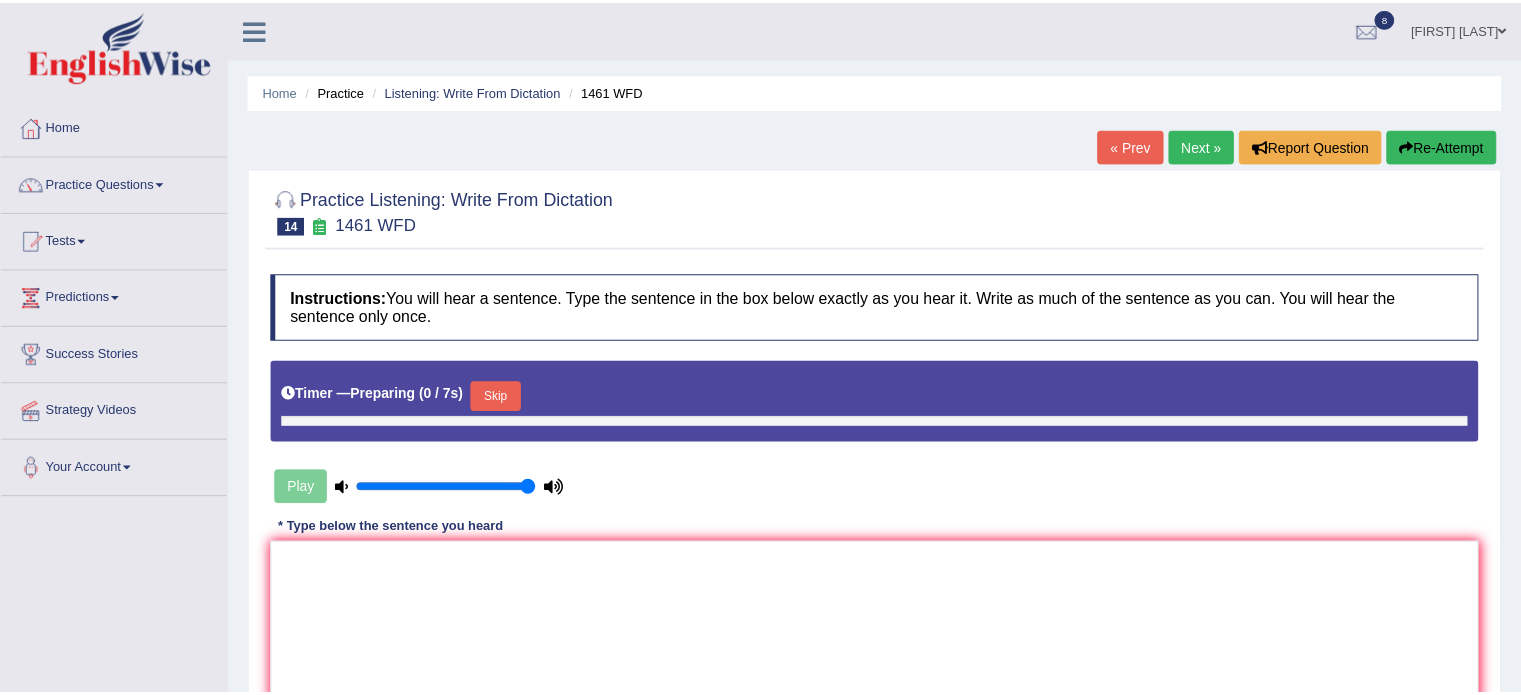 scroll, scrollTop: 0, scrollLeft: 0, axis: both 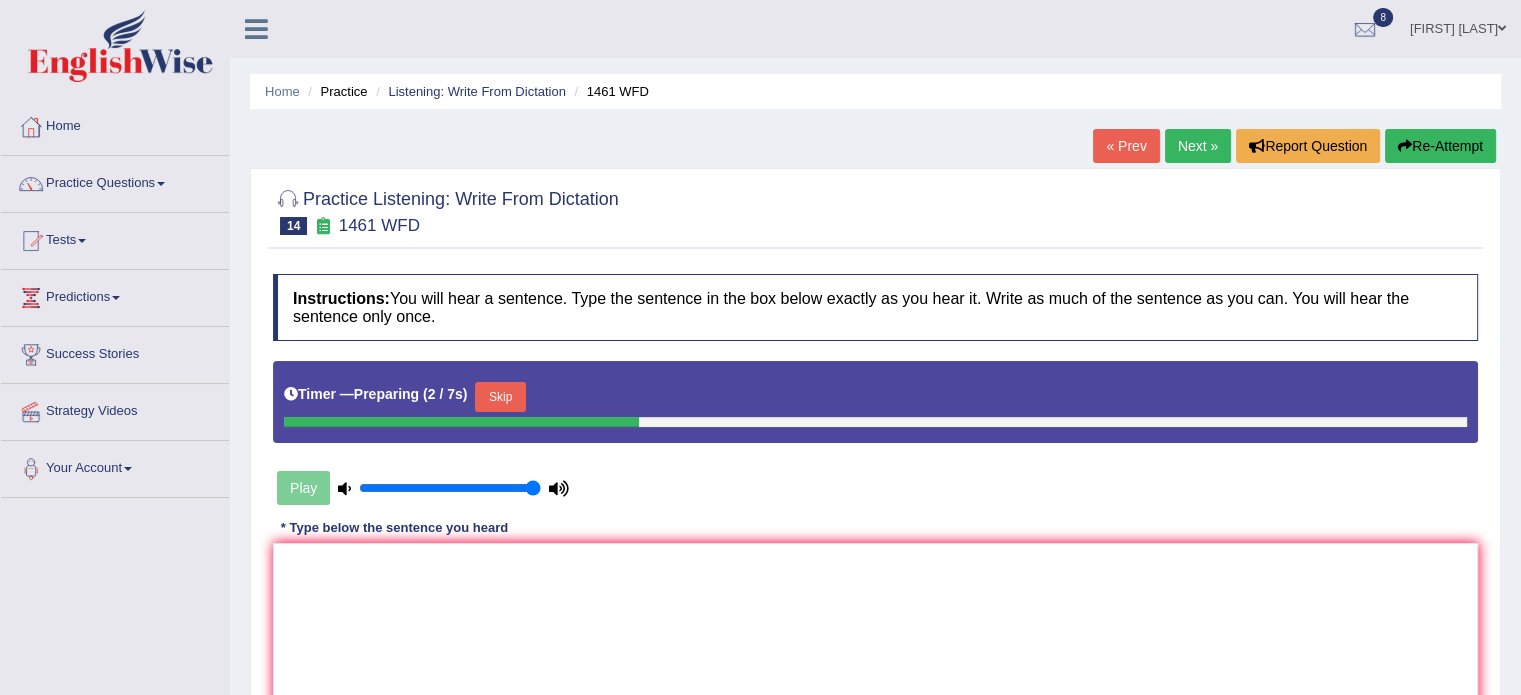 click on "Skip" at bounding box center [500, 397] 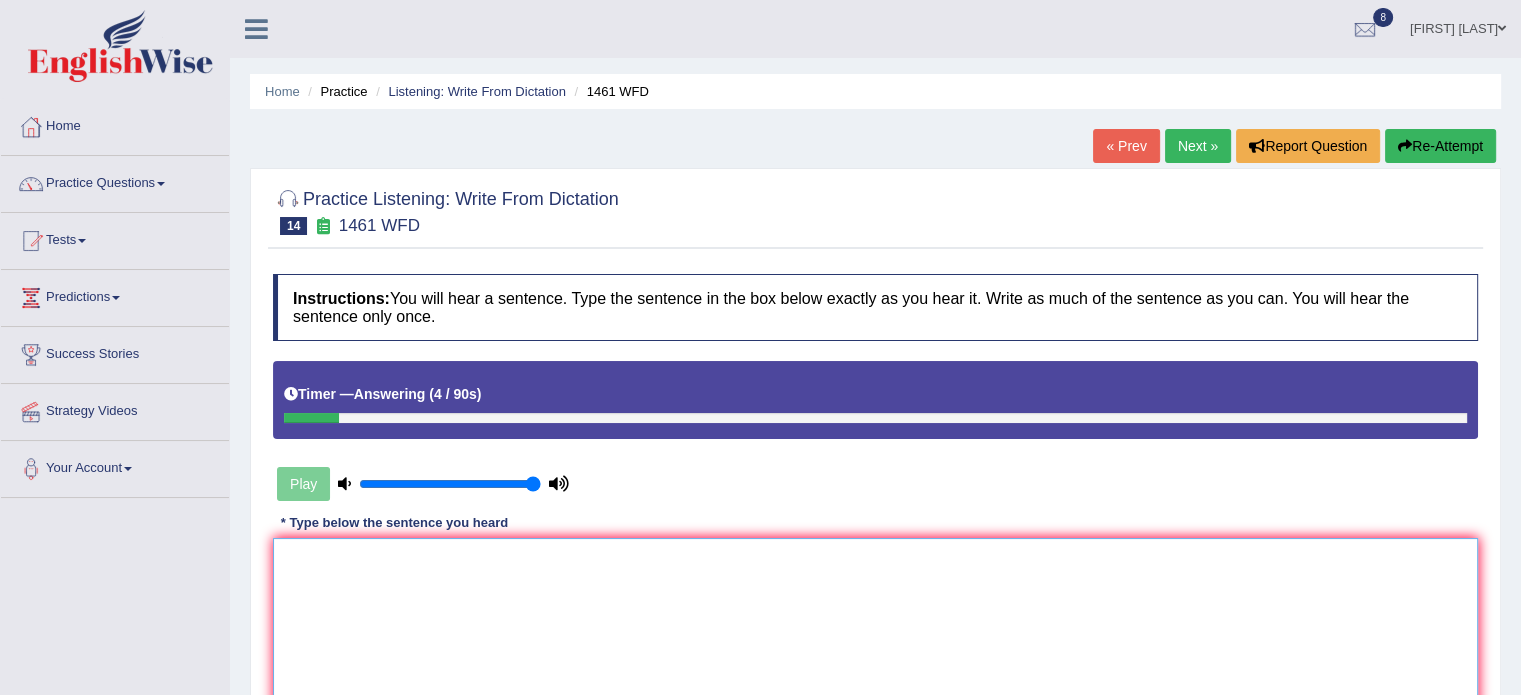 click at bounding box center (875, 635) 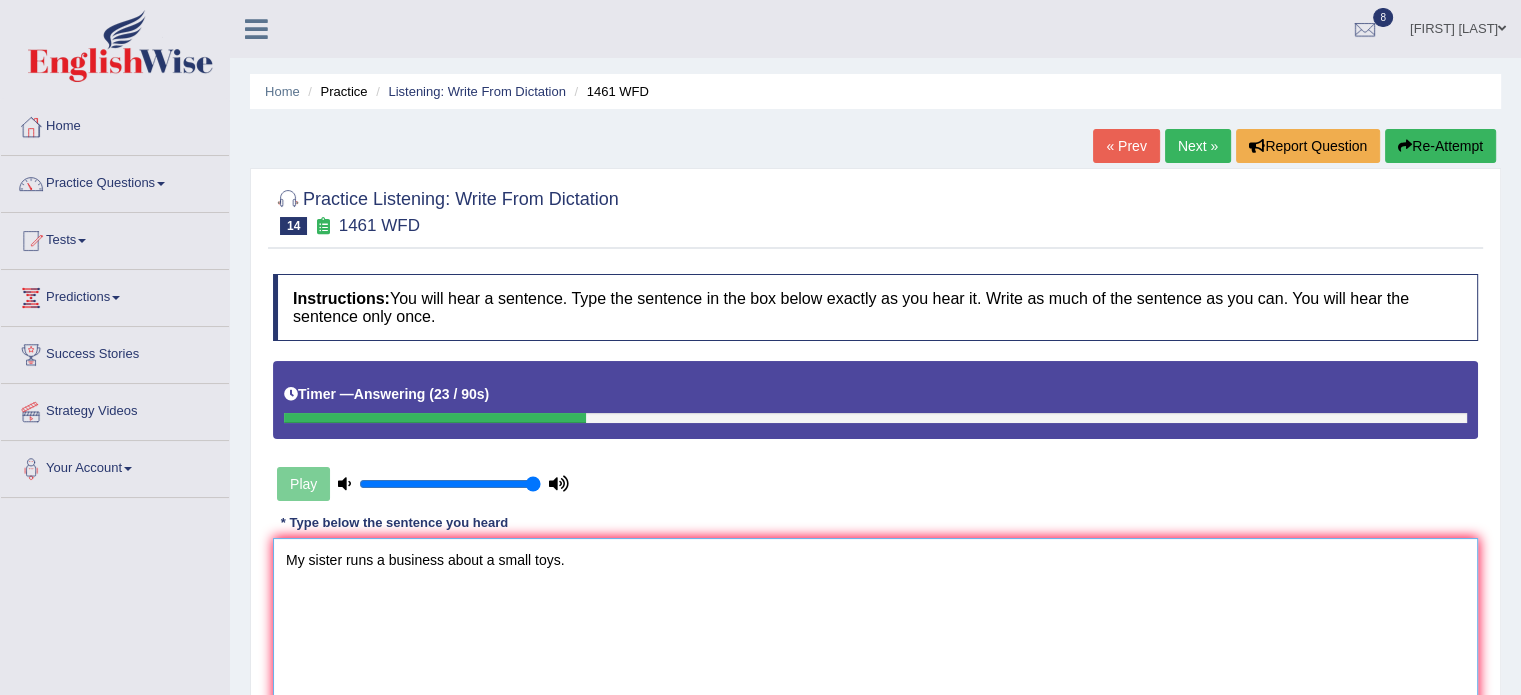 type on "My sister runs a business about a small toys." 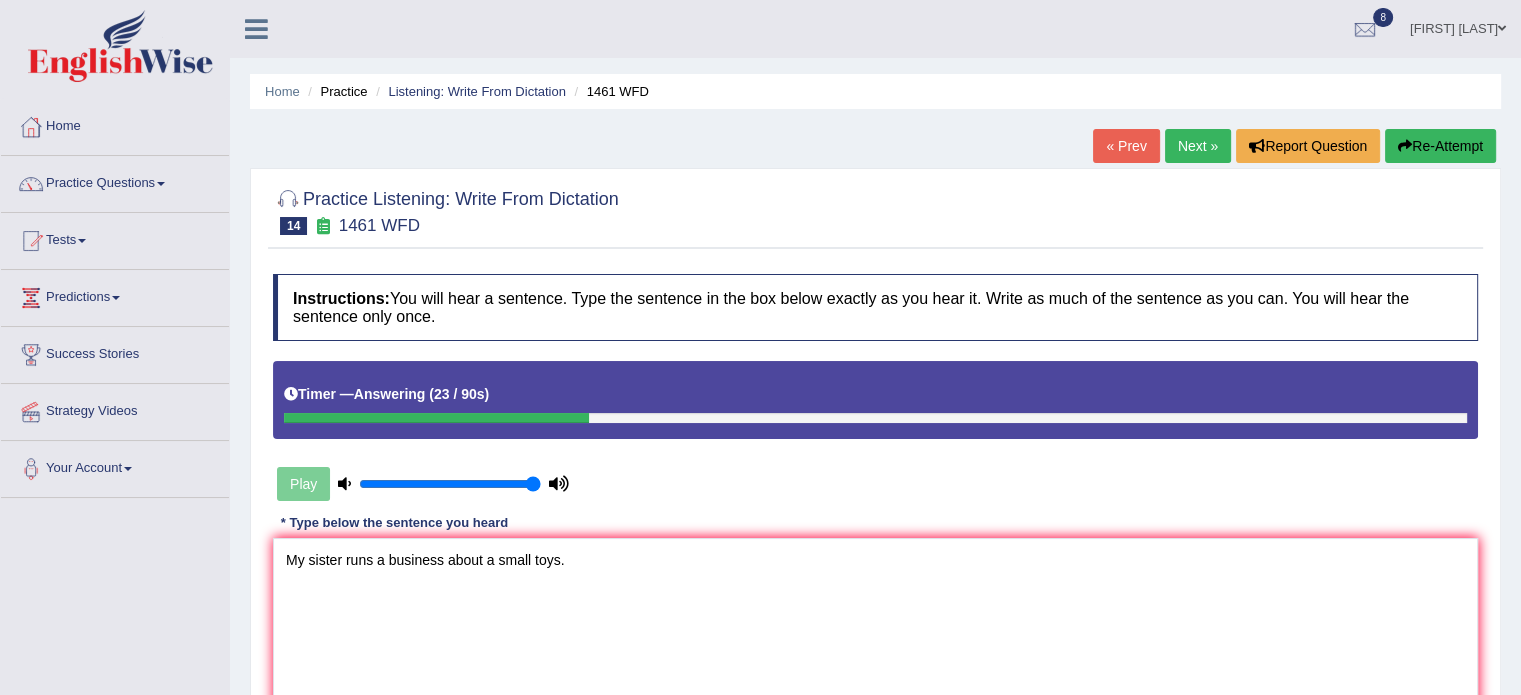 click on "Instructions:  You will hear a sentence. Type the sentence in the box below exactly as you hear it. Write as much of the sentence as you can. You will hear the sentence only once.
Timer —  Answering   ( 23 / 90s ) Play Transcript: My sister runs a business about small toys. * Type below the sentence you heard My sister runs a business about a small toys. Accuracy Comparison for Writing Scores:
Red:  Missed Words
Green:  Correct Words
Blue:  Added/Mistyped Words
Accuracy:   Punctuation at the end  You wrote first capital letter A.I. Engine Result:  Processing... Verify" at bounding box center (875, 528) 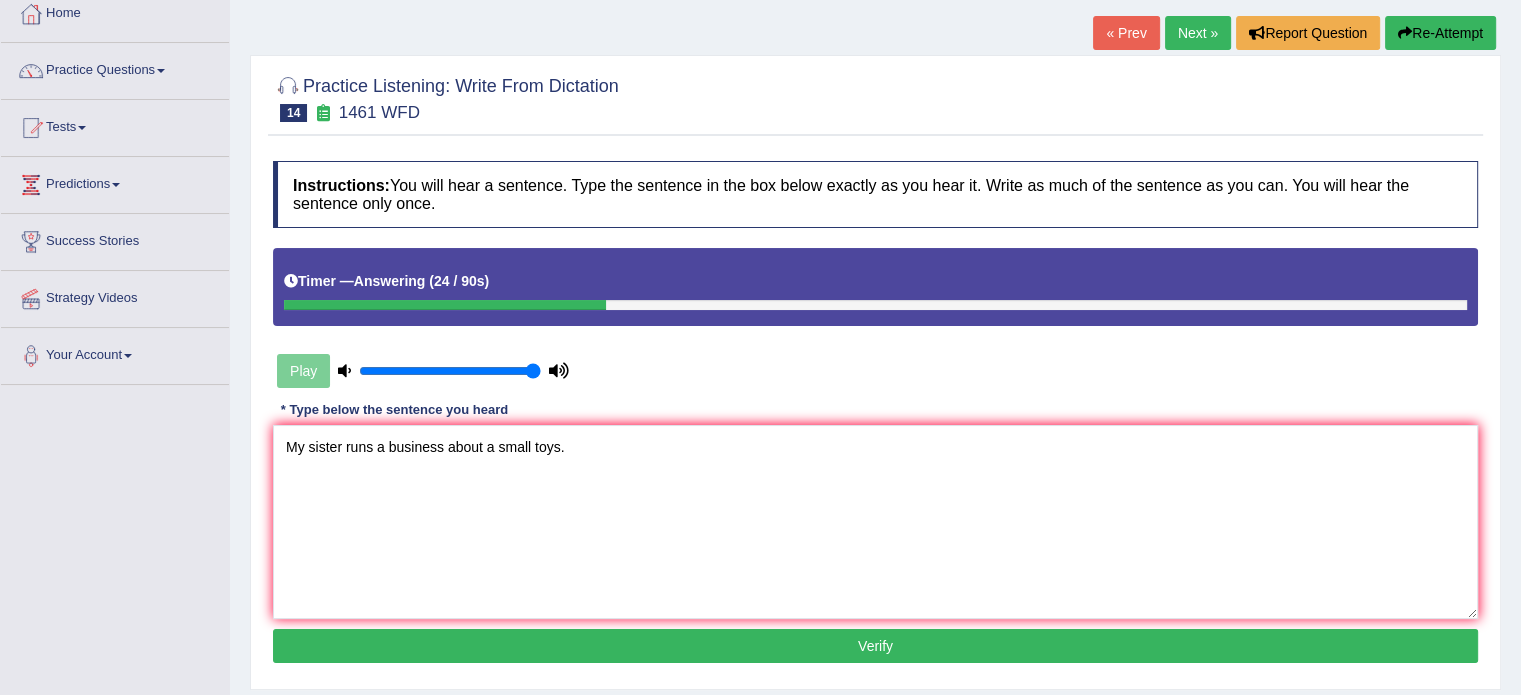 scroll, scrollTop: 240, scrollLeft: 0, axis: vertical 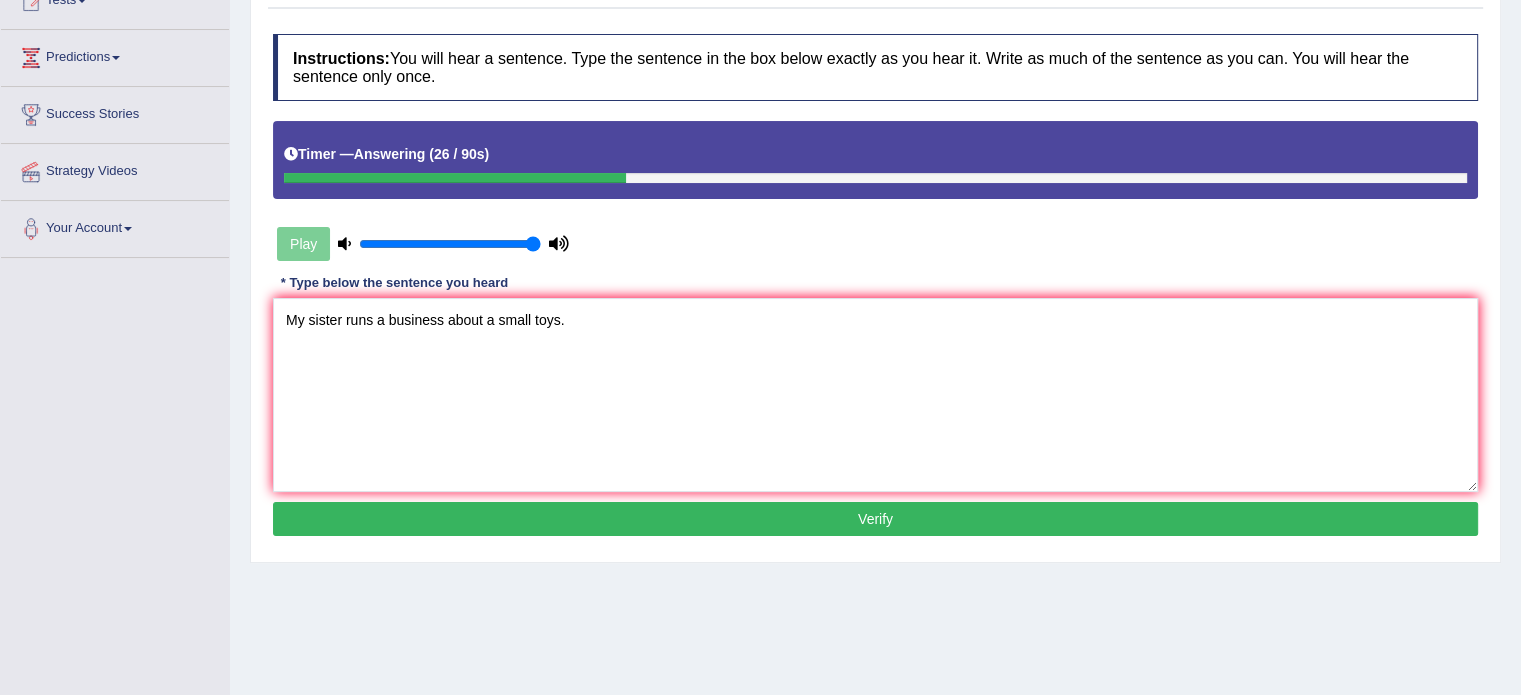 click on "Verify" at bounding box center (875, 519) 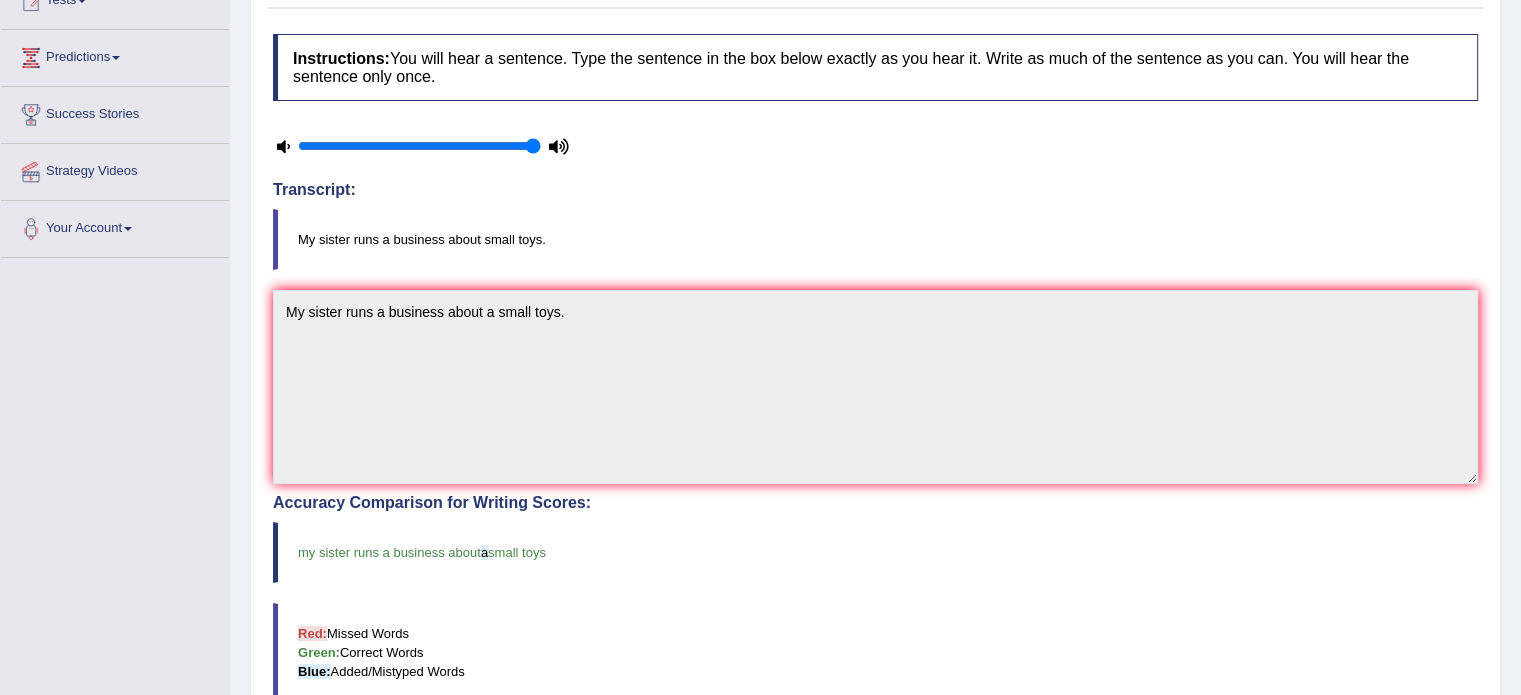 click on "Instructions:  You will hear a sentence. Type the sentence in the box below exactly as you hear it. Write as much of the sentence as you can. You will hear the sentence only once.
Timer —  Answering   ( 26 / 90s ) Transcript: My sister runs a business about small toys. * Type below the sentence you heard My sister runs a business about a small toys. Accuracy Comparison for Writing Scores: my sister runs a business about  a  small toys
Red:  Missed Words
Green:  Correct Words
Blue:  Added/Mistyped Words
Accuracy:  You have written correctly 8 out of 8 words  Punctuation at the end  You wrote first capital letter A.I. Engine Result:  My   sister   runs   a   business   about   a   small   toys . Verify" at bounding box center [875, 531] 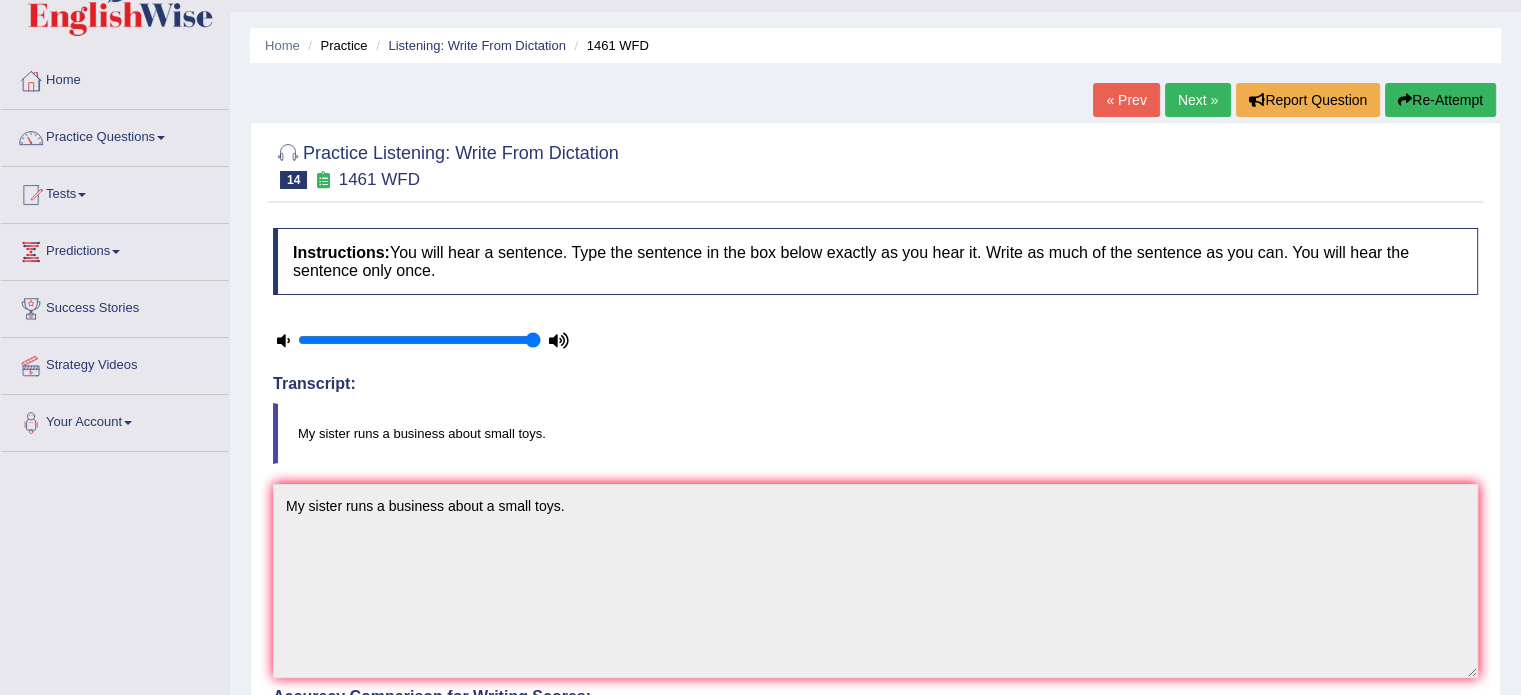 scroll, scrollTop: 0, scrollLeft: 0, axis: both 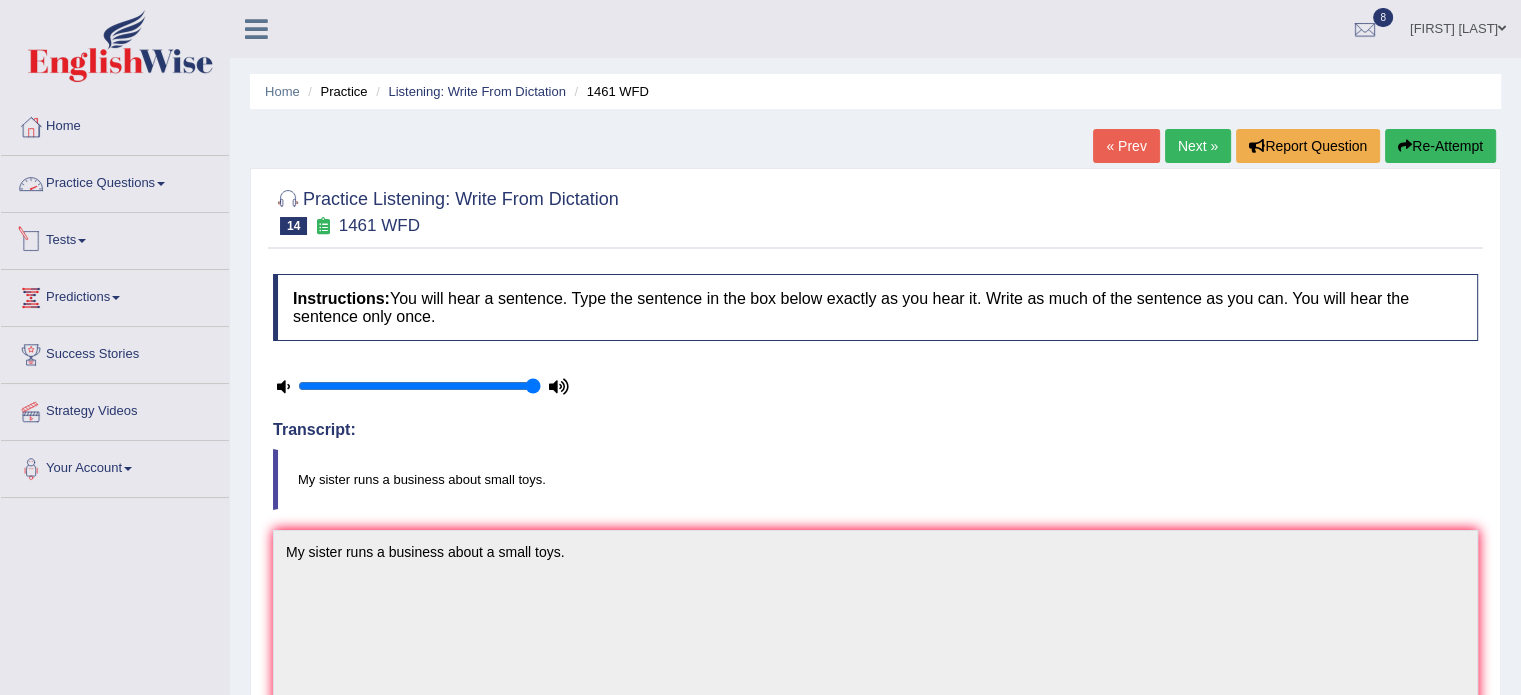 click on "Practice Questions" at bounding box center [115, 181] 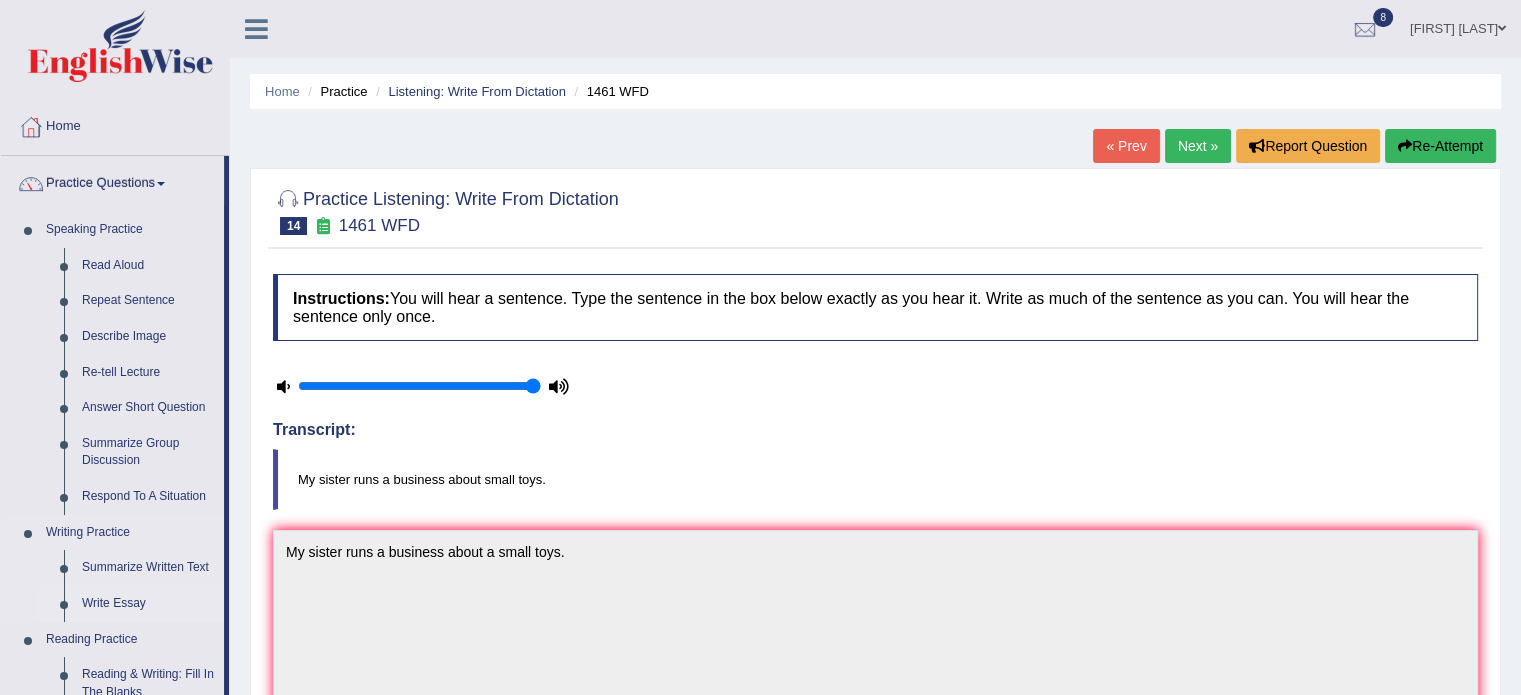 click on "Write Essay" at bounding box center [148, 604] 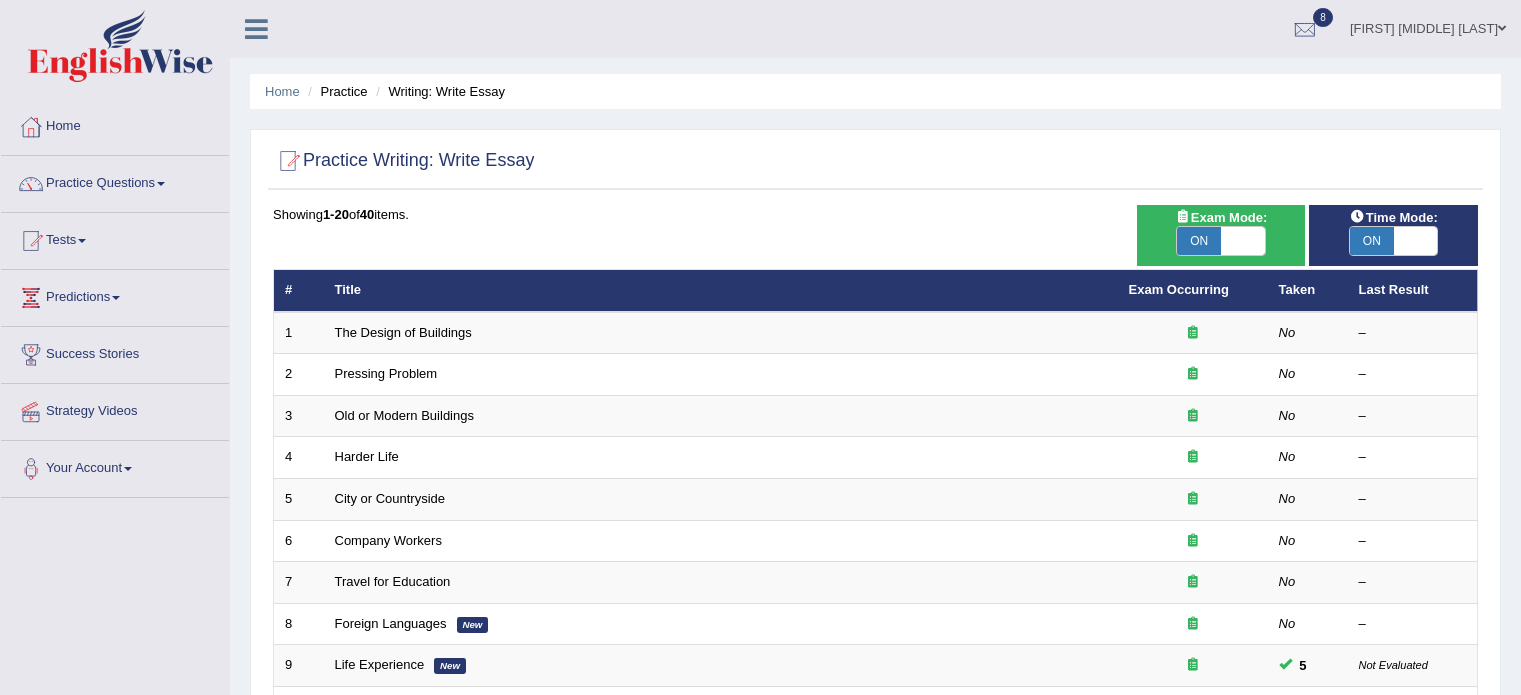 scroll, scrollTop: 0, scrollLeft: 0, axis: both 